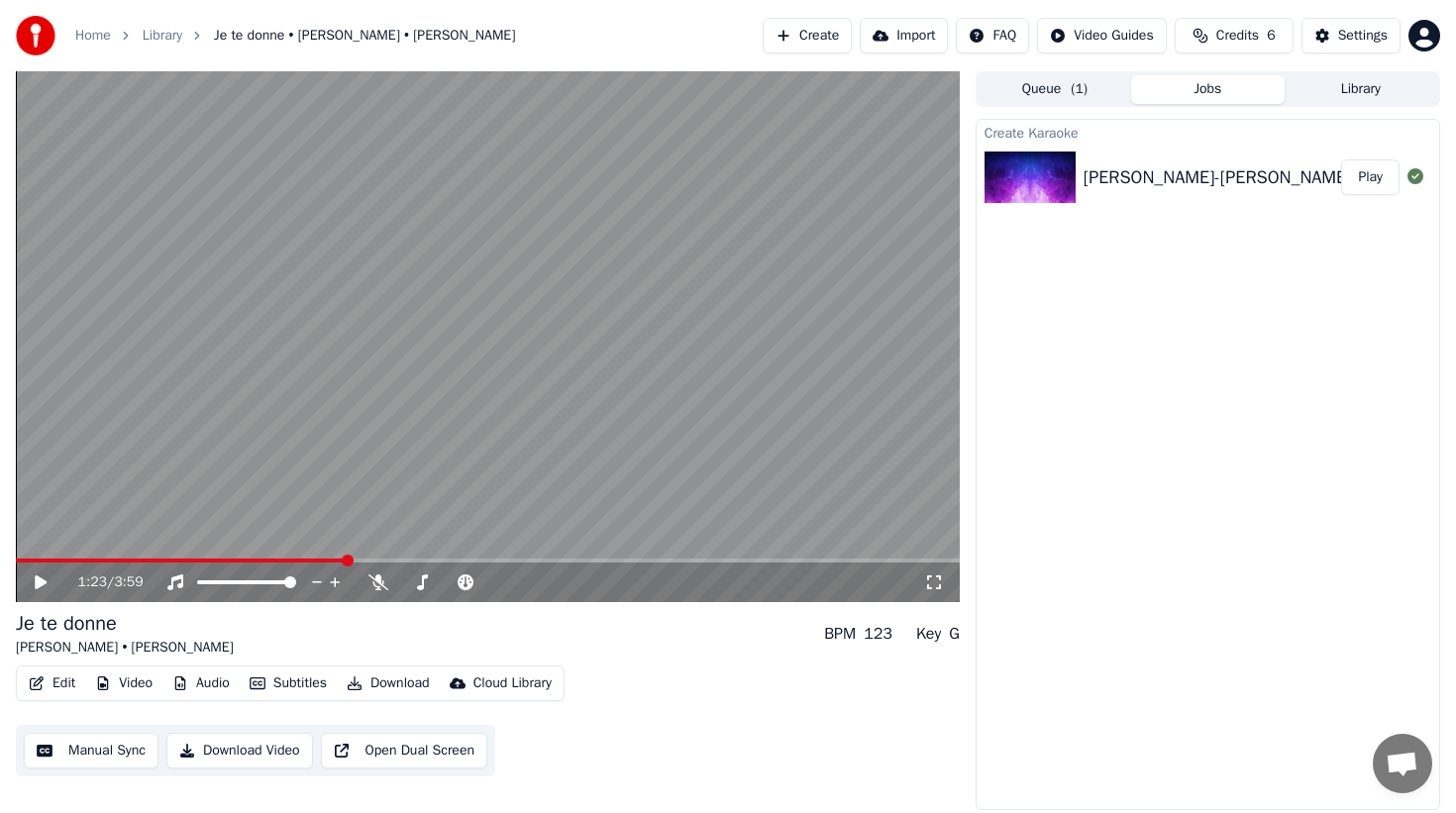 scroll, scrollTop: 0, scrollLeft: 0, axis: both 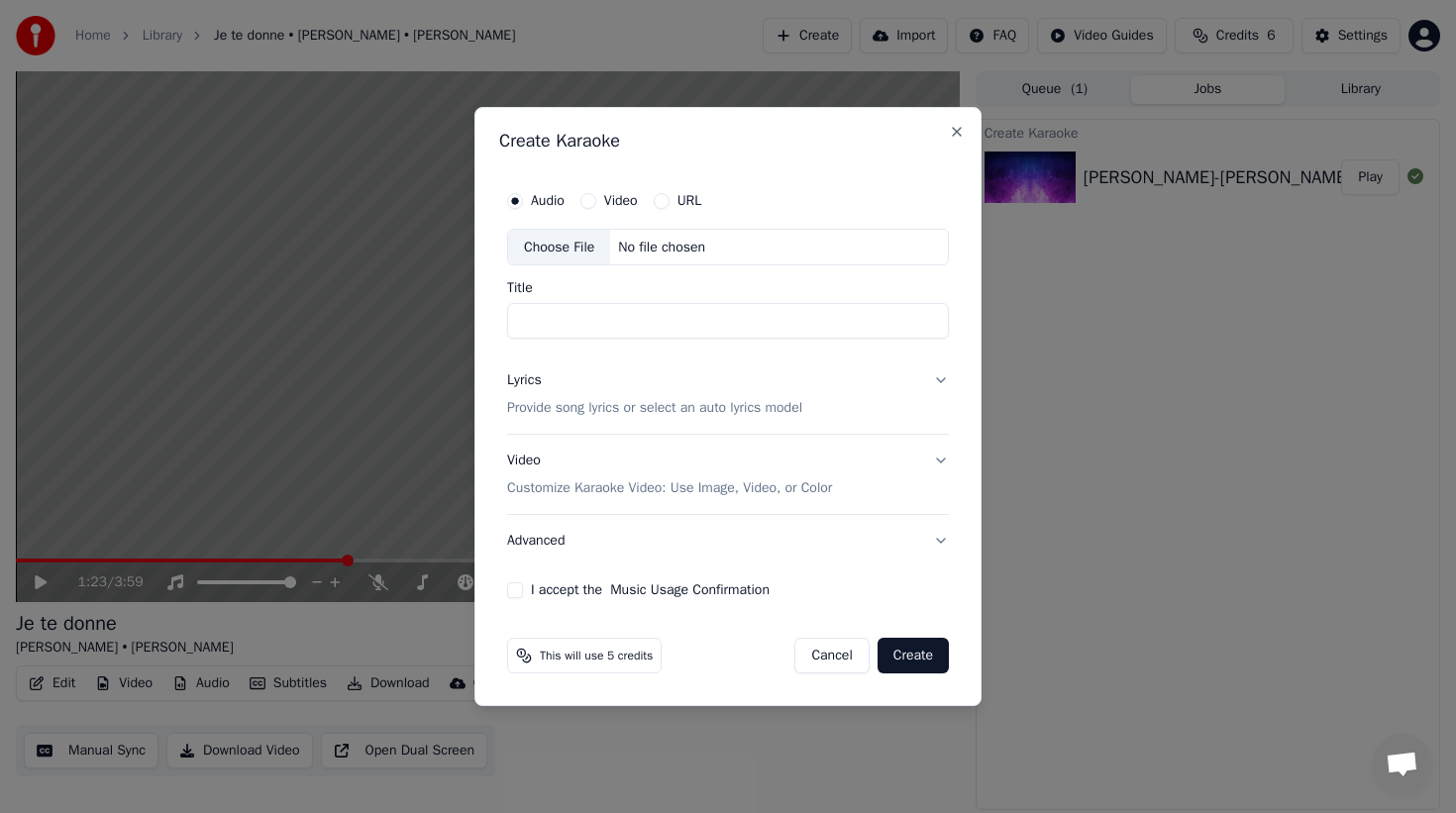 click on "Title" at bounding box center [728, 322] 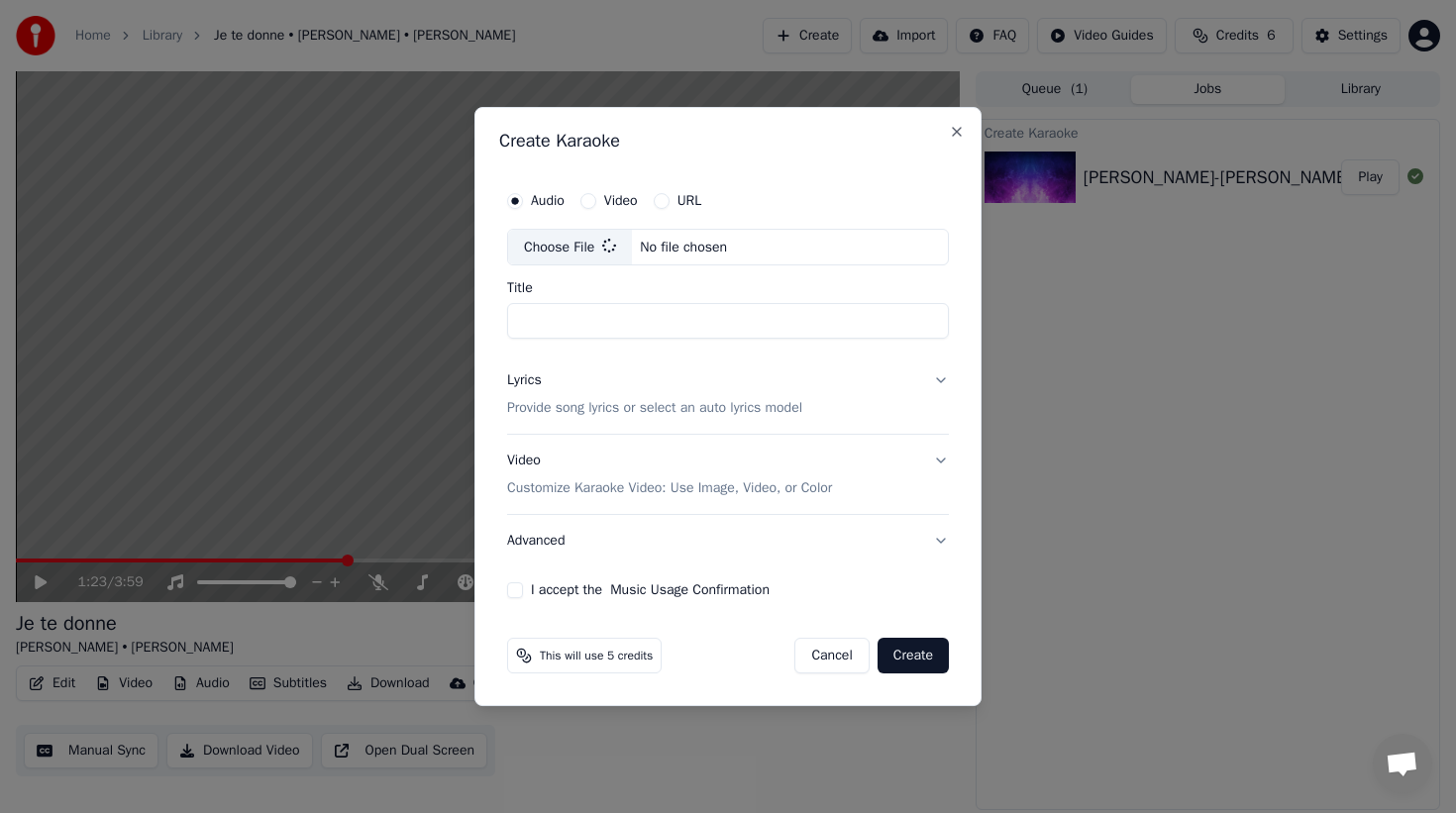 type on "**********" 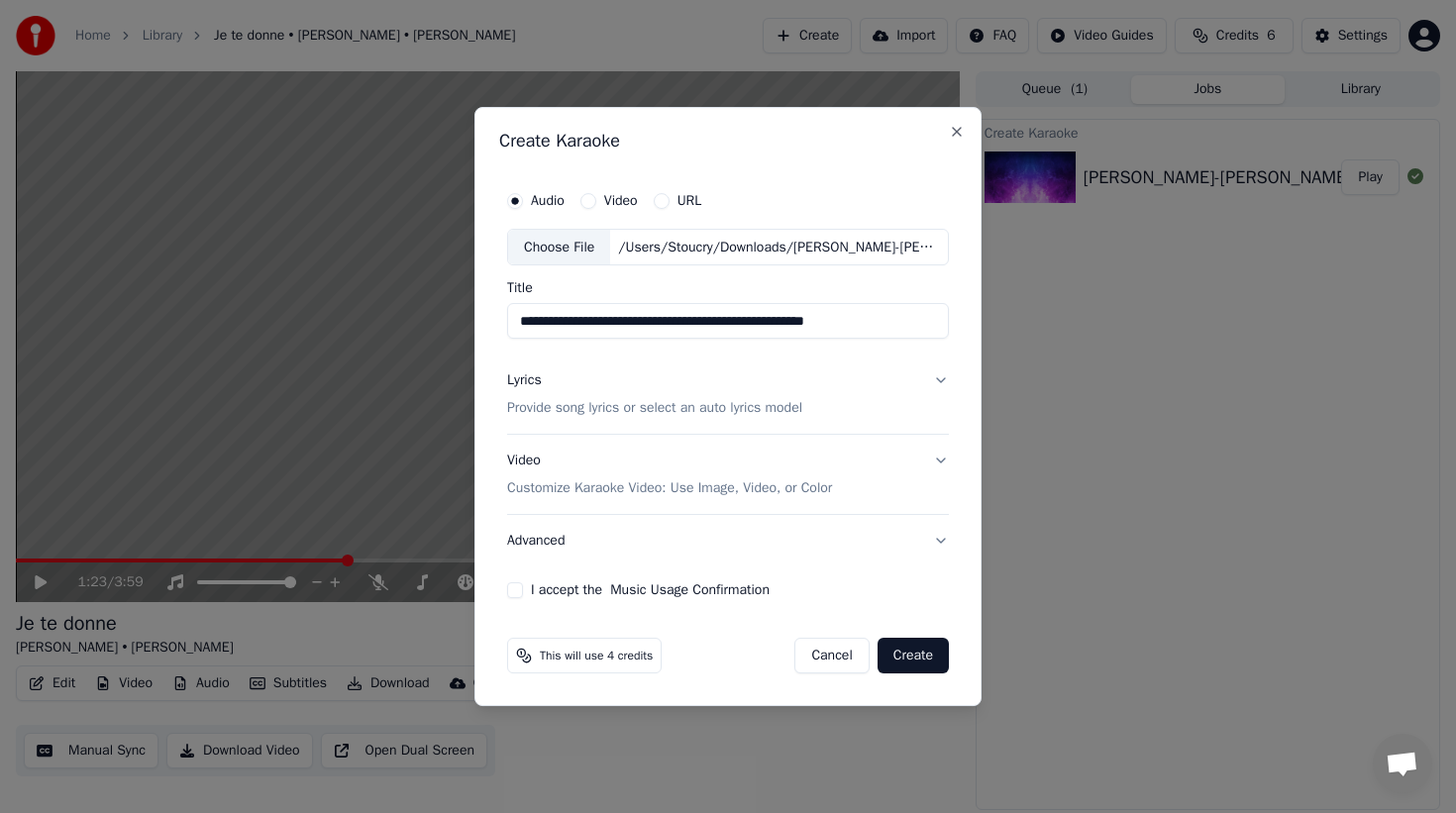 click on "Lyrics Provide song lyrics or select an auto lyrics model" at bounding box center (728, 395) 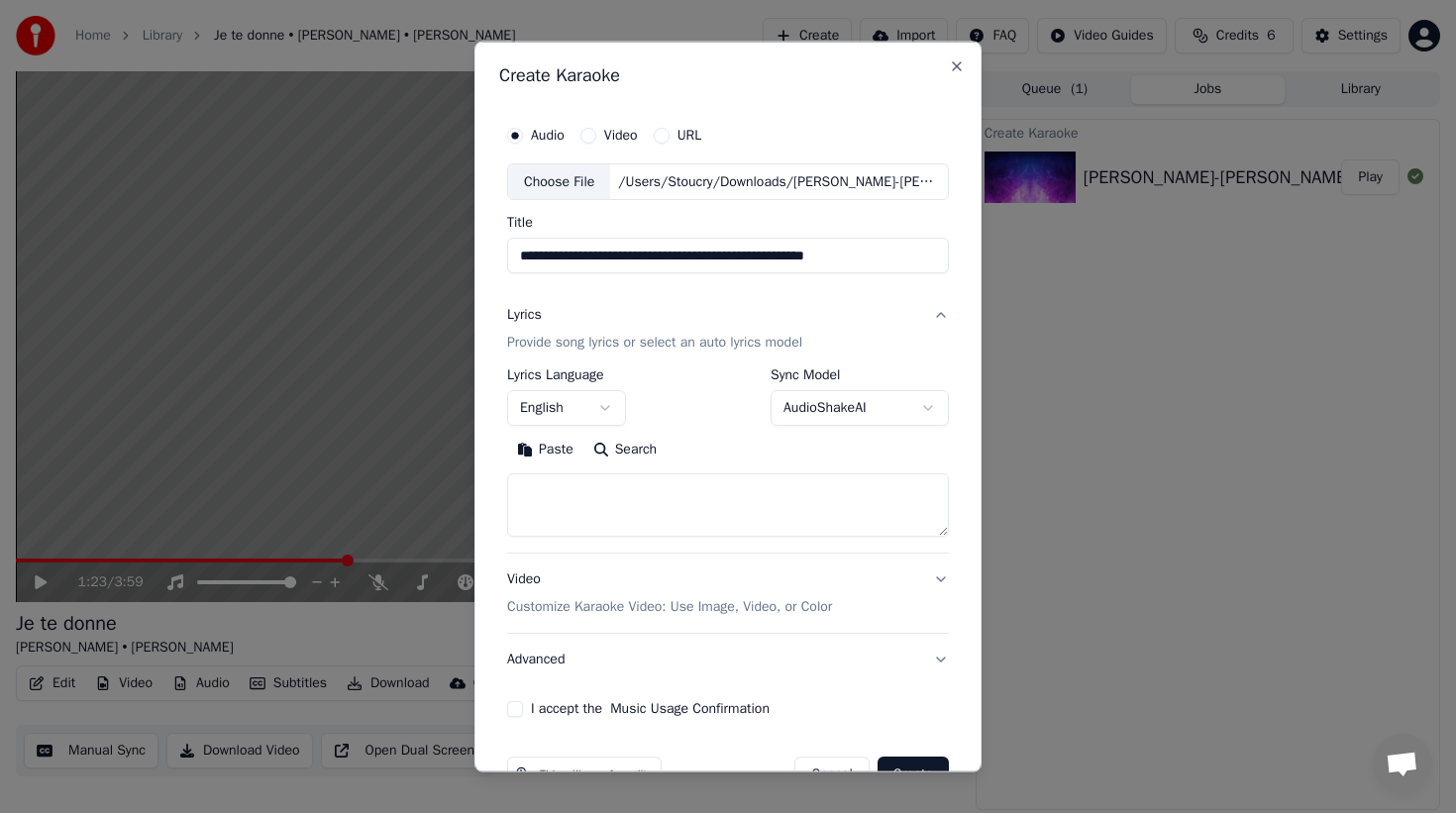 click on "**********" at bounding box center (728, 406) 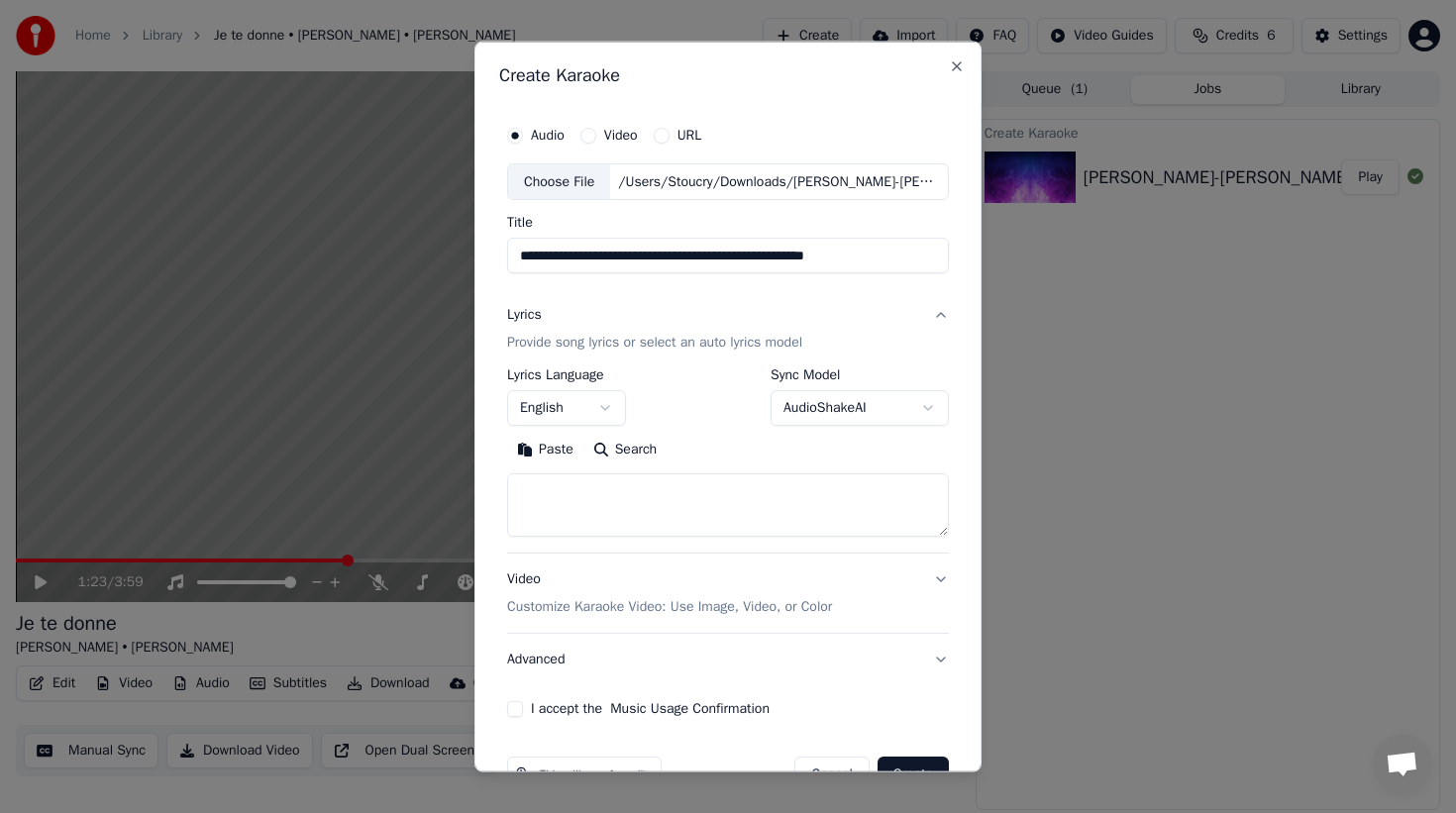 click on "**********" at bounding box center (728, 406) 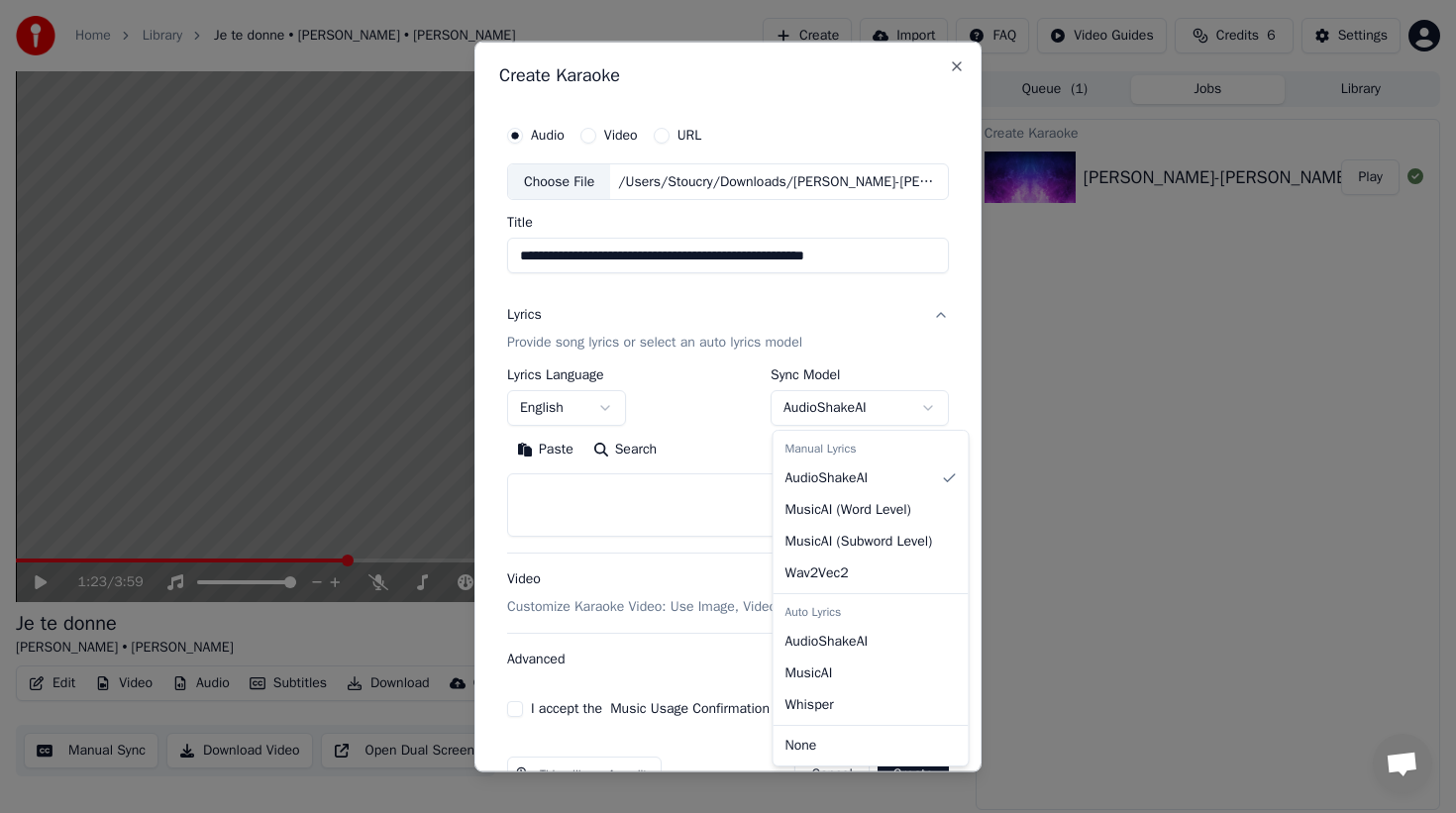 click on "**********" at bounding box center [728, 406] 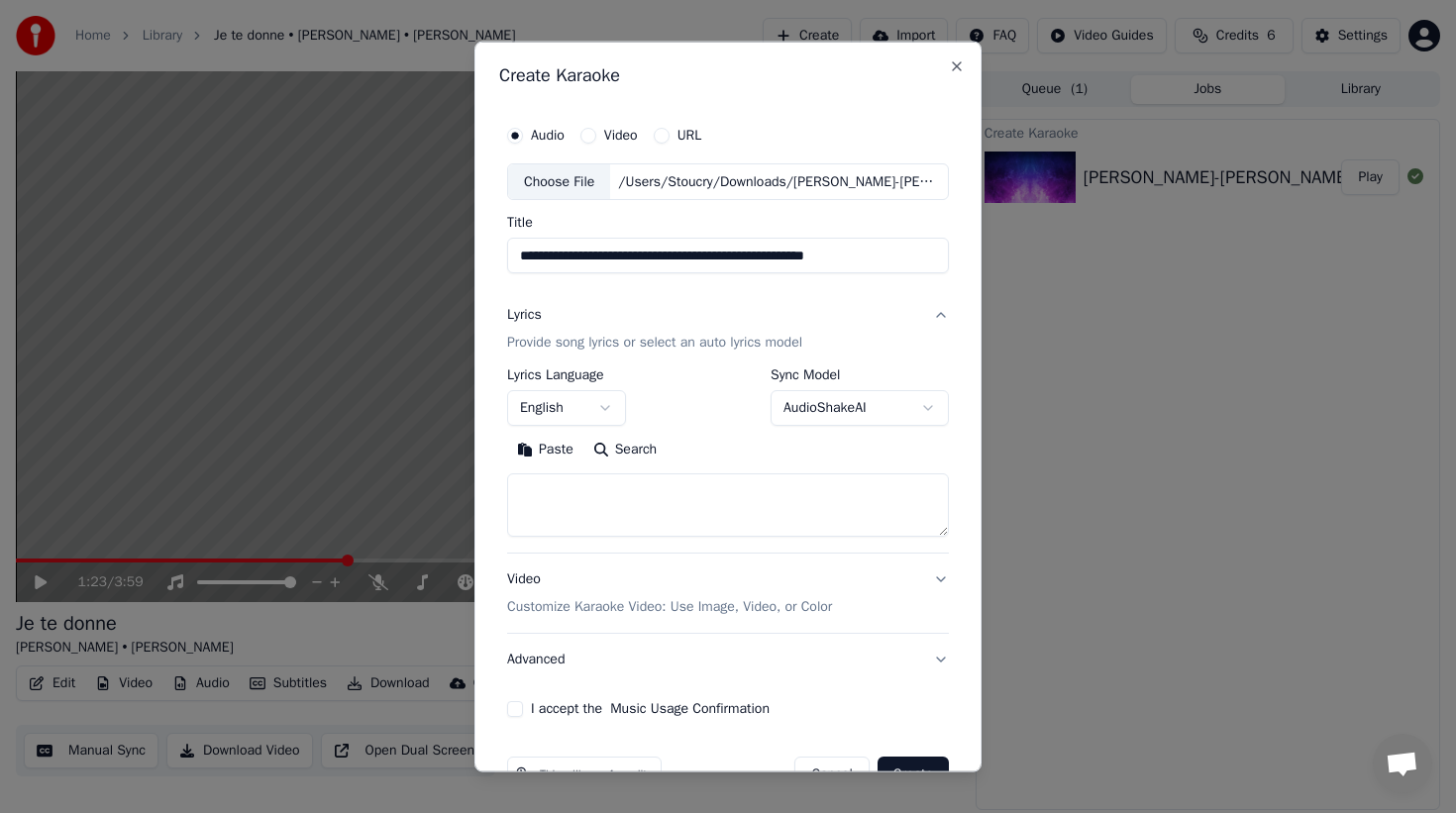 click at bounding box center (728, 505) 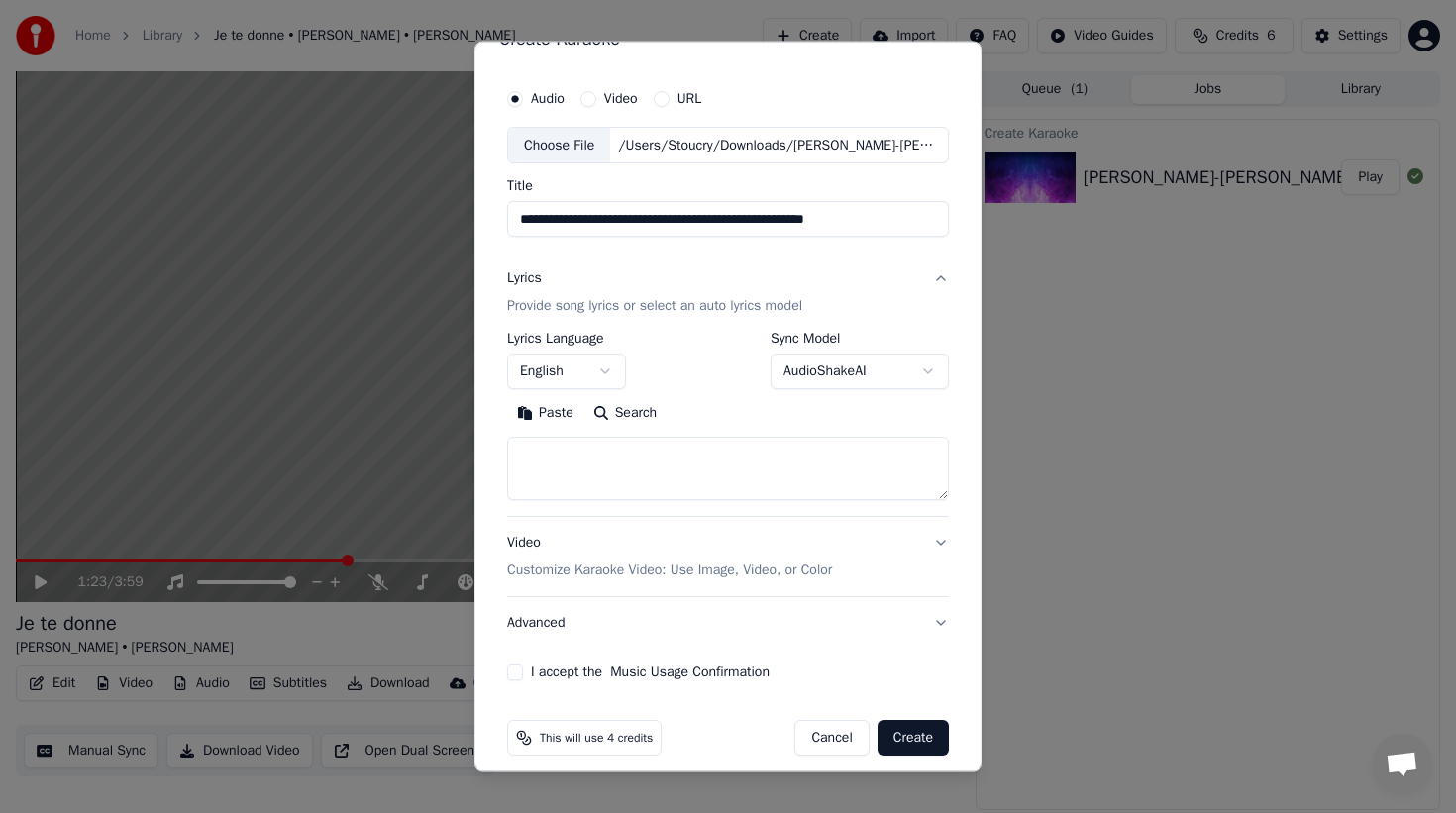 scroll, scrollTop: 52, scrollLeft: 0, axis: vertical 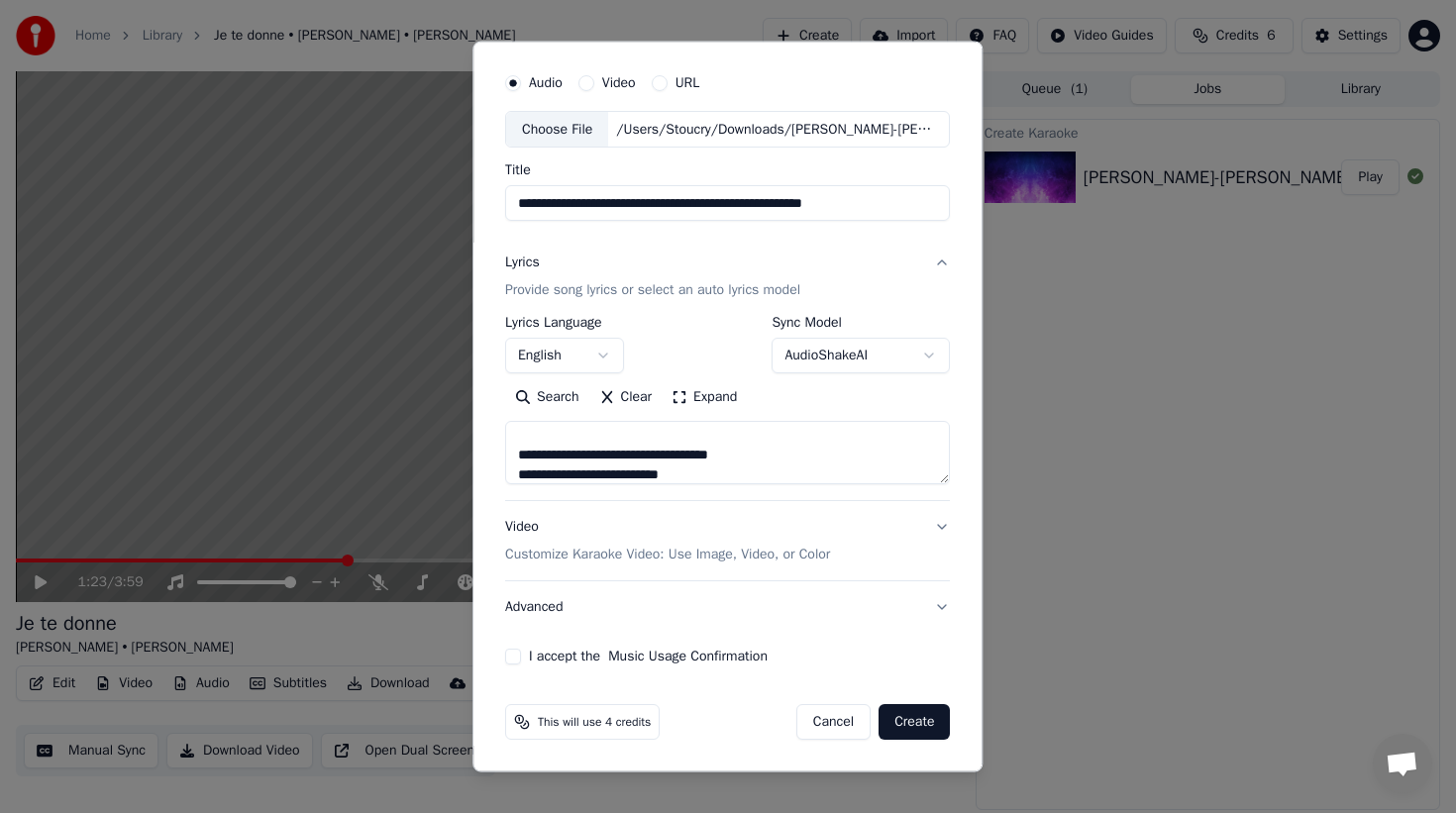 click on "**********" at bounding box center [727, 453] 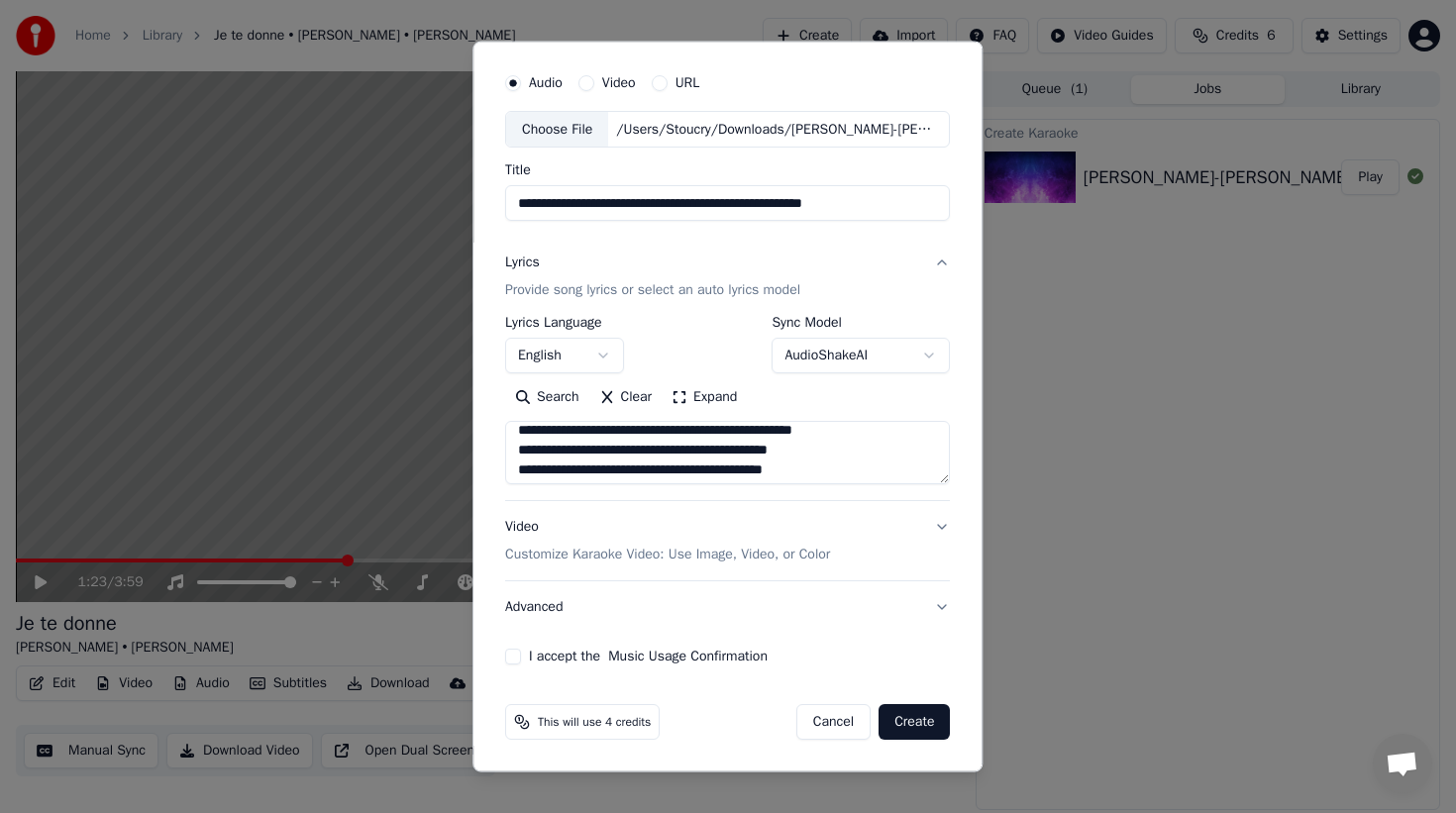 scroll, scrollTop: 0, scrollLeft: 0, axis: both 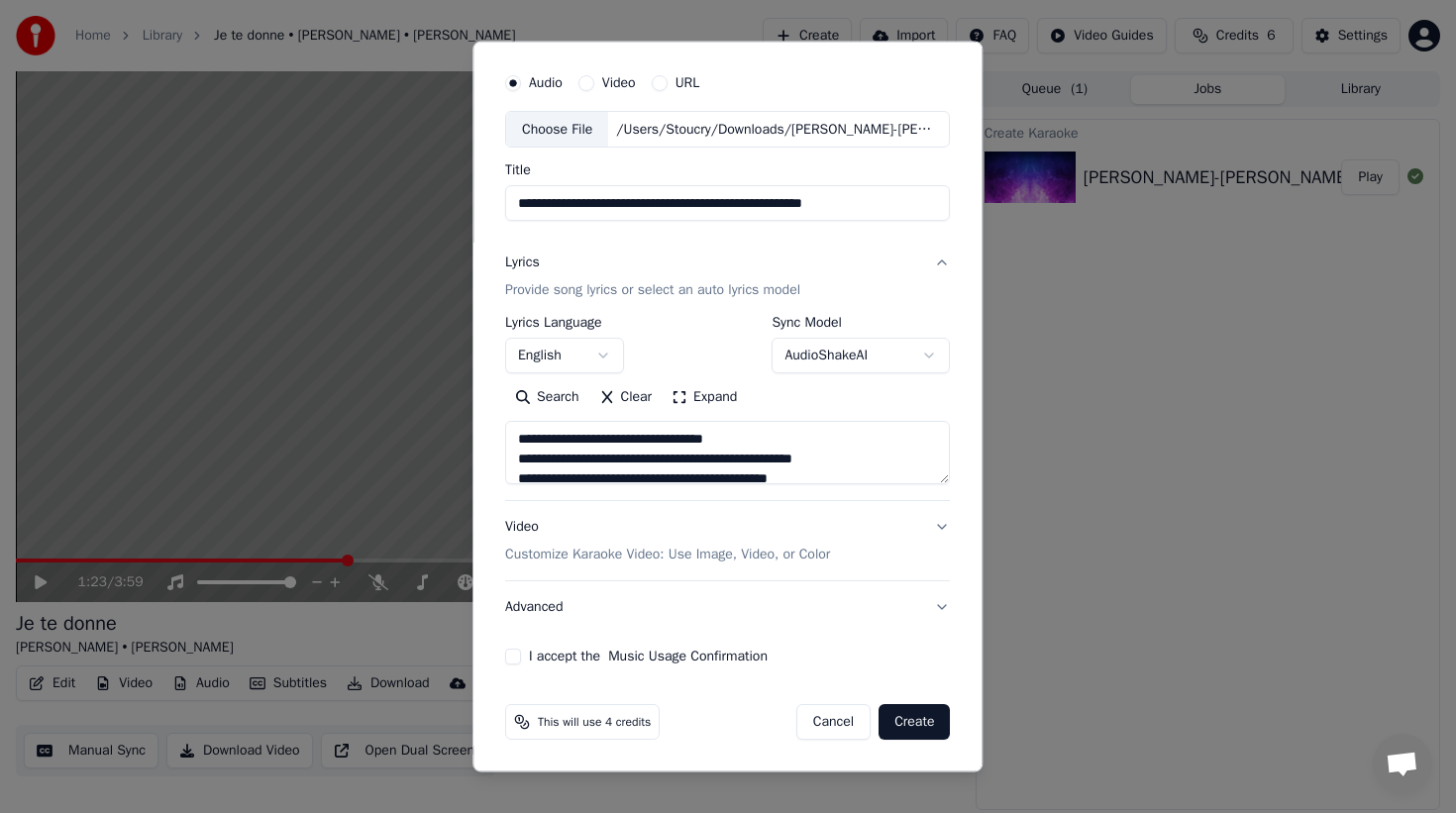 click on "**********" at bounding box center [727, 453] 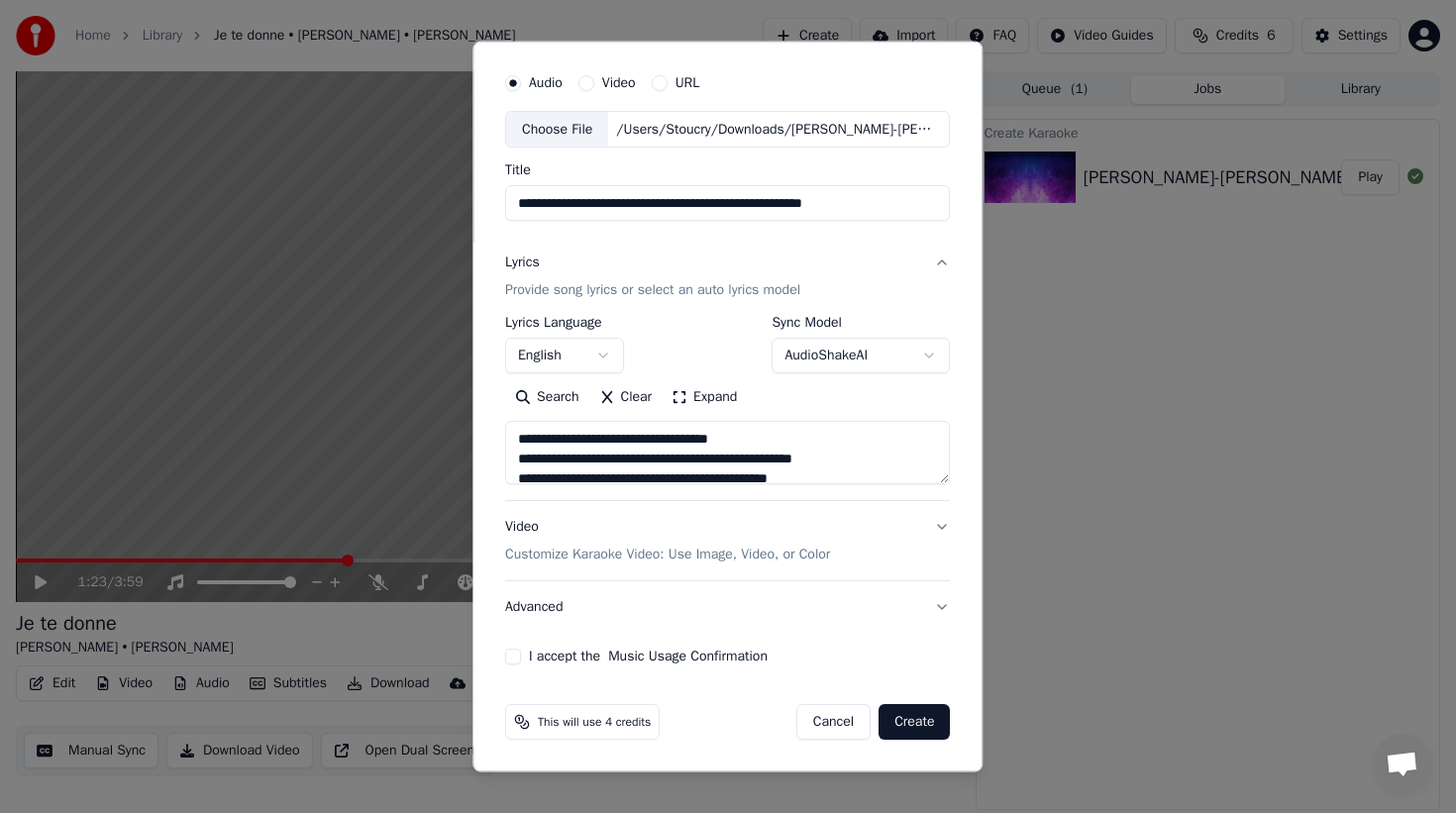 click on "**********" at bounding box center [727, 453] 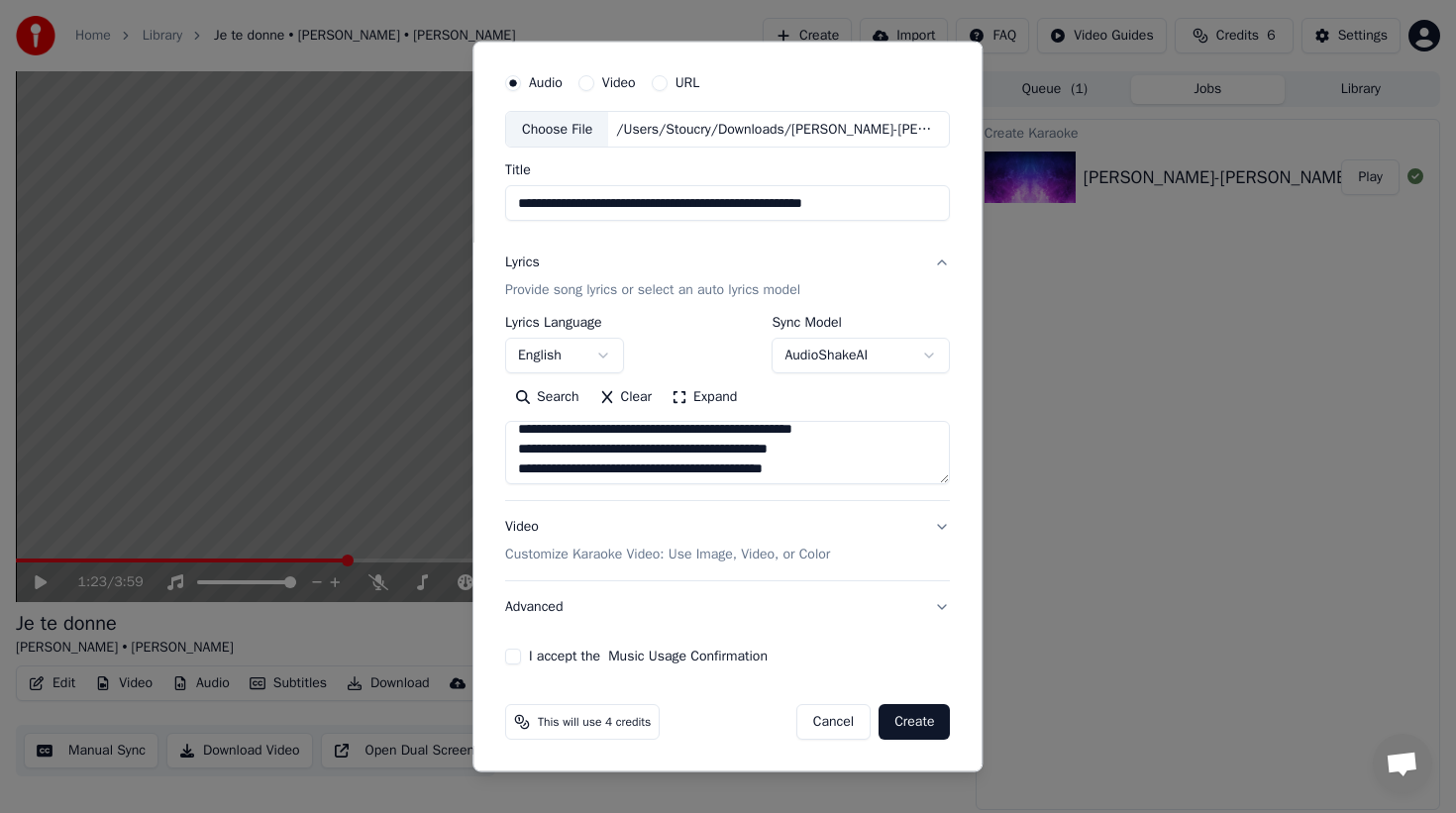 scroll, scrollTop: 33, scrollLeft: 0, axis: vertical 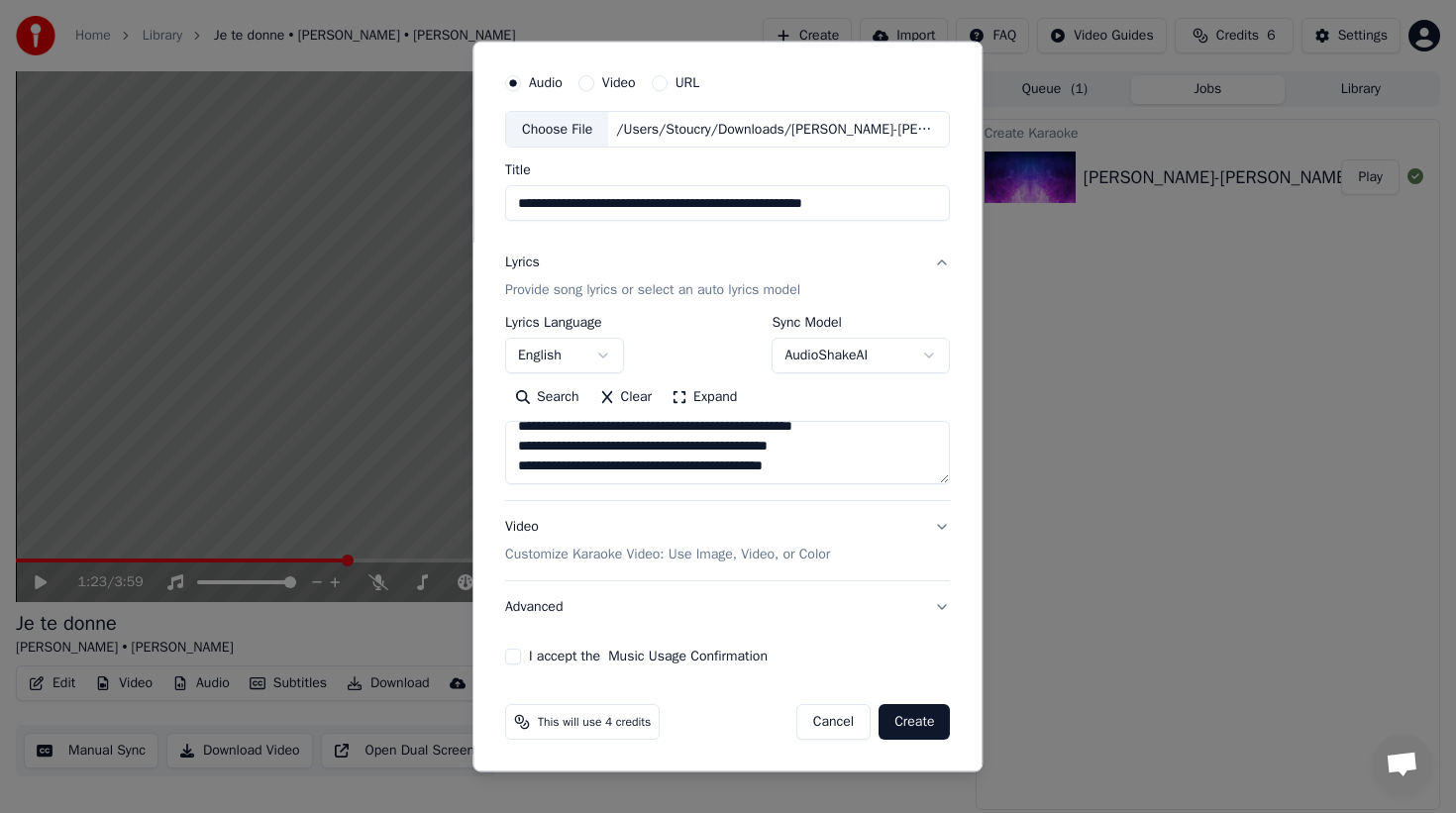 click on "**********" at bounding box center [727, 453] 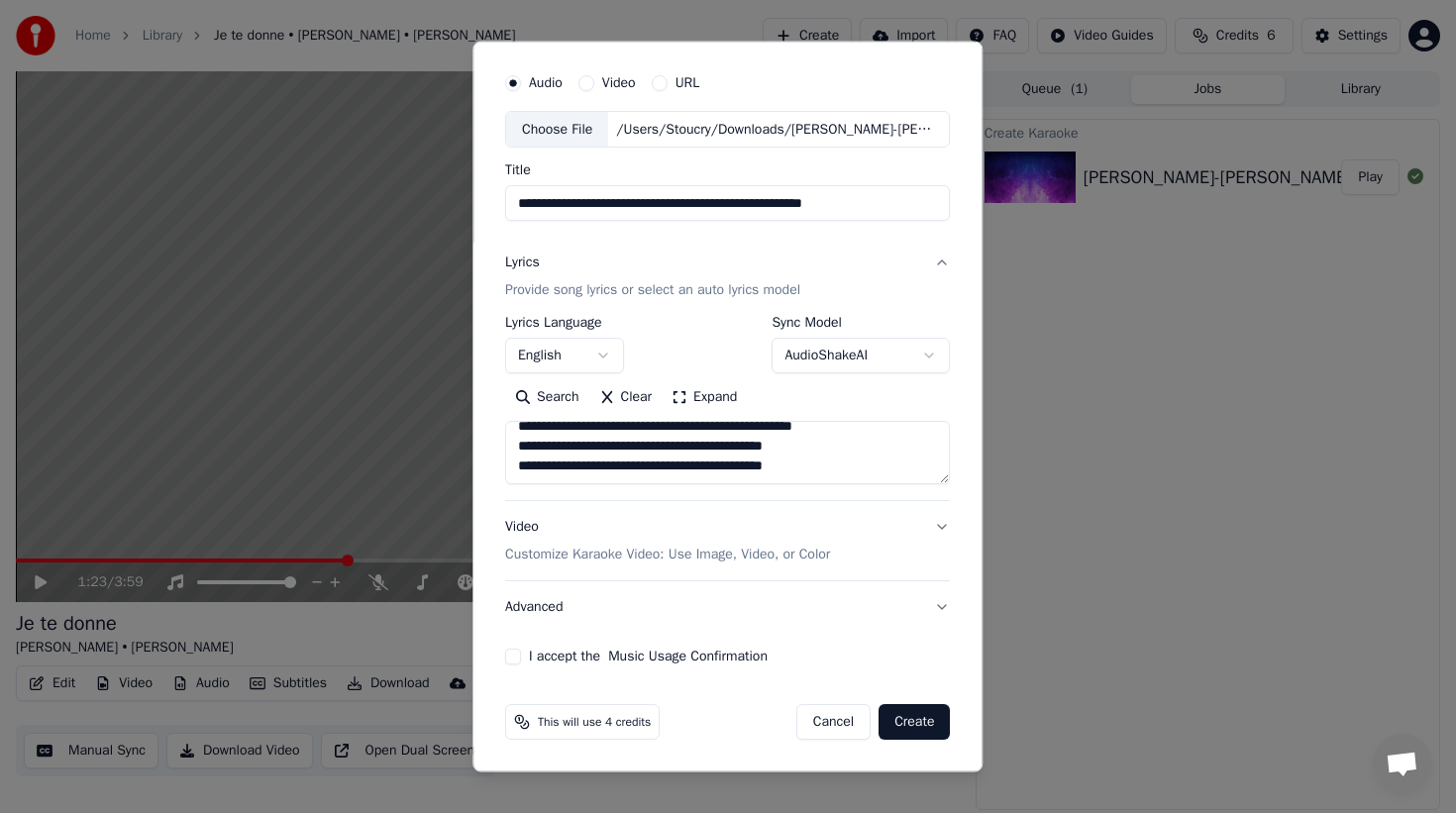 type on "**********" 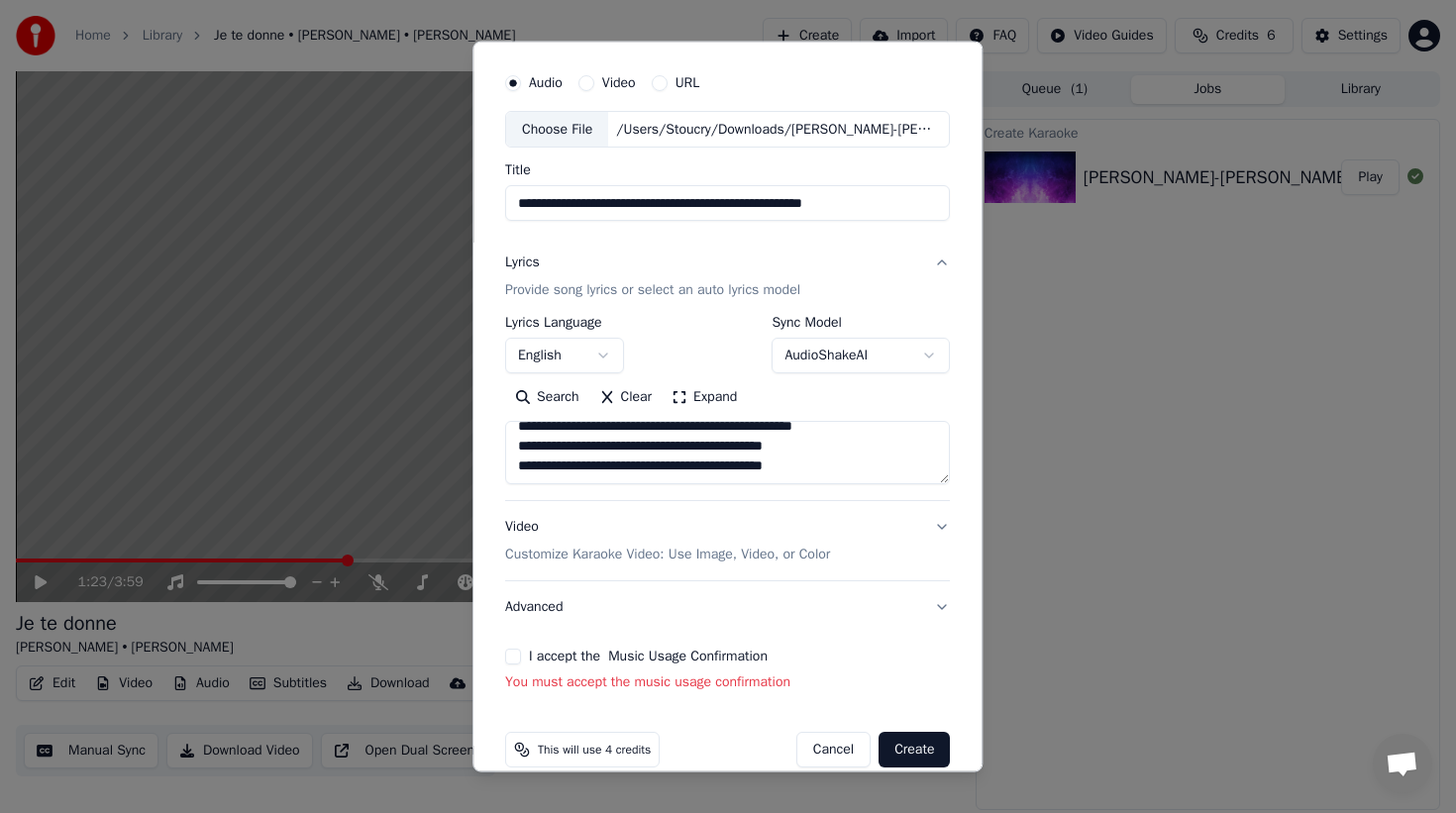 click on "I accept the   Music Usage Confirmation" at bounding box center [513, 657] 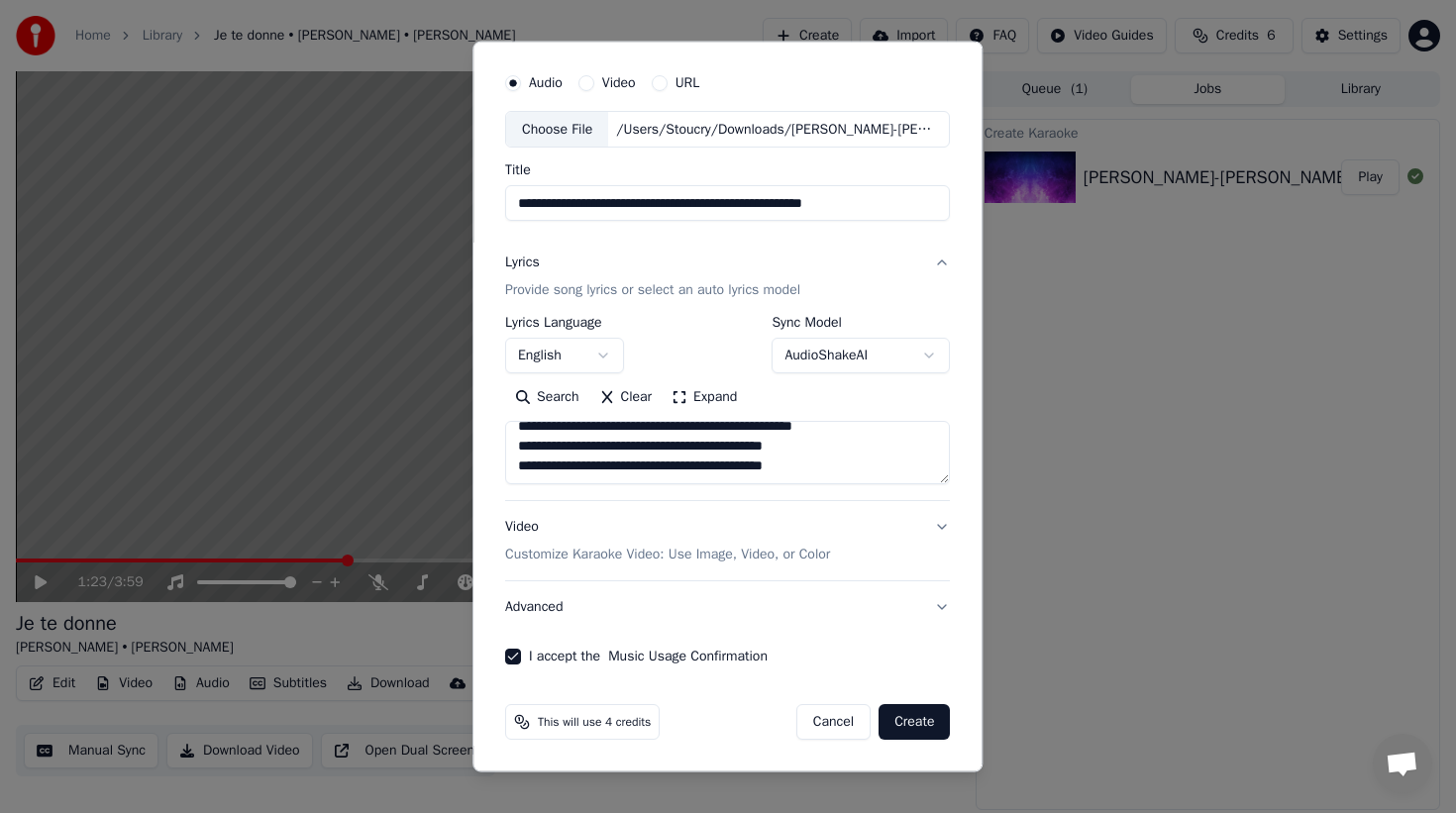 click on "Create" at bounding box center (914, 722) 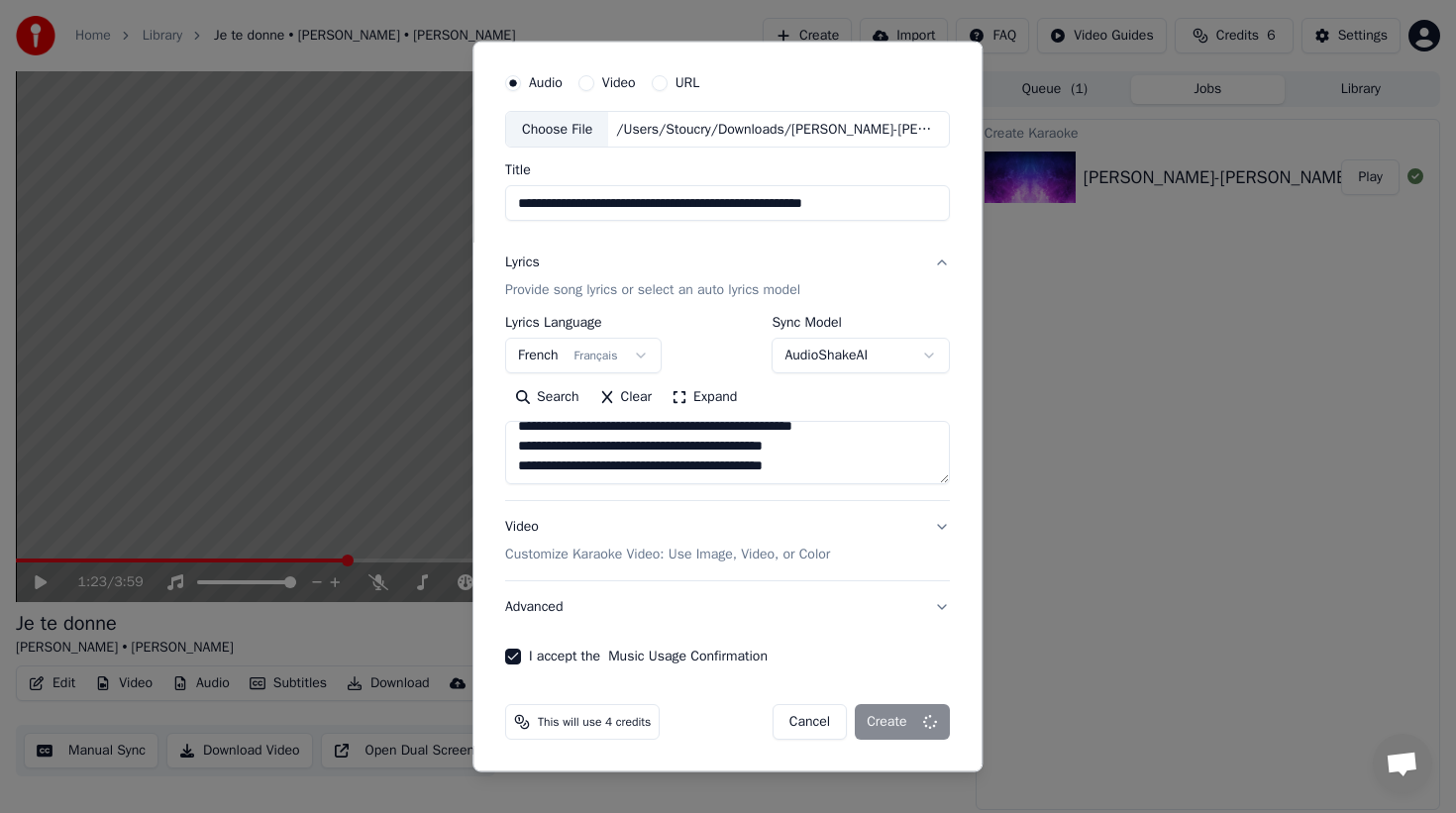 type 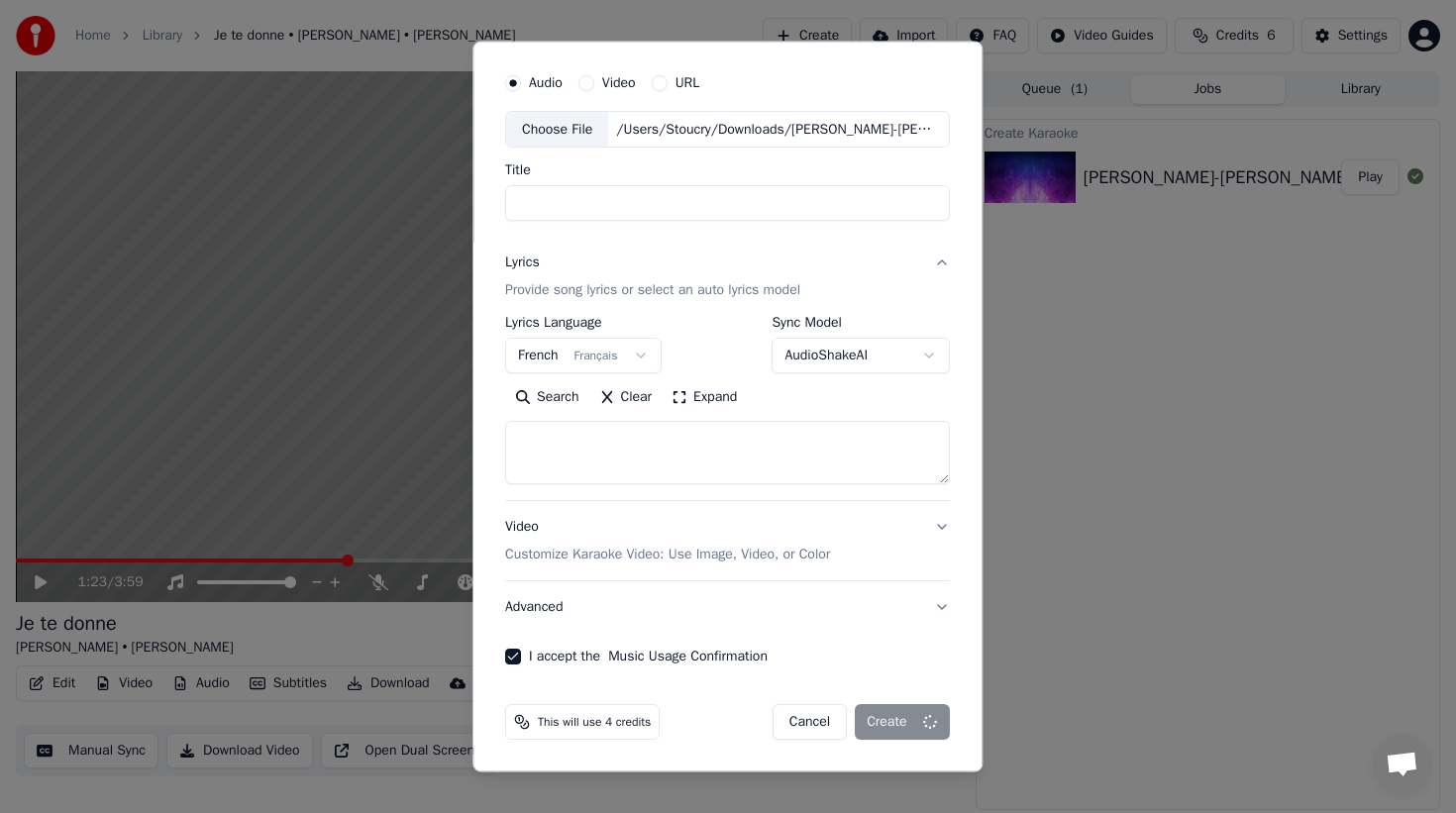select 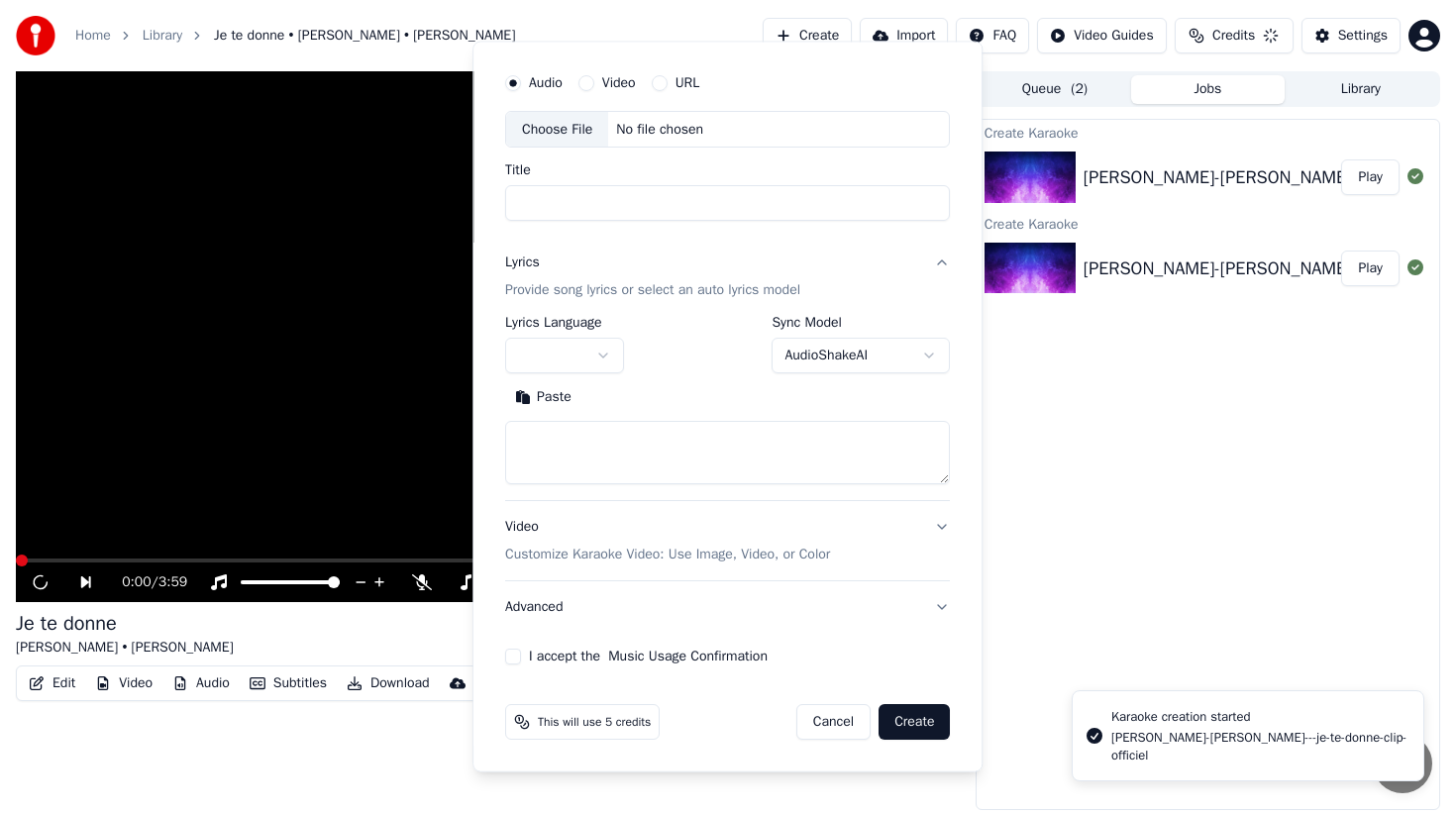 scroll, scrollTop: 0, scrollLeft: 0, axis: both 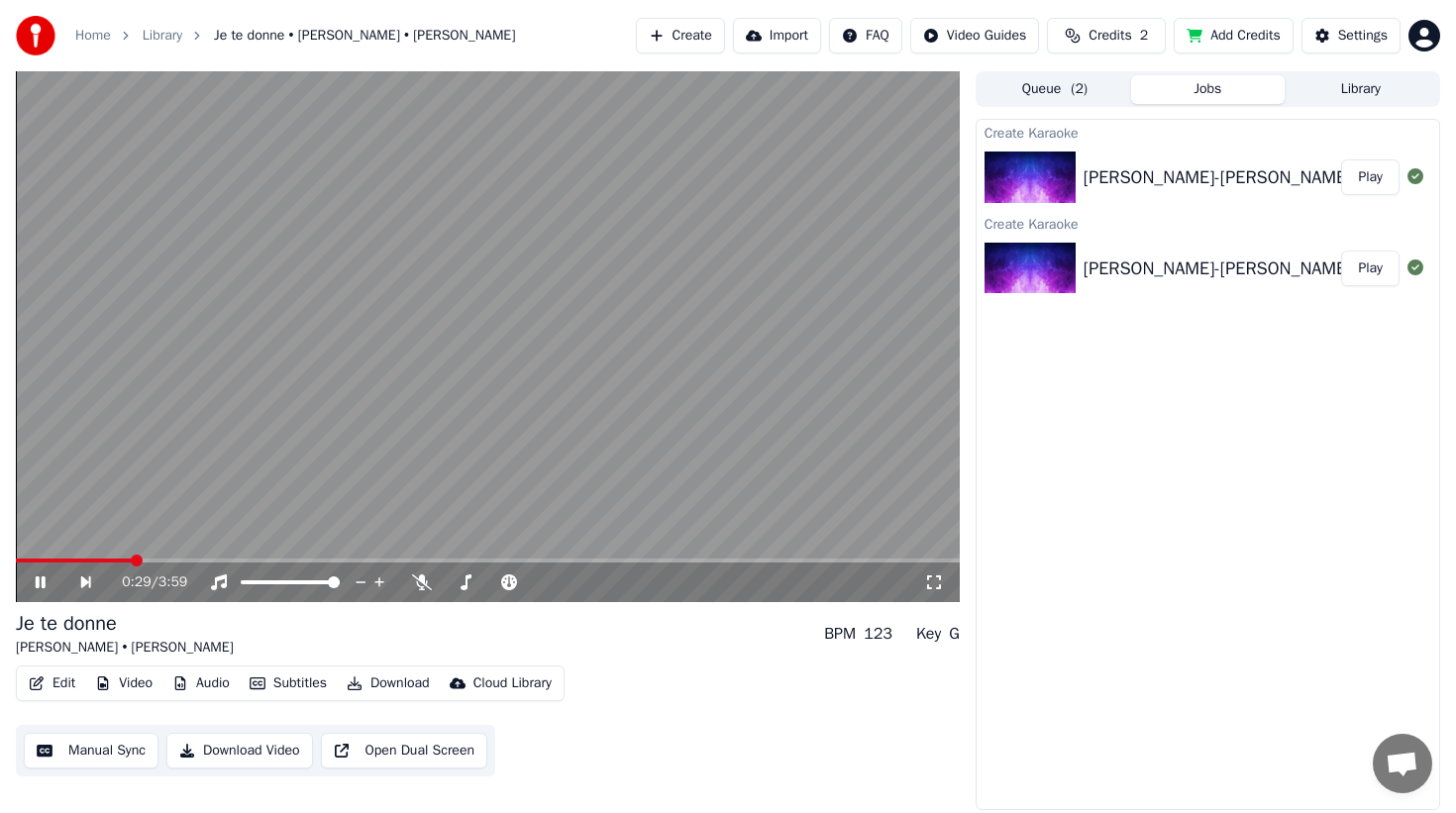 click on "[PERSON_NAME]-[PERSON_NAME]---je-te-donne-clip-officiel Play" at bounding box center (1207, 177) 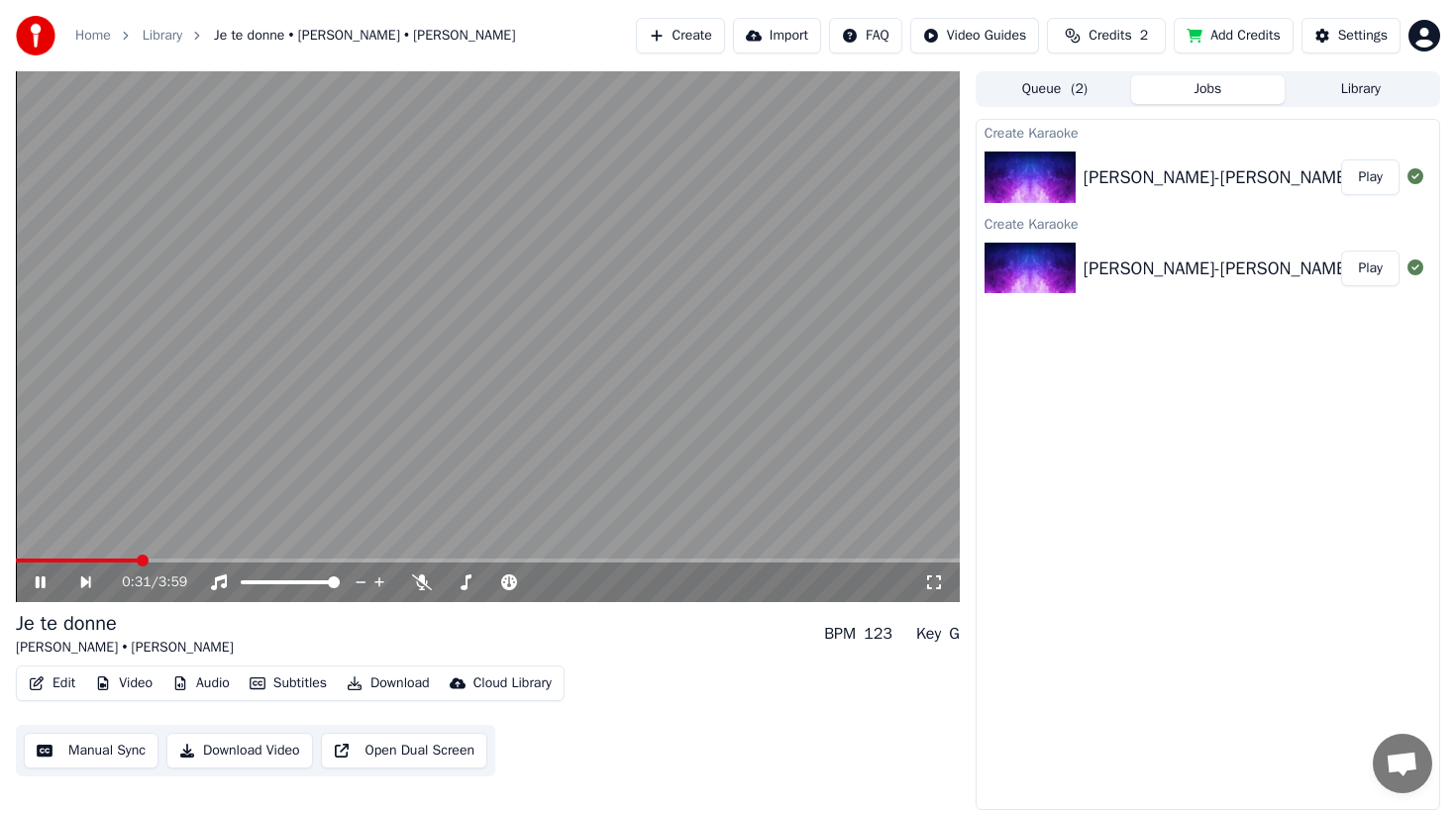 click on "Play" at bounding box center (1370, 177) 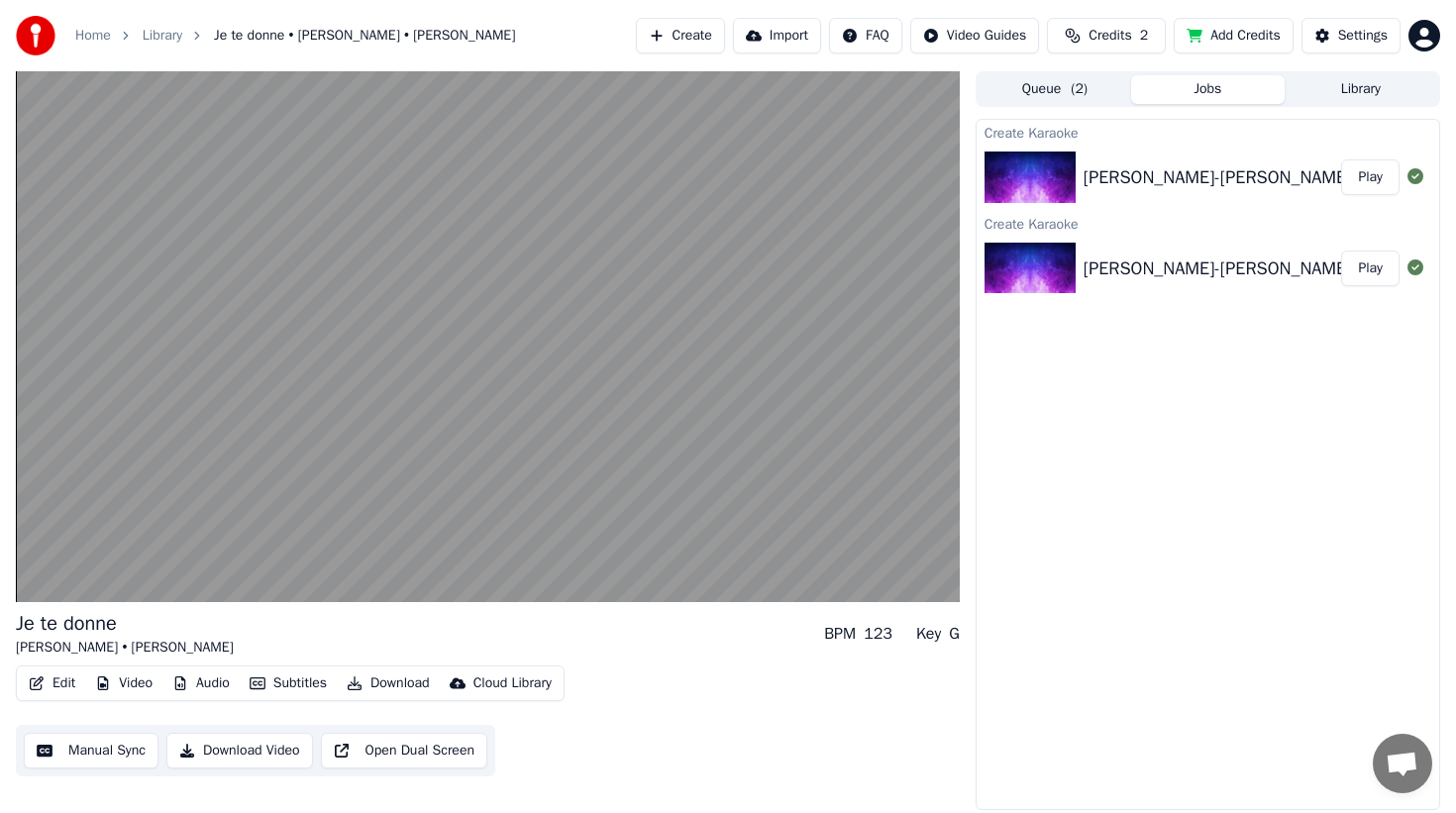 click on "Play" at bounding box center [1370, 268] 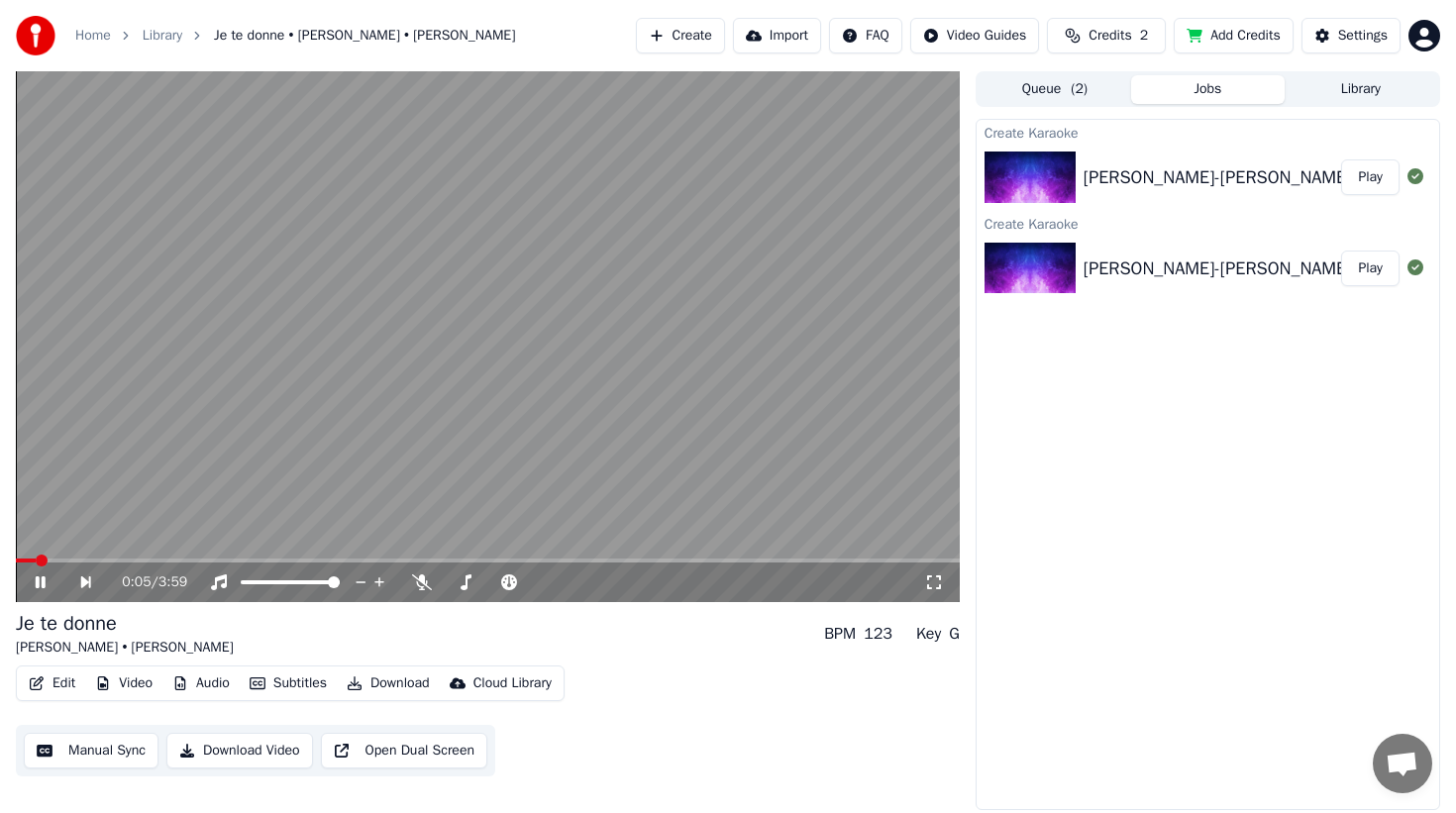 click at bounding box center [487, 337] 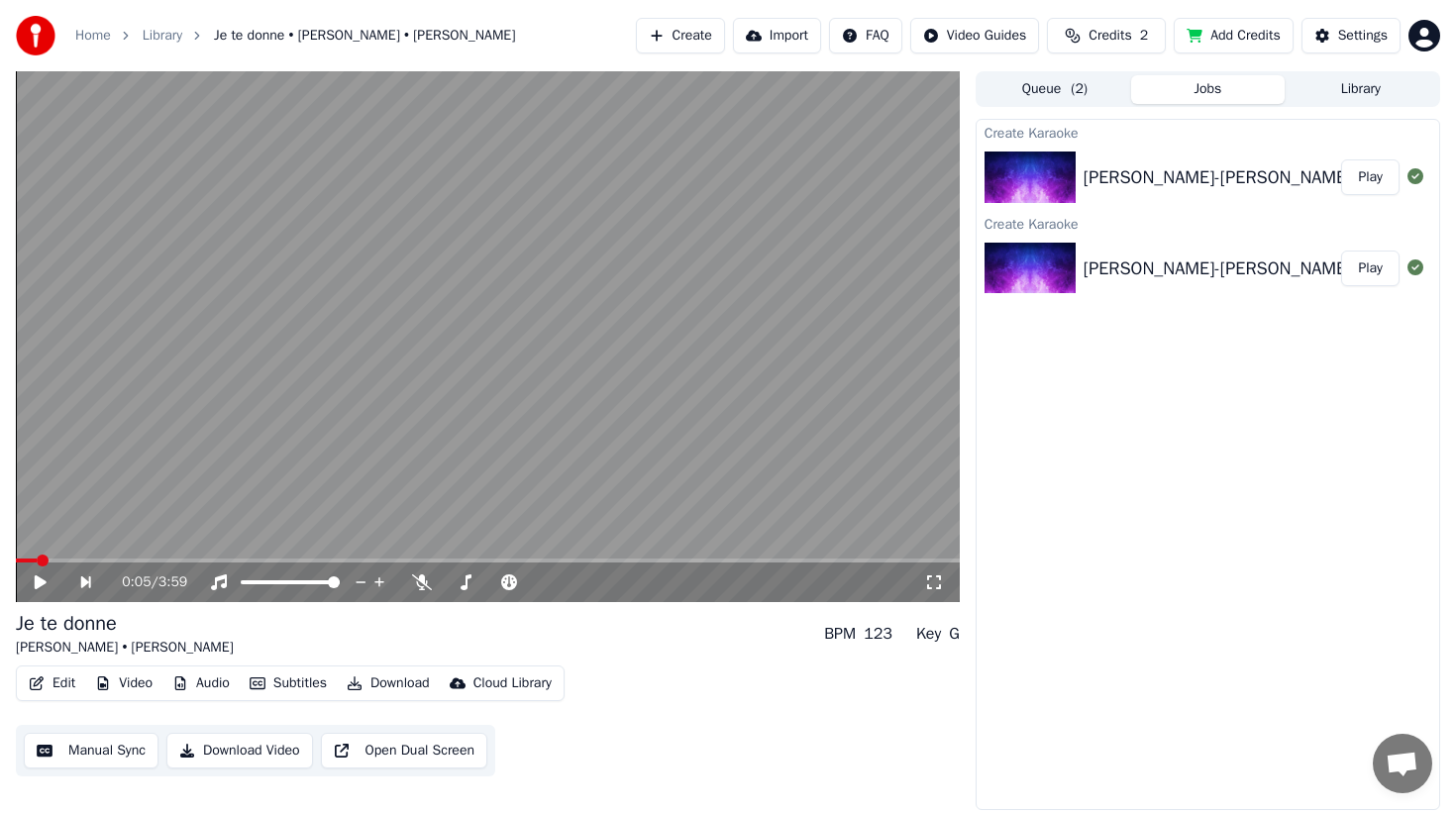 click at bounding box center [487, 560] 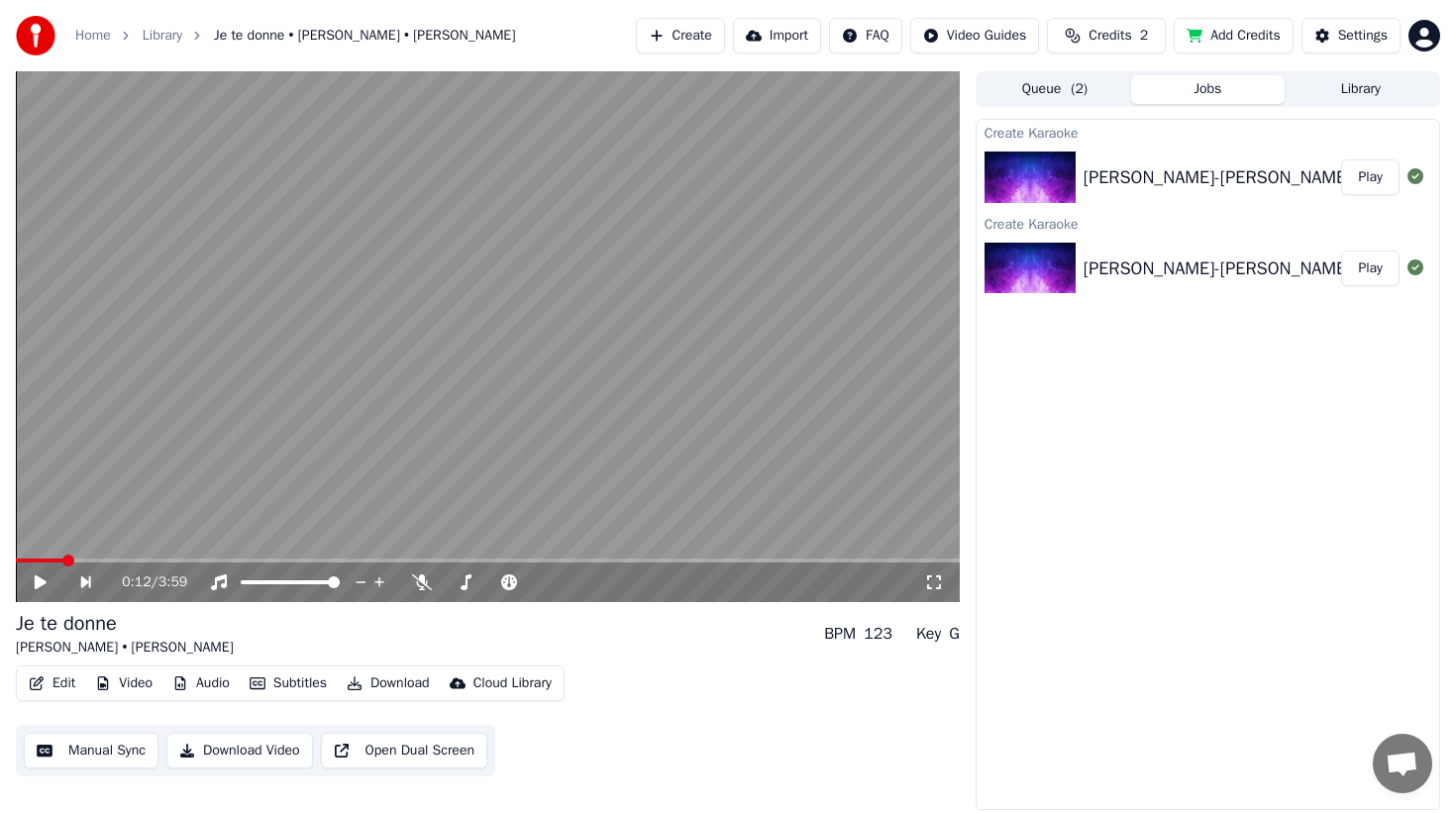 click on "Play" at bounding box center [1370, 177] 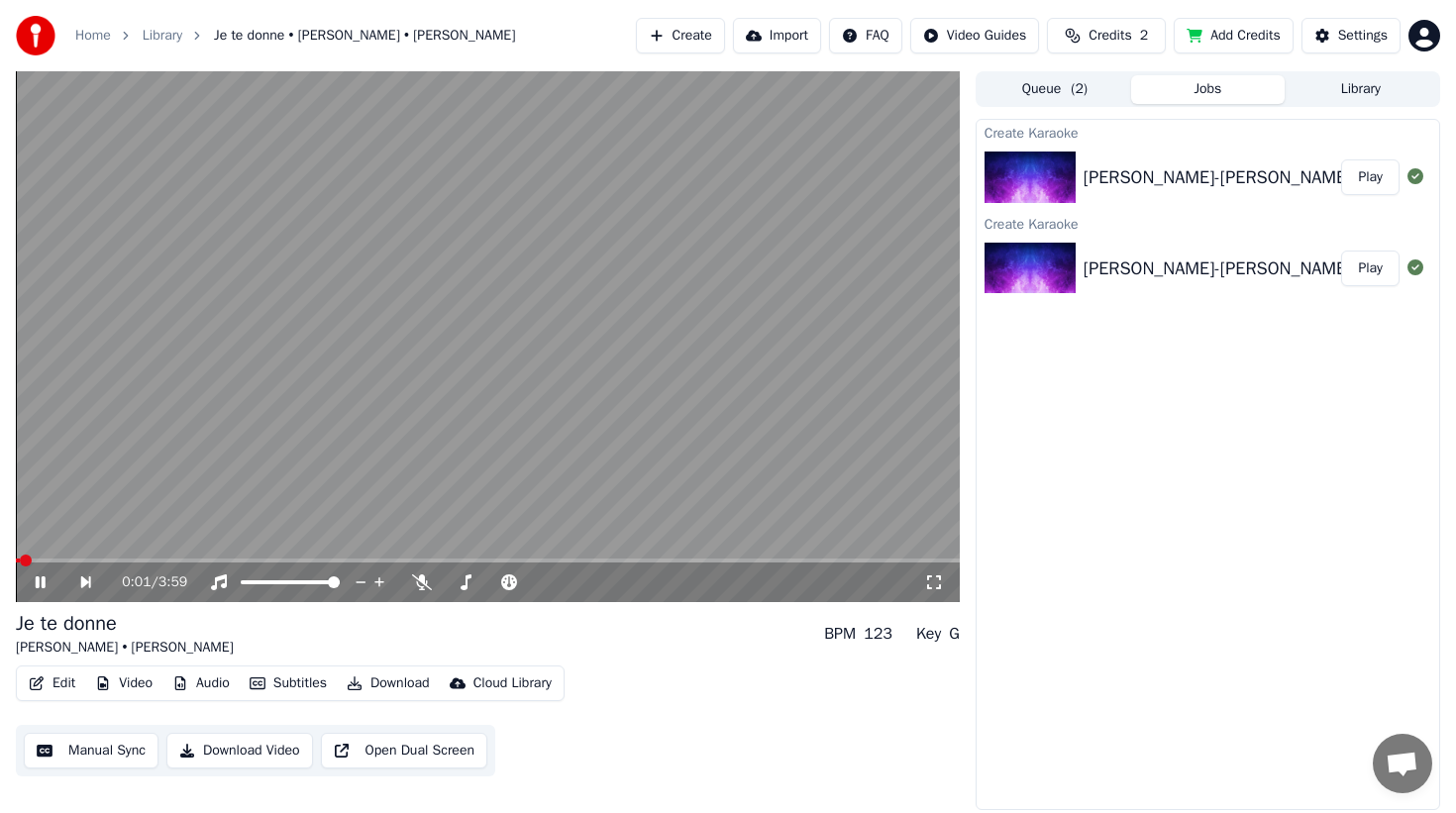 click at bounding box center (487, 560) 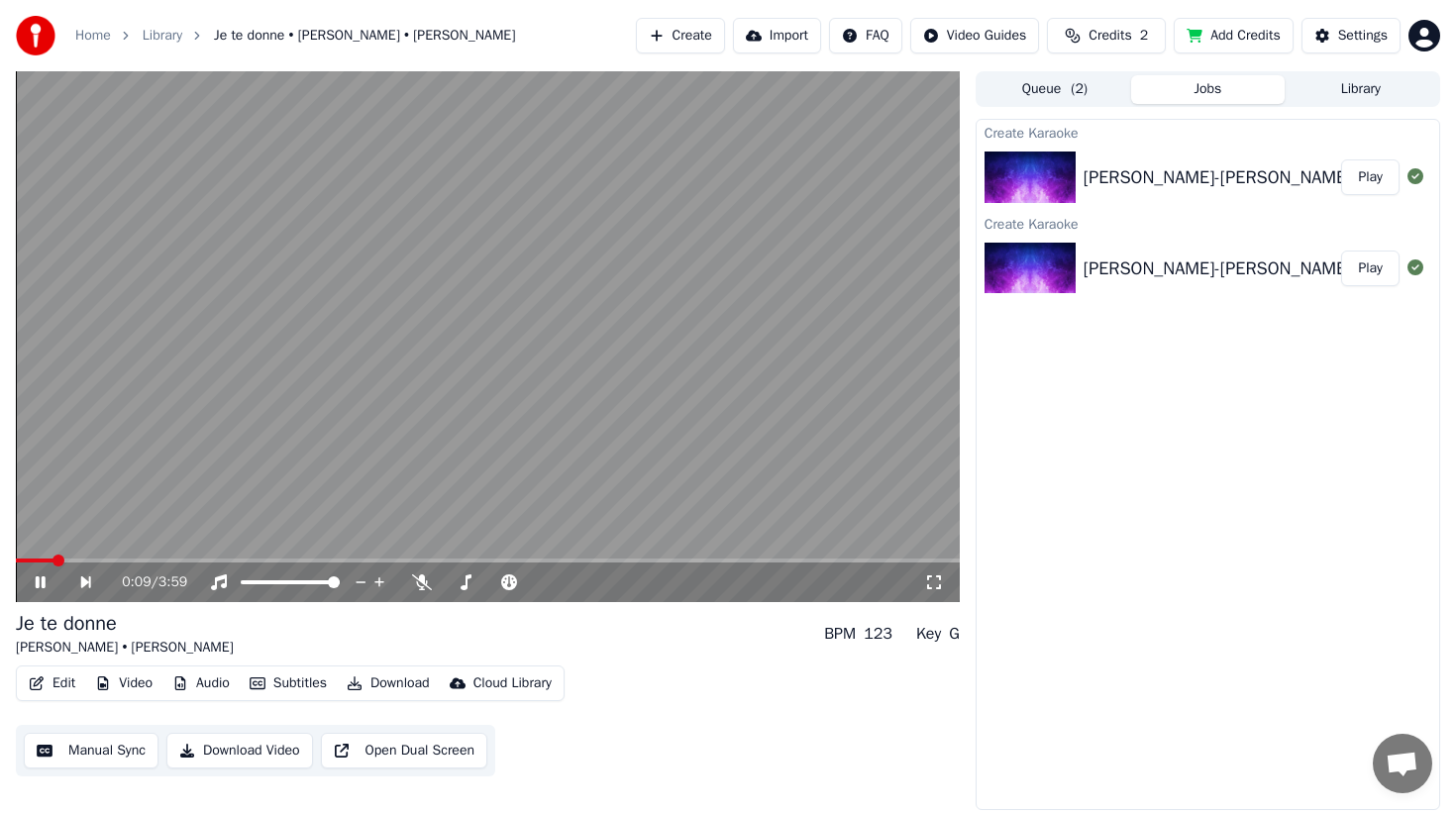 click at bounding box center (487, 337) 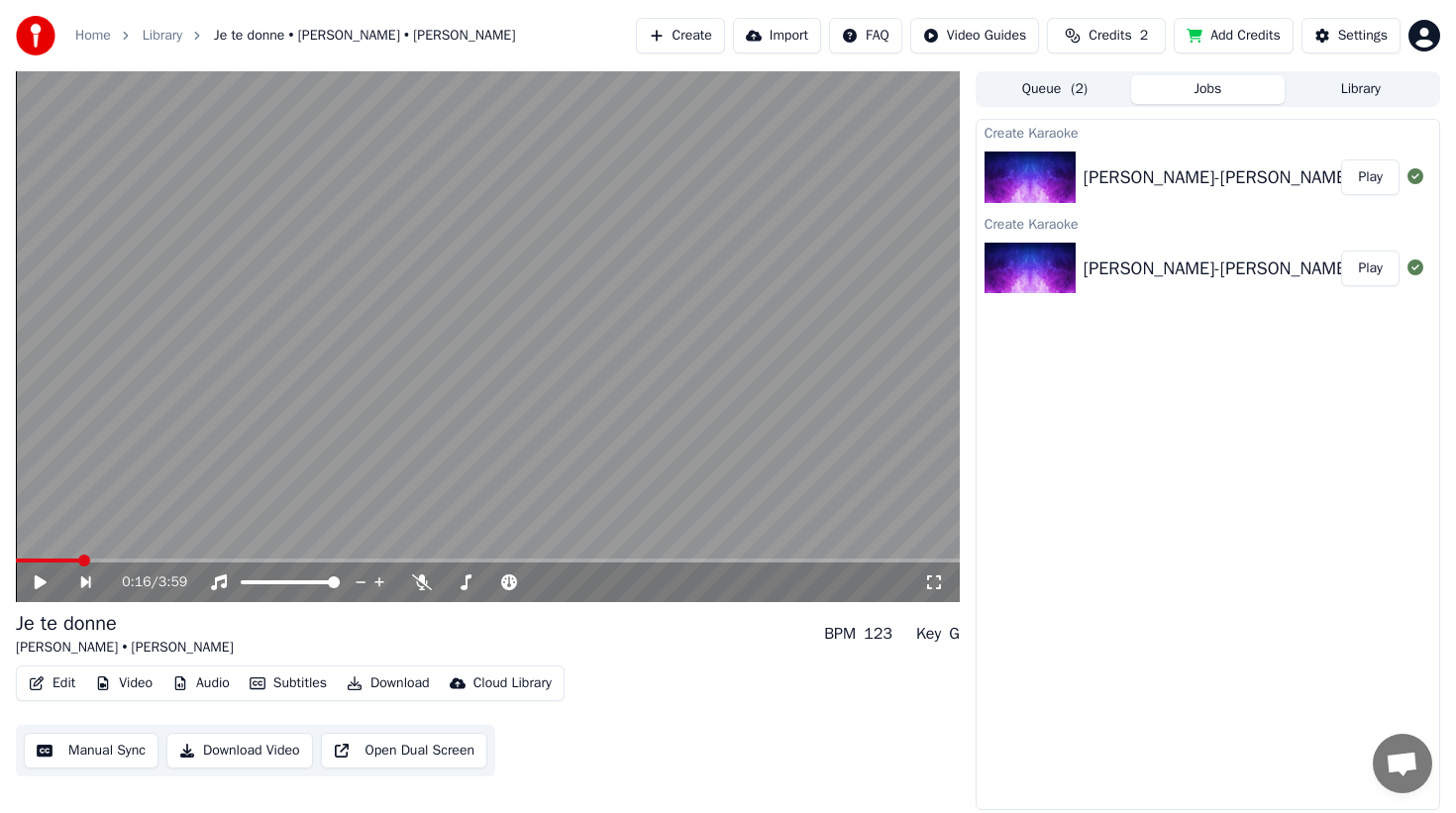 click at bounding box center (487, 560) 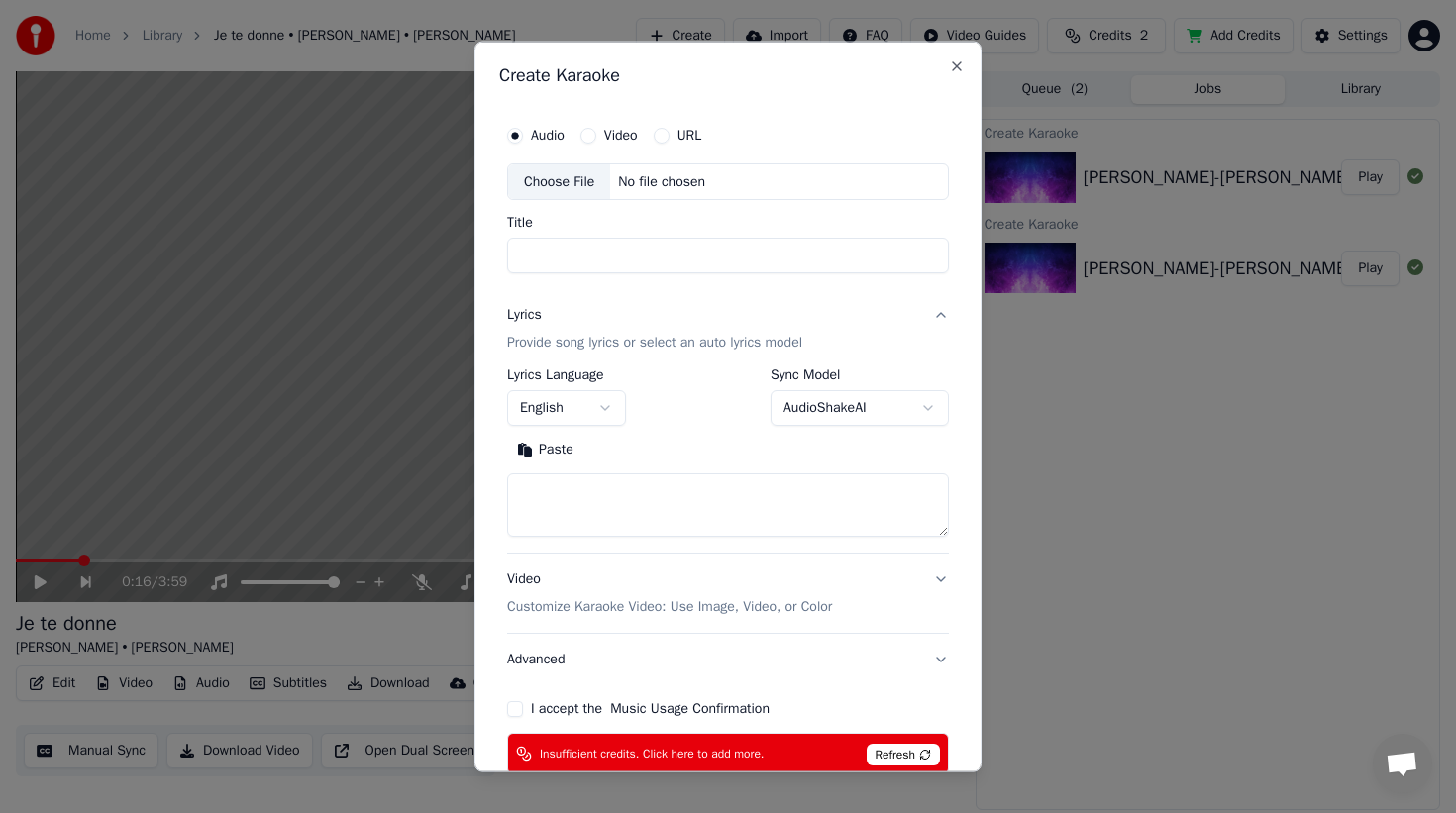 click on "**********" at bounding box center (728, 406) 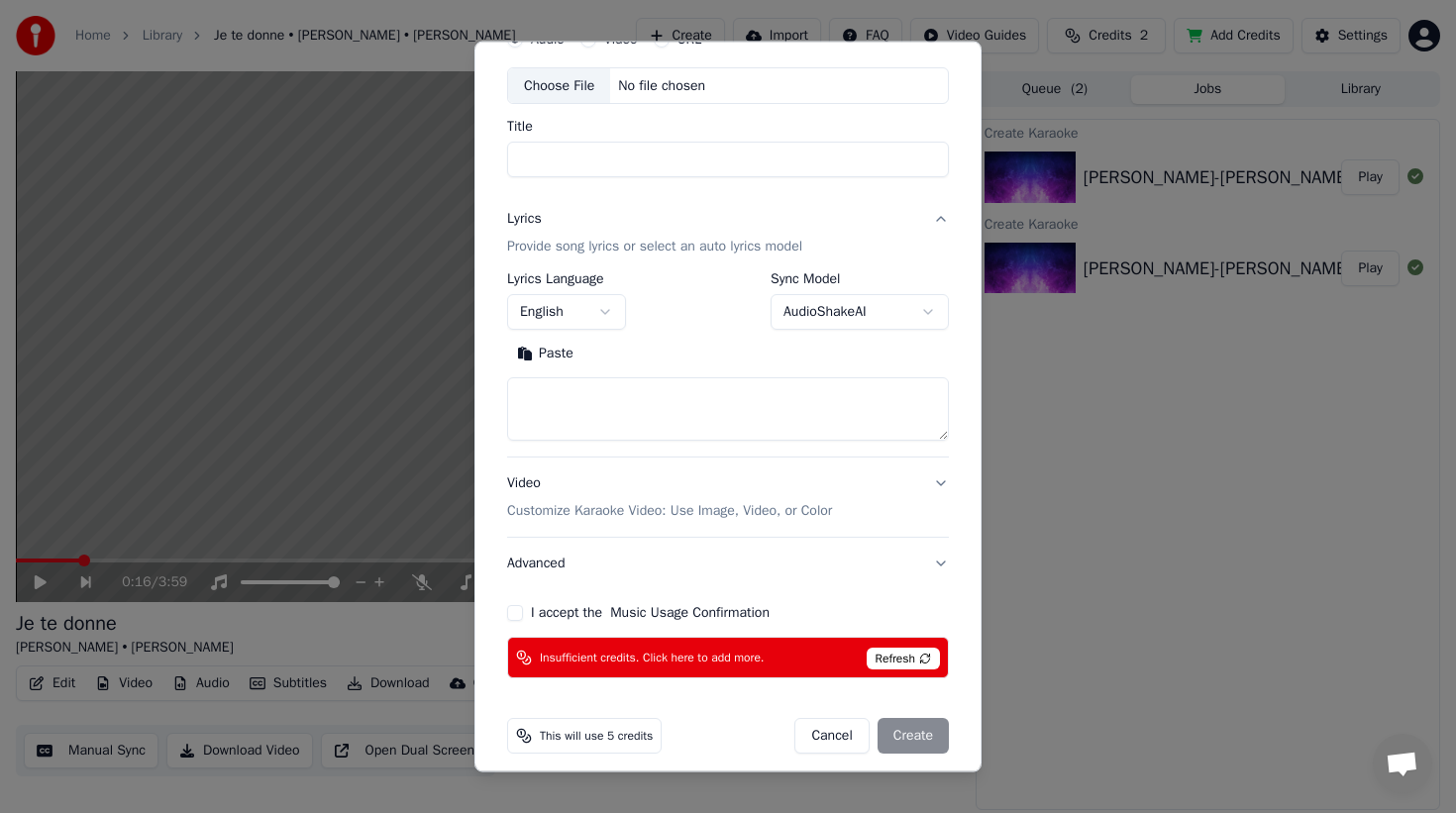 scroll, scrollTop: 111, scrollLeft: 0, axis: vertical 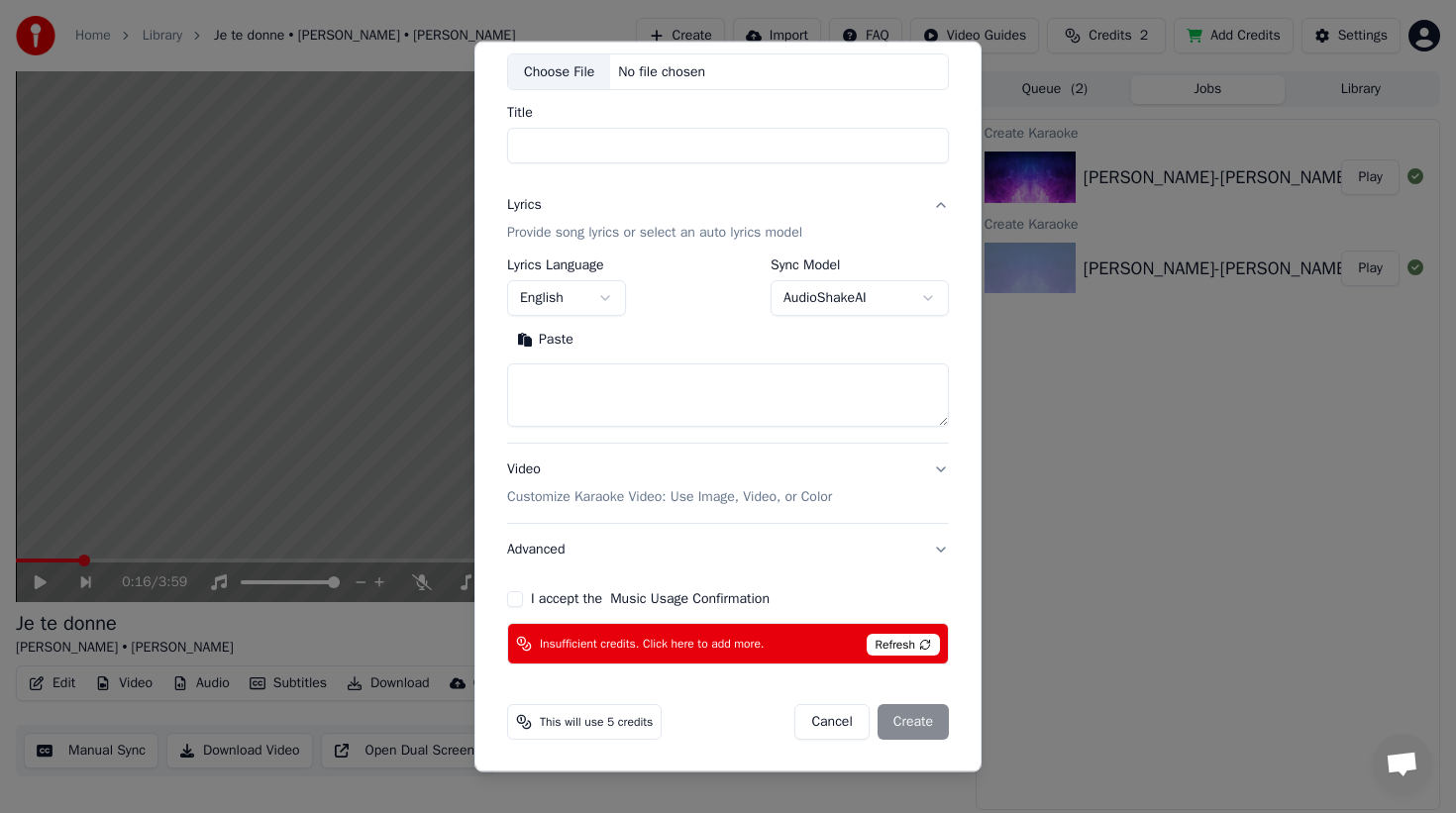 drag, startPoint x: 1138, startPoint y: 415, endPoint x: 1138, endPoint y: 430, distance: 15 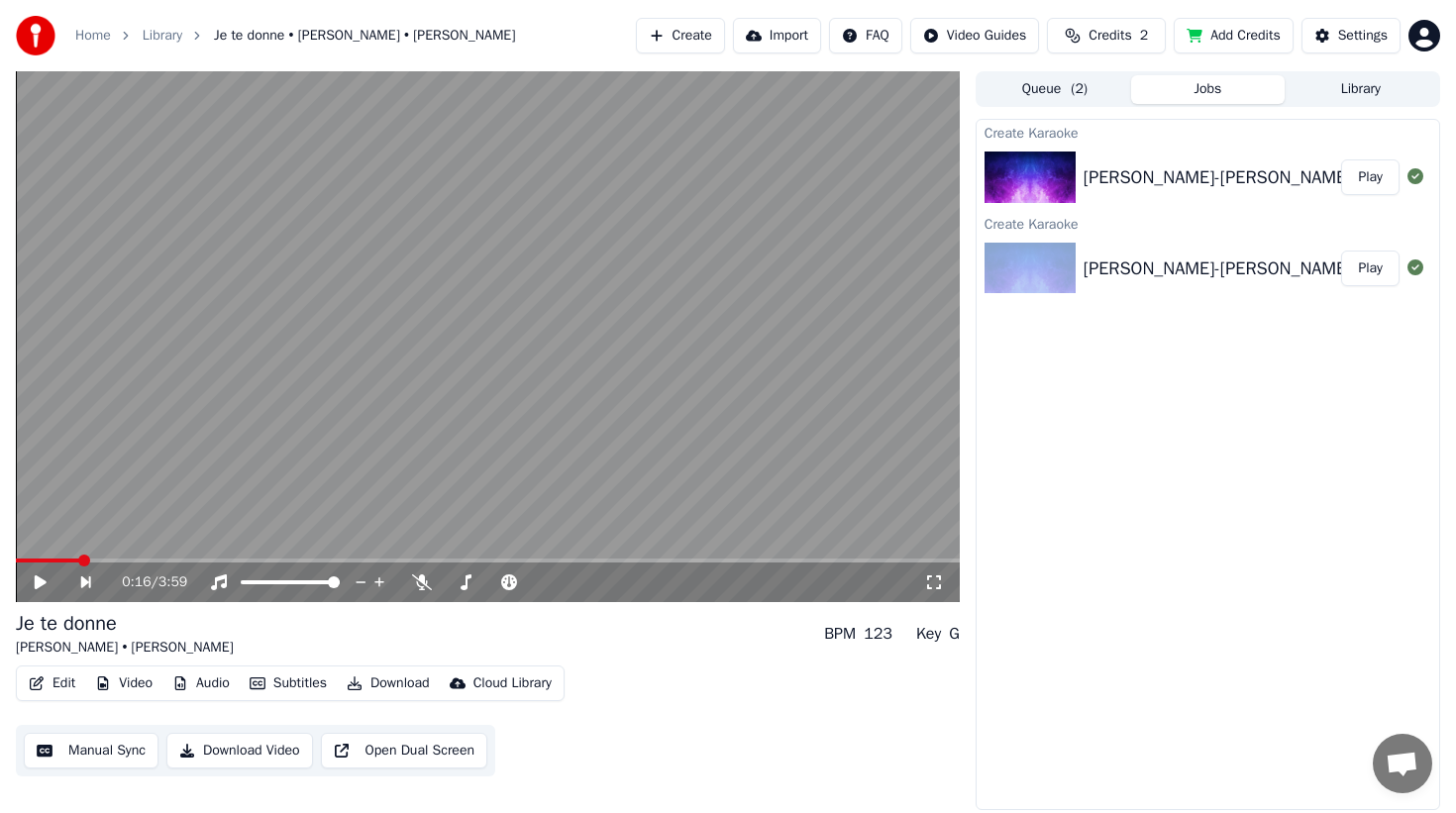click on "[PERSON_NAME]-[PERSON_NAME]---je-te-donne-clip-officiel" at bounding box center [1313, 177] 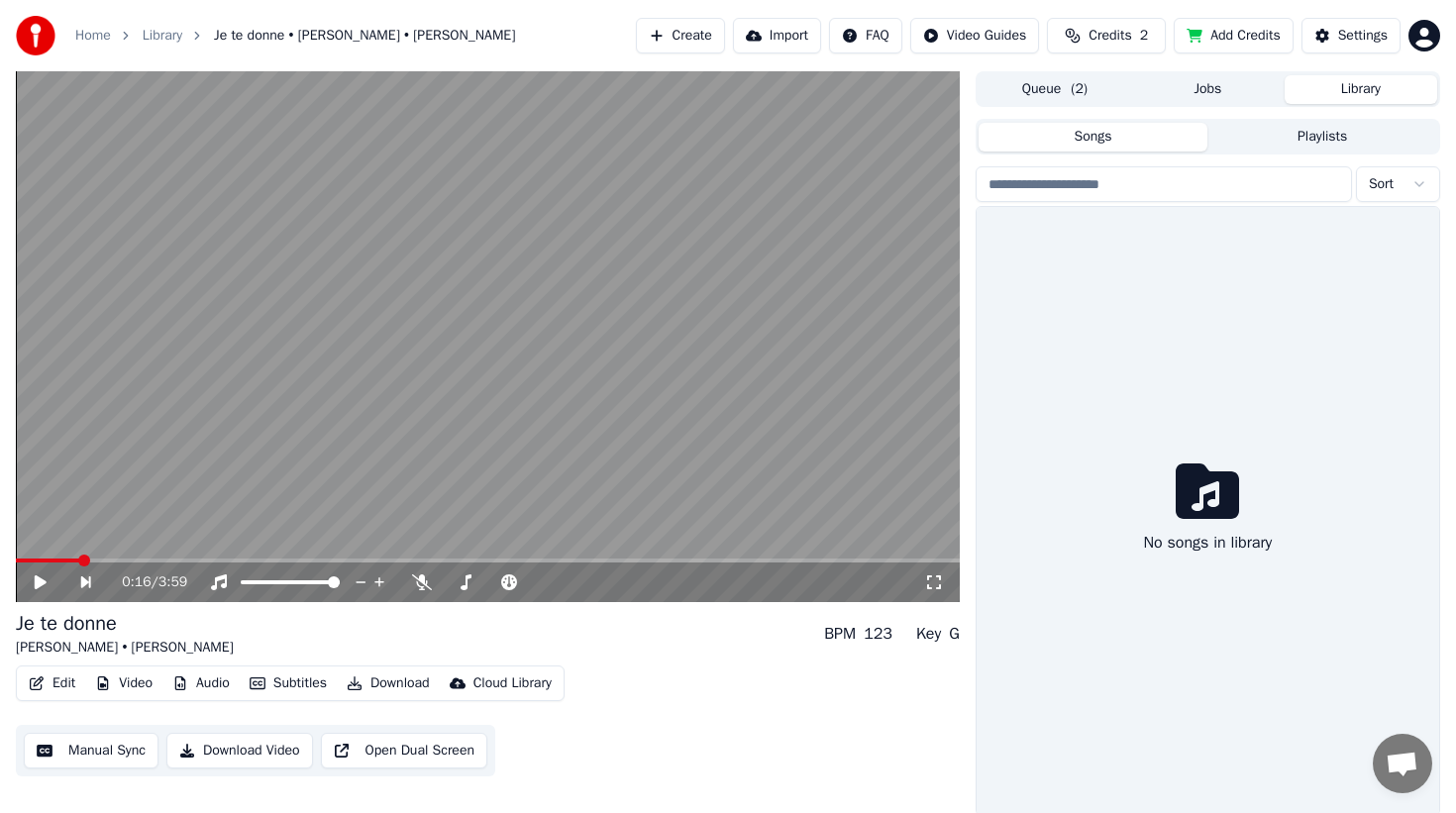 click on "Library" at bounding box center (1361, 89) 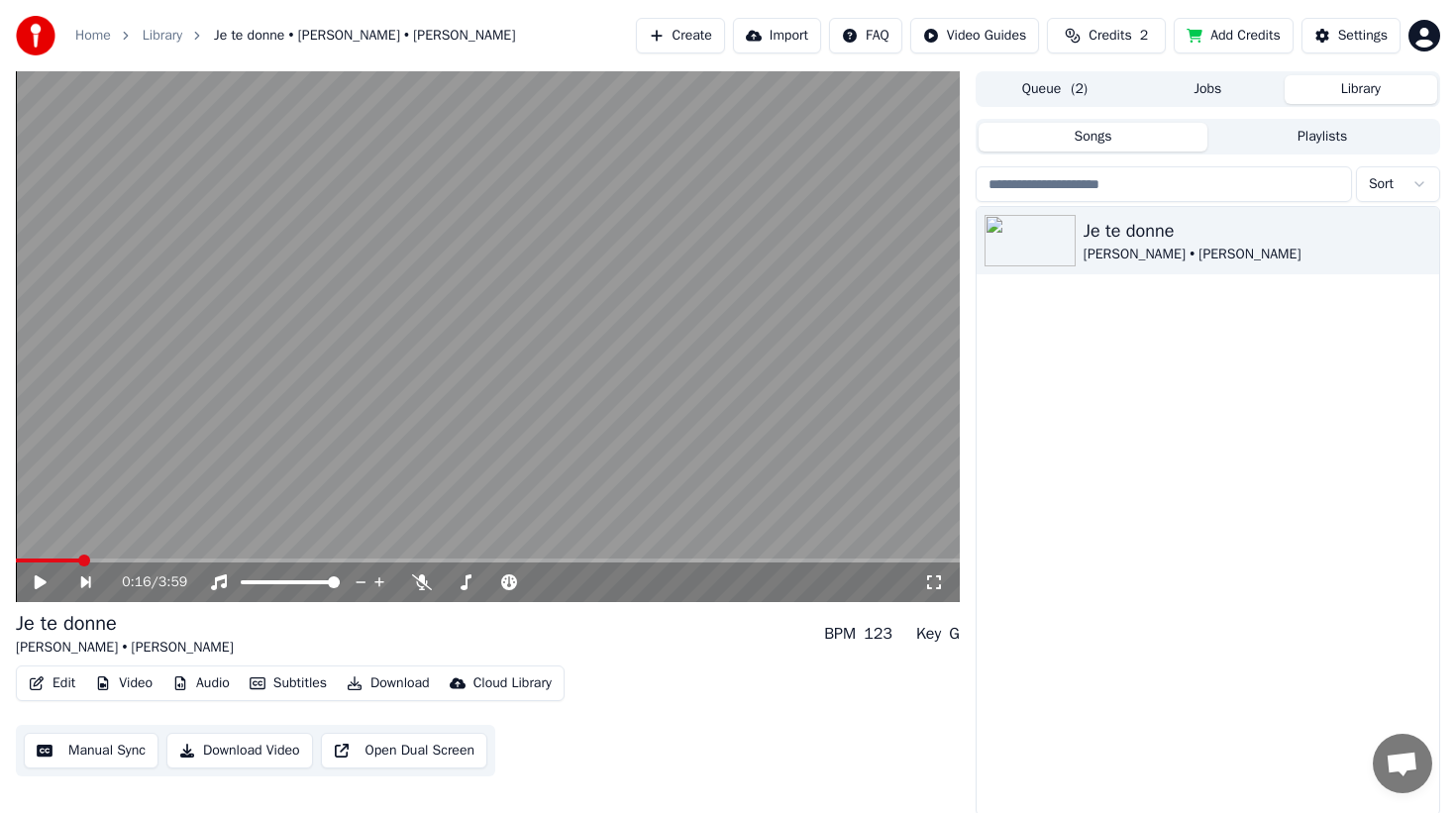 click on "Queue ( 2 )" at bounding box center [1055, 89] 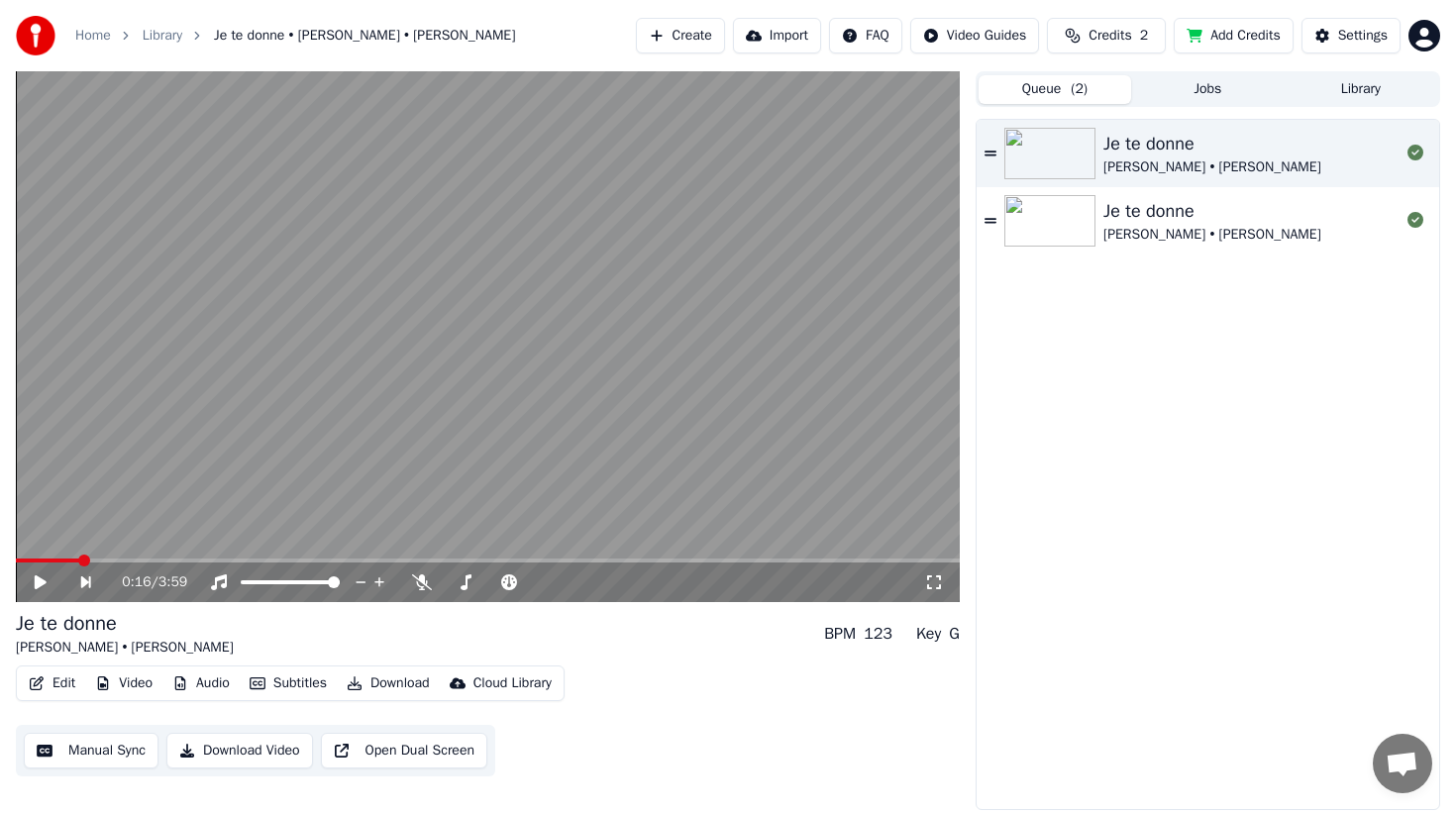 click 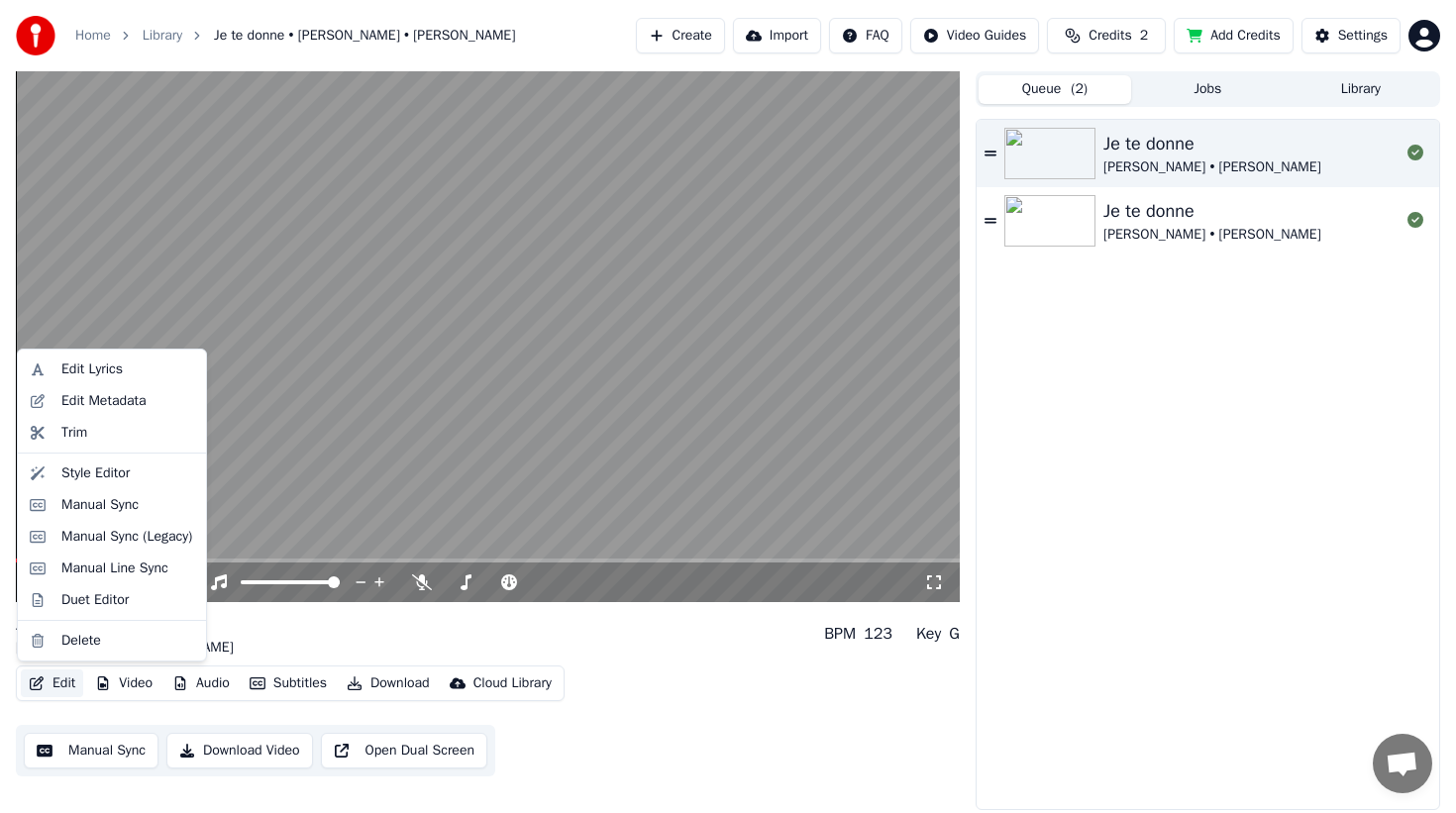 click on "Edit" at bounding box center [52, 683] 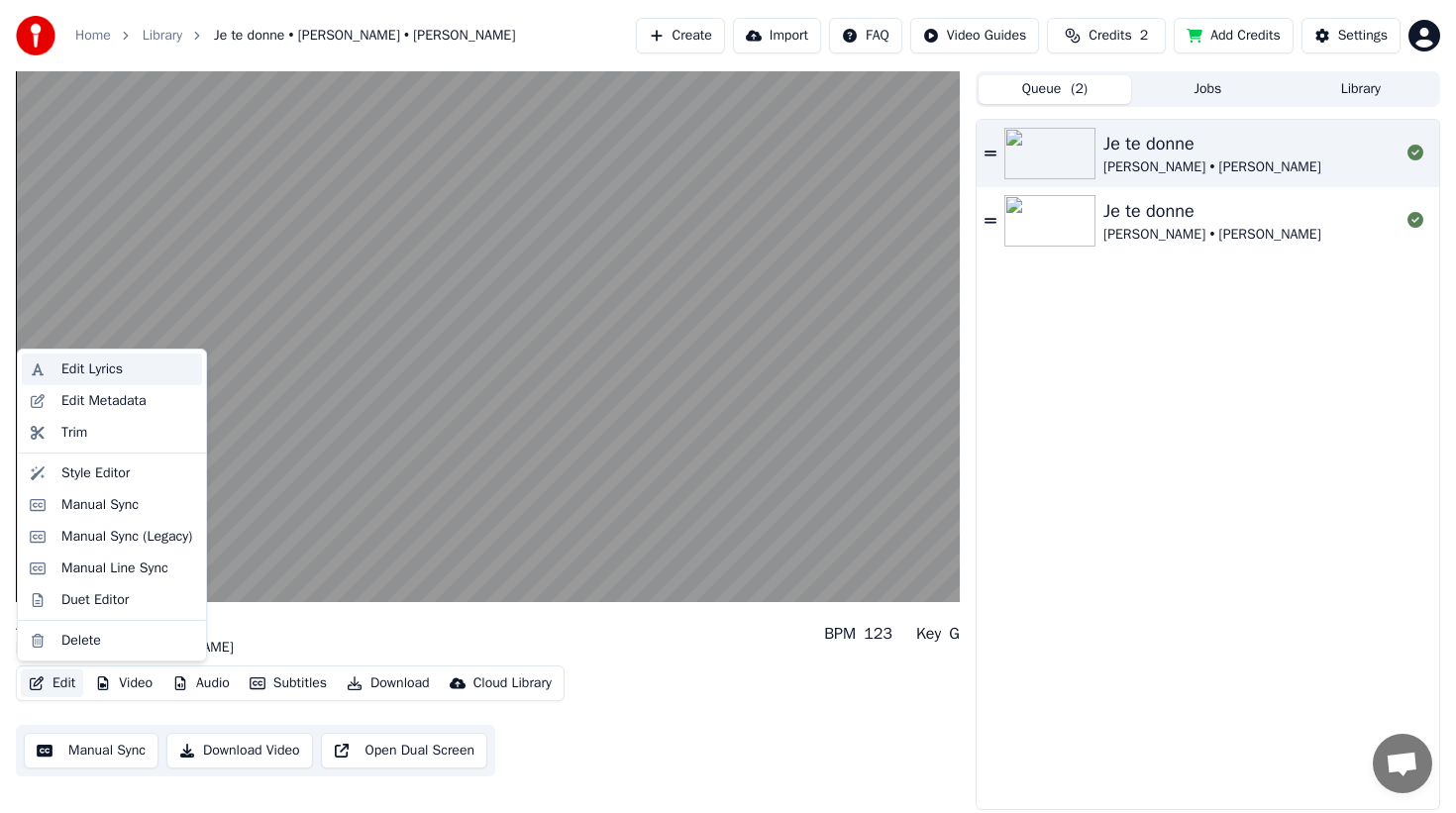 click on "Edit Lyrics" at bounding box center [92, 369] 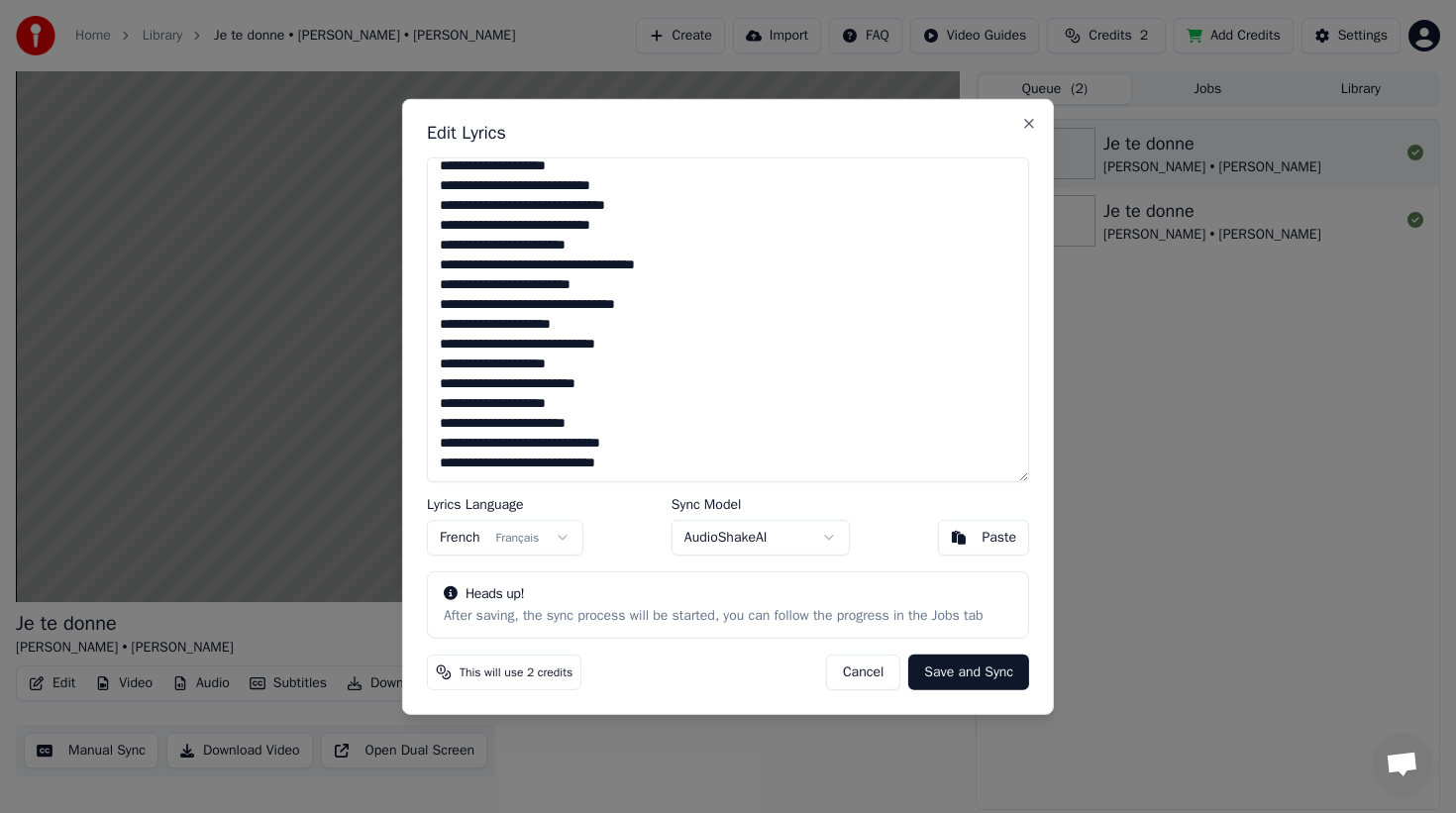 scroll, scrollTop: 0, scrollLeft: 0, axis: both 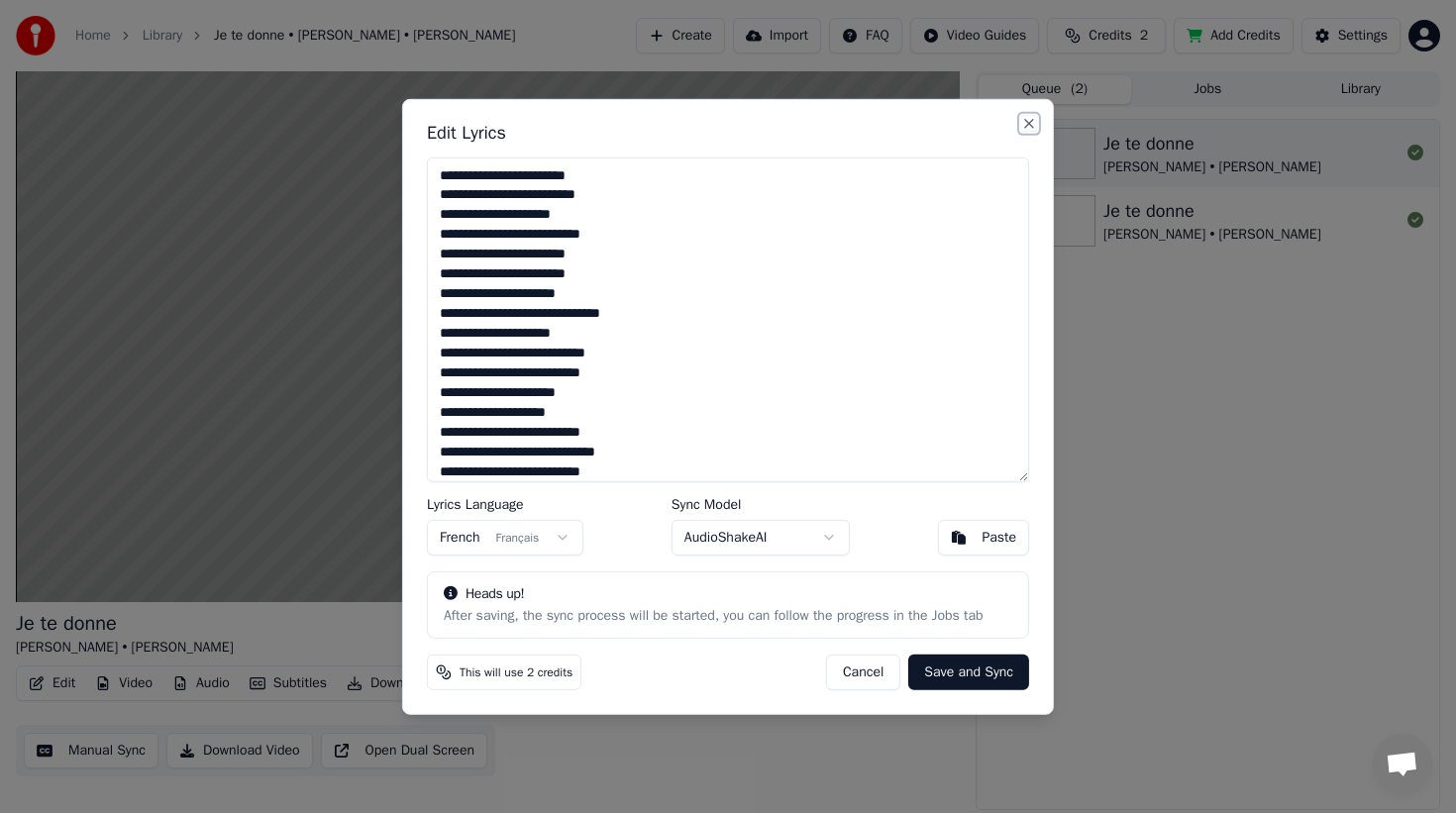 click on "Close" at bounding box center (1029, 123) 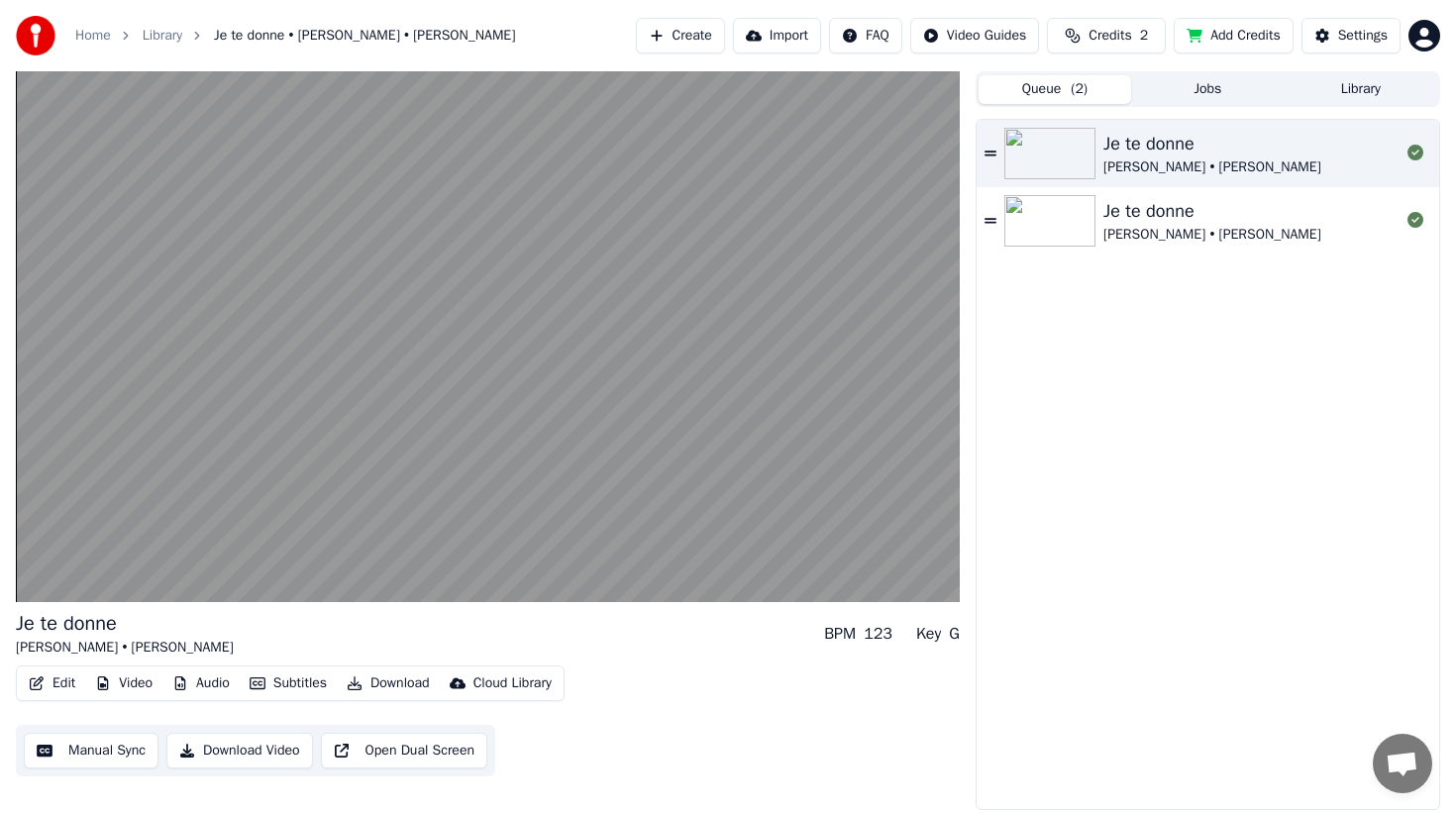click on "Je te donne" at bounding box center (1212, 211) 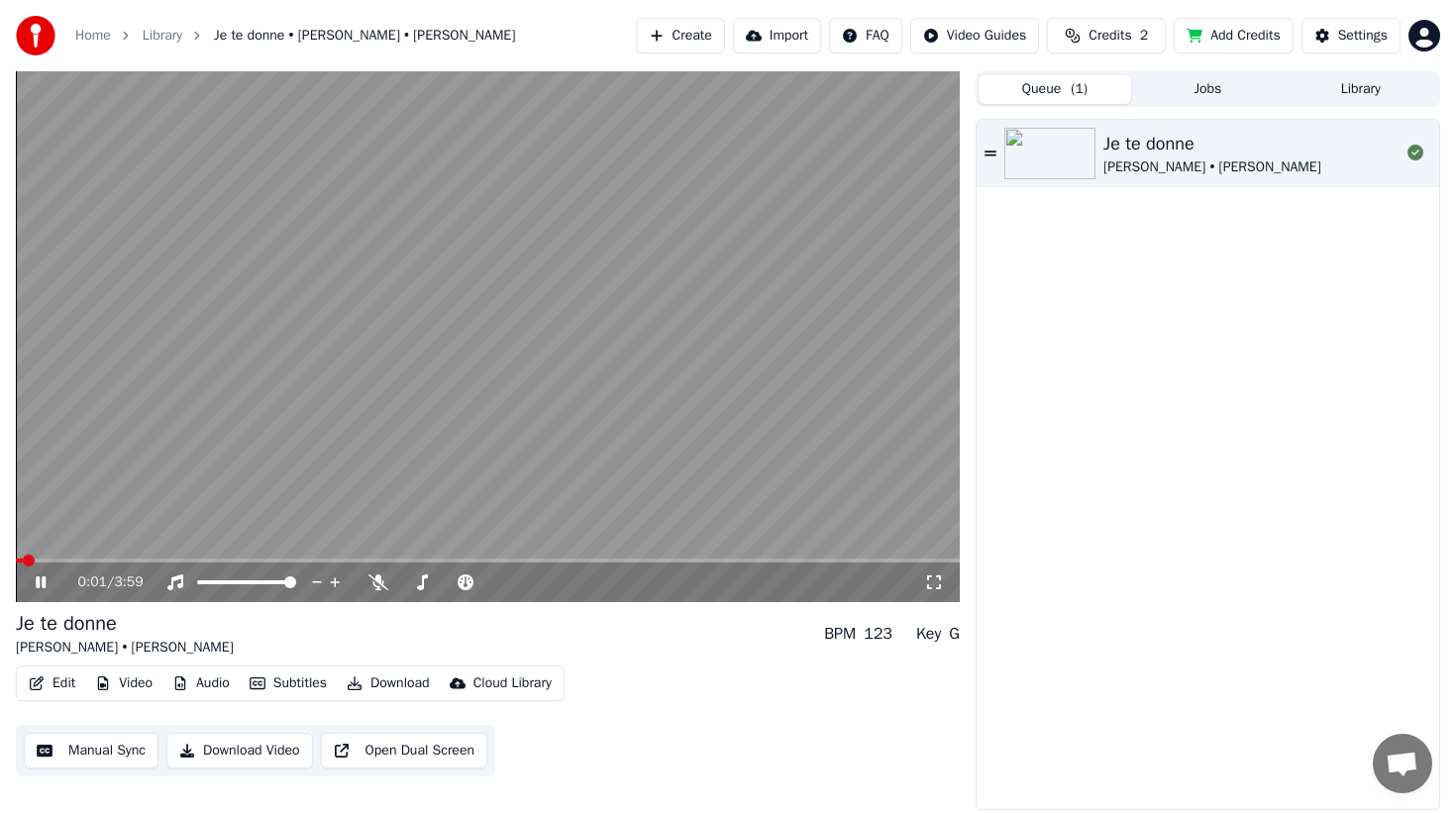 click on "Edit" at bounding box center (52, 683) 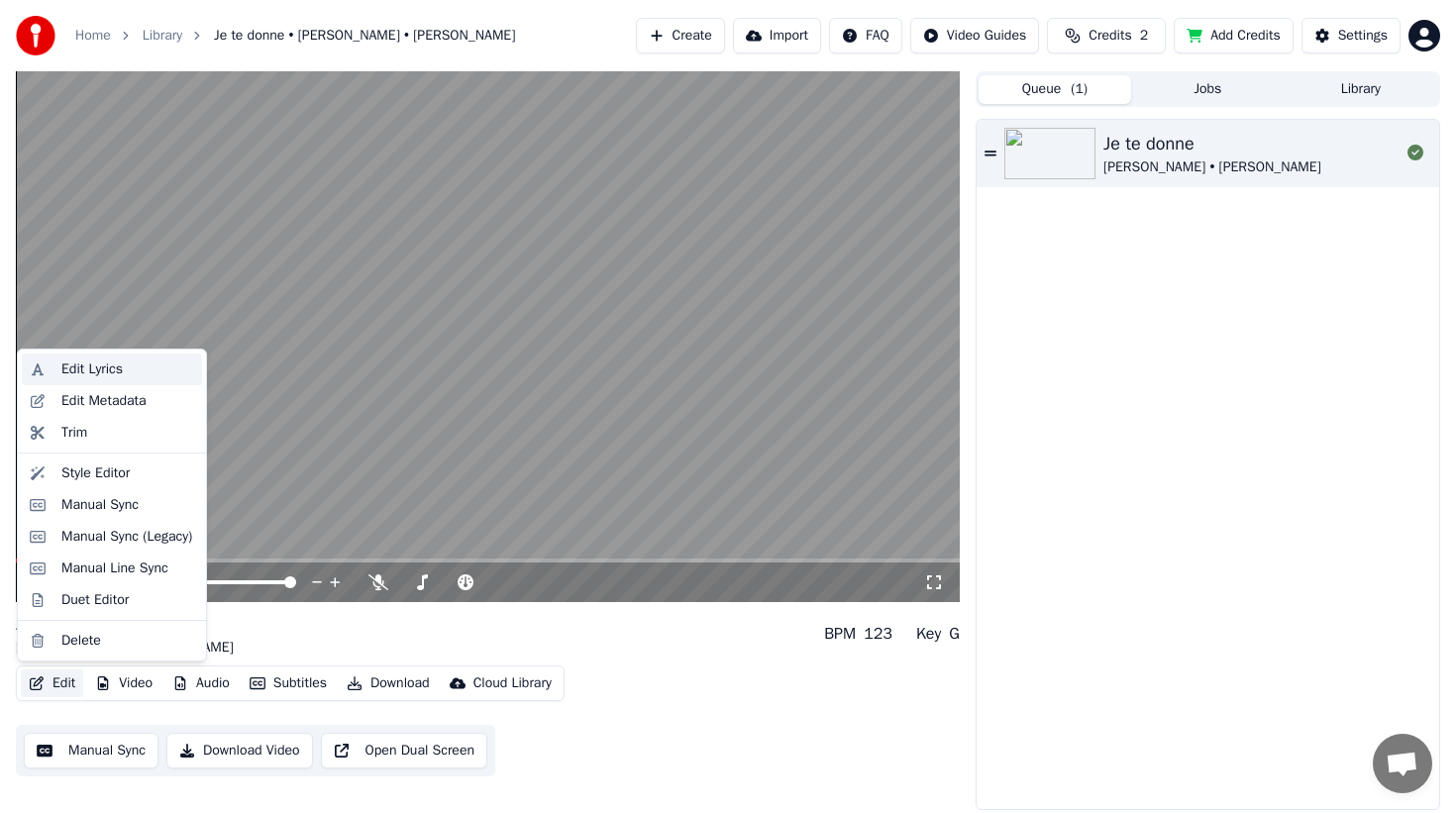 click on "Edit Lyrics" at bounding box center [128, 369] 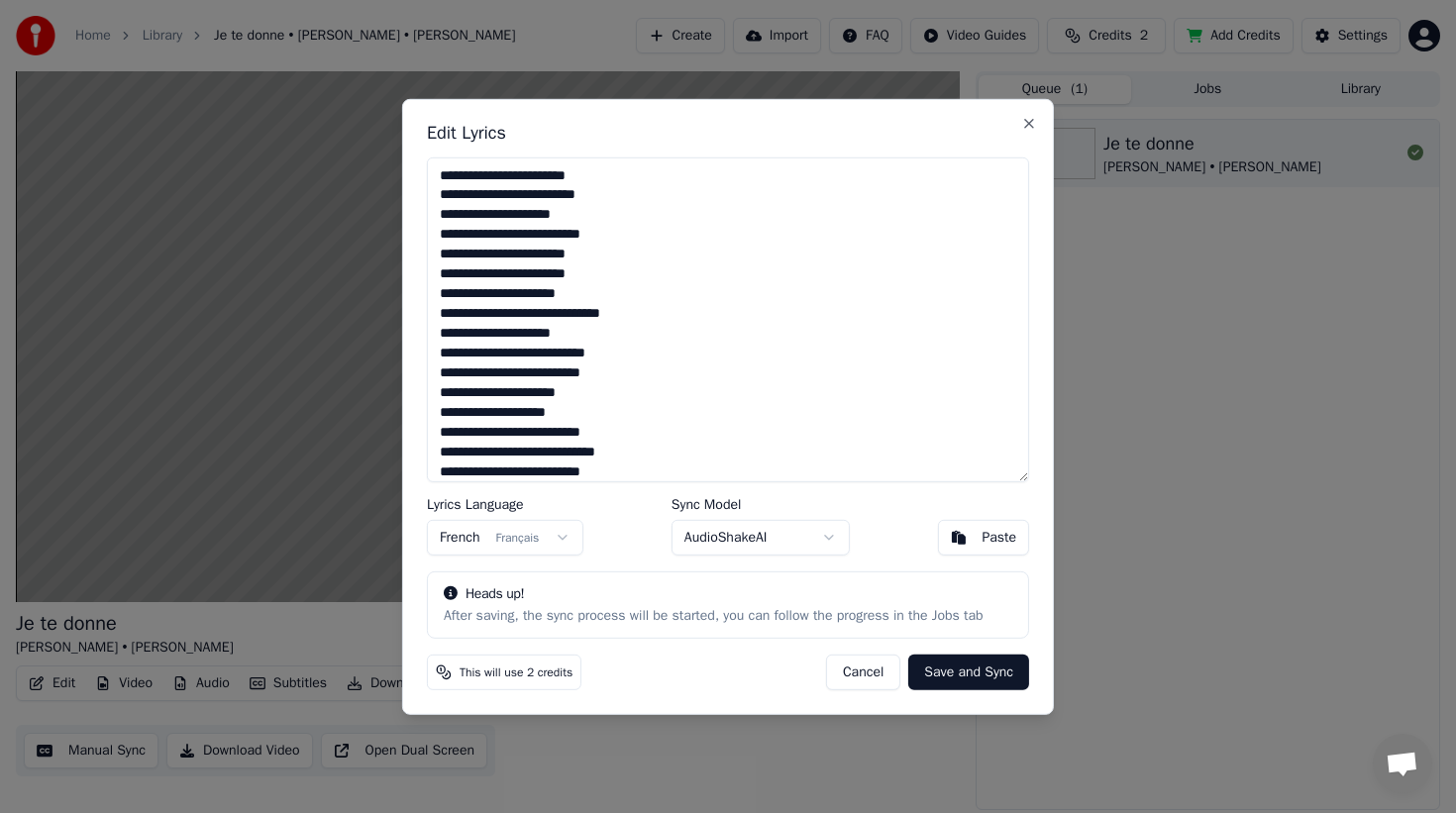 click on "Edit Lyrics Lyrics Language French Français Sync Model AudioShakeAI Paste Heads up! After saving, the sync process will be started, you can follow the progress in the Jobs tab This will use 2 credits Cancel Save and Sync Close" at bounding box center [728, 406] 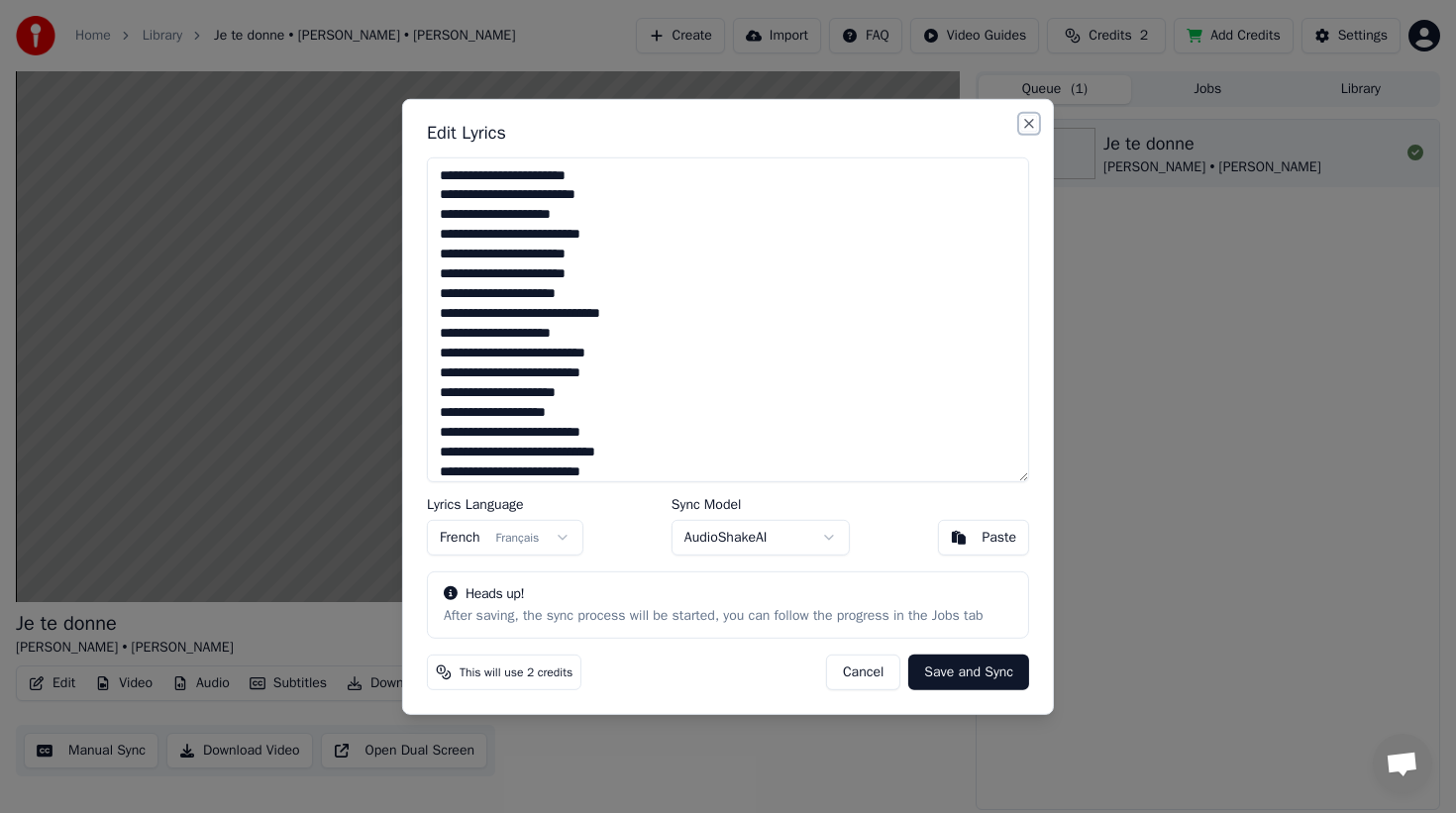 click on "Close" at bounding box center [1029, 123] 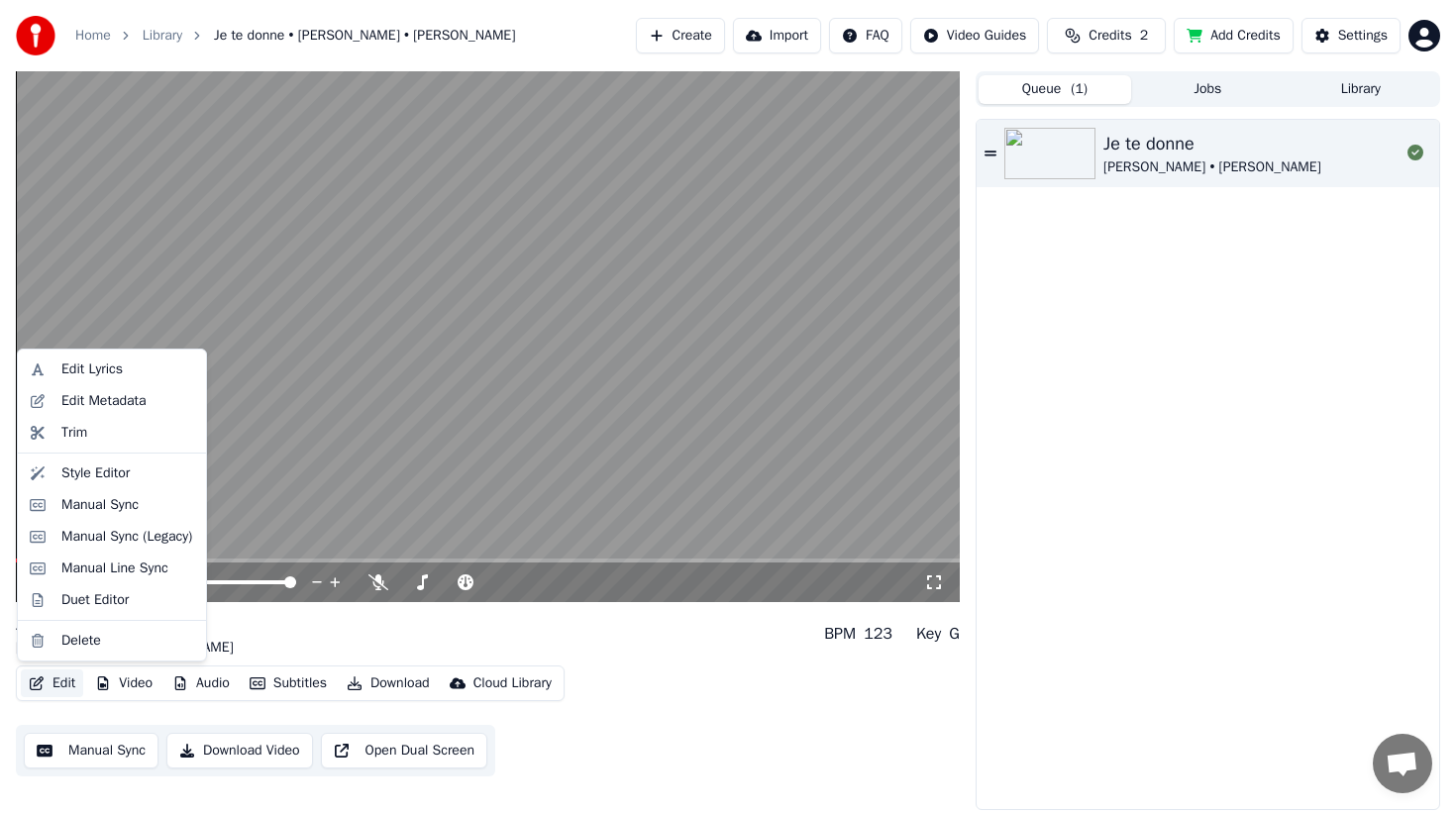 click on "Edit" at bounding box center (52, 683) 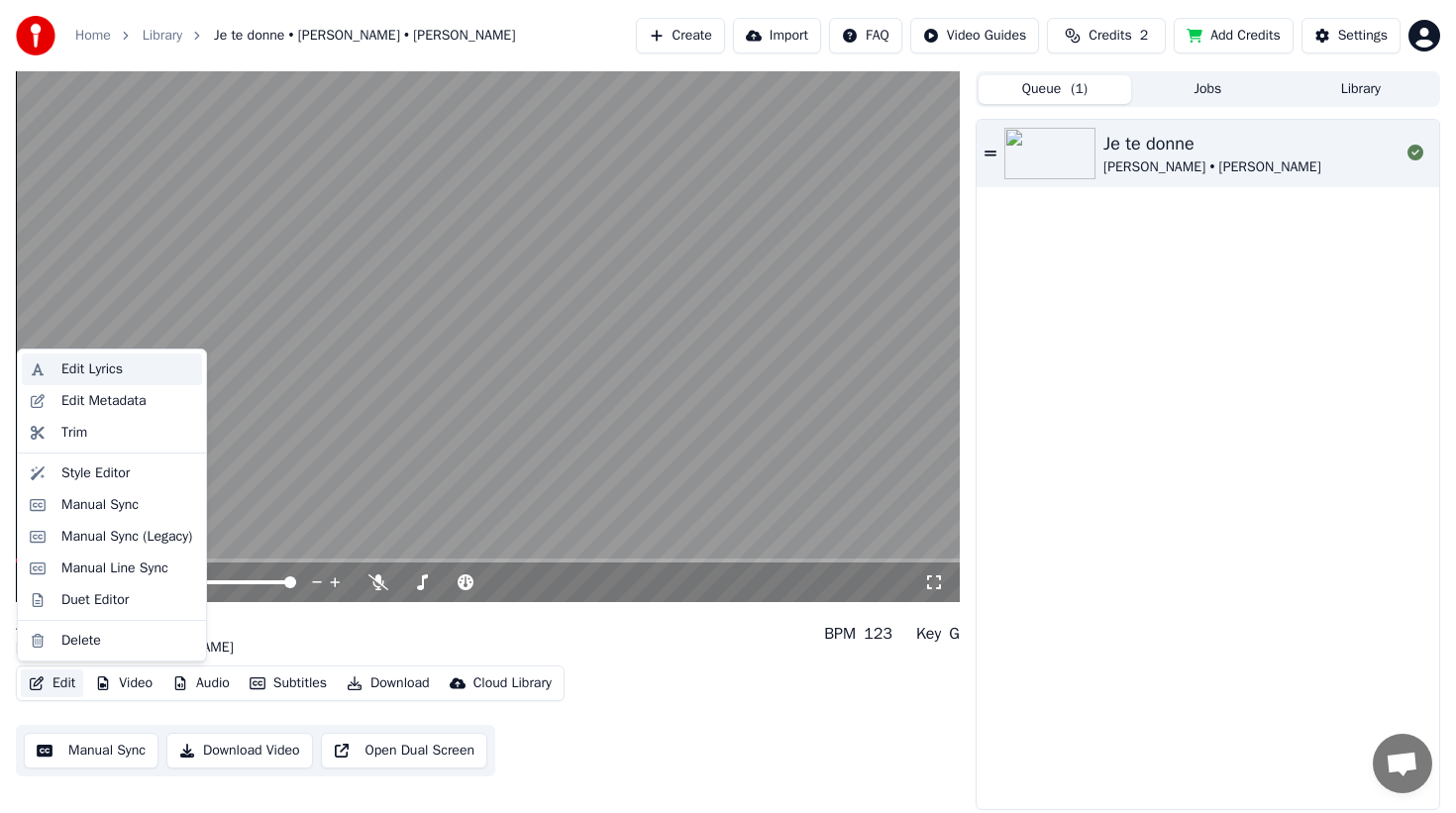click on "Edit Lyrics" at bounding box center (92, 369) 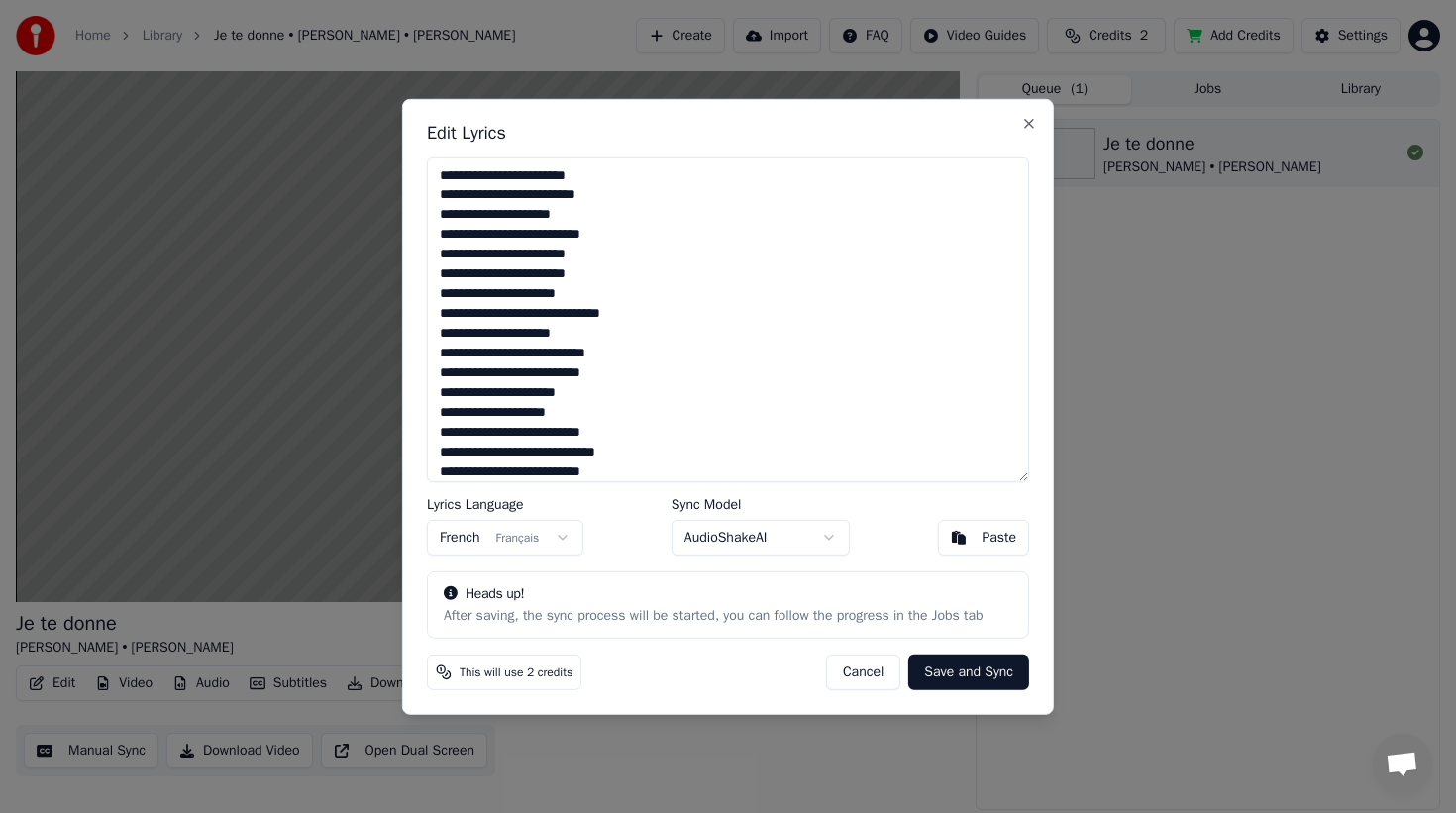 click at bounding box center (728, 319) 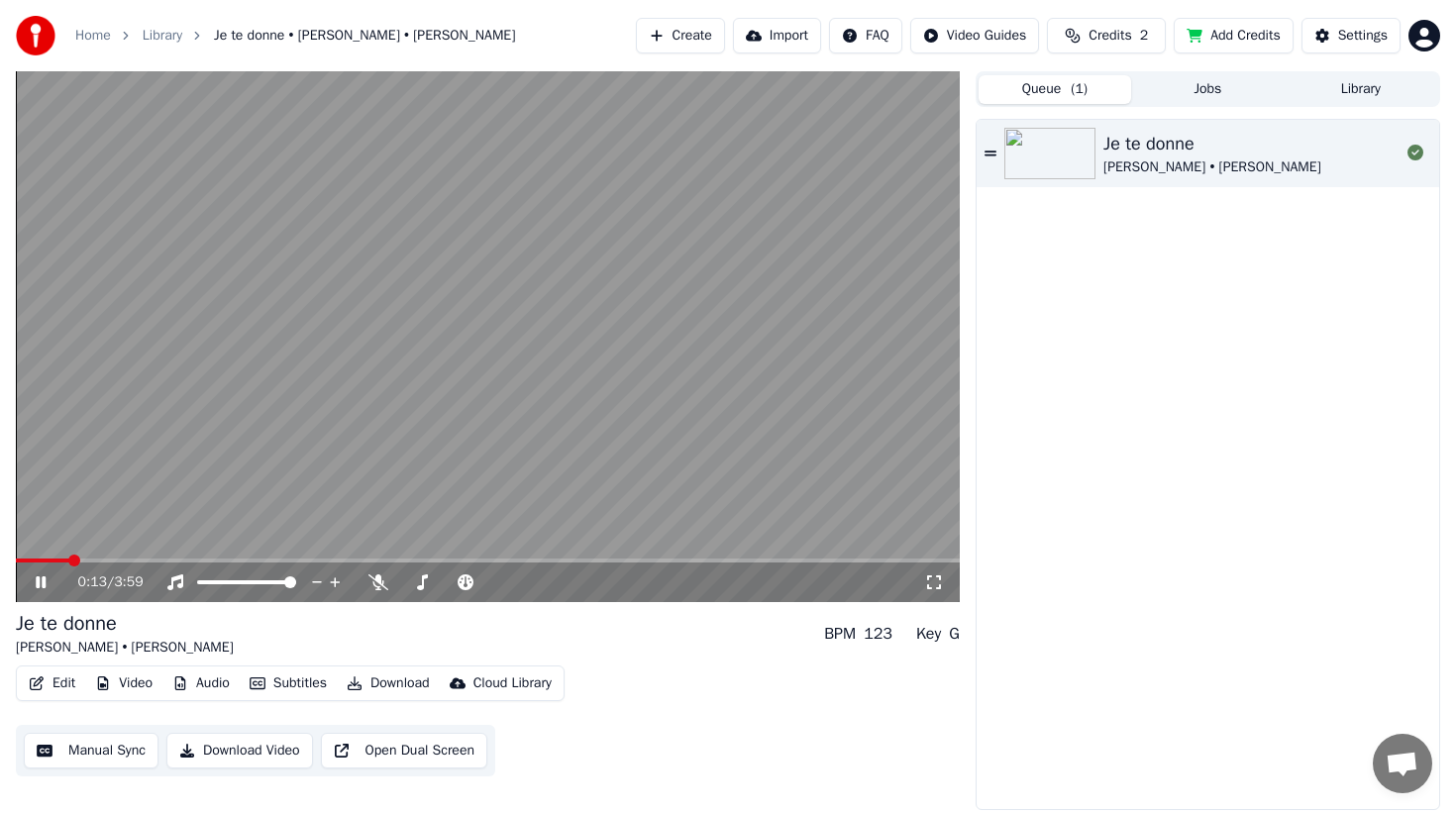 click at bounding box center (487, 337) 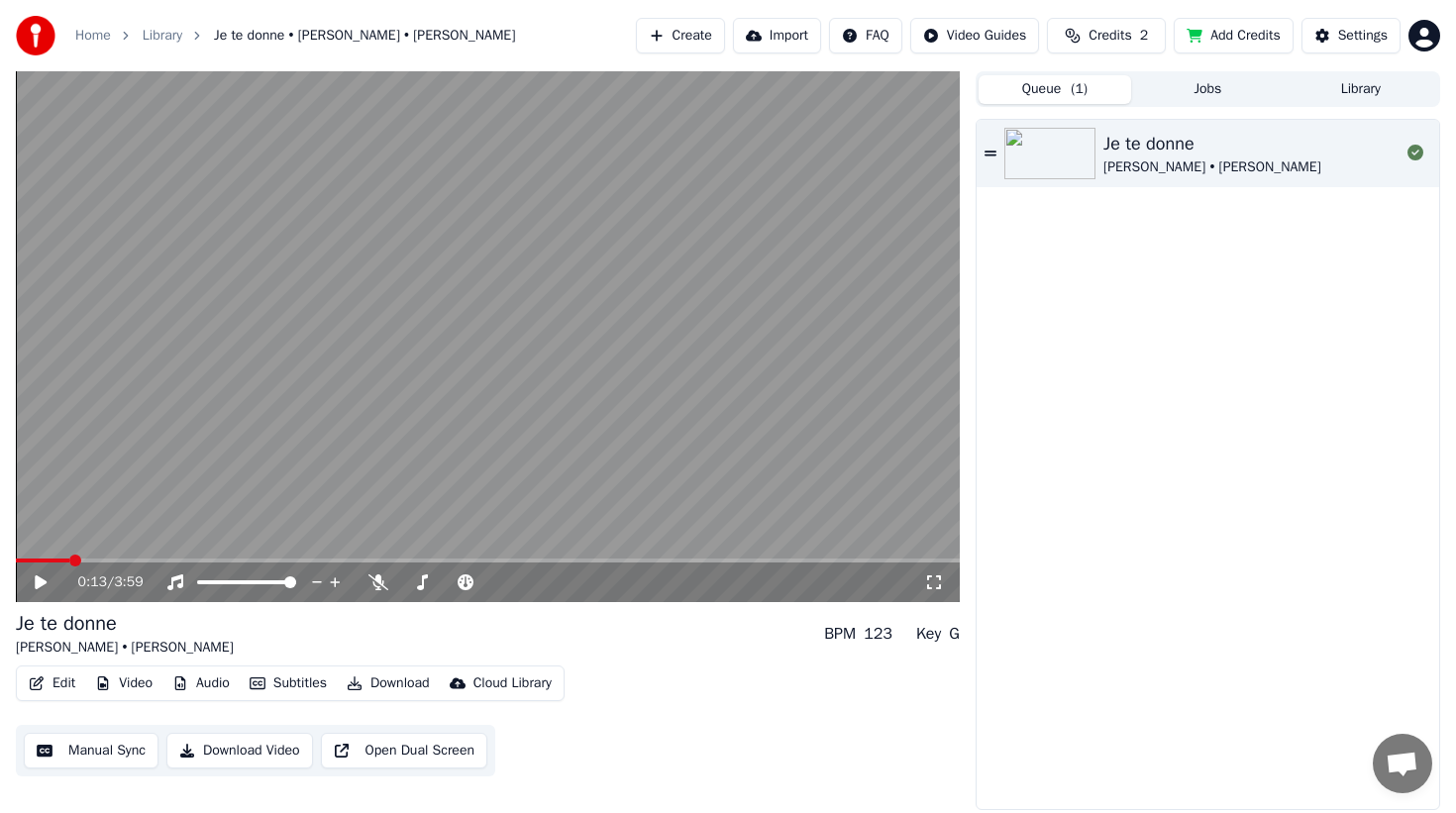 click on "Edit" at bounding box center (52, 683) 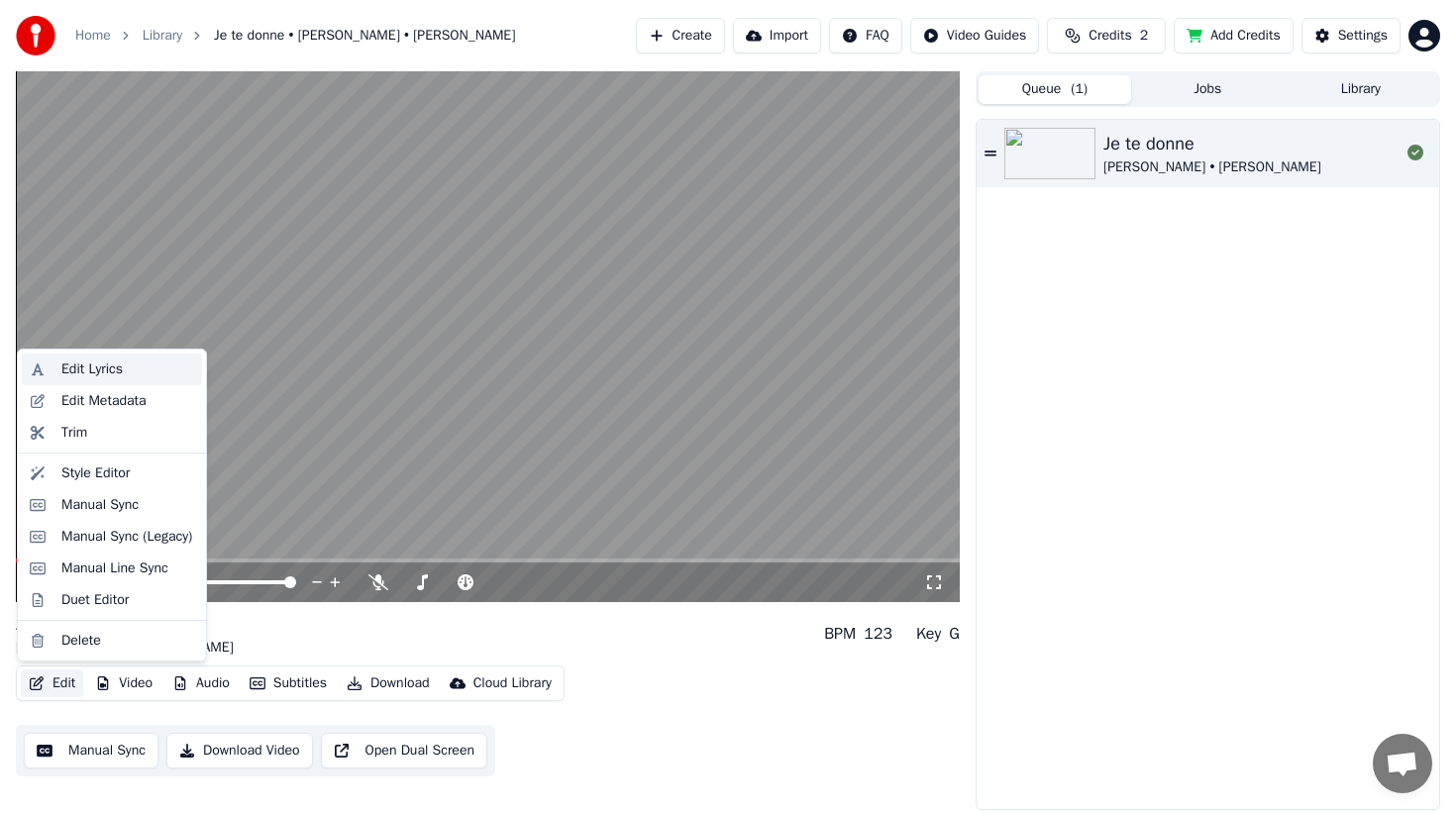 click on "Edit Lyrics" at bounding box center (92, 369) 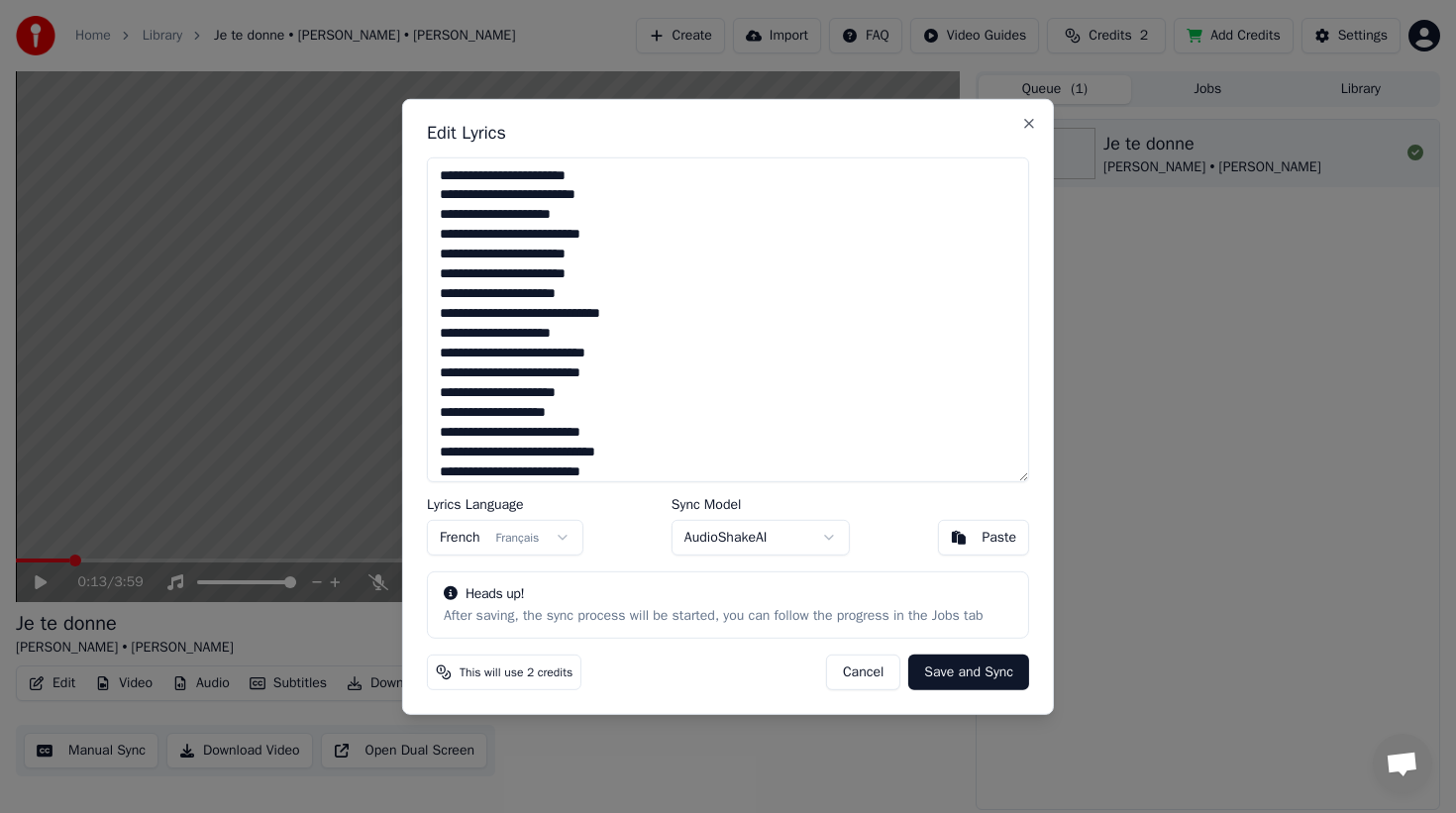 drag, startPoint x: 613, startPoint y: 176, endPoint x: 393, endPoint y: 179, distance: 220.02045 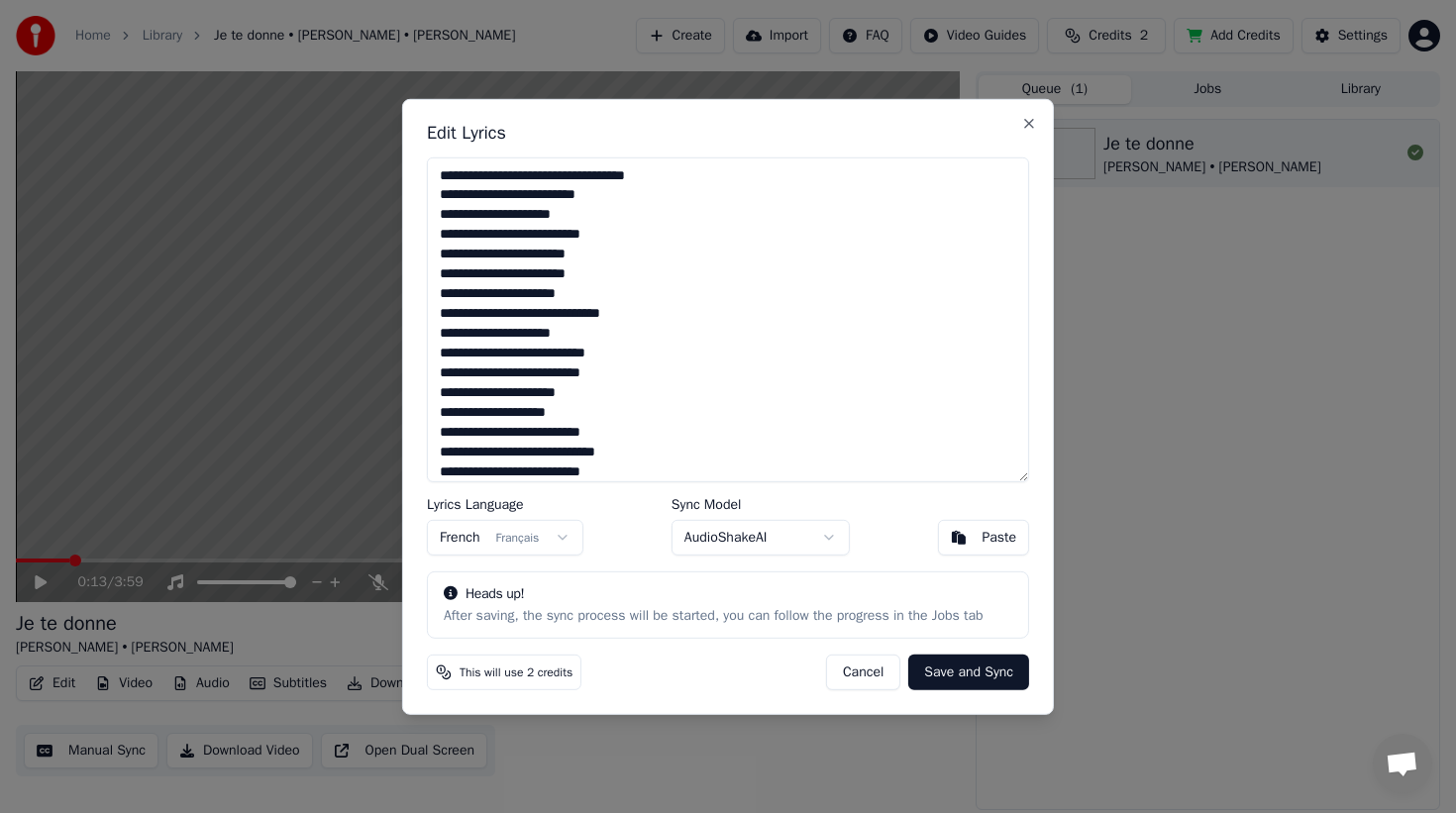 click at bounding box center [728, 319] 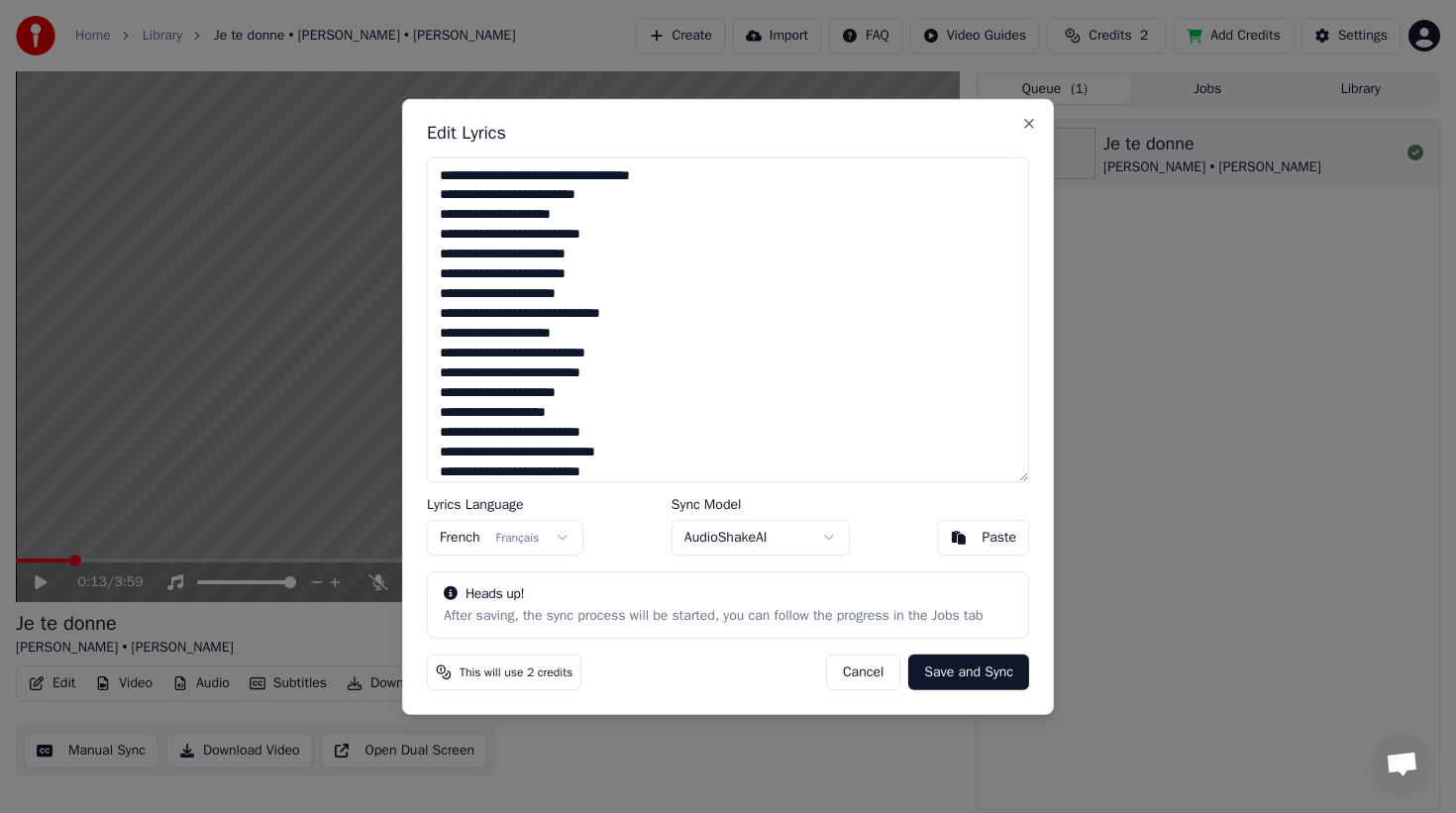 click at bounding box center (728, 319) 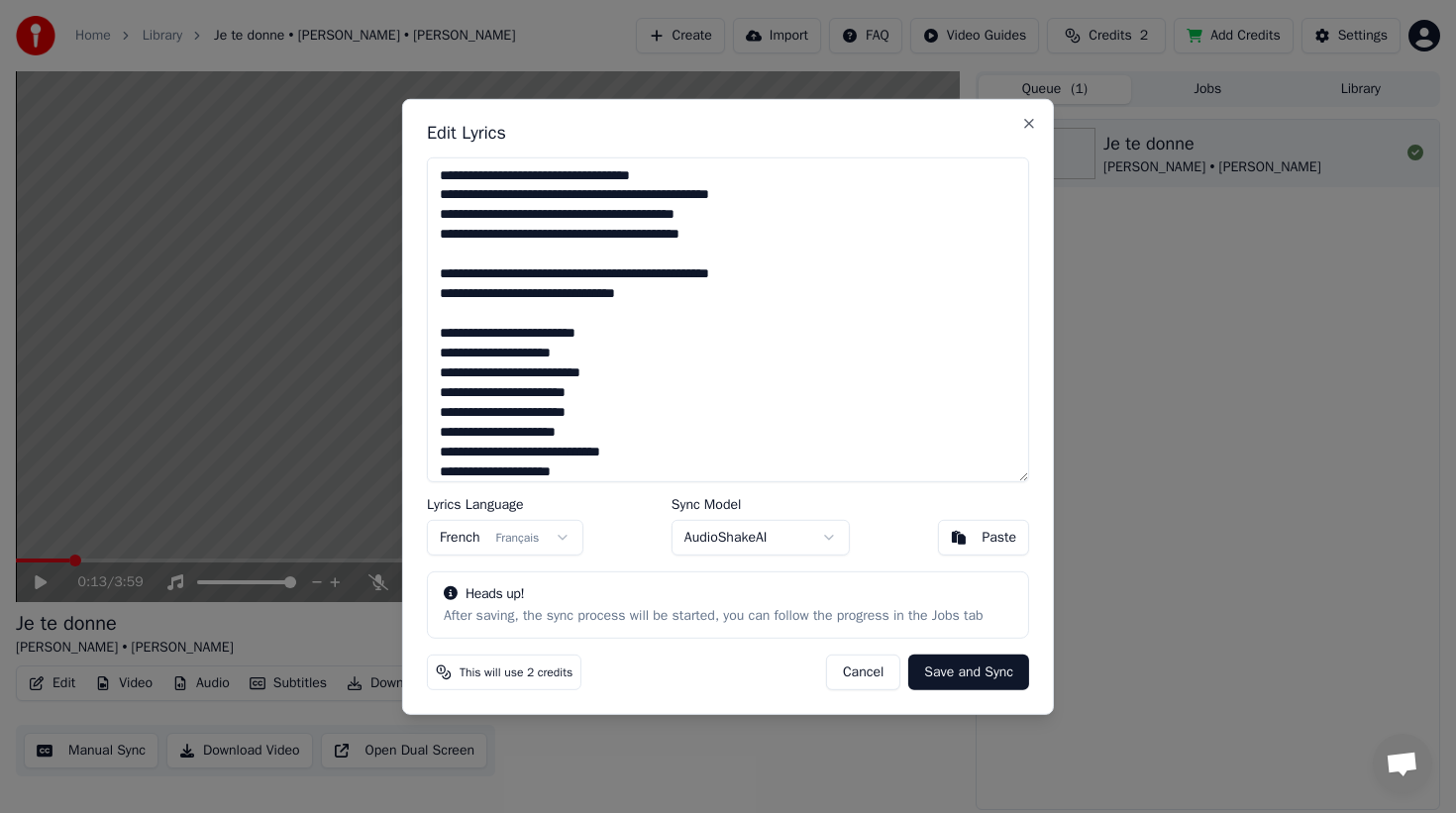 drag, startPoint x: 612, startPoint y: 293, endPoint x: 580, endPoint y: 293, distance: 32 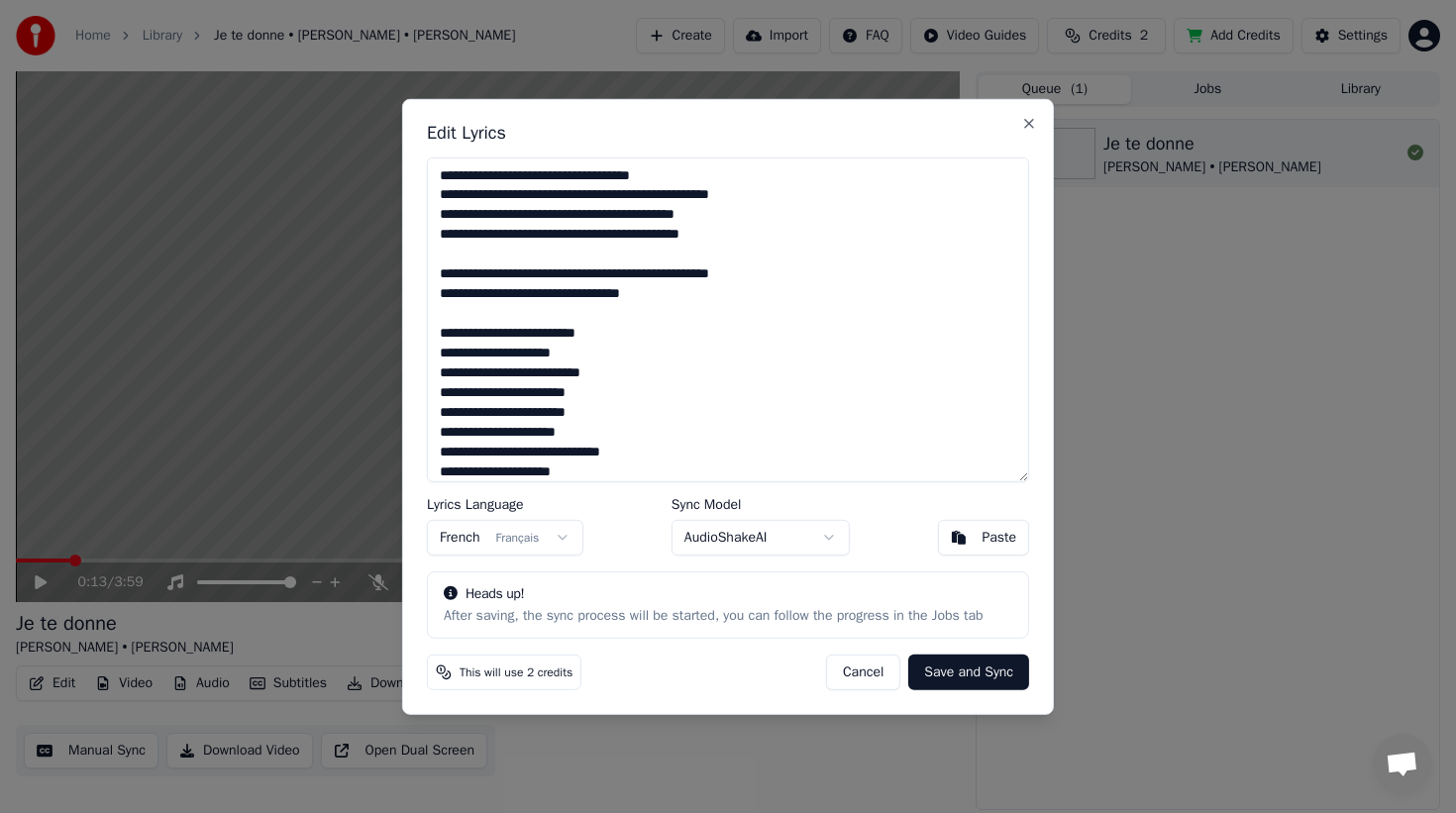 click at bounding box center (728, 319) 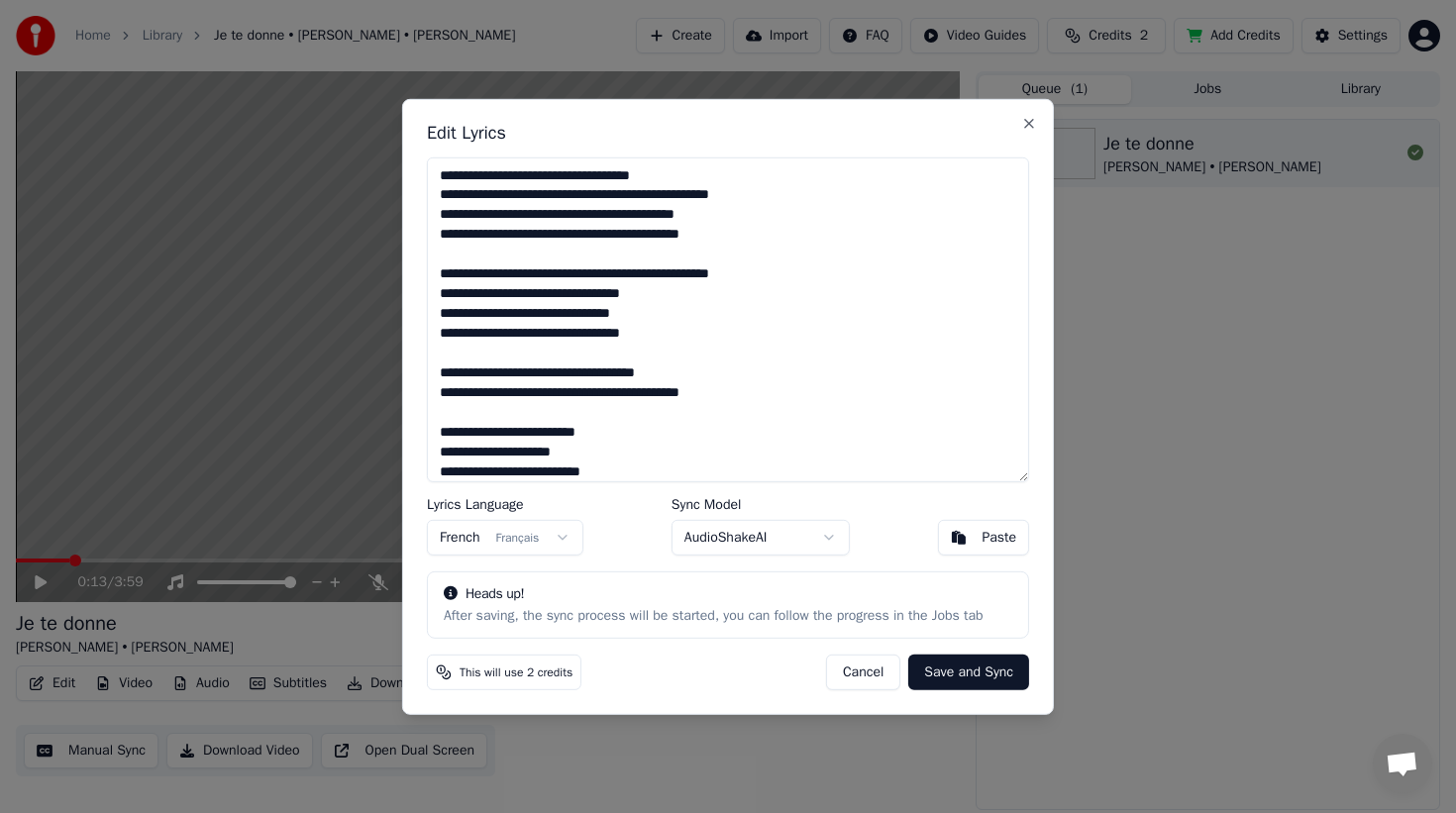 type on "**********" 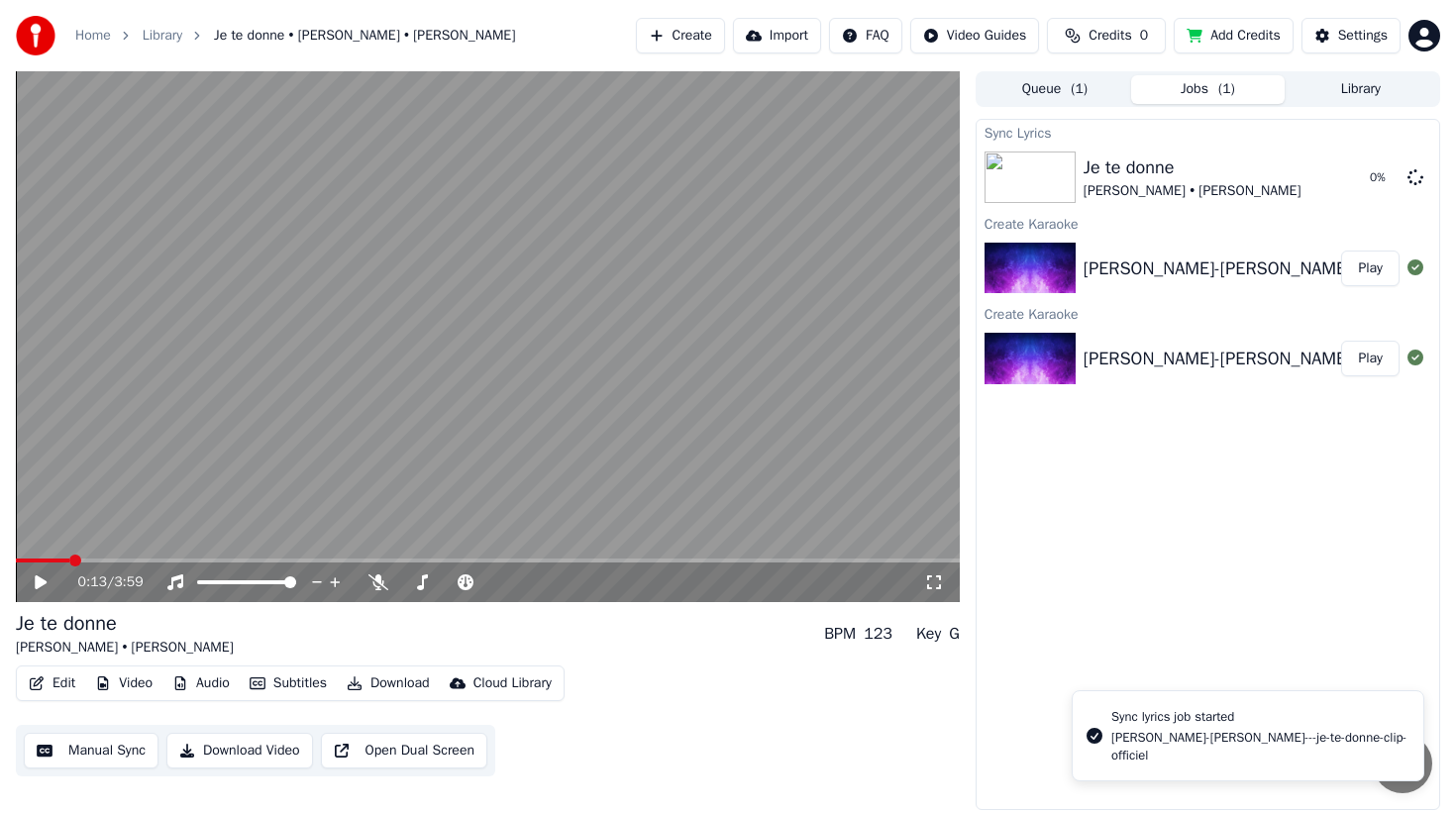 drag, startPoint x: 81, startPoint y: 564, endPoint x: 22, endPoint y: 561, distance: 59.076222 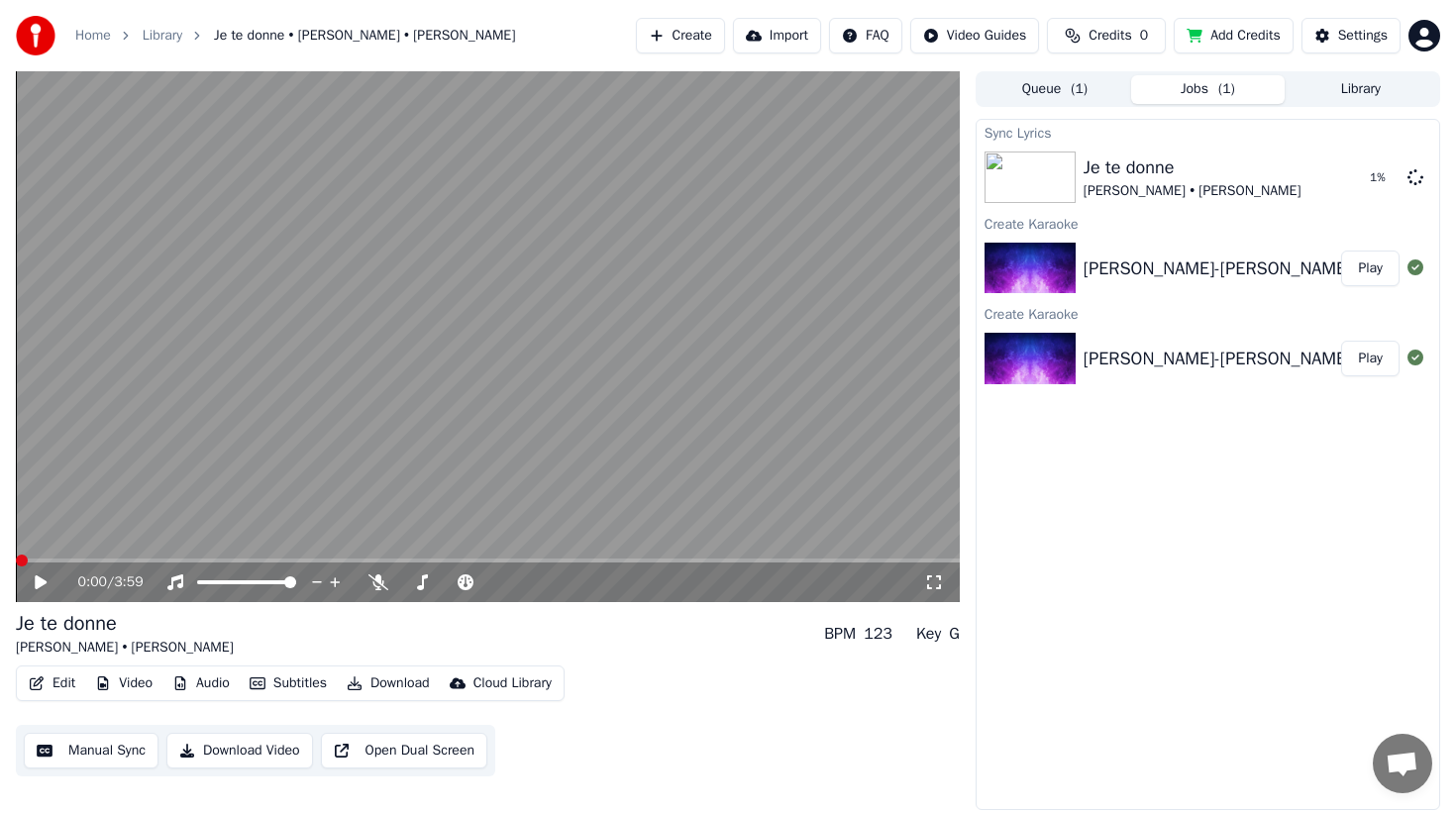 click at bounding box center (22, 560) 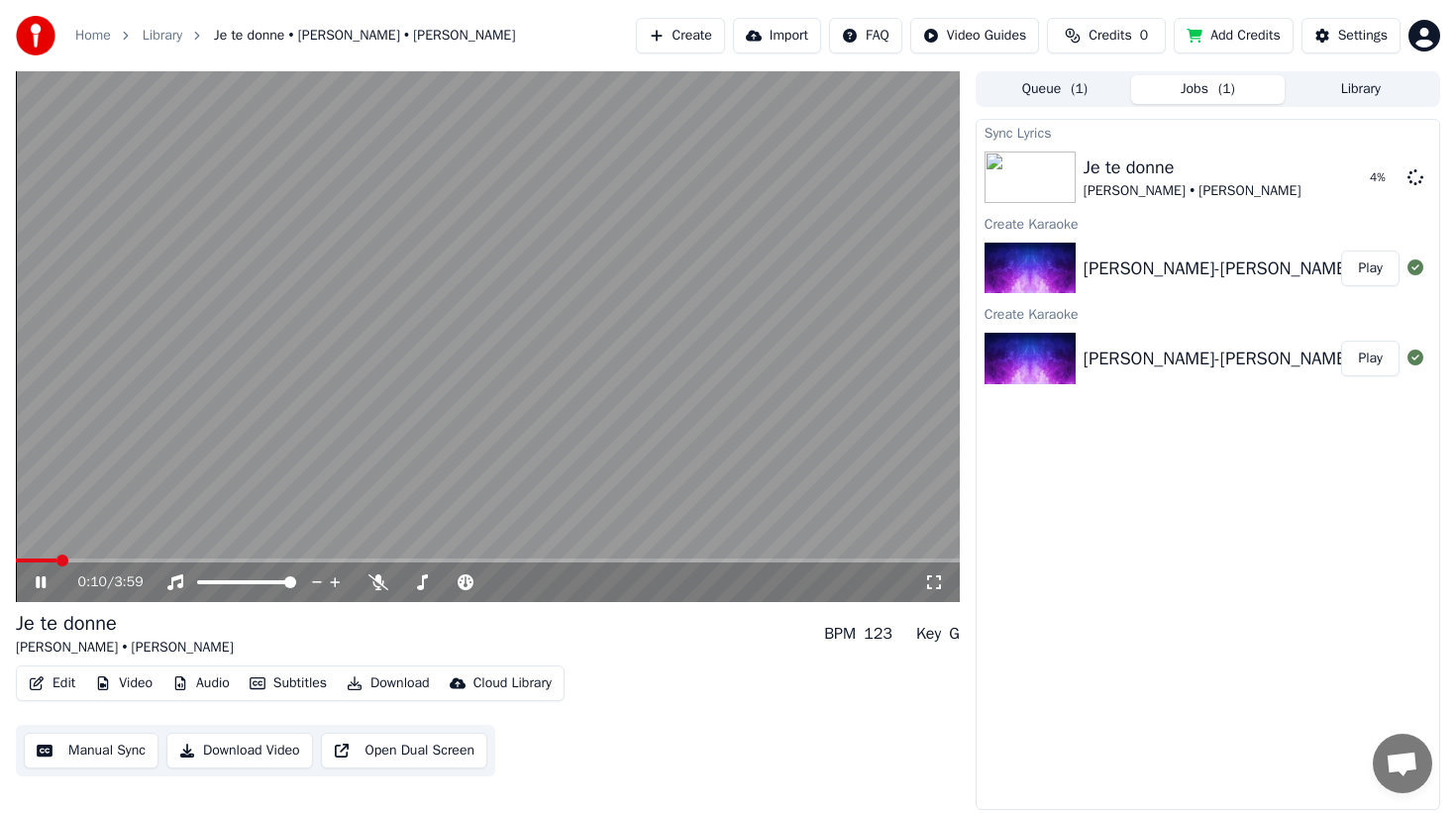 click 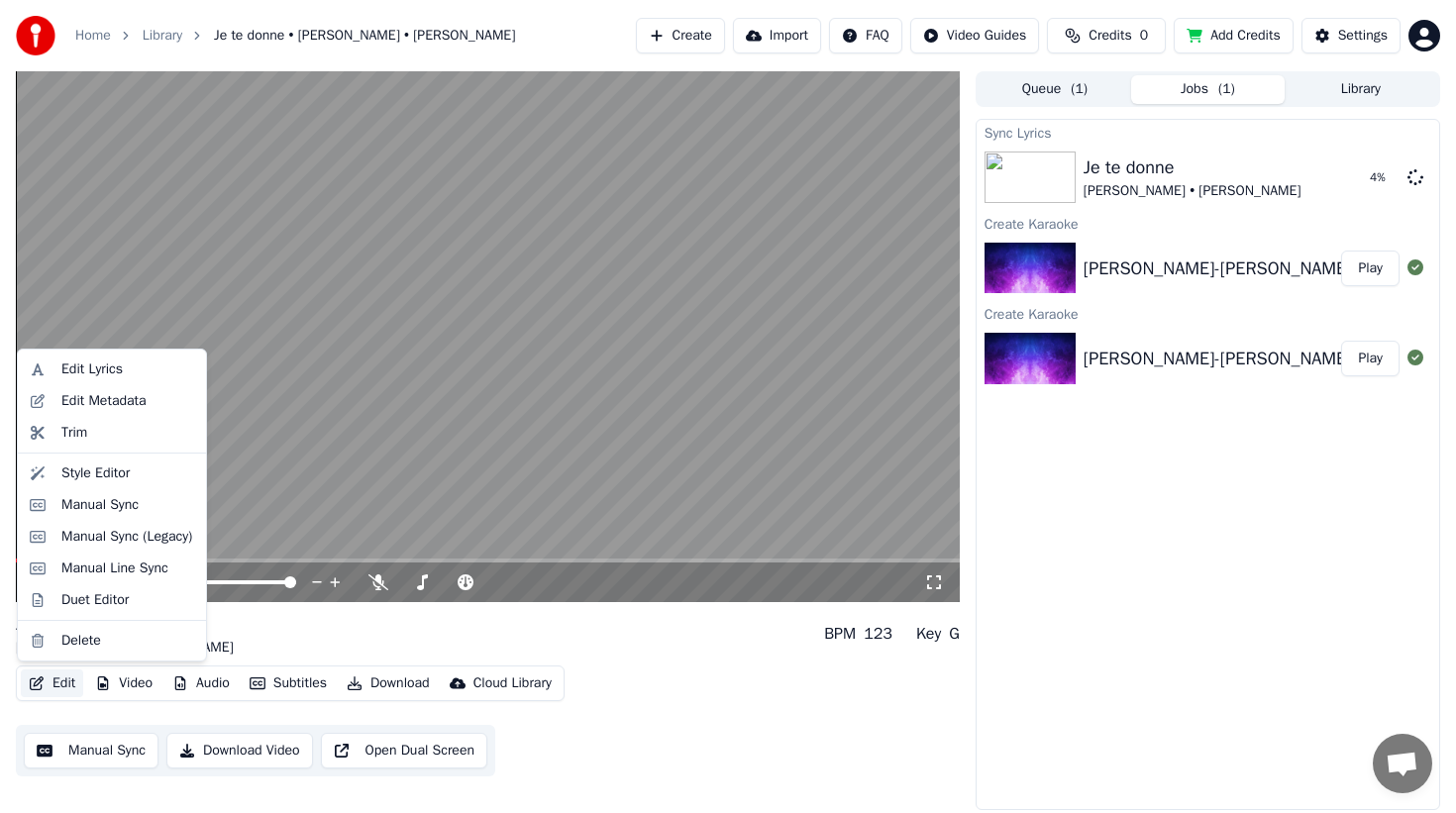 click on "Edit" at bounding box center [52, 683] 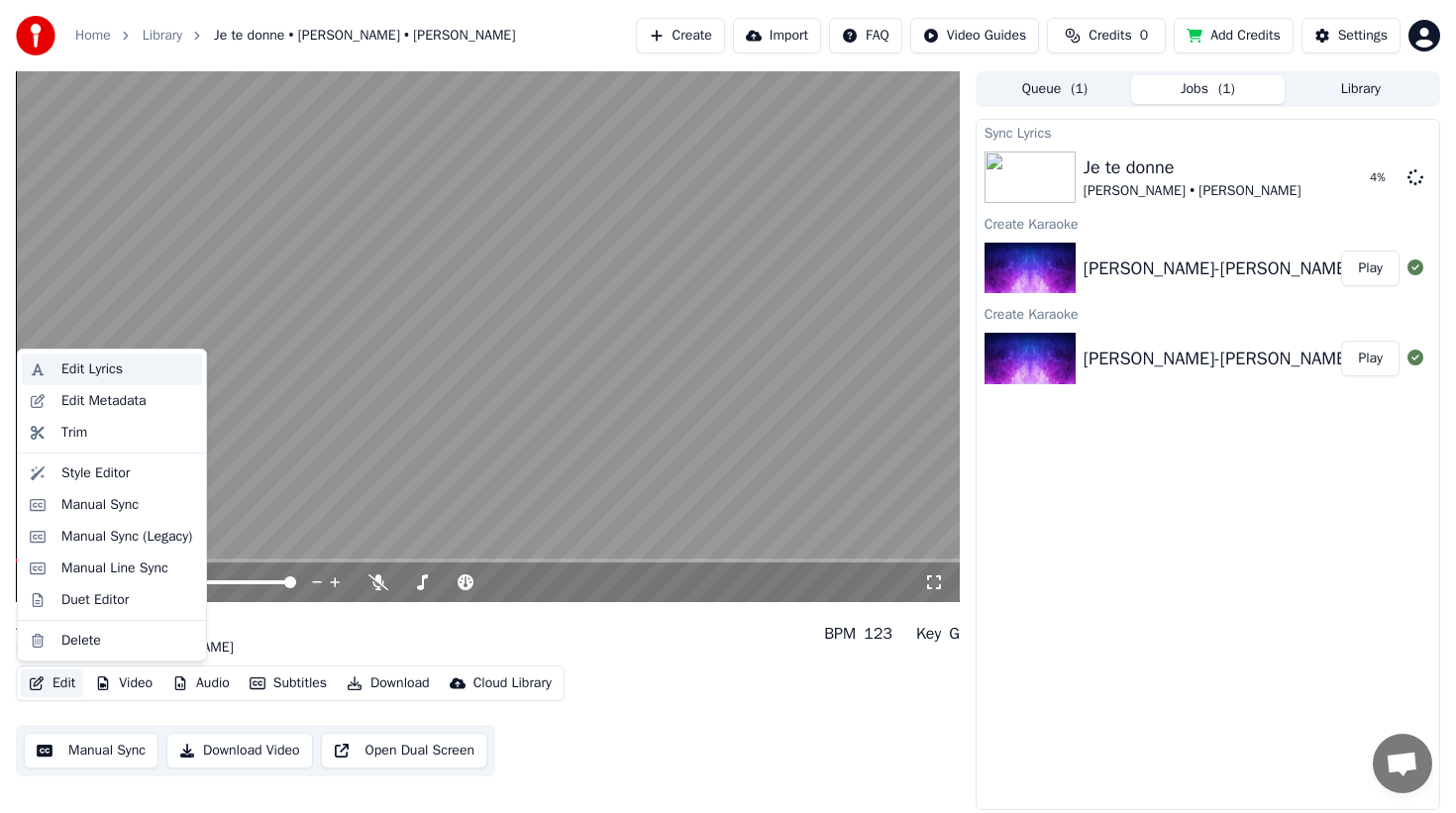 click on "Edit Lyrics" at bounding box center [128, 369] 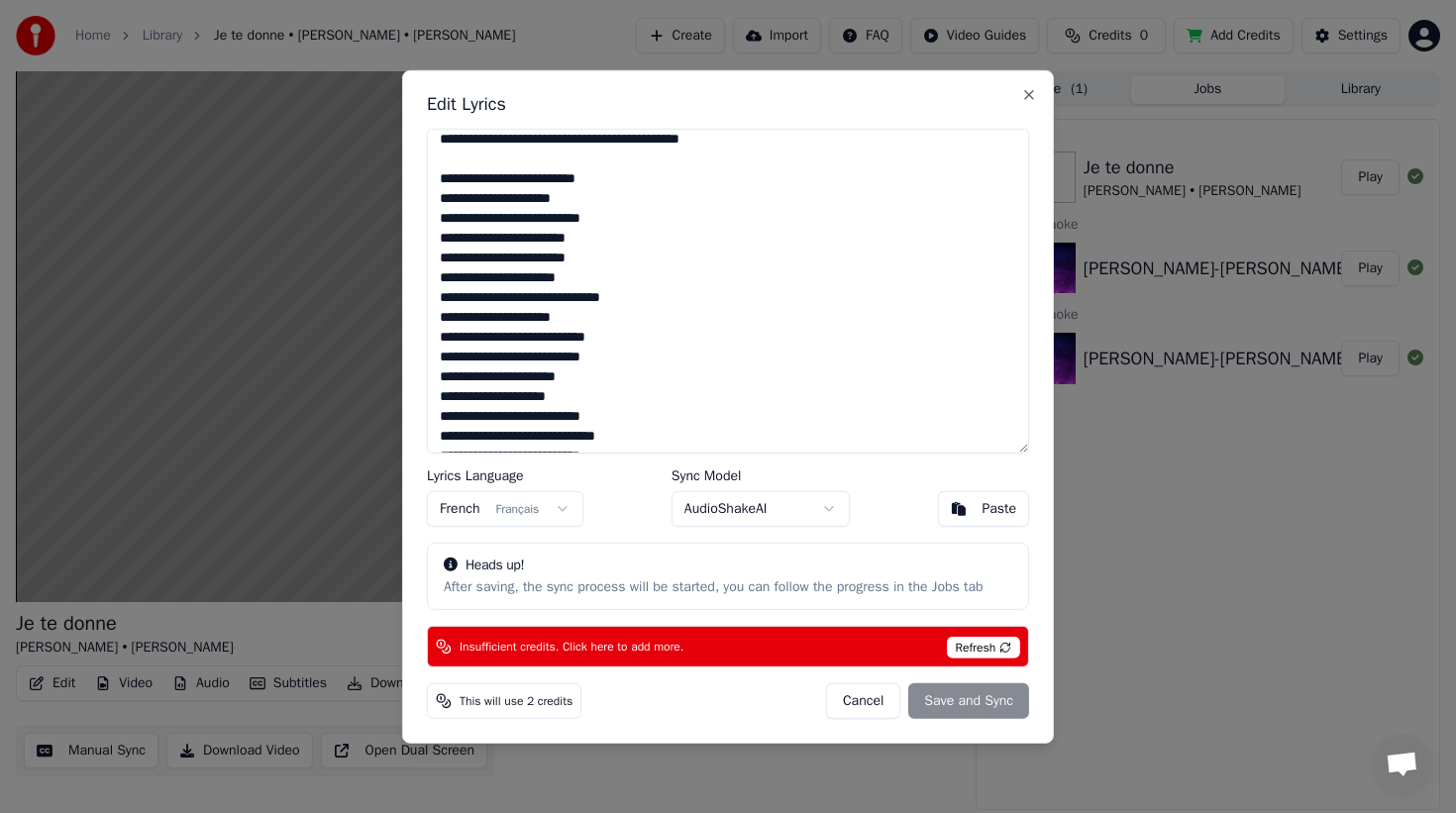 scroll, scrollTop: 237, scrollLeft: 0, axis: vertical 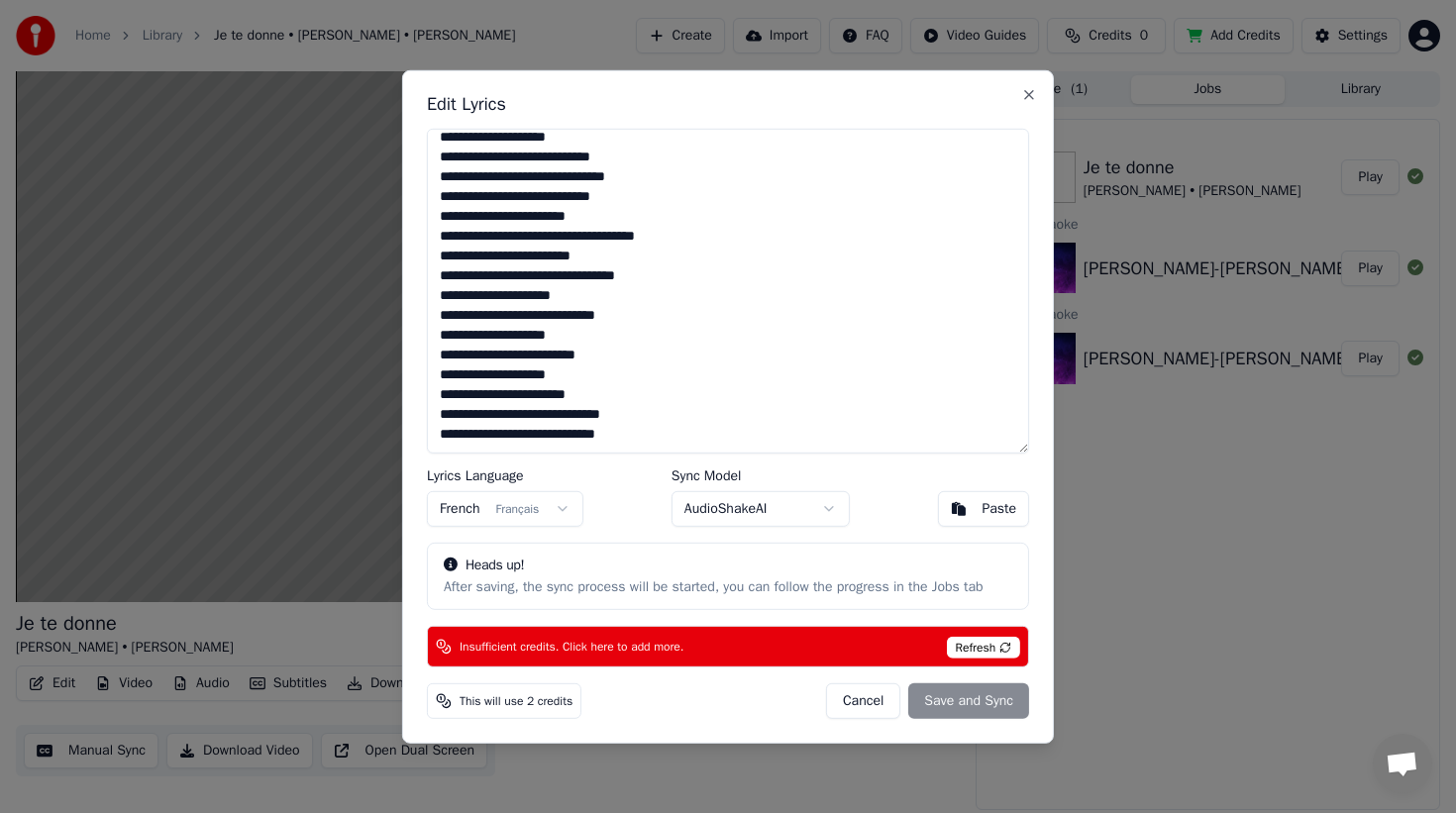 drag, startPoint x: 450, startPoint y: 173, endPoint x: 643, endPoint y: 627, distance: 493.3204 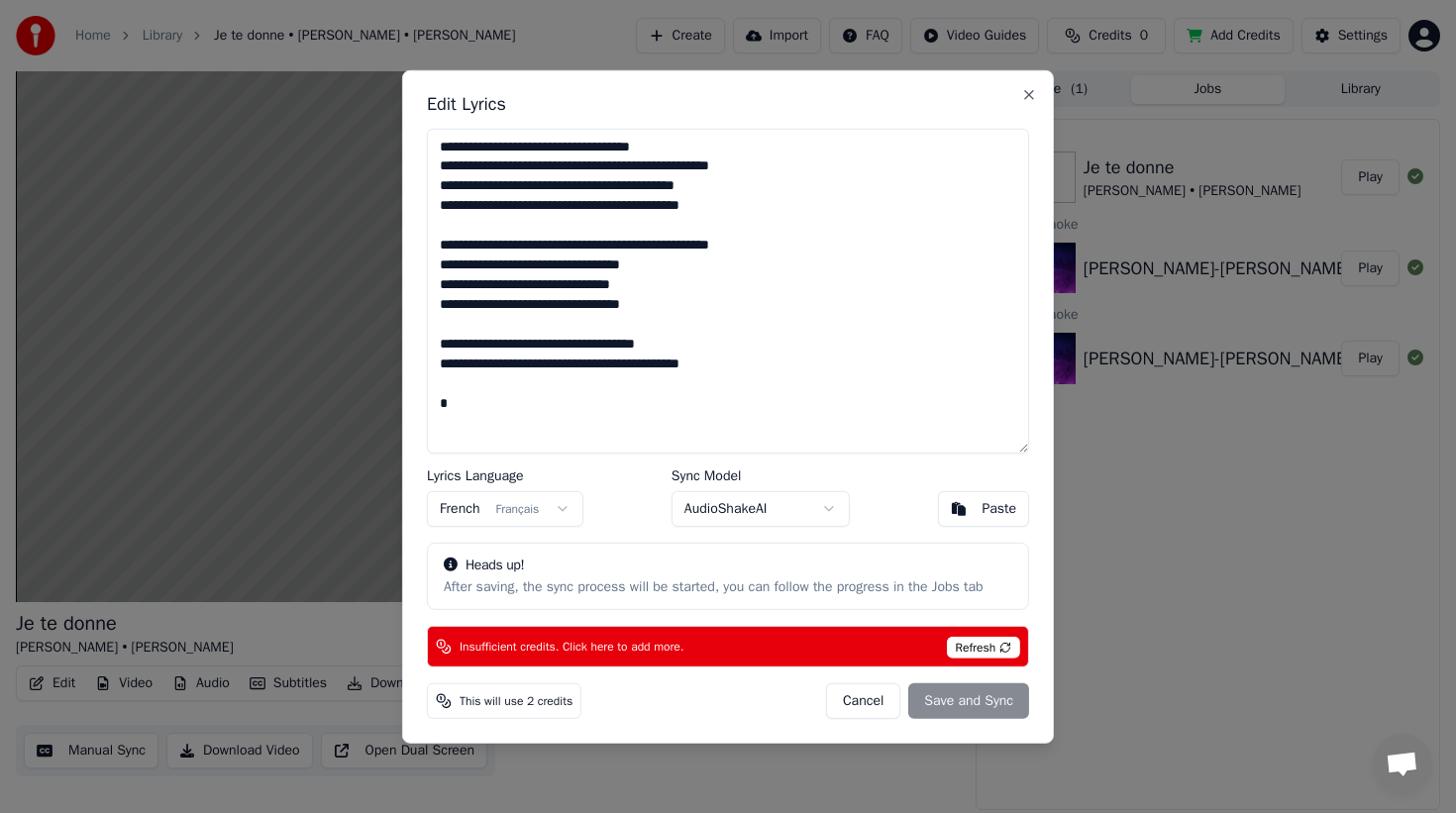 scroll, scrollTop: 0, scrollLeft: 0, axis: both 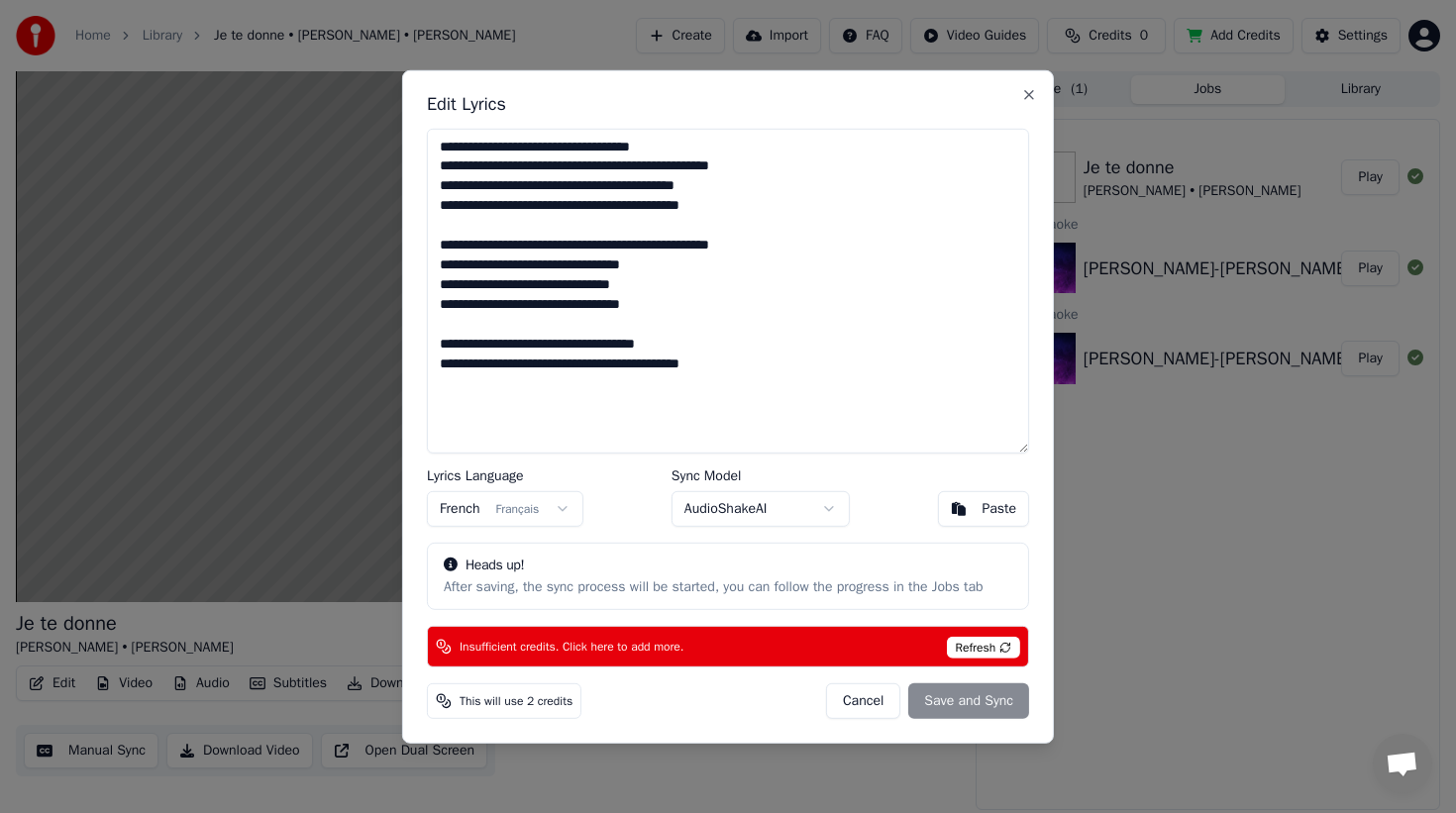 click on "After saving, the sync process will be started, you can follow the progress in the Jobs tab" at bounding box center [728, 587] 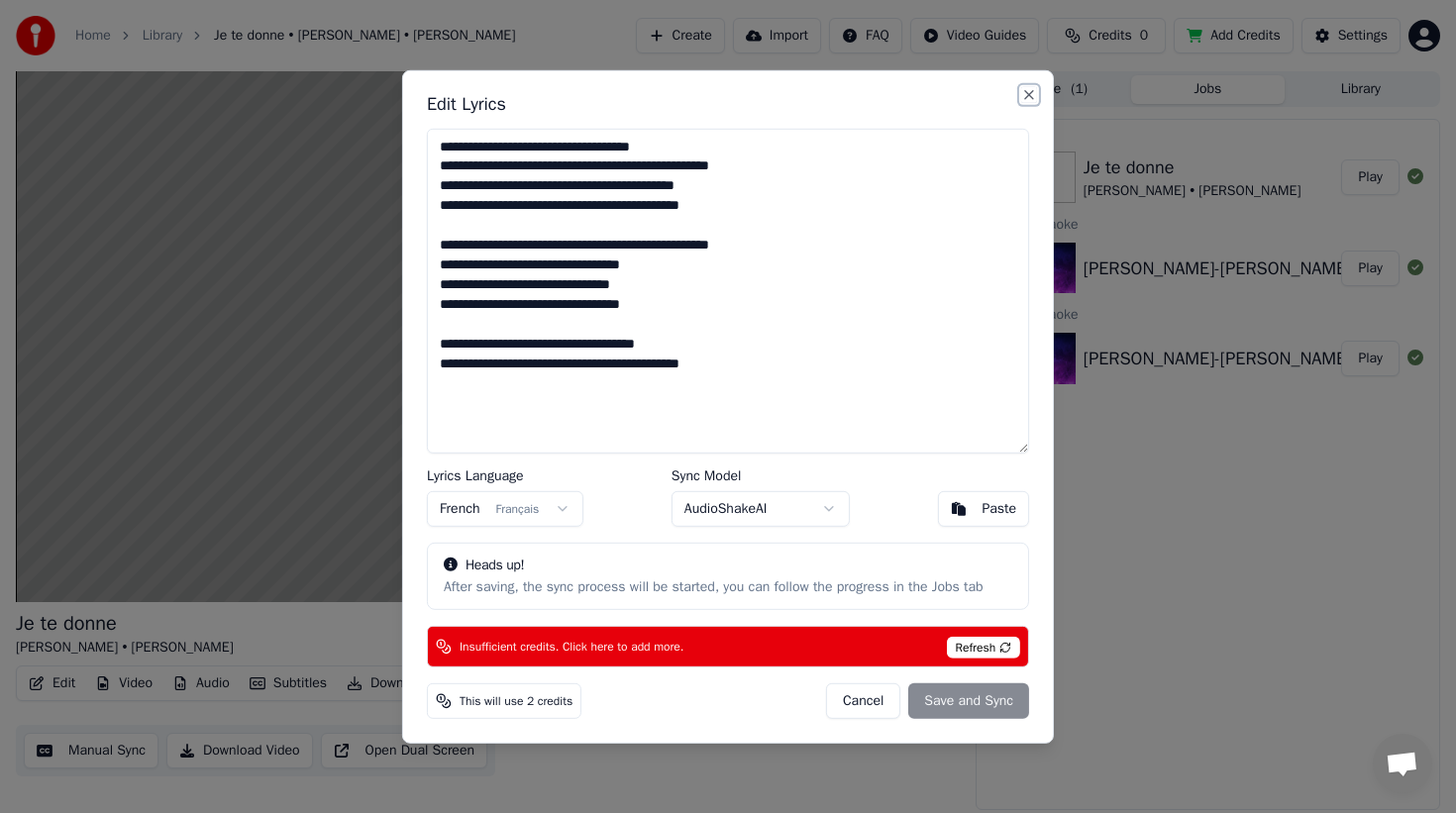 click on "Close" at bounding box center (1029, 94) 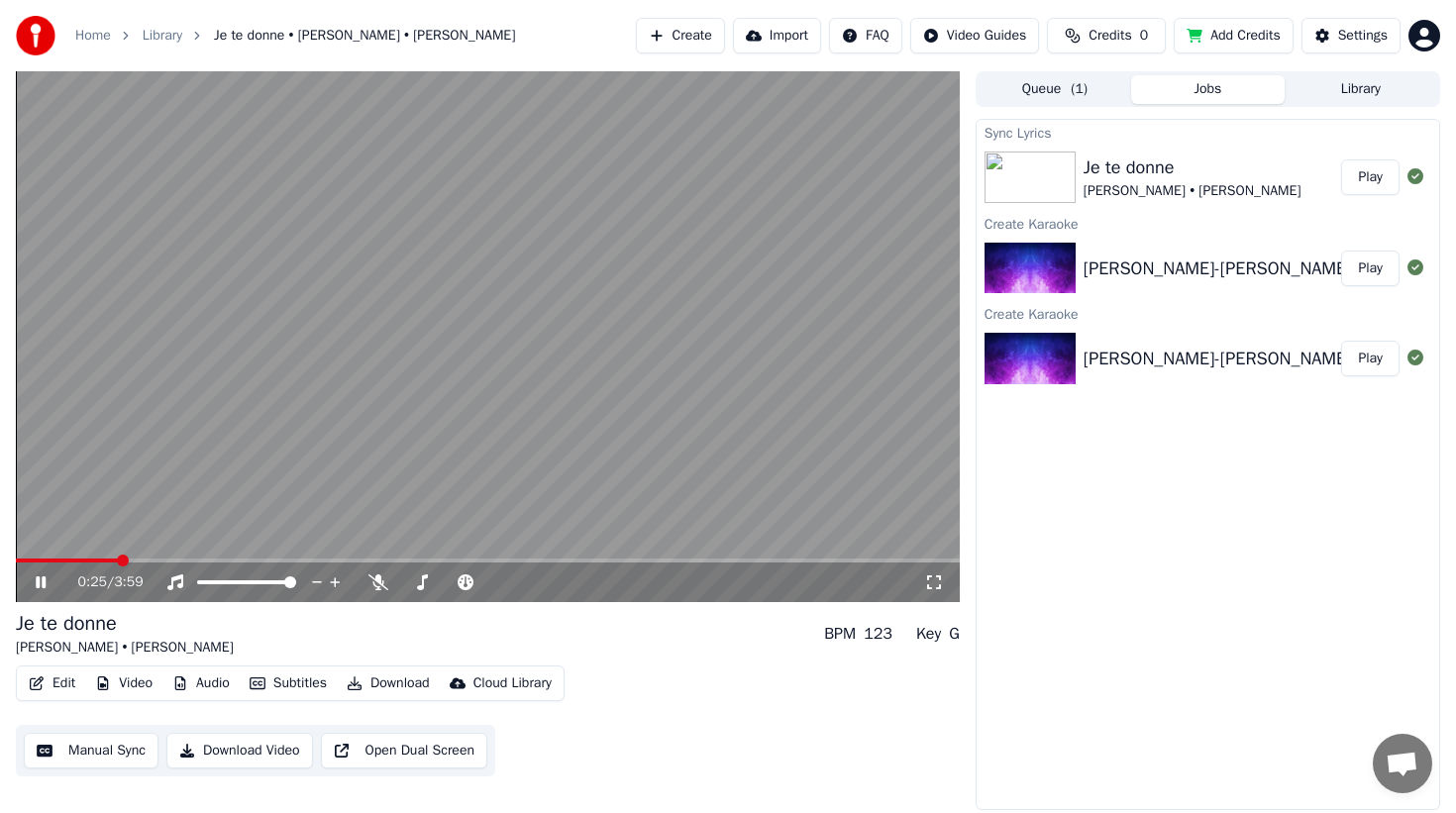 click 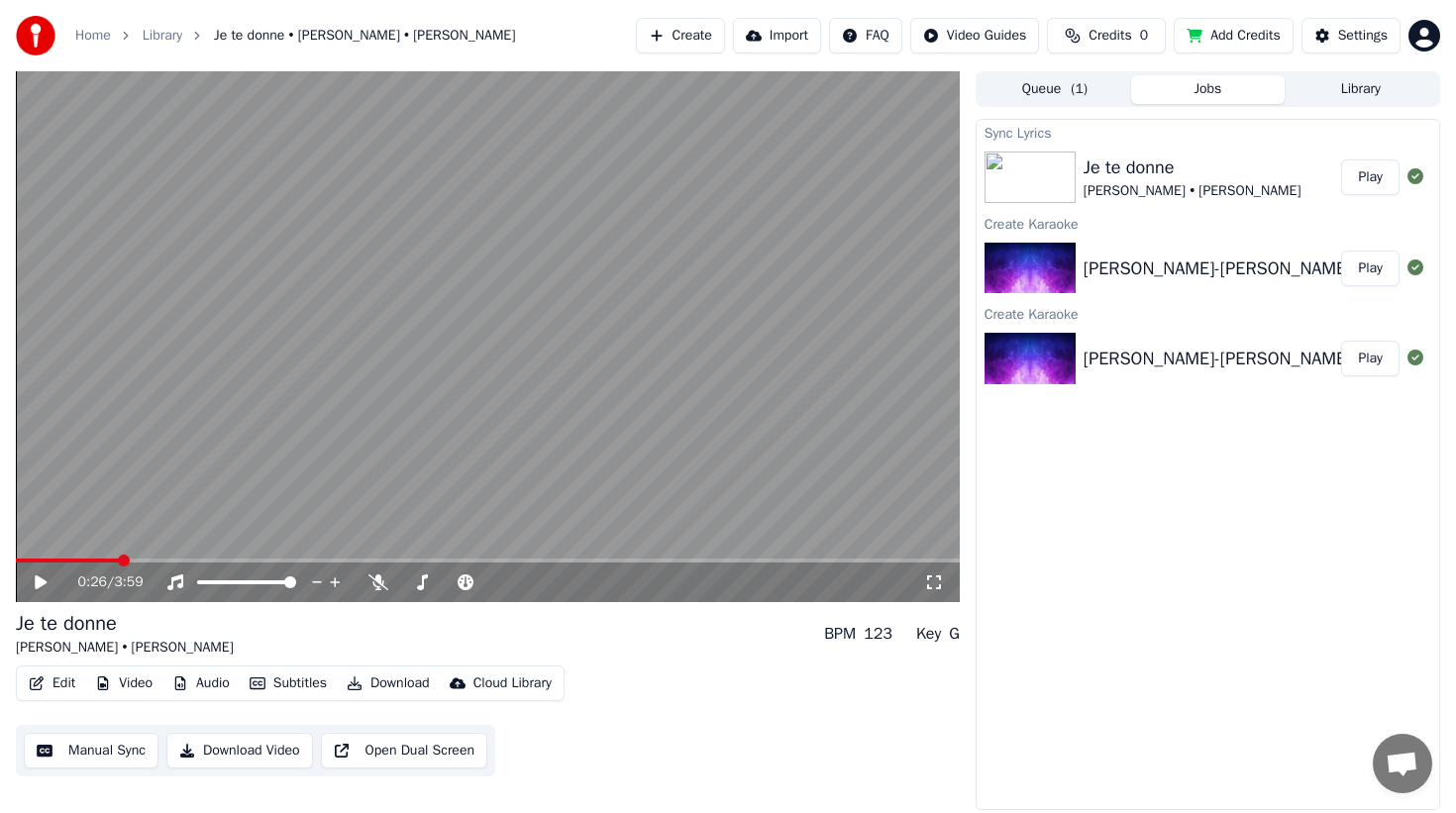 drag, startPoint x: 114, startPoint y: 567, endPoint x: 10, endPoint y: 551, distance: 105.22357 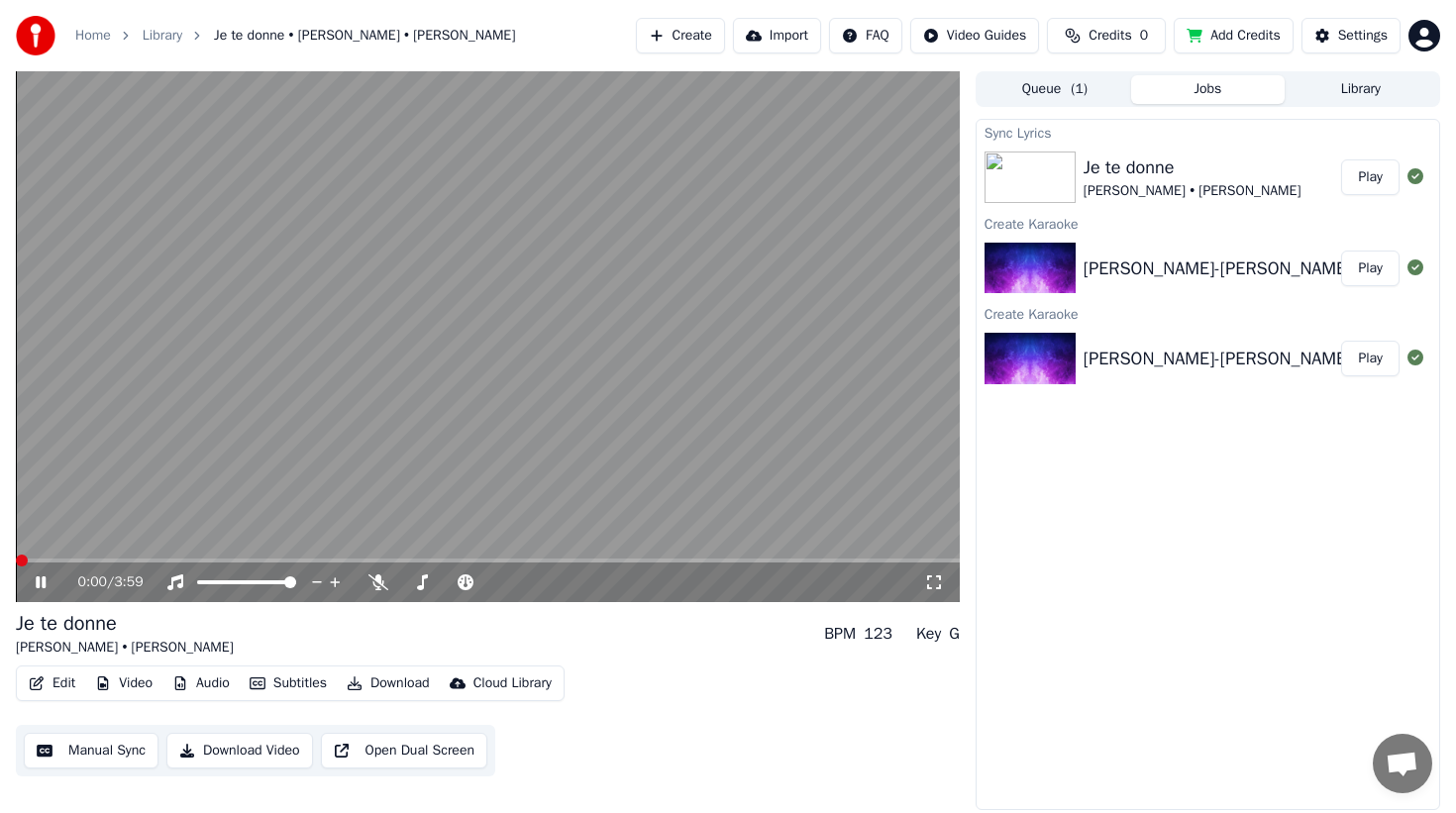 click at bounding box center (22, 560) 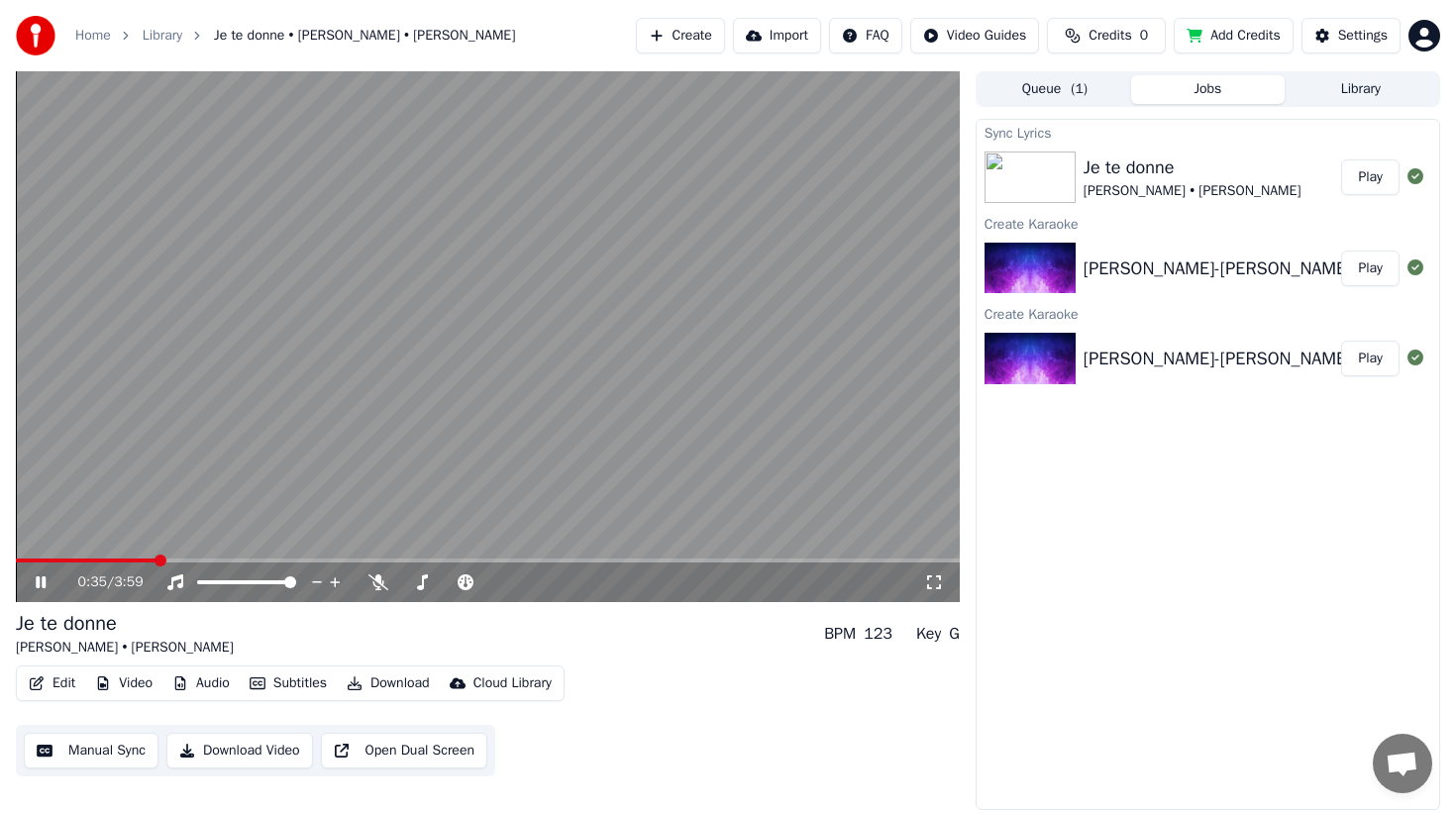 click 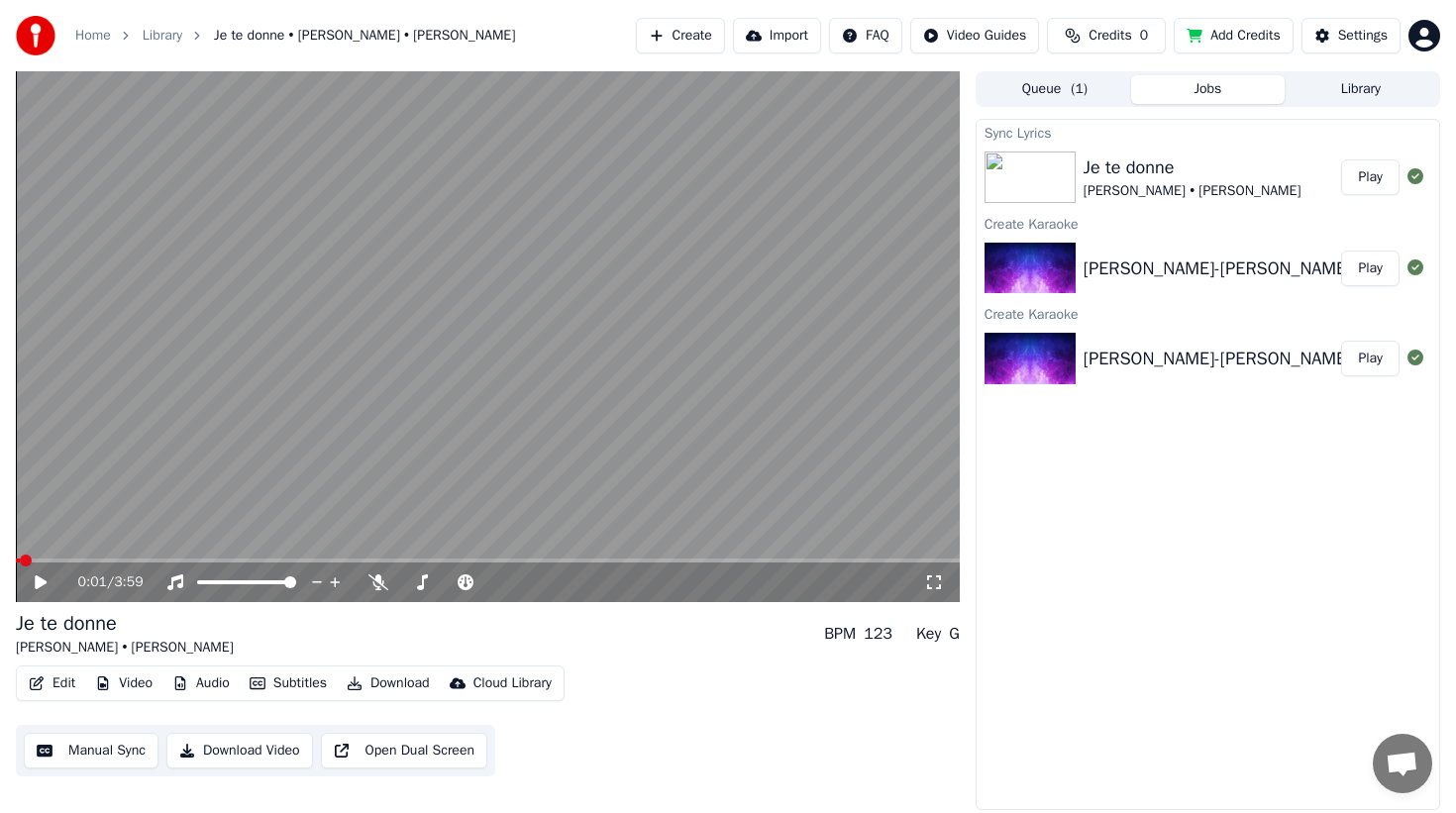 click at bounding box center (18, 560) 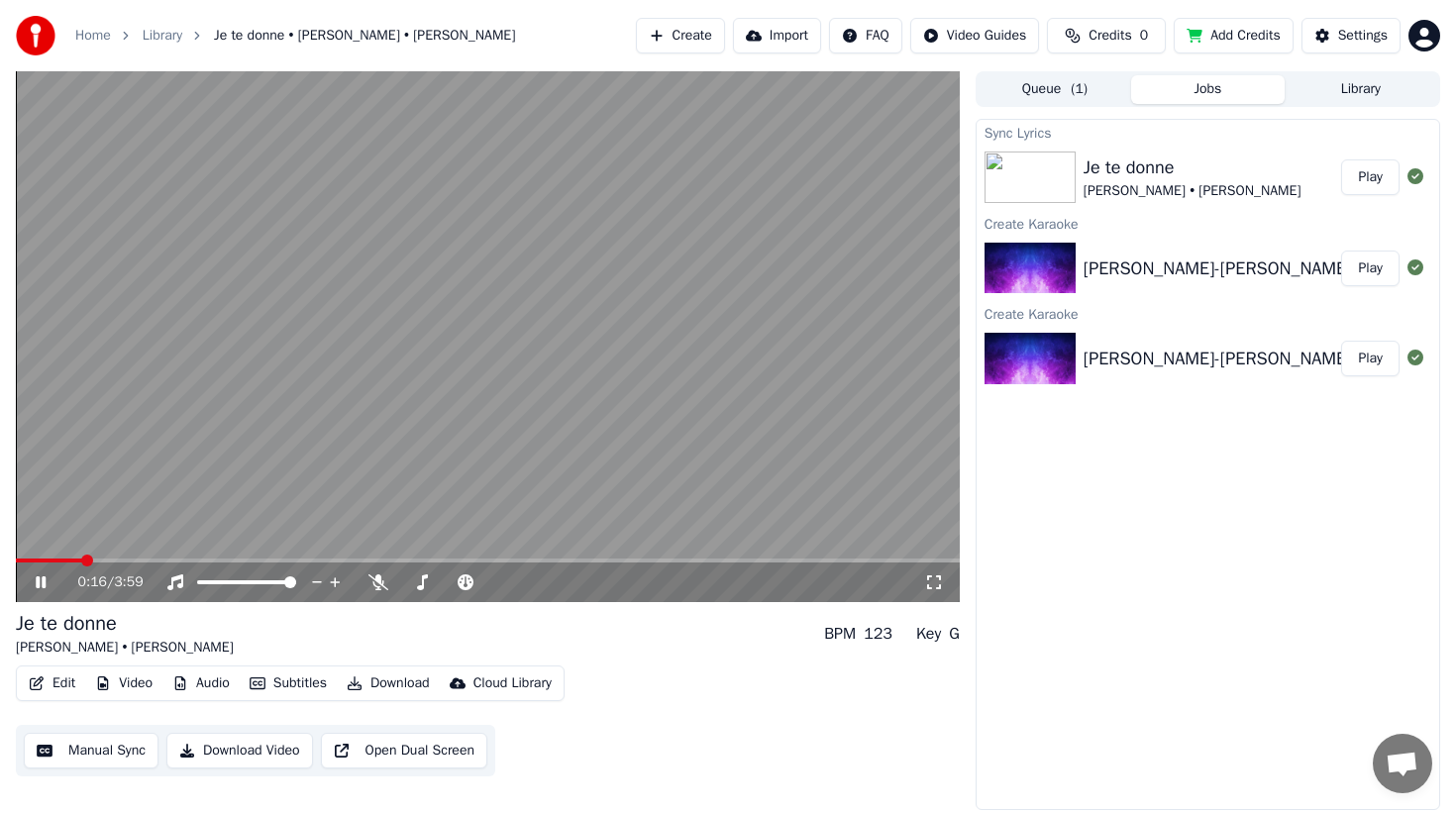 click on "0:16  /  3:59" at bounding box center [487, 582] 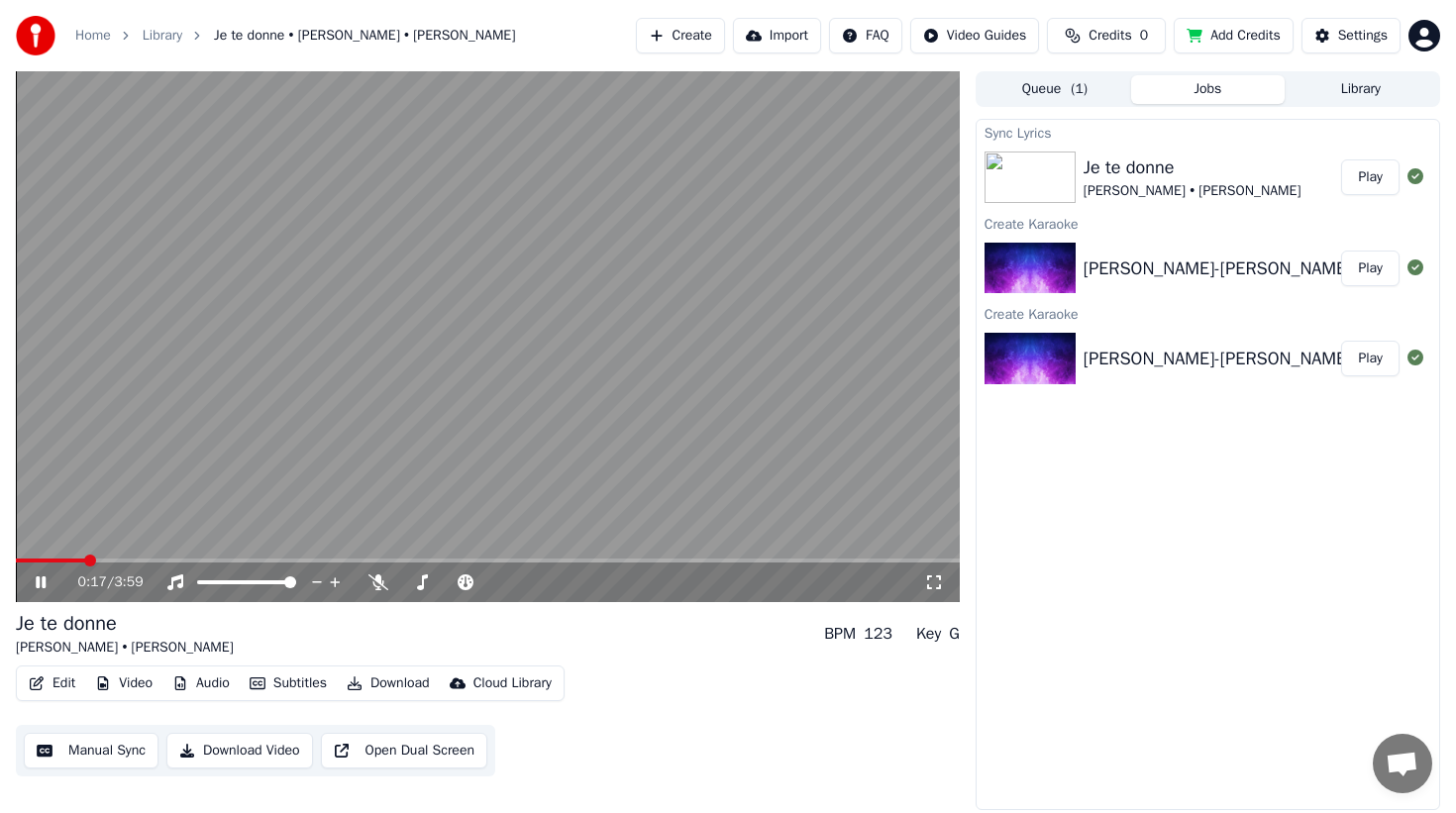 click 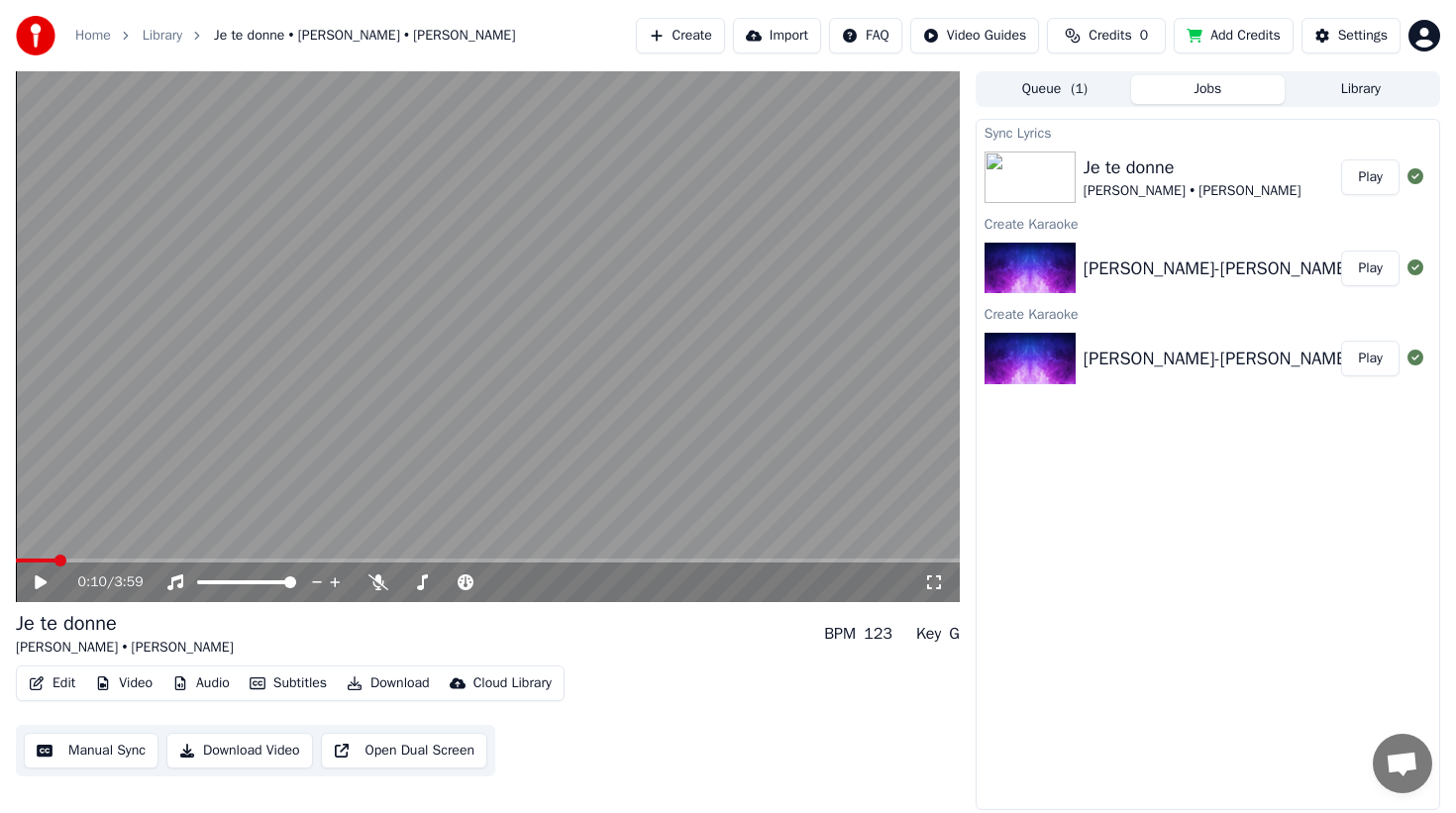 click at bounding box center (487, 560) 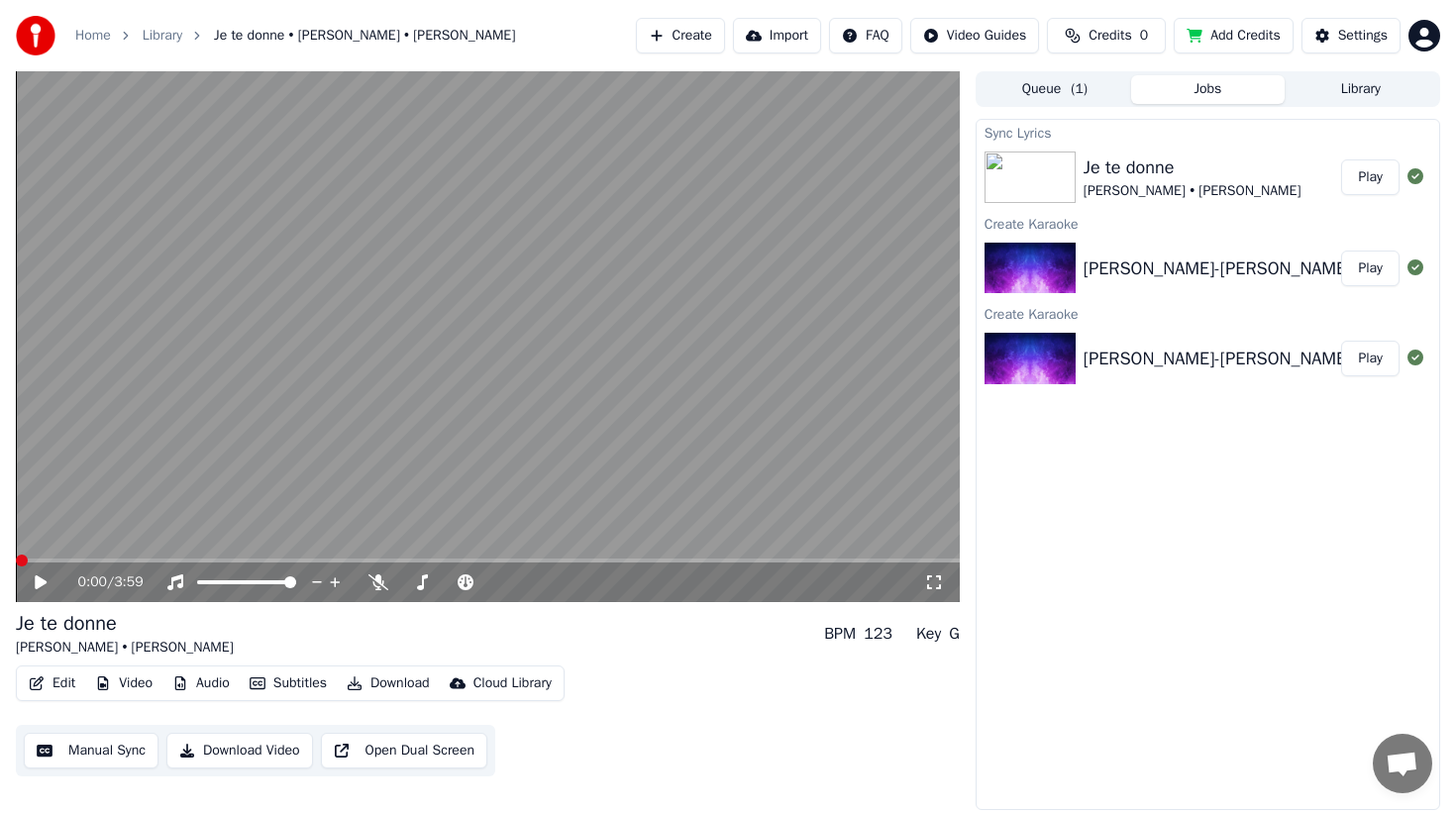 click at bounding box center (487, 560) 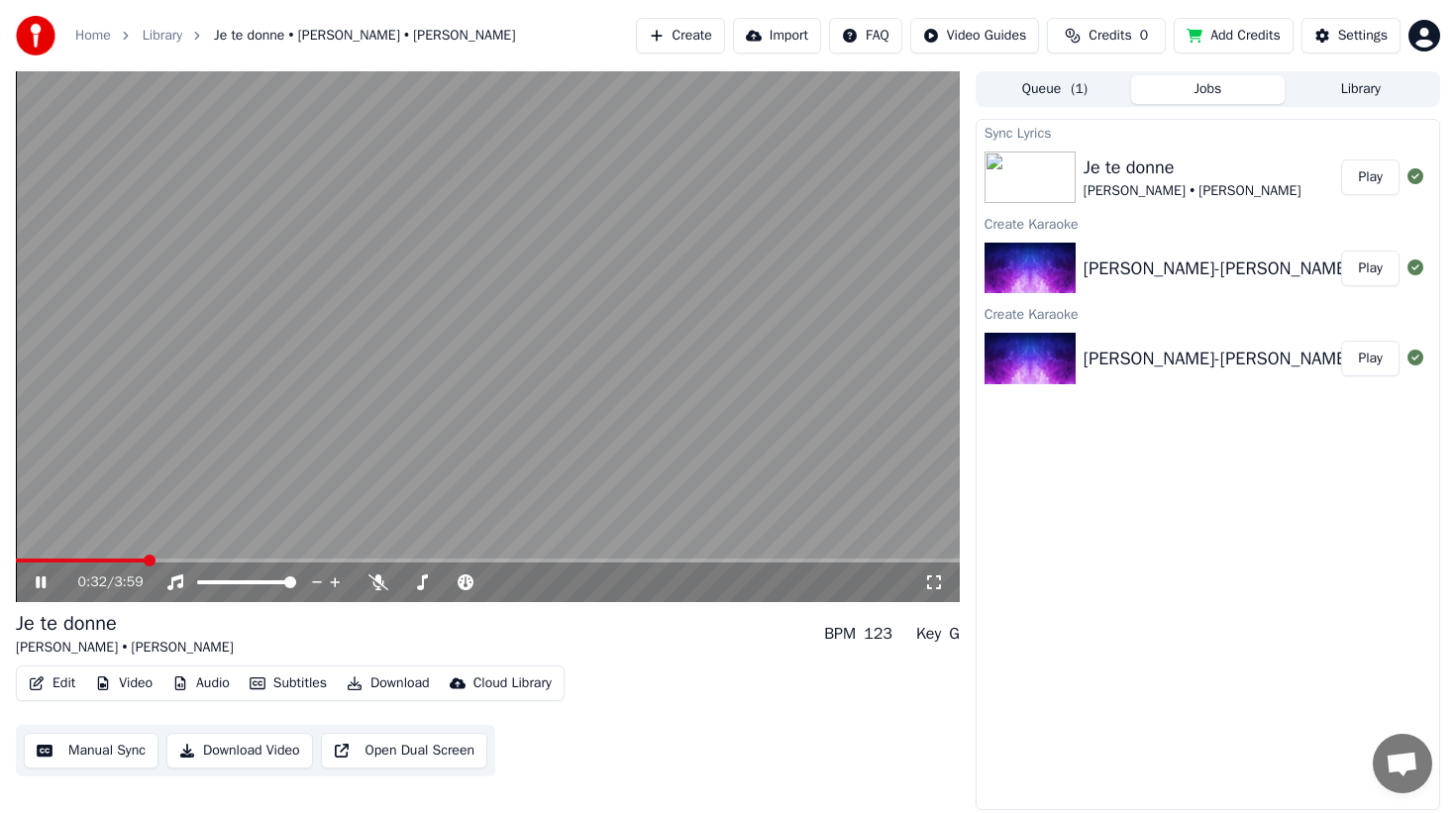 click 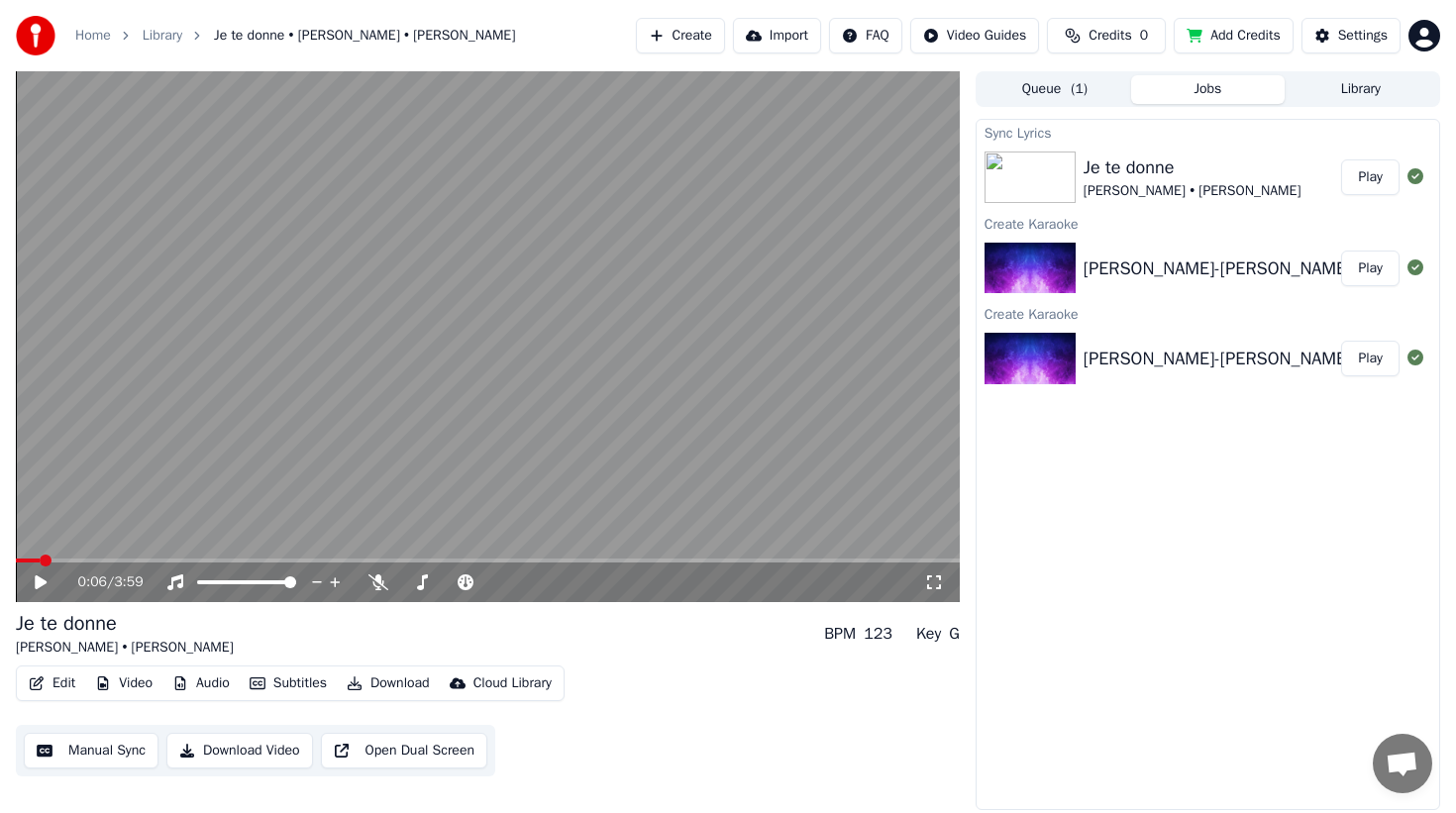 click at bounding box center (46, 560) 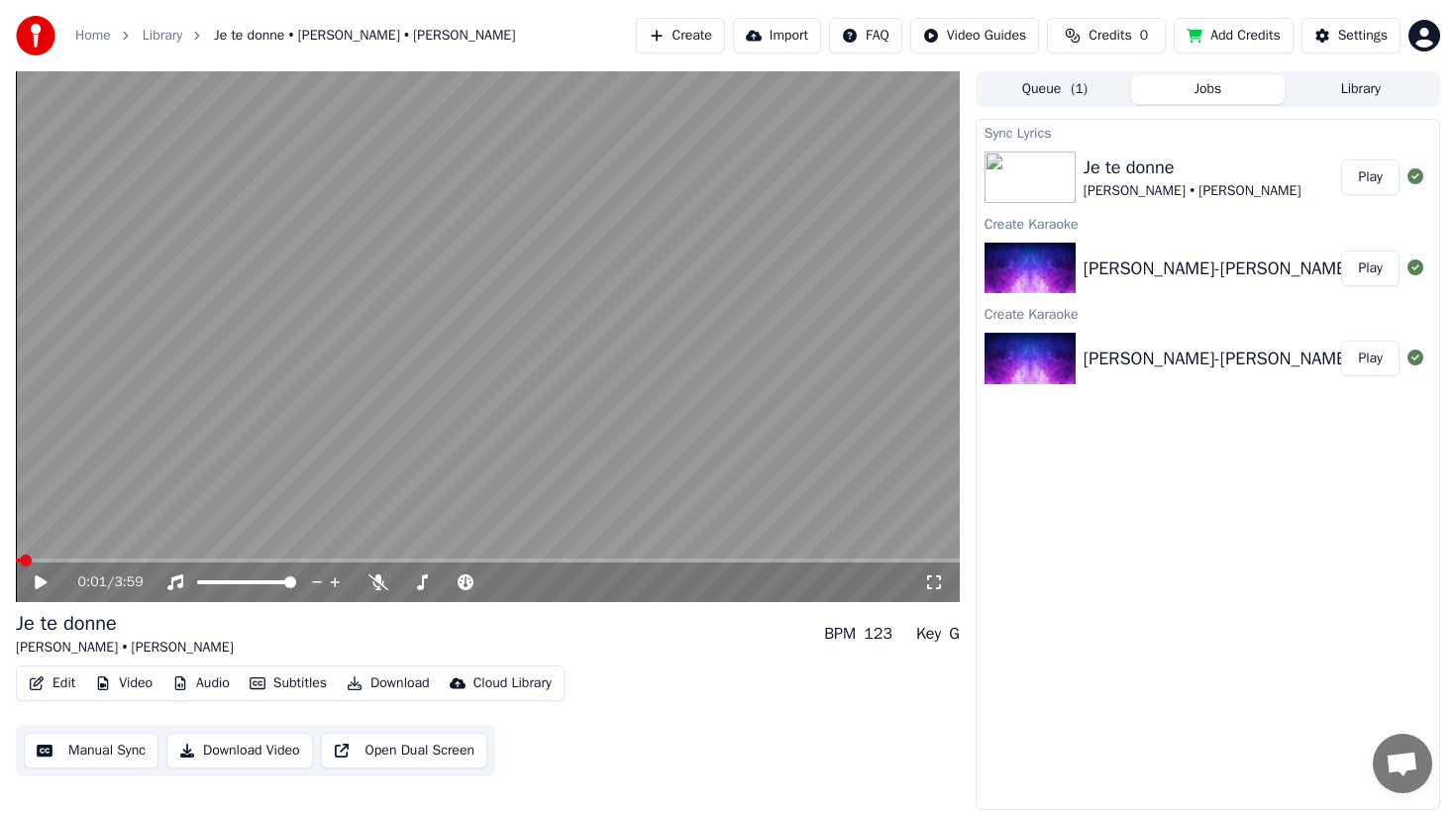 click at bounding box center (26, 560) 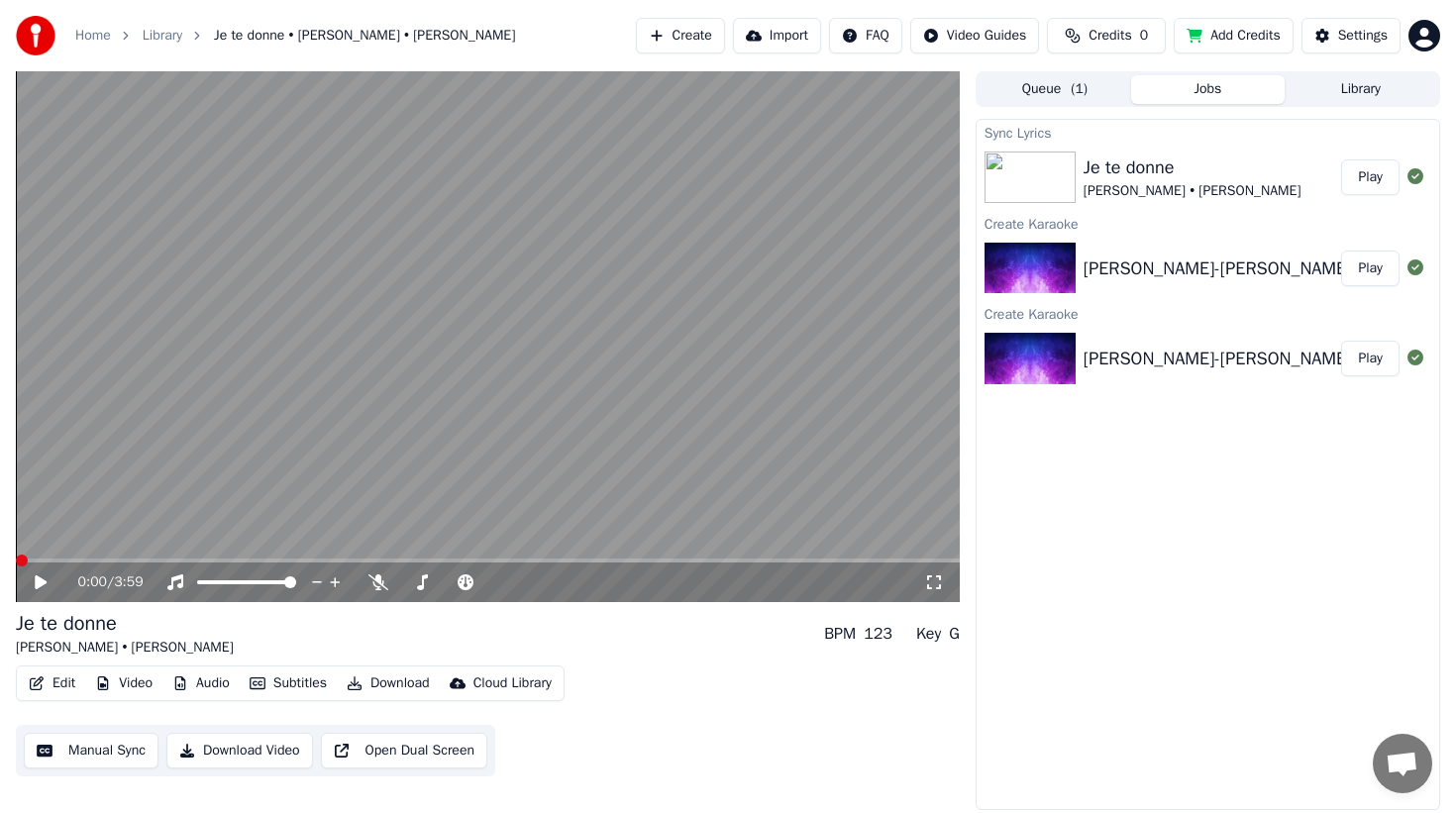 click at bounding box center [22, 560] 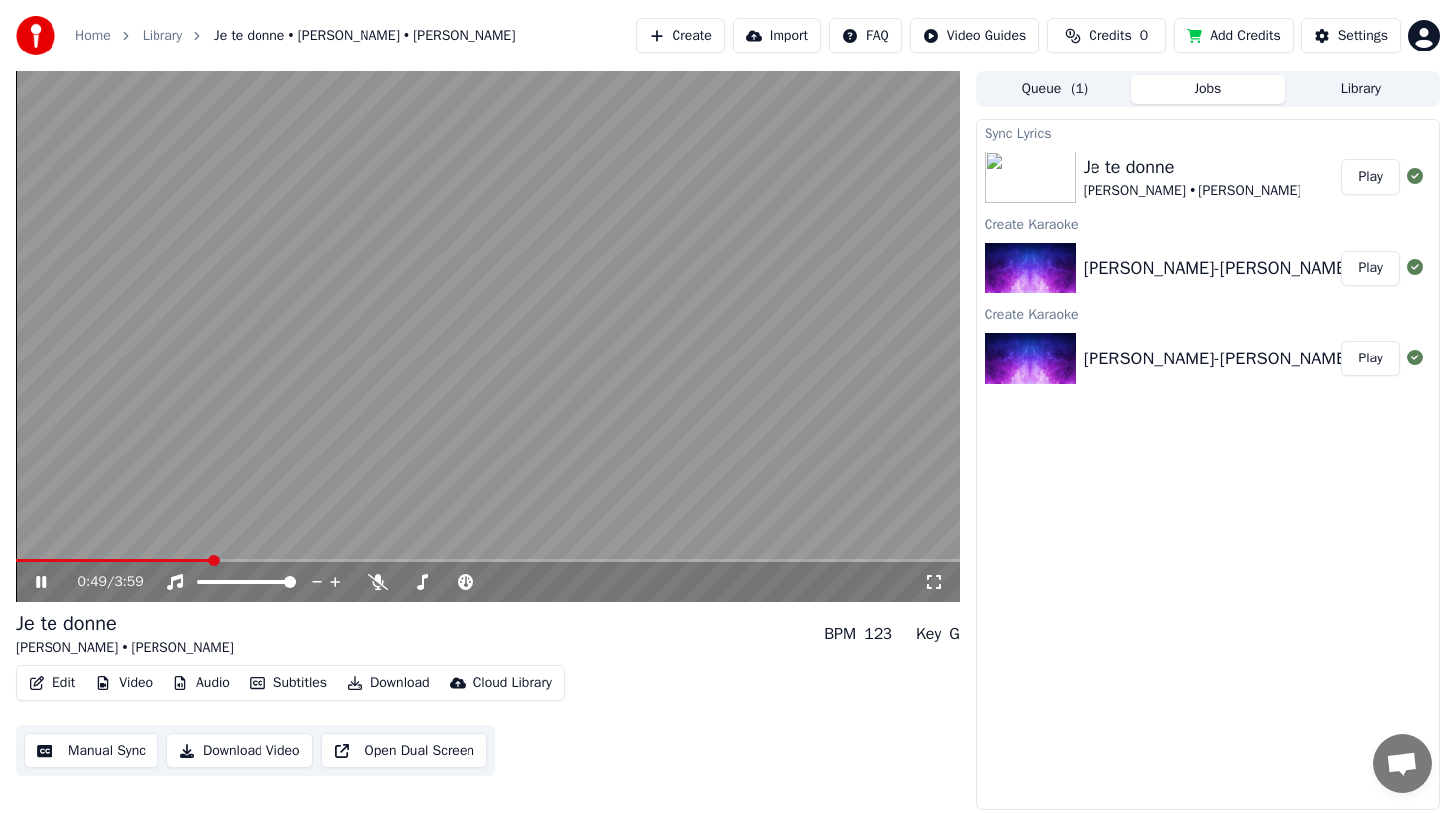 click 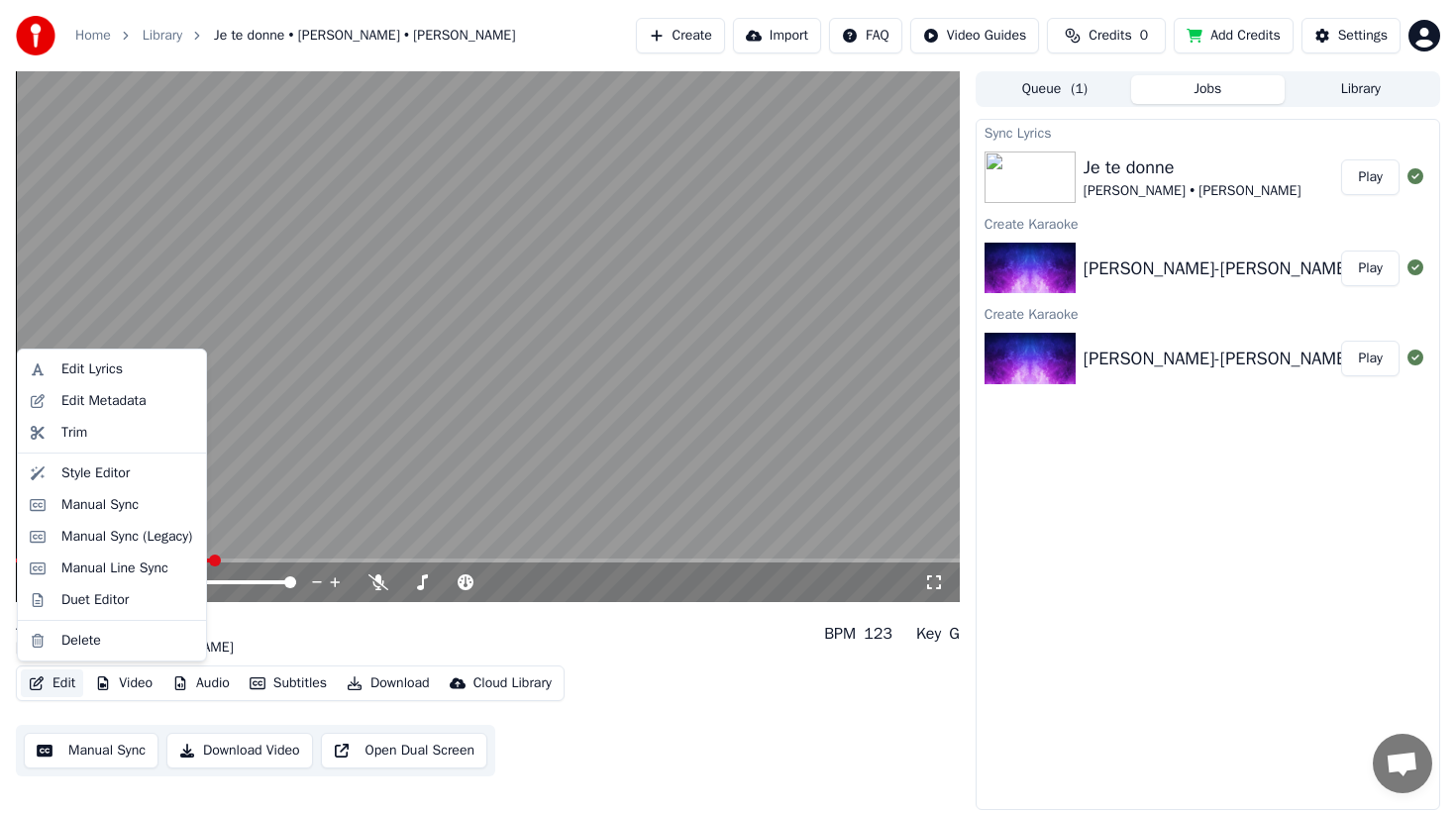 click on "Edit" at bounding box center (52, 683) 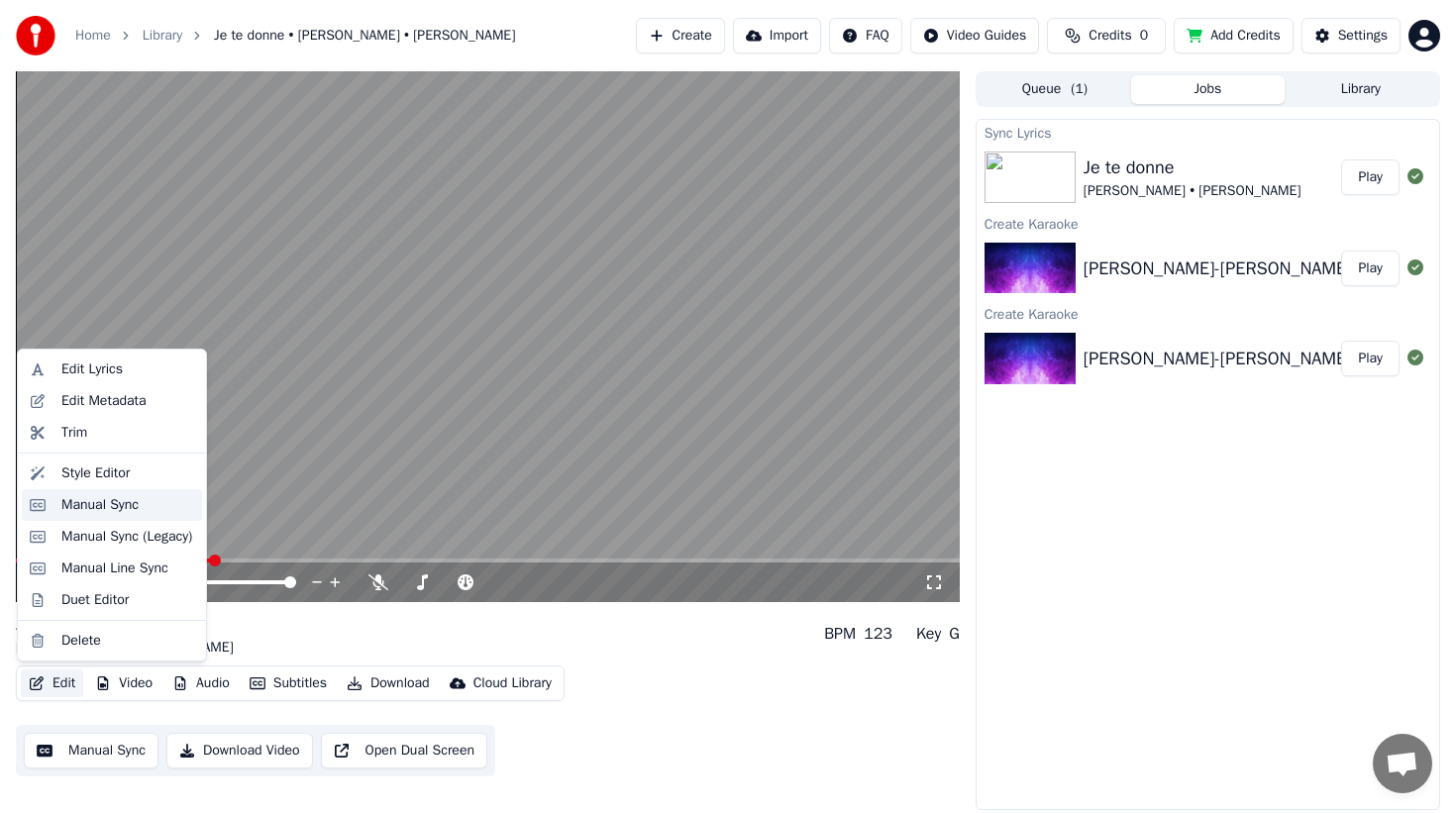 click on "Manual Sync" at bounding box center [100, 505] 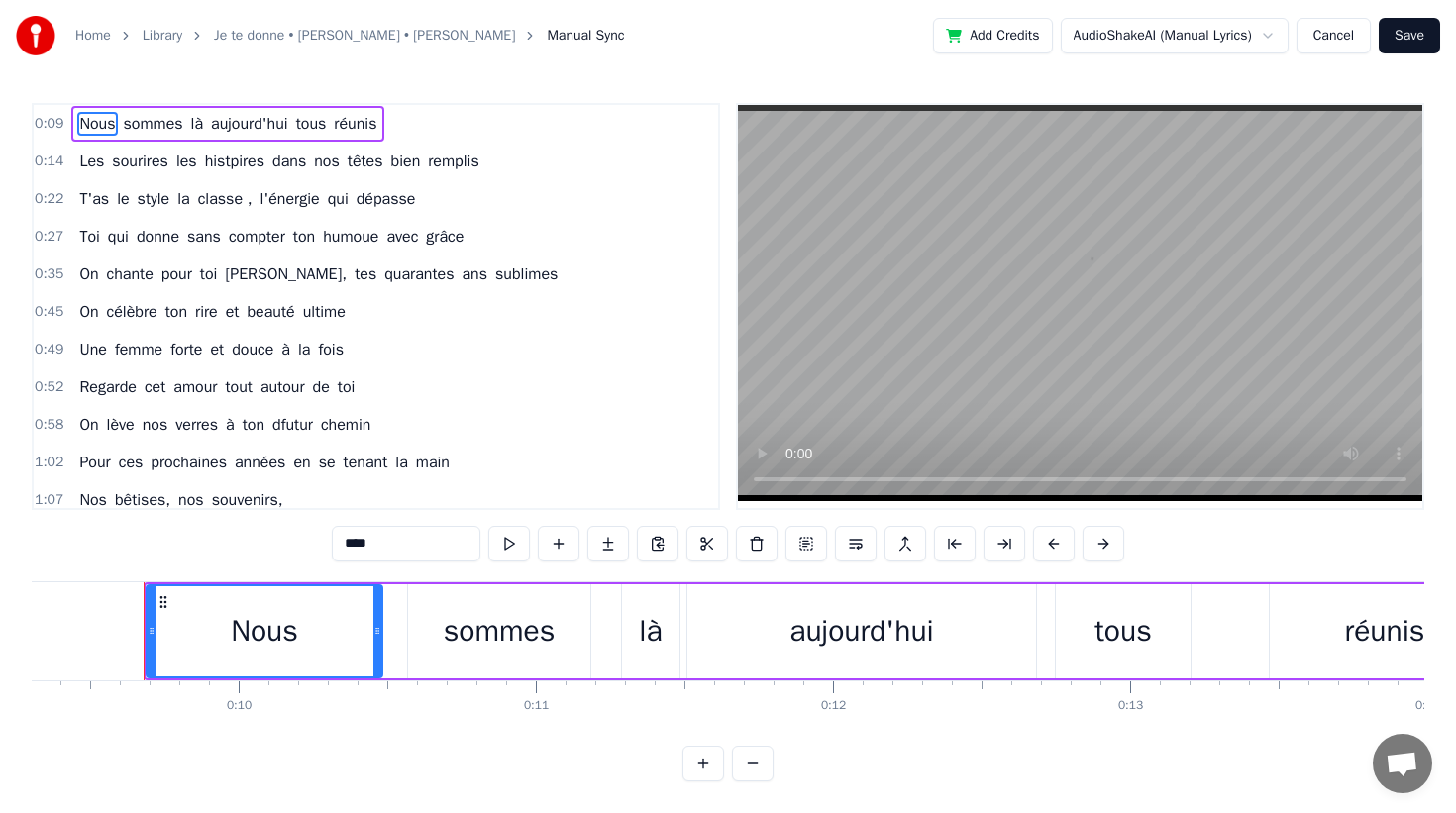 scroll, scrollTop: 0, scrollLeft: 2777, axis: horizontal 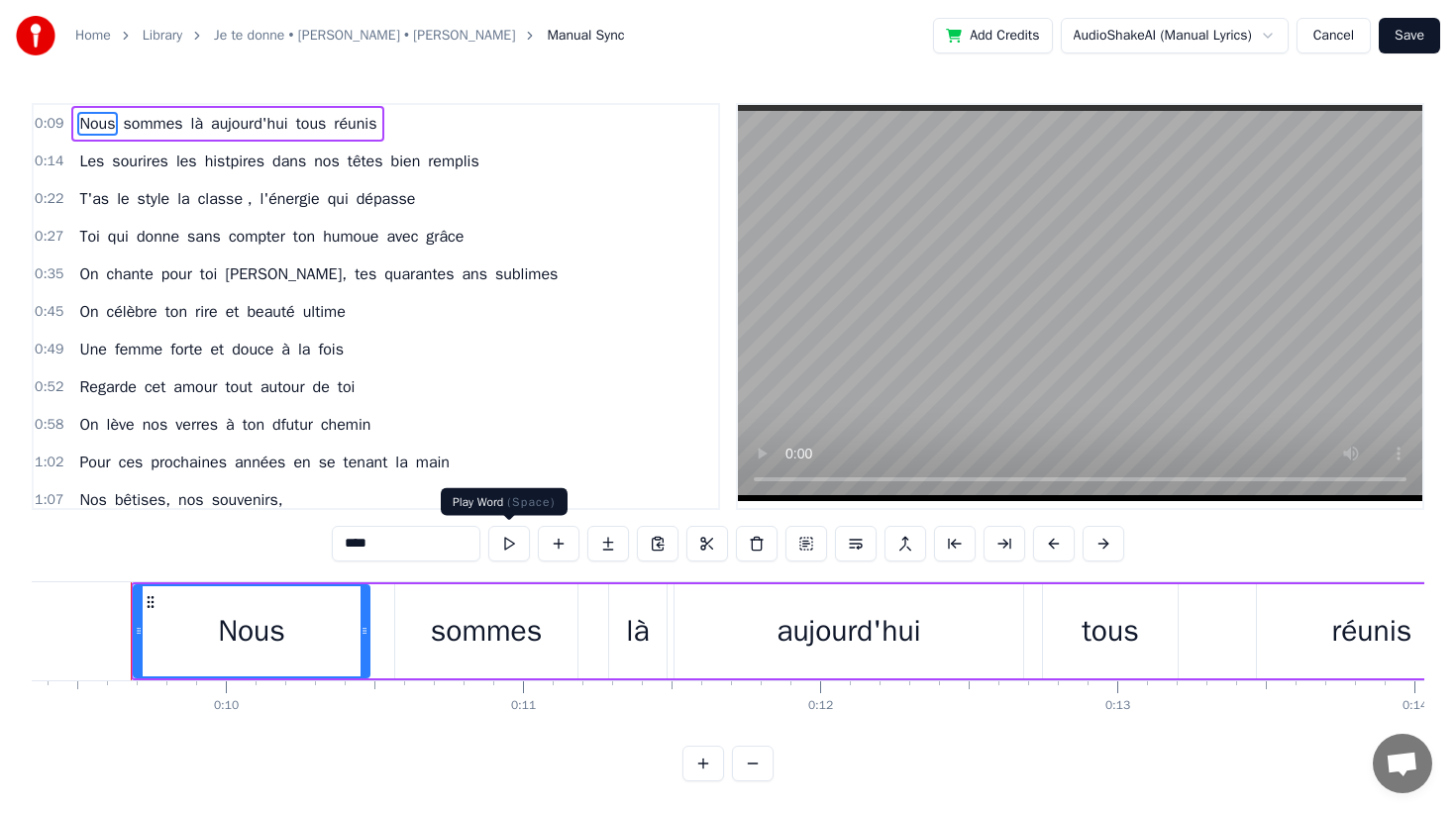 click at bounding box center [509, 544] 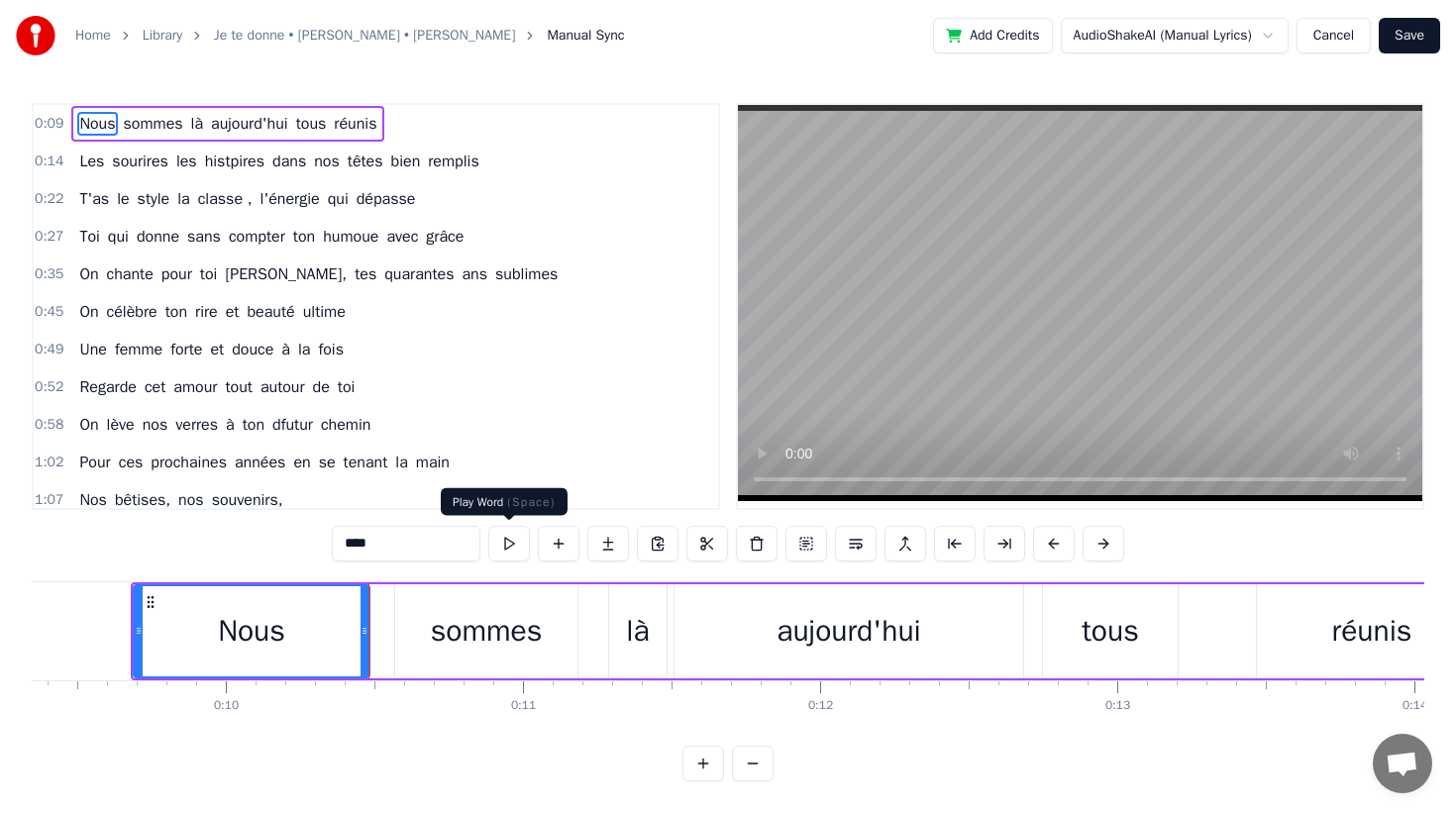 click at bounding box center (509, 544) 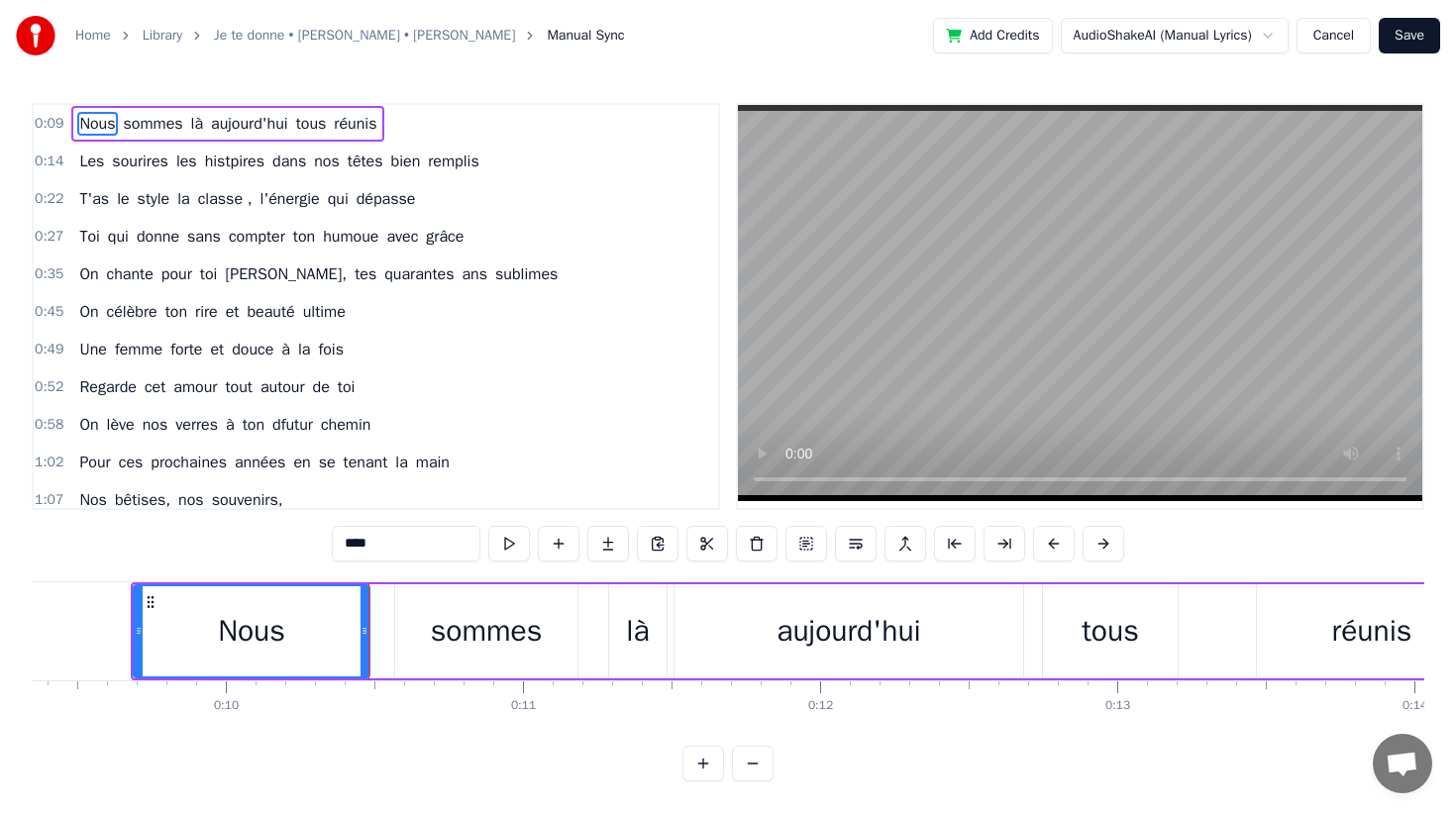 drag, startPoint x: 367, startPoint y: 633, endPoint x: 359, endPoint y: 638, distance: 9.43398 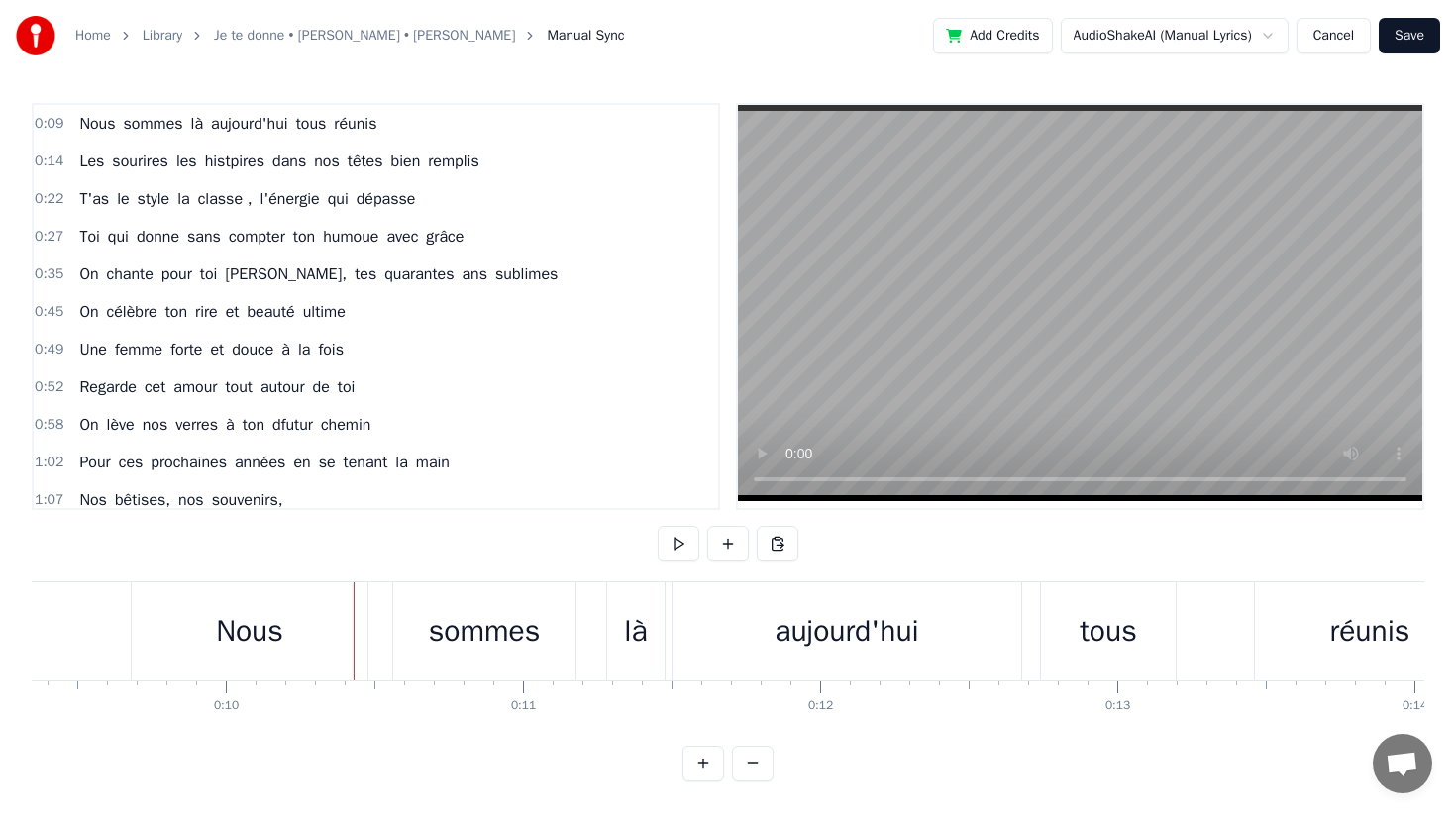 click on "Nous" at bounding box center [250, 631] 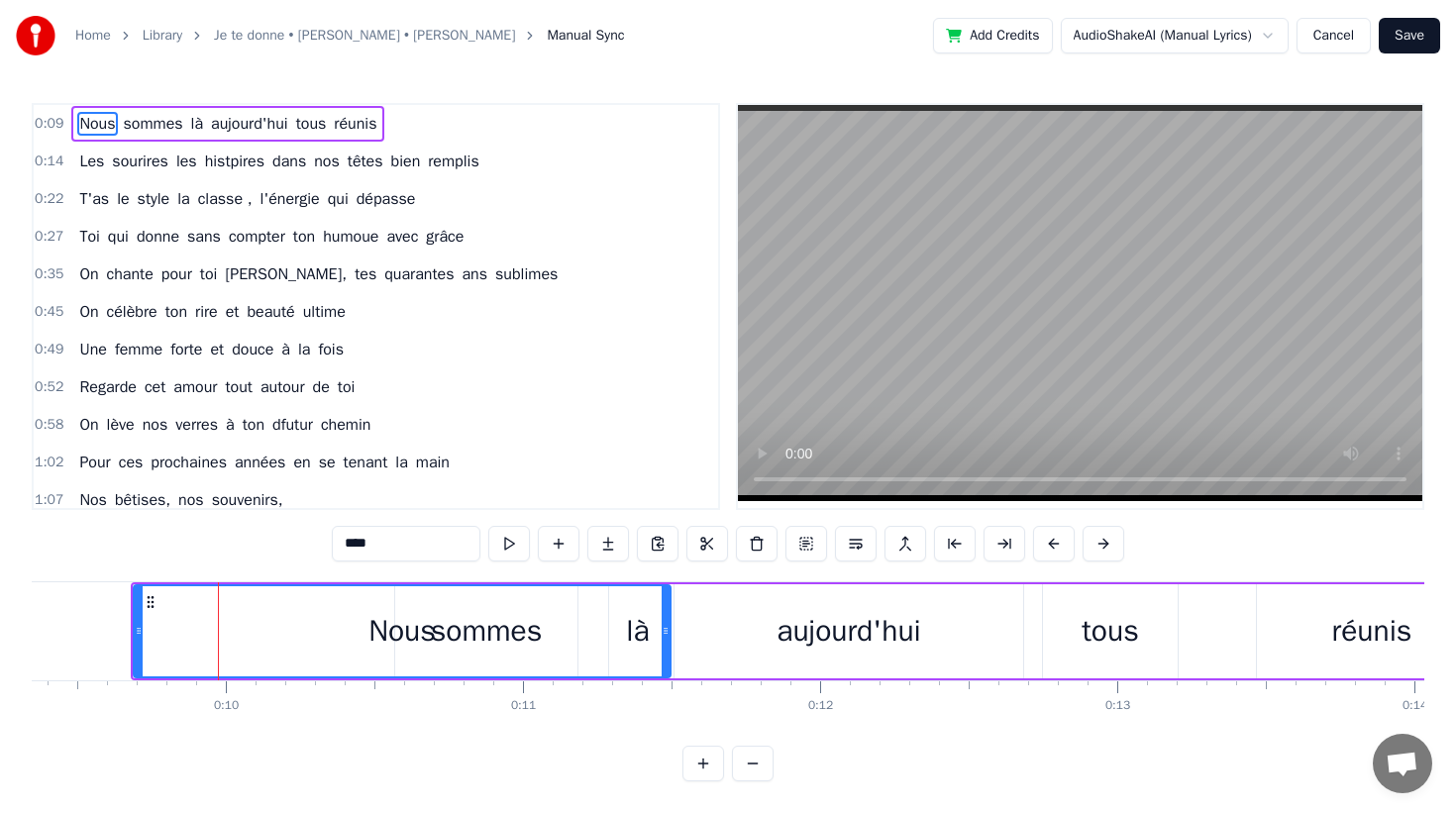 drag, startPoint x: 365, startPoint y: 634, endPoint x: 667, endPoint y: 644, distance: 302.16552 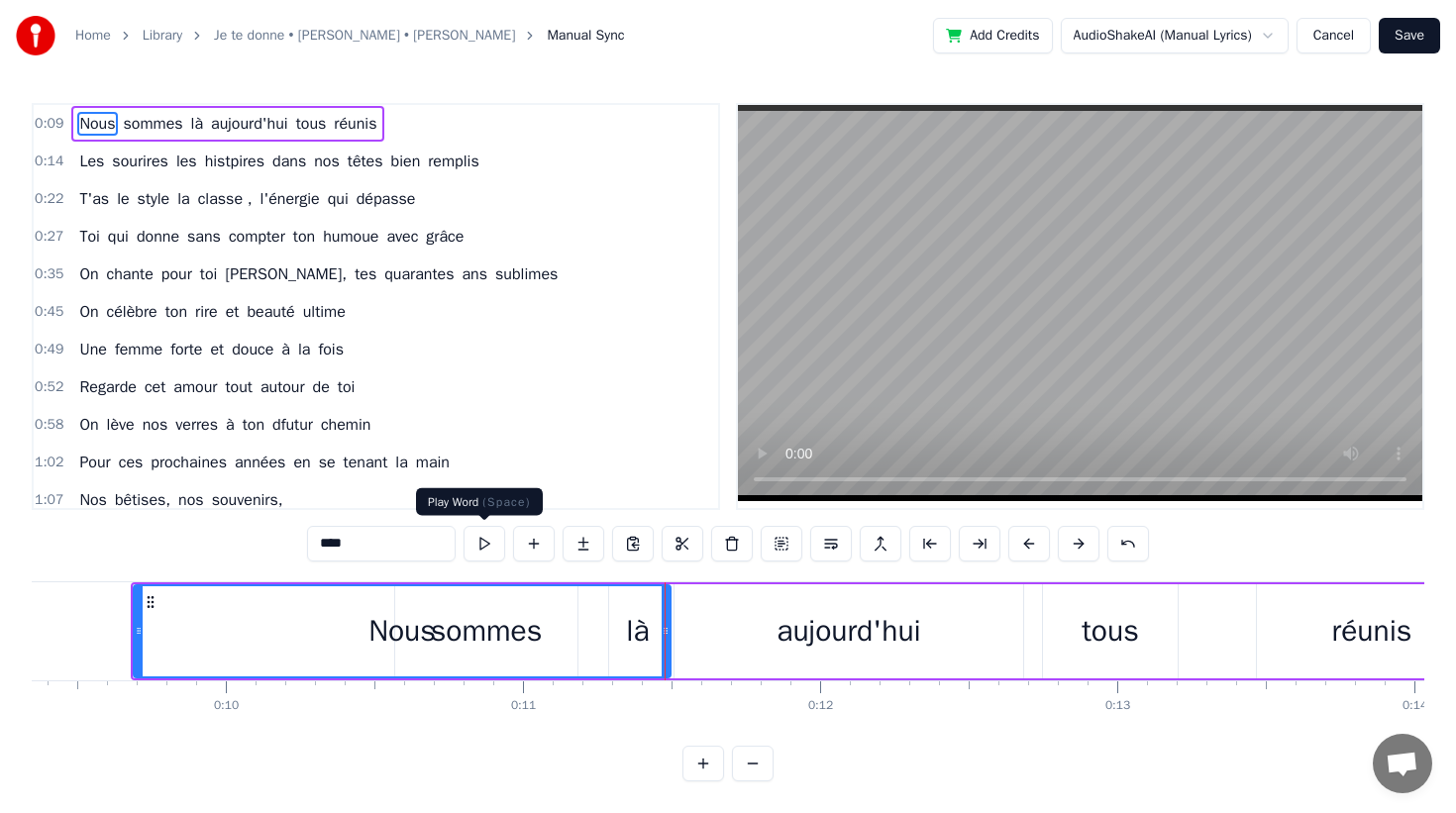 click at bounding box center [484, 544] 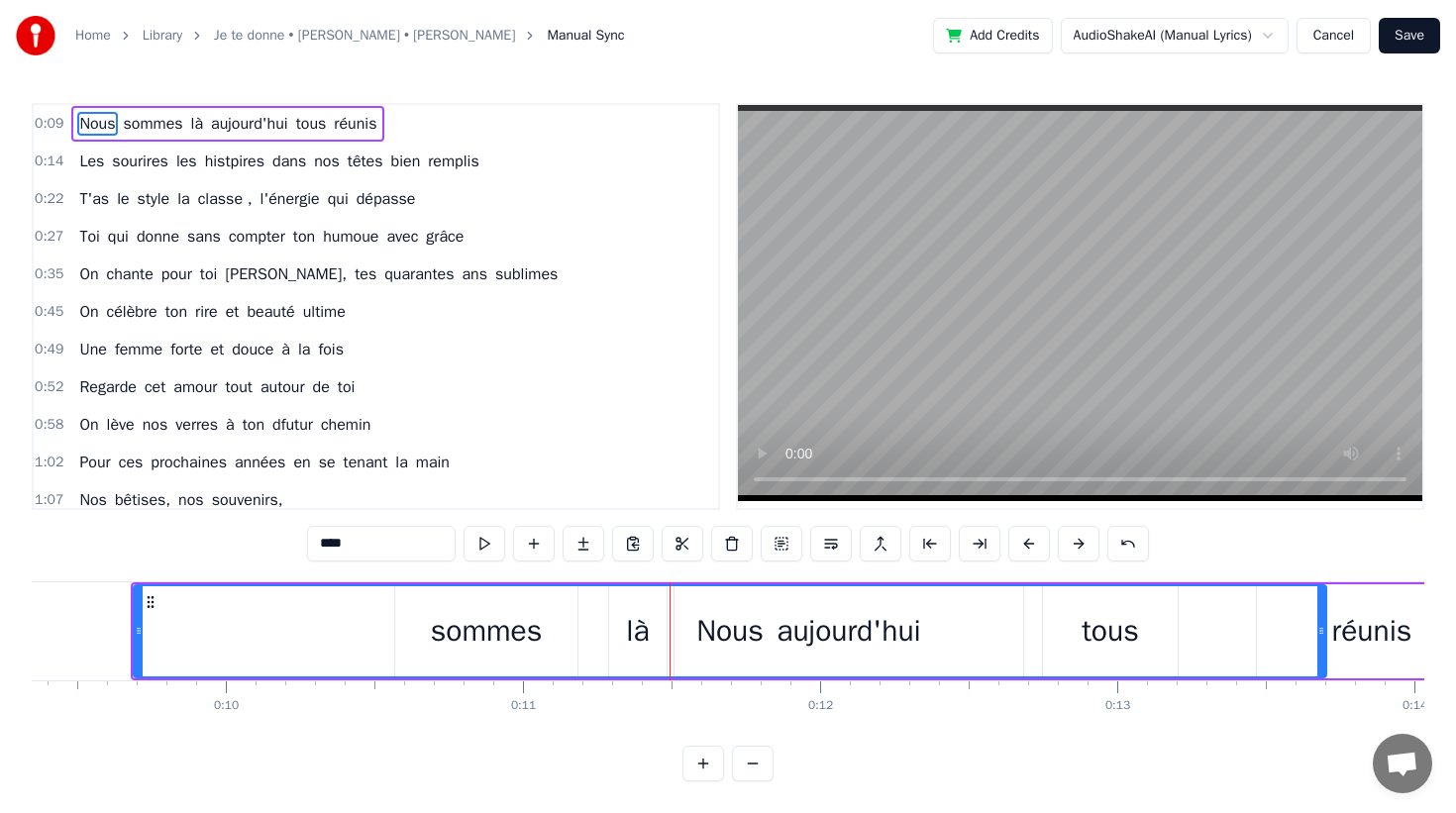 drag, startPoint x: 664, startPoint y: 639, endPoint x: 1319, endPoint y: 640, distance: 655.00076 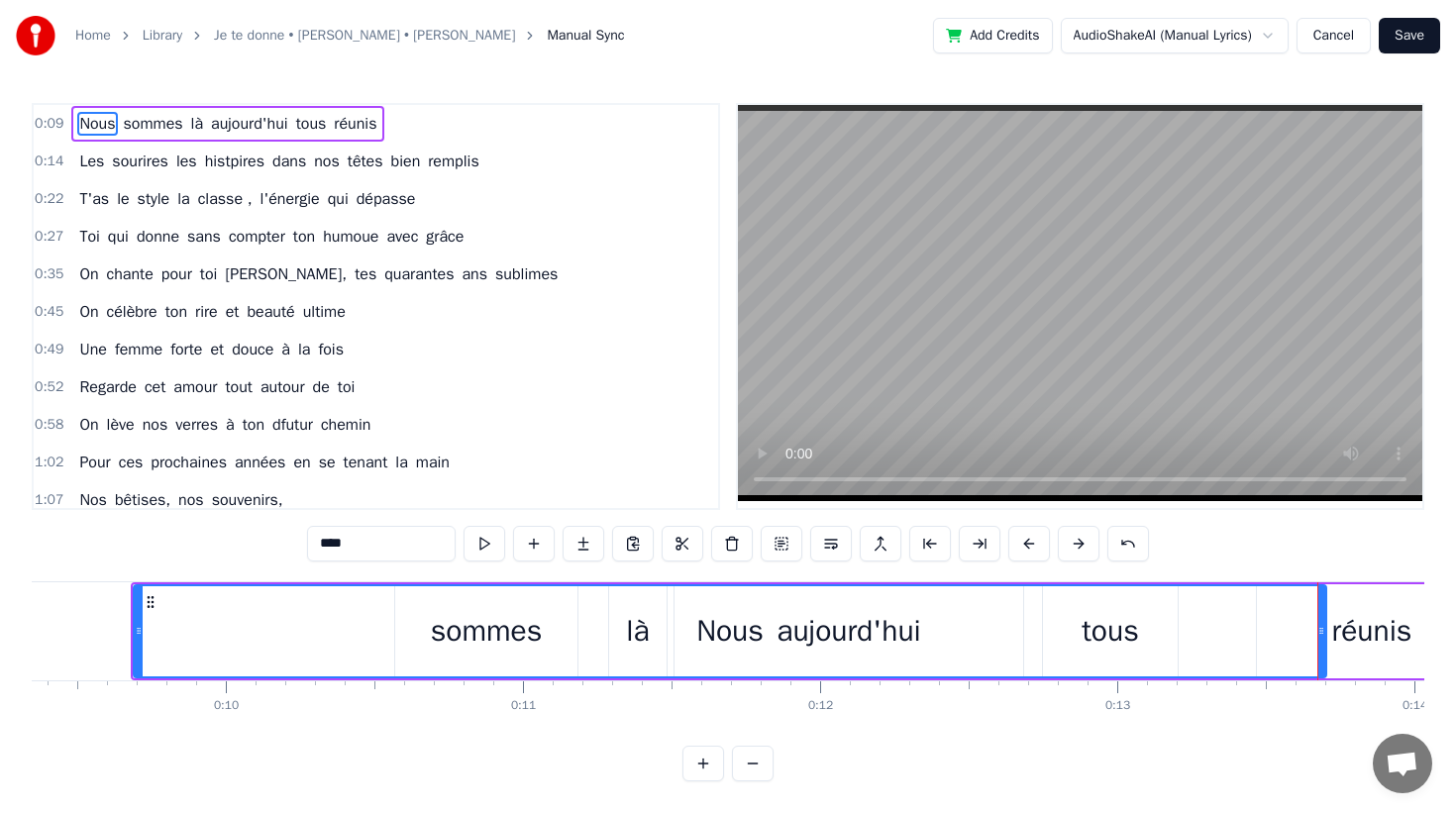 click on "****" at bounding box center (728, 544) 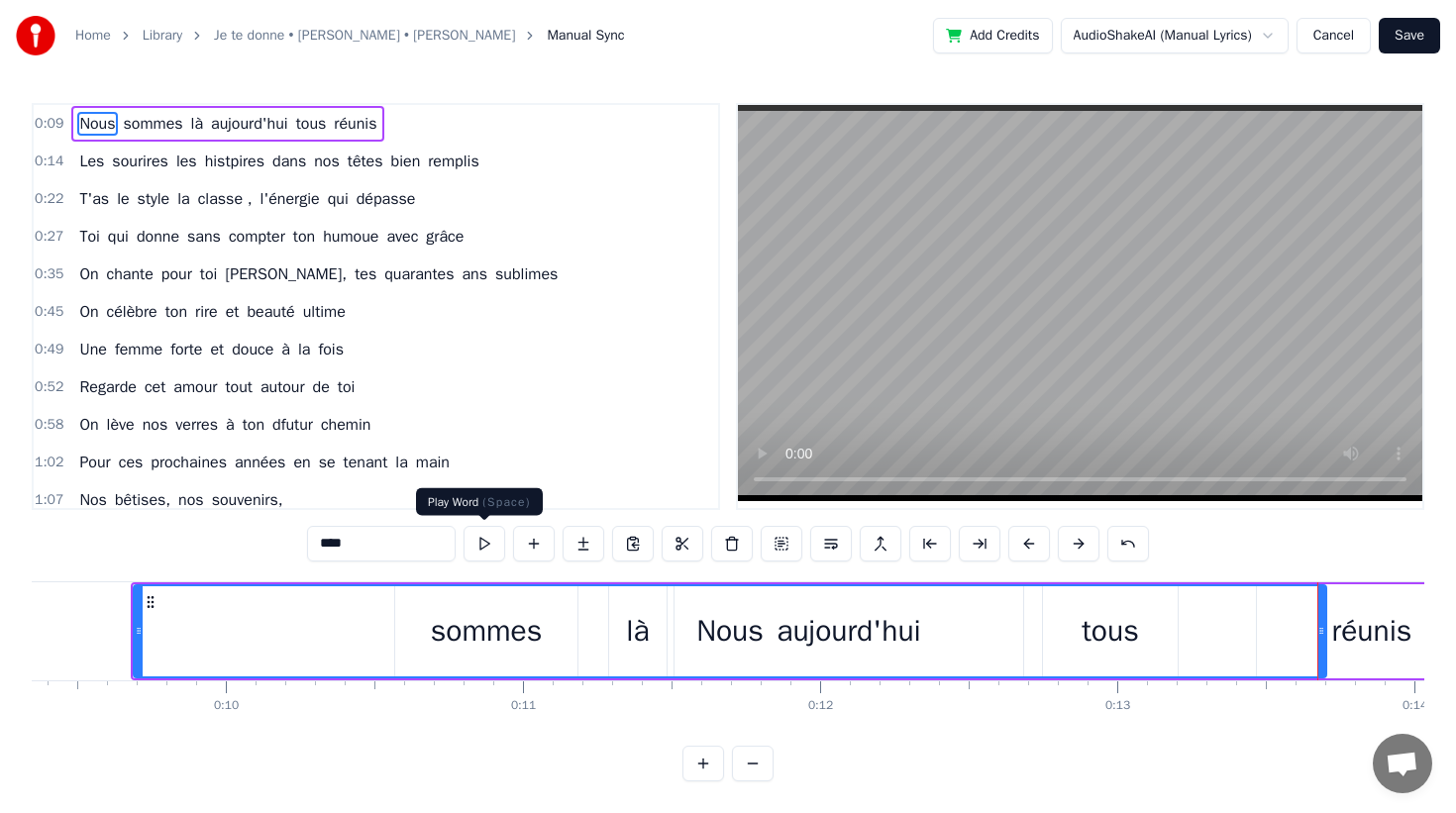 click at bounding box center (484, 544) 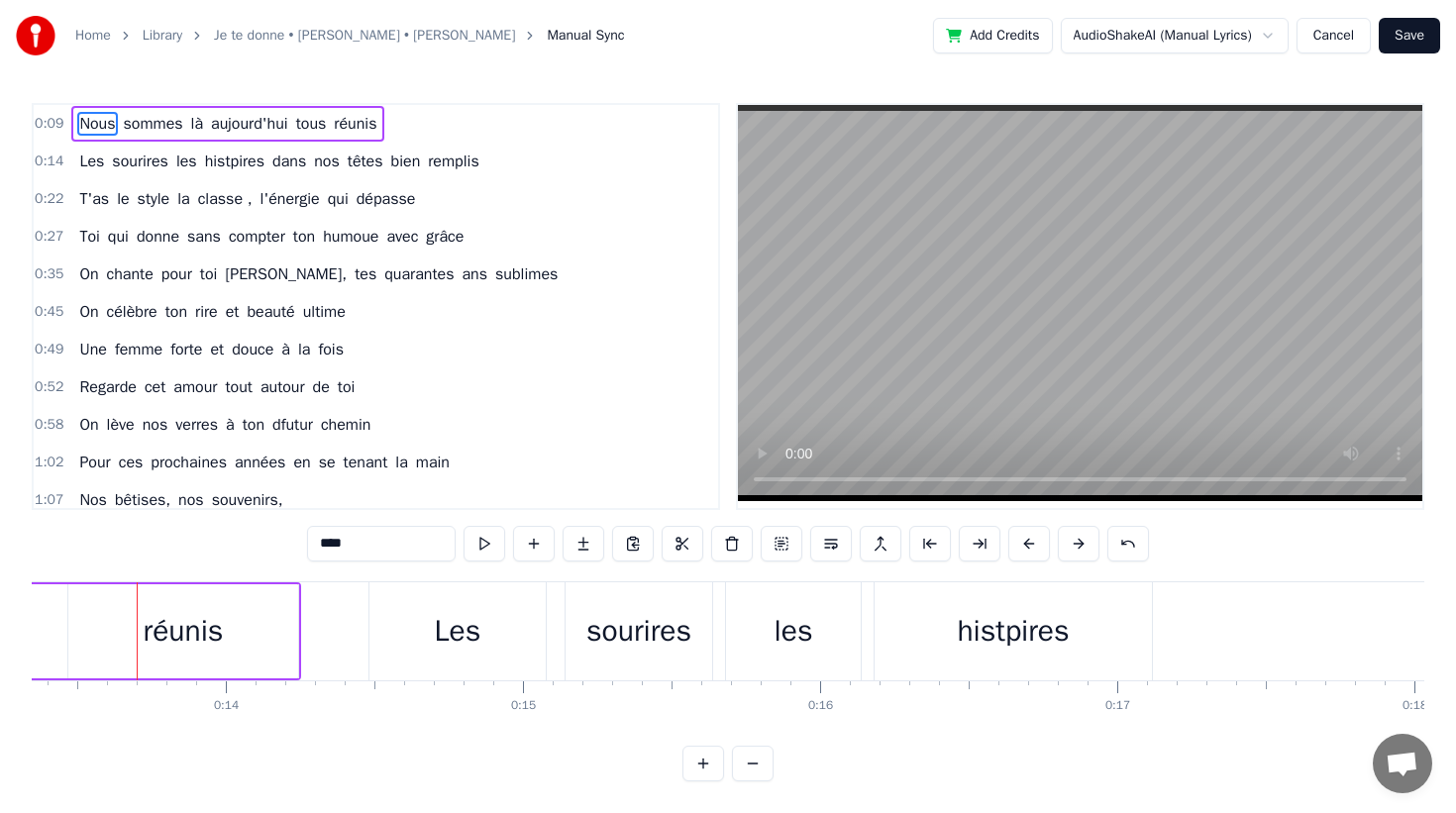 drag, startPoint x: 1321, startPoint y: 634, endPoint x: 412, endPoint y: 623, distance: 909.0666 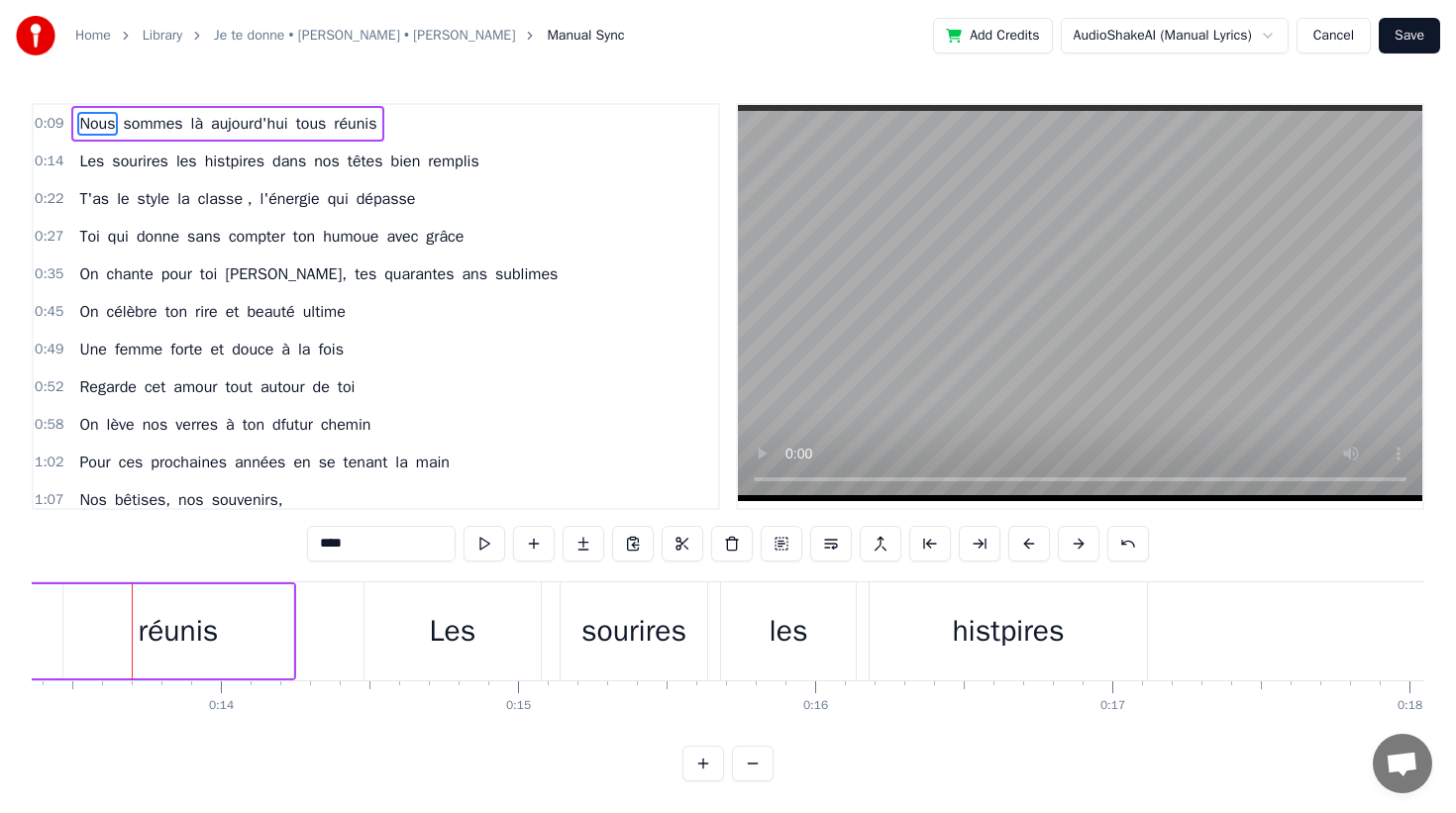 click on "Nous sommes là [DATE] tous réunis Les sourires les histpires dans nos têtes bien remplis T'as le style la classe , l'énergie qui dépasse Toi qui donne sans compter ton humoue avec grâce On chante pour toi [PERSON_NAME], [PERSON_NAME] quarantes ans sublimes On célèbre ton rire et beauté ultime Une femme forte et douce à la fois Regarde cet amour tout autour de toi On lève nos verres à ton dfutur chemin Pour ces prochaines années en se tenant la main Nos bêtises, nos souvenirs, Des instants partagés, Et des fous rires à pleurer. On te donne nos chansons, Nos gâteaux, nos ballons, Et tout l’amour qu’on a Pour toi, [PERSON_NAME], ce jour- là ! On te chante, [PERSON_NAME], Pour tes quarante ans divins, [PERSON_NAME] qui donnes sans compter, Ton humour et ta bonté. On te donne, [PERSON_NAME], Tous ces mots qu'on imagine, Pour te dire que dans nos vies, Tu es un vrai cadeau d’amie. On se moque (un peu) de l’âge, Mais t’es jeune, faut être sage ! C’est pas une ride ou deux Qui rendent les jours moins heureux. T’as le et" at bounding box center [31611, 631] 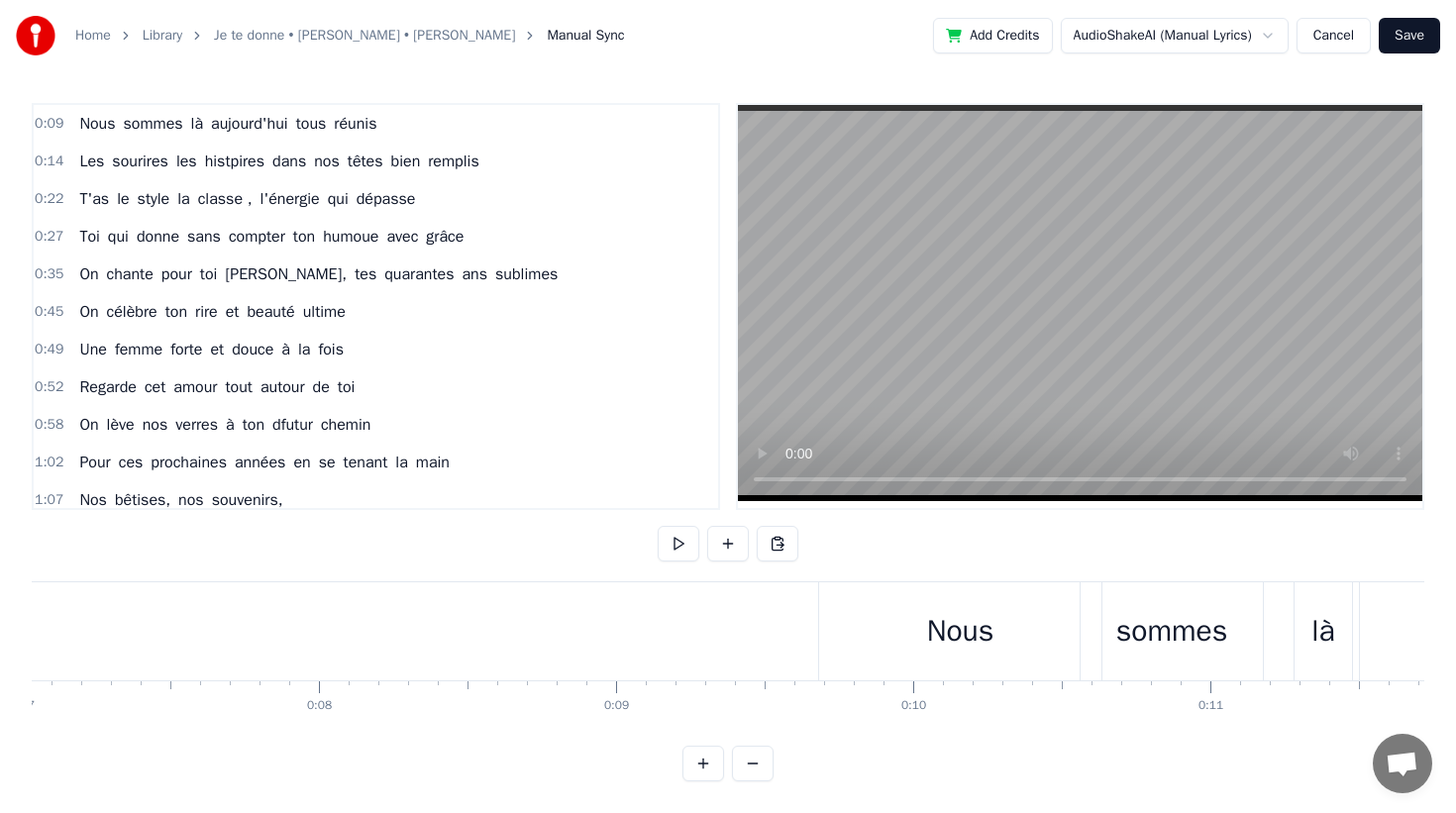 scroll, scrollTop: 0, scrollLeft: 2037, axis: horizontal 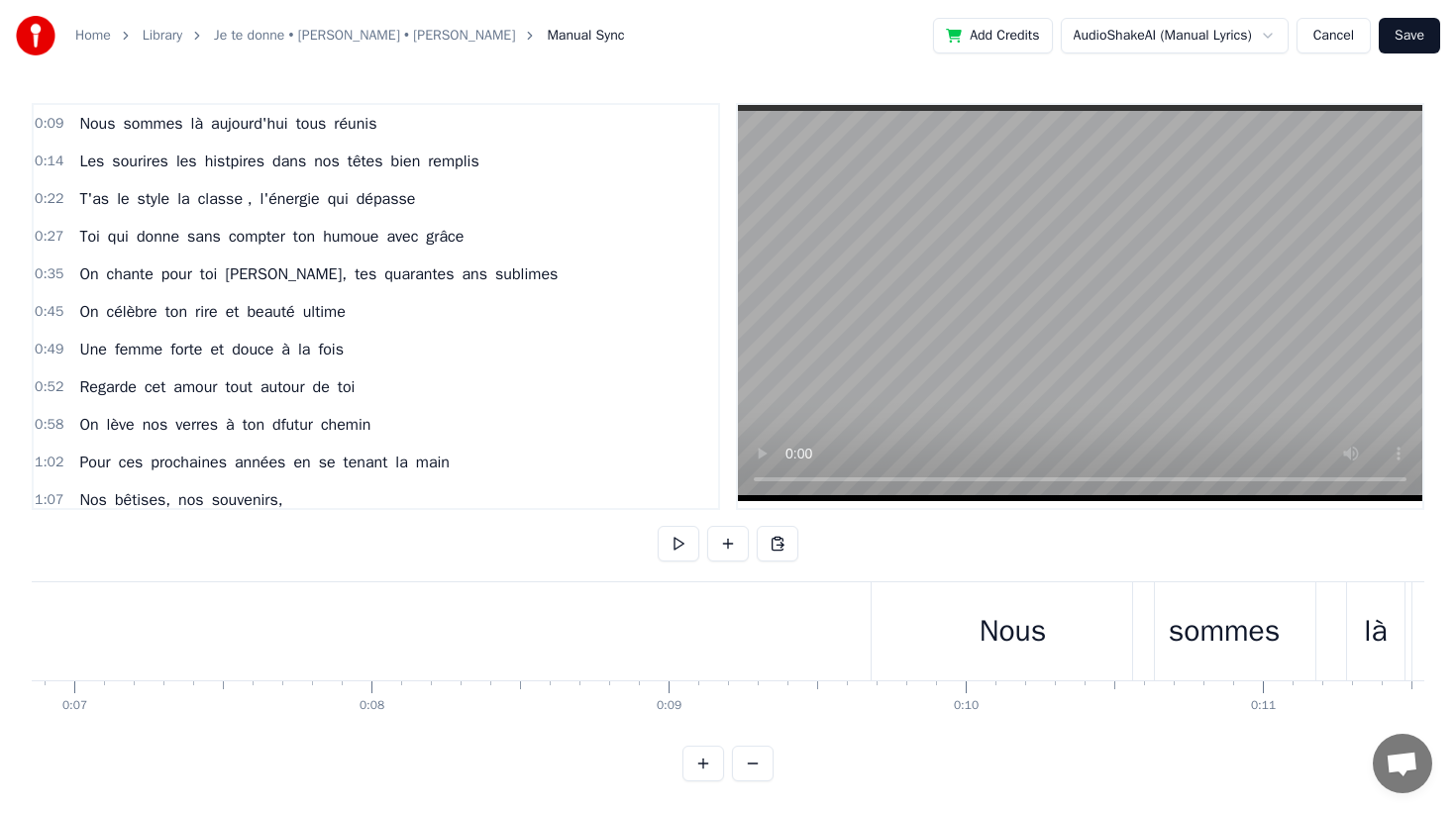 click on "Nous" at bounding box center [1013, 631] 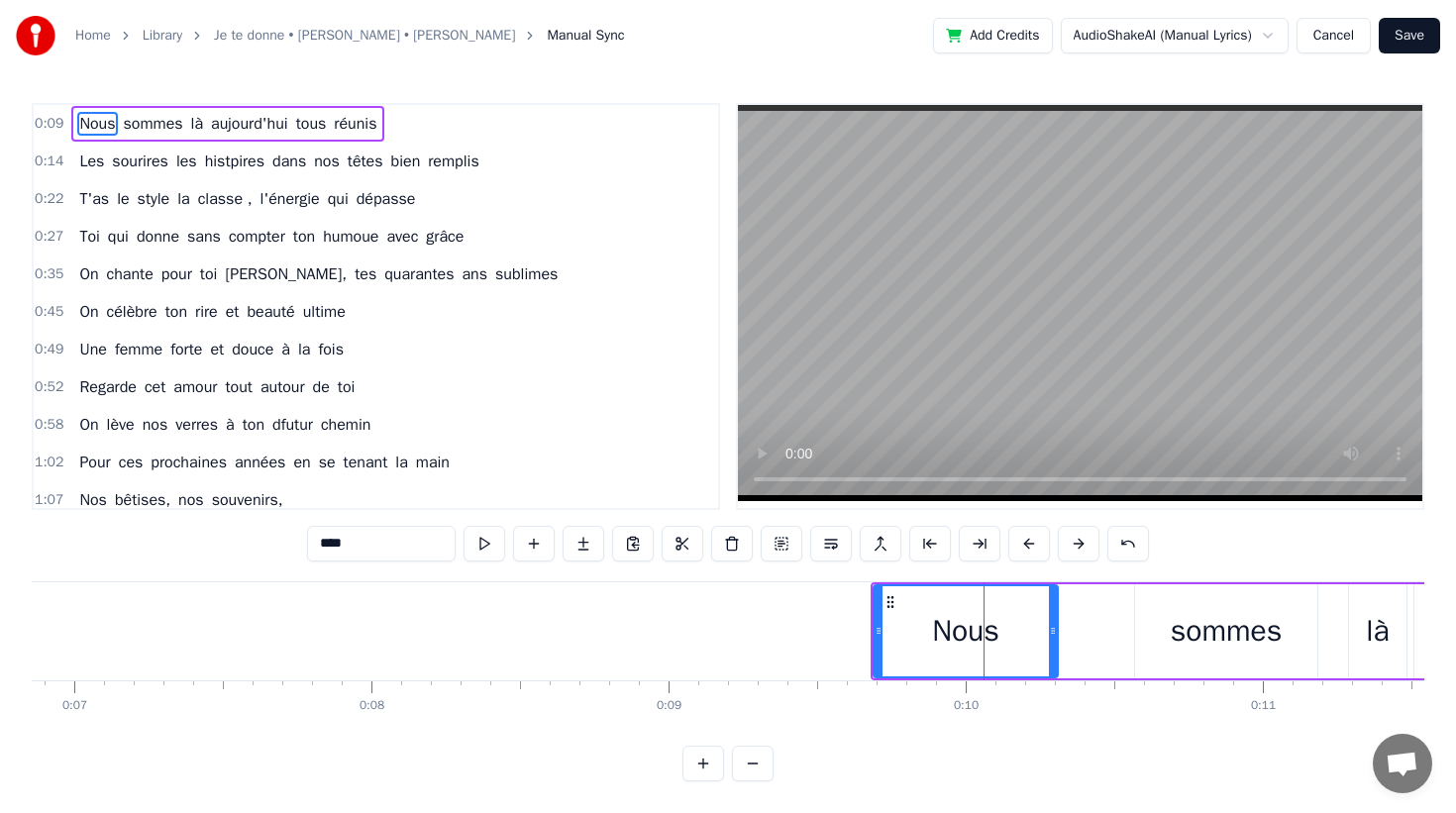 drag, startPoint x: 1148, startPoint y: 640, endPoint x: 1038, endPoint y: 640, distance: 110 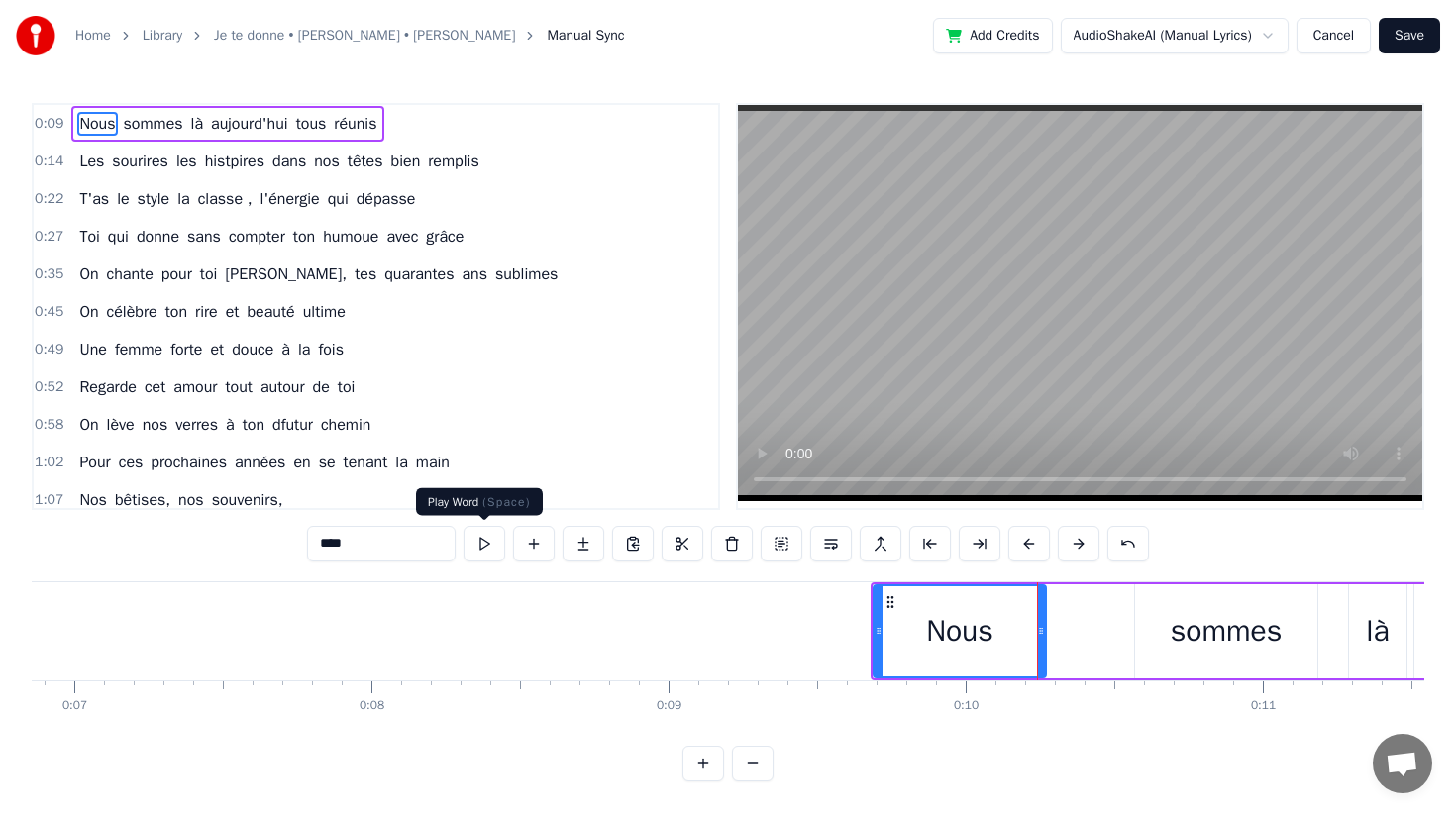 click at bounding box center [484, 544] 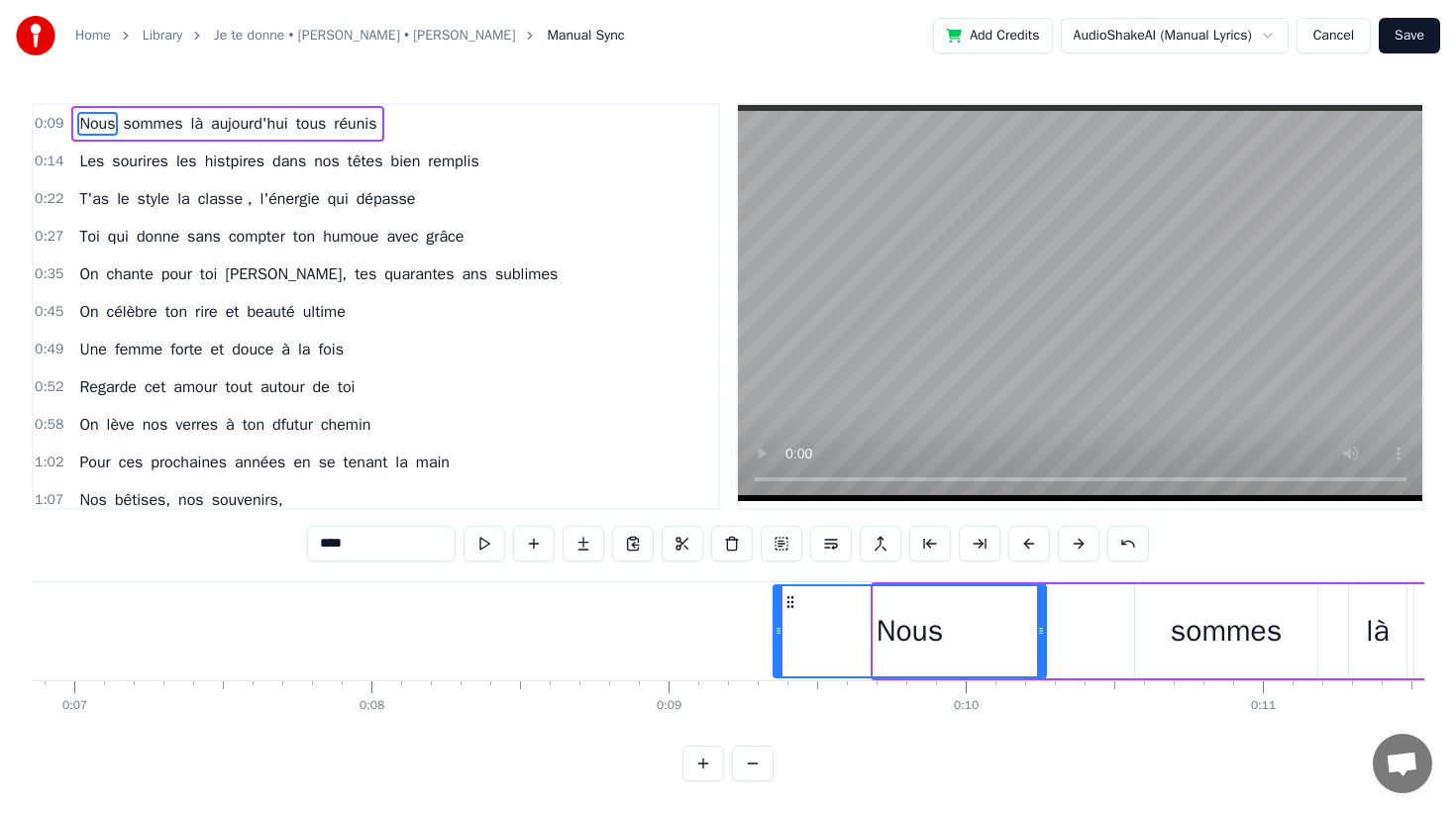 drag, startPoint x: 876, startPoint y: 630, endPoint x: 776, endPoint y: 630, distance: 100 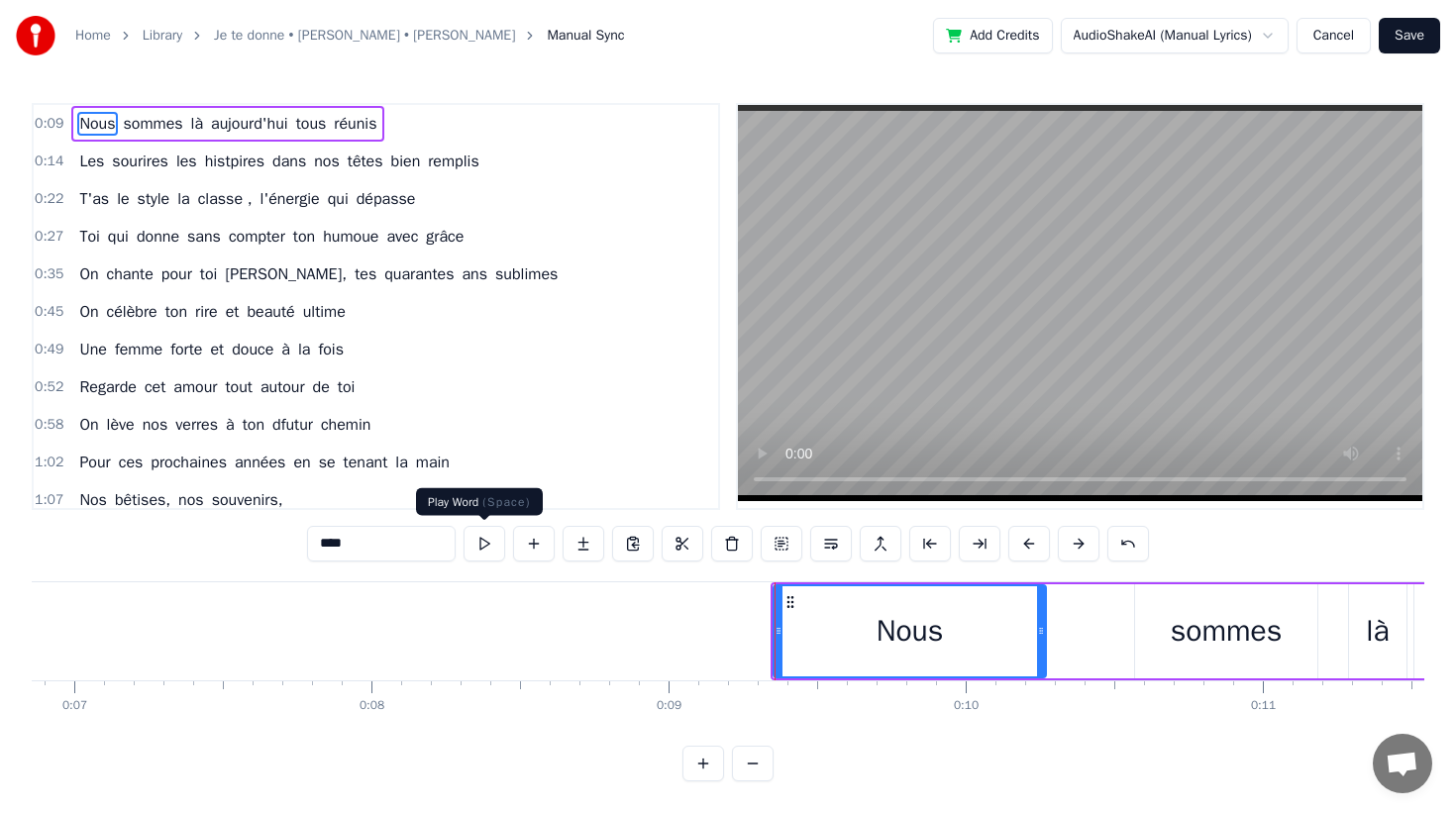 click at bounding box center (484, 544) 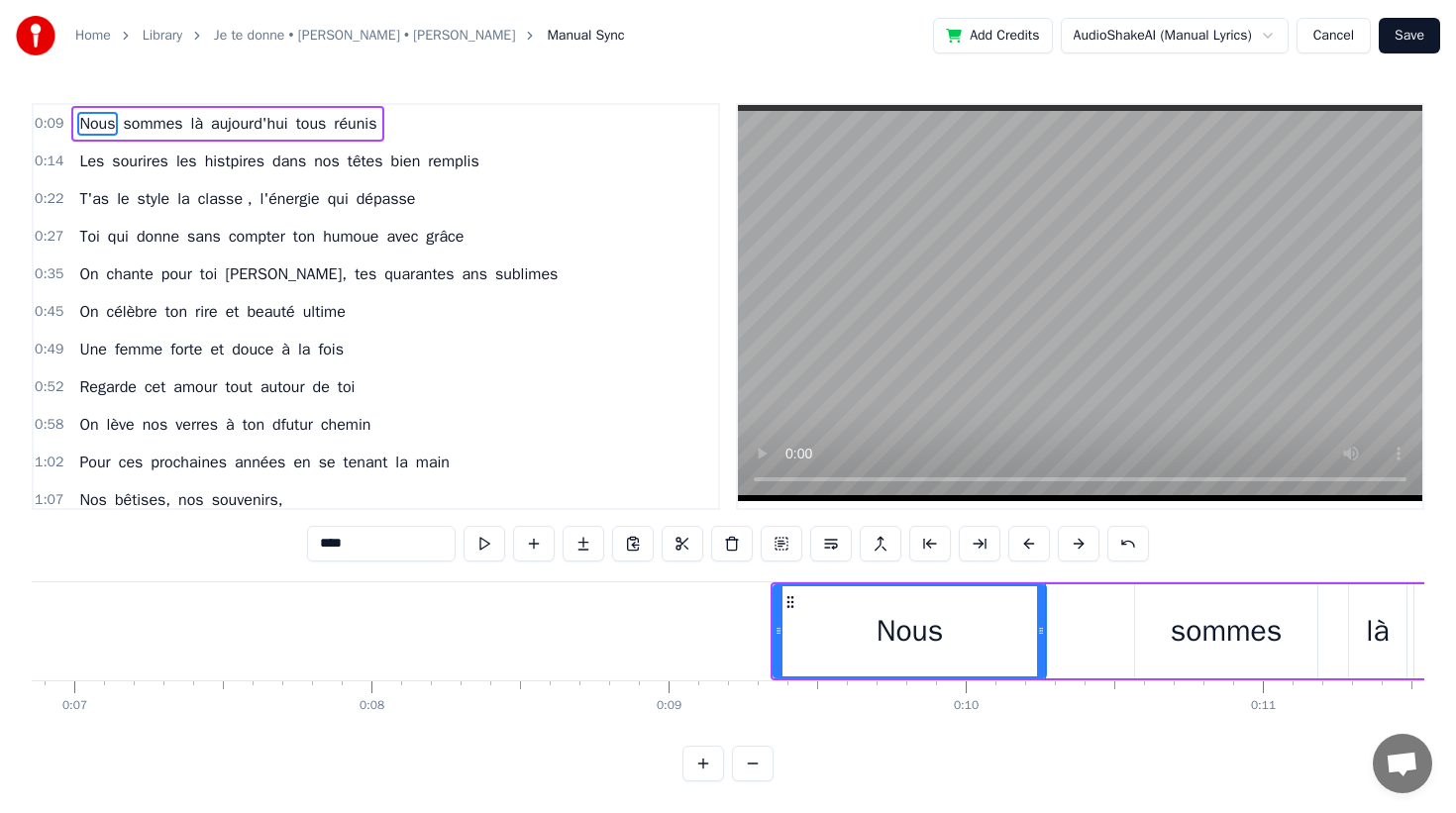 click on "Nous sommes là [DATE] tous réunis Les sourires les histpires dans nos têtes bien remplis T'as le style la classe , l'énergie qui dépasse Toi qui donne sans compter ton humoue avec grâce On chante pour toi [PERSON_NAME], [PERSON_NAME] quarantes ans sublimes On célèbre ton rire et beauté ultime Une femme forte et douce à la fois Regarde cet amour tout autour de toi On lève nos verres à ton dfutur chemin Pour ces prochaines années en se tenant la main Nos bêtises, nos souvenirs, Des instants partagés, Et des fous rires à pleurer. On te donne nos chansons, Nos gâteaux, nos ballons, Et tout l’amour qu’on a Pour toi, [PERSON_NAME], ce jour- là ! On te chante, [PERSON_NAME], Pour tes quarante ans divins, [PERSON_NAME] qui donnes sans compter, Ton humour et ta bonté. On te donne, [PERSON_NAME], Tous ces mots qu'on imagine, Pour te dire que dans nos vies, Tu es un vrai cadeau d’amie. On se moque (un peu) de l’âge, Mais t’es jeune, faut être sage ! C’est pas une ride ou deux Qui rendent les jours moins heureux. T’as le et" at bounding box center [33544, 631] 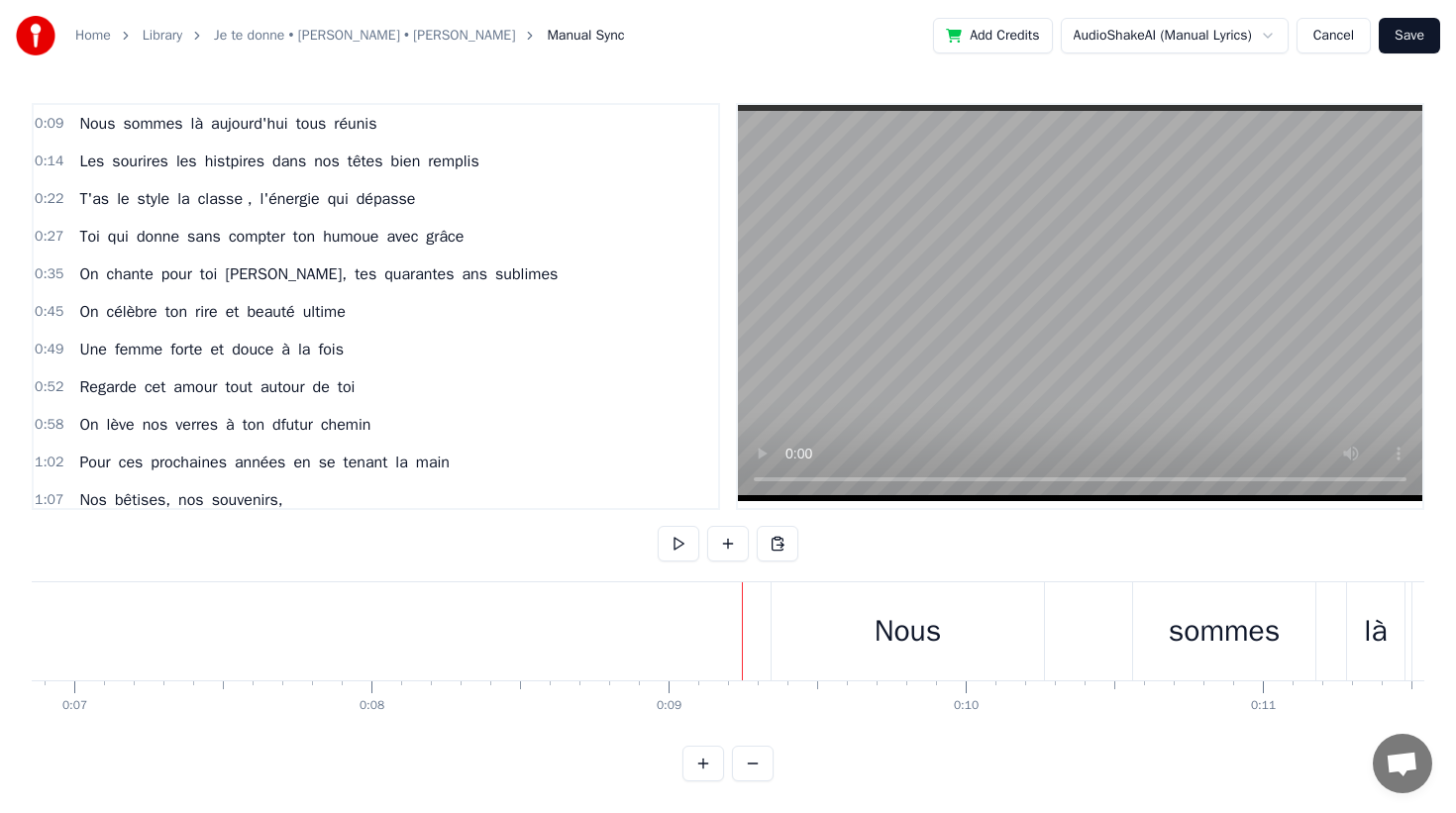 click on "Nous" at bounding box center (907, 631) 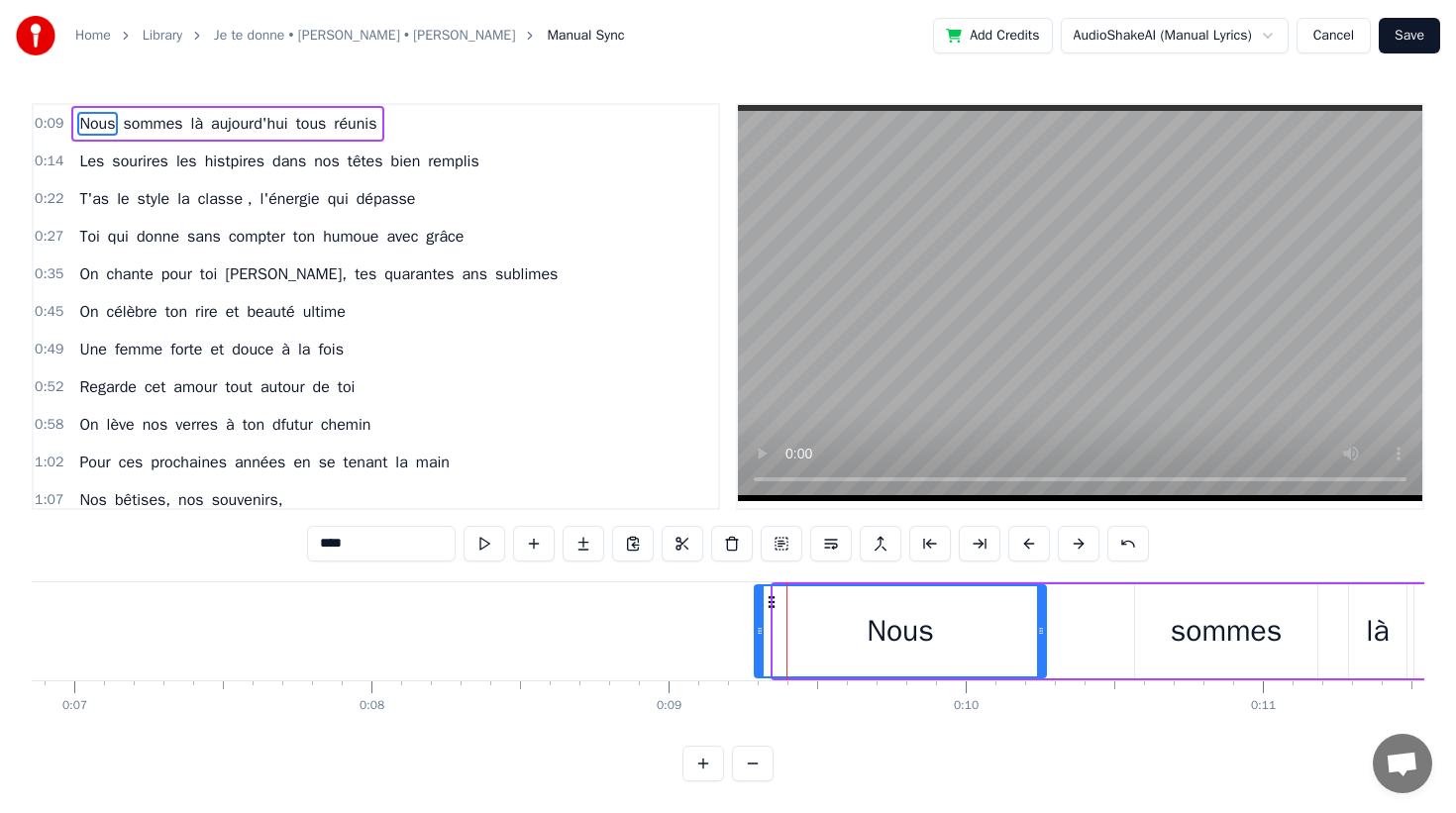 drag, startPoint x: 777, startPoint y: 633, endPoint x: 758, endPoint y: 631, distance: 19.104973 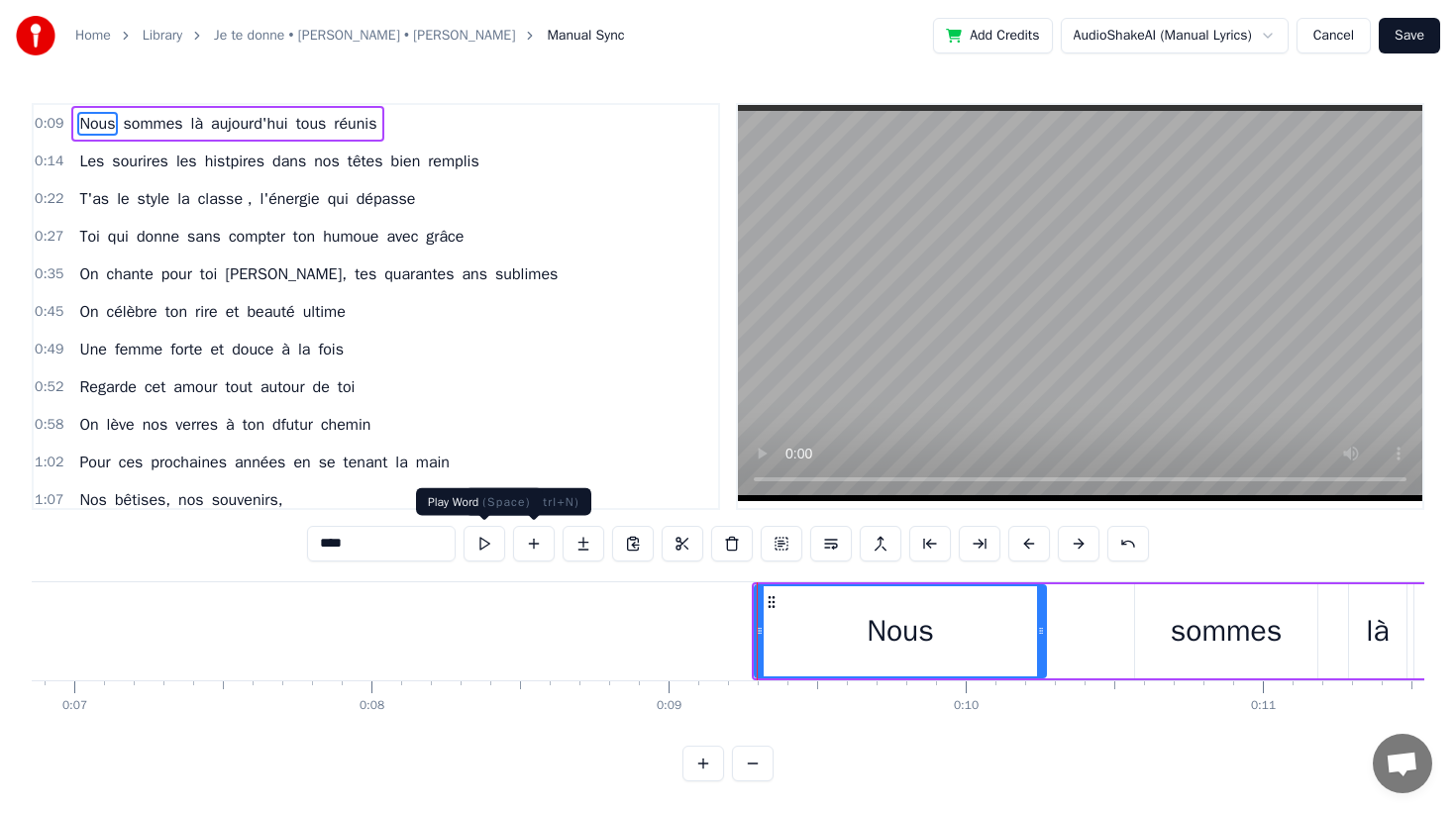 click at bounding box center [484, 544] 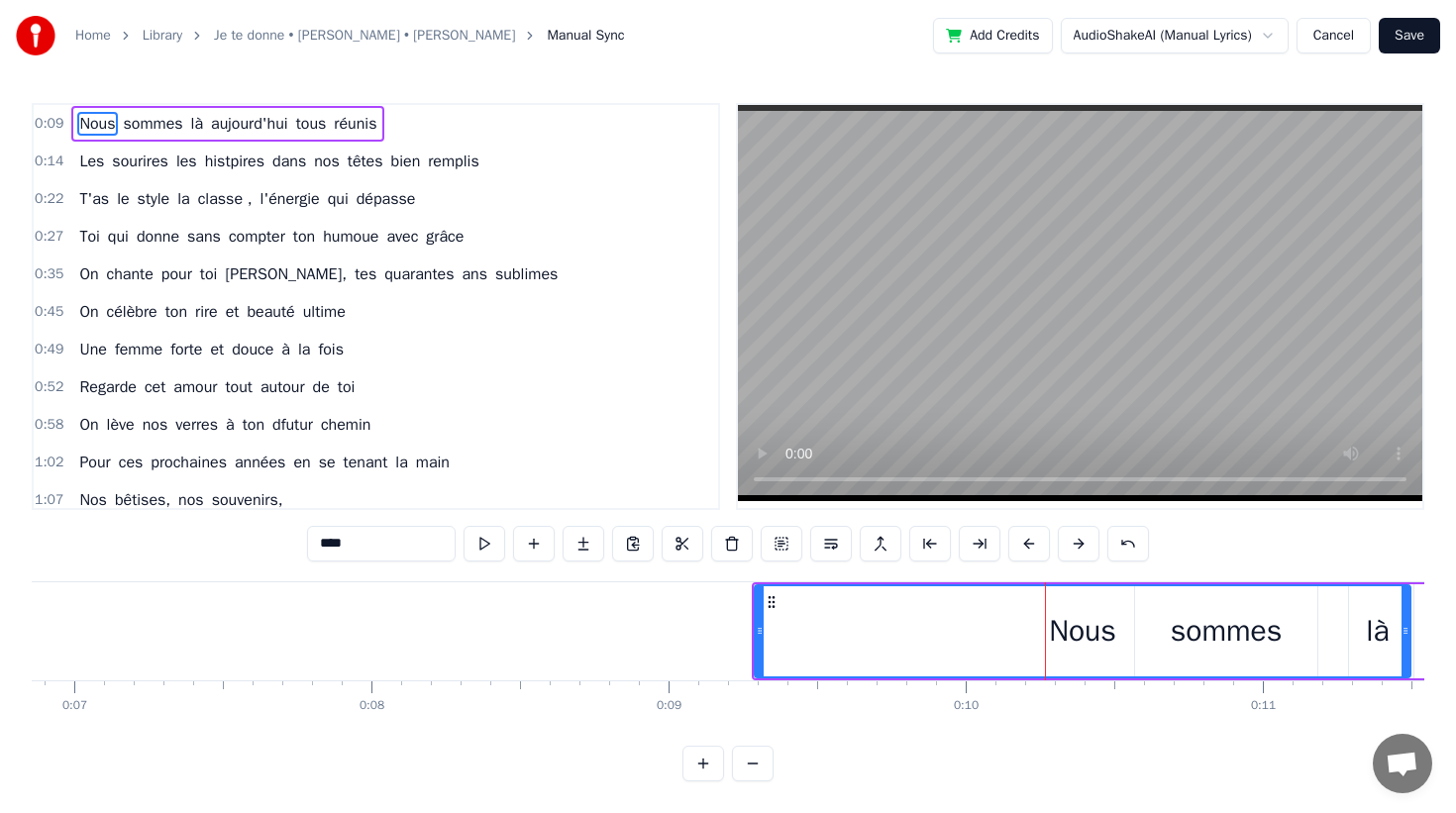 drag, startPoint x: 1040, startPoint y: 630, endPoint x: 1404, endPoint y: 638, distance: 364.0879 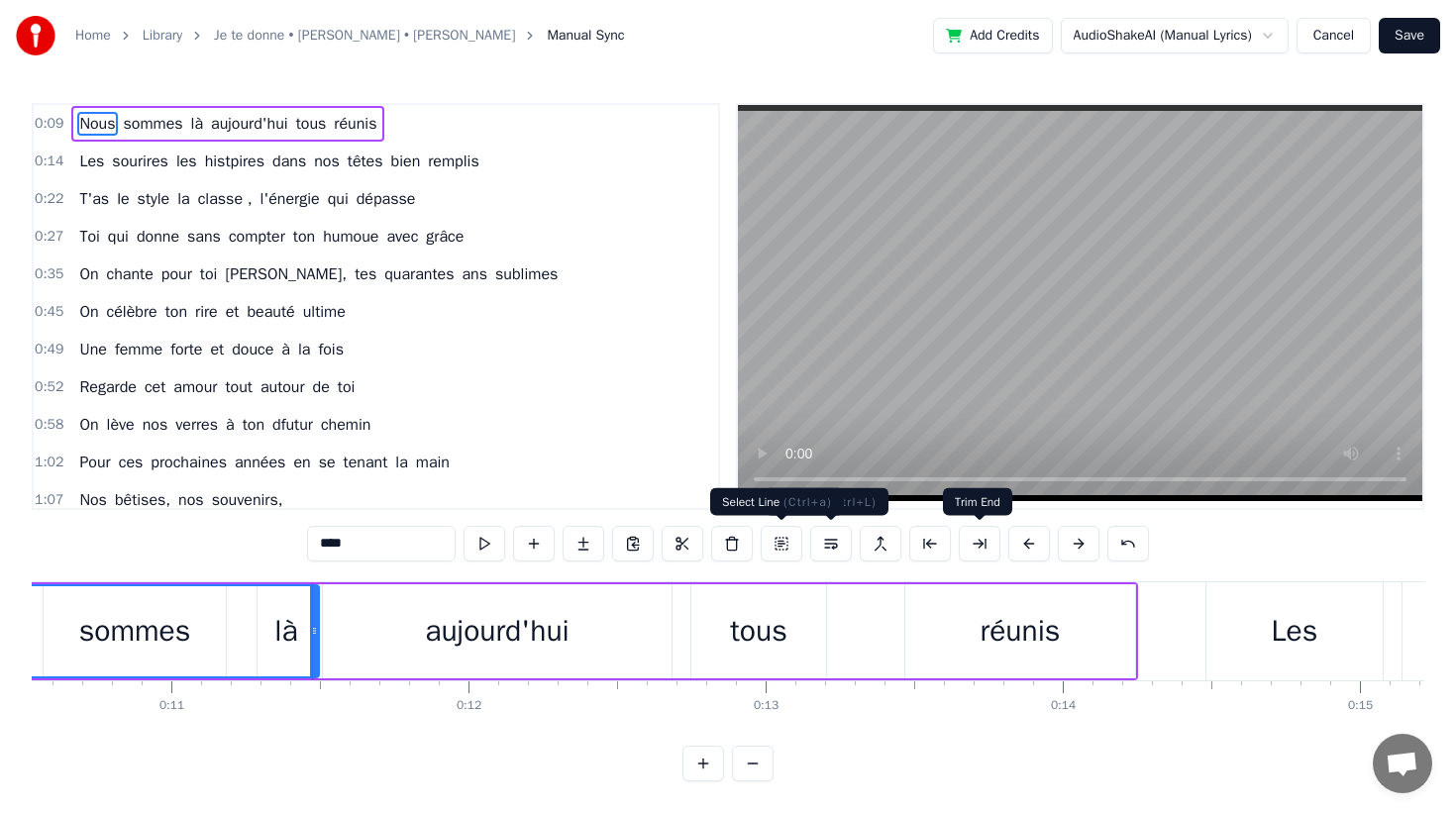 scroll, scrollTop: 0, scrollLeft: 3309, axis: horizontal 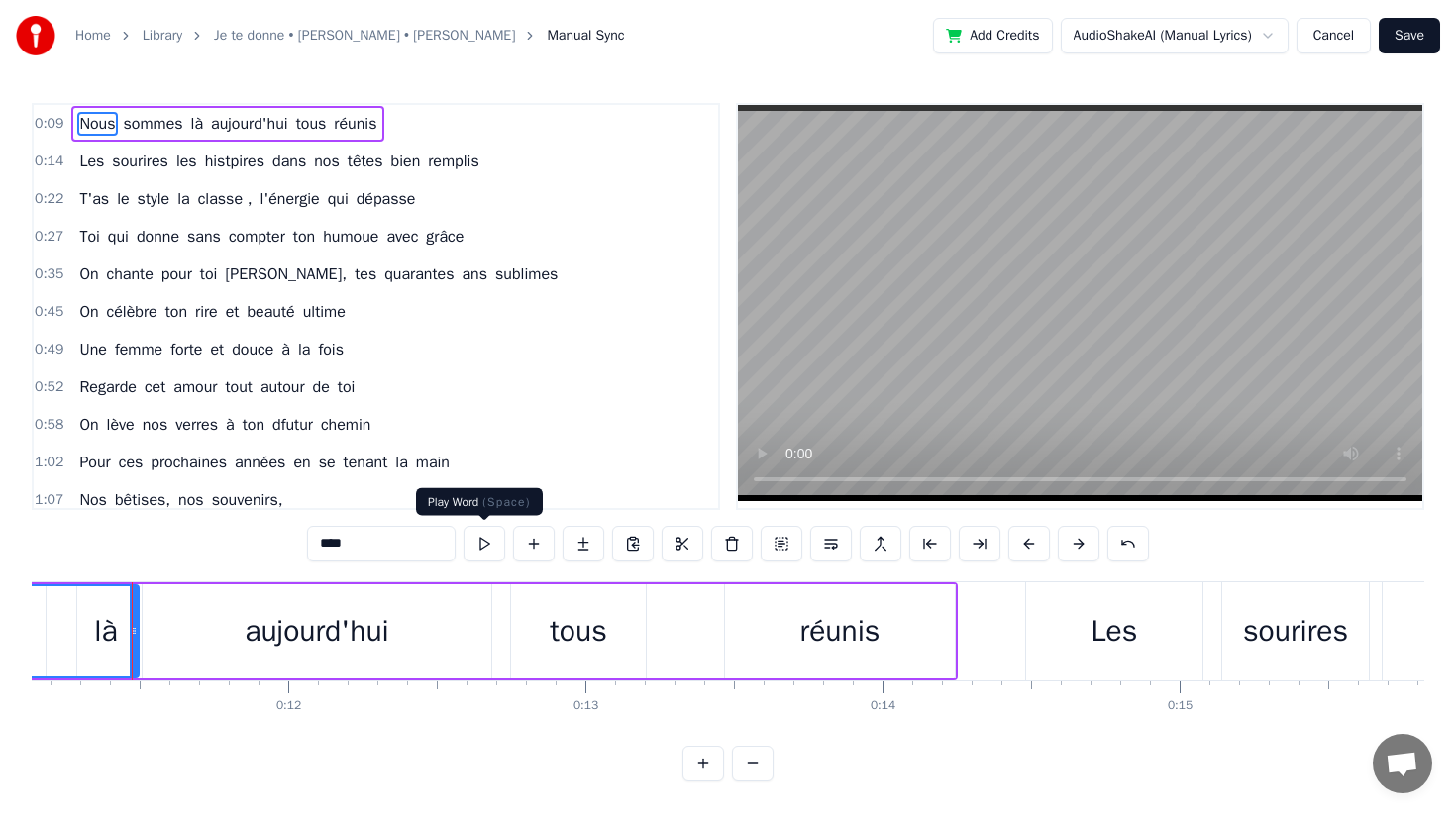 click at bounding box center (484, 544) 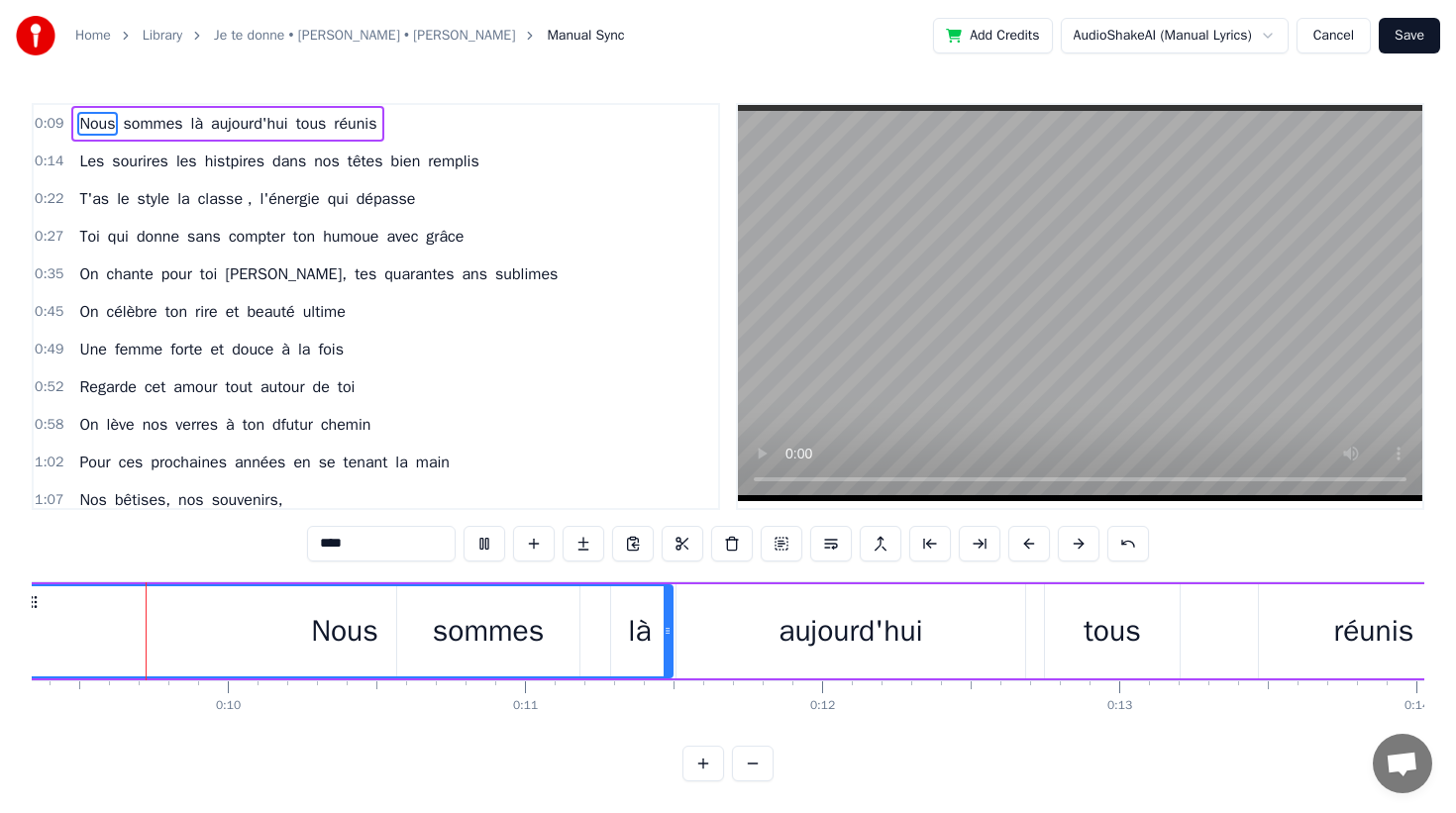 scroll, scrollTop: 0, scrollLeft: 2744, axis: horizontal 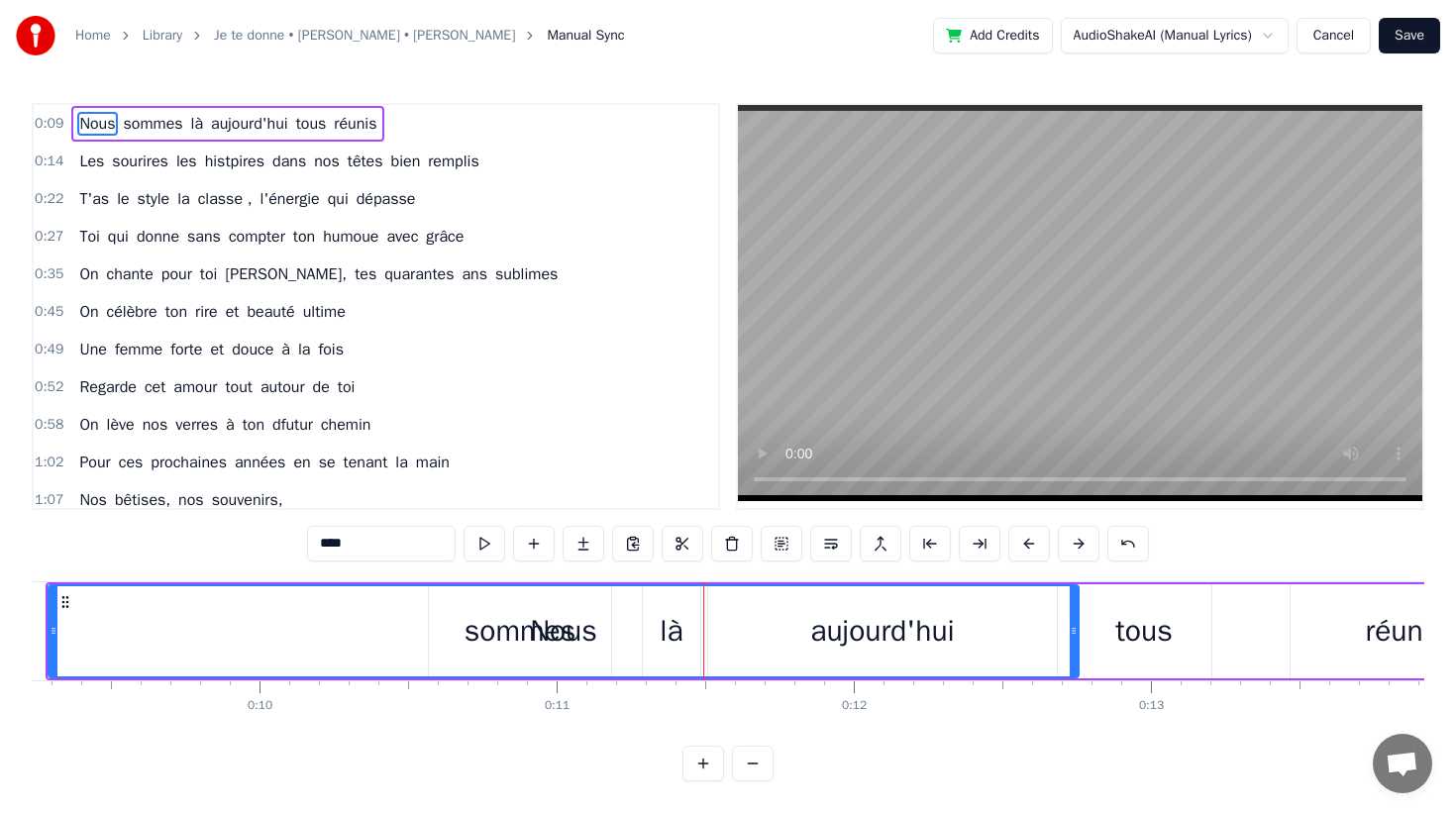 drag, startPoint x: 700, startPoint y: 629, endPoint x: 1075, endPoint y: 614, distance: 375.29988 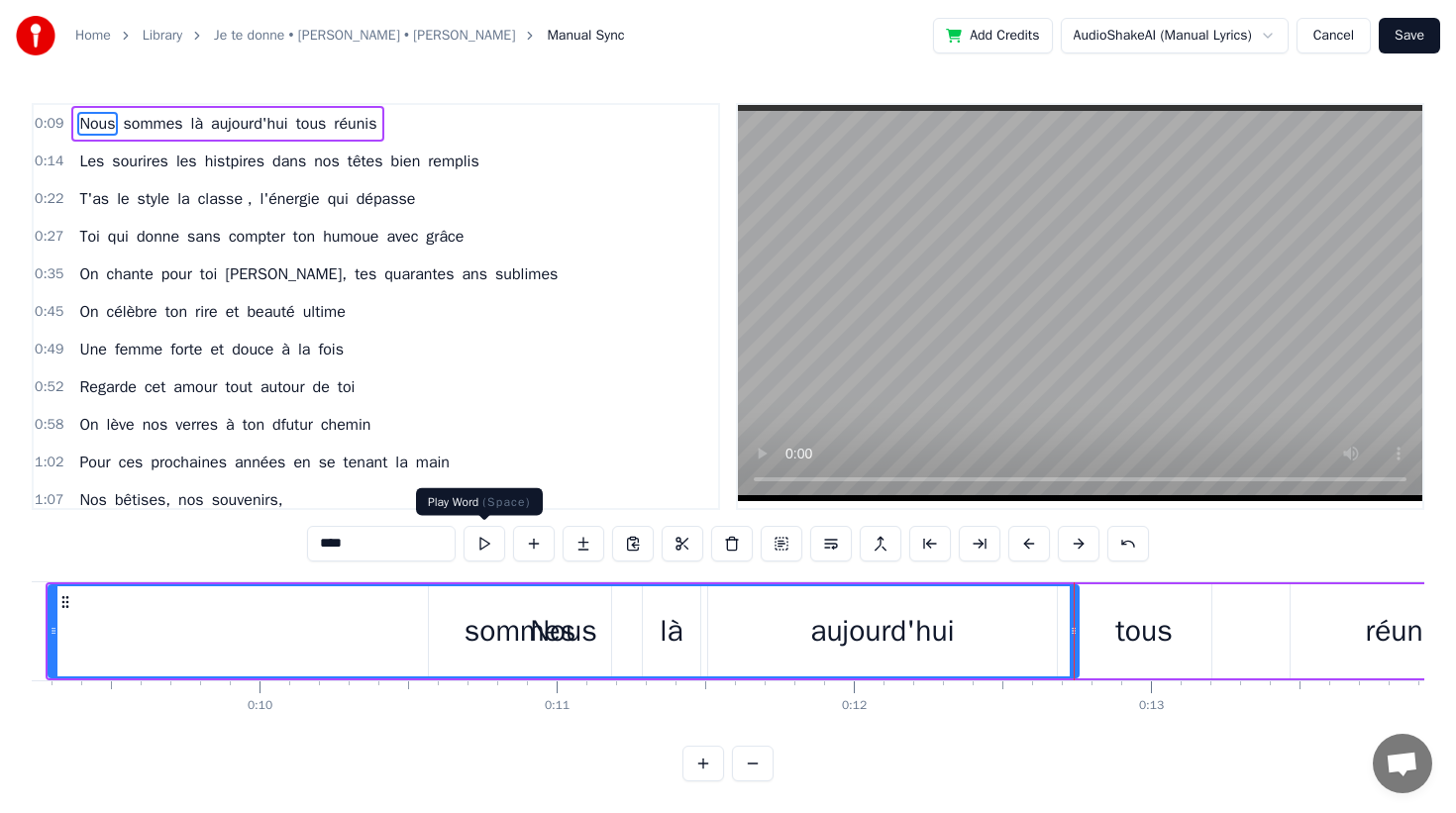 click at bounding box center [484, 544] 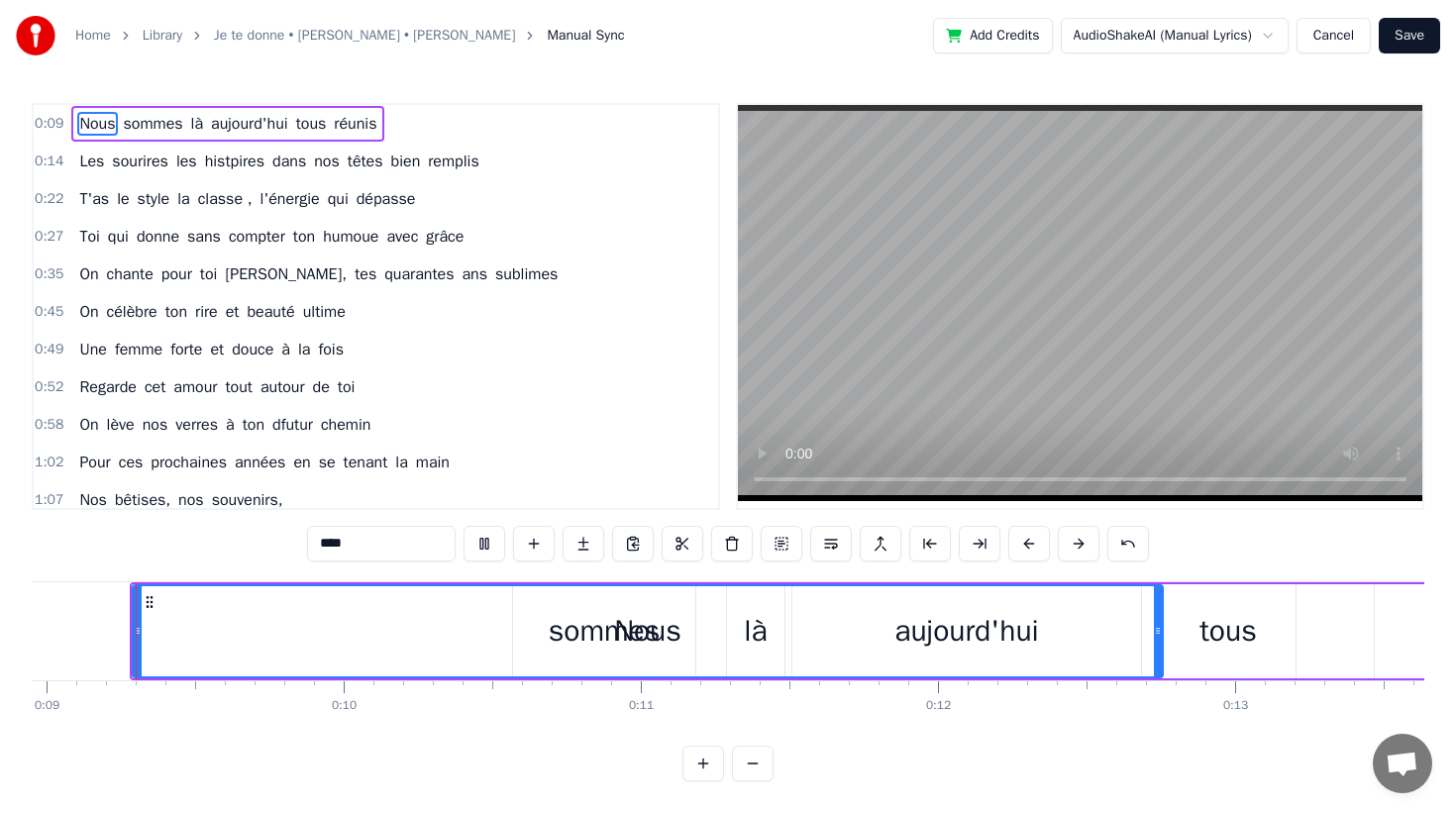 scroll, scrollTop: 0, scrollLeft: 2658, axis: horizontal 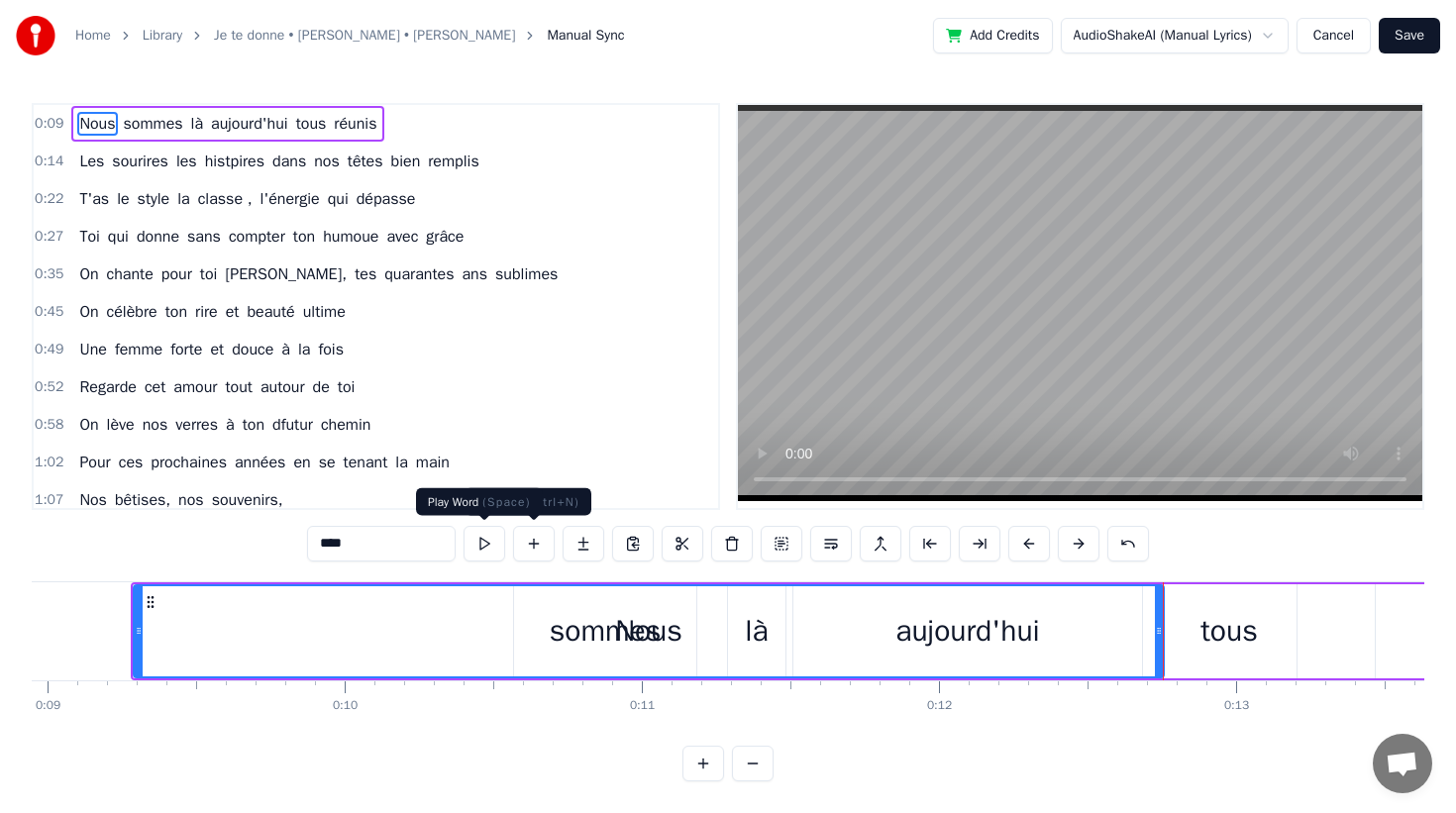 click at bounding box center (484, 544) 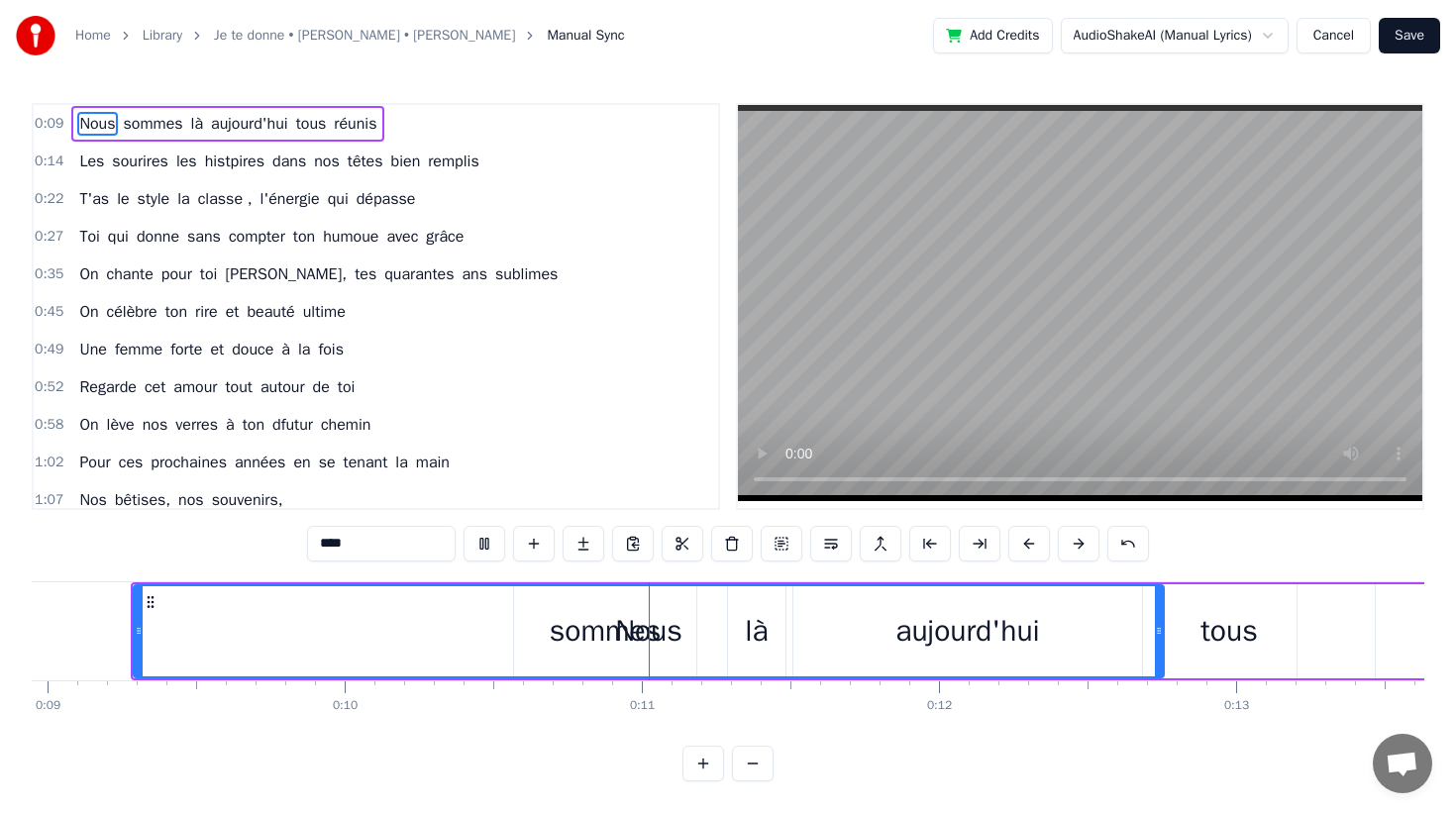 click at bounding box center (484, 544) 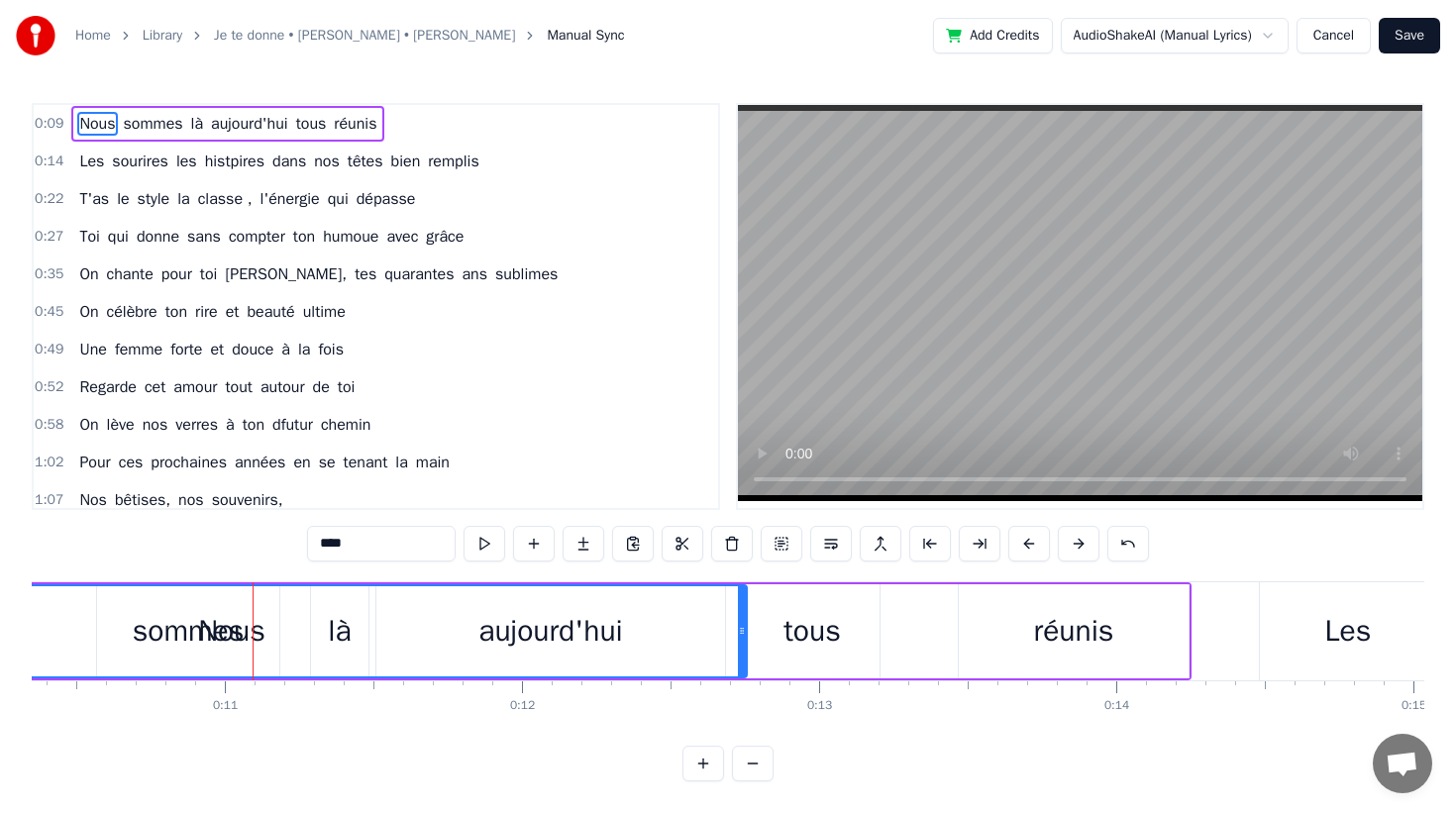 scroll, scrollTop: 0, scrollLeft: 3120, axis: horizontal 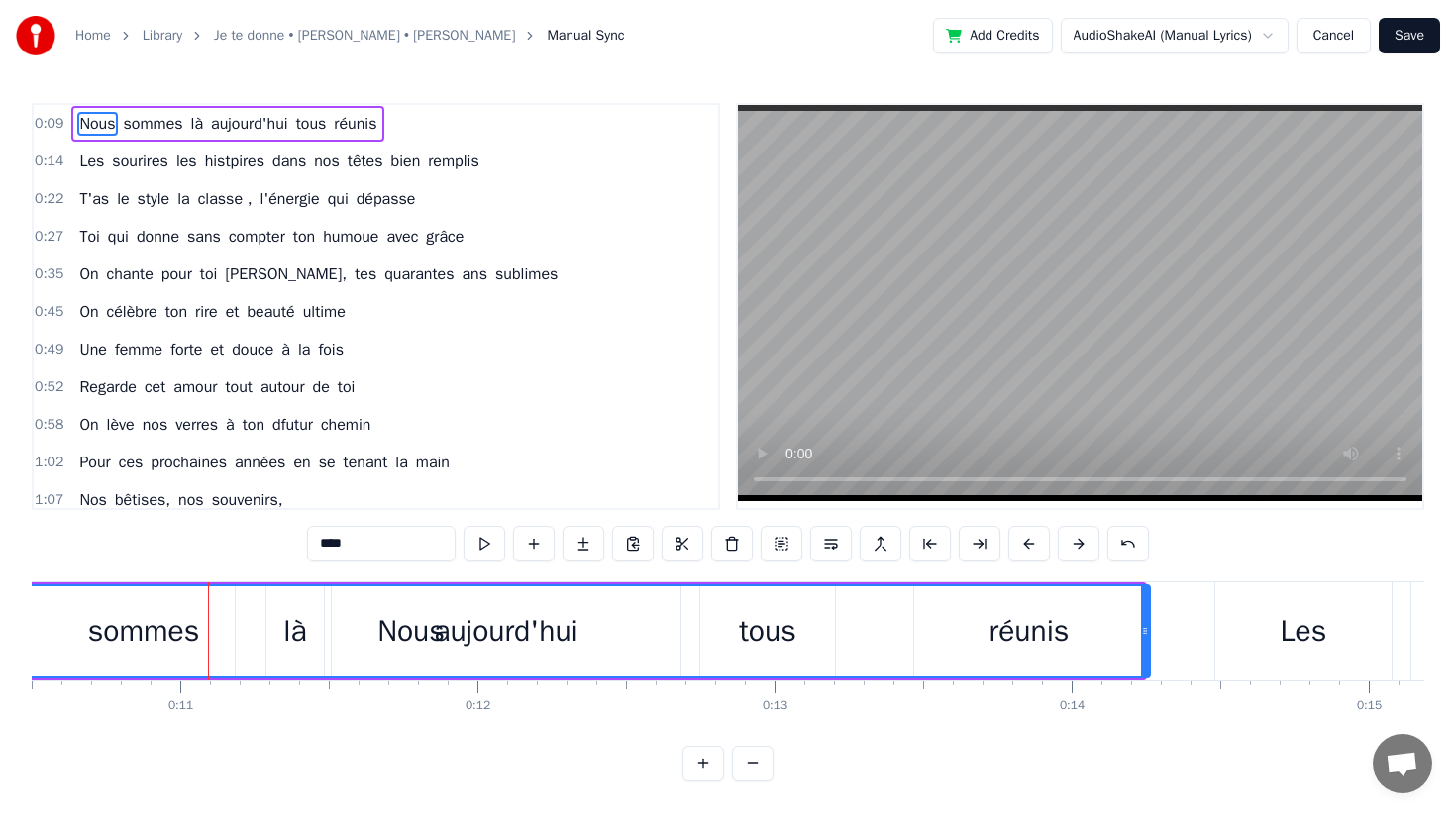 drag, startPoint x: 699, startPoint y: 636, endPoint x: 1147, endPoint y: 658, distance: 448.5399 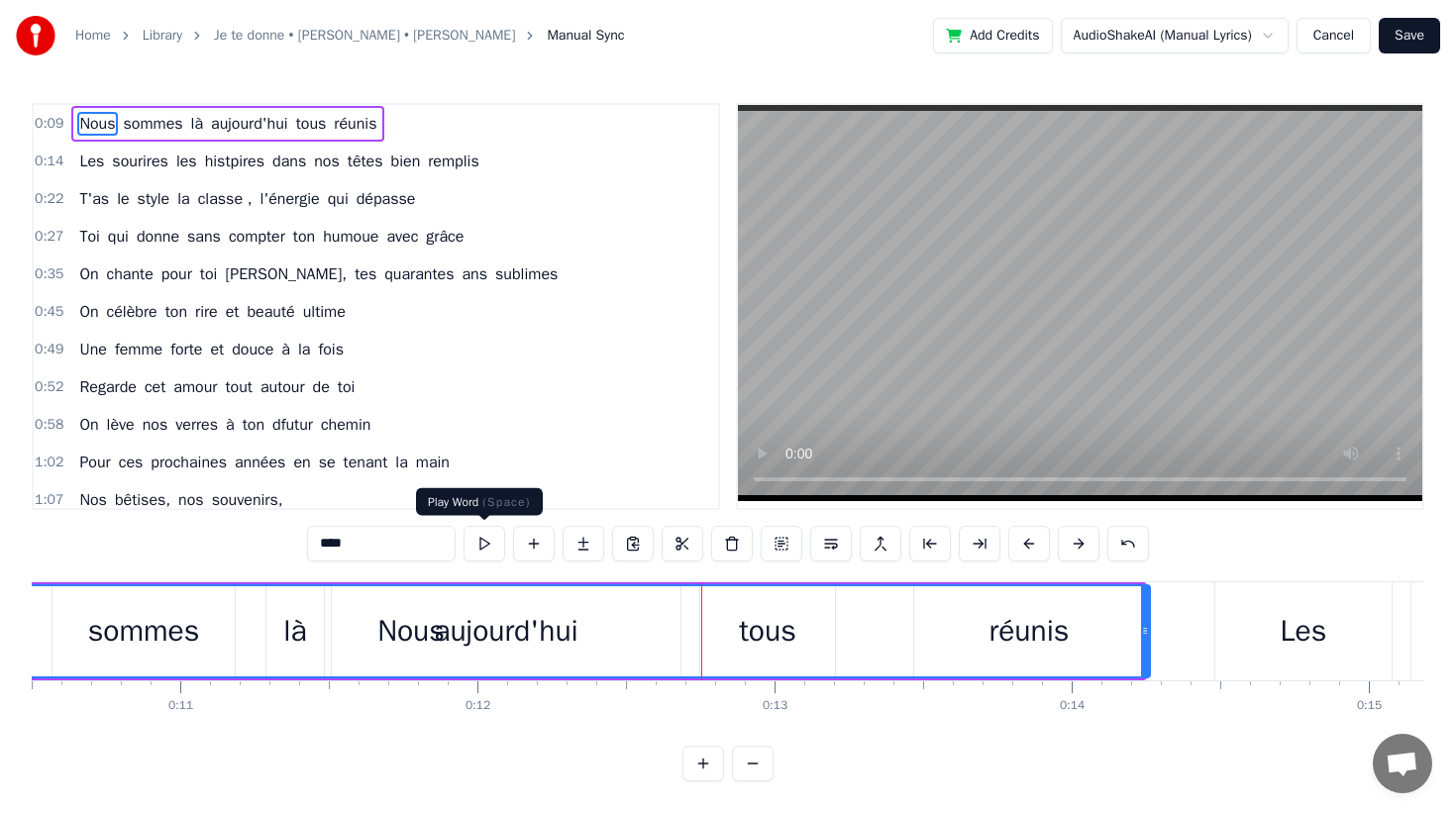 click at bounding box center (484, 544) 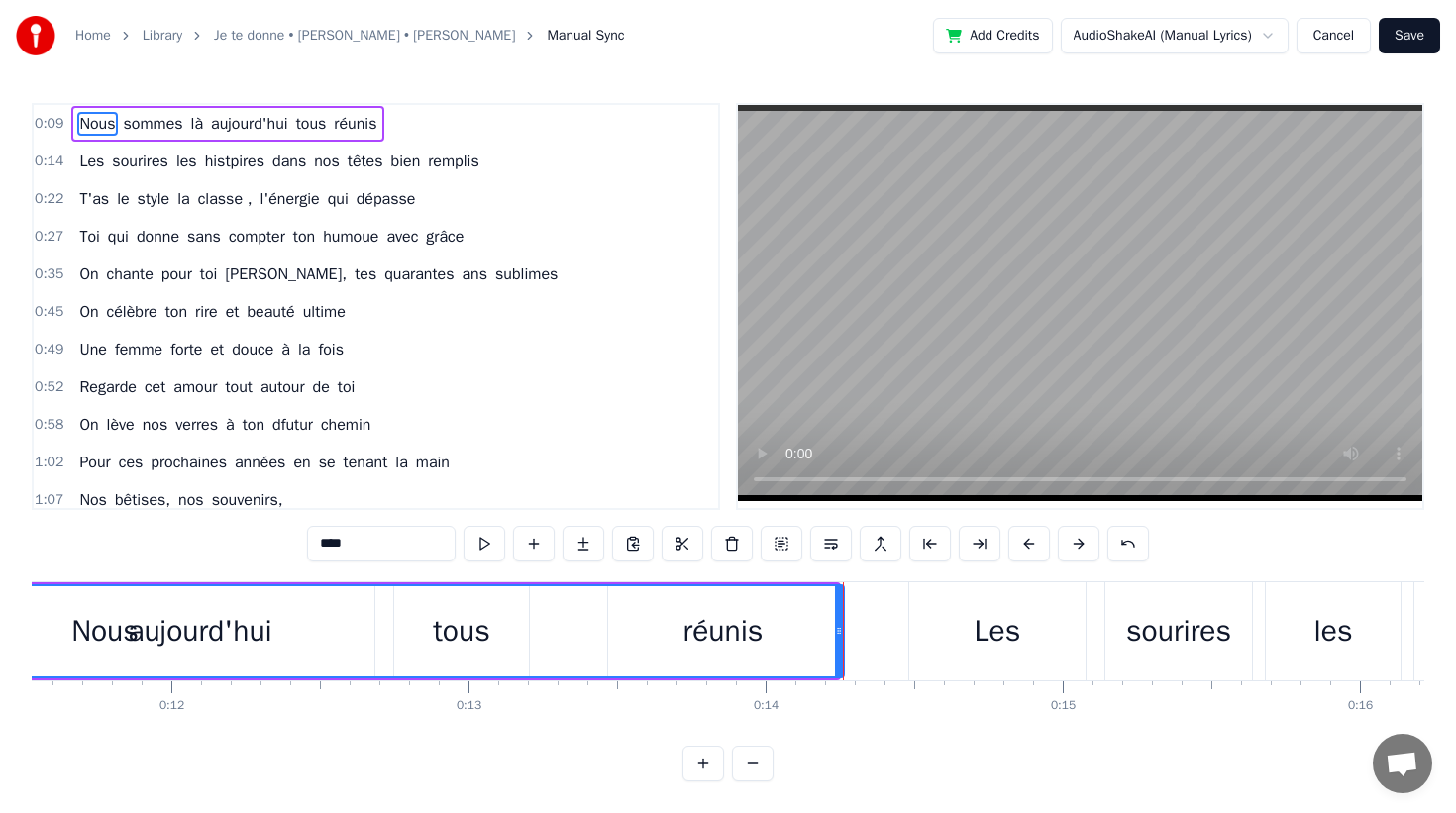 scroll, scrollTop: 0, scrollLeft: 3415, axis: horizontal 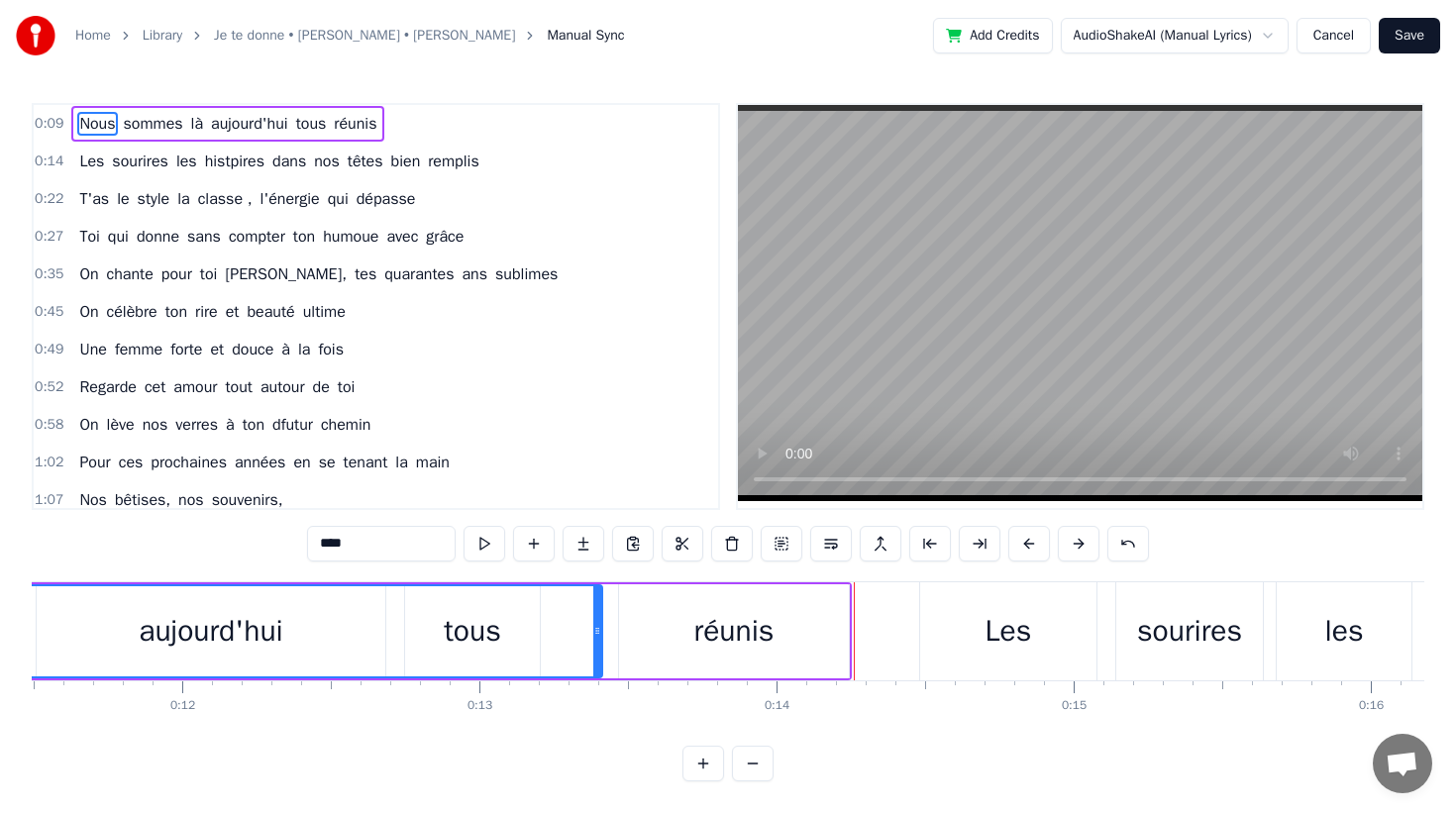 drag, startPoint x: 852, startPoint y: 635, endPoint x: 600, endPoint y: 638, distance: 252.01786 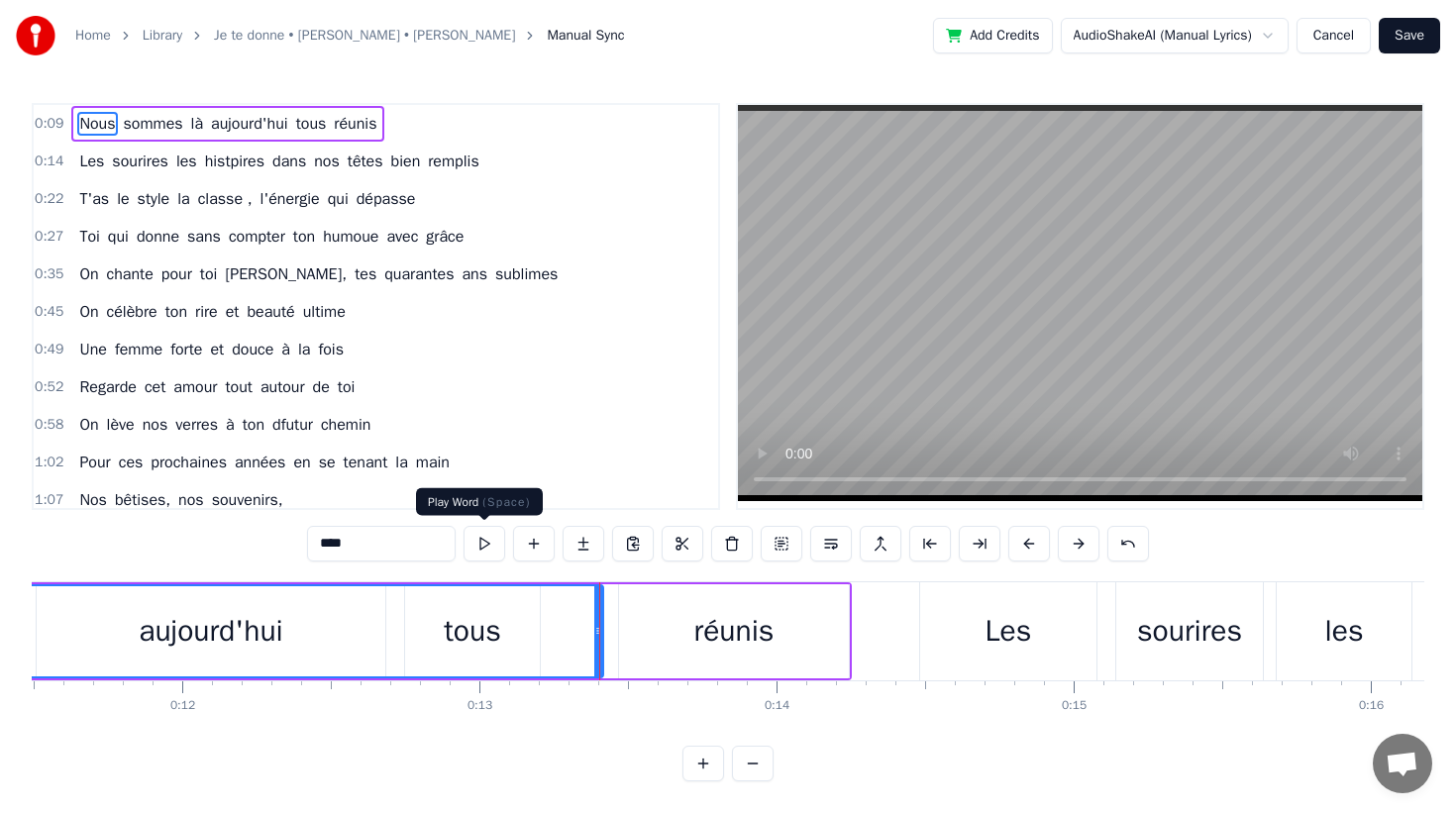 click at bounding box center [484, 544] 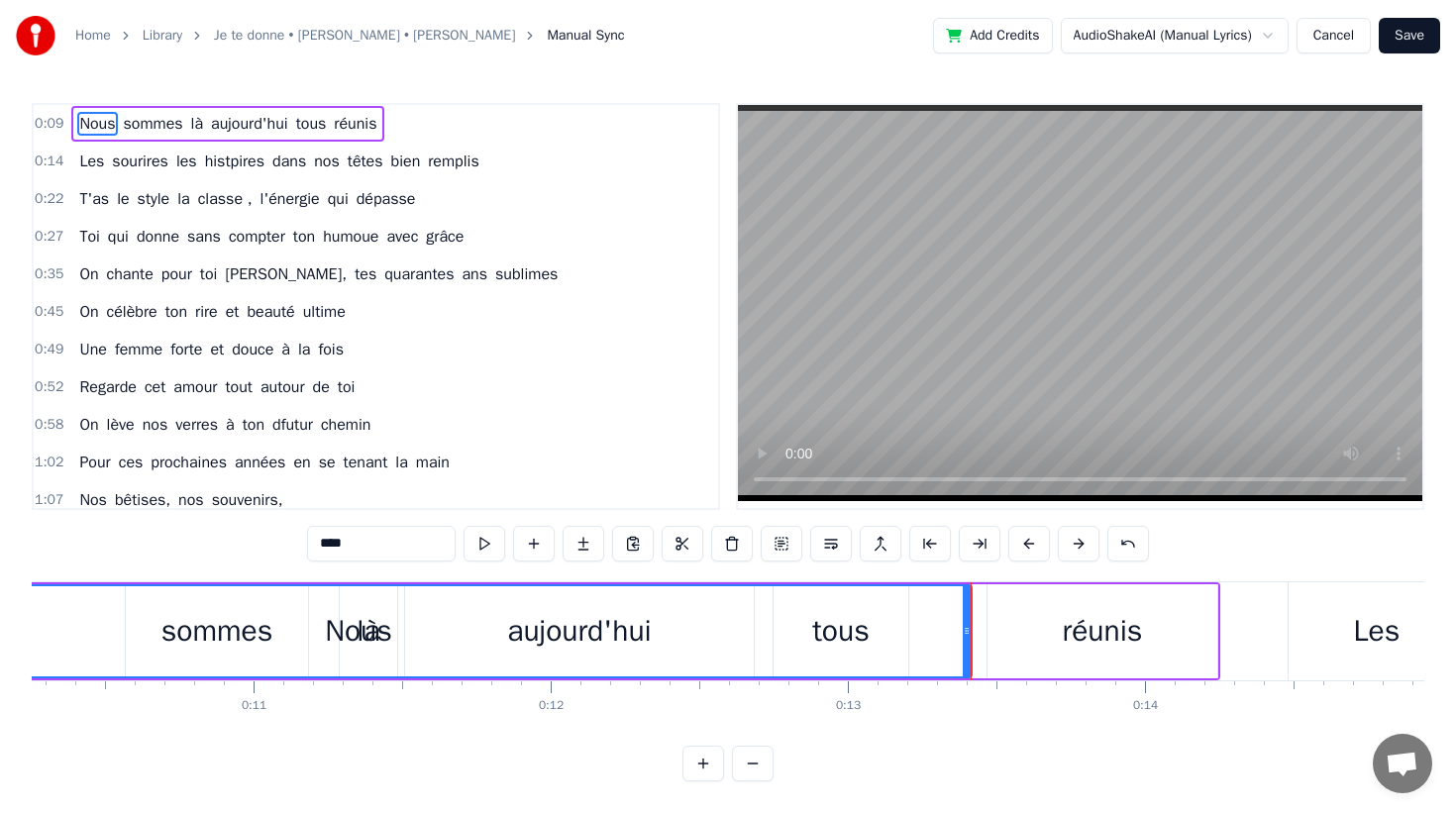 scroll, scrollTop: 0, scrollLeft: 3140, axis: horizontal 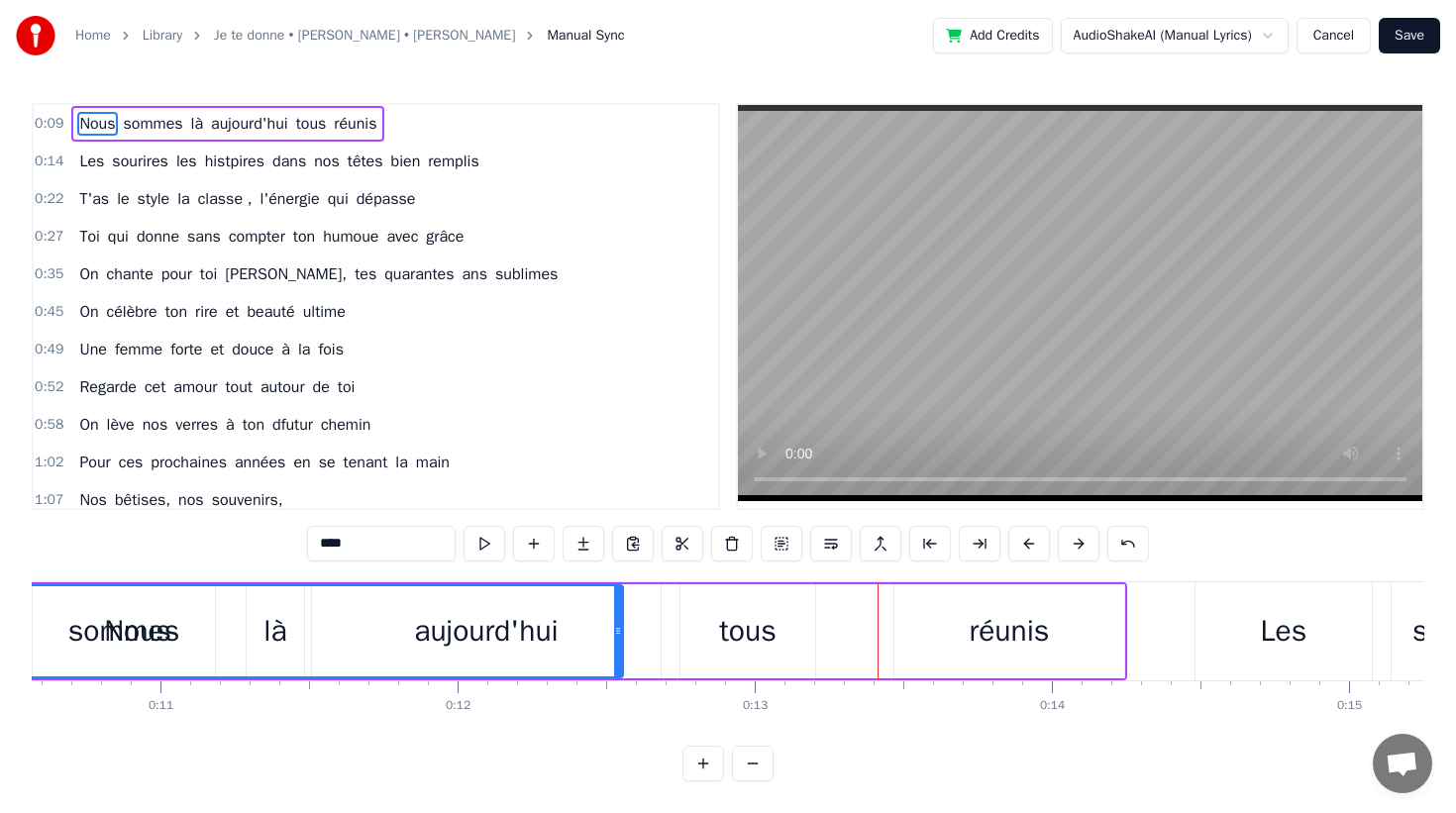 drag, startPoint x: 876, startPoint y: 633, endPoint x: 620, endPoint y: 644, distance: 256.23622 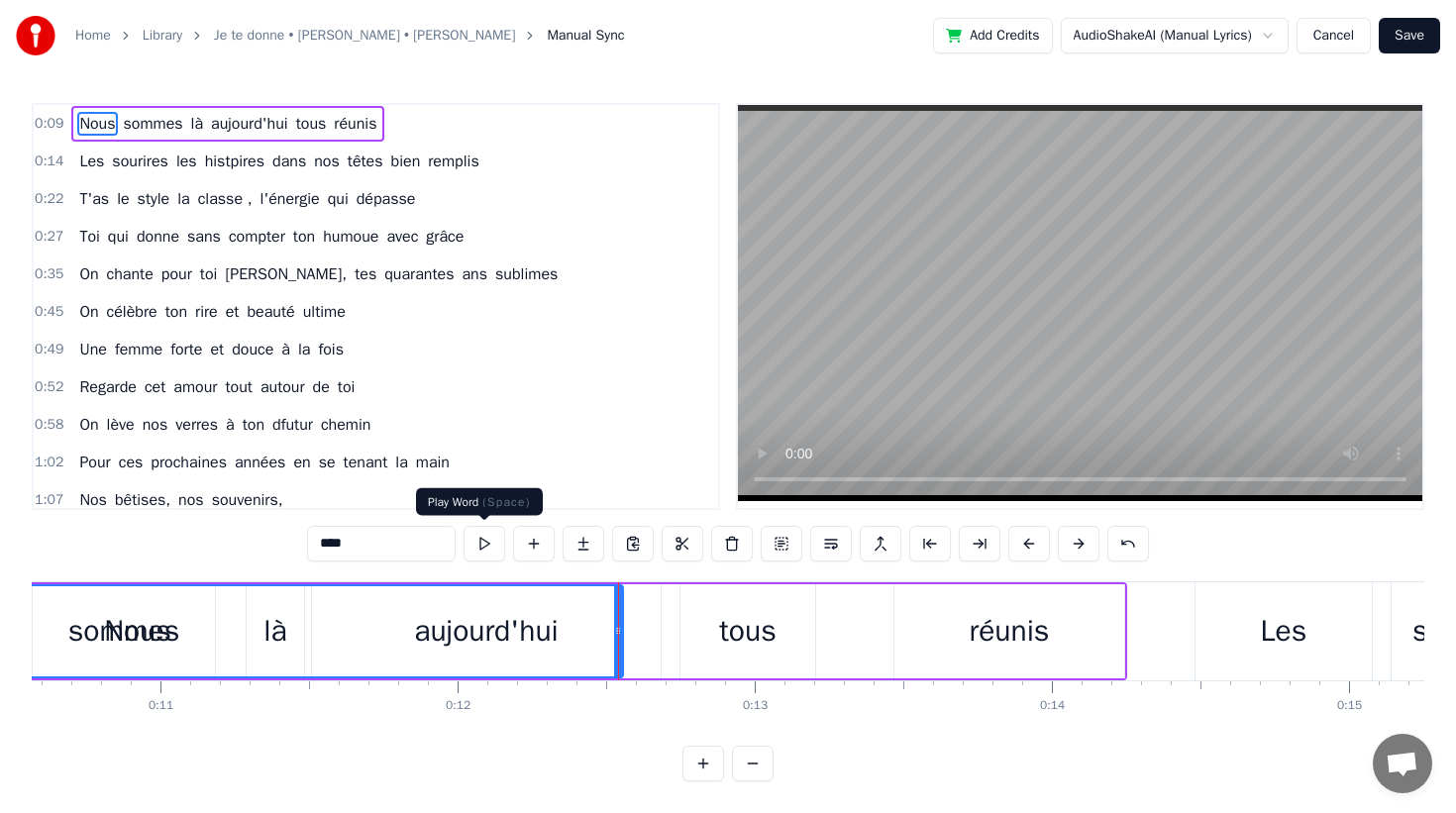 click at bounding box center [484, 544] 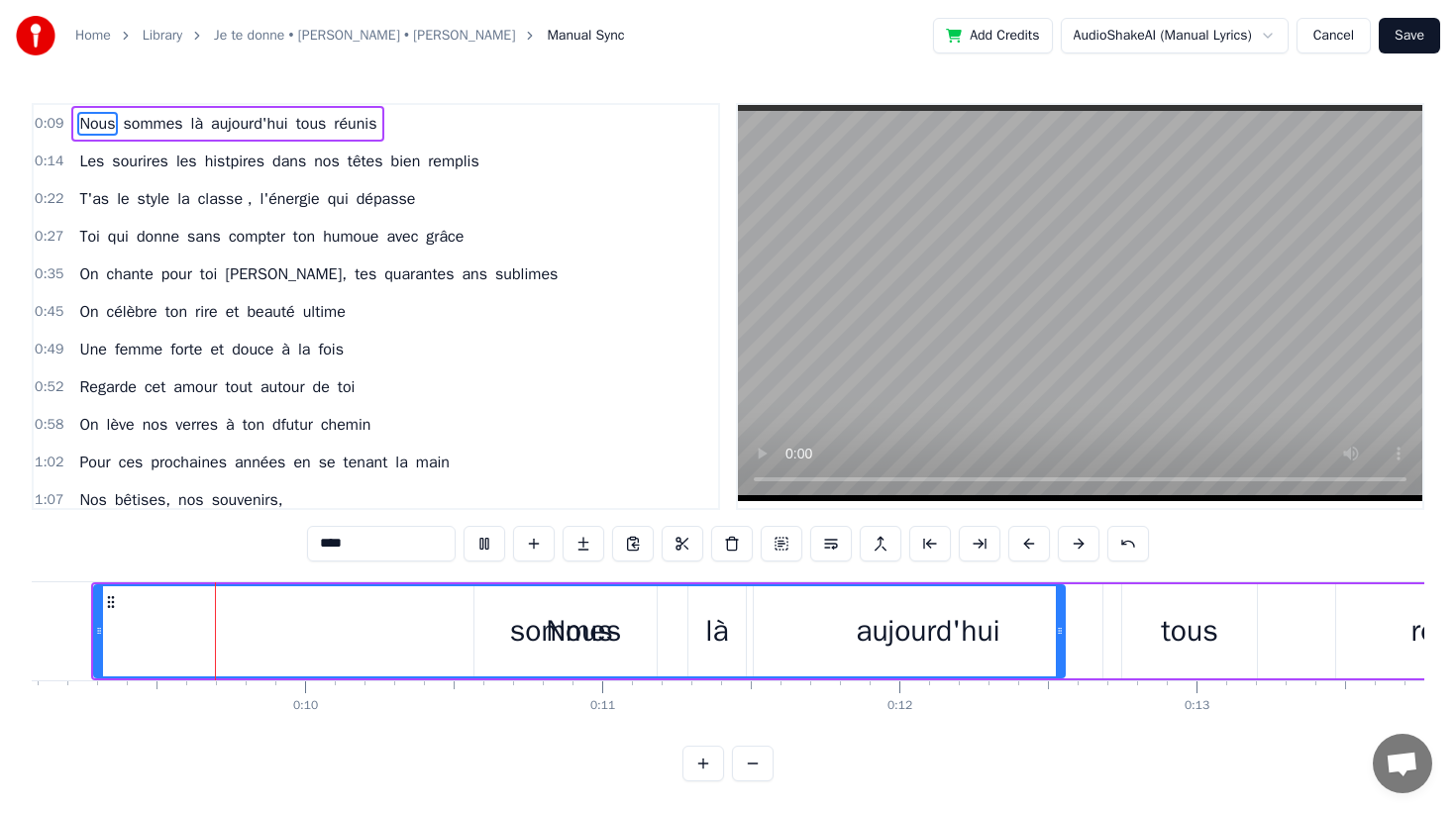 scroll, scrollTop: 0, scrollLeft: 2670, axis: horizontal 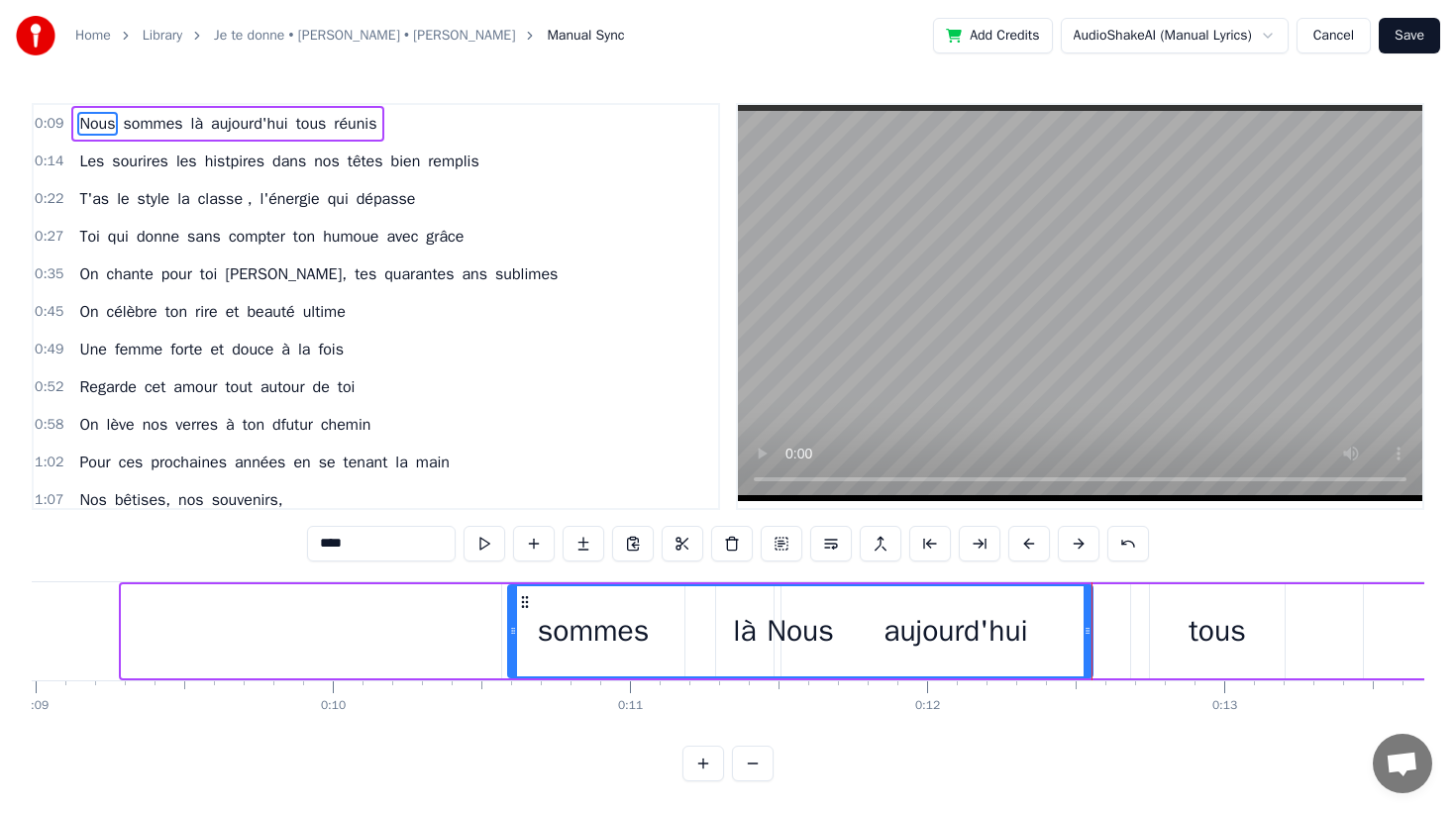 drag, startPoint x: 124, startPoint y: 635, endPoint x: 511, endPoint y: 645, distance: 387.12918 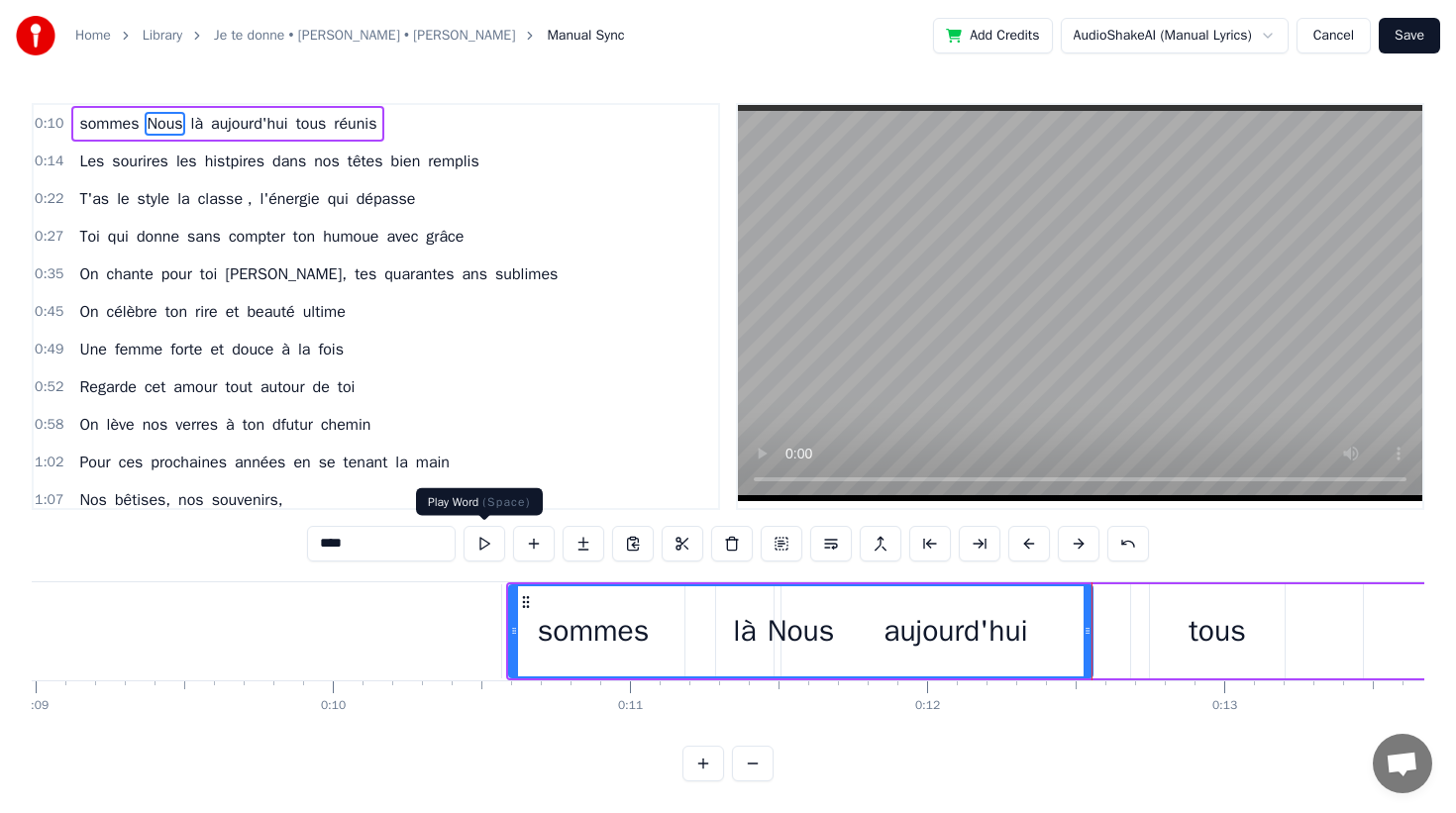 click at bounding box center (484, 544) 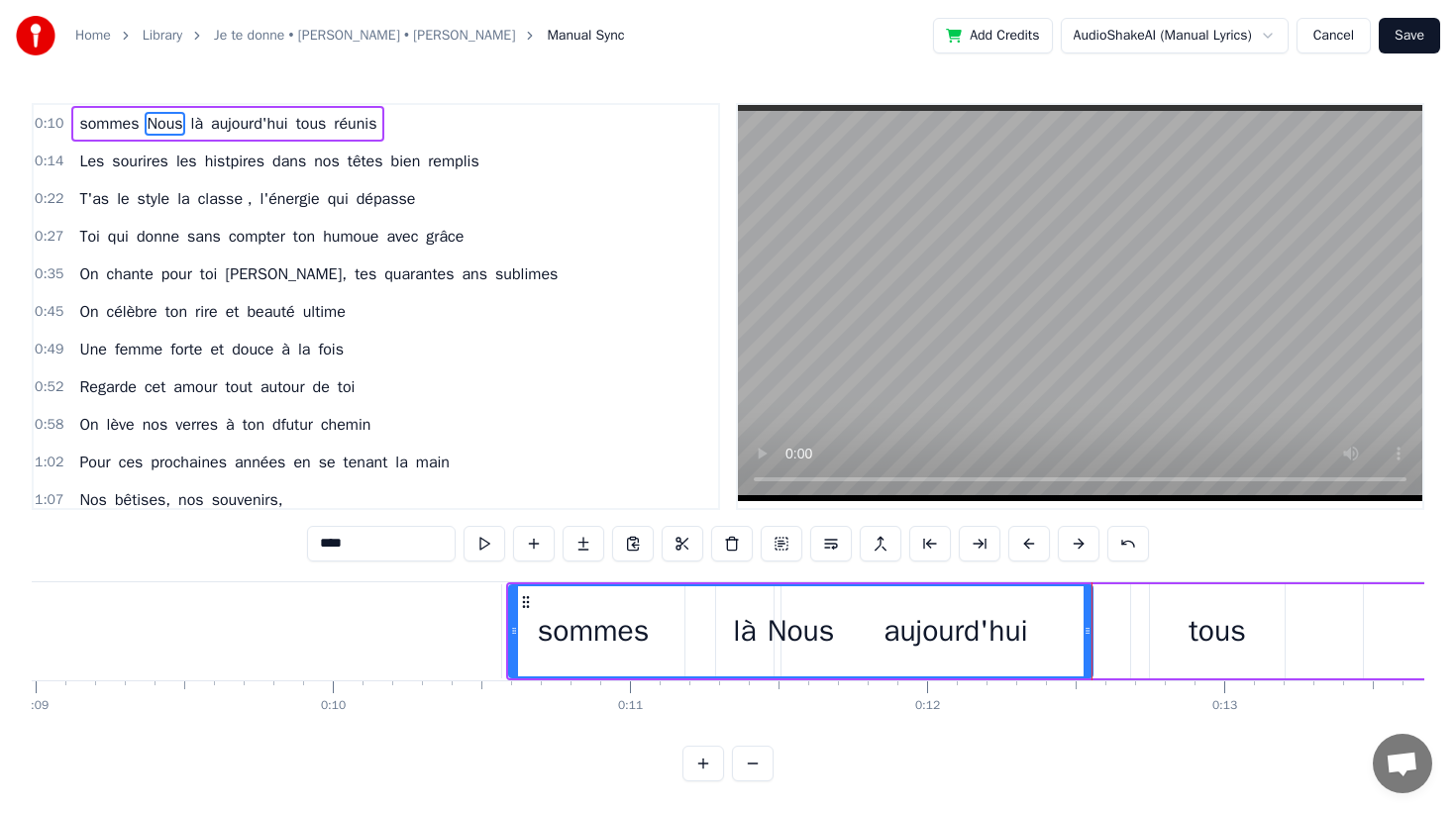 click on "Nous" at bounding box center (801, 631) 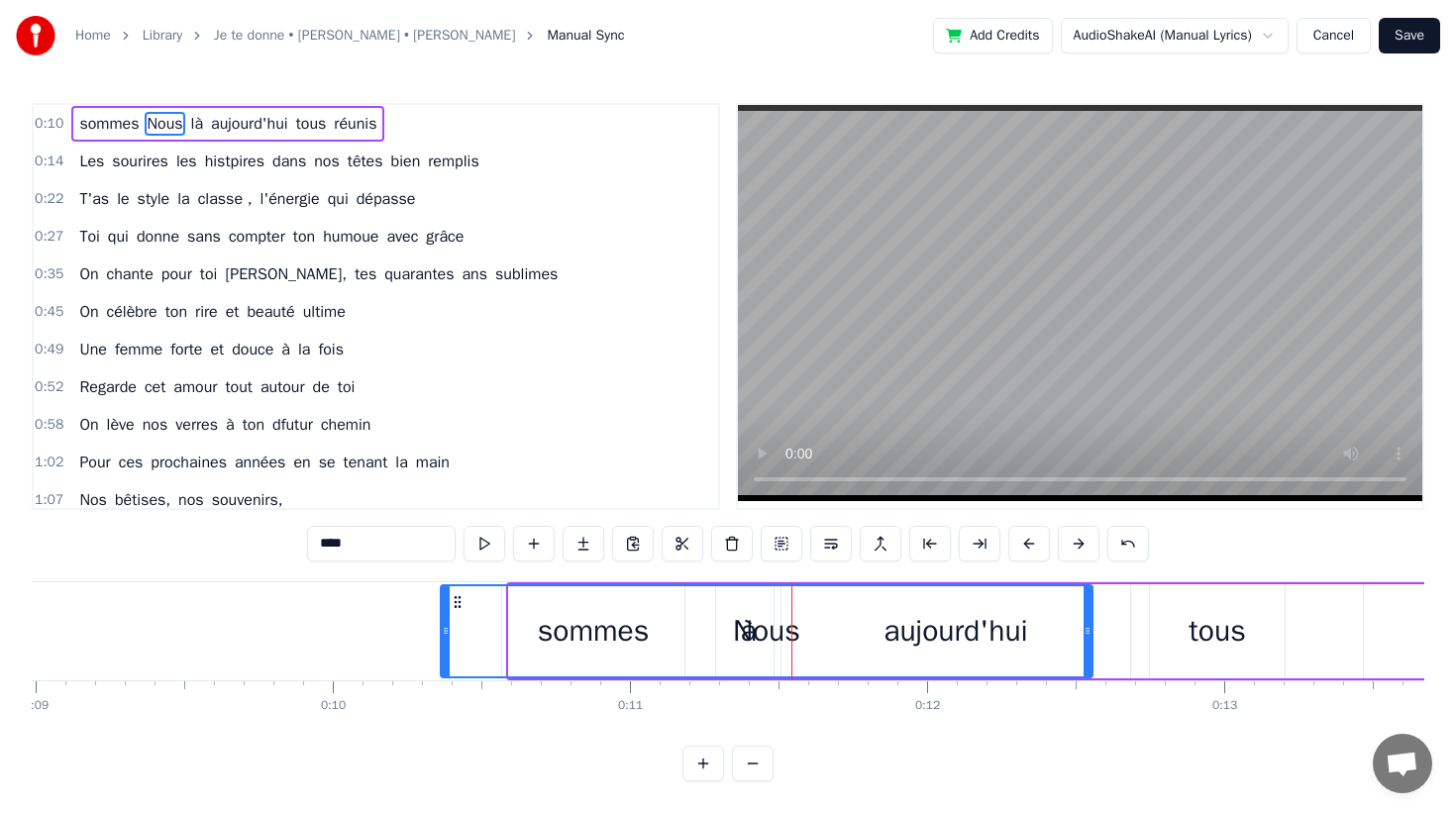 drag, startPoint x: 511, startPoint y: 637, endPoint x: 443, endPoint y: 637, distance: 68 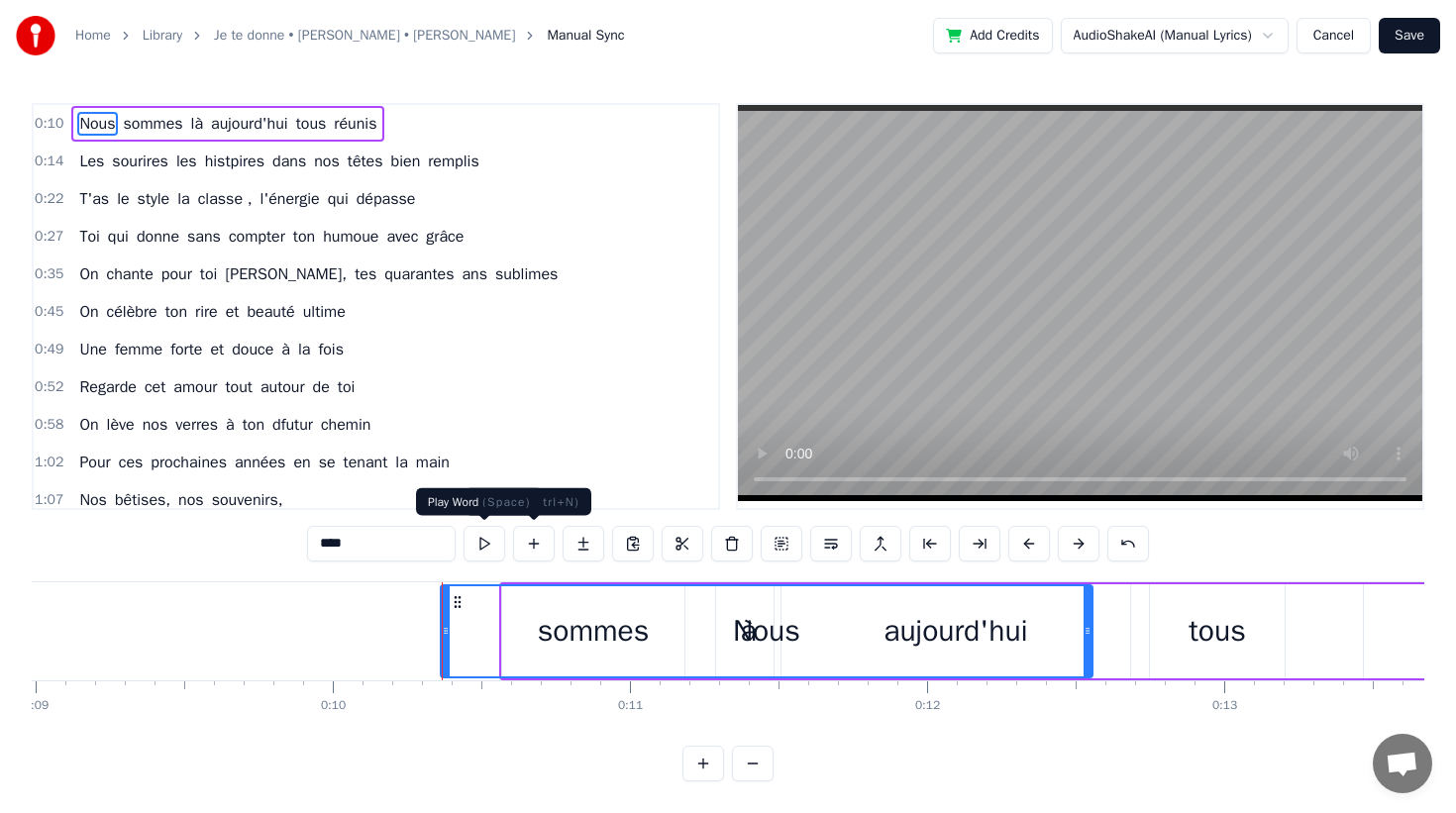 click at bounding box center (484, 544) 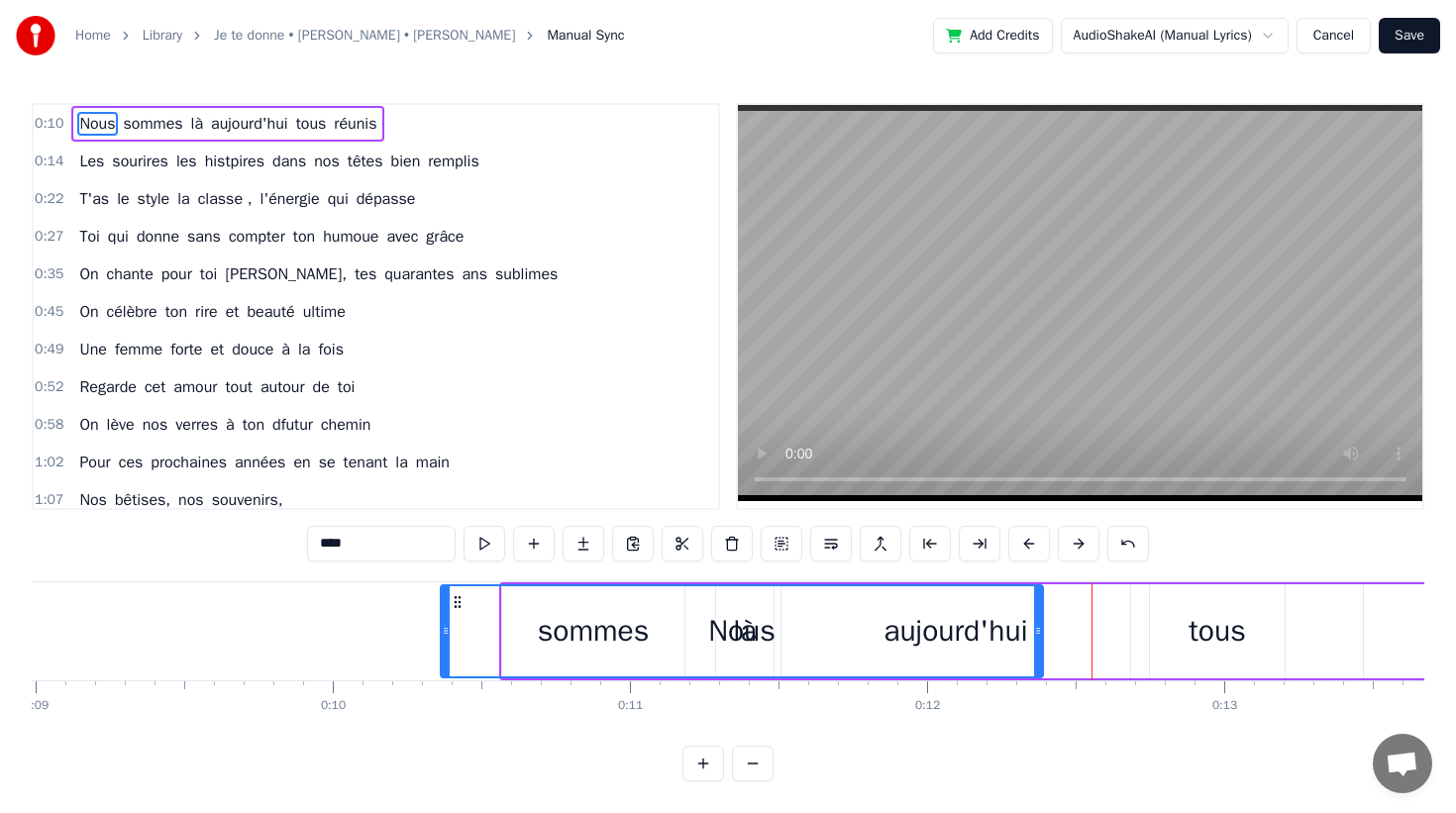 drag, startPoint x: 1086, startPoint y: 633, endPoint x: 1036, endPoint y: 631, distance: 50.039984 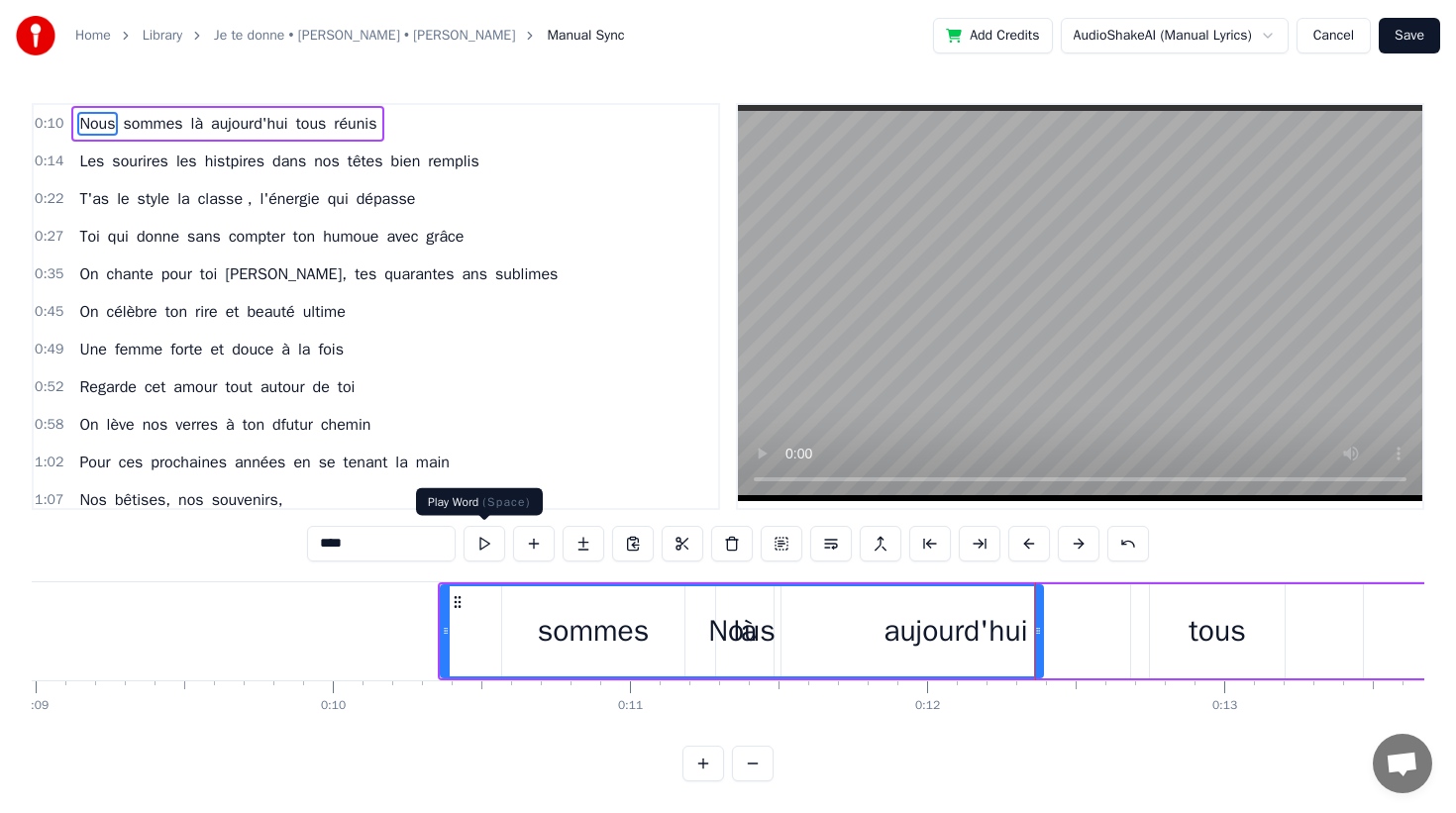 click at bounding box center [484, 544] 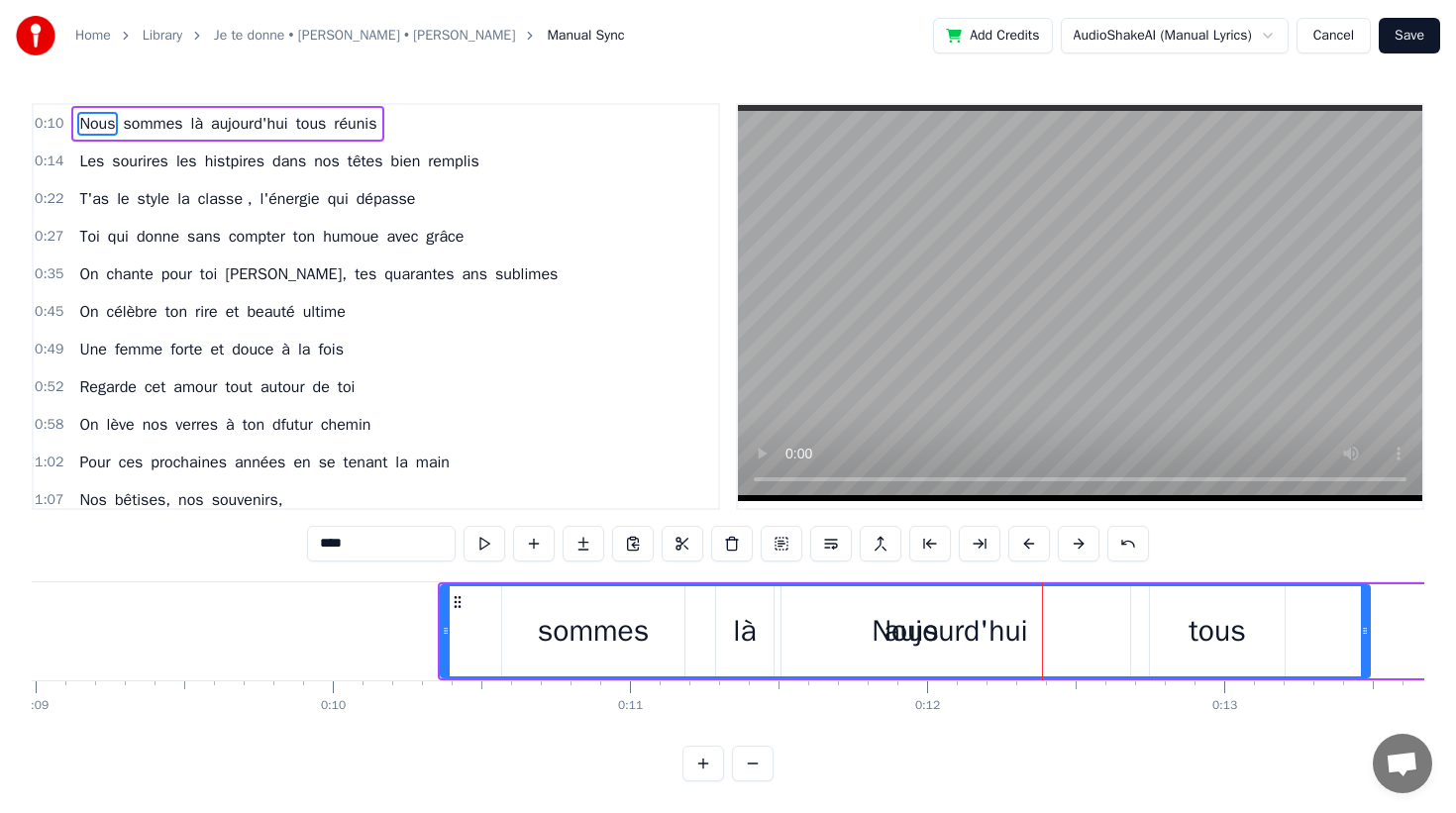drag, startPoint x: 1037, startPoint y: 641, endPoint x: 1364, endPoint y: 641, distance: 327 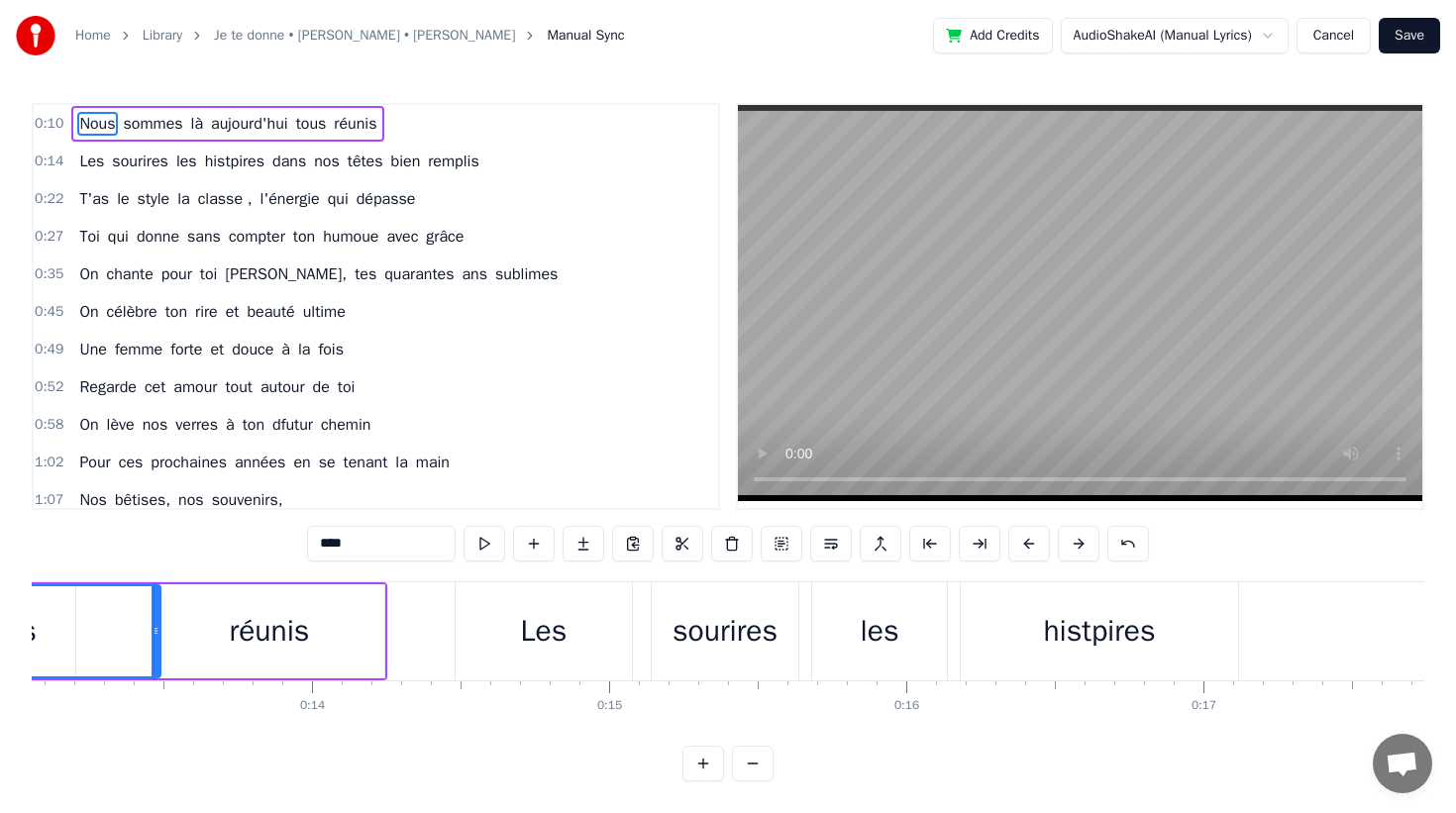 scroll, scrollTop: 0, scrollLeft: 3901, axis: horizontal 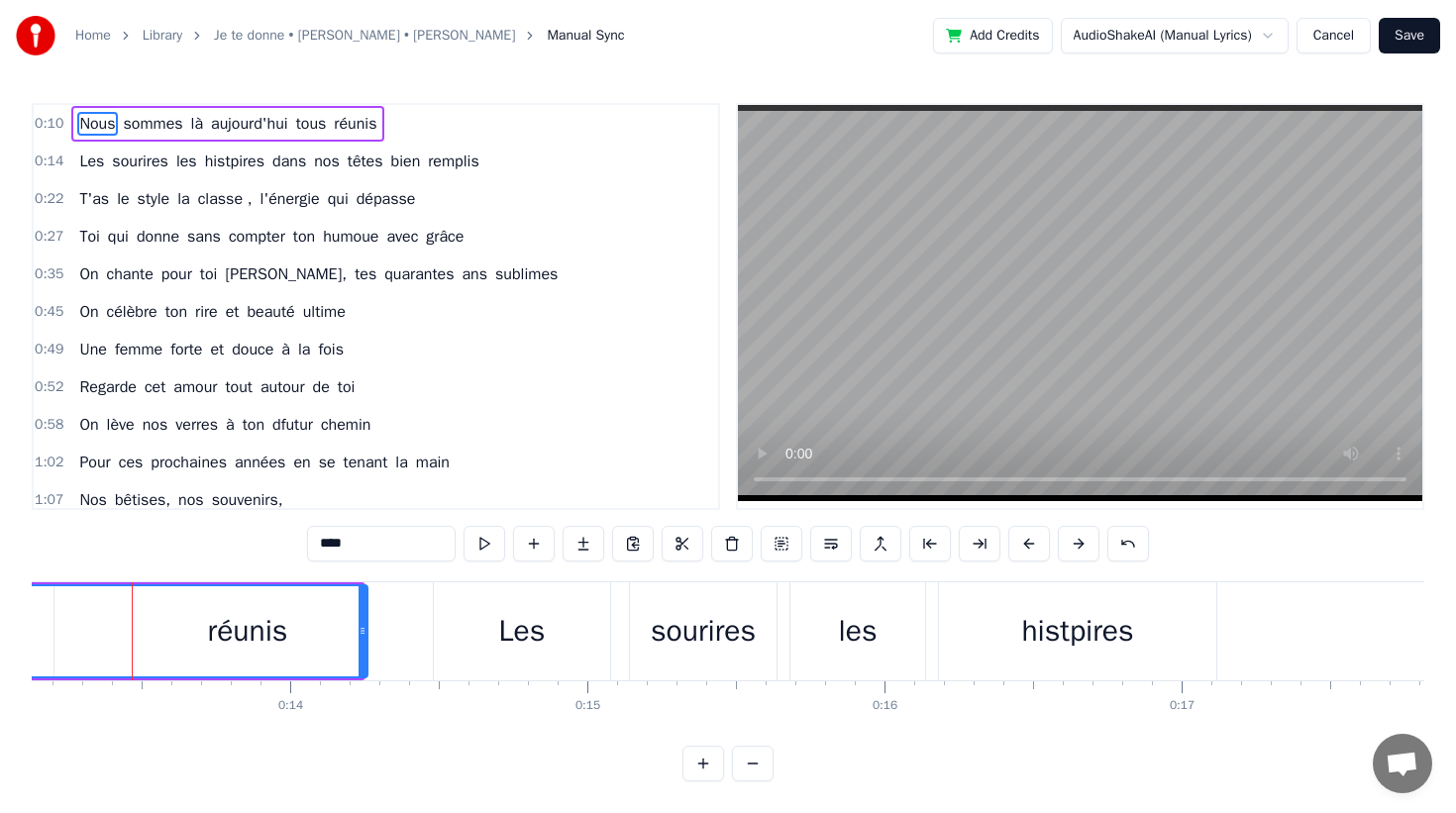 drag, startPoint x: 135, startPoint y: 630, endPoint x: 364, endPoint y: 646, distance: 229.55827 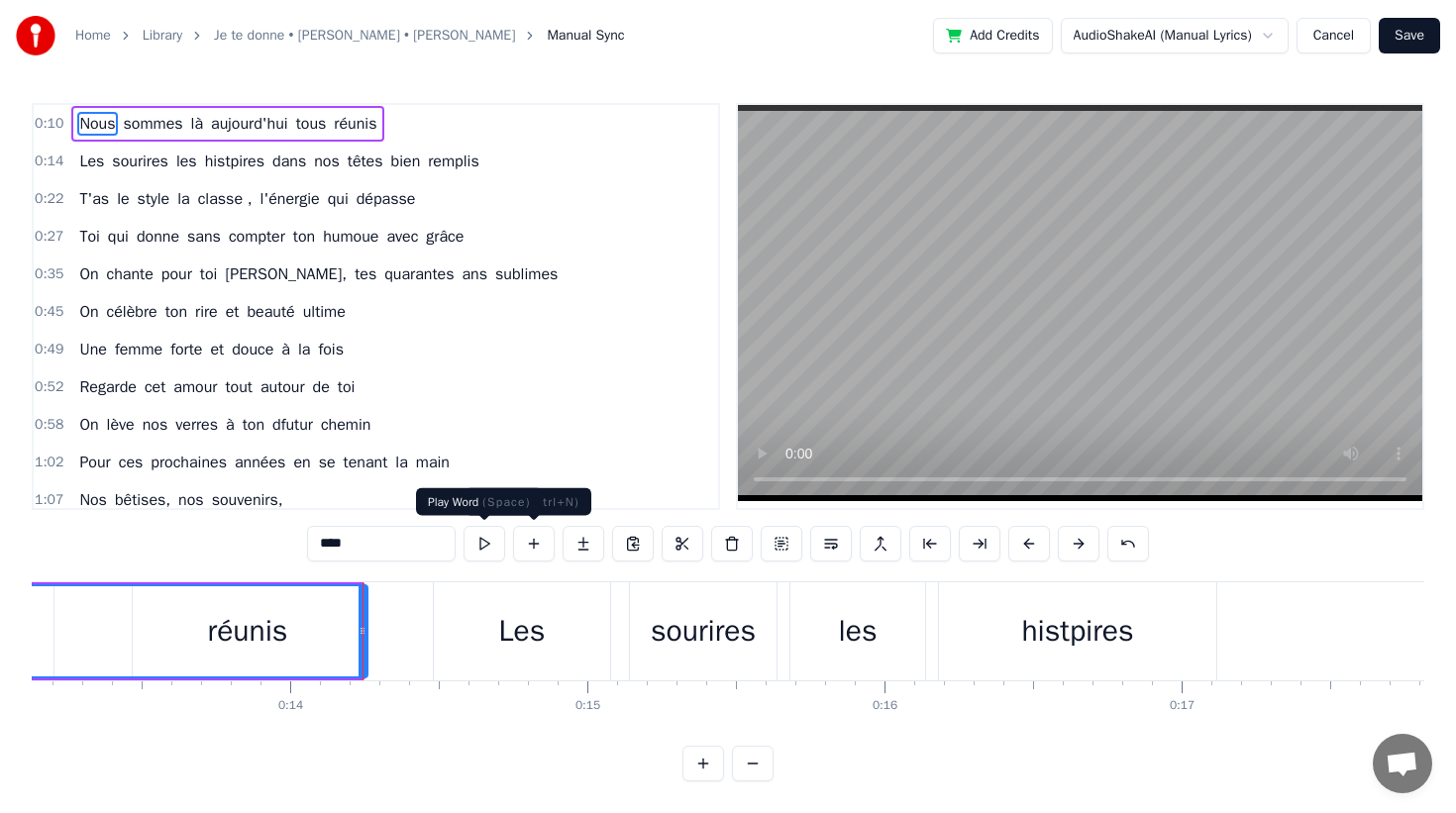 click at bounding box center [484, 544] 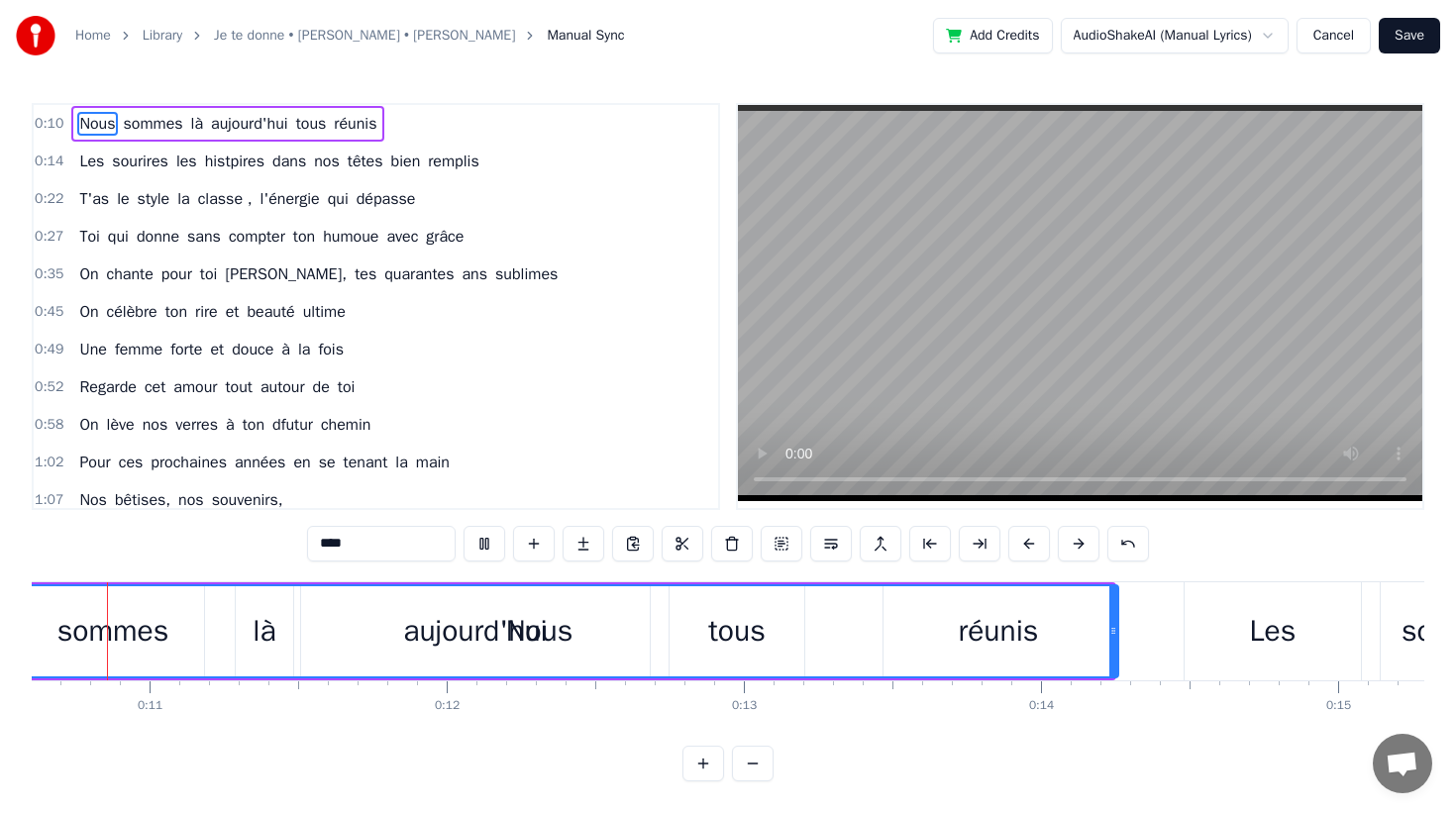 scroll, scrollTop: 0, scrollLeft: 3146, axis: horizontal 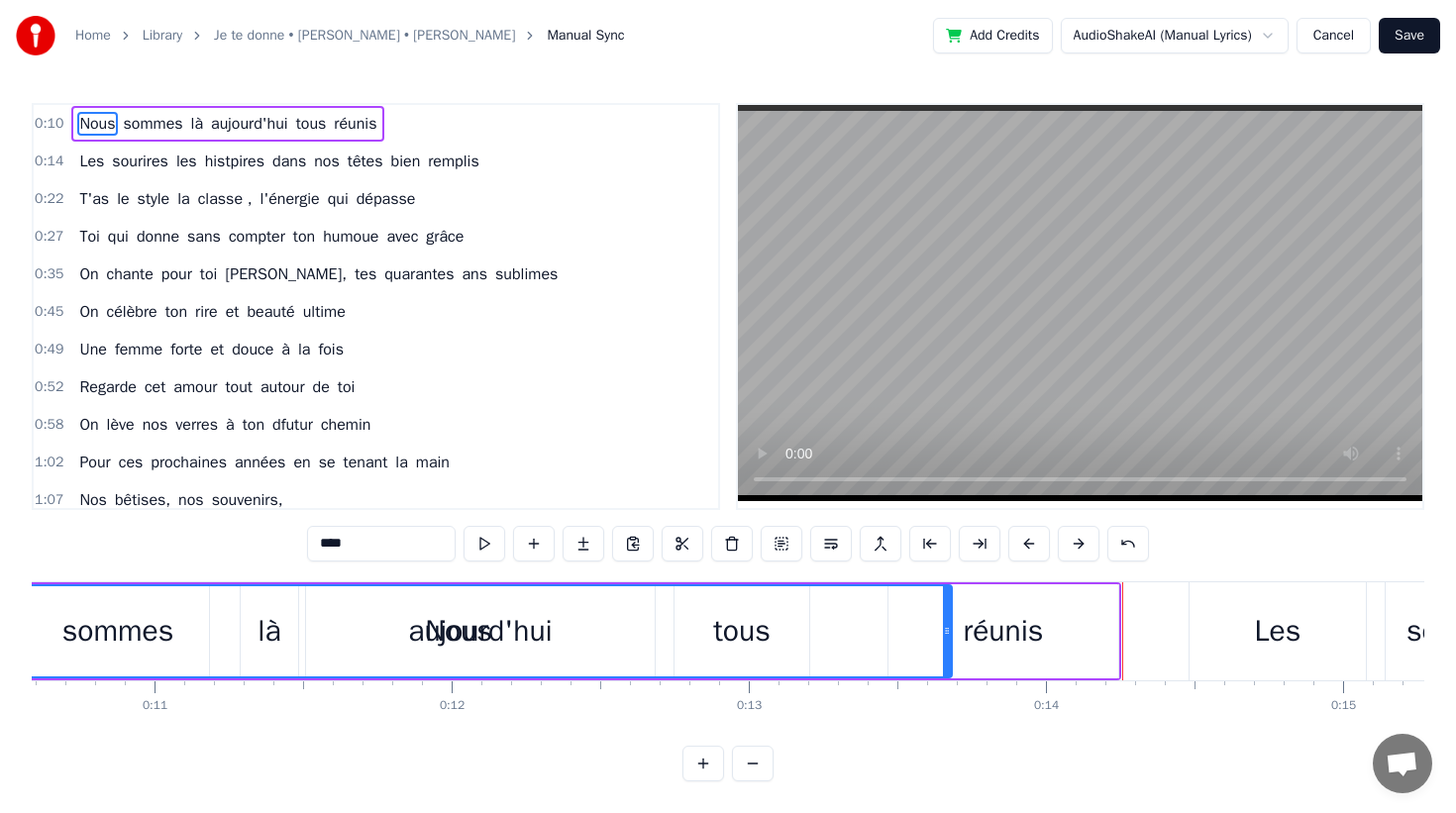 drag, startPoint x: 1116, startPoint y: 645, endPoint x: 944, endPoint y: 649, distance: 172.04651 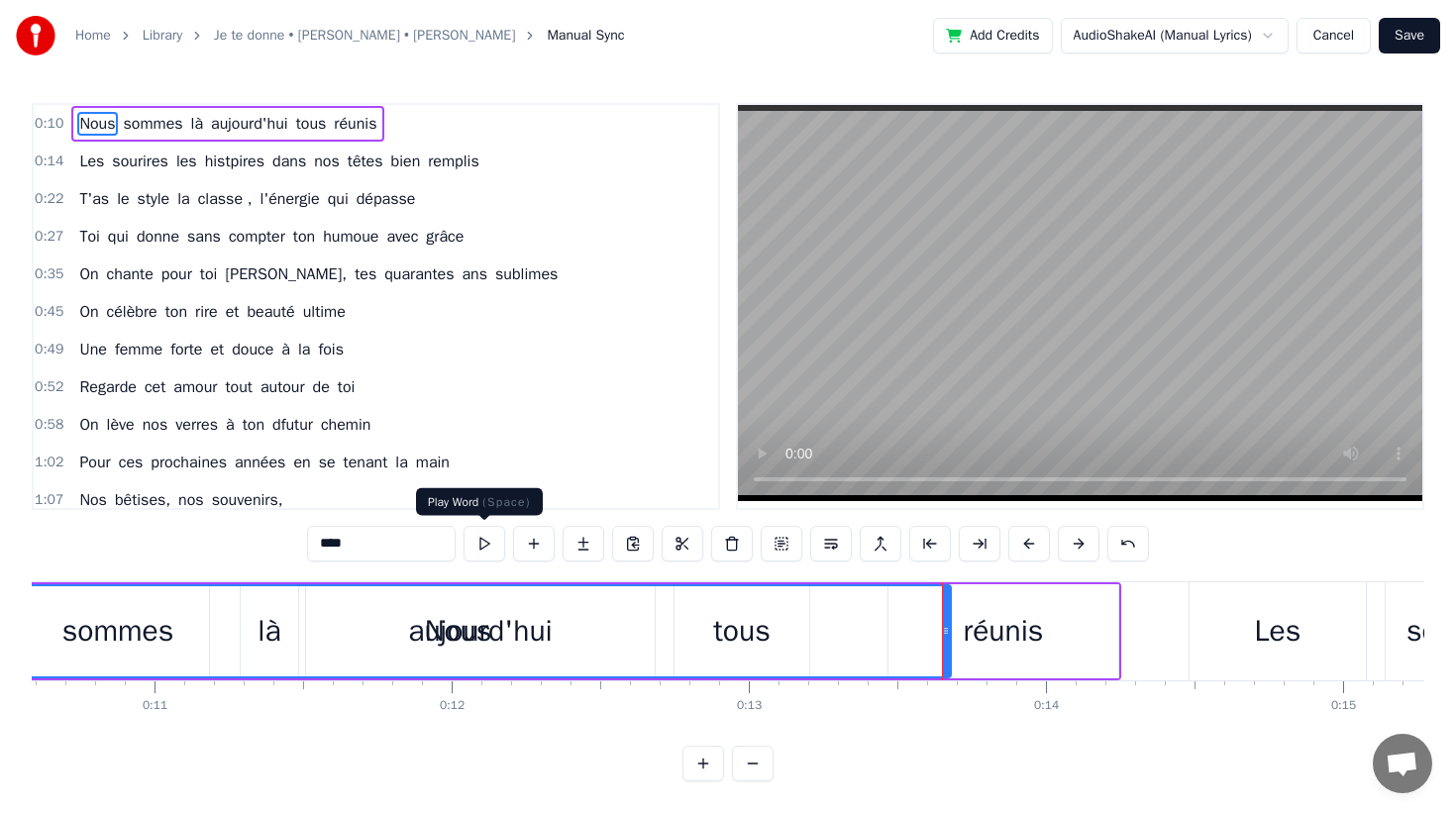 click at bounding box center (484, 544) 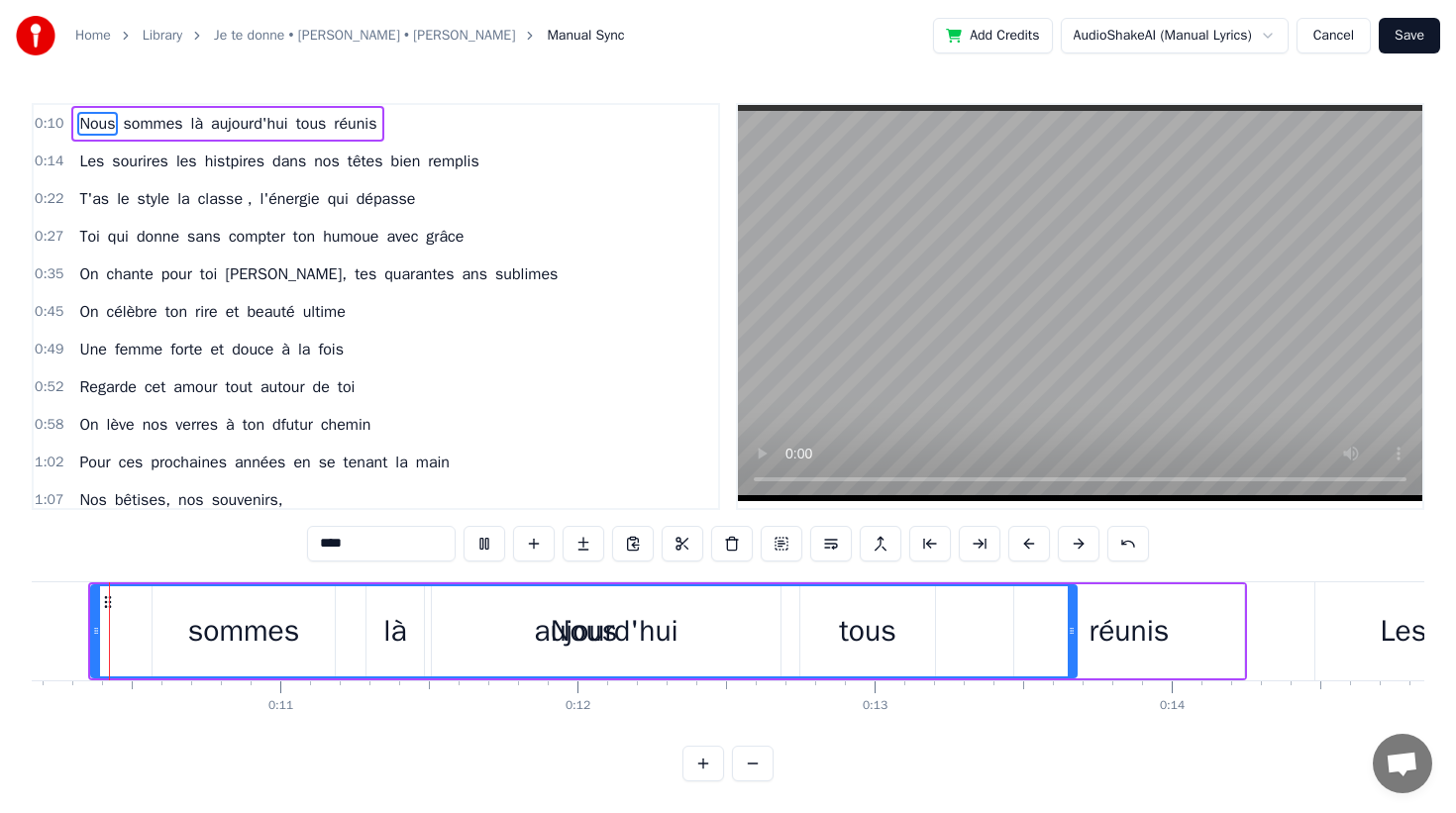 scroll, scrollTop: 0, scrollLeft: 2988, axis: horizontal 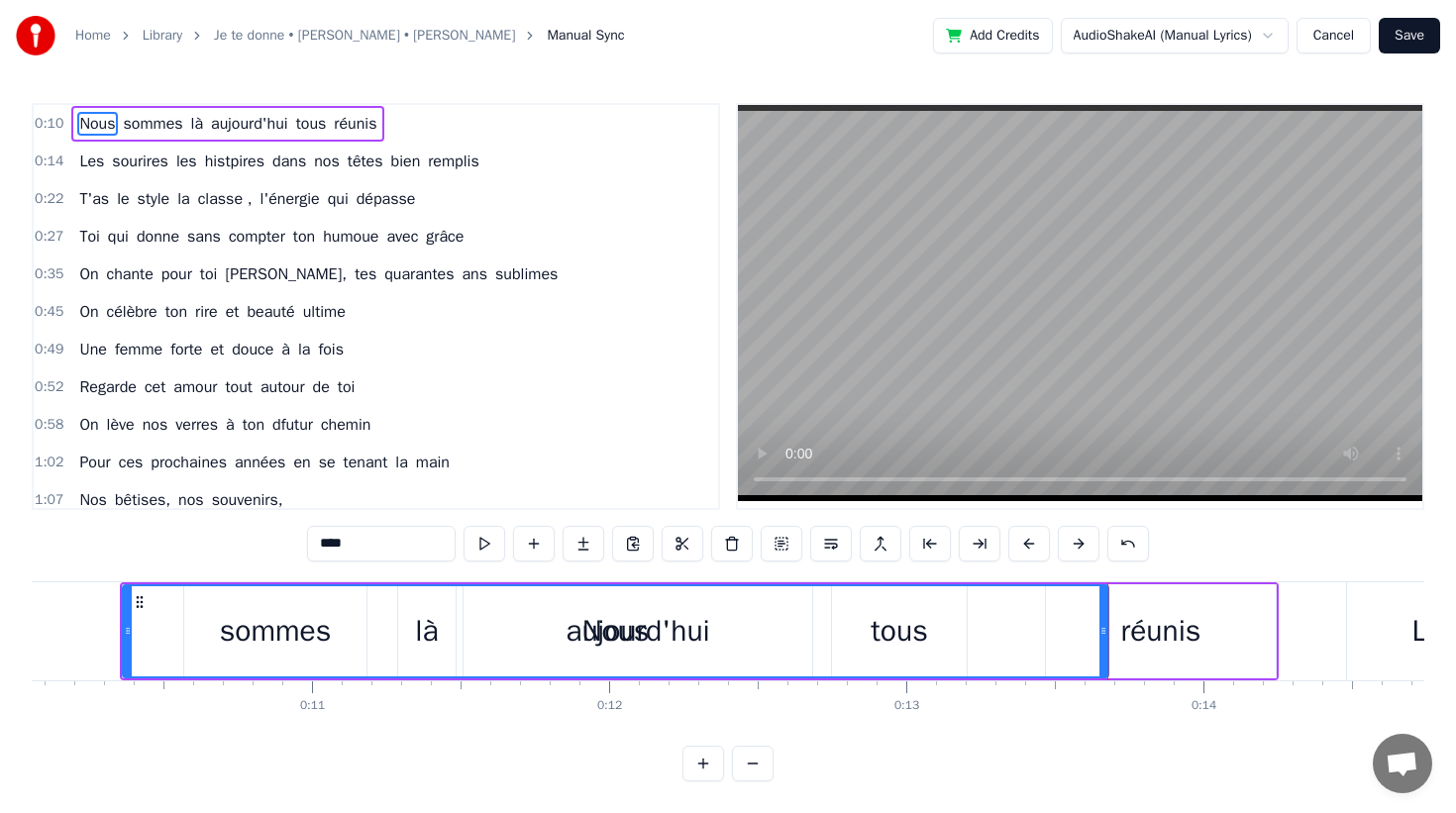 click at bounding box center [484, 544] 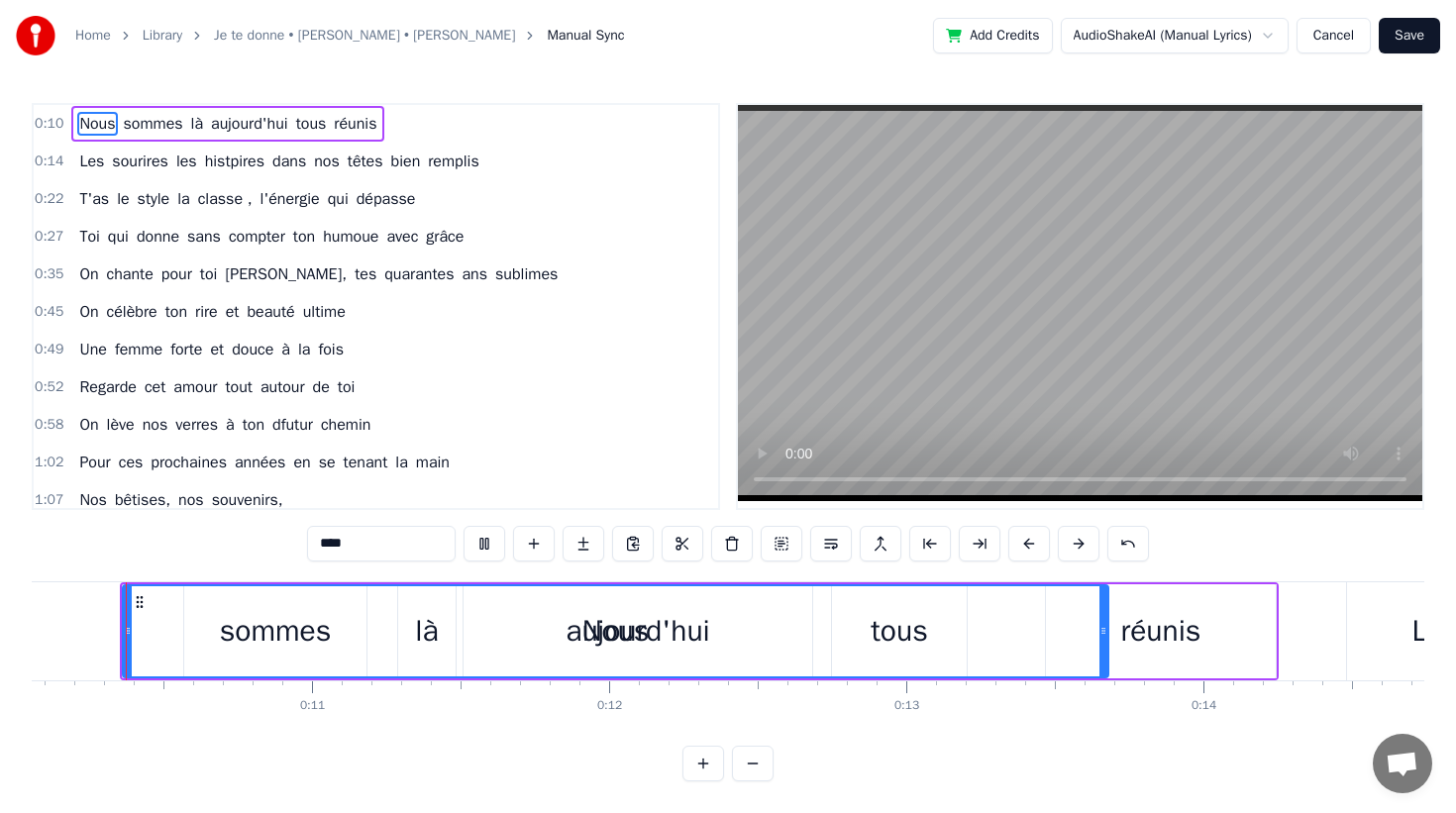 scroll, scrollTop: 0, scrollLeft: 2977, axis: horizontal 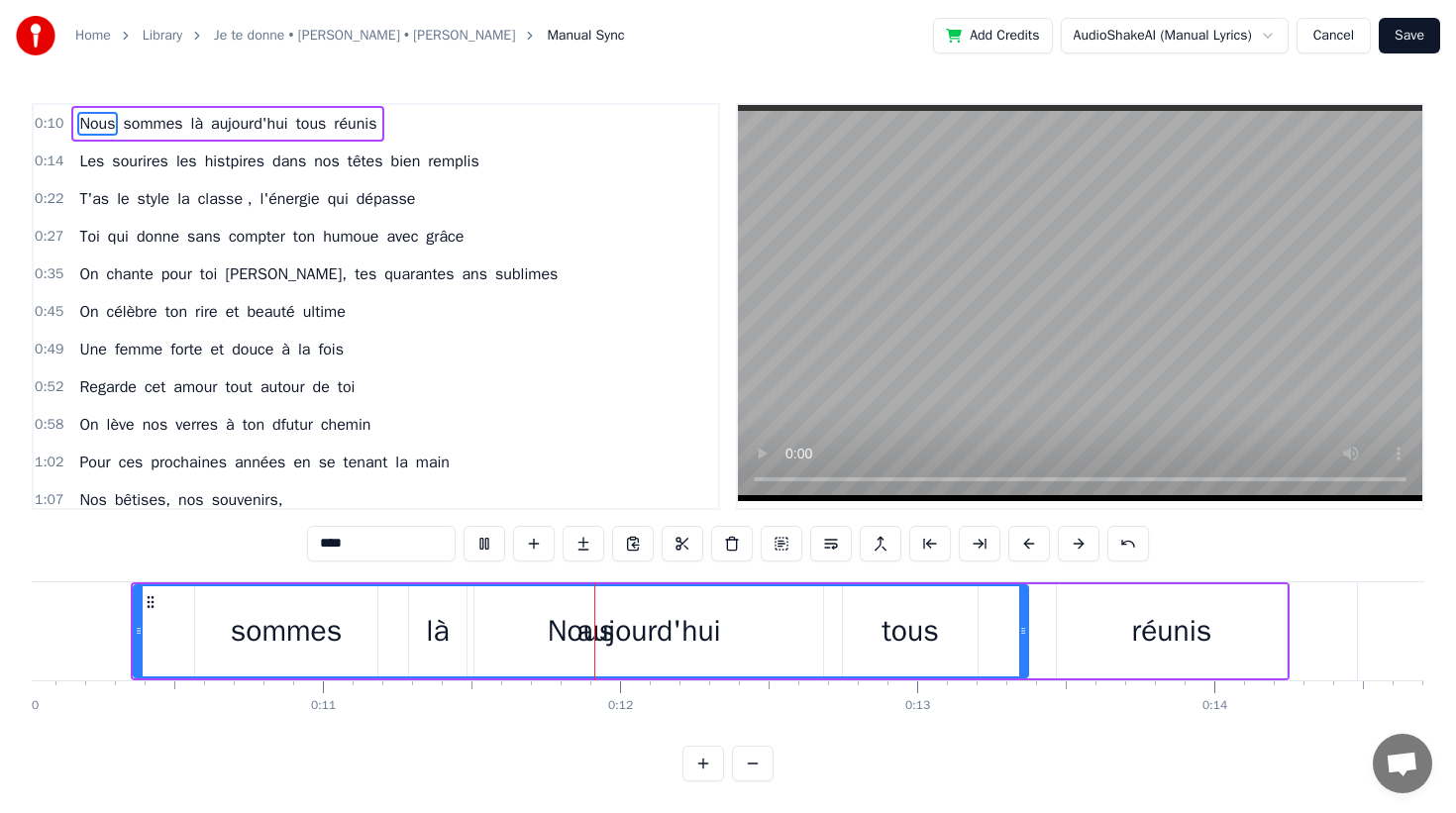 drag, startPoint x: 1114, startPoint y: 636, endPoint x: 1014, endPoint y: 636, distance: 100 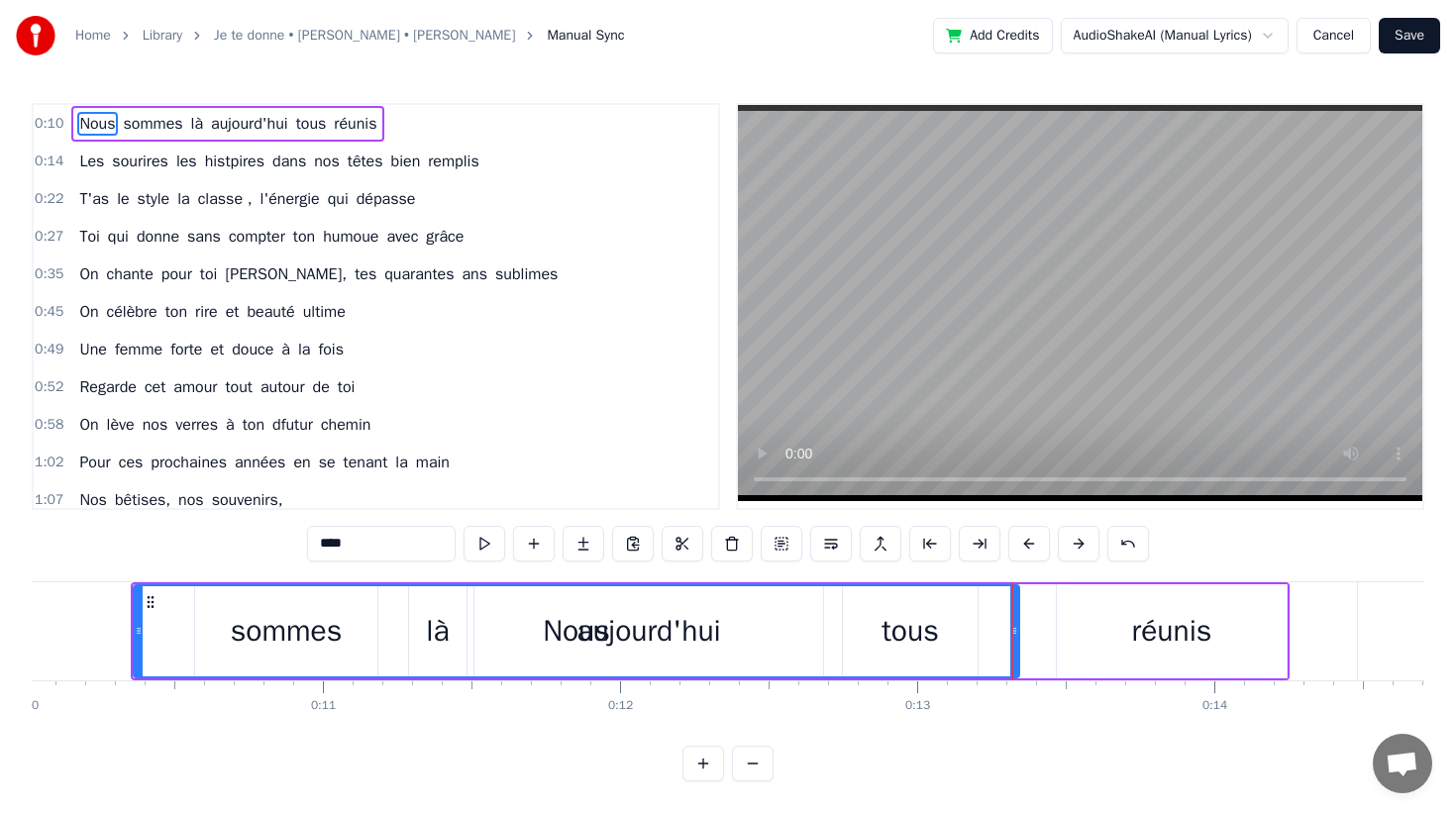 click on "réunis" at bounding box center [1172, 631] 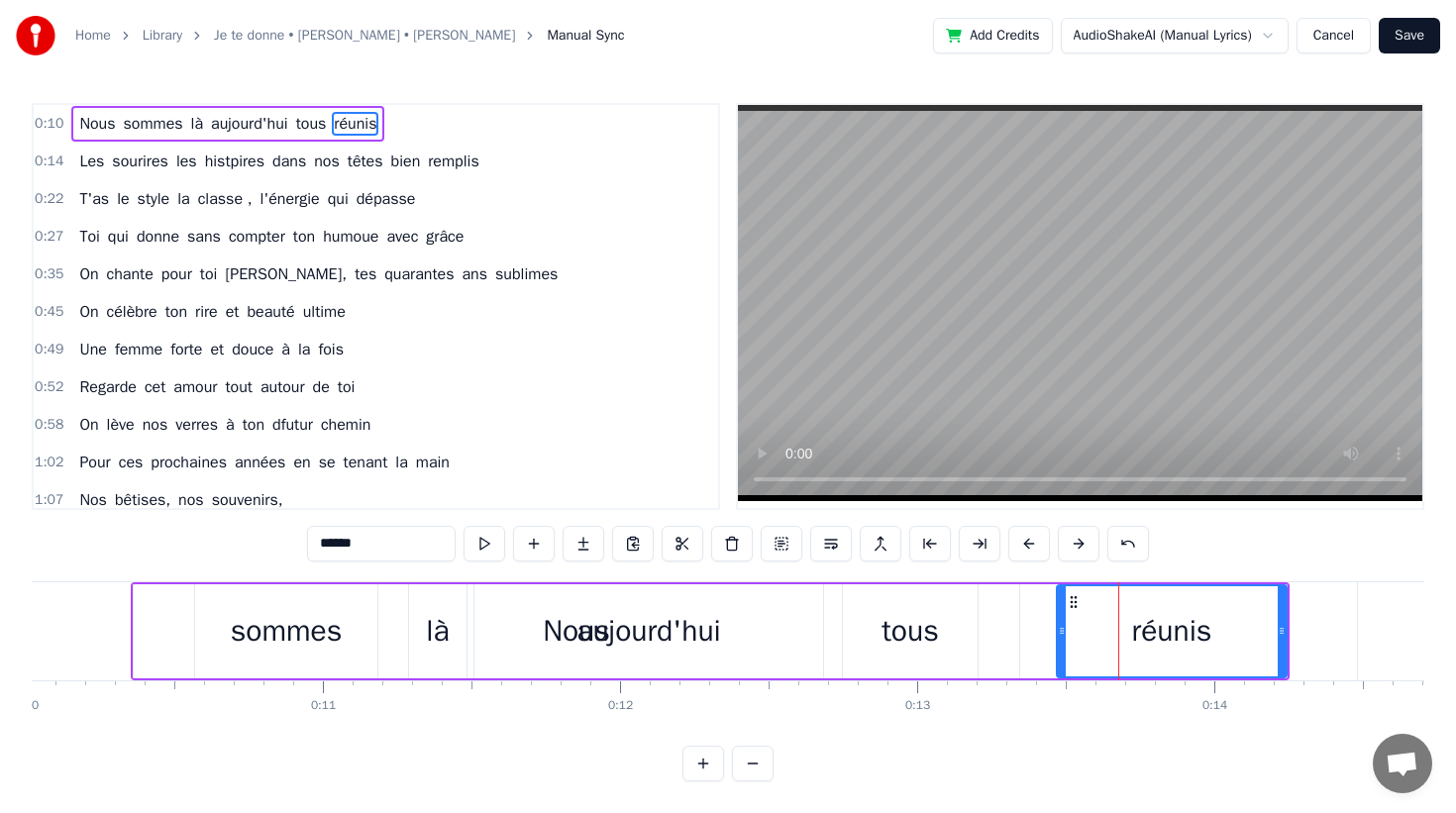 click at bounding box center [1062, 631] 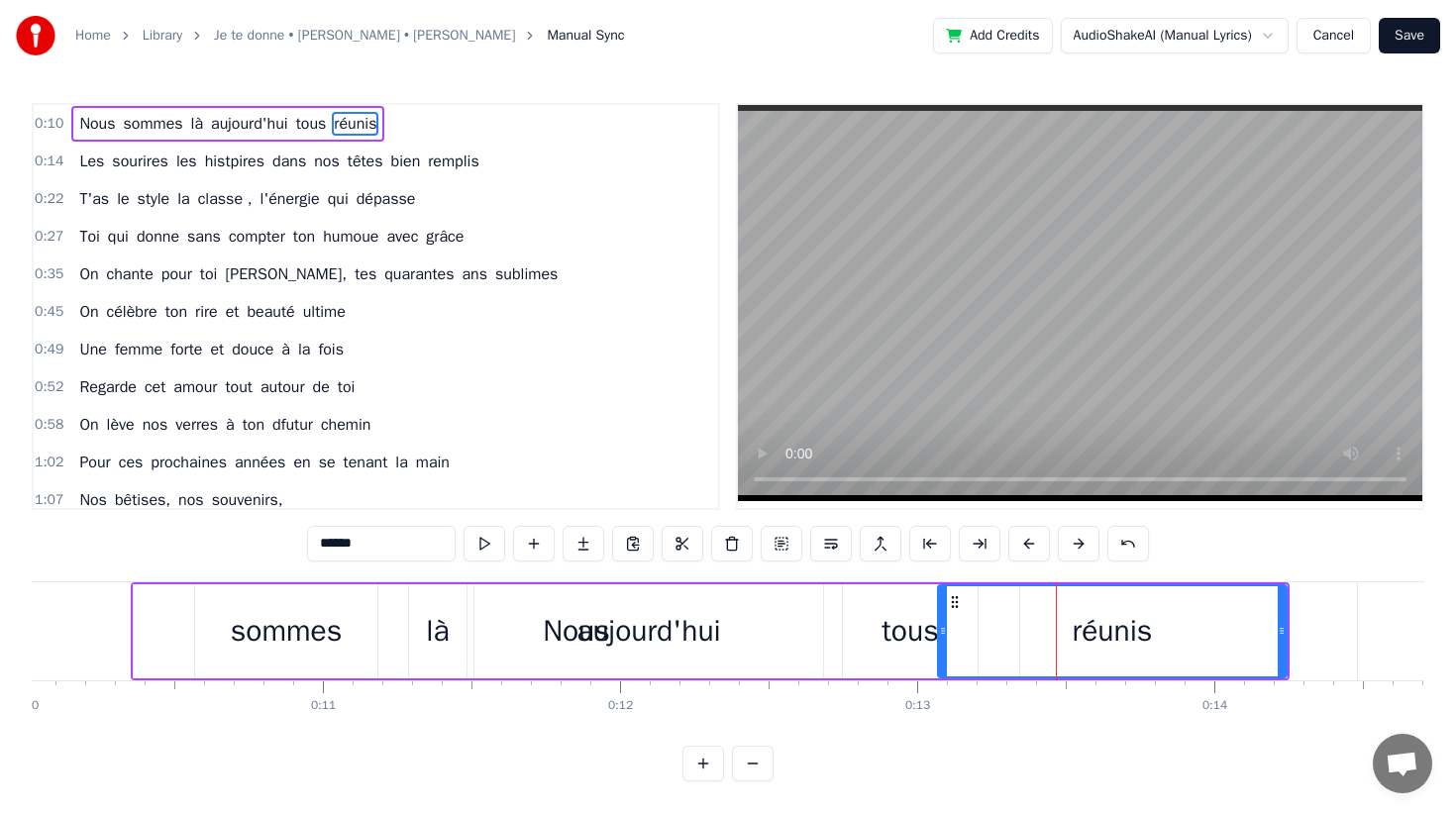 drag, startPoint x: 1062, startPoint y: 660, endPoint x: 943, endPoint y: 663, distance: 119.03781 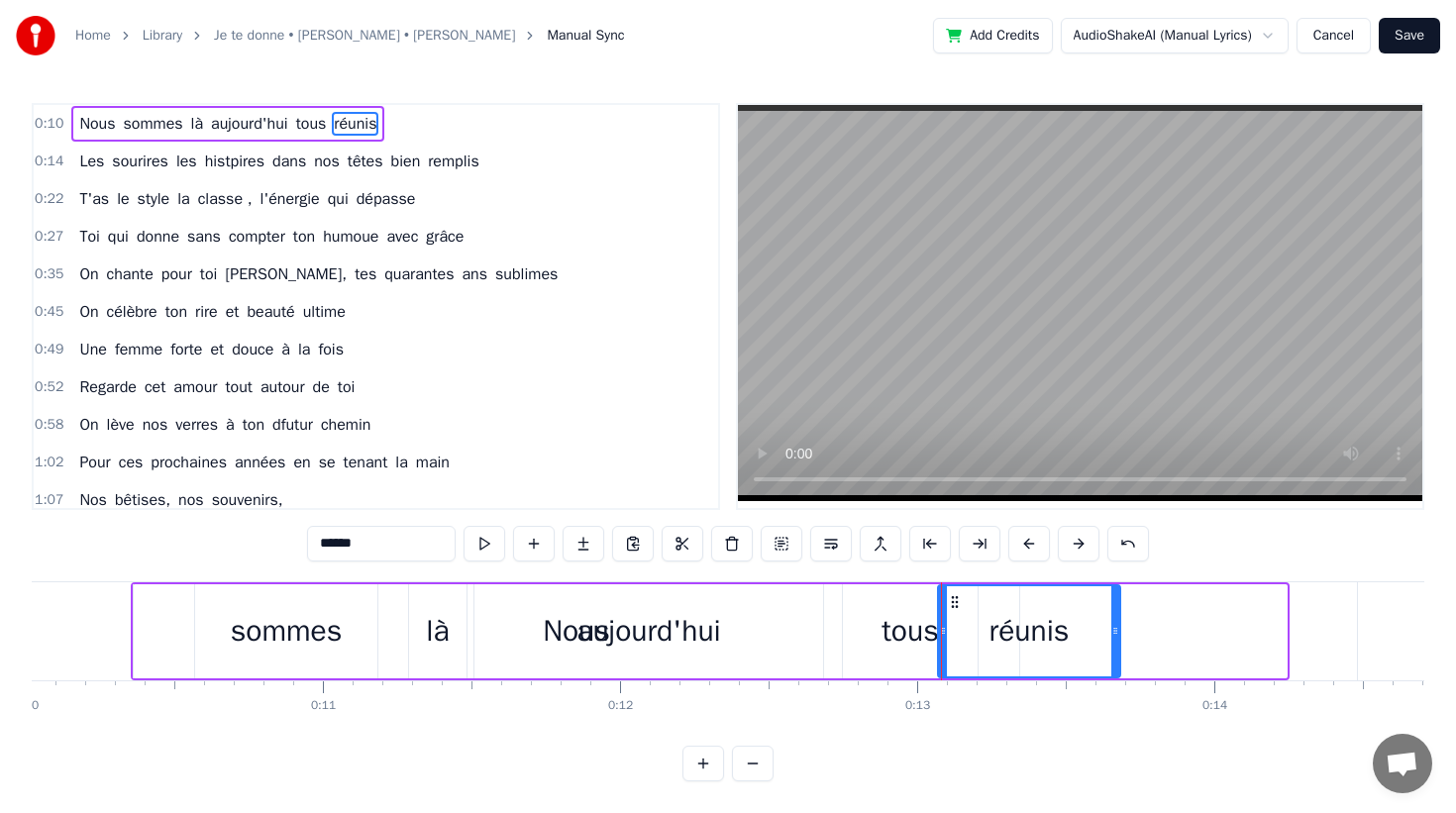 drag, startPoint x: 1285, startPoint y: 629, endPoint x: 1118, endPoint y: 629, distance: 167 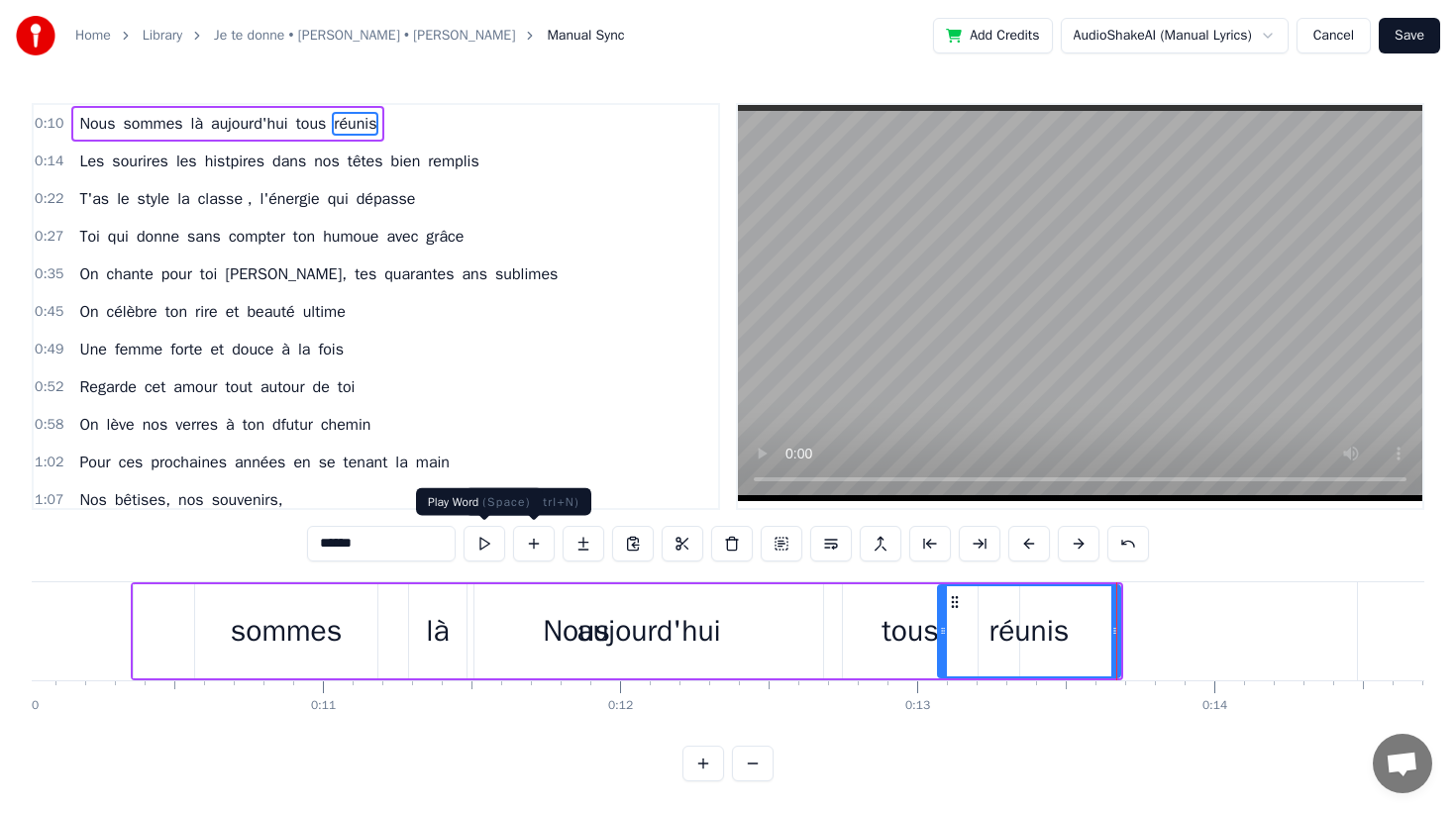 click at bounding box center [484, 544] 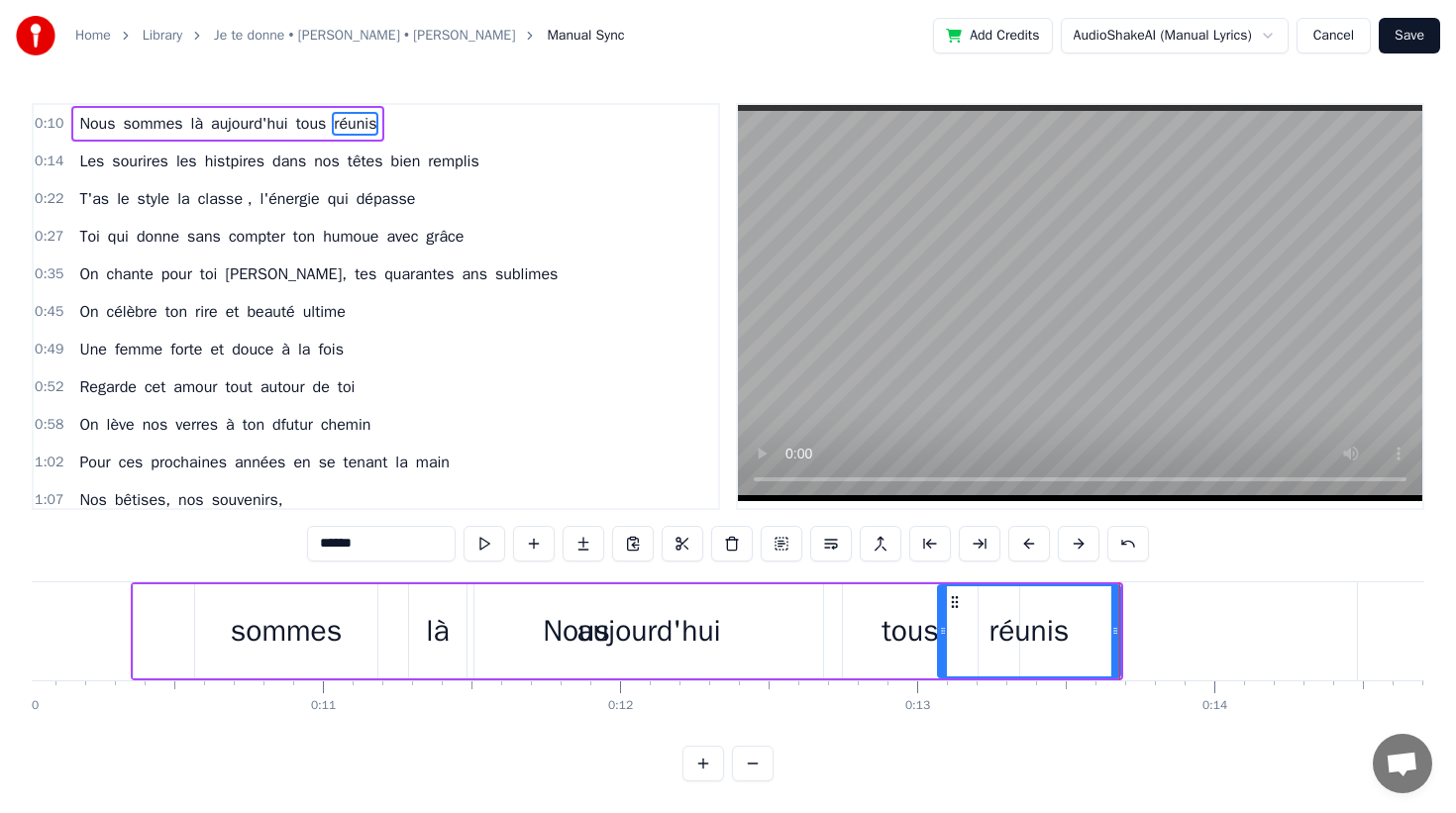 click at bounding box center [943, 631] 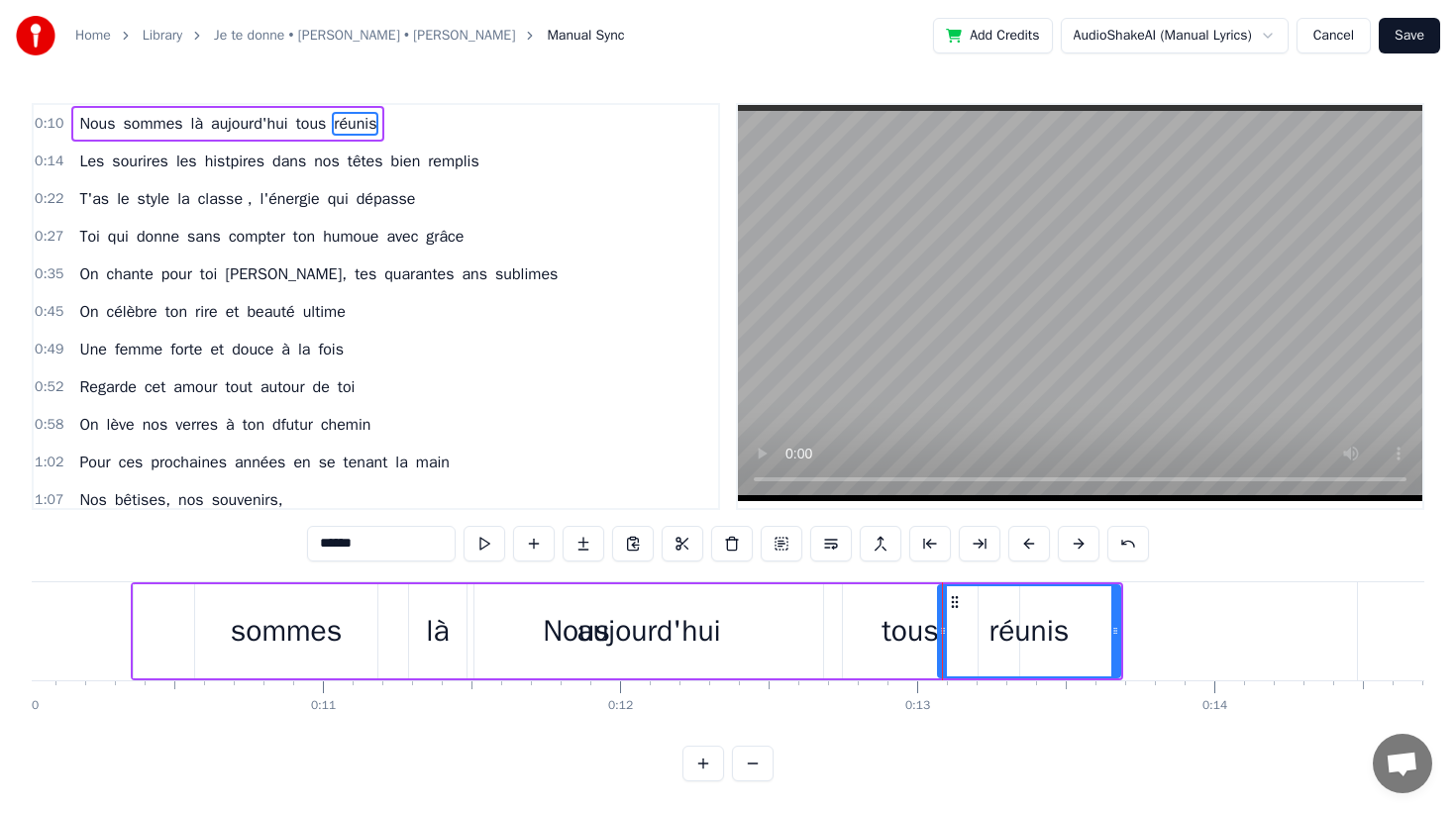 click on "tous" at bounding box center [910, 631] 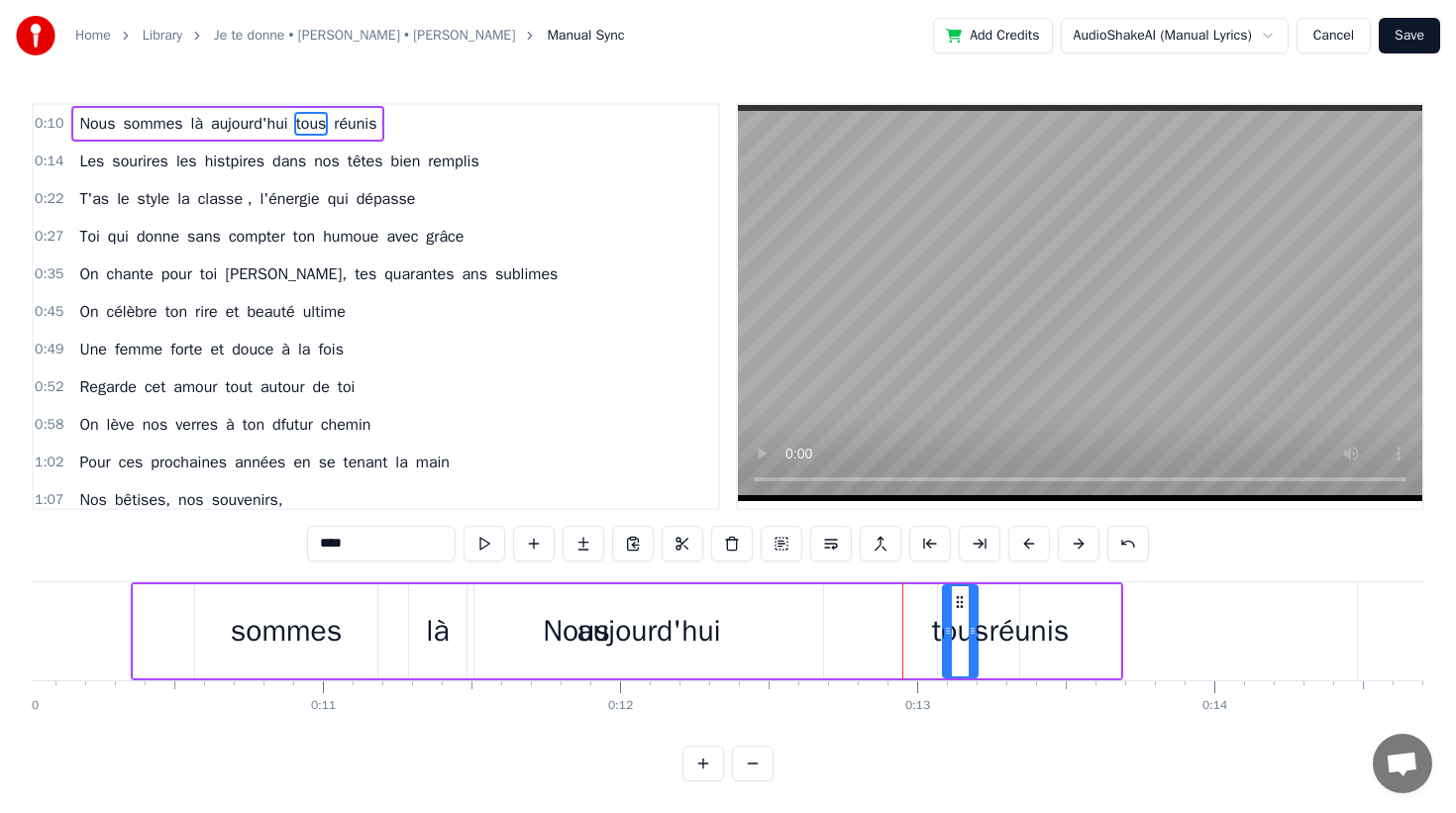 drag, startPoint x: 848, startPoint y: 657, endPoint x: 944, endPoint y: 646, distance: 96.62815 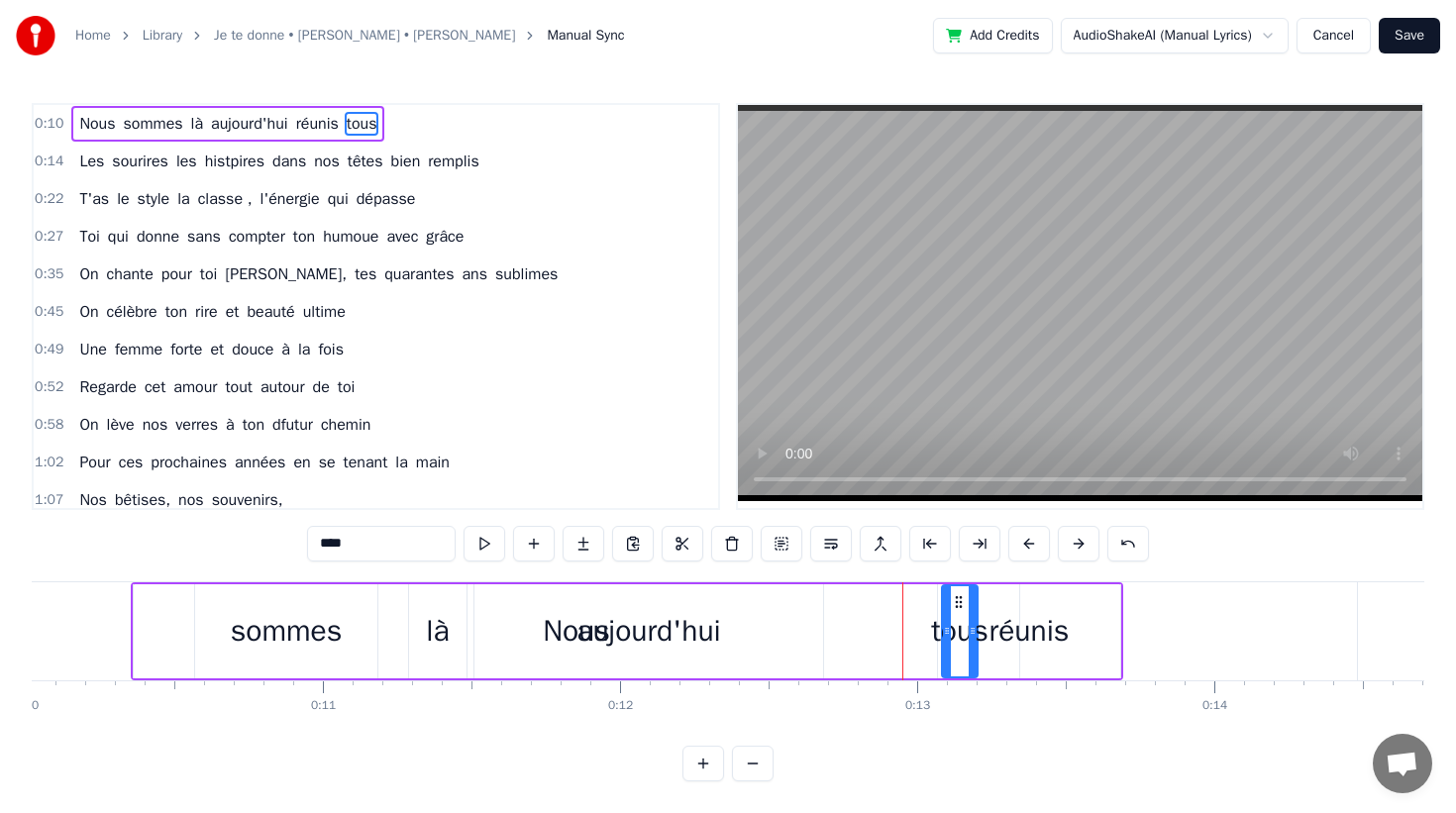 click on "Nous" at bounding box center [576, 631] 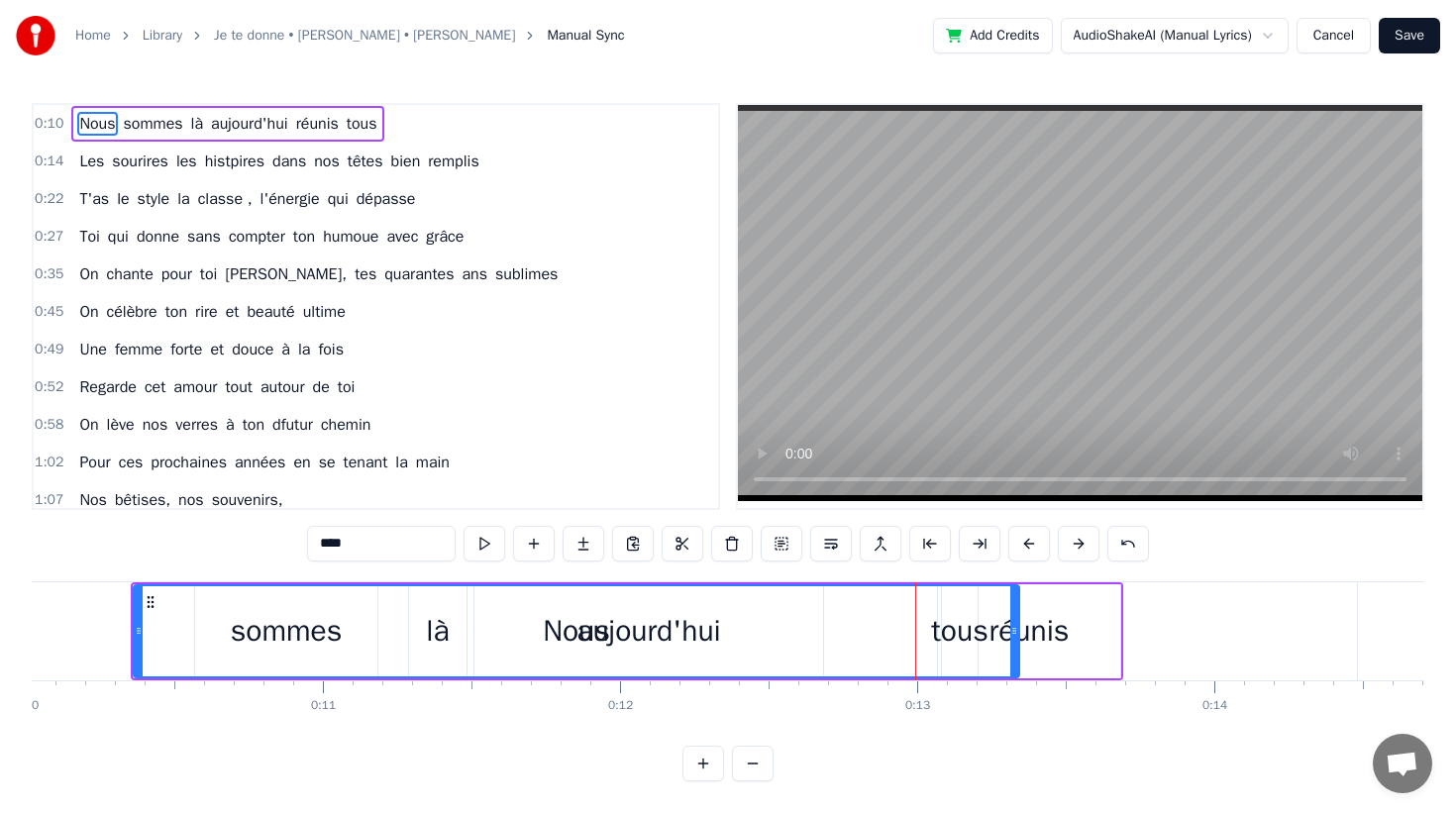 click on "0 0:01 0:02 0:03 0:04 0:05 0:06 0:07 0:08 0:09 0:10 0:11 0:12 0:13 0:14 0:15 0:16 0:17 0:18 0:19 0:20 0:21 0:22 0:23 0:24 0:25 0:26 0:27 0:28 0:29 0:30 0:31 0:32 0:33 0:34 0:35 0:36 0:37 0:38 0:39 0:40 0:41 0:42 0:43 0:44 0:45 0:46 0:47 0:48 0:49 0:50 0:51 0:52 0:53 0:54 0:55 0:56 0:57 0:58 0:59 1:00 1:01 1:02 1:03 1:04 1:05 1:06 1:07 1:08 1:09 1:10 1:11 1:12 1:13 1:14 1:15 1:16 1:17 1:18 1:19 1:20 1:21 1:22 1:23 1:24 1:25 1:26 1:27 1:28 1:29 1:30 1:31 1:32 1:33 1:34 1:35 1:36 1:37 1:38 1:39 1:40 1:41 1:42 1:43 1:44 1:45 1:46 1:47 1:48 1:49 1:50 1:51 1:52 1:53 1:54 1:55 1:56 1:57 1:58 1:59 2:00 2:01 2:02 2:03 2:04 2:05 2:06 2:07 2:08 2:09 2:10 2:11 2:12 2:13 2:14 2:15 2:16 2:17 2:18 2:19 2:20 2:21 2:22 2:23 2:24 2:25 2:26 2:27 2:28 2:29 2:30 2:31 2:32 2:33 2:34 2:35 2:36 2:37 2:38 2:39 2:40 2:41 2:42 2:43 2:44 2:45 2:46 2:47 2:48 2:49 2:50 2:51 2:52 2:53 2:54 2:55 2:56 2:57 2:58 2:59 3:00 3:01 3:02 3:03 3:04 3:05 3:06 3:07 3:08 3:09 3:10 3:11 3:12 3:13 3:14 3:15 3:16 3:17 3:18 3:19 3:20 3:21 3:22 3:23 3:24" at bounding box center [32604, 696] 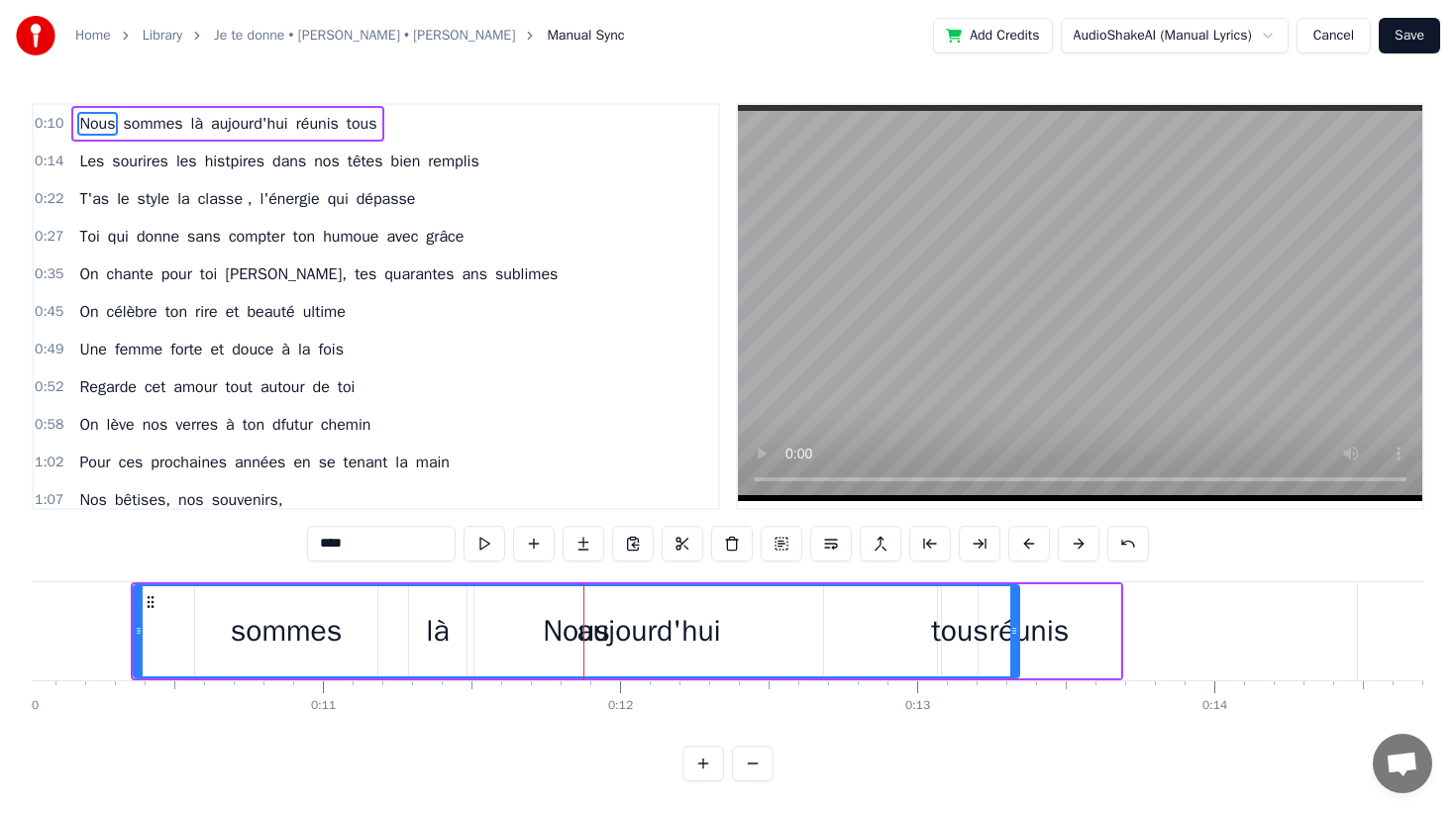 click on "0 0:01 0:02 0:03 0:04 0:05 0:06 0:07 0:08 0:09 0:10 0:11 0:12 0:13 0:14 0:15 0:16 0:17 0:18 0:19 0:20 0:21 0:22 0:23 0:24 0:25 0:26 0:27 0:28 0:29 0:30 0:31 0:32 0:33 0:34 0:35 0:36 0:37 0:38 0:39 0:40 0:41 0:42 0:43 0:44 0:45 0:46 0:47 0:48 0:49 0:50 0:51 0:52 0:53 0:54 0:55 0:56 0:57 0:58 0:59 1:00 1:01 1:02 1:03 1:04 1:05 1:06 1:07 1:08 1:09 1:10 1:11 1:12 1:13 1:14 1:15 1:16 1:17 1:18 1:19 1:20 1:21 1:22 1:23 1:24 1:25 1:26 1:27 1:28 1:29 1:30 1:31 1:32 1:33 1:34 1:35 1:36 1:37 1:38 1:39 1:40 1:41 1:42 1:43 1:44 1:45 1:46 1:47 1:48 1:49 1:50 1:51 1:52 1:53 1:54 1:55 1:56 1:57 1:58 1:59 2:00 2:01 2:02 2:03 2:04 2:05 2:06 2:07 2:08 2:09 2:10 2:11 2:12 2:13 2:14 2:15 2:16 2:17 2:18 2:19 2:20 2:21 2:22 2:23 2:24 2:25 2:26 2:27 2:28 2:29 2:30 2:31 2:32 2:33 2:34 2:35 2:36 2:37 2:38 2:39 2:40 2:41 2:42 2:43 2:44 2:45 2:46 2:47 2:48 2:49 2:50 2:51 2:52 2:53 2:54 2:55 2:56 2:57 2:58 2:59 3:00 3:01 3:02 3:03 3:04 3:05 3:06 3:07 3:08 3:09 3:10 3:11 3:12 3:13 3:14 3:15 3:16 3:17 3:18 3:19 3:20 3:21 3:22 3:23 3:24" at bounding box center (32604, 696) 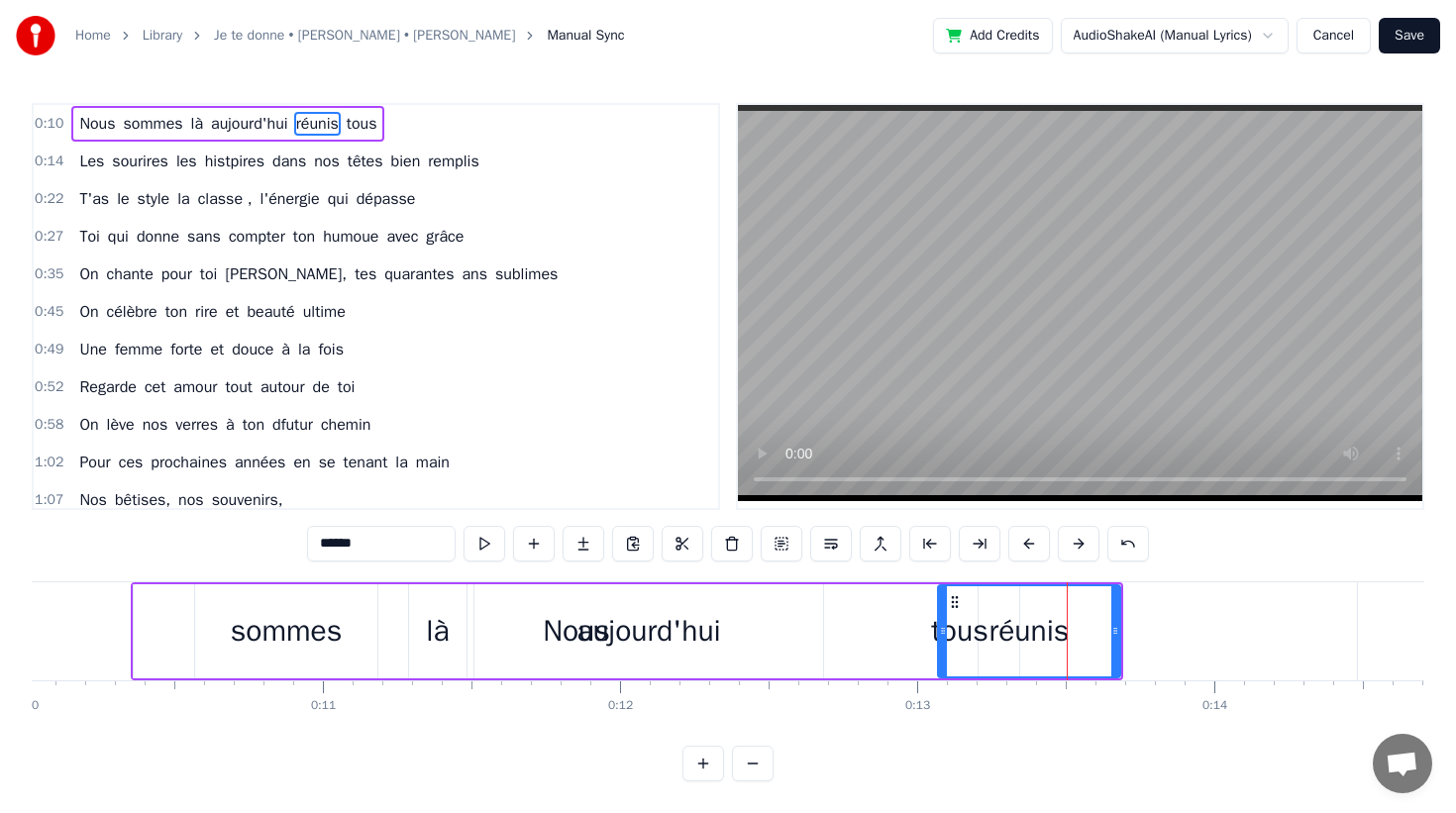 drag, startPoint x: 1120, startPoint y: 601, endPoint x: 929, endPoint y: 615, distance: 191.5124 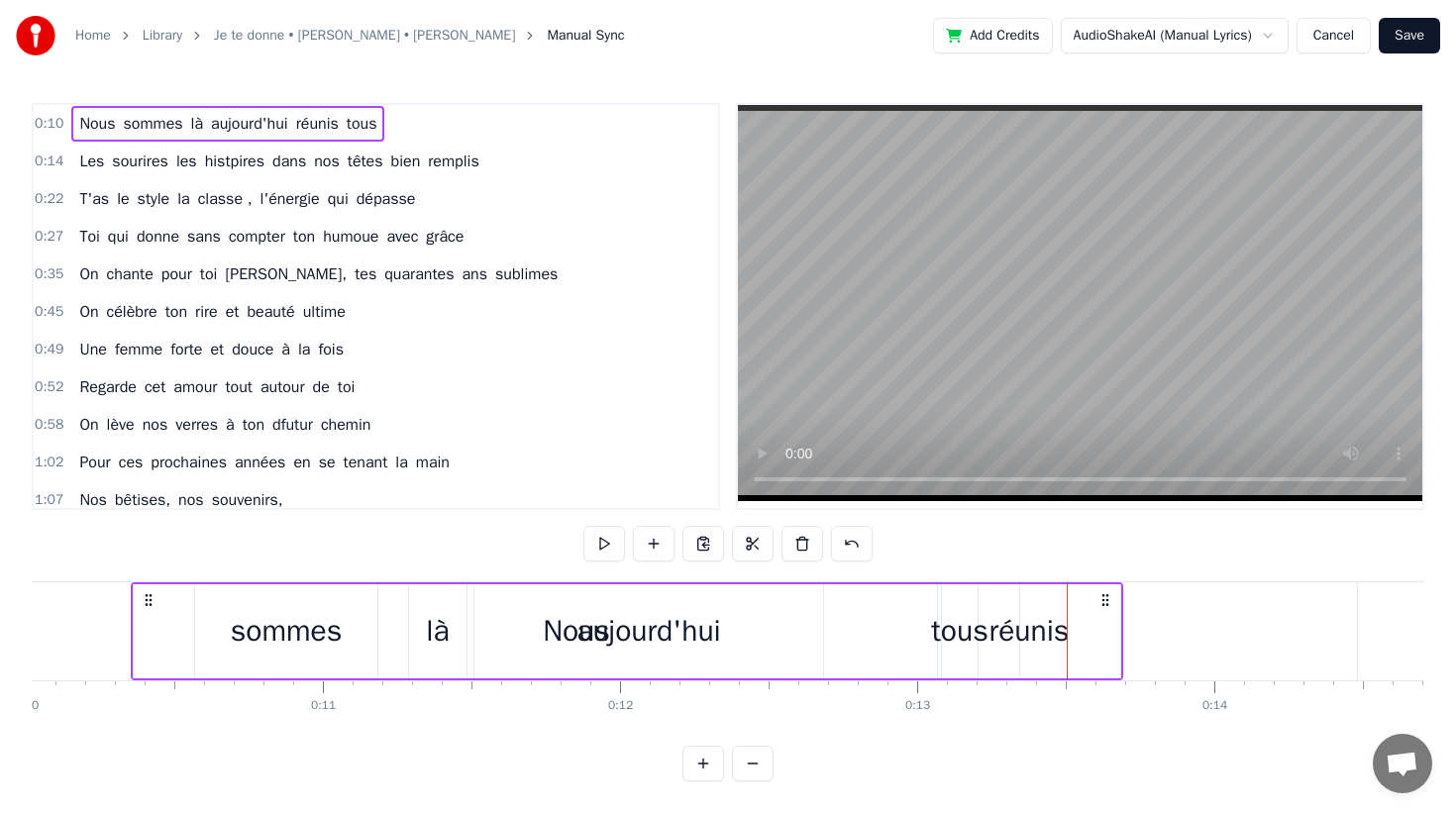 click on "Nous" at bounding box center (576, 631) 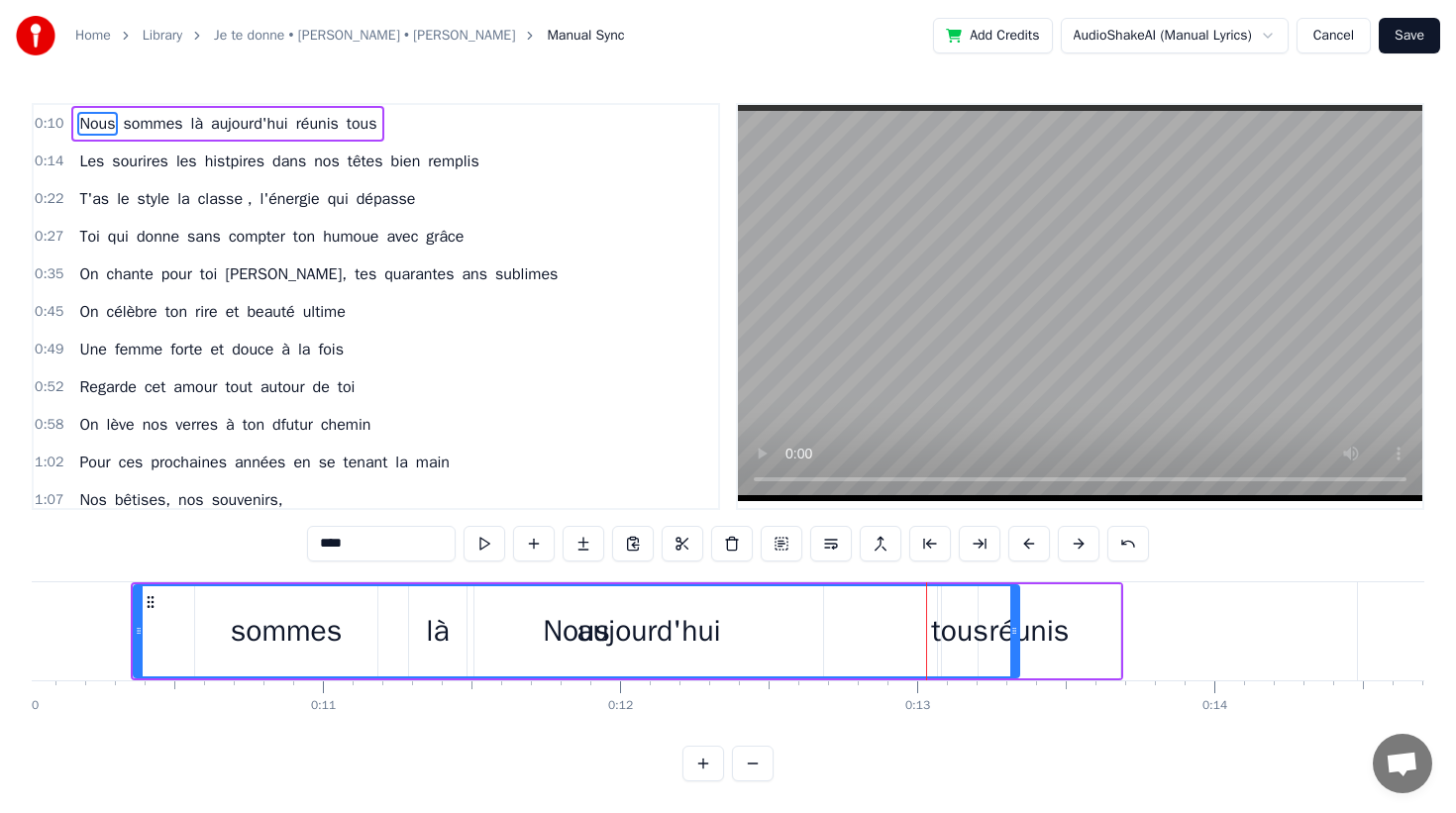 click on "Nous" at bounding box center (576, 631) 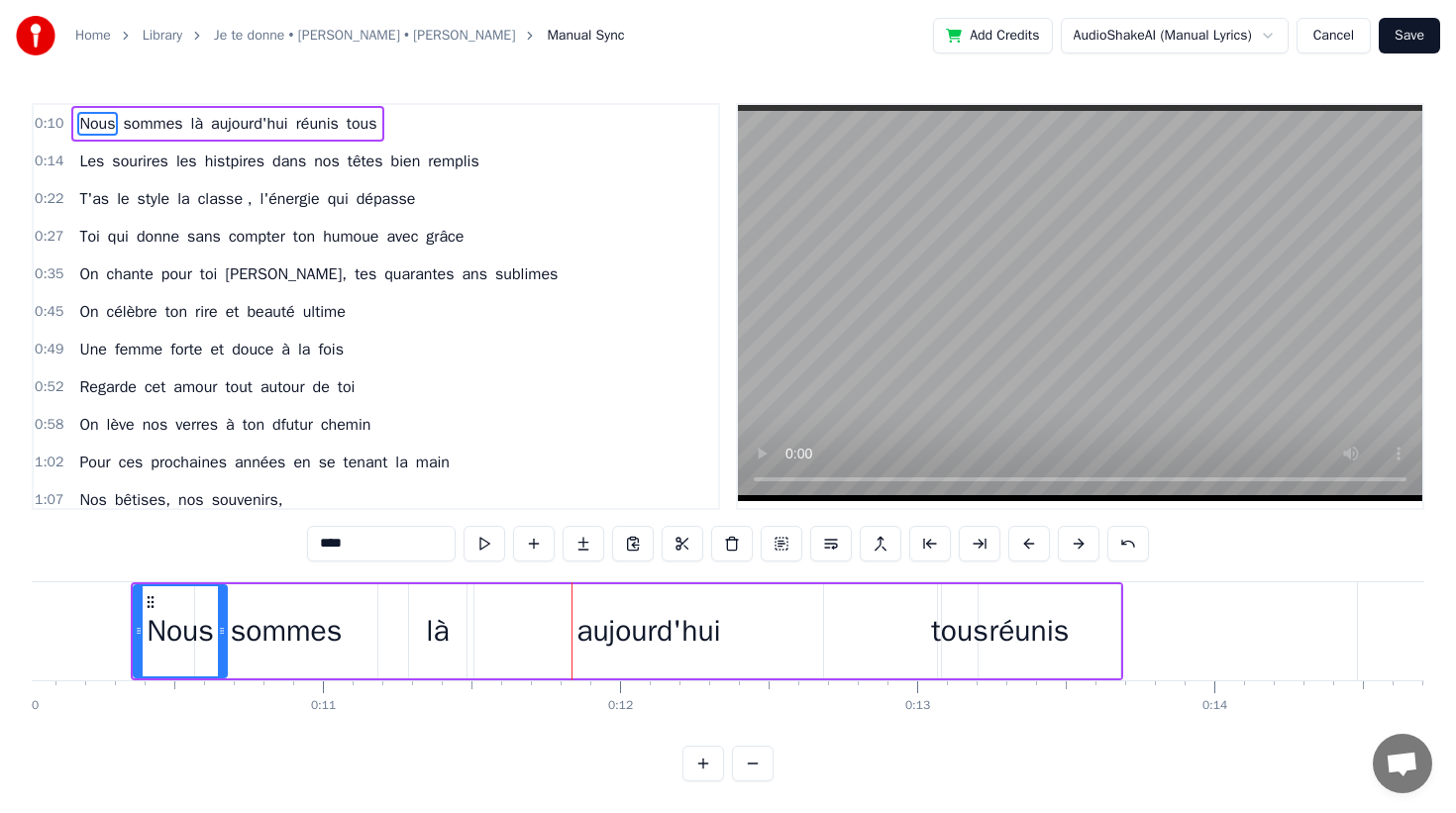 drag, startPoint x: 1013, startPoint y: 638, endPoint x: 221, endPoint y: 651, distance: 792.1067 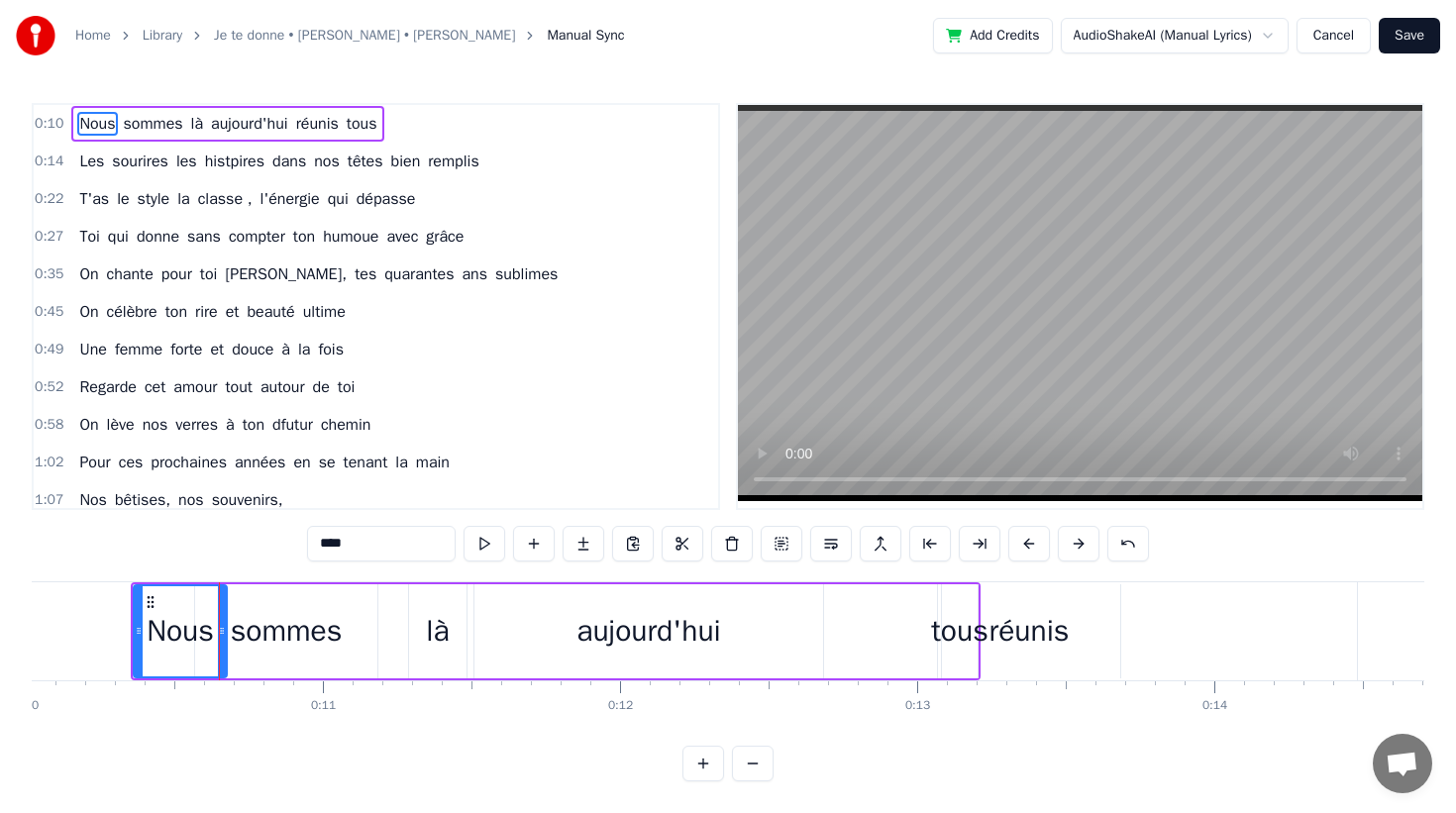 click on "aujourd'hui" at bounding box center (649, 631) 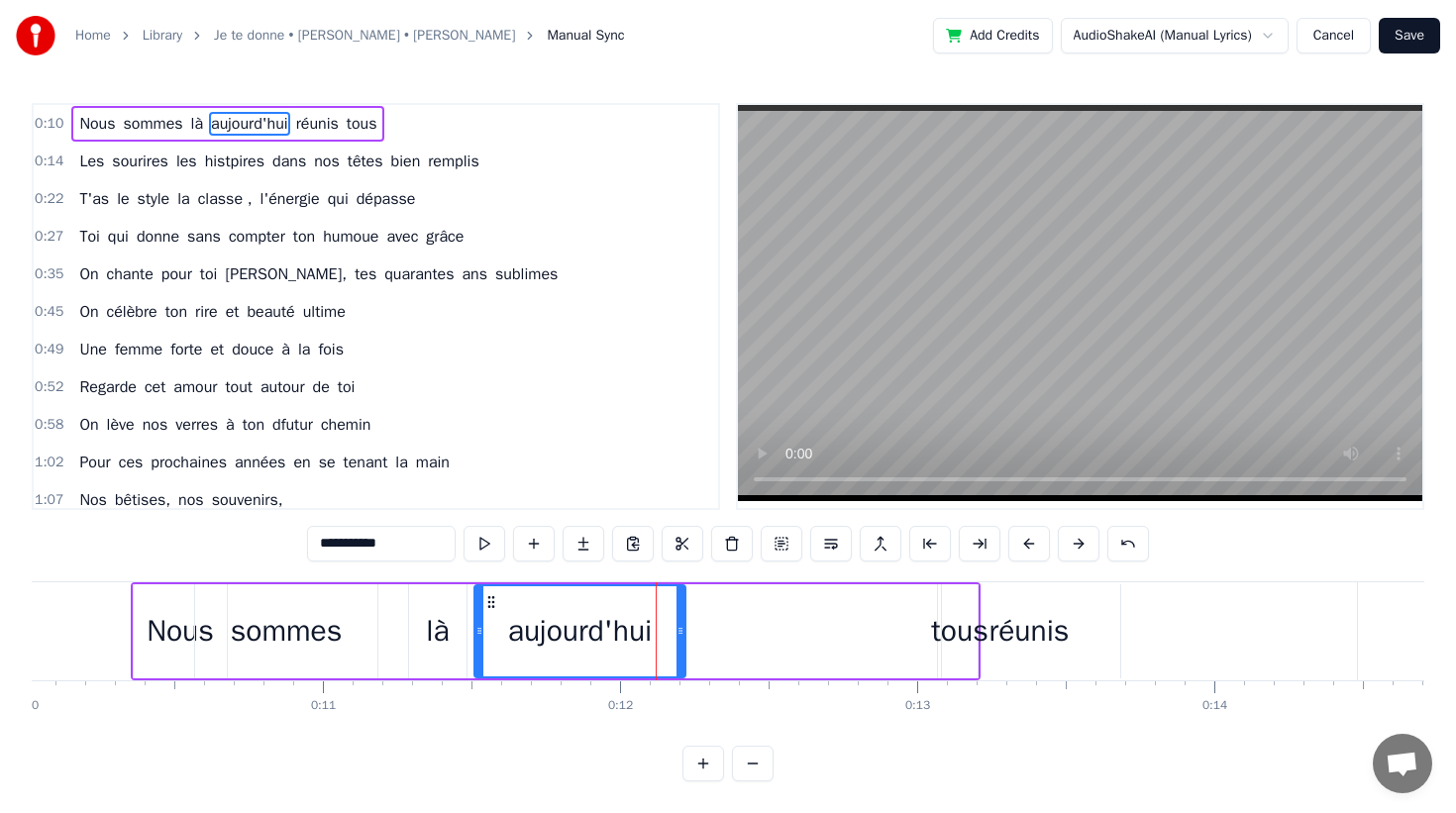 drag, startPoint x: 814, startPoint y: 635, endPoint x: 676, endPoint y: 635, distance: 138 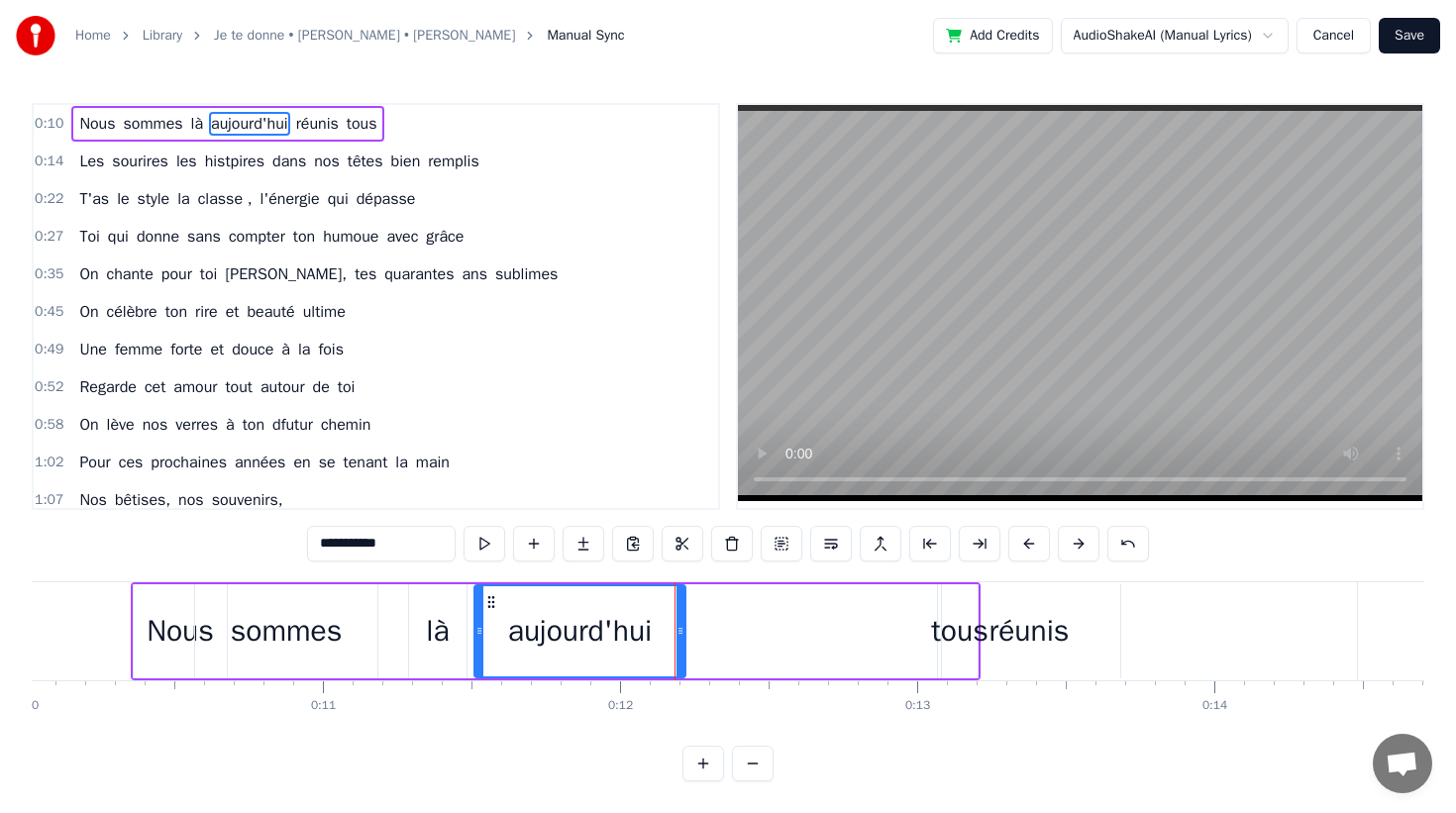 click on "tous" at bounding box center [960, 631] 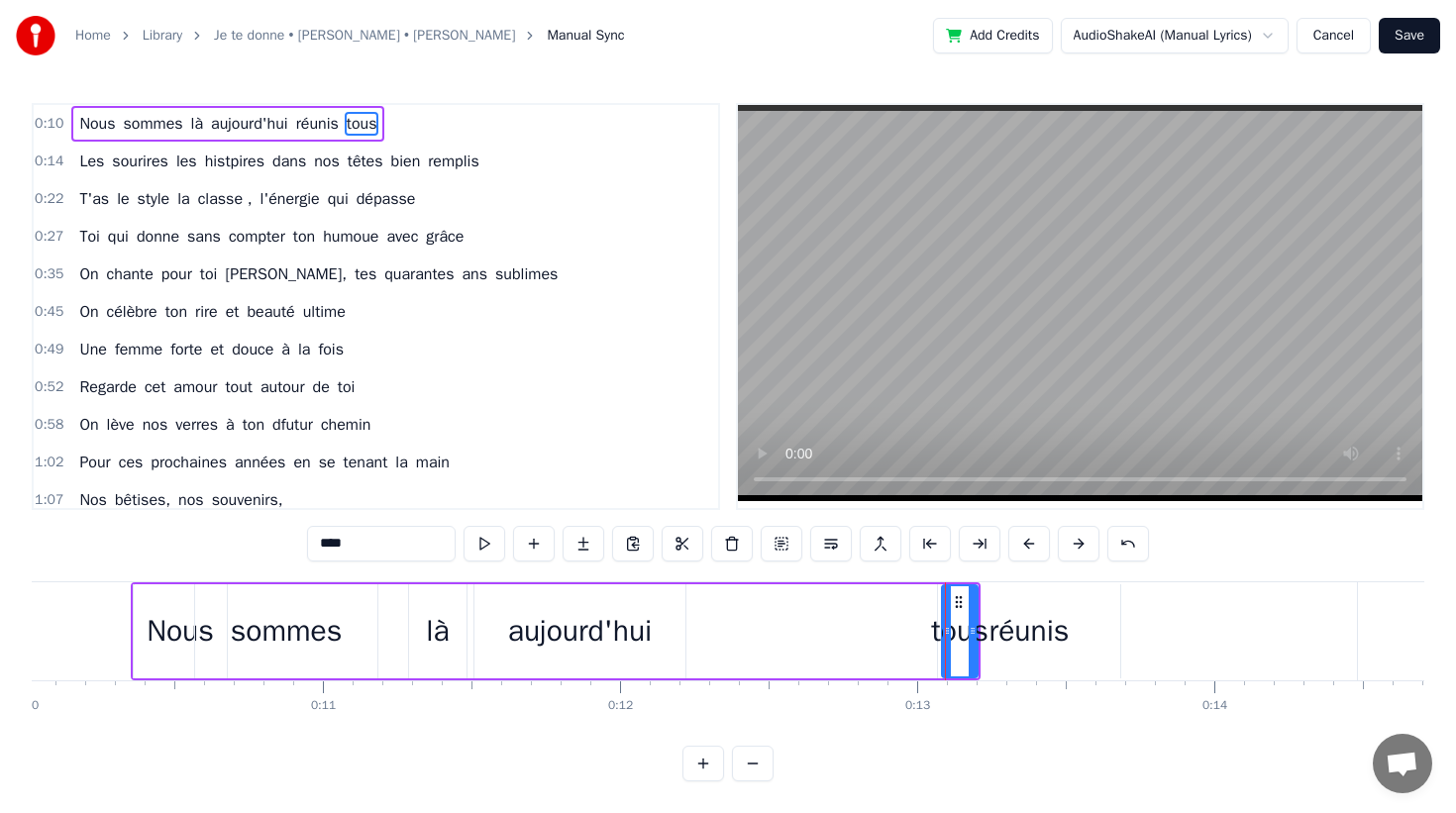 drag, startPoint x: 945, startPoint y: 653, endPoint x: 975, endPoint y: 653, distance: 30 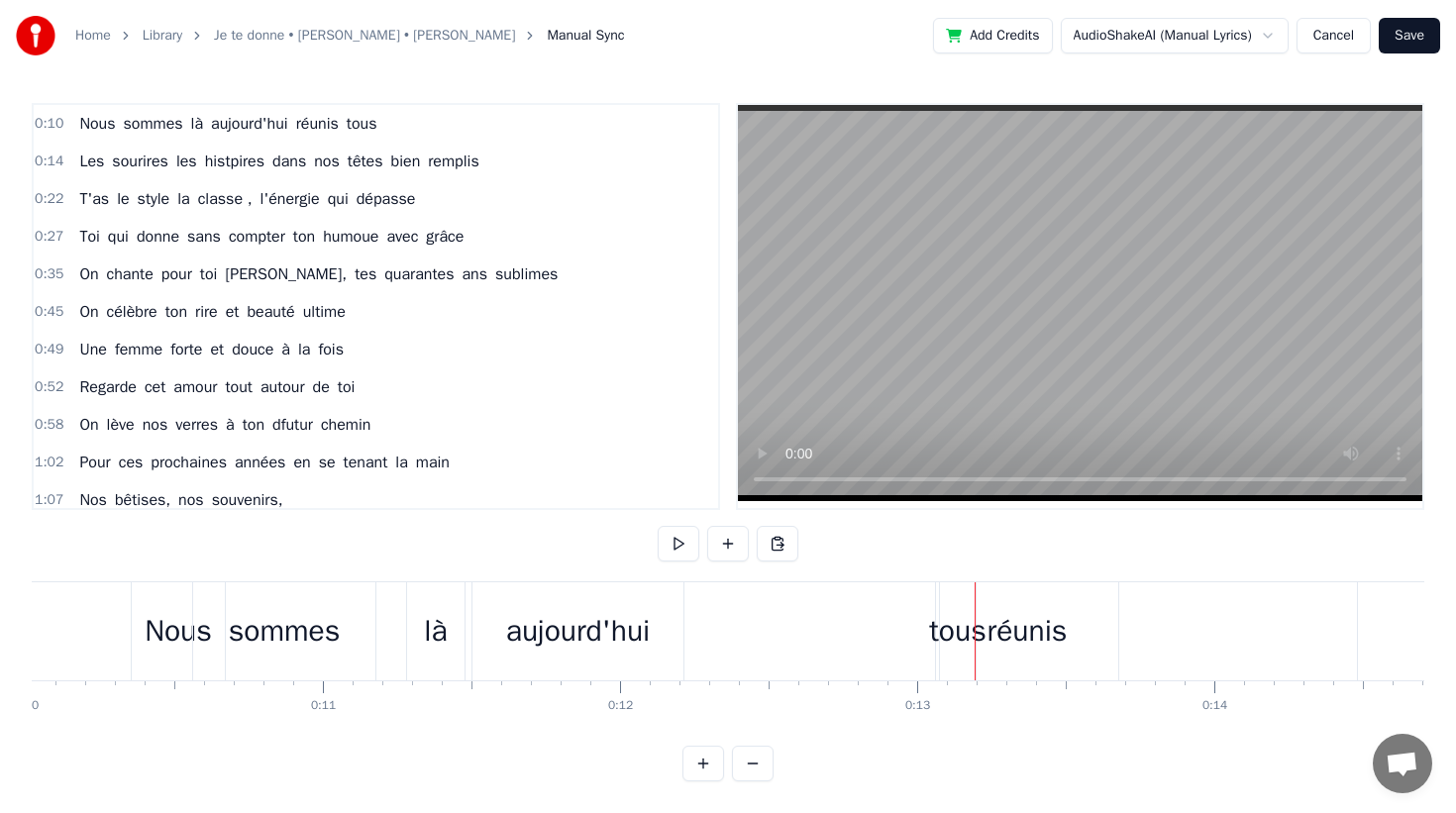 click at bounding box center (975, 631) 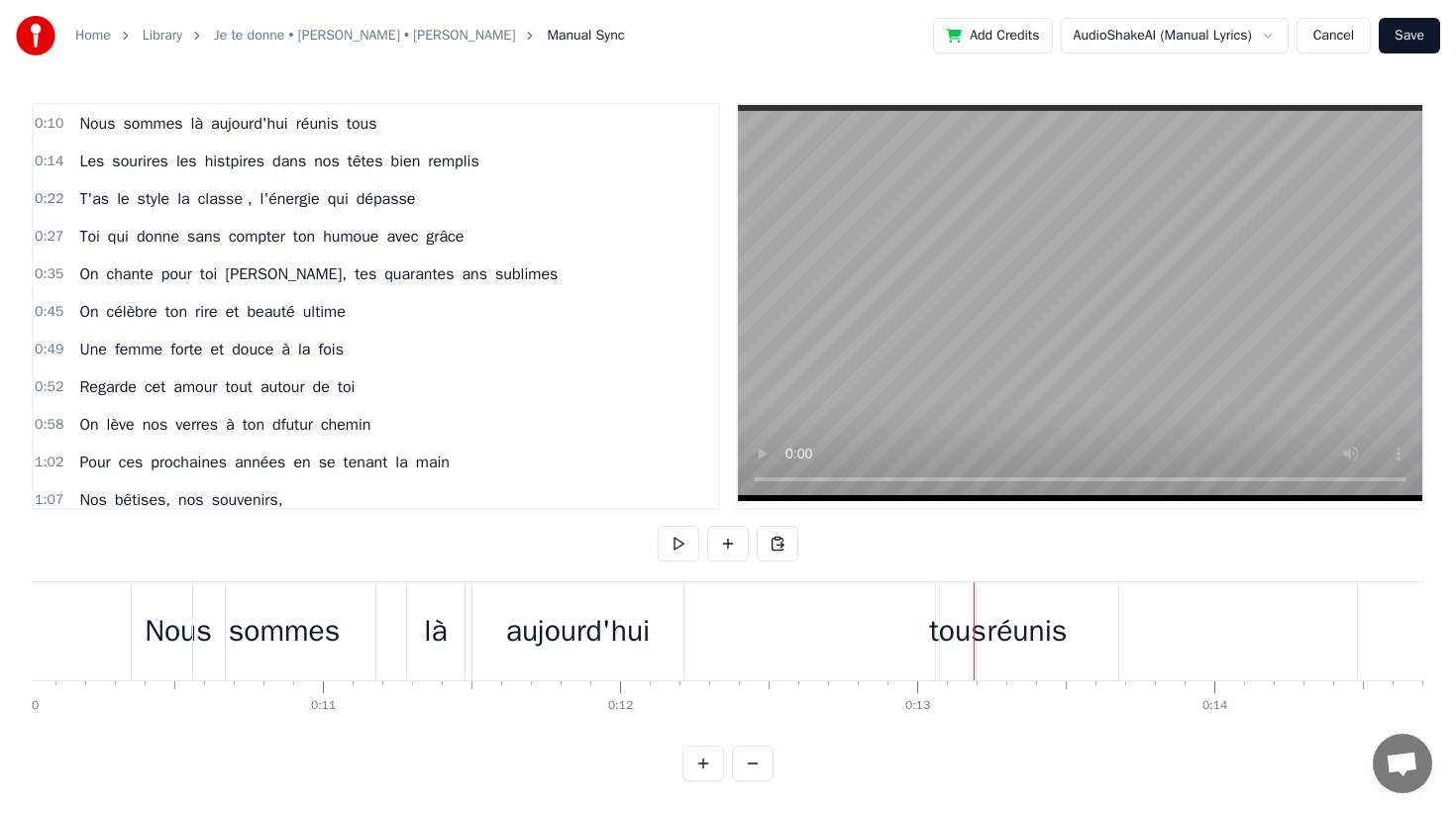 click on "Nous sommes là [DATE] réunis tous" at bounding box center [556, 631] 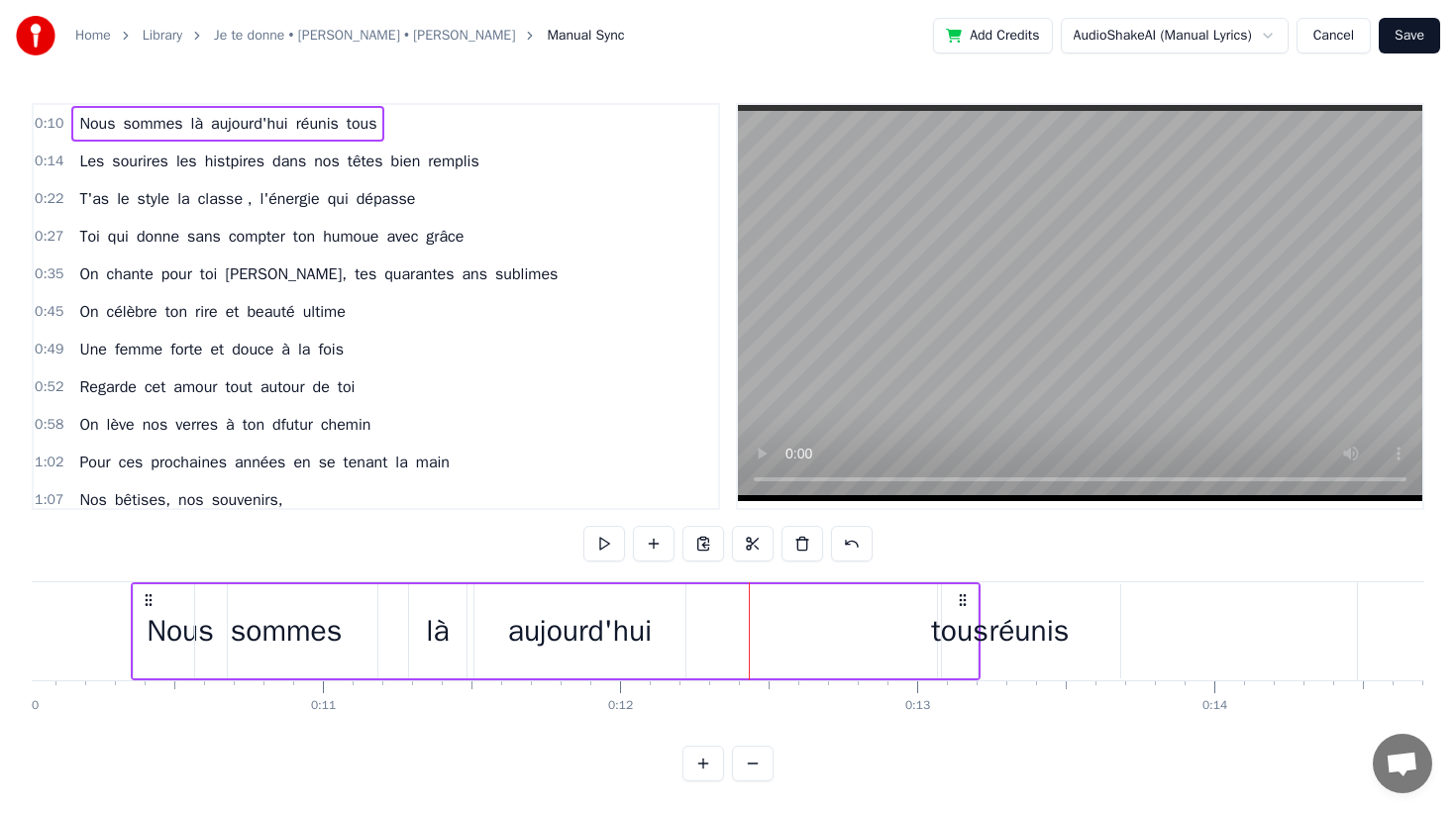 click on "tous" at bounding box center [960, 631] 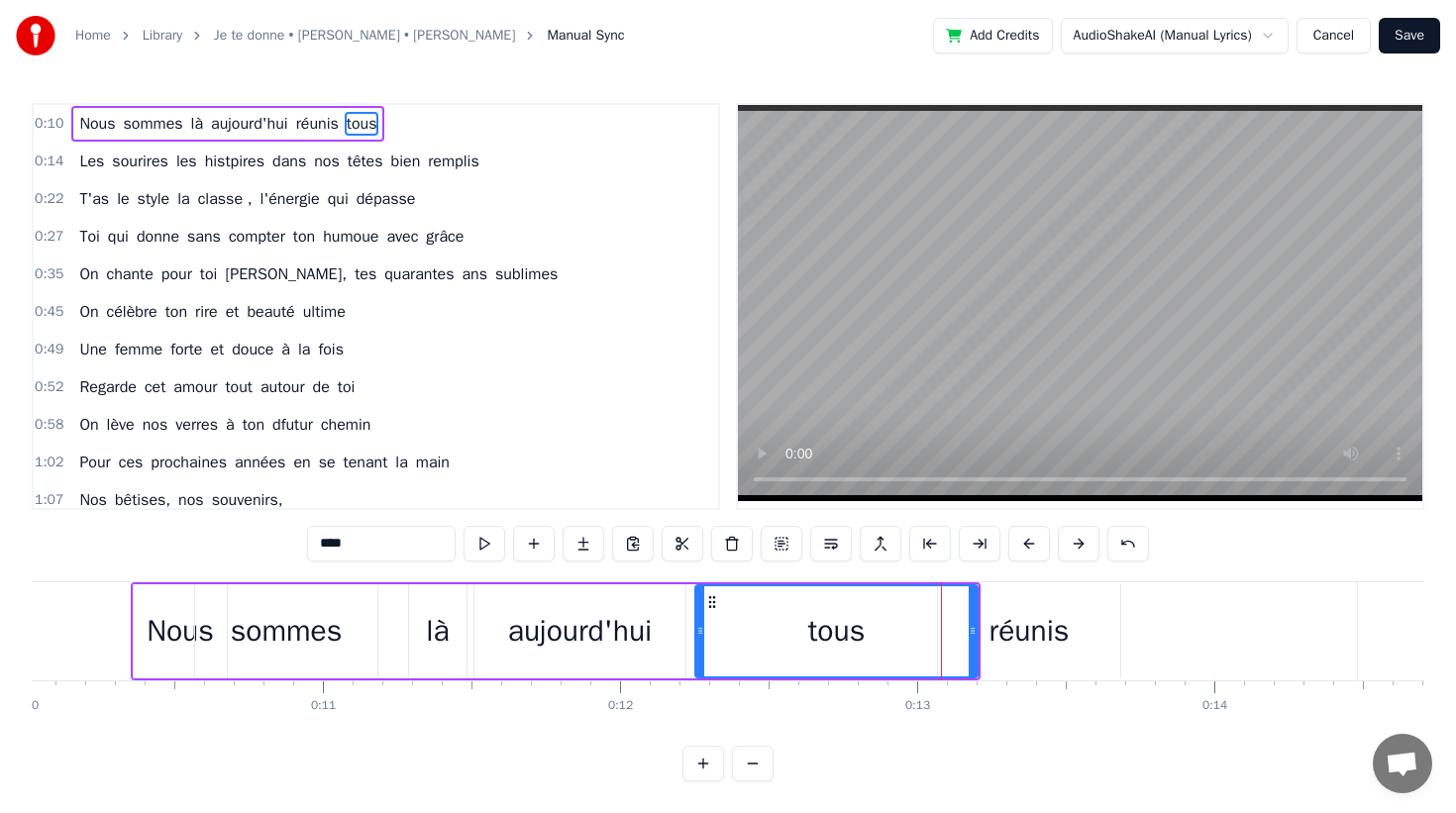 drag, startPoint x: 946, startPoint y: 661, endPoint x: 894, endPoint y: 631, distance: 60.033324 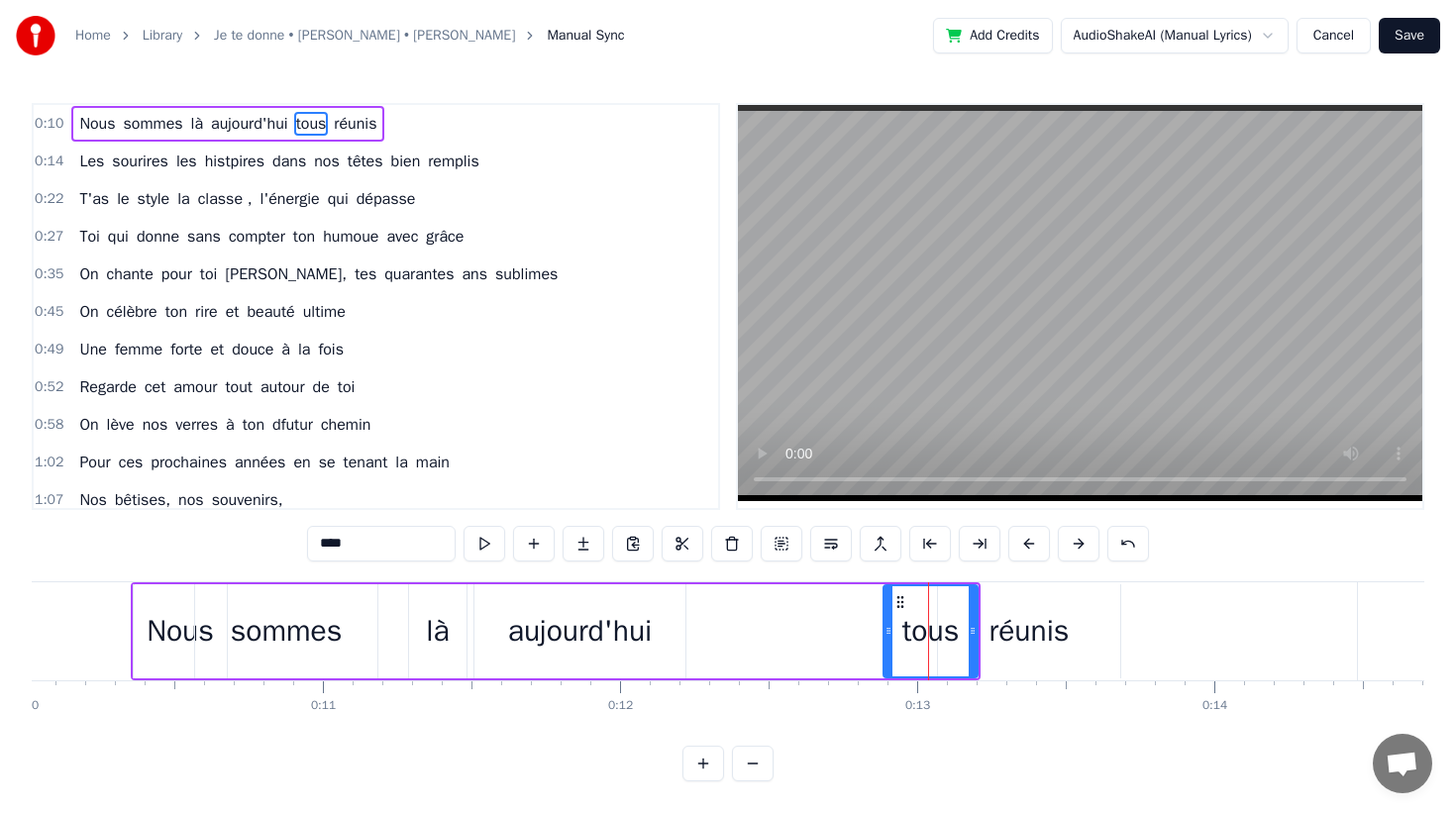 click on "Nous" at bounding box center [180, 631] 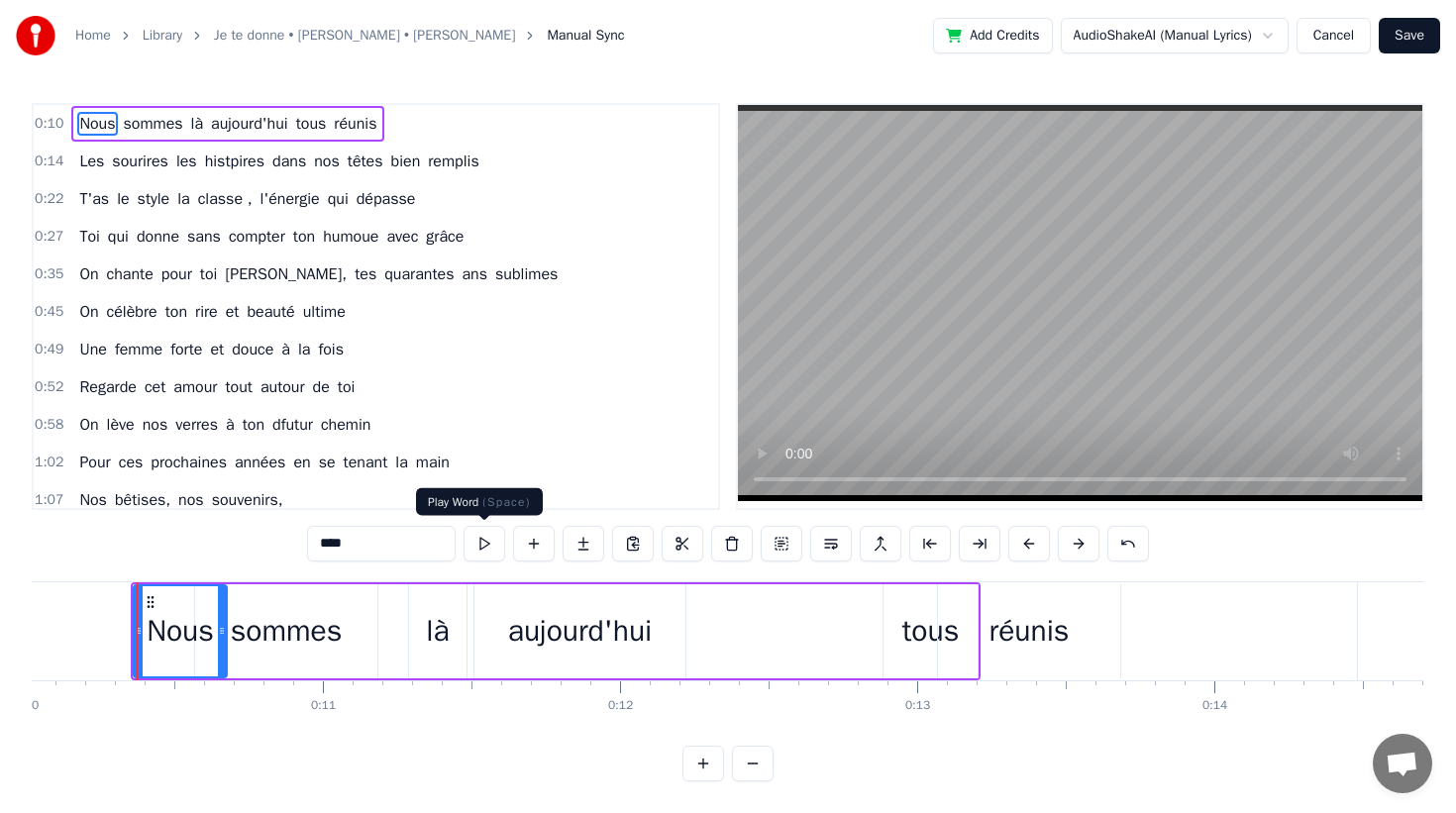 click at bounding box center (484, 544) 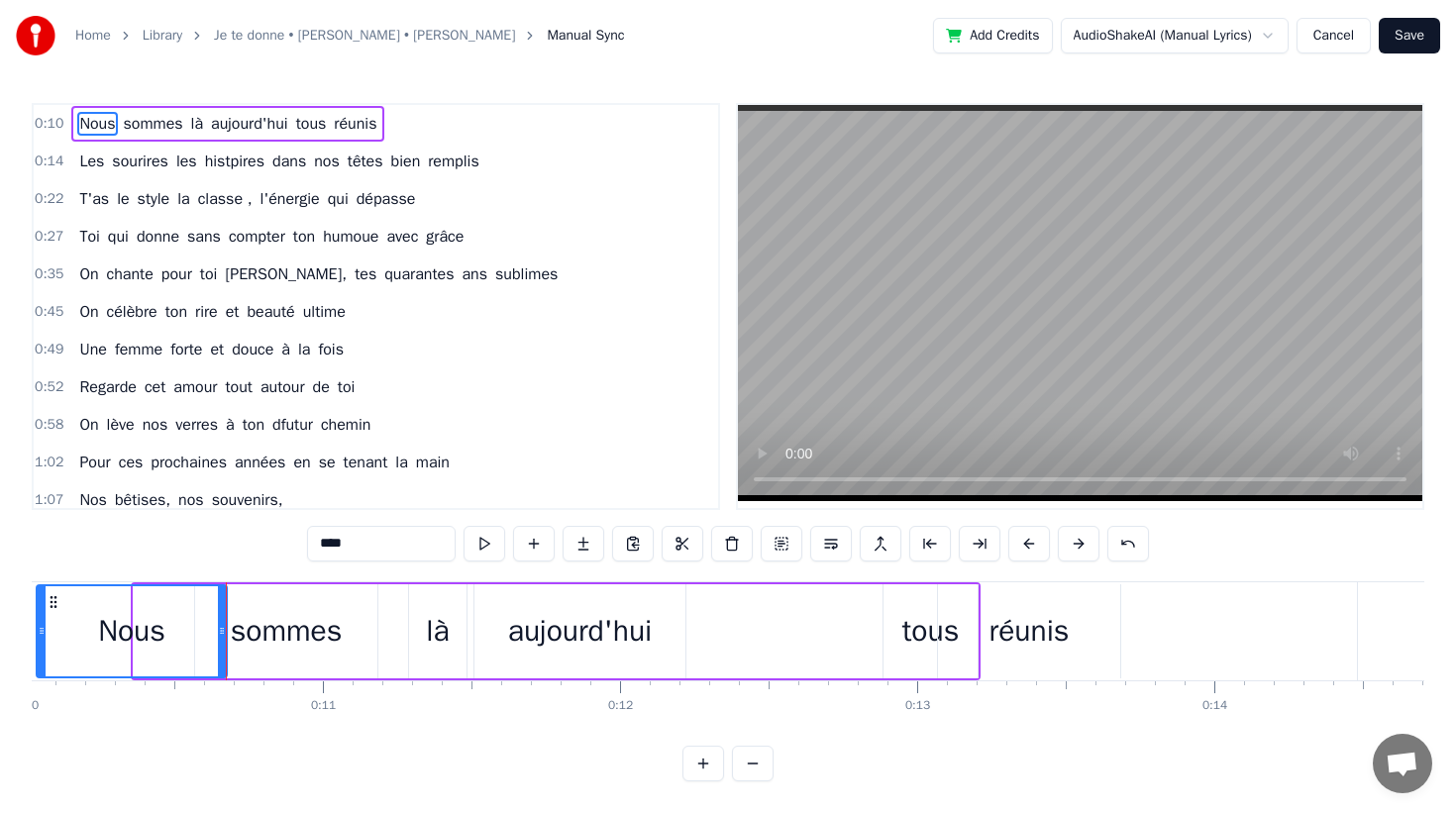 drag, startPoint x: 139, startPoint y: 632, endPoint x: 44, endPoint y: 630, distance: 95.02105 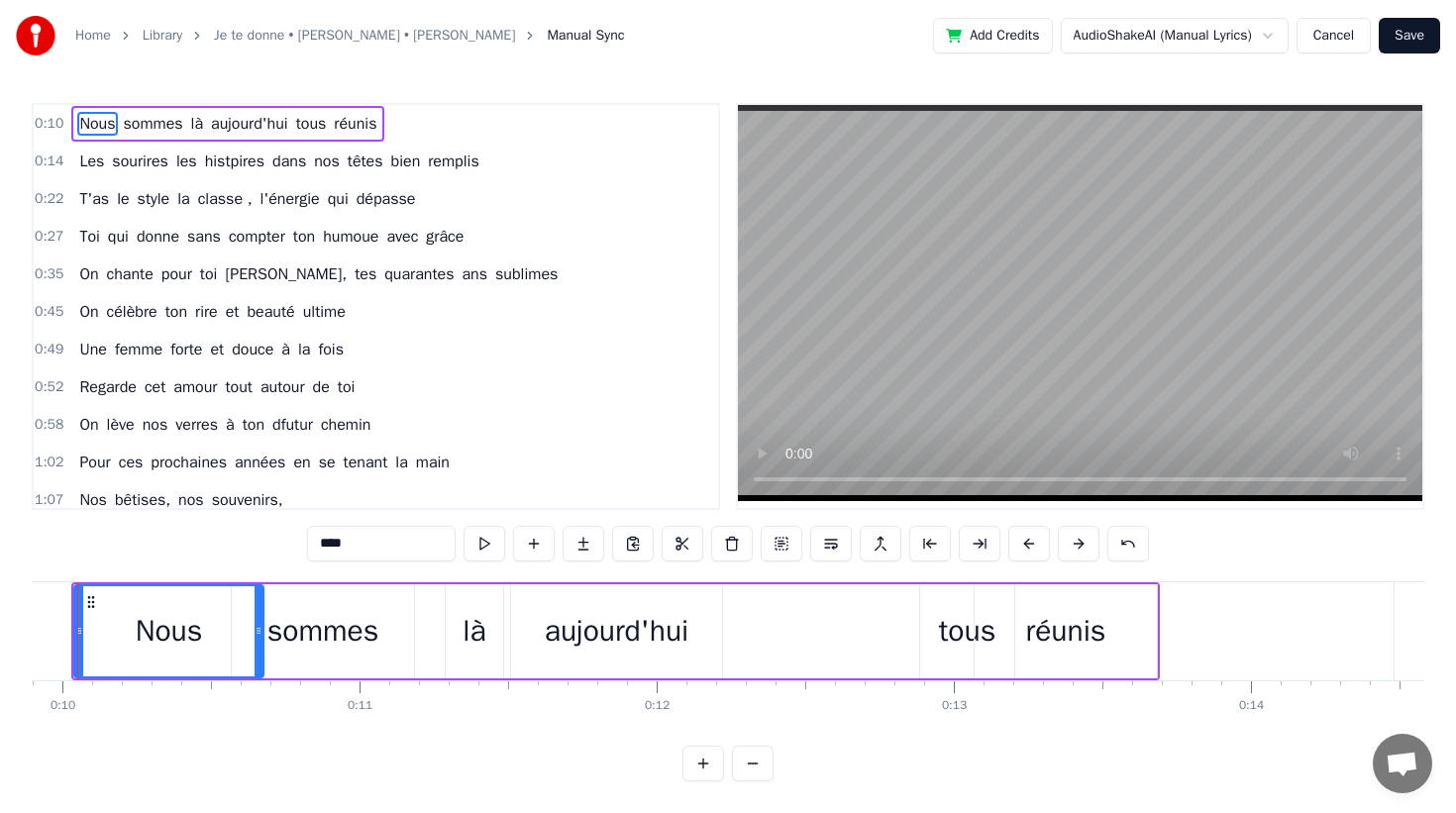 scroll, scrollTop: 0, scrollLeft: 2887, axis: horizontal 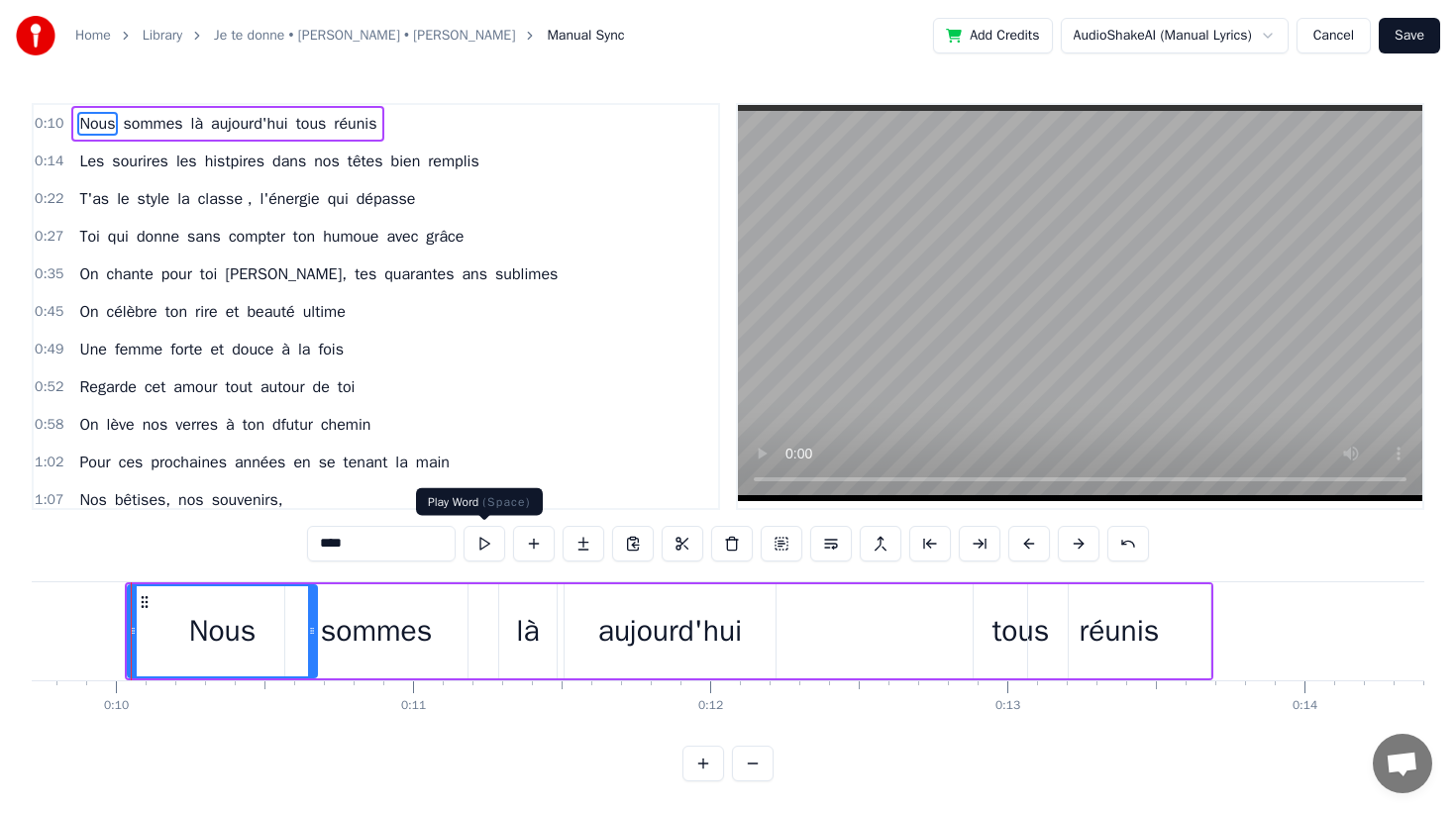 click at bounding box center (484, 544) 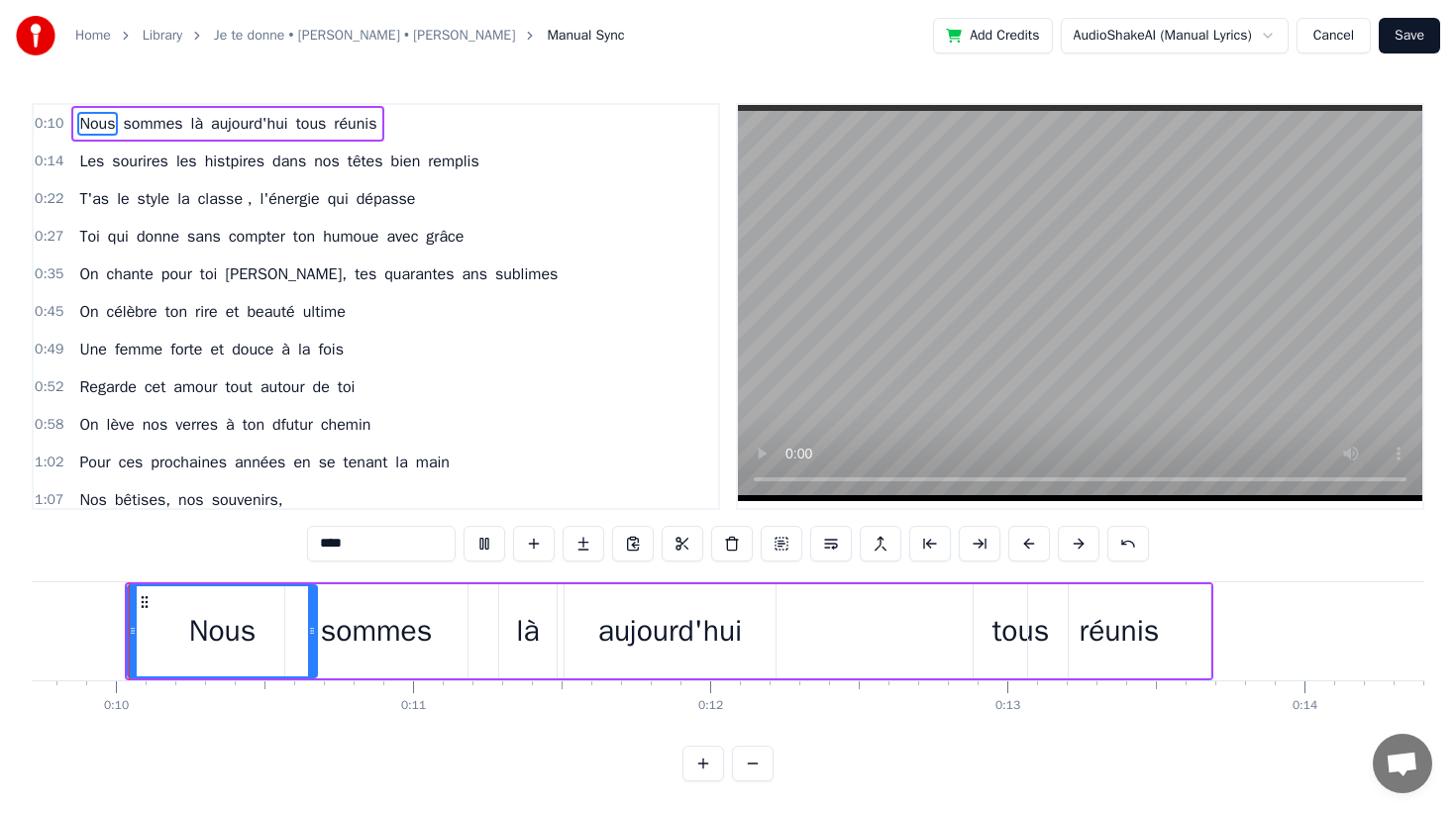 scroll, scrollTop: 0, scrollLeft: 2881, axis: horizontal 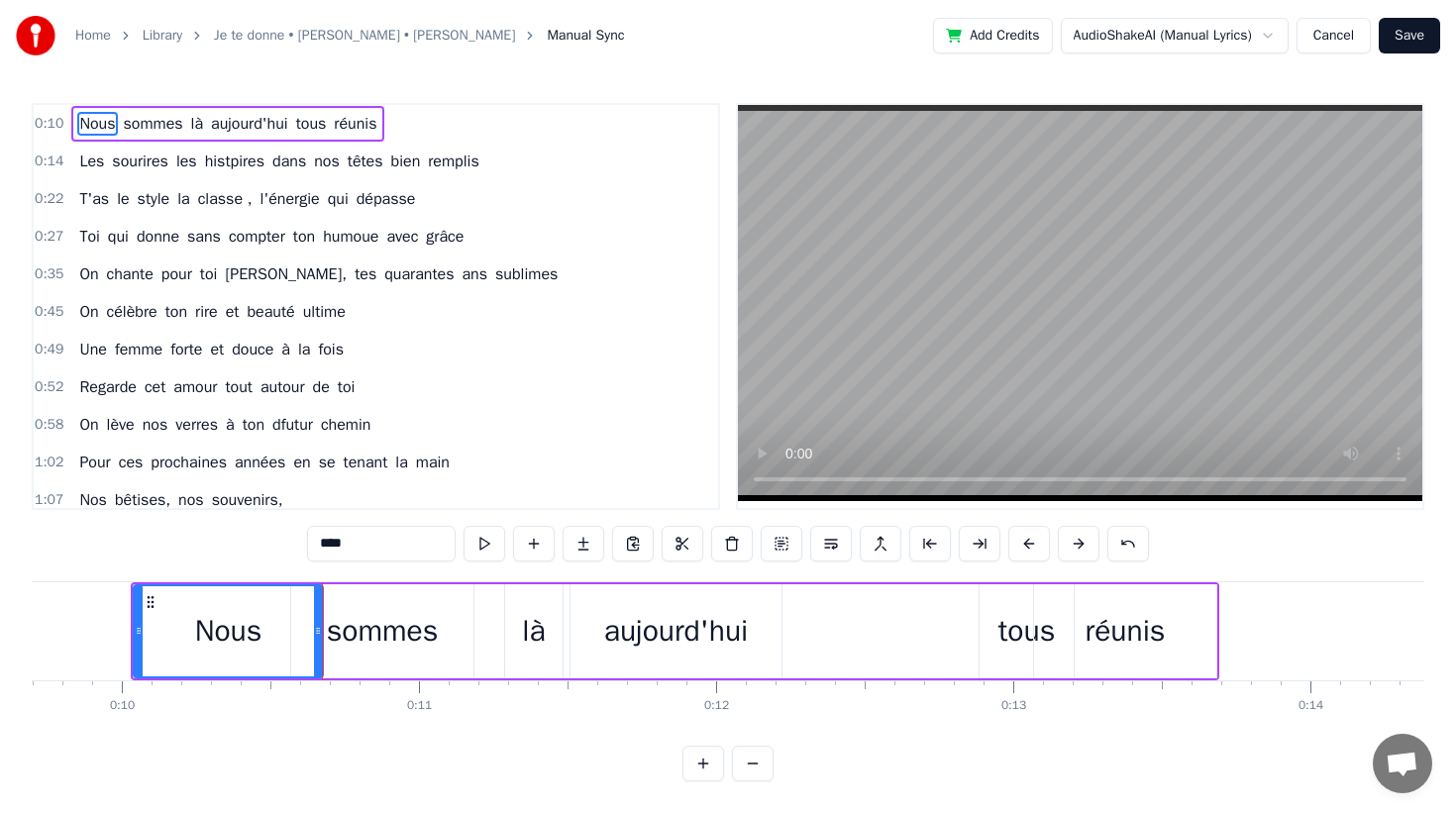 click at bounding box center (484, 544) 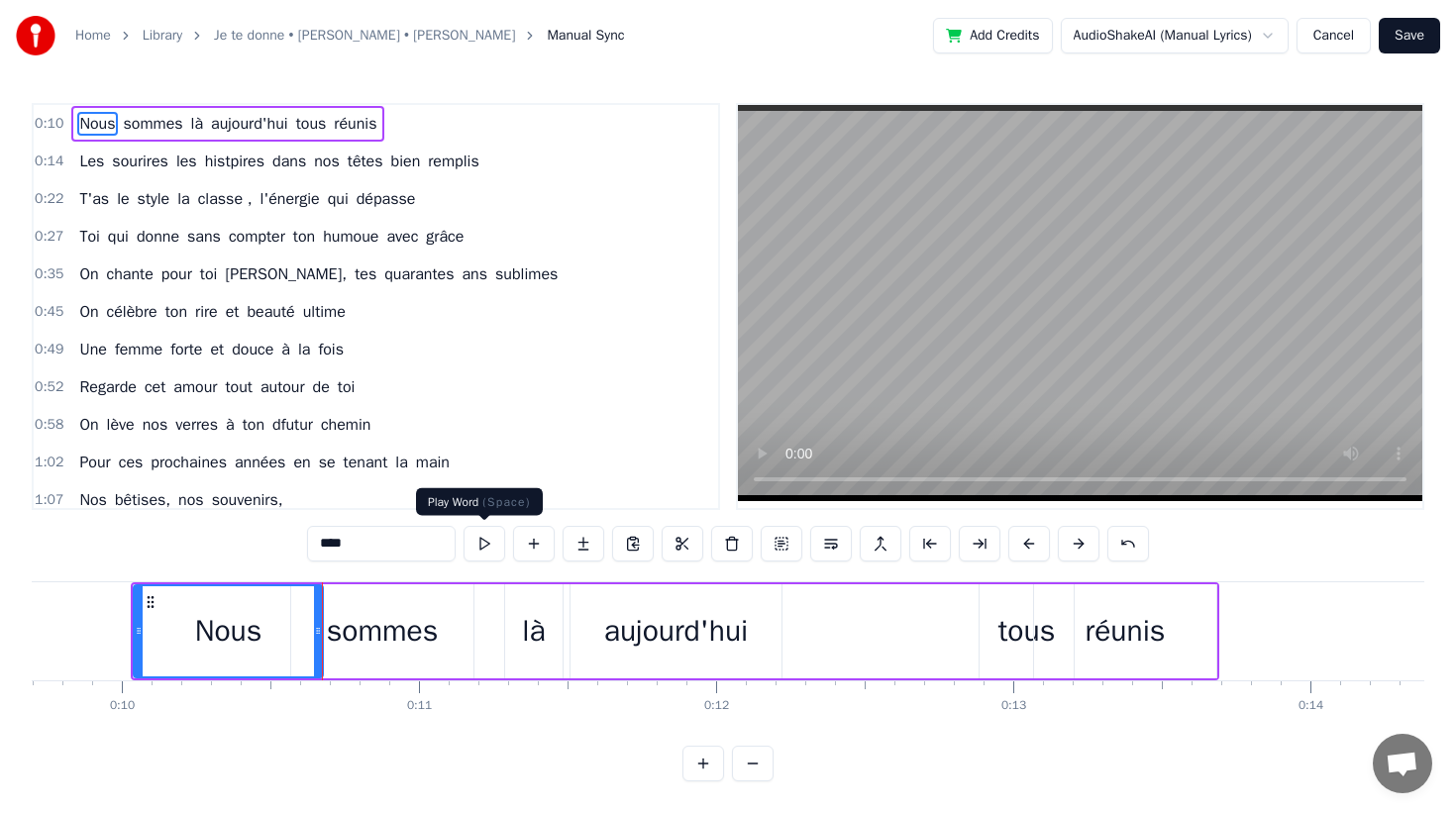 click at bounding box center [484, 544] 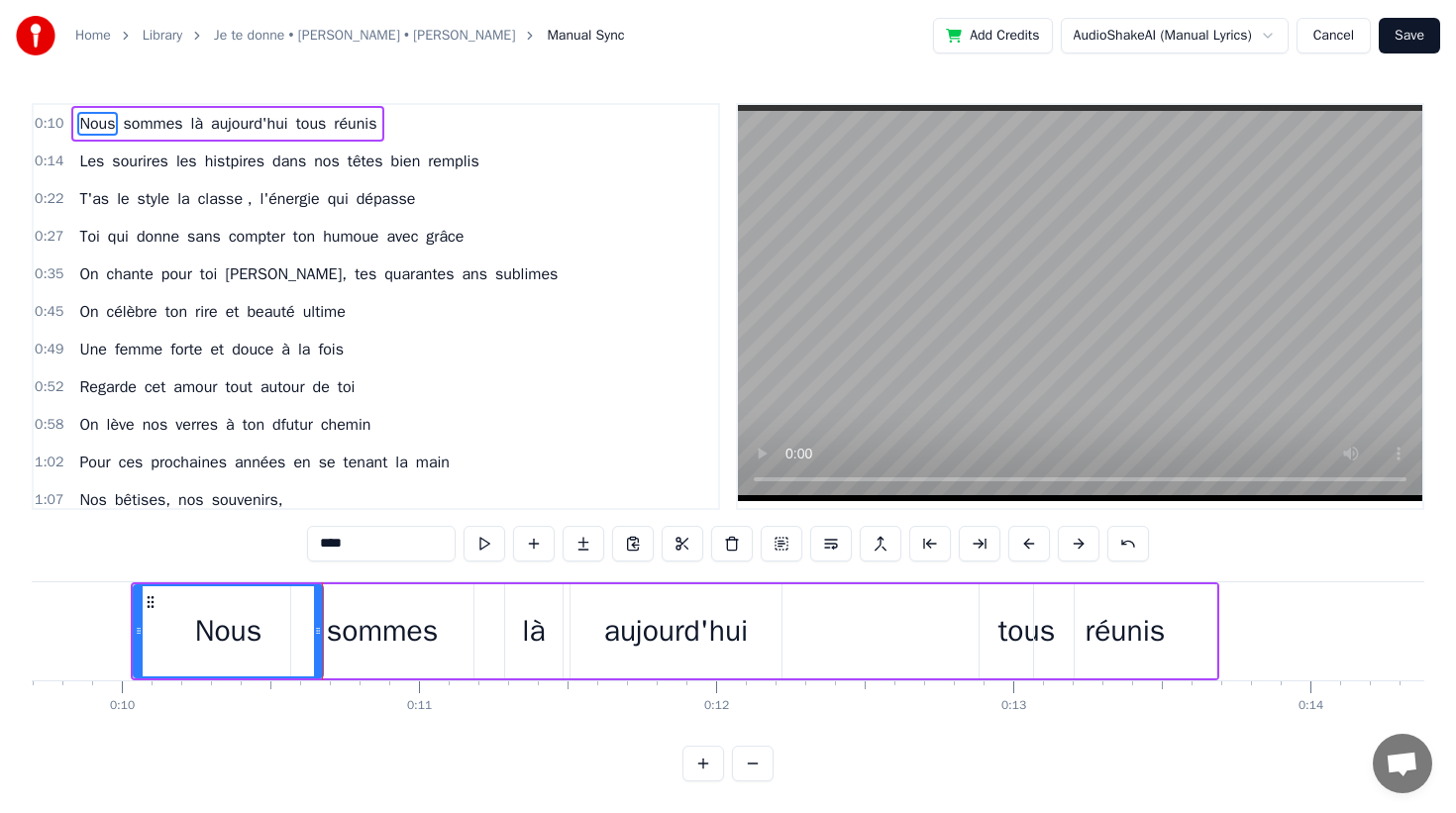 click on "0:10 Nous sommes là [DATE] tous réunis 0:14 Les sourires les histpires dans nos têtes bien remplis 0:22 T'as le style la classe , l'énergie qui dépasse 0:27 Toi qui donne sans compter ton humoue avec grâce 0:35 On chante pour toi [PERSON_NAME], tes quarantes ans sublimes 0:45 On célèbre ton rire et beauté ultime 0:49 Une femme forte et douce à la fois 0:52 Regarde cet amour tout autour de toi 0:58 On lève nos verres à ton dfutur chemin 1:02 Pour ces prochaines années en se tenant la main 1:07 Nos bêtises, nos souvenirs, 1:10 Des instants partagés, 1:14 Et des fous rires à pleurer. 1:17 On te donne nos chansons, 1:19 Nos gâteaux, nos ballons, 1:20 Et tout l’amour qu’on a 1:22 Pour toi, [PERSON_NAME], ce jour- là ! 1:27 On te chante, [PERSON_NAME], 1:28 Pour tes quarante ans divins, 1:31 Toi qui donnes sans compter, 1:36 Ton humour et ta bonté. 1:40 On te donne, [PERSON_NAME], 1:41 Tous ces mots qu'on imagine, 1:44 Pour te dire que dans nos vies, 1:46 Tu es un vrai cadeau d’amie. 1:51 On se moque (un peu)" at bounding box center [728, 442] 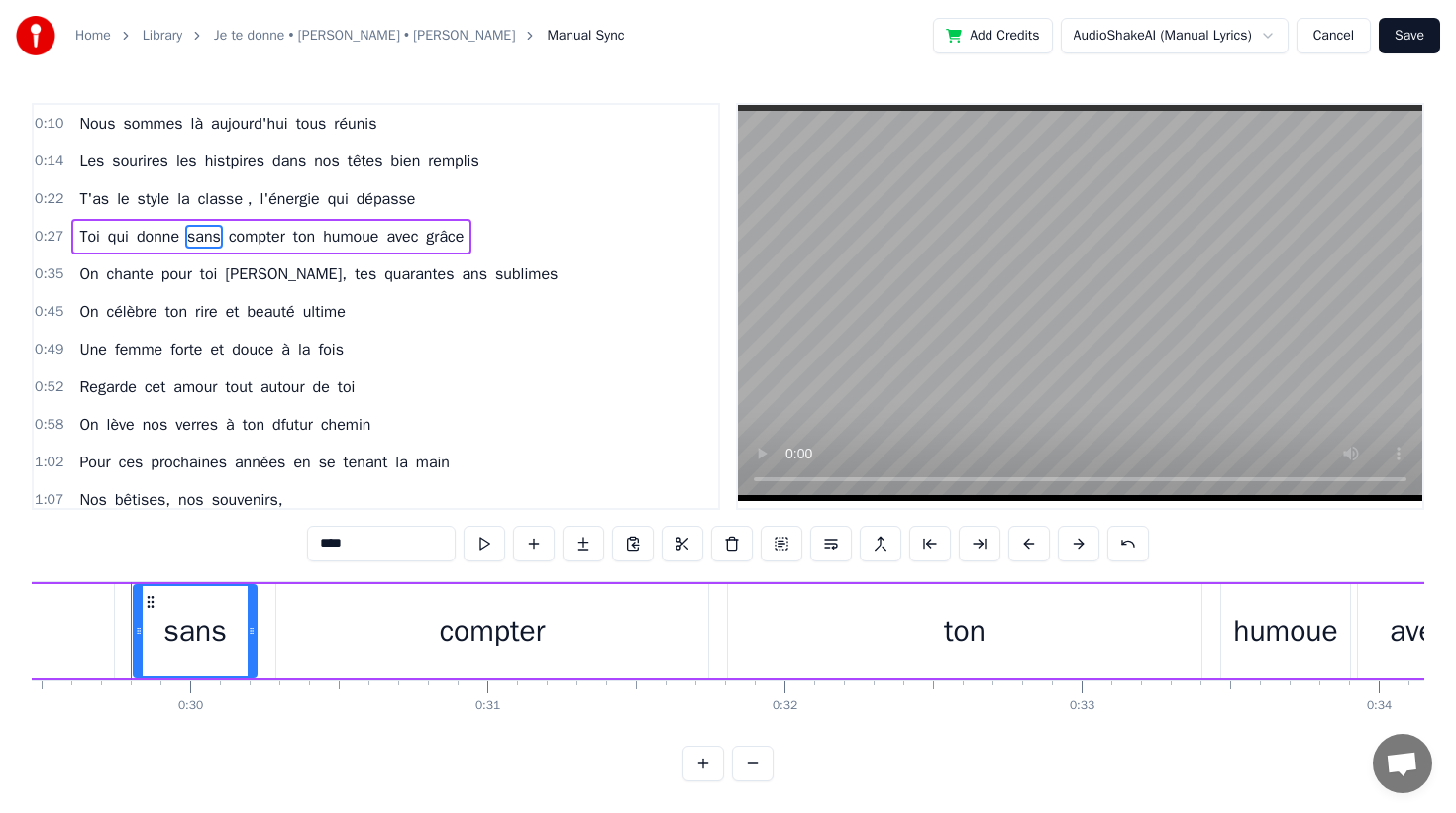 click on "sommes" at bounding box center [154, 124] 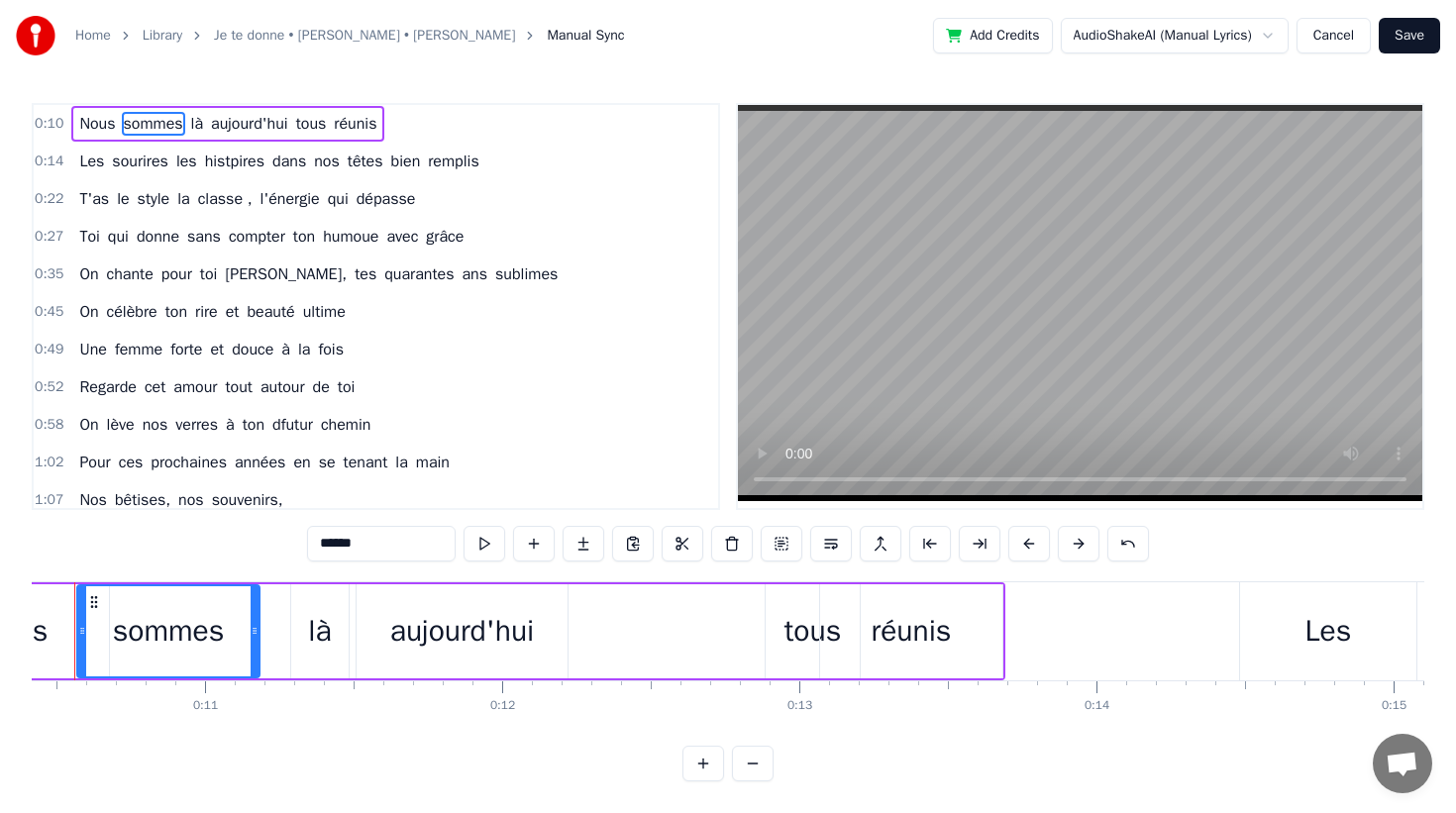 scroll, scrollTop: 0, scrollLeft: 3039, axis: horizontal 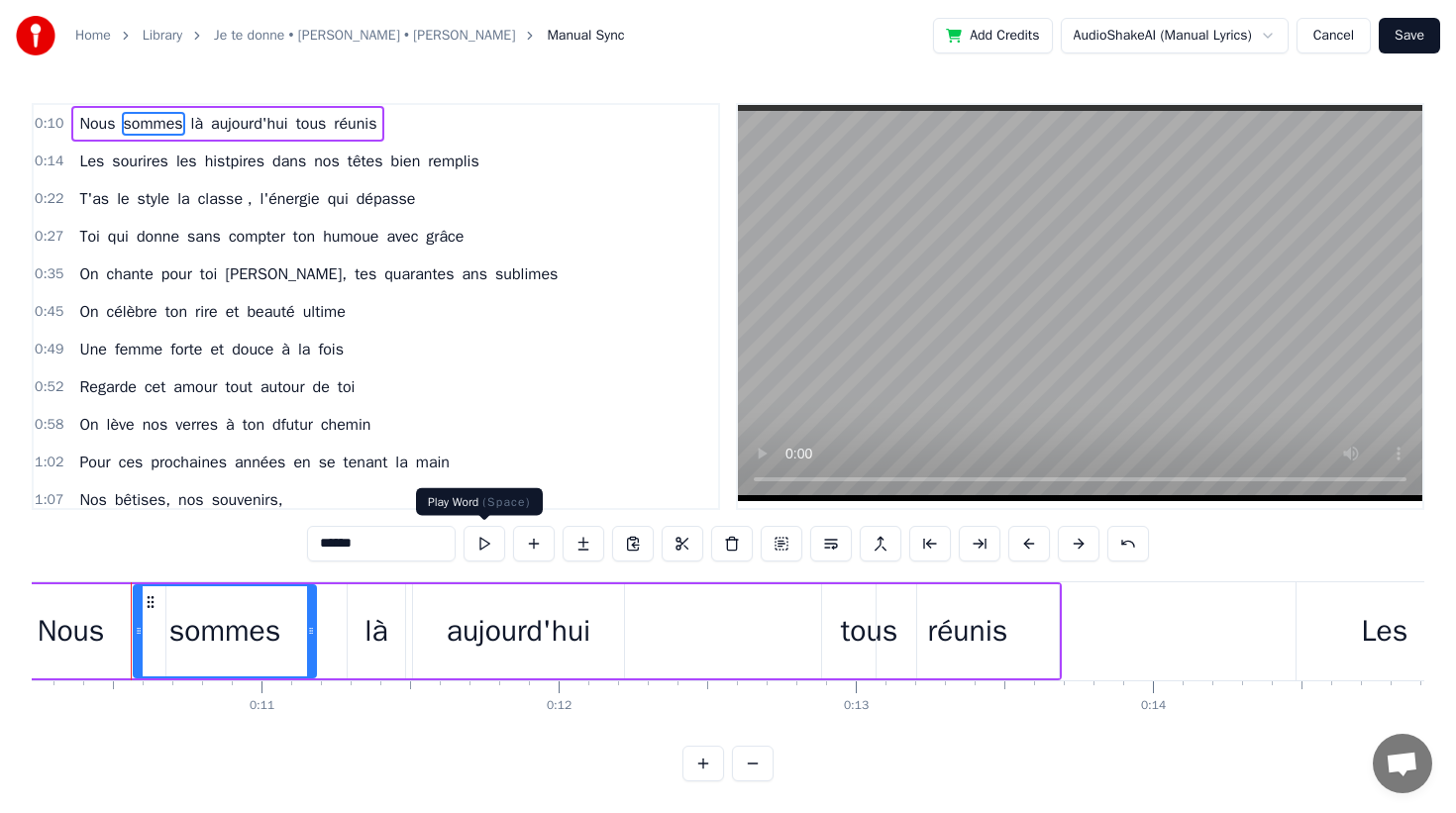 click at bounding box center (484, 544) 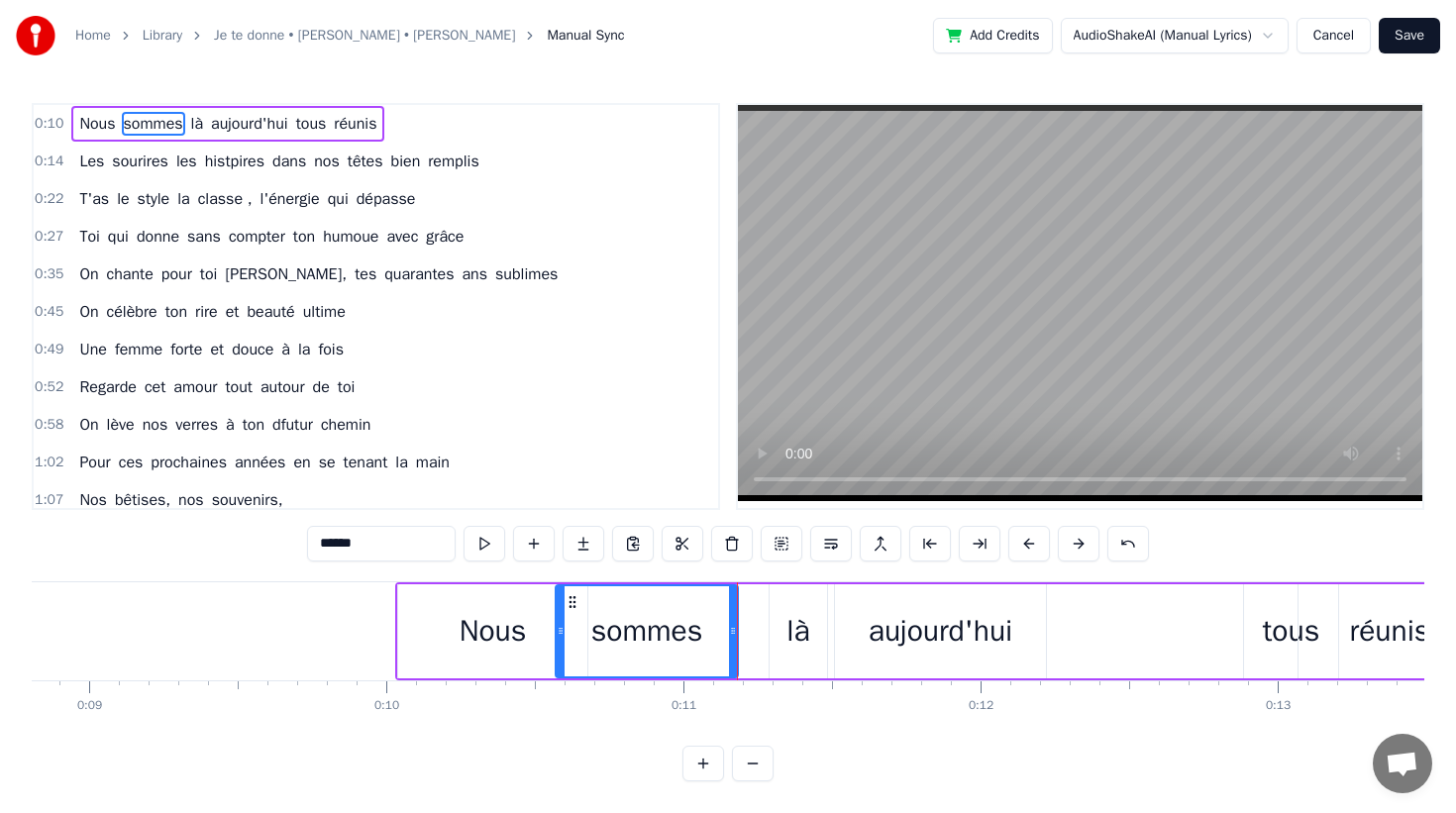 scroll, scrollTop: 0, scrollLeft: 2602, axis: horizontal 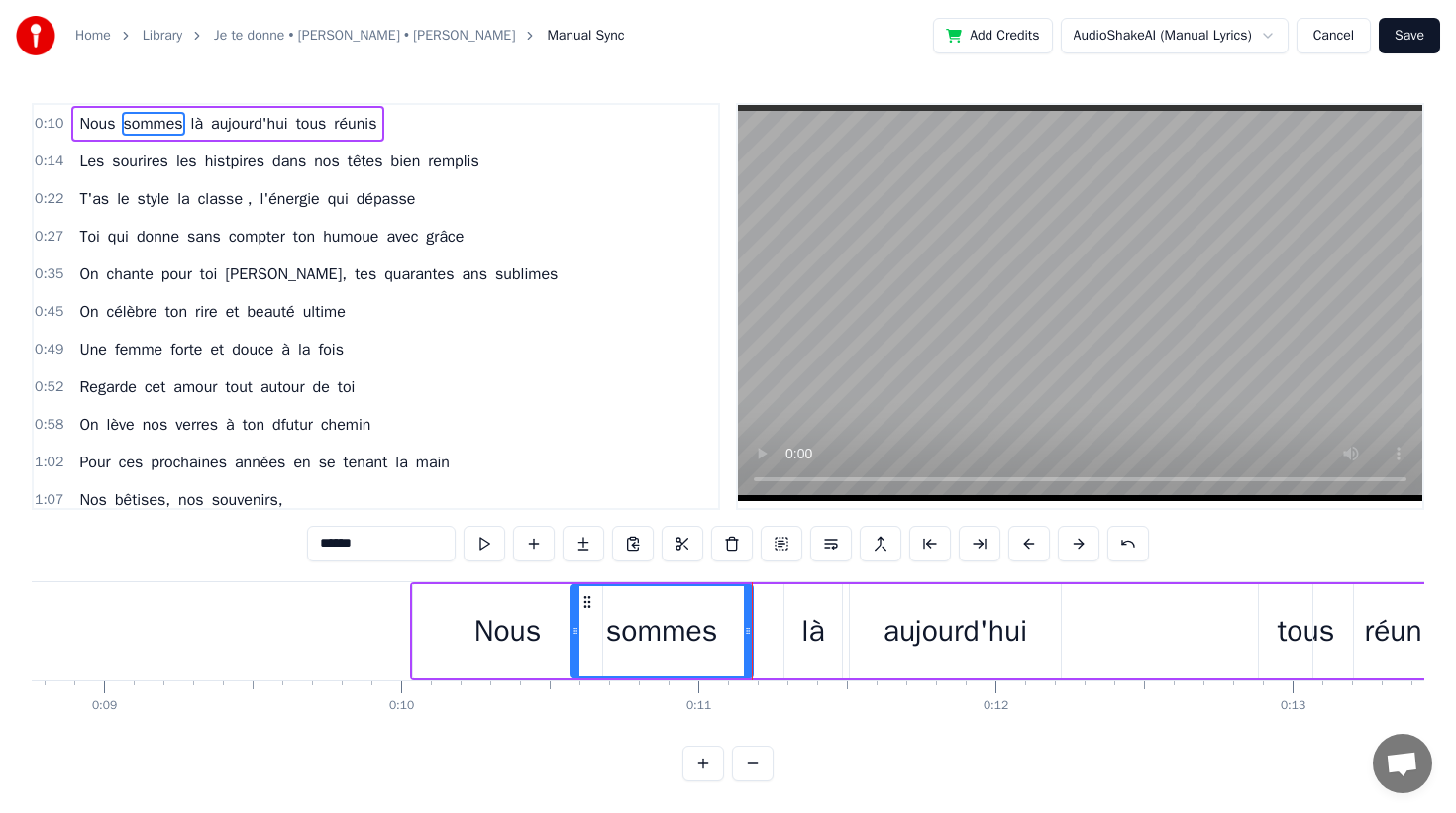 click on "Nous" at bounding box center (508, 631) 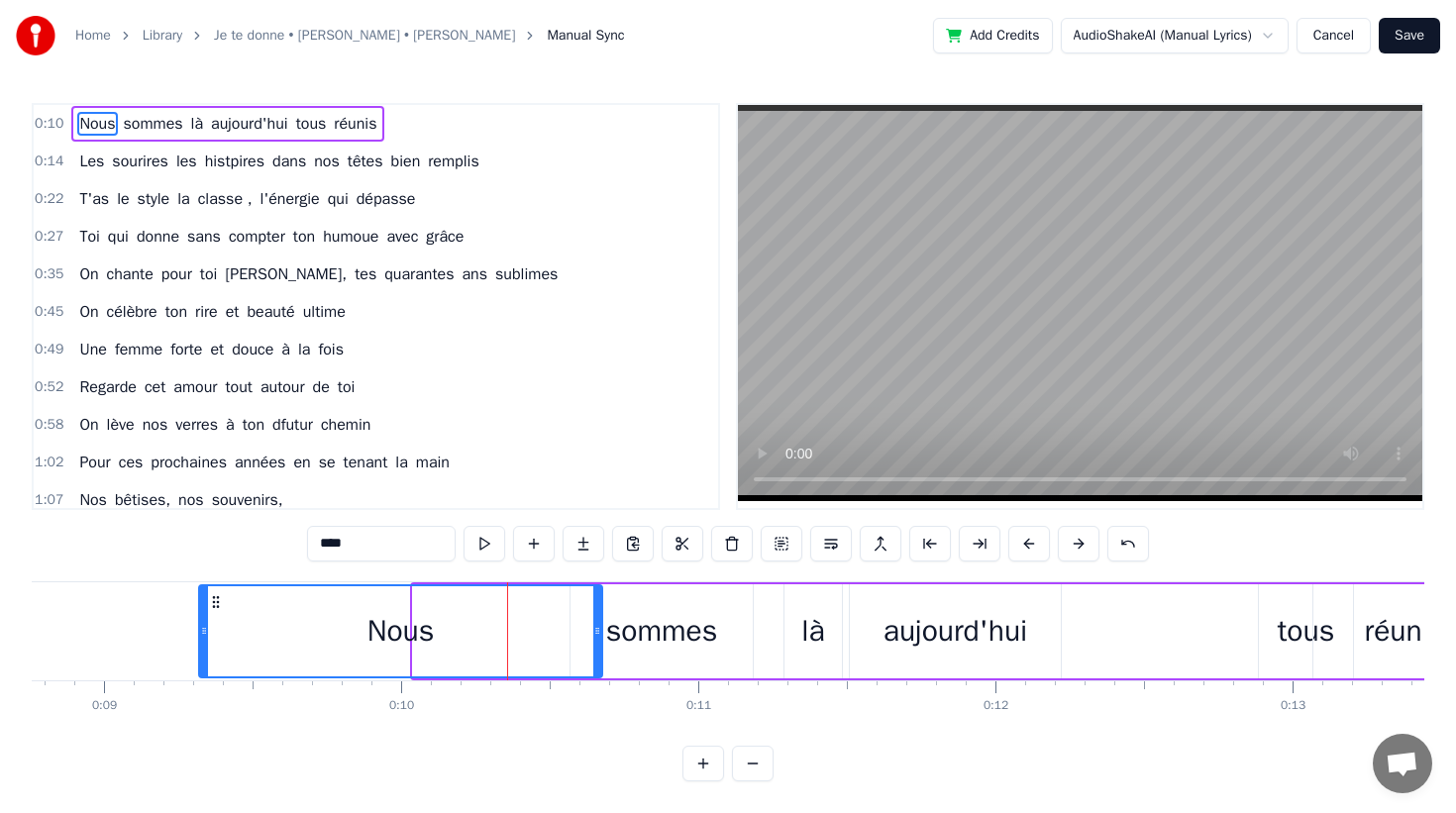 drag, startPoint x: 416, startPoint y: 642, endPoint x: 202, endPoint y: 641, distance: 214.00234 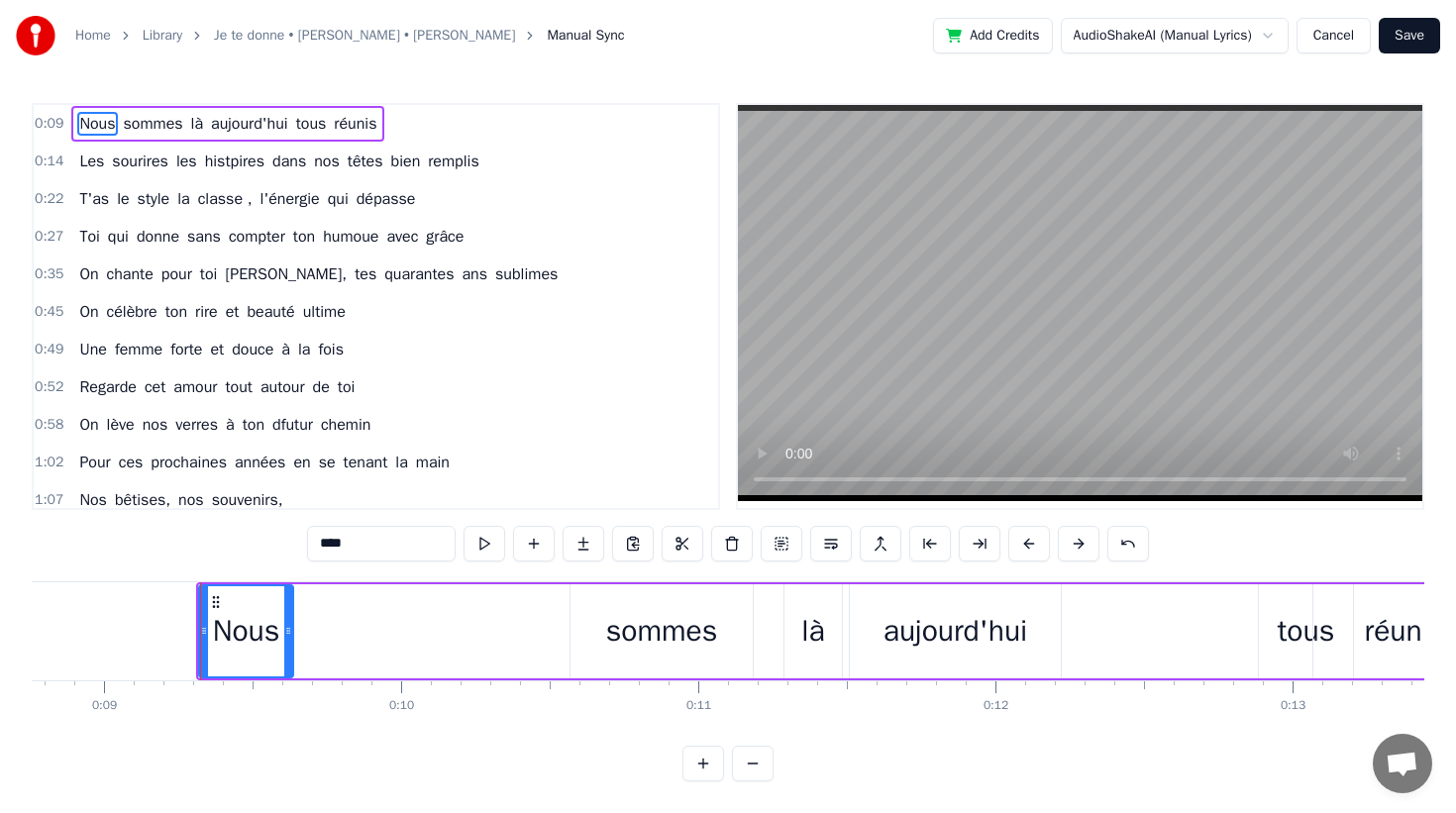 drag, startPoint x: 593, startPoint y: 638, endPoint x: 286, endPoint y: 640, distance: 307.00651 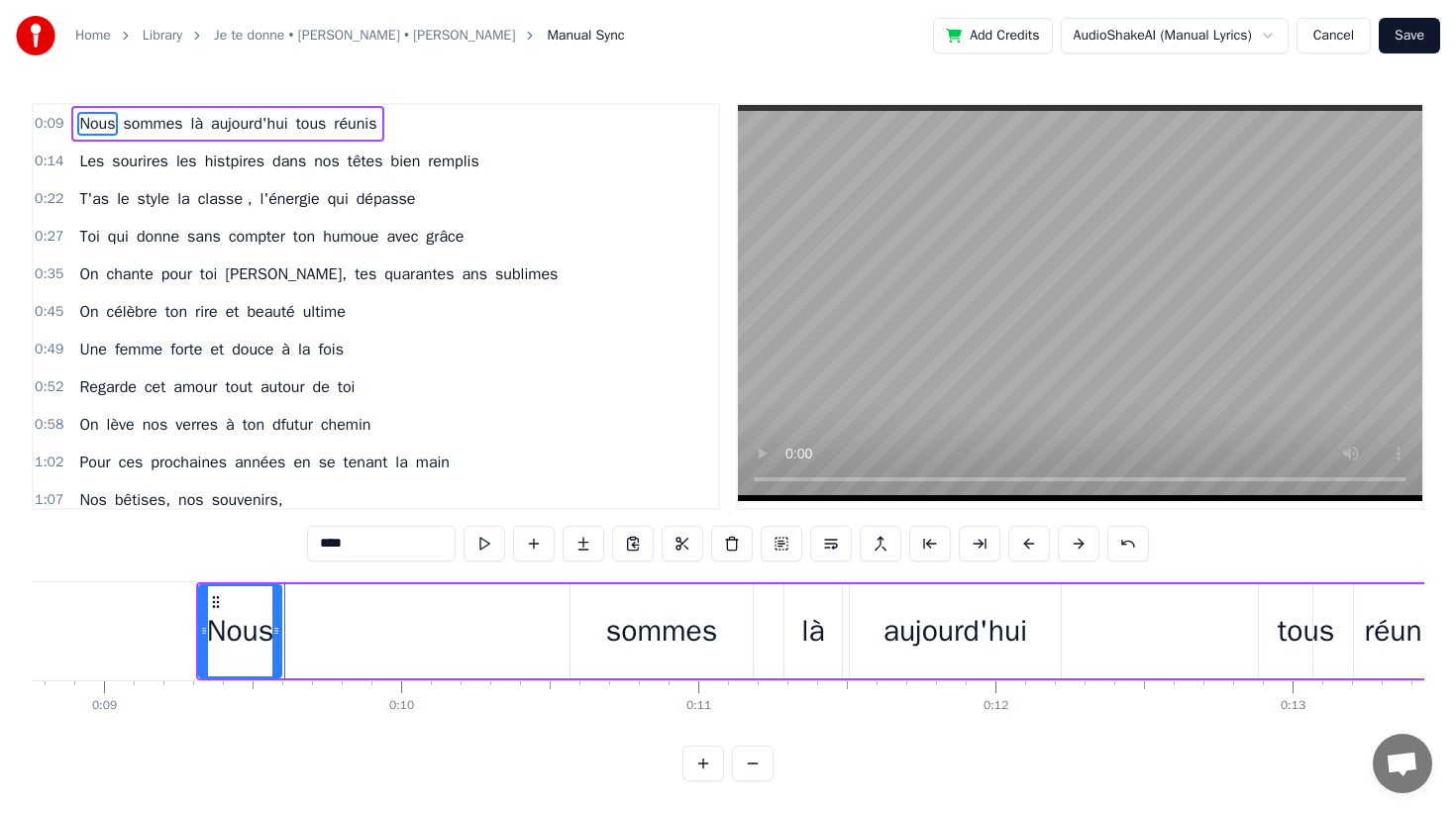 drag, startPoint x: 286, startPoint y: 634, endPoint x: 274, endPoint y: 634, distance: 12 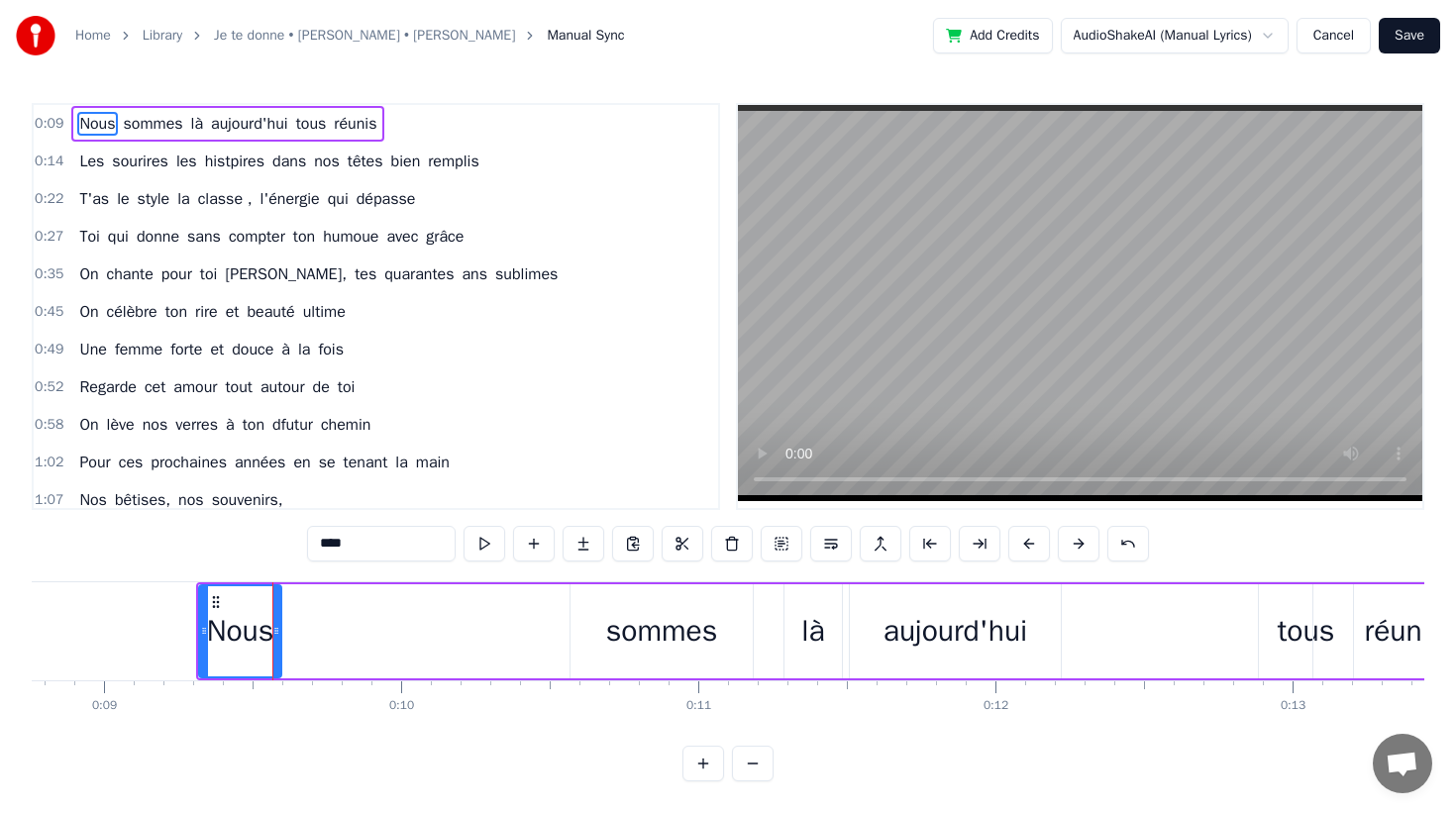 click on "sommes" at bounding box center [662, 631] 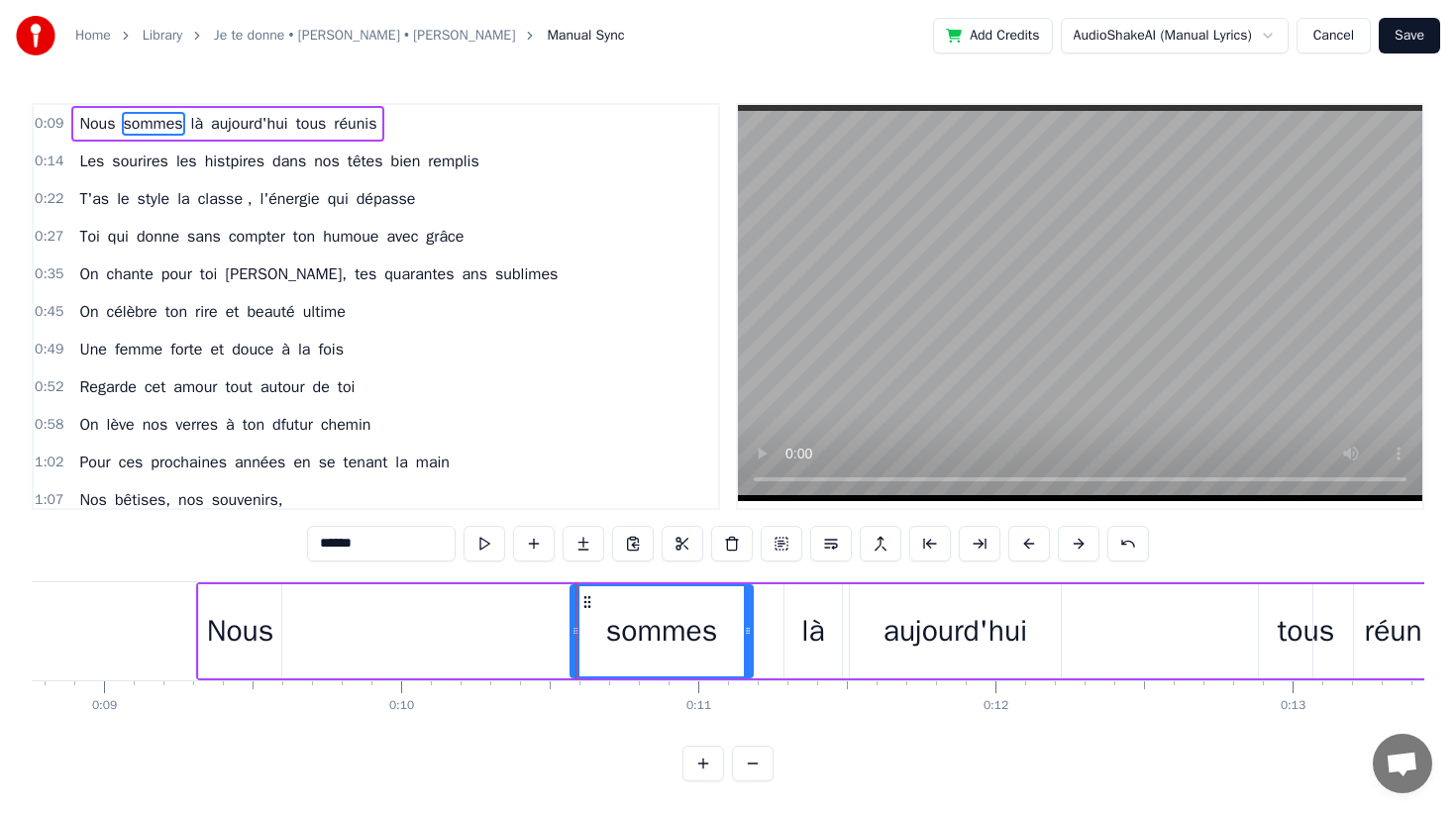 click at bounding box center [575, 631] 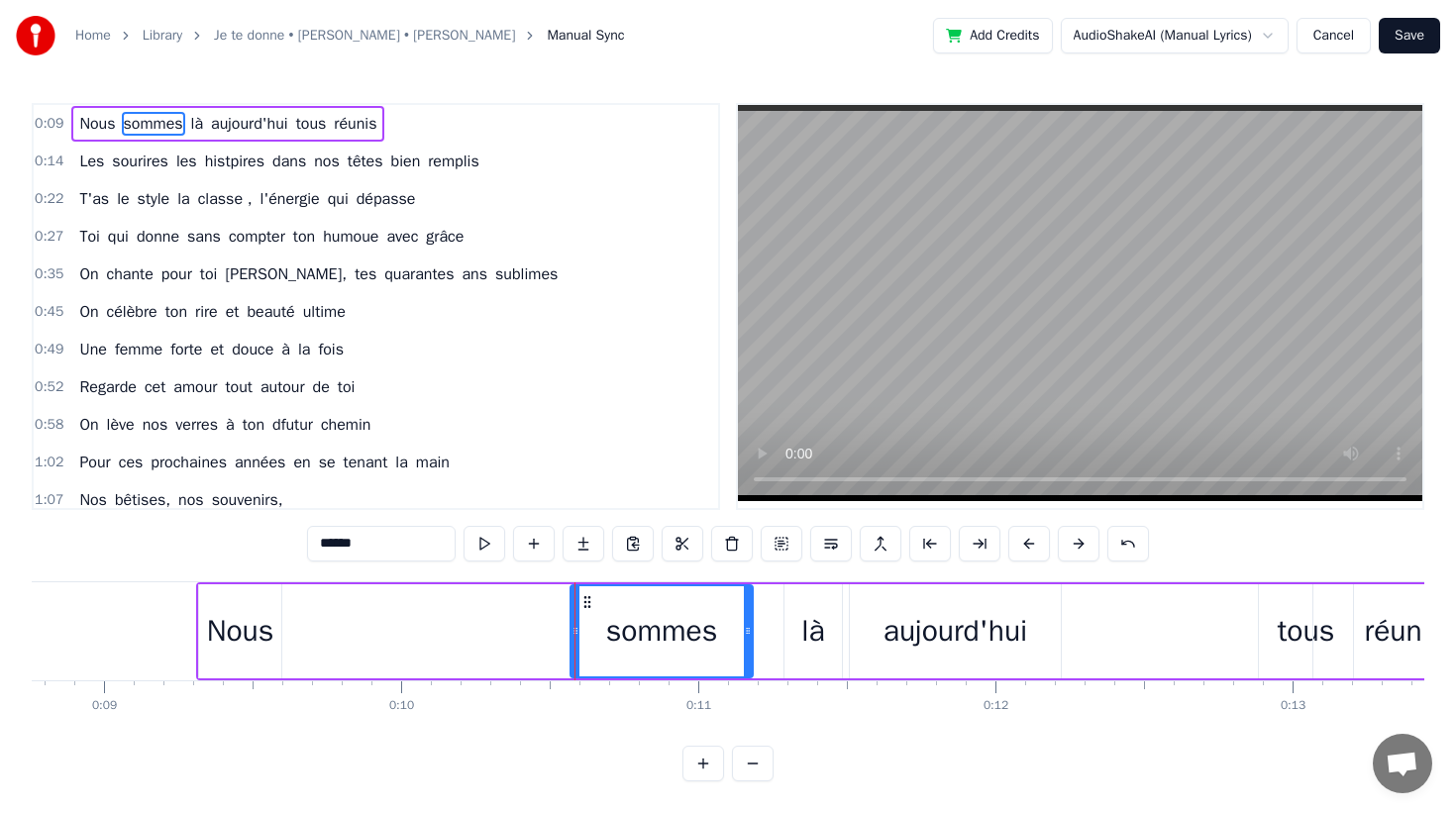 drag, startPoint x: 637, startPoint y: 643, endPoint x: 598, endPoint y: 610, distance: 51.088159 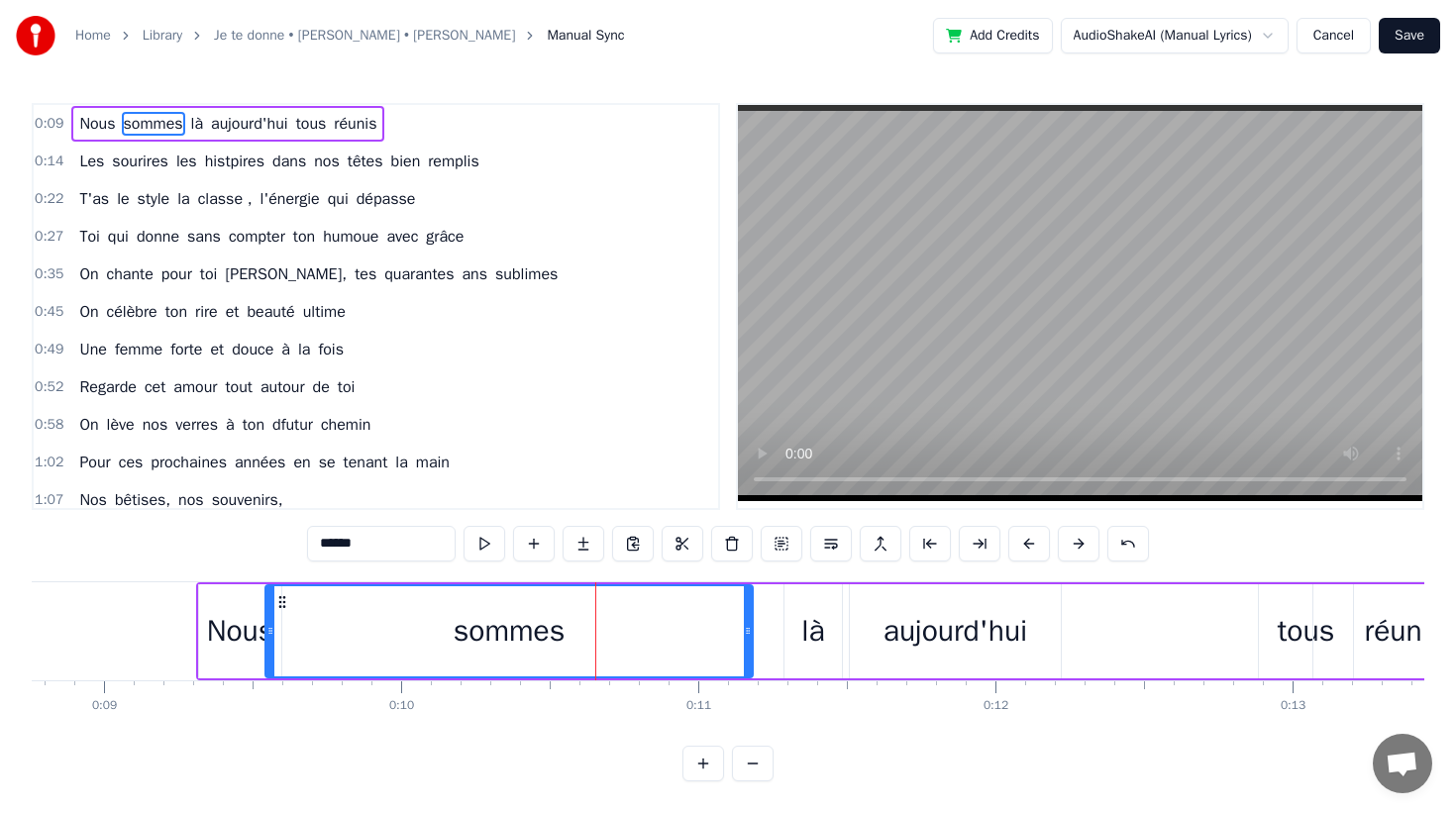drag, startPoint x: 574, startPoint y: 633, endPoint x: 271, endPoint y: 632, distance: 303.00165 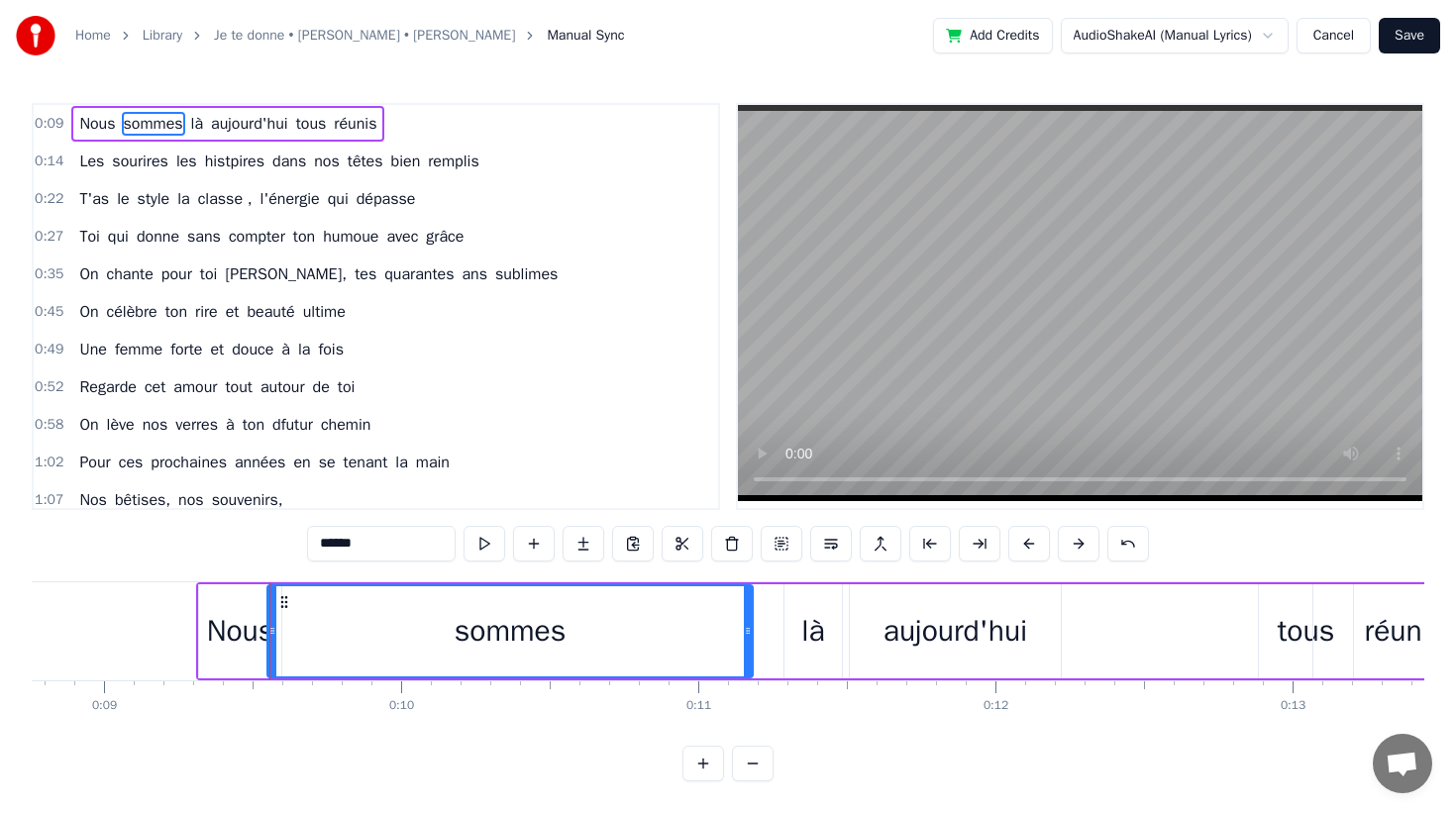 click 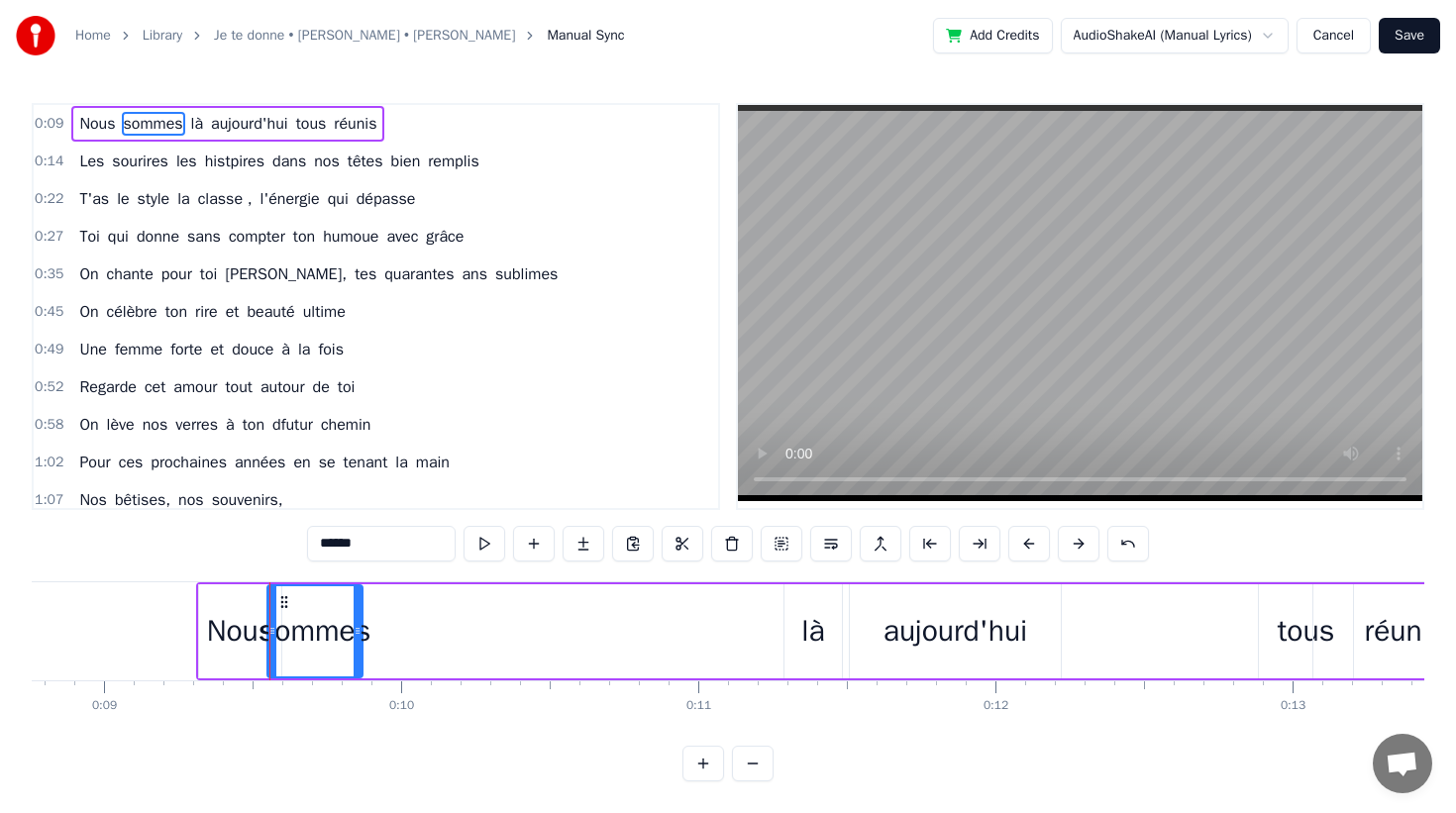 drag, startPoint x: 746, startPoint y: 629, endPoint x: 356, endPoint y: 626, distance: 390.0115 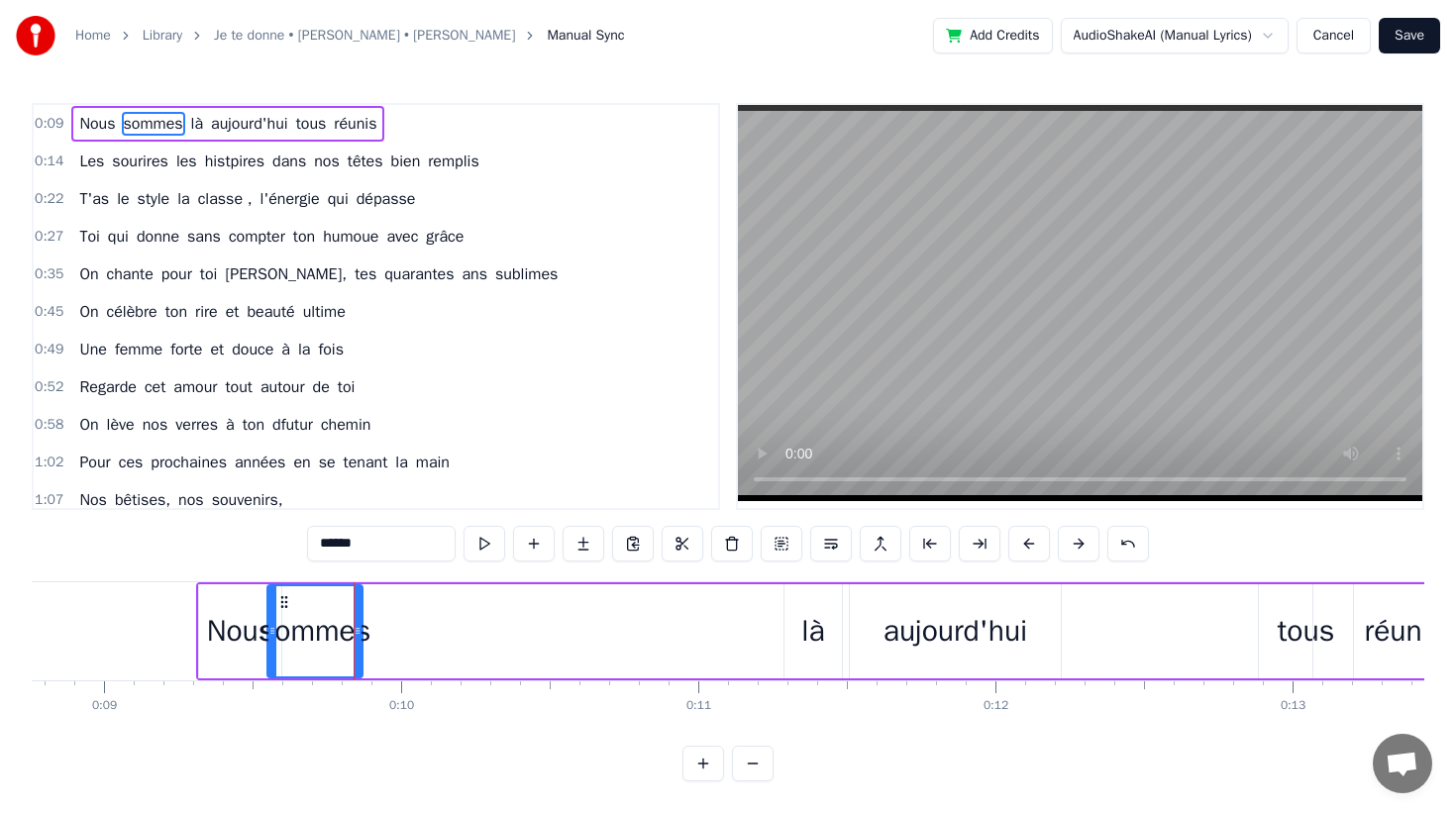 click on "là" at bounding box center (813, 631) 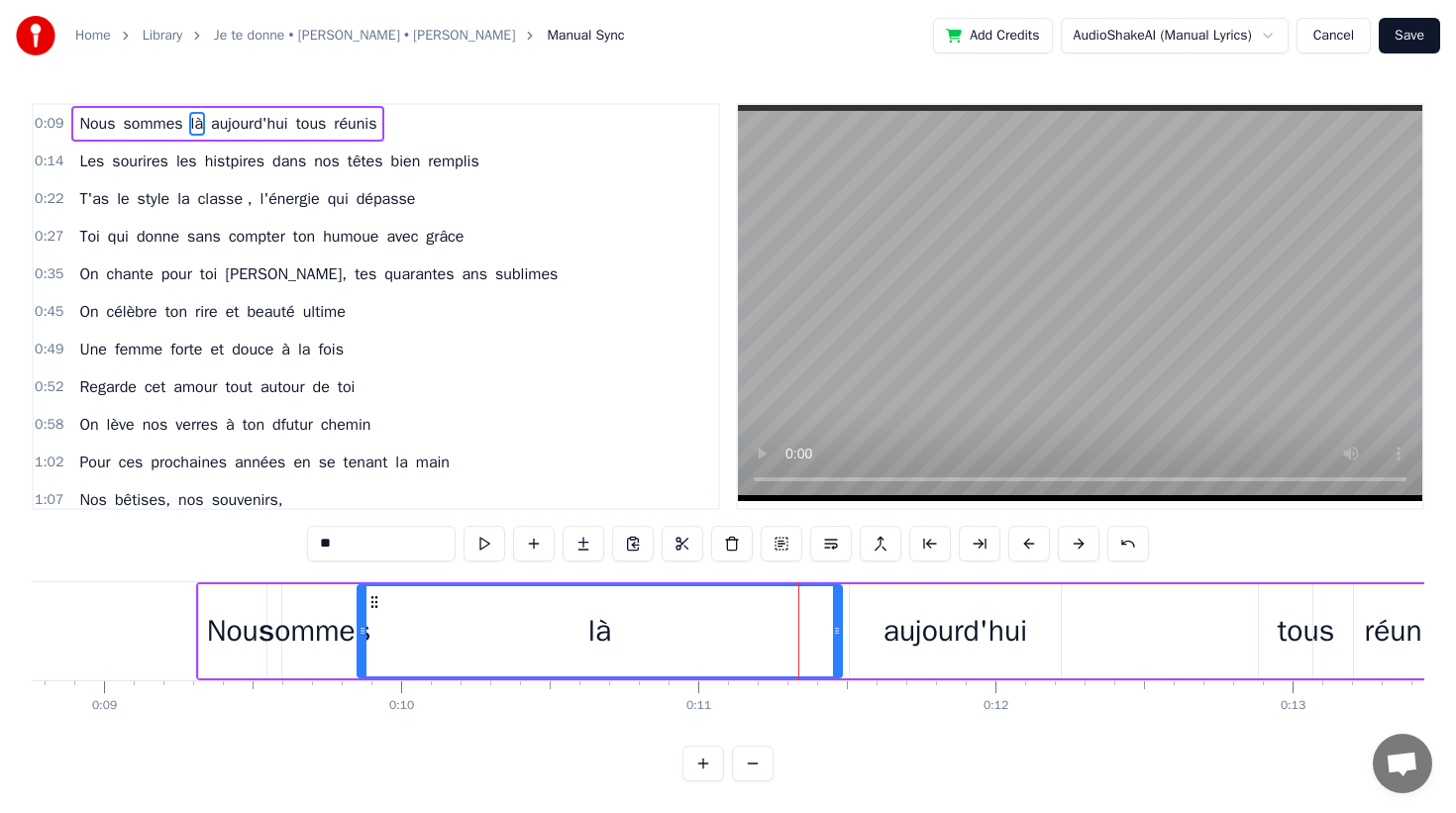 drag, startPoint x: 790, startPoint y: 643, endPoint x: 364, endPoint y: 664, distance: 426.51729 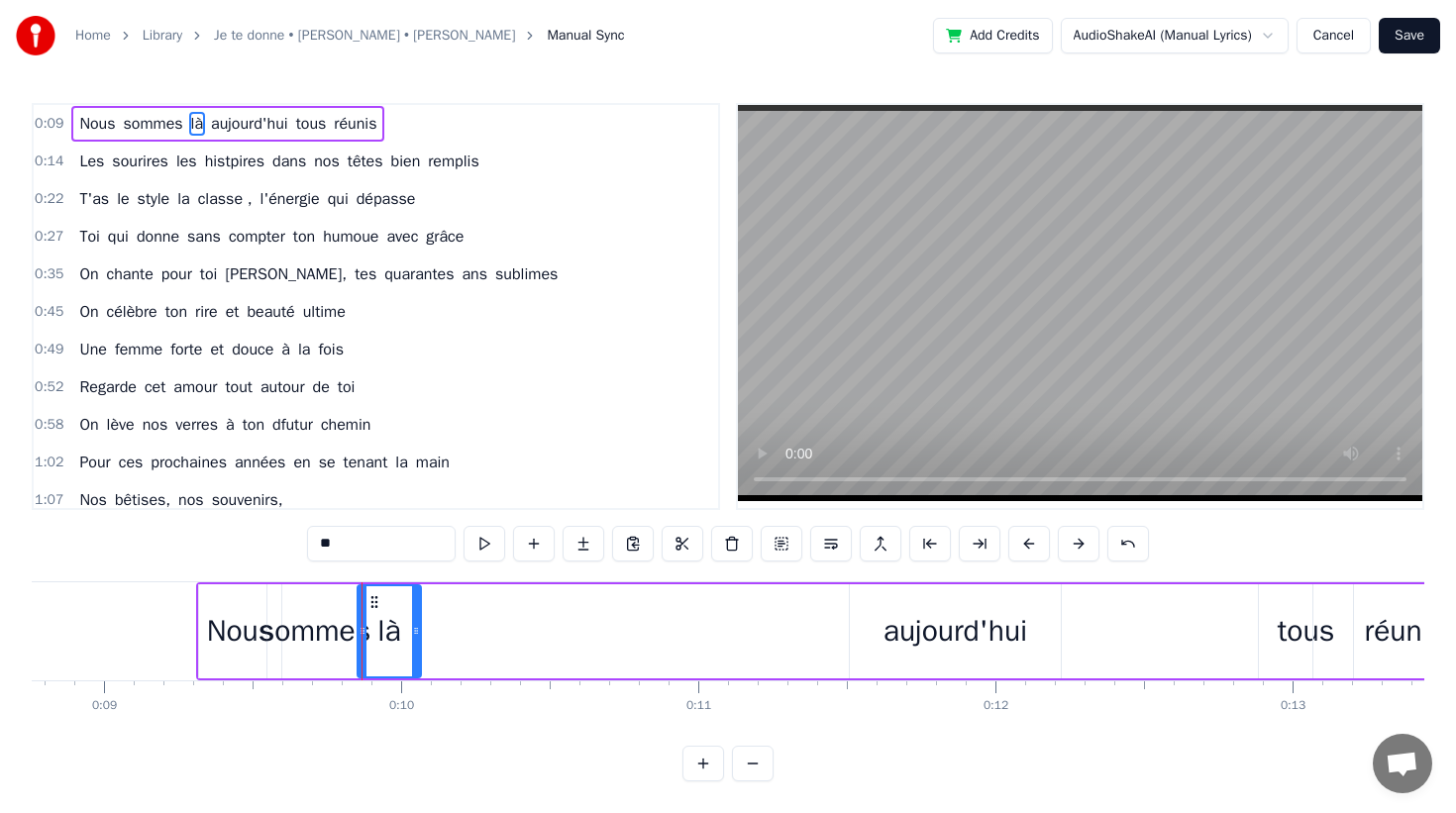 drag, startPoint x: 833, startPoint y: 631, endPoint x: 412, endPoint y: 630, distance: 421.0012 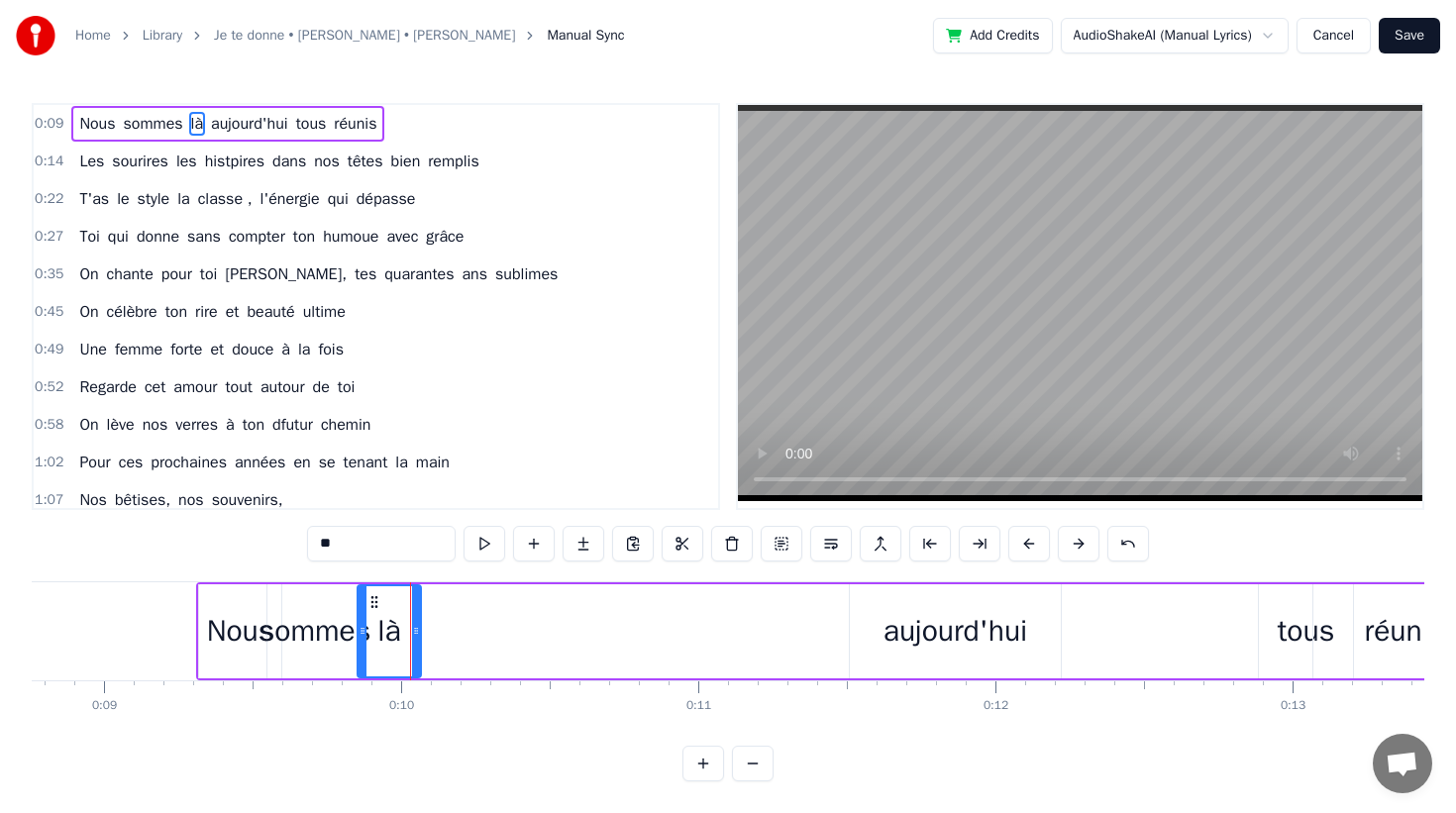 click on "aujourd'hui" at bounding box center (955, 631) 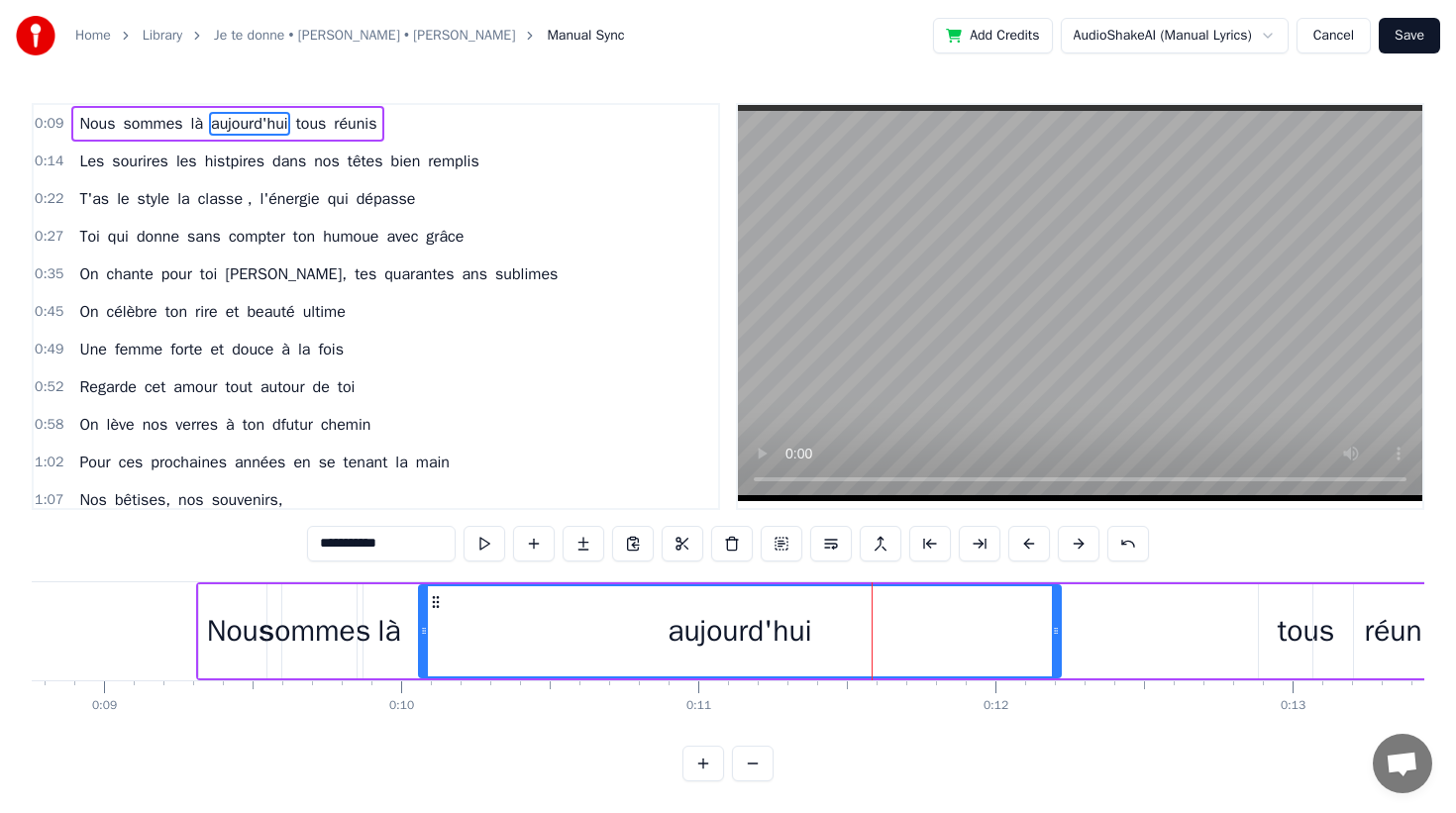 drag, startPoint x: 854, startPoint y: 633, endPoint x: 422, endPoint y: 662, distance: 432.97229 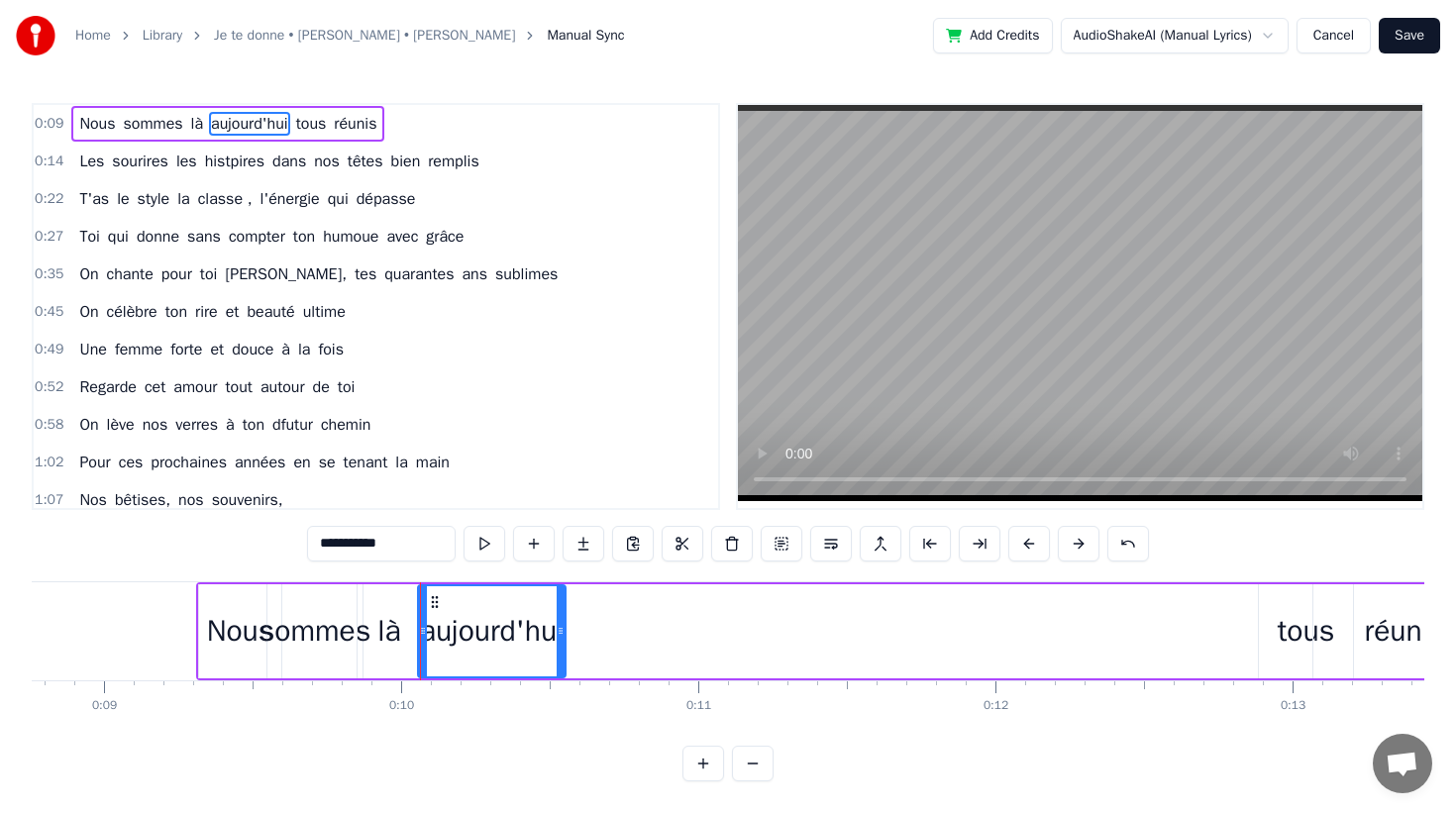 drag, startPoint x: 1057, startPoint y: 633, endPoint x: 561, endPoint y: 651, distance: 496.32651 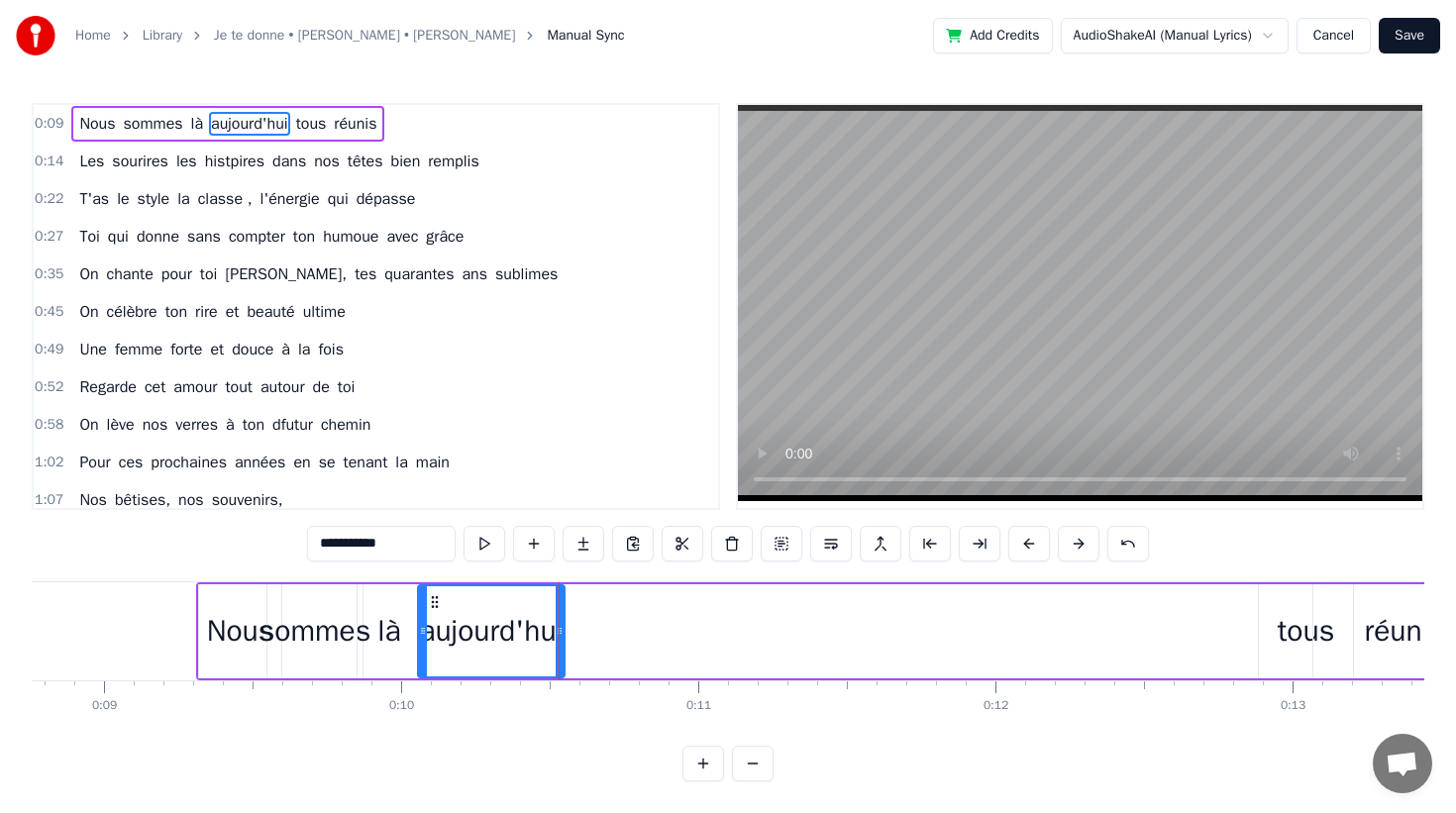 click on "tous" at bounding box center [1306, 631] 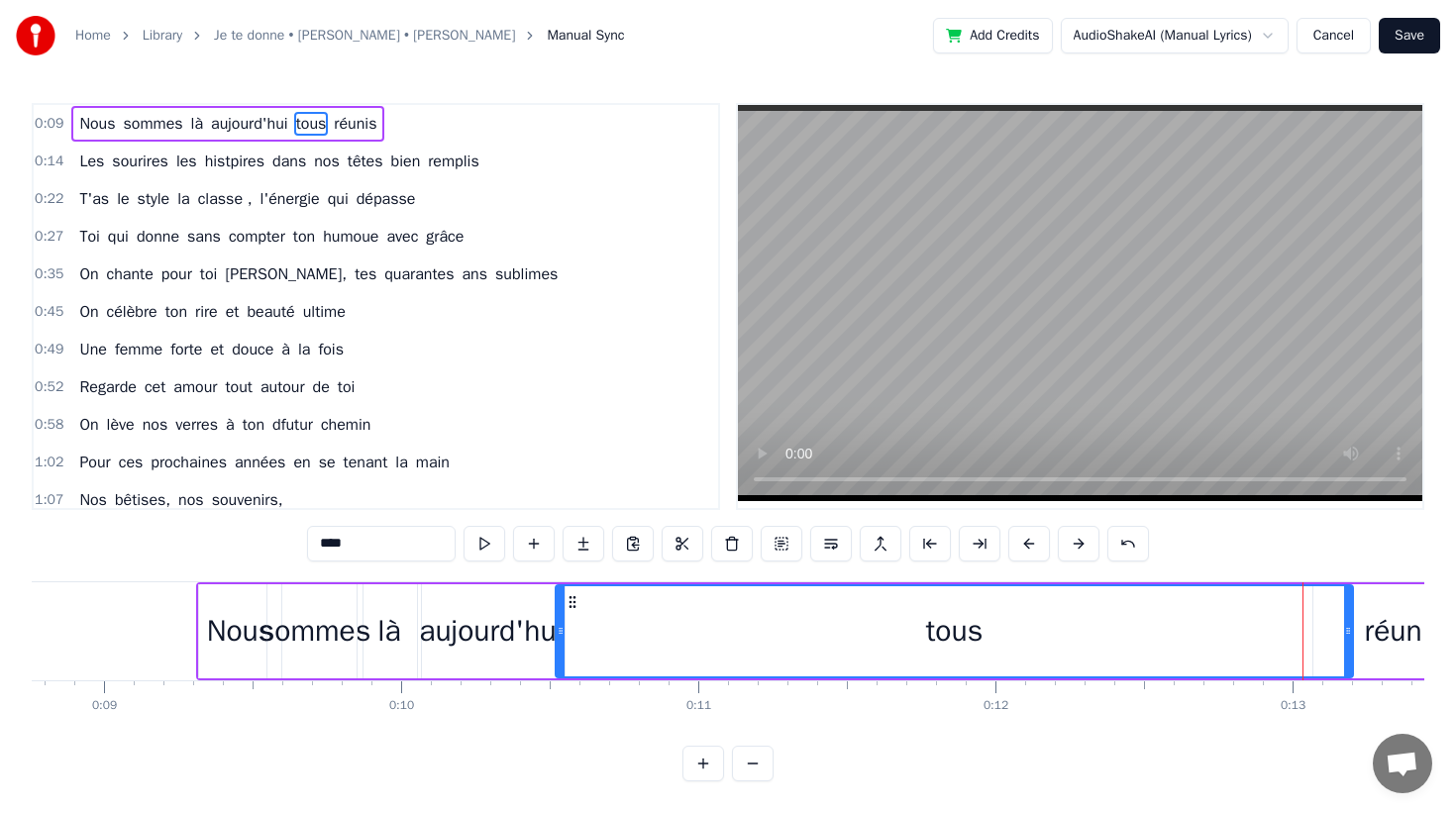 drag, startPoint x: 1267, startPoint y: 636, endPoint x: 564, endPoint y: 637, distance: 703.00071 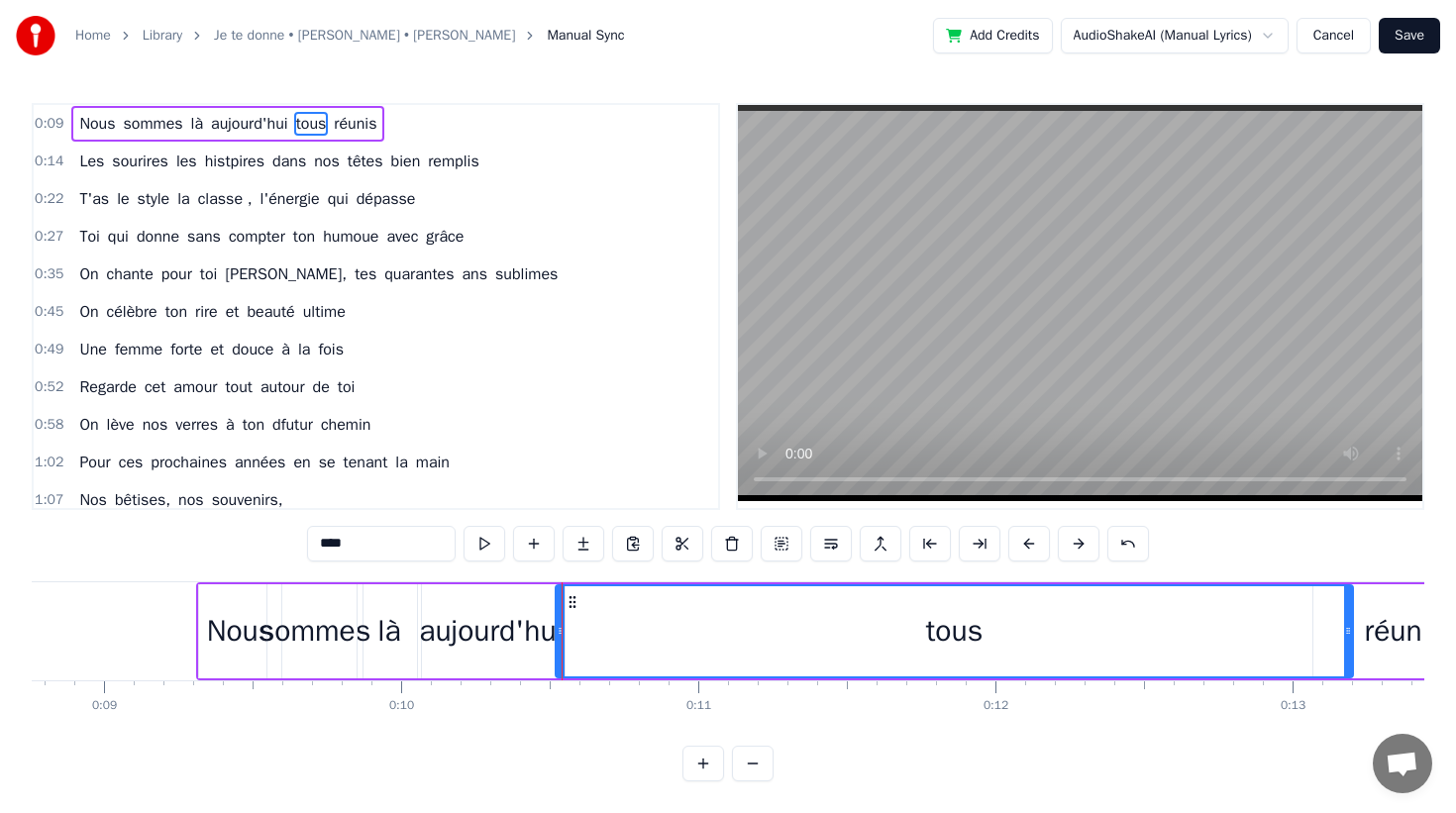 scroll, scrollTop: 0, scrollLeft: 2601, axis: horizontal 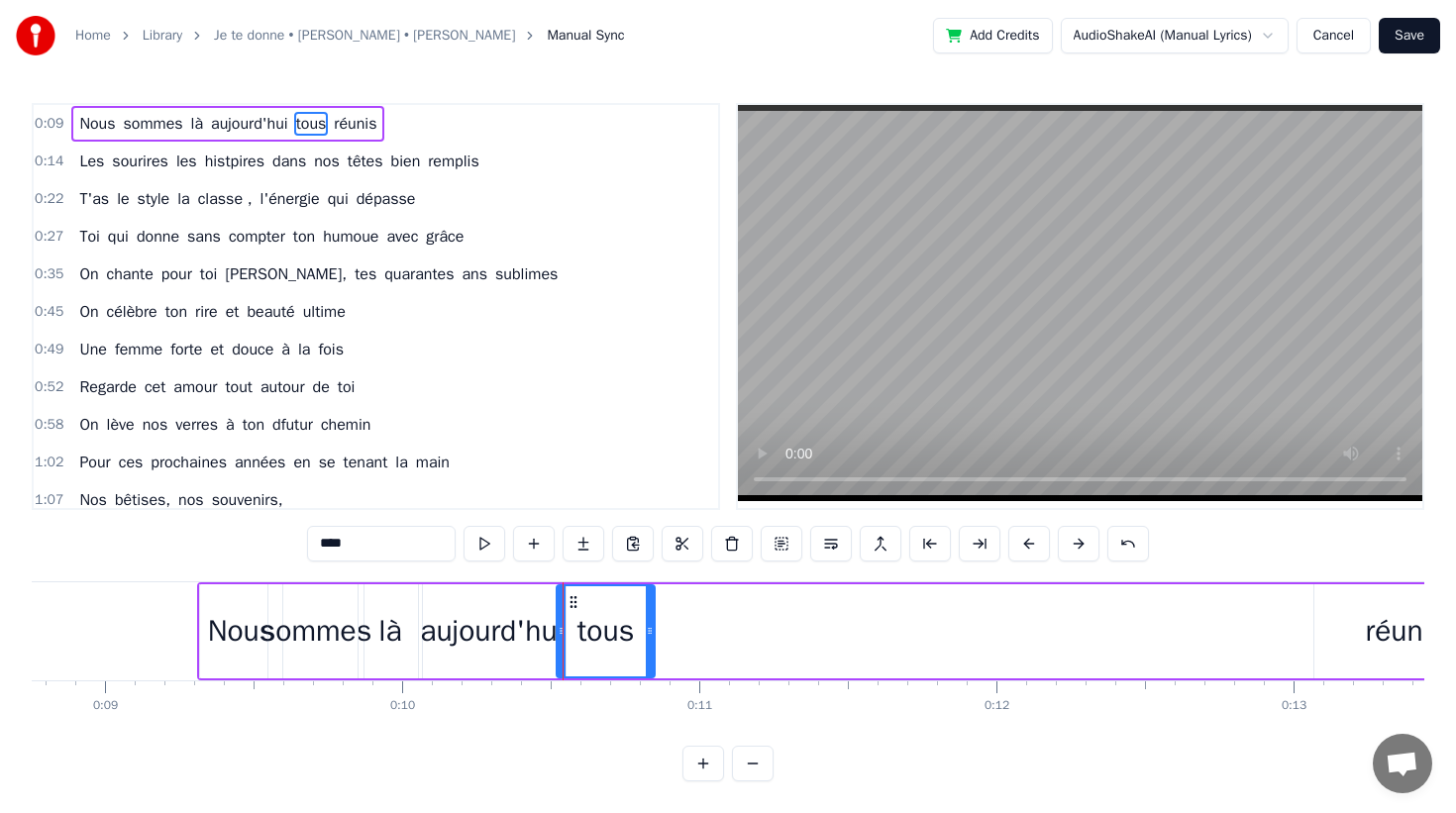 drag, startPoint x: 1345, startPoint y: 632, endPoint x: 646, endPoint y: 670, distance: 700.03214 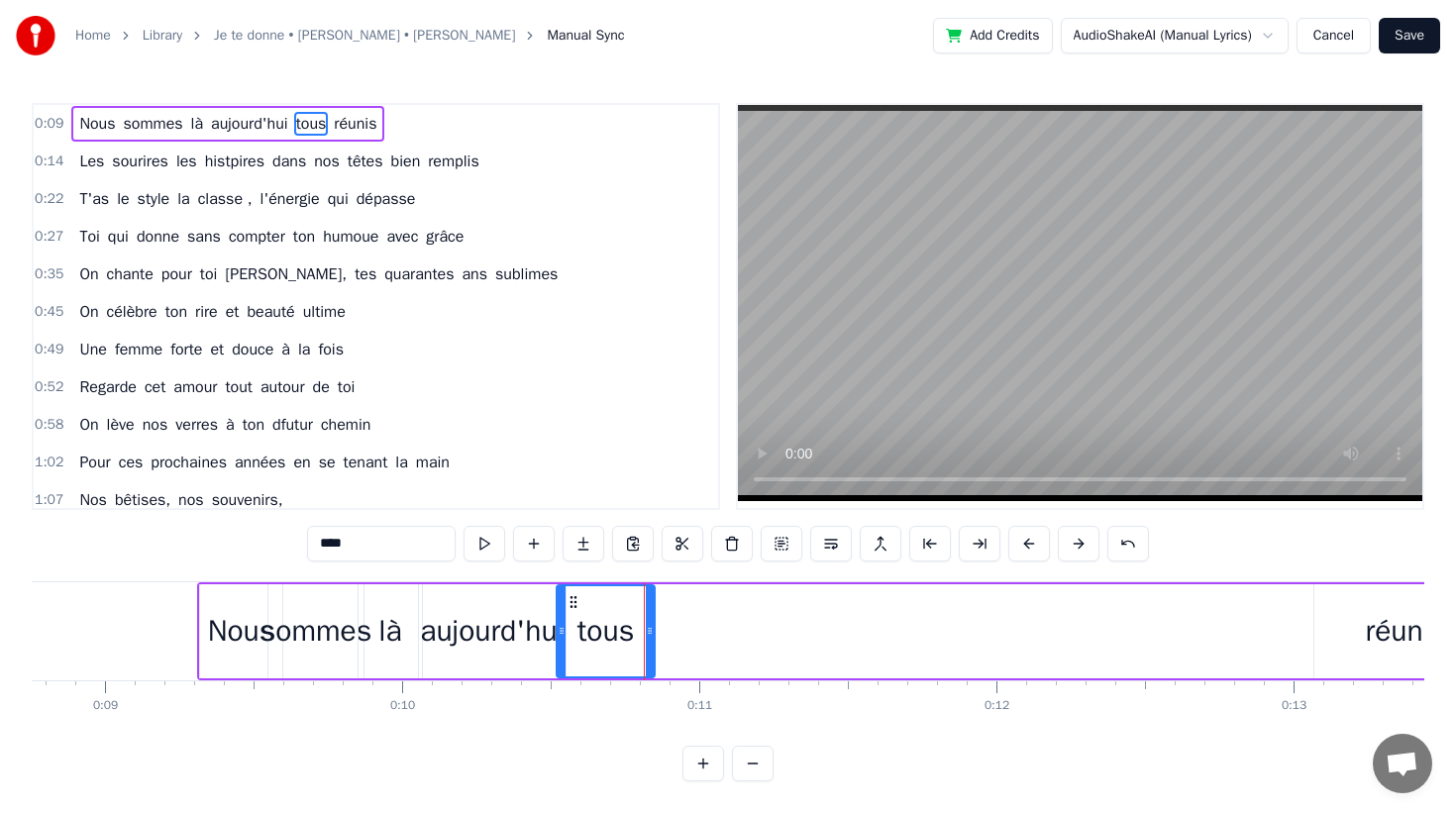 click on "réunis" at bounding box center [1405, 631] 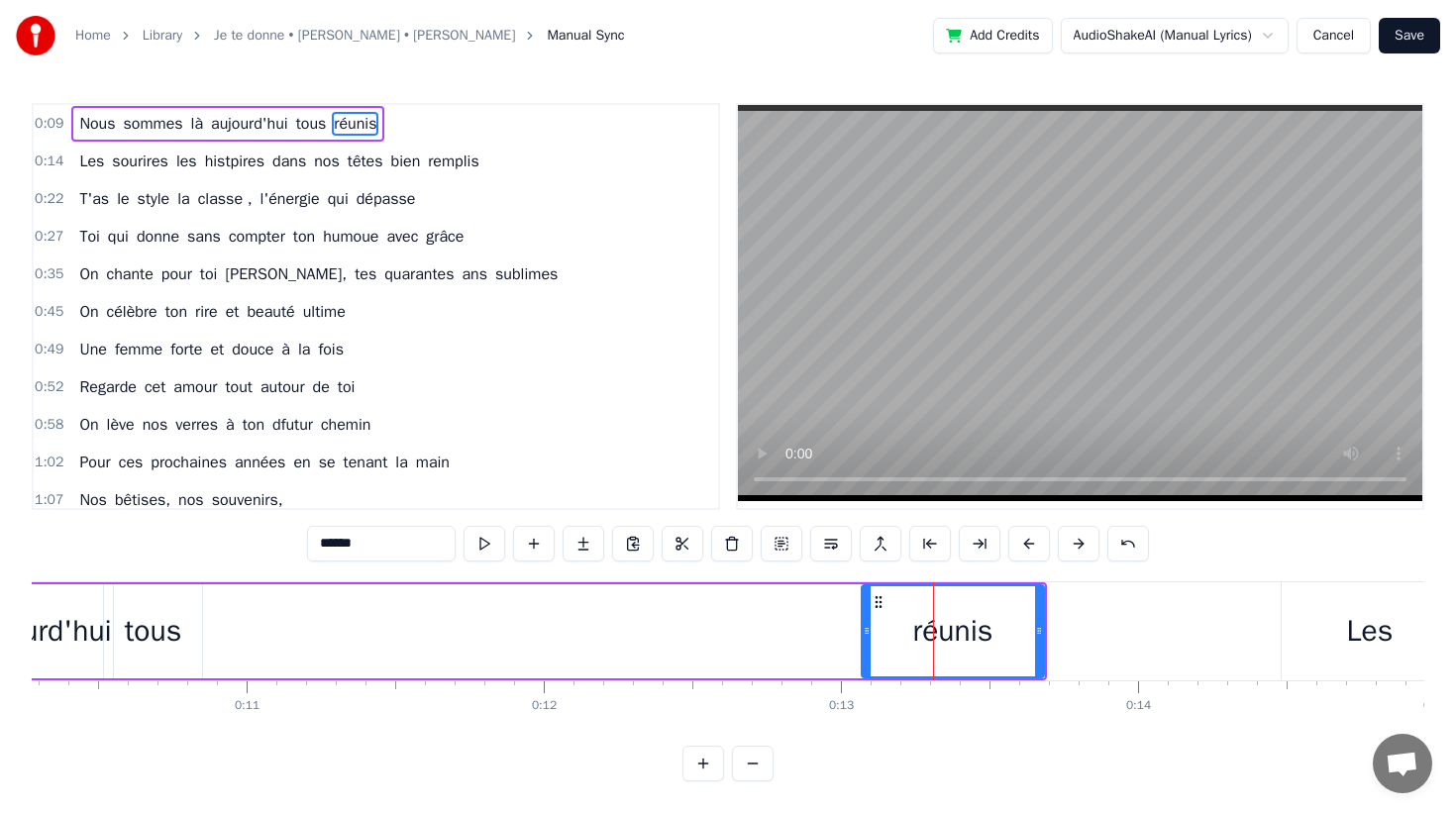 scroll, scrollTop: 0, scrollLeft: 2945, axis: horizontal 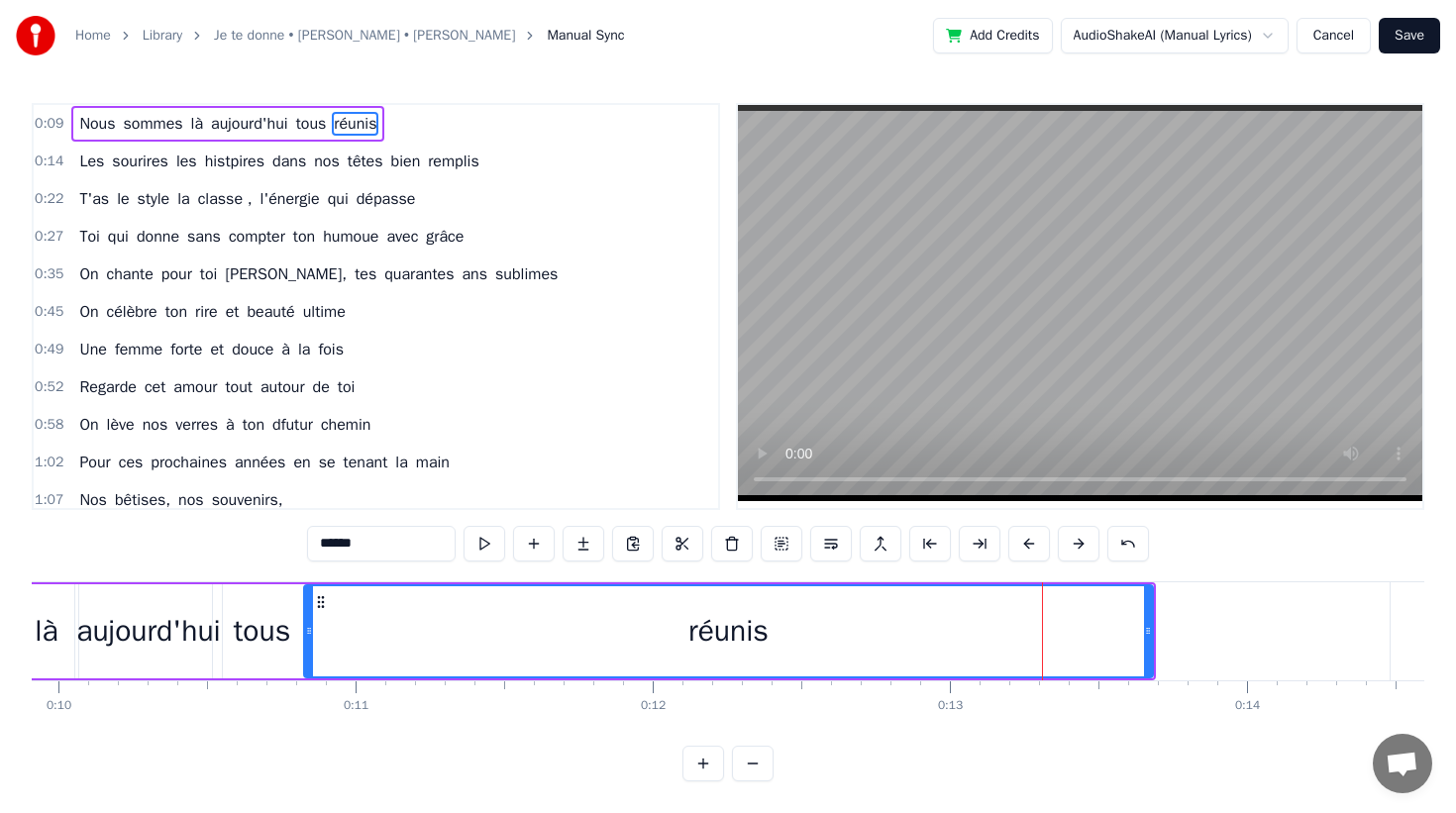 drag, startPoint x: 977, startPoint y: 656, endPoint x: 311, endPoint y: 638, distance: 666.243 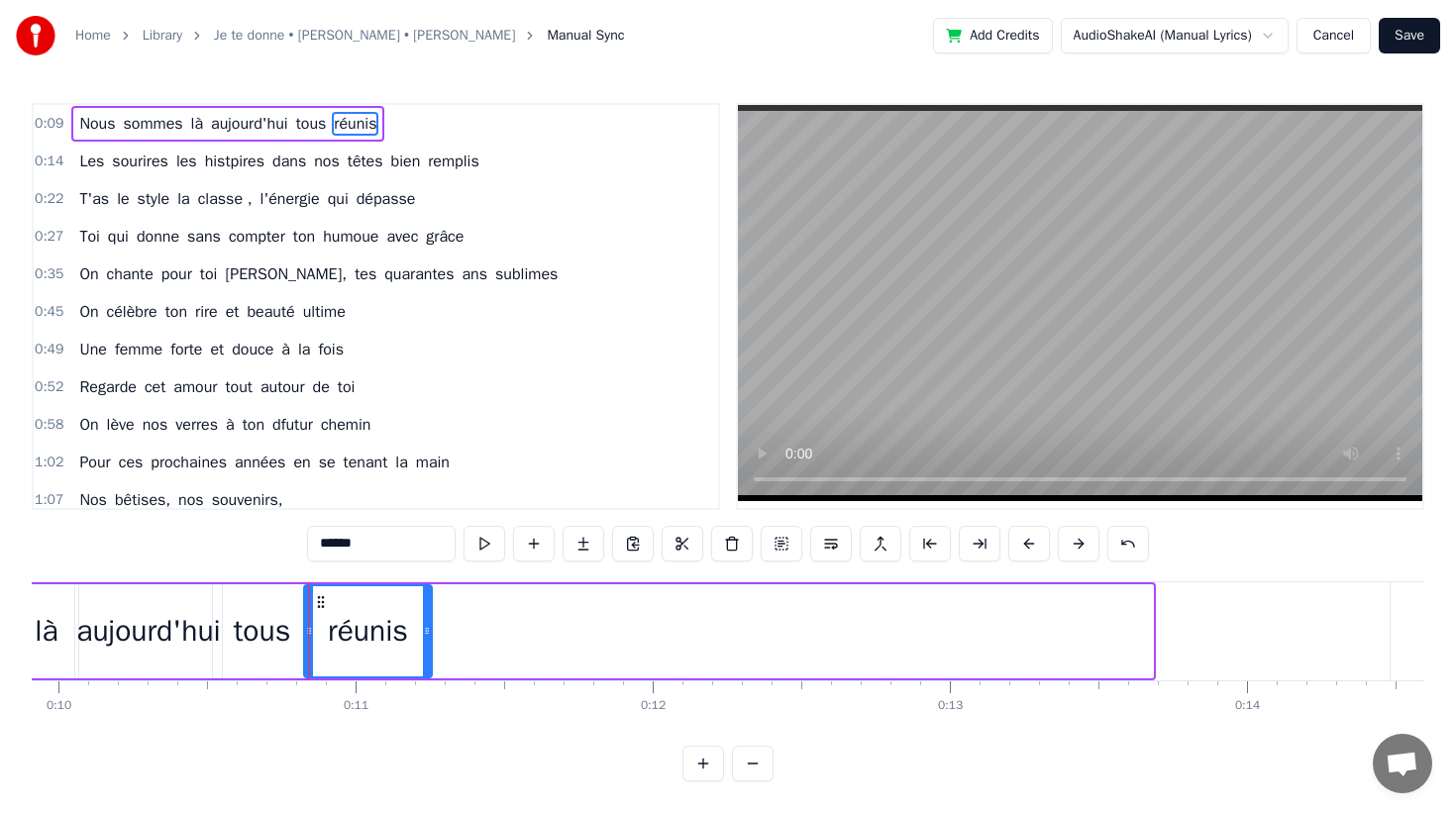 drag, startPoint x: 1146, startPoint y: 626, endPoint x: 425, endPoint y: 642, distance: 721.1775 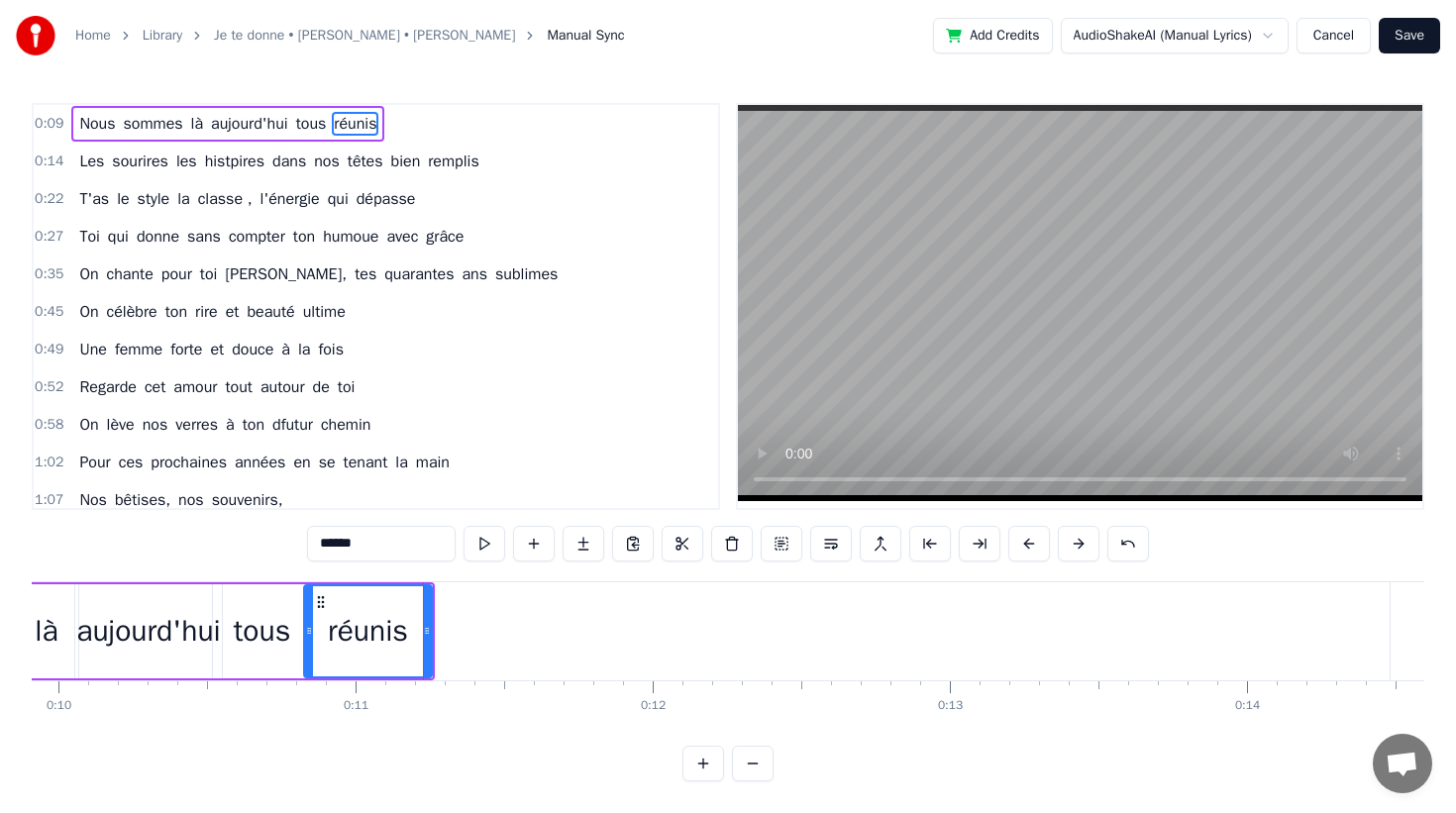 click on "Nous sommes là [DATE] tous réunis Les sourires les histpires dans nos têtes bien remplis T'as le style la classe , l'énergie qui dépasse Toi qui donne sans compter ton humoue avec grâce On chante pour toi [PERSON_NAME], [PERSON_NAME] quarantes ans sublimes On célèbre ton rire et beauté ultime Une femme forte et douce à la fois Regarde cet amour tout autour de toi On lève nos verres à ton dfutur chemin Pour ces prochaines années en se tenant la main Nos bêtises, nos souvenirs, Des instants partagés, Et des fous rires à pleurer. On te donne nos chansons, Nos gâteaux, nos ballons, Et tout l’amour qu’on a Pour toi, [PERSON_NAME], ce jour- là ! On te chante, [PERSON_NAME], Pour tes quarante ans divins, [PERSON_NAME] qui donnes sans compter, Ton humour et ta bonté. On te donne, [PERSON_NAME], Tous ces mots qu'on imagine, Pour te dire que dans nos vies, Tu es un vrai cadeau d’amie. On se moque (un peu) de l’âge, Mais t’es jeune, faut être sage ! C’est pas une ride ou deux Qui rendent les jours moins heureux. T’as le et" at bounding box center (728, 656) 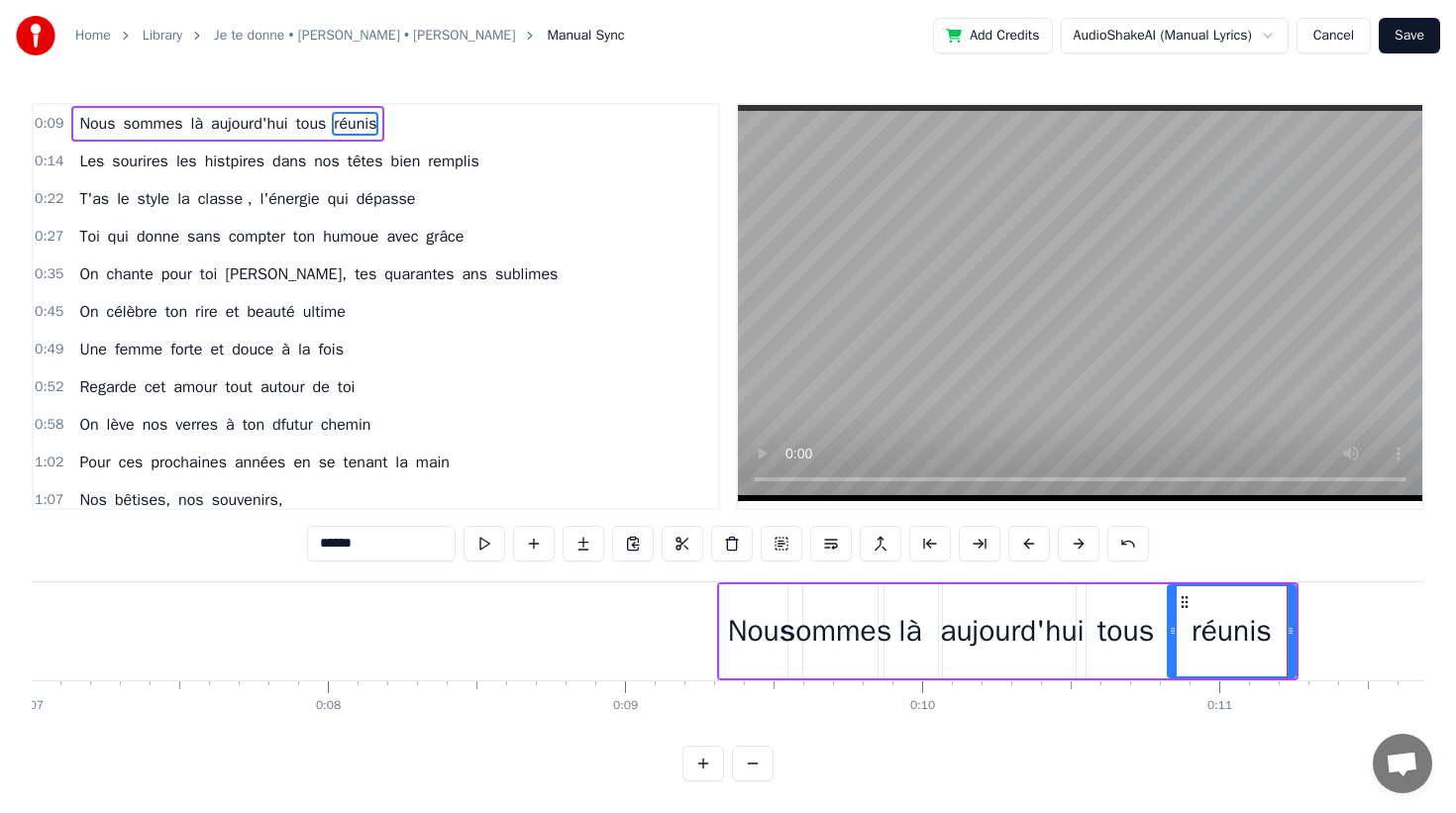 scroll, scrollTop: 0, scrollLeft: 2061, axis: horizontal 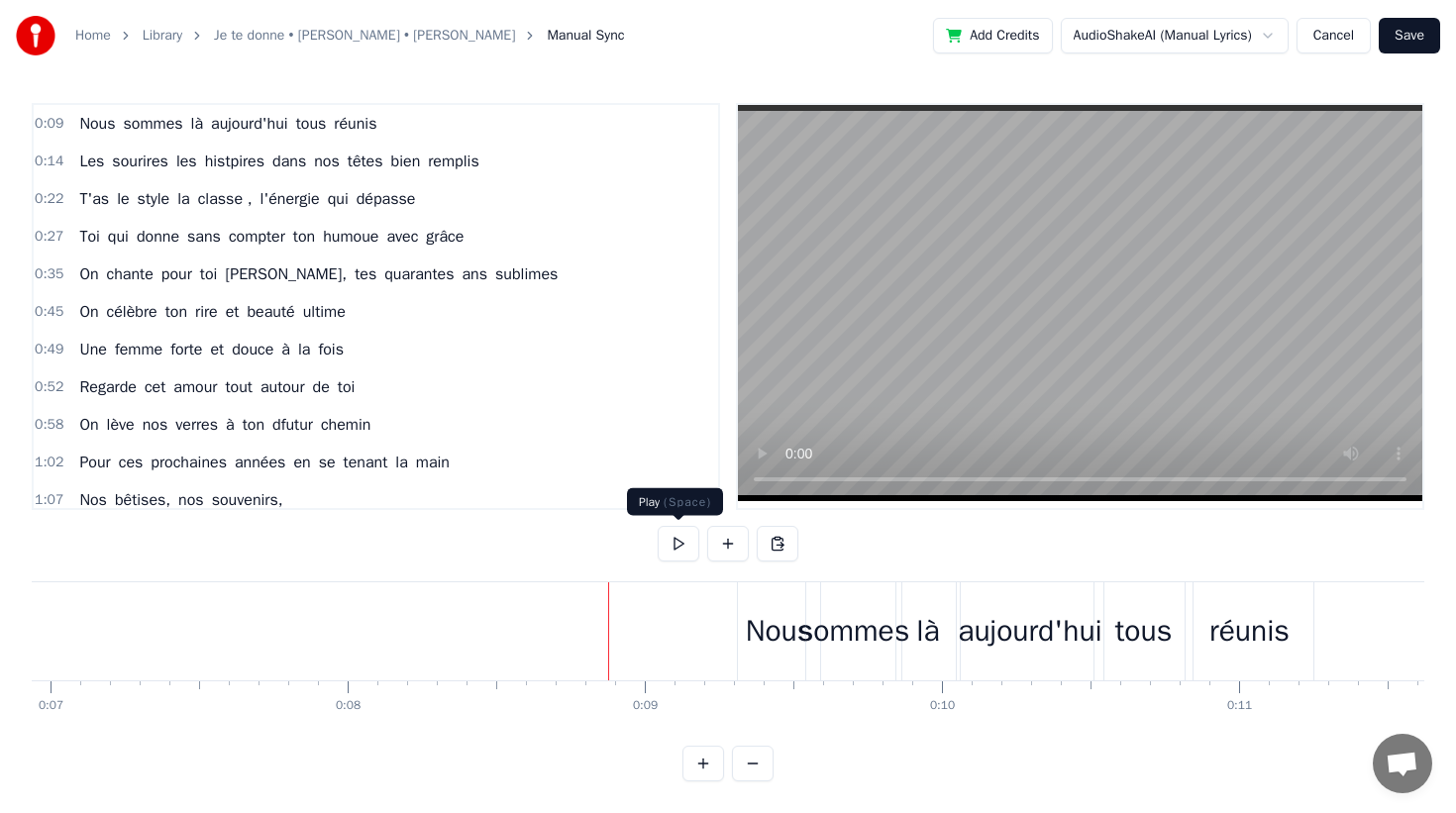 click at bounding box center (678, 544) 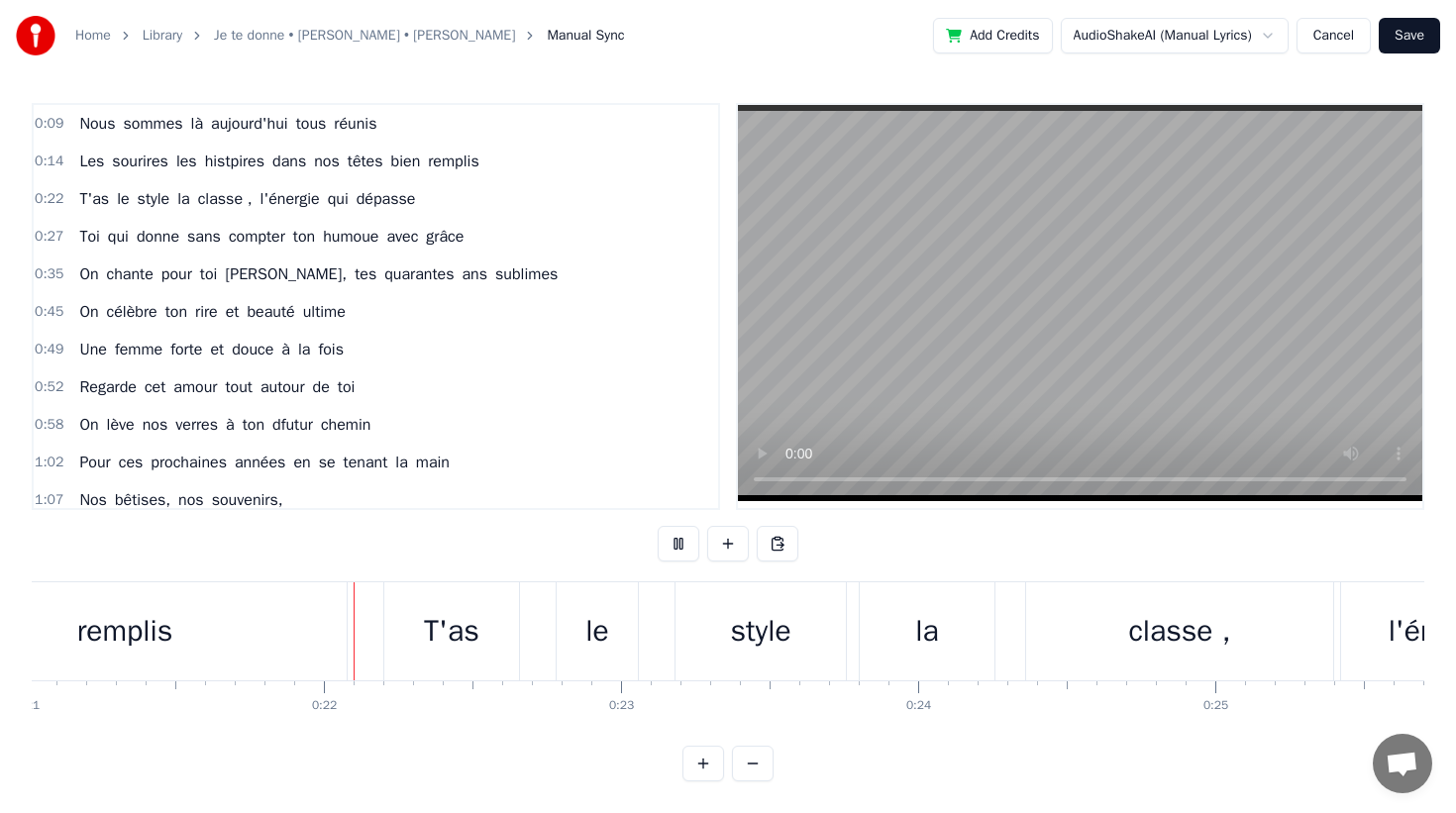 scroll, scrollTop: 0, scrollLeft: 6269, axis: horizontal 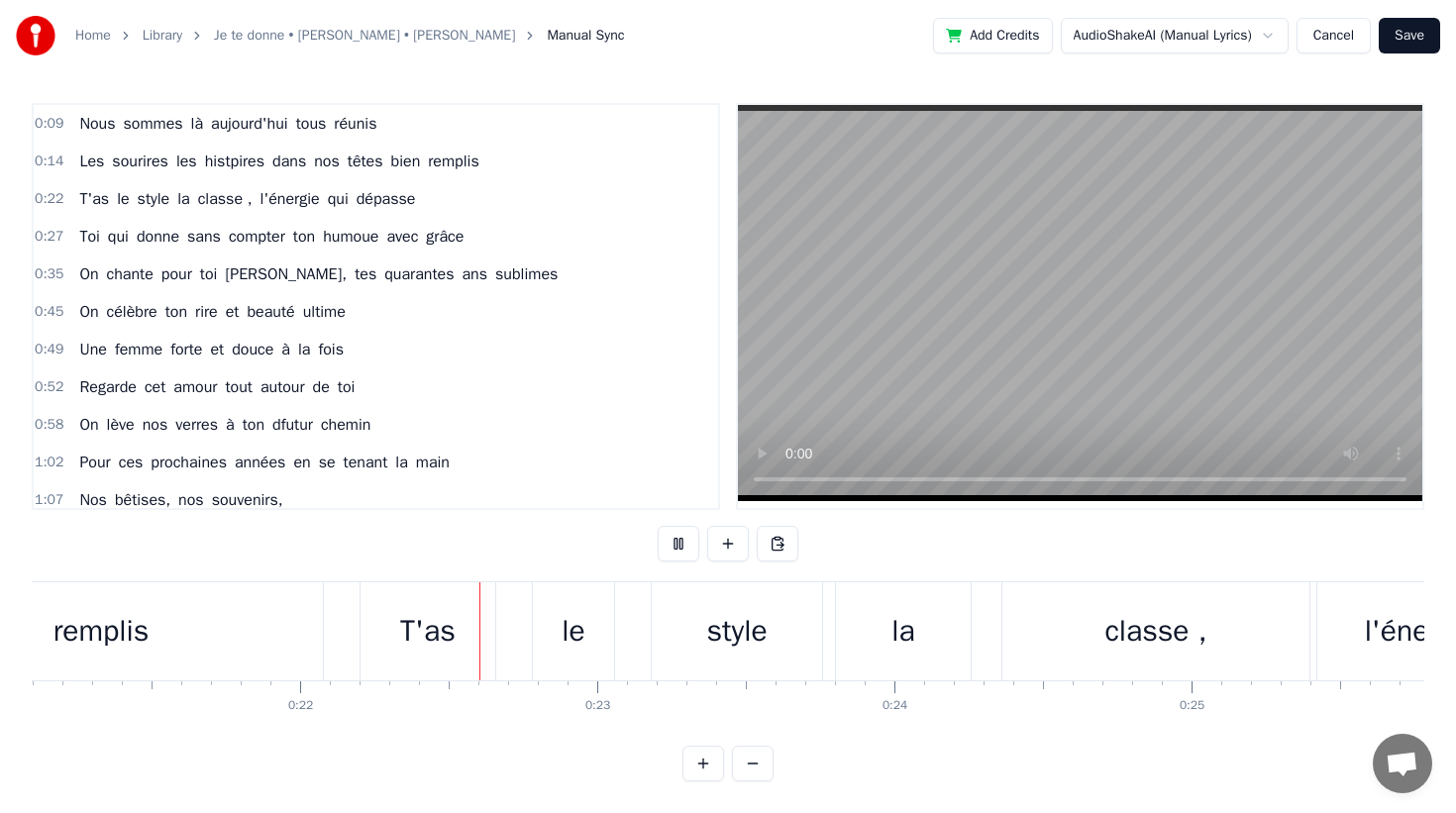 click on "0 0:01 0:02 0:03 0:04 0:05 0:06 0:07 0:08 0:09 0:10 0:11 0:12 0:13 0:14 0:15 0:16 0:17 0:18 0:19 0:20 0:21 0:22 0:23 0:24 0:25 0:26 0:27 0:28 0:29 0:30 0:31 0:32 0:33 0:34 0:35 0:36 0:37 0:38 0:39 0:40 0:41 0:42 0:43 0:44 0:45 0:46 0:47 0:48 0:49 0:50 0:51 0:52 0:53 0:54 0:55 0:56 0:57 0:58 0:59 1:00 1:01 1:02 1:03 1:04 1:05 1:06 1:07 1:08 1:09 1:10 1:11 1:12 1:13 1:14 1:15 1:16 1:17 1:18 1:19 1:20 1:21 1:22 1:23 1:24 1:25 1:26 1:27 1:28 1:29 1:30 1:31 1:32 1:33 1:34 1:35 1:36 1:37 1:38 1:39 1:40 1:41 1:42 1:43 1:44 1:45 1:46 1:47 1:48 1:49 1:50 1:51 1:52 1:53 1:54 1:55 1:56 1:57 1:58 1:59 2:00 2:01 2:02 2:03 2:04 2:05 2:06 2:07 2:08 2:09 2:10 2:11 2:12 2:13 2:14 2:15 2:16 2:17 2:18 2:19 2:20 2:21 2:22 2:23 2:24 2:25 2:26 2:27 2:28 2:29 2:30 2:31 2:32 2:33 2:34 2:35 2:36 2:37 2:38 2:39 2:40 2:41 2:42 2:43 2:44 2:45 2:46 2:47 2:48 2:49 2:50 2:51 2:52 2:53 2:54 2:55 2:56 2:57 2:58 2:59 3:00 3:01 3:02 3:03 3:04 3:05 3:06 3:07 3:08 3:09 3:10 3:11 3:12 3:13 3:14 3:15 3:16 3:17 3:18 3:19 3:20 3:21 3:22 3:23 3:24" at bounding box center [29313, 696] 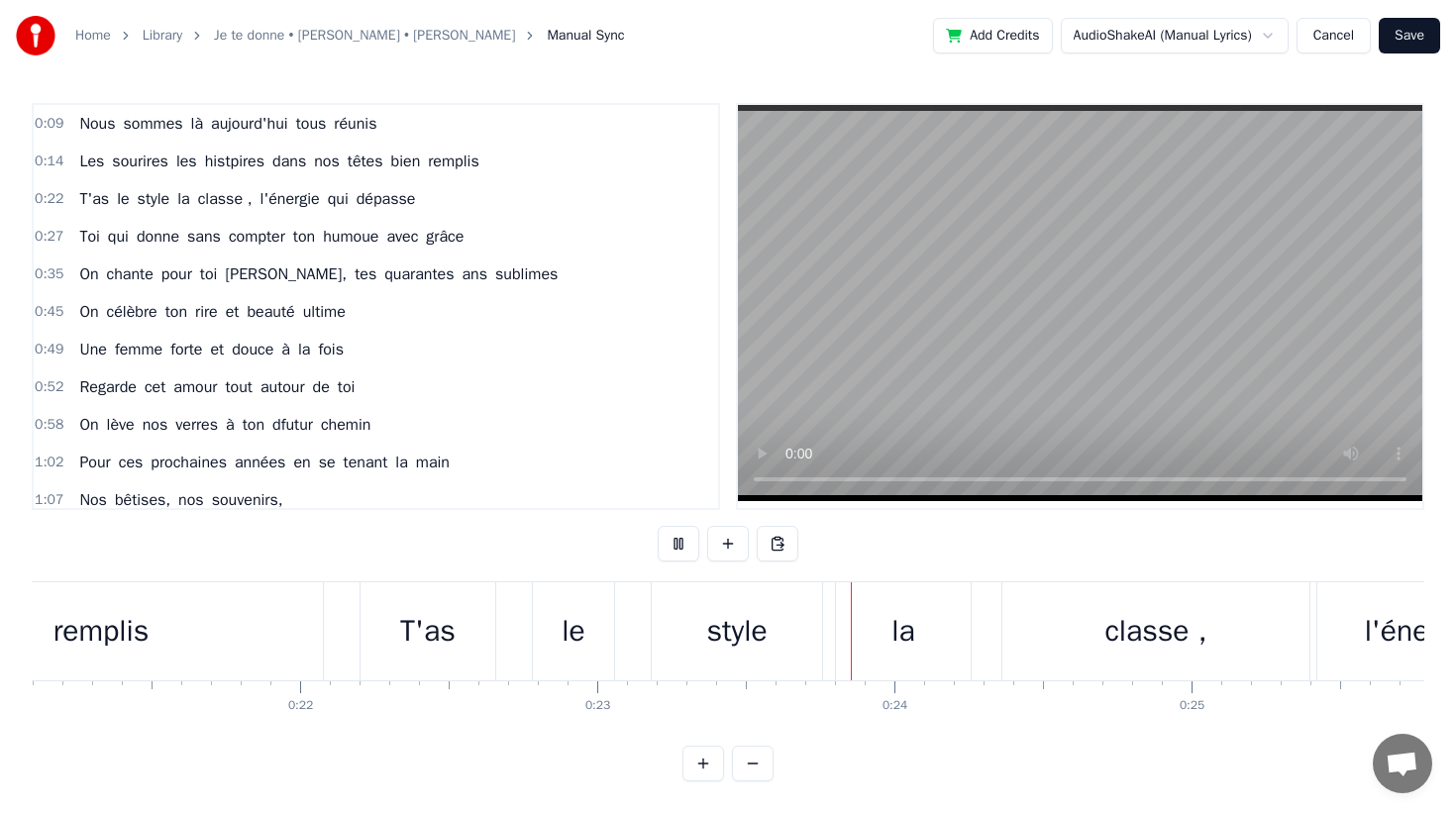 click on "0:09 Nous sommes là [DATE] tous réunis 0:14 Les sourires les histpires dans nos têtes bien remplis 0:22 T'as le style la classe , l'énergie qui dépasse 0:27 Toi qui donne sans compter ton humoue avec grâce 0:35 On chante pour toi [PERSON_NAME], tes quarantes ans sublimes 0:45 On célèbre ton rire et beauté ultime 0:49 Une femme forte et douce à la fois 0:52 Regarde cet amour tout autour de toi 0:58 On lève nos verres à ton dfutur chemin 1:02 Pour ces prochaines années en se tenant la main 1:07 Nos bêtises, nos souvenirs, 1:10 Des instants partagés, 1:14 Et des fous rires à pleurer. 1:17 On te donne nos chansons, 1:19 Nos gâteaux, nos ballons, 1:20 Et tout l’amour qu’on a 1:22 Pour toi, [PERSON_NAME], ce jour- là ! 1:27 On te chante, [PERSON_NAME], 1:28 Pour tes quarante ans divins, 1:31 Toi qui donnes sans compter, 1:36 Ton humour et ta bonté. 1:40 On te donne, [PERSON_NAME], 1:41 Tous ces mots qu'on imagine, 1:44 Pour te dire que dans nos vies, 1:46 Tu es un vrai cadeau d’amie. 1:51 On se moque (un peu)" at bounding box center [728, 442] 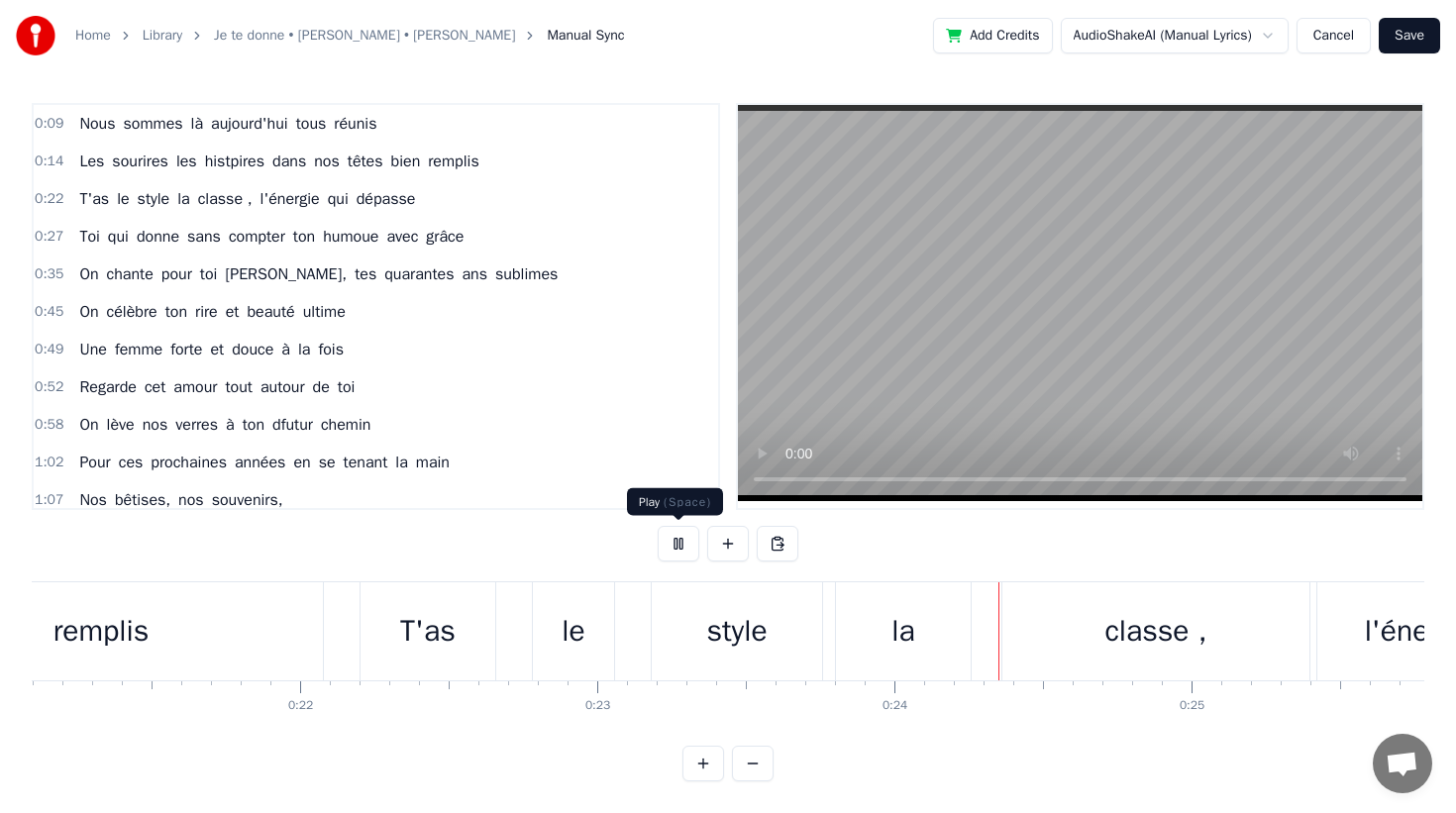 click at bounding box center [678, 544] 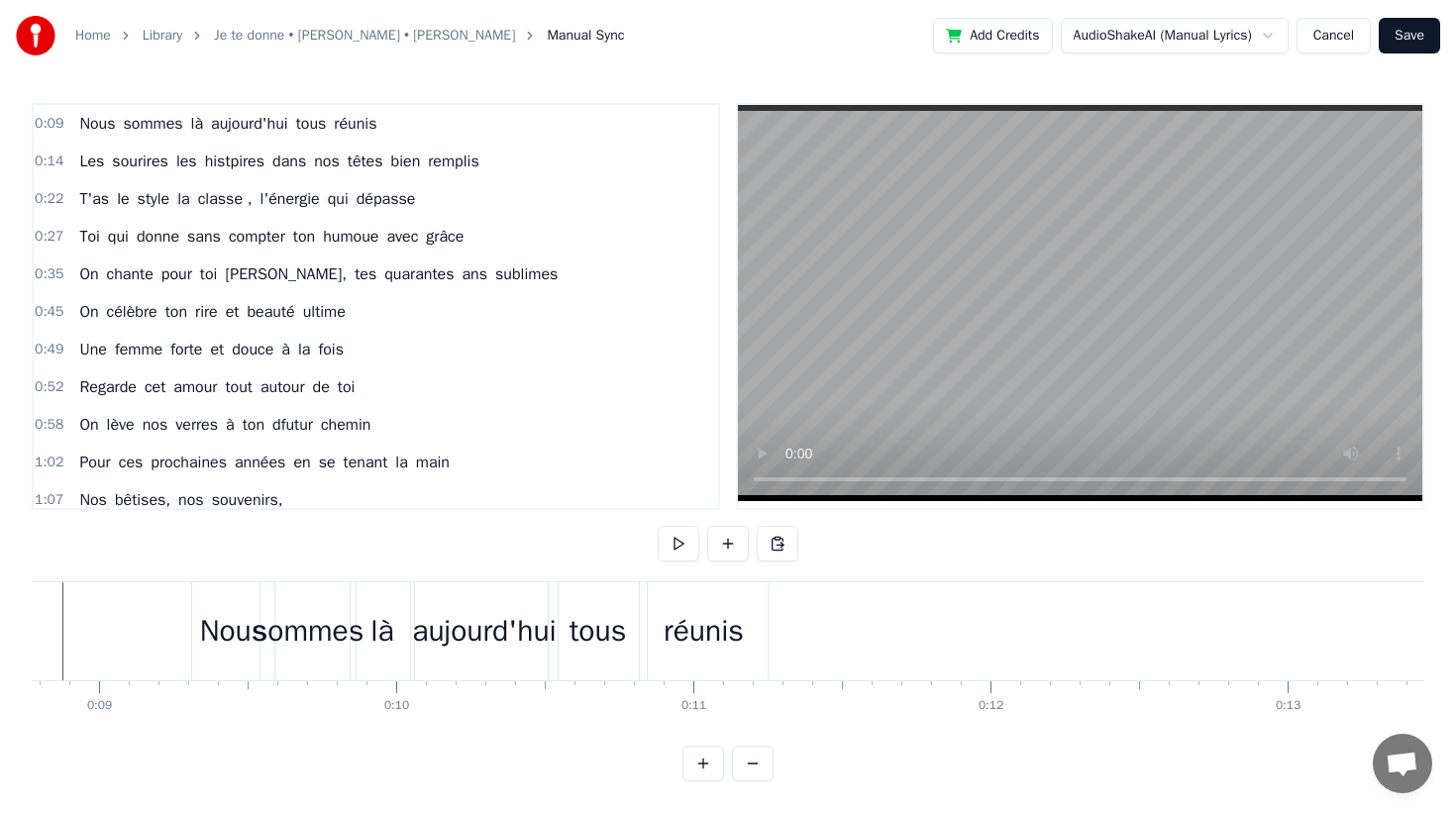 scroll, scrollTop: 0, scrollLeft: 2591, axis: horizontal 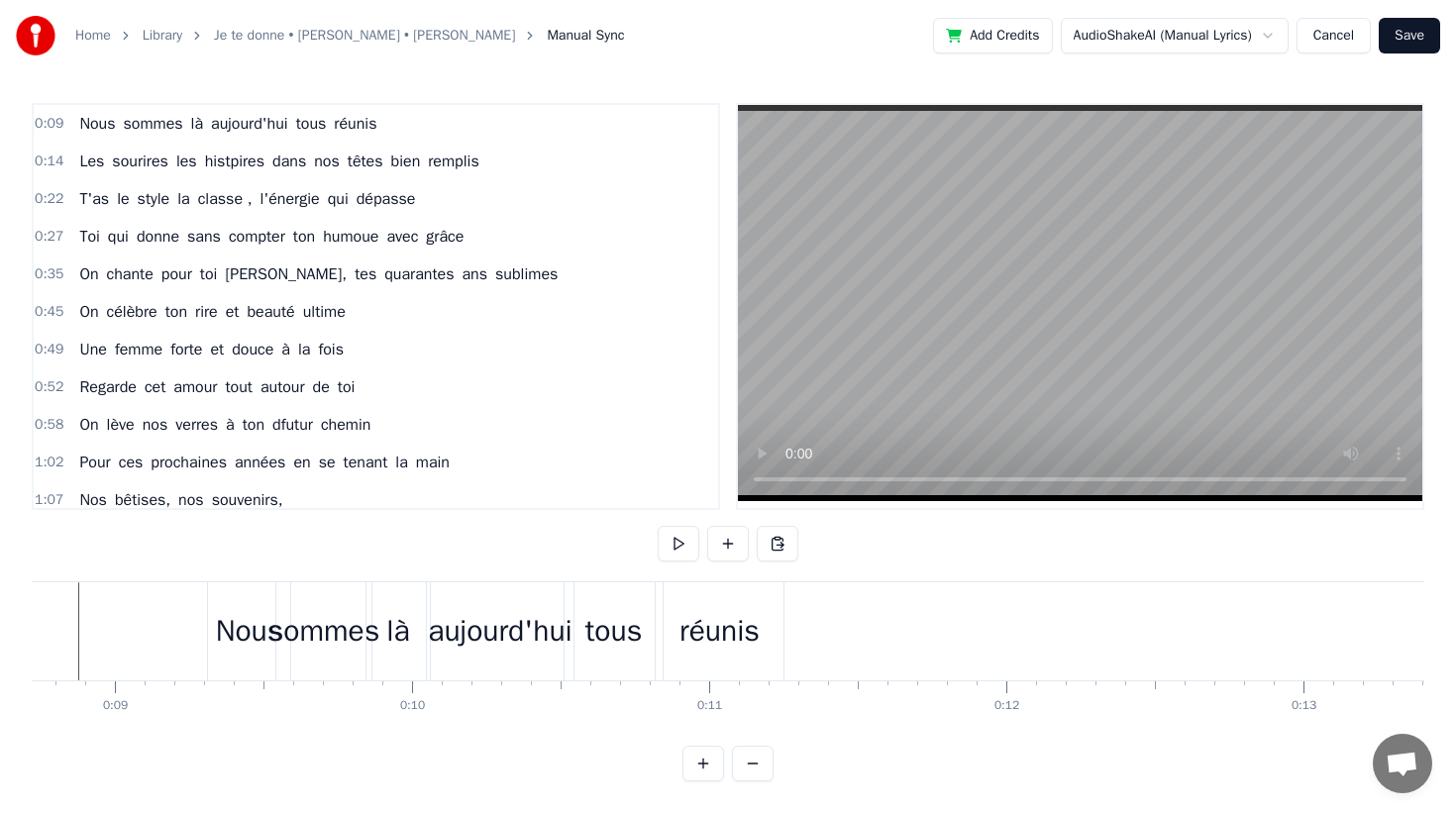click on "réunis" at bounding box center (719, 631) 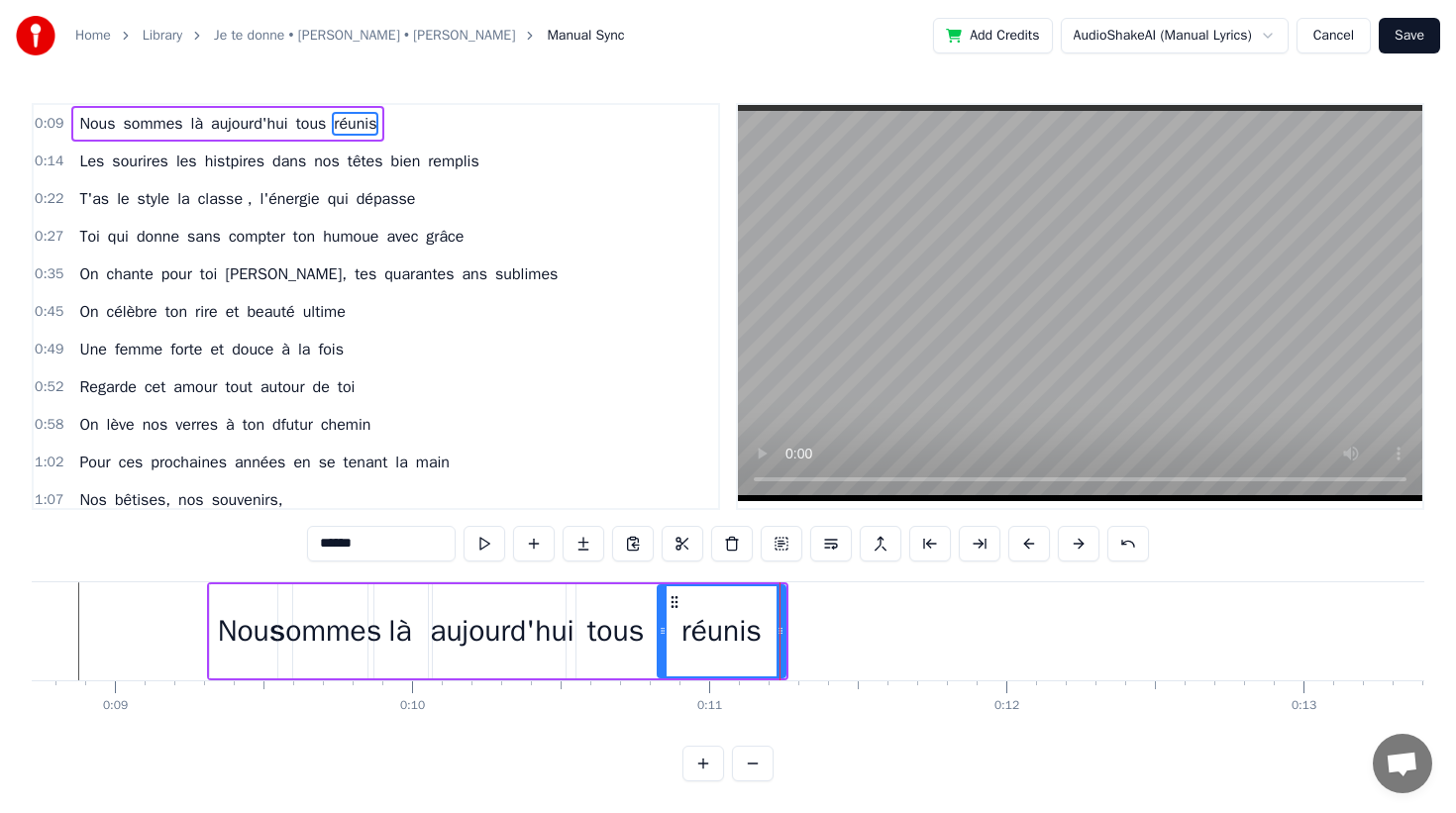 click on "0:09 Nous sommes là [DATE] tous réunis 0:14 Les sourires les histpires dans nos têtes bien remplis 0:22 T'as le style la classe , l'énergie qui dépasse 0:27 Toi qui donne sans compter ton humoue avec grâce 0:35 On chante pour toi [PERSON_NAME], tes quarantes ans sublimes 0:45 On célèbre ton rire et beauté ultime 0:49 Une femme forte et douce à la fois 0:52 Regarde cet amour tout autour de toi 0:58 On lève nos verres à ton dfutur chemin 1:02 Pour ces prochaines années en se tenant la main 1:07 Nos bêtises, nos souvenirs, 1:10 Des instants partagés, 1:14 Et des fous rires à pleurer. 1:17 On te donne nos chansons, 1:19 Nos gâteaux, nos ballons, 1:20 Et tout l’amour qu’on a 1:22 Pour toi, [PERSON_NAME], ce jour- là ! 1:27 On te chante, [PERSON_NAME], 1:28 Pour tes quarante ans divins, 1:31 Toi qui donnes sans compter, 1:36 Ton humour et ta bonté. 1:40 On te donne, [PERSON_NAME], 1:41 Tous ces mots qu'on imagine, 1:44 Pour te dire que dans nos vies, 1:46 Tu es un vrai cadeau d’amie. 1:51 On se moque (un peu)" at bounding box center (728, 442) 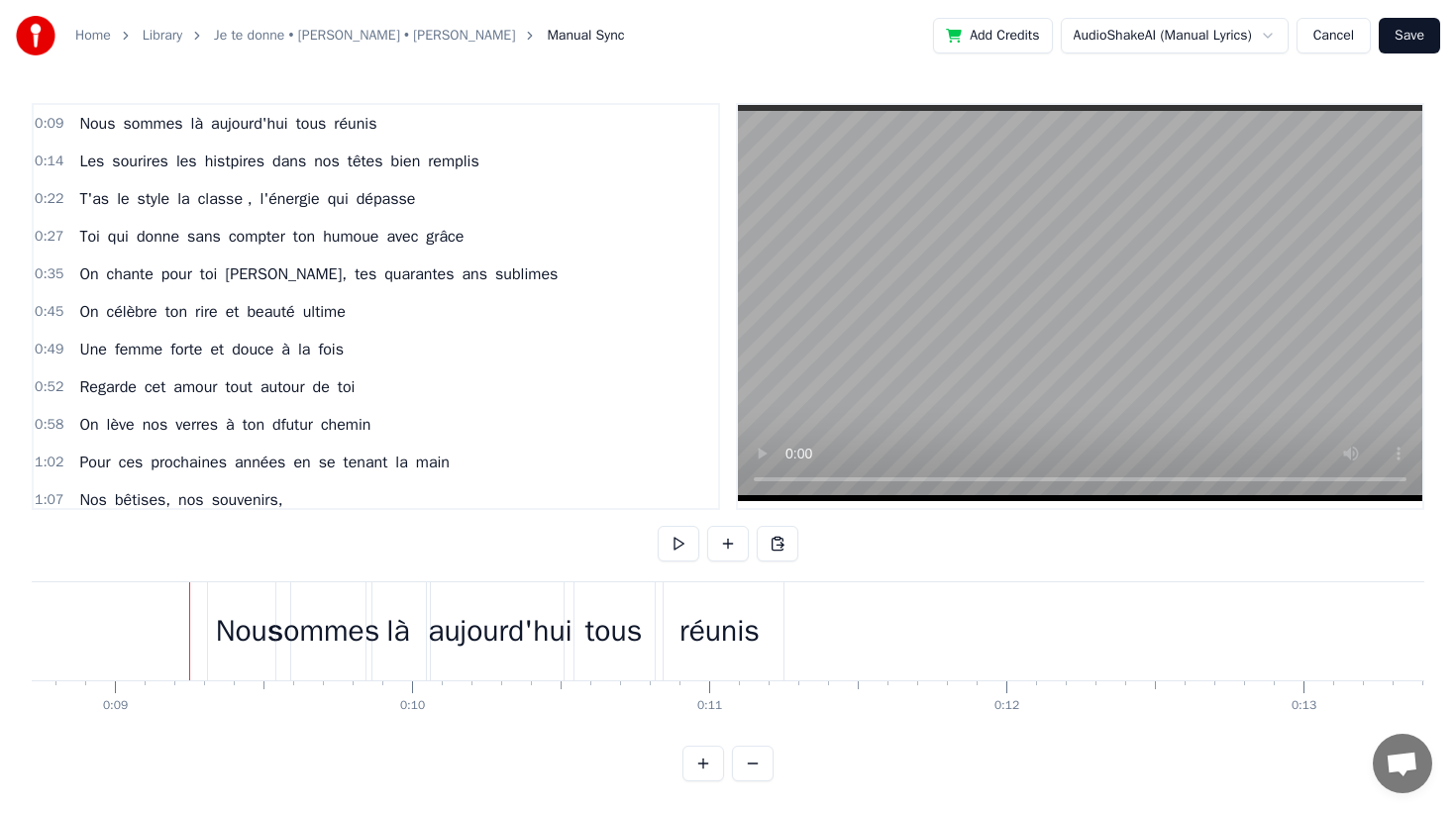 click at bounding box center (678, 544) 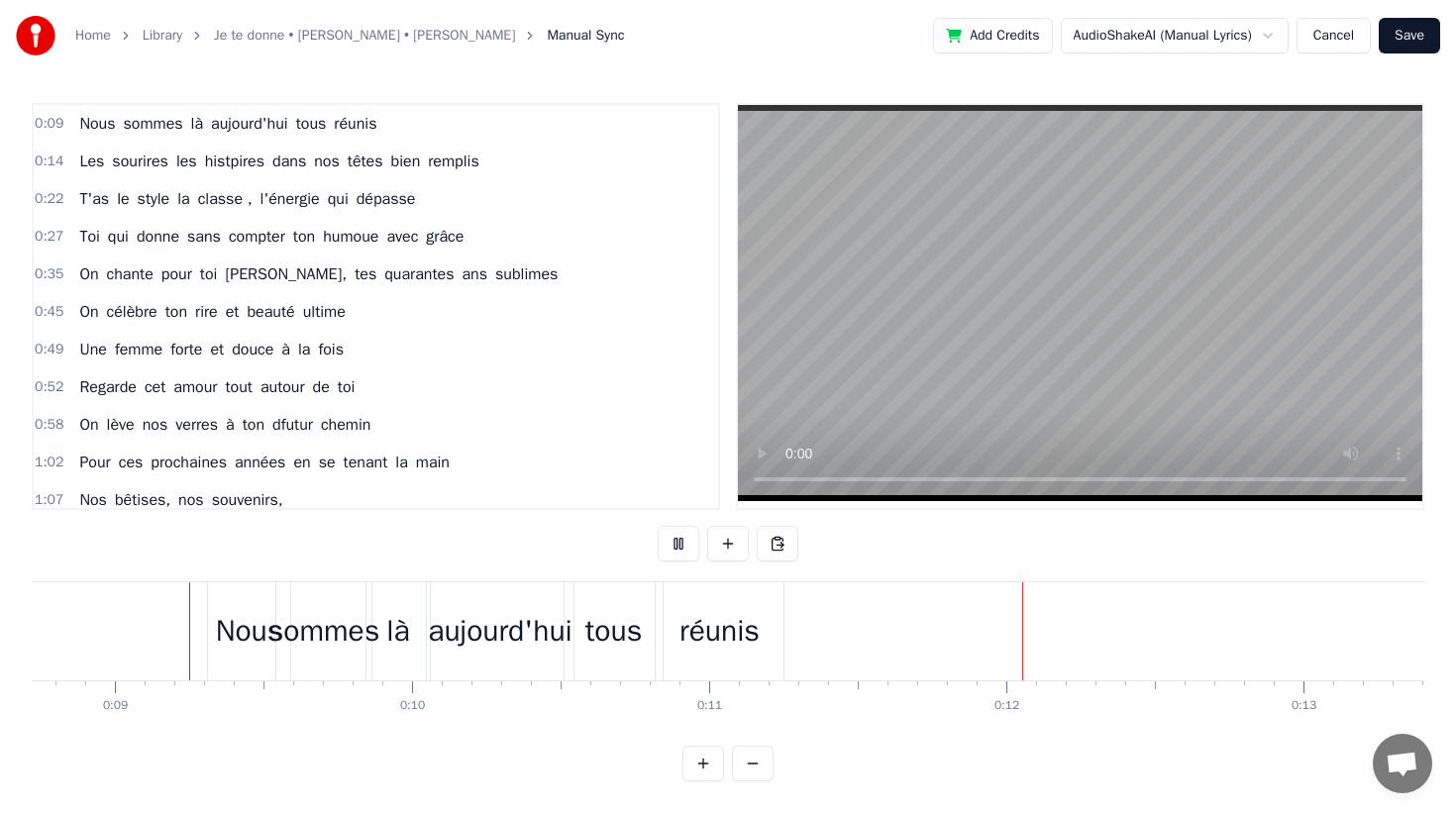 click at bounding box center [678, 544] 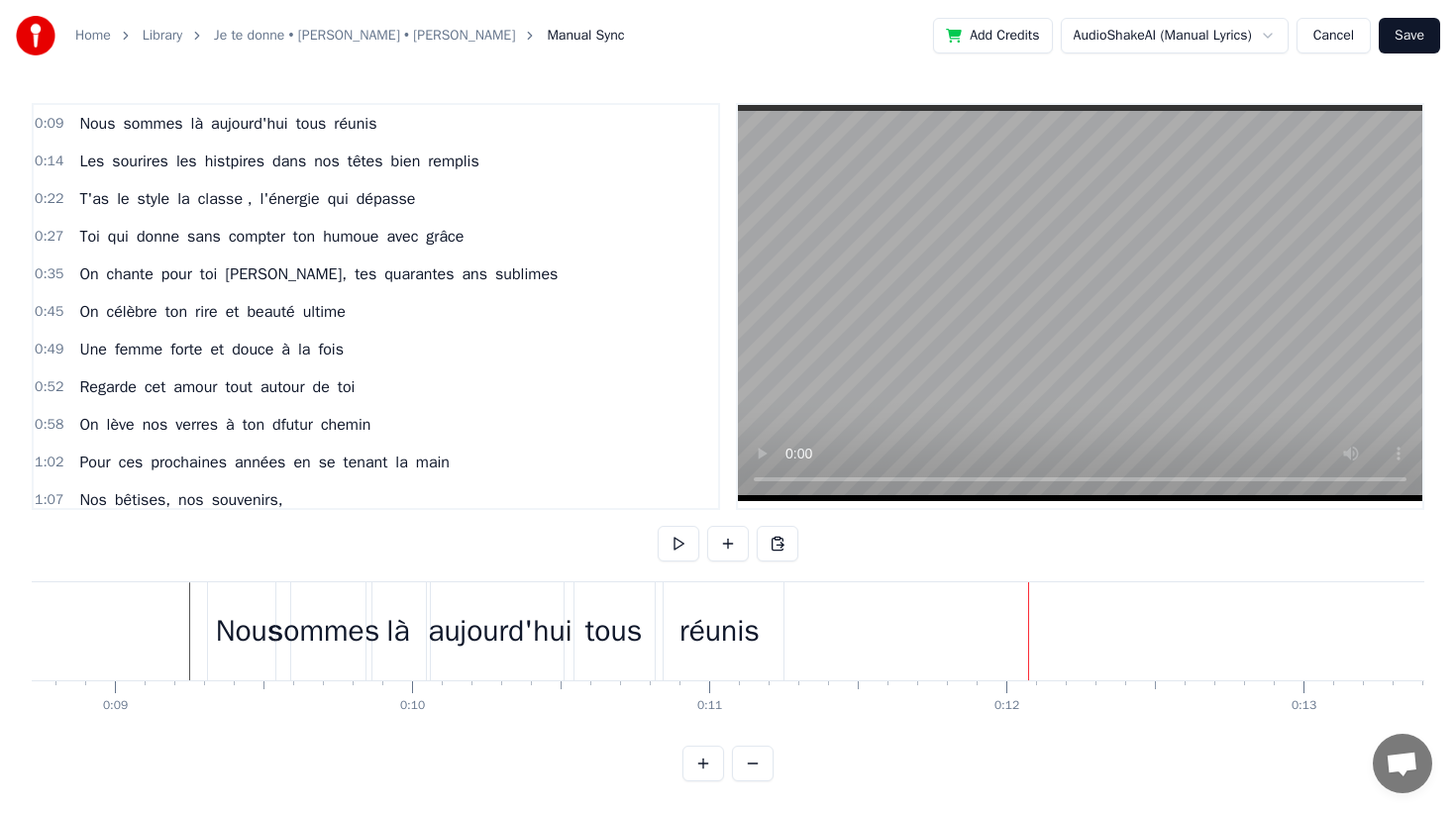 click on "réunis" at bounding box center [719, 631] 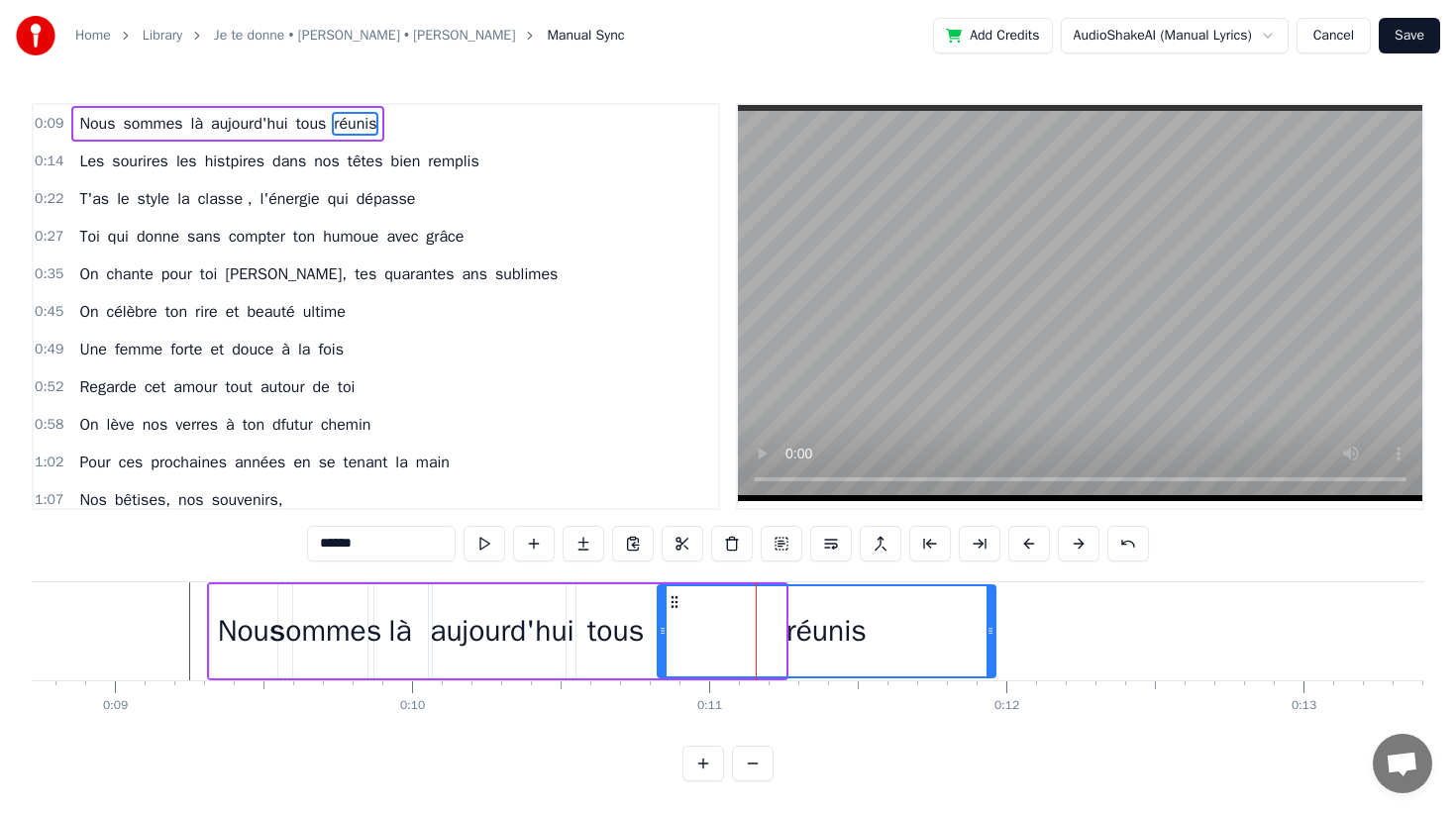 drag, startPoint x: 780, startPoint y: 665, endPoint x: 988, endPoint y: 644, distance: 209.05741 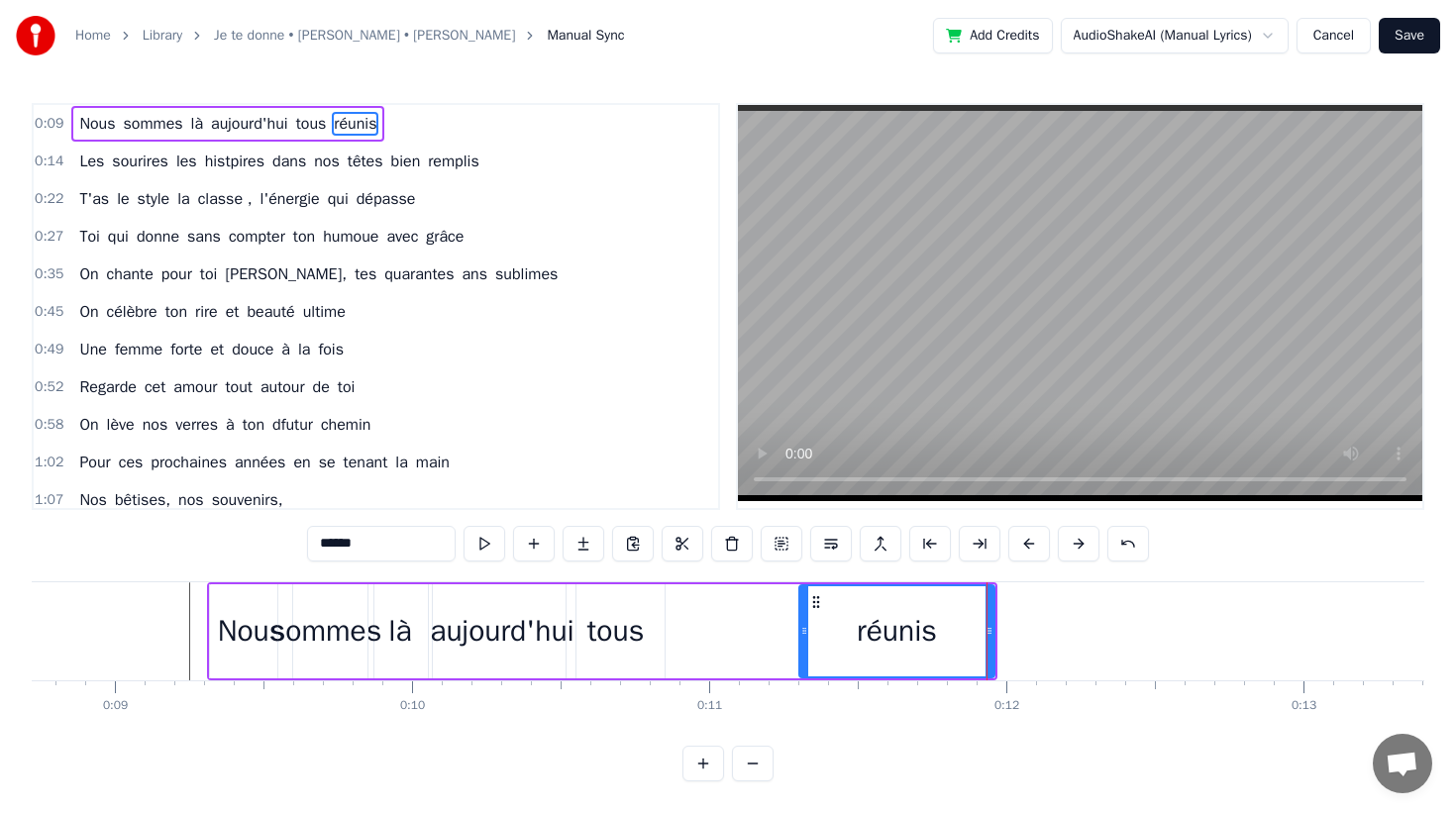 drag, startPoint x: 662, startPoint y: 632, endPoint x: 800, endPoint y: 621, distance: 138.43771 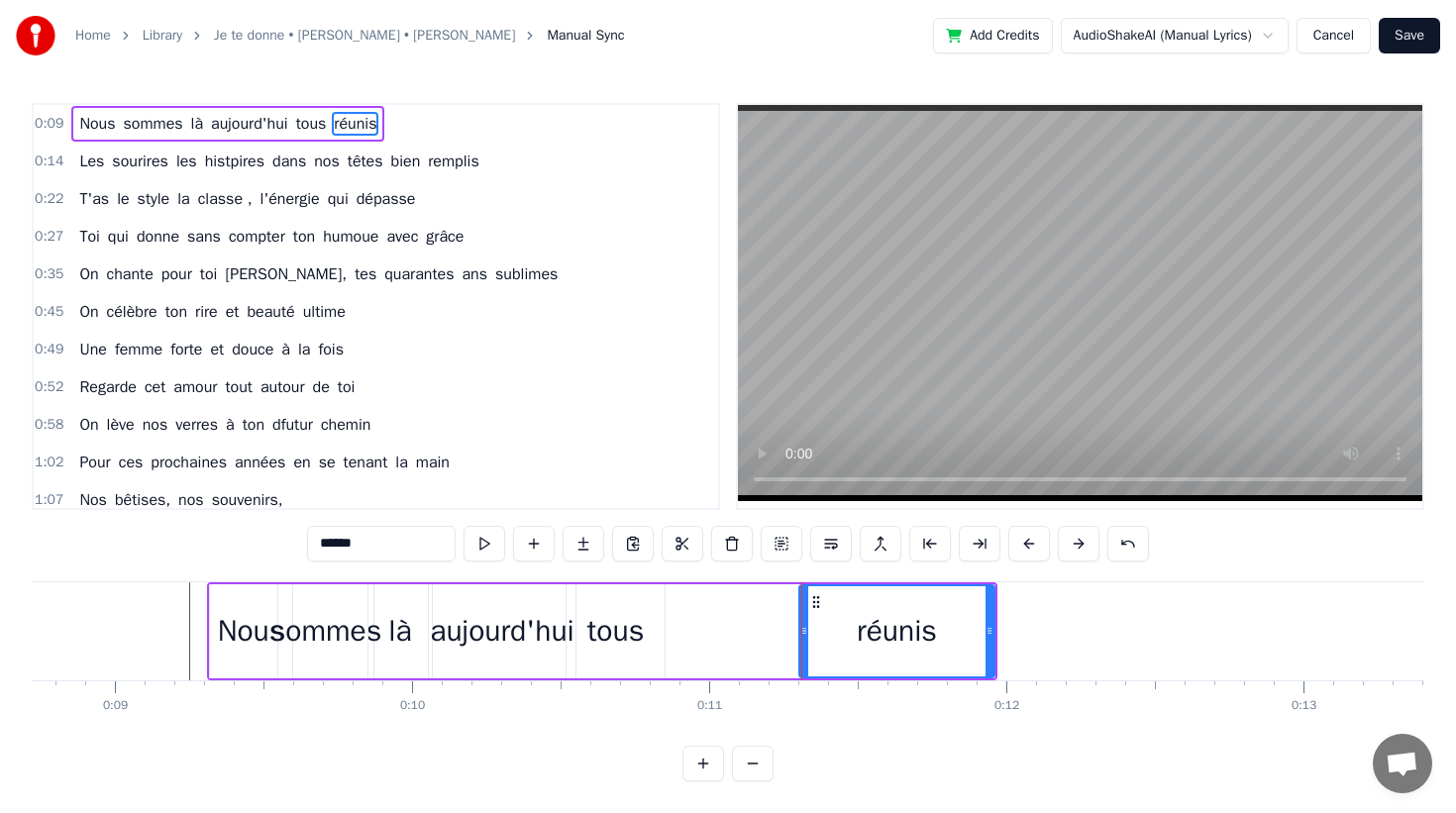 click on "tous" at bounding box center (616, 631) 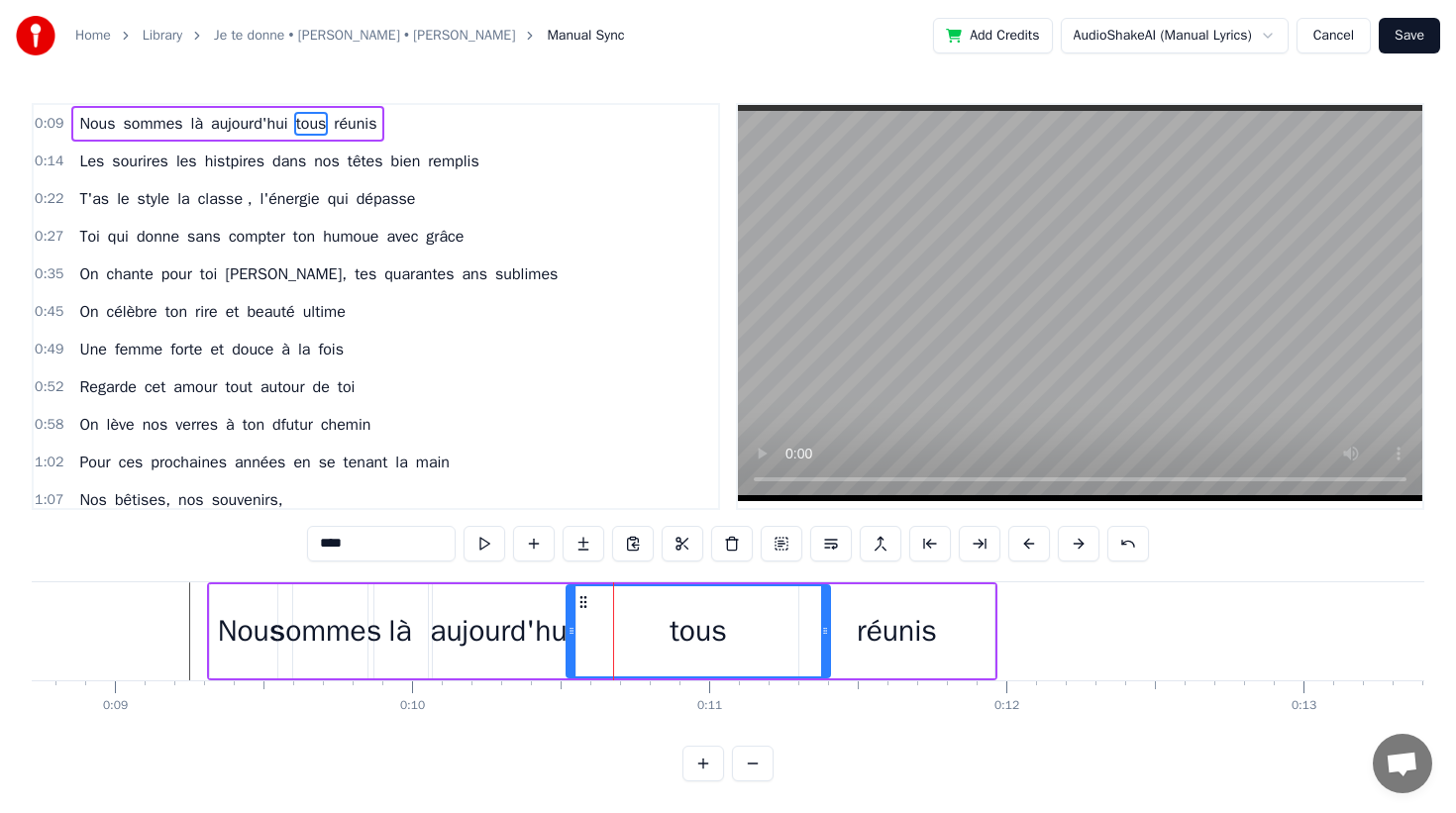 drag, startPoint x: 658, startPoint y: 630, endPoint x: 823, endPoint y: 630, distance: 165 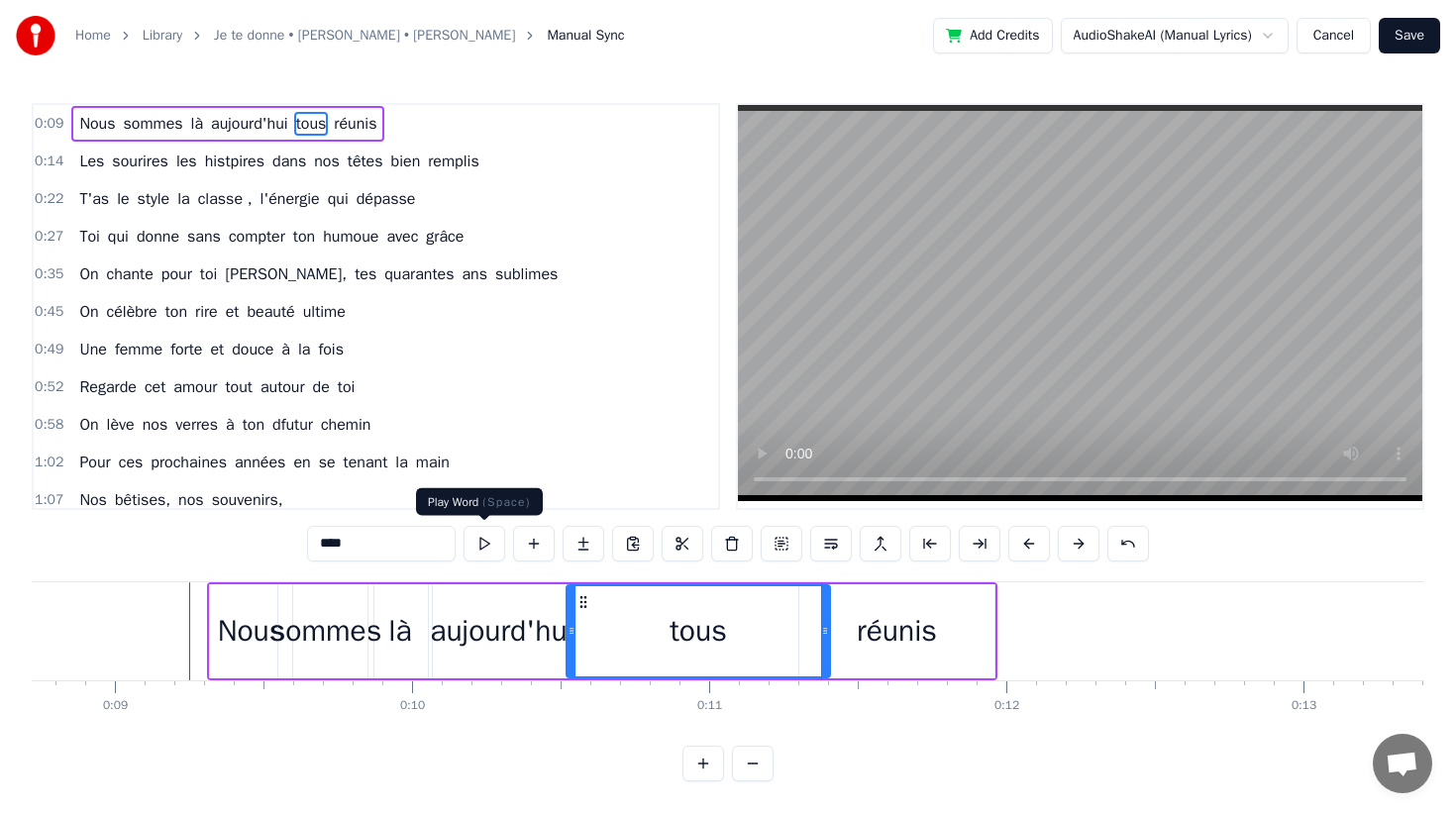 click at bounding box center (484, 544) 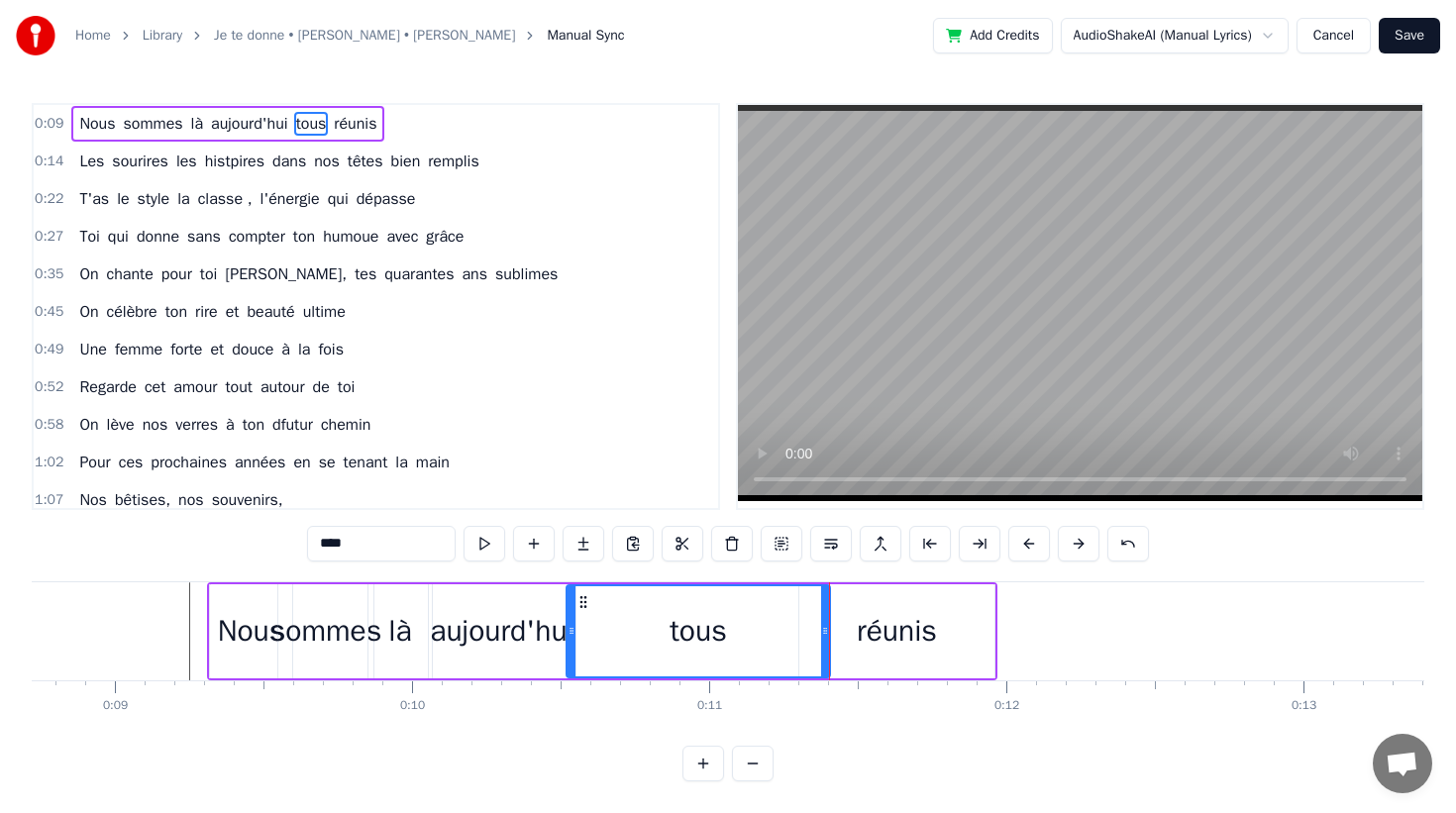 click on "0:09 Nous sommes là [DATE] tous réunis 0:14 Les sourires les histpires dans nos têtes bien remplis 0:22 T'as le style la classe , l'énergie qui dépasse 0:27 Toi qui donne sans compter ton humoue avec grâce 0:35 On chante pour toi [PERSON_NAME], tes quarantes ans sublimes 0:45 On célèbre ton rire et beauté ultime 0:49 Une femme forte et douce à la fois 0:52 Regarde cet amour tout autour de toi 0:58 On lève nos verres à ton dfutur chemin 1:02 Pour ces prochaines années en se tenant la main 1:07 Nos bêtises, nos souvenirs, 1:10 Des instants partagés, 1:14 Et des fous rires à pleurer. 1:17 On te donne nos chansons, 1:19 Nos gâteaux, nos ballons, 1:20 Et tout l’amour qu’on a 1:22 Pour toi, [PERSON_NAME], ce jour- là ! 1:27 On te chante, [PERSON_NAME], 1:28 Pour tes quarante ans divins, 1:31 Toi qui donnes sans compter, 1:36 Ton humour et ta bonté. 1:40 On te donne, [PERSON_NAME], 1:41 Tous ces mots qu'on imagine, 1:44 Pour te dire que dans nos vies, 1:46 Tu es un vrai cadeau d’amie. 1:51 On se moque (un peu)" at bounding box center [728, 442] 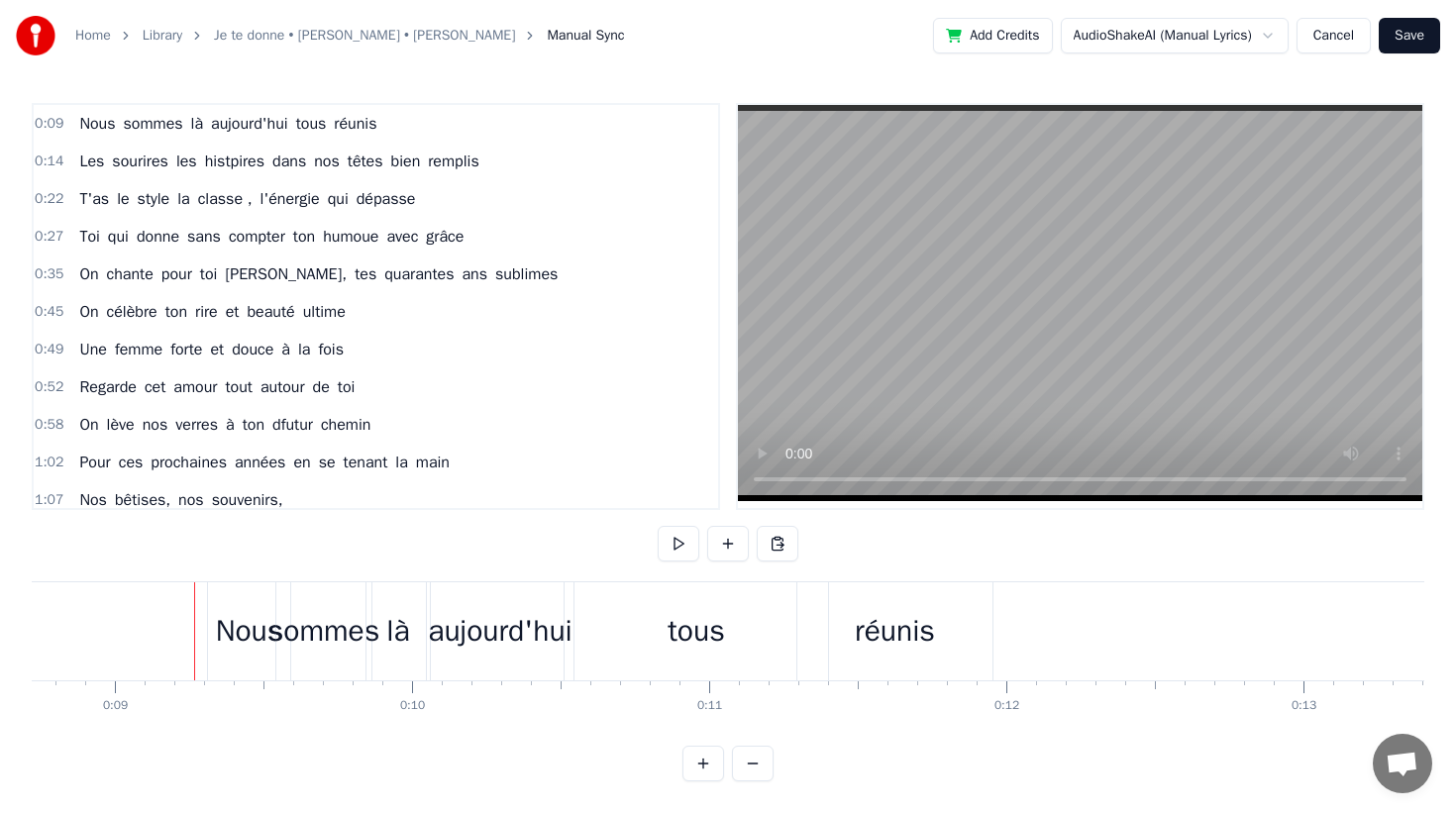 click at bounding box center [32991, 631] 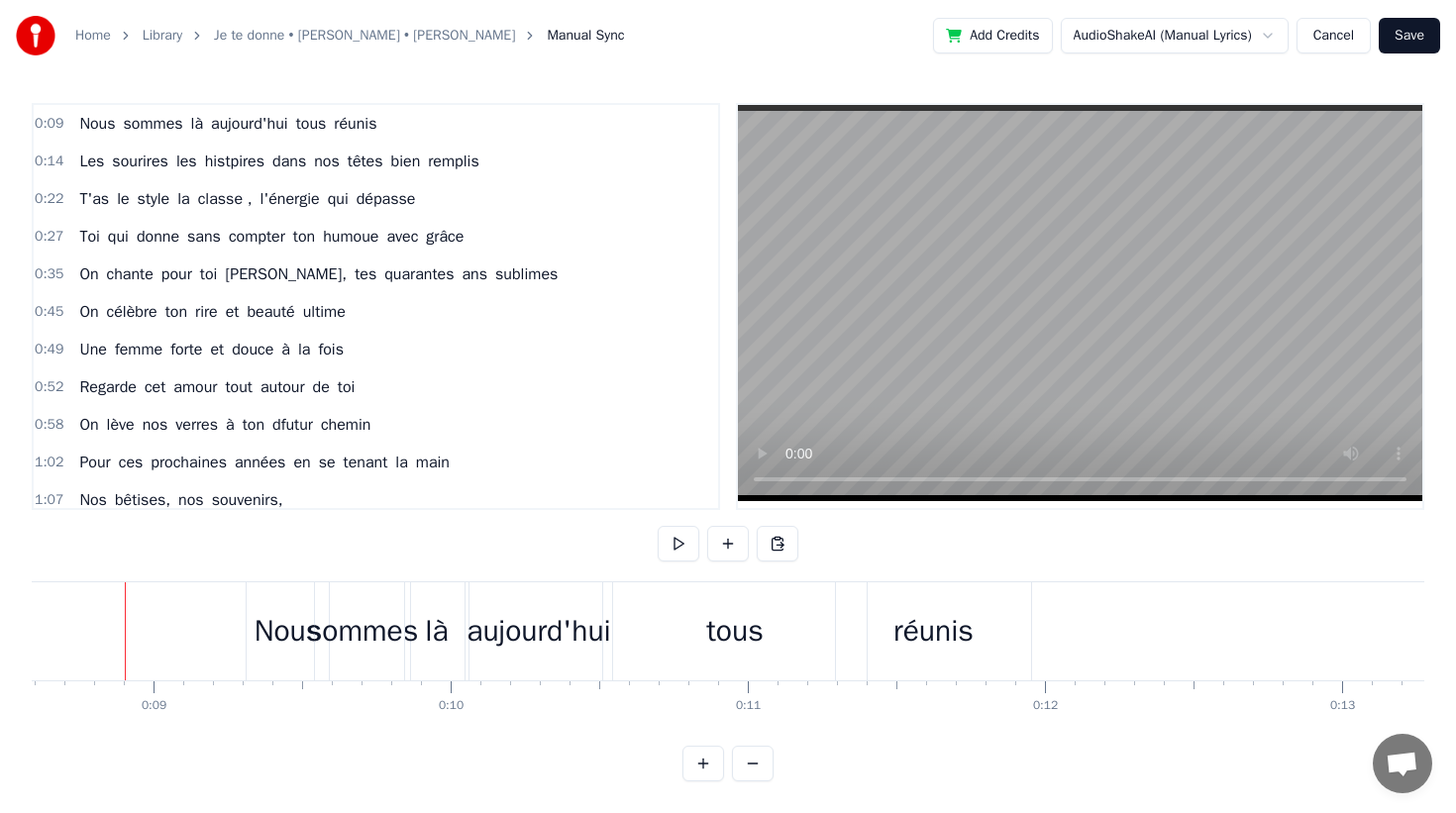 scroll, scrollTop: 0, scrollLeft: 2547, axis: horizontal 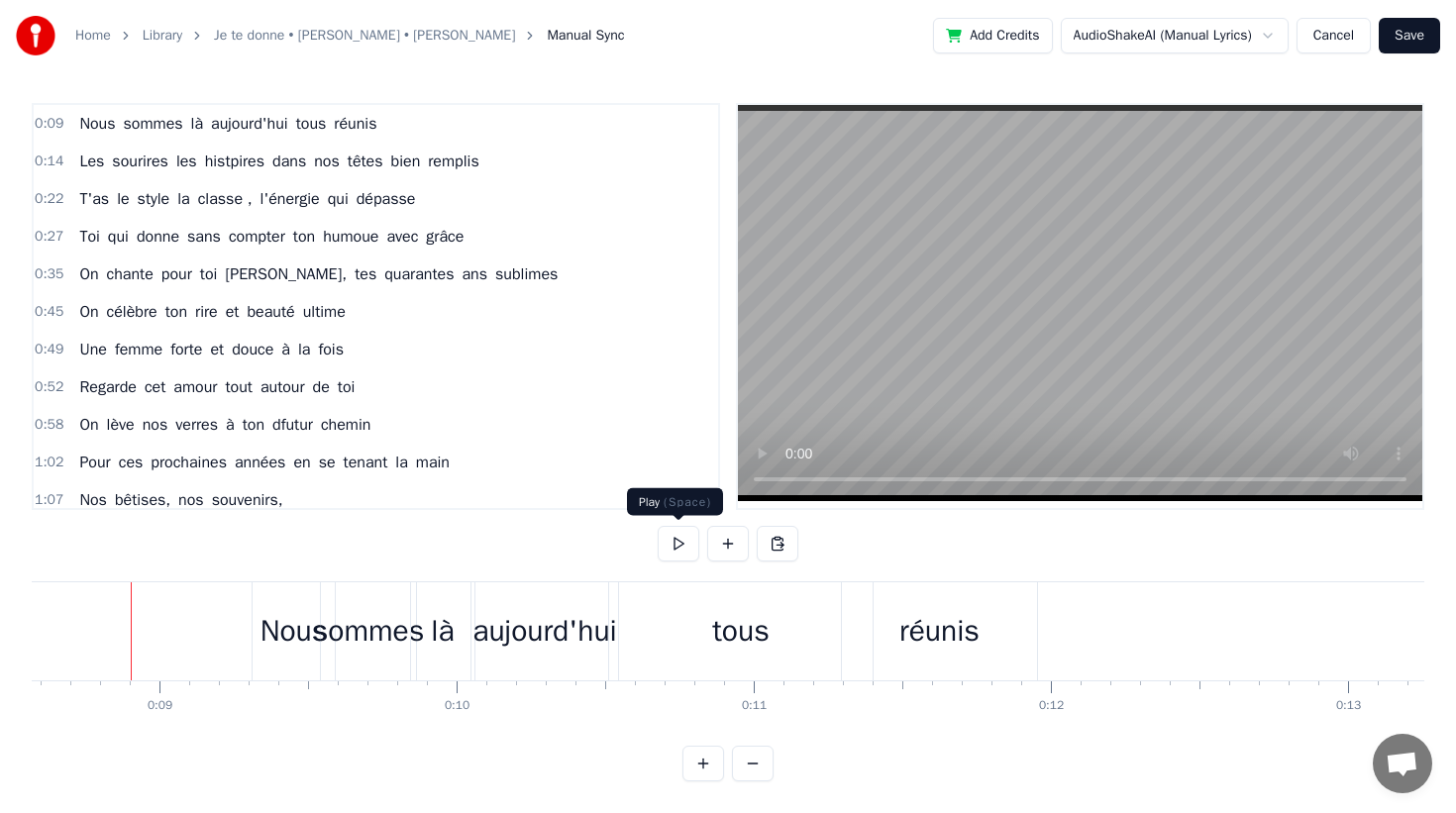 click at bounding box center (678, 544) 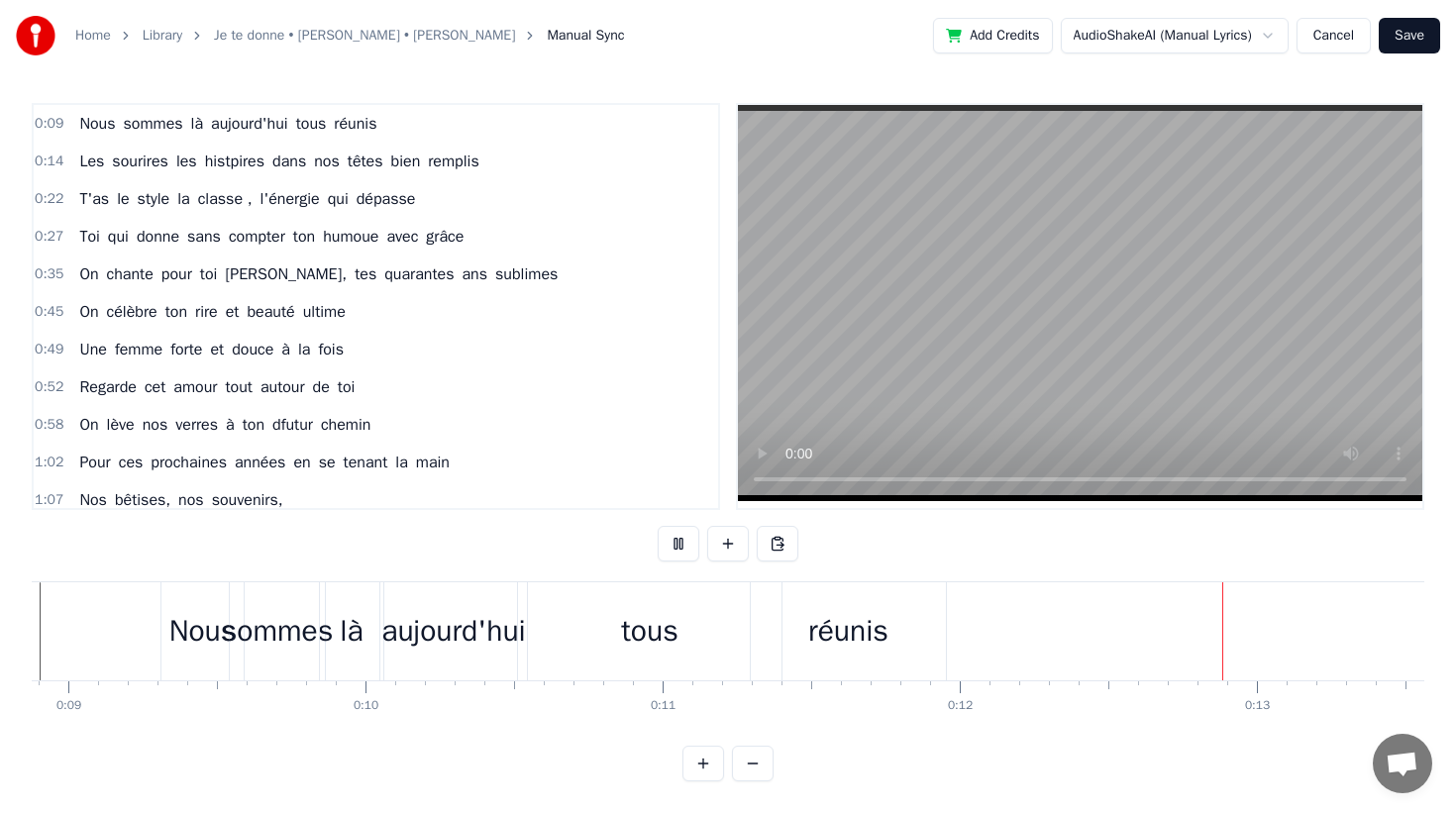 click at bounding box center (678, 544) 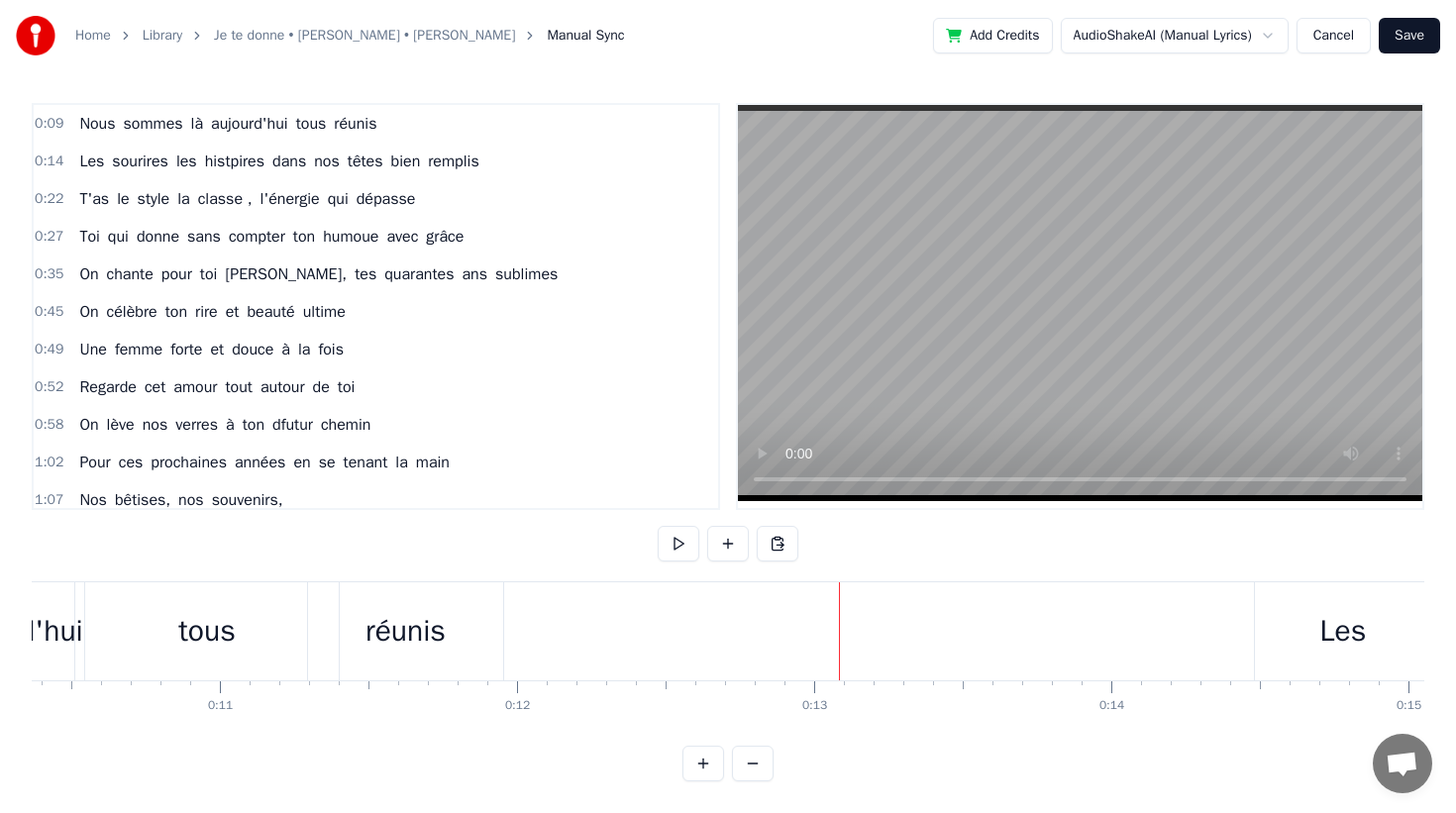 scroll, scrollTop: 0, scrollLeft: 3080, axis: horizontal 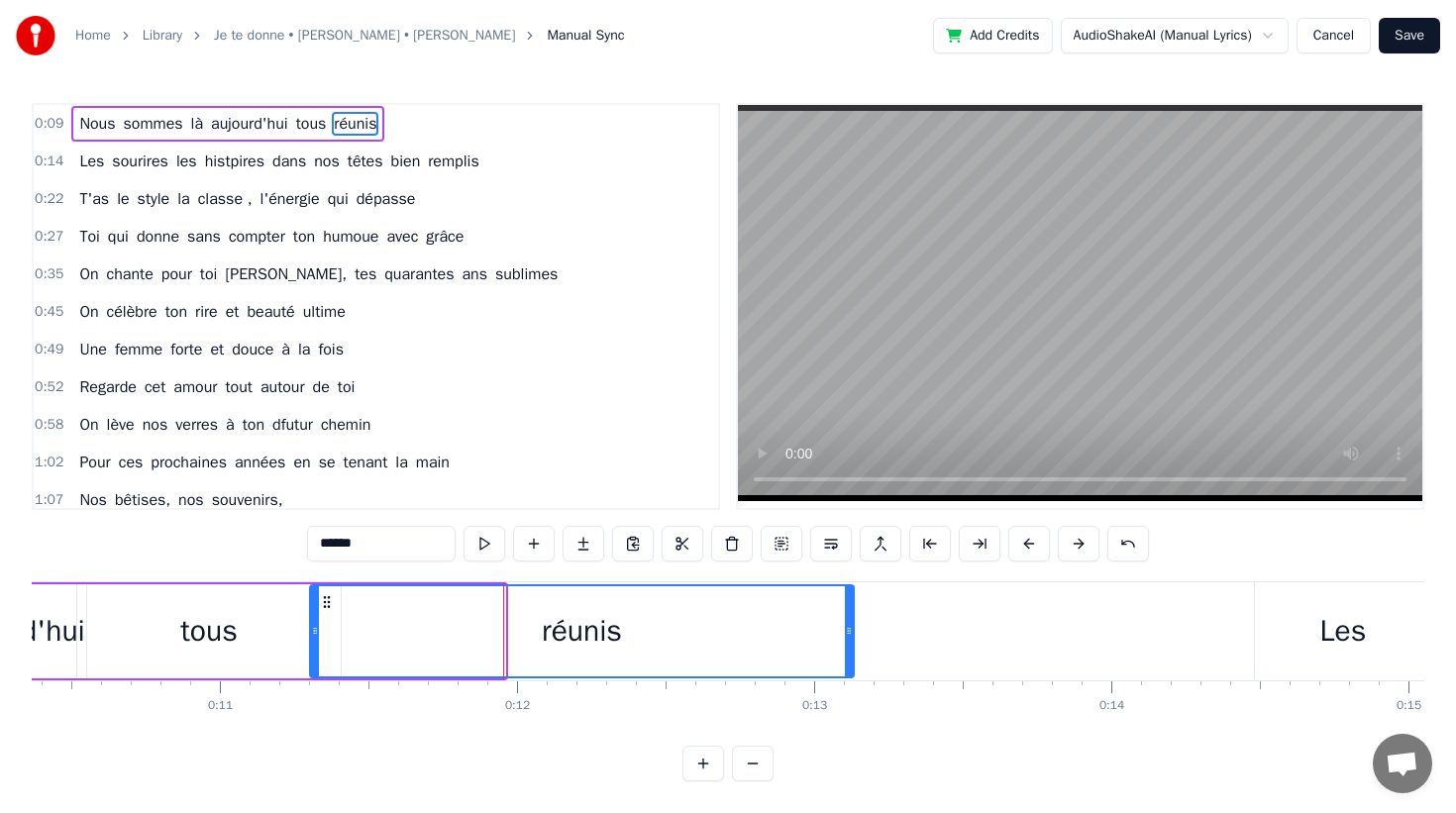 drag, startPoint x: 501, startPoint y: 628, endPoint x: 850, endPoint y: 638, distance: 349.14324 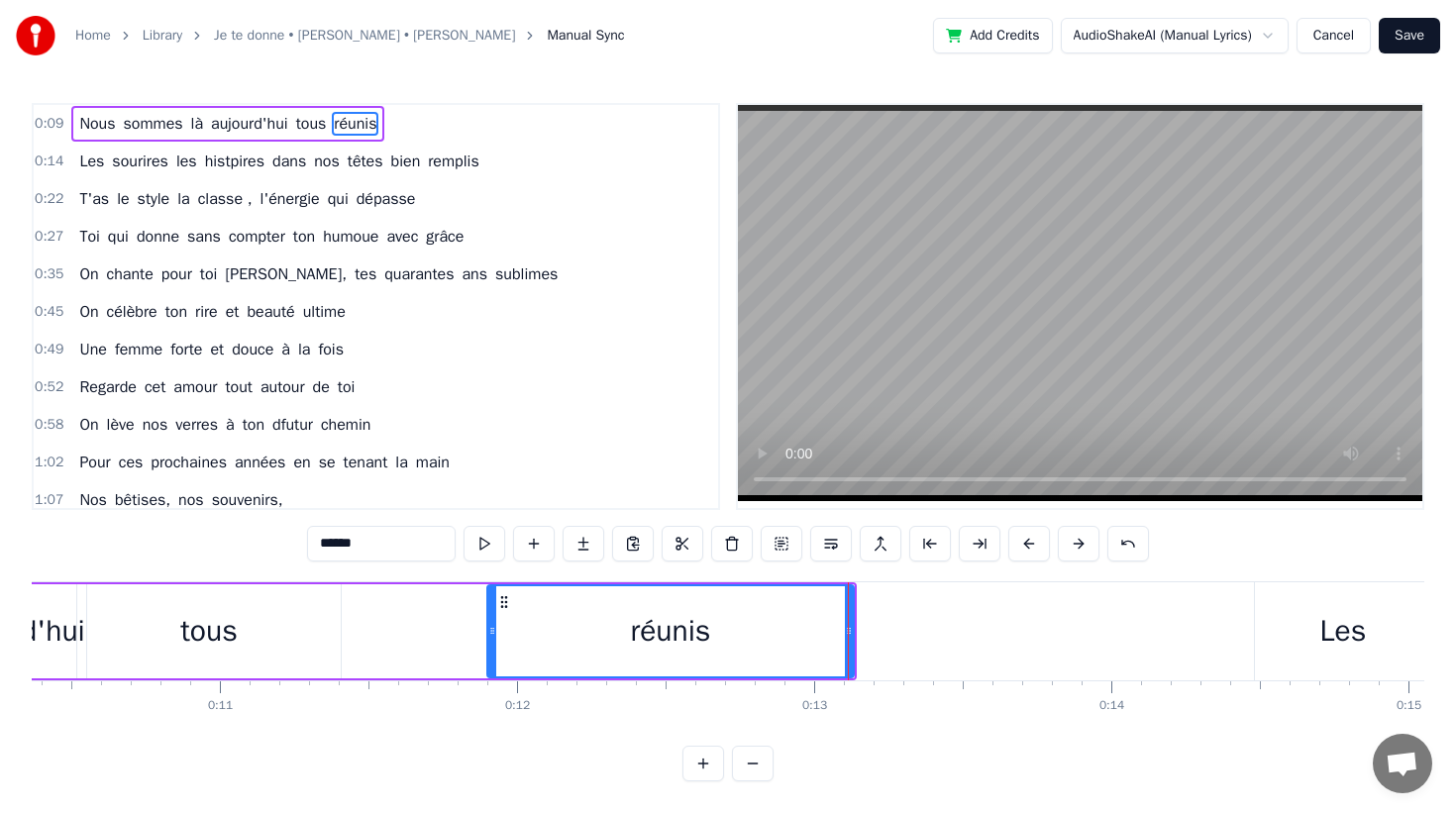 drag, startPoint x: 314, startPoint y: 632, endPoint x: 491, endPoint y: 633, distance: 177.00282 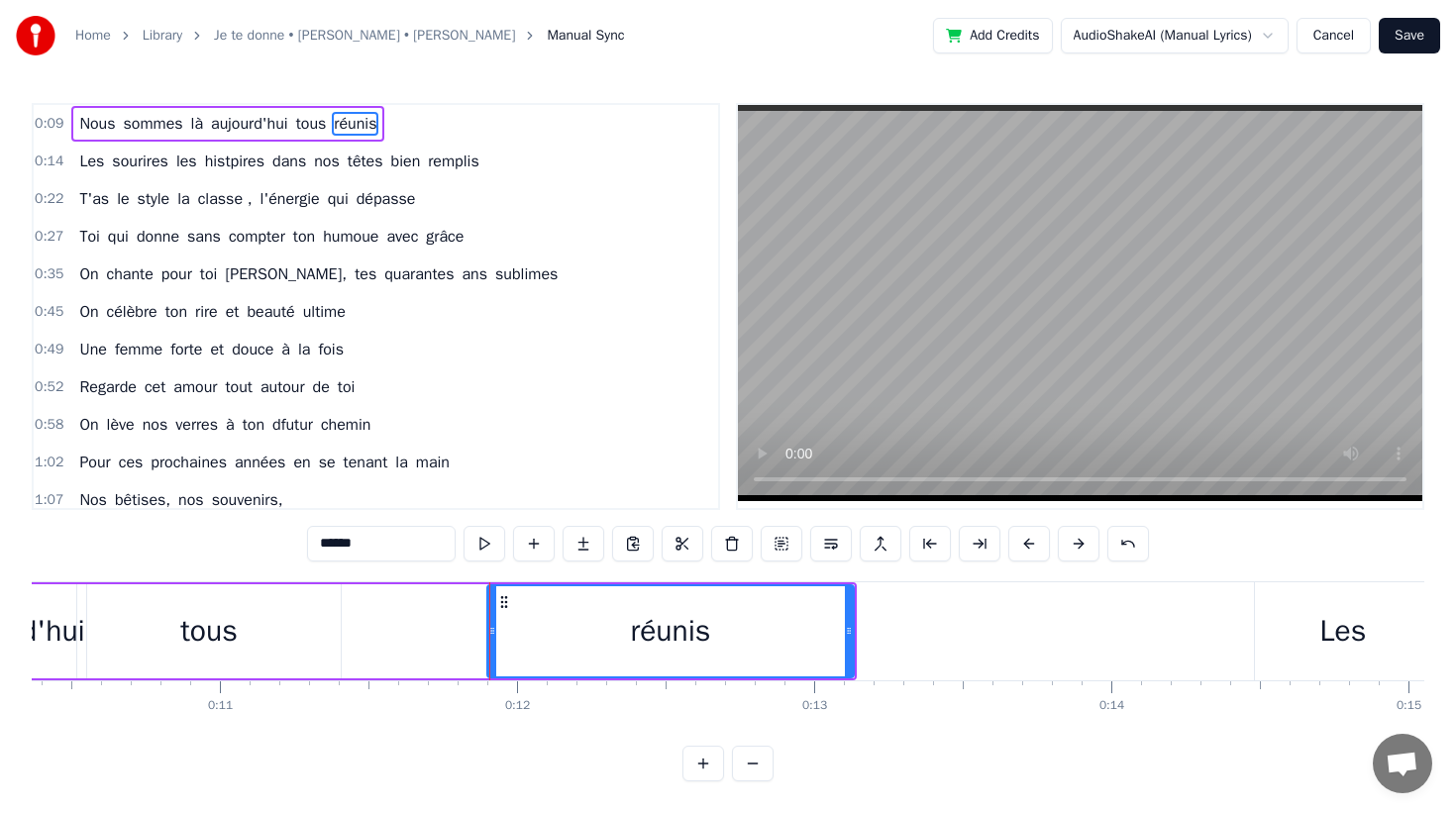 click 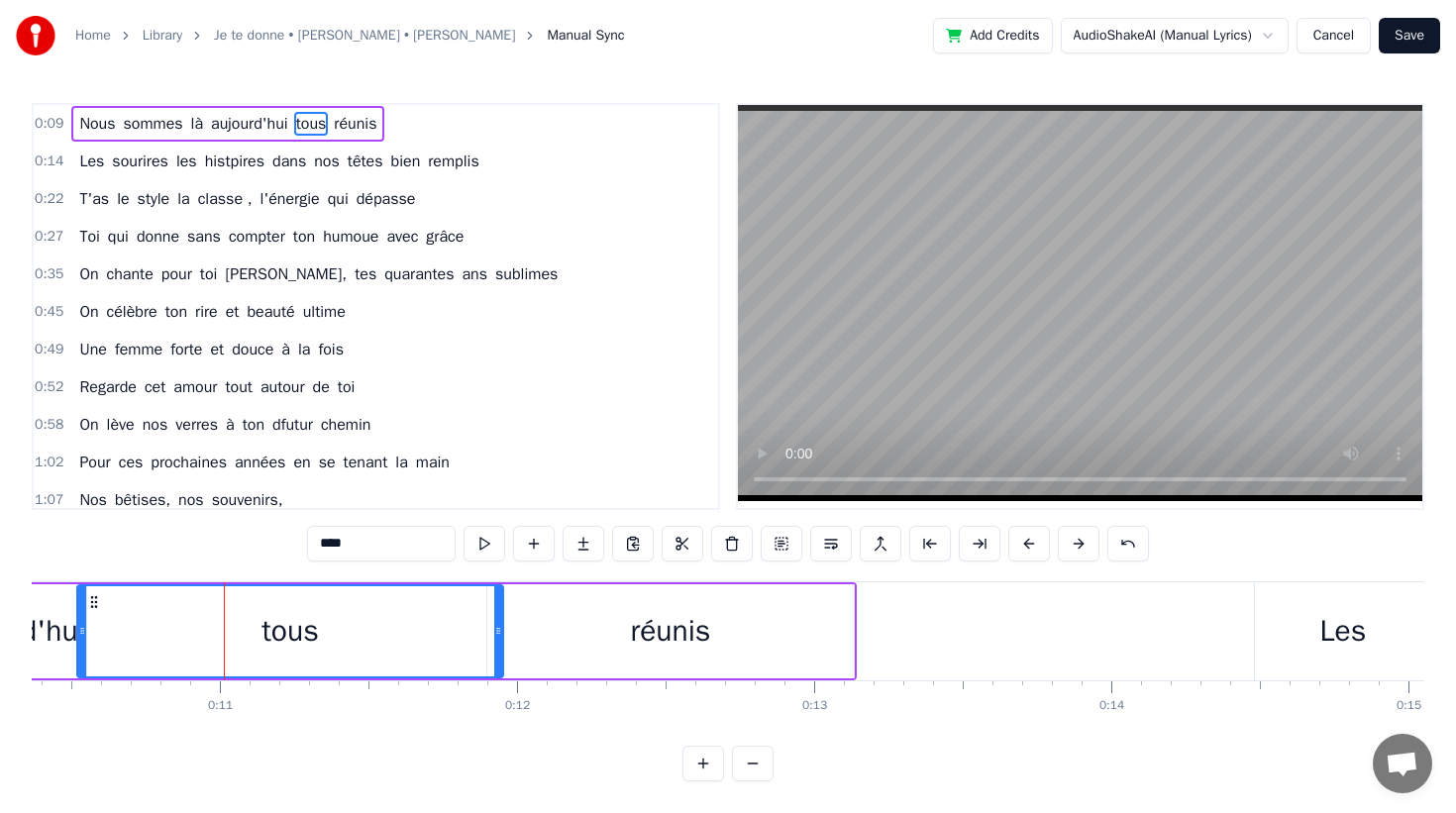 drag, startPoint x: 336, startPoint y: 632, endPoint x: 498, endPoint y: 635, distance: 162.02778 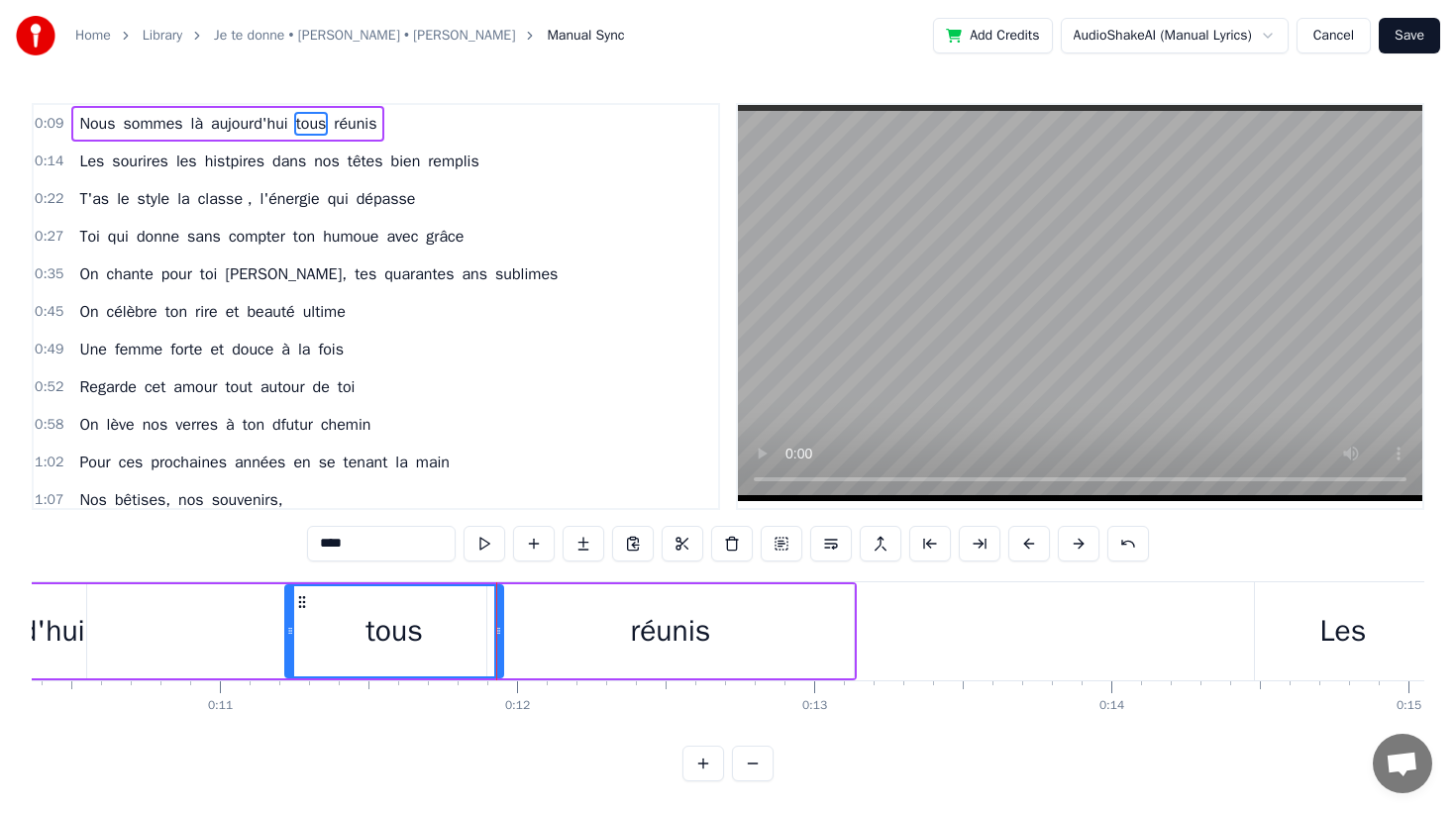drag, startPoint x: 83, startPoint y: 634, endPoint x: 291, endPoint y: 648, distance: 208.47062 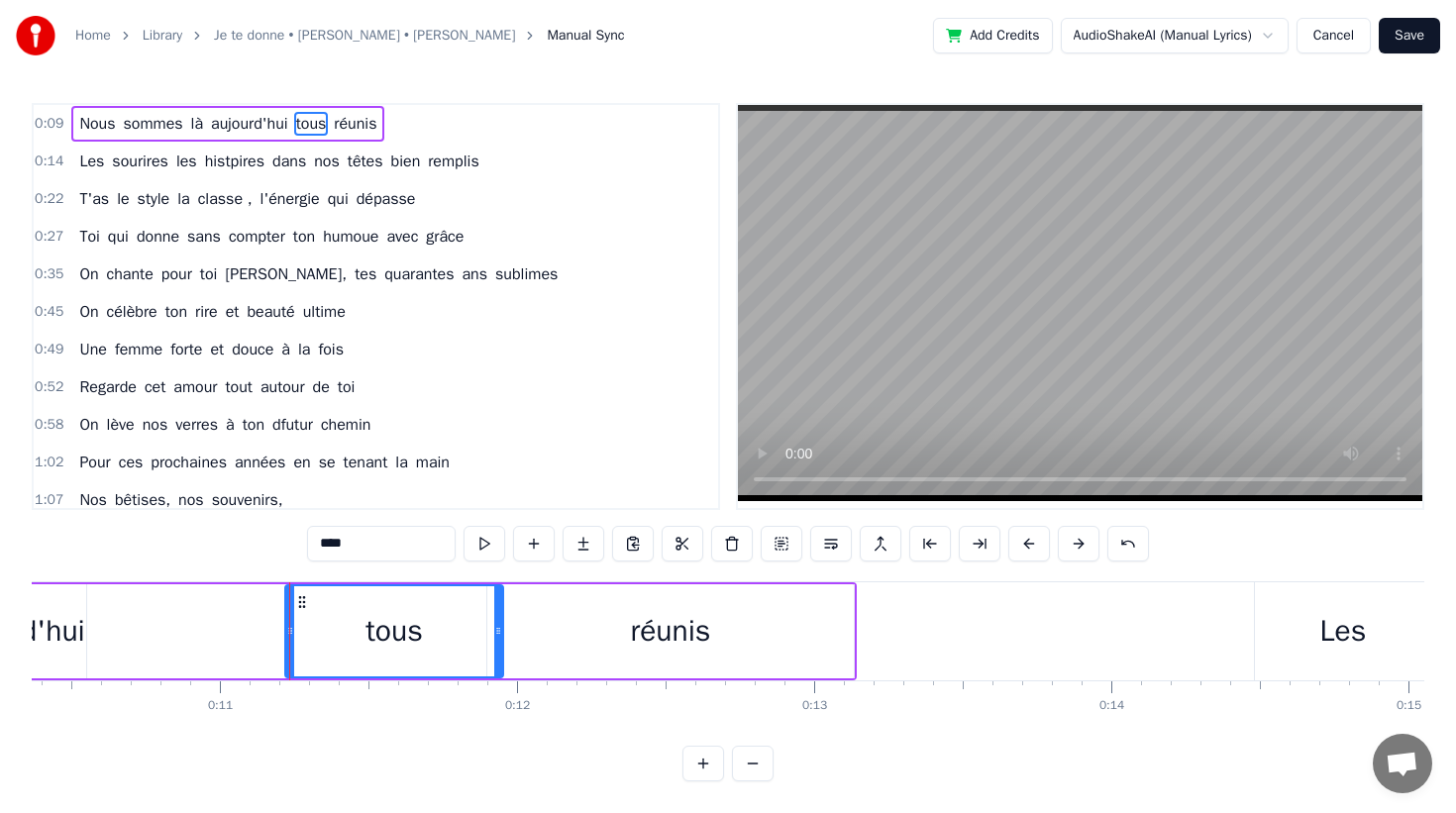 click on "Nous sommes là [DATE] tous réunis" at bounding box center (287, 631) 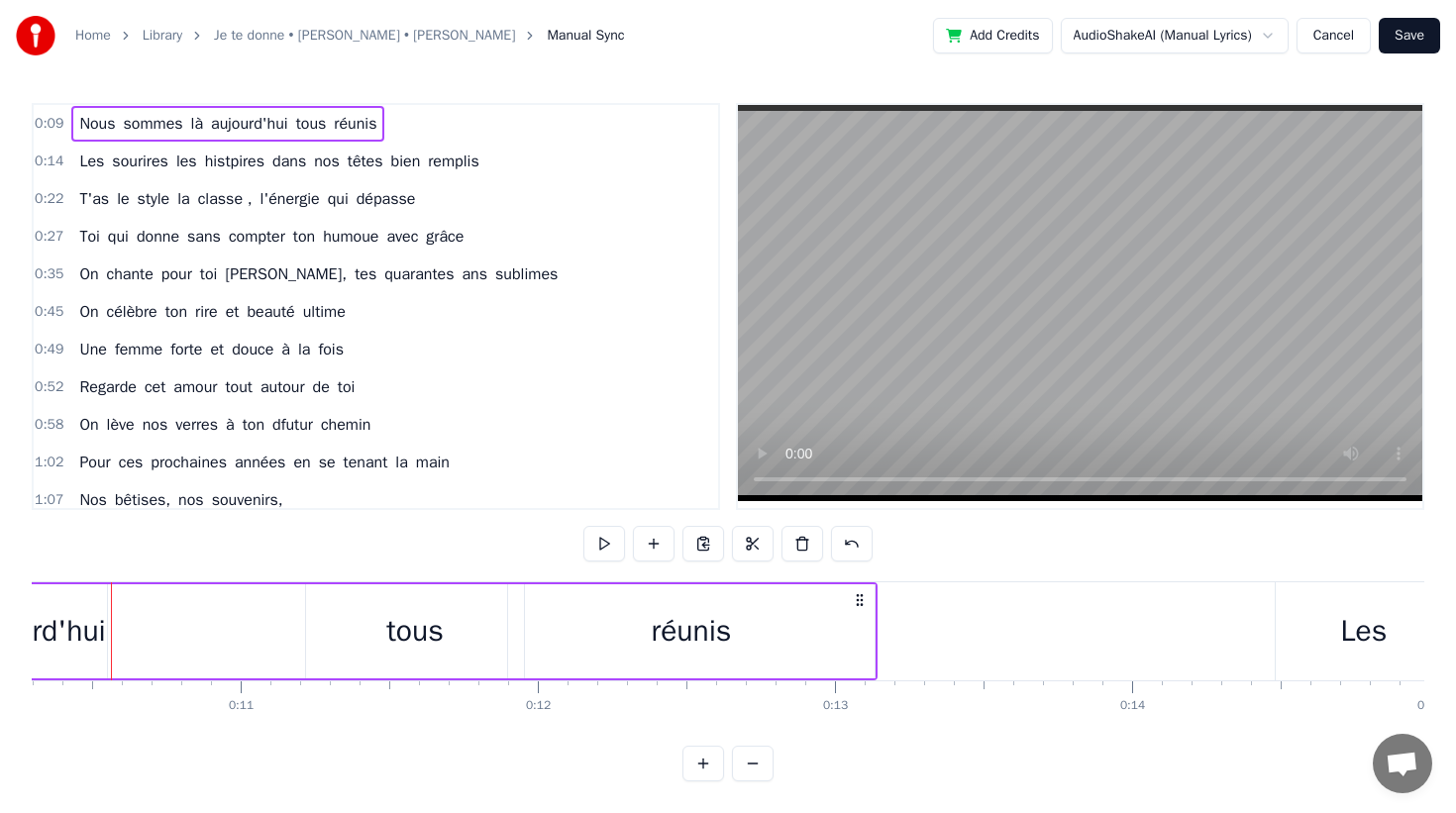 scroll, scrollTop: 0, scrollLeft: 3040, axis: horizontal 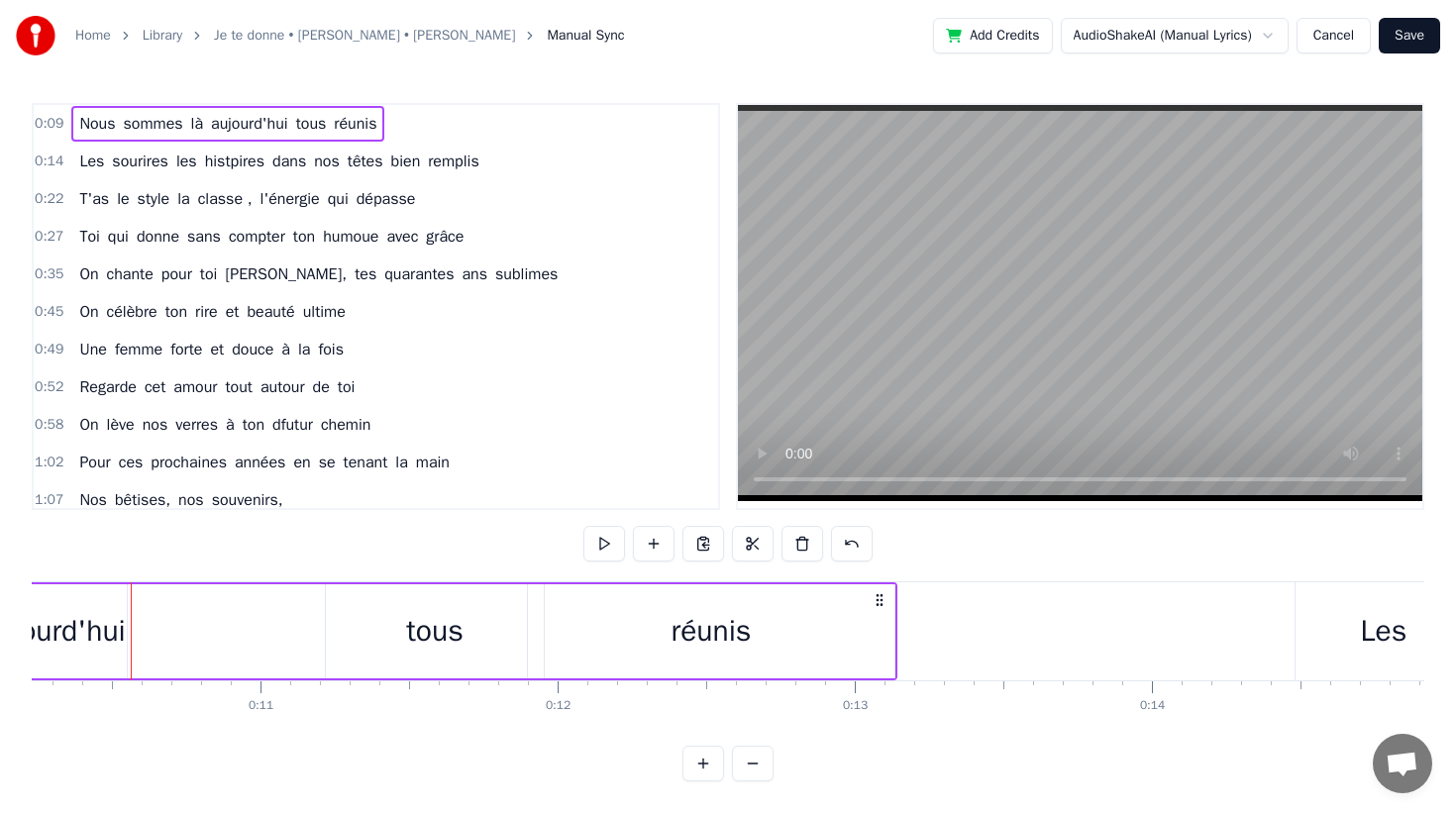 click on "aujourd'hui" at bounding box center [53, 631] 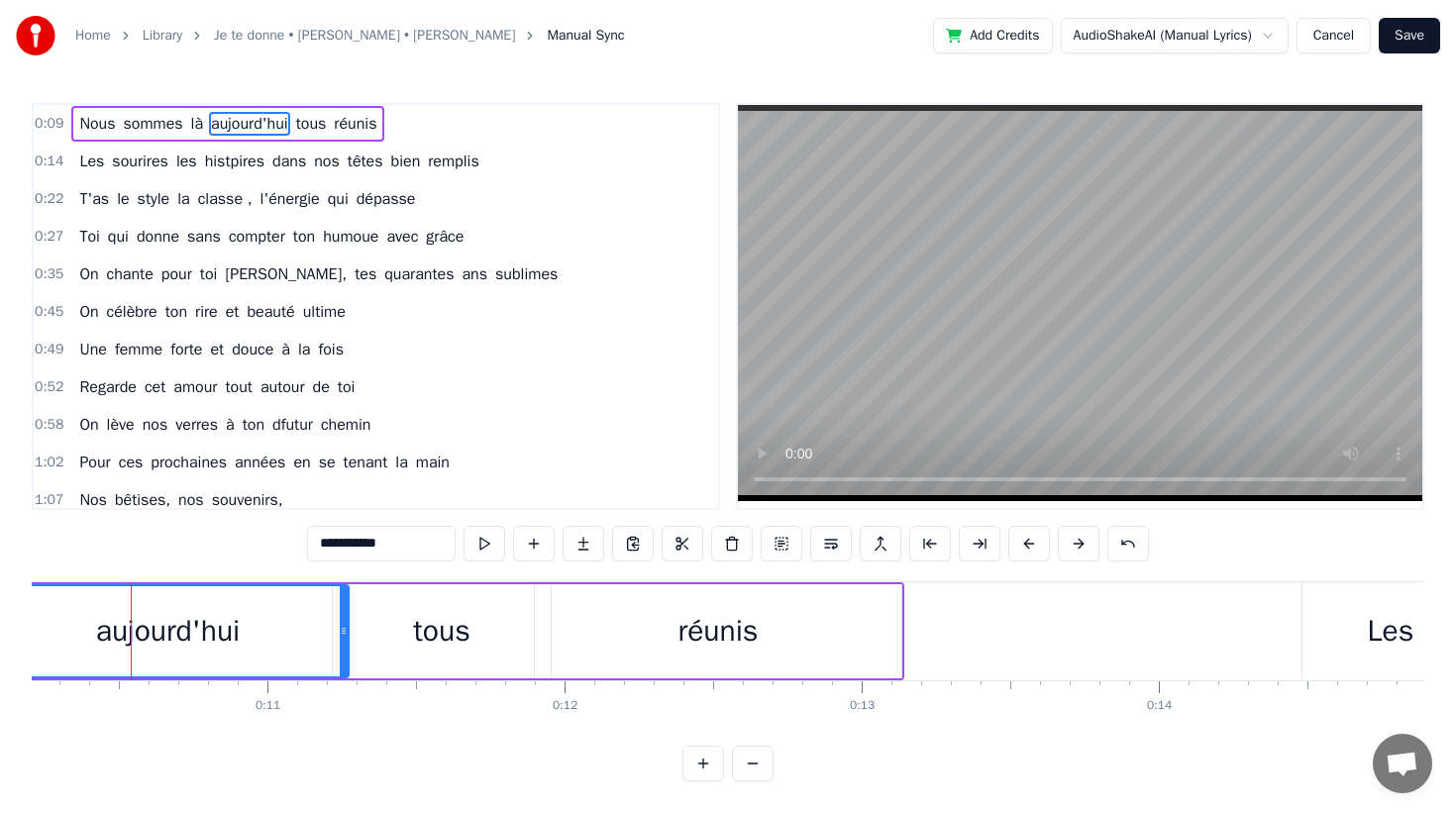drag, startPoint x: 129, startPoint y: 632, endPoint x: 344, endPoint y: 633, distance: 215.0023 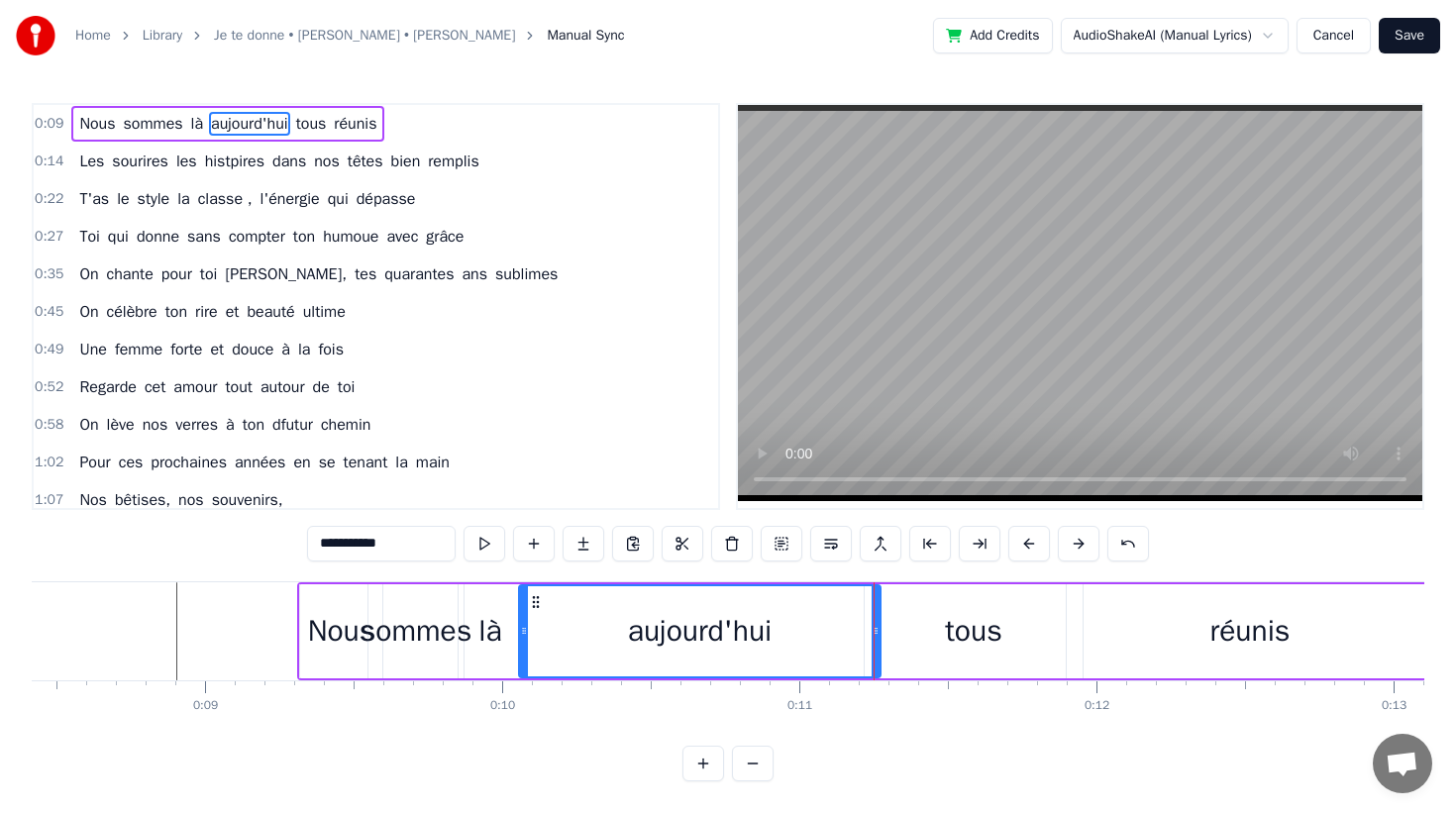 scroll, scrollTop: 0, scrollLeft: 2504, axis: horizontal 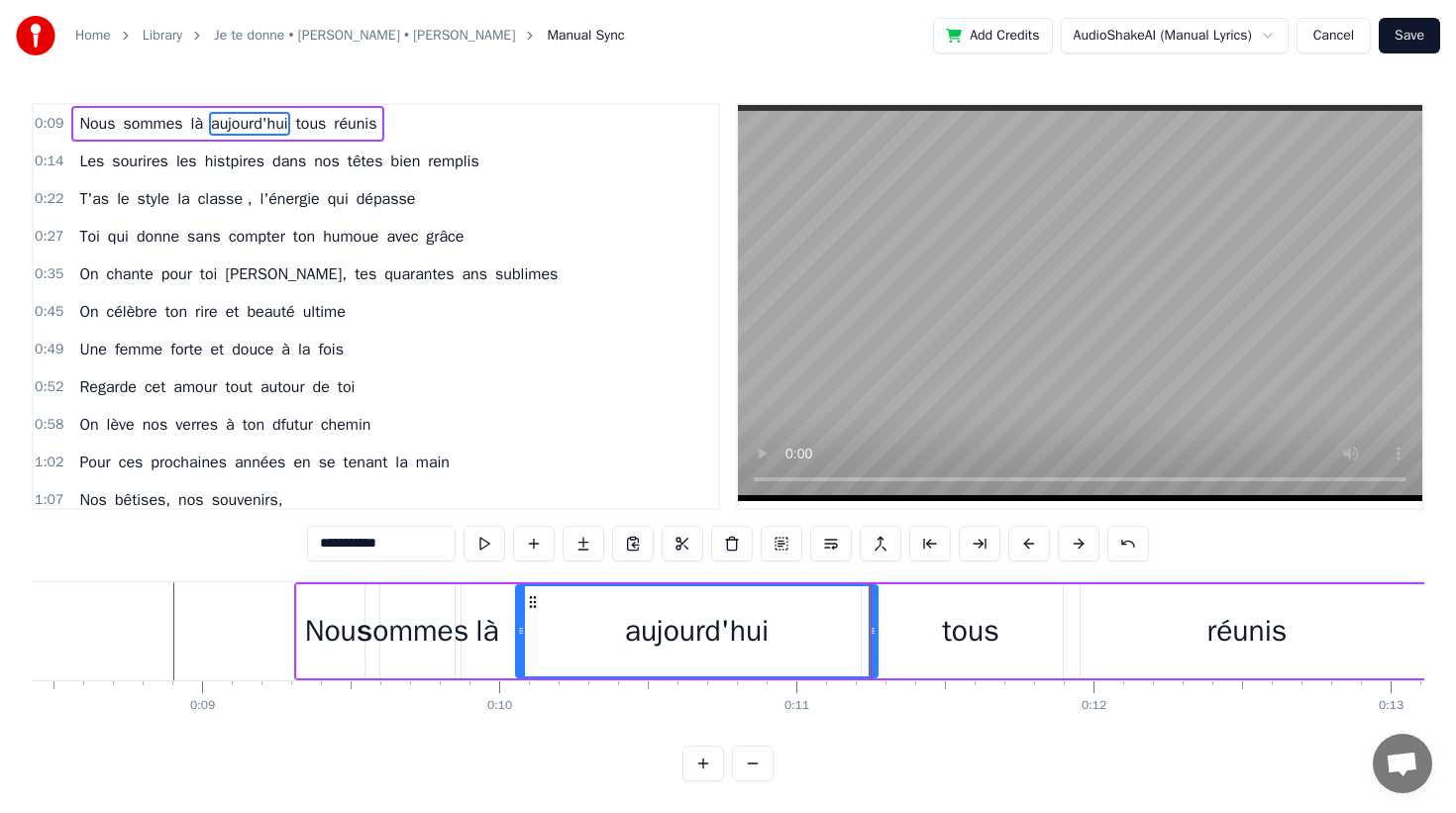 click on "Nous sommes là [DATE] tous réunis Les sourires les histpires dans nos têtes bien remplis T'as le style la classe , l'énergie qui dépasse Toi qui donne sans compter ton humoue avec grâce On chante pour toi [PERSON_NAME], [PERSON_NAME] quarantes ans sublimes On célèbre ton rire et beauté ultime Une femme forte et douce à la fois Regarde cet amour tout autour de toi On lève nos verres à ton dfutur chemin Pour ces prochaines années en se tenant la main Nos bêtises, nos souvenirs, Des instants partagés, Et des fous rires à pleurer. On te donne nos chansons, Nos gâteaux, nos ballons, Et tout l’amour qu’on a Pour toi, [PERSON_NAME], ce jour- là ! On te chante, [PERSON_NAME], Pour tes quarante ans divins, [PERSON_NAME] qui donnes sans compter, Ton humour et ta bonté. On te donne, [PERSON_NAME], Tous ces mots qu'on imagine, Pour te dire que dans nos vies, Tu es un vrai cadeau d’amie. On se moque (un peu) de l’âge, Mais t’es jeune, faut être sage ! C’est pas une ride ou deux Qui rendent les jours moins heureux. T’as le et" at bounding box center [728, 656] 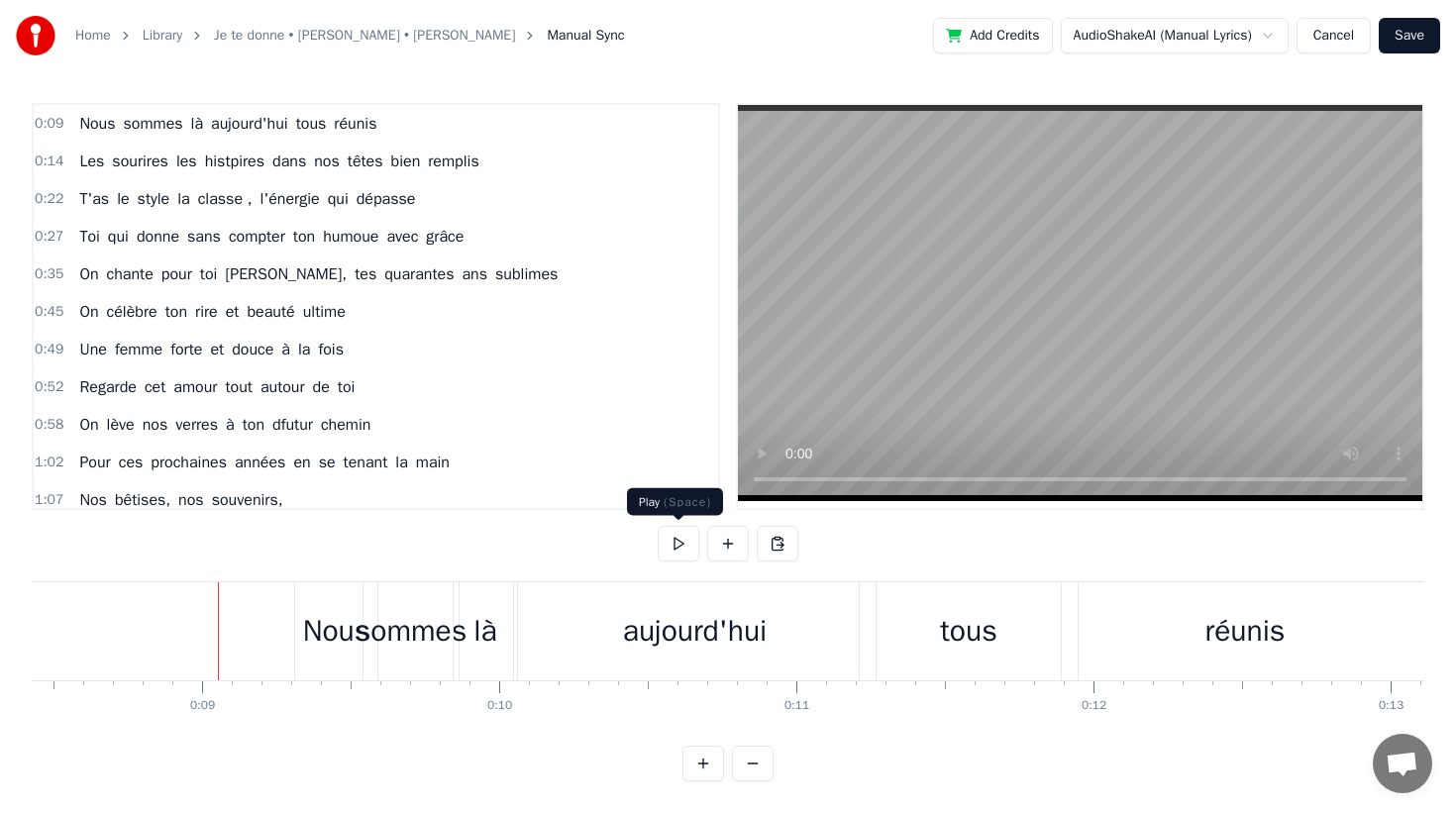 click at bounding box center [678, 544] 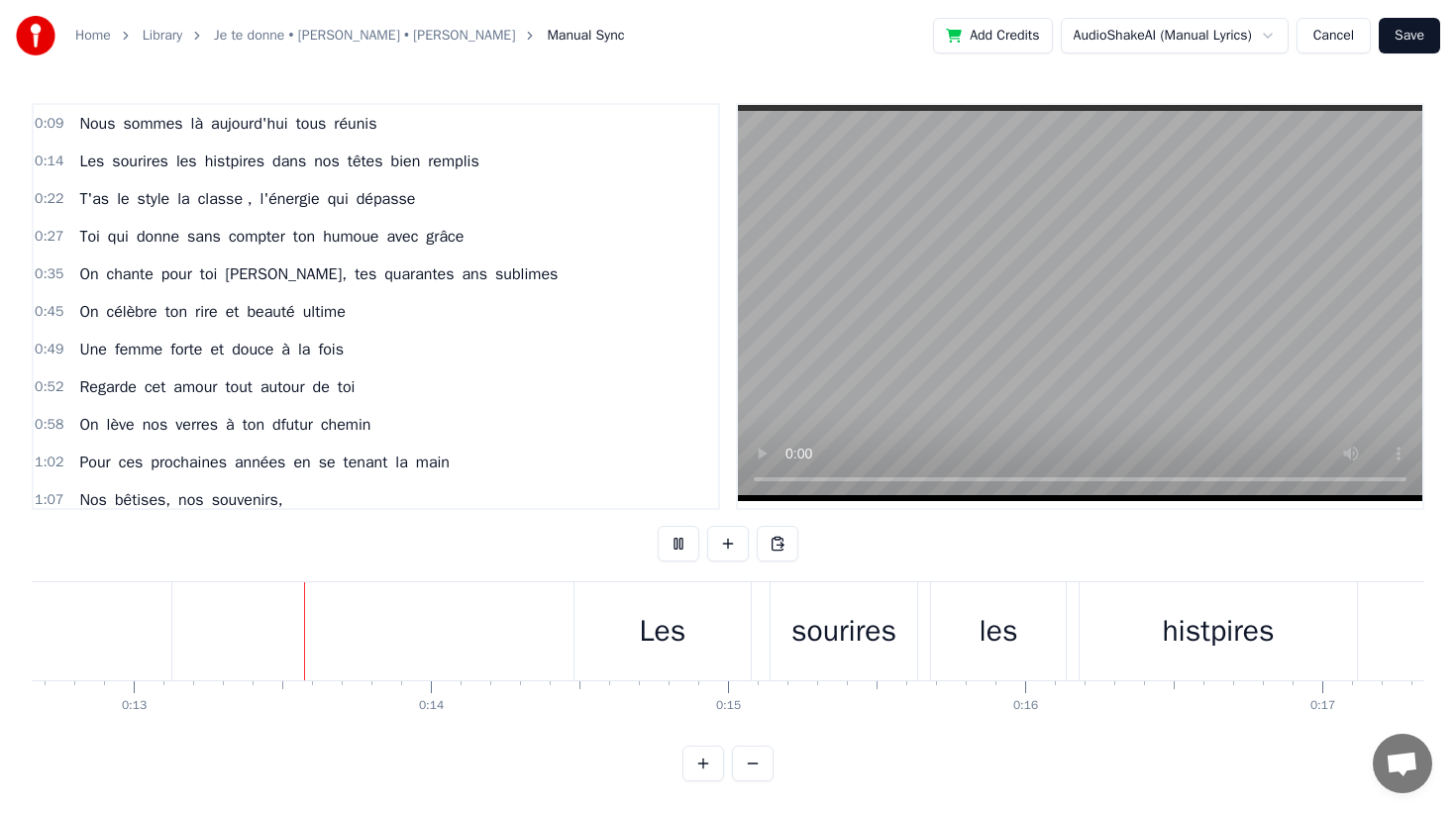 scroll, scrollTop: 0, scrollLeft: 3767, axis: horizontal 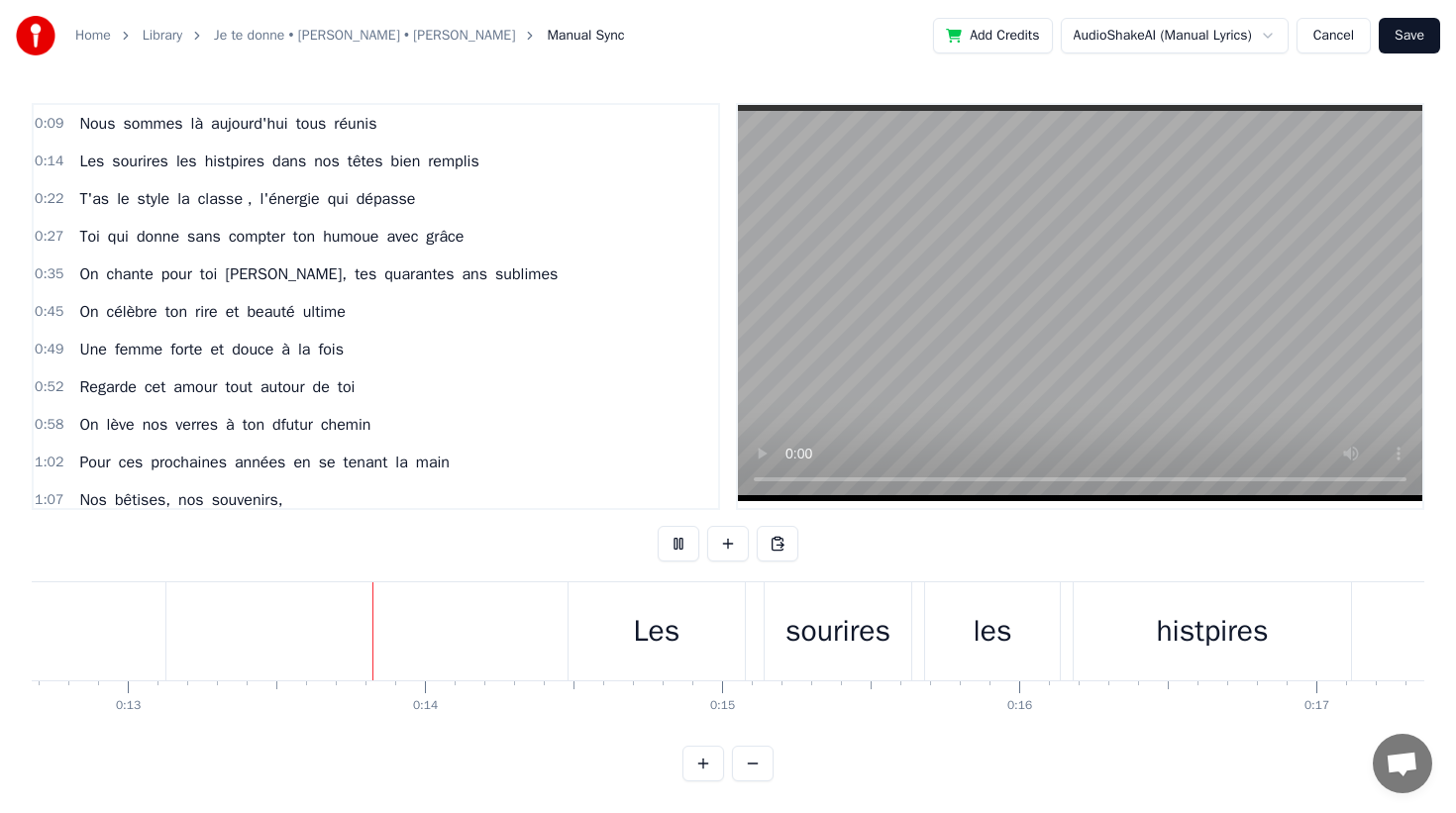click at bounding box center [678, 544] 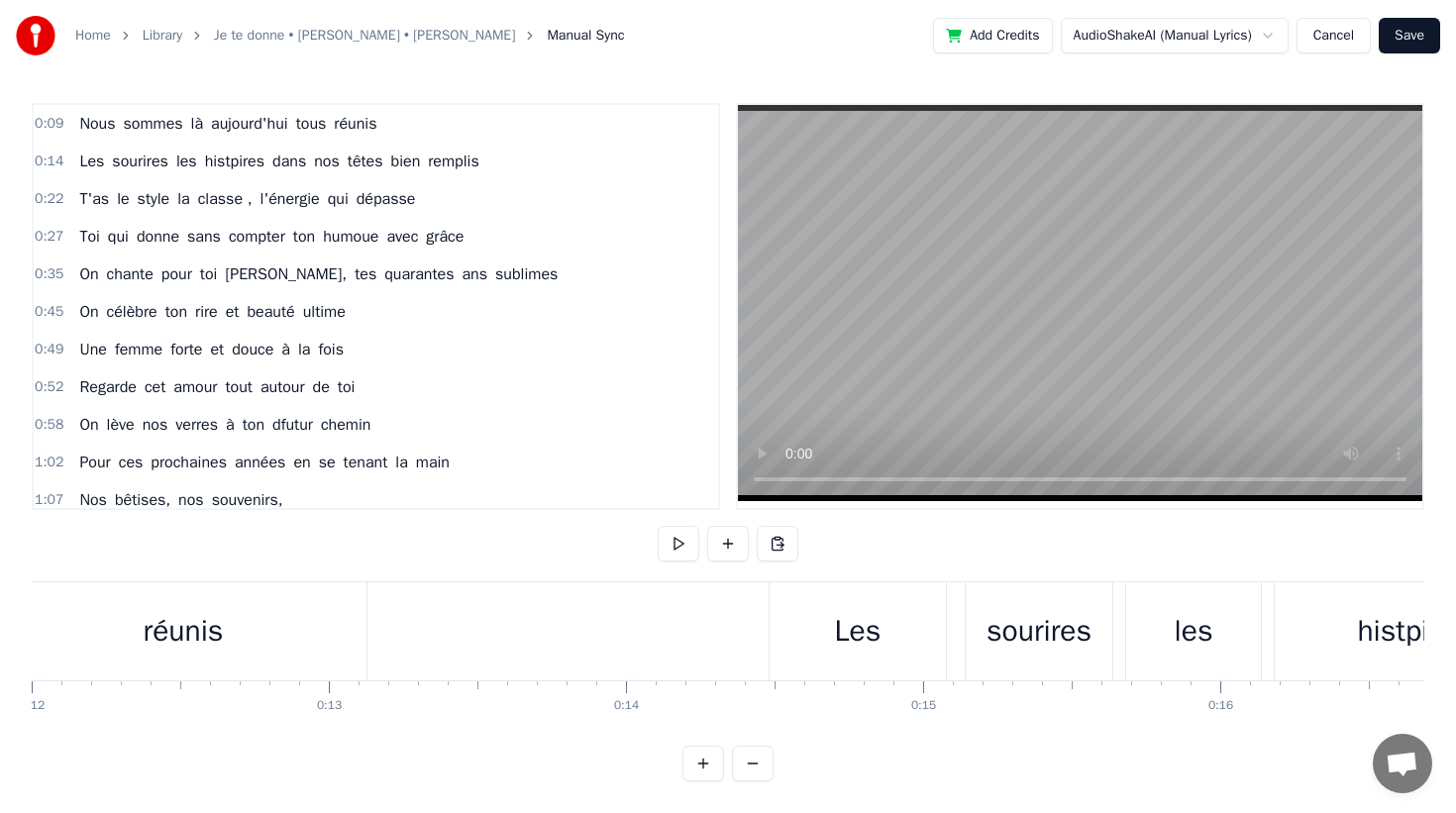 scroll, scrollTop: 0, scrollLeft: 3563, axis: horizontal 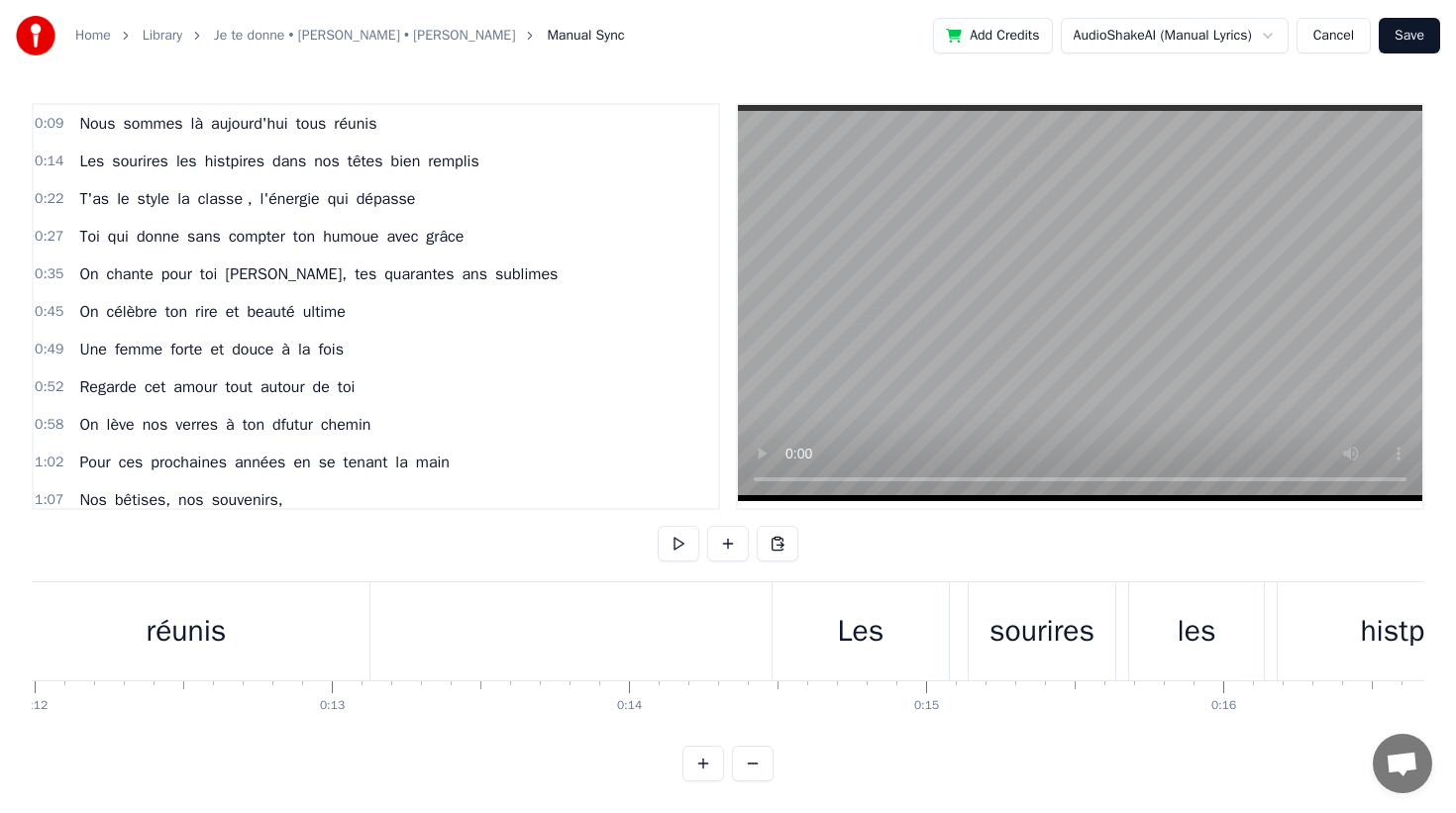 click on "réunis" at bounding box center (186, 631) 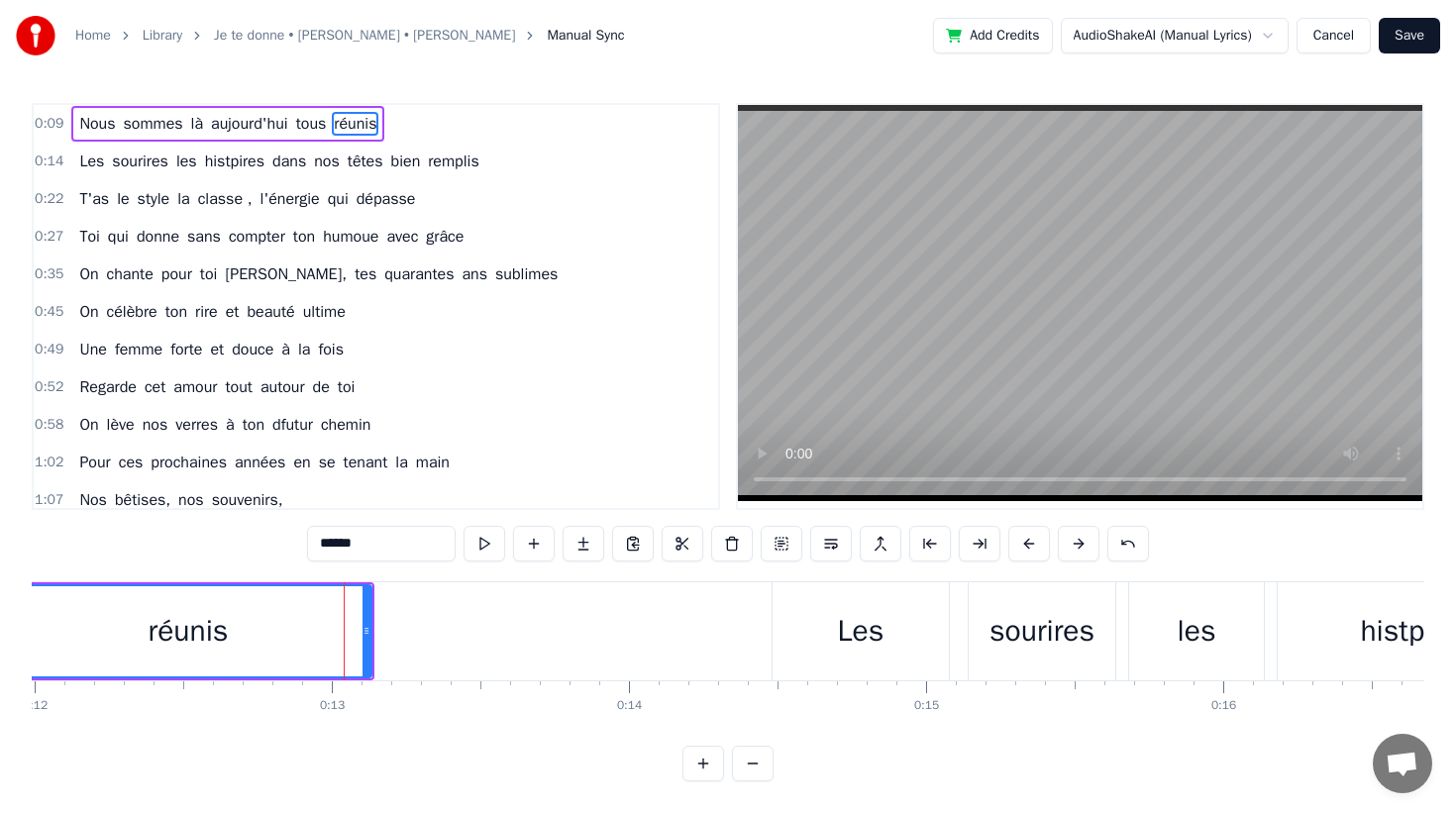 click on "Les" at bounding box center [861, 631] 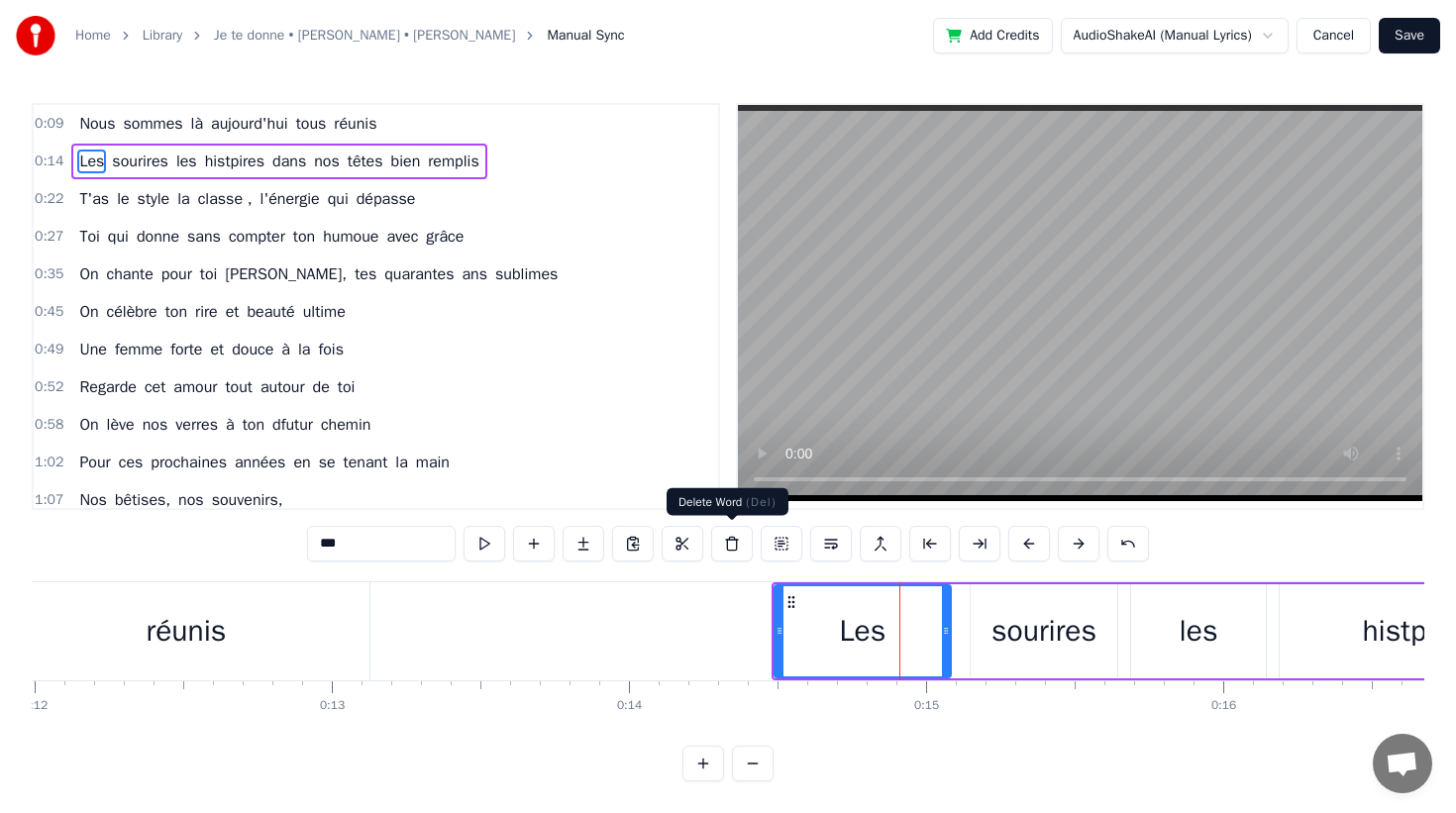 drag, startPoint x: 1014, startPoint y: 679, endPoint x: 780, endPoint y: 411, distance: 355.78083 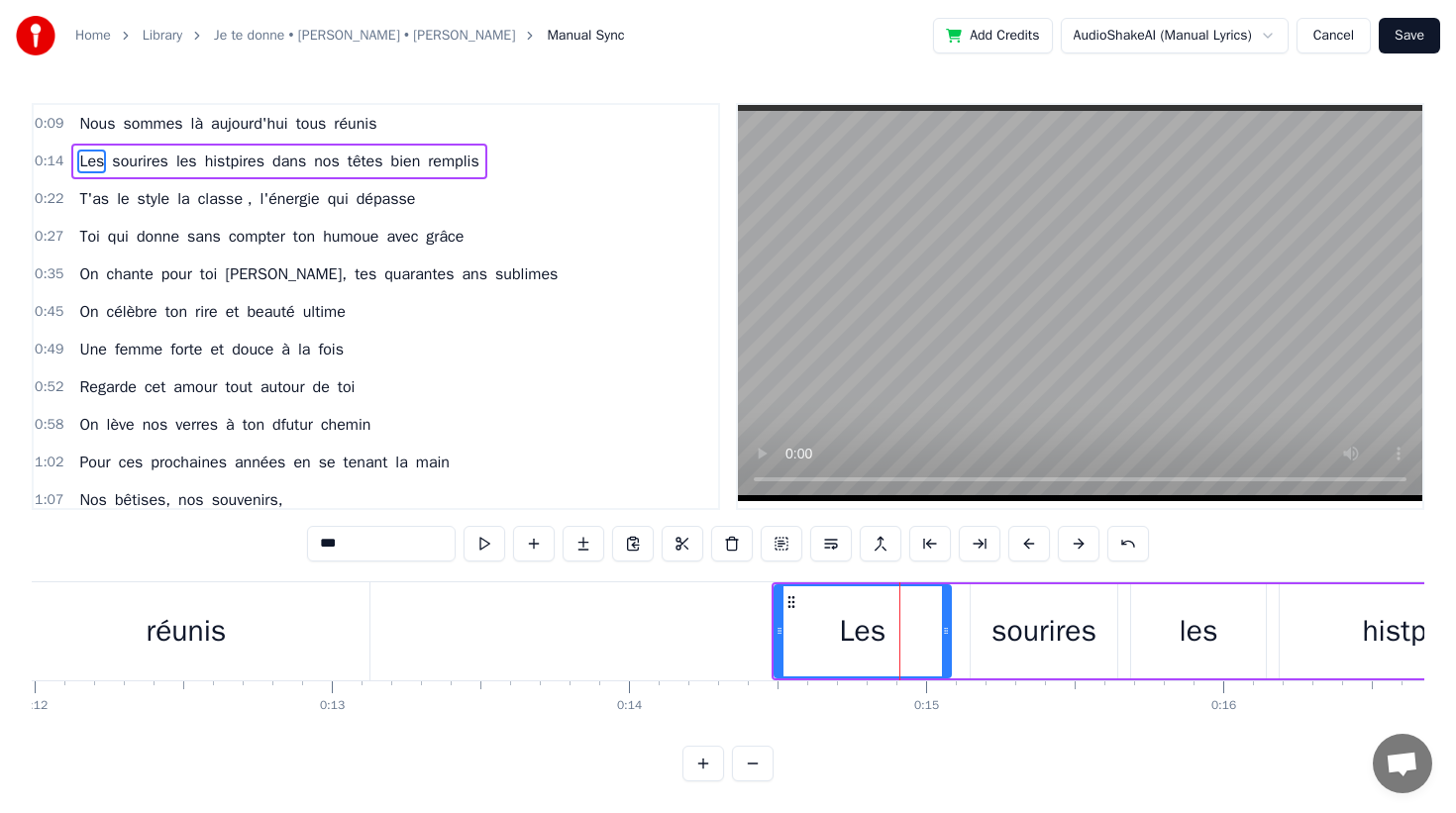 click on "0:09 Nous sommes là [DATE] tous réunis 0:14 Les sourires les histpires dans nos têtes bien remplis 0:22 T'as le style la classe , l'énergie qui dépasse 0:27 Toi qui donne sans compter ton humoue avec grâce 0:35 On chante pour toi [PERSON_NAME], tes quarantes ans sublimes 0:45 On célèbre ton rire et beauté ultime 0:49 Une femme forte et douce à la fois 0:52 Regarde cet amour tout autour de toi 0:58 On lève nos verres à ton dfutur chemin 1:02 Pour ces prochaines années en se tenant la main 1:07 Nos bêtises, nos souvenirs, 1:10 Des instants partagés, 1:14 Et des fous rires à pleurer. 1:17 On te donne nos chansons, 1:19 Nos gâteaux, nos ballons, 1:20 Et tout l’amour qu’on a 1:22 Pour toi, [PERSON_NAME], ce jour- là ! 1:27 On te chante, [PERSON_NAME], 1:28 Pour tes quarante ans divins, 1:31 Toi qui donnes sans compter, 1:36 Ton humour et ta bonté. 1:40 On te donne, [PERSON_NAME], 1:41 Tous ces mots qu'on imagine, 1:44 Pour te dire que dans nos vies, 1:46 Tu es un vrai cadeau d’amie. 1:51 On se moque (un peu)" at bounding box center [728, 442] 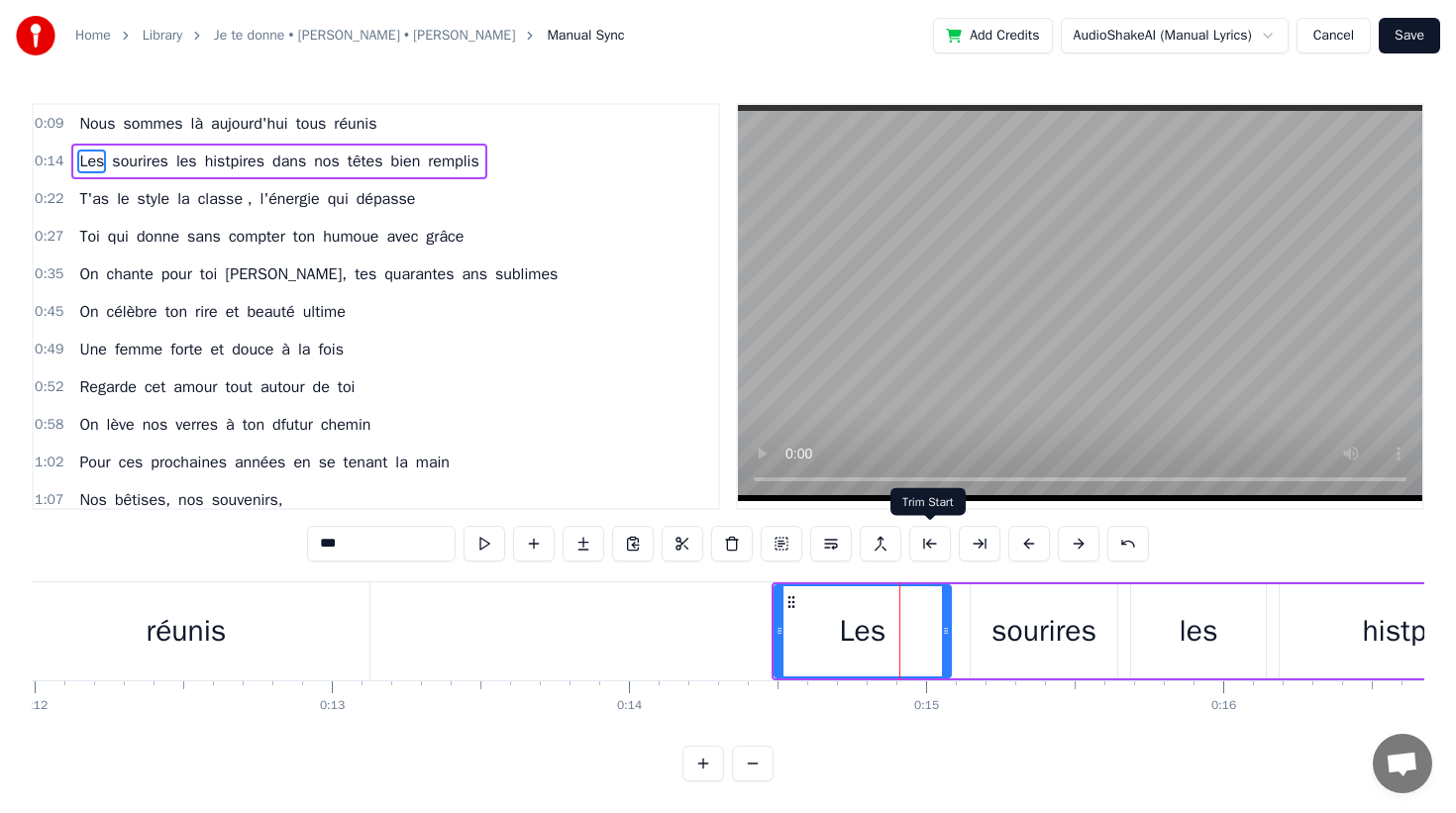 click at bounding box center (930, 544) 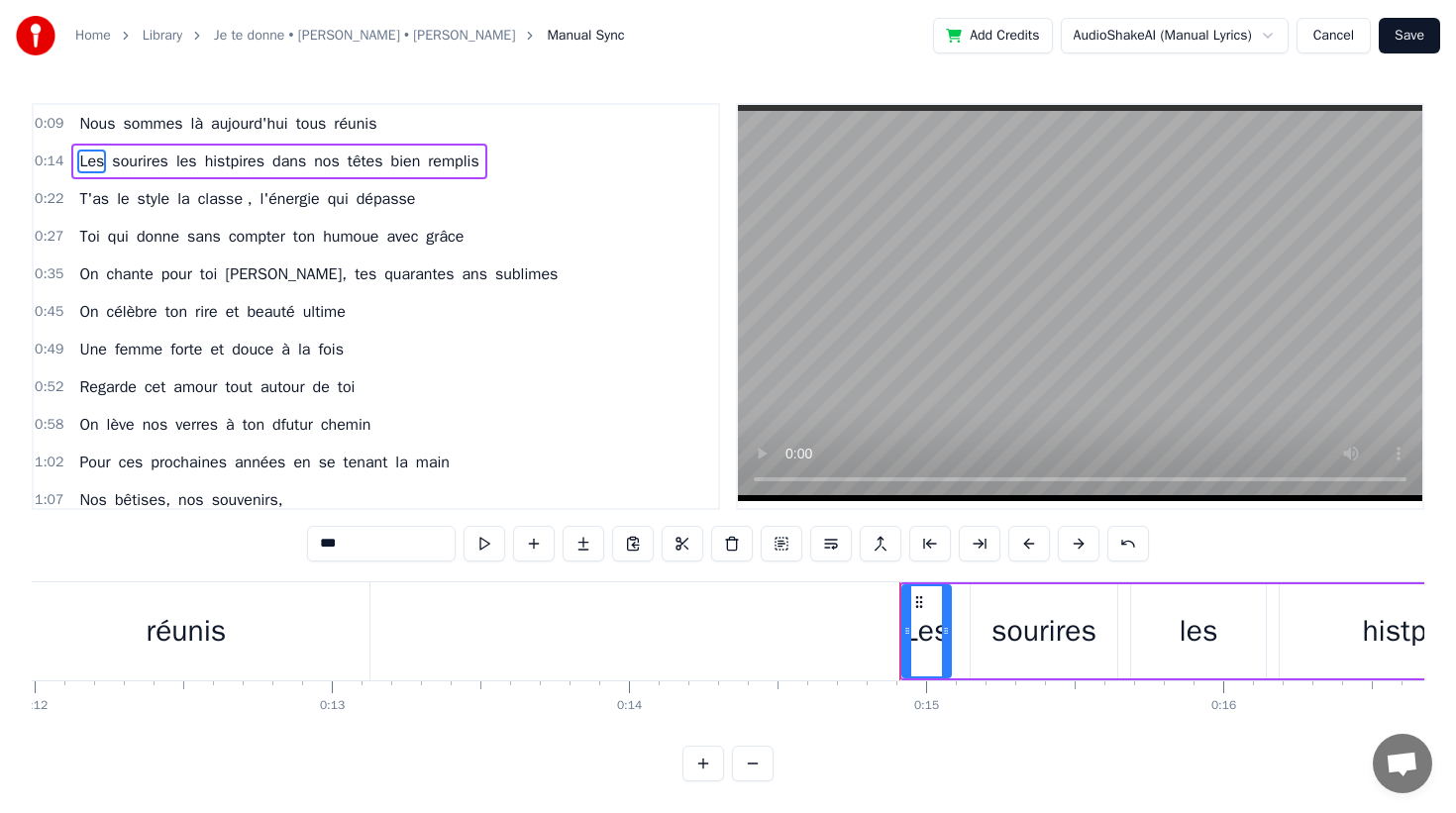 click at bounding box center (930, 544) 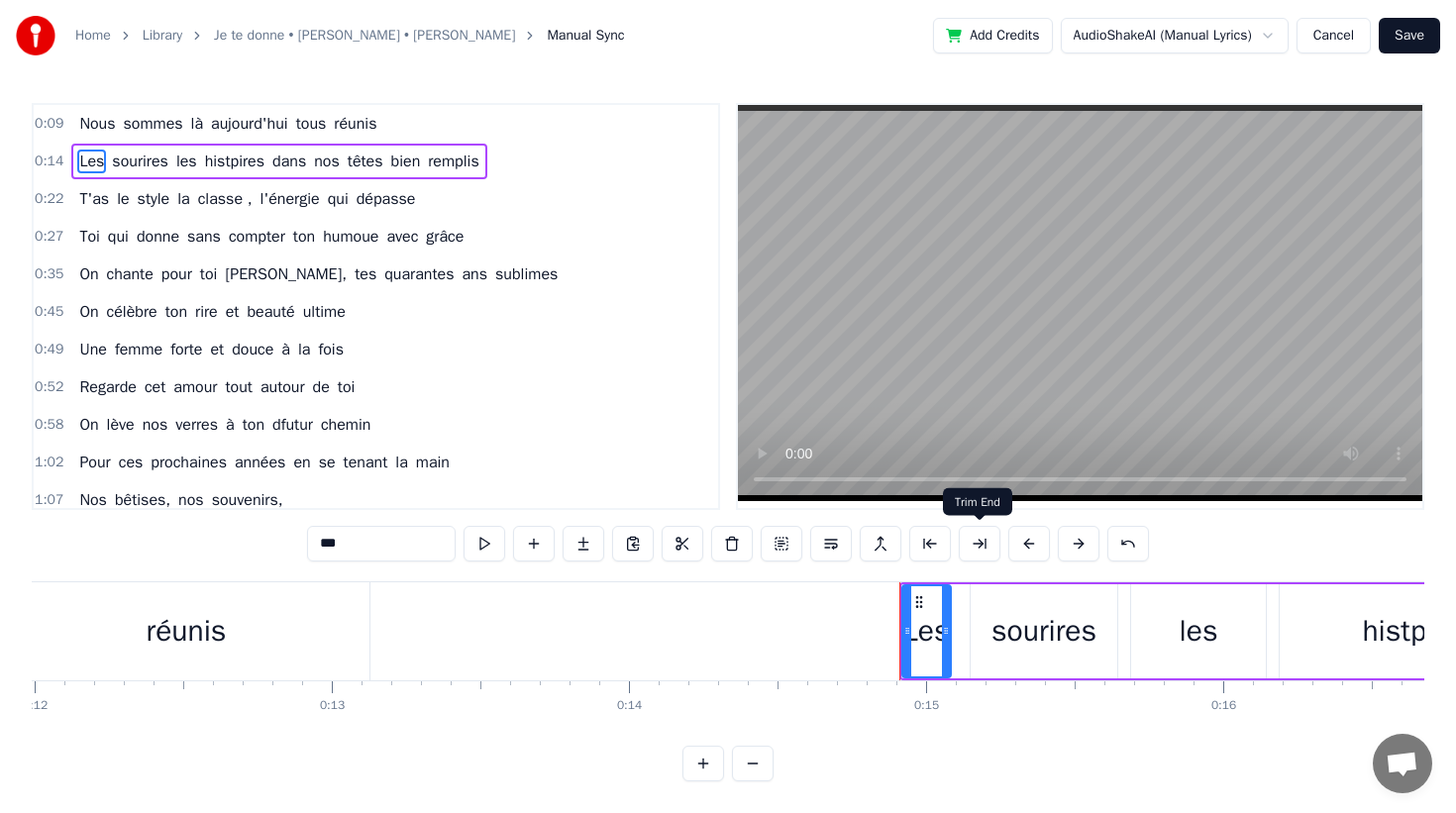 click at bounding box center [980, 544] 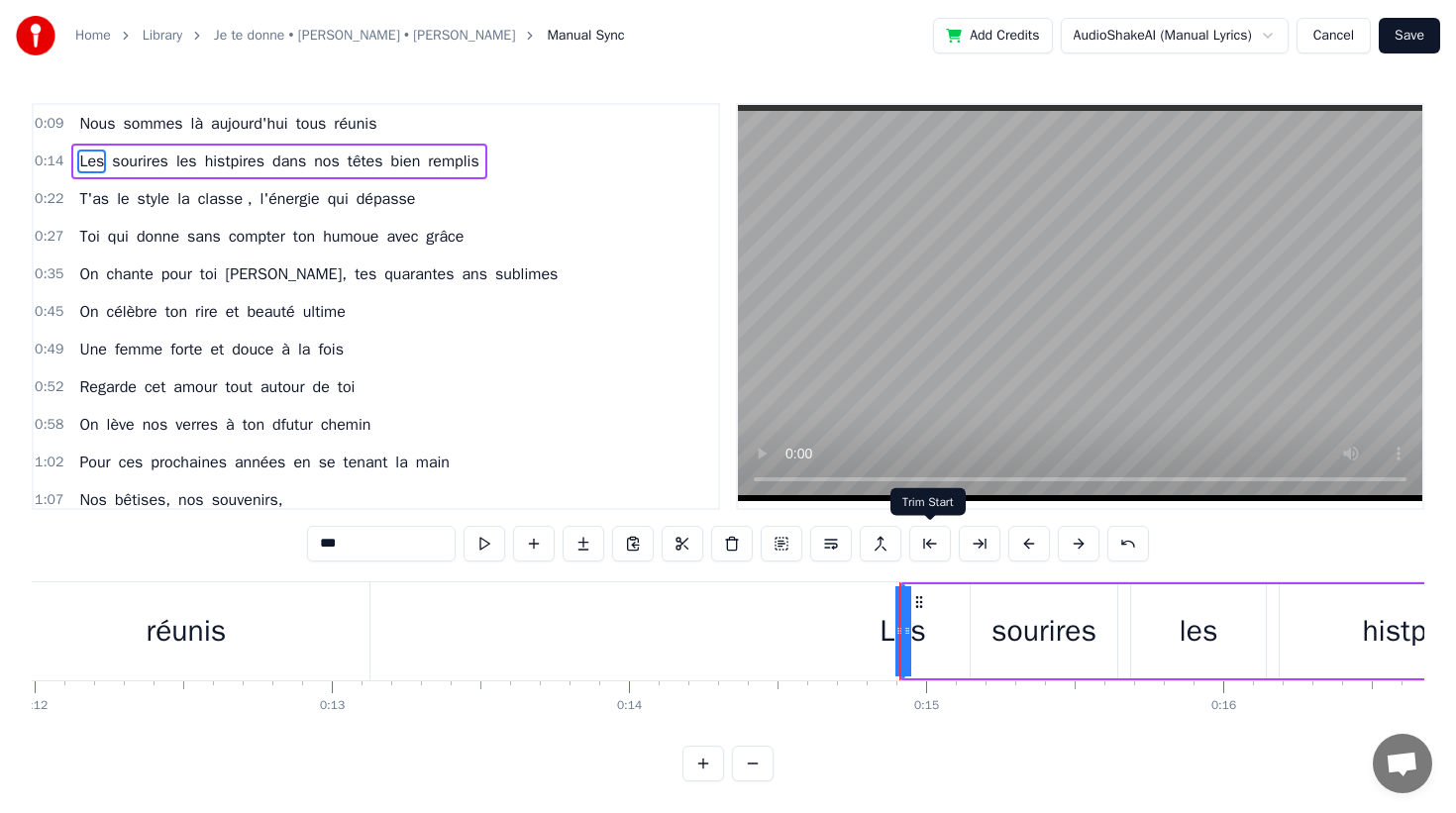 click at bounding box center [930, 544] 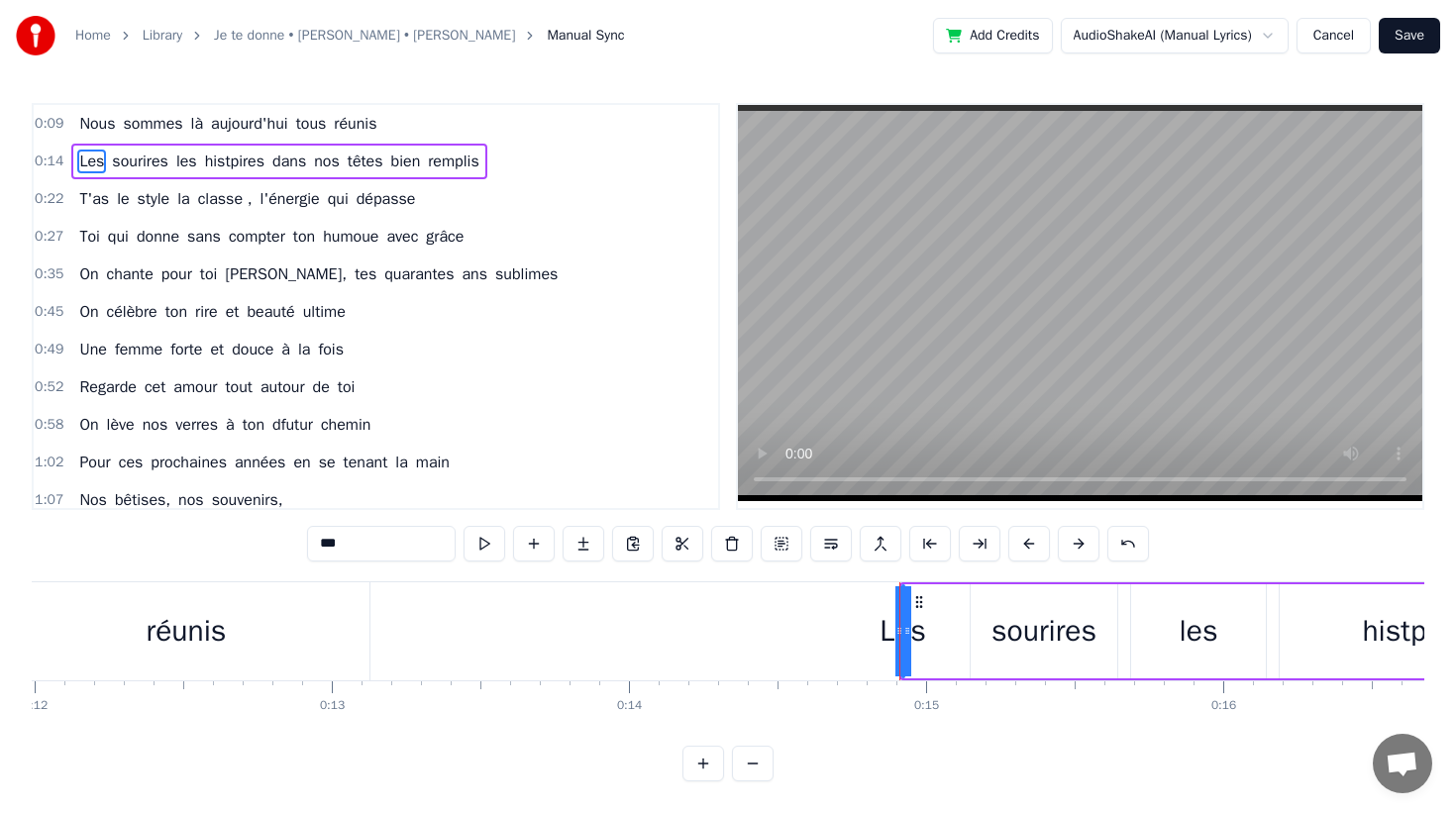click on "Nous sommes là [DATE] tous réunis Les sourires les histpires dans nos têtes bien remplis T'as le style la classe , l'énergie qui dépasse Toi qui donne sans compter ton humoue avec grâce On chante pour toi [PERSON_NAME], [PERSON_NAME] quarantes ans sublimes On célèbre ton rire et beauté ultime Une femme forte et douce à la fois Regarde cet amour tout autour de toi On lève nos verres à ton dfutur chemin Pour ces prochaines années en se tenant la main Nos bêtises, nos souvenirs, Des instants partagés, Et des fous rires à pleurer. On te donne nos chansons, Nos gâteaux, nos ballons, Et tout l’amour qu’on a Pour toi, [PERSON_NAME], ce jour- là ! On te chante, [PERSON_NAME], Pour tes quarante ans divins, [PERSON_NAME] qui donnes sans compter, Ton humour et ta bonté. On te donne, [PERSON_NAME], Tous ces mots qu'on imagine, Pour te dire que dans nos vies, Tu es un vrai cadeau d’amie. On se moque (un peu) de l’âge, Mais t’es jeune, faut être sage ! C’est pas une ride ou deux Qui rendent les jours moins heureux. T’as le et" at bounding box center (32019, 631) 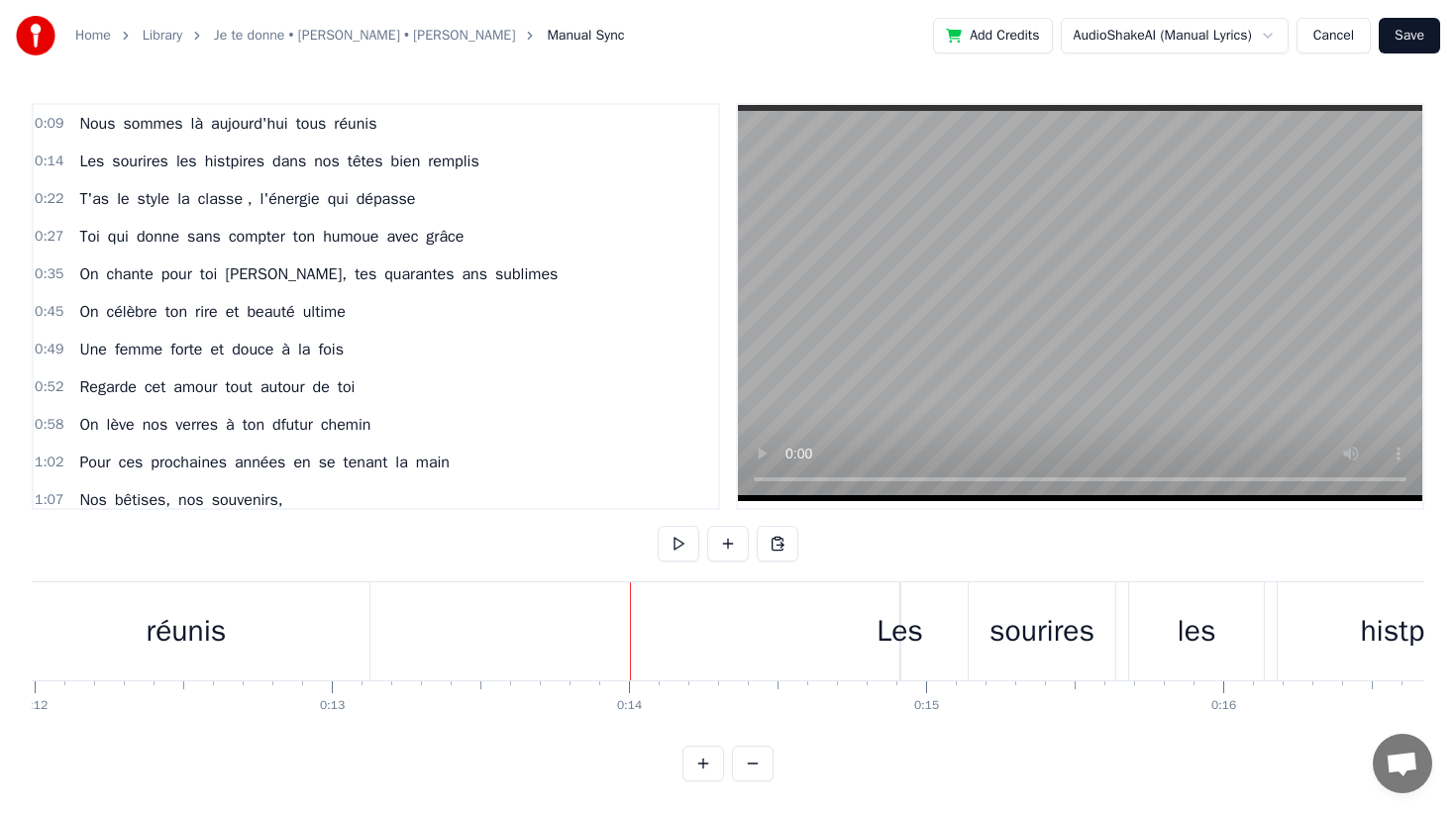 click on "sourires" at bounding box center [1042, 631] 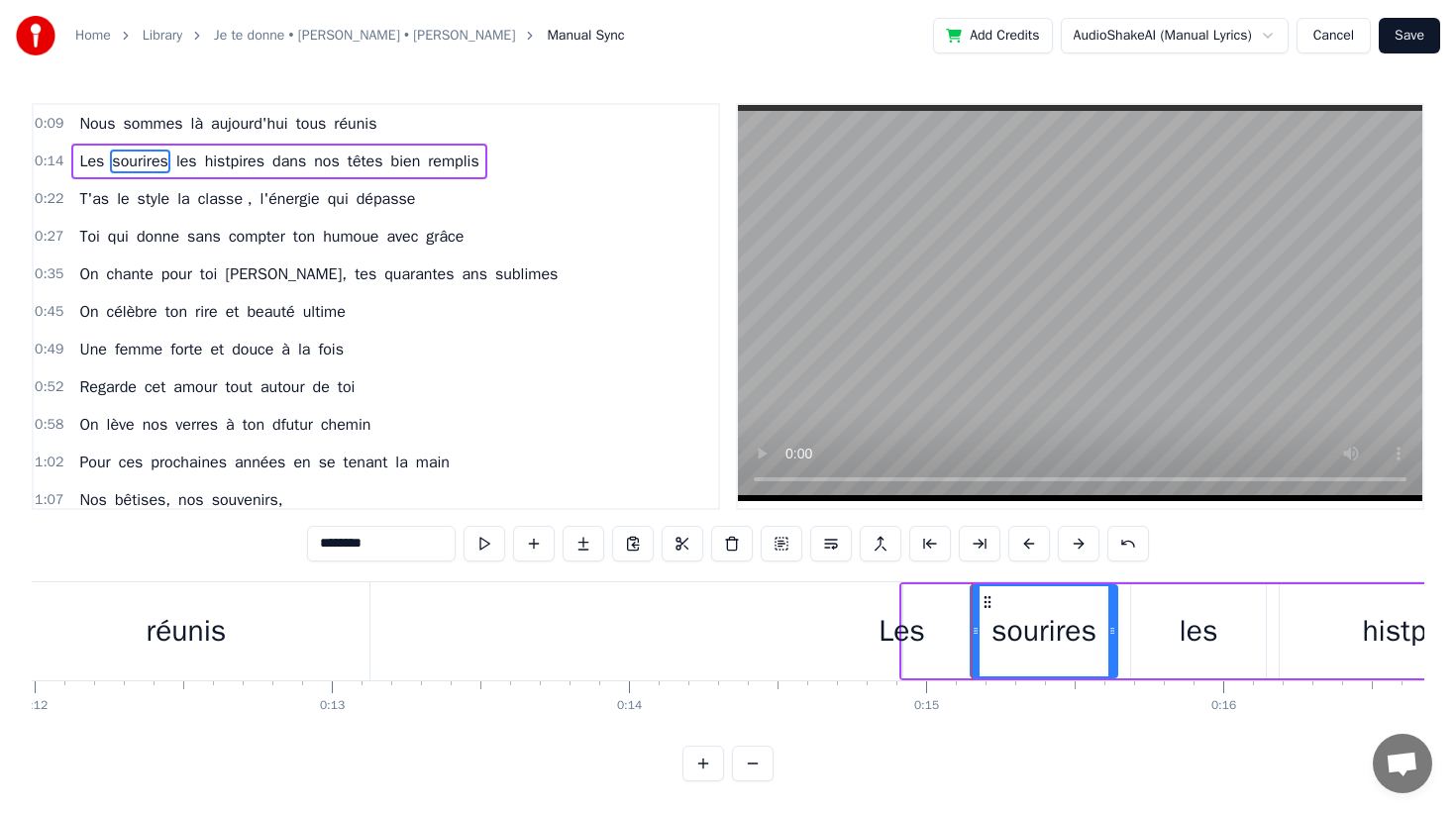 click on "Les sourires les histpires dans nos têtes bien remplis" at bounding box center (1967, 631) 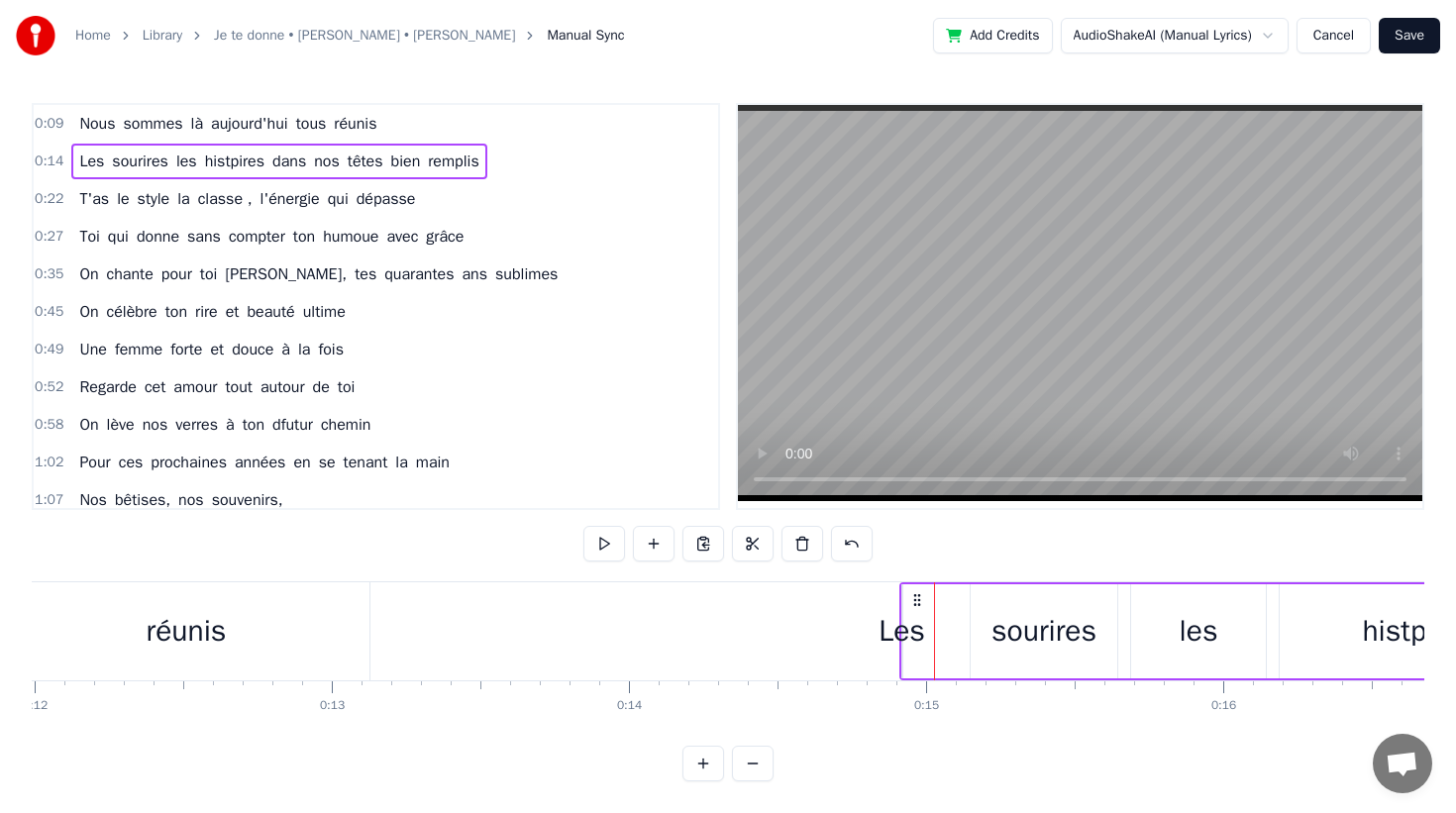 drag, startPoint x: 473, startPoint y: 177, endPoint x: 572, endPoint y: 240, distance: 117.34564 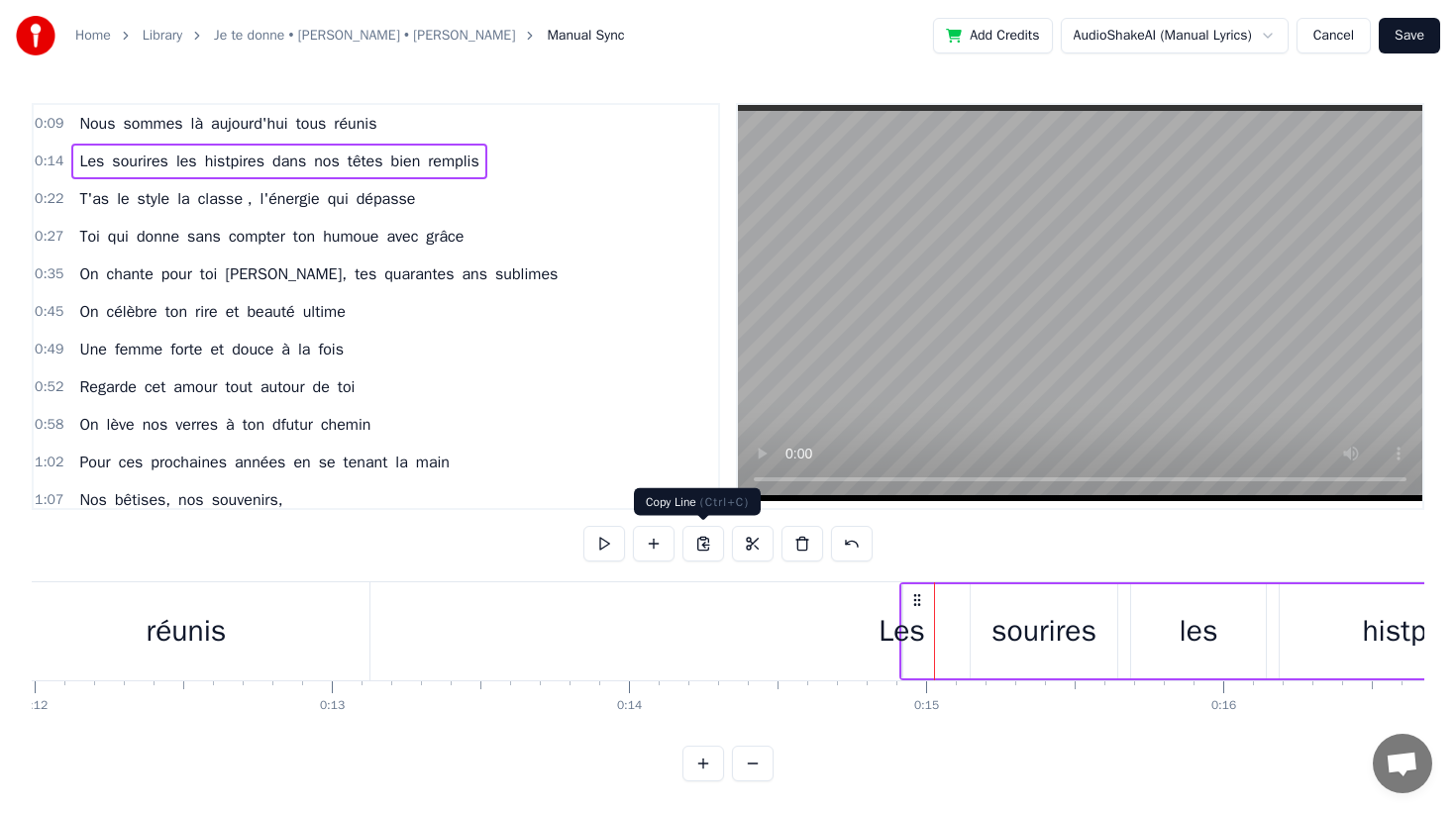 click at bounding box center [703, 544] 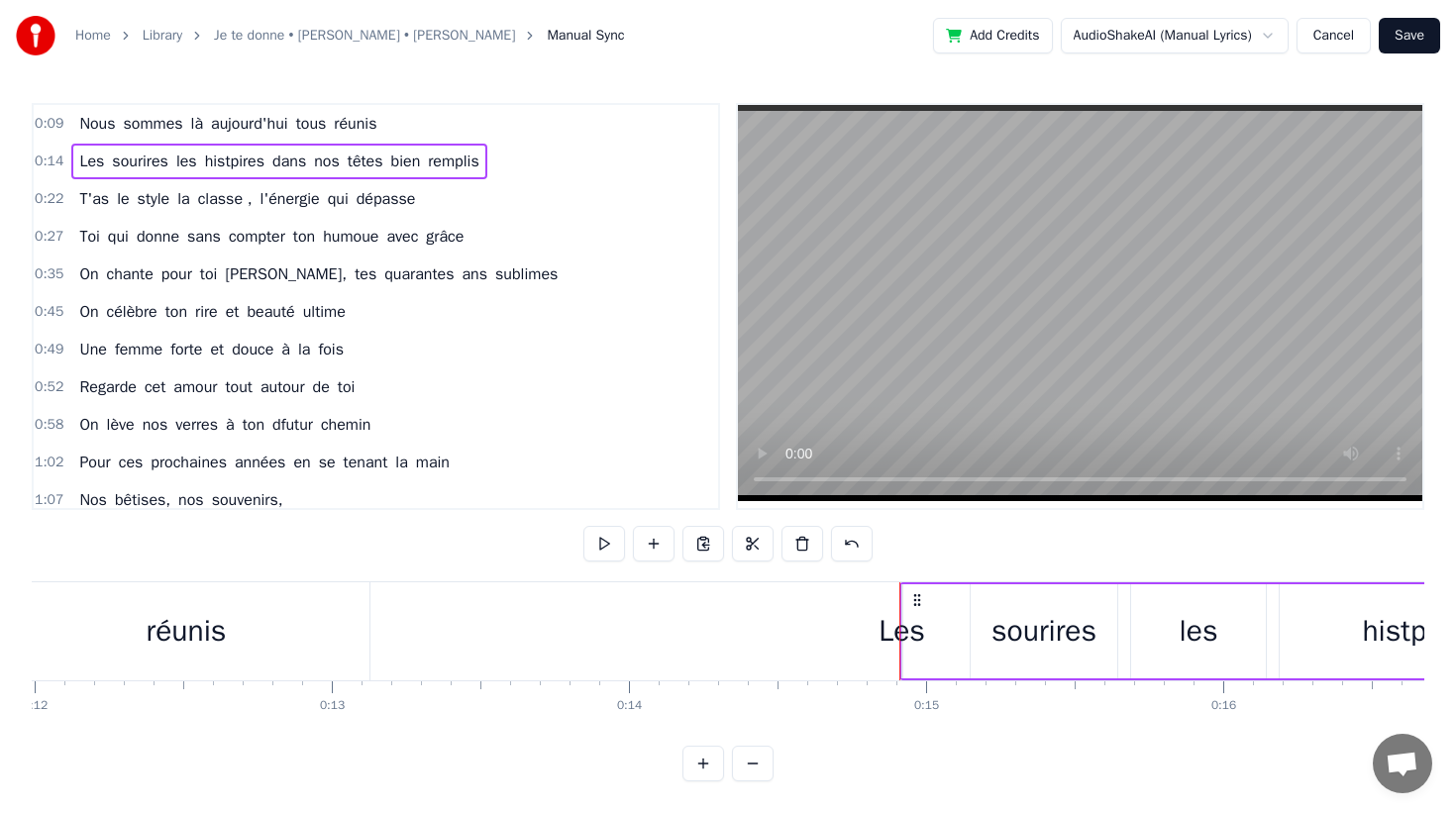 drag, startPoint x: 940, startPoint y: 678, endPoint x: 862, endPoint y: 707, distance: 83.21658 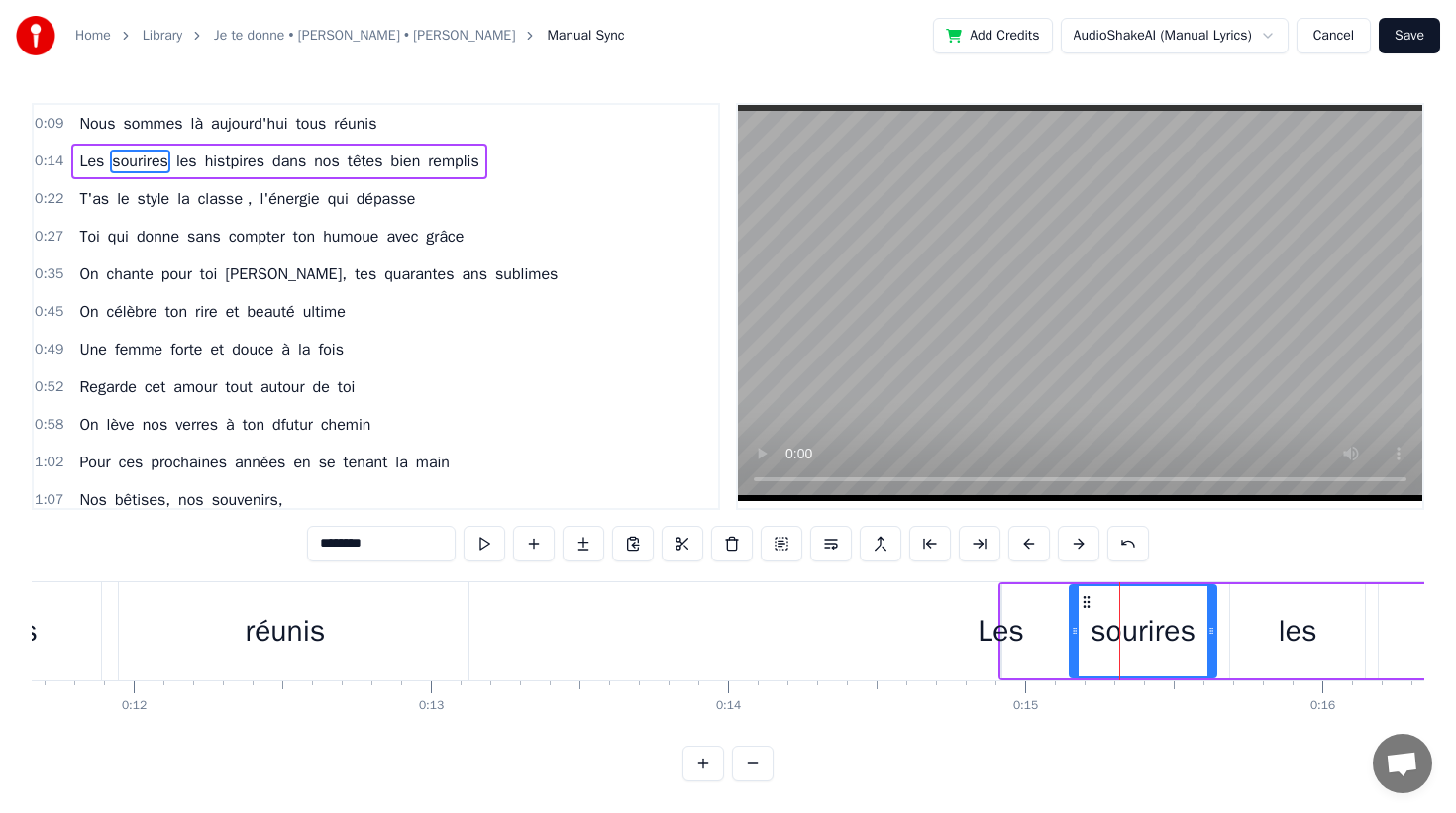 scroll, scrollTop: 0, scrollLeft: 3496, axis: horizontal 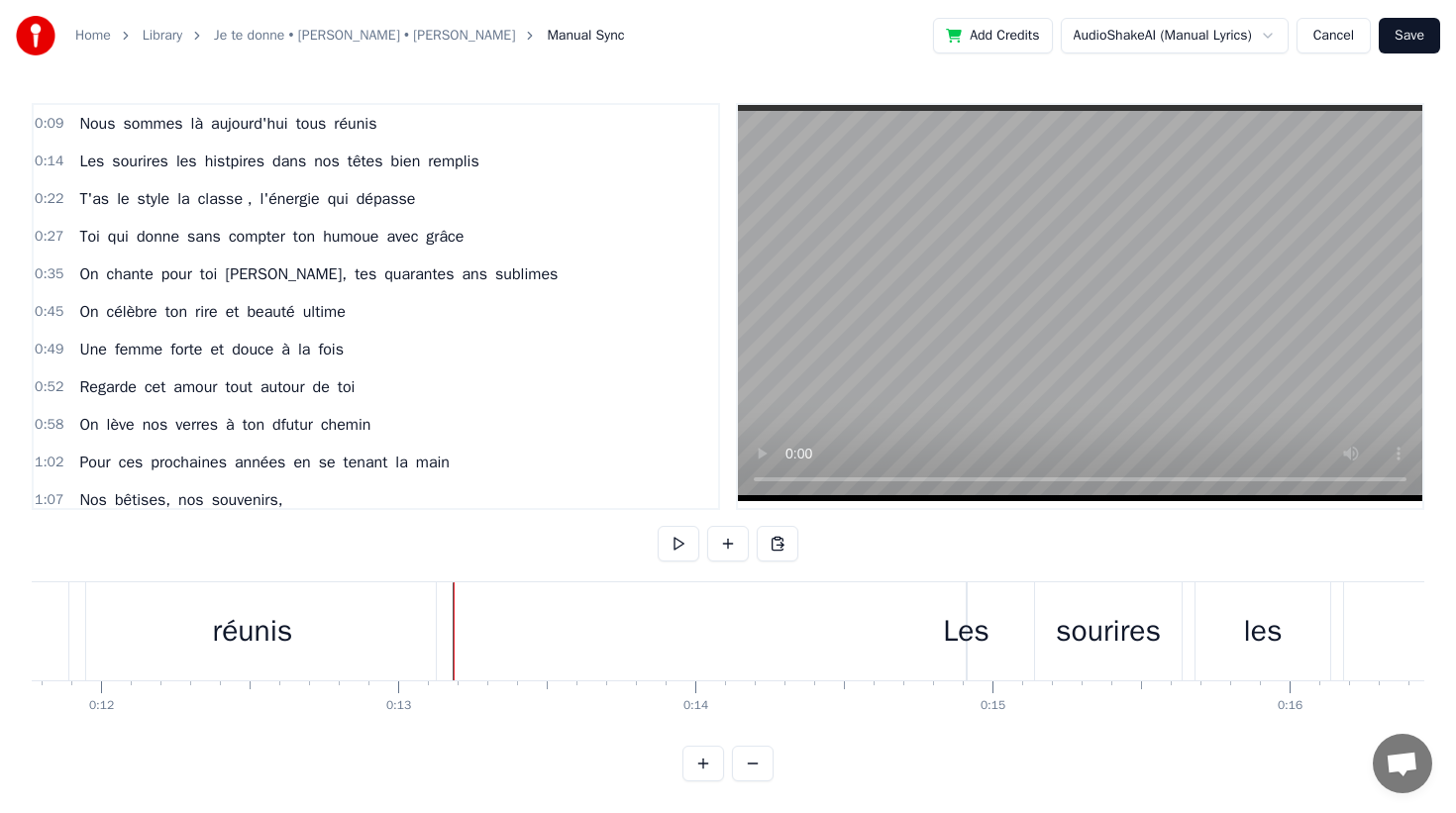click on "réunis" at bounding box center (253, 631) 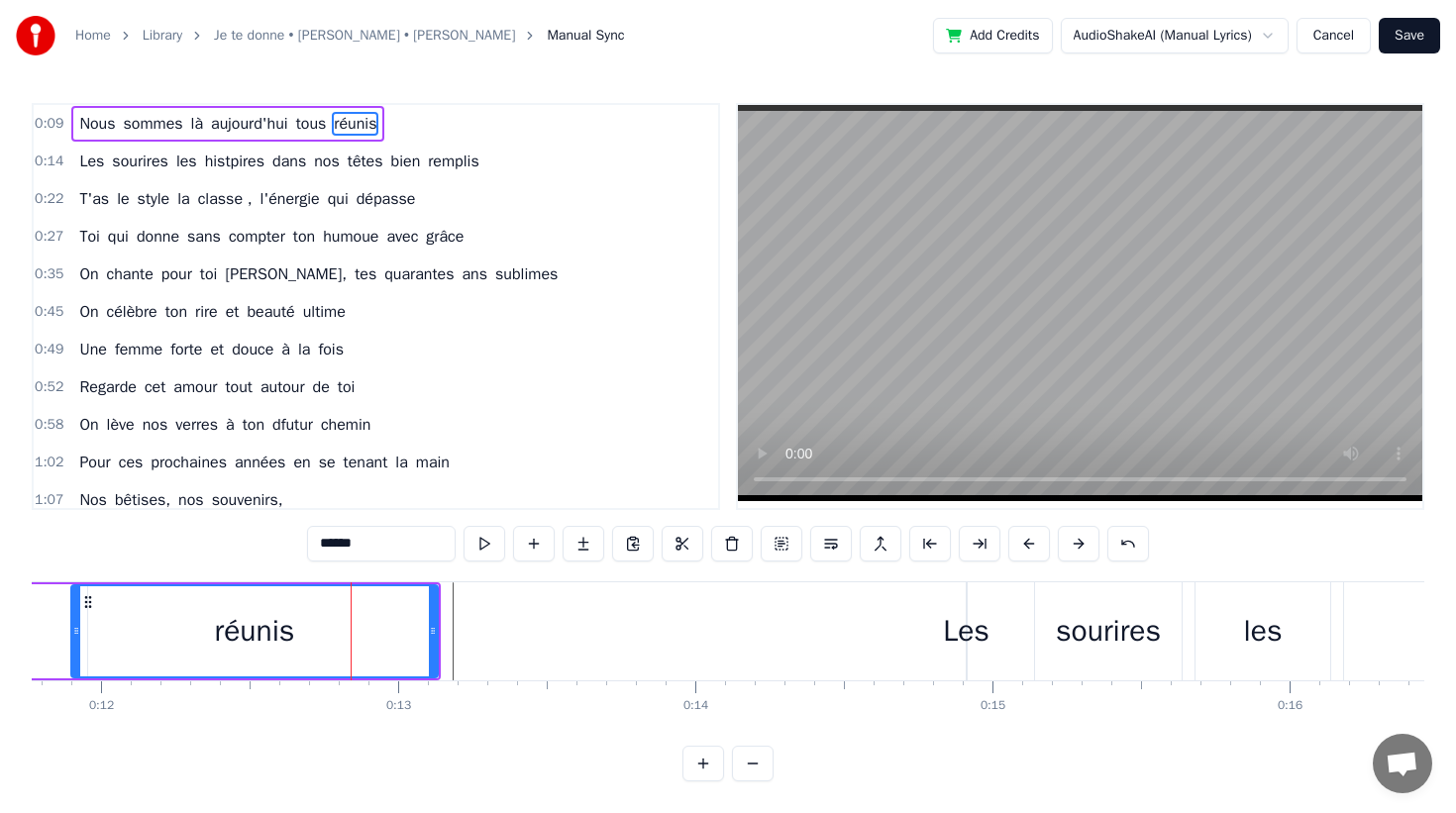 click at bounding box center [32085, 631] 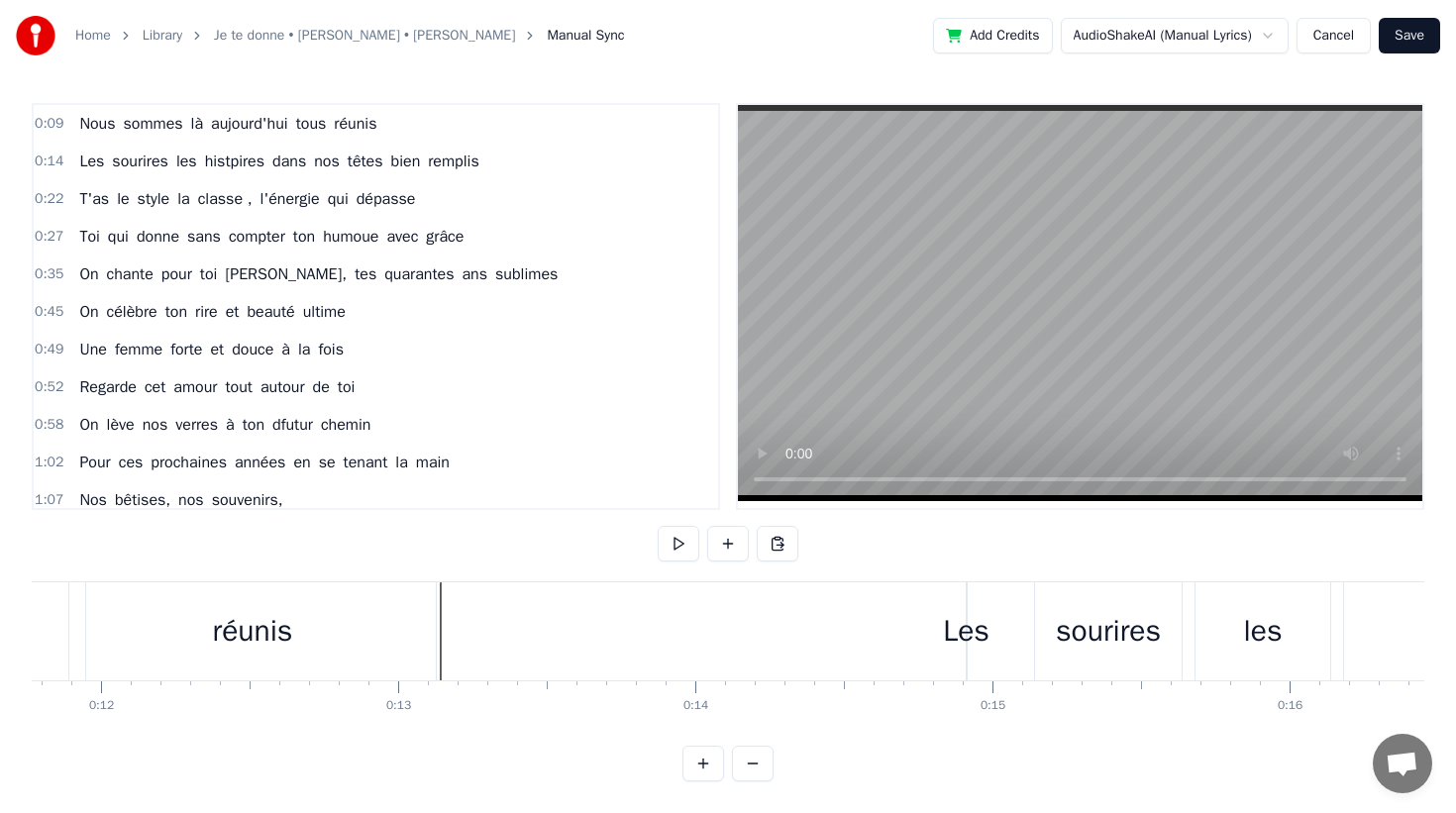 click on "sourires" at bounding box center [1108, 631] 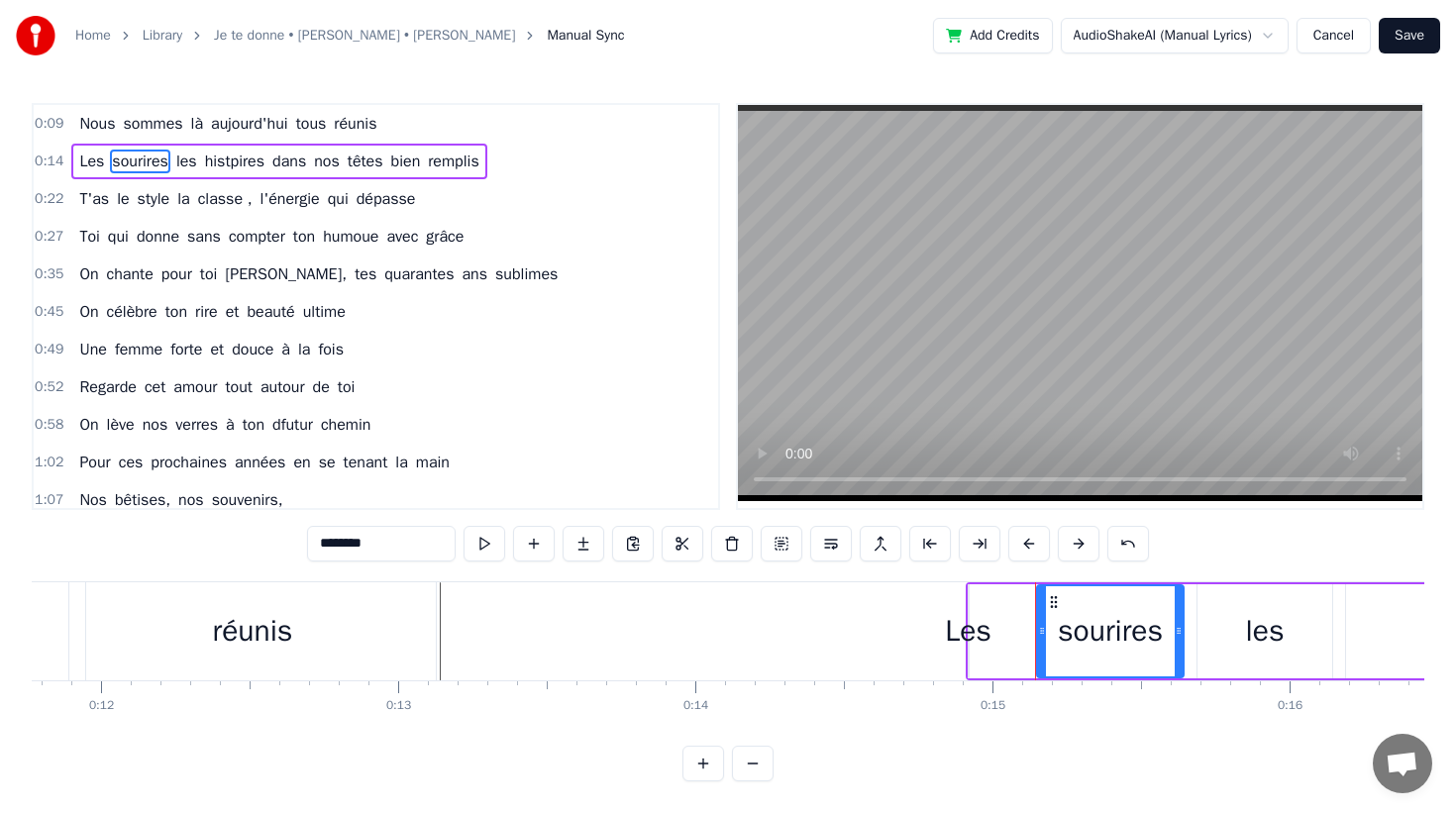 click on "Nous sommes là [DATE] tous réunis Les sourires les histpires dans nos têtes bien remplis T'as le style la classe , l'énergie qui dépasse Toi qui donne sans compter ton humoue avec grâce On chante pour toi [PERSON_NAME], [PERSON_NAME] quarantes ans sublimes On célèbre ton rire et beauté ultime Une femme forte et douce à la fois Regarde cet amour tout autour de toi On lève nos verres à ton dfutur chemin Pour ces prochaines années en se tenant la main Nos bêtises, nos souvenirs, Des instants partagés, Et des fous rires à pleurer. On te donne nos chansons, Nos gâteaux, nos ballons, Et tout l’amour qu’on a Pour toi, [PERSON_NAME], ce jour- là ! On te chante, [PERSON_NAME], Pour tes quarante ans divins, [PERSON_NAME] qui donnes sans compter, Ton humour et ta bonté. On te donne, [PERSON_NAME], Tous ces mots qu'on imagine, Pour te dire que dans nos vies, Tu es un vrai cadeau d’amie. On se moque (un peu) de l’âge, Mais t’es jeune, faut être sage ! C’est pas une ride ou deux Qui rendent les jours moins heureux. T’as le et" at bounding box center (32085, 631) 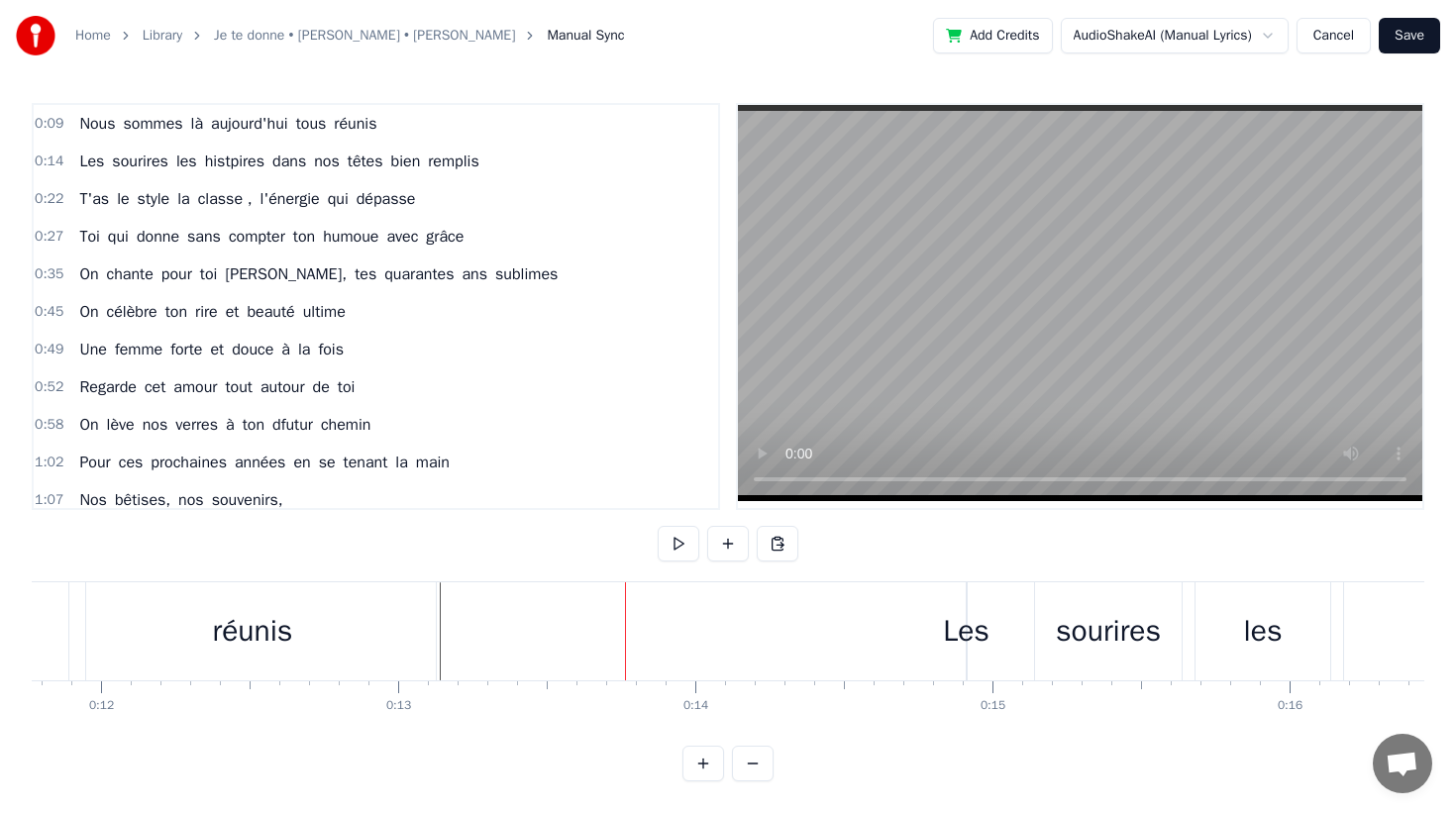 drag, startPoint x: 1134, startPoint y: 714, endPoint x: 1132, endPoint y: 697, distance: 17.117243 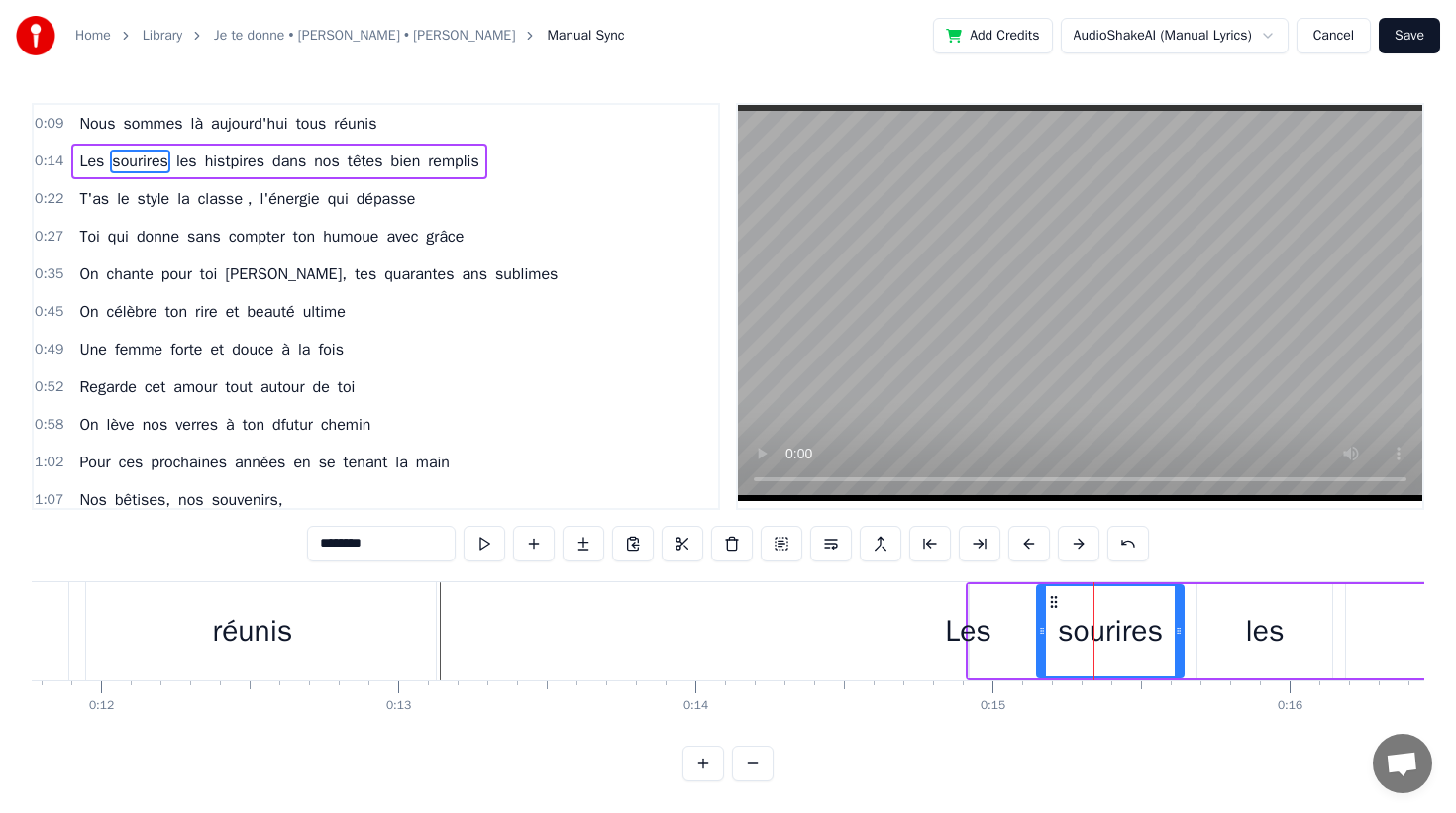 click on "Les sourires les histpires dans nos têtes bien remplis" at bounding box center [2033, 631] 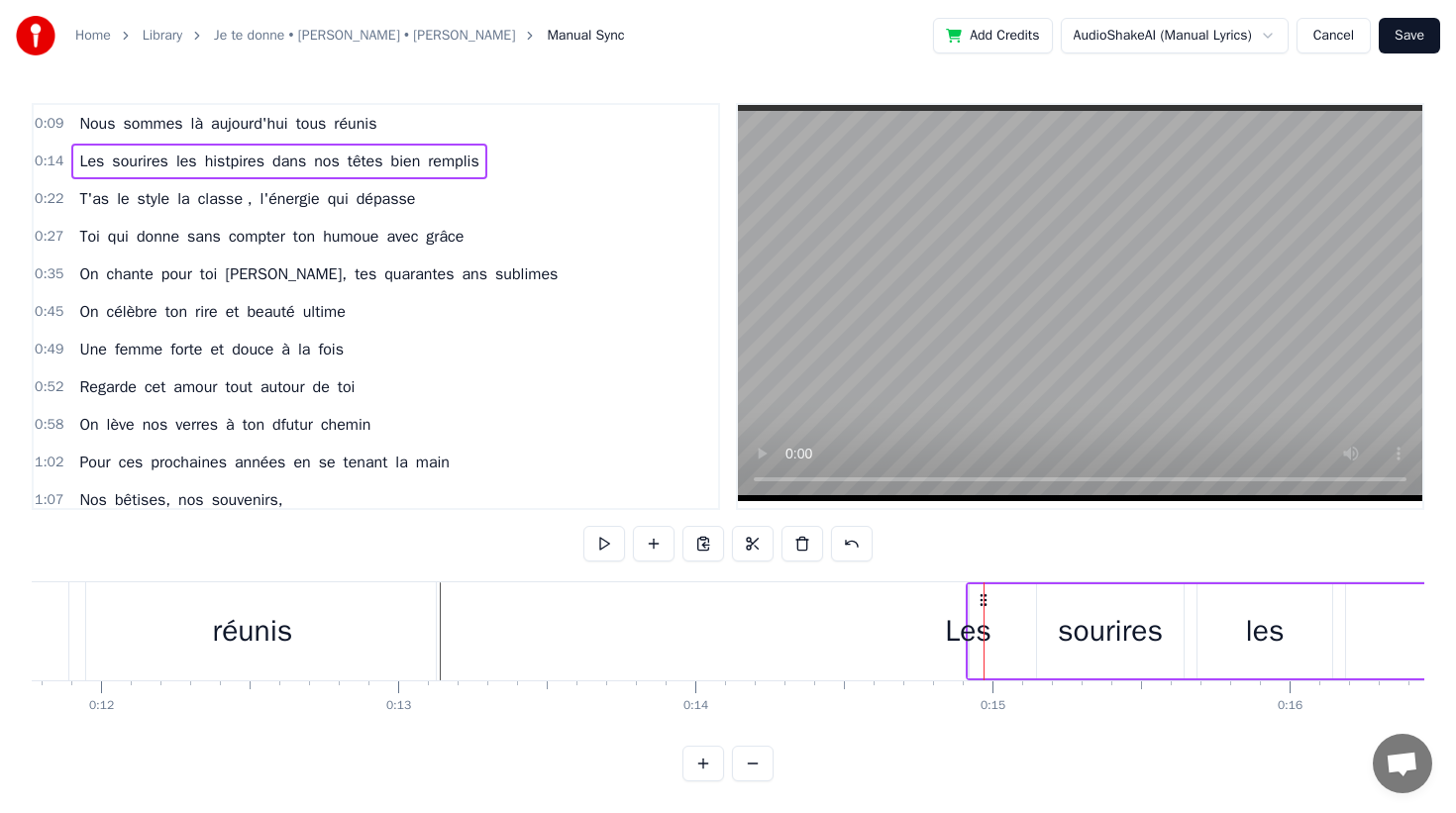click on "Les sourires les histpires dans nos têtes bien remplis" at bounding box center (2033, 631) 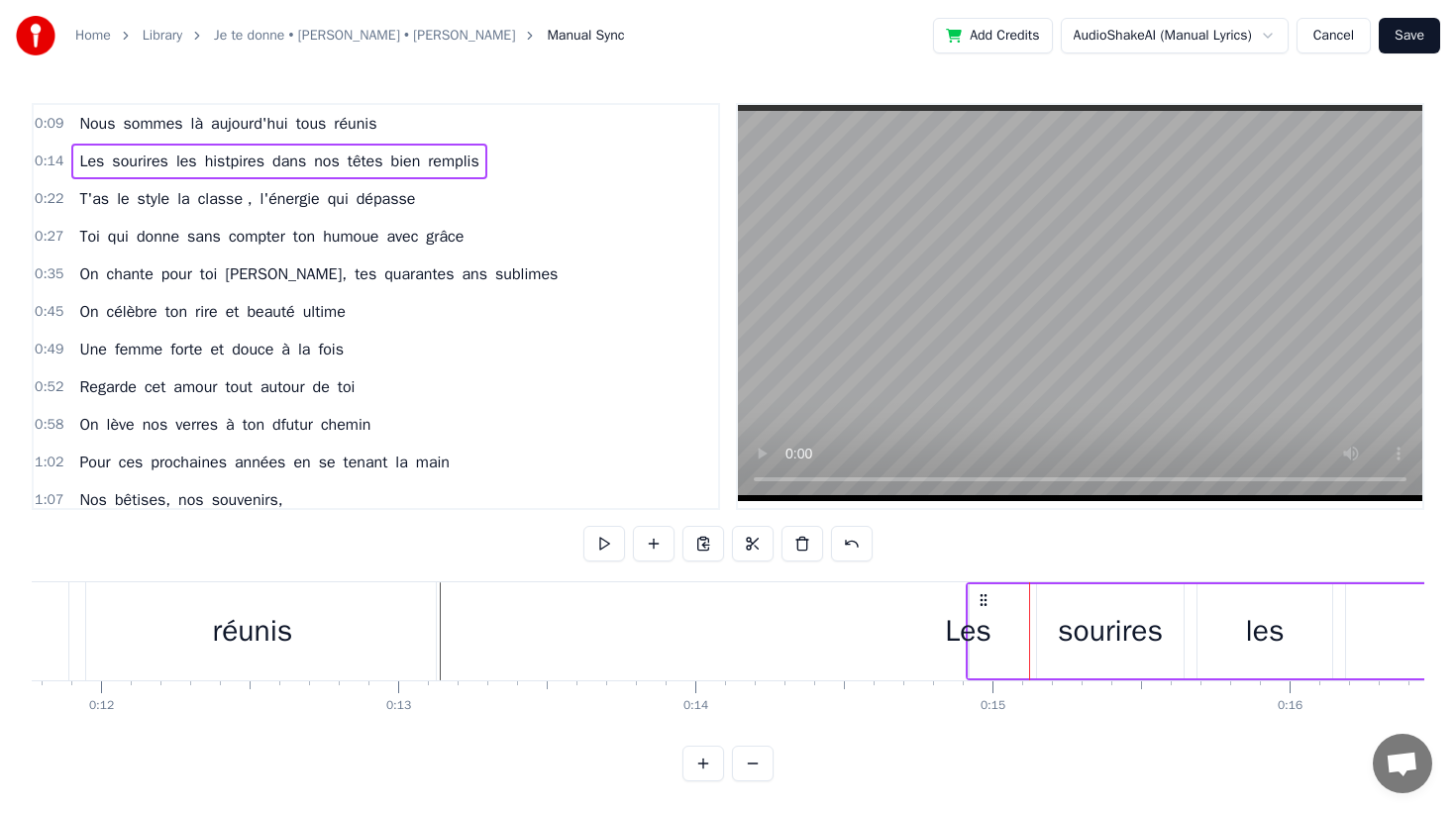 click on "Nous sommes là [DATE] tous réunis Les sourires les histpires dans nos têtes bien remplis T'as le style la classe , l'énergie qui dépasse Toi qui donne sans compter ton humoue avec grâce On chante pour toi [PERSON_NAME], [PERSON_NAME] quarantes ans sublimes On célèbre ton rire et beauté ultime Une femme forte et douce à la fois Regarde cet amour tout autour de toi On lève nos verres à ton dfutur chemin Pour ces prochaines années en se tenant la main Nos bêtises, nos souvenirs, Des instants partagés, Et des fous rires à pleurer. On te donne nos chansons, Nos gâteaux, nos ballons, Et tout l’amour qu’on a Pour toi, [PERSON_NAME], ce jour- là ! On te chante, [PERSON_NAME], Pour tes quarante ans divins, [PERSON_NAME] qui donnes sans compter, Ton humour et ta bonté. On te donne, [PERSON_NAME], Tous ces mots qu'on imagine, Pour te dire que dans nos vies, Tu es un vrai cadeau d’amie. On se moque (un peu) de l’âge, Mais t’es jeune, faut être sage ! C’est pas une ride ou deux Qui rendent les jours moins heureux. T’as le et" at bounding box center [728, 656] 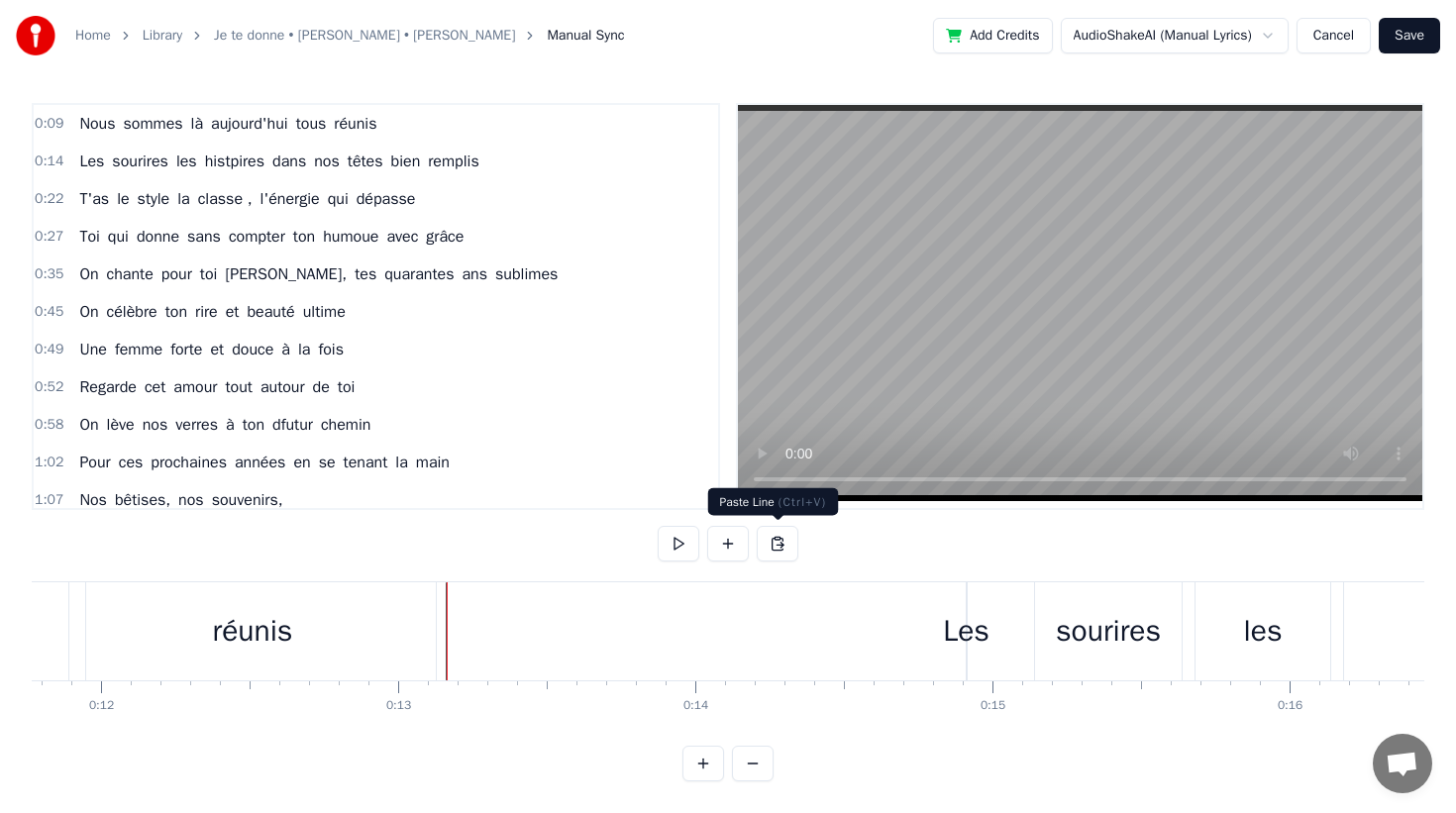 click at bounding box center (778, 544) 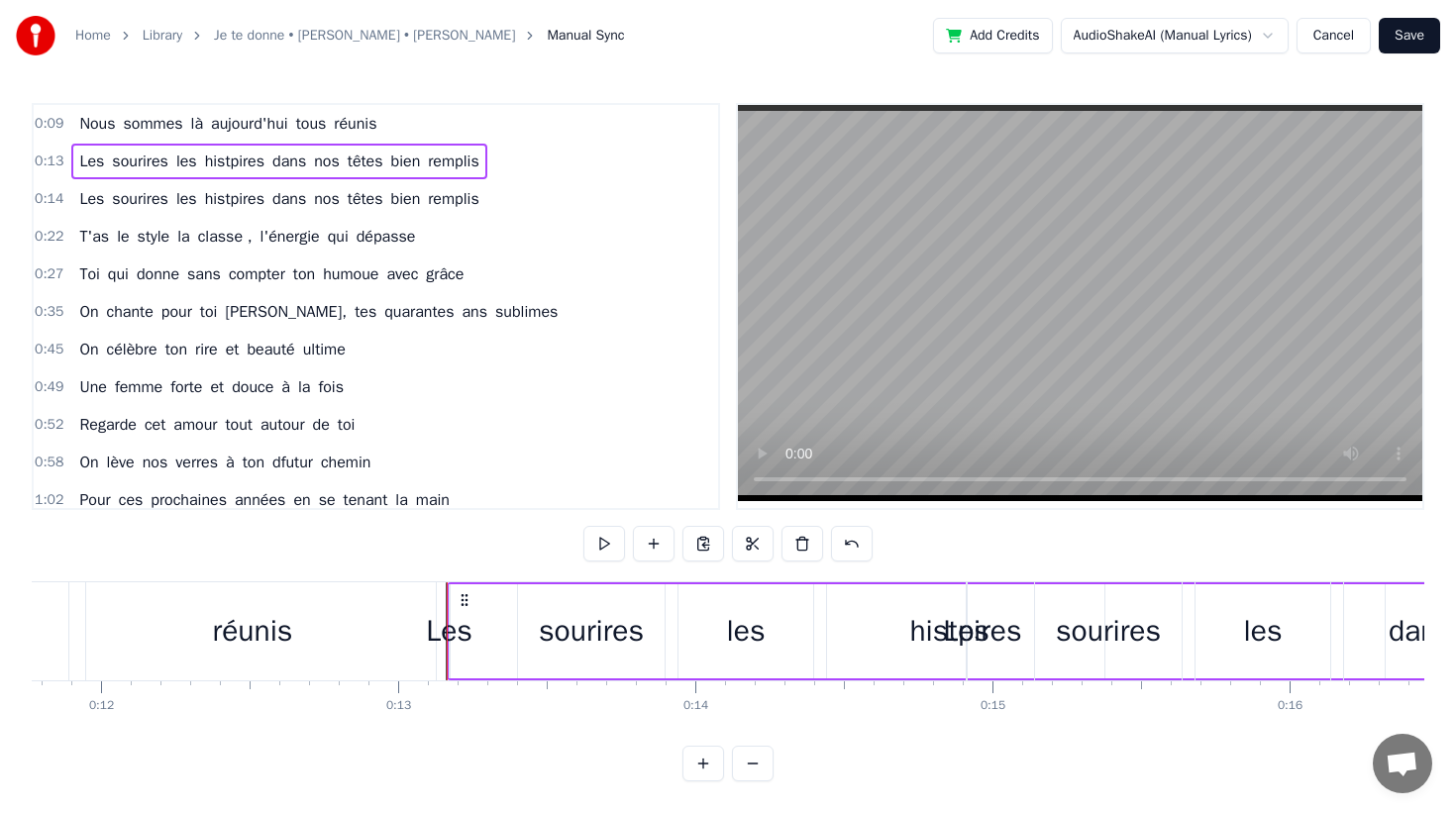 click on "0:09 Nous sommes là [DATE] tous réunis 0:13 Les sourires les histpires dans nos têtes bien remplis 0:14 Les sourires les histpires dans nos têtes bien remplis 0:22 T'as le style la classe , l'énergie qui dépasse 0:27 Toi qui donne sans compter ton humoue avec grâce 0:35 On chante pour toi [PERSON_NAME], tes quarantes ans sublimes 0:45 On célèbre ton rire et beauté ultime 0:49 Une femme forte et douce à la fois 0:52 Regarde cet amour tout autour de toi 0:58 On lève nos verres à ton dfutur chemin 1:02 Pour ces prochaines années en se tenant la main 1:07 Nos bêtises, nos souvenirs, 1:10 Des instants partagés, 1:14 Et des fous rires à pleurer. 1:17 On te donne nos chansons, 1:19 Nos gâteaux, nos ballons, 1:20 Et tout l’amour qu’on a 1:22 Pour toi, [PERSON_NAME], ce jour- là ! 1:27 On te chante, [PERSON_NAME], 1:28 Pour tes quarante ans divins, 1:31 Toi qui donnes sans compter, 1:36 Ton humour et ta bonté. 1:40 On te donne, [PERSON_NAME], 1:41 Tous ces mots qu'on imagine, 1:44 Pour te dire que dans nos vies," at bounding box center [728, 442] 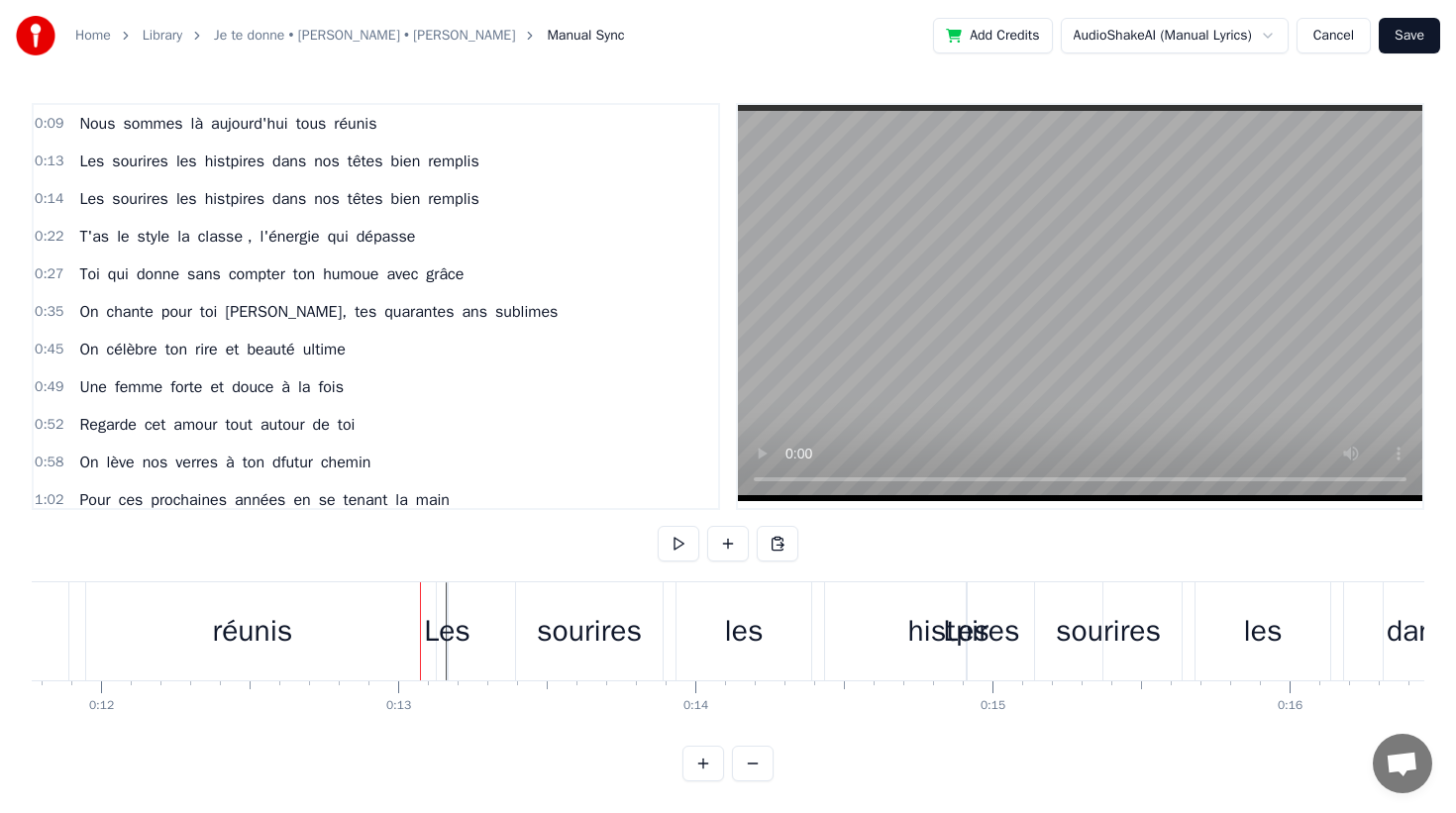 click on "0 0:01 0:02 0:03 0:04 0:05 0:06 0:07 0:08 0:09 0:10 0:11 0:12 0:13 0:14 0:15 0:16 0:17 0:18 0:19 0:20 0:21 0:22 0:23 0:24 0:25 0:26 0:27 0:28 0:29 0:30 0:31 0:32 0:33 0:34 0:35 0:36 0:37 0:38 0:39 0:40 0:41 0:42 0:43 0:44 0:45 0:46 0:47 0:48 0:49 0:50 0:51 0:52 0:53 0:54 0:55 0:56 0:57 0:58 0:59 1:00 1:01 1:02 1:03 1:04 1:05 1:06 1:07 1:08 1:09 1:10 1:11 1:12 1:13 1:14 1:15 1:16 1:17 1:18 1:19 1:20 1:21 1:22 1:23 1:24 1:25 1:26 1:27 1:28 1:29 1:30 1:31 1:32 1:33 1:34 1:35 1:36 1:37 1:38 1:39 1:40 1:41 1:42 1:43 1:44 1:45 1:46 1:47 1:48 1:49 1:50 1:51 1:52 1:53 1:54 1:55 1:56 1:57 1:58 1:59 2:00 2:01 2:02 2:03 2:04 2:05 2:06 2:07 2:08 2:09 2:10 2:11 2:12 2:13 2:14 2:15 2:16 2:17 2:18 2:19 2:20 2:21 2:22 2:23 2:24 2:25 2:26 2:27 2:28 2:29 2:30 2:31 2:32 2:33 2:34 2:35 2:36 2:37 2:38 2:39 2:40 2:41 2:42 2:43 2:44 2:45 2:46 2:47 2:48 2:49 2:50 2:51 2:52 2:53 2:54 2:55 2:56 2:57 2:58 2:59 3:00 3:01 3:02 3:03 3:04 3:05 3:06 3:07 3:08 3:09 3:10 3:11 3:12 3:13 3:14 3:15 3:16 3:17 3:18 3:19 3:20 3:21 3:22 3:23 3:24" at bounding box center (32085, 696) 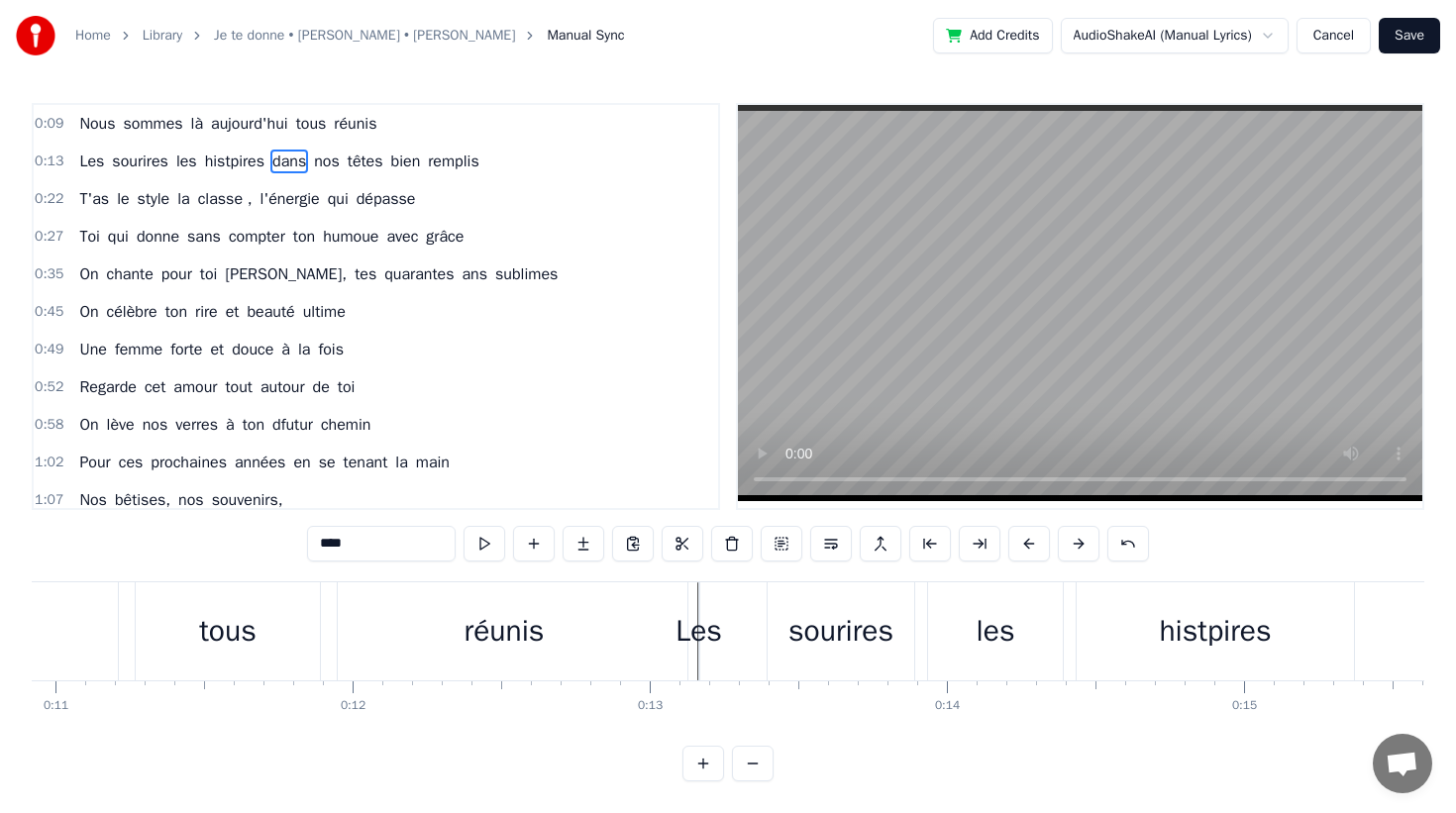 scroll, scrollTop: 0, scrollLeft: 3263, axis: horizontal 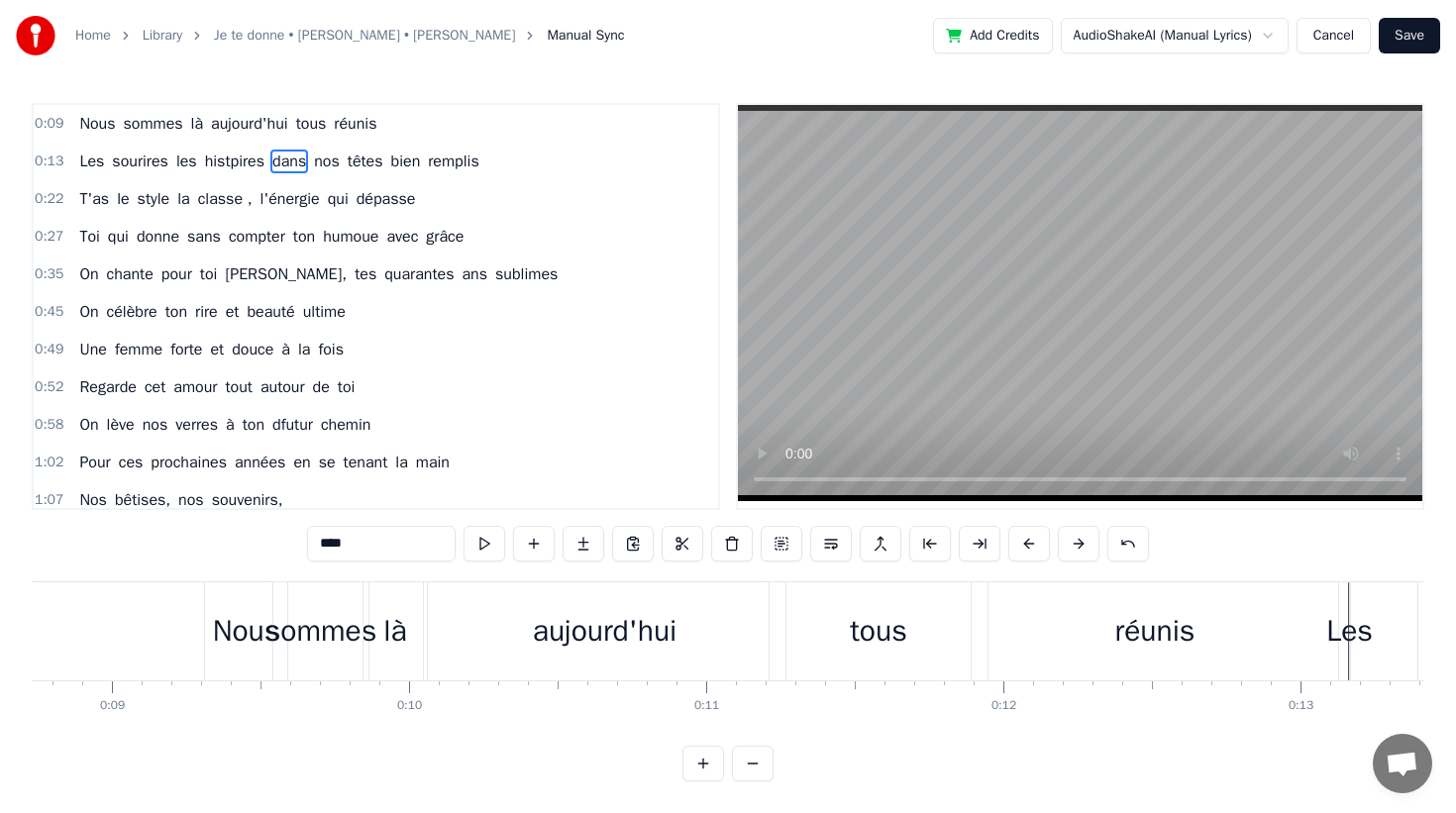 click at bounding box center (32988, 631) 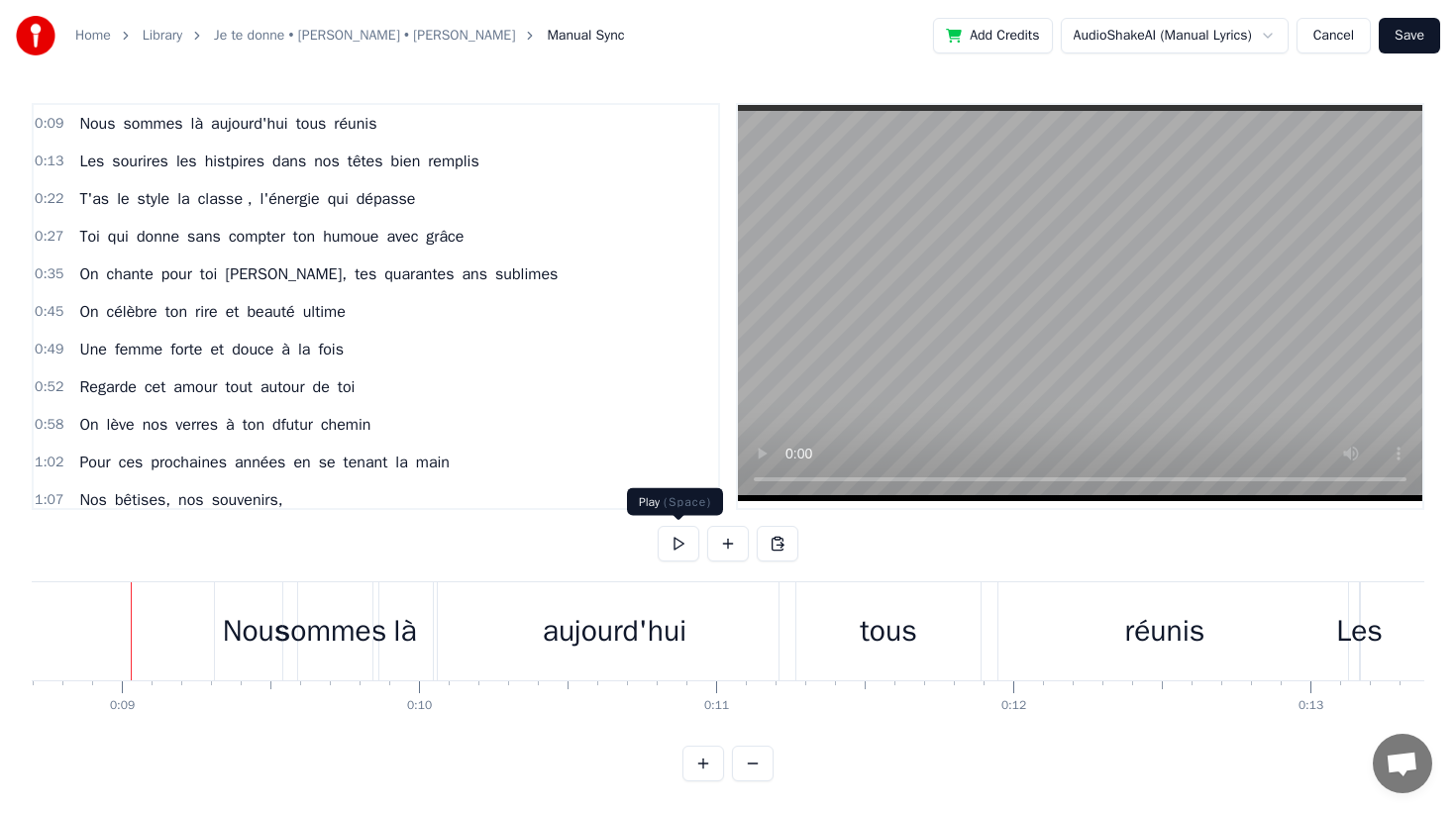 click at bounding box center [678, 544] 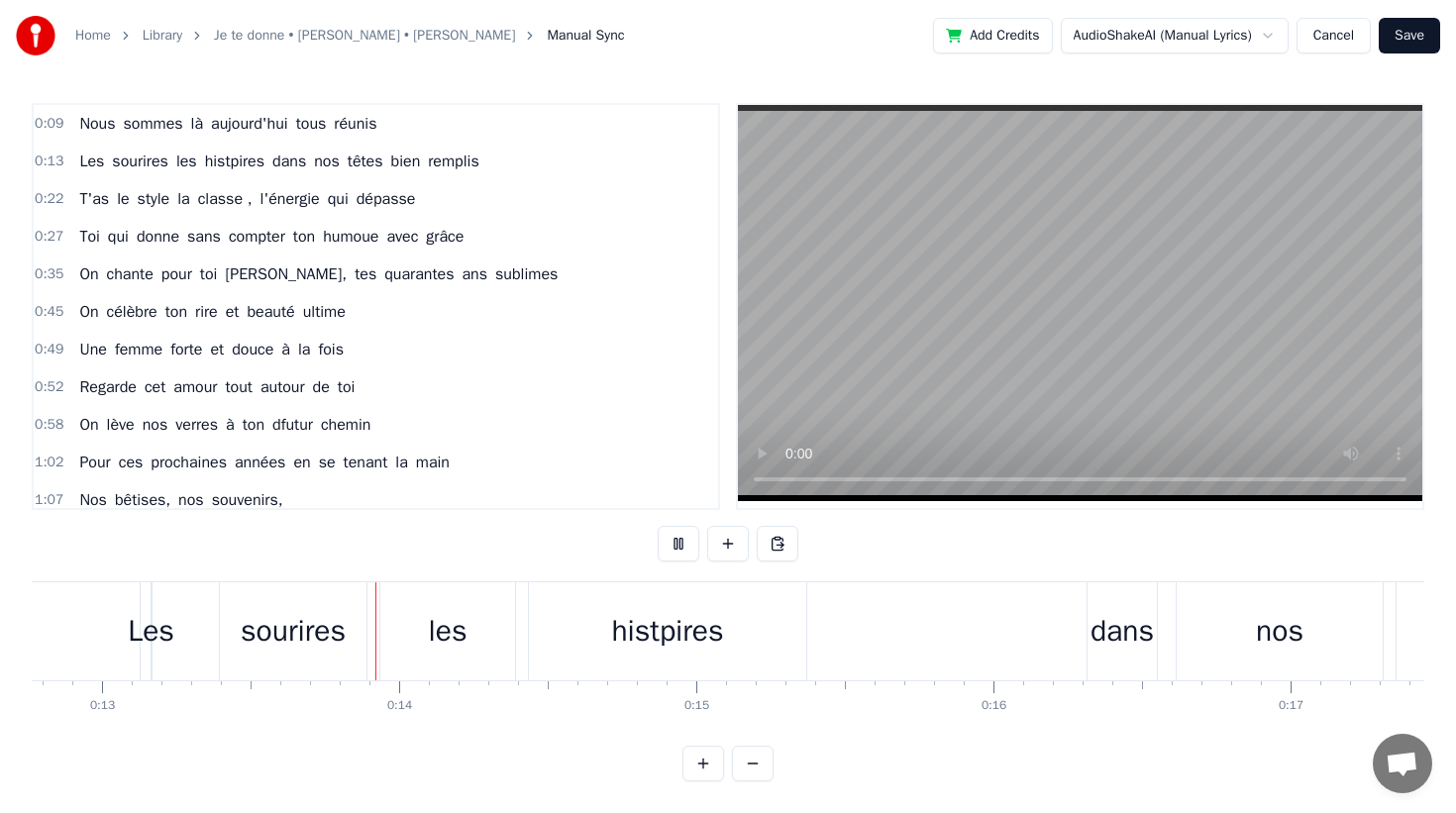 scroll, scrollTop: 0, scrollLeft: 3804, axis: horizontal 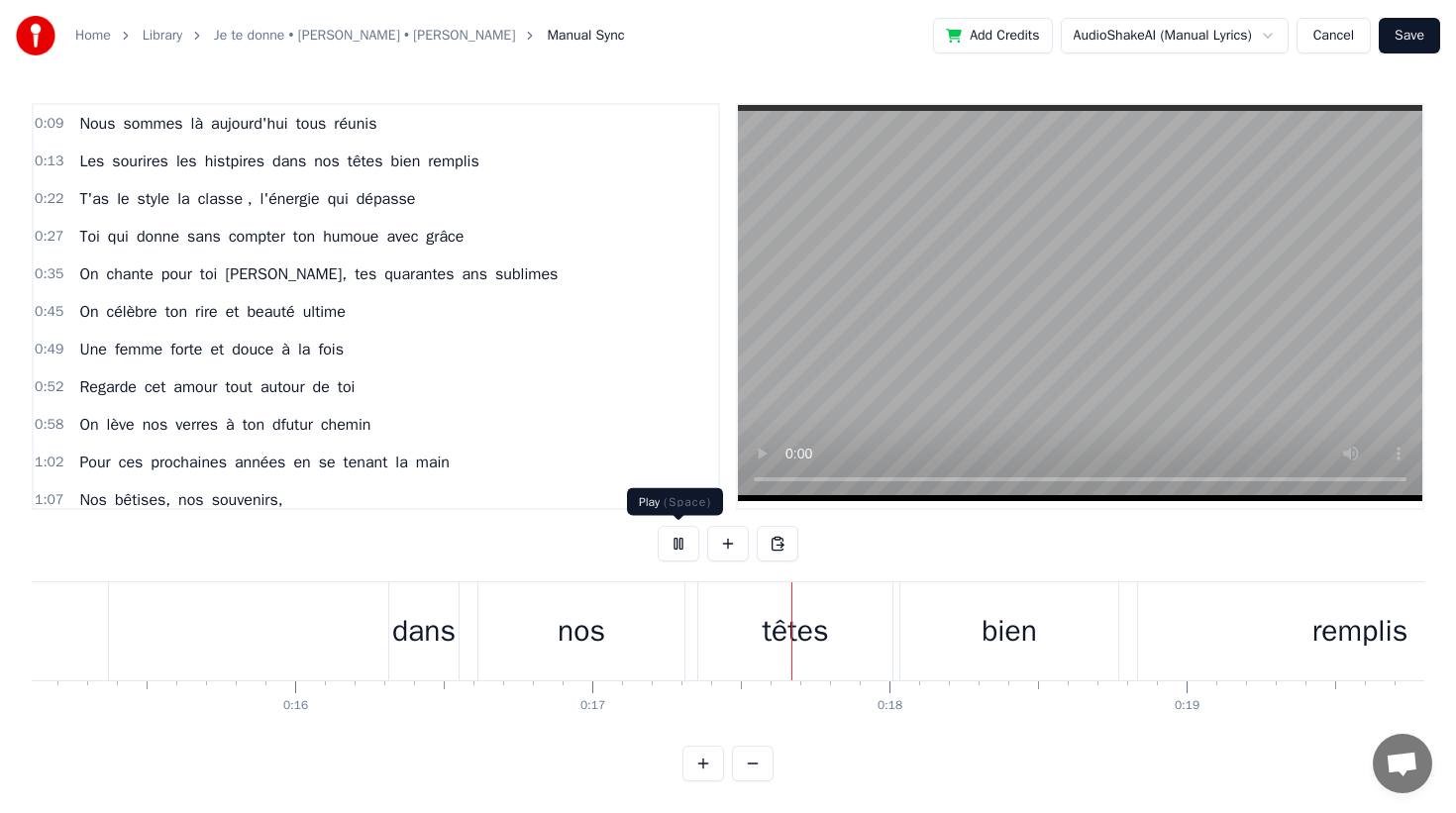 click at bounding box center [678, 544] 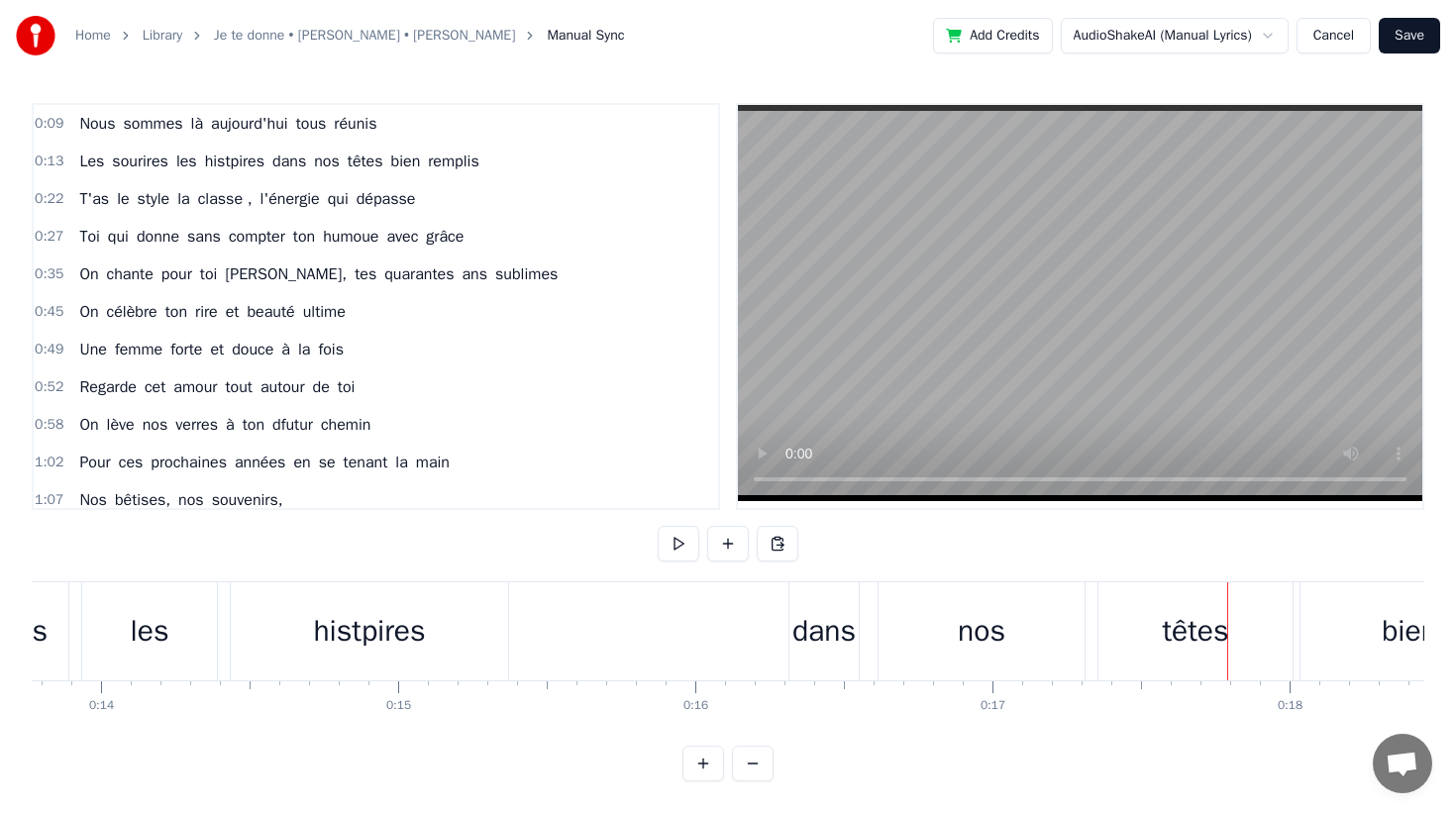 scroll, scrollTop: 0, scrollLeft: 4100, axis: horizontal 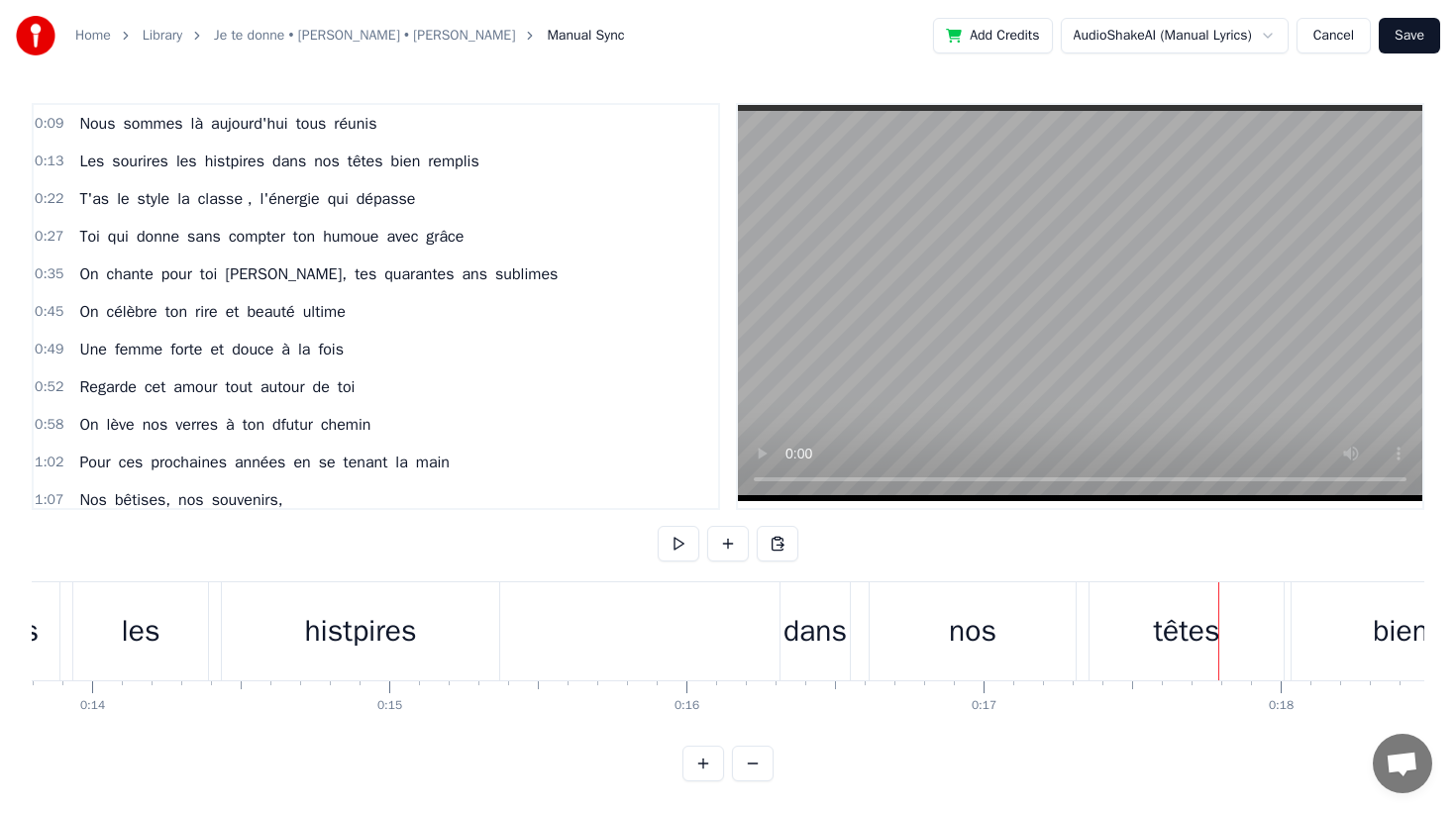 click on "dans" at bounding box center (815, 631) 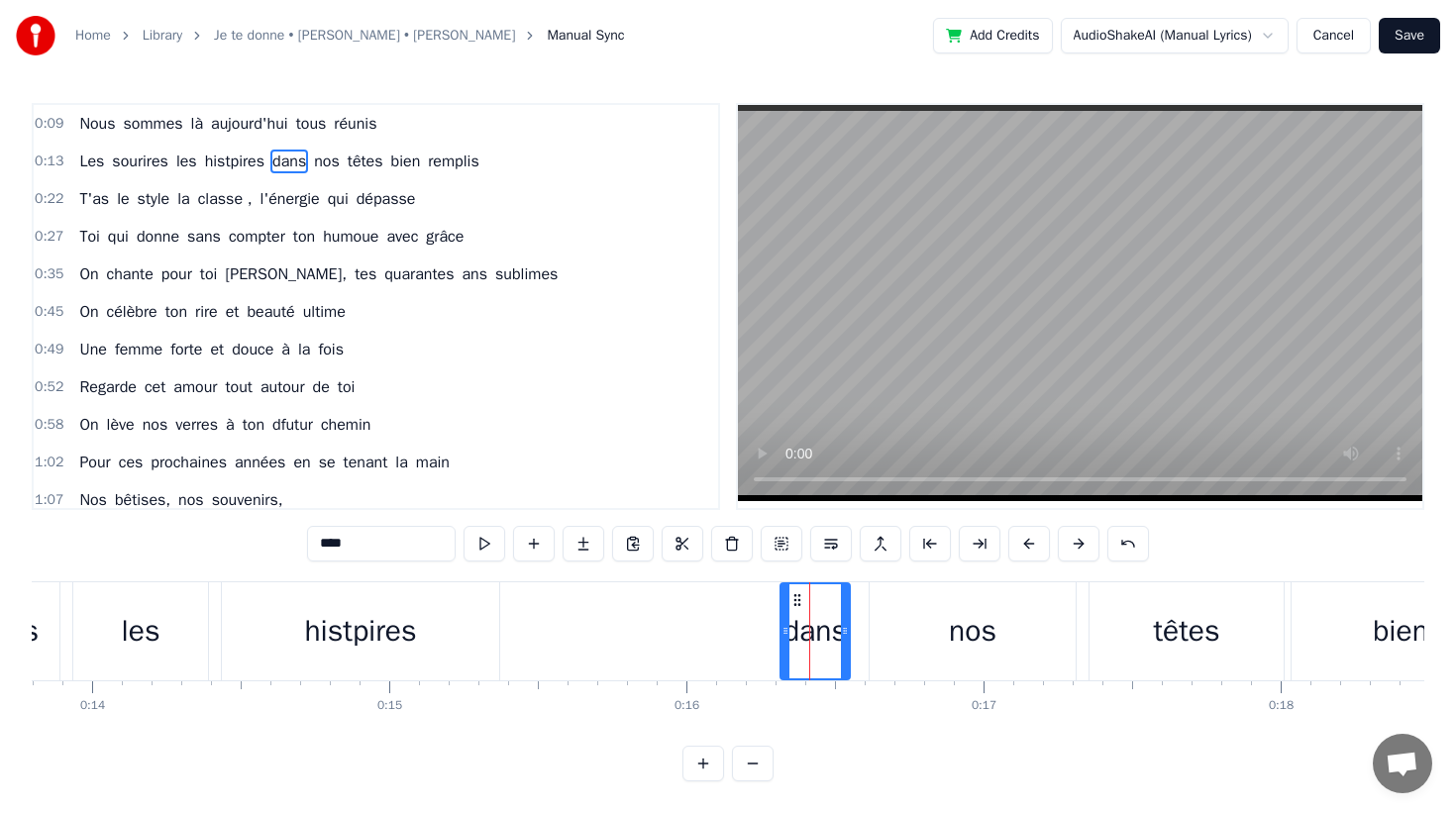 click on "histpires" at bounding box center (361, 631) 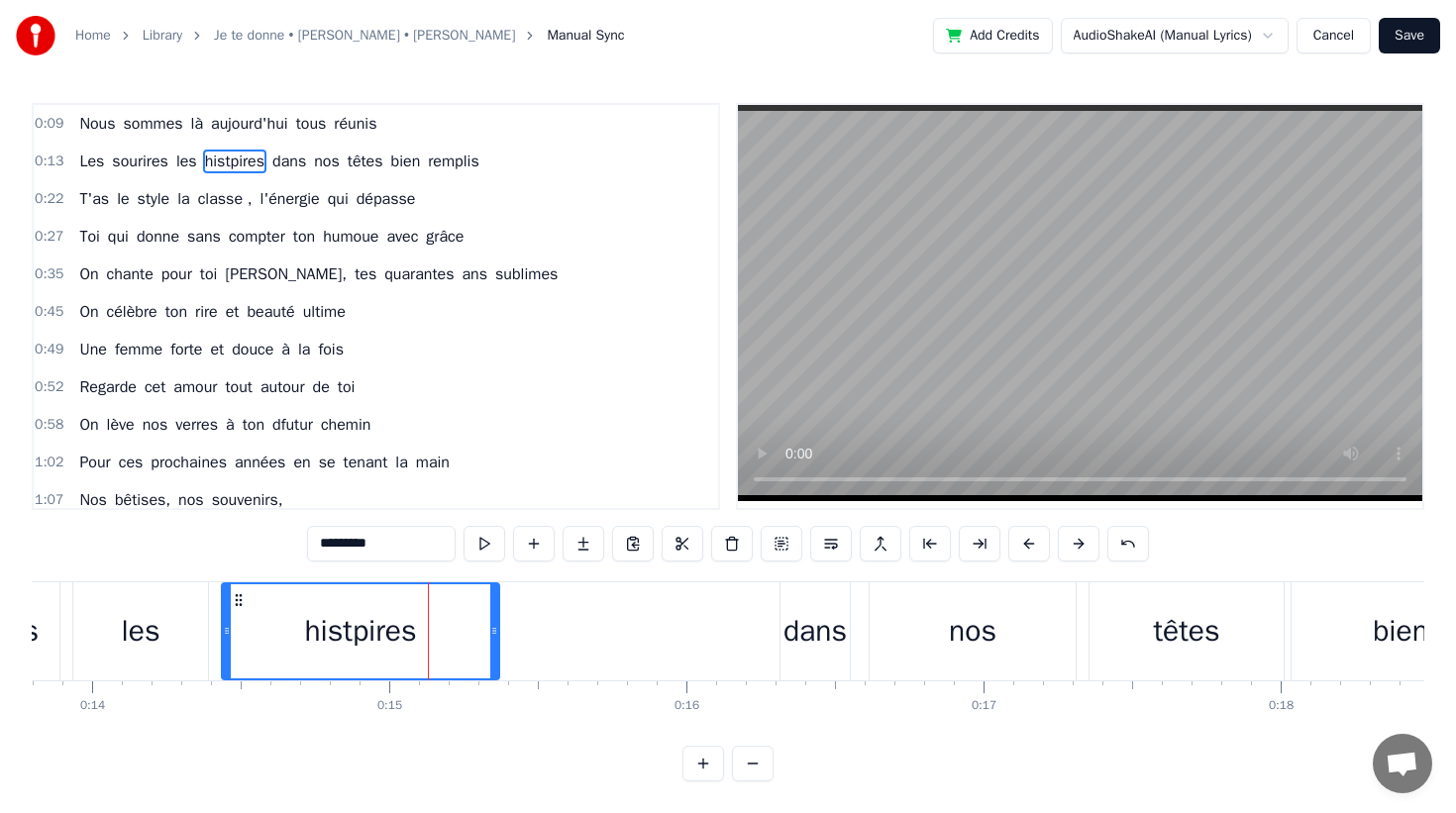 click on "dans" at bounding box center (815, 631) 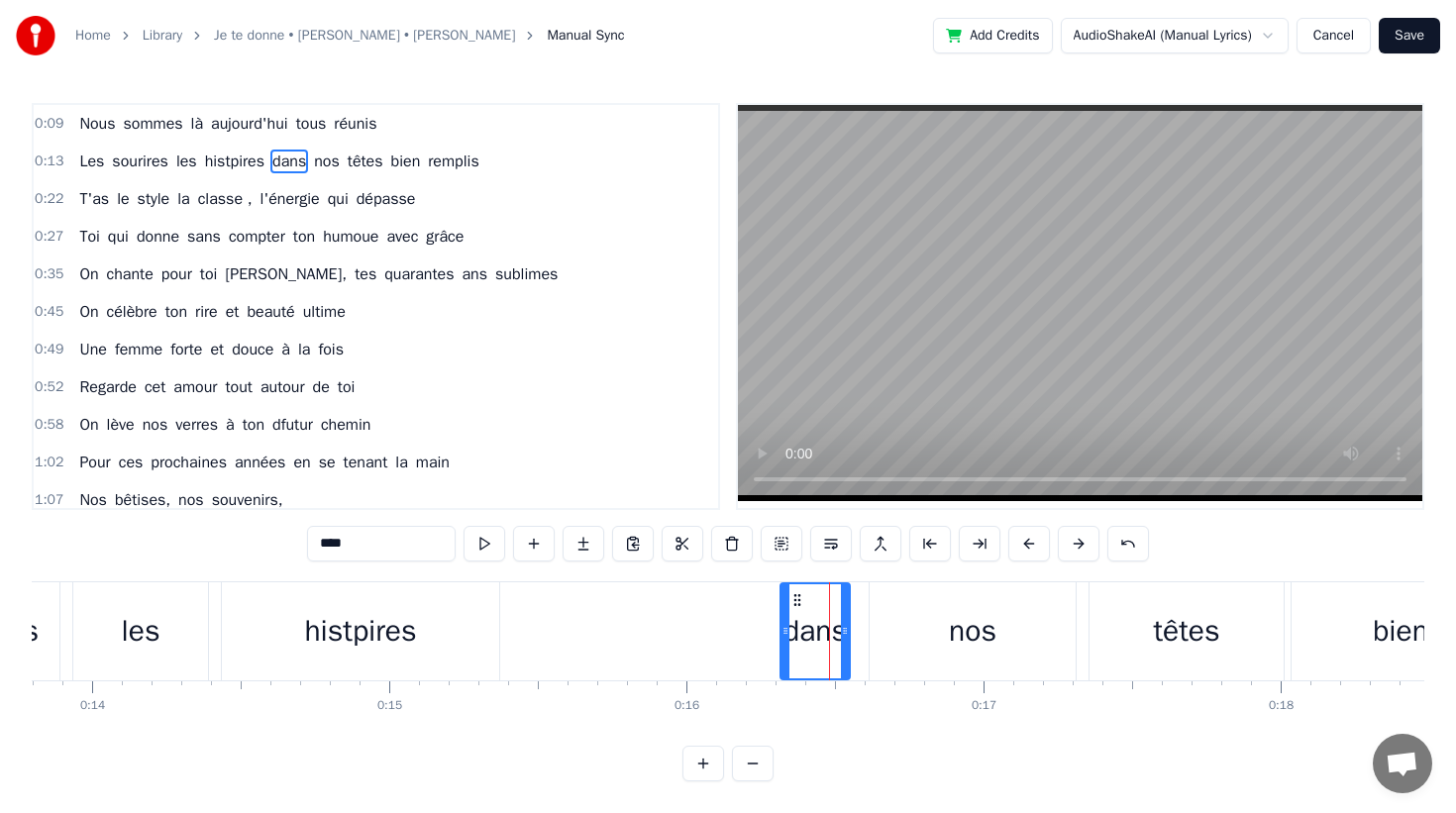 click at bounding box center [785, 631] 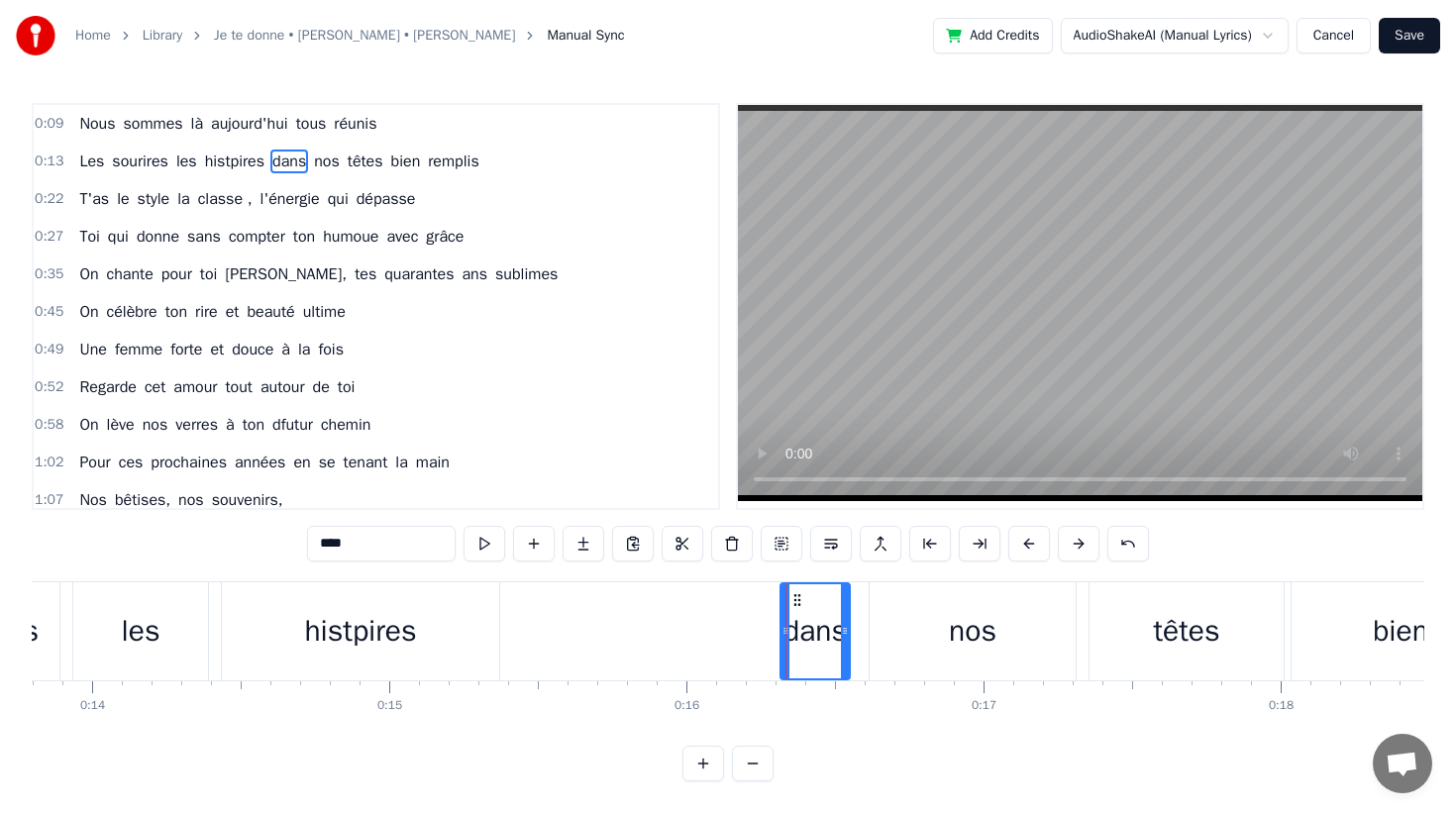 drag, startPoint x: 781, startPoint y: 653, endPoint x: 815, endPoint y: 657, distance: 34.234486 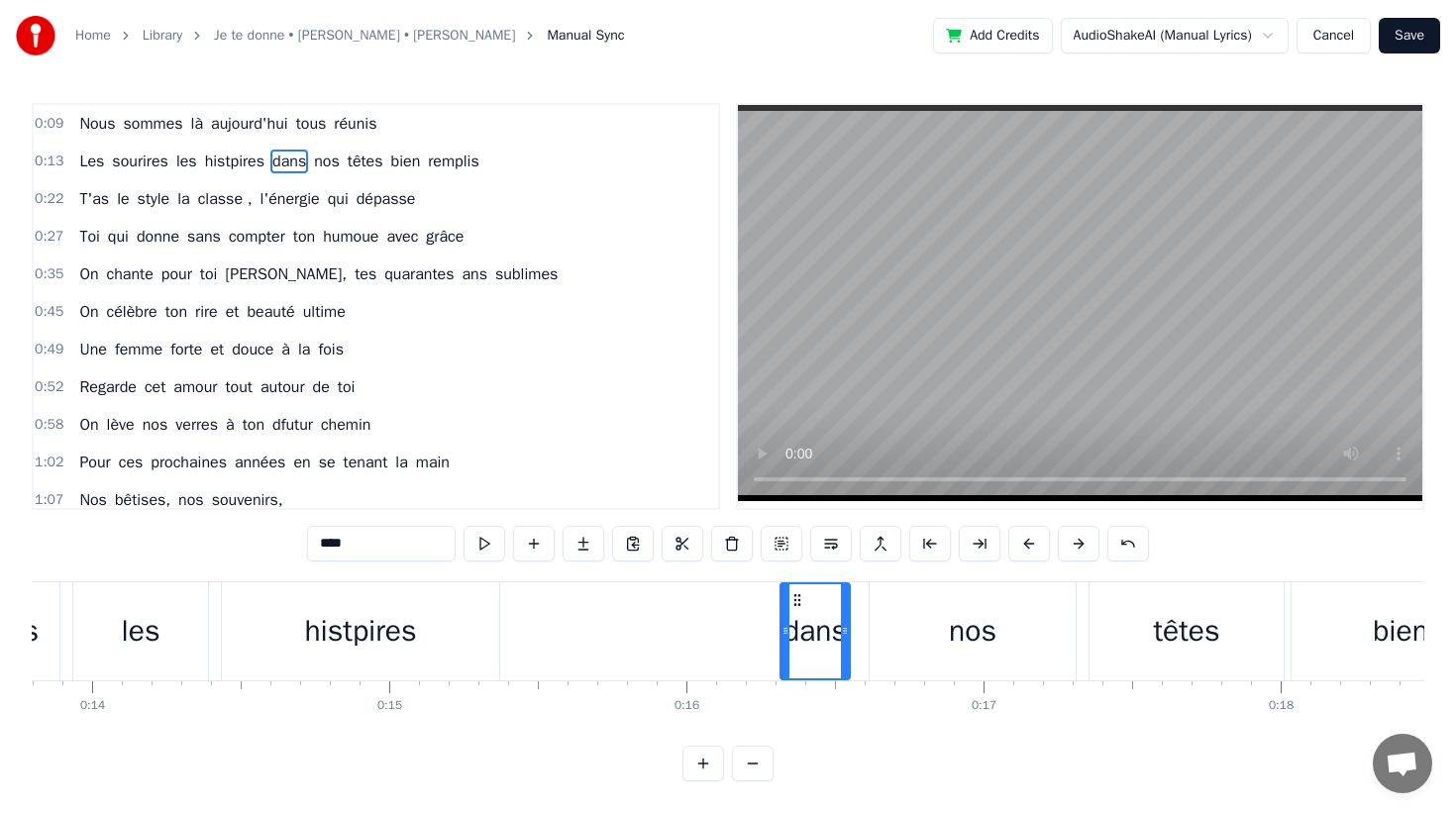 drag, startPoint x: 823, startPoint y: 655, endPoint x: 873, endPoint y: 561, distance: 106.47065 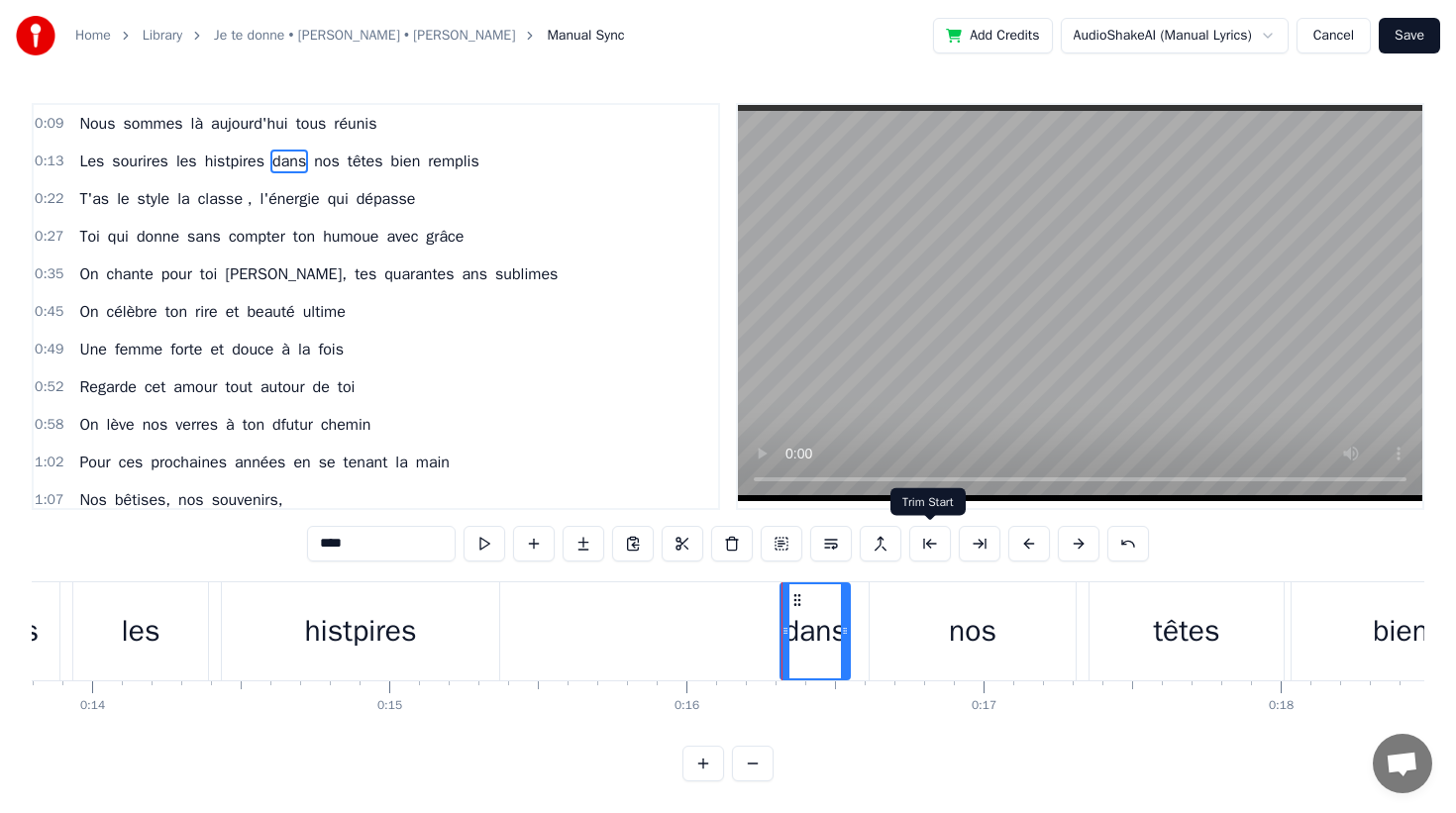 click at bounding box center [930, 544] 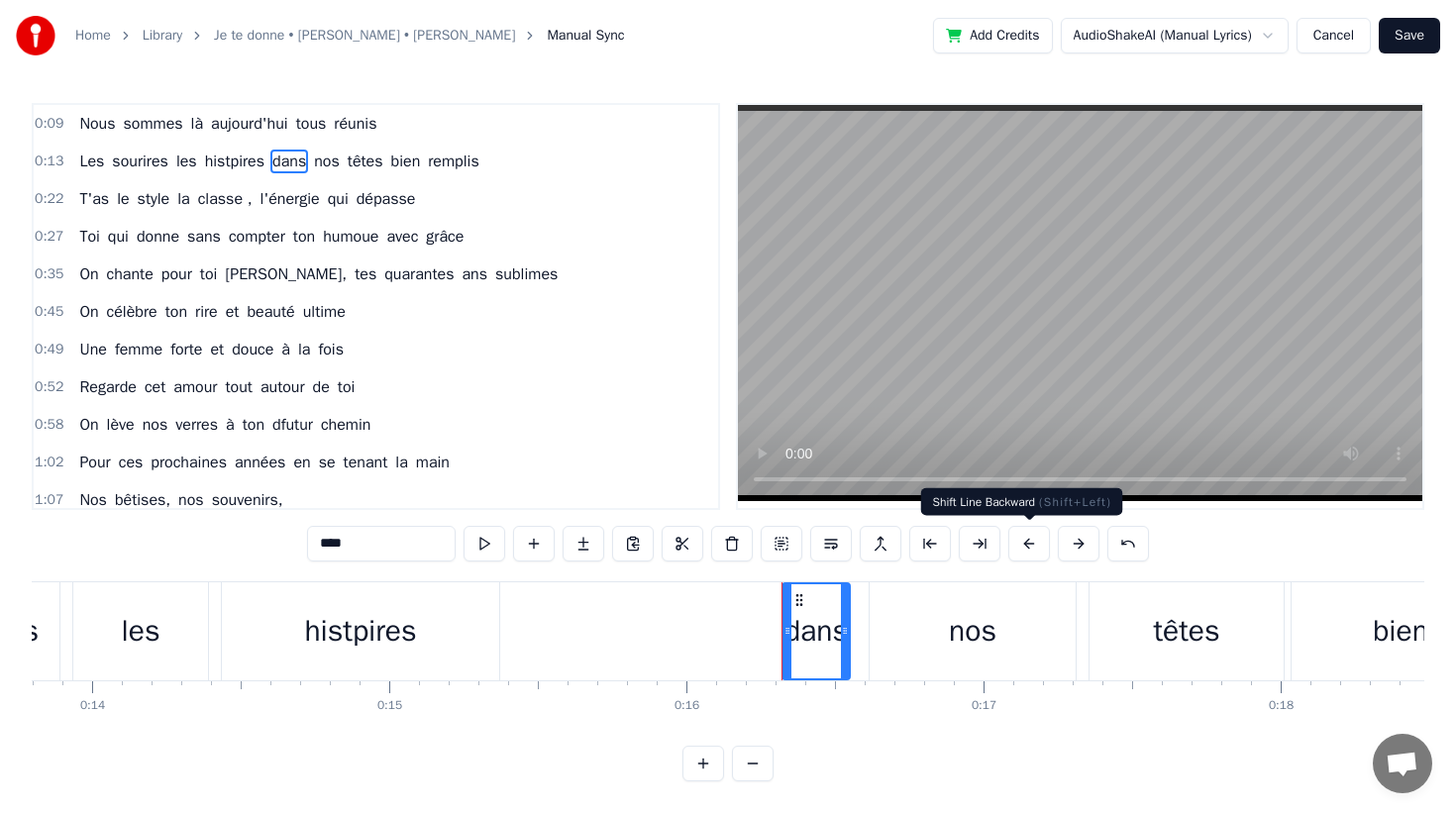 click at bounding box center [1029, 544] 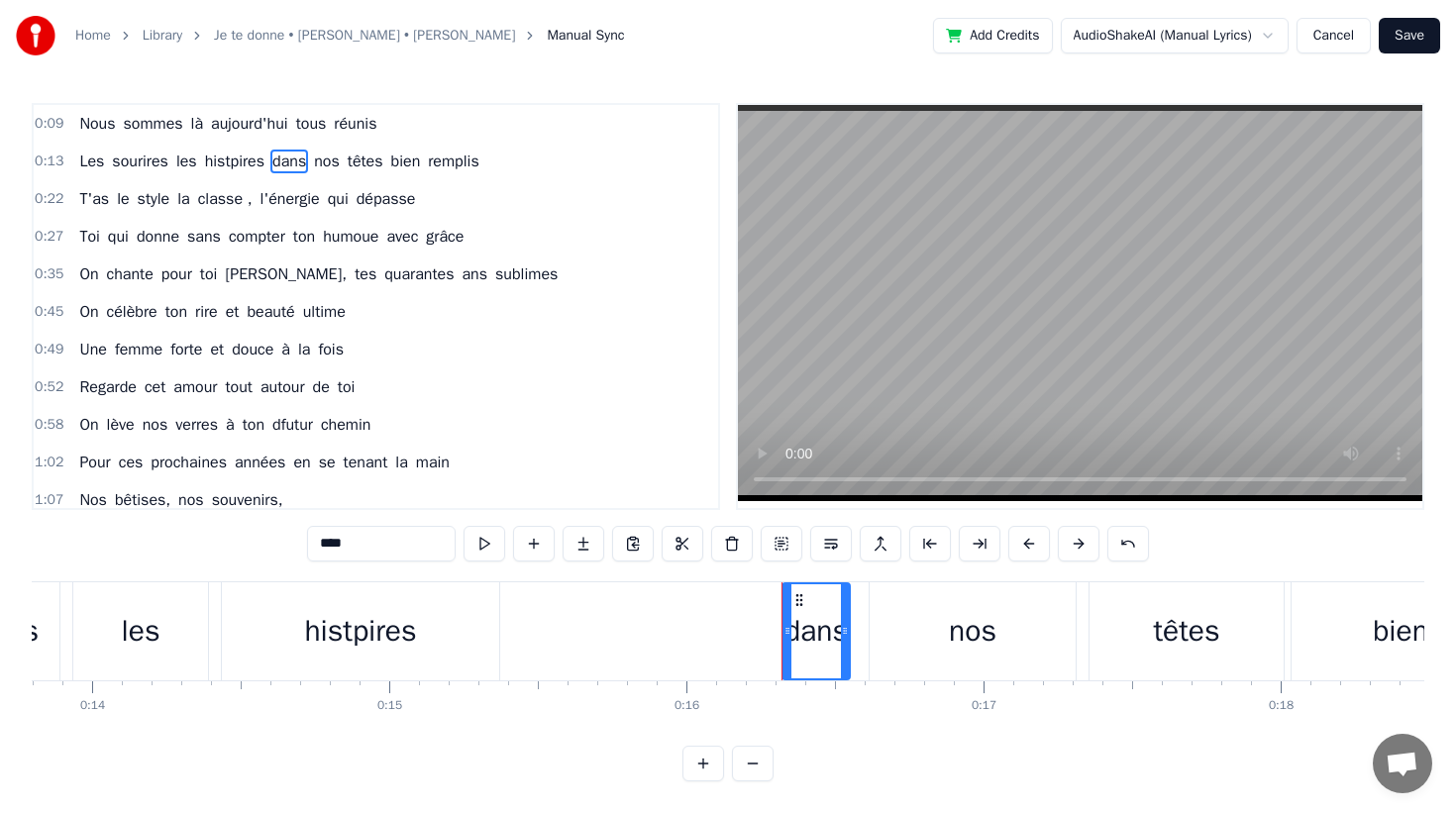 click at bounding box center (1029, 544) 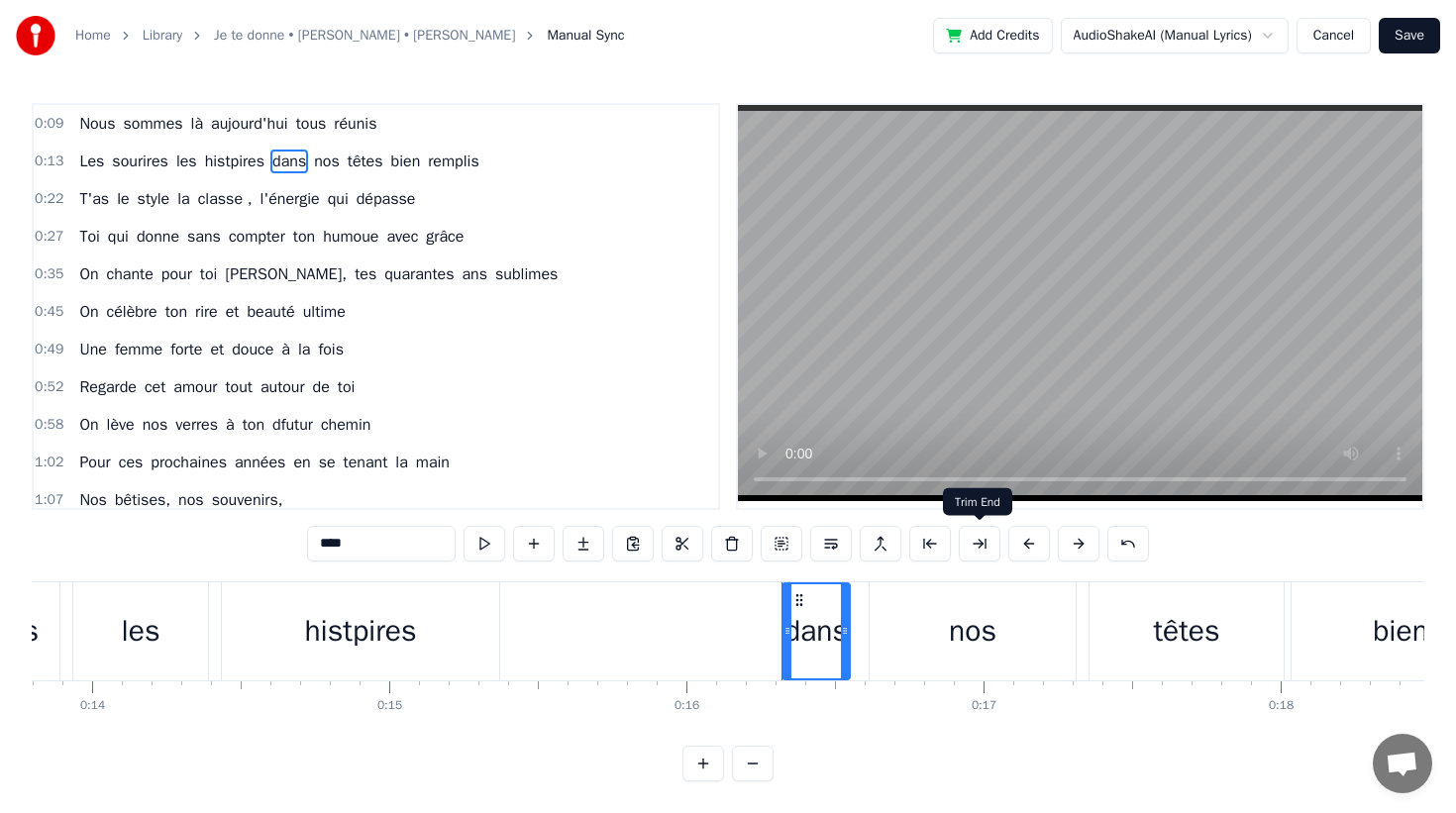 click at bounding box center (980, 544) 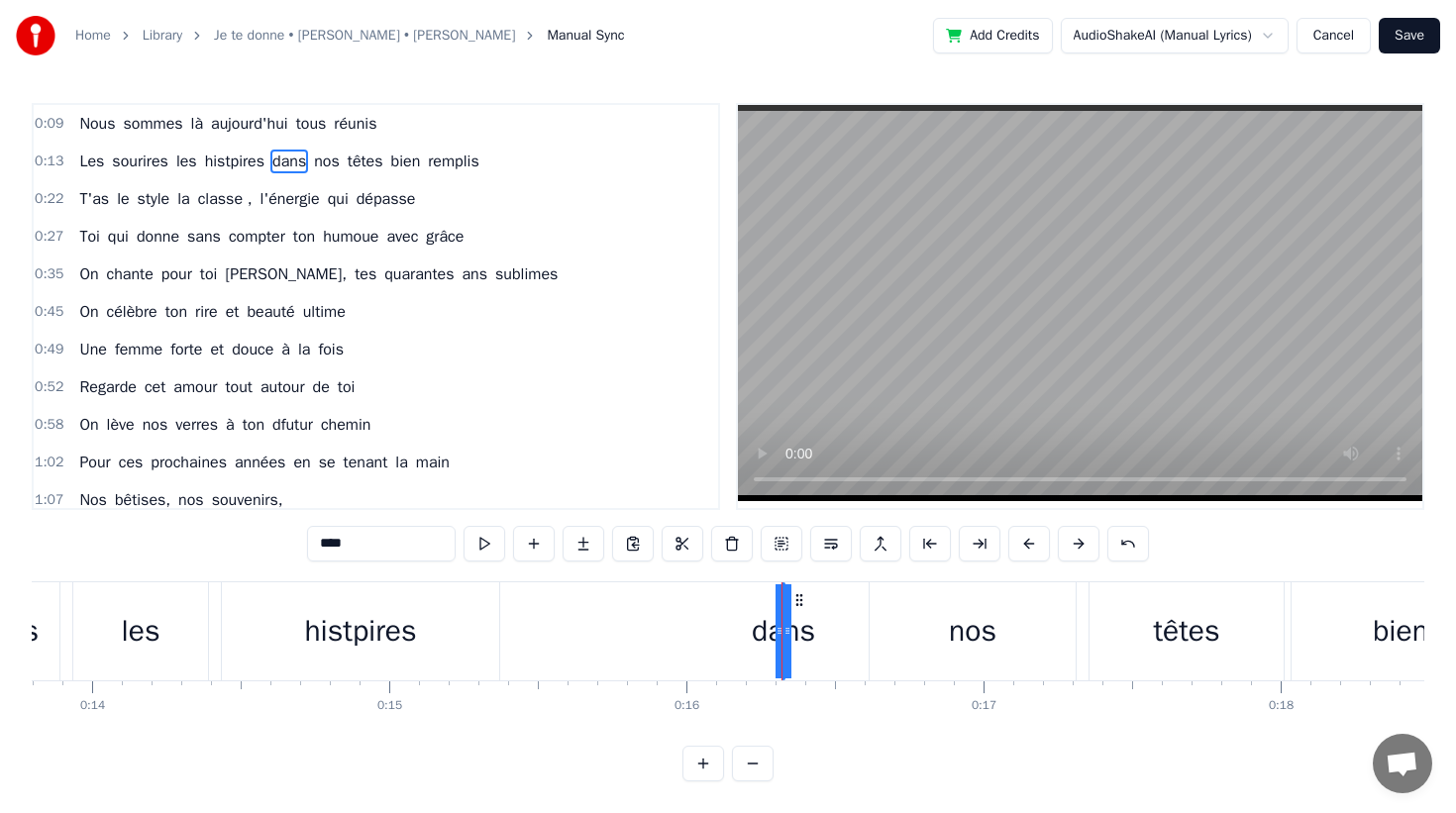 type 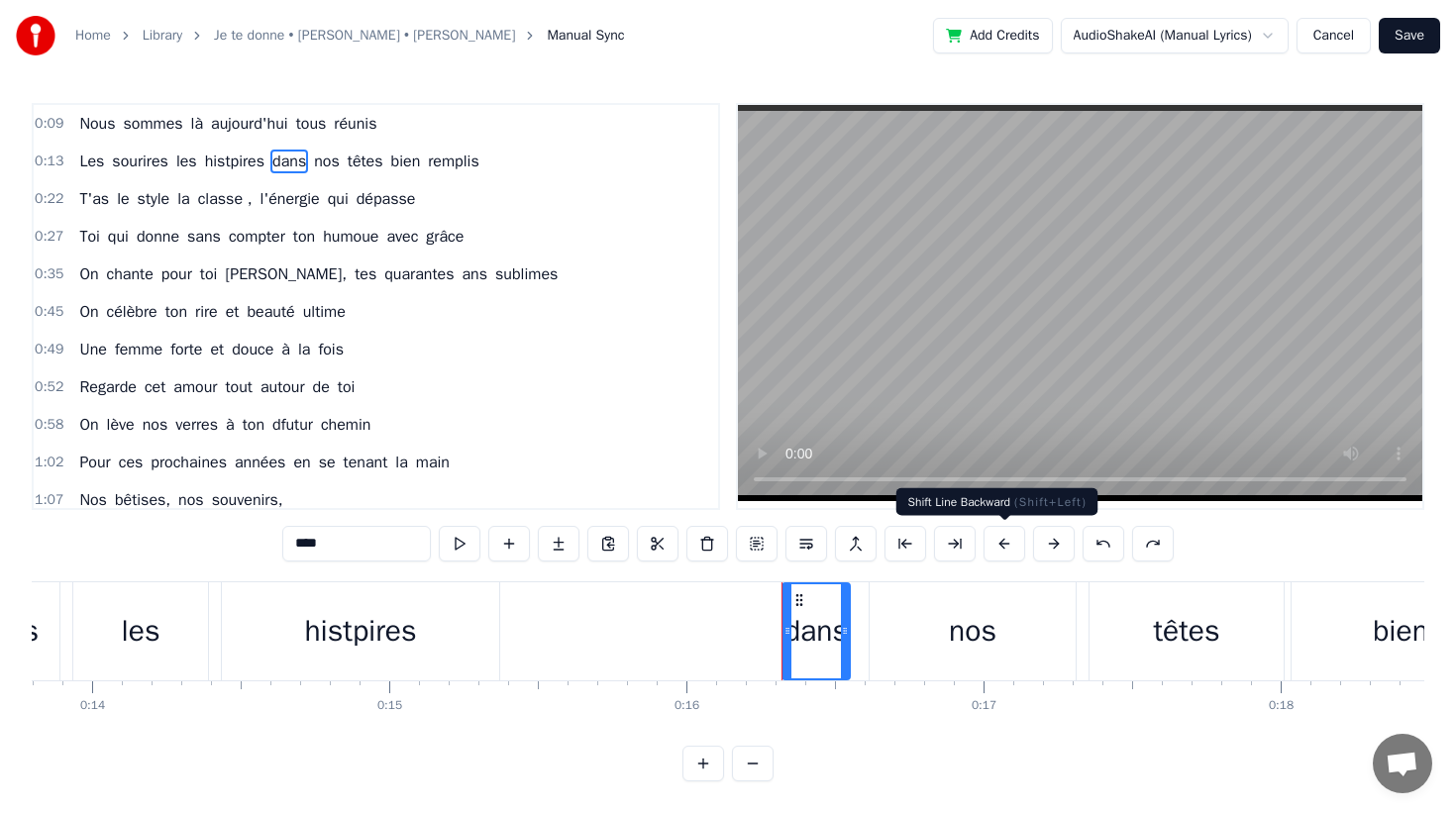 click at bounding box center (1004, 544) 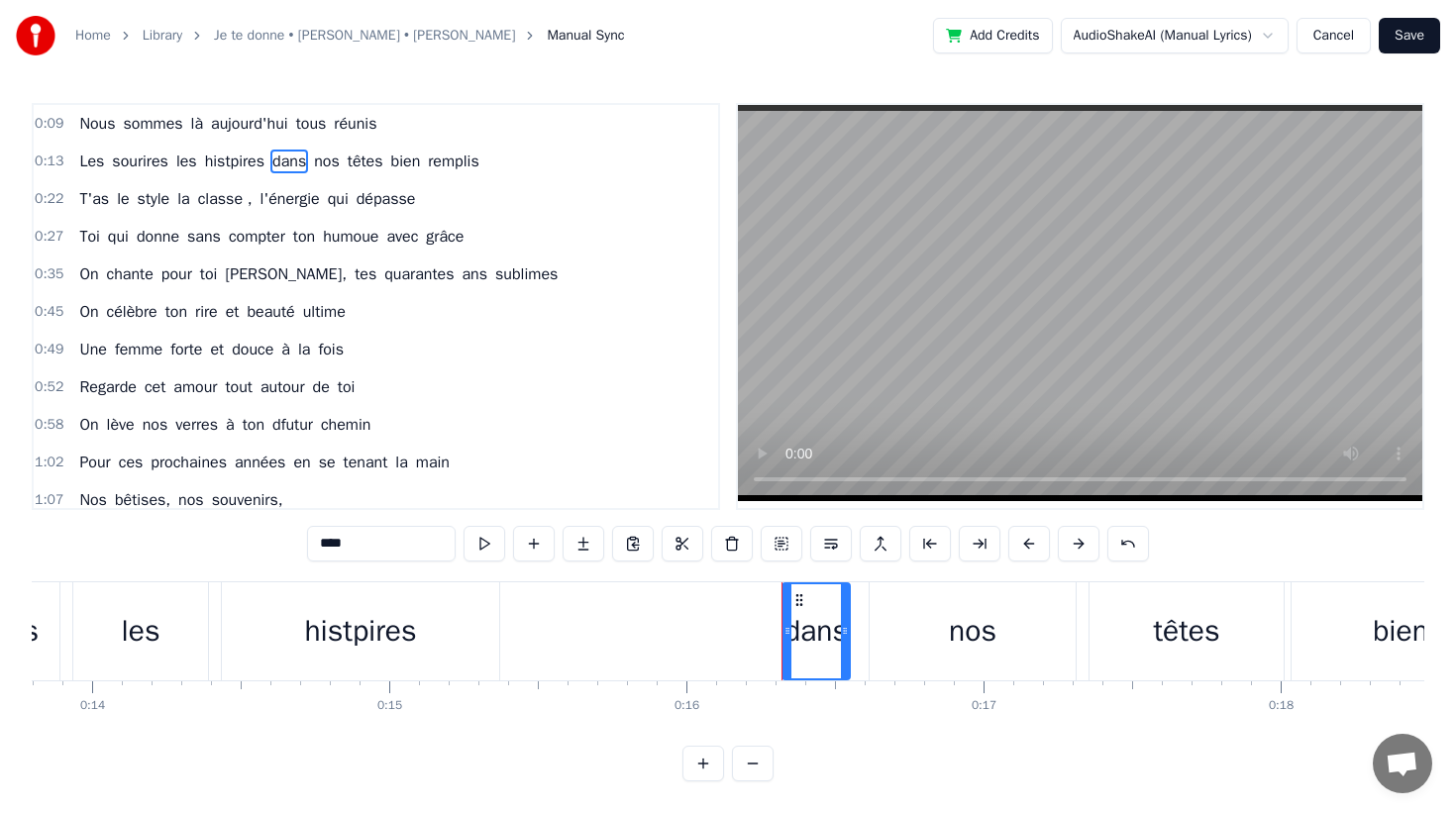 click at bounding box center [1029, 544] 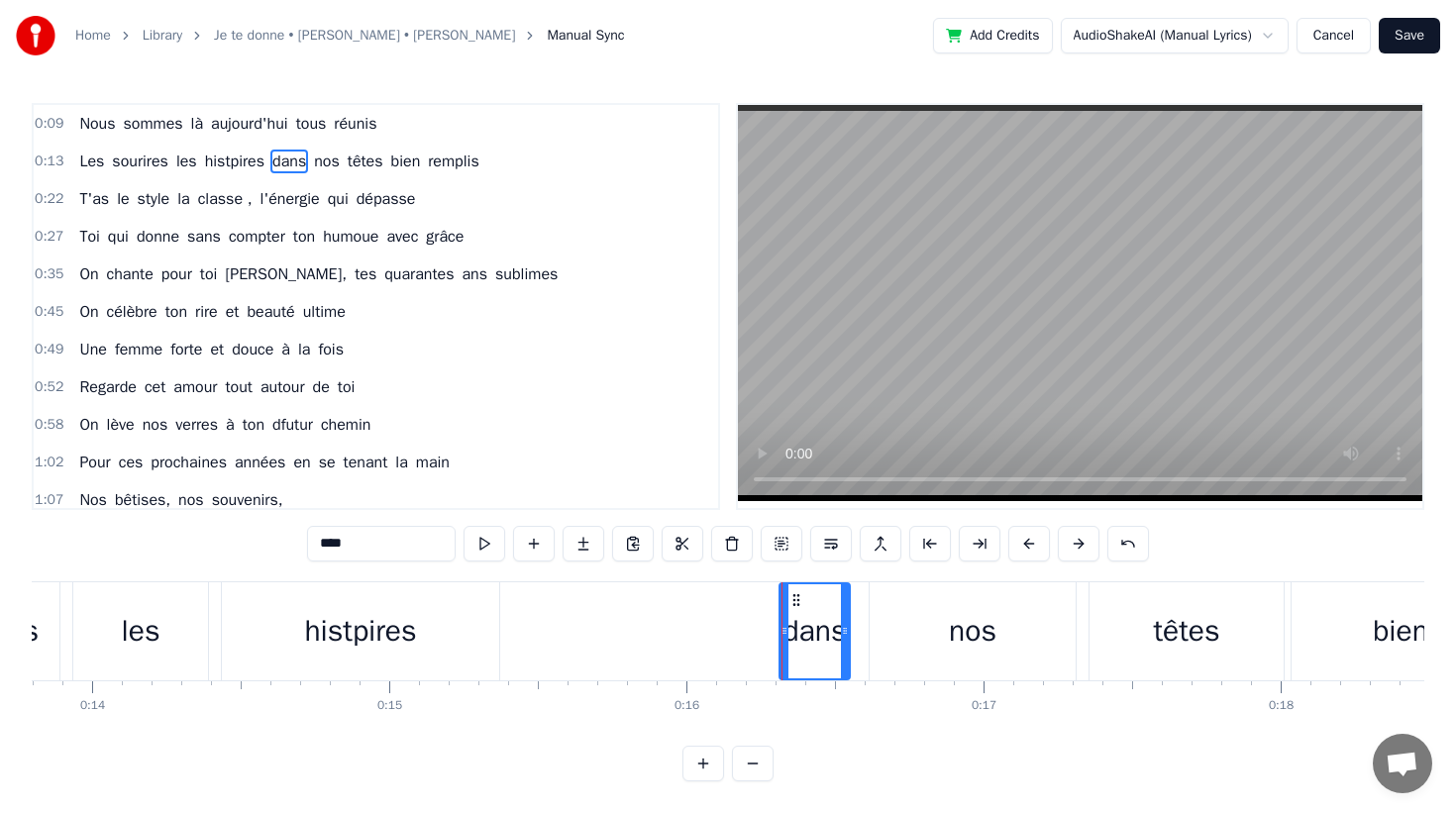 drag, startPoint x: 785, startPoint y: 633, endPoint x: 782, endPoint y: 645, distance: 12.369317 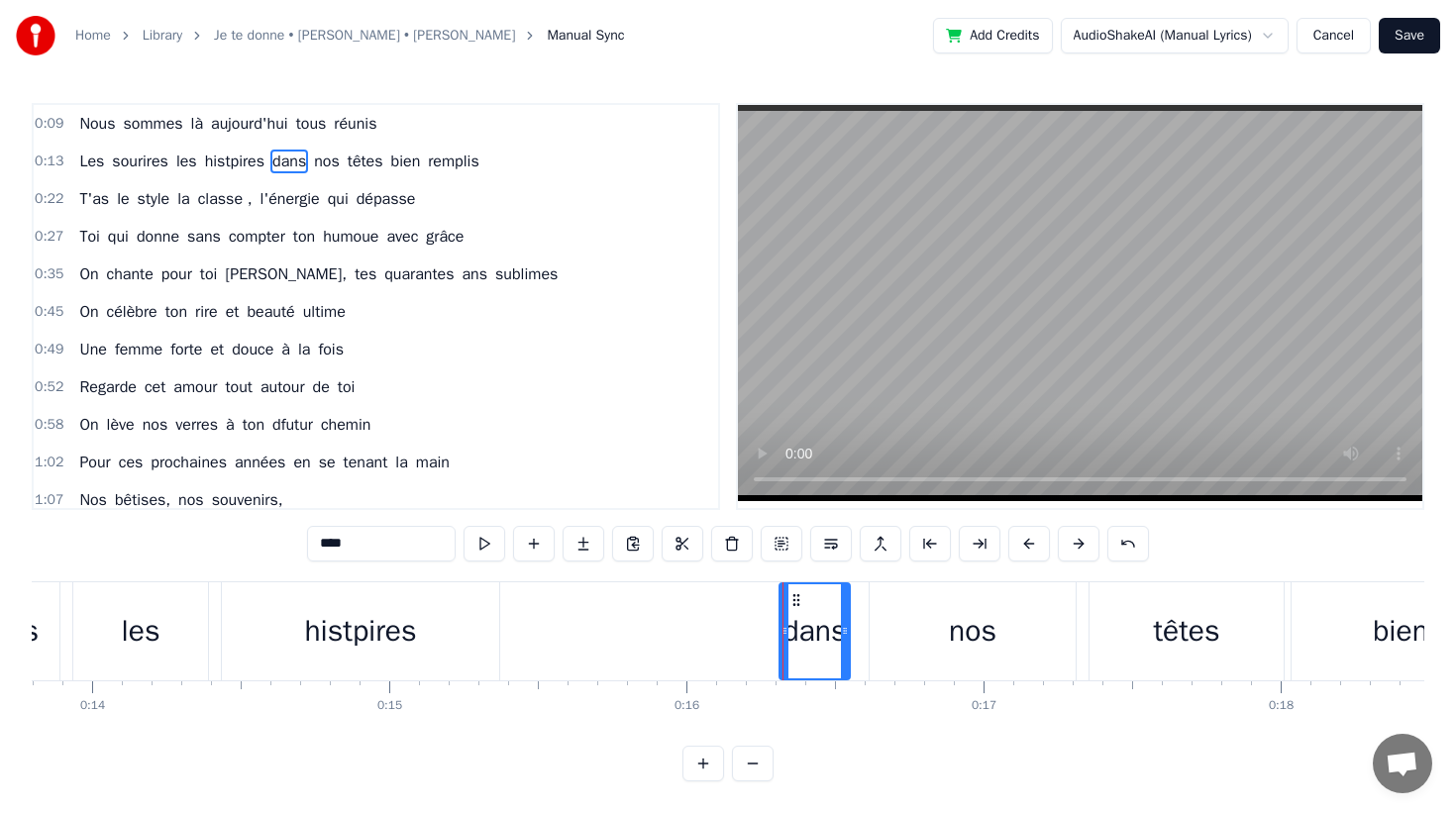 click on "nos" at bounding box center [973, 631] 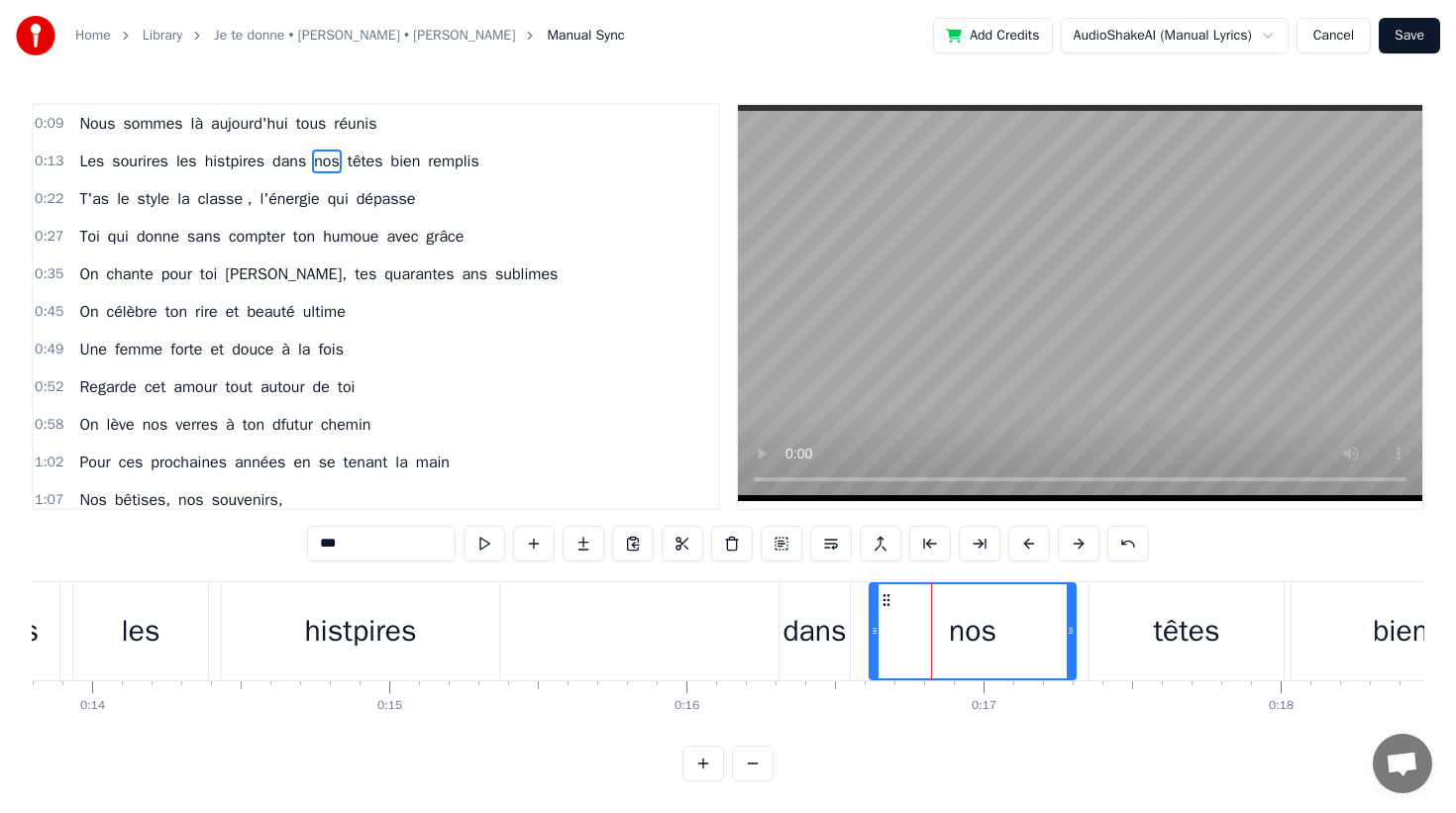click on "0:09 Nous sommes là [DATE] tous réunis 0:13 Les sourires les histpires dans nos têtes bien remplis 0:22 T'as le style la classe , l'énergie qui dépasse 0:27 Toi qui donne sans compter ton humoue avec grâce 0:35 On chante pour toi [PERSON_NAME], tes quarantes ans sublimes 0:45 On célèbre ton rire et beauté ultime 0:49 Une femme forte et douce à la fois 0:52 Regarde cet amour tout autour de toi 0:58 On lève nos verres à ton dfutur chemin 1:02 Pour ces prochaines années en se tenant la main 1:07 Nos bêtises, nos souvenirs, 1:10 Des instants partagés, 1:14 Et des fous rires à pleurer. 1:17 On te donne nos chansons, 1:19 Nos gâteaux, nos ballons, 1:20 Et tout l’amour qu’on a 1:22 Pour toi, [PERSON_NAME], ce jour- là ! 1:27 On te chante, [PERSON_NAME], 1:28 Pour tes quarante ans divins, 1:31 Toi qui donnes sans compter, 1:36 Ton humour et ta bonté. 1:40 On te donne, [PERSON_NAME], 1:41 Tous ces mots qu'on imagine, 1:44 Pour te dire que dans nos vies, 1:46 Tu es un vrai cadeau d’amie. 1:51 On se moque (un peu)" at bounding box center [728, 442] 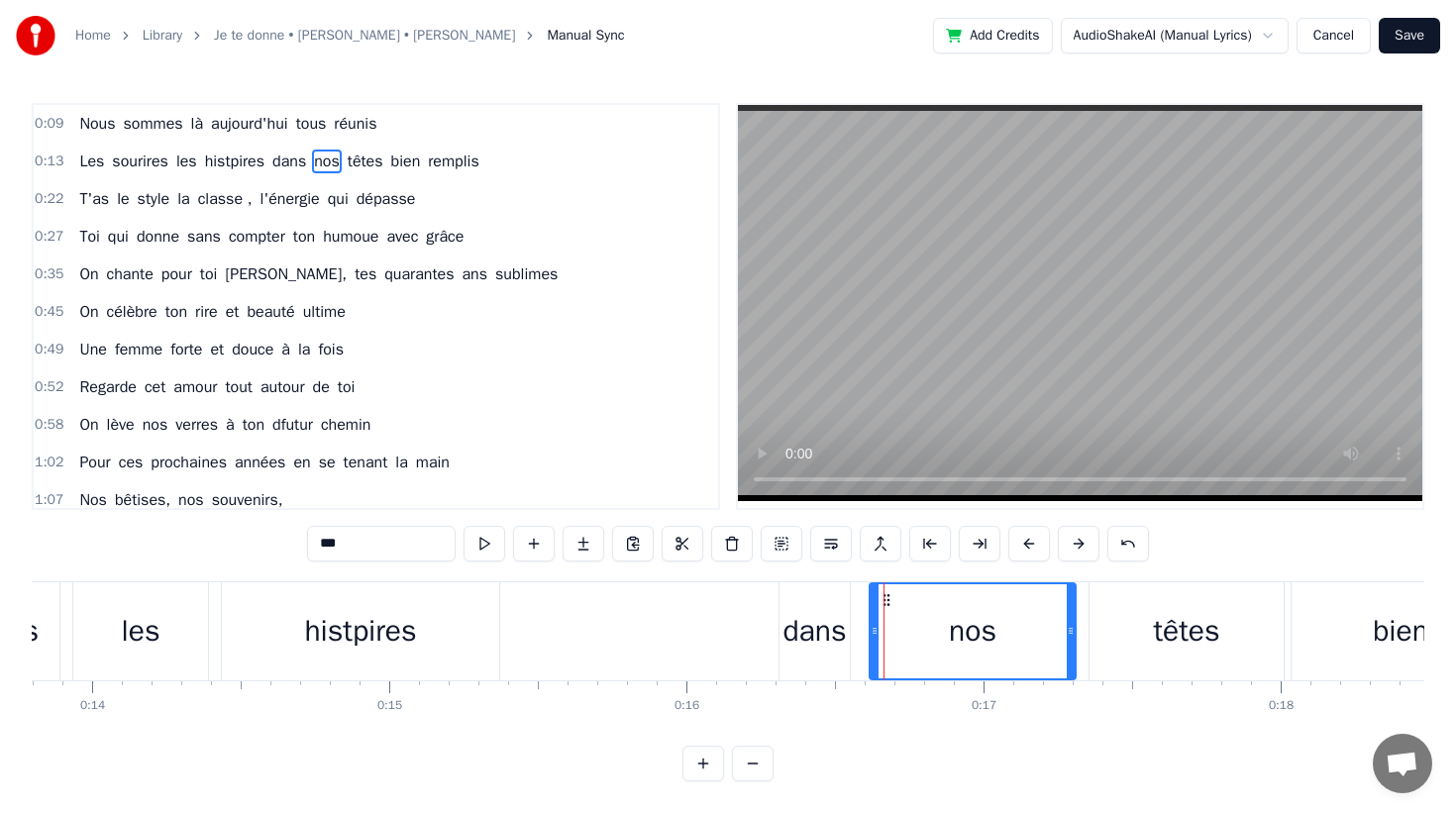 click on "0:09 Nous sommes là [DATE] tous réunis 0:13 Les sourires les histpires dans nos têtes bien remplis 0:22 T'as le style la classe , l'énergie qui dépasse 0:27 Toi qui donne sans compter ton humoue avec grâce 0:35 On chante pour toi [PERSON_NAME], tes quarantes ans sublimes 0:45 On célèbre ton rire et beauté ultime 0:49 Une femme forte et douce à la fois 0:52 Regarde cet amour tout autour de toi 0:58 On lève nos verres à ton dfutur chemin 1:02 Pour ces prochaines années en se tenant la main 1:07 Nos bêtises, nos souvenirs, 1:10 Des instants partagés, 1:14 Et des fous rires à pleurer. 1:17 On te donne nos chansons, 1:19 Nos gâteaux, nos ballons, 1:20 Et tout l’amour qu’on a 1:22 Pour toi, [PERSON_NAME], ce jour- là ! 1:27 On te chante, [PERSON_NAME], 1:28 Pour tes quarante ans divins, 1:31 Toi qui donnes sans compter, 1:36 Ton humour et ta bonté. 1:40 On te donne, [PERSON_NAME], 1:41 Tous ces mots qu'on imagine, 1:44 Pour te dire que dans nos vies, 1:46 Tu es un vrai cadeau d’amie. 1:51 On se moque (un peu)" at bounding box center [728, 442] 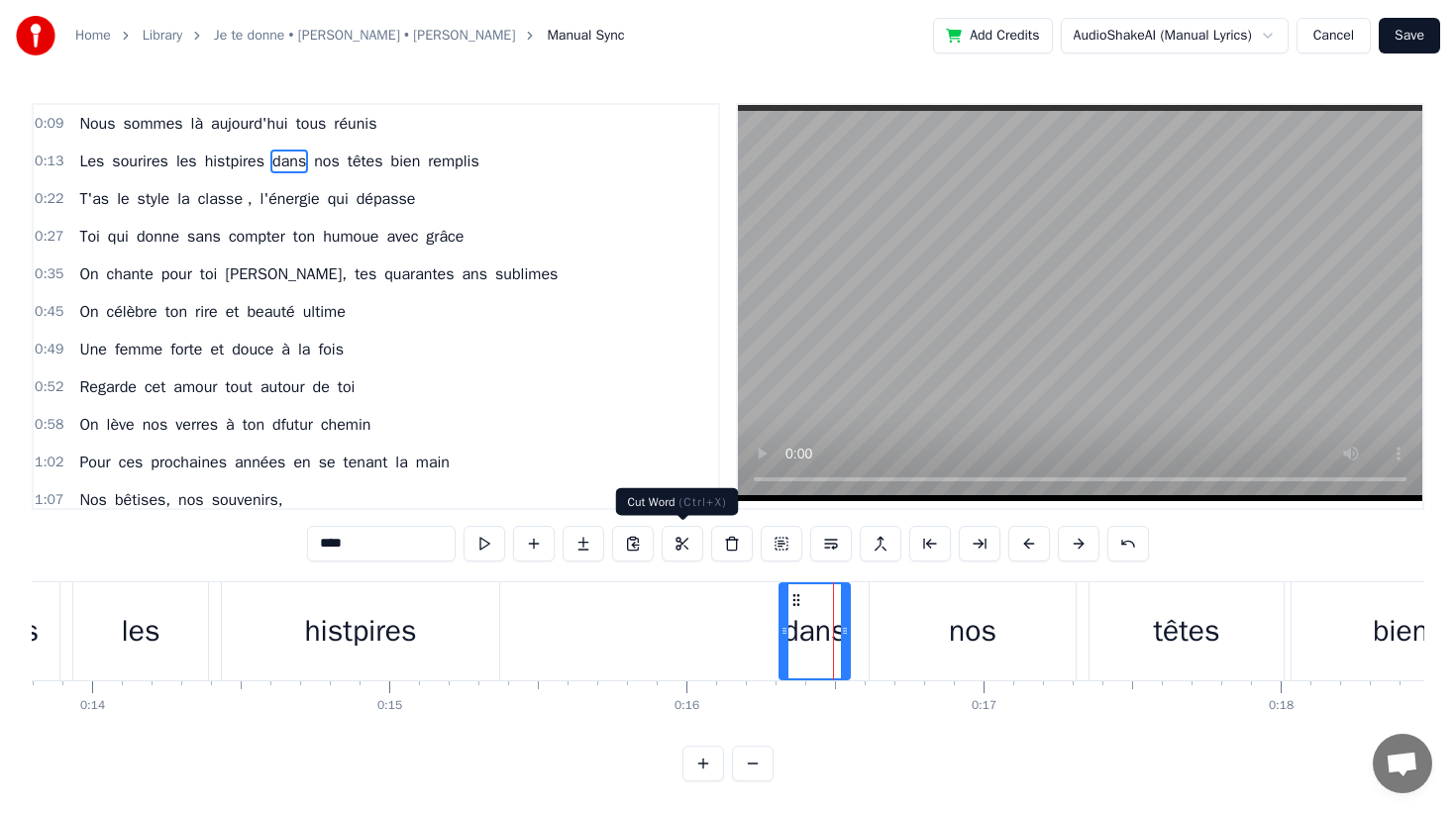 click at bounding box center (682, 544) 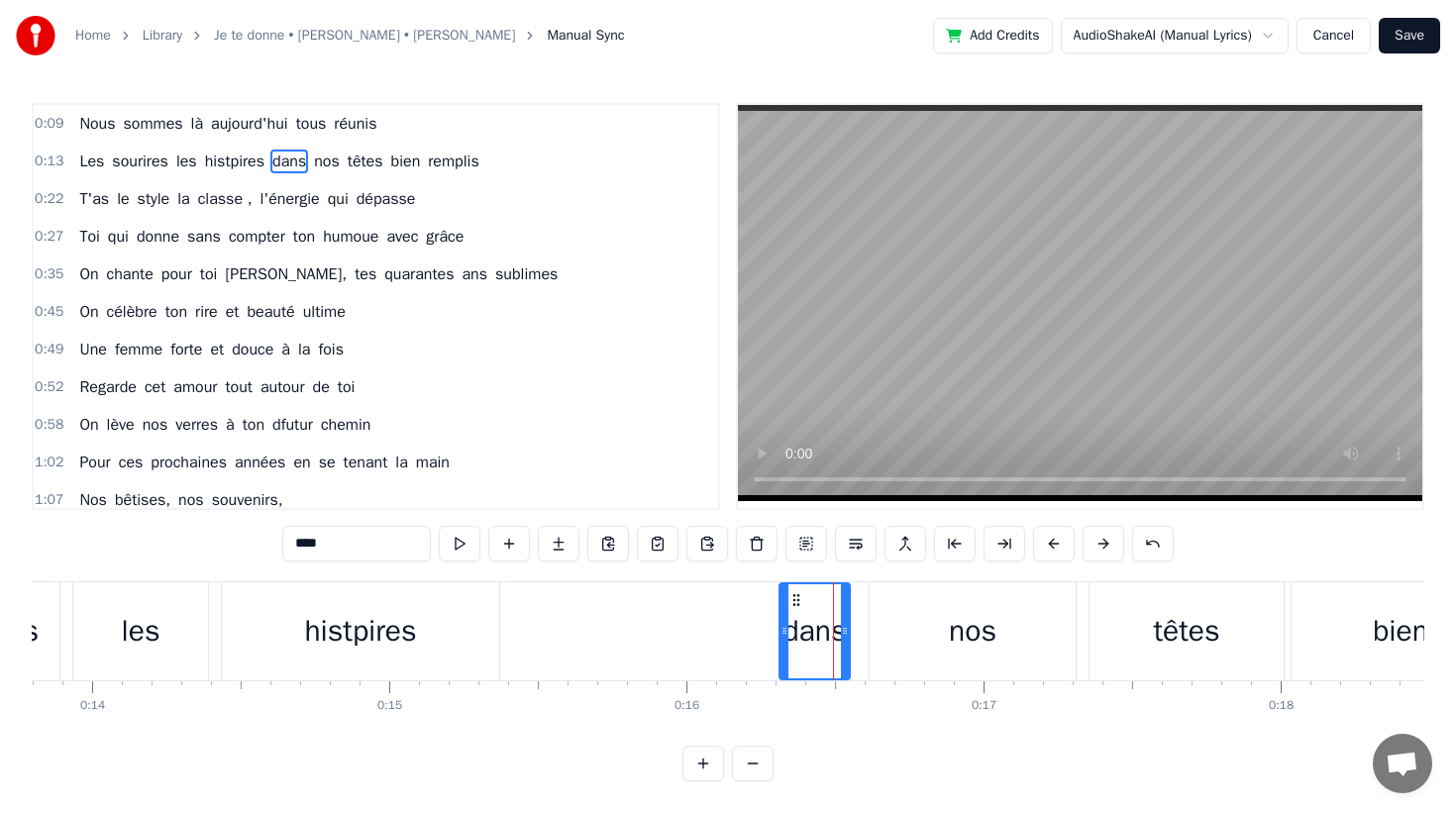 click on "Les sourires les histpires dans nos têtes bien remplis" at bounding box center (911, 631) 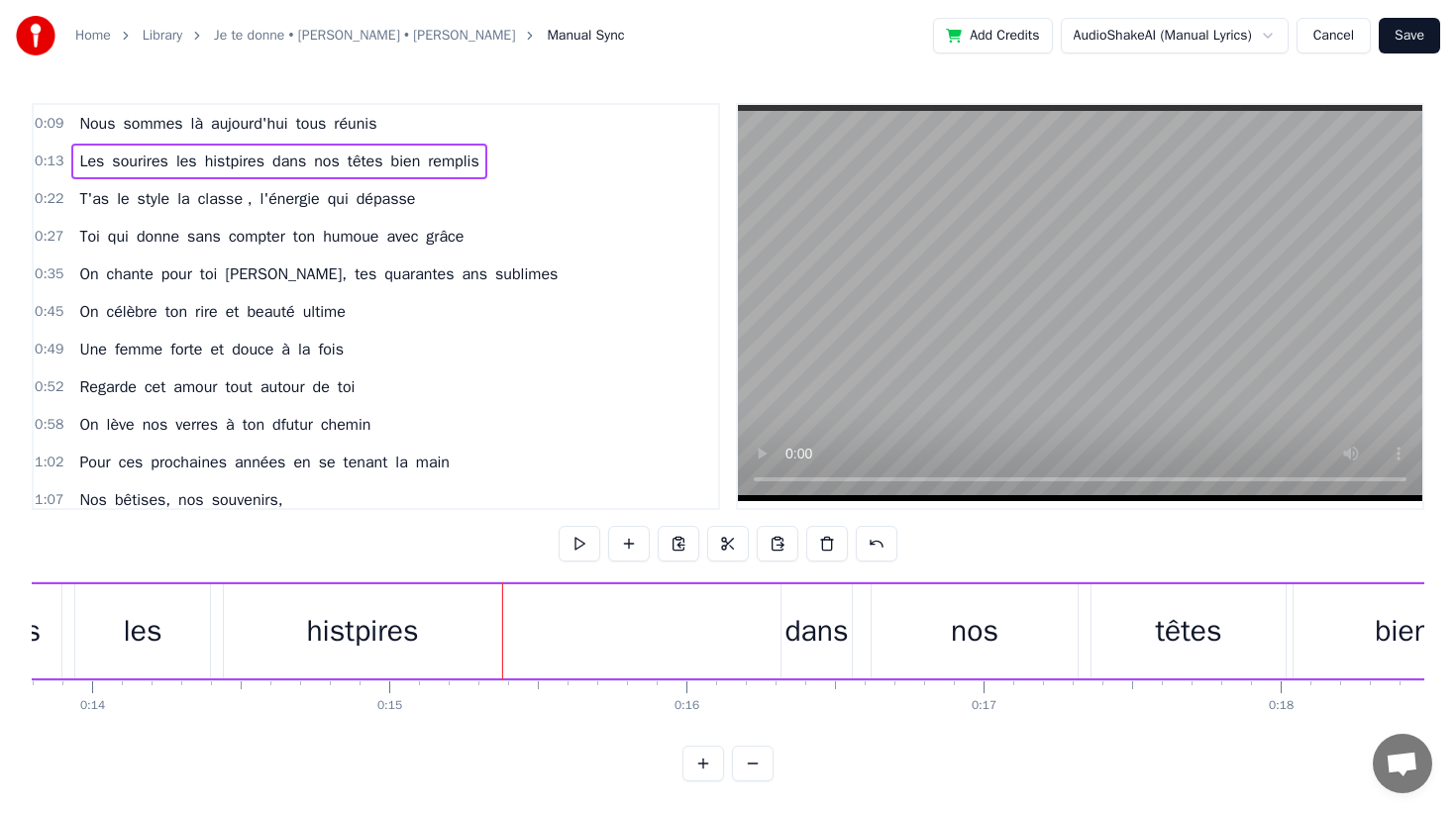 click at bounding box center (778, 544) 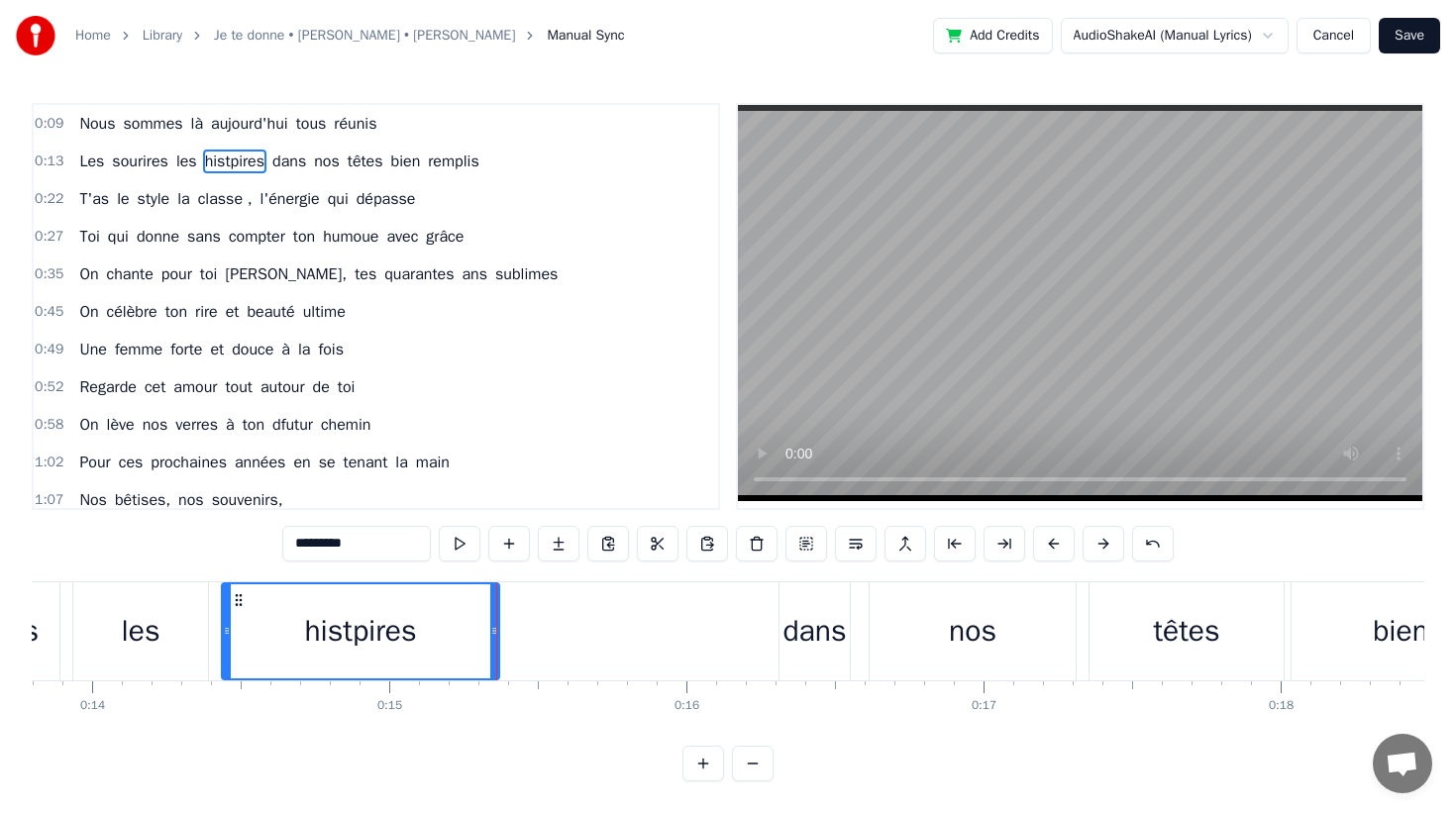 click on "Les sourires les histpires dans nos têtes bien remplis" at bounding box center (911, 631) 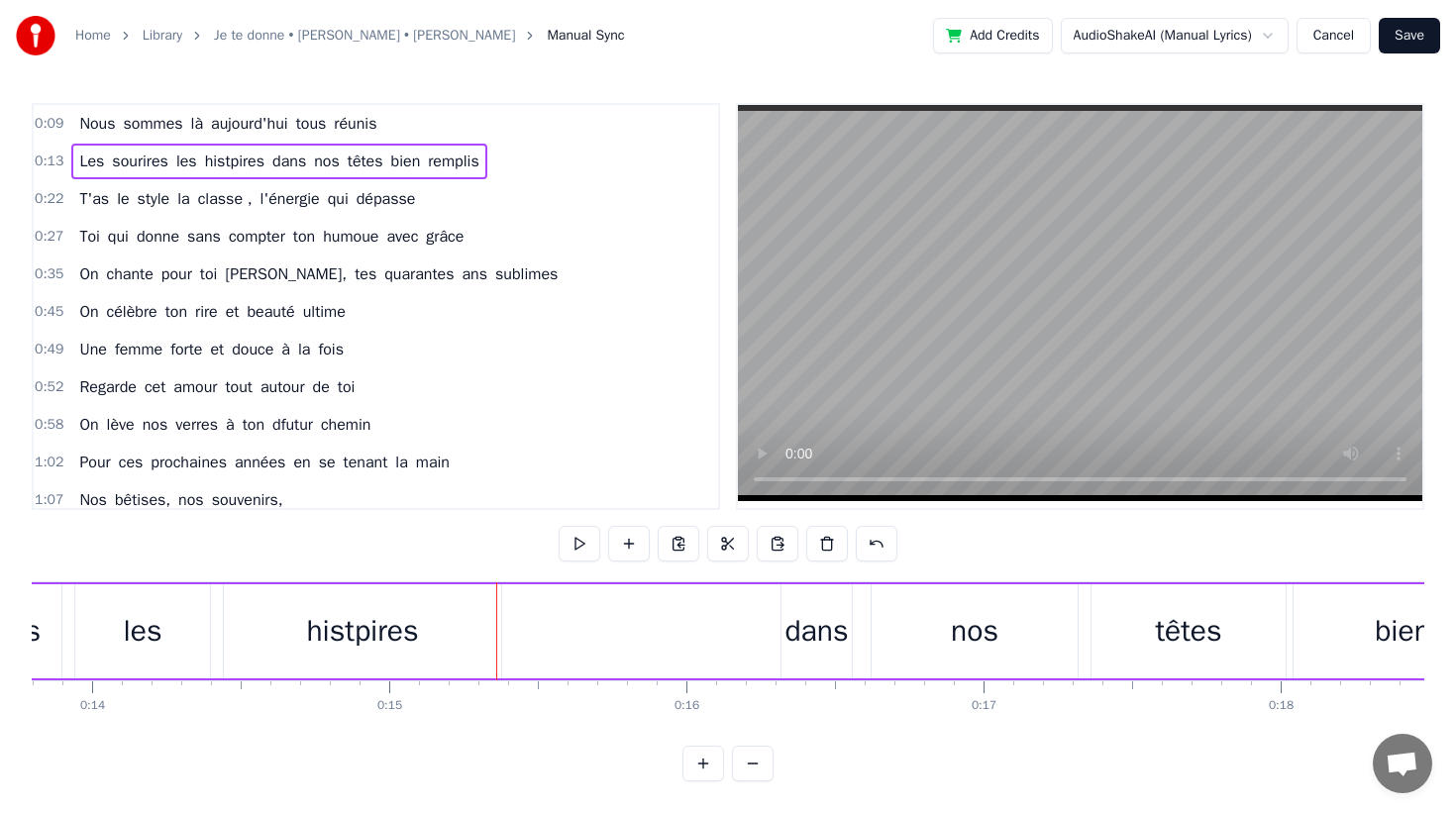 click on "Les sourires les histpires dans nos têtes bien remplis" at bounding box center [911, 631] 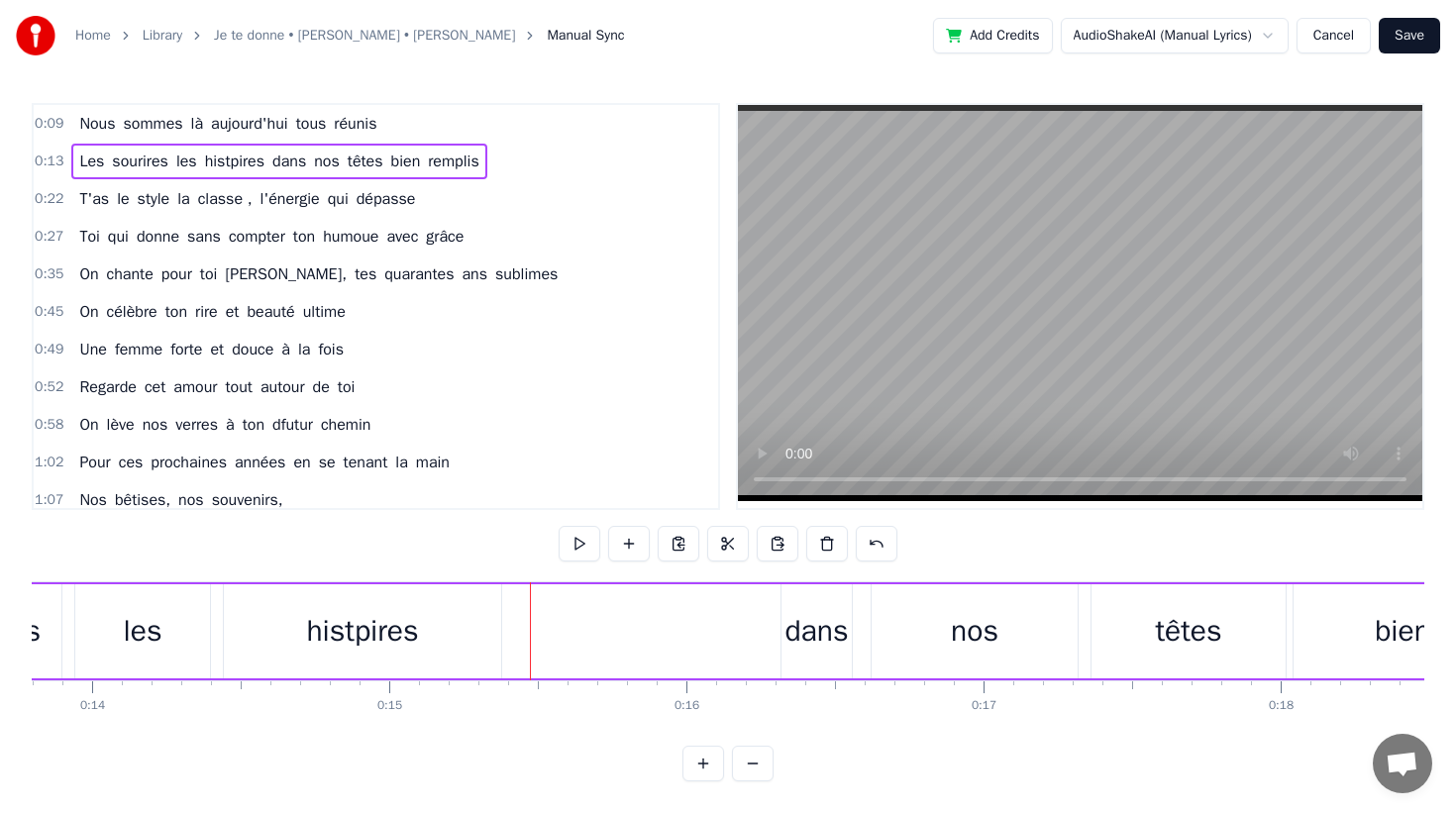 click on "Les sourires les histpires dans nos têtes bien remplis" at bounding box center [911, 631] 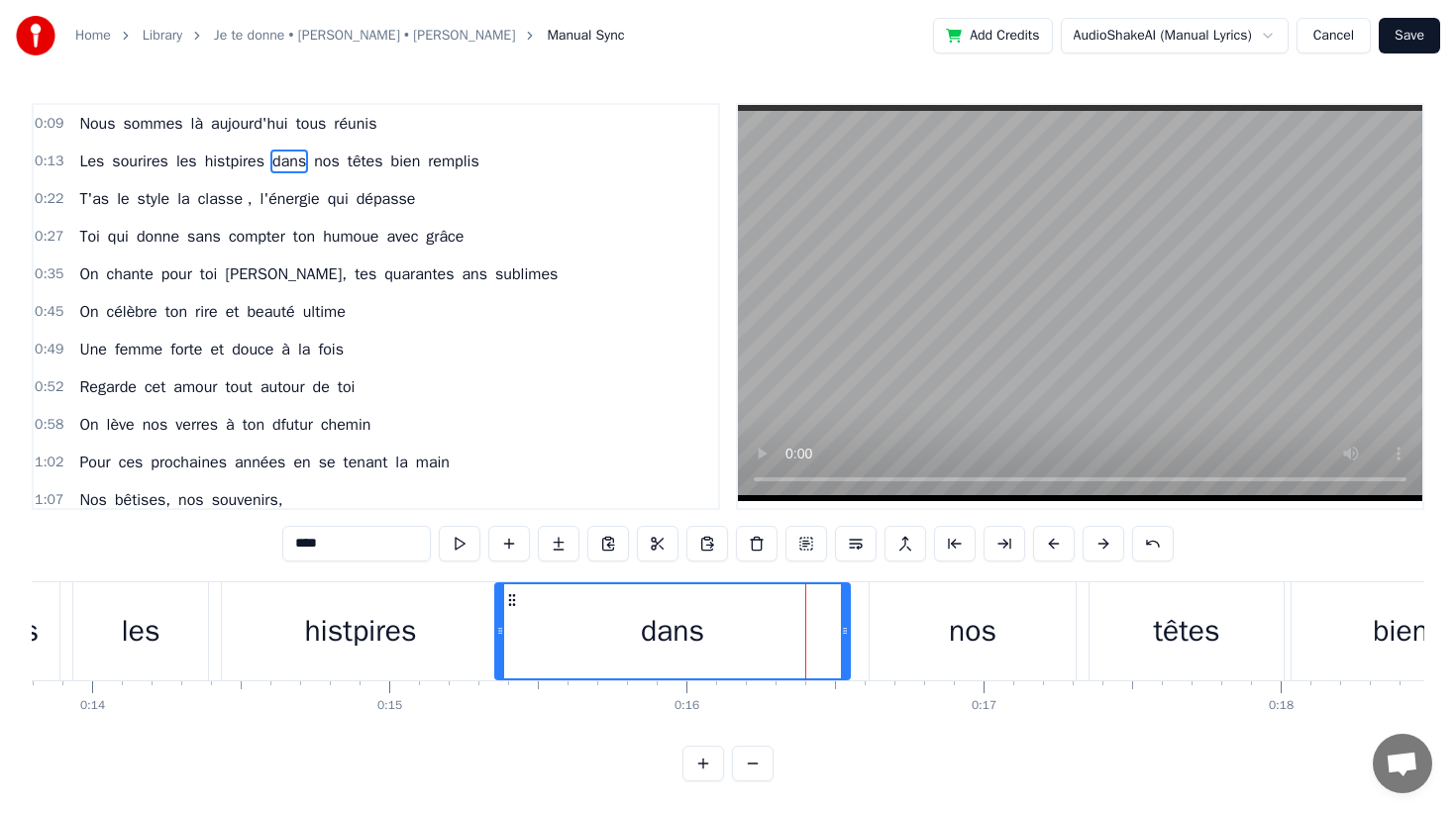drag, startPoint x: 783, startPoint y: 609, endPoint x: 499, endPoint y: 618, distance: 284.14257 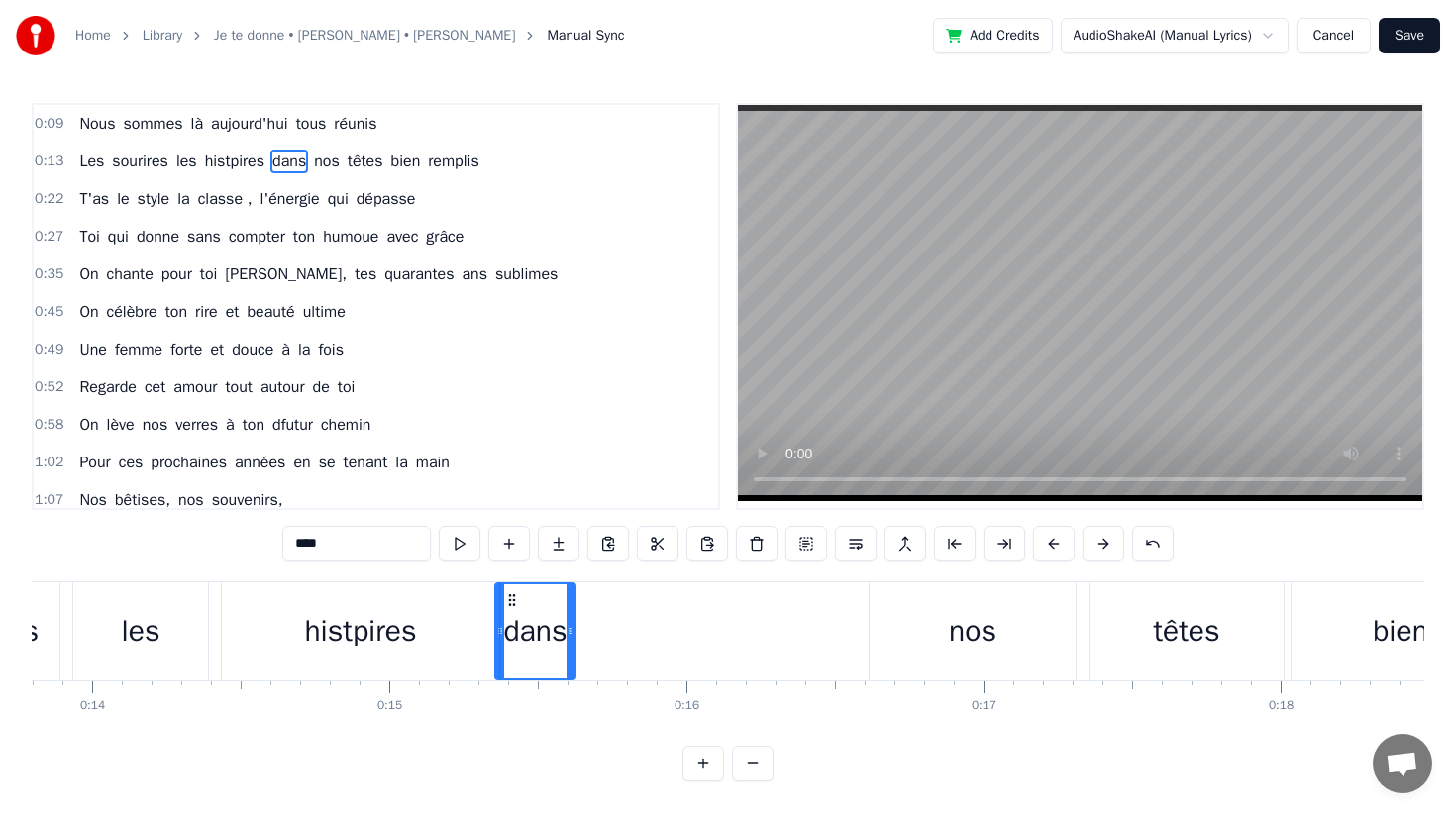 drag, startPoint x: 844, startPoint y: 615, endPoint x: 570, endPoint y: 618, distance: 274.01642 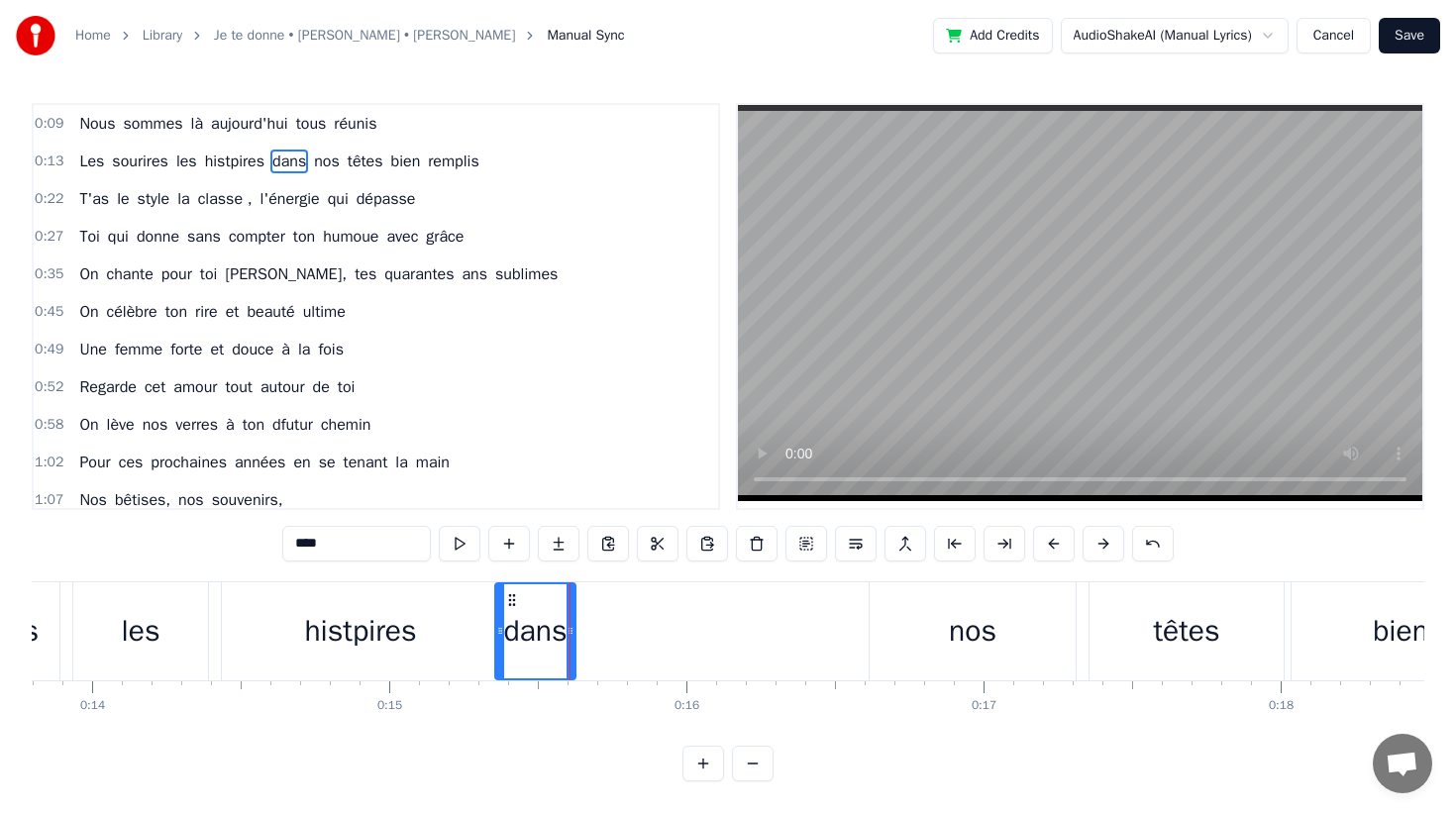 click on "nos" at bounding box center [973, 631] 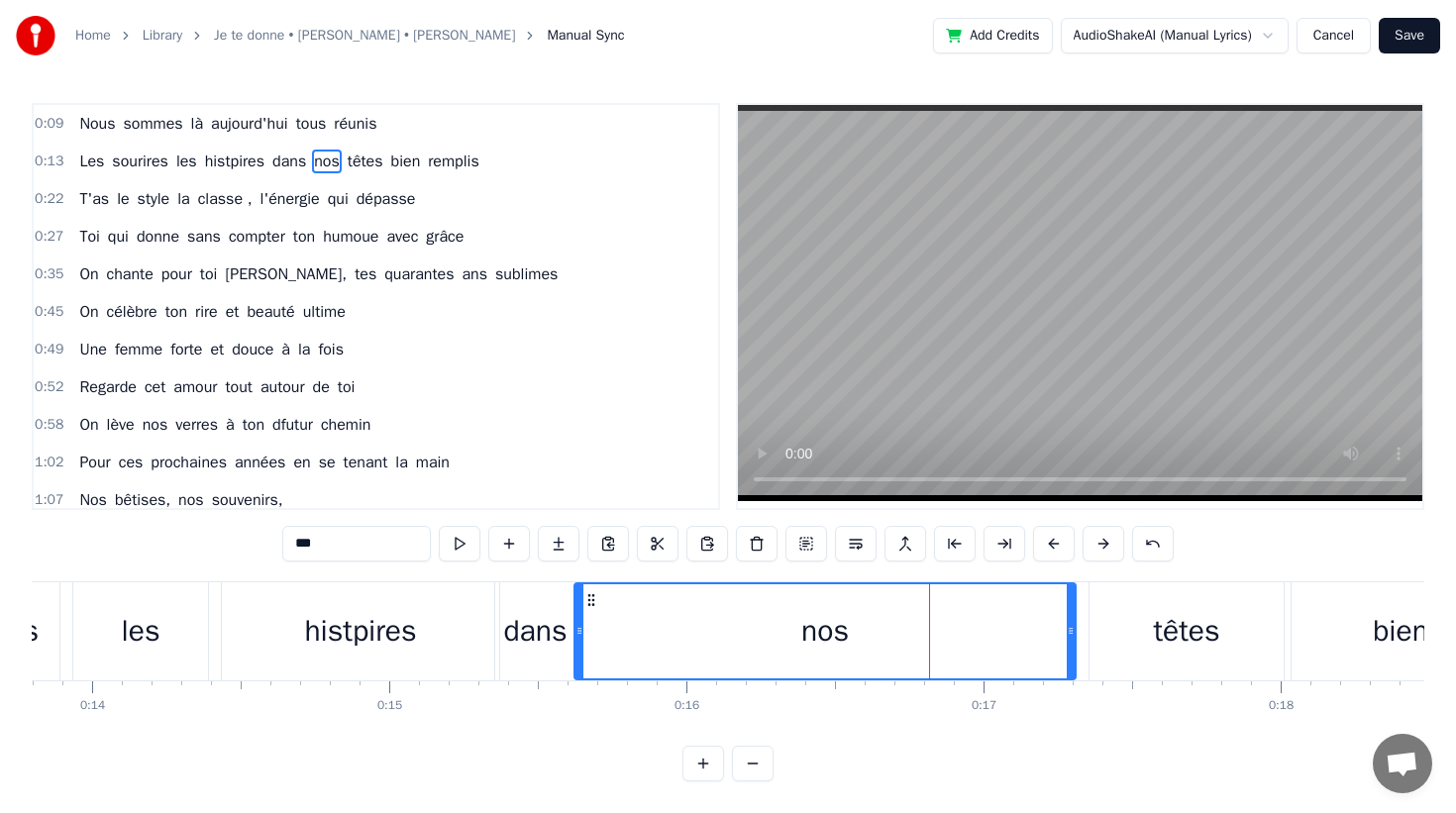 drag, startPoint x: 874, startPoint y: 617, endPoint x: 624, endPoint y: 620, distance: 250.018 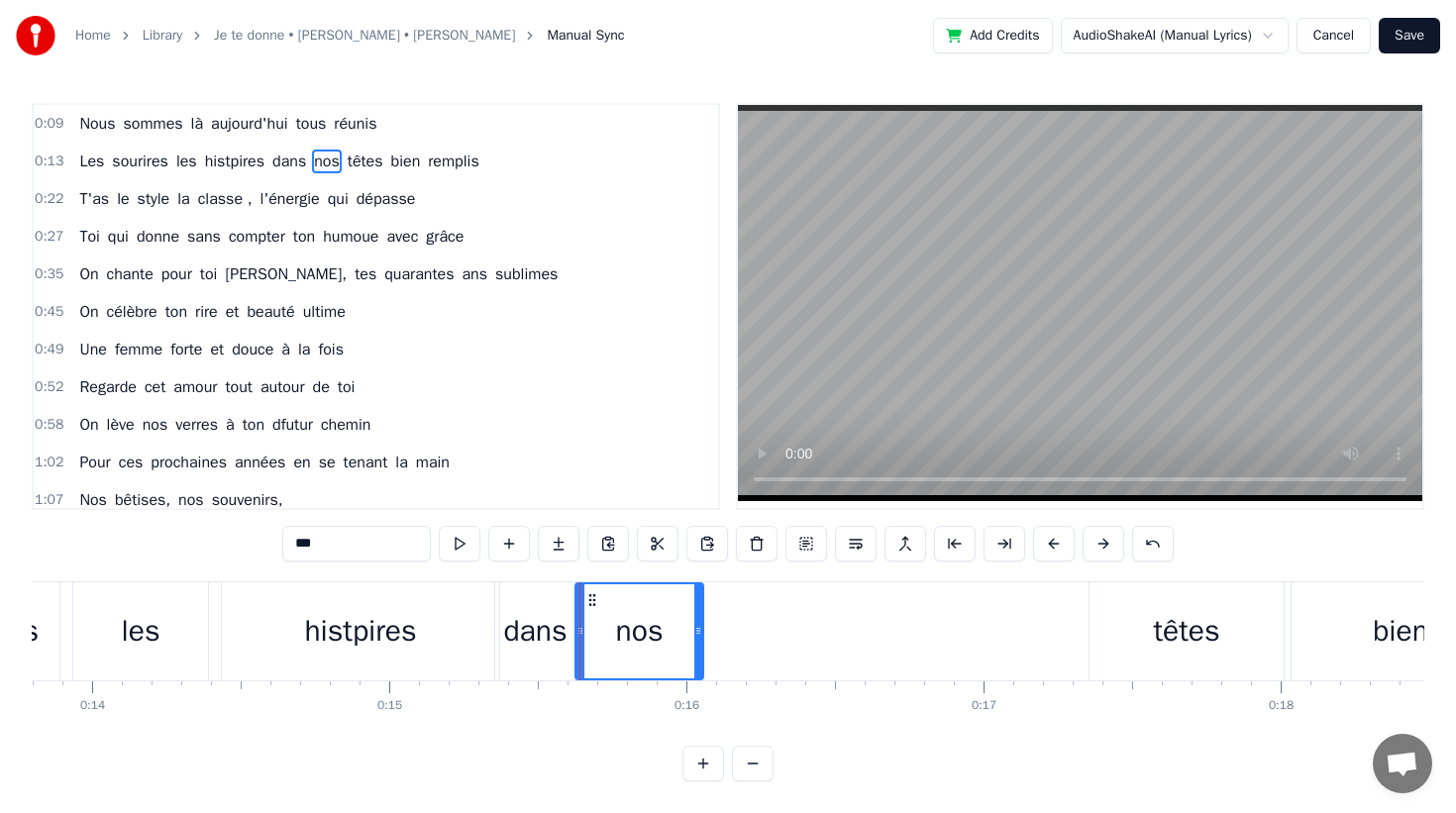 drag, startPoint x: 1068, startPoint y: 626, endPoint x: 695, endPoint y: 626, distance: 373 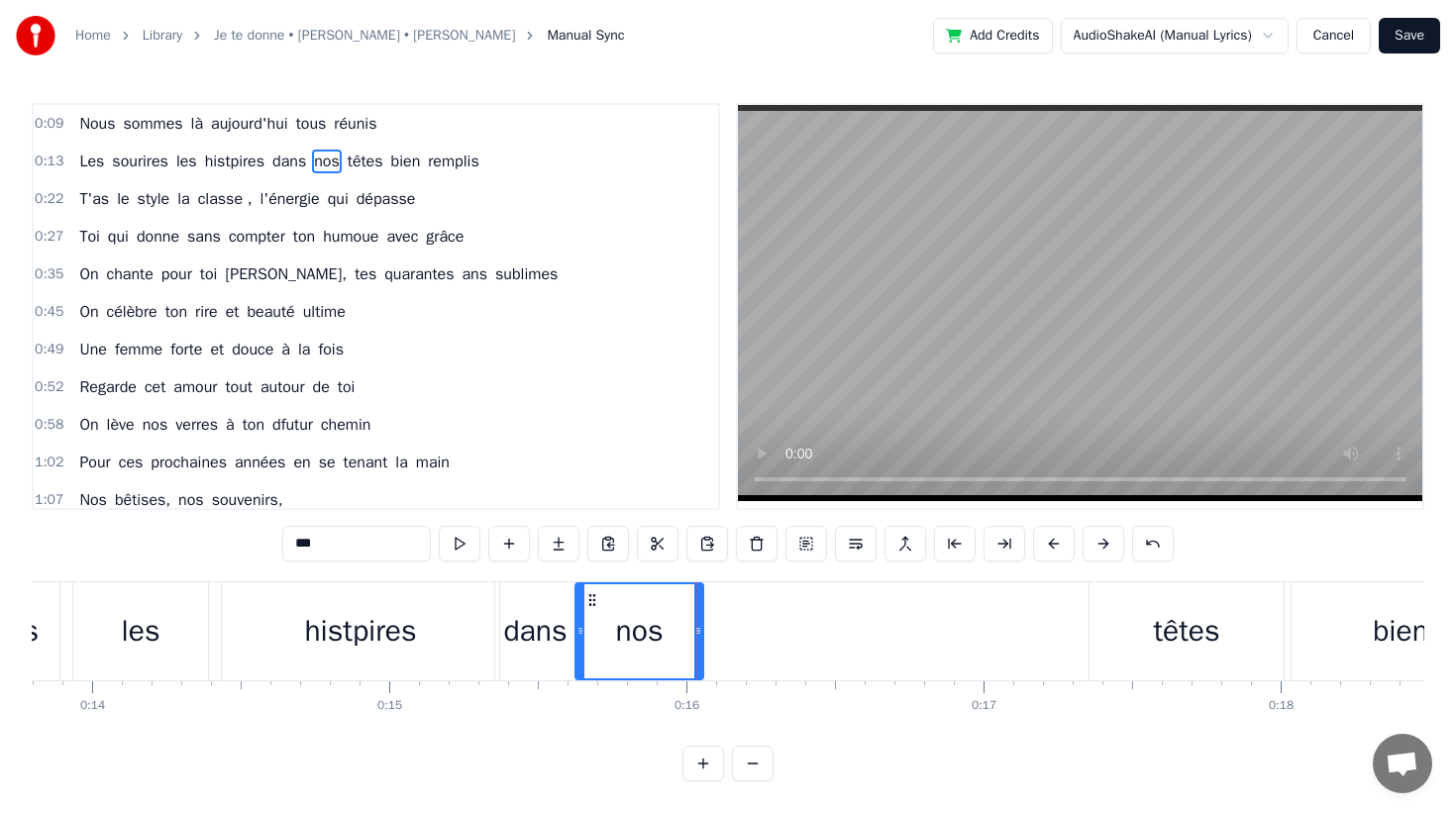 click on "Les sourires les histpires dans nos têtes bien remplis" at bounding box center (911, 631) 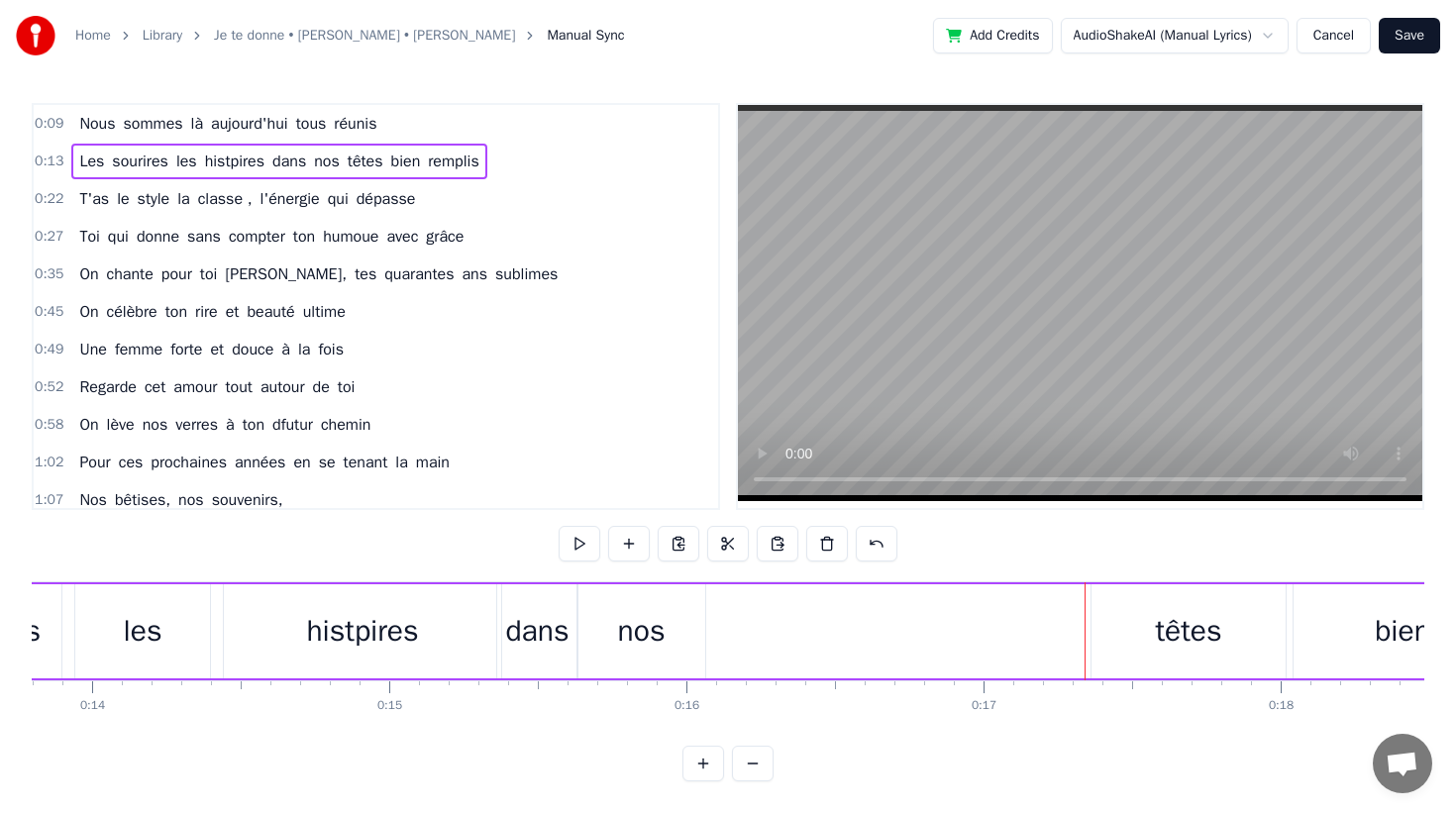 click on "têtes" at bounding box center [1189, 631] 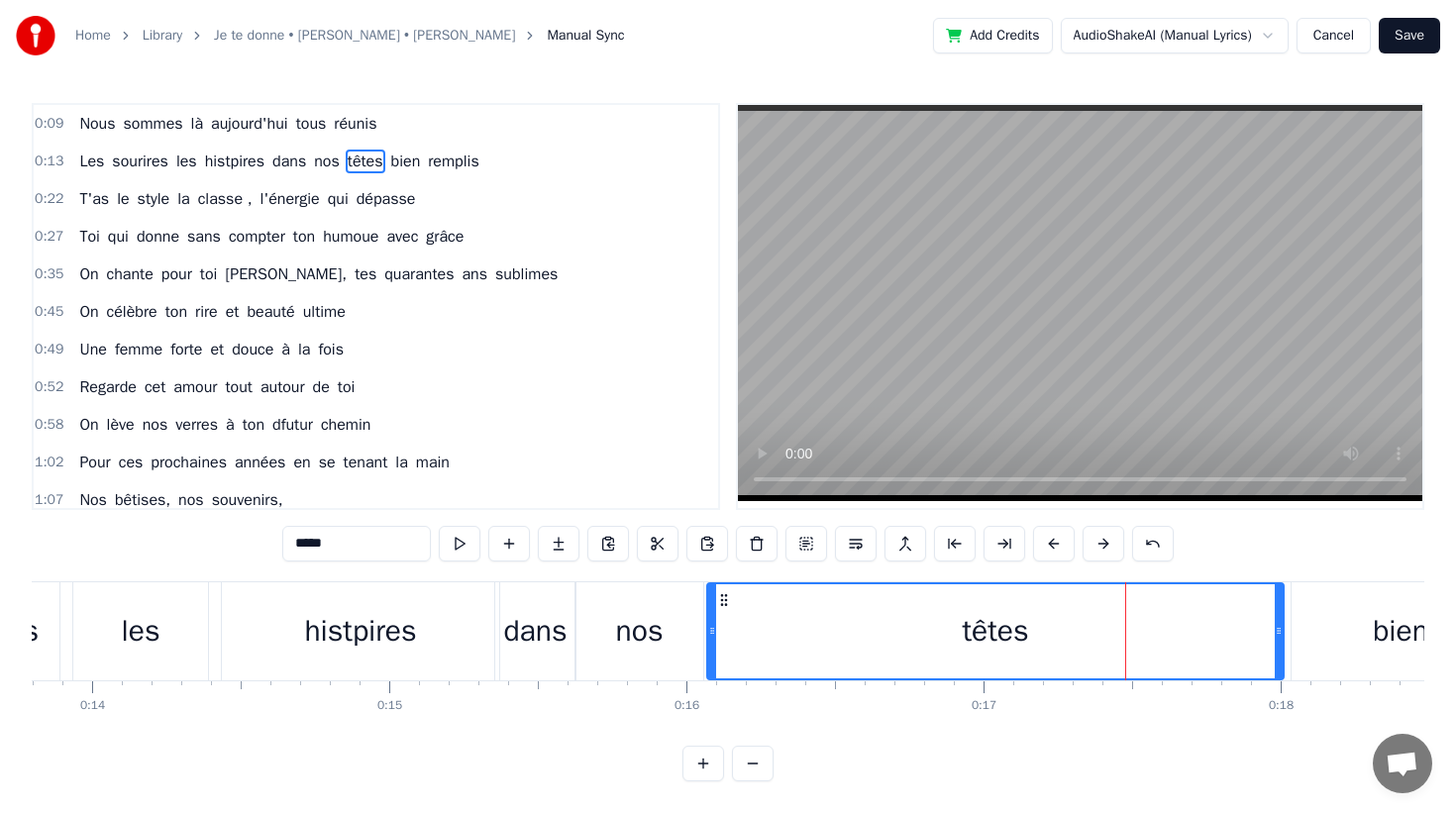drag, startPoint x: 1095, startPoint y: 632, endPoint x: 713, endPoint y: 625, distance: 382.06413 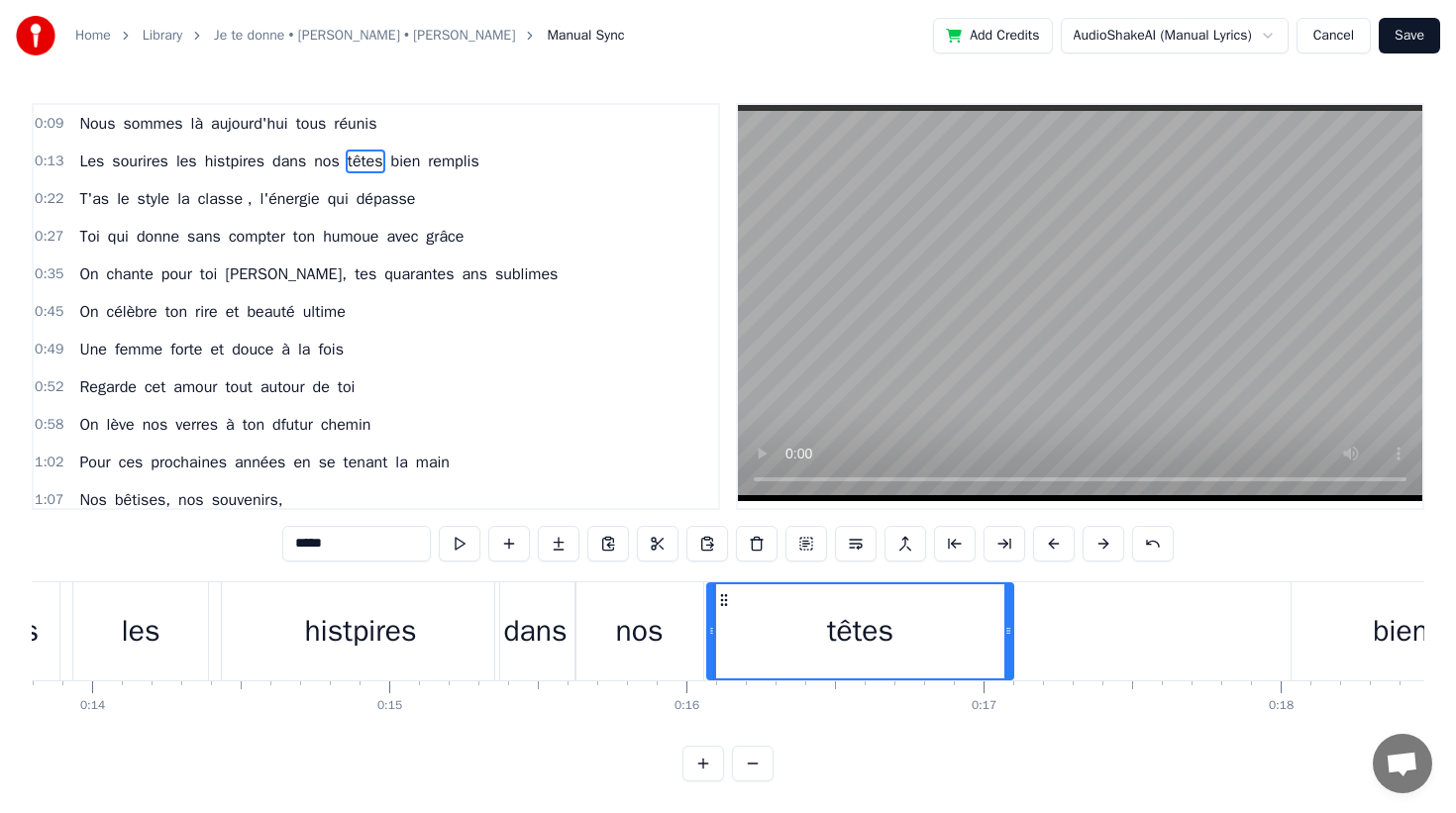 drag, startPoint x: 1279, startPoint y: 615, endPoint x: 1009, endPoint y: 634, distance: 270.66769 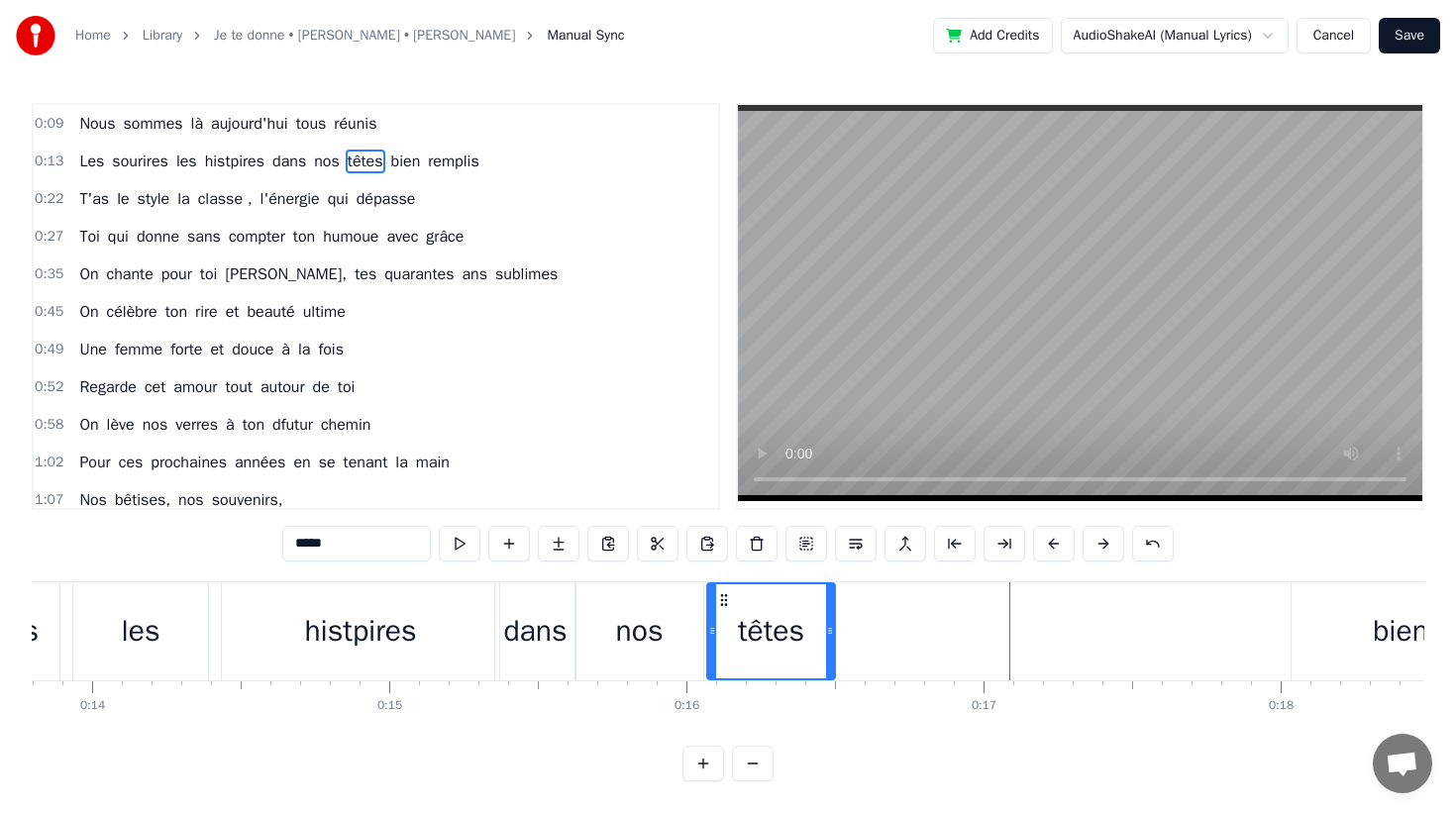 drag, startPoint x: 1011, startPoint y: 632, endPoint x: 832, endPoint y: 643, distance: 179.33767 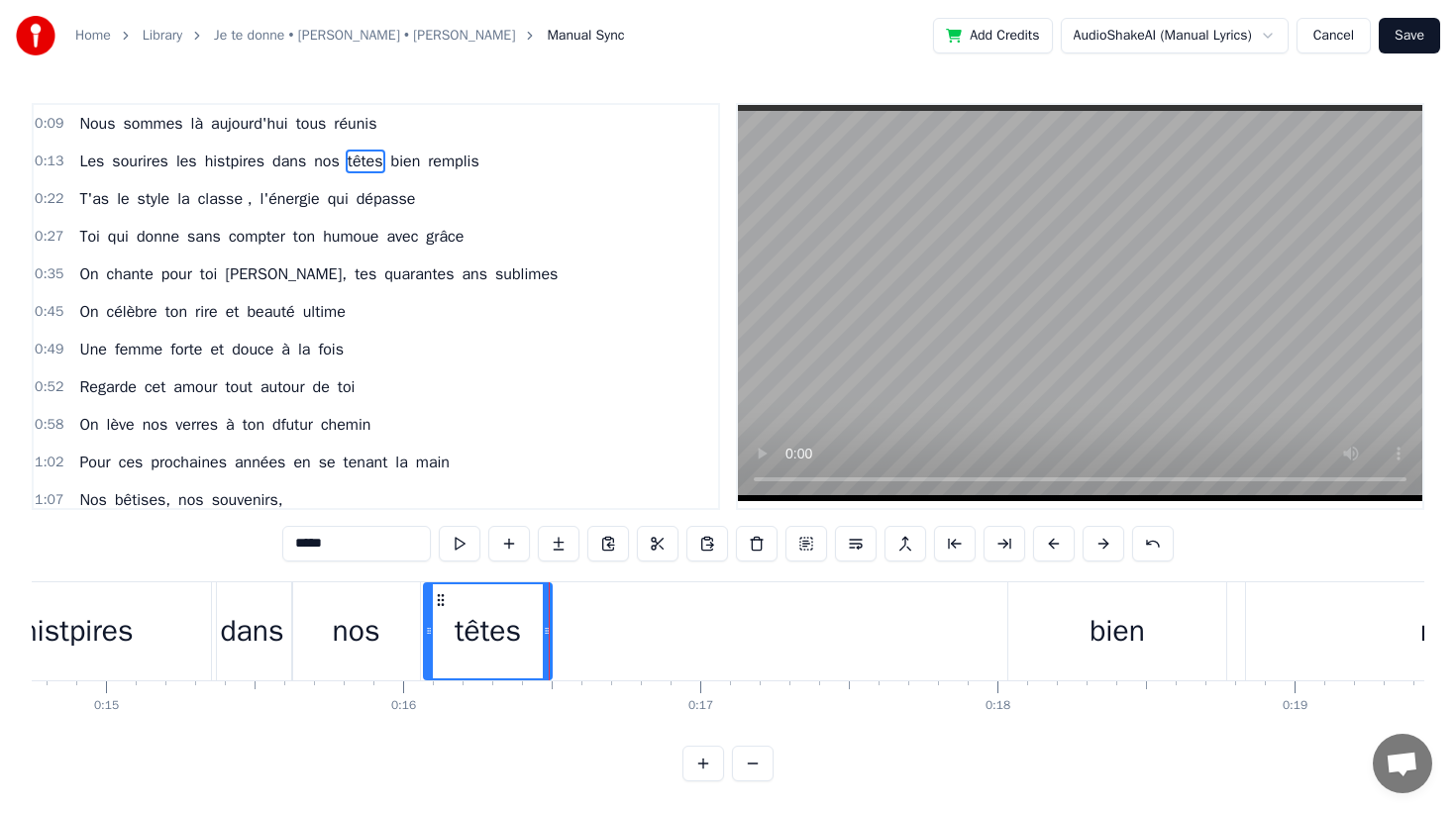 scroll, scrollTop: 0, scrollLeft: 4392, axis: horizontal 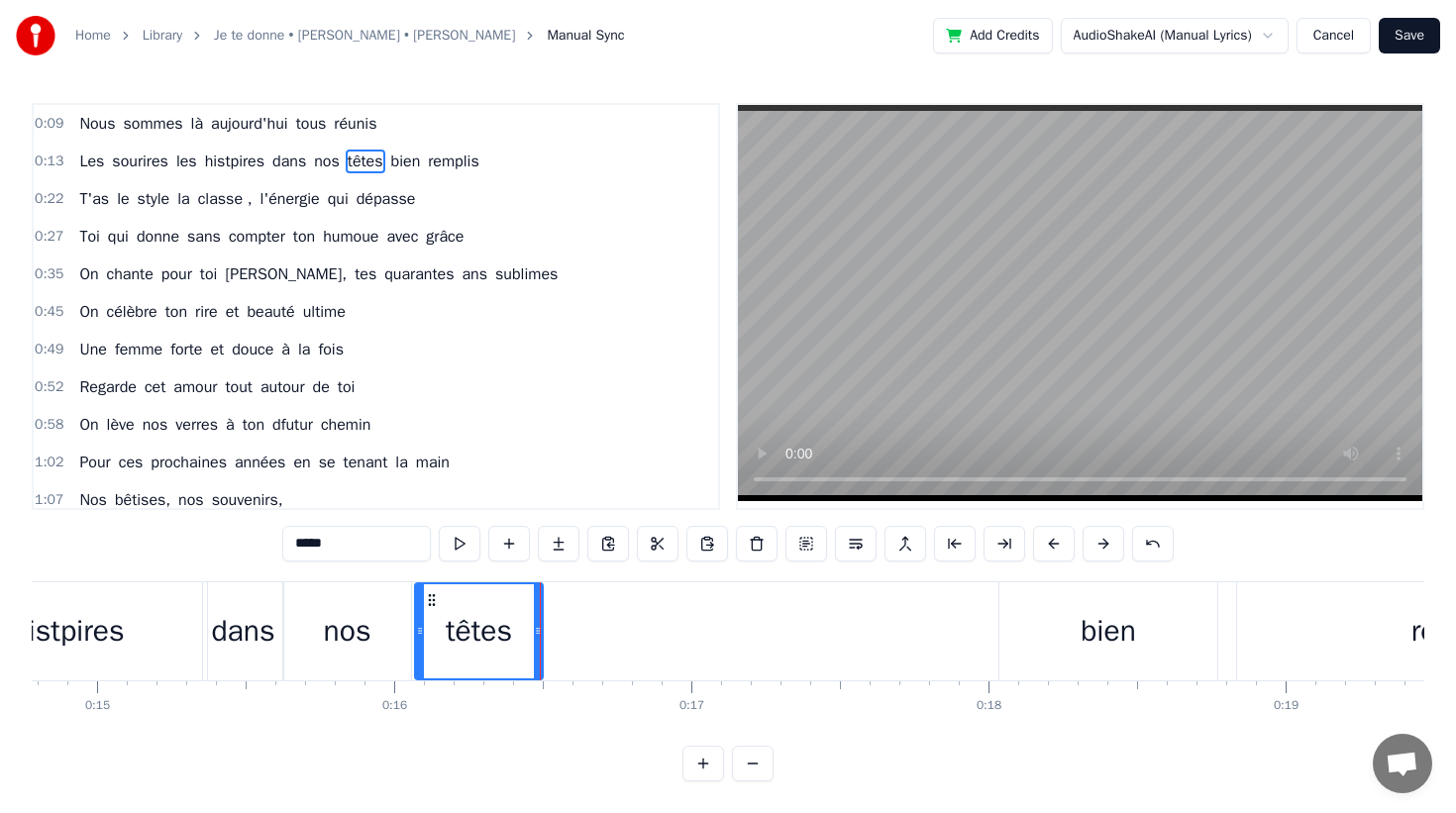 click on "Les sourires les histpires dans nos têtes bien remplis" at bounding box center [619, 631] 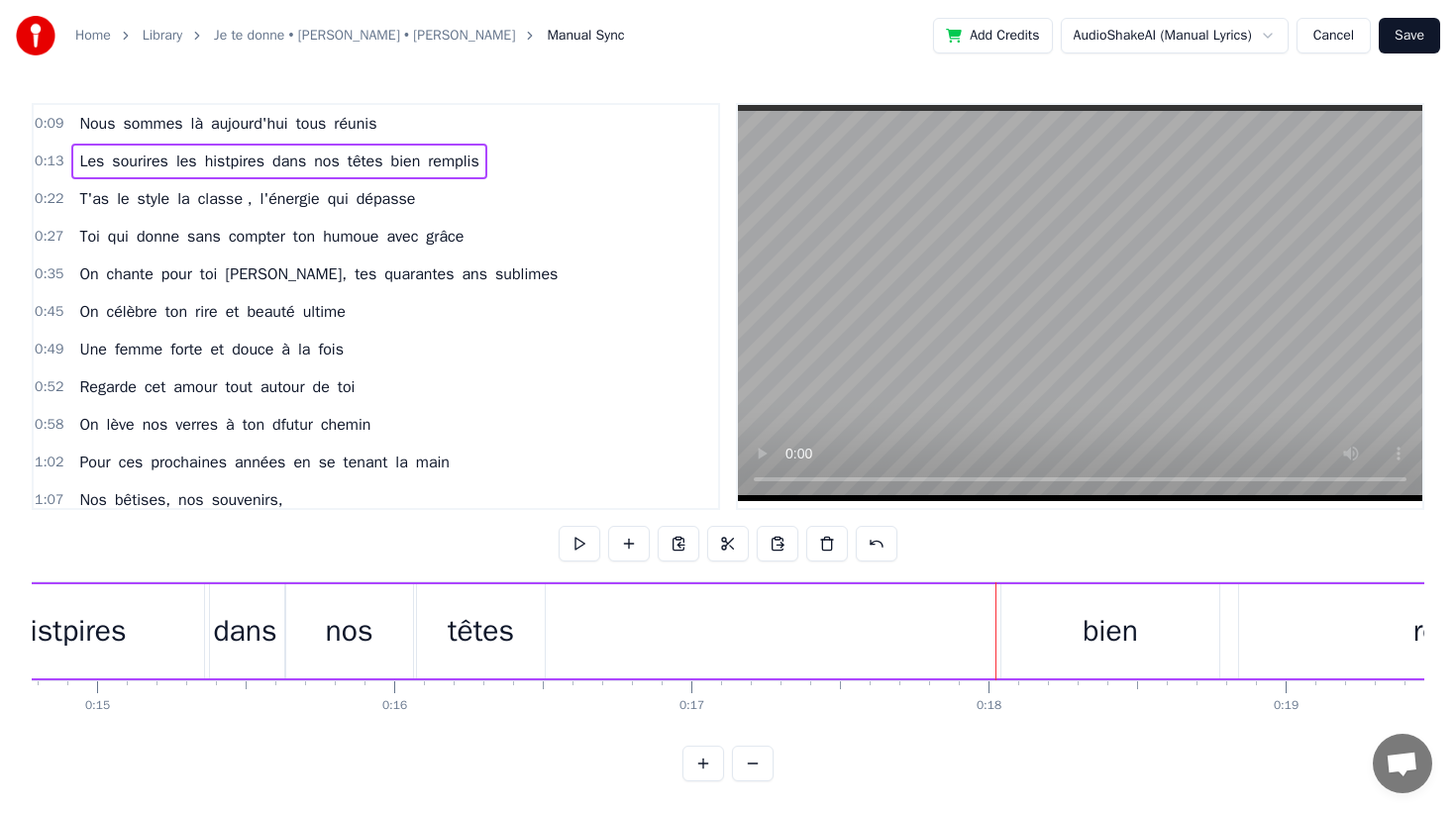 click on "bien" at bounding box center [1110, 631] 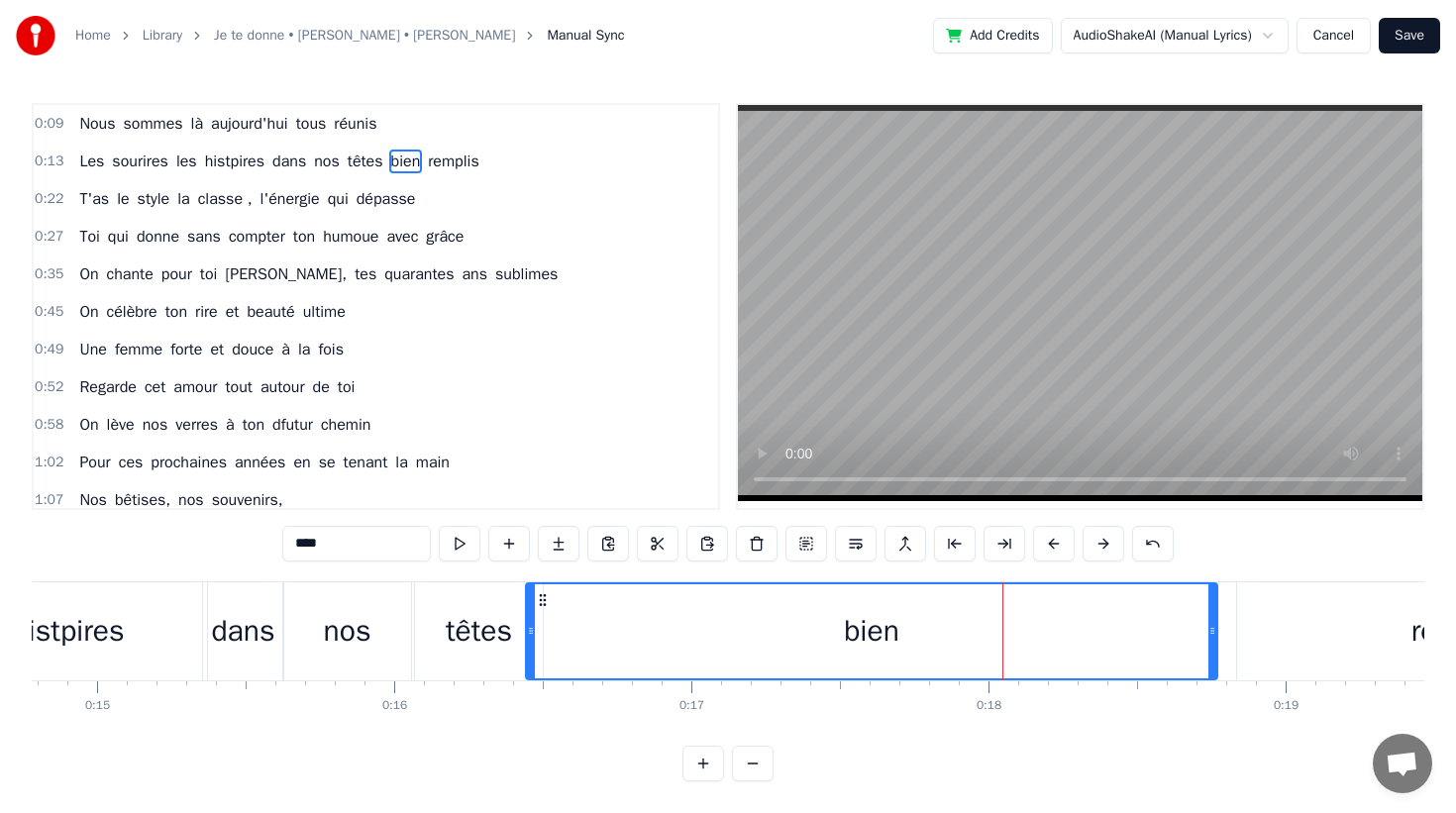 drag, startPoint x: 1005, startPoint y: 632, endPoint x: 540, endPoint y: 650, distance: 465.34826 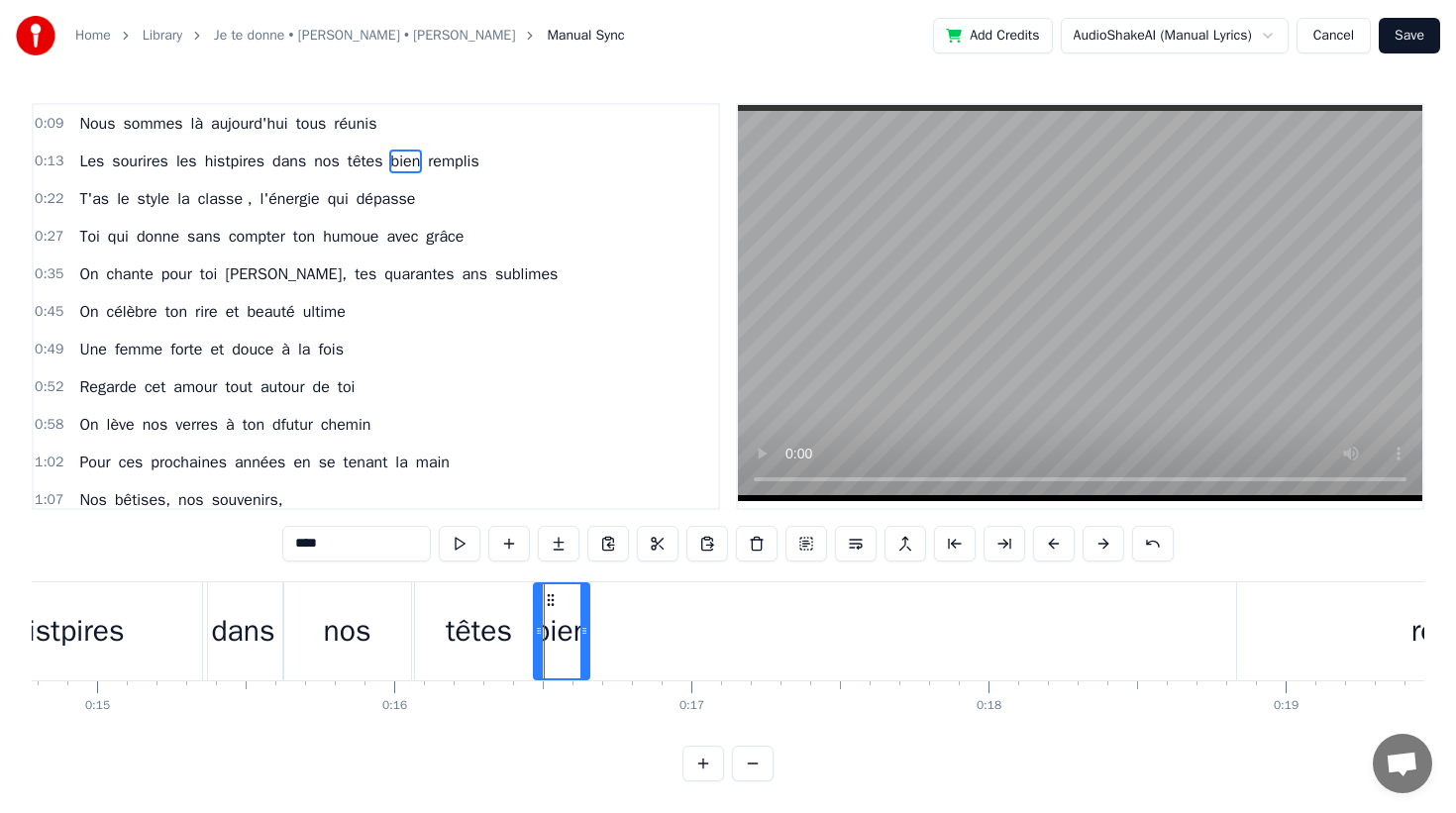 drag, startPoint x: 1213, startPoint y: 635, endPoint x: 585, endPoint y: 631, distance: 628.01274 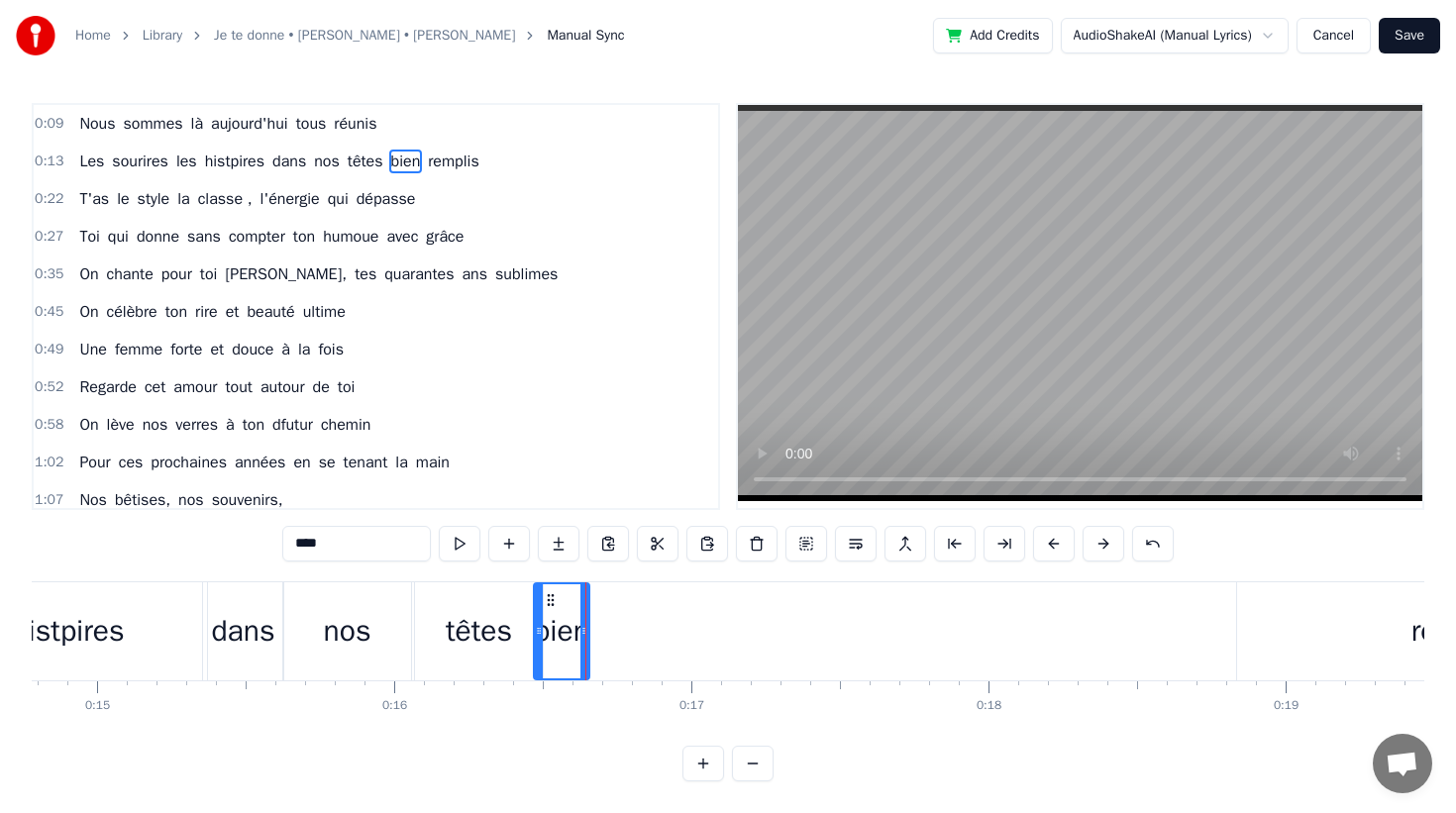 click on "remplis" at bounding box center [1459, 631] 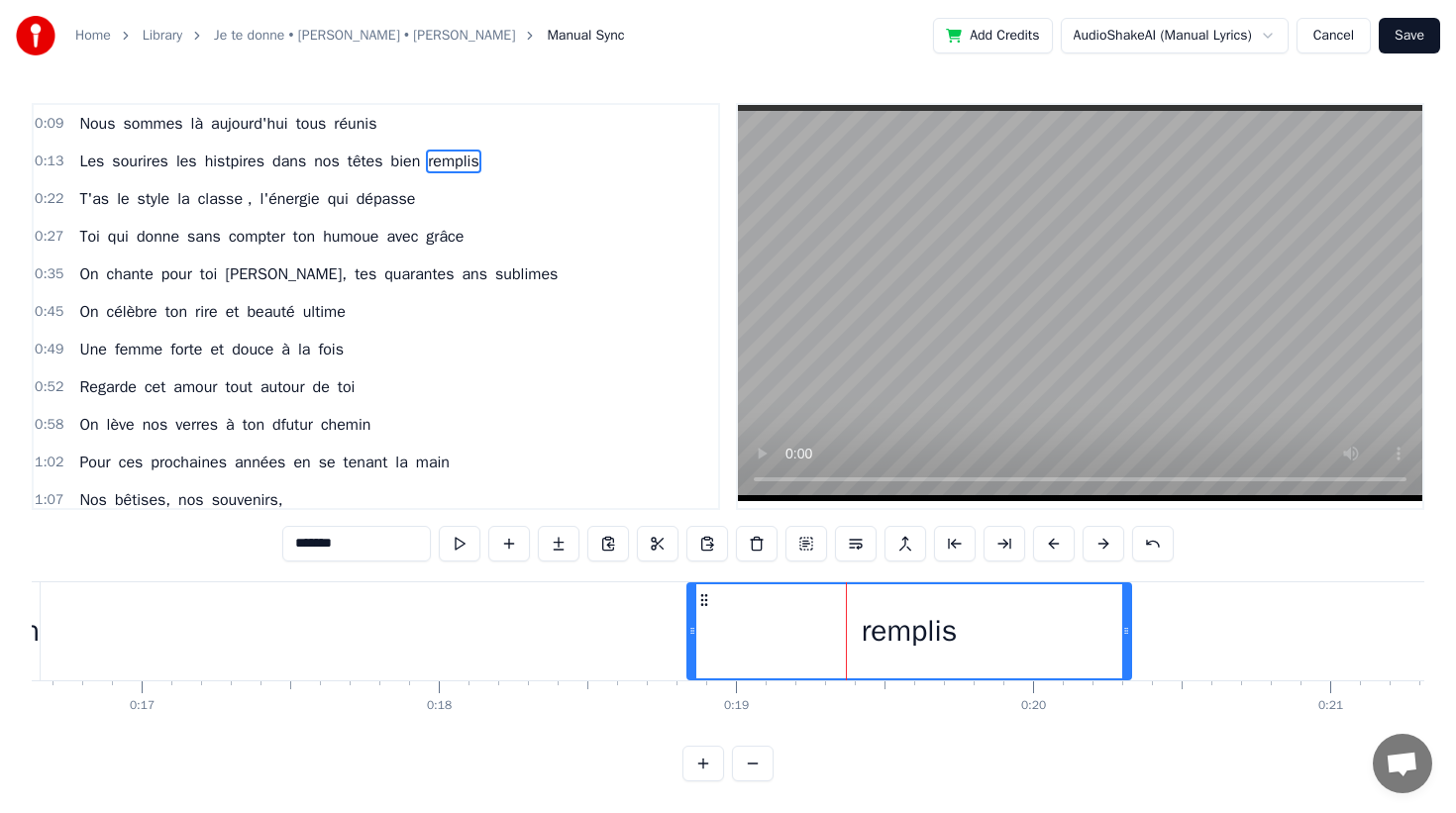 scroll, scrollTop: 0, scrollLeft: 4932, axis: horizontal 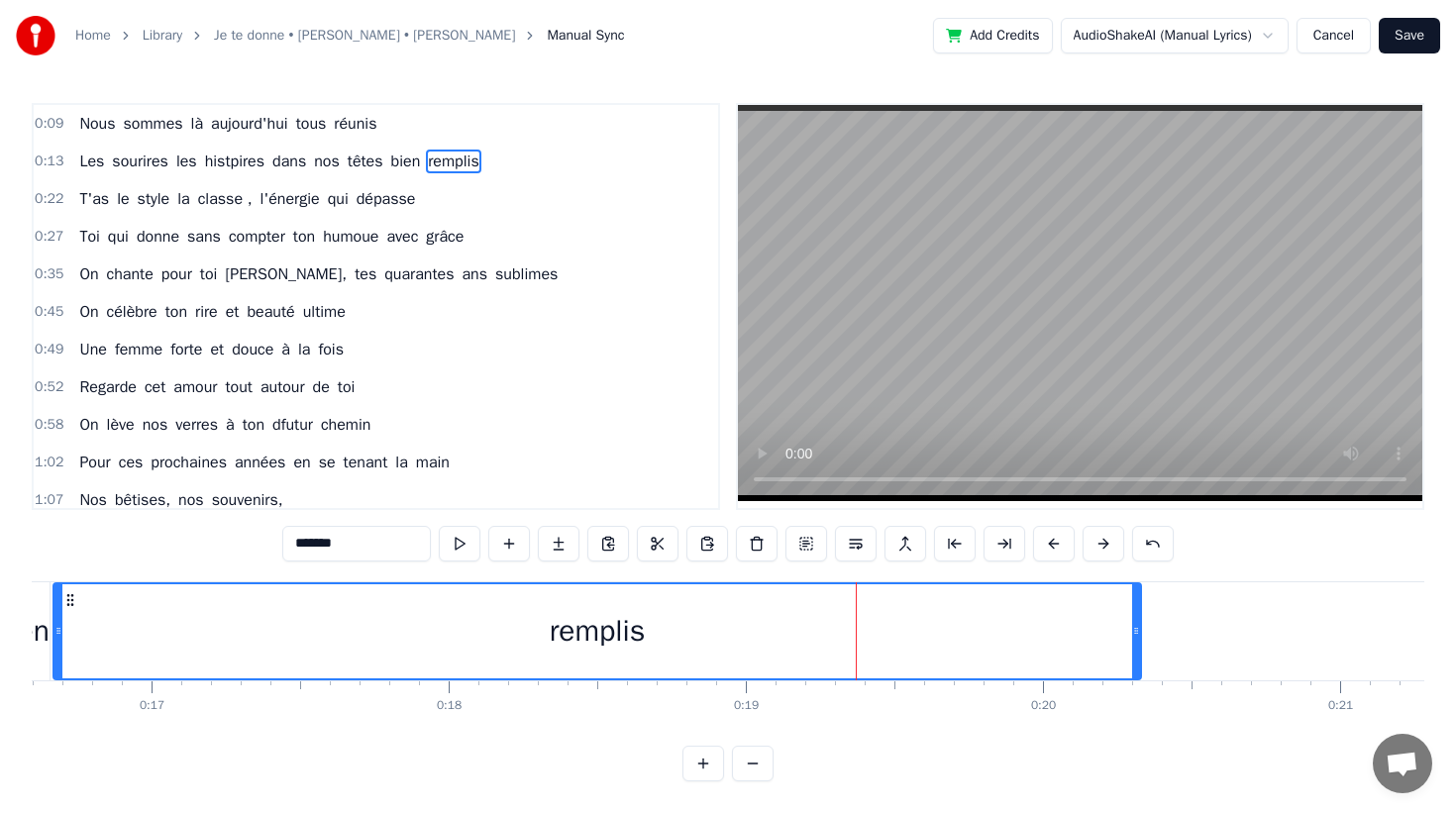 drag, startPoint x: 700, startPoint y: 637, endPoint x: 49, endPoint y: 609, distance: 651.60187 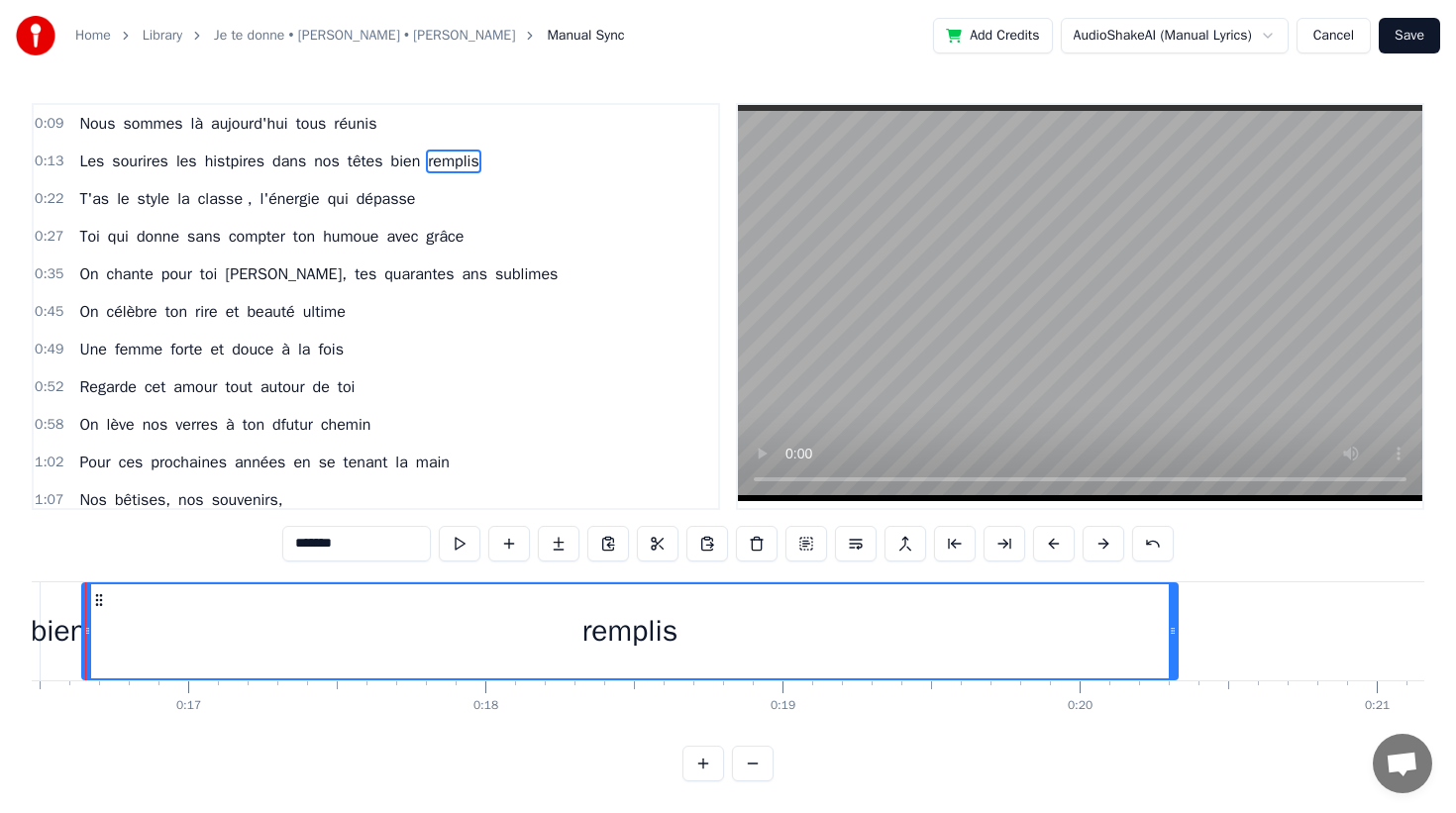 scroll, scrollTop: 0, scrollLeft: 4849, axis: horizontal 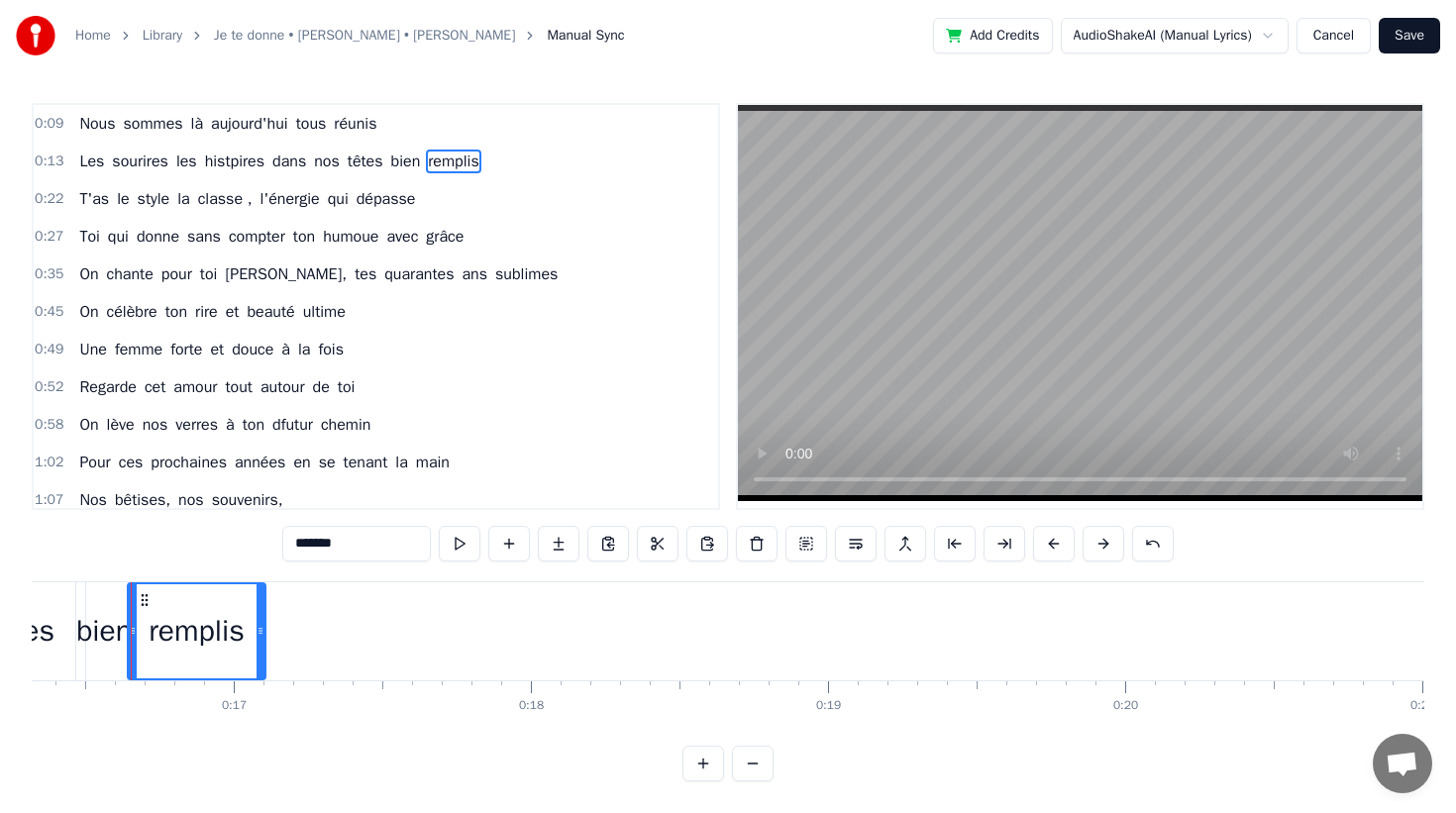 drag, startPoint x: 1220, startPoint y: 629, endPoint x: 262, endPoint y: 638, distance: 958.0423 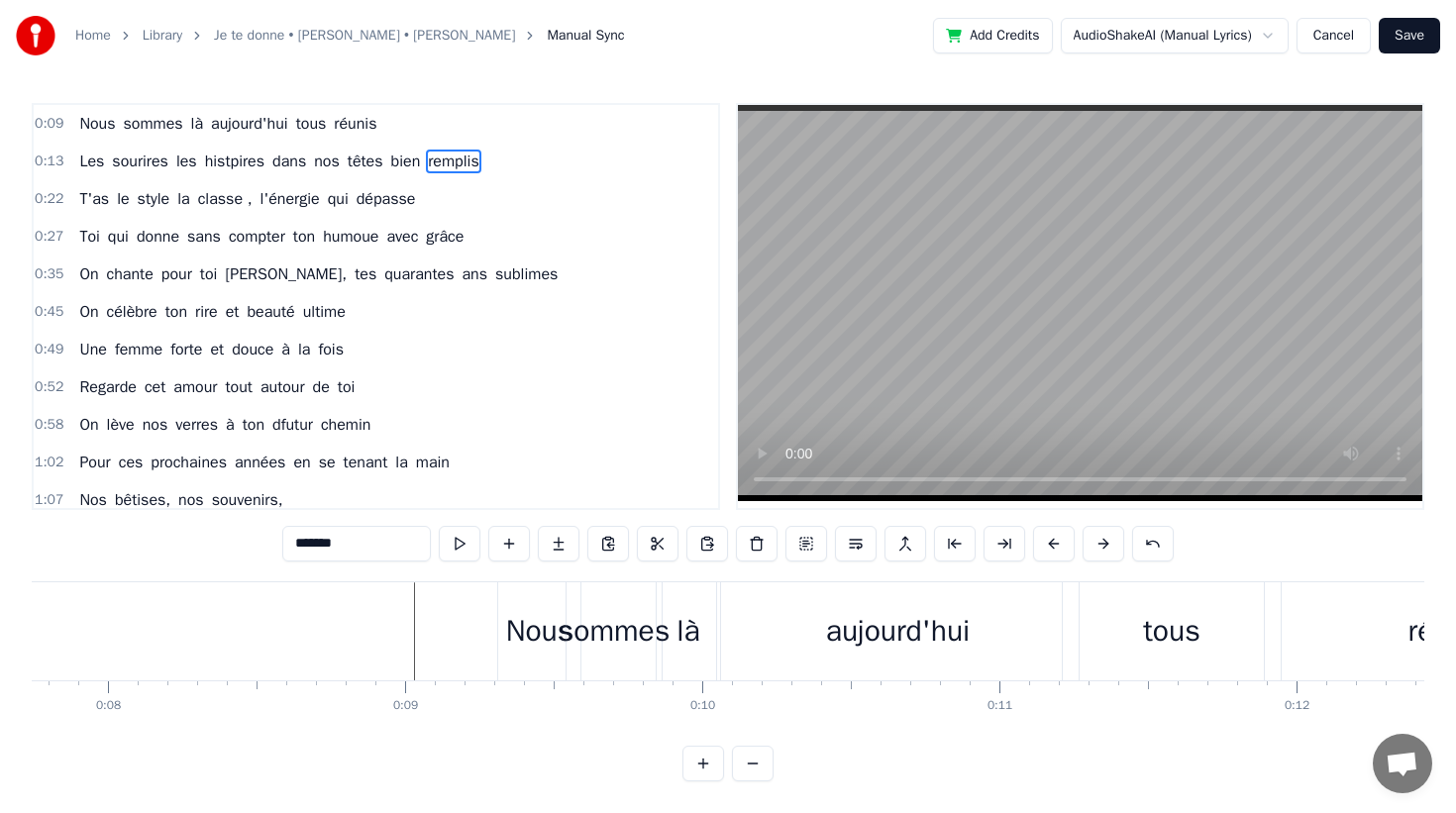 scroll, scrollTop: 0, scrollLeft: 2307, axis: horizontal 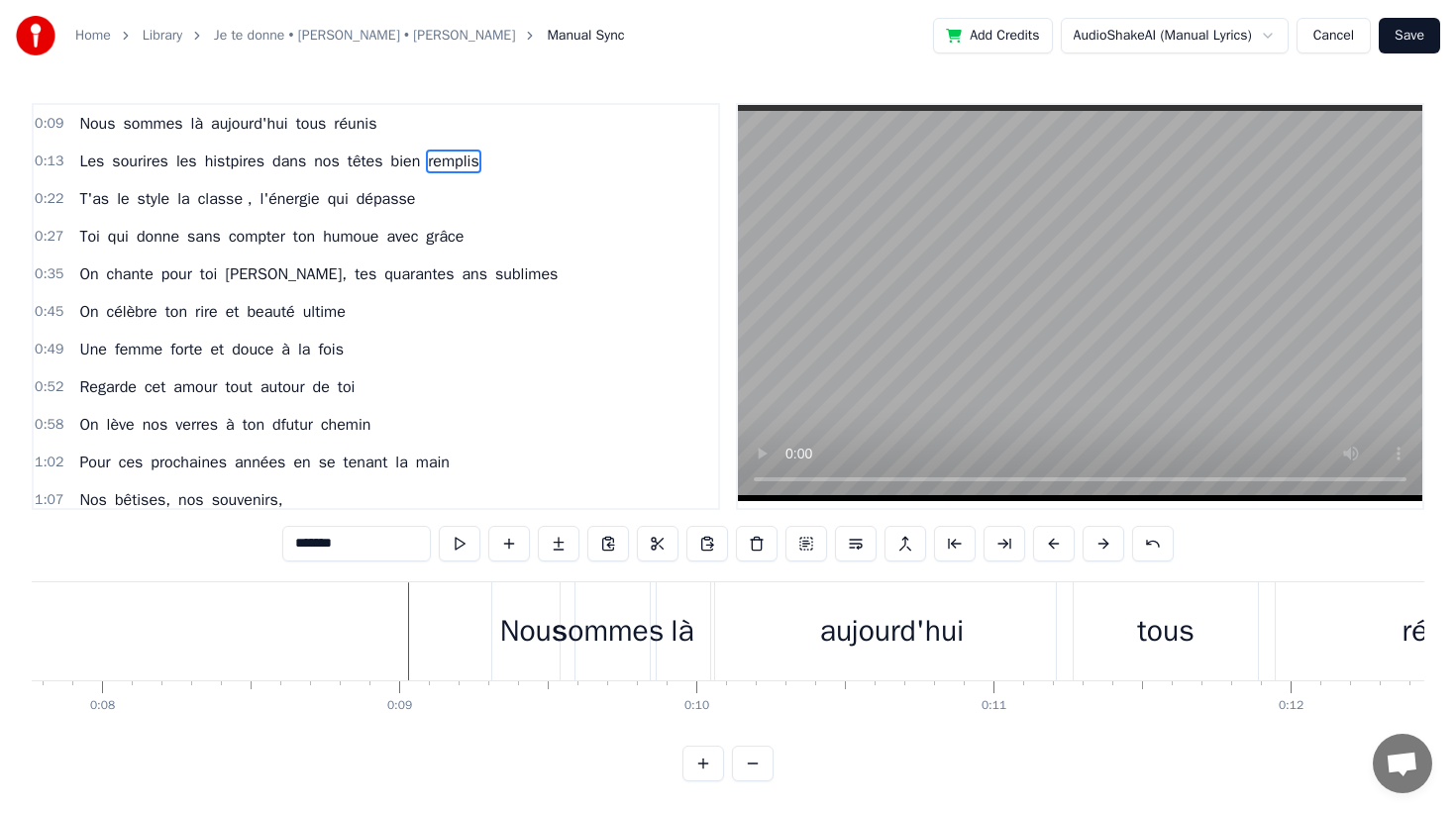 click on "0 0:01 0:02 0:03 0:04 0:05 0:06 0:07 0:08 0:09 0:10 0:11 0:12 0:13 0:14 0:15 0:16 0:17 0:18 0:19 0:20 0:21 0:22 0:23 0:24 0:25 0:26 0:27 0:28 0:29 0:30 0:31 0:32 0:33 0:34 0:35 0:36 0:37 0:38 0:39 0:40 0:41 0:42 0:43 0:44 0:45 0:46 0:47 0:48 0:49 0:50 0:51 0:52 0:53 0:54 0:55 0:56 0:57 0:58 0:59 1:00 1:01 1:02 1:03 1:04 1:05 1:06 1:07 1:08 1:09 1:10 1:11 1:12 1:13 1:14 1:15 1:16 1:17 1:18 1:19 1:20 1:21 1:22 1:23 1:24 1:25 1:26 1:27 1:28 1:29 1:30 1:31 1:32 1:33 1:34 1:35 1:36 1:37 1:38 1:39 1:40 1:41 1:42 1:43 1:44 1:45 1:46 1:47 1:48 1:49 1:50 1:51 1:52 1:53 1:54 1:55 1:56 1:57 1:58 1:59 2:00 2:01 2:02 2:03 2:04 2:05 2:06 2:07 2:08 2:09 2:10 2:11 2:12 2:13 2:14 2:15 2:16 2:17 2:18 2:19 2:20 2:21 2:22 2:23 2:24 2:25 2:26 2:27 2:28 2:29 2:30 2:31 2:32 2:33 2:34 2:35 2:36 2:37 2:38 2:39 2:40 2:41 2:42 2:43 2:44 2:45 2:46 2:47 2:48 2:49 2:50 2:51 2:52 2:53 2:54 2:55 2:56 2:57 2:58 2:59 3:00 3:01 3:02 3:03 3:04 3:05 3:06 3:07 3:08 3:09 3:10 3:11 3:12 3:13 3:14 3:15 3:16 3:17 3:18 3:19 3:20 3:21 3:22 3:23 3:24" at bounding box center (33275, 696) 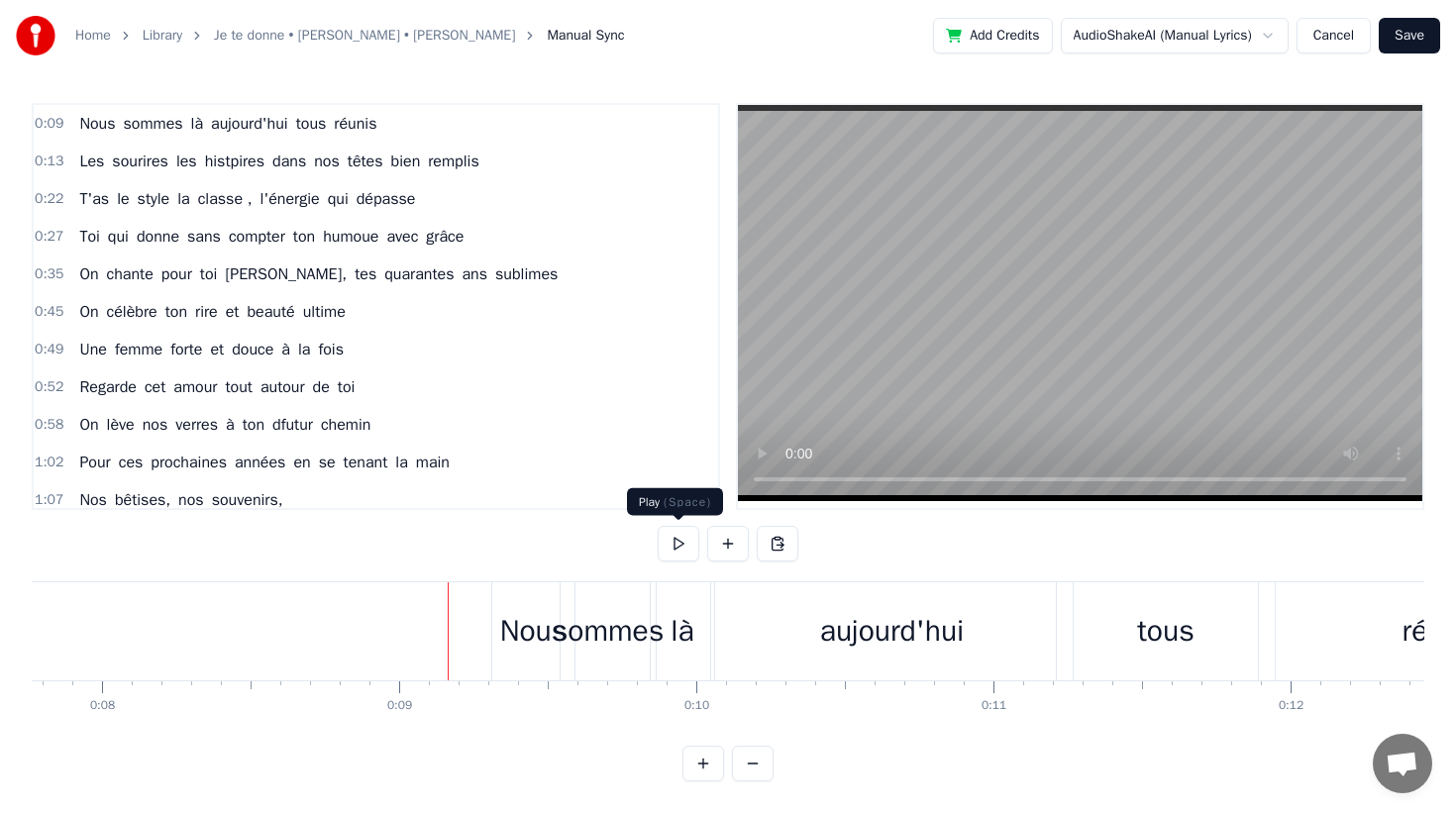 click at bounding box center (678, 544) 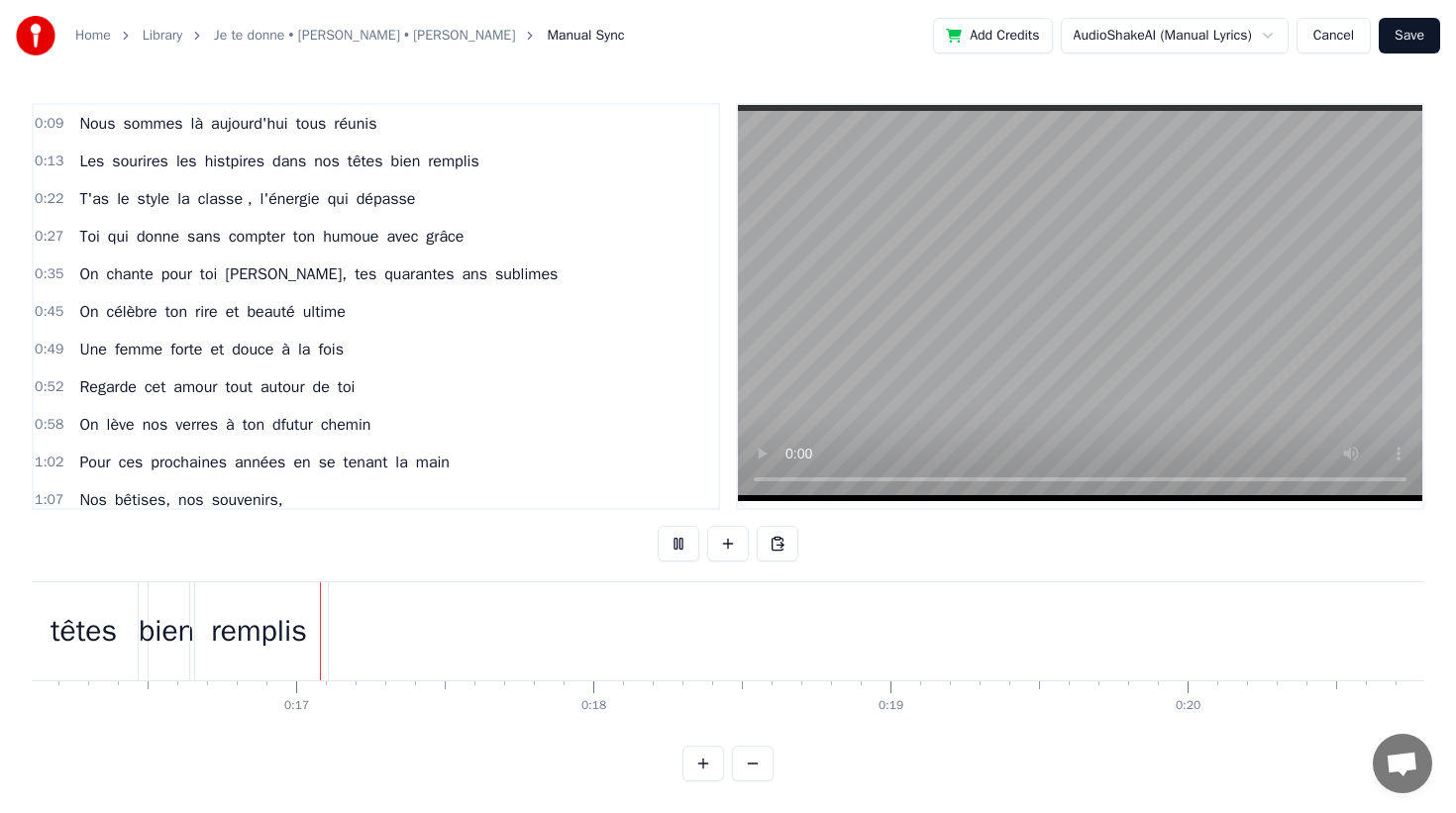 scroll, scrollTop: 0, scrollLeft: 4810, axis: horizontal 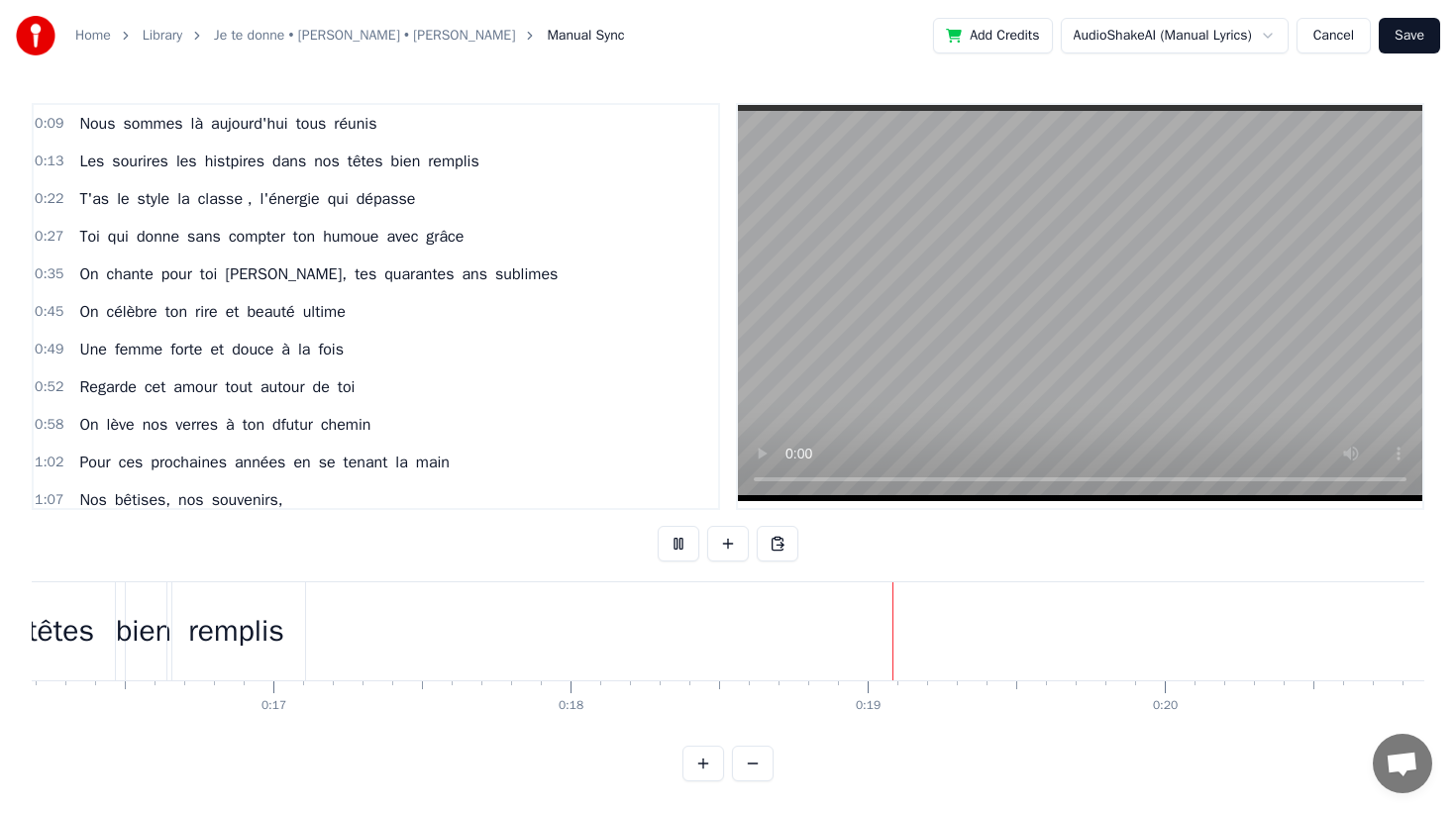 click at bounding box center [678, 544] 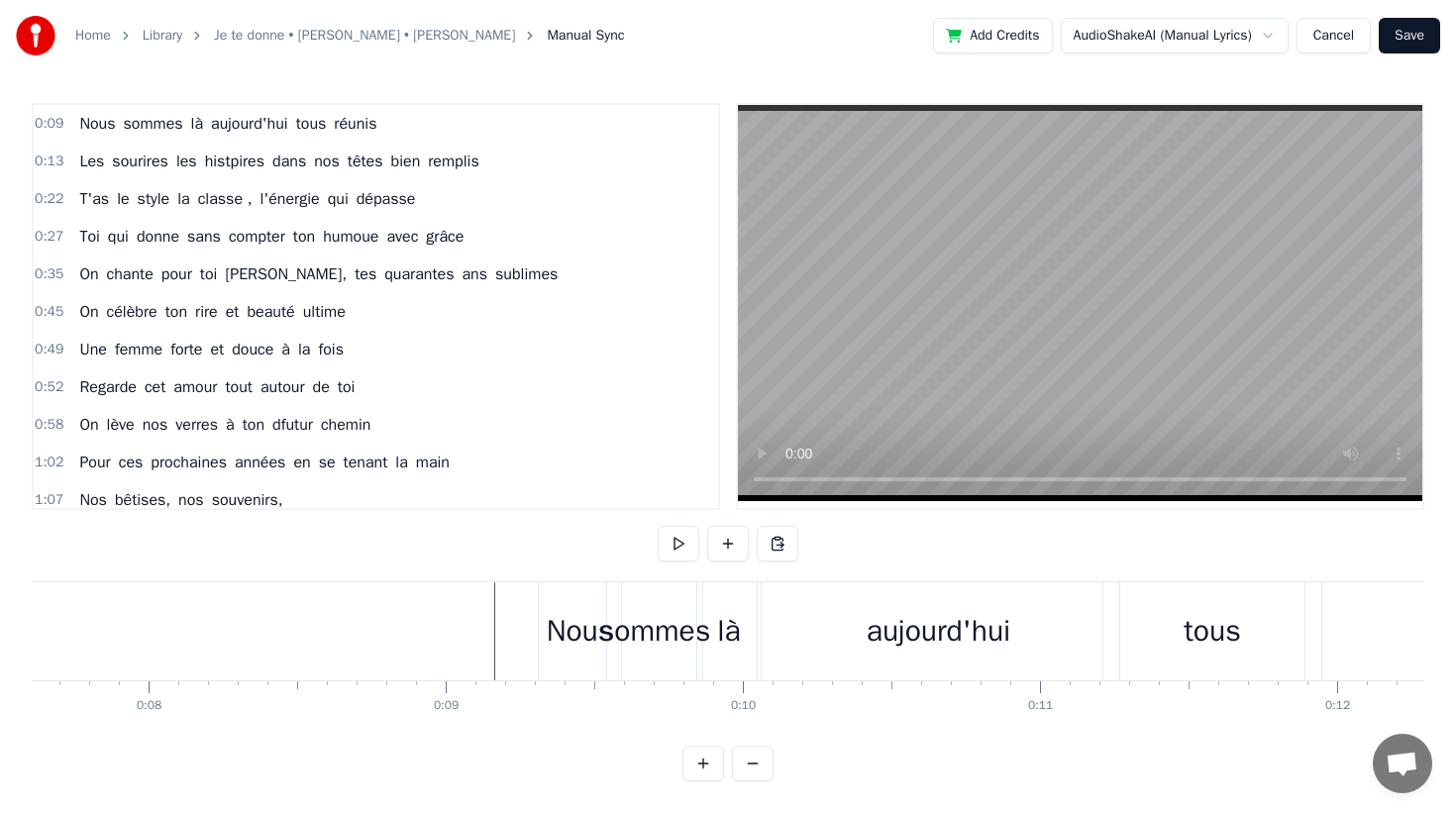 scroll, scrollTop: 0, scrollLeft: 2557, axis: horizontal 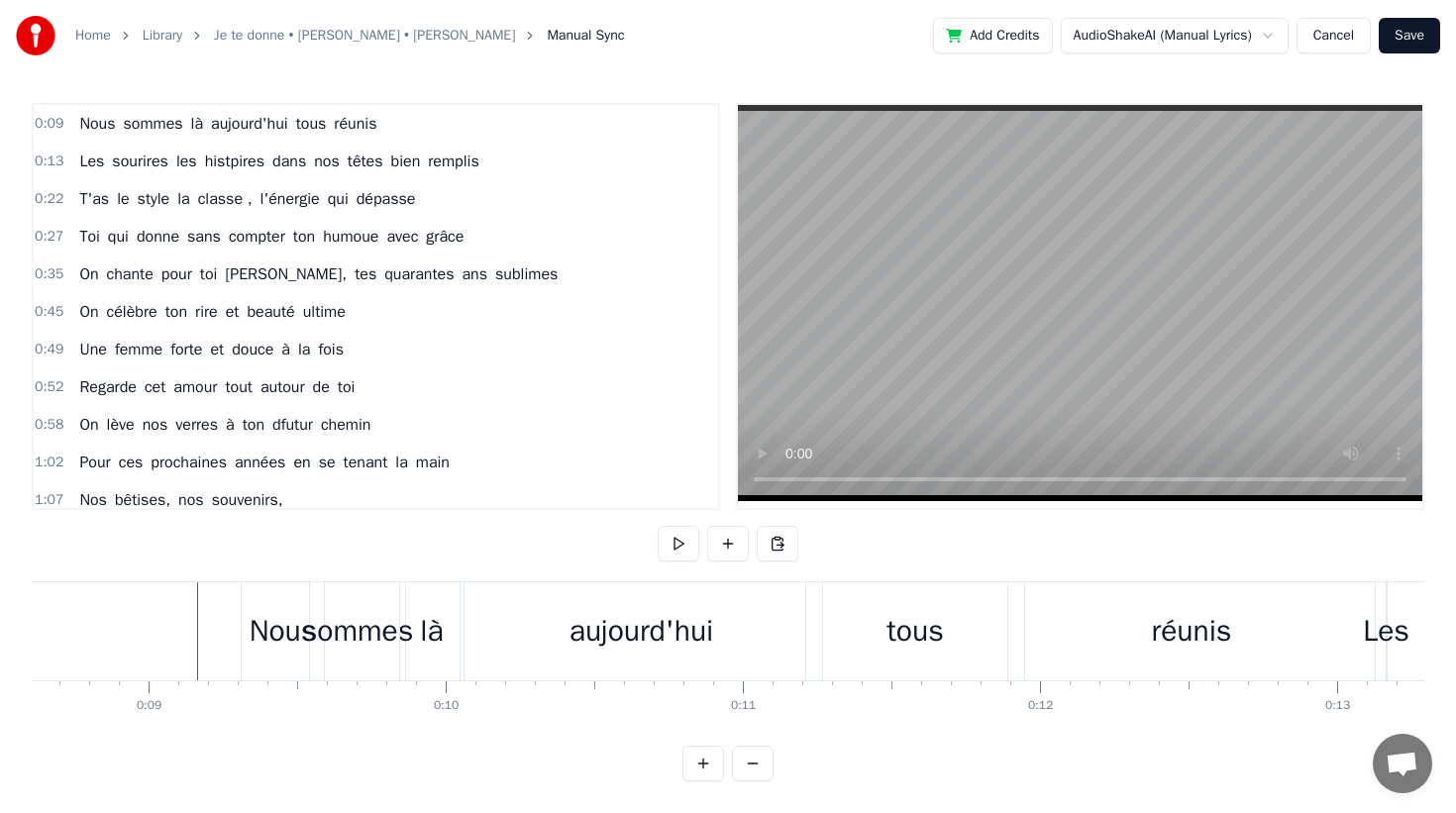 click on "Nous" at bounding box center (283, 631) 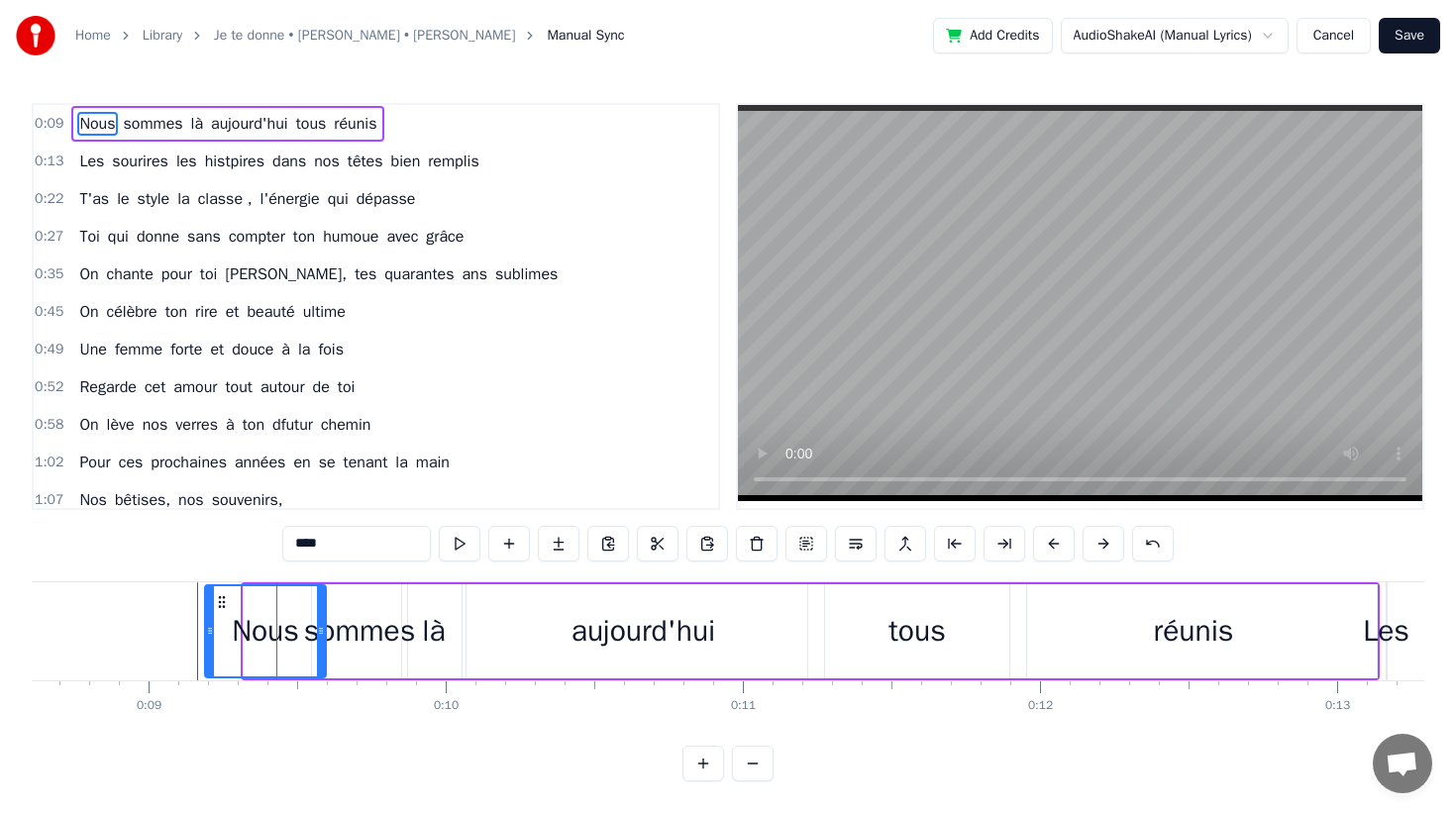 drag, startPoint x: 248, startPoint y: 642, endPoint x: 209, endPoint y: 642, distance: 39 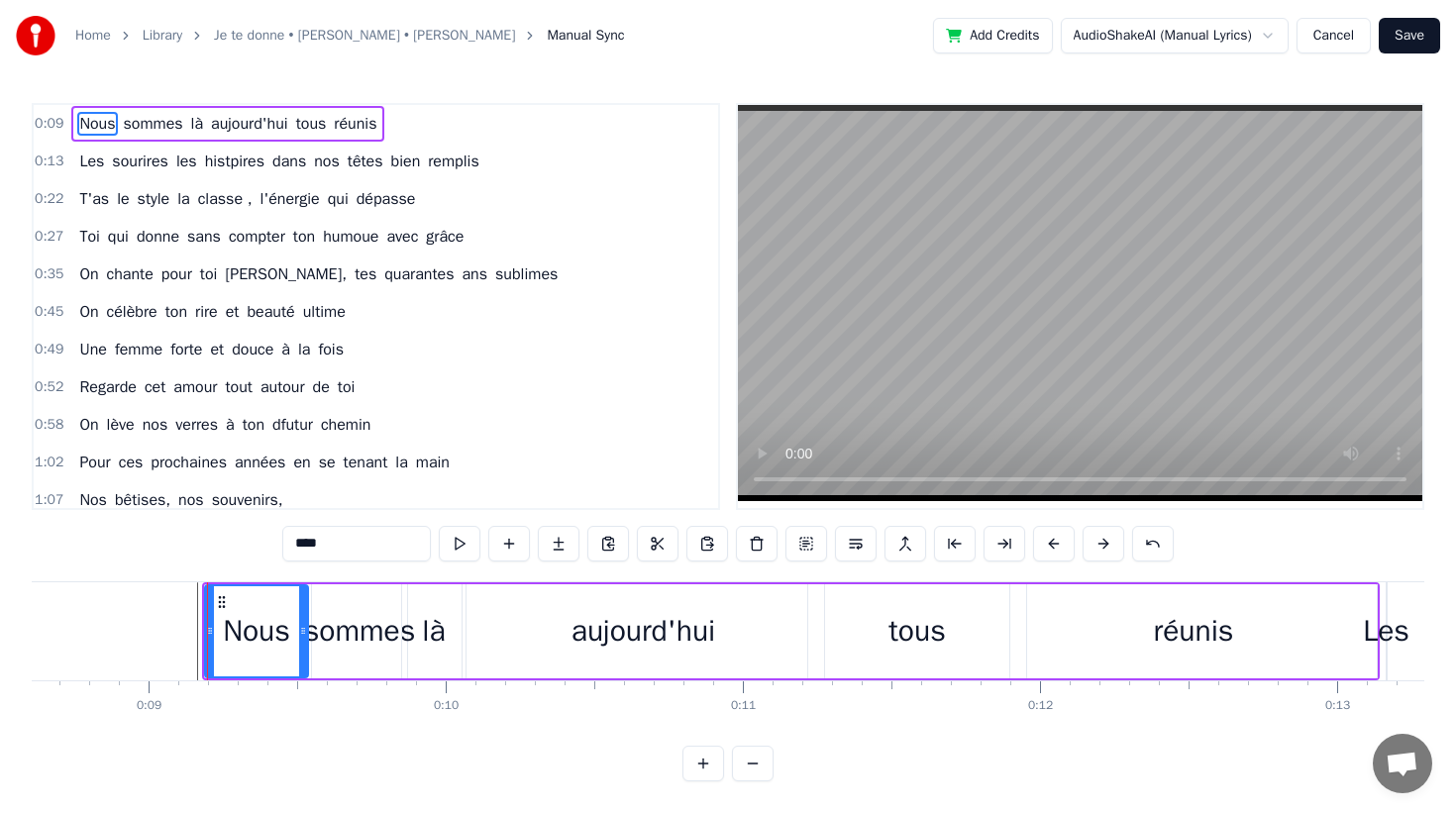 drag, startPoint x: 321, startPoint y: 656, endPoint x: 303, endPoint y: 659, distance: 18.248288 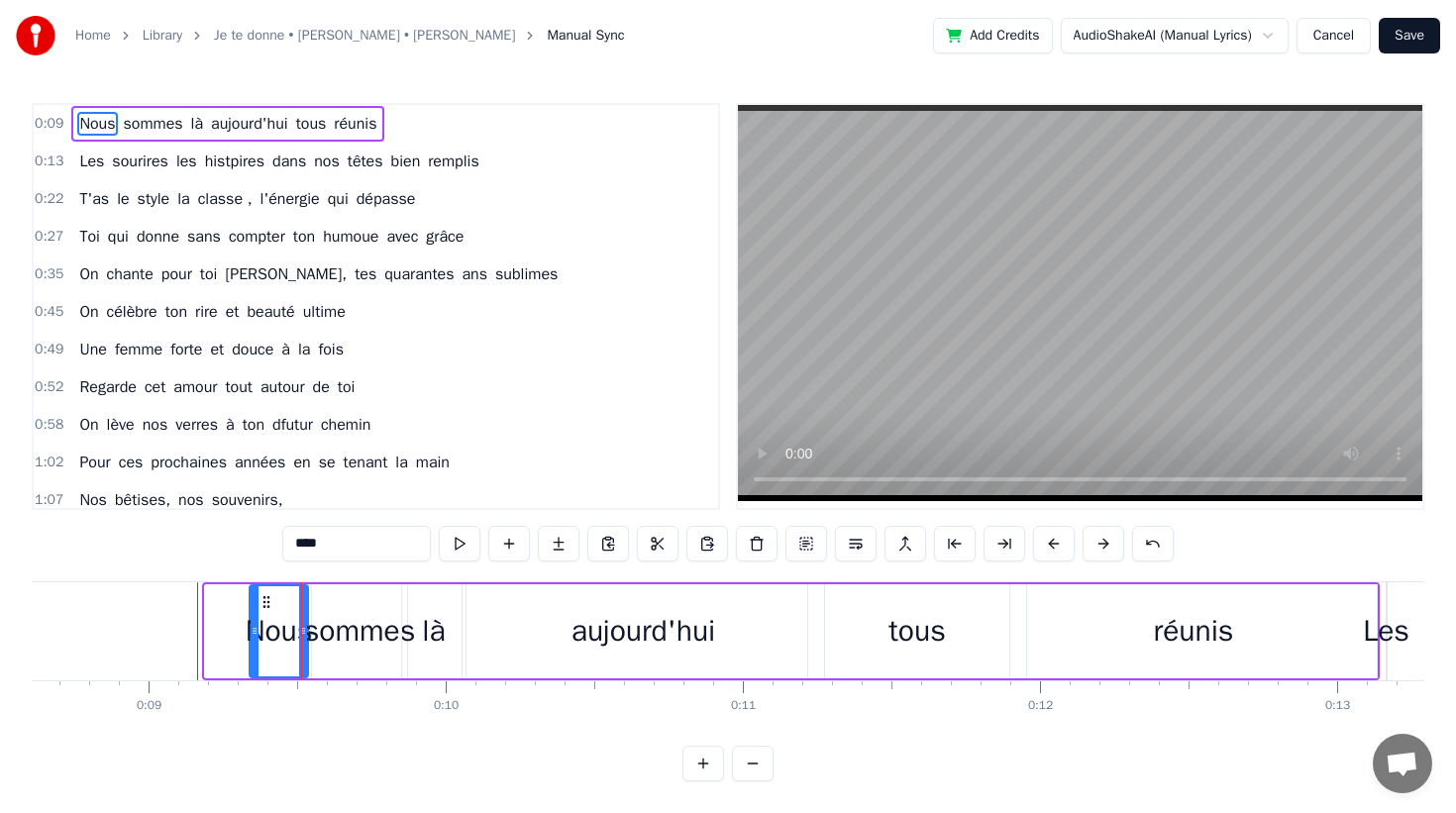 drag, startPoint x: 210, startPoint y: 656, endPoint x: 255, endPoint y: 657, distance: 45.01111 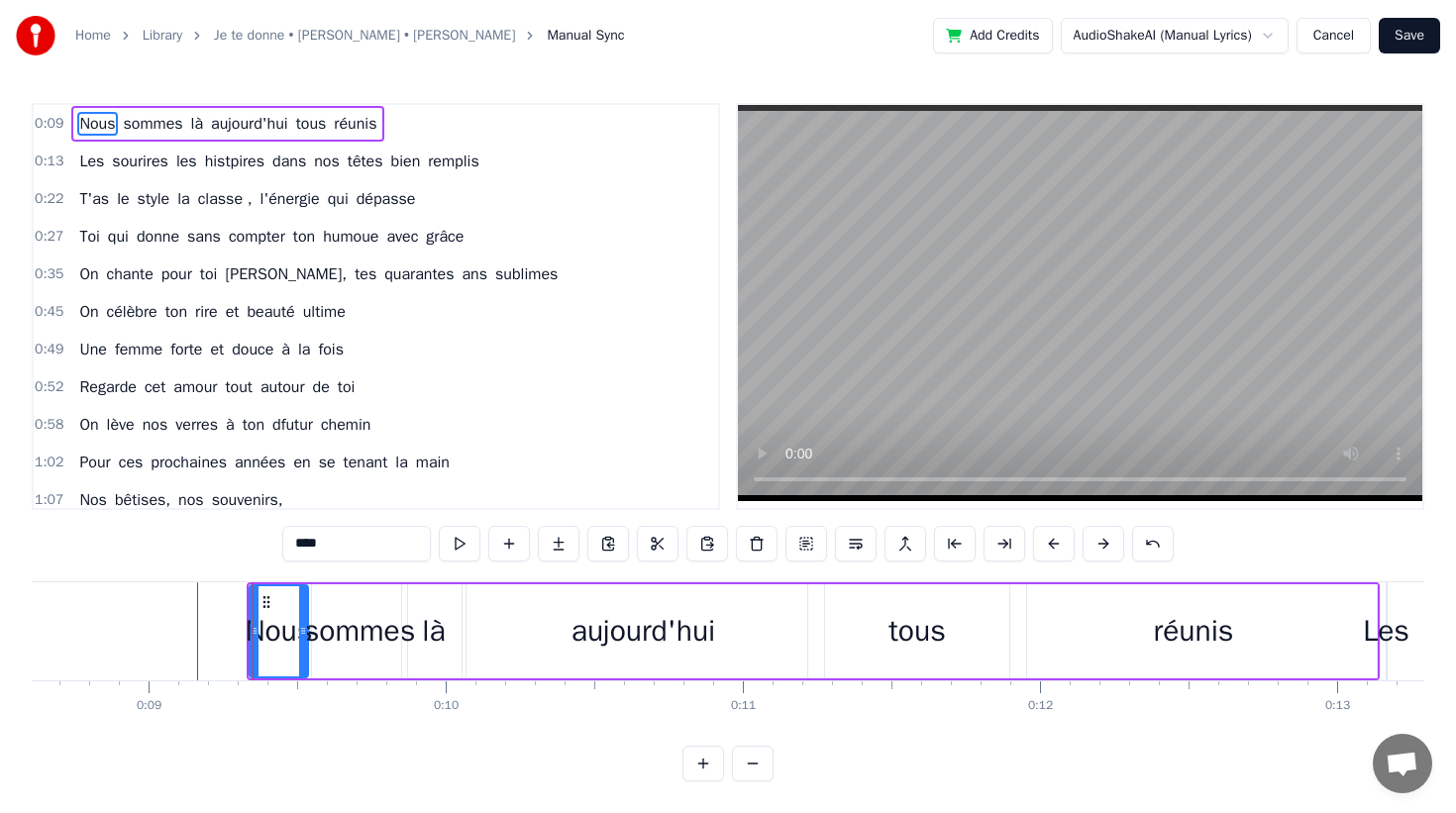 click on "sommes" at bounding box center (360, 631) 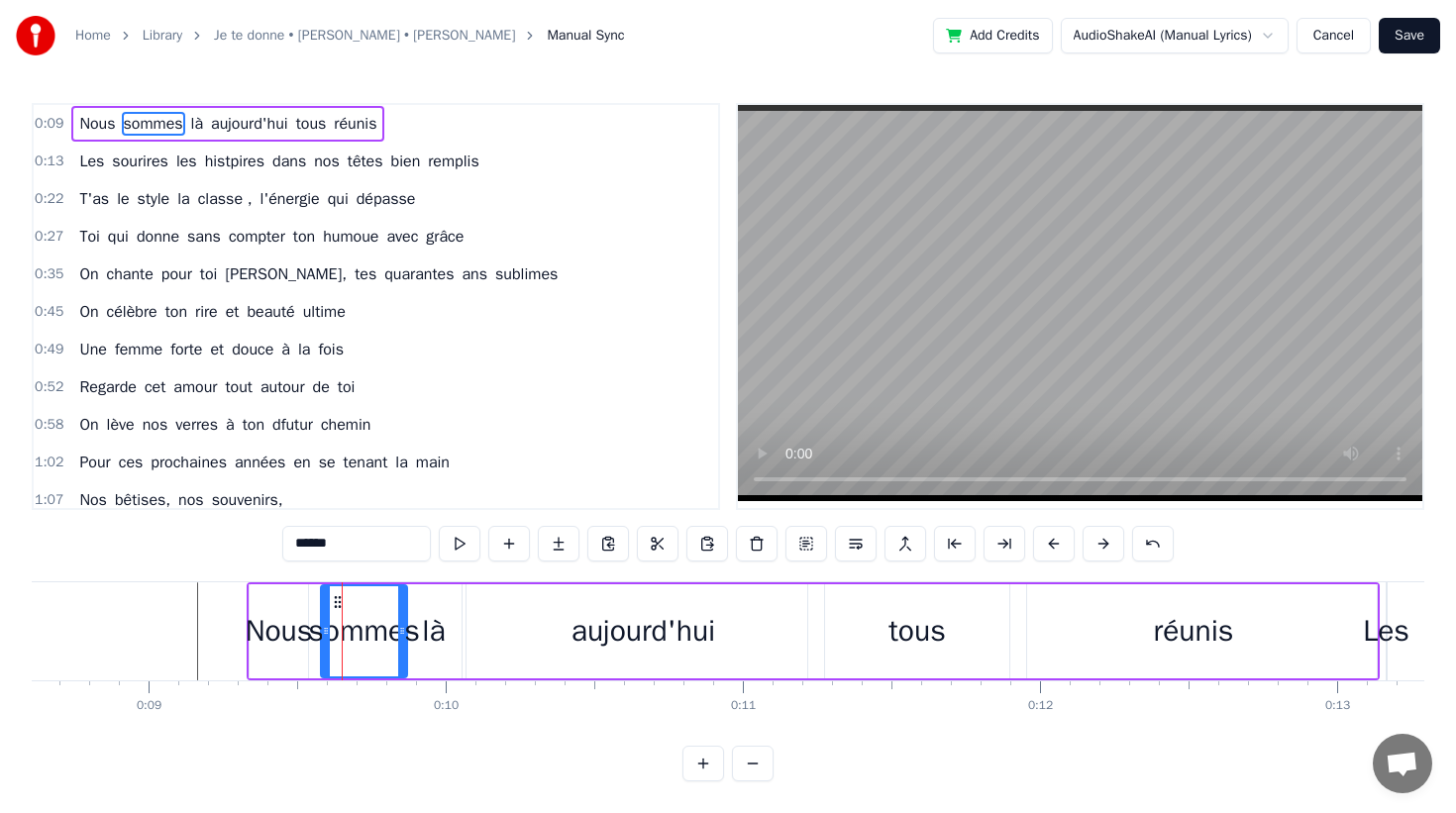 click at bounding box center (326, 631) 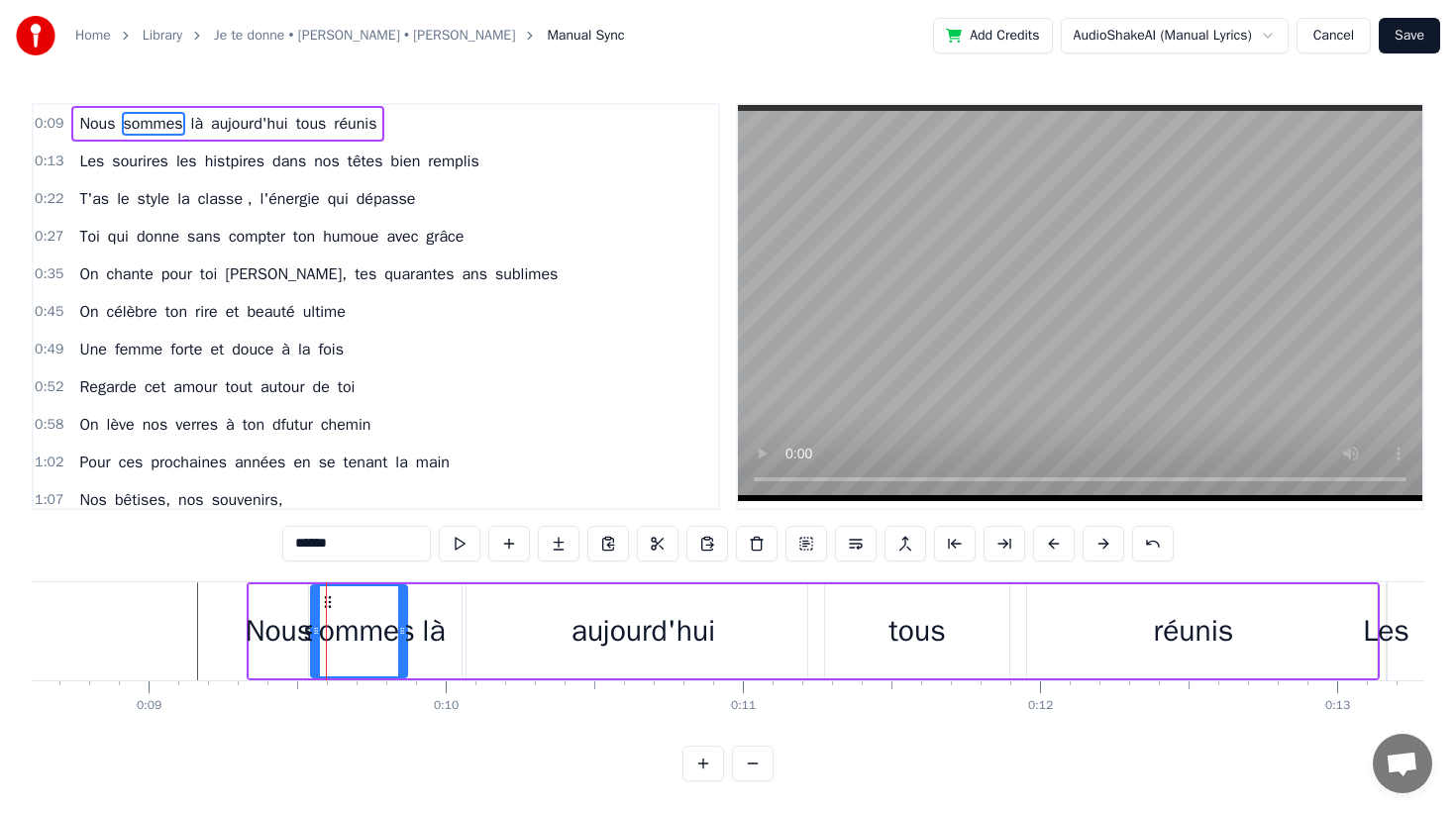 click at bounding box center [316, 631] 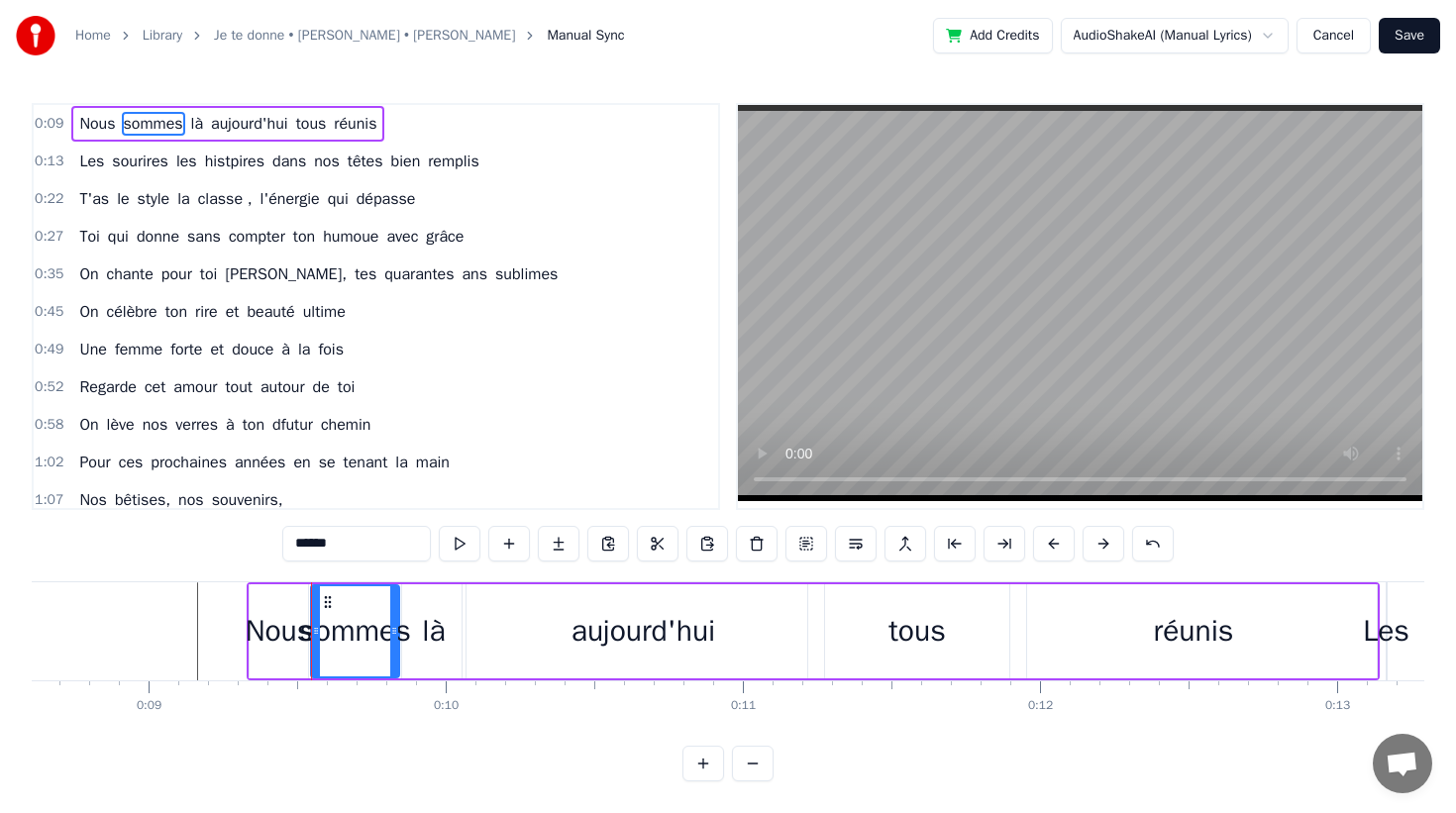 click at bounding box center [394, 631] 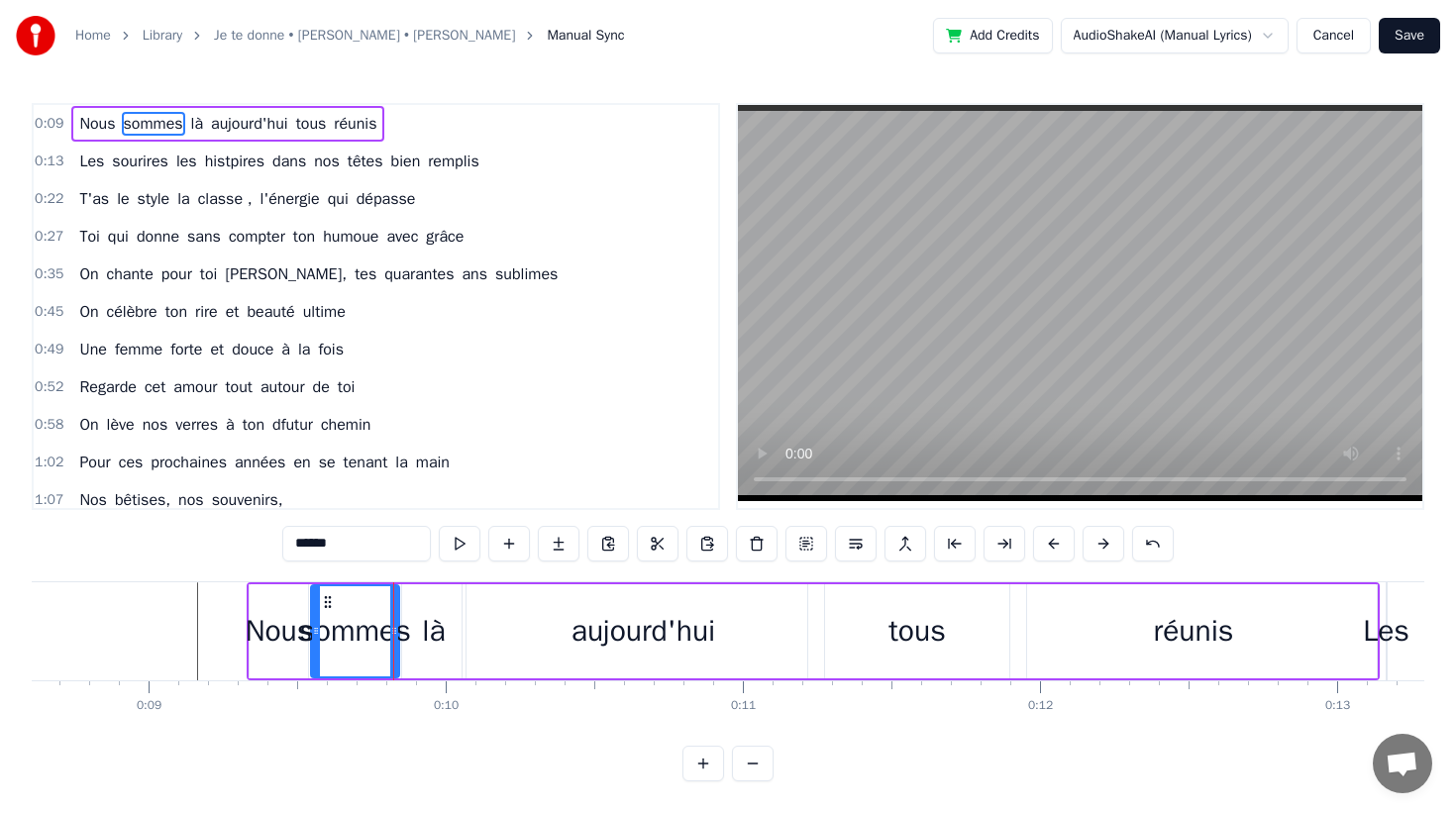 click on "là" at bounding box center [434, 631] 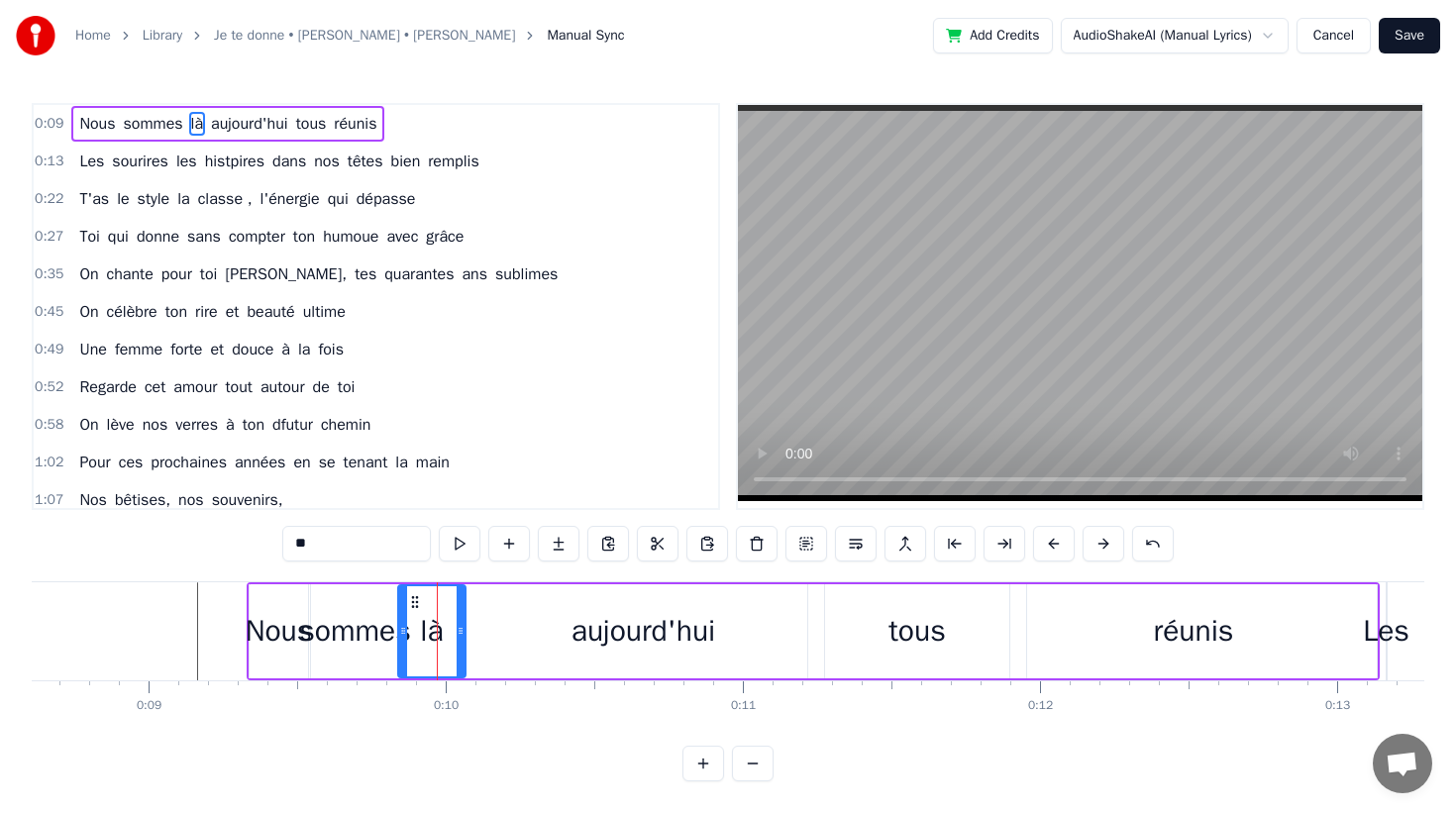 click at bounding box center [403, 631] 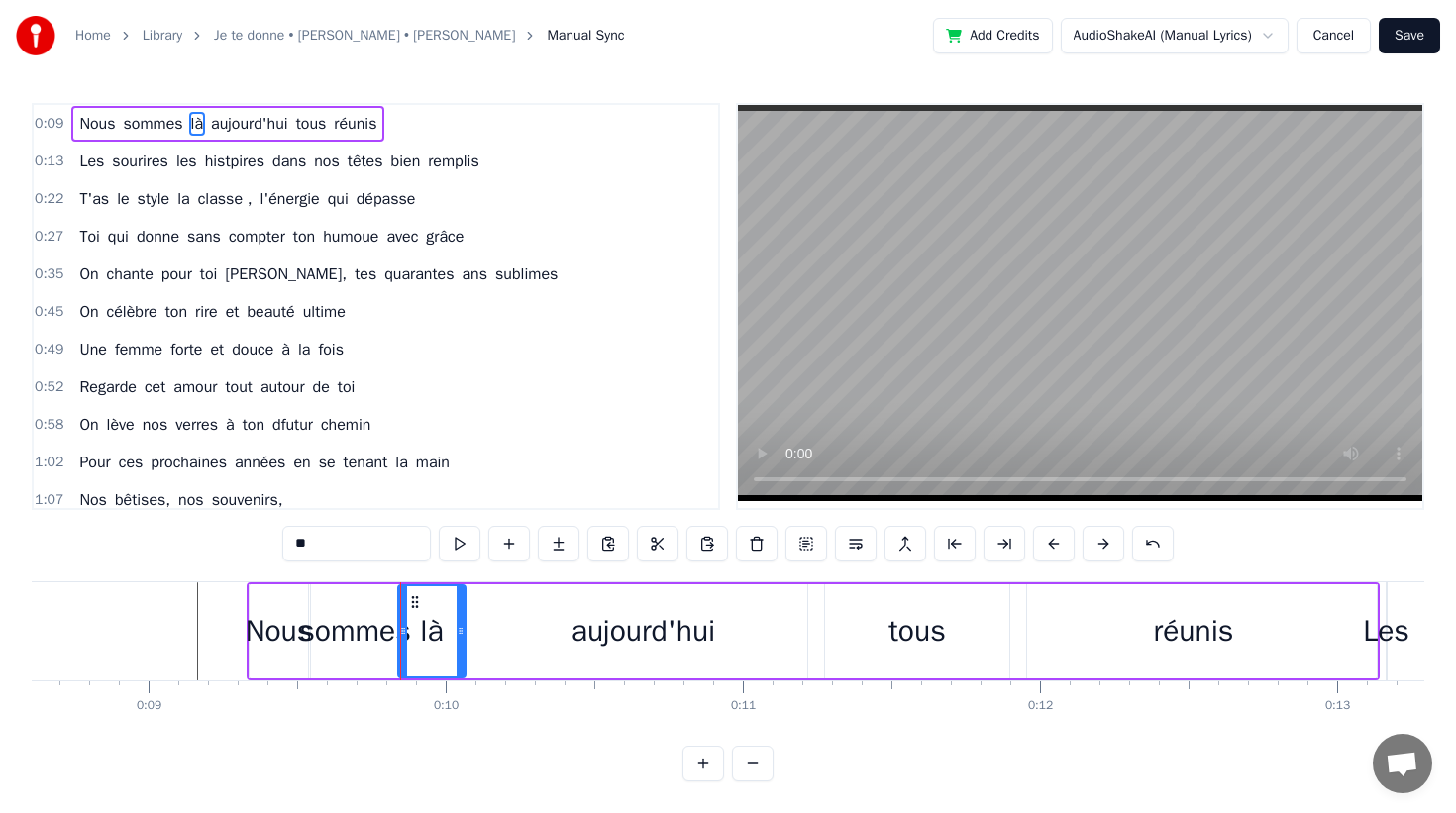 click on "Nous sommes là [DATE] tous réunis Les sourires les histpires dans nos têtes bien remplis T'as le style la classe , l'énergie qui dépasse Toi qui donne sans compter ton humoue avec grâce On chante pour toi [PERSON_NAME], [PERSON_NAME] quarantes ans sublimes On célèbre ton rire et beauté ultime Une femme forte et douce à la fois Regarde cet amour tout autour de toi On lève nos verres à ton dfutur chemin Pour ces prochaines années en se tenant la main Nos bêtises, nos souvenirs, Des instants partagés, Et des fous rires à pleurer. On te donne nos chansons, Nos gâteaux, nos ballons, Et tout l’amour qu’on a Pour toi, [PERSON_NAME], ce jour- là ! On te chante, [PERSON_NAME], Pour tes quarante ans divins, [PERSON_NAME] qui donnes sans compter, Ton humour et ta bonté. On te donne, [PERSON_NAME], Tous ces mots qu'on imagine, Pour te dire que dans nos vies, Tu es un vrai cadeau d’amie. On se moque (un peu) de l’âge, Mais t’es jeune, faut être sage ! C’est pas une ride ou deux Qui rendent les jours moins heureux. T’as le et" at bounding box center (728, 656) 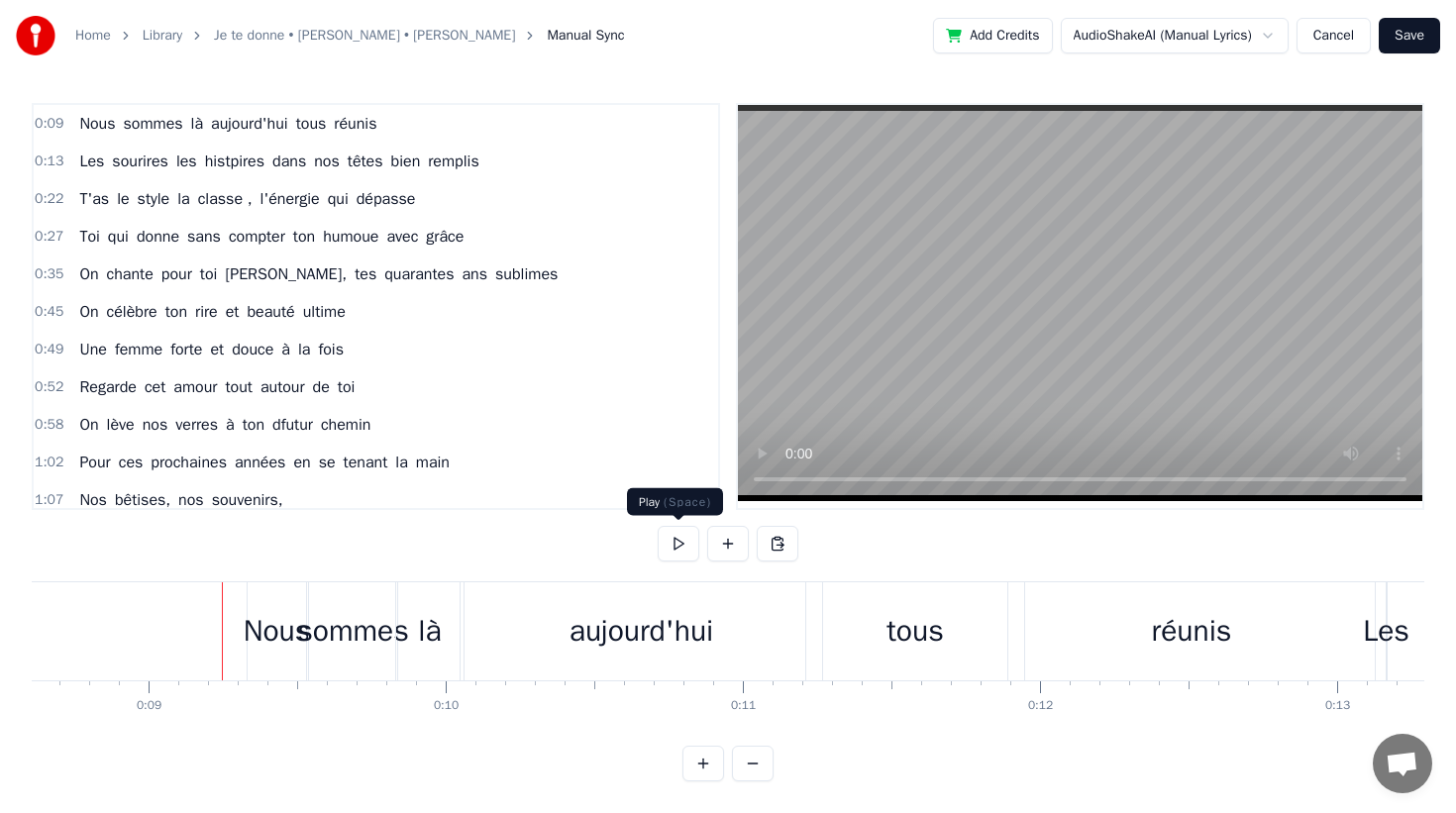 click at bounding box center (678, 544) 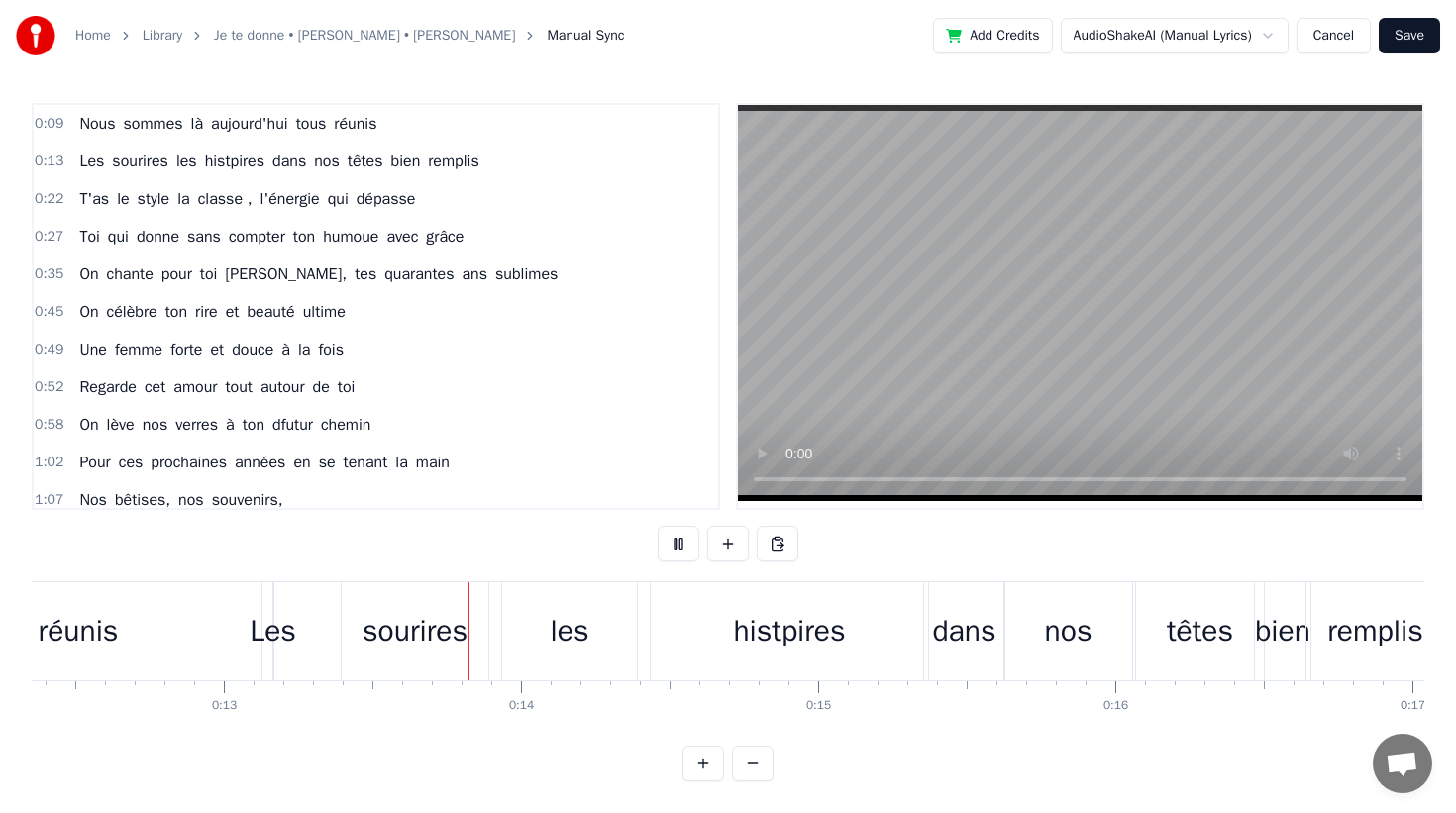 scroll, scrollTop: 0, scrollLeft: 3818, axis: horizontal 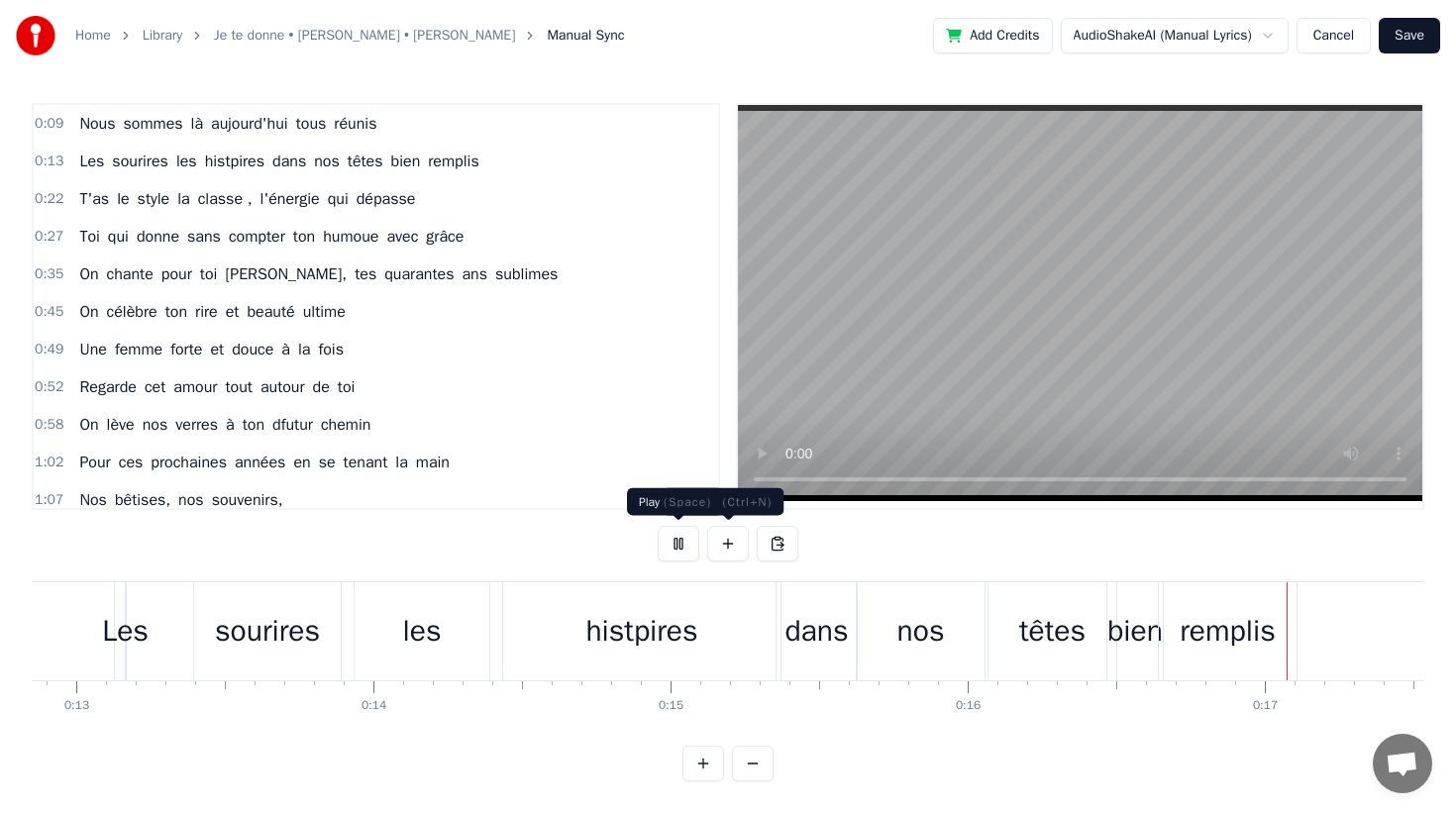 click at bounding box center (678, 544) 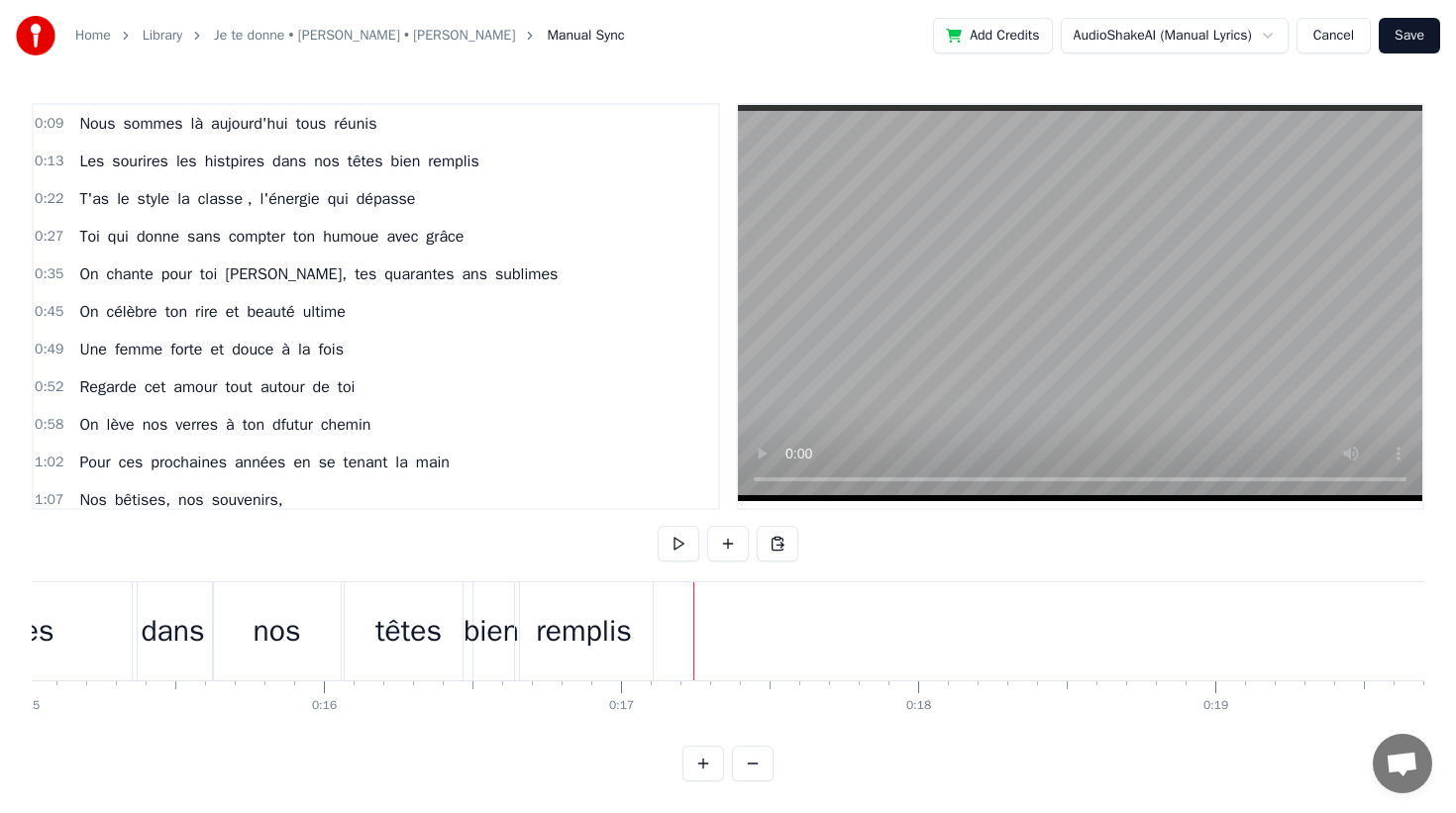 scroll, scrollTop: 0, scrollLeft: 3974, axis: horizontal 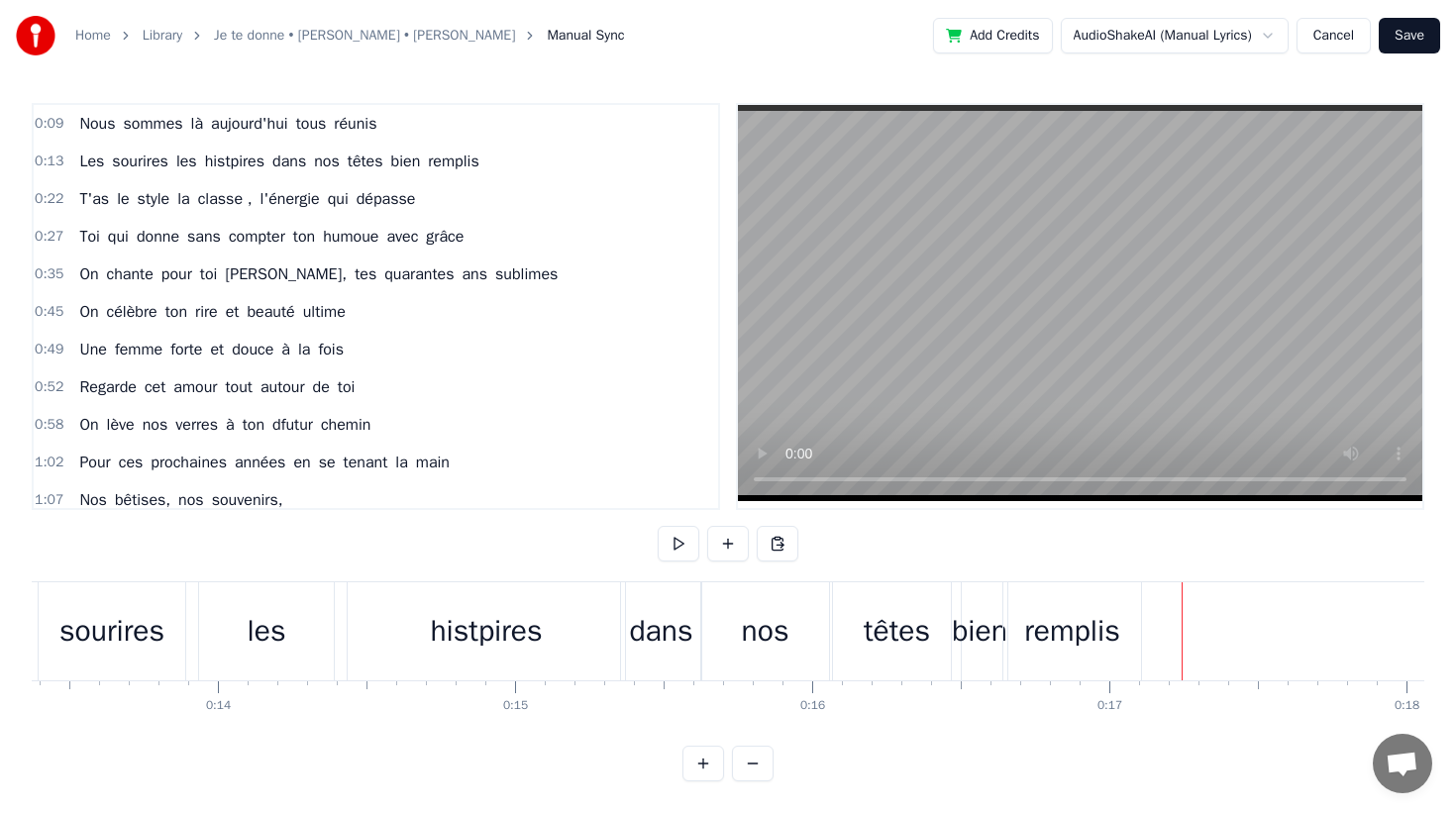 click on "histpires" at bounding box center [486, 631] 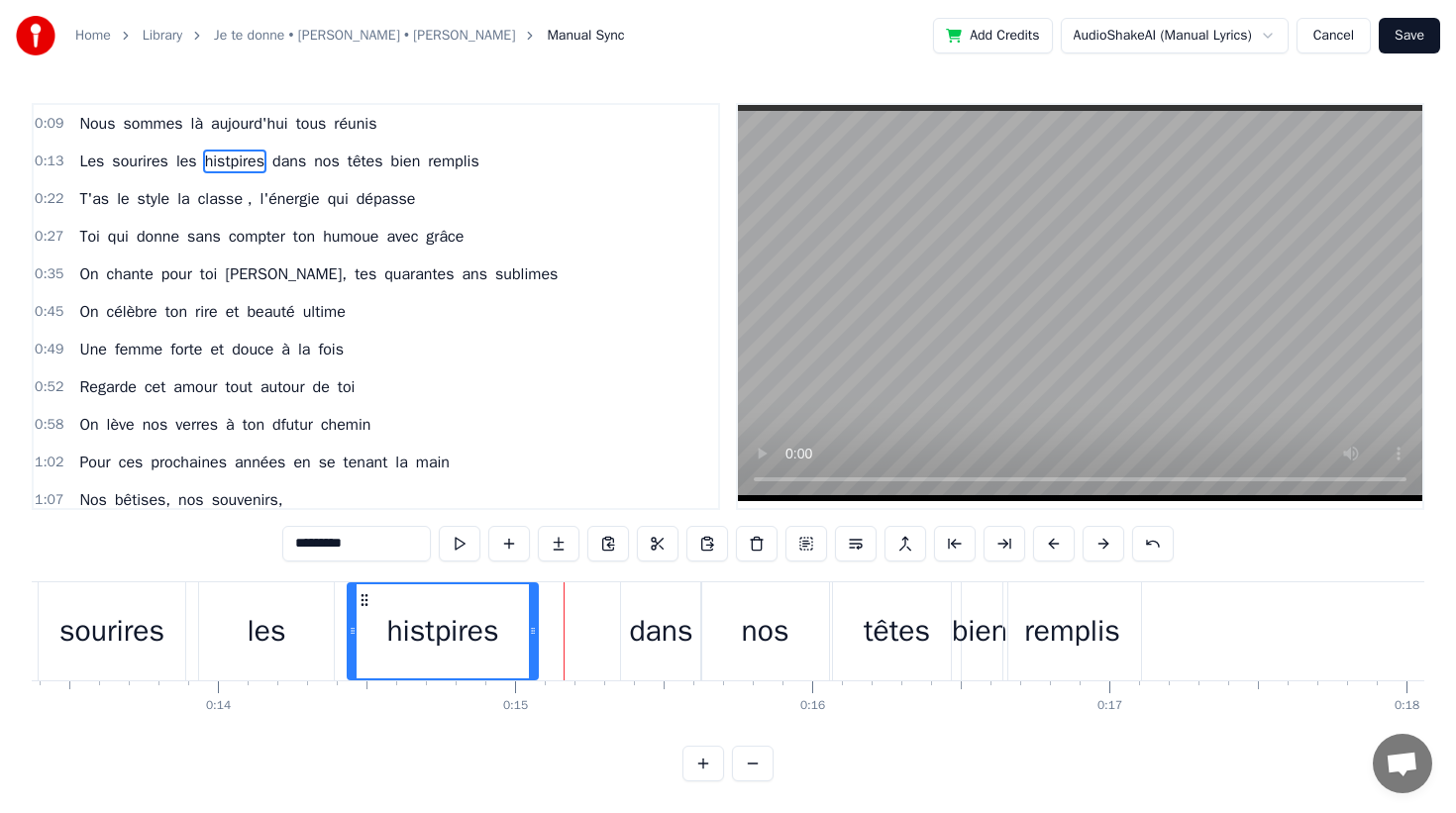 drag, startPoint x: 620, startPoint y: 634, endPoint x: 533, endPoint y: 634, distance: 87 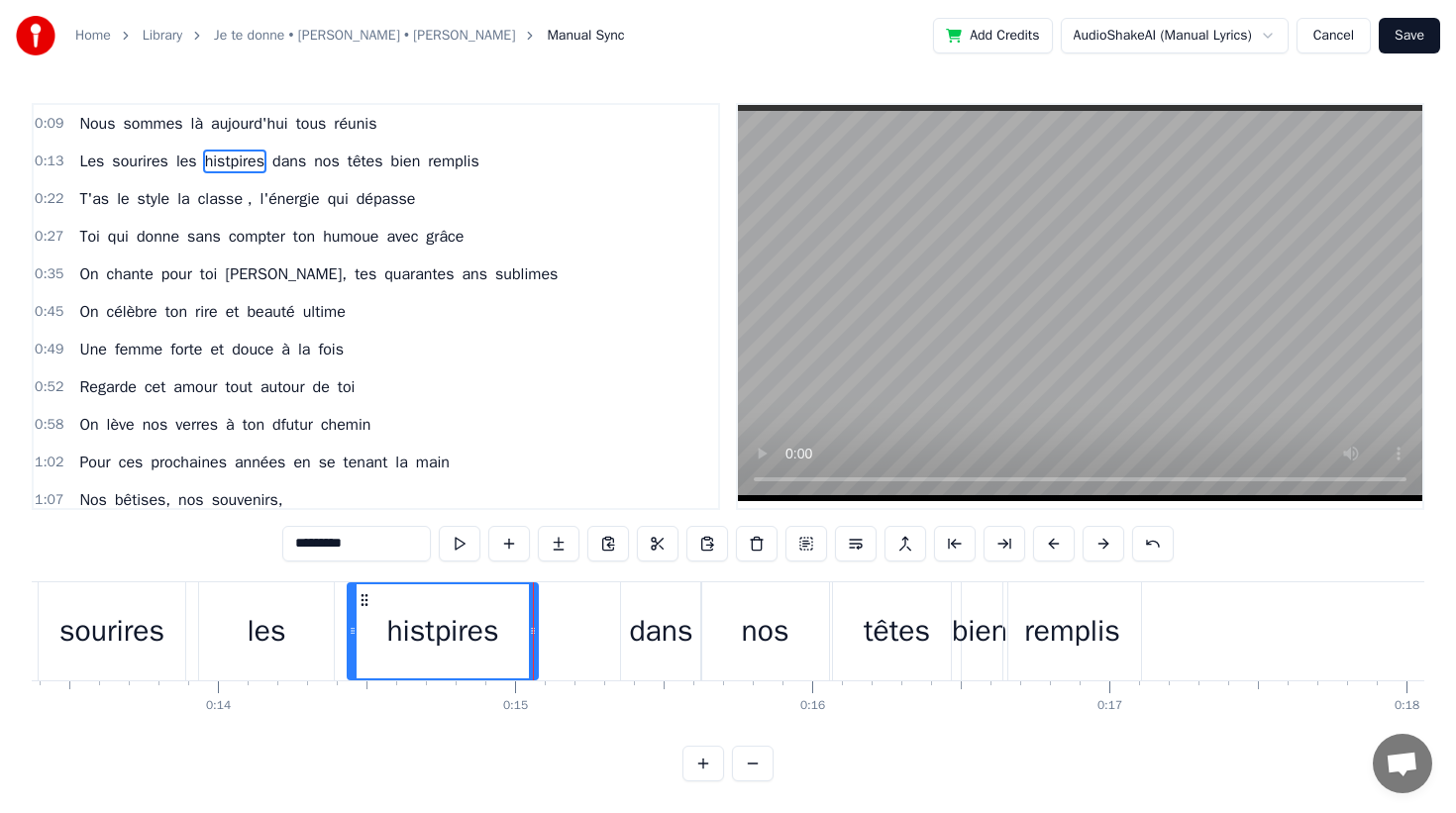 click on "dans" at bounding box center (661, 631) 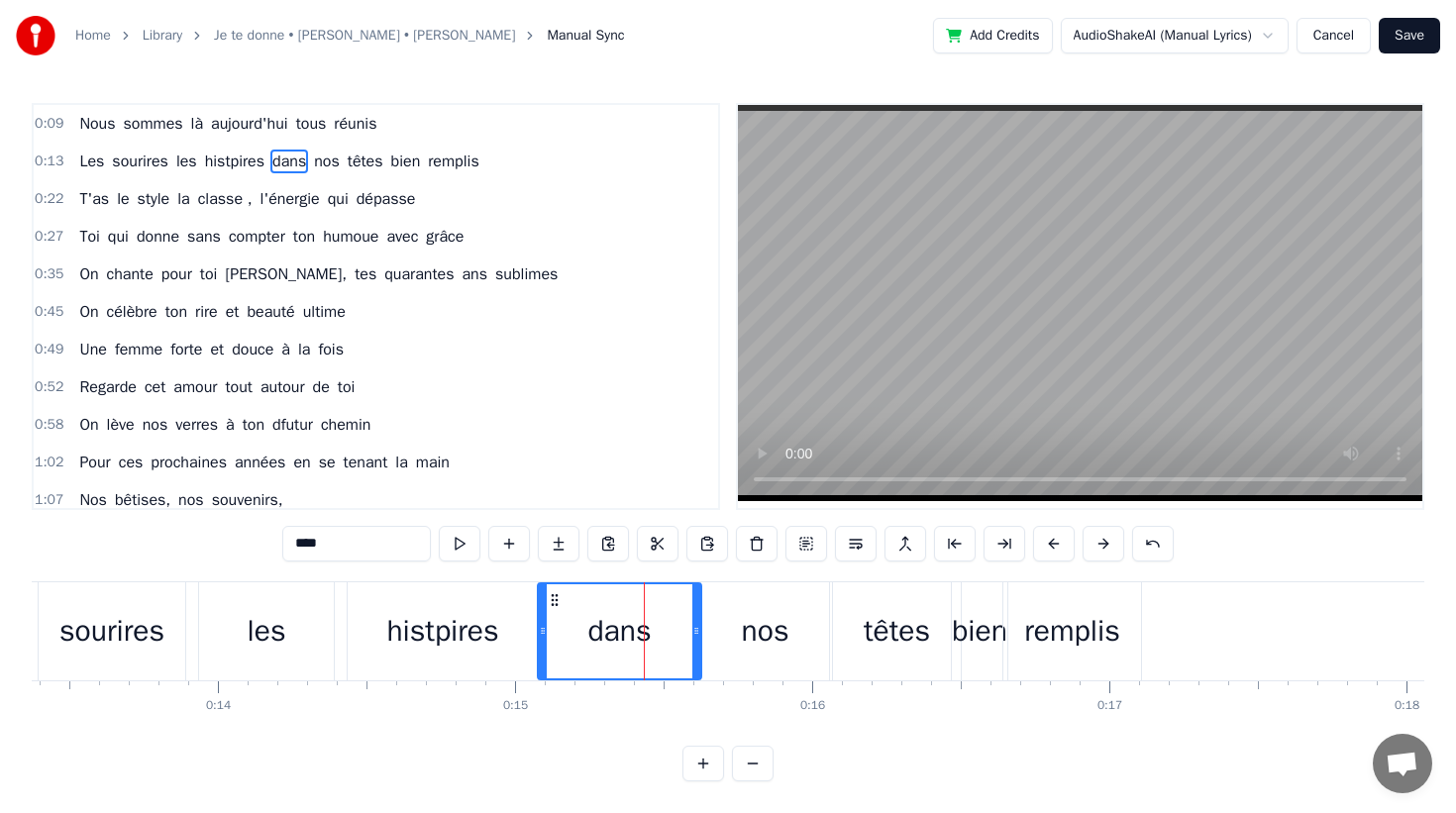 drag, startPoint x: 623, startPoint y: 636, endPoint x: 540, endPoint y: 638, distance: 83.0241 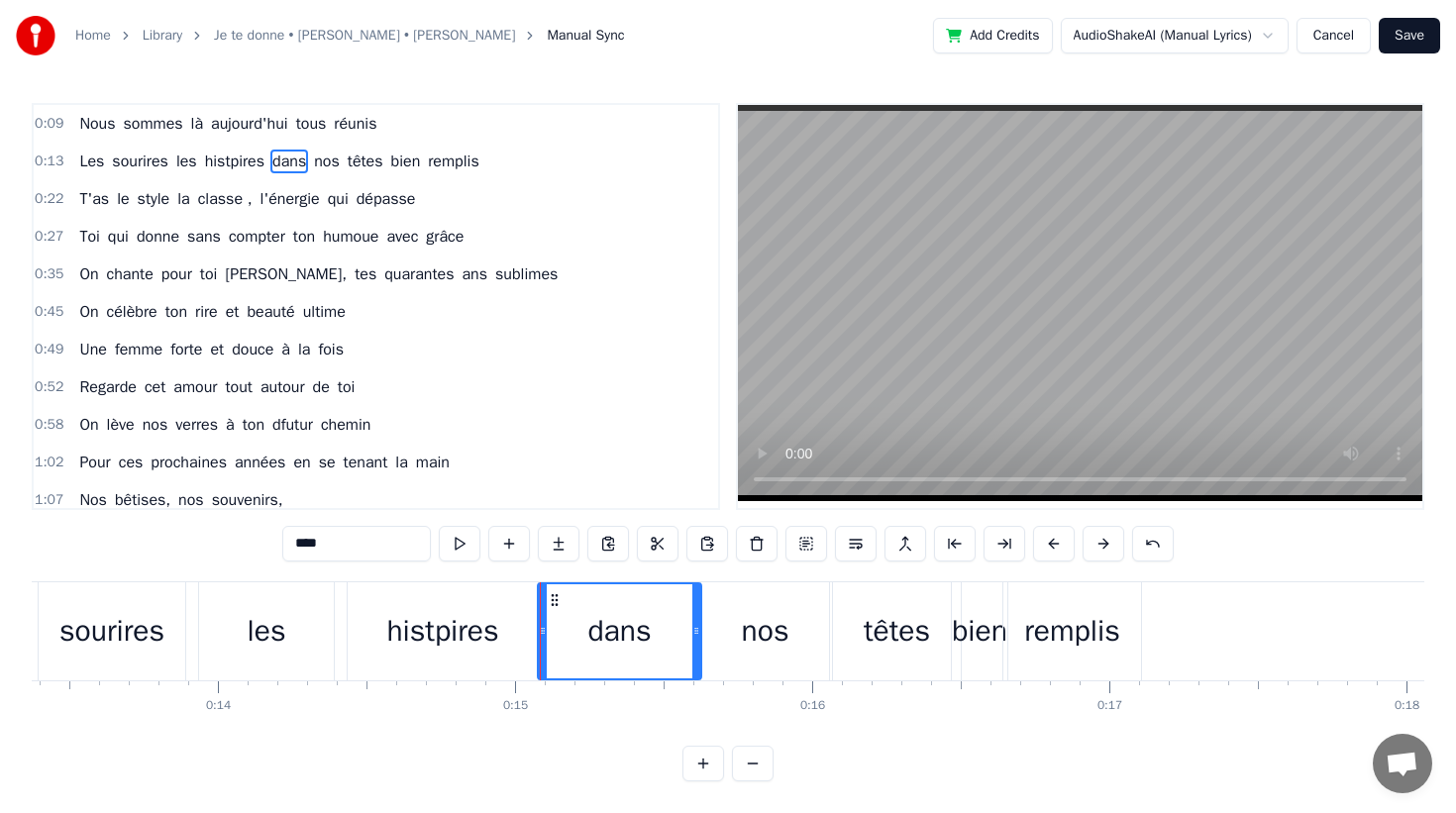 click 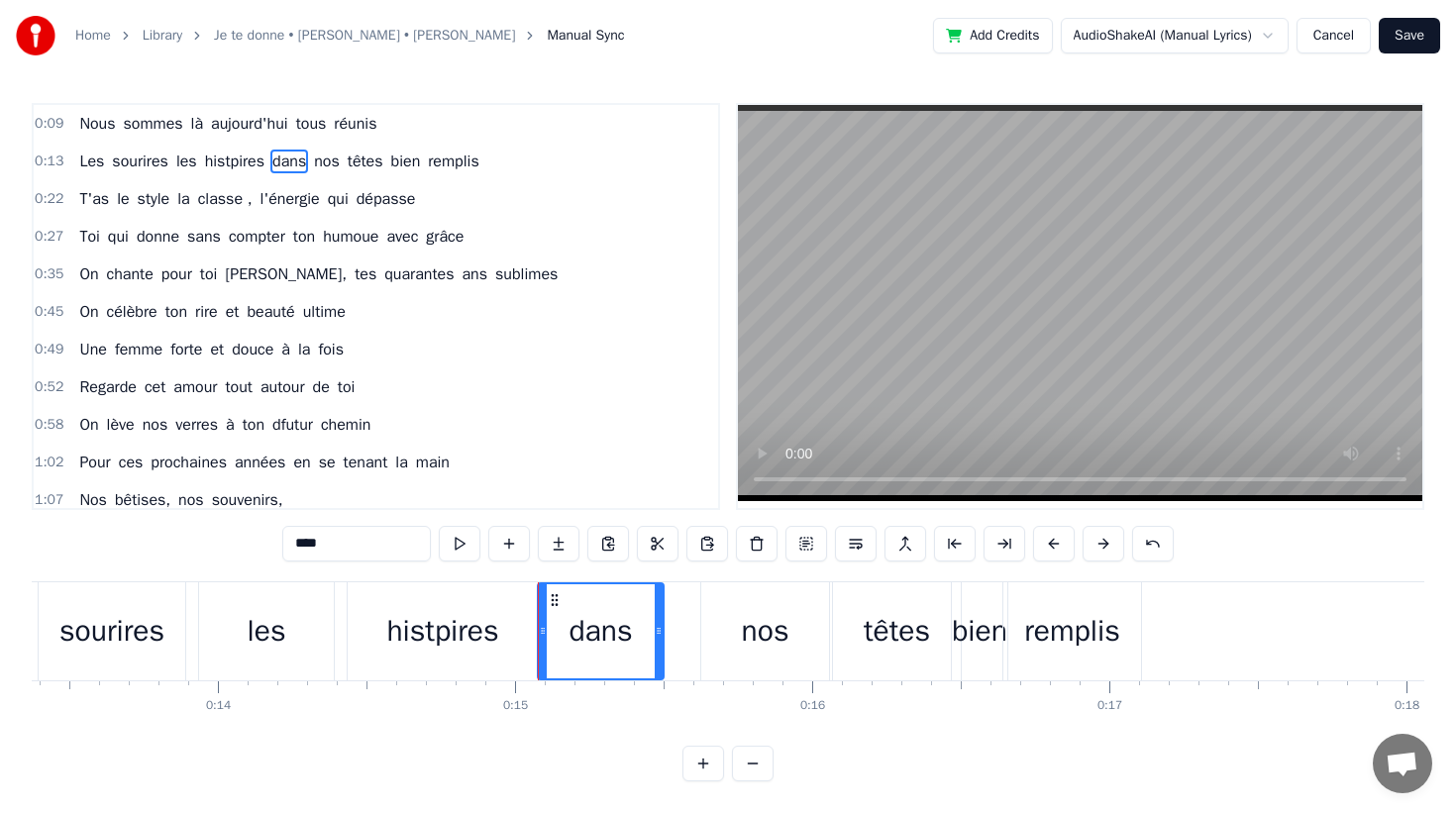 drag, startPoint x: 699, startPoint y: 638, endPoint x: 663, endPoint y: 638, distance: 36 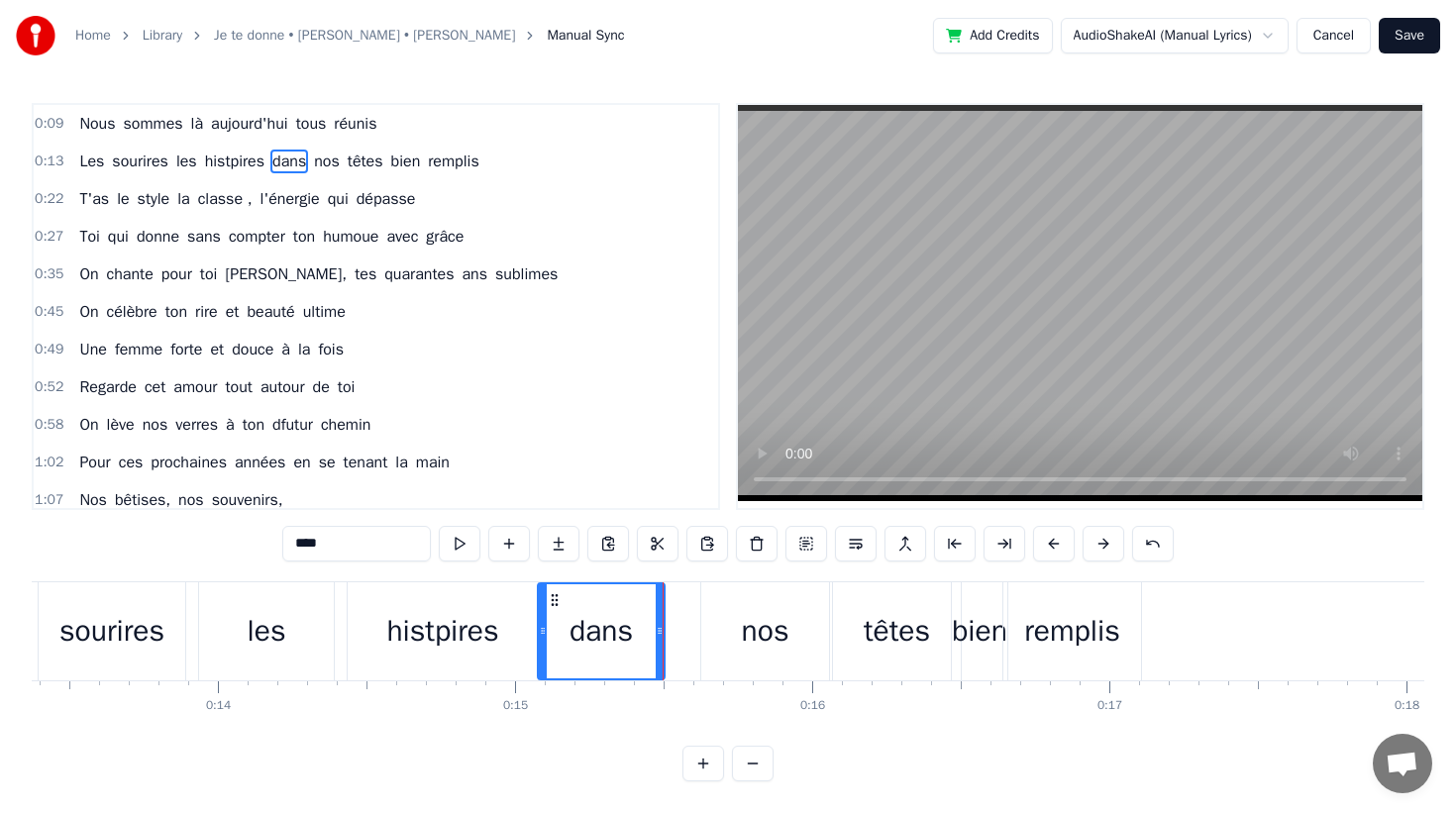 click on "nos" at bounding box center [765, 631] 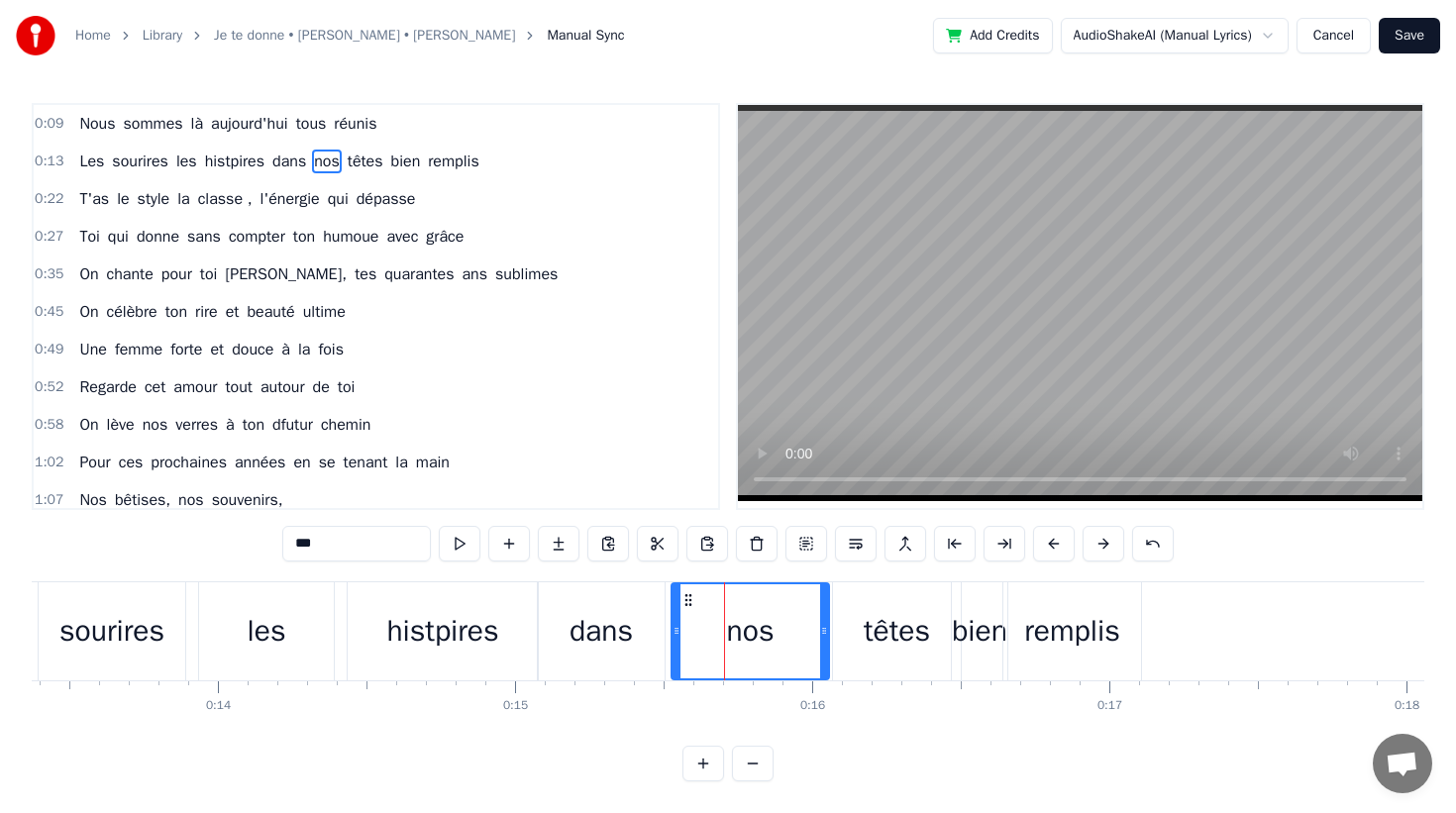 drag, startPoint x: 705, startPoint y: 639, endPoint x: 676, endPoint y: 637, distance: 29.068884 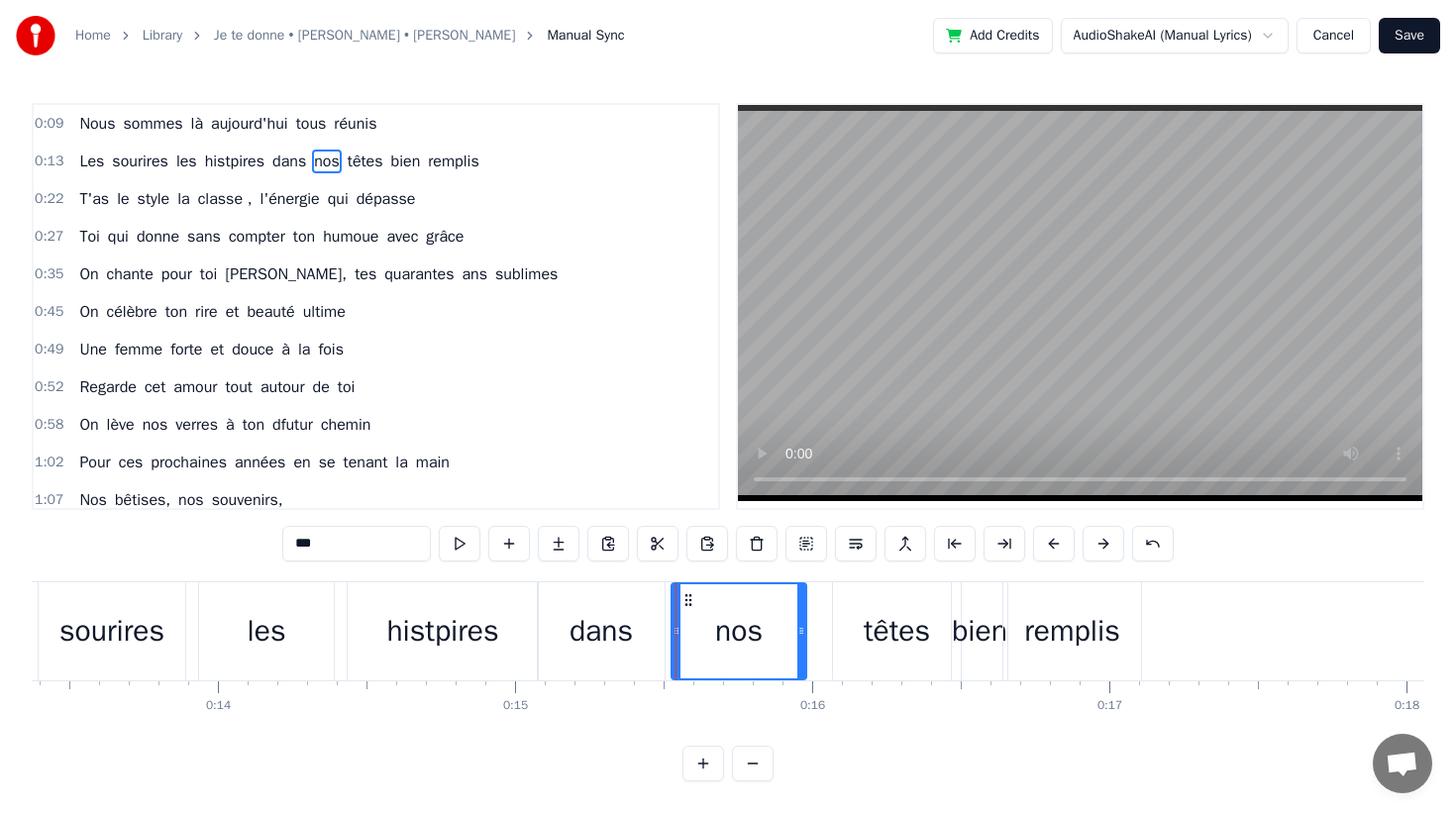 drag, startPoint x: 823, startPoint y: 637, endPoint x: 799, endPoint y: 637, distance: 24 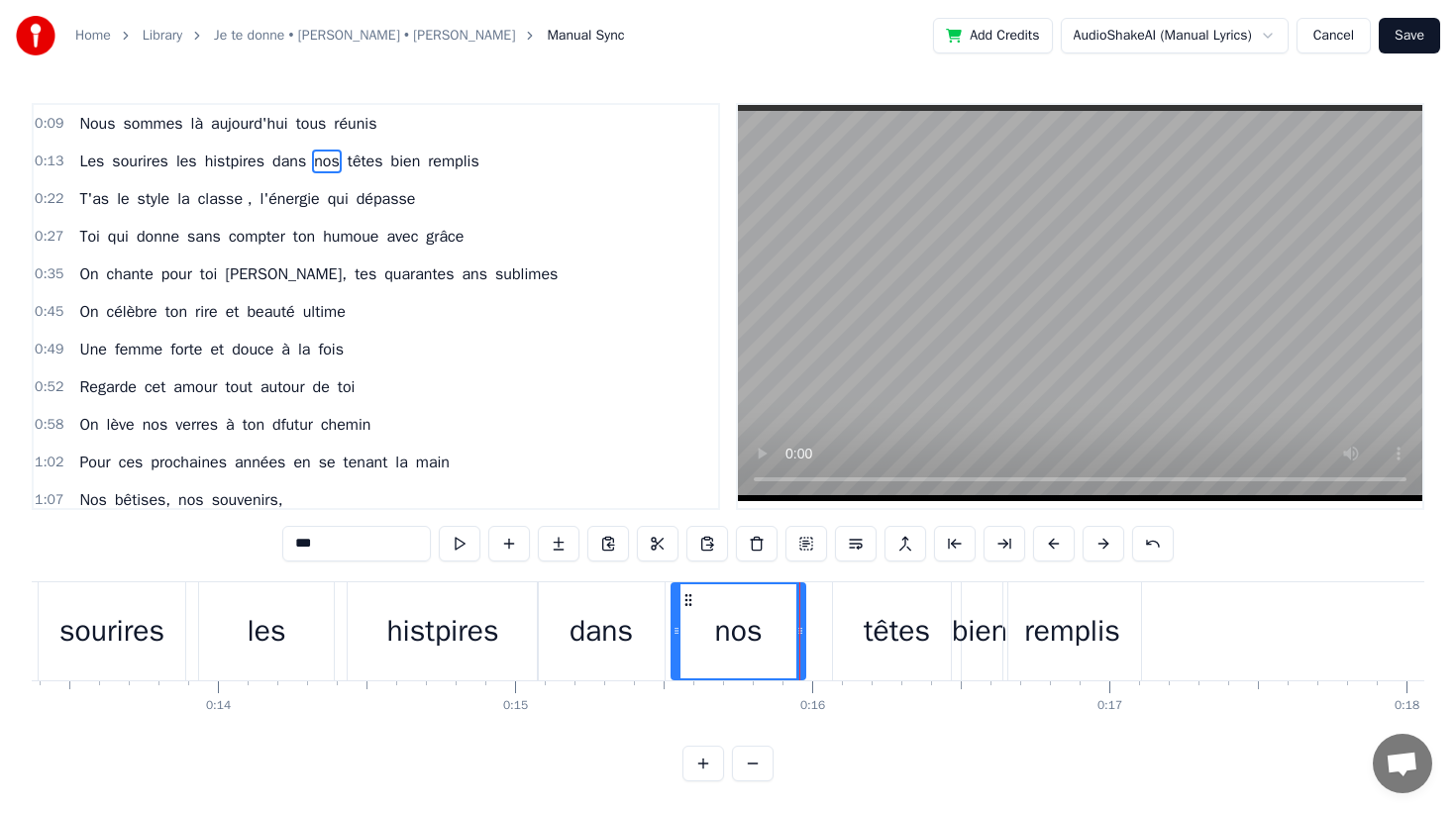click on "têtes" at bounding box center [896, 631] 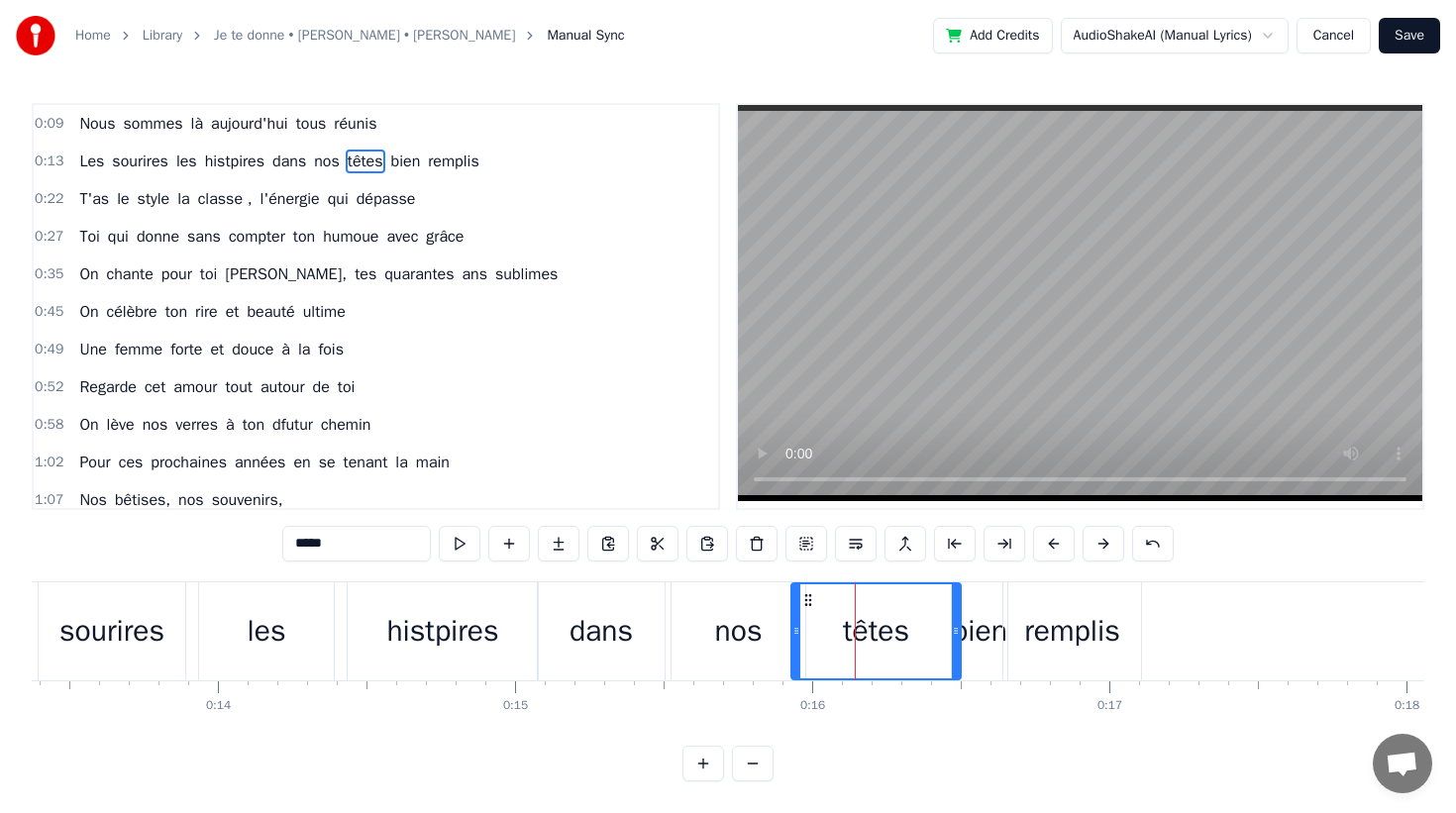 drag, startPoint x: 838, startPoint y: 632, endPoint x: 796, endPoint y: 635, distance: 42.107007 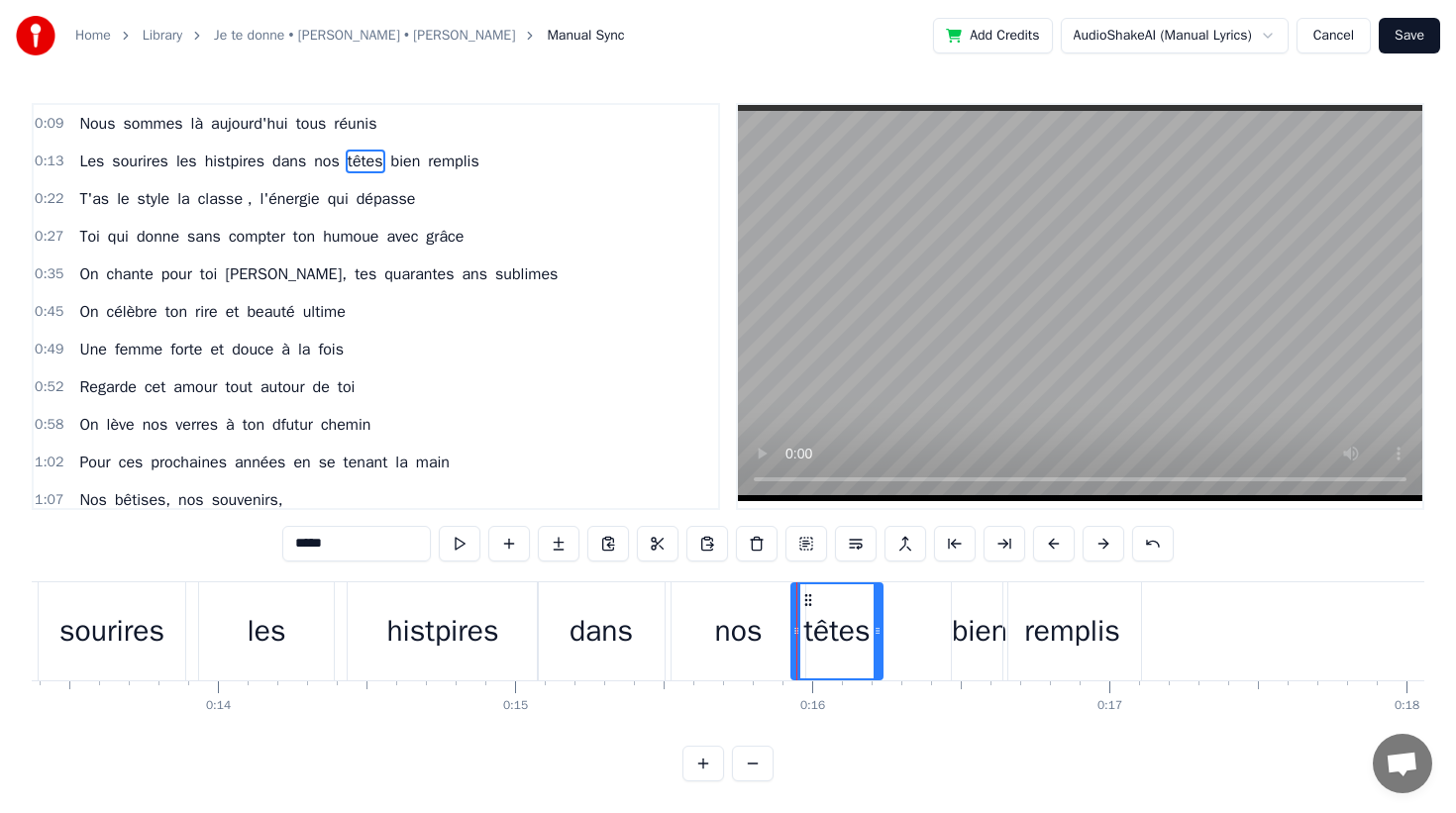 drag, startPoint x: 952, startPoint y: 636, endPoint x: 874, endPoint y: 637, distance: 78.00641 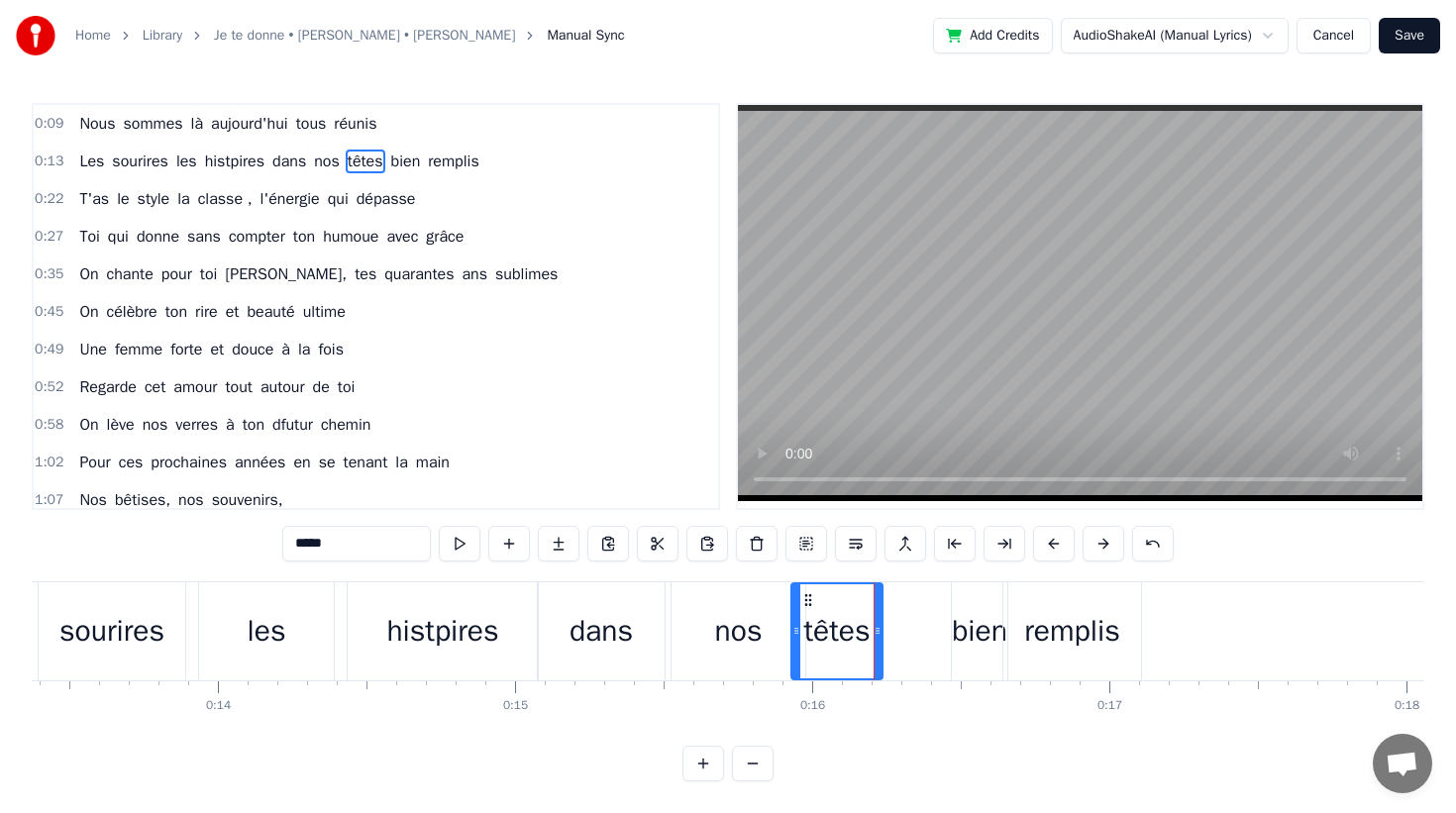 click on "nos" at bounding box center (738, 631) 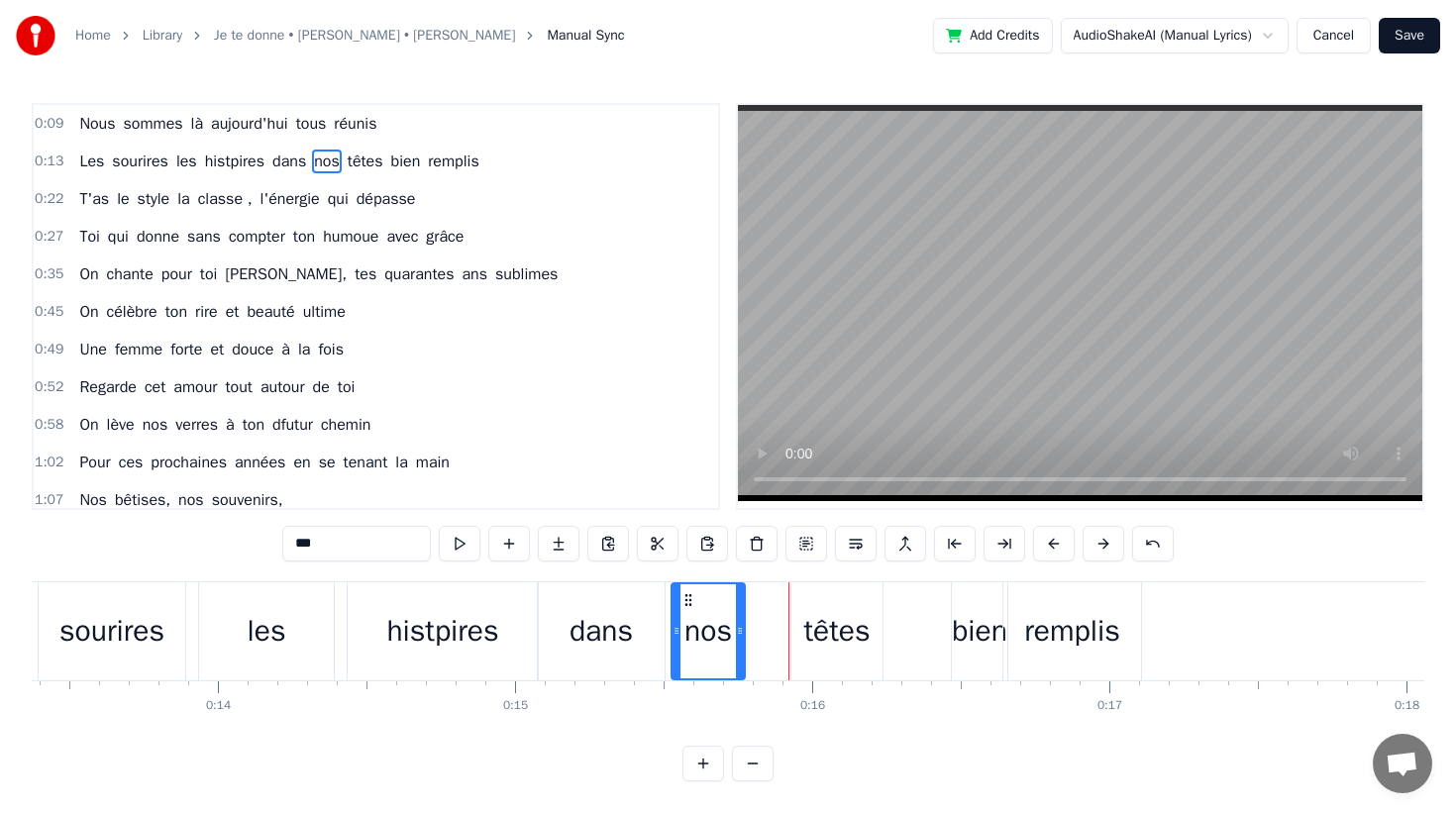 drag, startPoint x: 799, startPoint y: 640, endPoint x: 735, endPoint y: 640, distance: 64 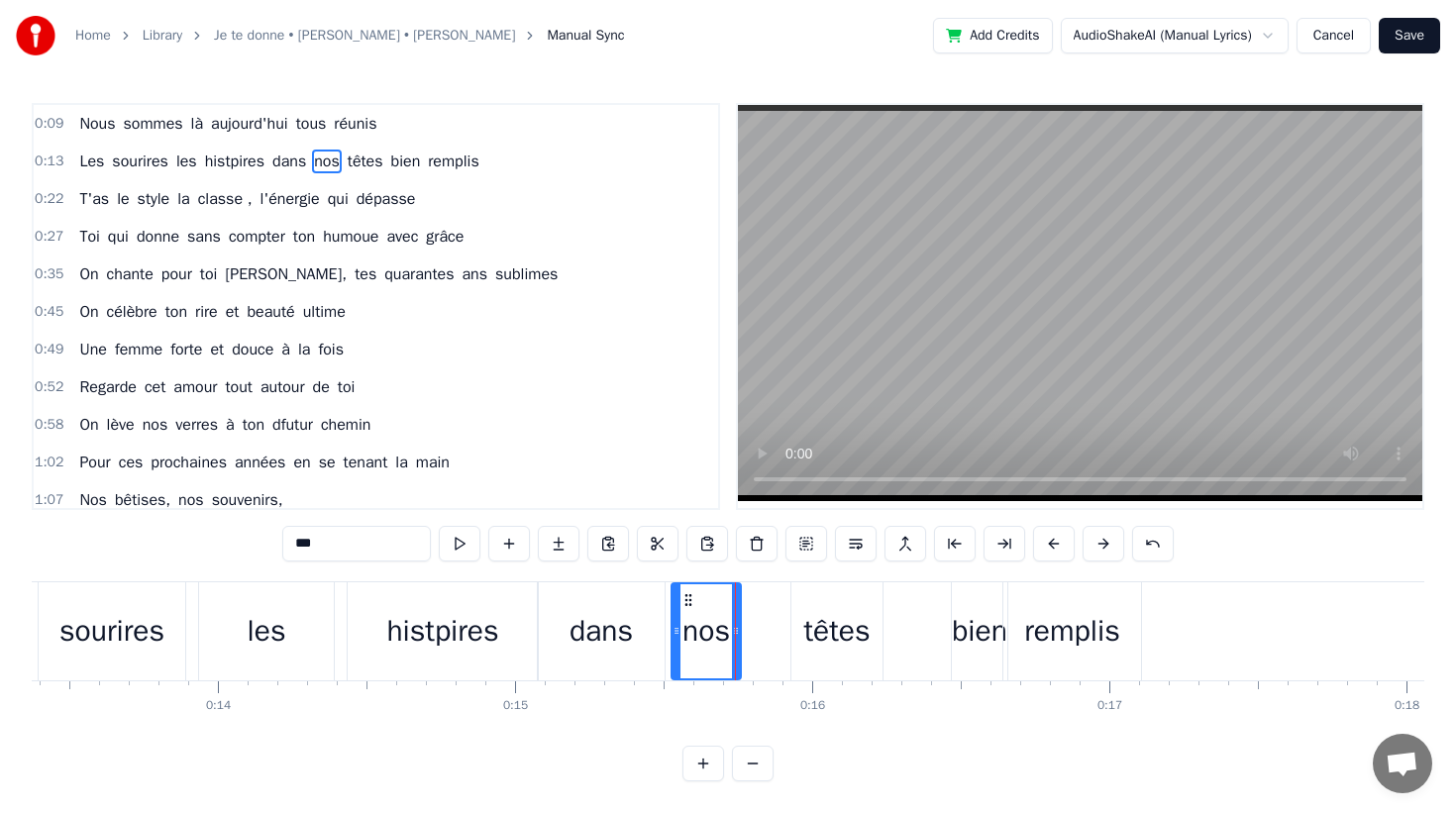 click on "têtes" at bounding box center [837, 631] 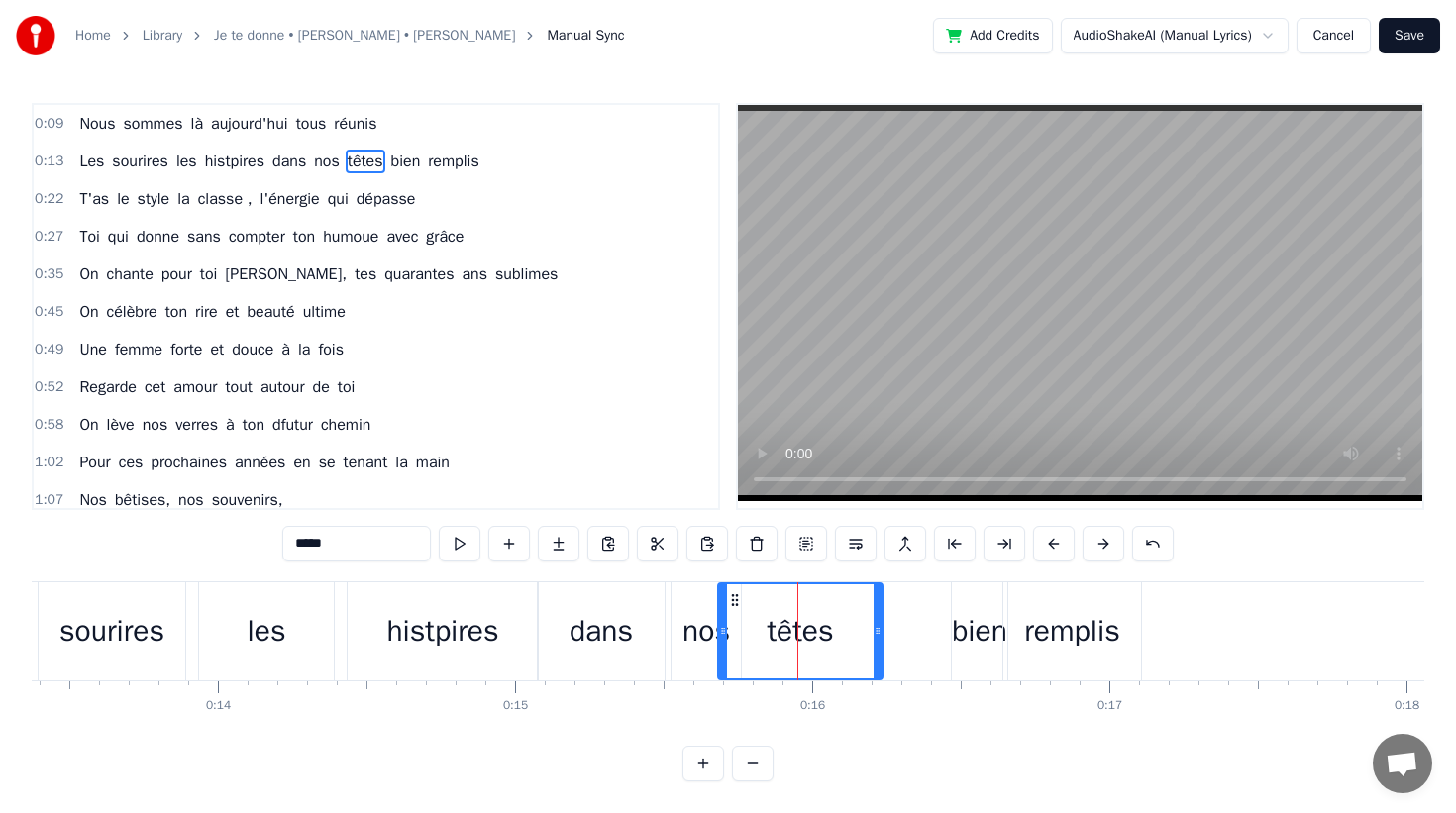 drag, startPoint x: 796, startPoint y: 641, endPoint x: 723, endPoint y: 641, distance: 73 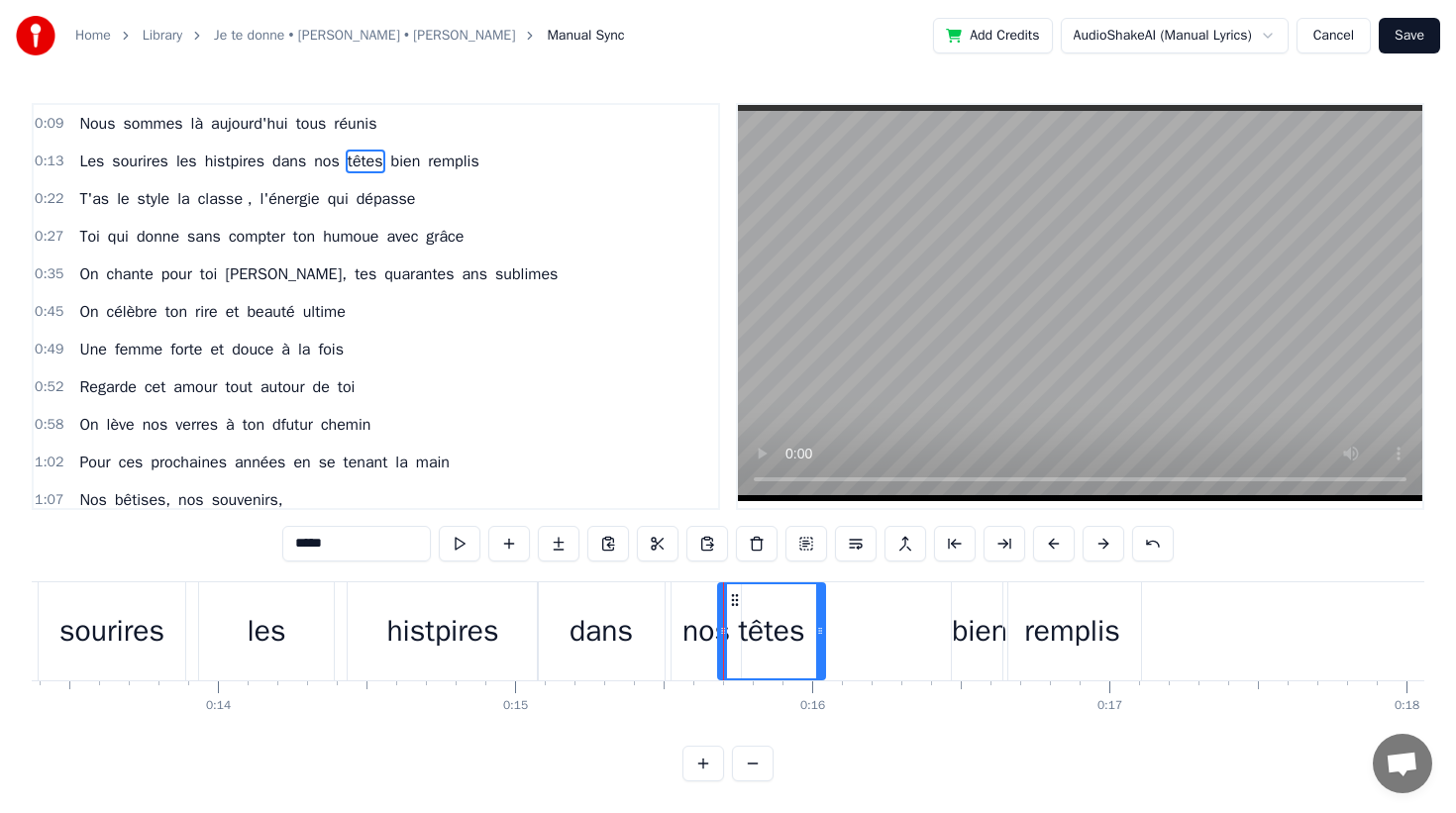 drag, startPoint x: 877, startPoint y: 629, endPoint x: 819, endPoint y: 629, distance: 58 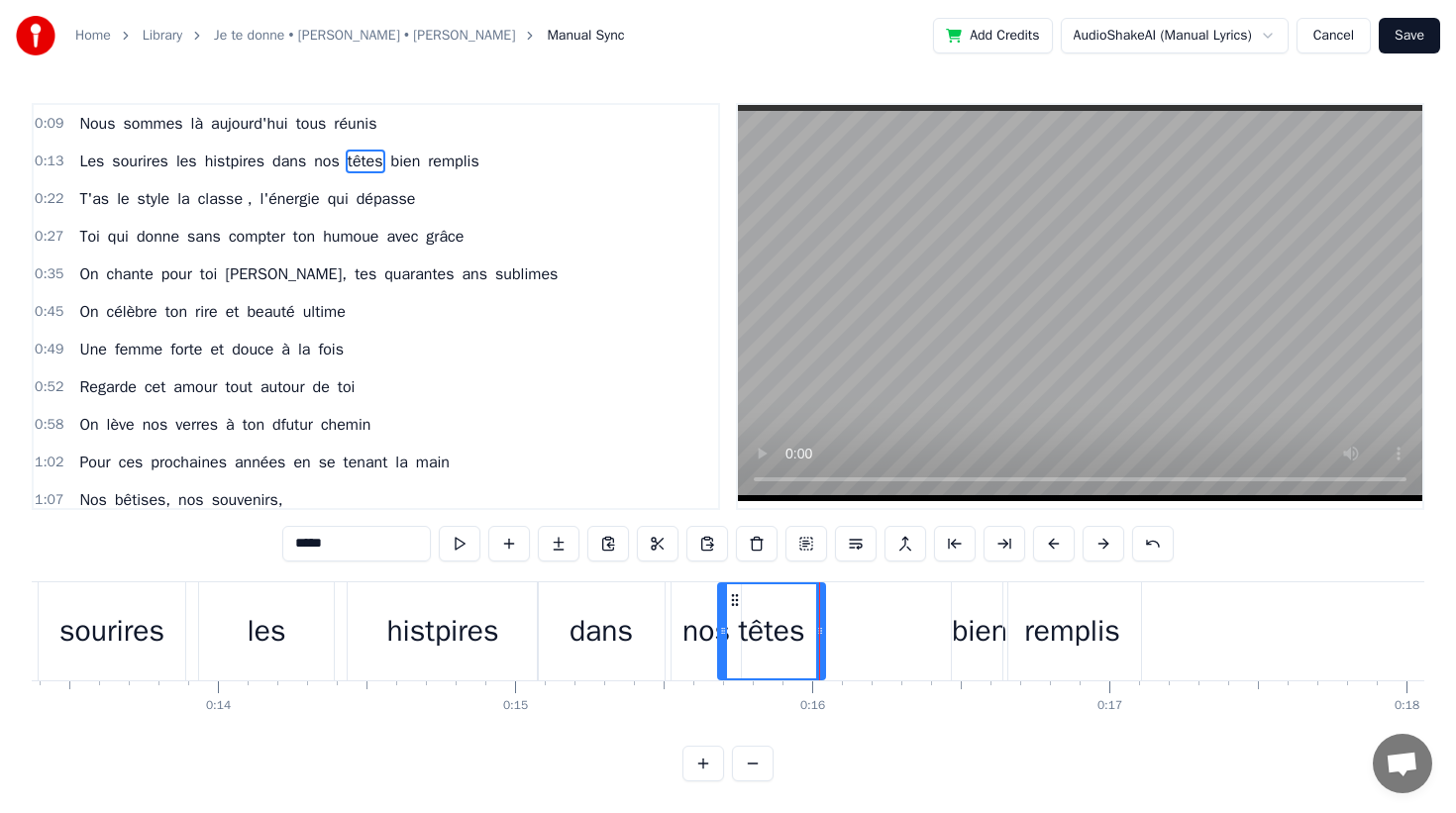 click on "Les sourires les histpires dans nos têtes bien remplis" at bounding box center (558, 631) 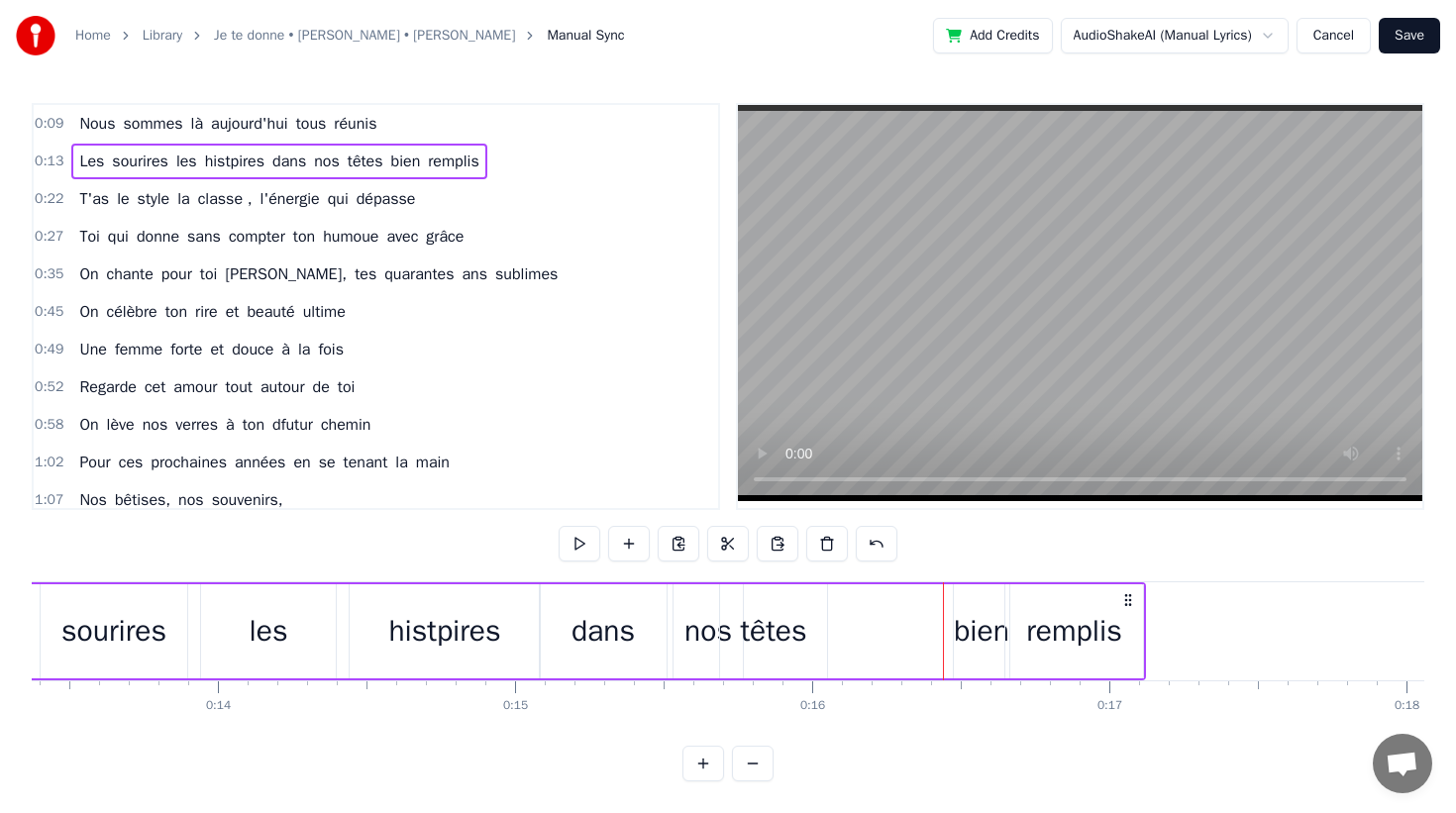 click on "Les sourires les histpires dans nos têtes bien remplis" at bounding box center [558, 631] 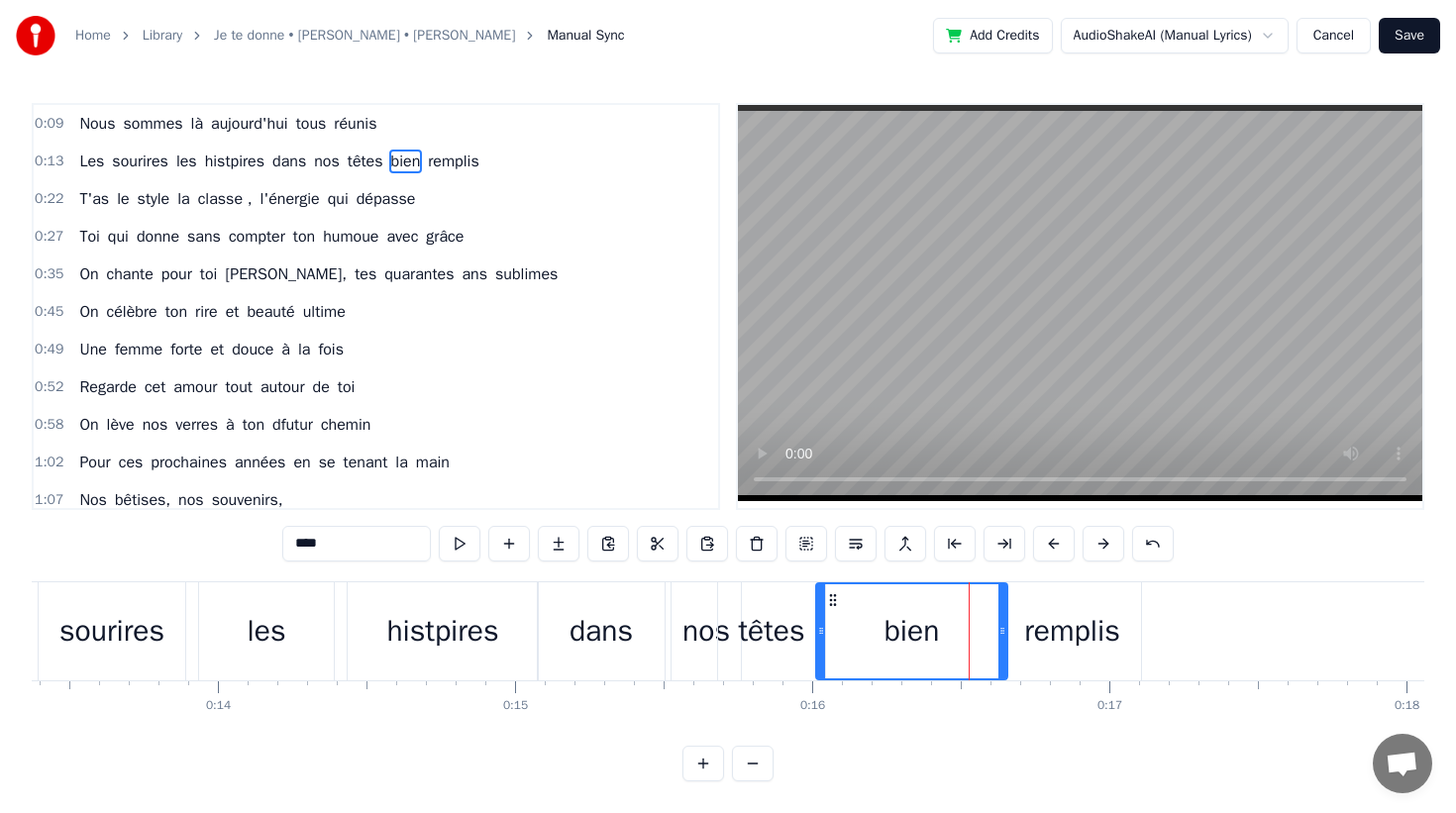 drag, startPoint x: 956, startPoint y: 632, endPoint x: 820, endPoint y: 636, distance: 136.05881 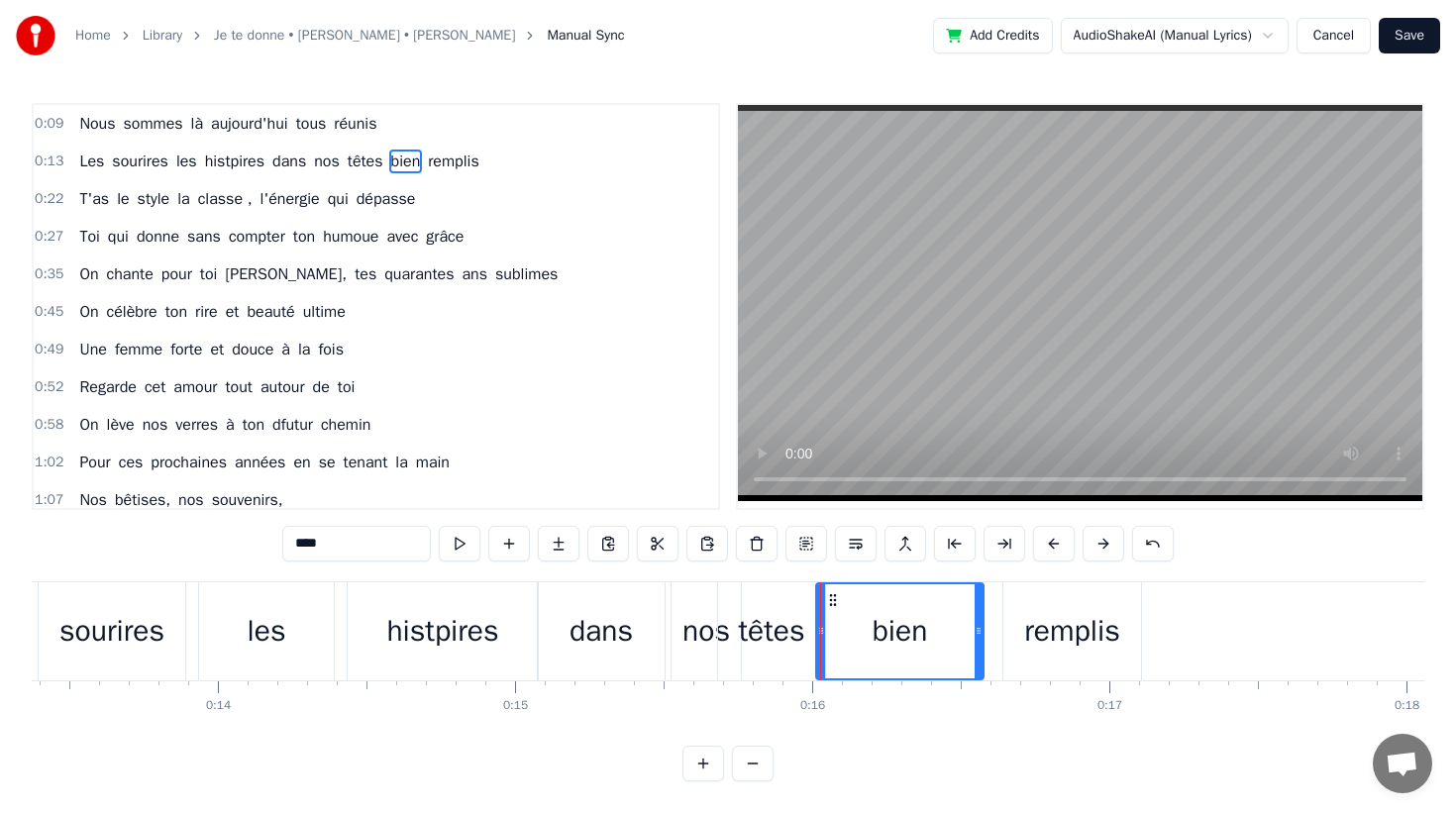 drag, startPoint x: 1004, startPoint y: 627, endPoint x: 983, endPoint y: 631, distance: 21.37756 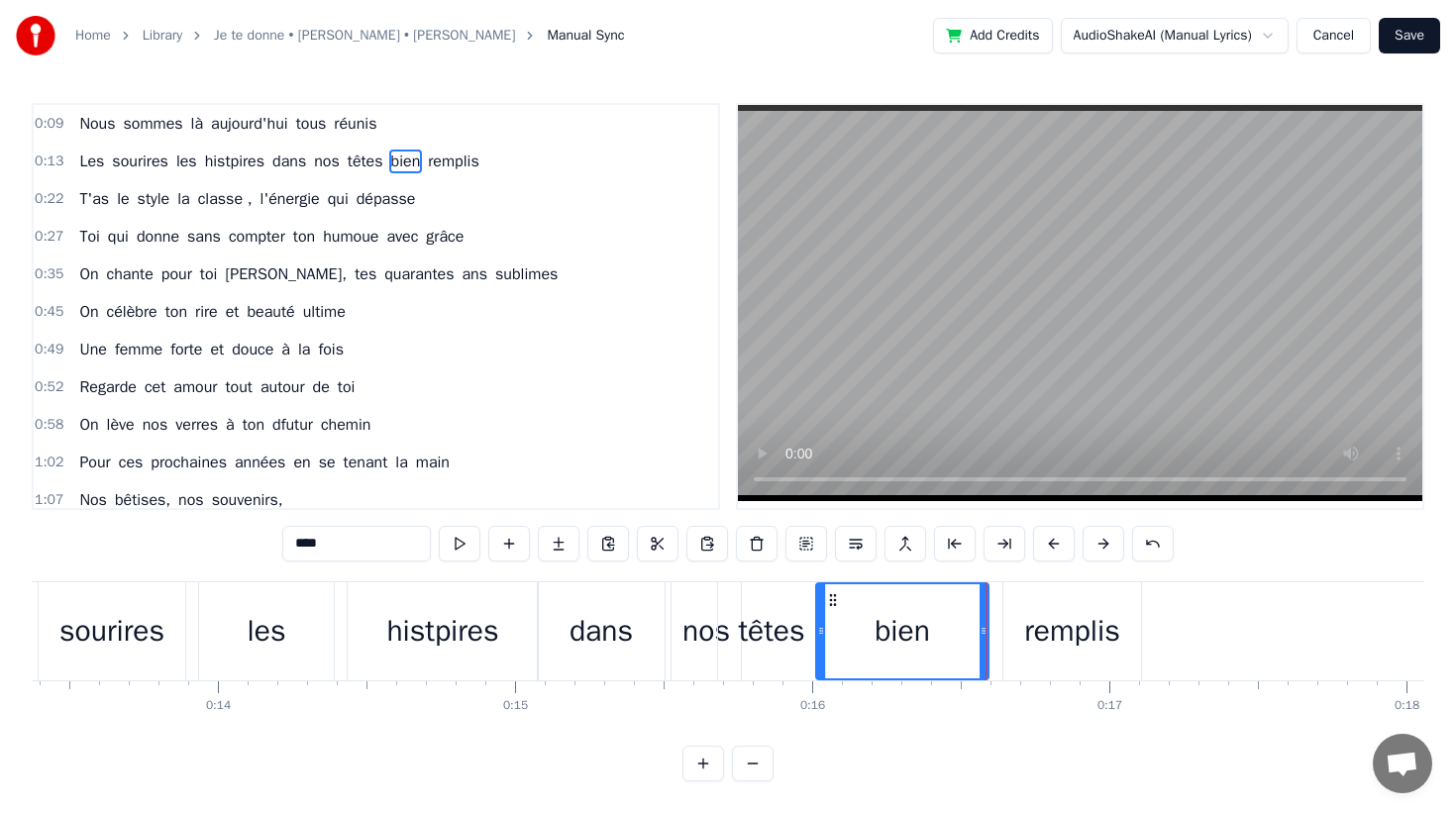 click on "Nous sommes là [DATE] tous réunis Les sourires les histpires dans nos têtes bien remplis T'as le style la classe , l'énergie qui dépasse Toi qui donne sans compter ton humoue avec grâce On chante pour toi [PERSON_NAME], [PERSON_NAME] quarantes ans sublimes On célèbre ton rire et beauté ultime Une femme forte et douce à la fois Regarde cet amour tout autour de toi On lève nos verres à ton dfutur chemin Pour ces prochaines années en se tenant la main Nos bêtises, nos souvenirs, Des instants partagés, Et des fous rires à pleurer. On te donne nos chansons, Nos gâteaux, nos ballons, Et tout l’amour qu’on a Pour toi, [PERSON_NAME], ce jour- là ! On te chante, [PERSON_NAME], Pour tes quarante ans divins, [PERSON_NAME] qui donnes sans compter, Ton humour et ta bonté. On te donne, [PERSON_NAME], Tous ces mots qu'on imagine, Pour te dire que dans nos vies, Tu es un vrai cadeau d’amie. On se moque (un peu) de l’âge, Mais t’es jeune, faut être sage ! C’est pas une ride ou deux Qui rendent les jours moins heureux. T’as le et" at bounding box center (31608, 631) 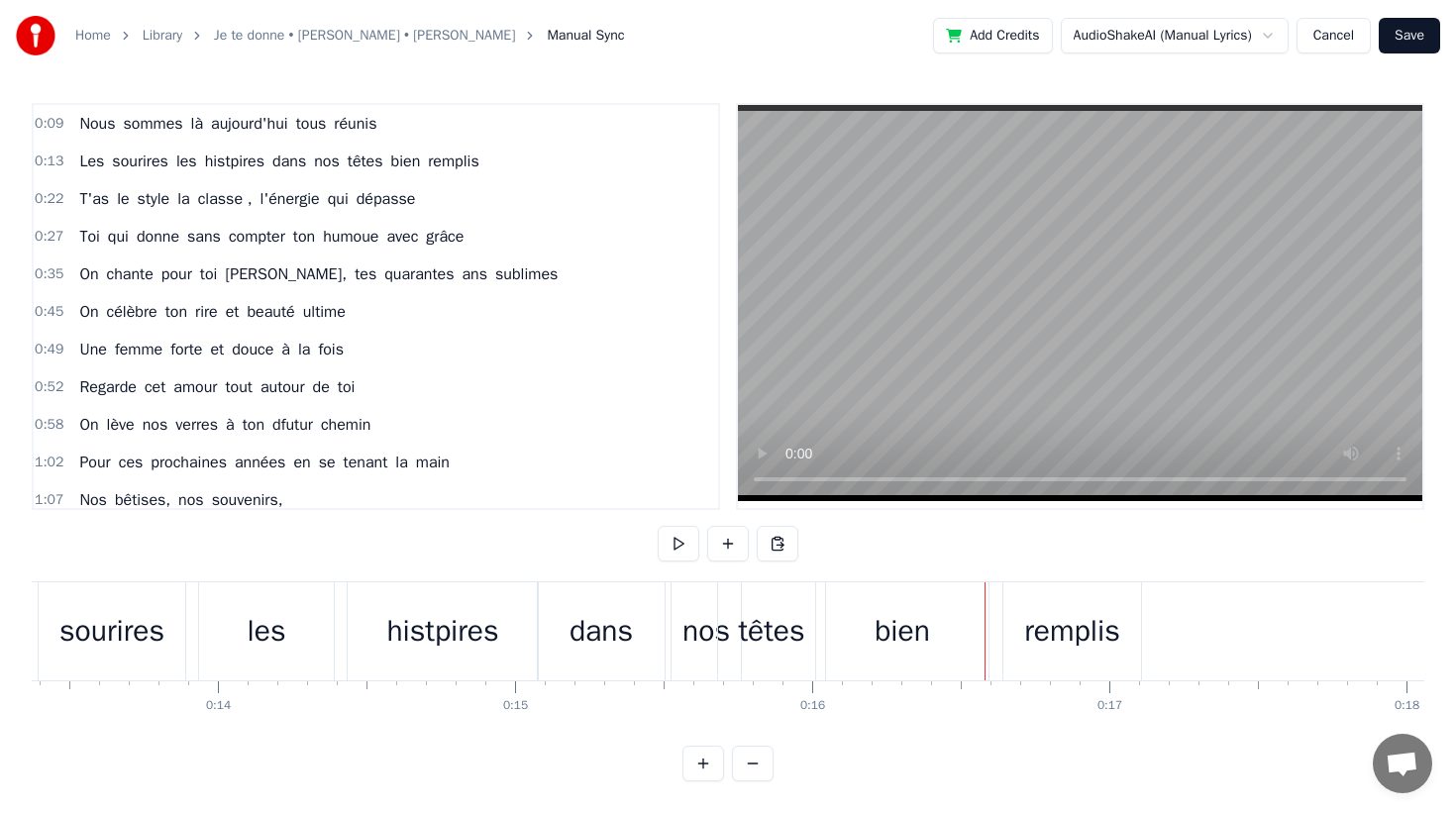 click on "remplis" at bounding box center (1072, 631) 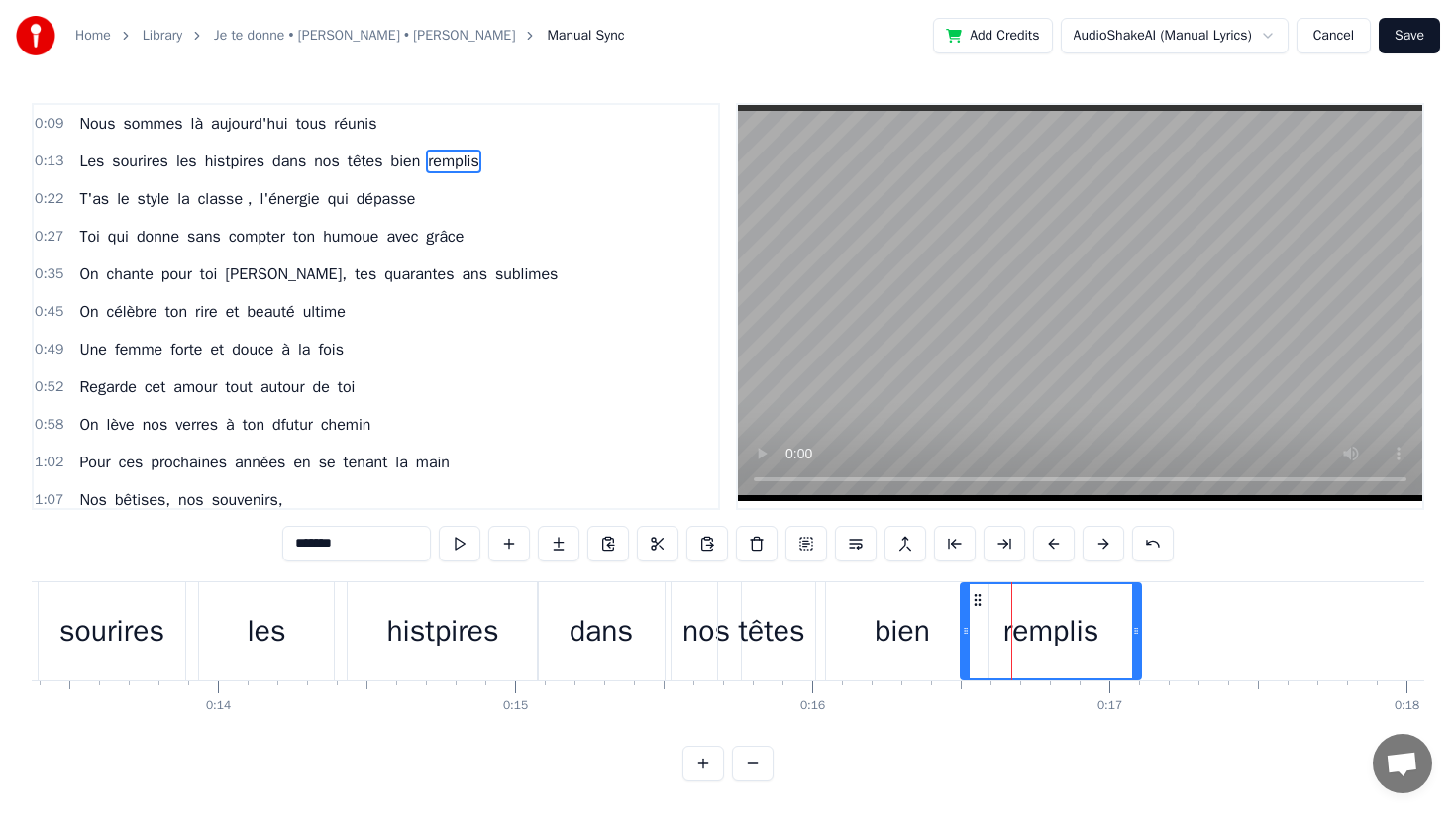 drag, startPoint x: 1007, startPoint y: 635, endPoint x: 965, endPoint y: 635, distance: 42 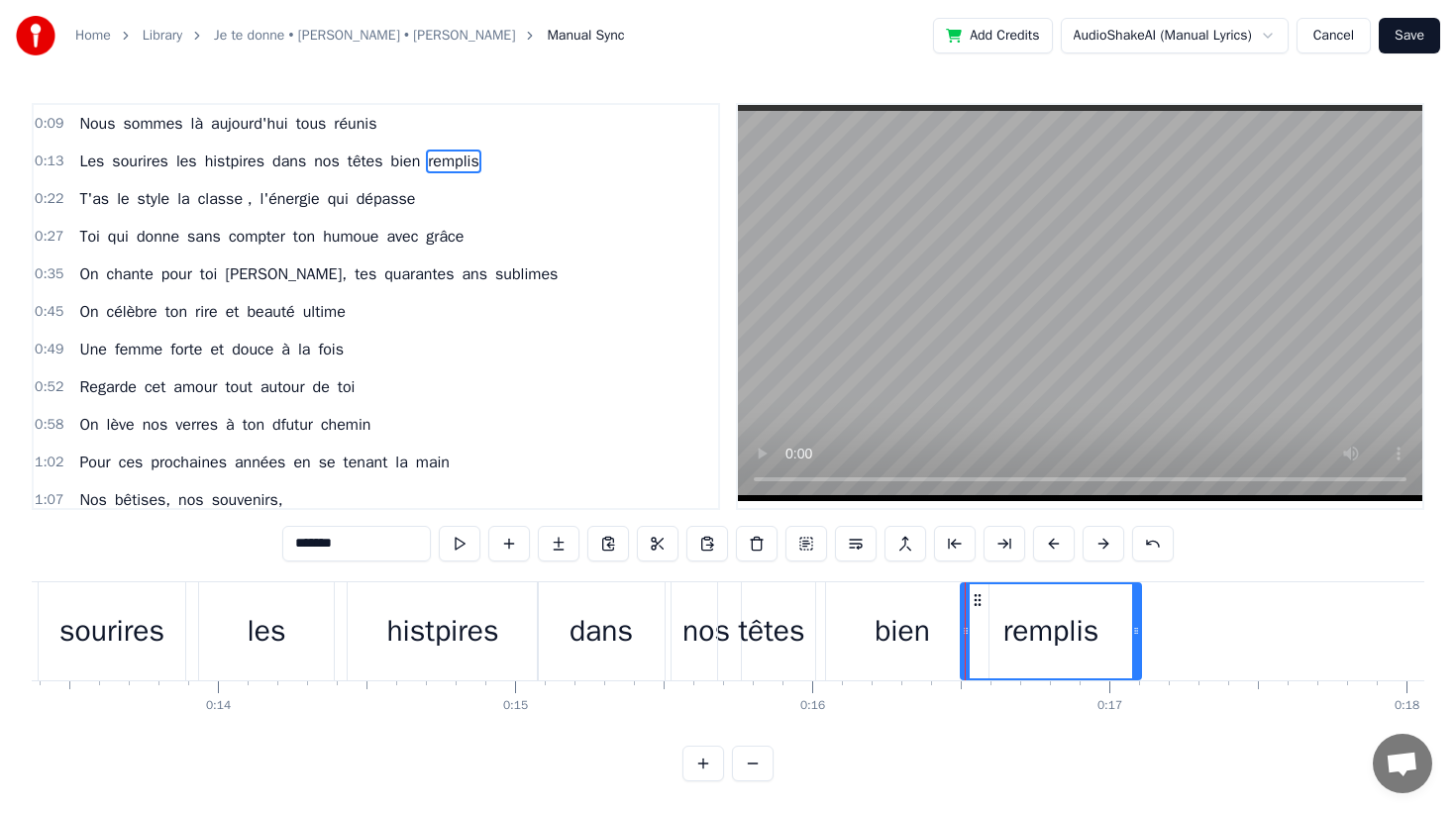 click on "Nous sommes là [DATE] tous réunis Les sourires les histpires dans nos têtes bien remplis T'as le style la classe , l'énergie qui dépasse Toi qui donne sans compter ton humoue avec grâce On chante pour toi [PERSON_NAME], [PERSON_NAME] quarantes ans sublimes On célèbre ton rire et beauté ultime Une femme forte et douce à la fois Regarde cet amour tout autour de toi On lève nos verres à ton dfutur chemin Pour ces prochaines années en se tenant la main Nos bêtises, nos souvenirs, Des instants partagés, Et des fous rires à pleurer. On te donne nos chansons, Nos gâteaux, nos ballons, Et tout l’amour qu’on a Pour toi, [PERSON_NAME], ce jour- là ! On te chante, [PERSON_NAME], Pour tes quarante ans divins, [PERSON_NAME] qui donnes sans compter, Ton humour et ta bonté. On te donne, [PERSON_NAME], Tous ces mots qu'on imagine, Pour te dire que dans nos vies, Tu es un vrai cadeau d’amie. On se moque (un peu) de l’âge, Mais t’es jeune, faut être sage ! C’est pas une ride ou deux Qui rendent les jours moins heureux. T’as le et" at bounding box center [728, 656] 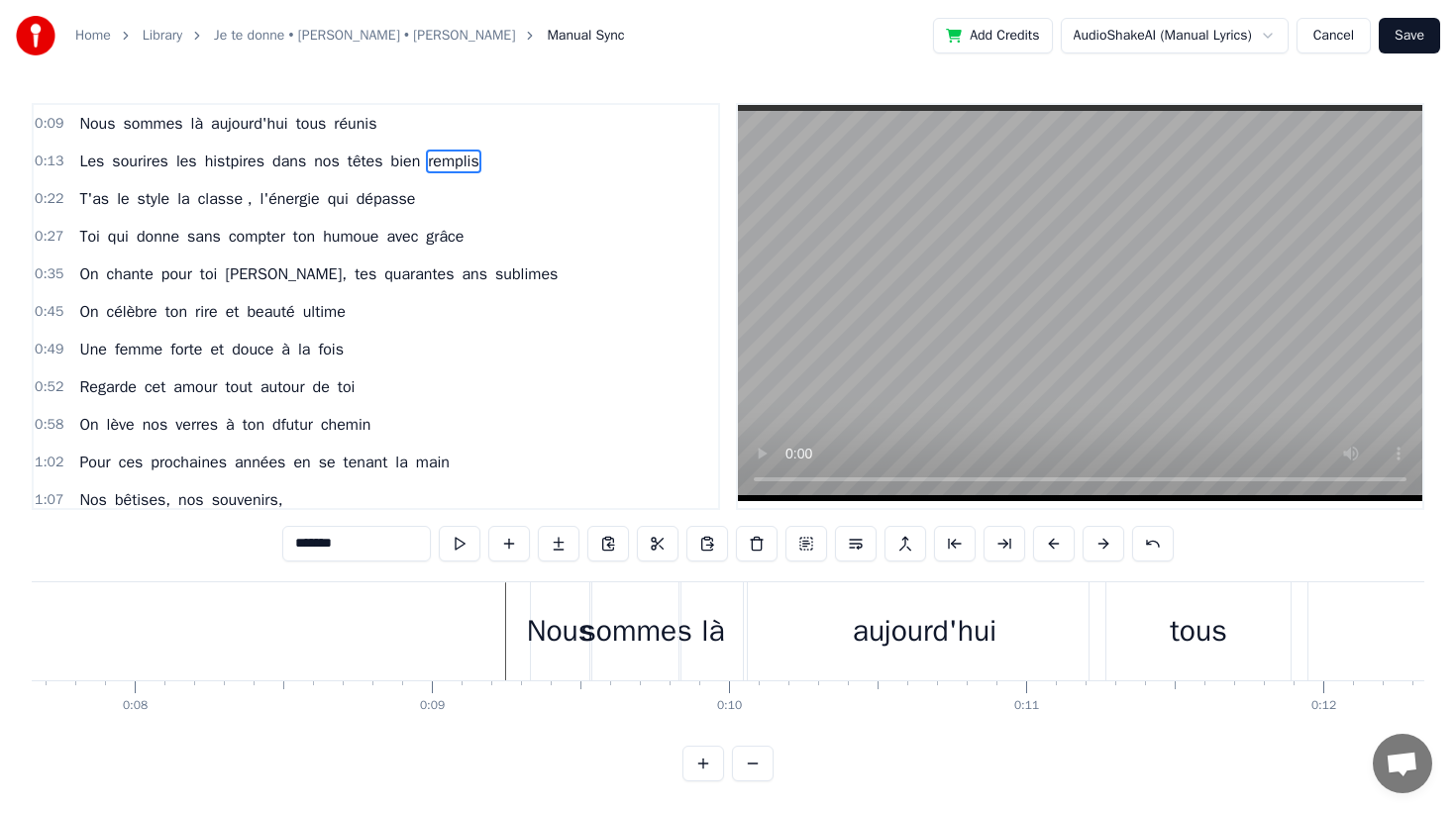 scroll, scrollTop: 0, scrollLeft: 2240, axis: horizontal 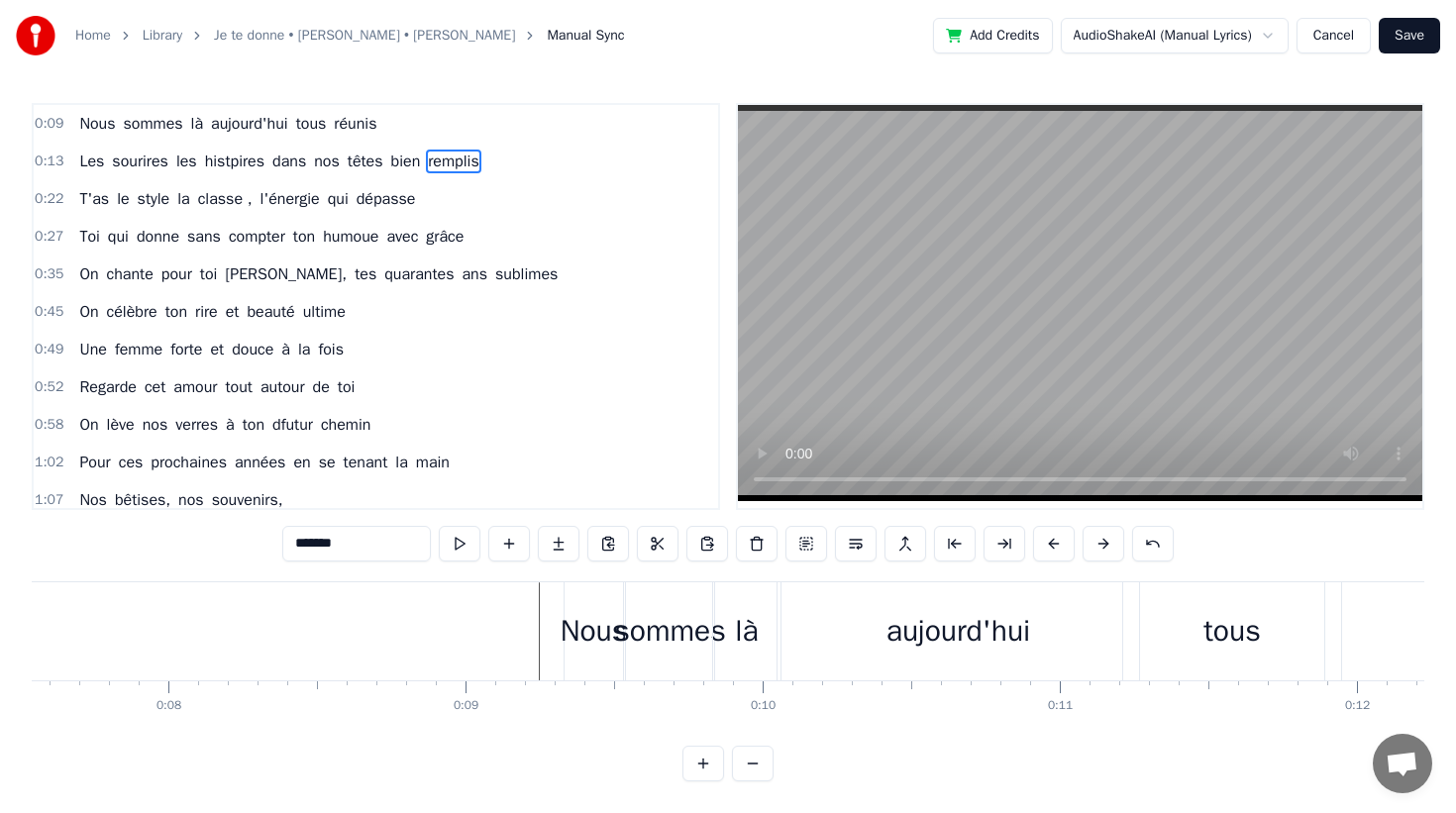 click on "Nous" at bounding box center [594, 631] 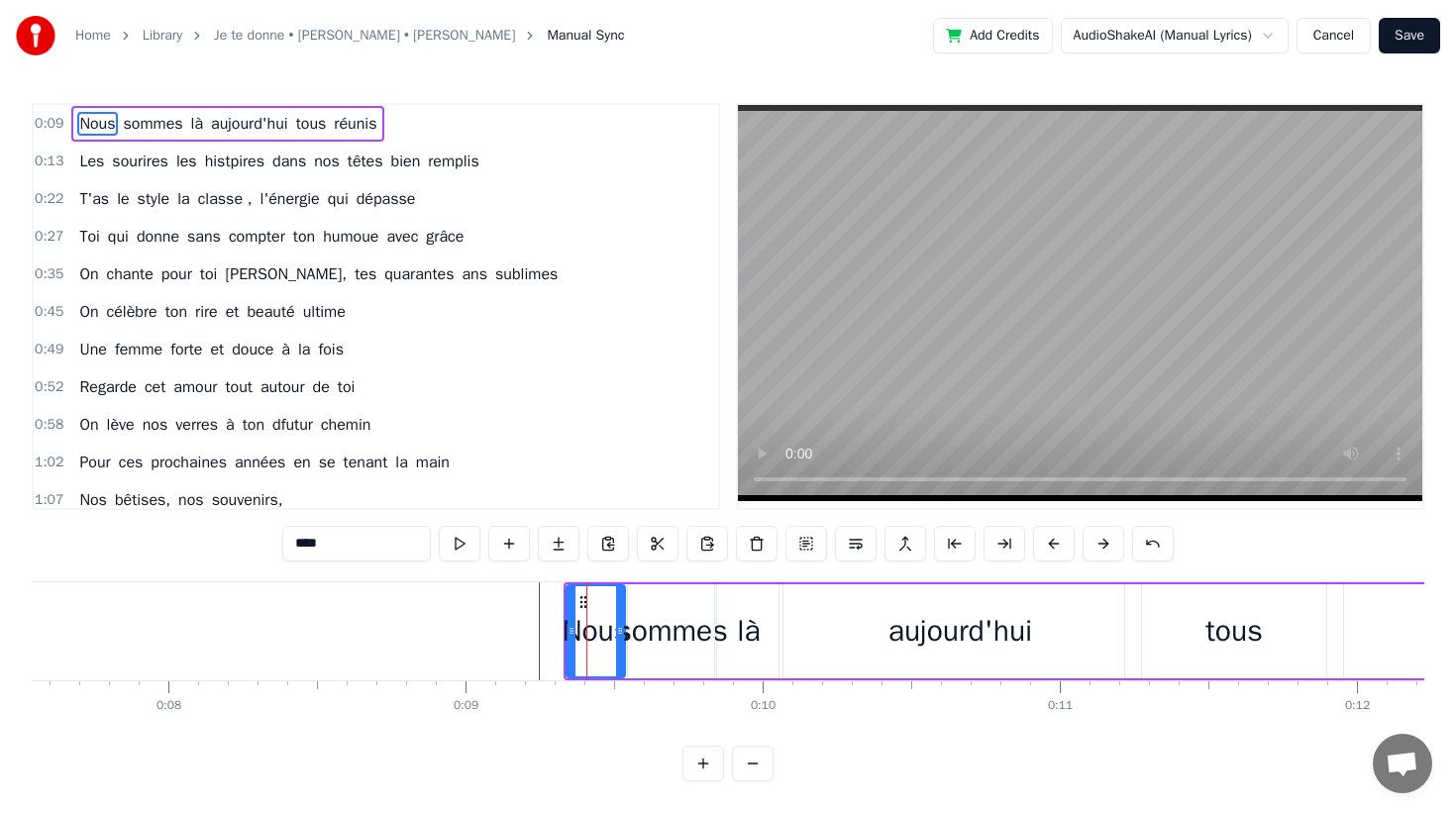 click on "sommes" at bounding box center (672, 631) 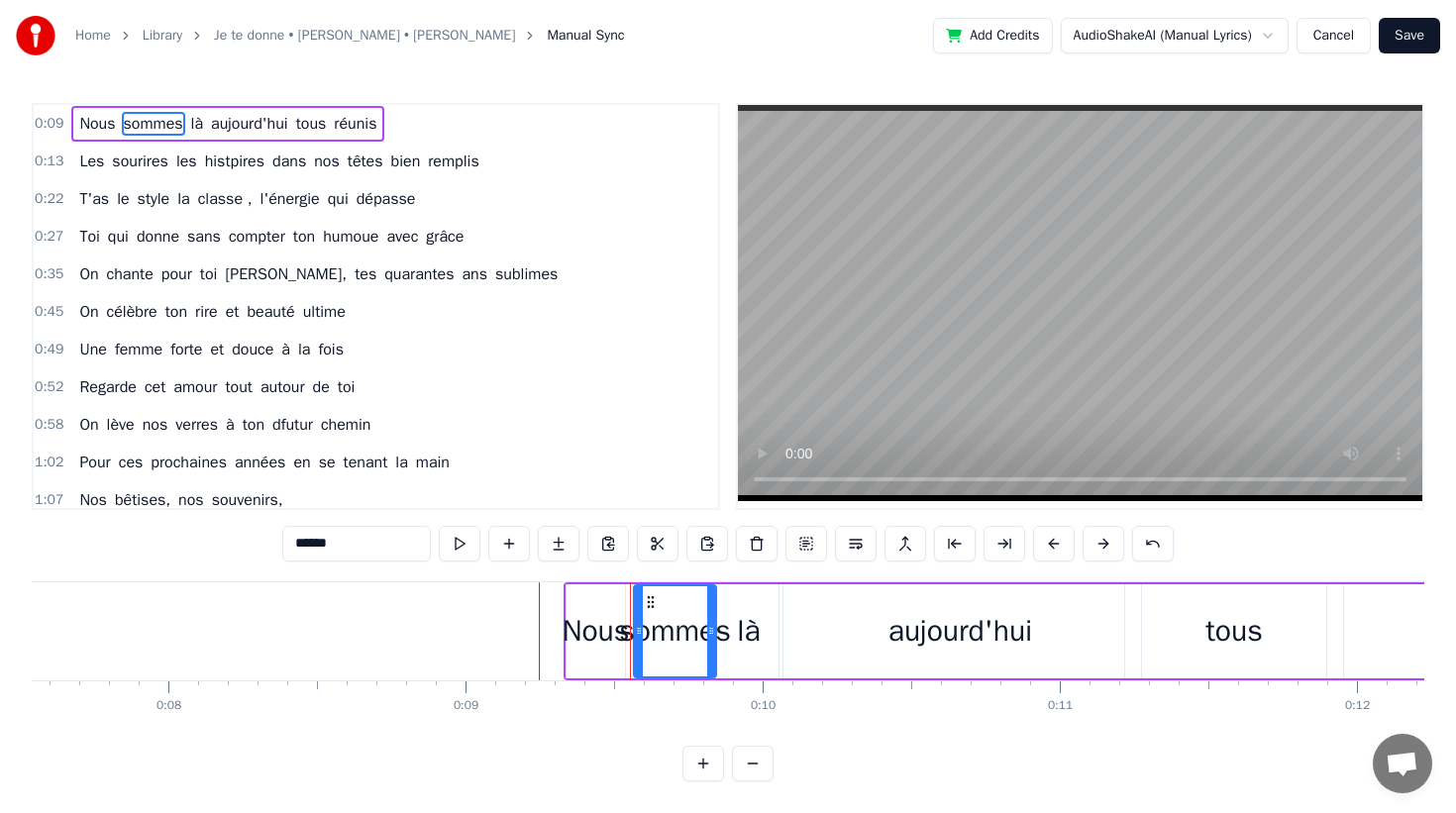 click 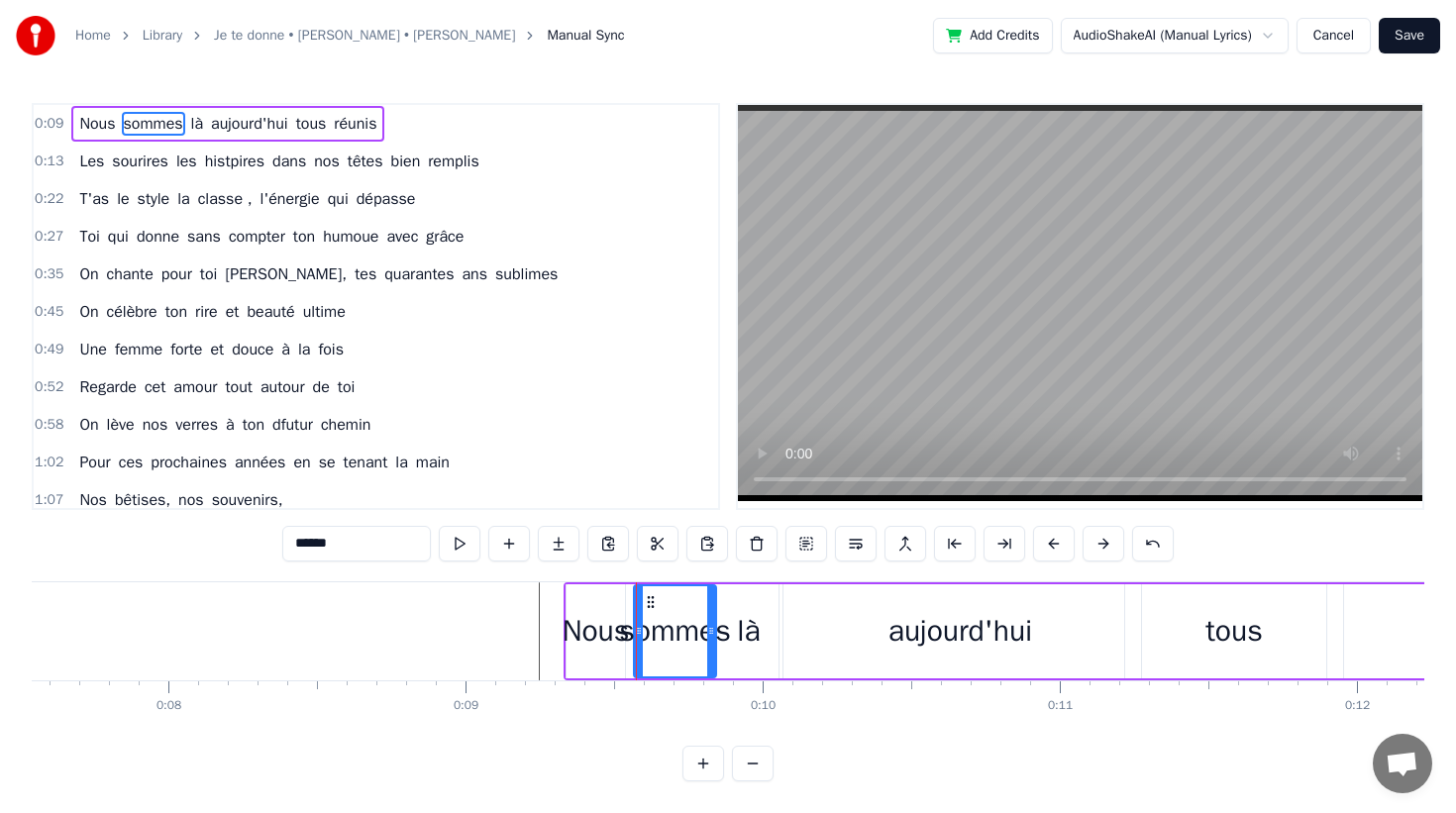 click on "Nous sommes là [DATE] tous réunis Les sourires les histpires dans nos têtes bien remplis T'as le style la classe , l'énergie qui dépasse Toi qui donne sans compter ton humoue avec grâce On chante pour toi [PERSON_NAME], [PERSON_NAME] quarantes ans sublimes On célèbre ton rire et beauté ultime Une femme forte et douce à la fois Regarde cet amour tout autour de toi On lève nos verres à ton dfutur chemin Pour ces prochaines années en se tenant la main Nos bêtises, nos souvenirs, Des instants partagés, Et des fous rires à pleurer. On te donne nos chansons, Nos gâteaux, nos ballons, Et tout l’amour qu’on a Pour toi, [PERSON_NAME], ce jour- là ! On te chante, [PERSON_NAME], Pour tes quarante ans divins, [PERSON_NAME] qui donnes sans compter, Ton humour et ta bonté. On te donne, [PERSON_NAME], Tous ces mots qu'on imagine, Pour te dire que dans nos vies, Tu es un vrai cadeau d’amie. On se moque (un peu) de l’âge, Mais t’es jeune, faut être sage ! C’est pas une ride ou deux Qui rendent les jours moins heureux. T’as le et" at bounding box center [728, 656] 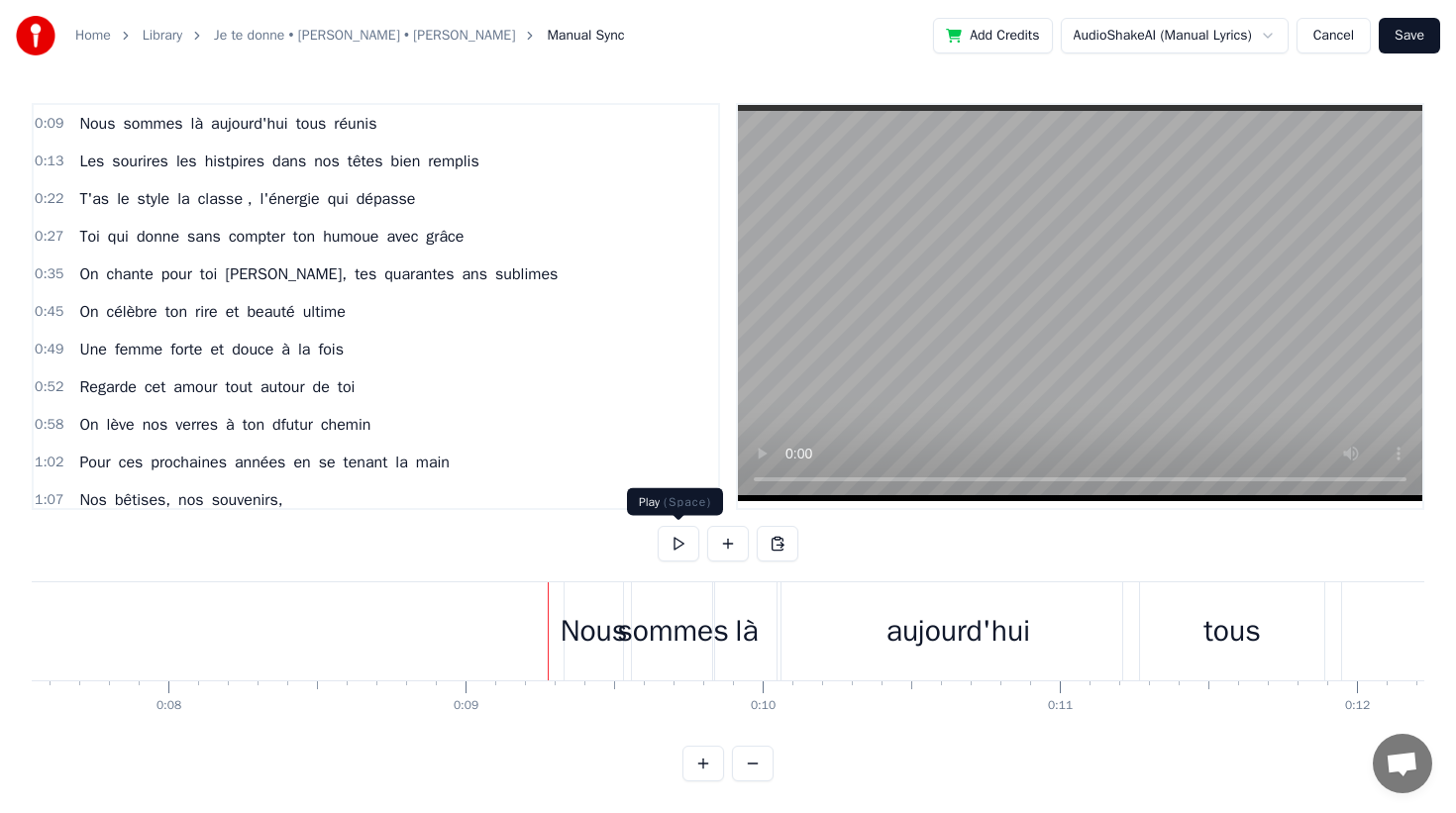 click at bounding box center [678, 544] 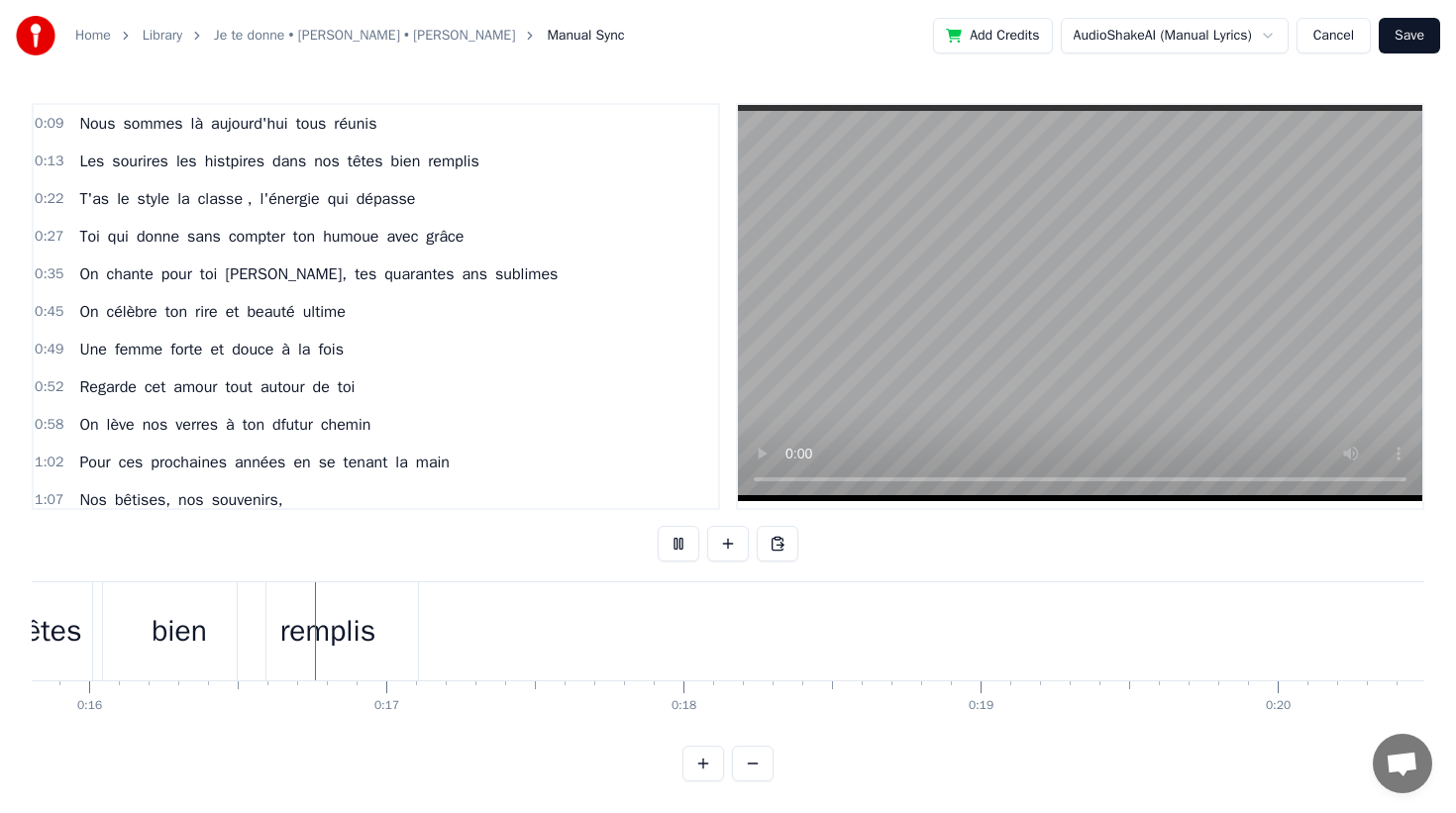 scroll, scrollTop: 0, scrollLeft: 4709, axis: horizontal 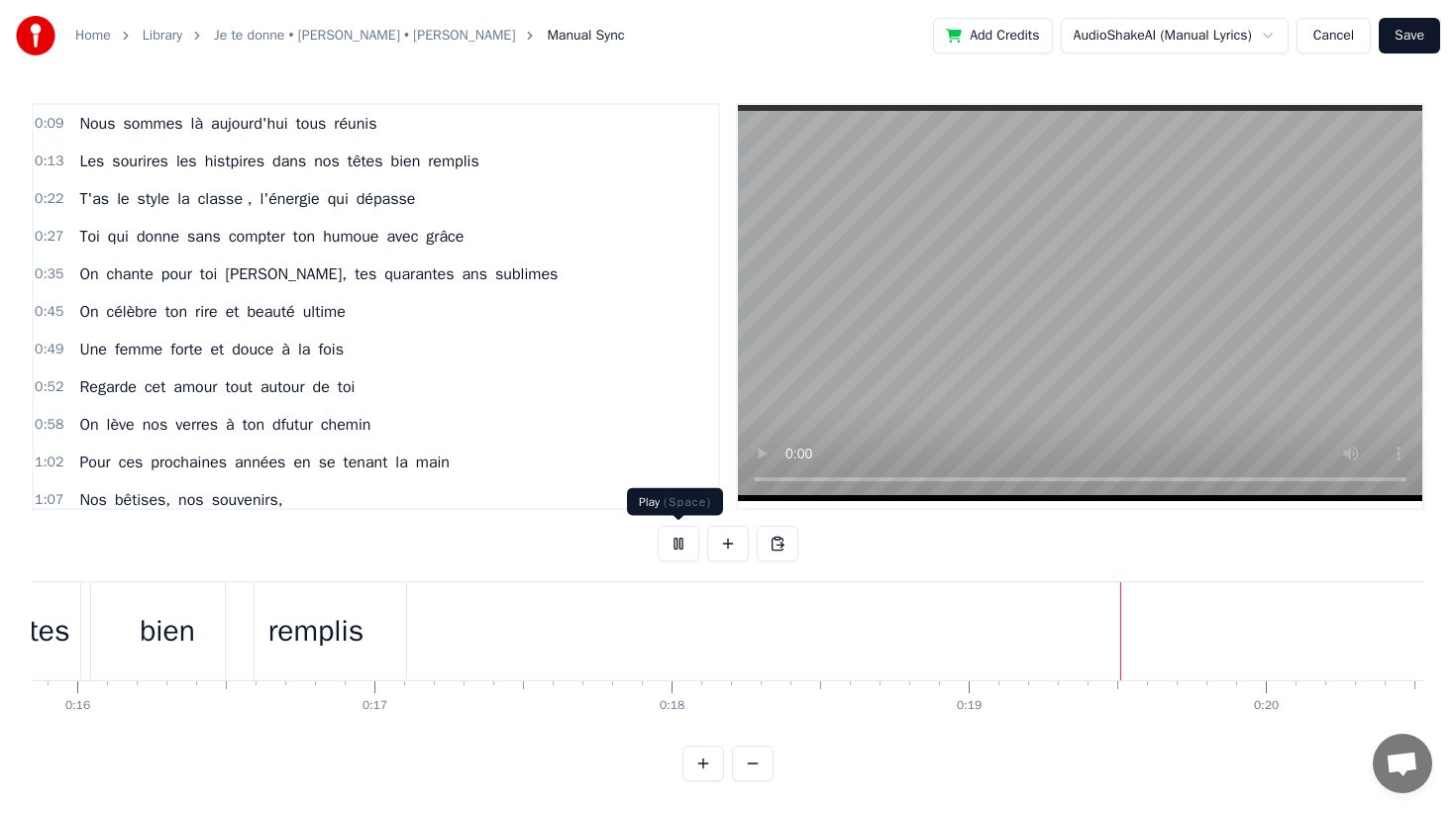 click at bounding box center (678, 544) 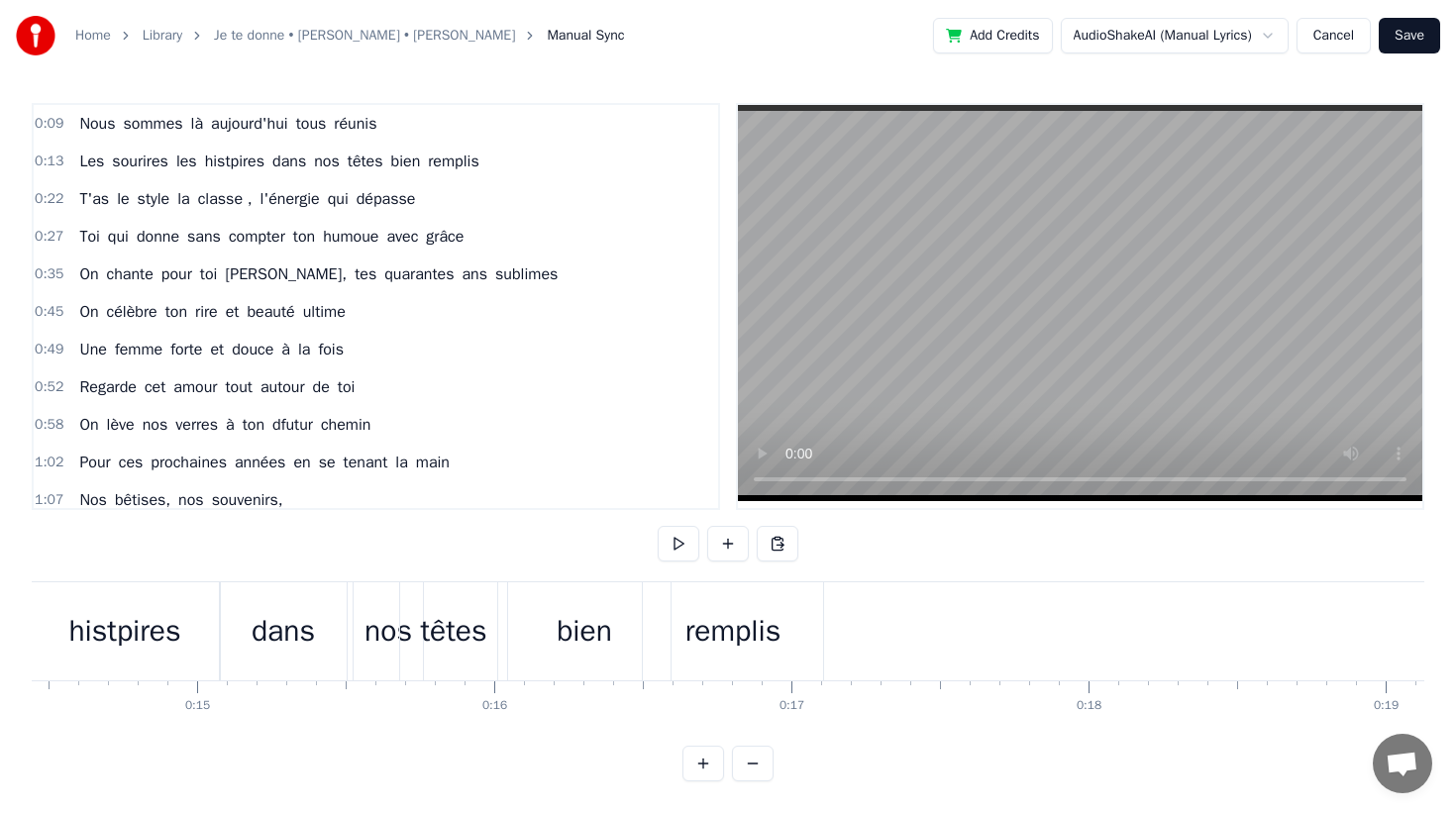 scroll, scrollTop: 0, scrollLeft: 4102, axis: horizontal 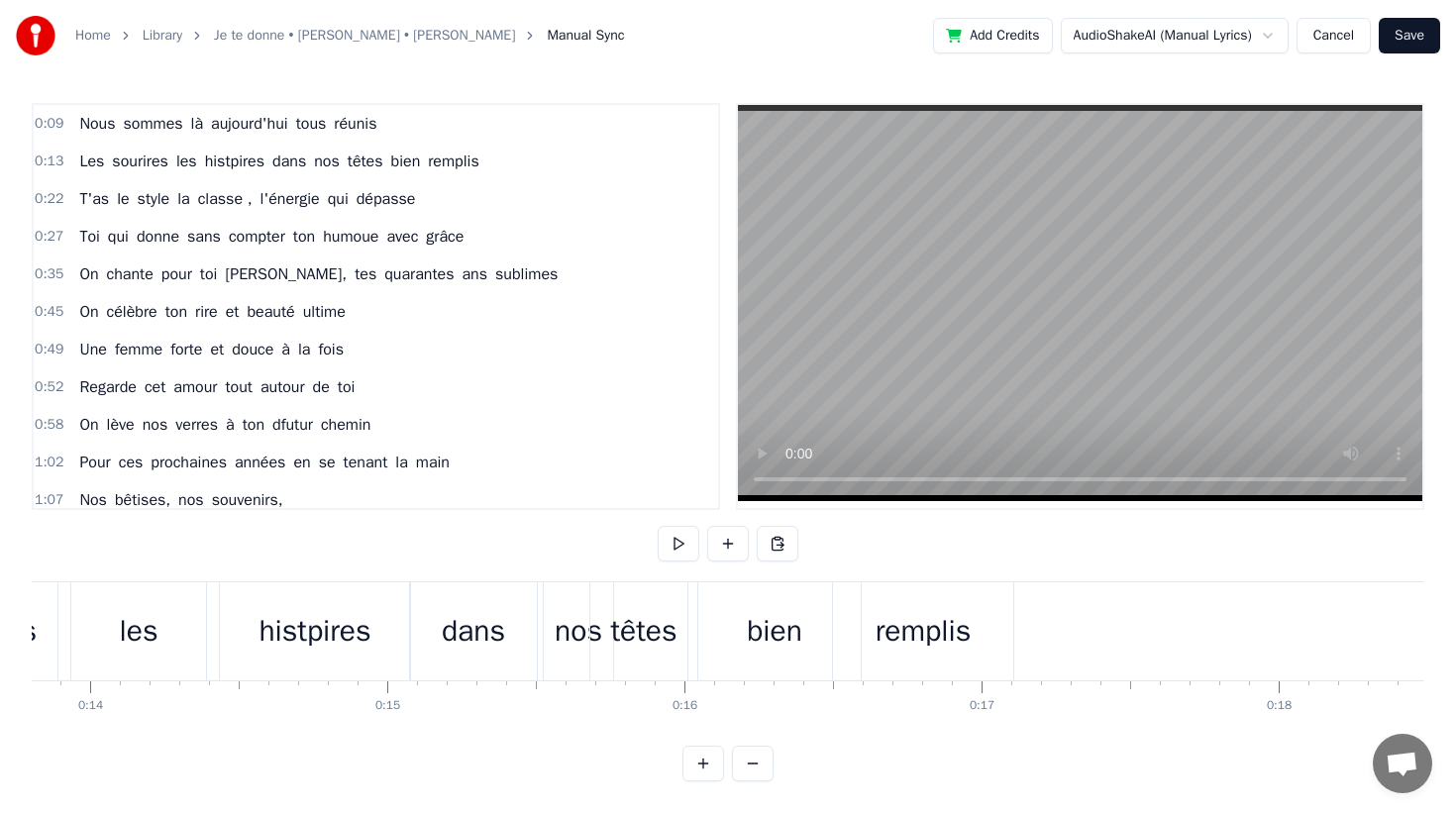 click on "bien" at bounding box center (775, 631) 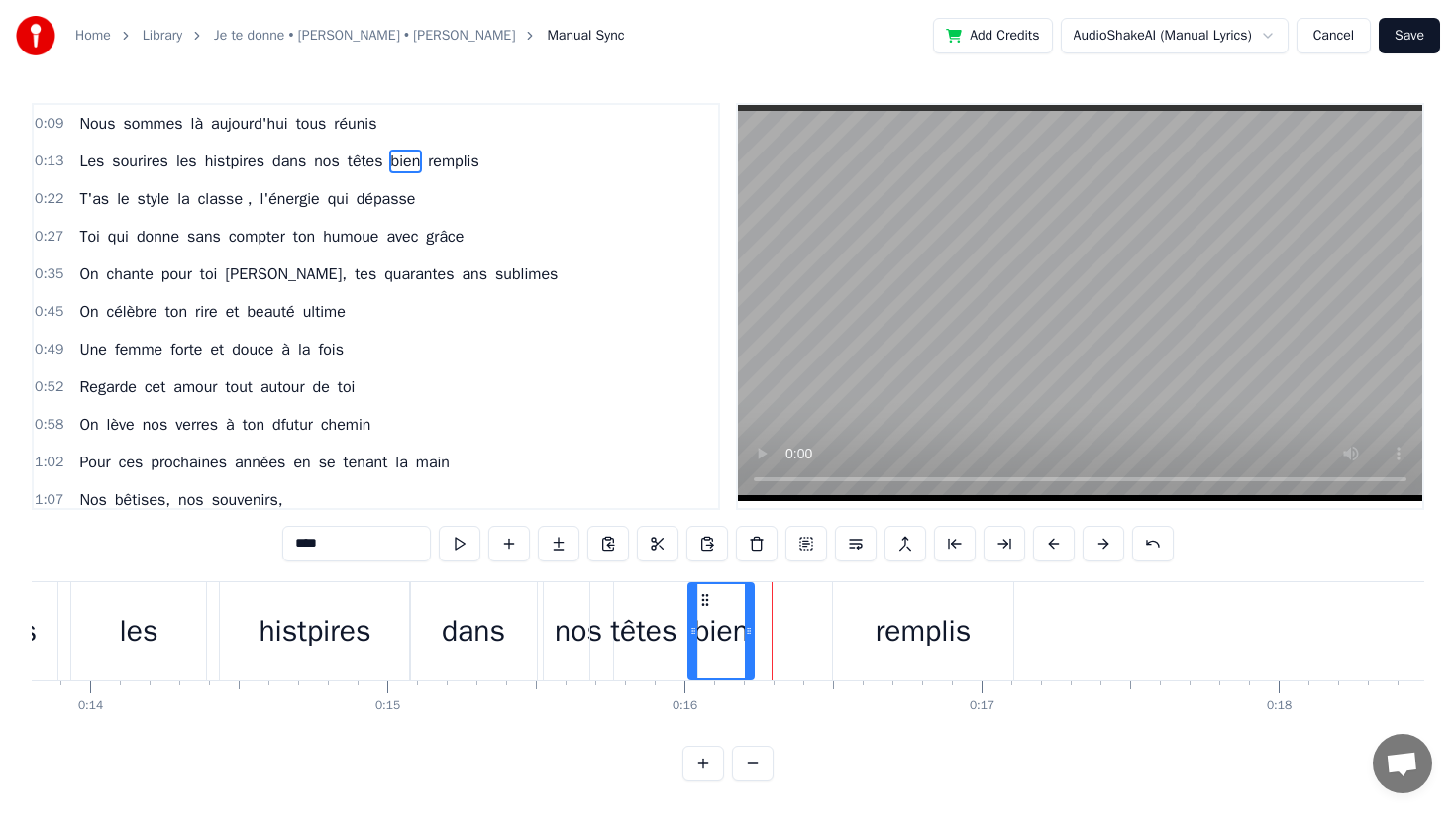 drag, startPoint x: 858, startPoint y: 627, endPoint x: 740, endPoint y: 628, distance: 118.0042 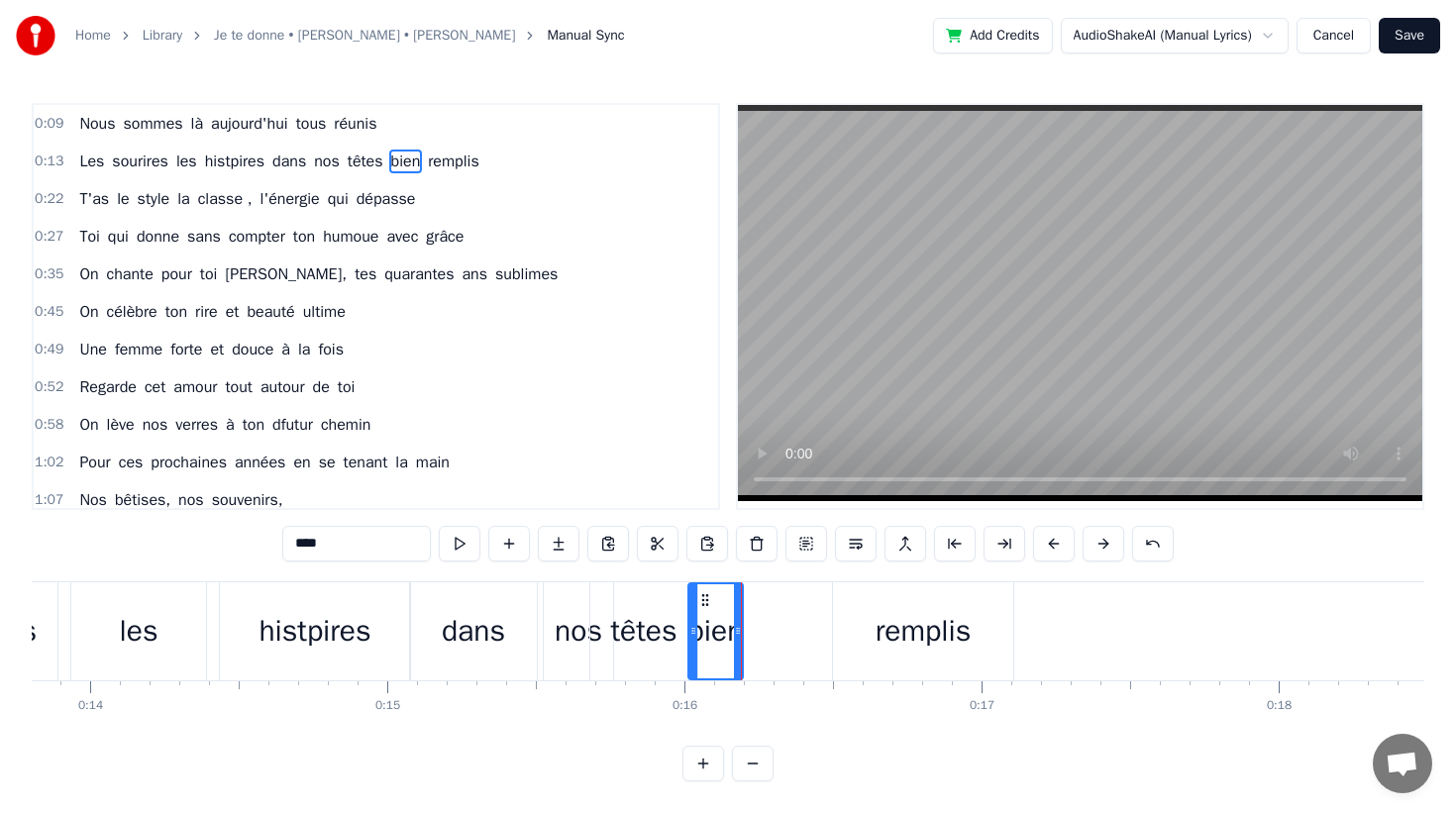 click on "remplis" at bounding box center (923, 631) 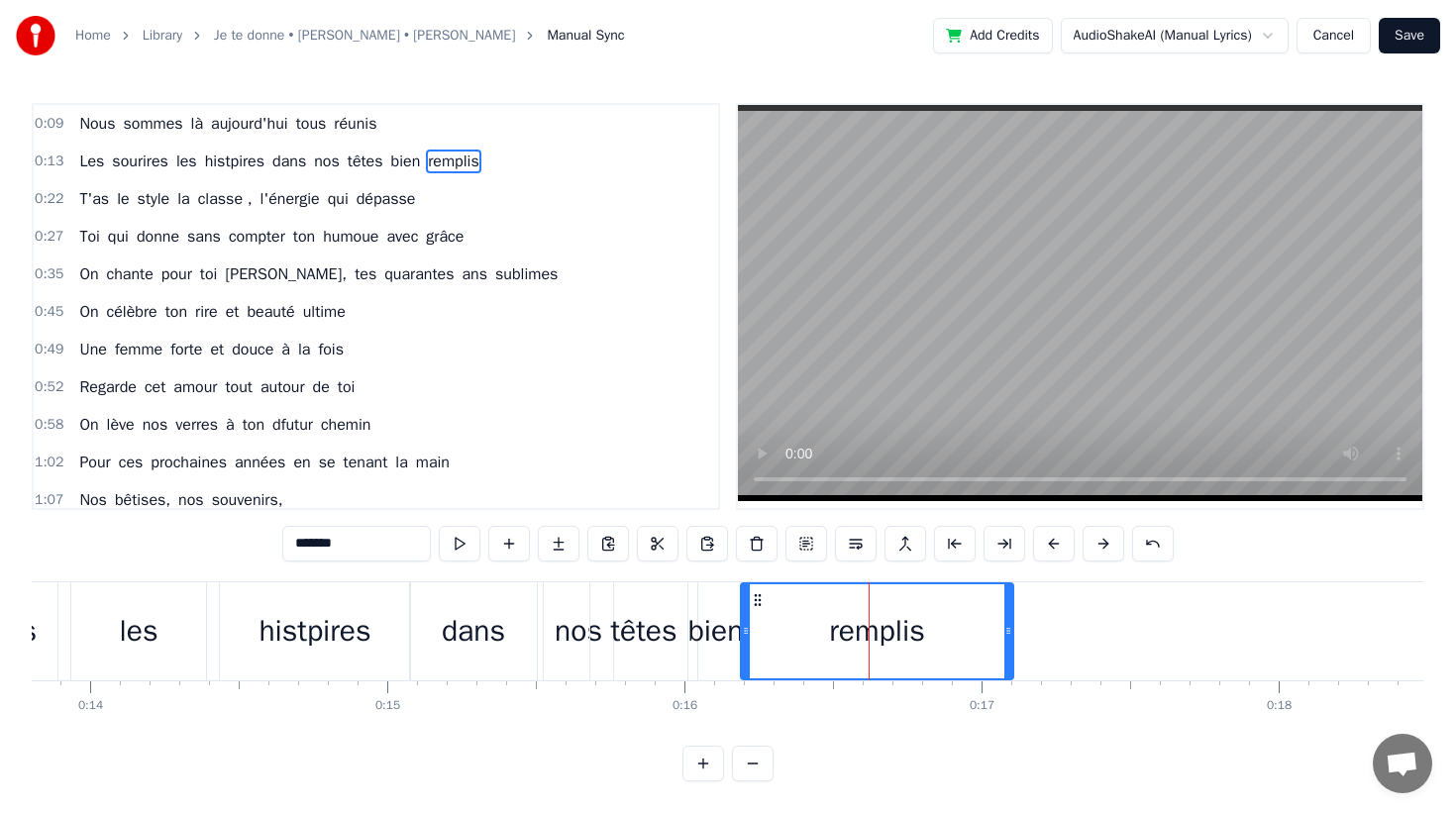 drag, startPoint x: 837, startPoint y: 630, endPoint x: 745, endPoint y: 634, distance: 92.08692 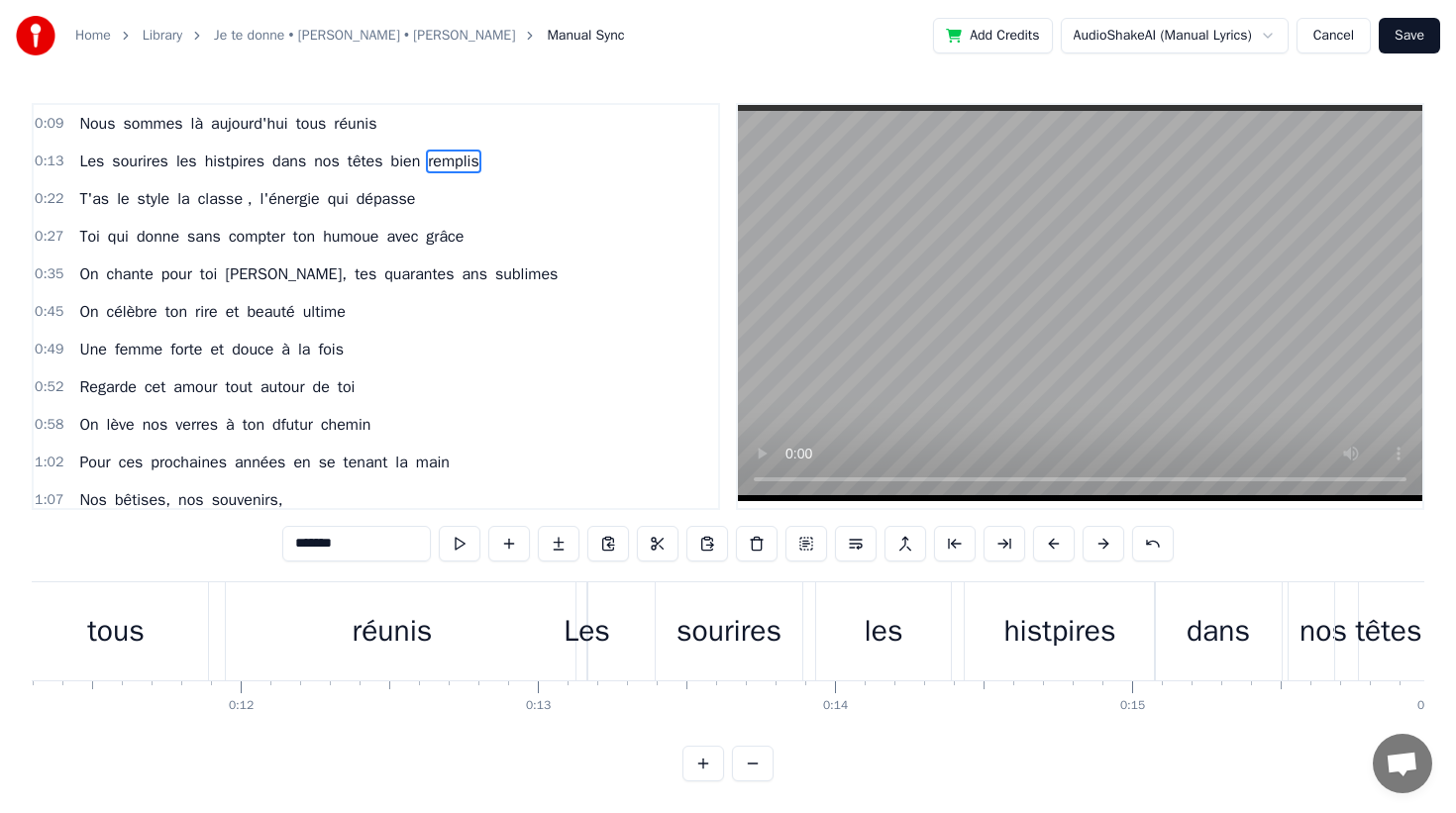 scroll, scrollTop: 0, scrollLeft: 3569, axis: horizontal 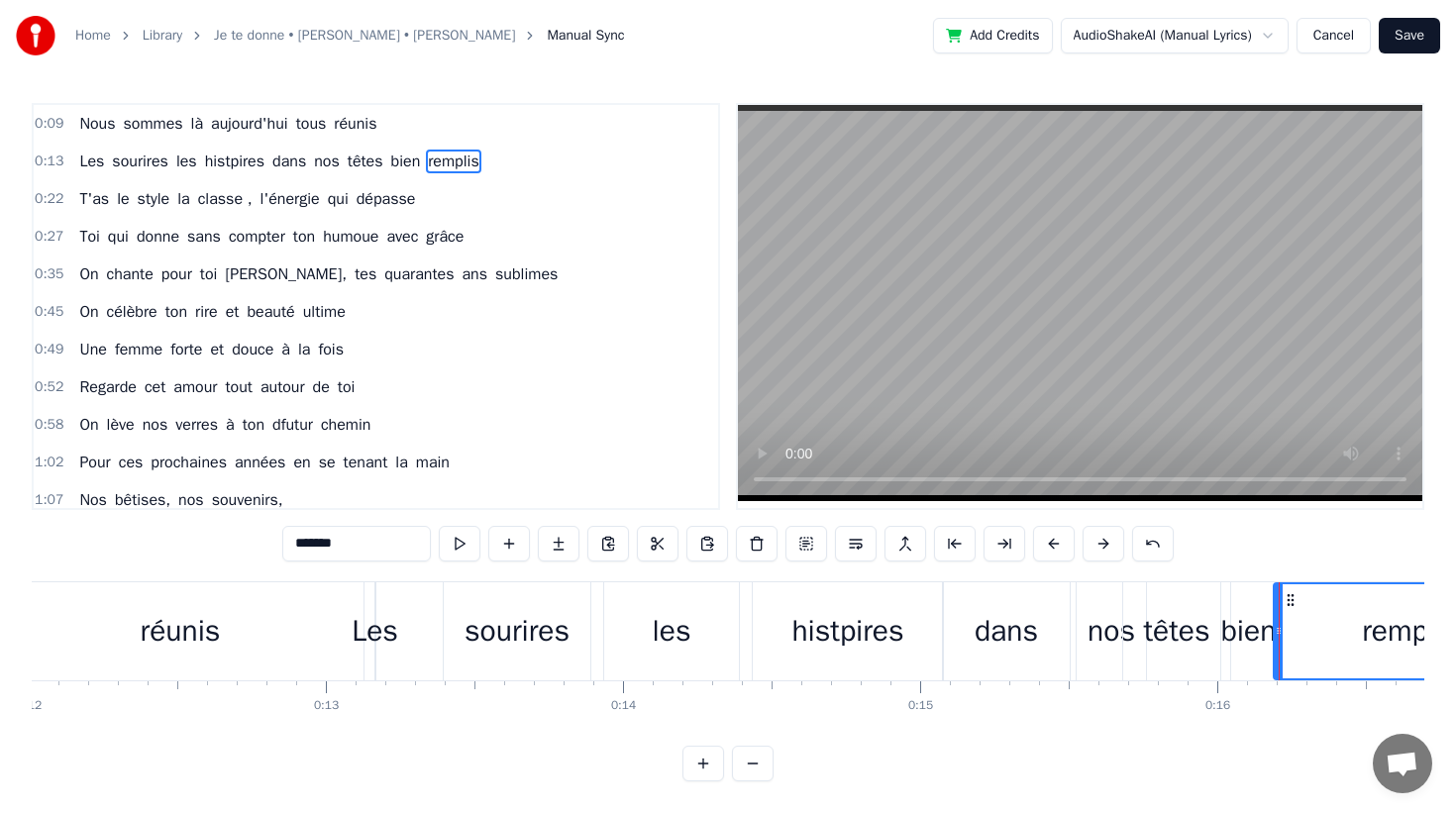 click on "réunis" at bounding box center (180, 631) 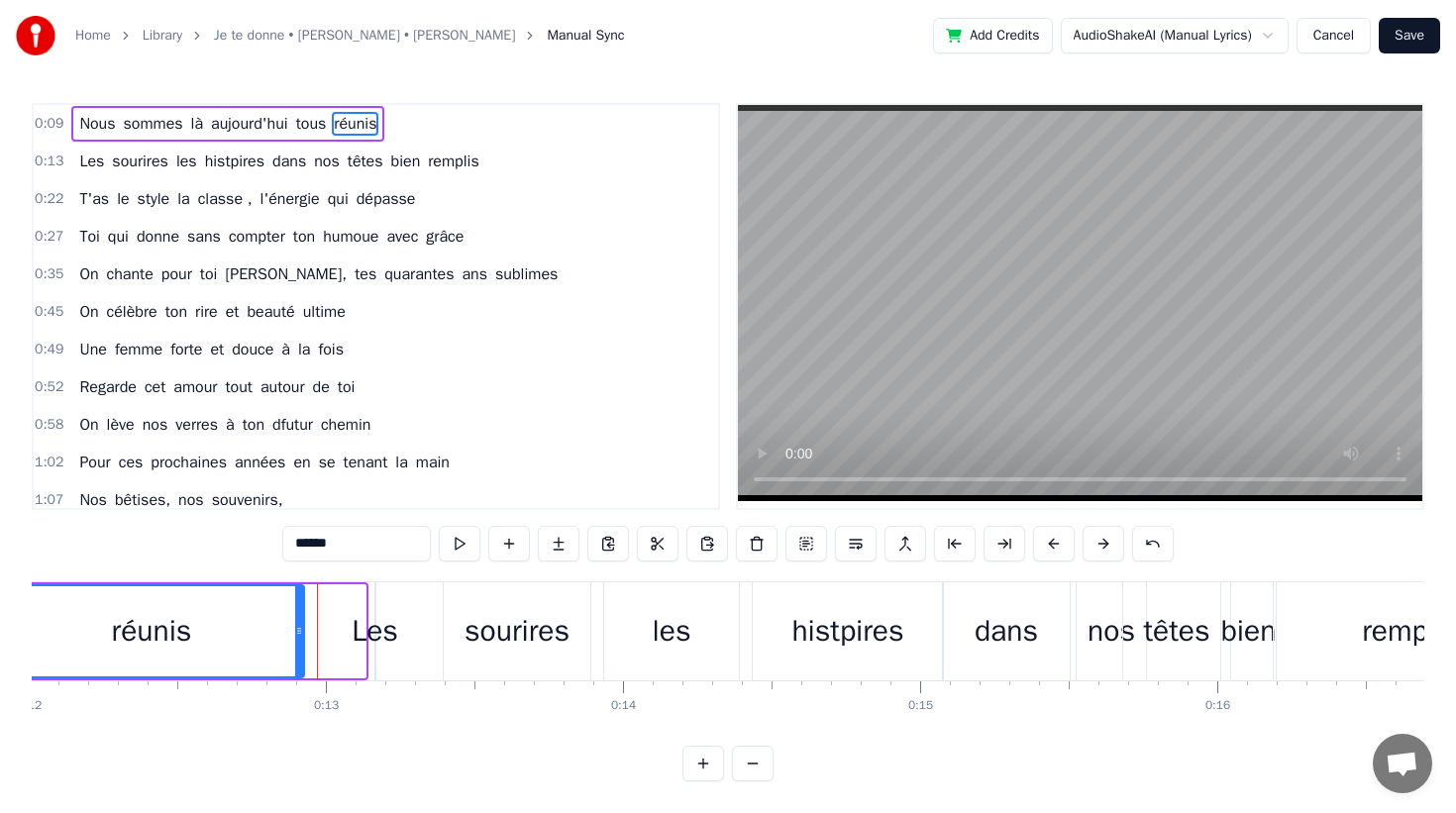 drag, startPoint x: 360, startPoint y: 660, endPoint x: 299, endPoint y: 662, distance: 61.032778 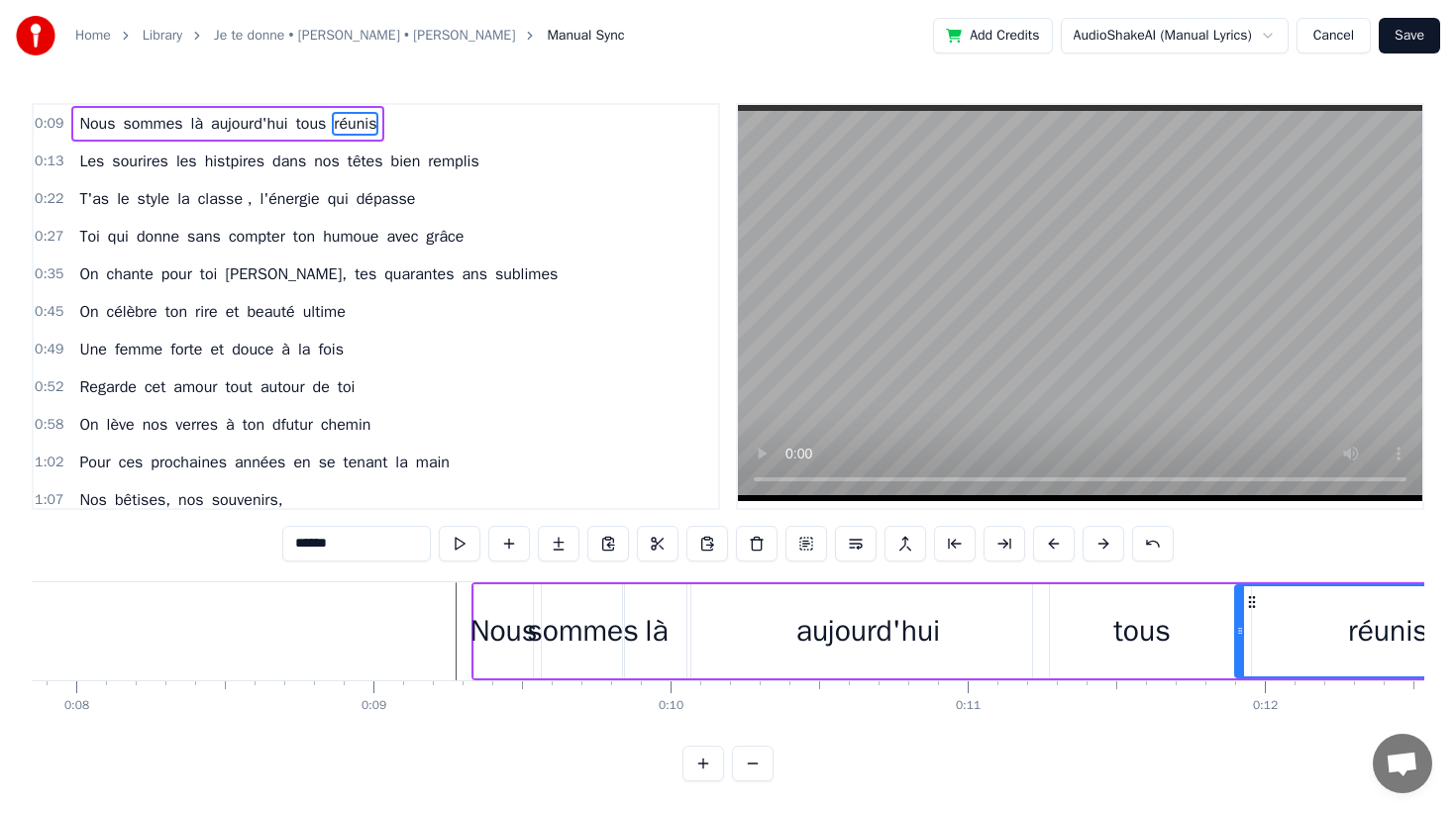 scroll, scrollTop: 0, scrollLeft: 2423, axis: horizontal 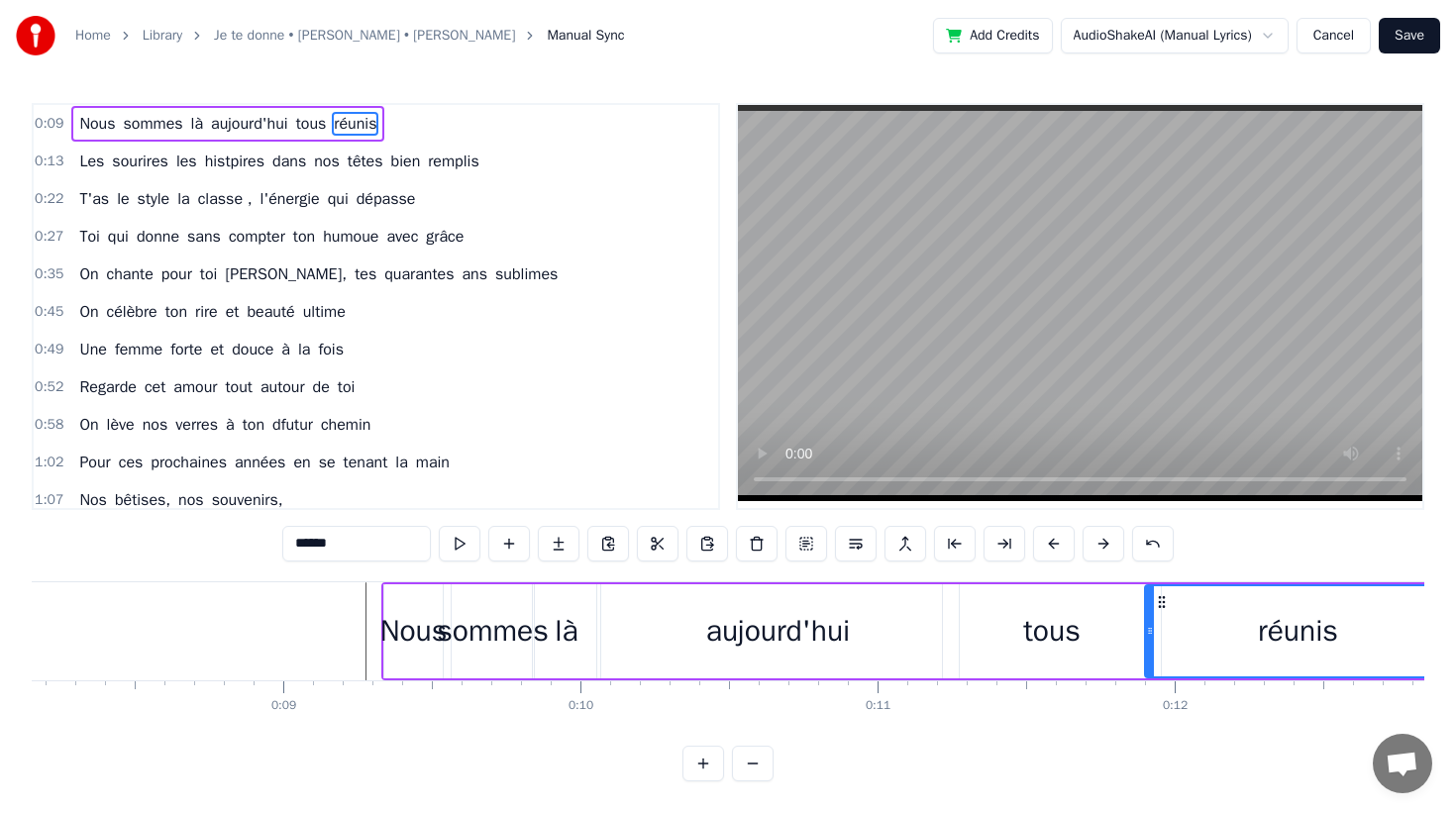 click on "0 0:01 0:02 0:03 0:04 0:05 0:06 0:07 0:08 0:09 0:10 0:11 0:12 0:13 0:14 0:15 0:16 0:17 0:18 0:19 0:20 0:21 0:22 0:23 0:24 0:25 0:26 0:27 0:28 0:29 0:30 0:31 0:32 0:33 0:34 0:35 0:36 0:37 0:38 0:39 0:40 0:41 0:42 0:43 0:44 0:45 0:46 0:47 0:48 0:49 0:50 0:51 0:52 0:53 0:54 0:55 0:56 0:57 0:58 0:59 1:00 1:01 1:02 1:03 1:04 1:05 1:06 1:07 1:08 1:09 1:10 1:11 1:12 1:13 1:14 1:15 1:16 1:17 1:18 1:19 1:20 1:21 1:22 1:23 1:24 1:25 1:26 1:27 1:28 1:29 1:30 1:31 1:32 1:33 1:34 1:35 1:36 1:37 1:38 1:39 1:40 1:41 1:42 1:43 1:44 1:45 1:46 1:47 1:48 1:49 1:50 1:51 1:52 1:53 1:54 1:55 1:56 1:57 1:58 1:59 2:00 2:01 2:02 2:03 2:04 2:05 2:06 2:07 2:08 2:09 2:10 2:11 2:12 2:13 2:14 2:15 2:16 2:17 2:18 2:19 2:20 2:21 2:22 2:23 2:24 2:25 2:26 2:27 2:28 2:29 2:30 2:31 2:32 2:33 2:34 2:35 2:36 2:37 2:38 2:39 2:40 2:41 2:42 2:43 2:44 2:45 2:46 2:47 2:48 2:49 2:50 2:51 2:52 2:53 2:54 2:55 2:56 2:57 2:58 2:59 3:00 3:01 3:02 3:03 3:04 3:05 3:06 3:07 3:08 3:09 3:10 3:11 3:12 3:13 3:14 3:15 3:16 3:17 3:18 3:19 3:20 3:21 3:22 3:23 3:24" at bounding box center [33159, 696] 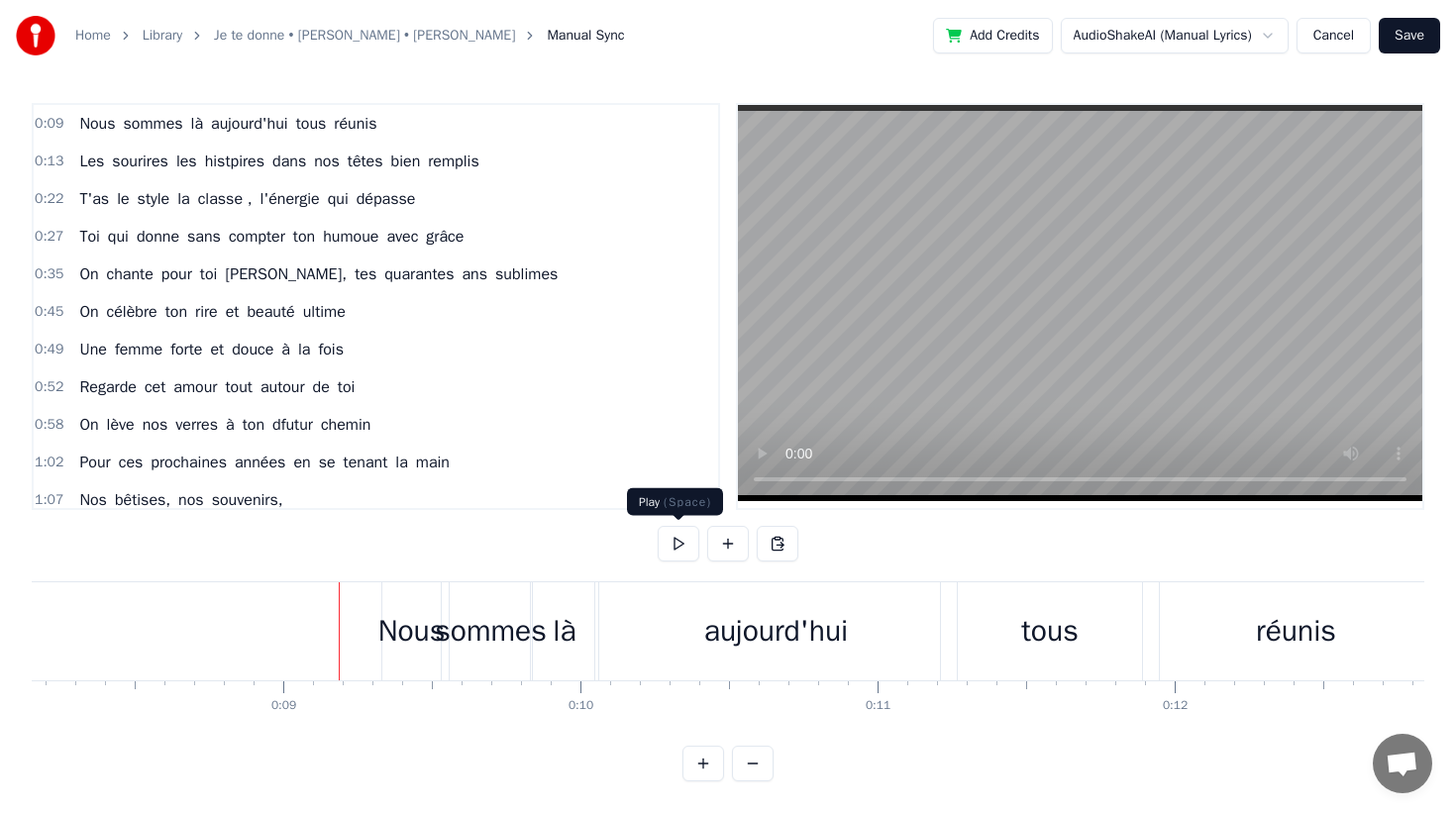 click at bounding box center [678, 544] 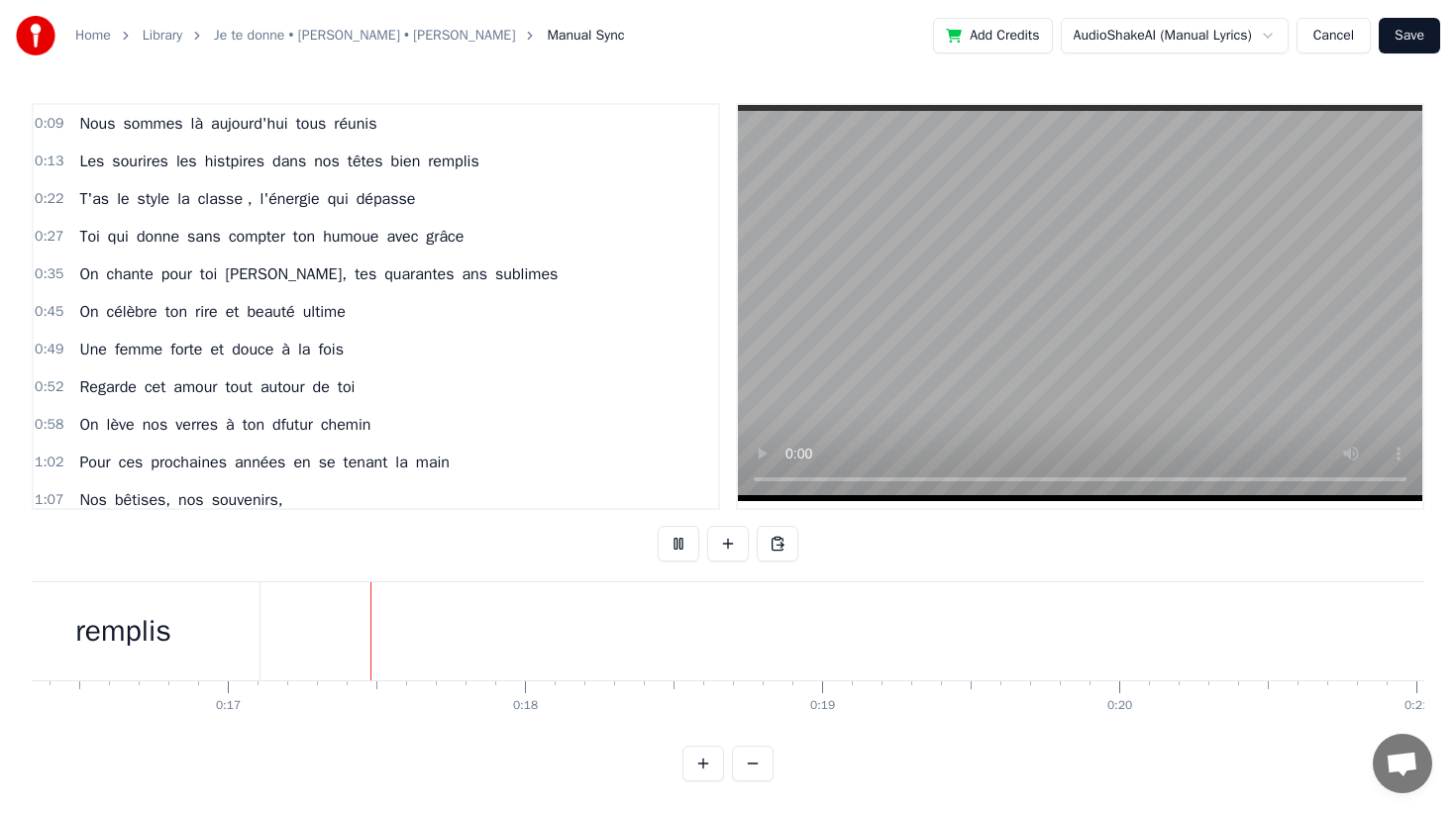 scroll, scrollTop: 0, scrollLeft: 4891, axis: horizontal 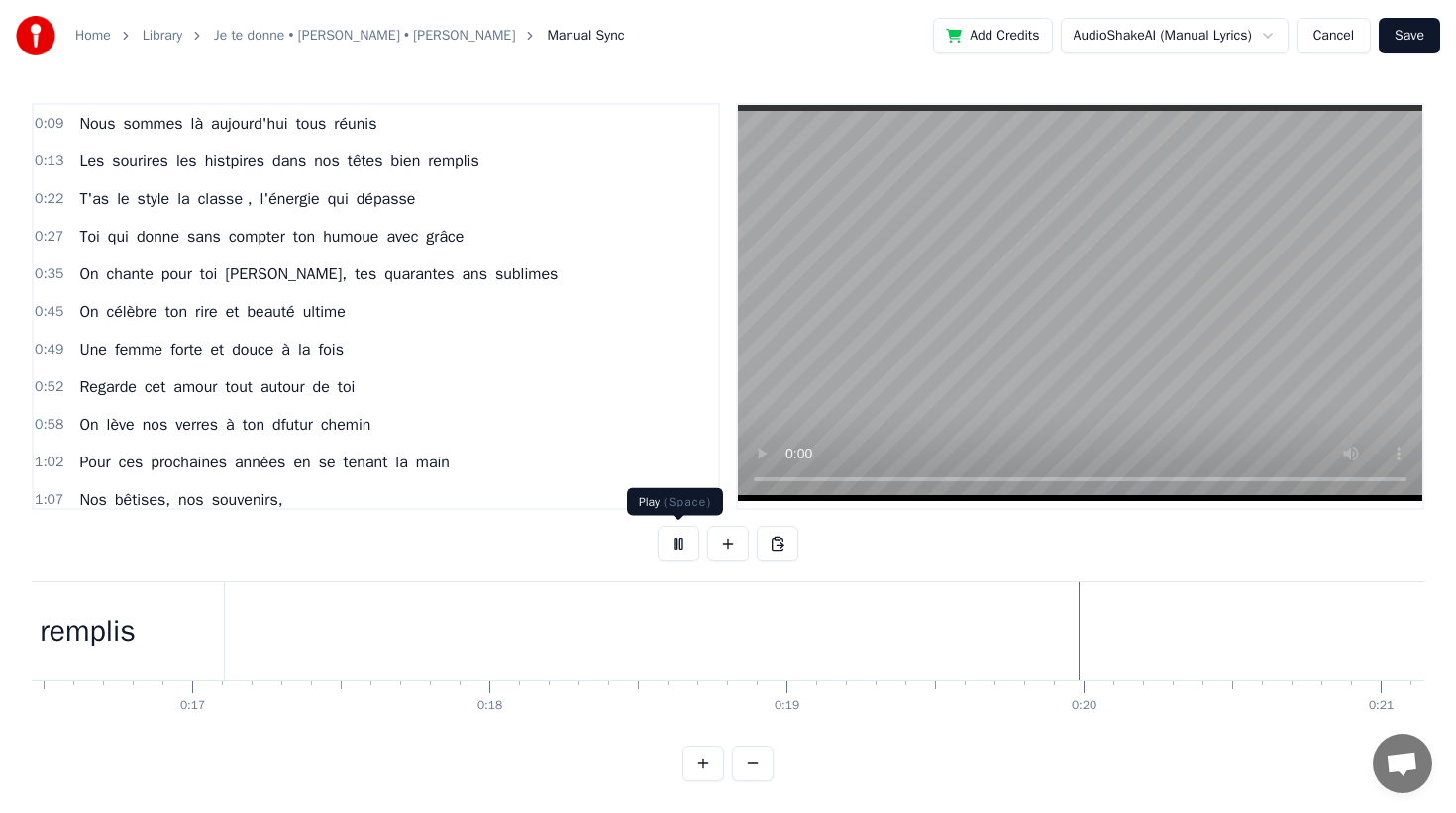 click at bounding box center (678, 544) 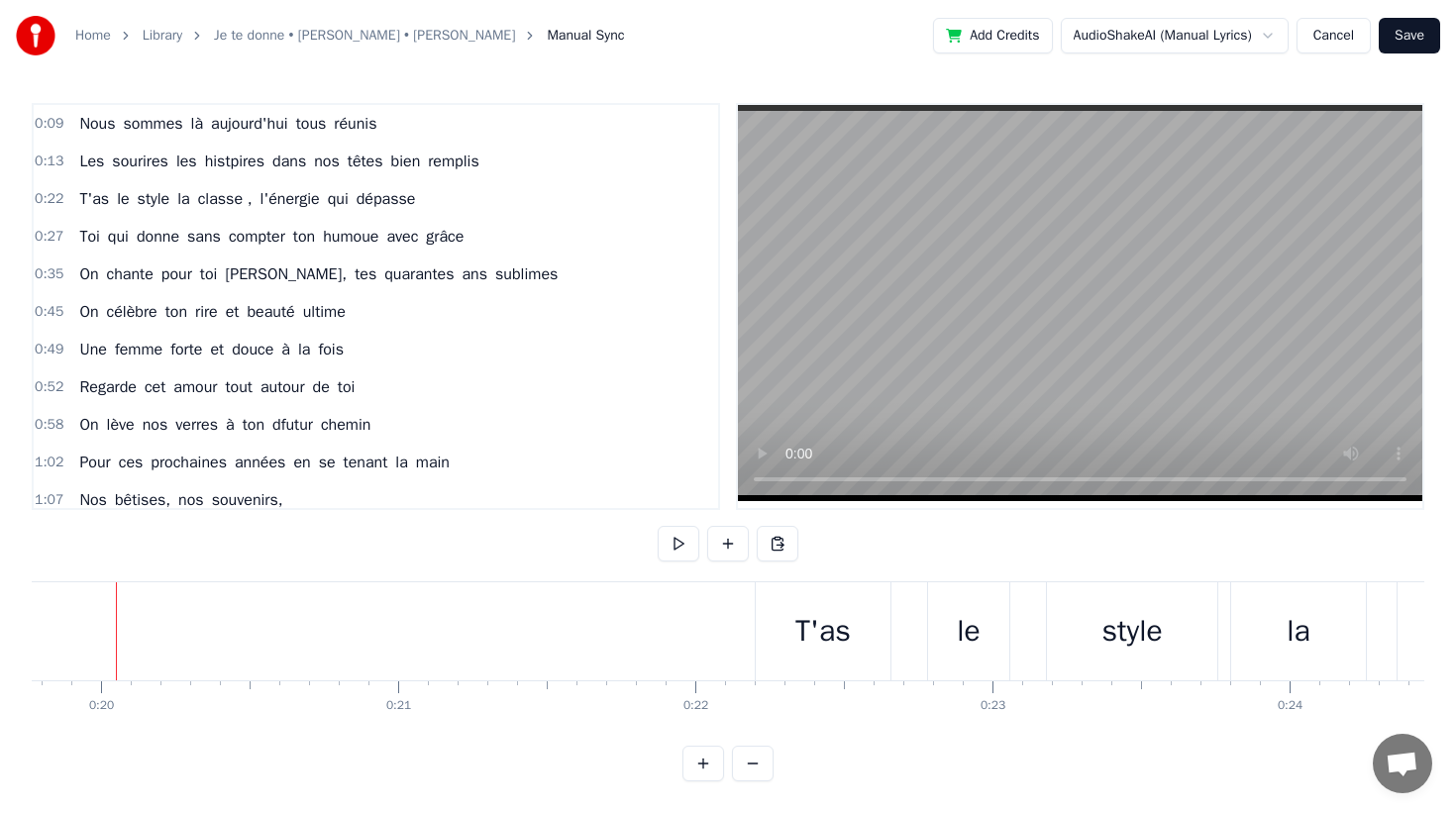 scroll, scrollTop: 0, scrollLeft: 6103, axis: horizontal 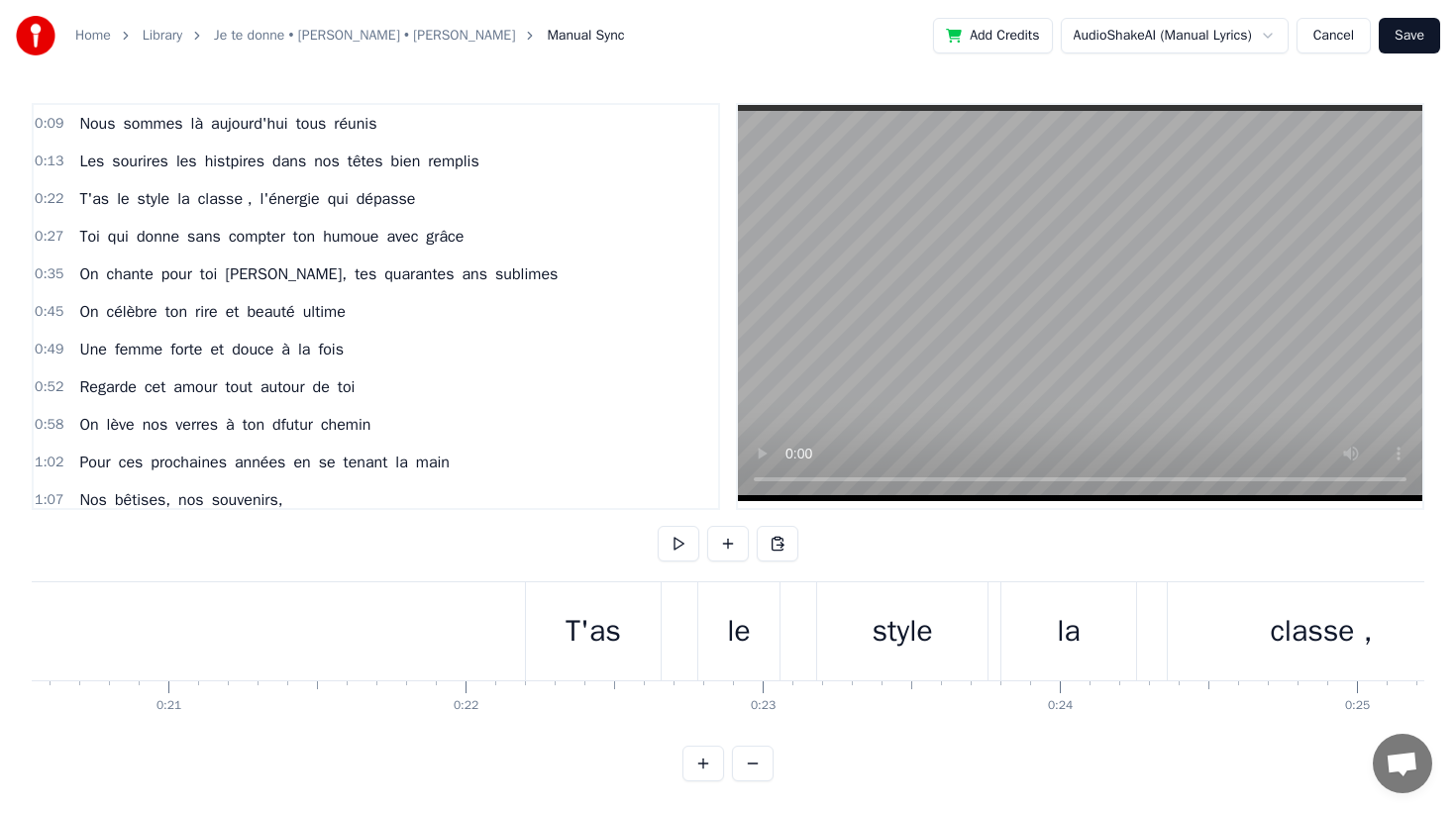 click on "T'as" at bounding box center [593, 631] 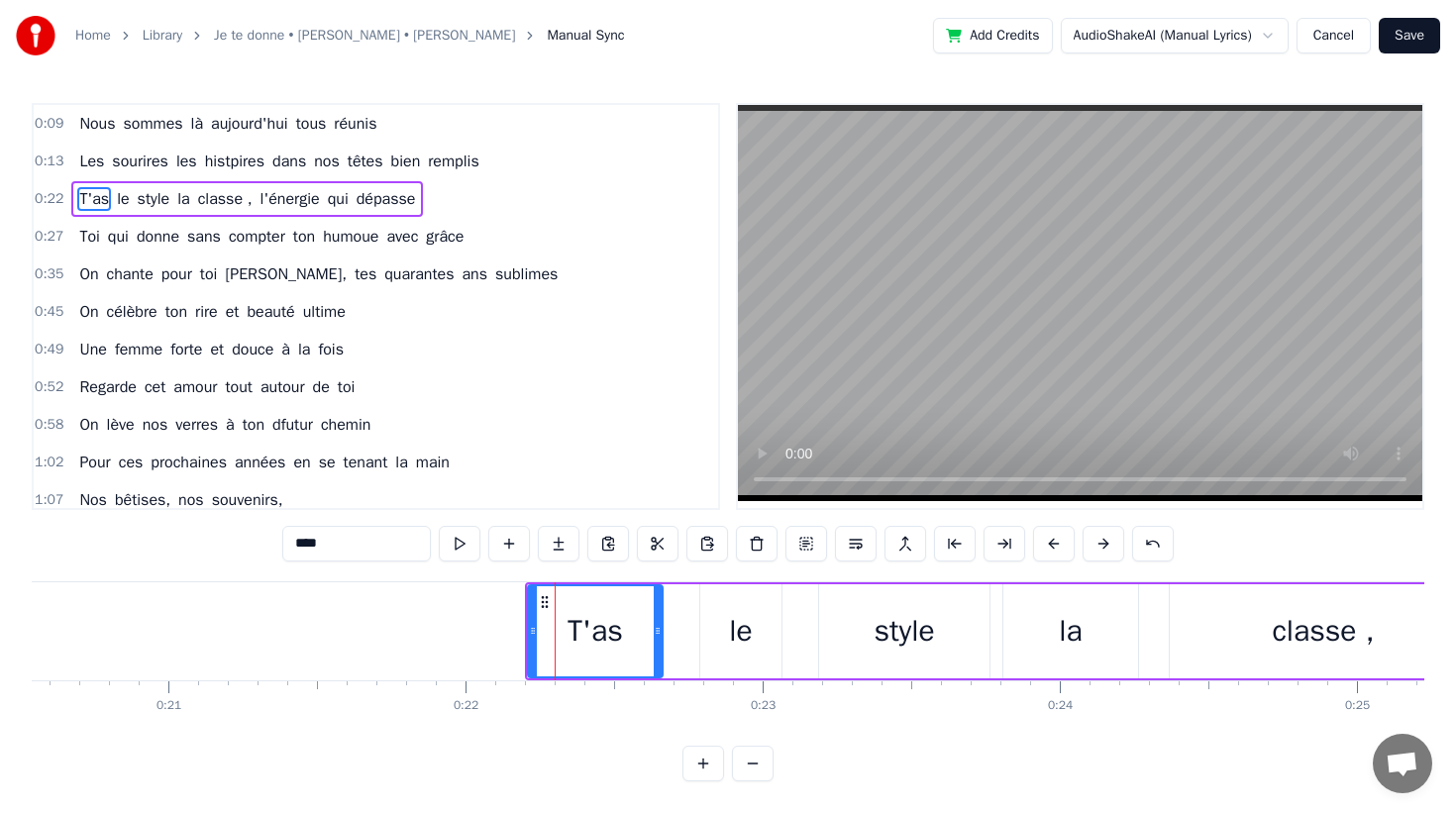 click on "T'as le style la classe , l'énergie qui dépasse" at bounding box center [1252, 631] 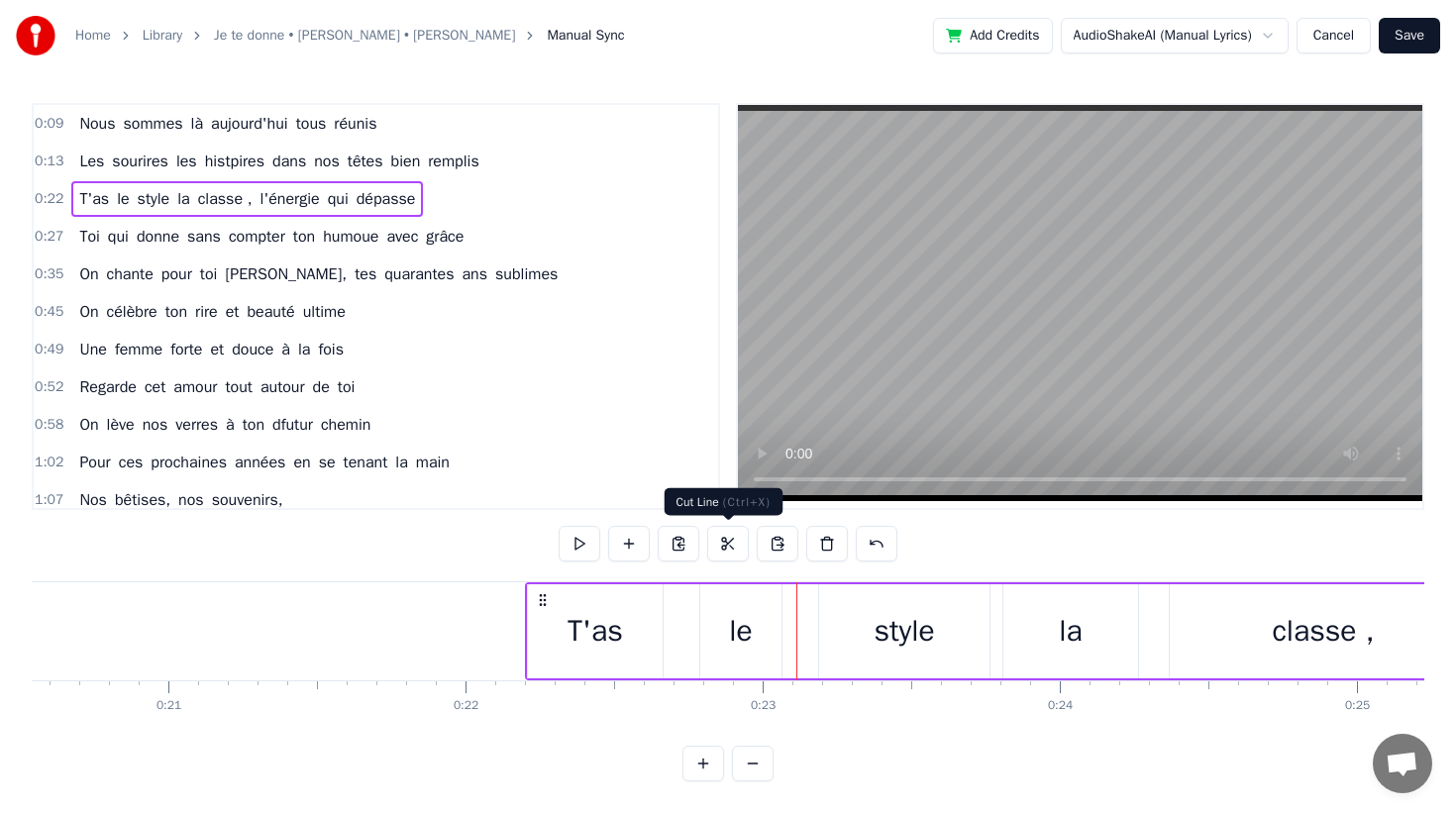 click at bounding box center (728, 544) 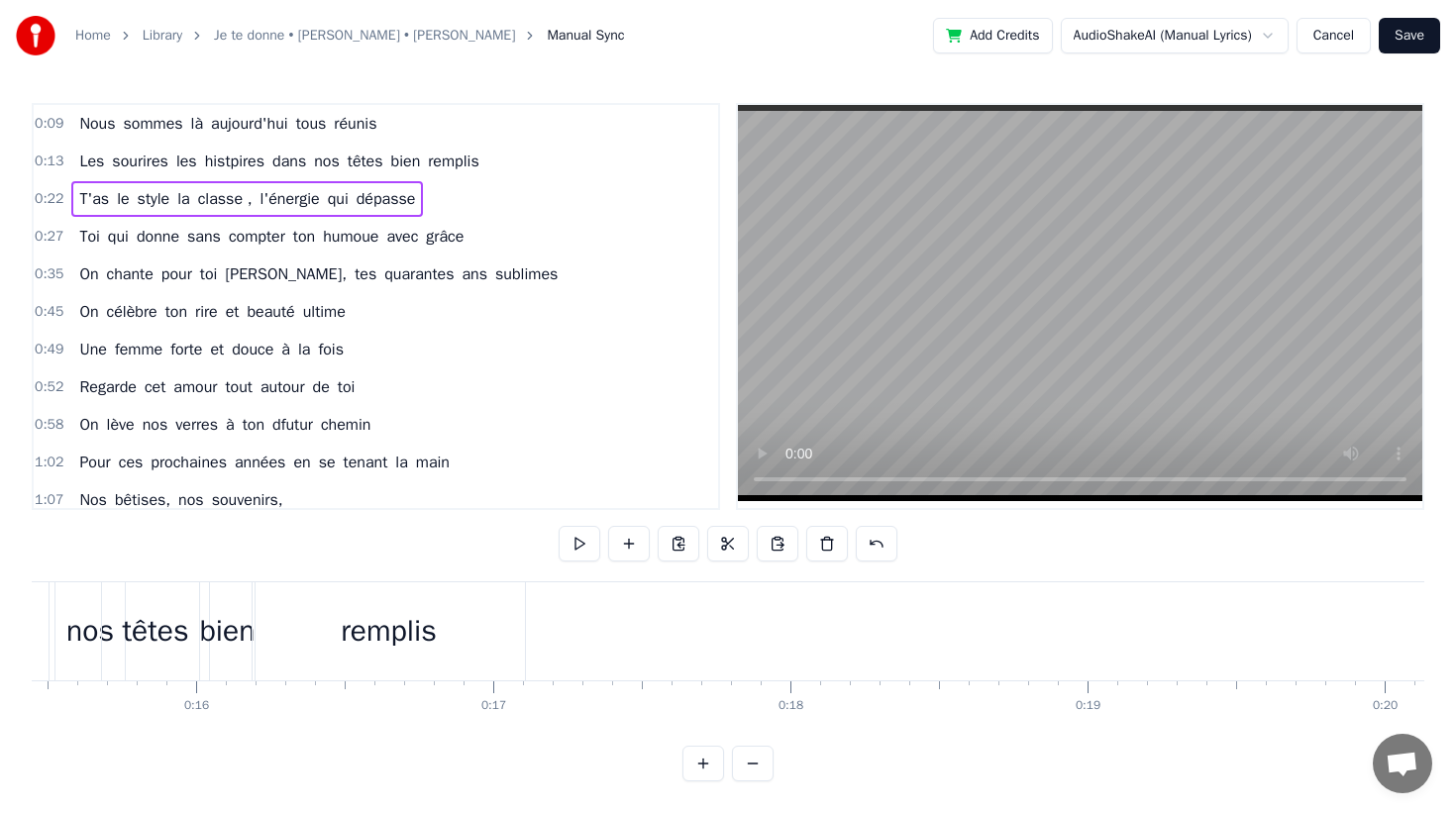 scroll, scrollTop: 0, scrollLeft: 4589, axis: horizontal 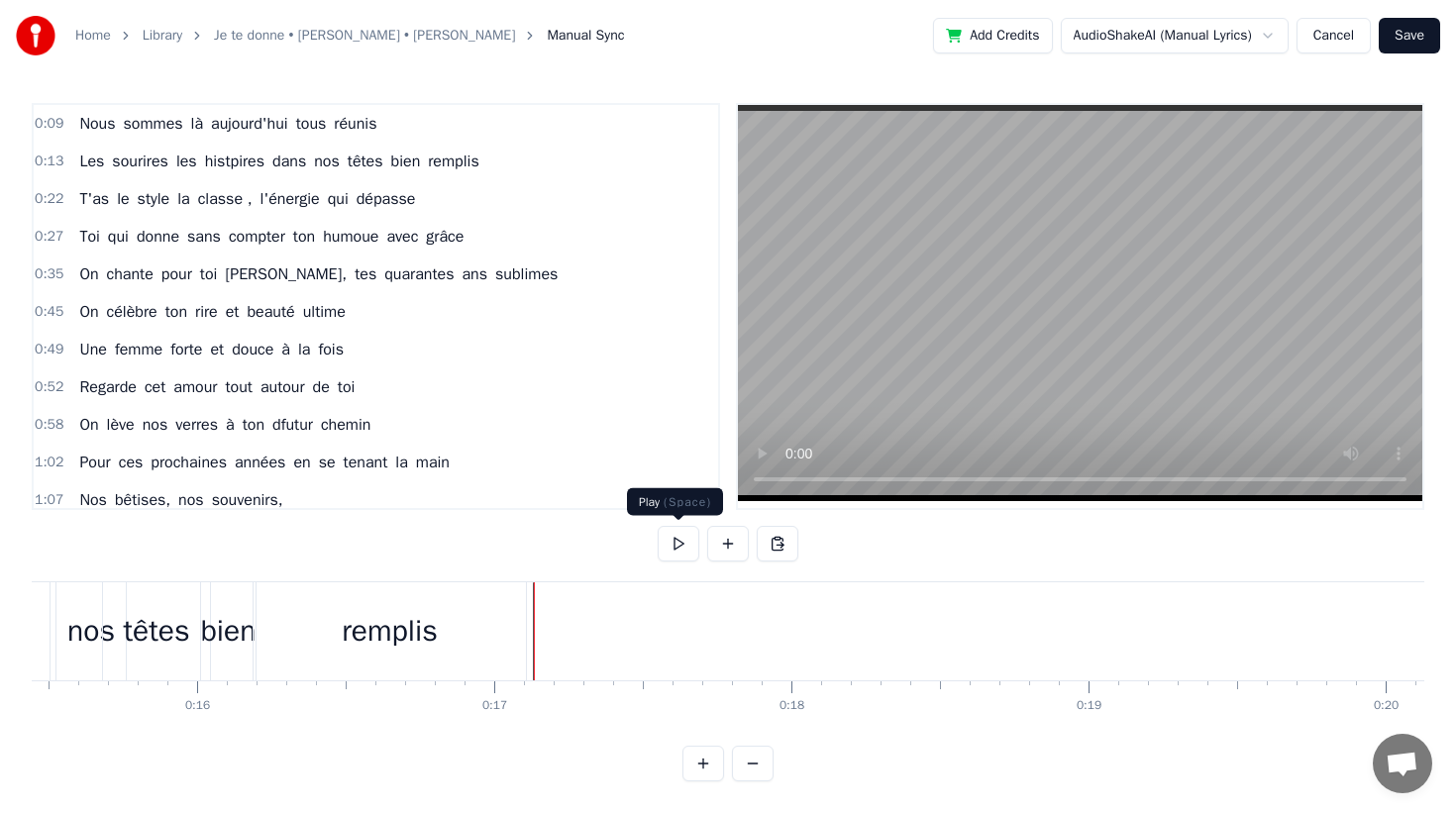 click at bounding box center (678, 544) 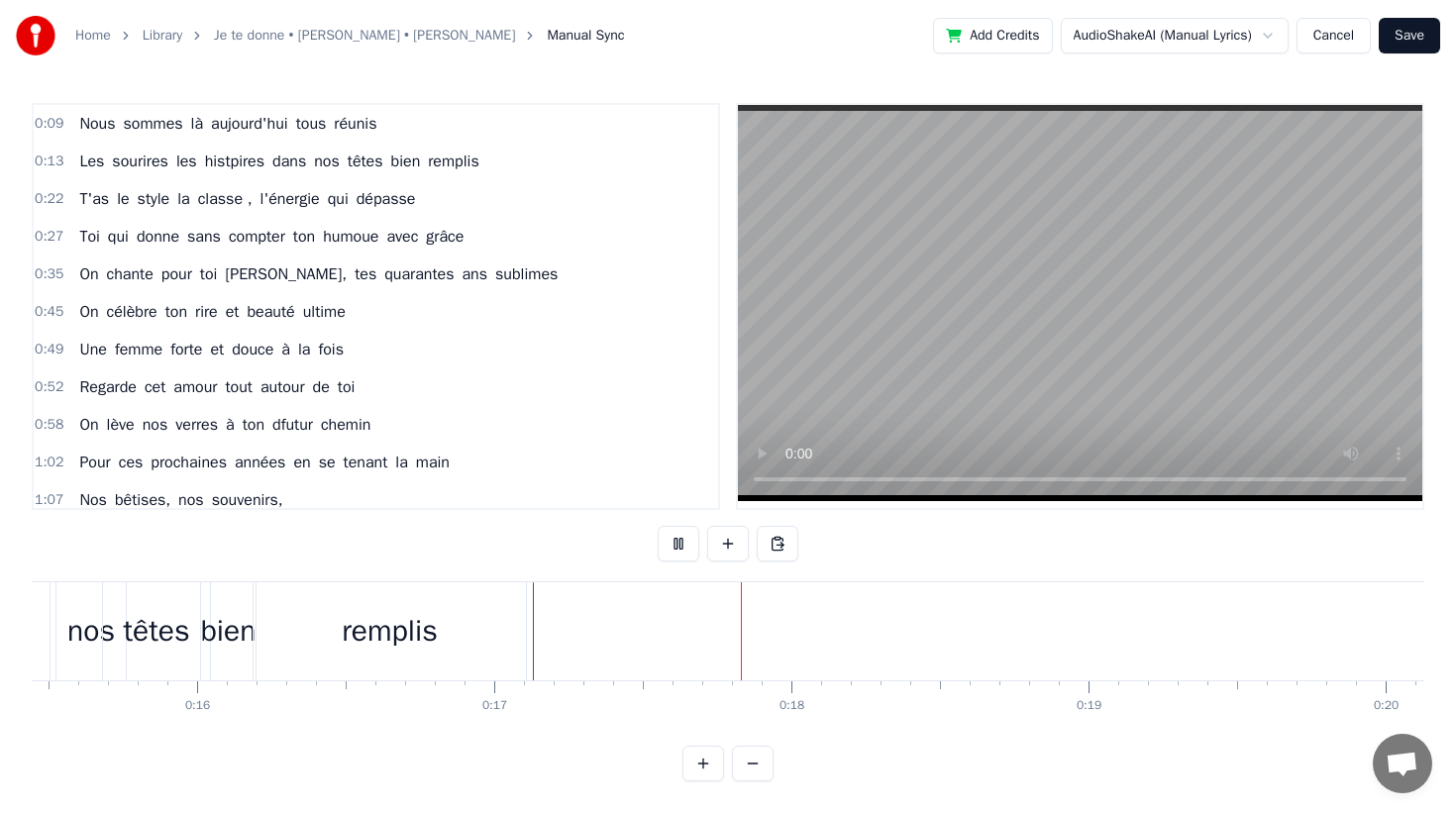 click at bounding box center [678, 544] 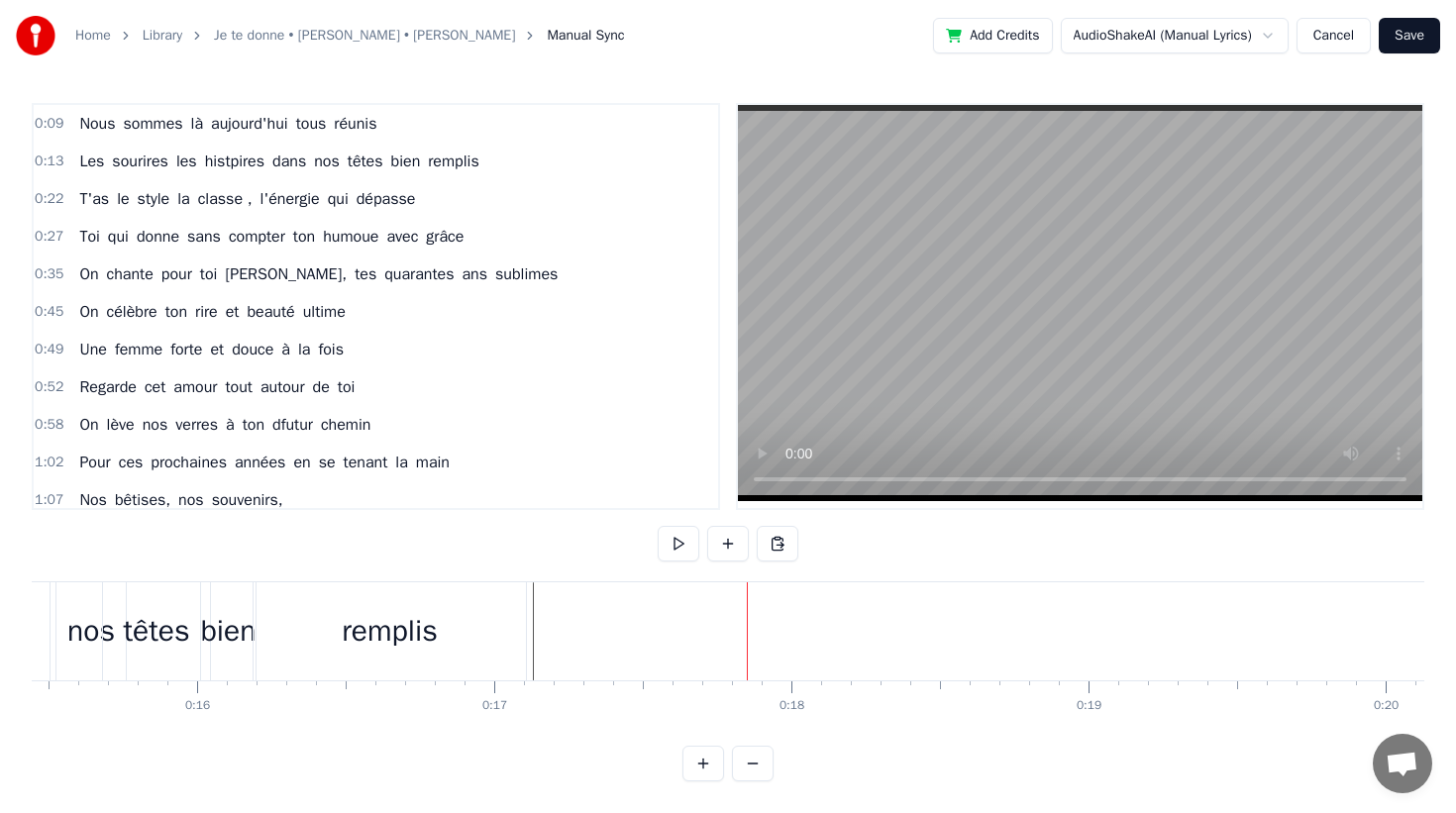 click on "Les sourires les histpires dans nos têtes bien remplis" at bounding box center [-57, 631] 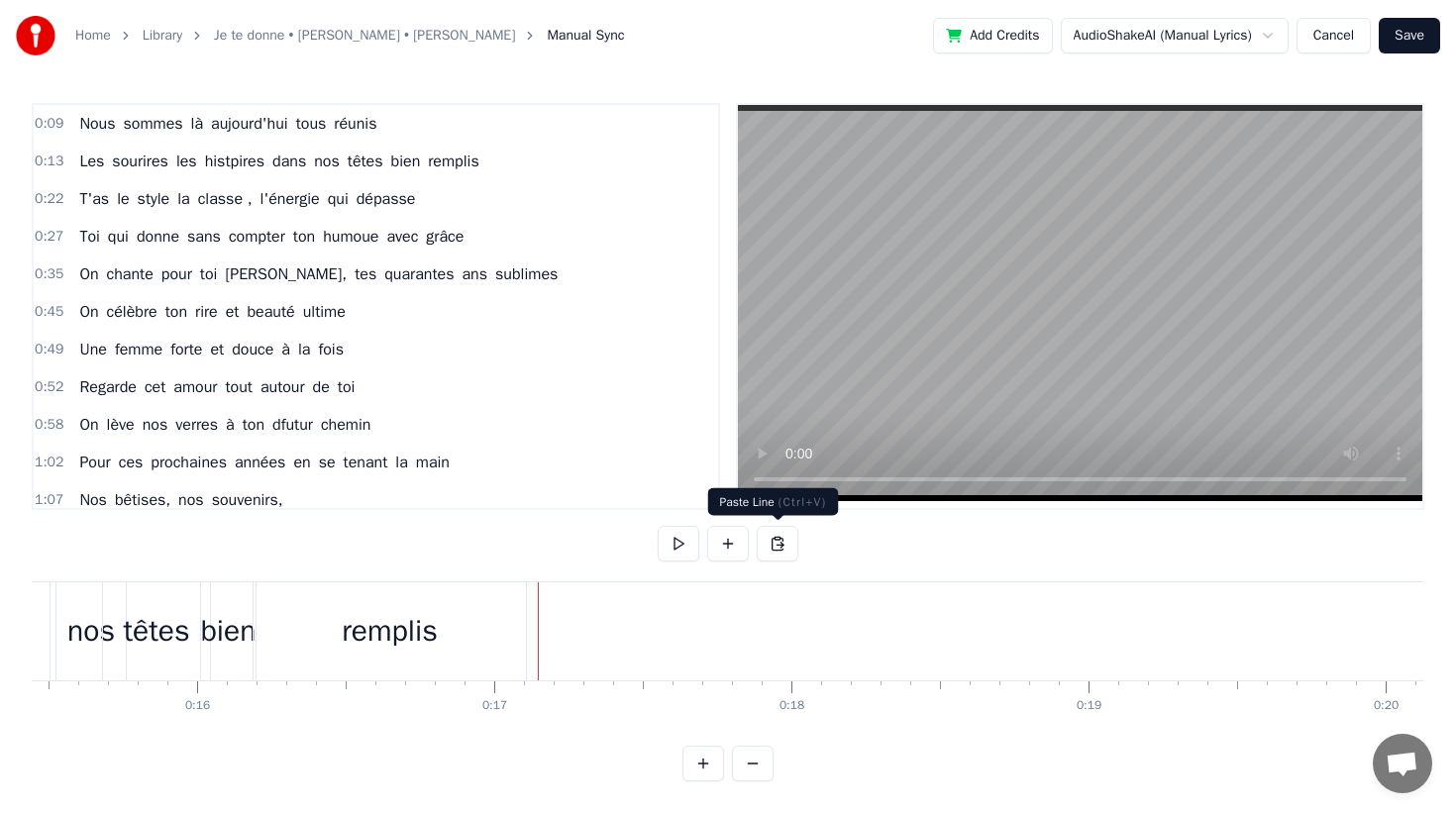 click at bounding box center [778, 544] 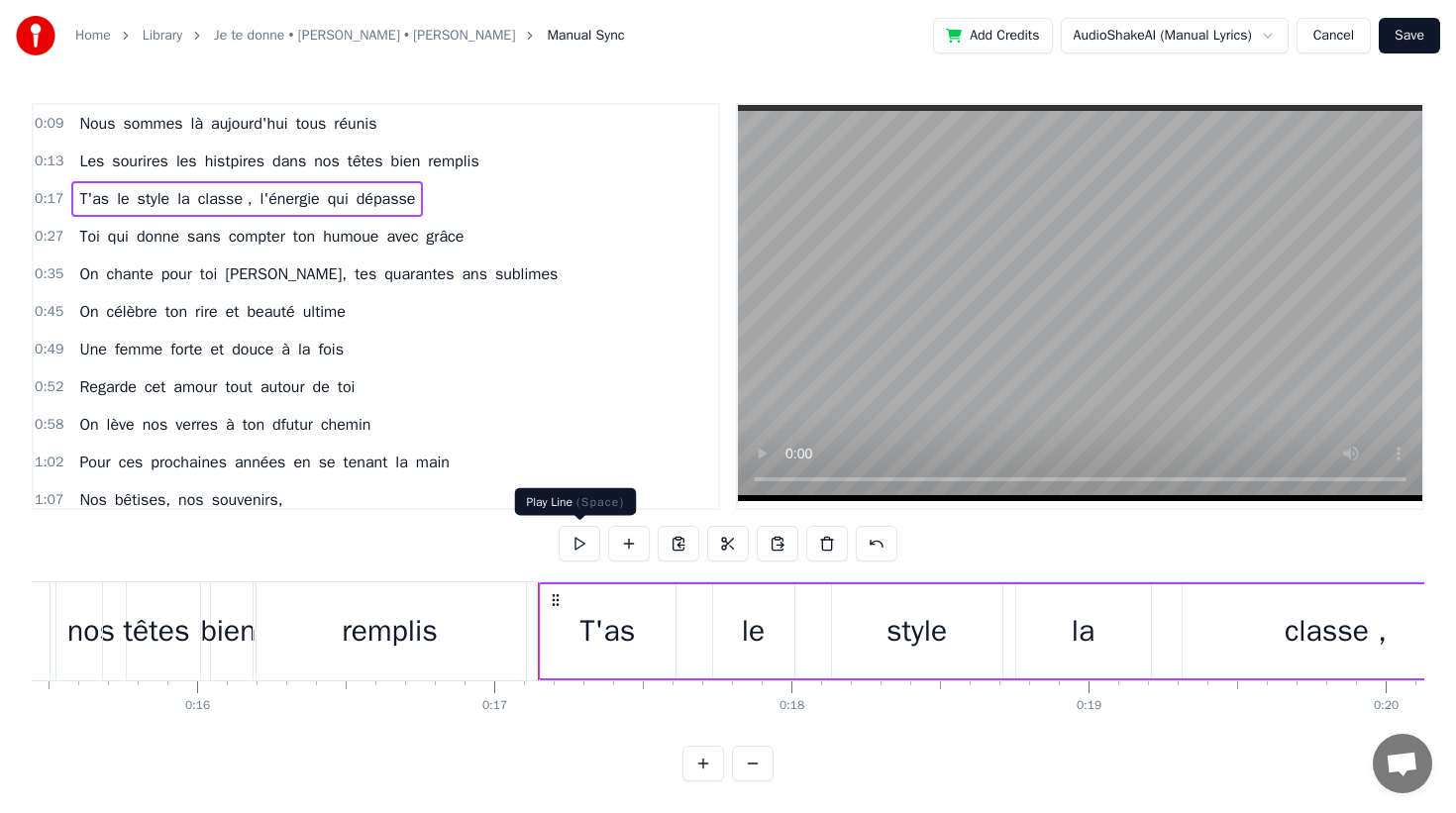 click at bounding box center [579, 544] 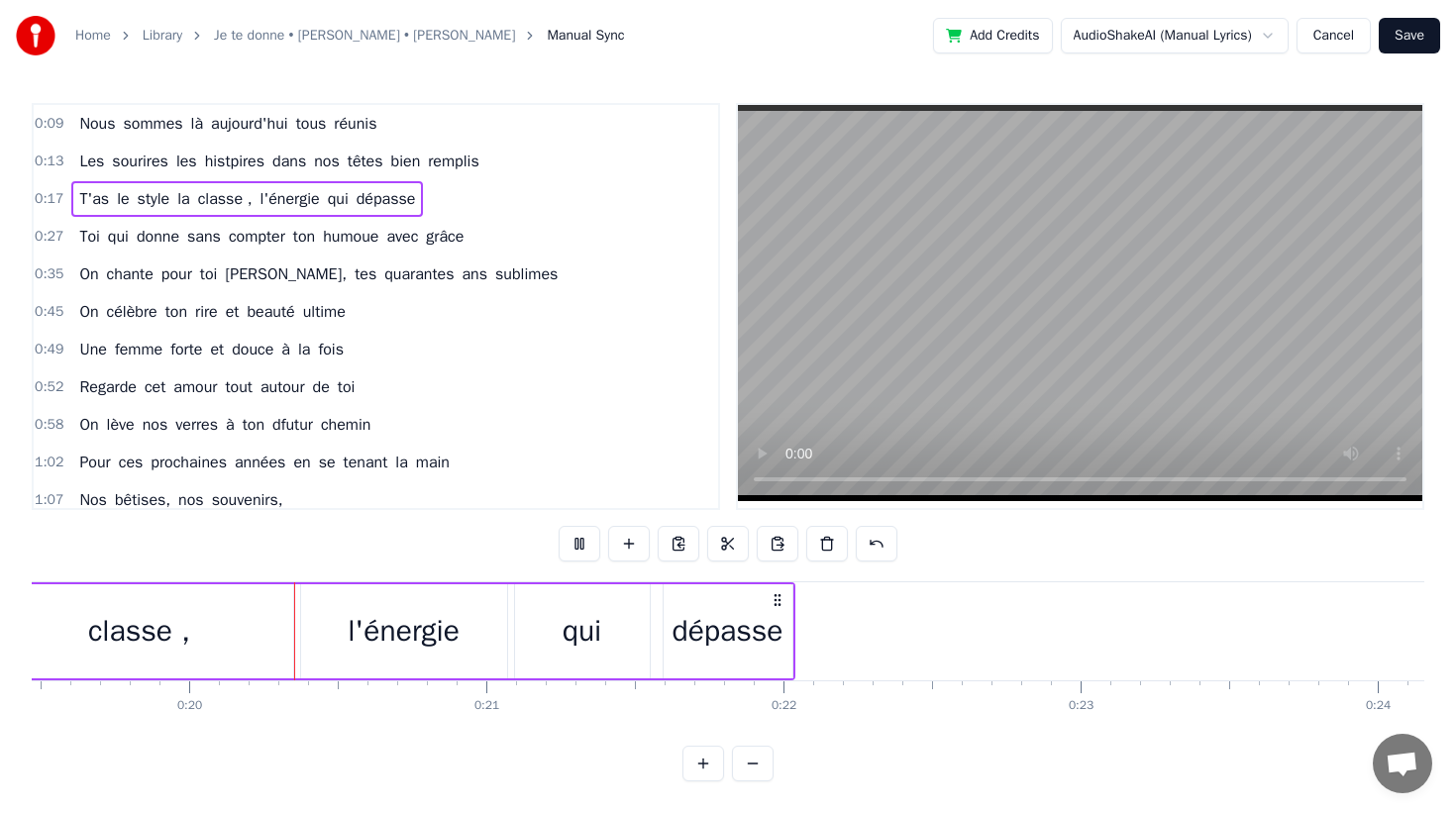 scroll, scrollTop: 0, scrollLeft: 5790, axis: horizontal 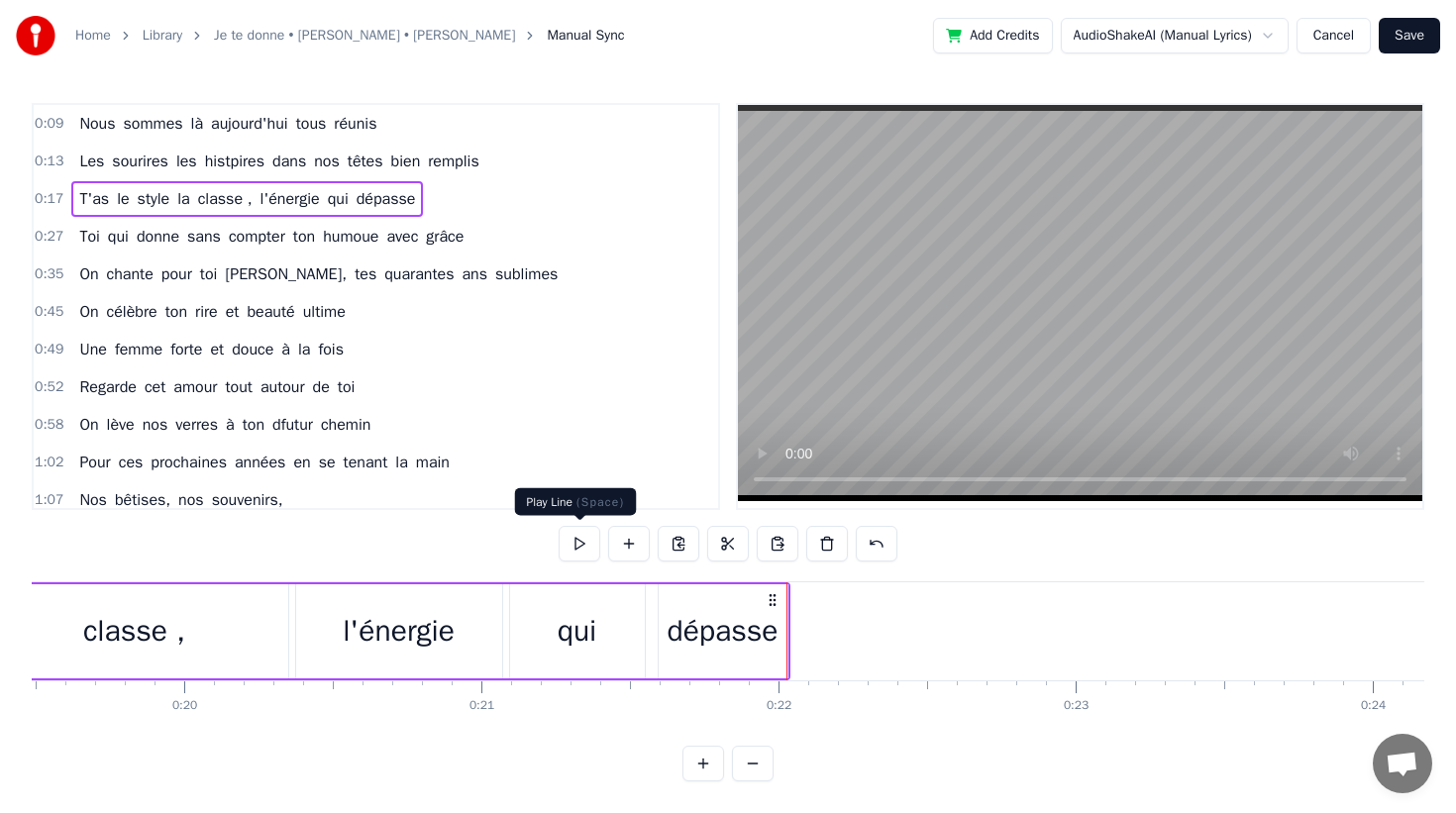 click at bounding box center [579, 544] 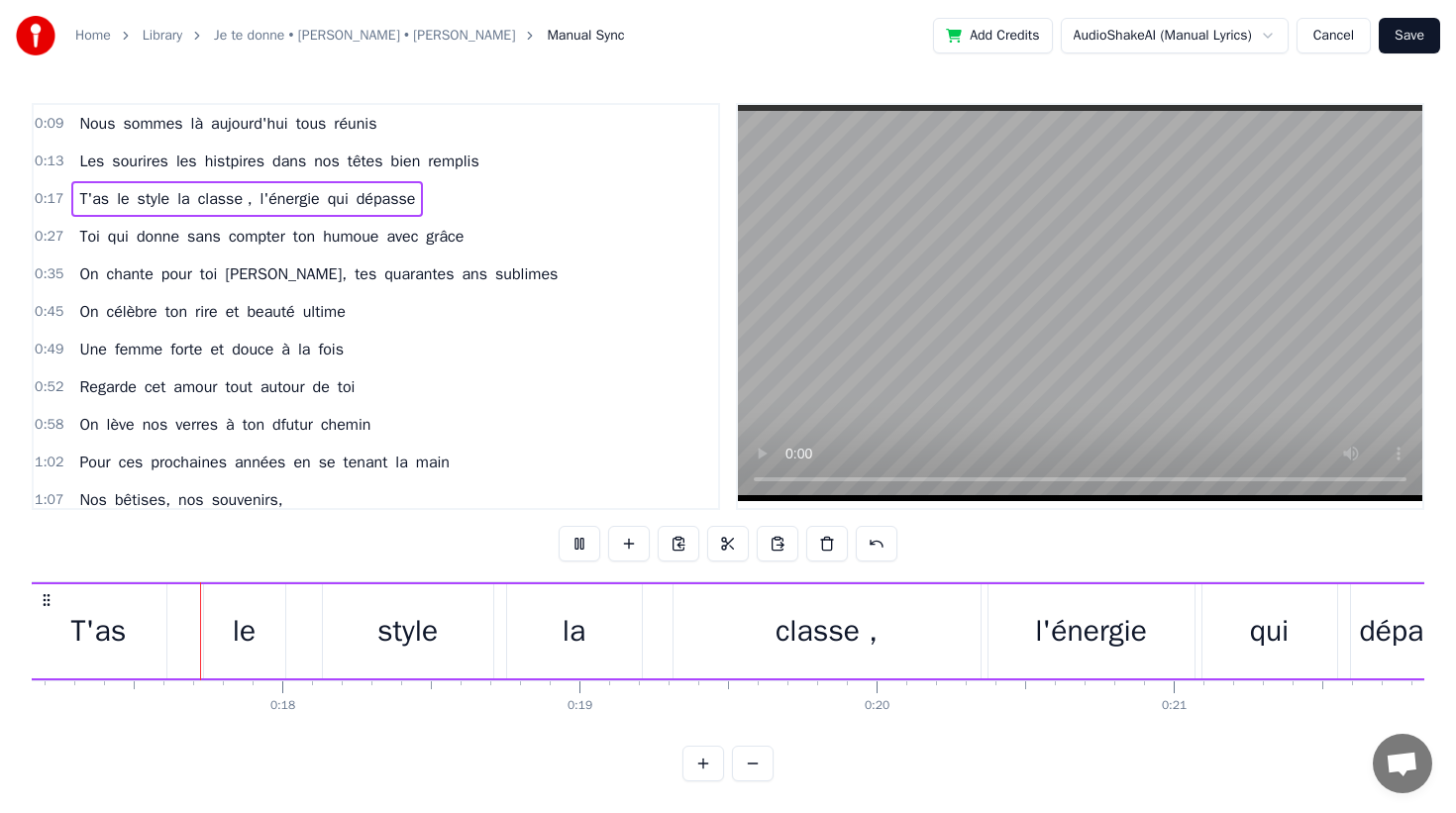 scroll, scrollTop: 0, scrollLeft: 5080, axis: horizontal 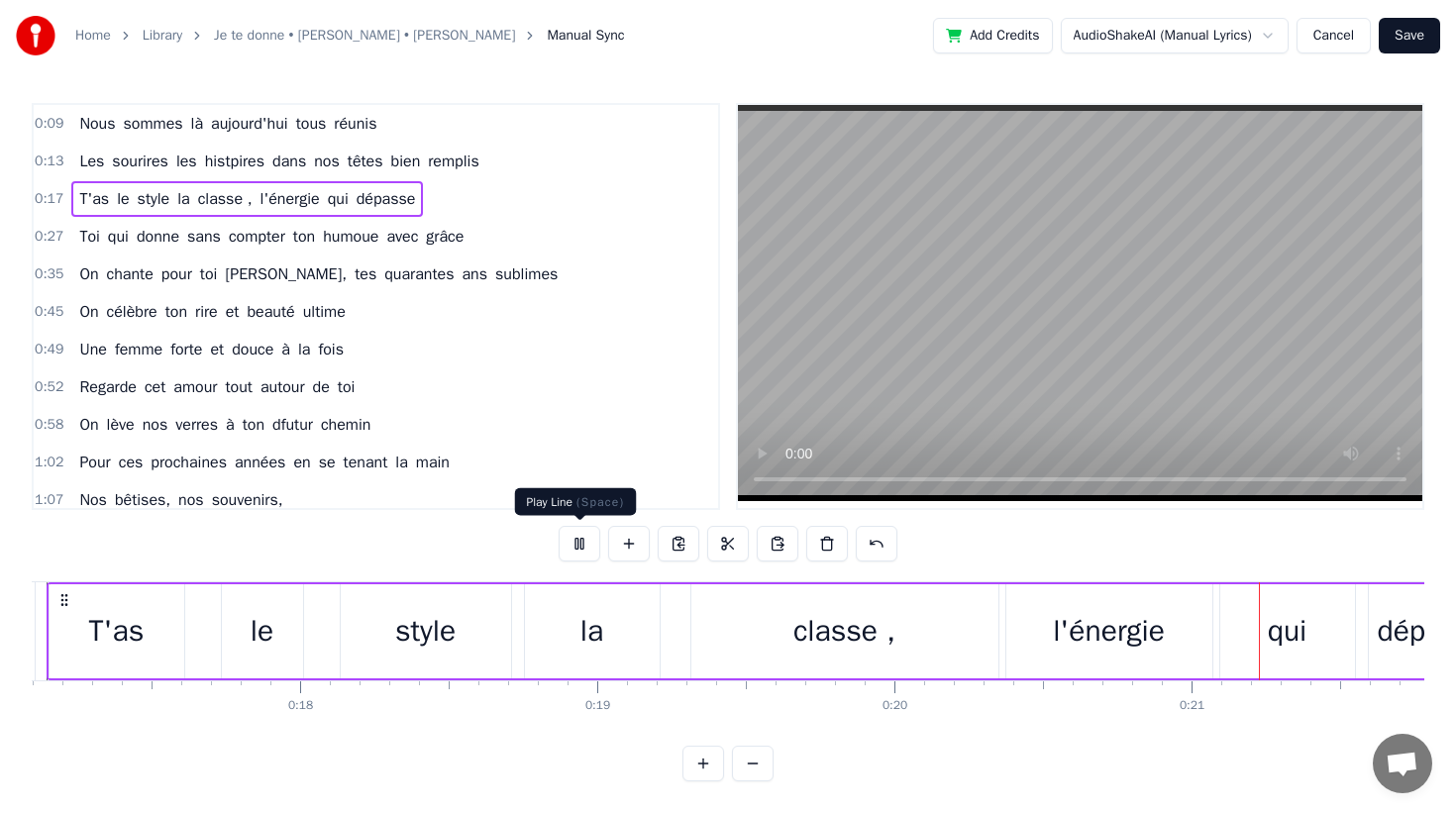 click at bounding box center [579, 544] 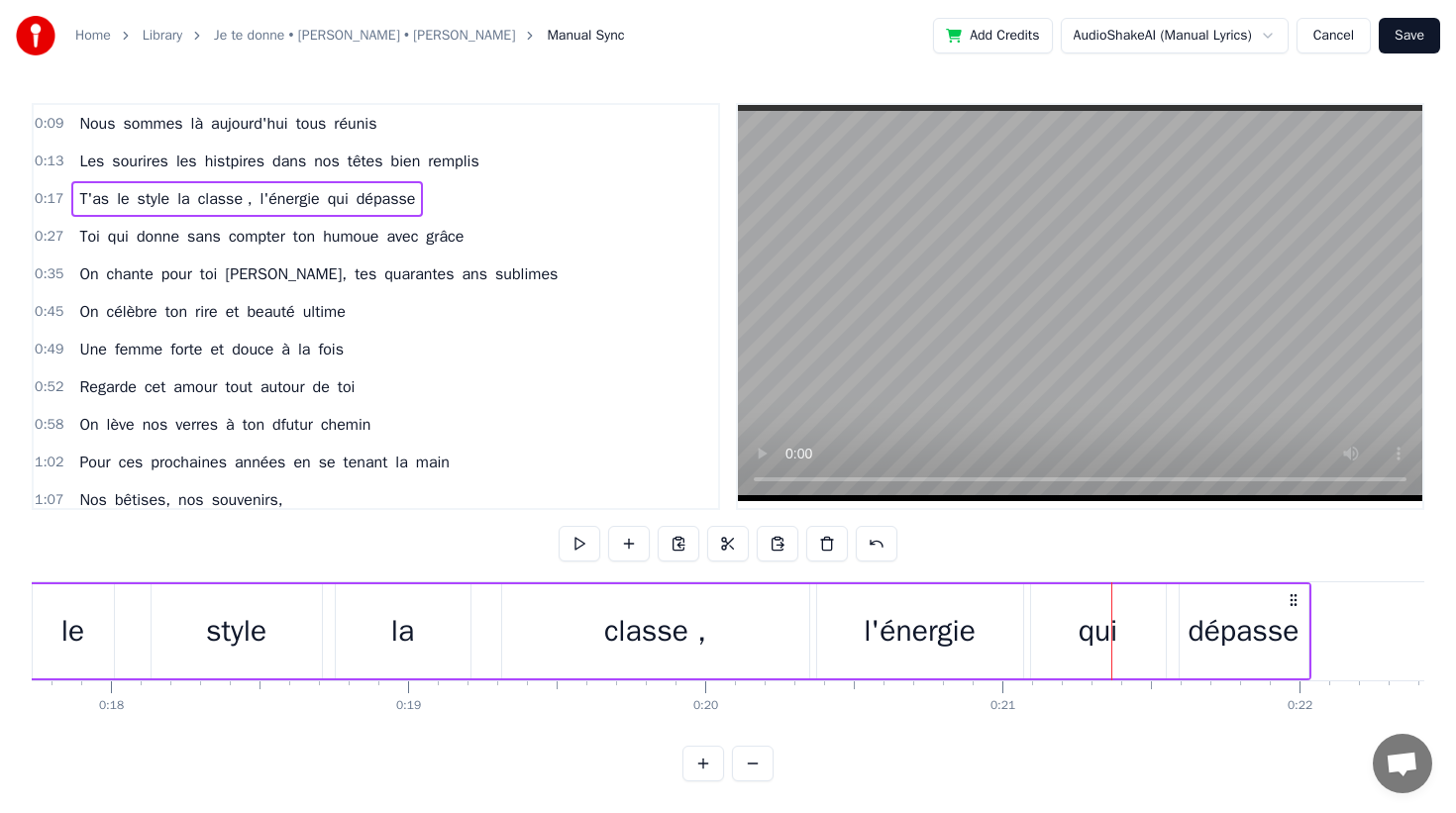scroll, scrollTop: 0, scrollLeft: 5287, axis: horizontal 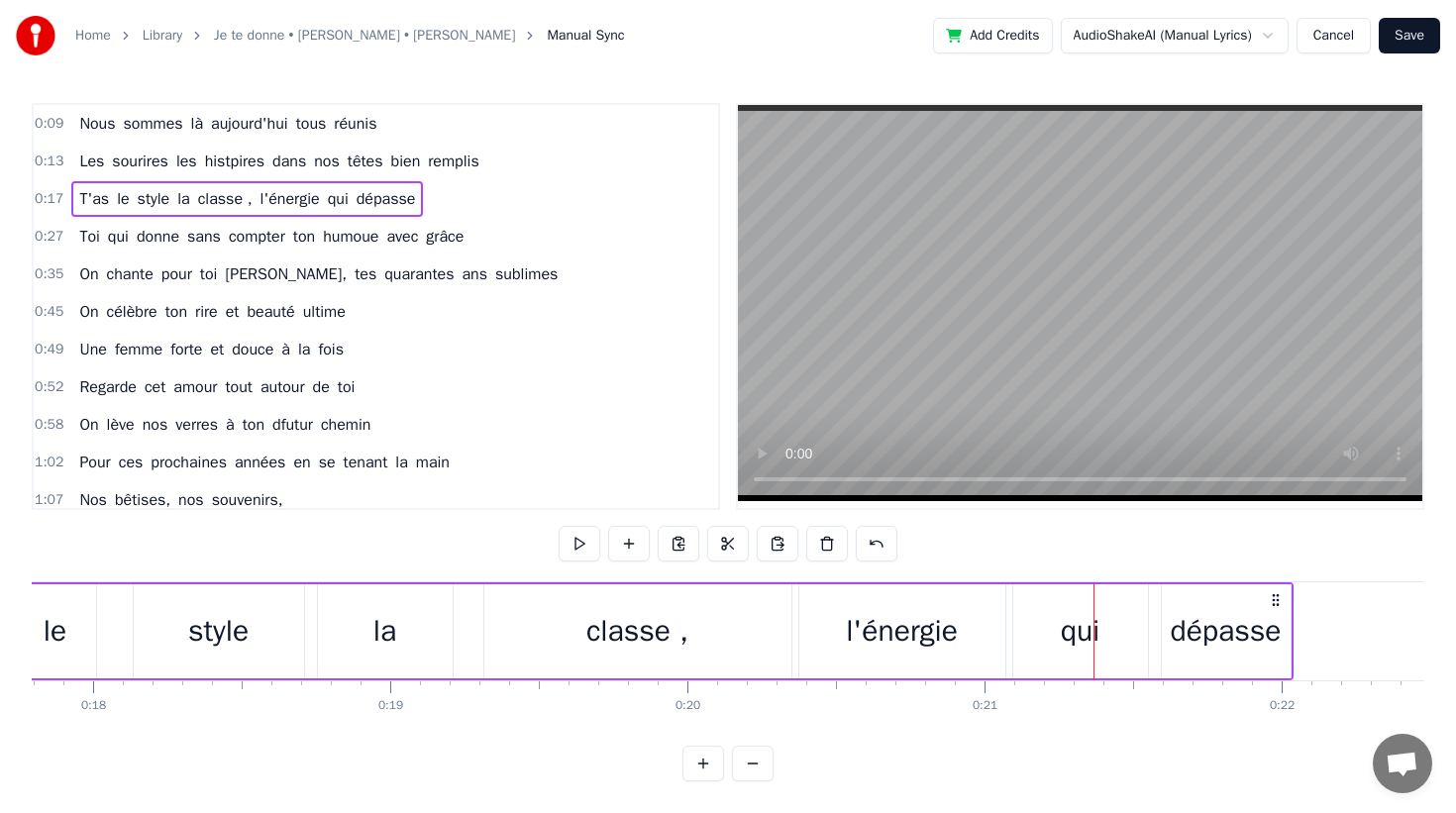 drag, startPoint x: 1291, startPoint y: 663, endPoint x: 1122, endPoint y: 659, distance: 169.04733 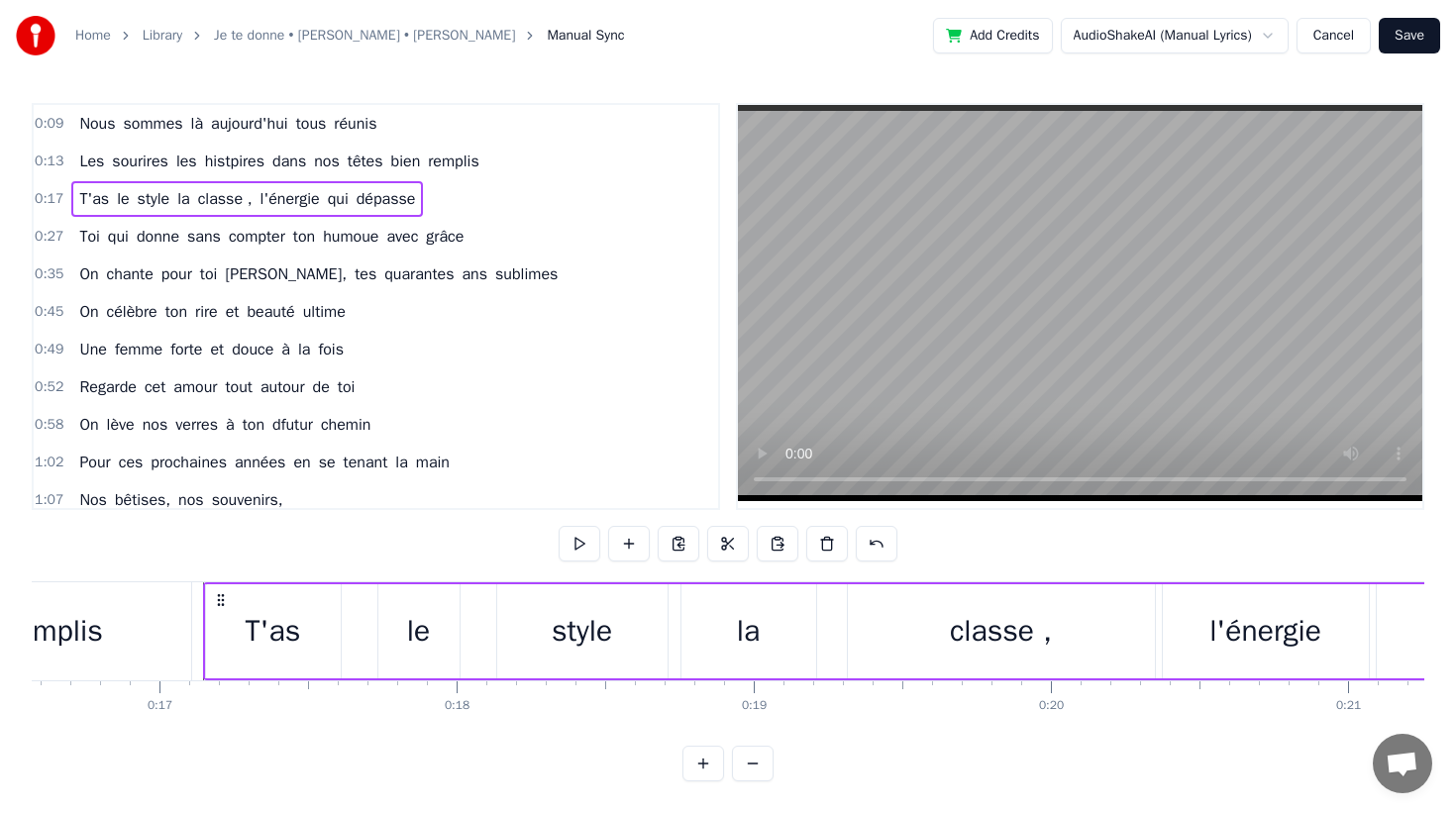 scroll, scrollTop: 0, scrollLeft: 4923, axis: horizontal 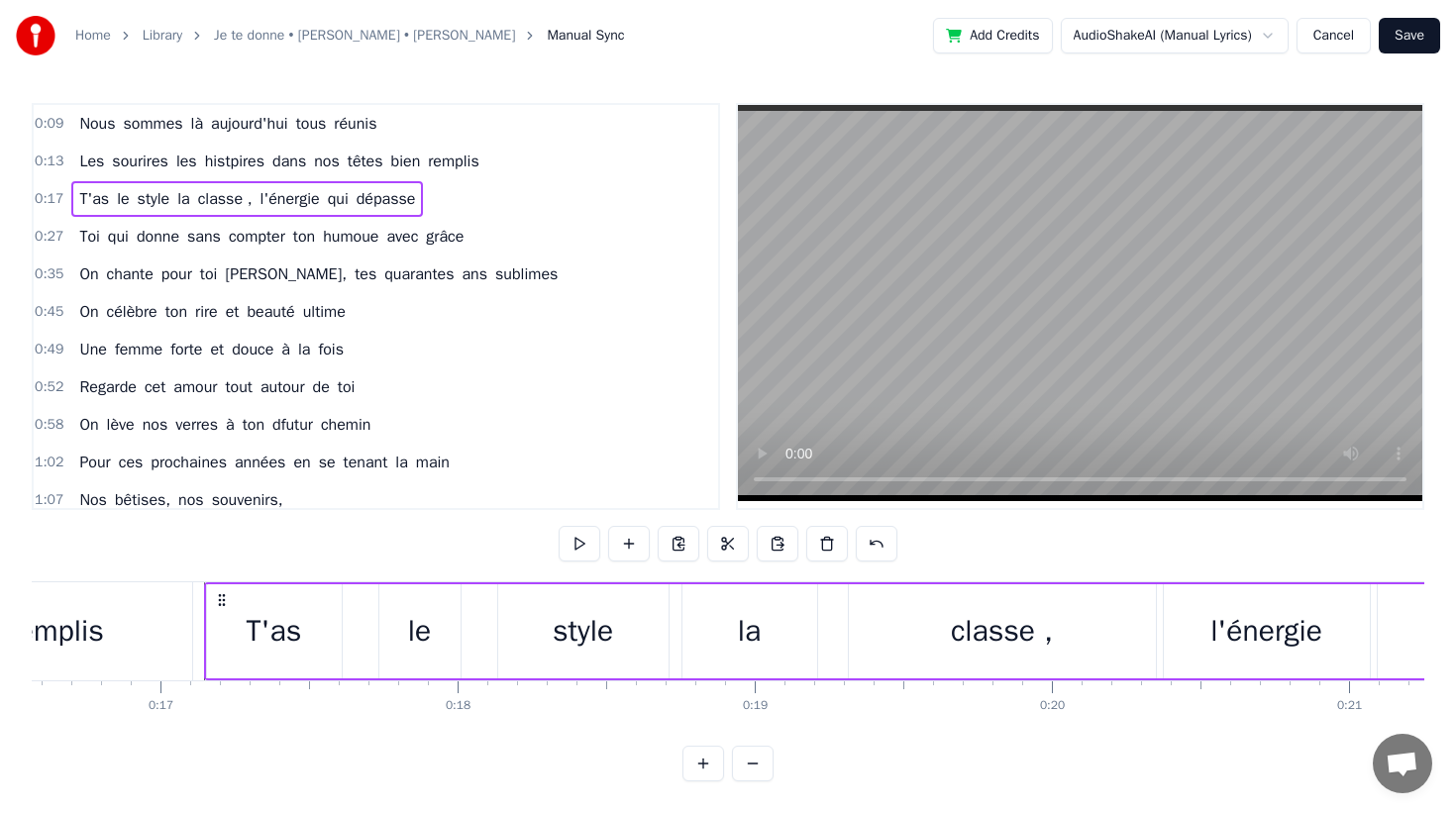 click on "0 0:01 0:02 0:03 0:04 0:05 0:06 0:07 0:08 0:09 0:10 0:11 0:12 0:13 0:14 0:15 0:16 0:17 0:18 0:19 0:20 0:21 0:22 0:23 0:24 0:25 0:26 0:27 0:28 0:29 0:30 0:31 0:32 0:33 0:34 0:35 0:36 0:37 0:38 0:39 0:40 0:41 0:42 0:43 0:44 0:45 0:46 0:47 0:48 0:49 0:50 0:51 0:52 0:53 0:54 0:55 0:56 0:57 0:58 0:59 1:00 1:01 1:02 1:03 1:04 1:05 1:06 1:07 1:08 1:09 1:10 1:11 1:12 1:13 1:14 1:15 1:16 1:17 1:18 1:19 1:20 1:21 1:22 1:23 1:24 1:25 1:26 1:27 1:28 1:29 1:30 1:31 1:32 1:33 1:34 1:35 1:36 1:37 1:38 1:39 1:40 1:41 1:42 1:43 1:44 1:45 1:46 1:47 1:48 1:49 1:50 1:51 1:52 1:53 1:54 1:55 1:56 1:57 1:58 1:59 2:00 2:01 2:02 2:03 2:04 2:05 2:06 2:07 2:08 2:09 2:10 2:11 2:12 2:13 2:14 2:15 2:16 2:17 2:18 2:19 2:20 2:21 2:22 2:23 2:24 2:25 2:26 2:27 2:28 2:29 2:30 2:31 2:32 2:33 2:34 2:35 2:36 2:37 2:38 2:39 2:40 2:41 2:42 2:43 2:44 2:45 2:46 2:47 2:48 2:49 2:50 2:51 2:52 2:53 2:54 2:55 2:56 2:57 2:58 2:59 3:00 3:01 3:02 3:03 3:04 3:05 3:06 3:07 3:08 3:09 3:10 3:11 3:12 3:13 3:14 3:15 3:16 3:17 3:18 3:19 3:20 3:21 3:22 3:23 3:24" at bounding box center [30659, 696] 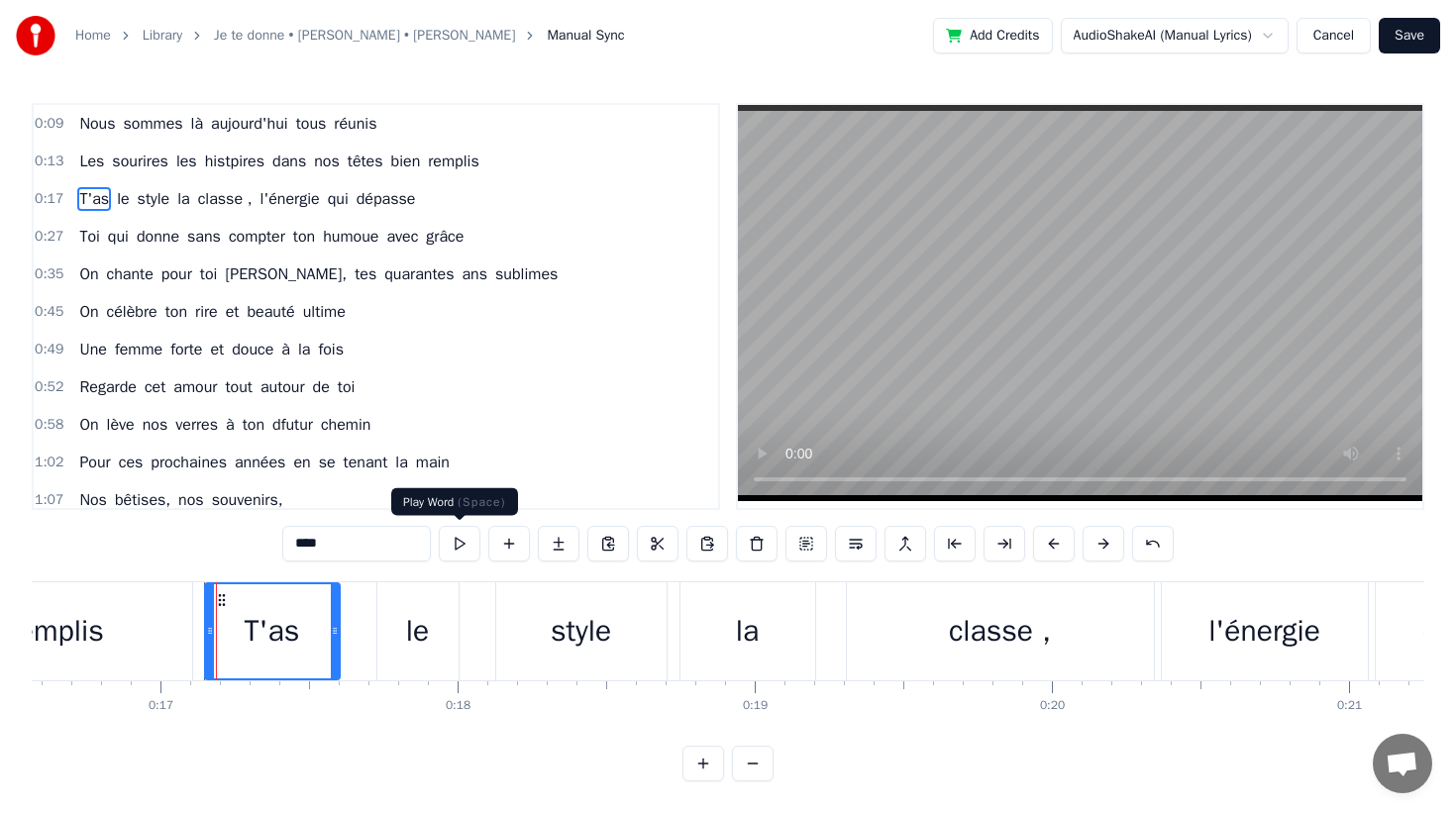 click at bounding box center (460, 544) 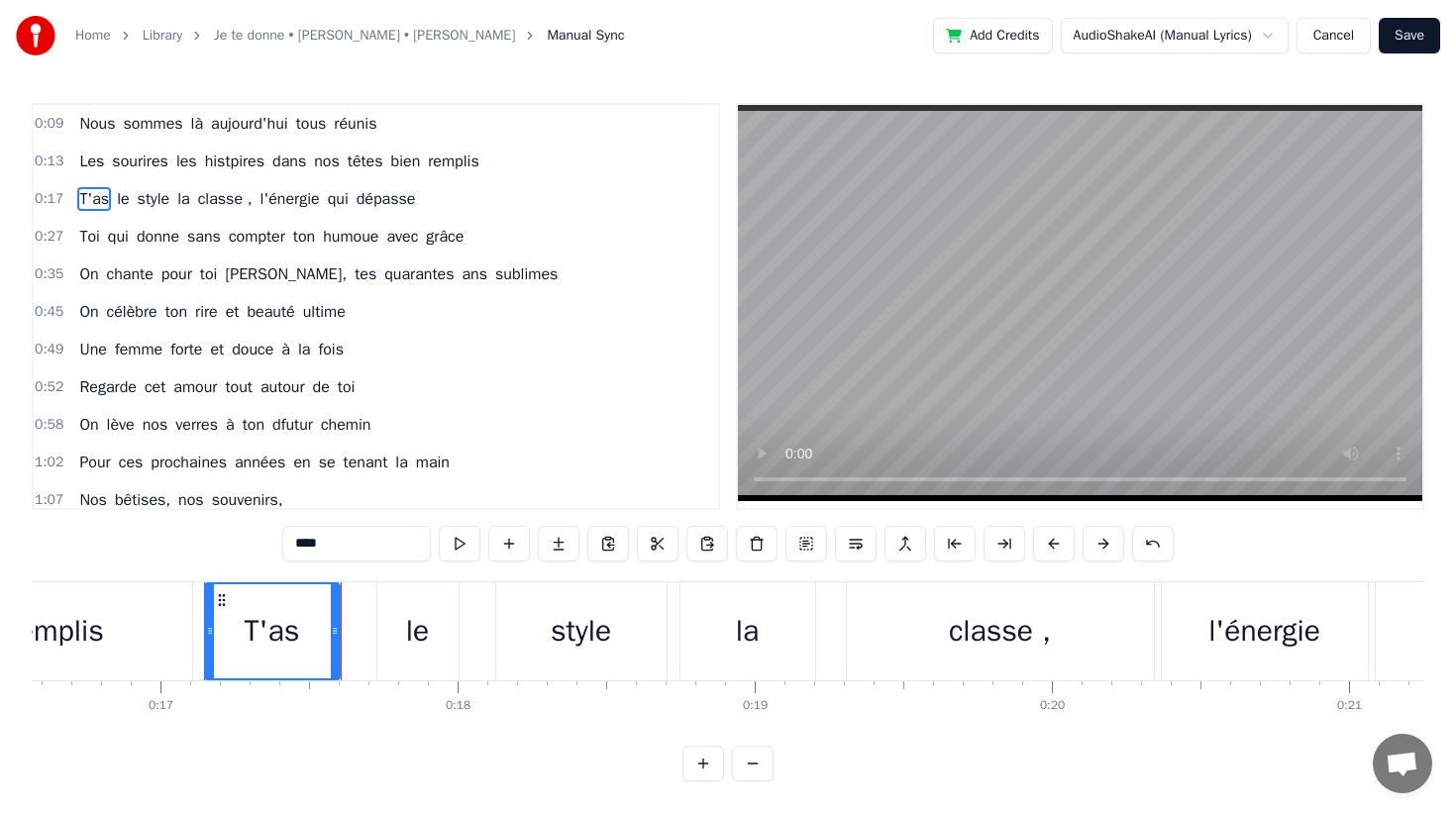 click on "0:09 Nous sommes là [DATE] tous réunis 0:13 Les sourires les histpires dans nos têtes bien remplis 0:17 T'as le style la classe , l'énergie qui dépasse 0:27 Toi qui donne sans compter ton humoue avec grâce 0:35 On chante pour toi [PERSON_NAME], tes quarantes ans sublimes 0:45 On célèbre ton rire et beauté ultime 0:49 Une femme forte et douce à la fois 0:52 Regarde cet amour tout autour de toi 0:58 On lève nos verres à ton dfutur chemin 1:02 Pour ces prochaines années en se tenant la main 1:07 Nos bêtises, nos souvenirs, 1:10 Des instants partagés, 1:14 Et des fous rires à pleurer. 1:17 On te donne nos chansons, 1:19 Nos gâteaux, nos ballons, 1:20 Et tout l’amour qu’on a 1:22 Pour toi, [PERSON_NAME], ce jour- là ! 1:27 On te chante, [PERSON_NAME], 1:28 Pour tes quarante ans divins, 1:31 Toi qui donnes sans compter, 1:36 Ton humour et ta bonté. 1:40 On te donne, [PERSON_NAME], 1:41 Tous ces mots qu'on imagine, 1:44 Pour te dire que dans nos vies, 1:46 Tu es un vrai cadeau d’amie. 1:51 On se moque (un peu)" at bounding box center [728, 442] 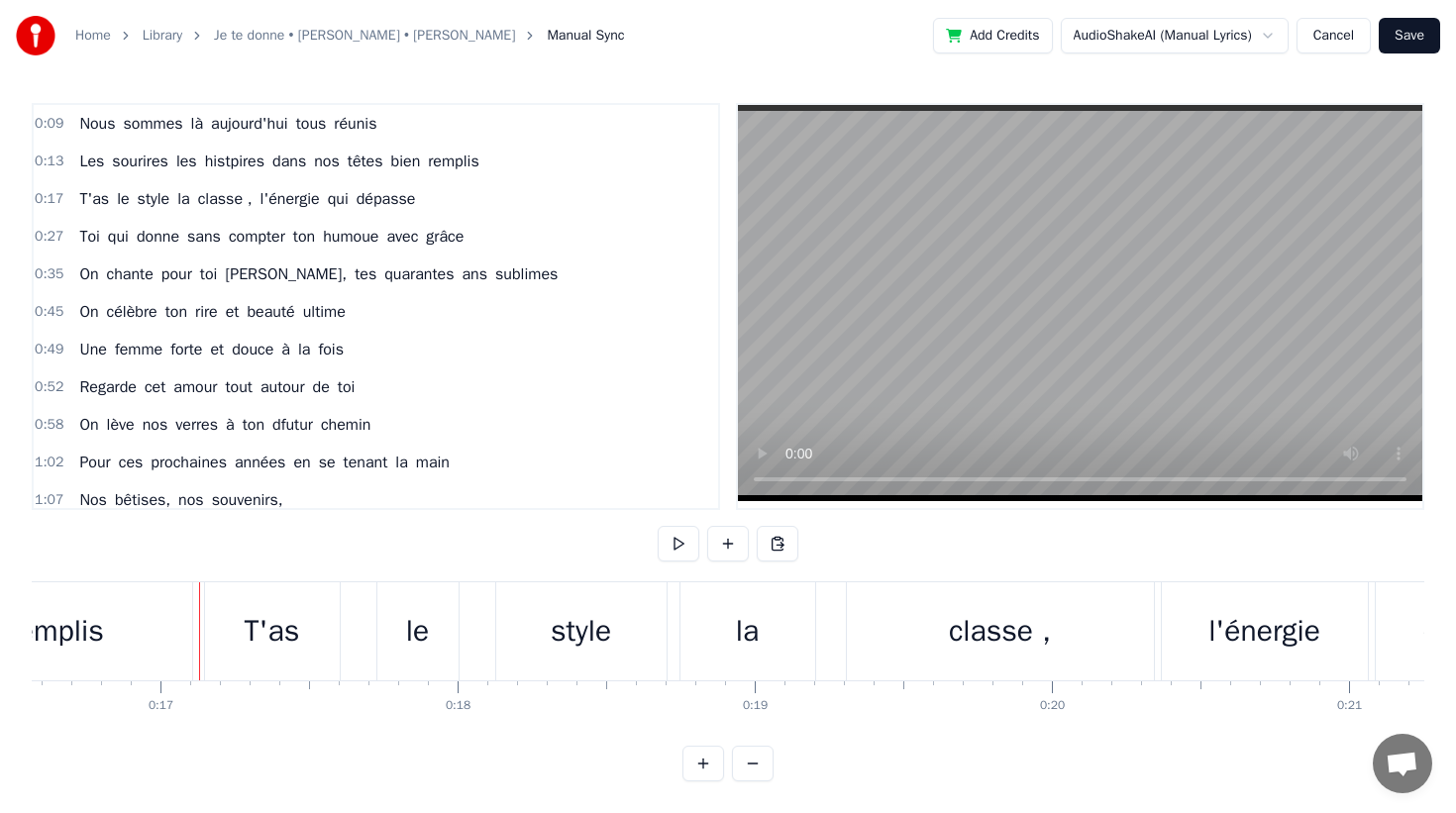 click at bounding box center (678, 544) 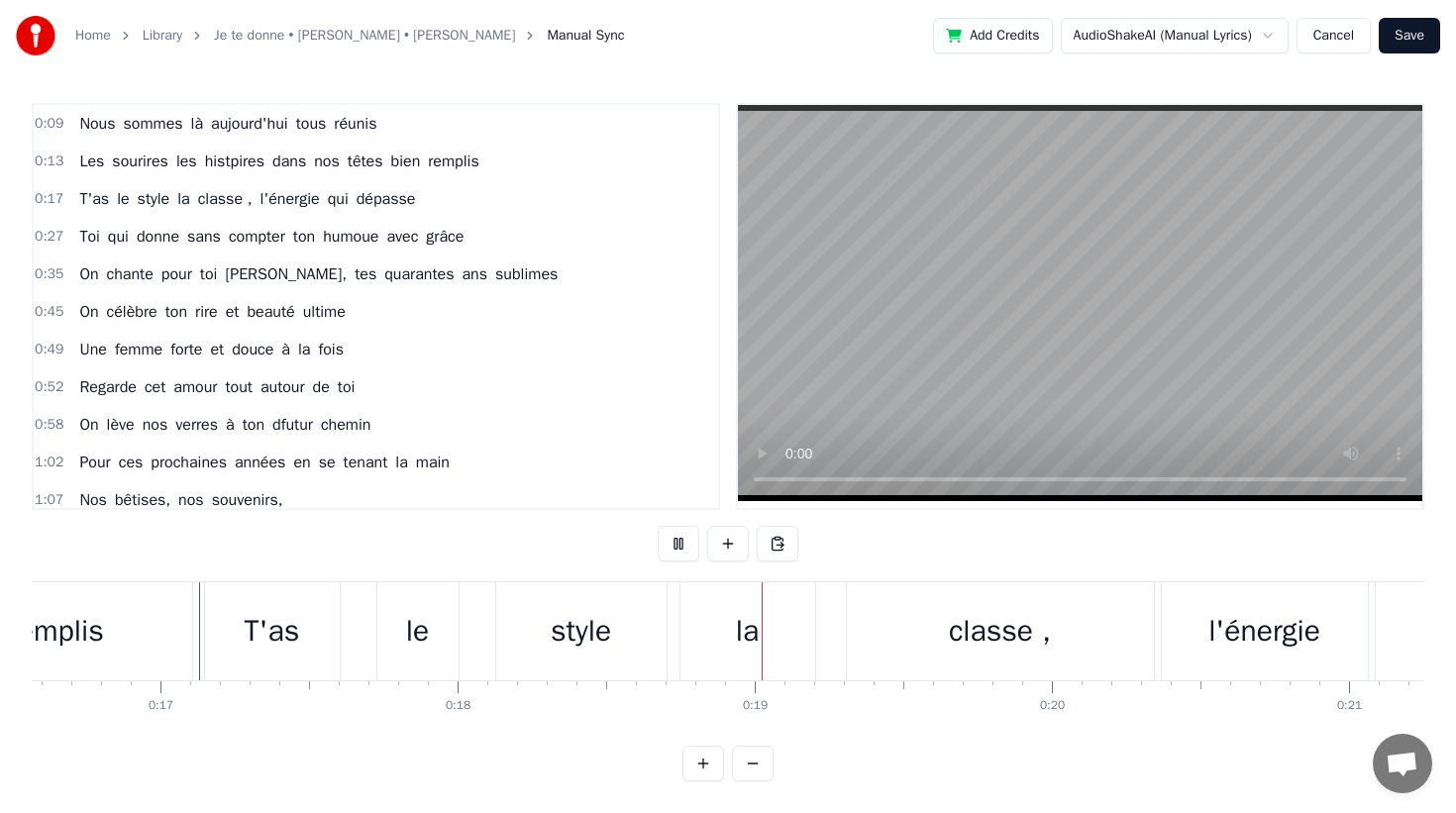 click at bounding box center (678, 544) 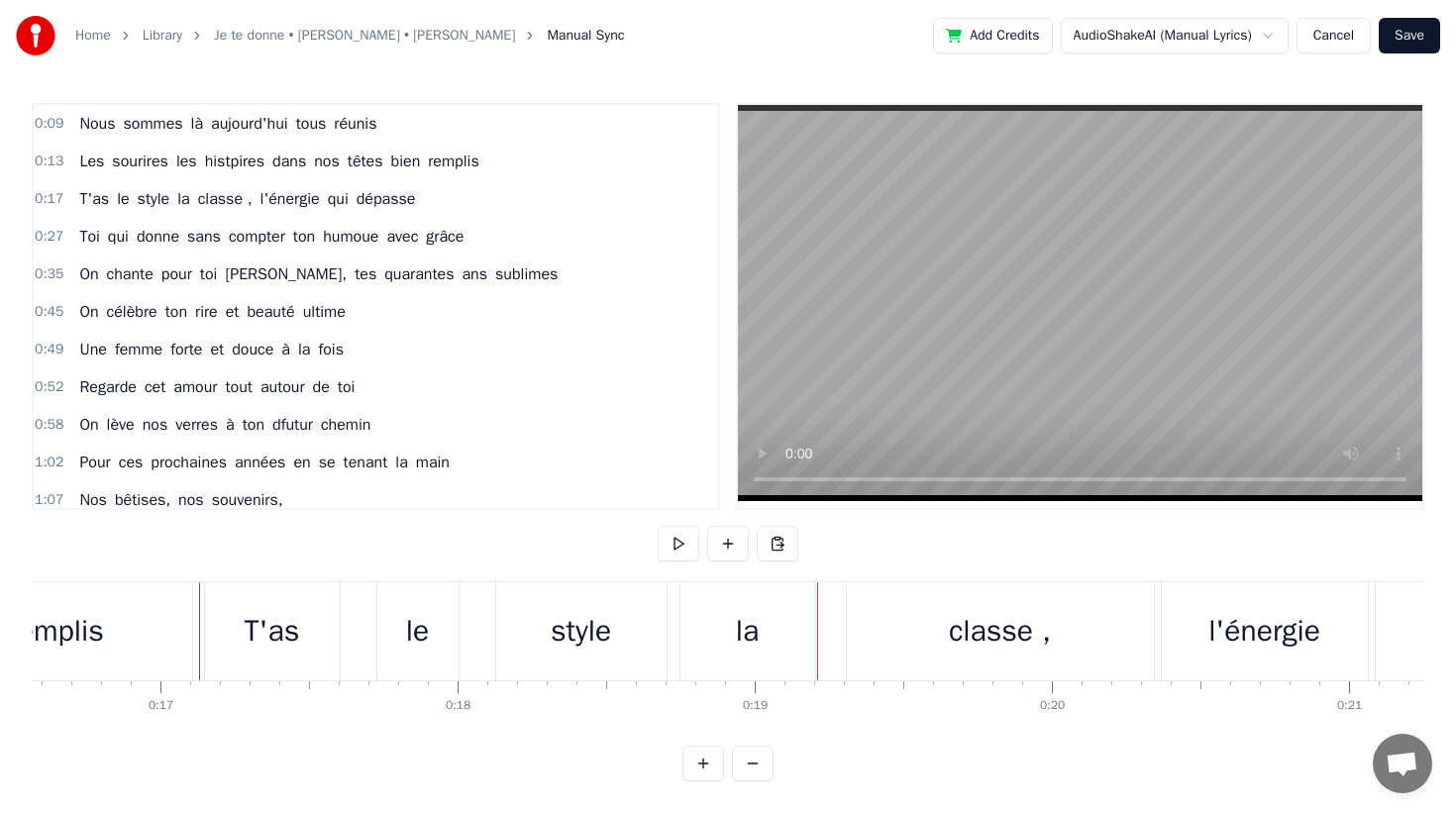 click on "style" at bounding box center (580, 631) 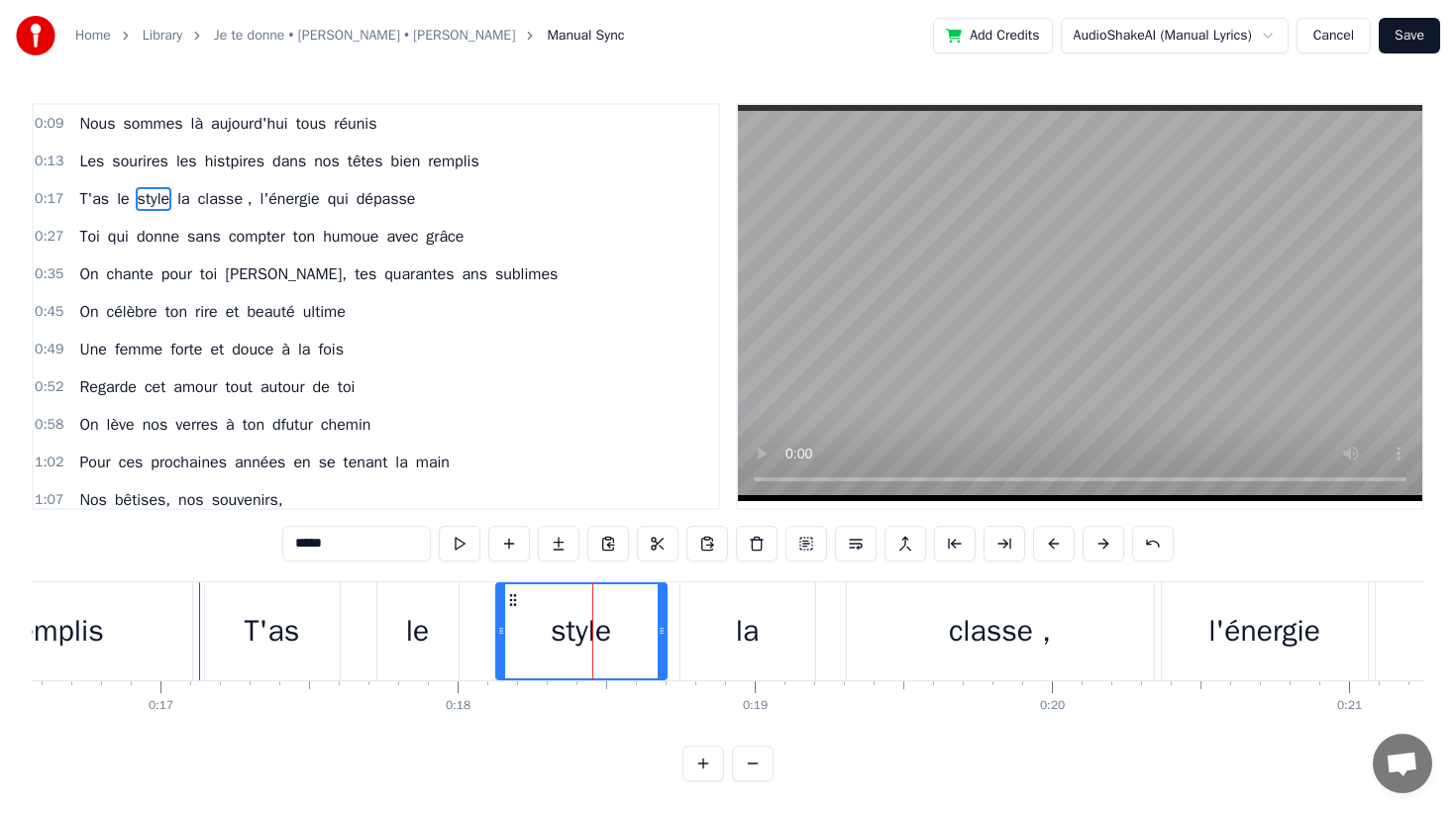 click on "le" at bounding box center [418, 631] 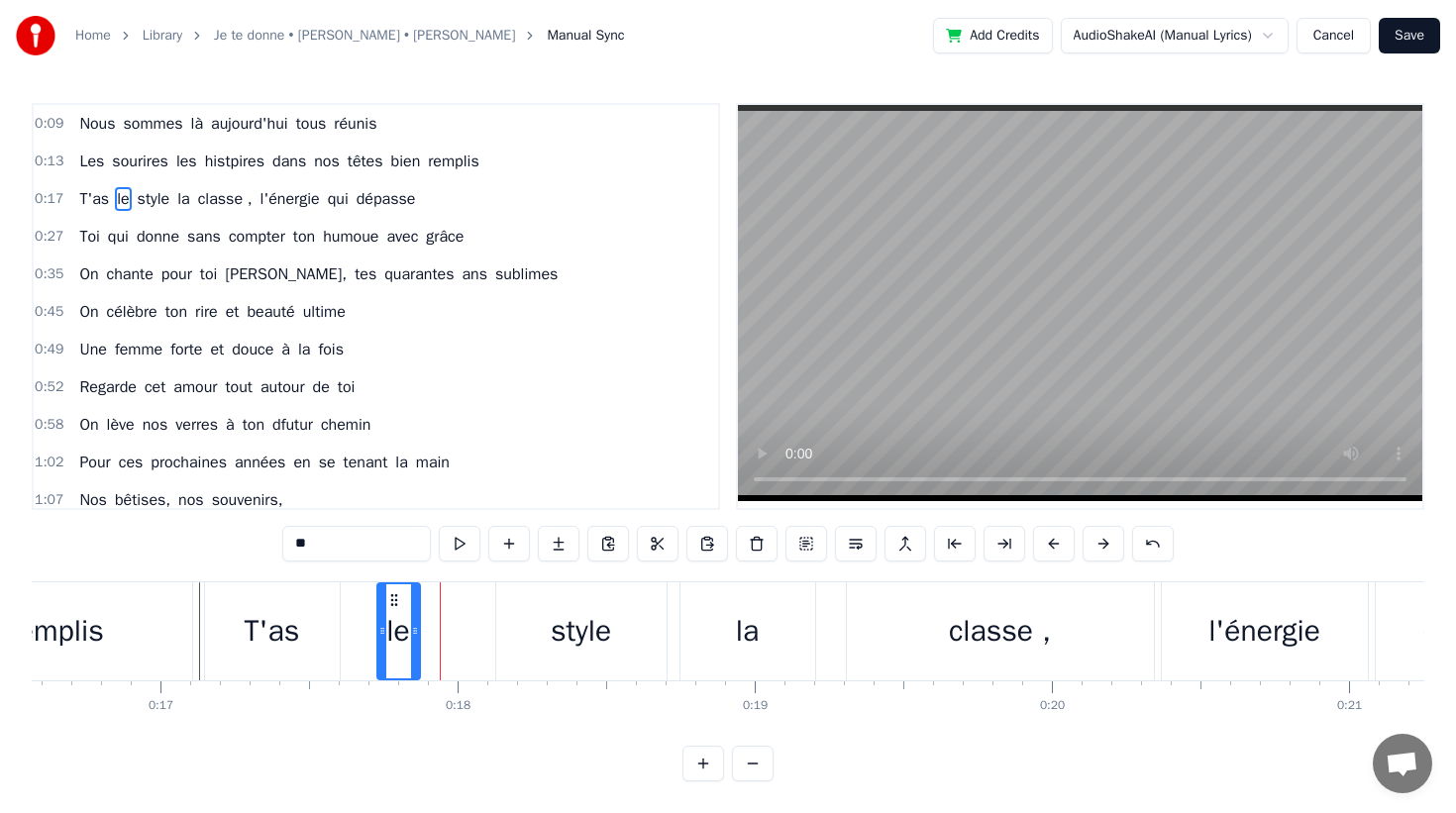 drag, startPoint x: 451, startPoint y: 630, endPoint x: 412, endPoint y: 630, distance: 39 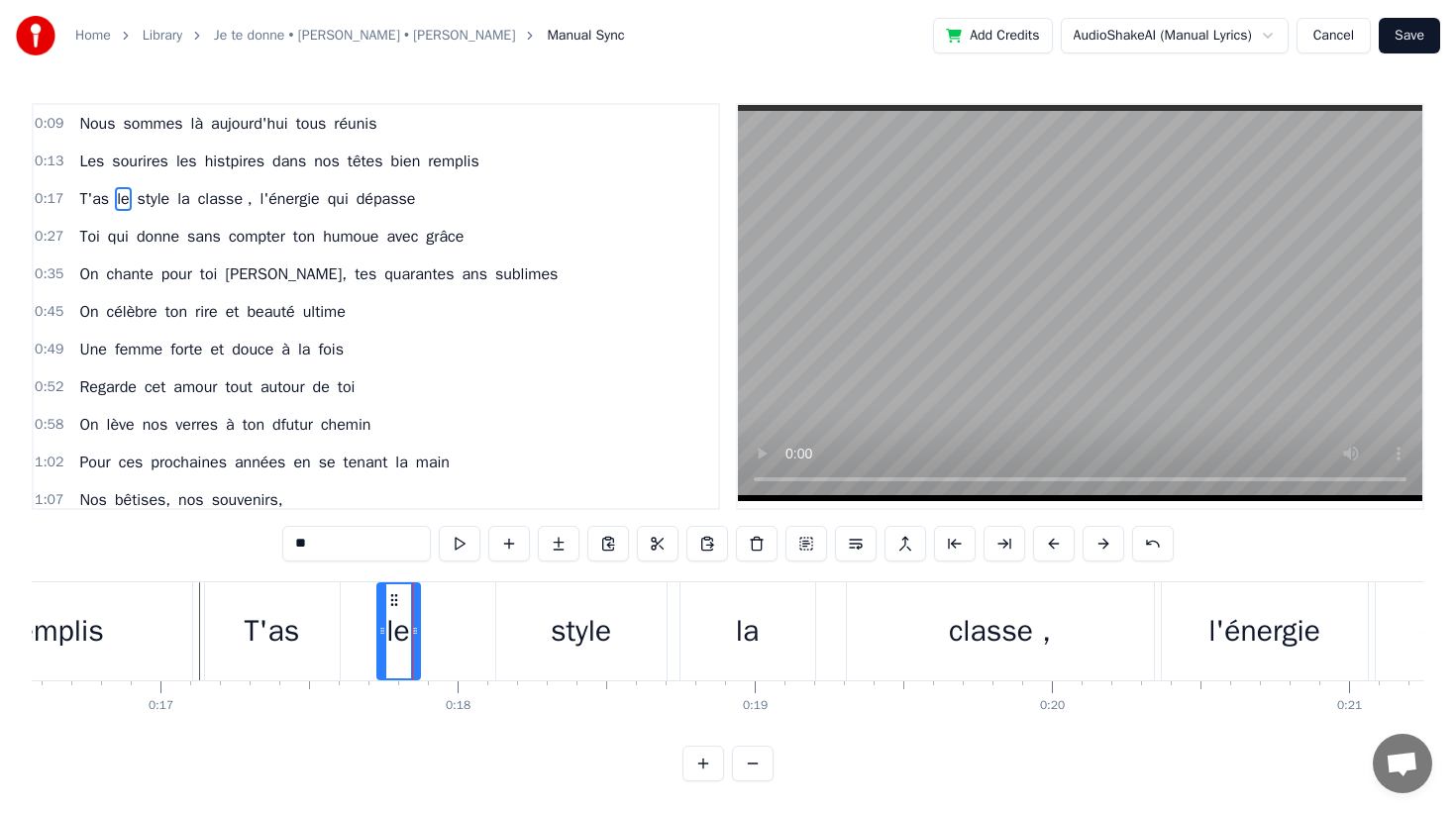click on "style" at bounding box center (580, 631) 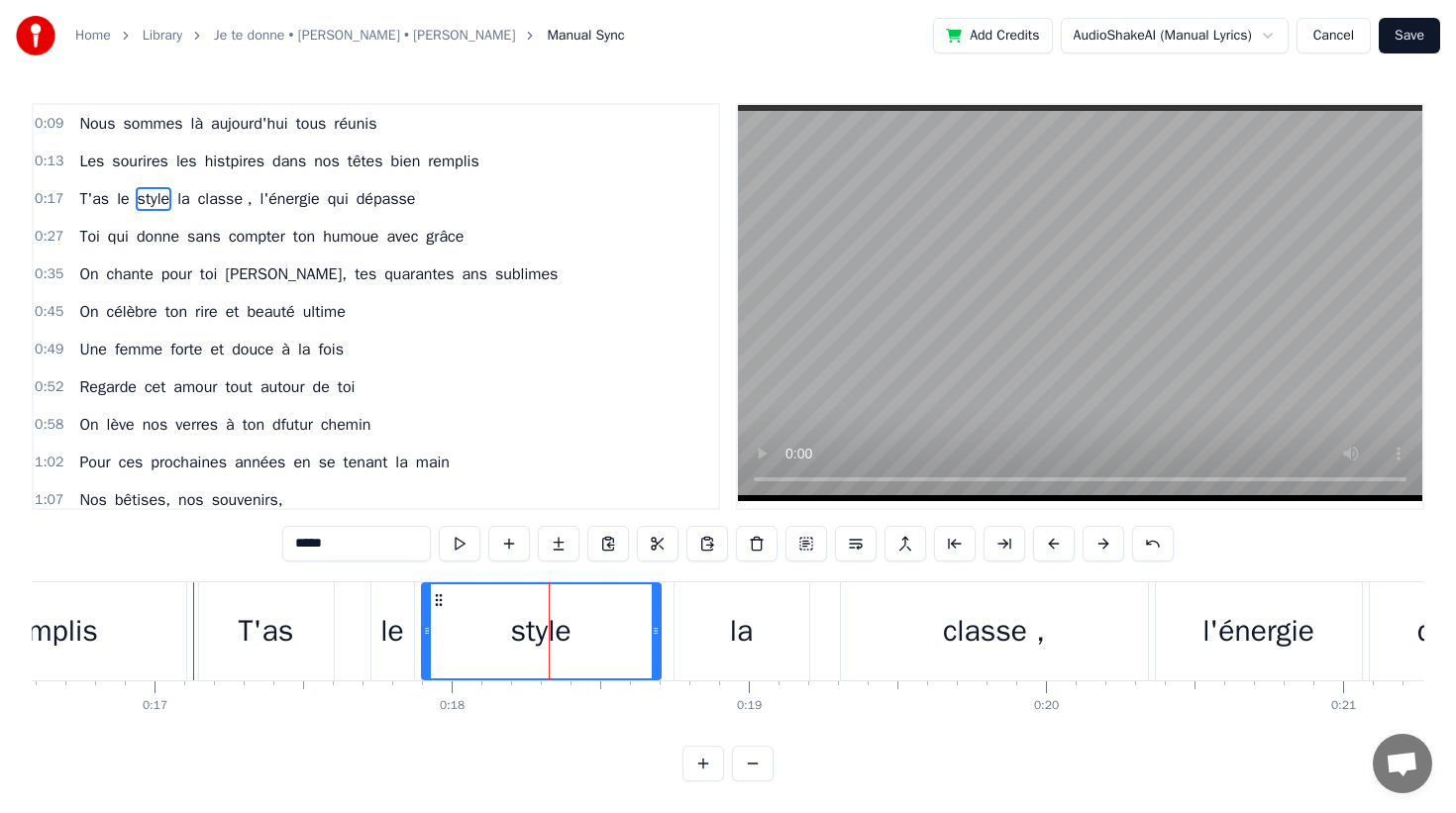 scroll, scrollTop: 0, scrollLeft: 4930, axis: horizontal 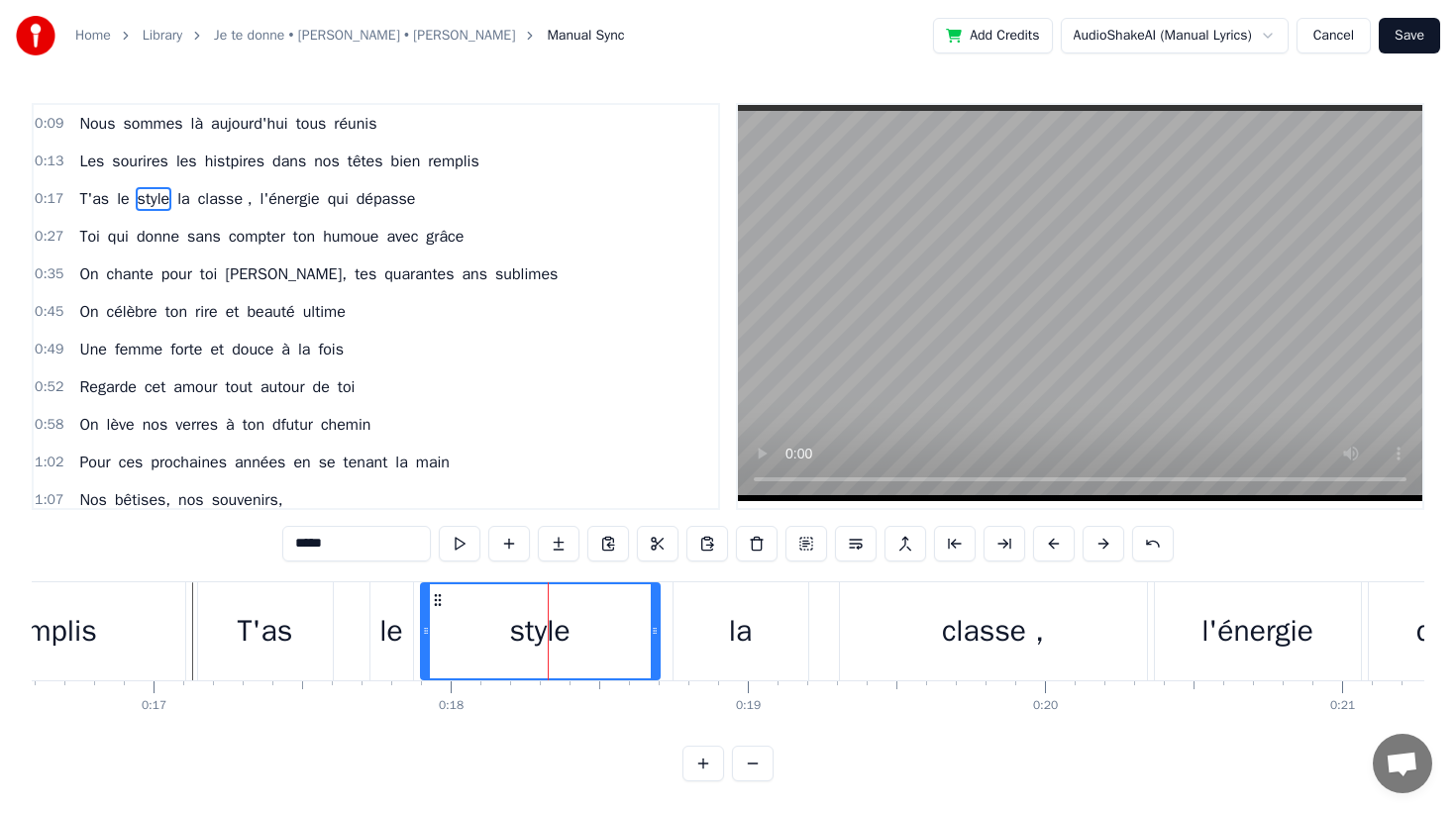 drag, startPoint x: 501, startPoint y: 640, endPoint x: 433, endPoint y: 640, distance: 68 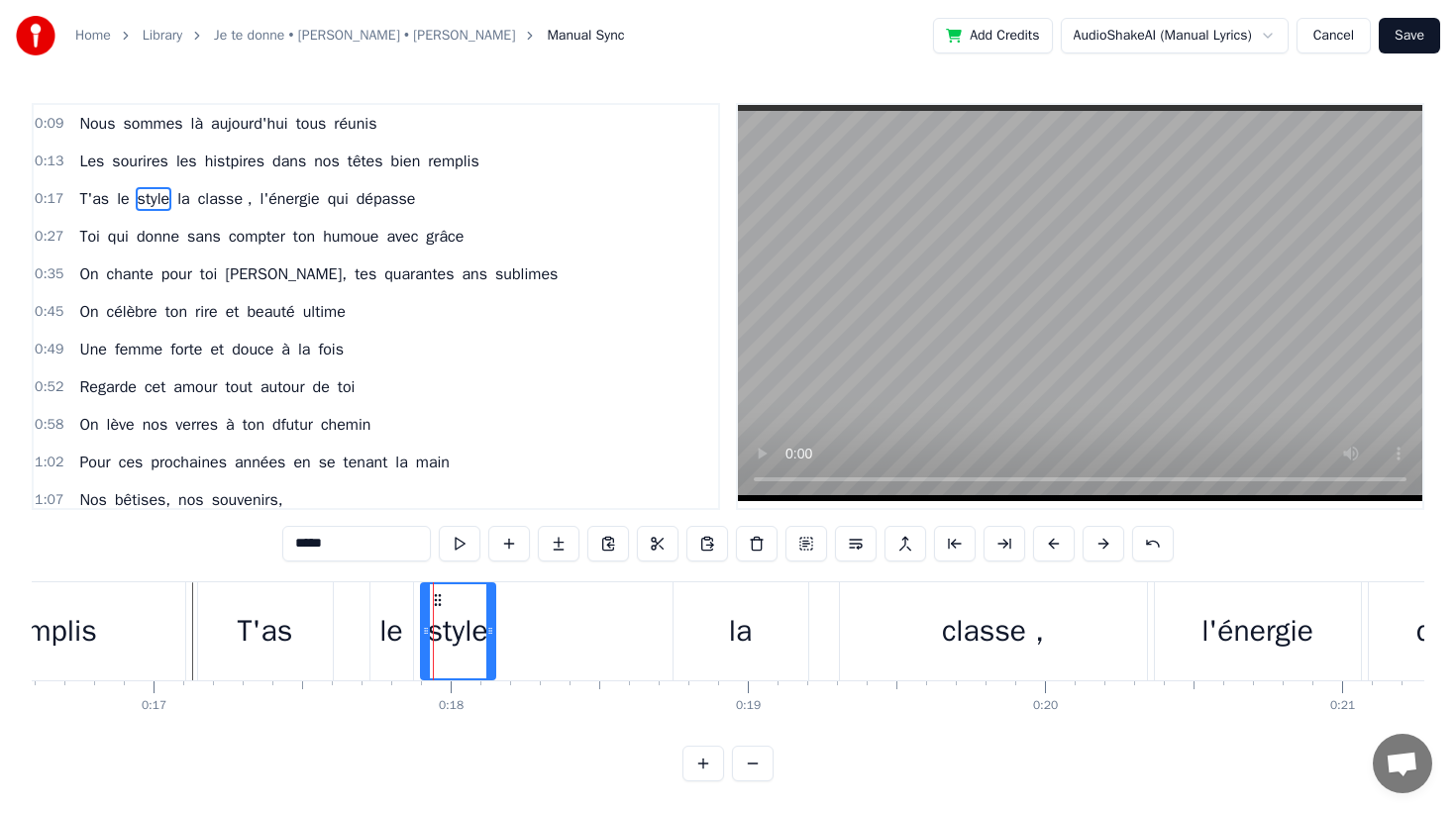 drag, startPoint x: 653, startPoint y: 643, endPoint x: 488, endPoint y: 637, distance: 165.1091 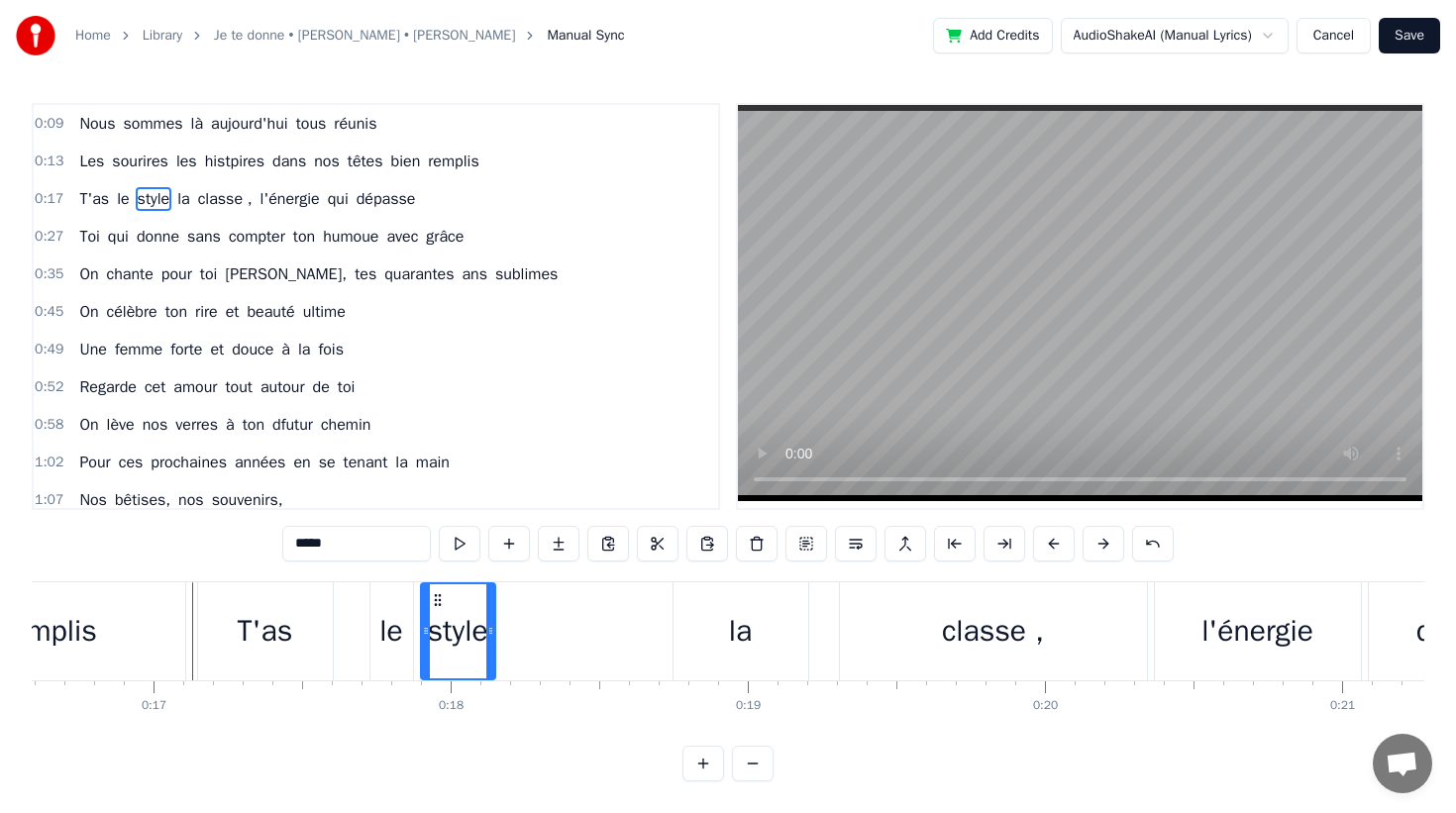 click on "la" at bounding box center (740, 631) 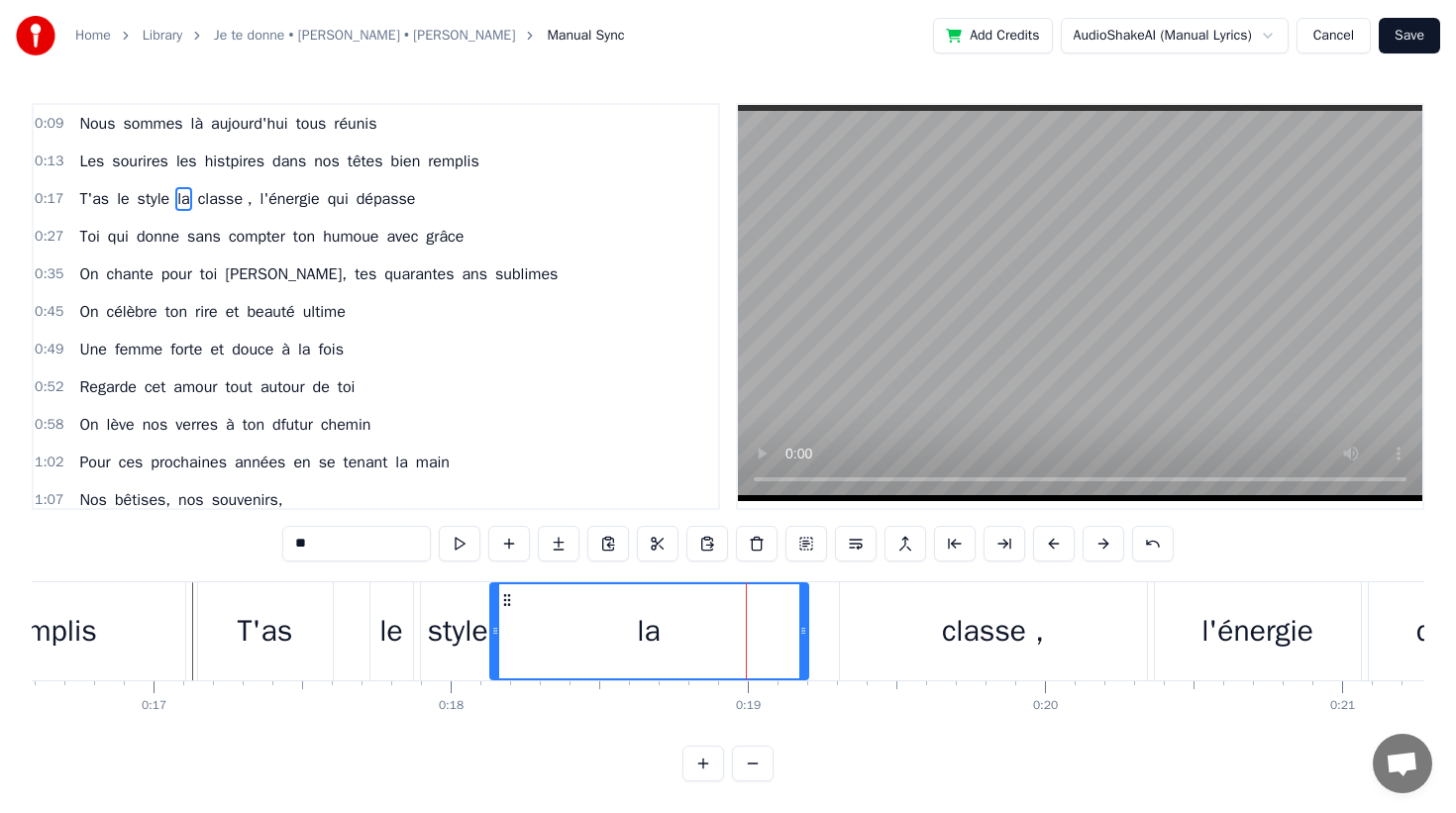 drag, startPoint x: 676, startPoint y: 641, endPoint x: 492, endPoint y: 645, distance: 184.04347 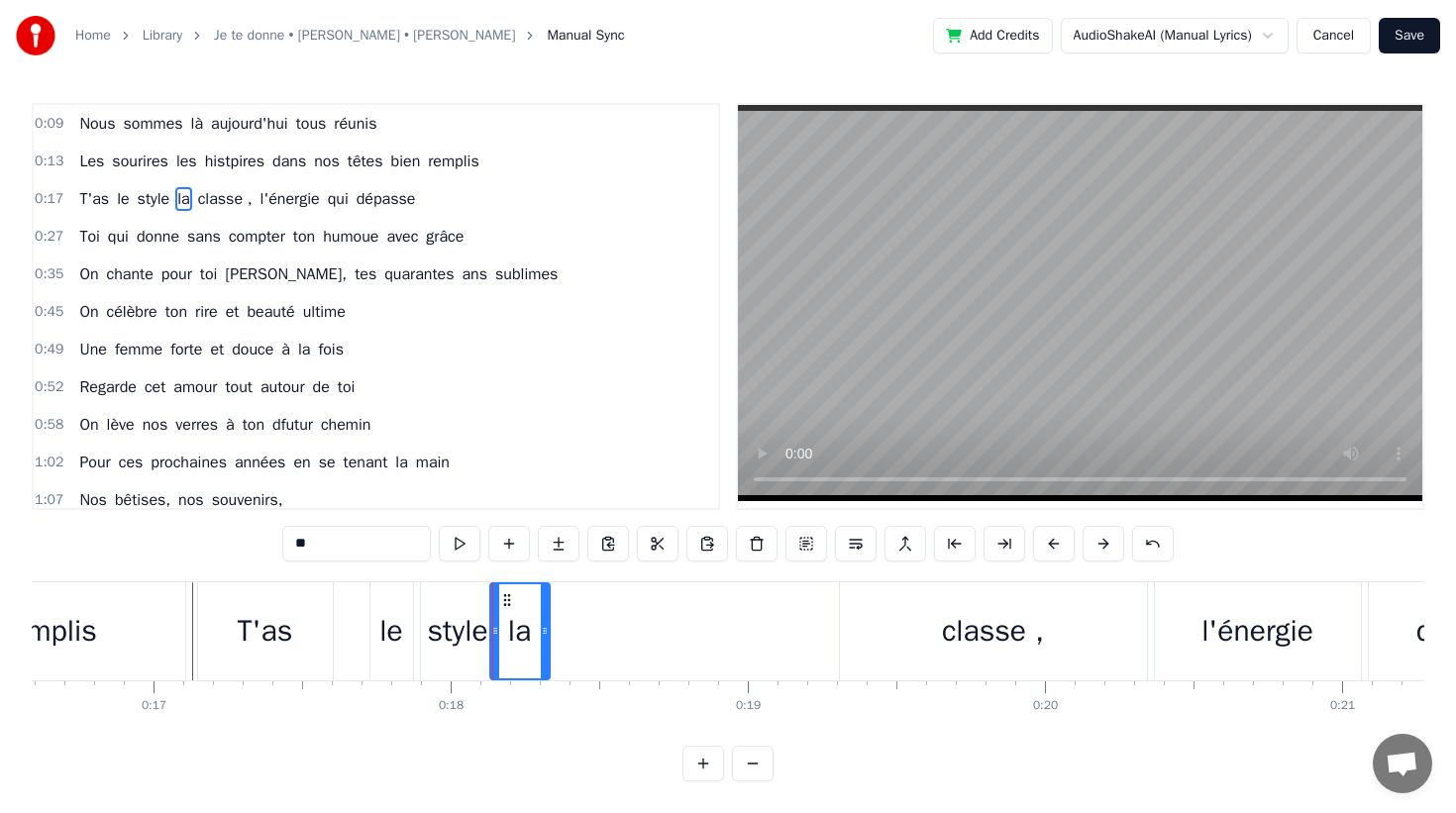 drag, startPoint x: 804, startPoint y: 636, endPoint x: 543, endPoint y: 648, distance: 261.27572 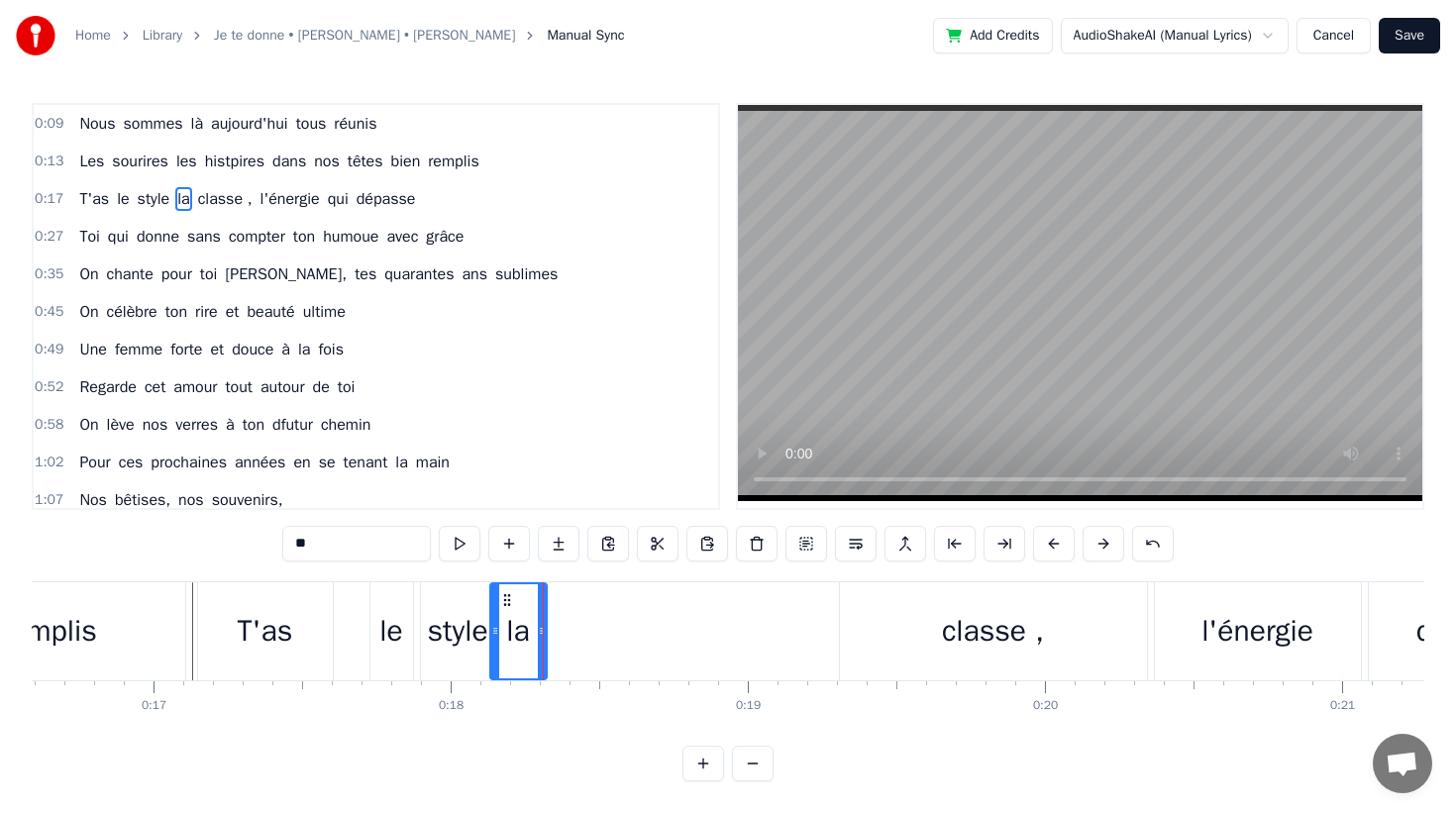 drag, startPoint x: 914, startPoint y: 632, endPoint x: 858, endPoint y: 632, distance: 56 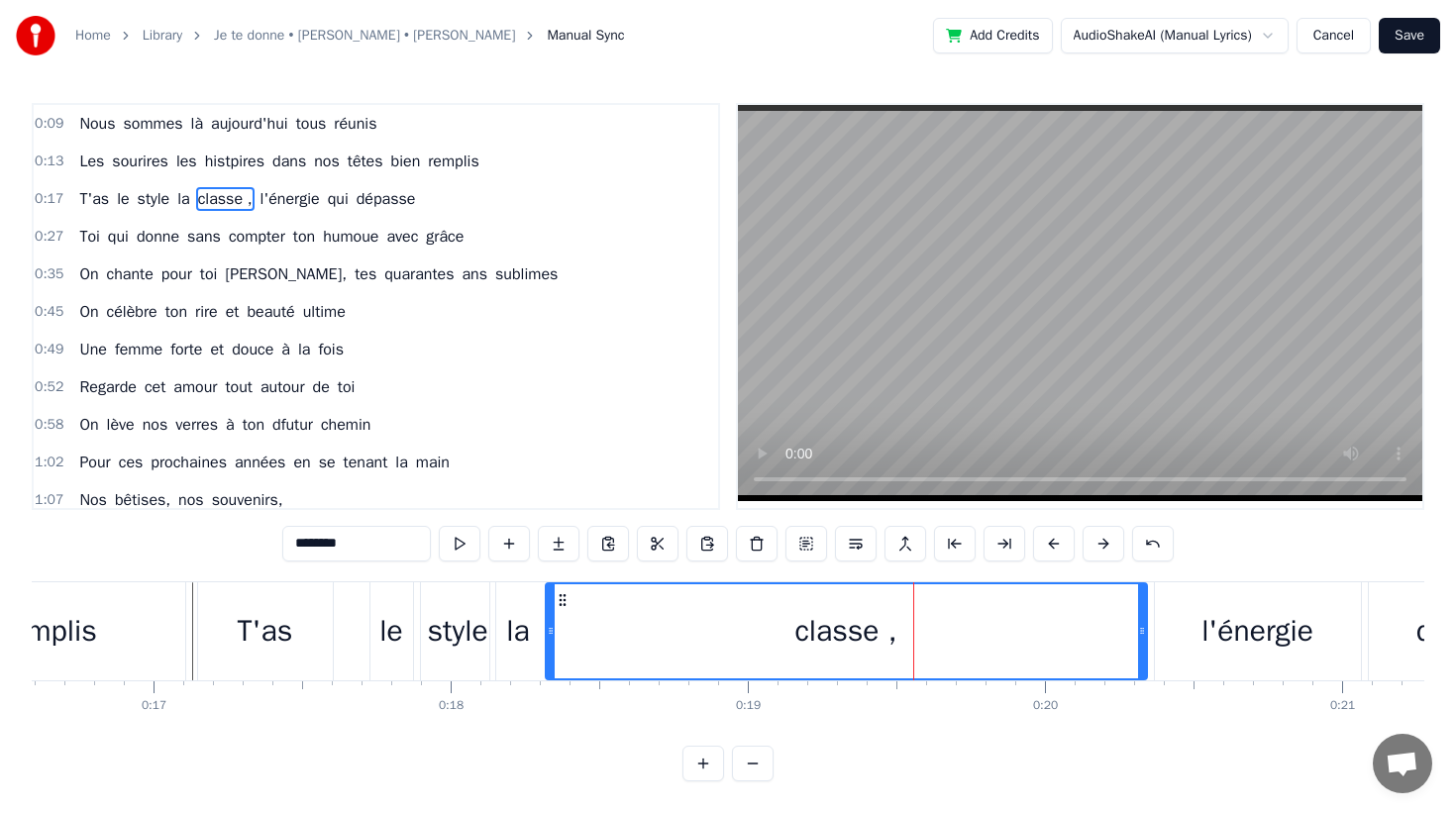 drag, startPoint x: 843, startPoint y: 643, endPoint x: 549, endPoint y: 639, distance: 294.02721 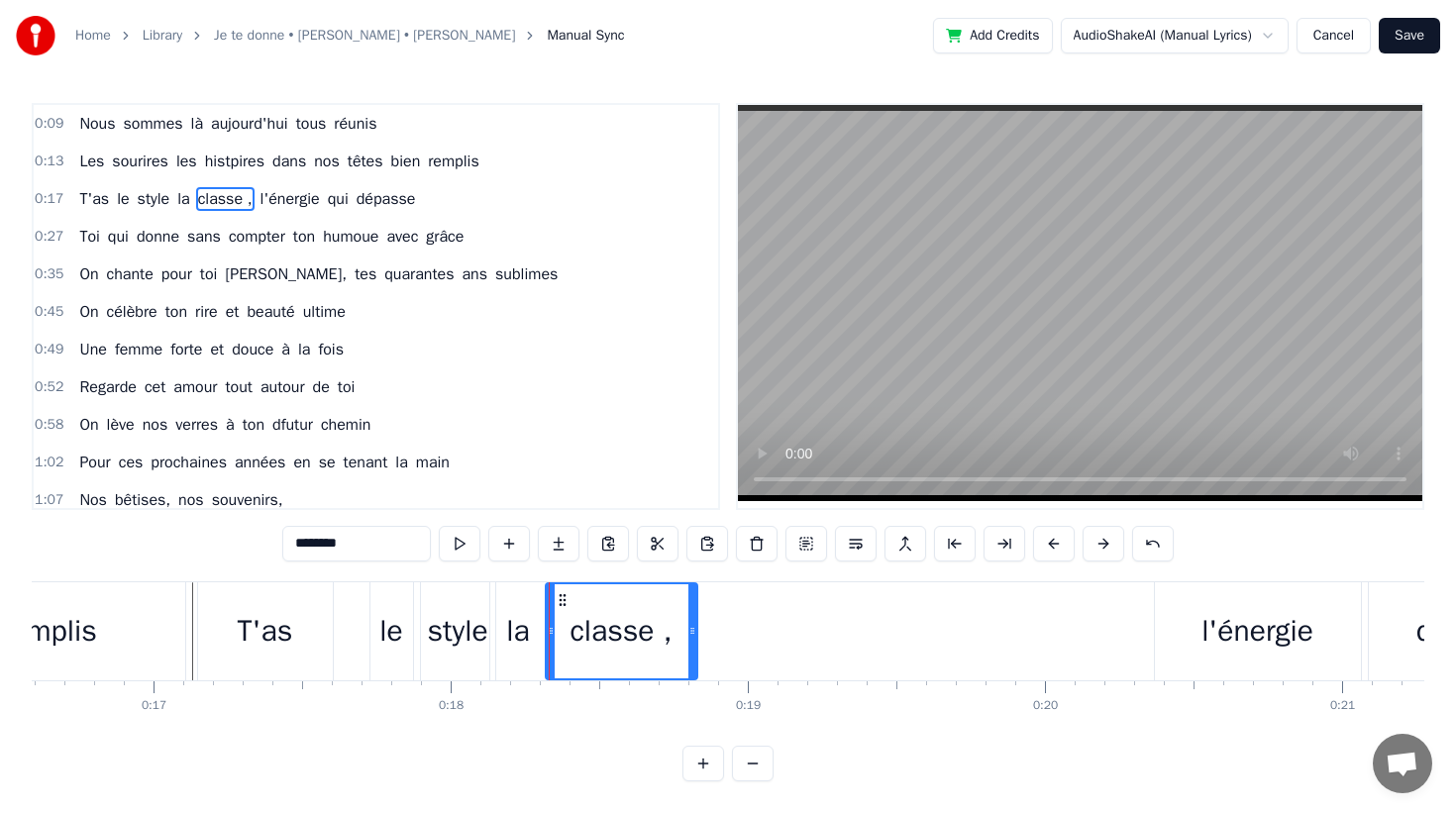drag, startPoint x: 1139, startPoint y: 641, endPoint x: 689, endPoint y: 647, distance: 450.04 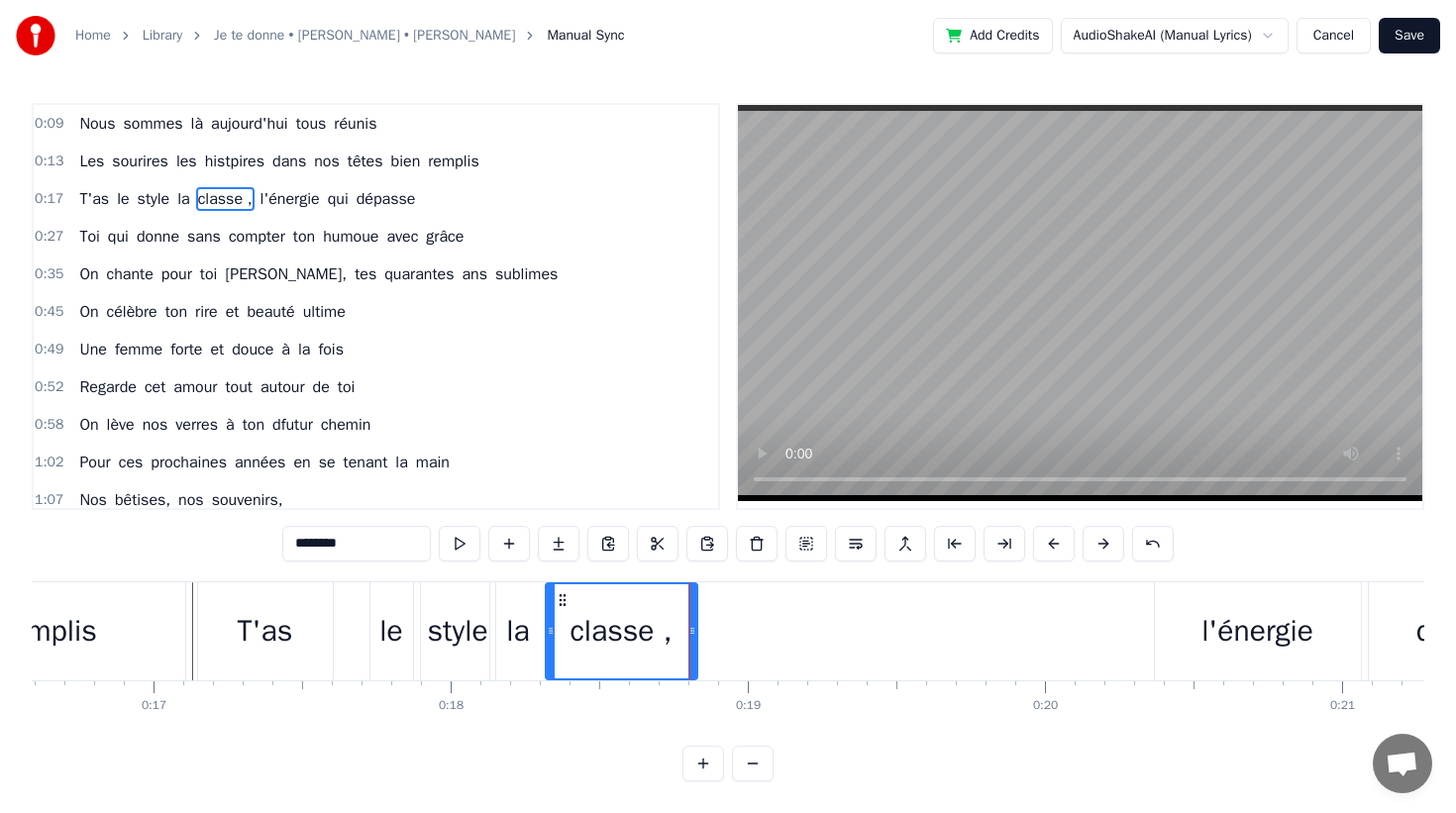 click on "l'énergie" at bounding box center (1258, 631) 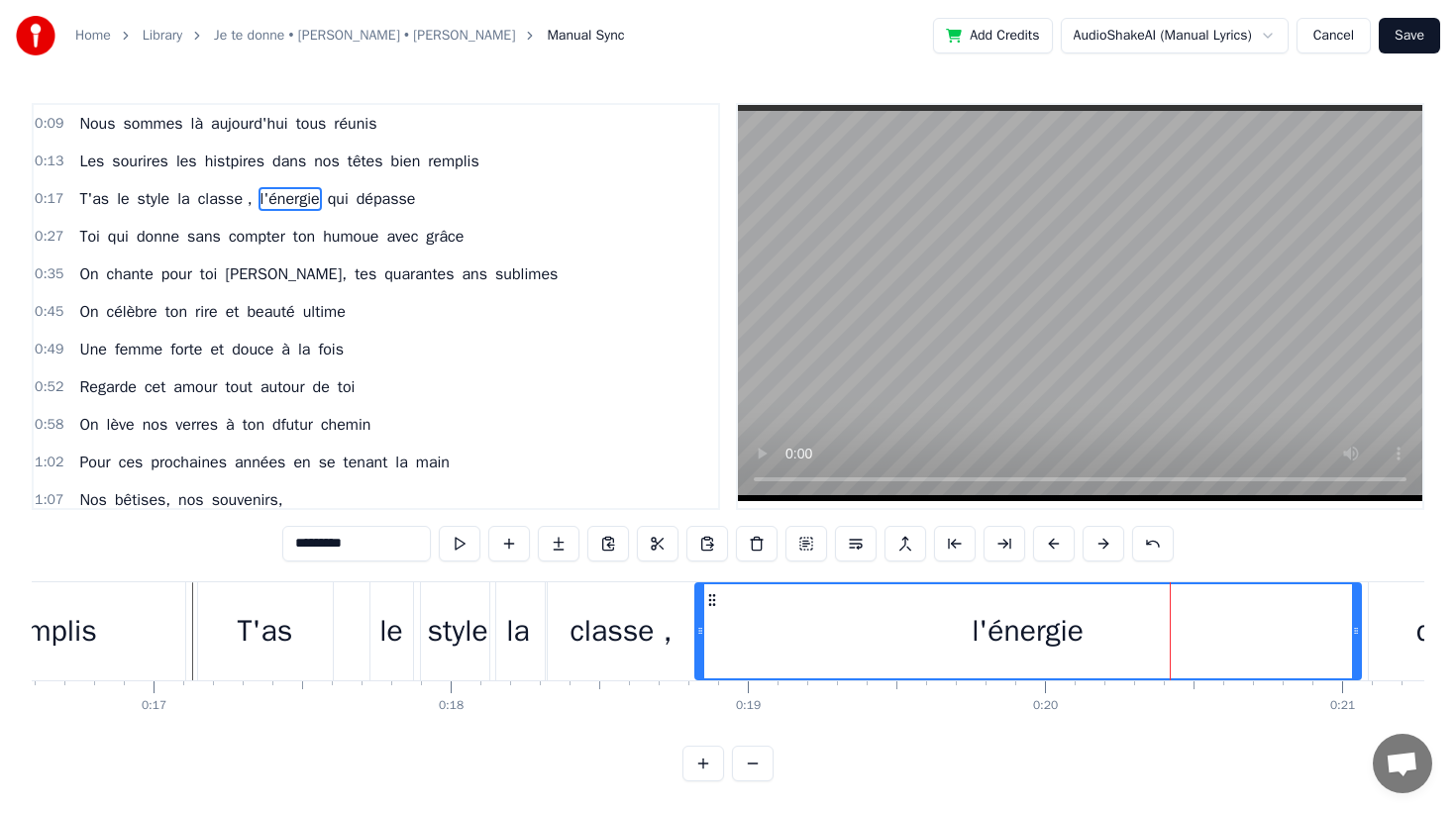 drag, startPoint x: 1158, startPoint y: 639, endPoint x: 696, endPoint y: 636, distance: 462.00974 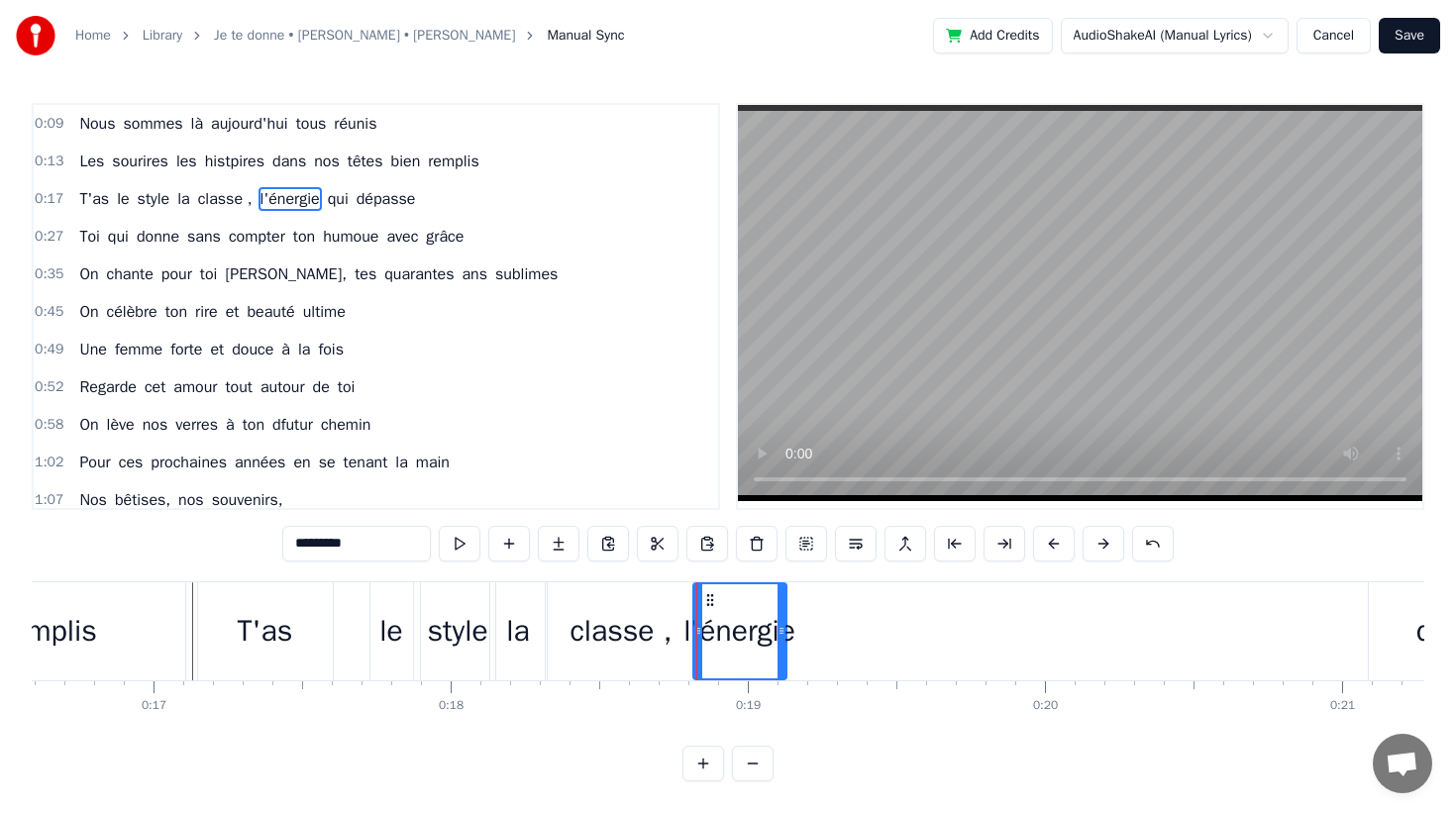 drag, startPoint x: 1358, startPoint y: 631, endPoint x: 784, endPoint y: 662, distance: 574.8365 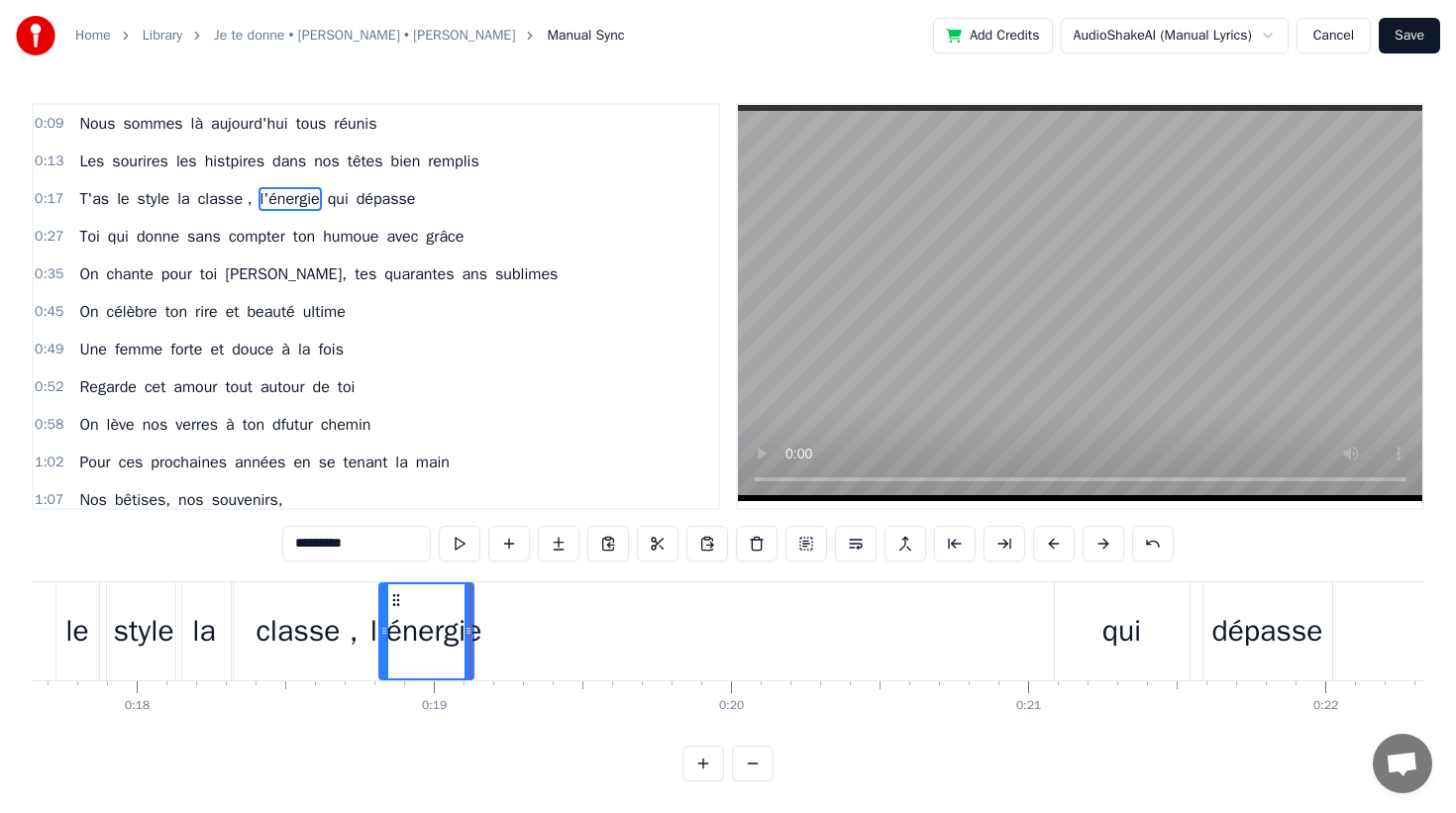 scroll, scrollTop: 0, scrollLeft: 5247, axis: horizontal 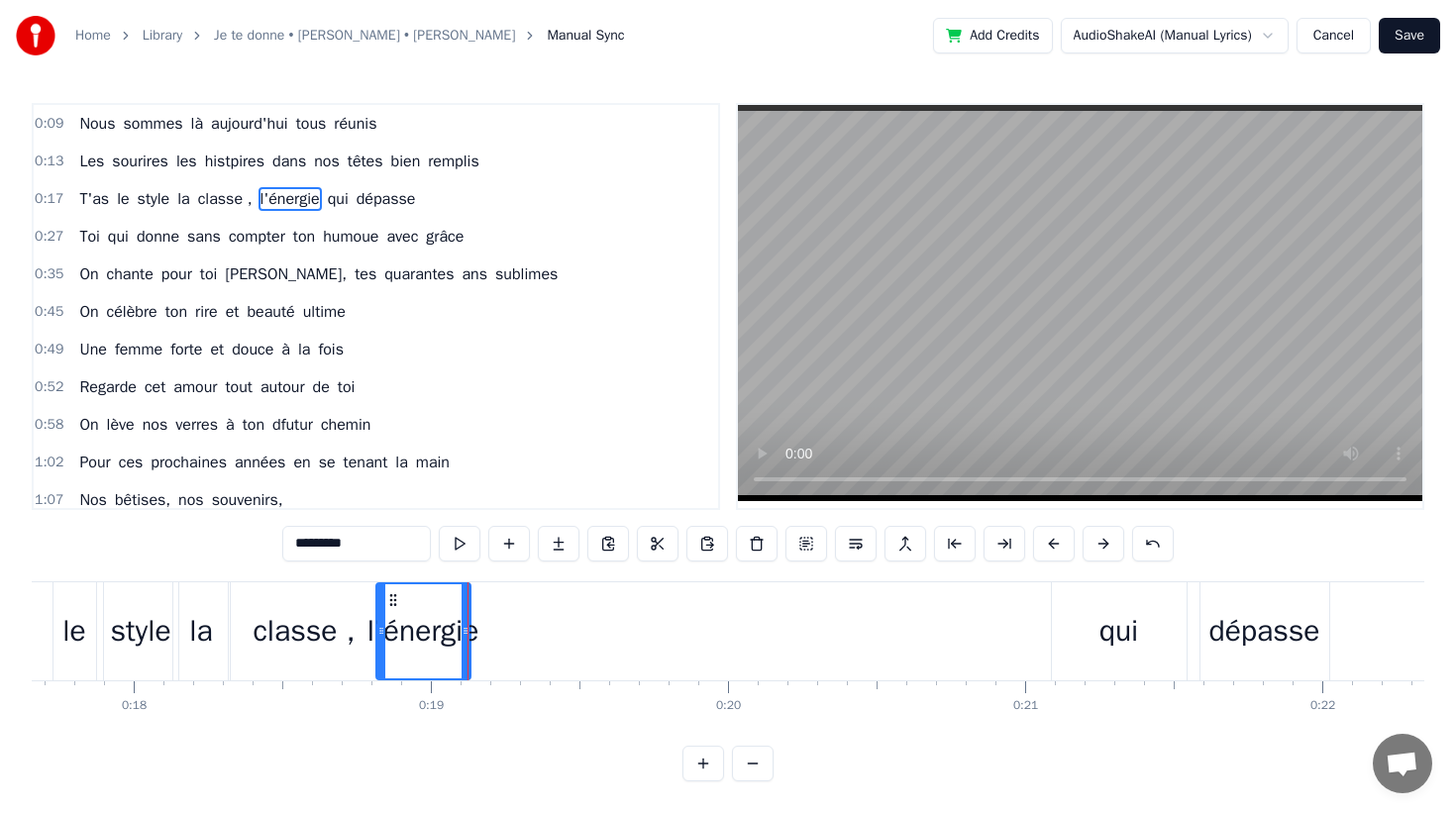 click on "qui" at bounding box center [1119, 631] 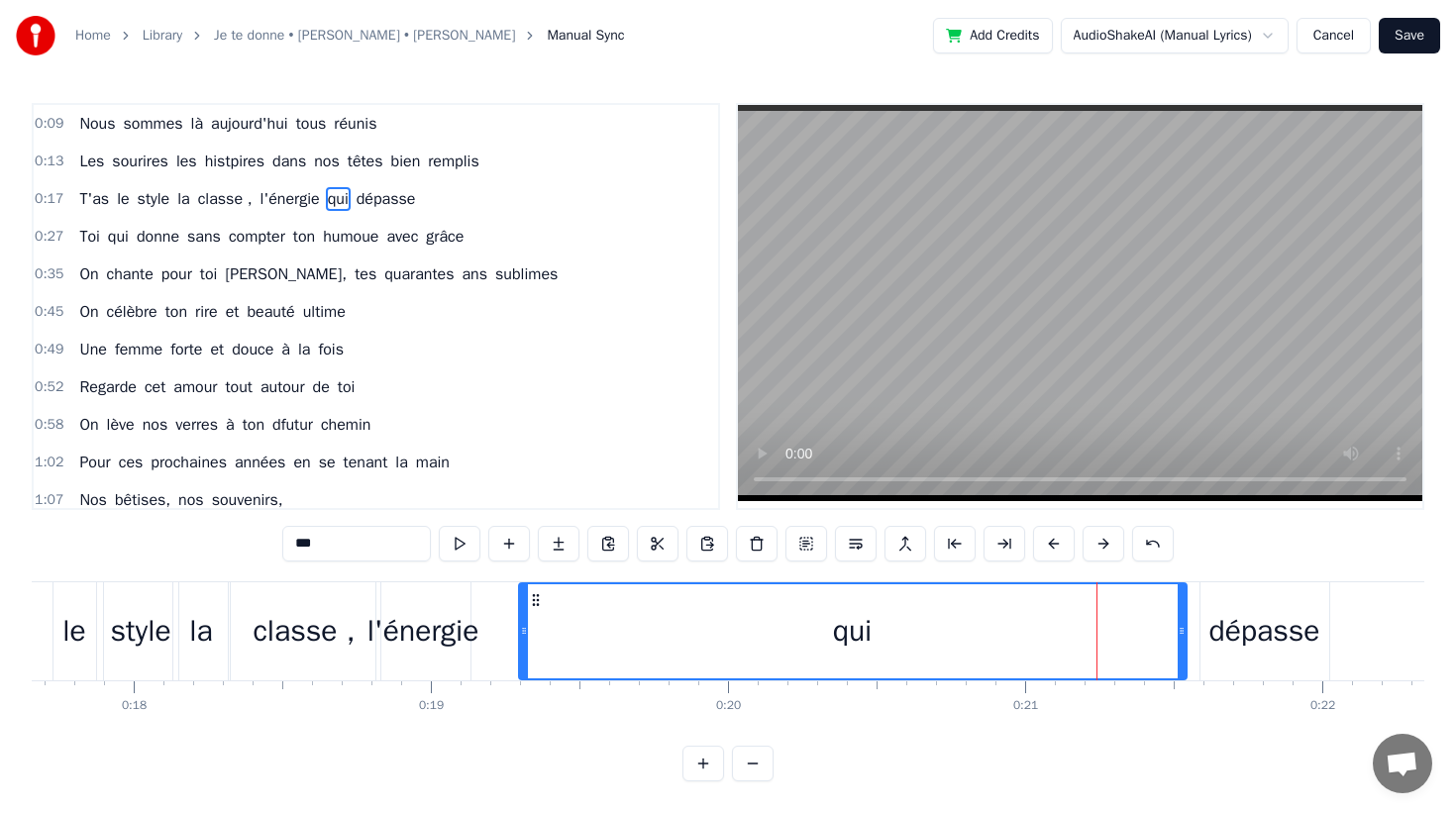 drag, startPoint x: 1055, startPoint y: 636, endPoint x: 521, endPoint y: 636, distance: 534 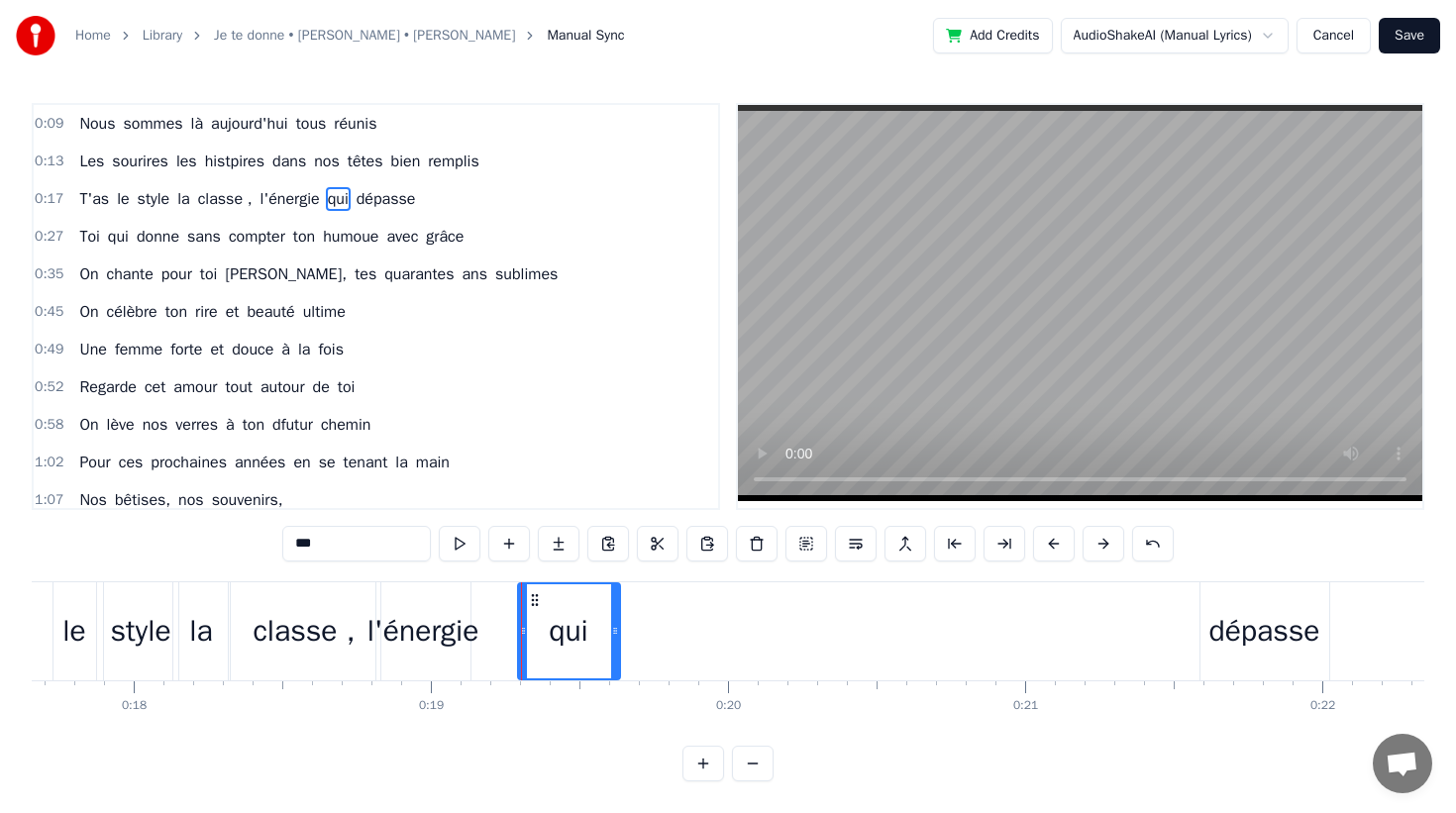 drag, startPoint x: 1182, startPoint y: 642, endPoint x: 615, endPoint y: 623, distance: 567.3183 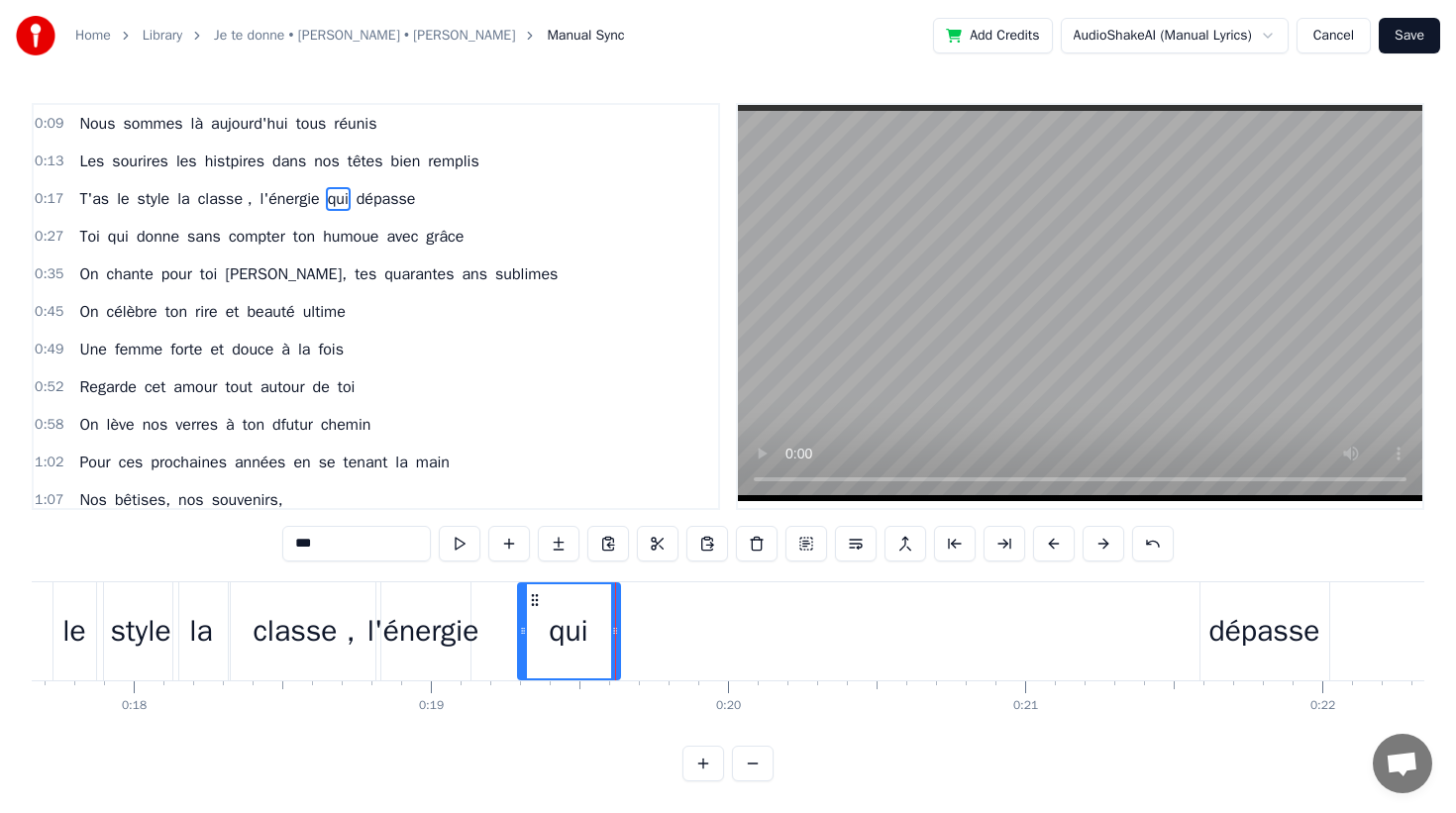 click on "T'as le style la classe , l'énergie qui dépasse" at bounding box center (607, 631) 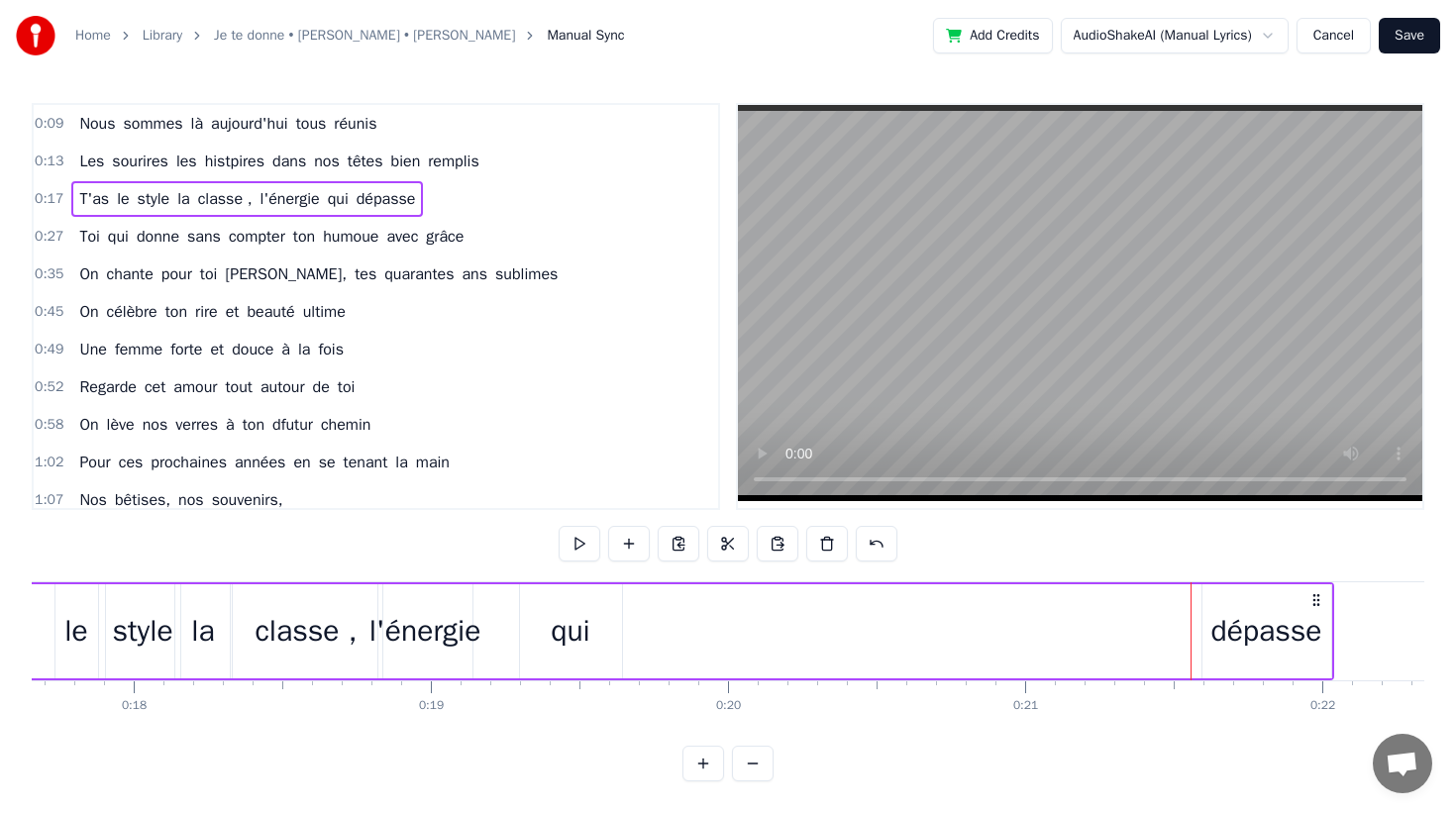 click on "Nous sommes là [DATE] tous réunis Les sourires les histpires dans nos têtes bien remplis T'as le style la classe , l'énergie qui dépasse Toi qui donne sans compter ton humoue avec grâce On chante pour toi [PERSON_NAME], [PERSON_NAME] quarantes ans sublimes On célèbre ton rire et beauté ultime Une femme forte et douce à la fois Regarde cet amour tout autour de toi On lève nos verres à ton dfutur chemin Pour ces prochaines années en se tenant la main Nos bêtises, nos souvenirs, Des instants partagés, Et des fous rires à pleurer. On te donne nos chansons, Nos gâteaux, nos ballons, Et tout l’amour qu’on a Pour toi, [PERSON_NAME], ce jour- là ! On te chante, [PERSON_NAME], Pour tes quarante ans divins, [PERSON_NAME] qui donnes sans compter, Ton humour et ta bonté. On te donne, [PERSON_NAME], Tous ces mots qu'on imagine, Pour te dire que dans nos vies, Tu es un vrai cadeau d’amie. On se moque (un peu) de l’âge, Mais t’es jeune, faut être sage ! C’est pas une ride ou deux Qui rendent les jours moins heureux. T’as le et" at bounding box center [728, 656] 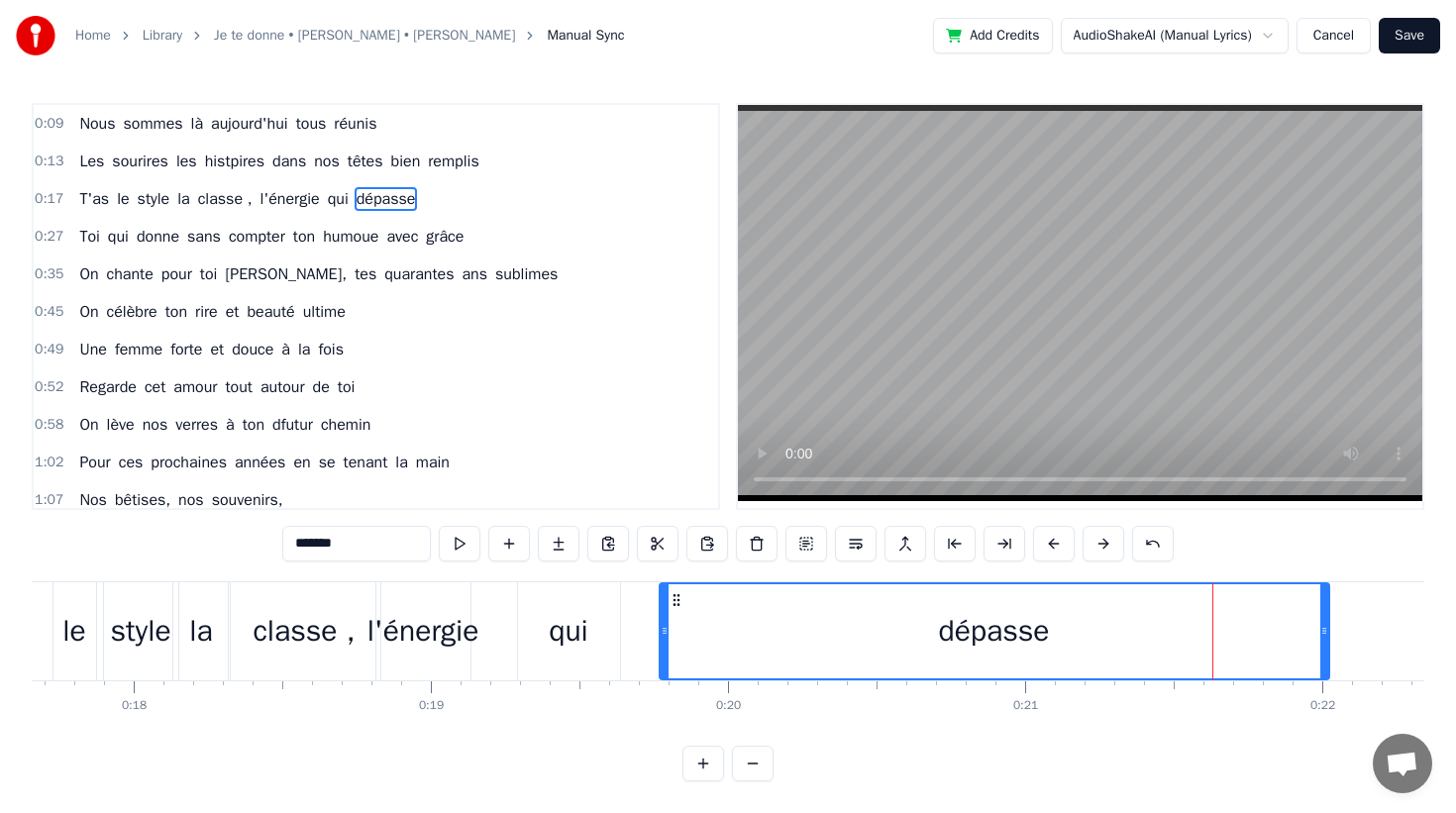 drag, startPoint x: 1204, startPoint y: 632, endPoint x: 664, endPoint y: 638, distance: 540.03333 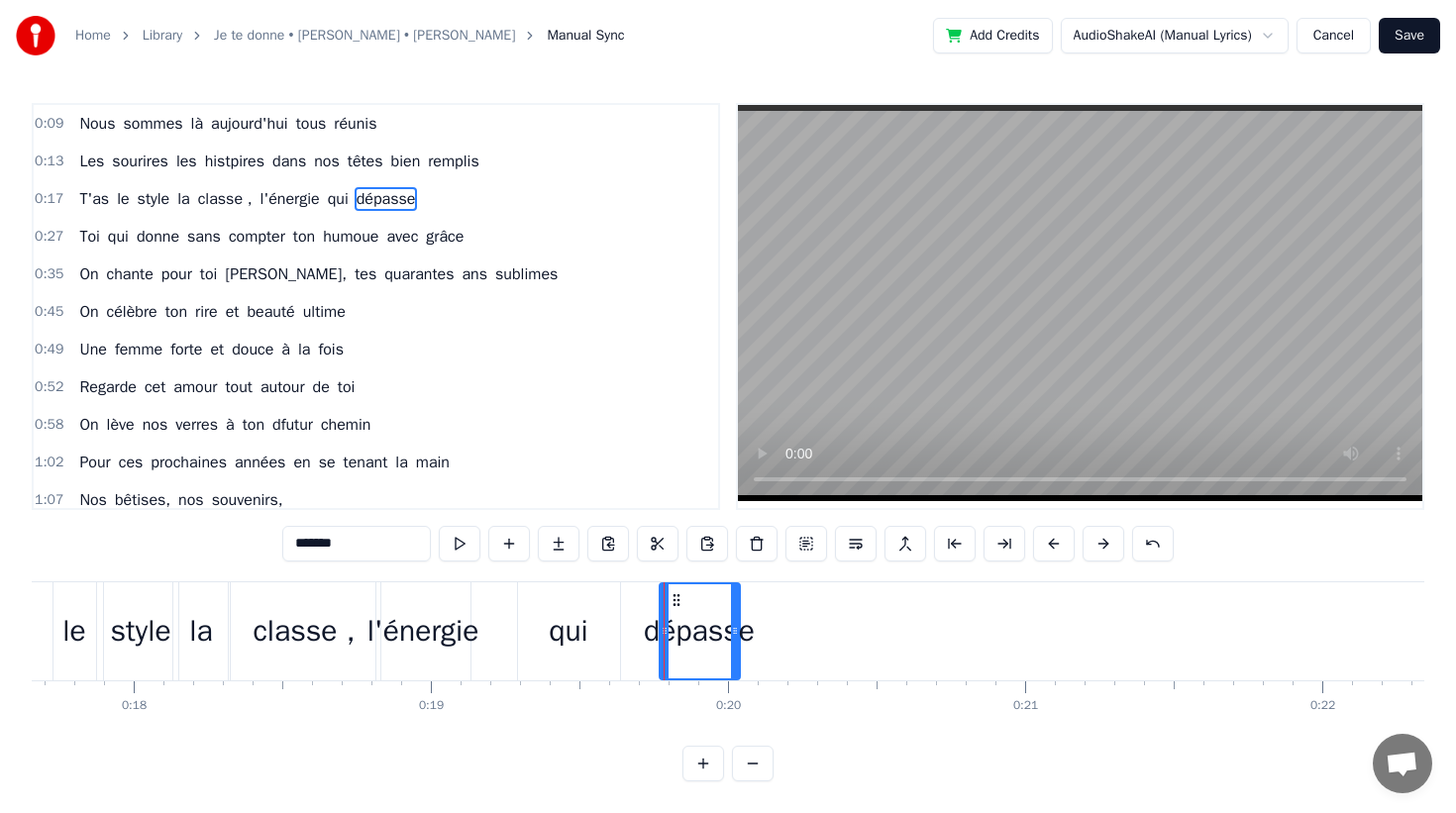 drag, startPoint x: 1321, startPoint y: 639, endPoint x: 730, endPoint y: 663, distance: 591.4871 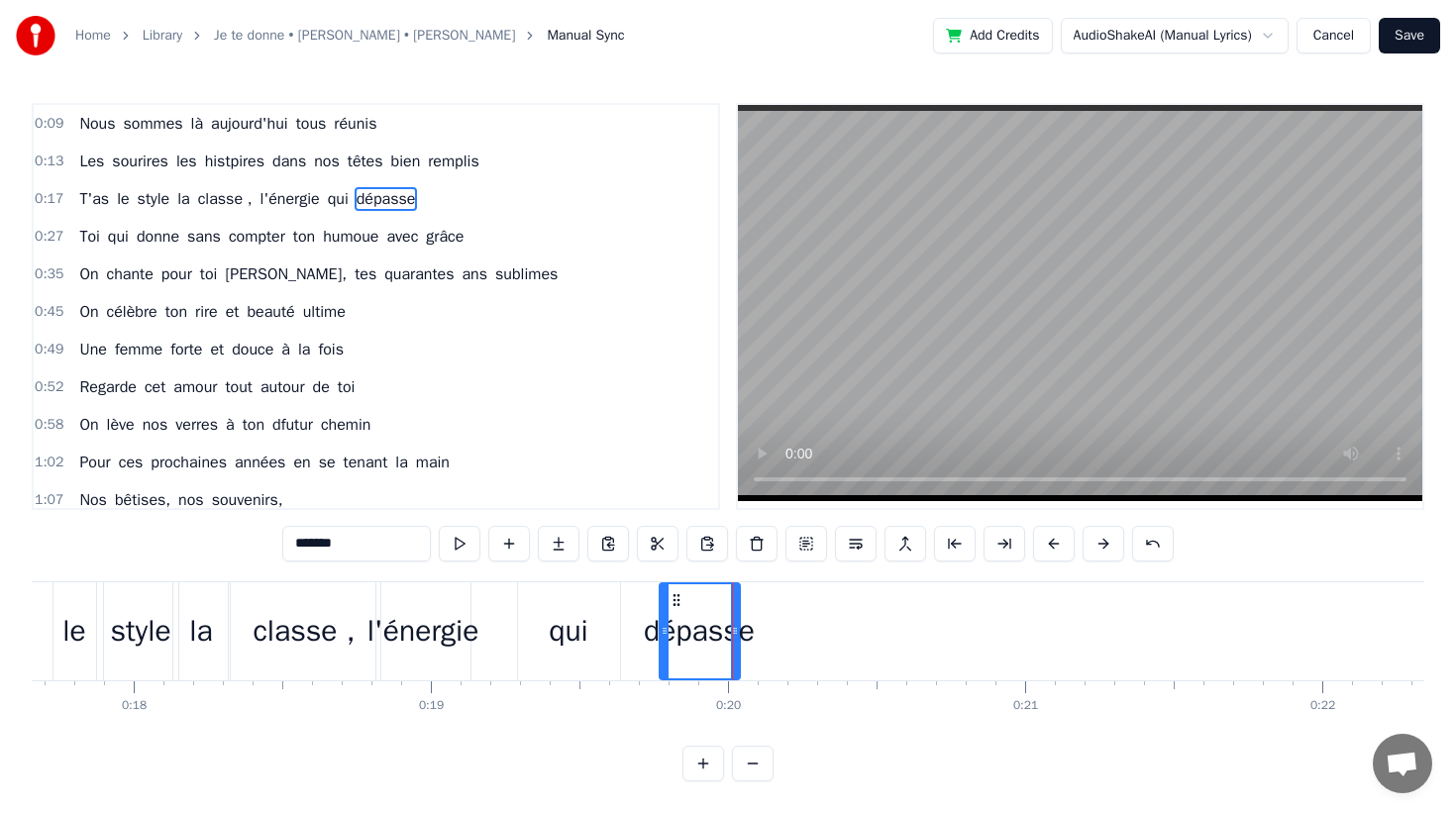 click on "qui" at bounding box center (569, 631) 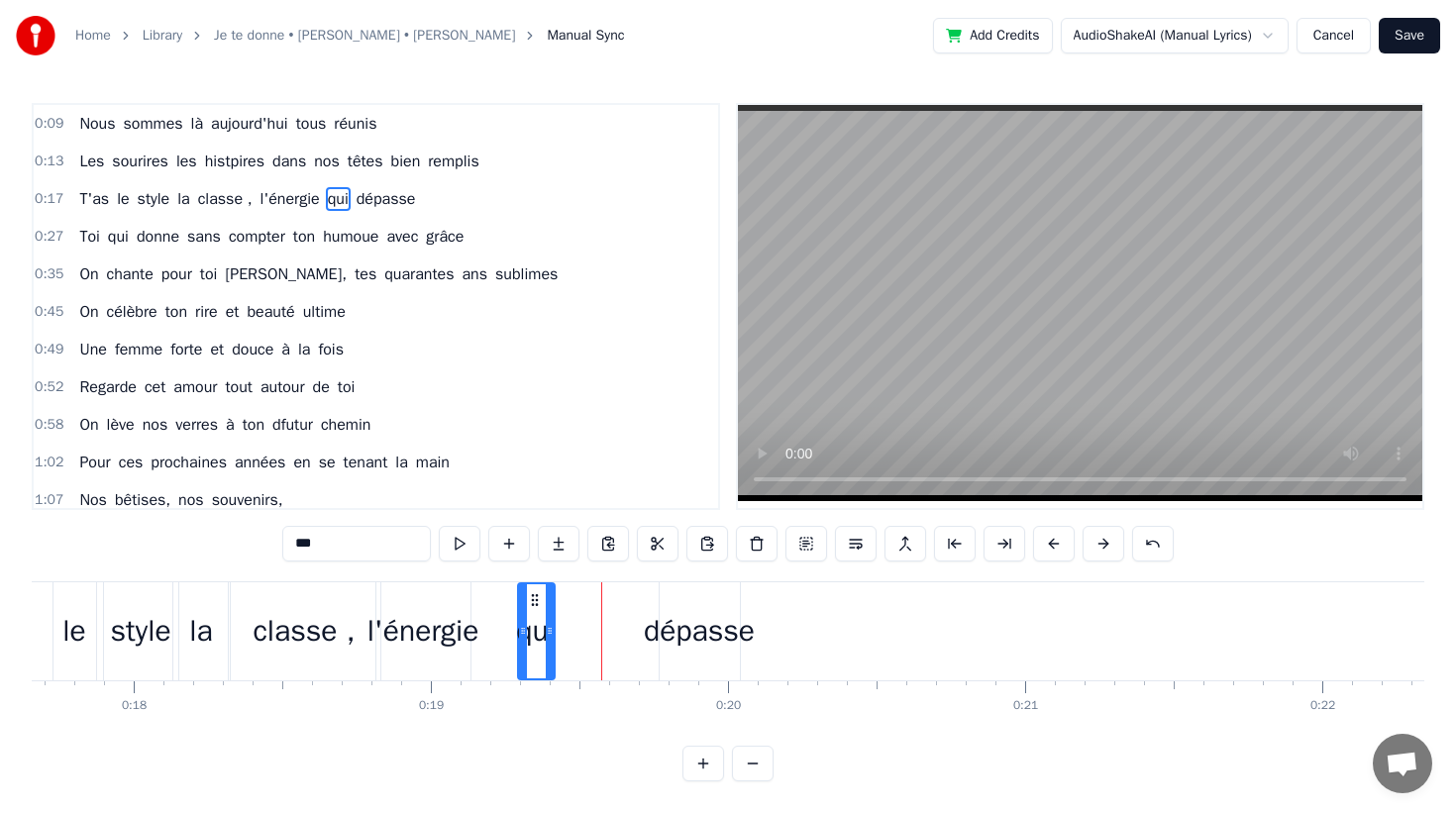drag, startPoint x: 615, startPoint y: 632, endPoint x: 551, endPoint y: 632, distance: 64 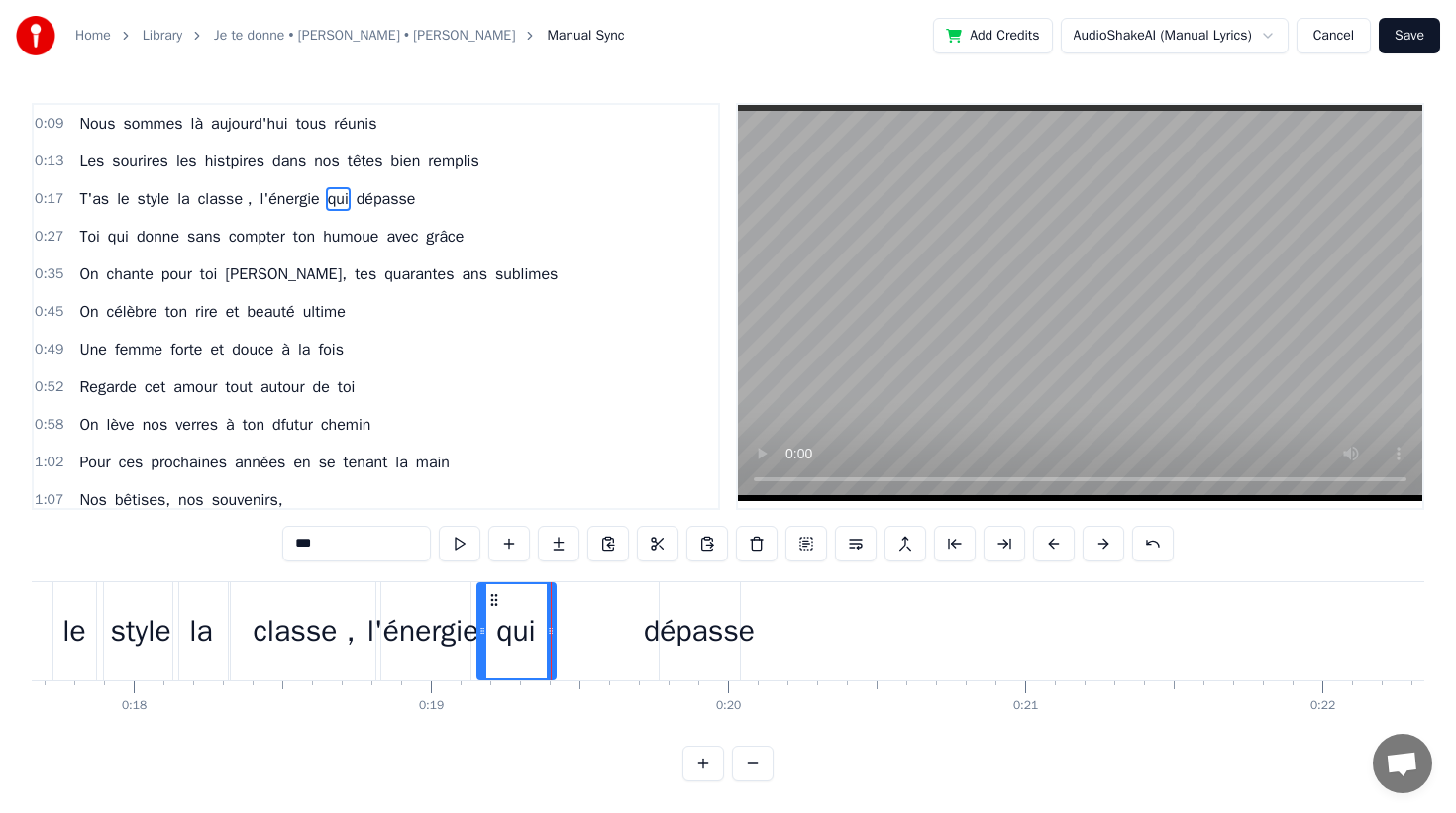 drag, startPoint x: 520, startPoint y: 640, endPoint x: 483, endPoint y: 643, distance: 37.12142 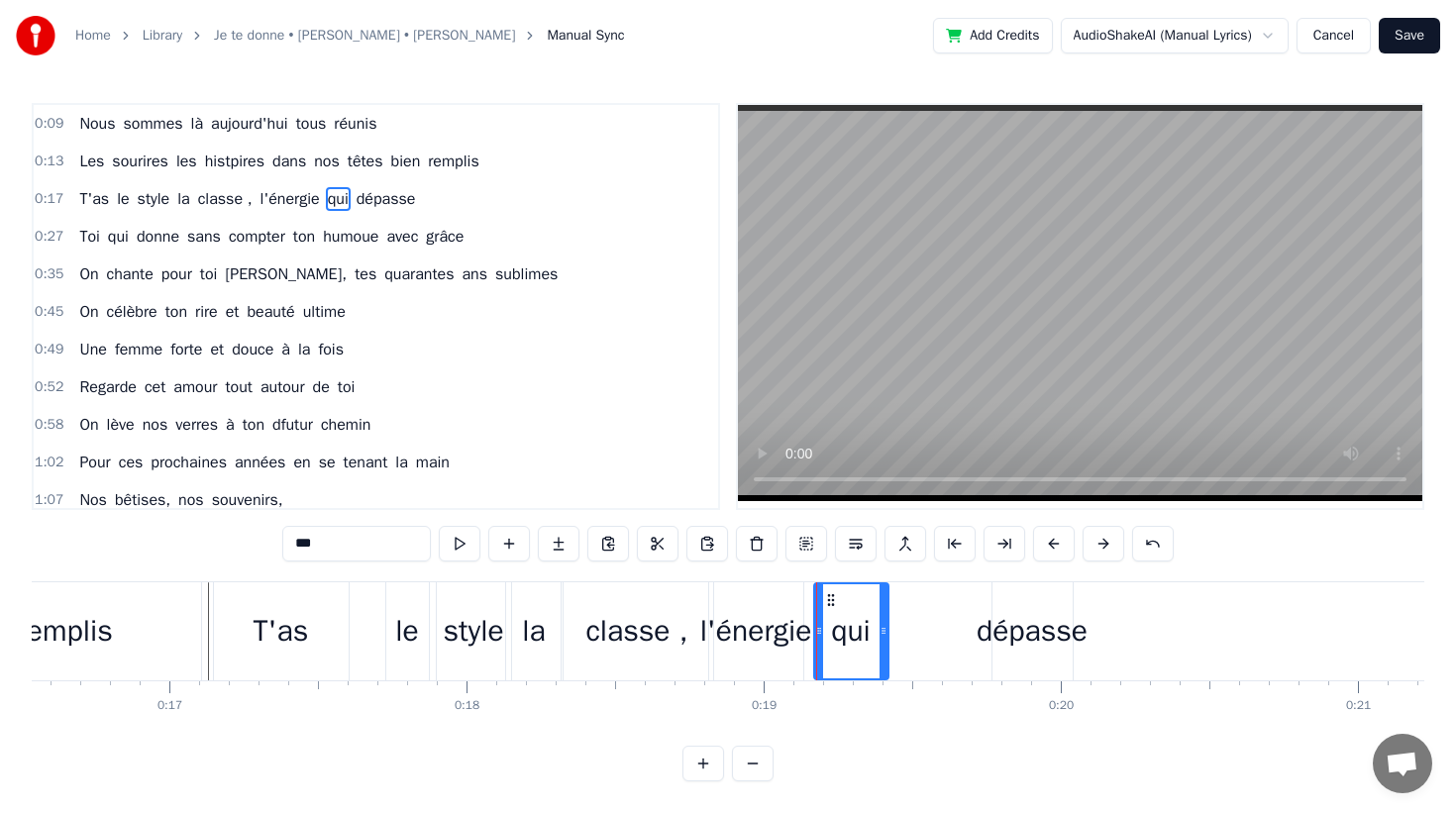 scroll, scrollTop: 0, scrollLeft: 4911, axis: horizontal 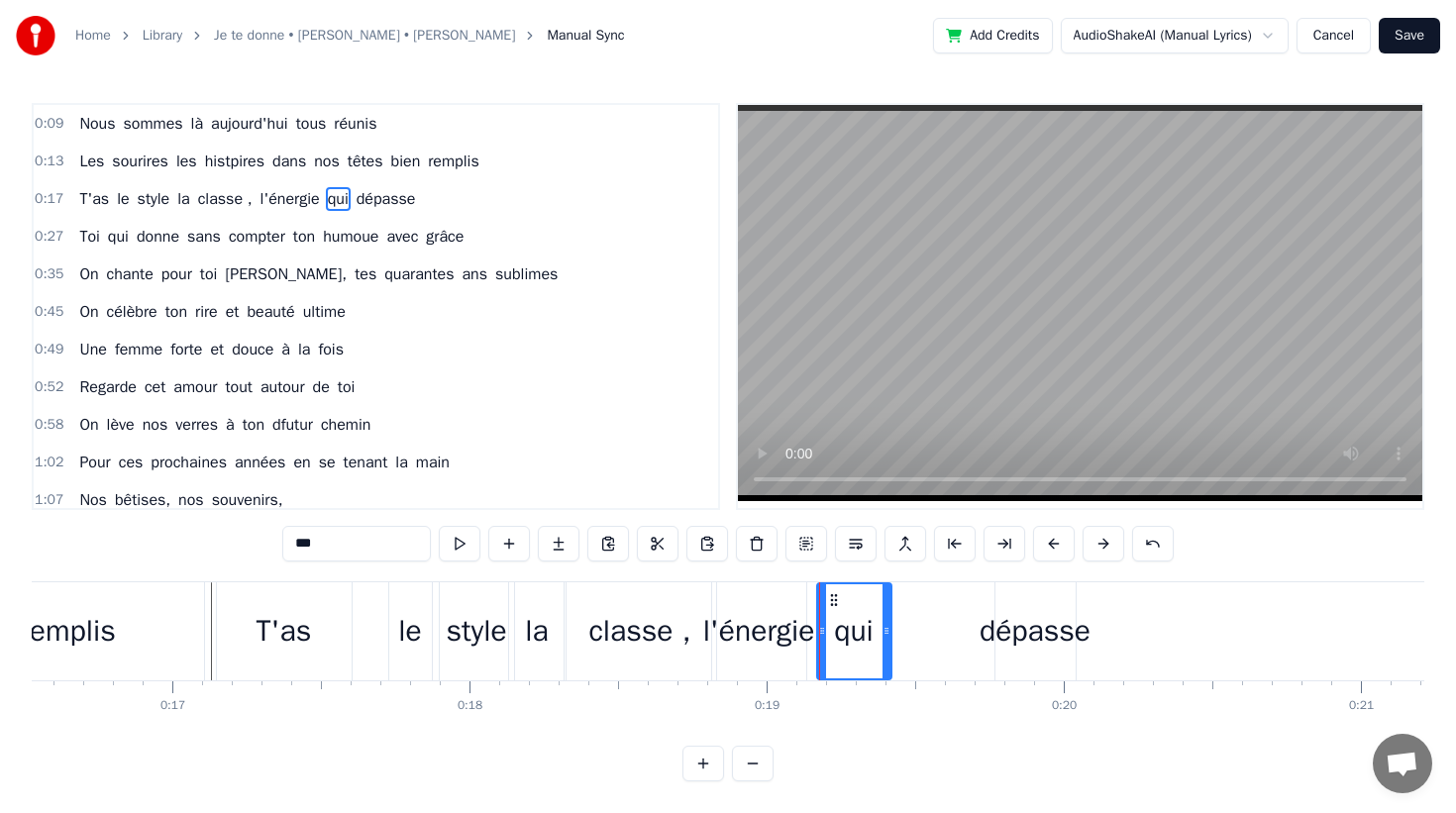 click on "T'as le style la classe , l'énergie qui dépasse" at bounding box center (648, 631) 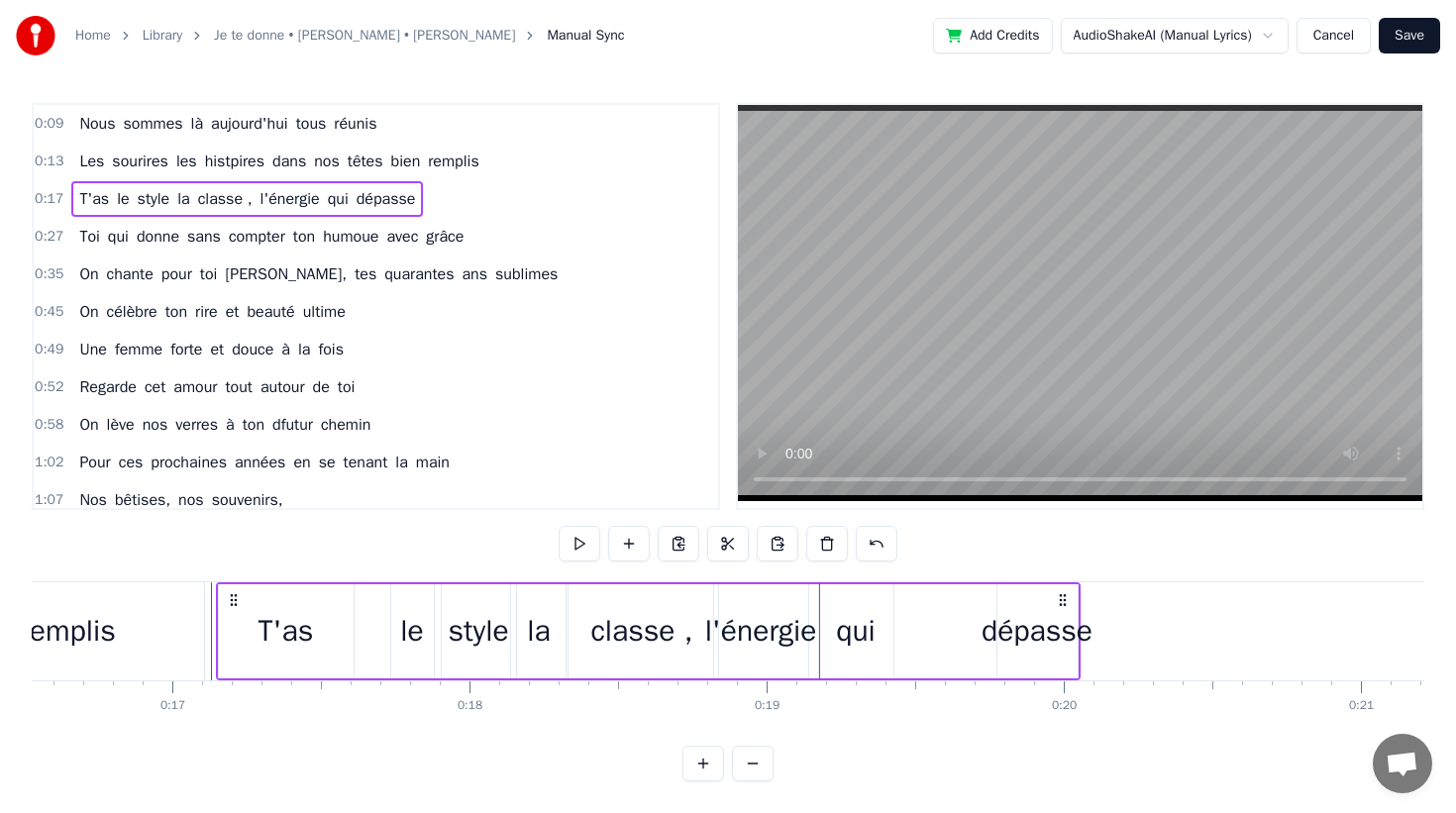 click on "dépasse" at bounding box center [1037, 631] 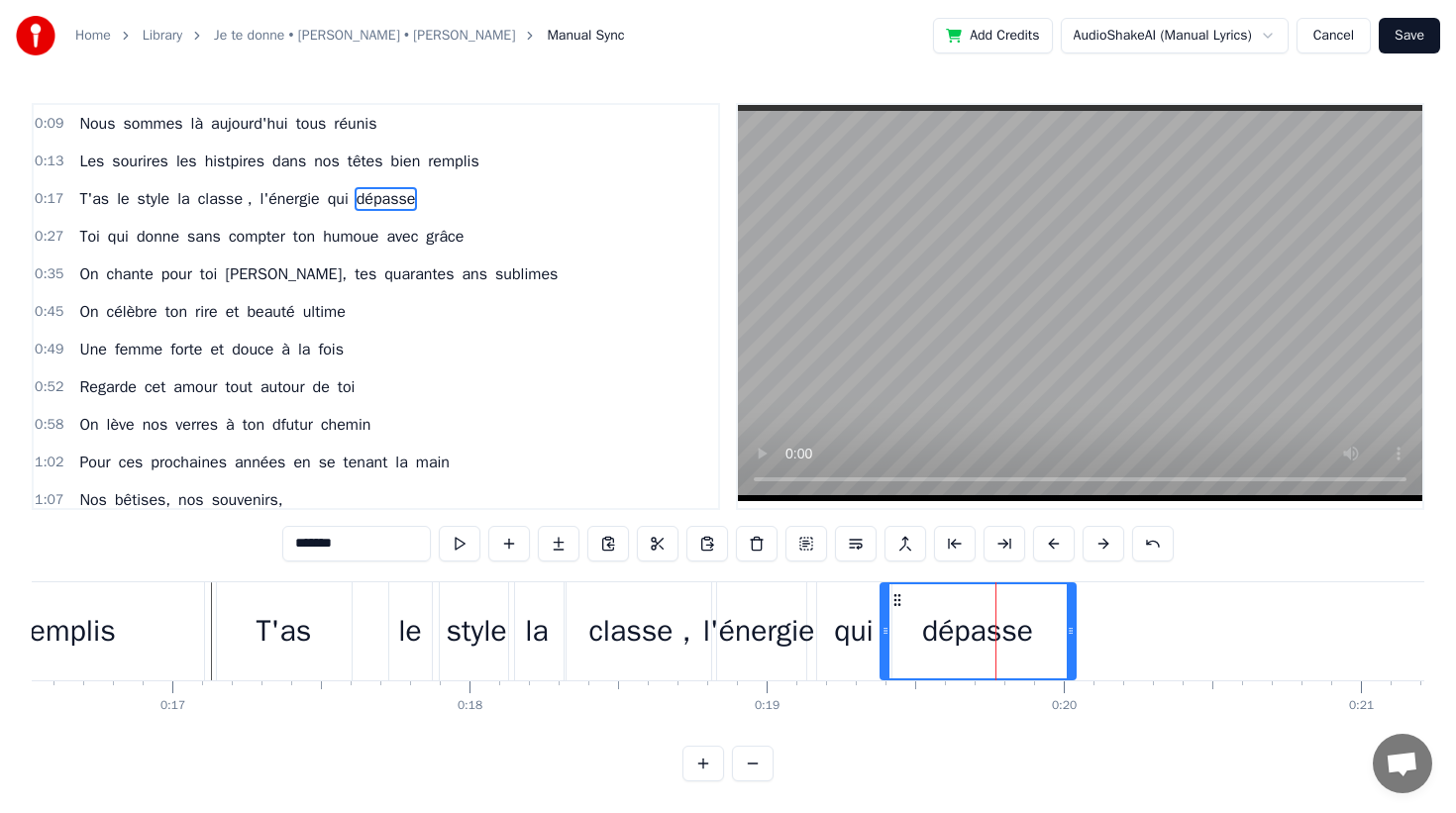 drag, startPoint x: 998, startPoint y: 643, endPoint x: 884, endPoint y: 645, distance: 114.01754 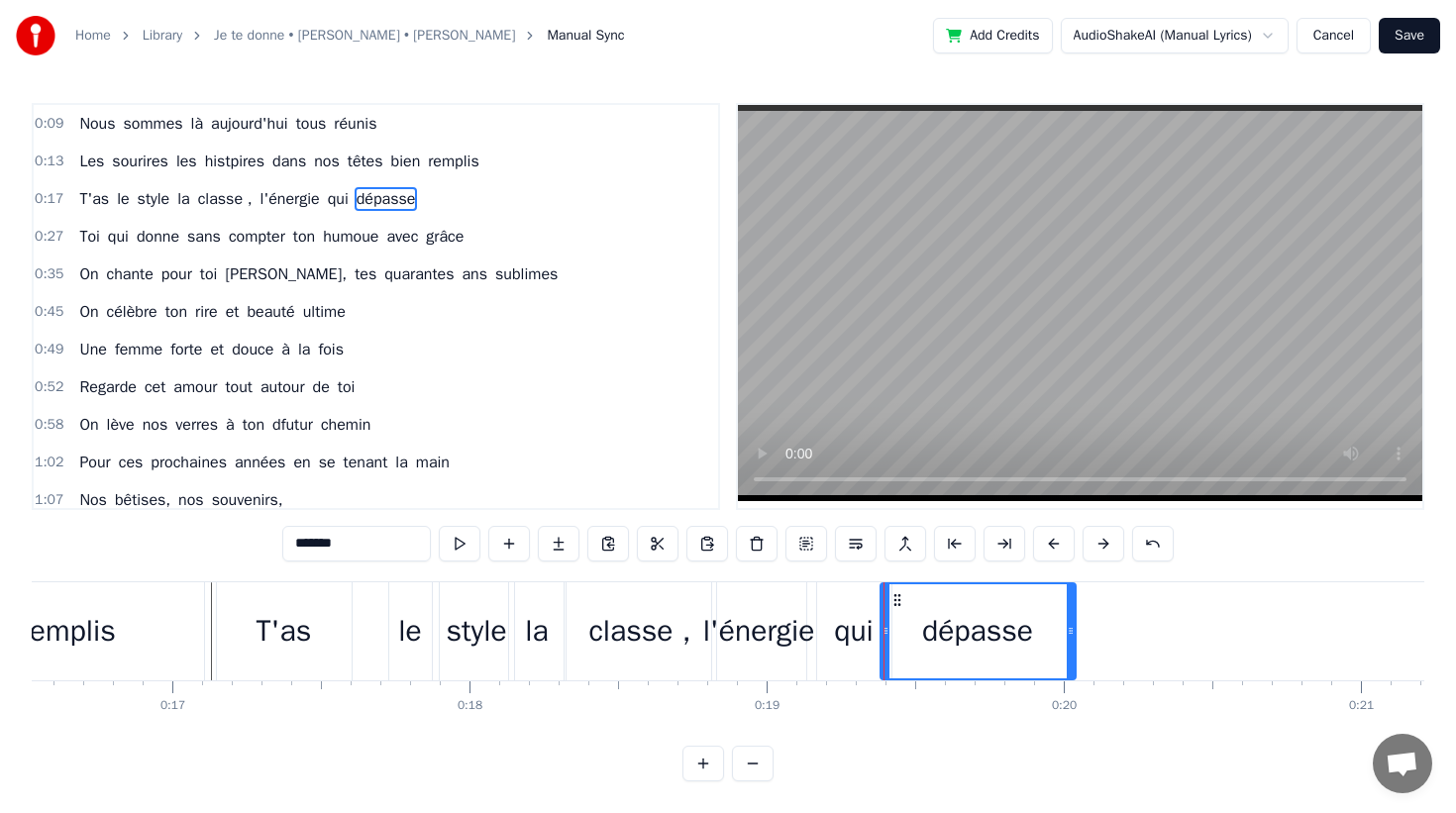 click on "dépasse" at bounding box center [978, 631] 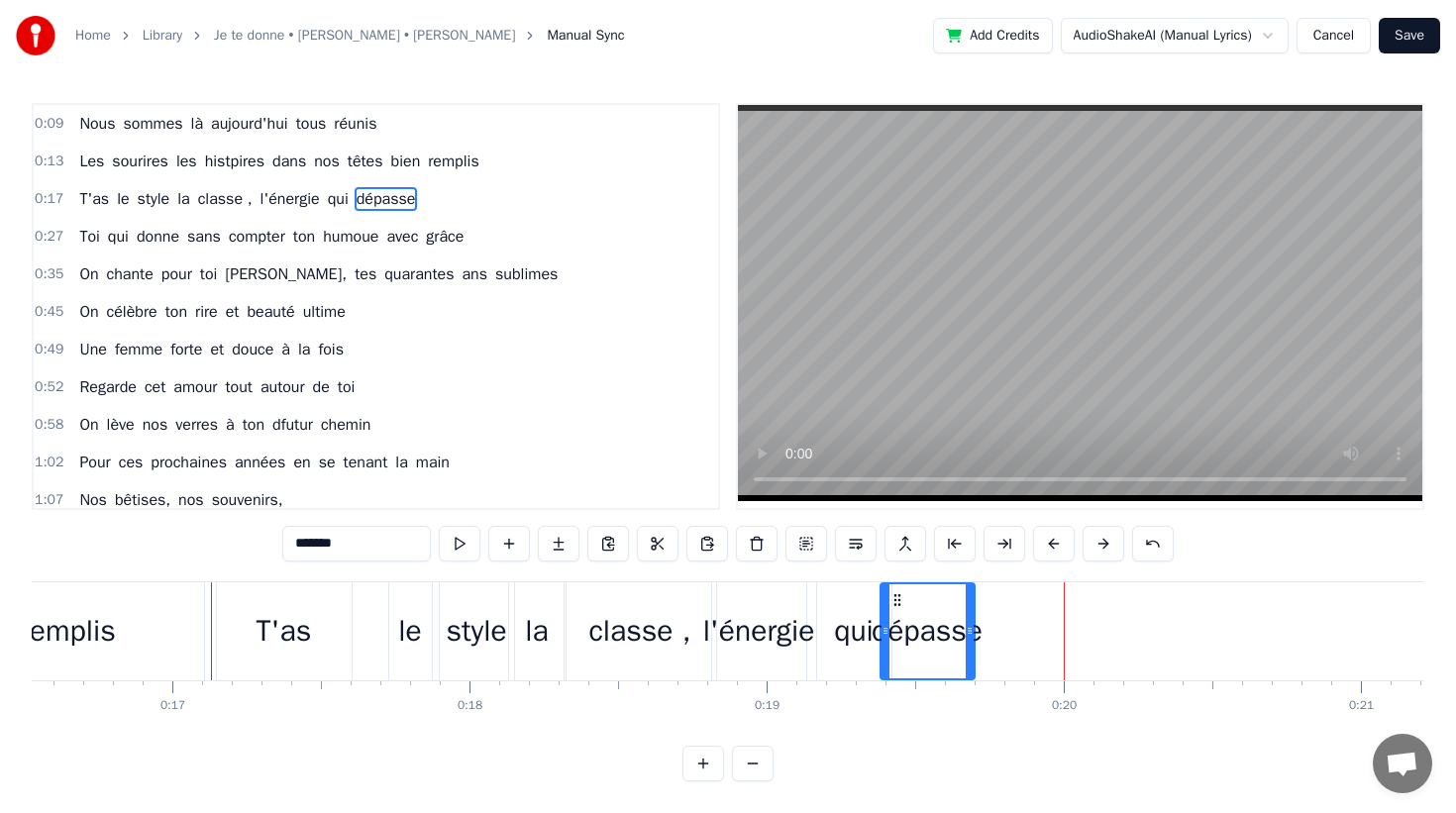 drag, startPoint x: 1070, startPoint y: 644, endPoint x: 969, endPoint y: 634, distance: 101.49384 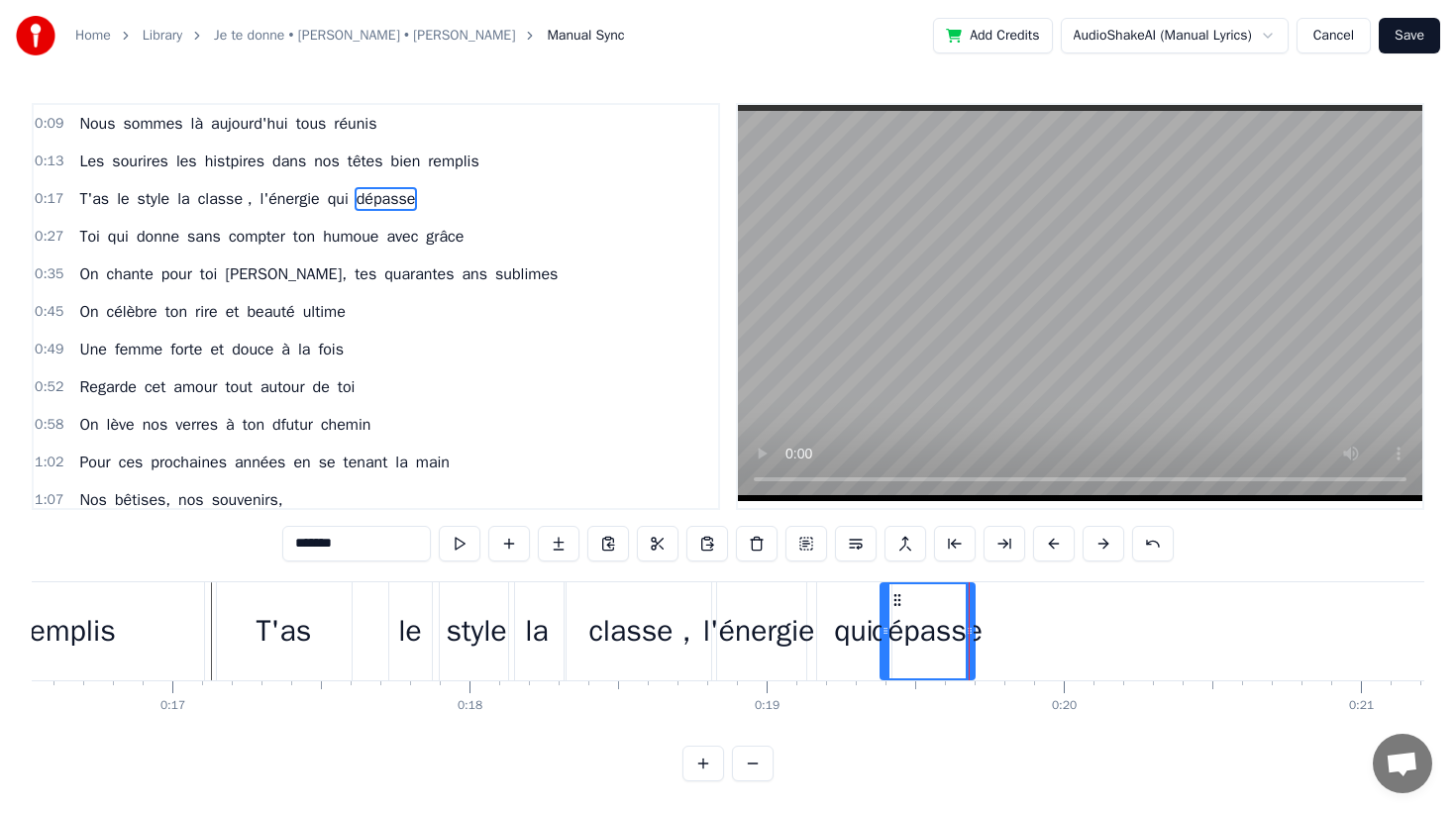 click on "0 0:01 0:02 0:03 0:04 0:05 0:06 0:07 0:08 0:09 0:10 0:11 0:12 0:13 0:14 0:15 0:16 0:17 0:18 0:19 0:20 0:21 0:22 0:23 0:24 0:25 0:26 0:27 0:28 0:29 0:30 0:31 0:32 0:33 0:34 0:35 0:36 0:37 0:38 0:39 0:40 0:41 0:42 0:43 0:44 0:45 0:46 0:47 0:48 0:49 0:50 0:51 0:52 0:53 0:54 0:55 0:56 0:57 0:58 0:59 1:00 1:01 1:02 1:03 1:04 1:05 1:06 1:07 1:08 1:09 1:10 1:11 1:12 1:13 1:14 1:15 1:16 1:17 1:18 1:19 1:20 1:21 1:22 1:23 1:24 1:25 1:26 1:27 1:28 1:29 1:30 1:31 1:32 1:33 1:34 1:35 1:36 1:37 1:38 1:39 1:40 1:41 1:42 1:43 1:44 1:45 1:46 1:47 1:48 1:49 1:50 1:51 1:52 1:53 1:54 1:55 1:56 1:57 1:58 1:59 2:00 2:01 2:02 2:03 2:04 2:05 2:06 2:07 2:08 2:09 2:10 2:11 2:12 2:13 2:14 2:15 2:16 2:17 2:18 2:19 2:20 2:21 2:22 2:23 2:24 2:25 2:26 2:27 2:28 2:29 2:30 2:31 2:32 2:33 2:34 2:35 2:36 2:37 2:38 2:39 2:40 2:41 2:42 2:43 2:44 2:45 2:46 2:47 2:48 2:49 2:50 2:51 2:52 2:53 2:54 2:55 2:56 2:57 2:58 2:59 3:00 3:01 3:02 3:03 3:04 3:05 3:06 3:07 3:08 3:09 3:10 3:11 3:12 3:13 3:14 3:15 3:16 3:17 3:18 3:19 3:20 3:21 3:22 3:23 3:24" at bounding box center [30671, 696] 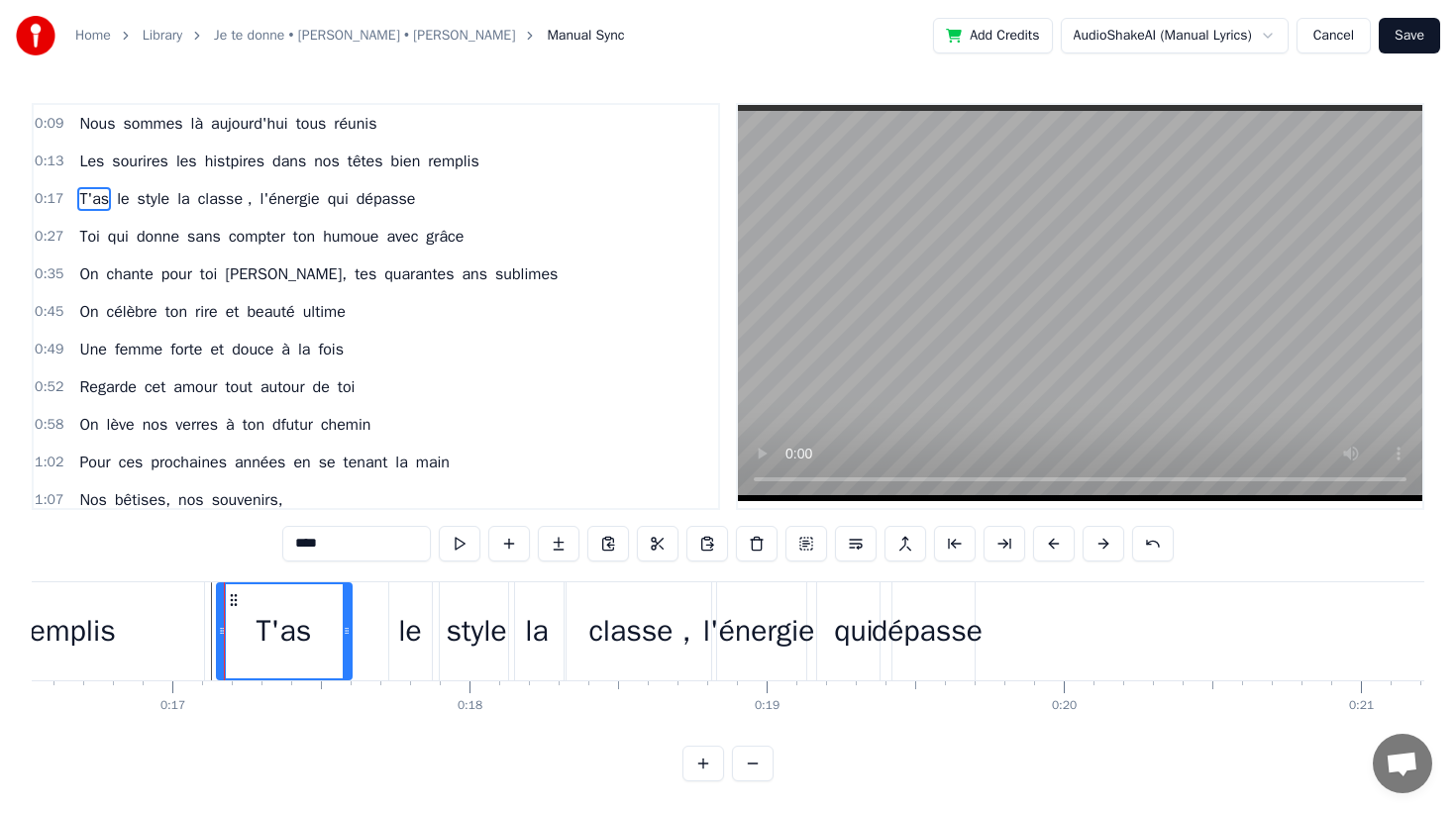 click on "0 0:01 0:02 0:03 0:04 0:05 0:06 0:07 0:08 0:09 0:10 0:11 0:12 0:13 0:14 0:15 0:16 0:17 0:18 0:19 0:20 0:21 0:22 0:23 0:24 0:25 0:26 0:27 0:28 0:29 0:30 0:31 0:32 0:33 0:34 0:35 0:36 0:37 0:38 0:39 0:40 0:41 0:42 0:43 0:44 0:45 0:46 0:47 0:48 0:49 0:50 0:51 0:52 0:53 0:54 0:55 0:56 0:57 0:58 0:59 1:00 1:01 1:02 1:03 1:04 1:05 1:06 1:07 1:08 1:09 1:10 1:11 1:12 1:13 1:14 1:15 1:16 1:17 1:18 1:19 1:20 1:21 1:22 1:23 1:24 1:25 1:26 1:27 1:28 1:29 1:30 1:31 1:32 1:33 1:34 1:35 1:36 1:37 1:38 1:39 1:40 1:41 1:42 1:43 1:44 1:45 1:46 1:47 1:48 1:49 1:50 1:51 1:52 1:53 1:54 1:55 1:56 1:57 1:58 1:59 2:00 2:01 2:02 2:03 2:04 2:05 2:06 2:07 2:08 2:09 2:10 2:11 2:12 2:13 2:14 2:15 2:16 2:17 2:18 2:19 2:20 2:21 2:22 2:23 2:24 2:25 2:26 2:27 2:28 2:29 2:30 2:31 2:32 2:33 2:34 2:35 2:36 2:37 2:38 2:39 2:40 2:41 2:42 2:43 2:44 2:45 2:46 2:47 2:48 2:49 2:50 2:51 2:52 2:53 2:54 2:55 2:56 2:57 2:58 2:59 3:00 3:01 3:02 3:03 3:04 3:05 3:06 3:07 3:08 3:09 3:10 3:11 3:12 3:13 3:14 3:15 3:16 3:17 3:18 3:19 3:20 3:21 3:22 3:23 3:24" at bounding box center [30671, 696] 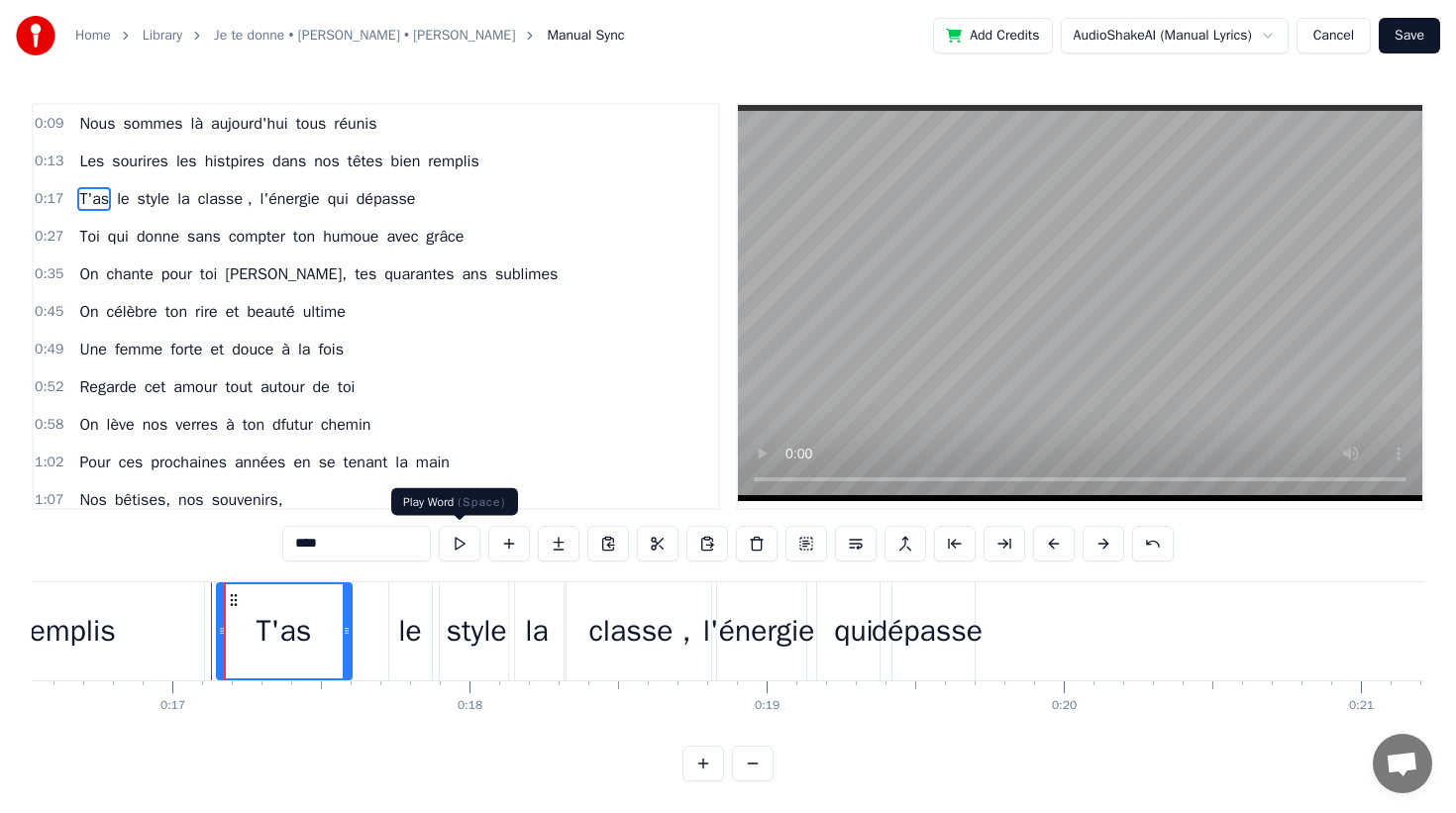 click at bounding box center [460, 544] 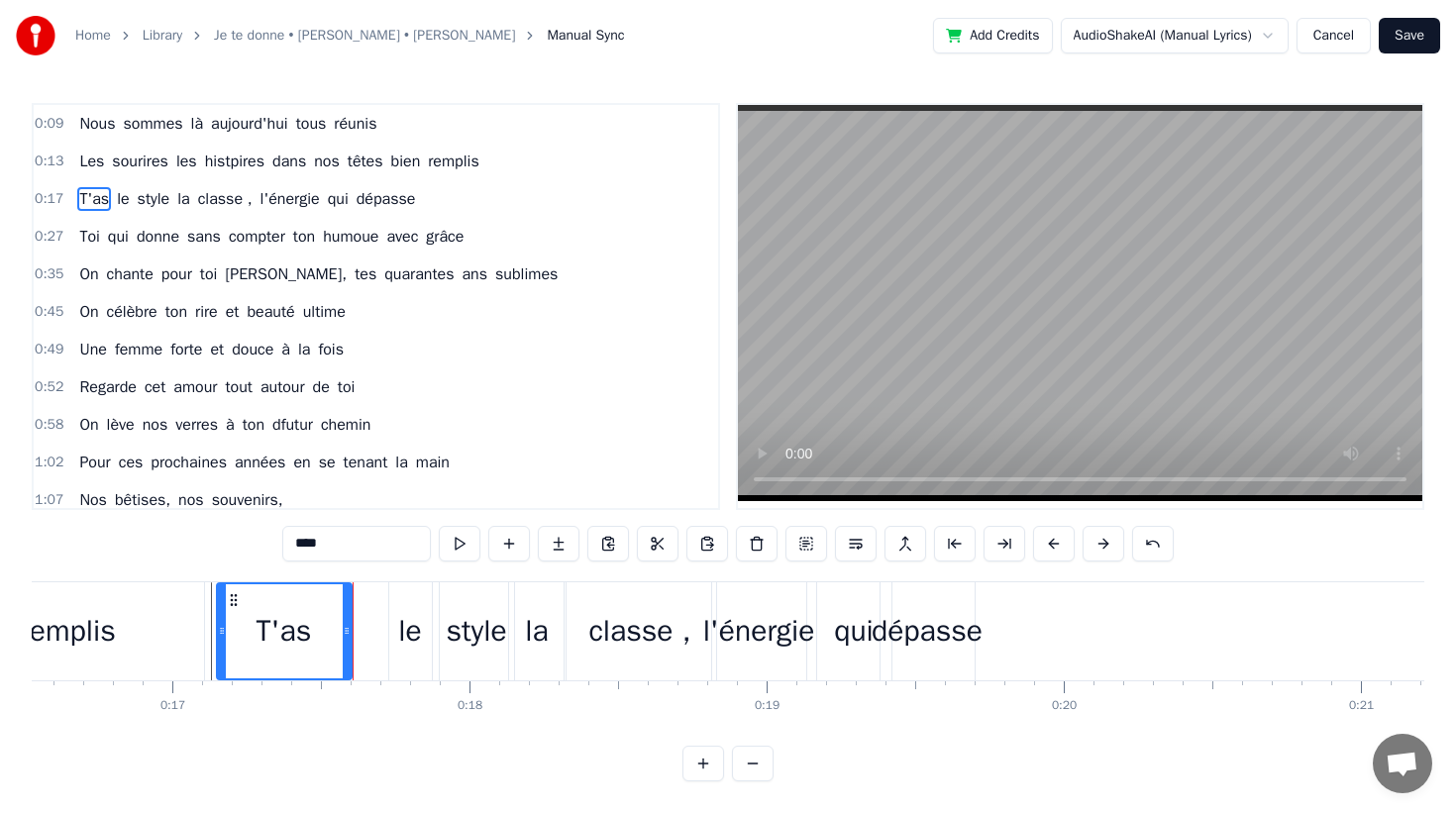 click on "0 0:01 0:02 0:03 0:04 0:05 0:06 0:07 0:08 0:09 0:10 0:11 0:12 0:13 0:14 0:15 0:16 0:17 0:18 0:19 0:20 0:21 0:22 0:23 0:24 0:25 0:26 0:27 0:28 0:29 0:30 0:31 0:32 0:33 0:34 0:35 0:36 0:37 0:38 0:39 0:40 0:41 0:42 0:43 0:44 0:45 0:46 0:47 0:48 0:49 0:50 0:51 0:52 0:53 0:54 0:55 0:56 0:57 0:58 0:59 1:00 1:01 1:02 1:03 1:04 1:05 1:06 1:07 1:08 1:09 1:10 1:11 1:12 1:13 1:14 1:15 1:16 1:17 1:18 1:19 1:20 1:21 1:22 1:23 1:24 1:25 1:26 1:27 1:28 1:29 1:30 1:31 1:32 1:33 1:34 1:35 1:36 1:37 1:38 1:39 1:40 1:41 1:42 1:43 1:44 1:45 1:46 1:47 1:48 1:49 1:50 1:51 1:52 1:53 1:54 1:55 1:56 1:57 1:58 1:59 2:00 2:01 2:02 2:03 2:04 2:05 2:06 2:07 2:08 2:09 2:10 2:11 2:12 2:13 2:14 2:15 2:16 2:17 2:18 2:19 2:20 2:21 2:22 2:23 2:24 2:25 2:26 2:27 2:28 2:29 2:30 2:31 2:32 2:33 2:34 2:35 2:36 2:37 2:38 2:39 2:40 2:41 2:42 2:43 2:44 2:45 2:46 2:47 2:48 2:49 2:50 2:51 2:52 2:53 2:54 2:55 2:56 2:57 2:58 2:59 3:00 3:01 3:02 3:03 3:04 3:05 3:06 3:07 3:08 3:09 3:10 3:11 3:12 3:13 3:14 3:15 3:16 3:17 3:18 3:19 3:20 3:21 3:22 3:23 3:24" at bounding box center [30671, 696] 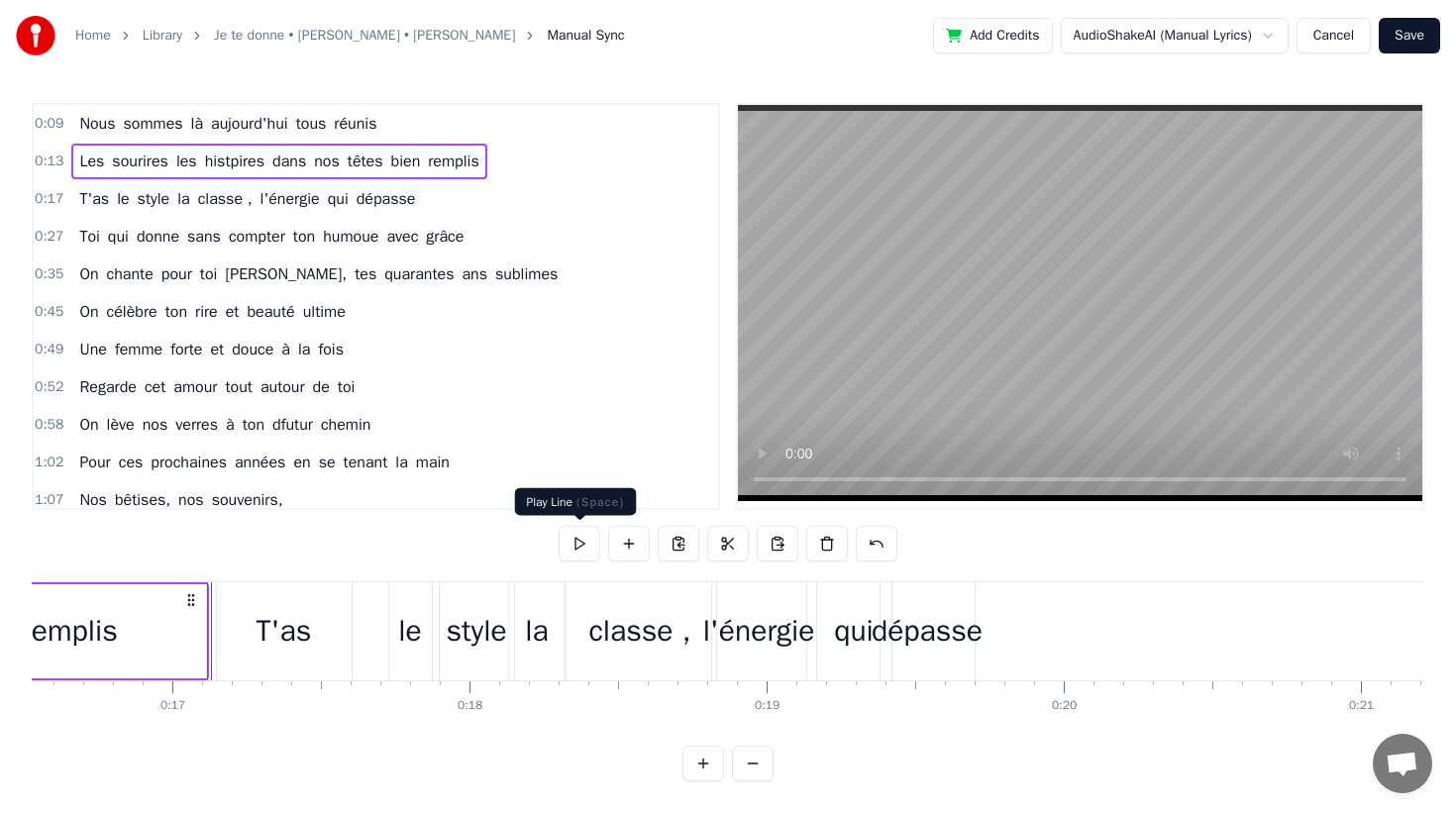 click at bounding box center [579, 544] 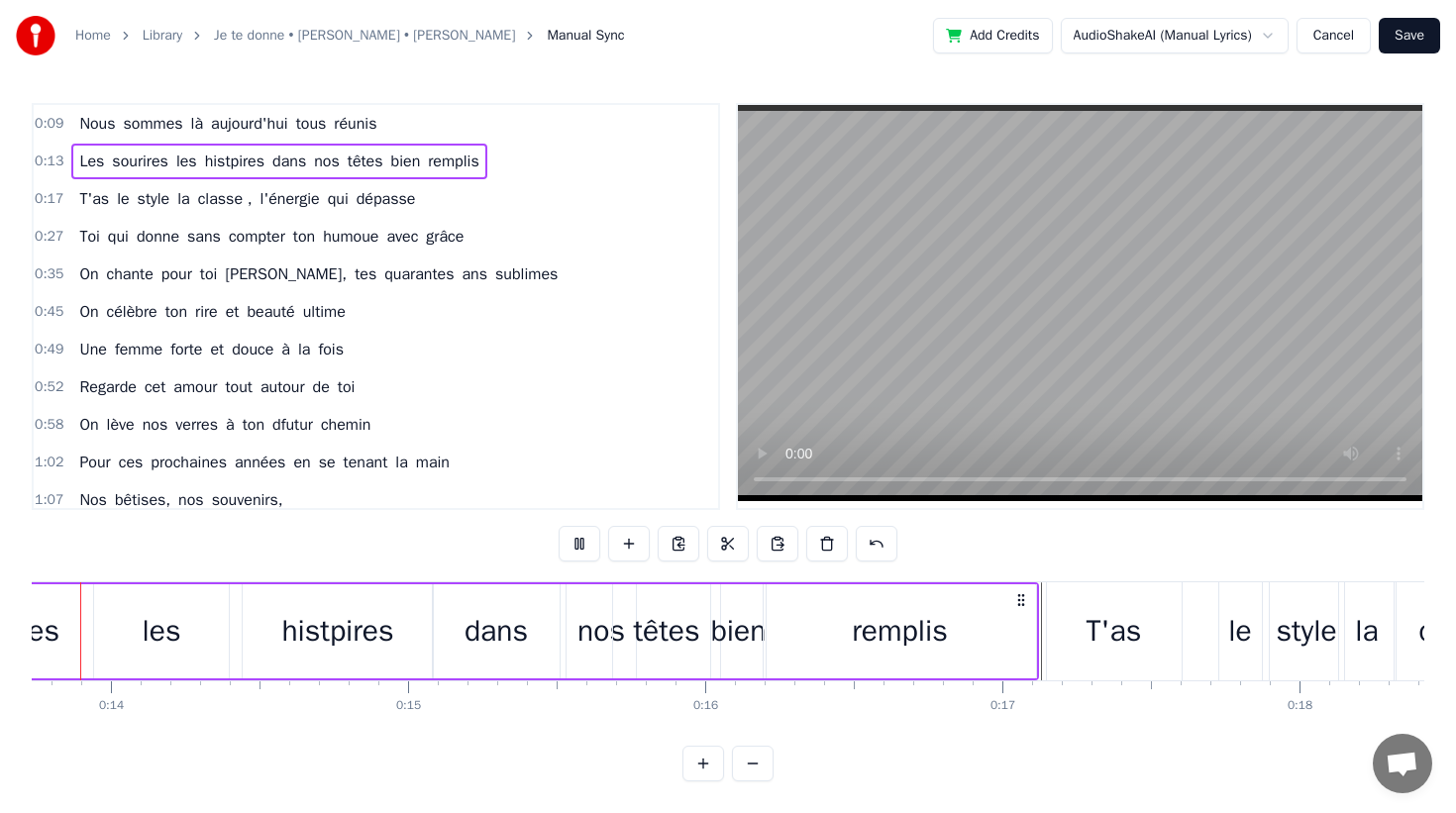 scroll, scrollTop: 0, scrollLeft: 3980, axis: horizontal 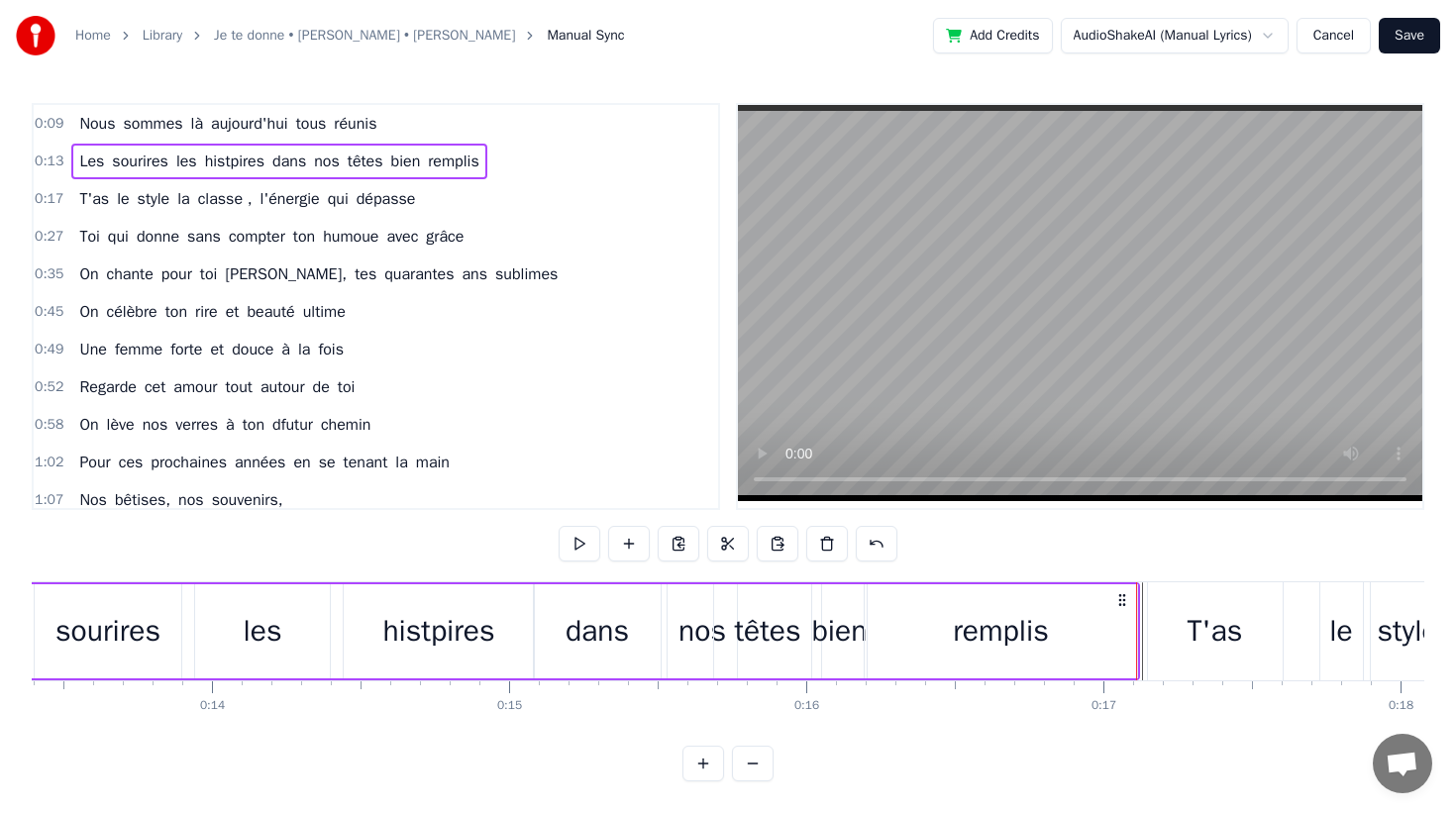 click on "0 0:01 0:02 0:03 0:04 0:05 0:06 0:07 0:08 0:09 0:10 0:11 0:12 0:13 0:14 0:15 0:16 0:17 0:18 0:19 0:20 0:21 0:22 0:23 0:24 0:25 0:26 0:27 0:28 0:29 0:30 0:31 0:32 0:33 0:34 0:35 0:36 0:37 0:38 0:39 0:40 0:41 0:42 0:43 0:44 0:45 0:46 0:47 0:48 0:49 0:50 0:51 0:52 0:53 0:54 0:55 0:56 0:57 0:58 0:59 1:00 1:01 1:02 1:03 1:04 1:05 1:06 1:07 1:08 1:09 1:10 1:11 1:12 1:13 1:14 1:15 1:16 1:17 1:18 1:19 1:20 1:21 1:22 1:23 1:24 1:25 1:26 1:27 1:28 1:29 1:30 1:31 1:32 1:33 1:34 1:35 1:36 1:37 1:38 1:39 1:40 1:41 1:42 1:43 1:44 1:45 1:46 1:47 1:48 1:49 1:50 1:51 1:52 1:53 1:54 1:55 1:56 1:57 1:58 1:59 2:00 2:01 2:02 2:03 2:04 2:05 2:06 2:07 2:08 2:09 2:10 2:11 2:12 2:13 2:14 2:15 2:16 2:17 2:18 2:19 2:20 2:21 2:22 2:23 2:24 2:25 2:26 2:27 2:28 2:29 2:30 2:31 2:32 2:33 2:34 2:35 2:36 2:37 2:38 2:39 2:40 2:41 2:42 2:43 2:44 2:45 2:46 2:47 2:48 2:49 2:50 2:51 2:52 2:53 2:54 2:55 2:56 2:57 2:58 2:59 3:00 3:01 3:02 3:03 3:04 3:05 3:06 3:07 3:08 3:09 3:10 3:11 3:12 3:13 3:14 3:15 3:16 3:17 3:18 3:19 3:20 3:21 3:22 3:23 3:24" at bounding box center (31602, 696) 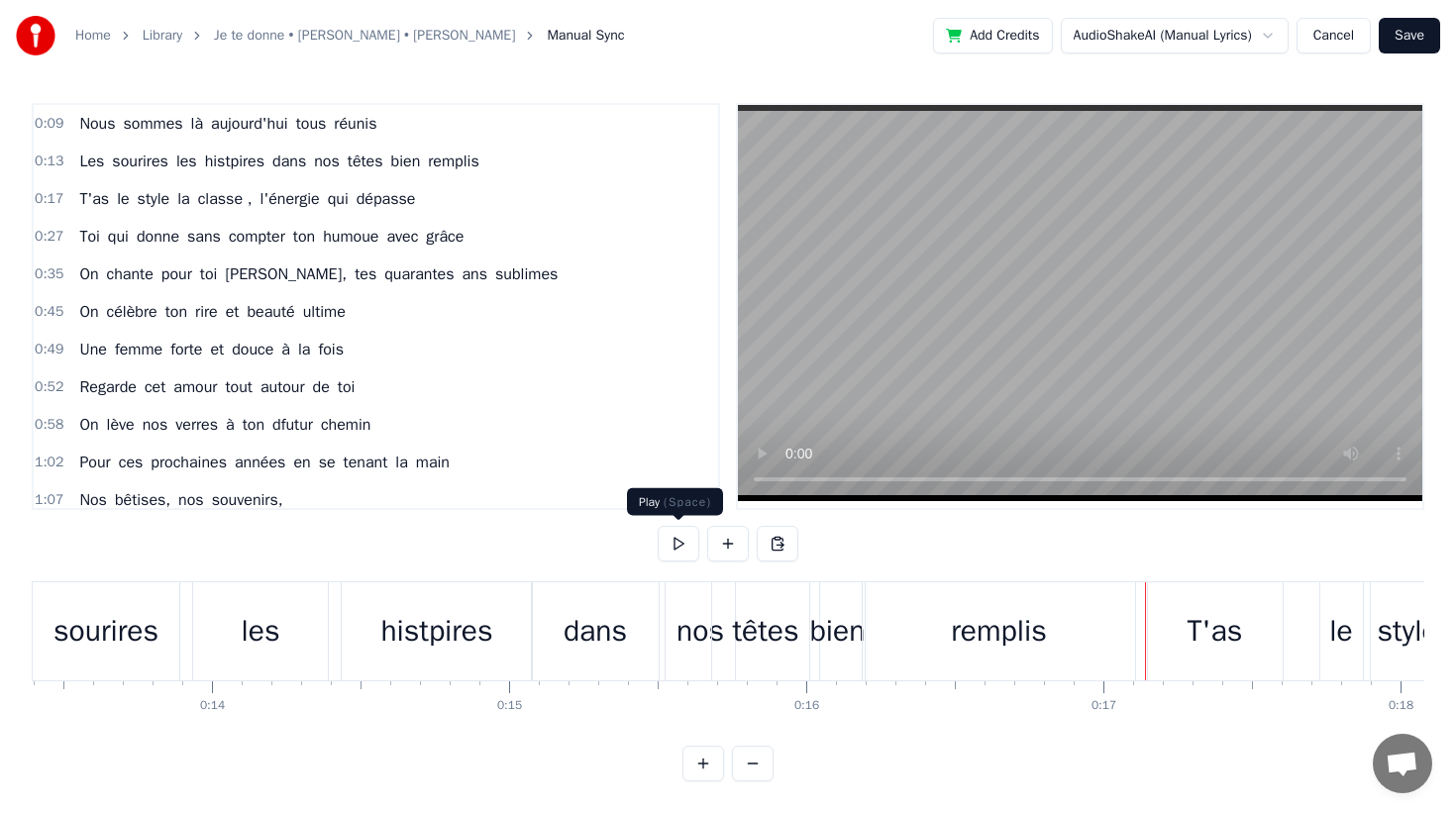 click at bounding box center [678, 544] 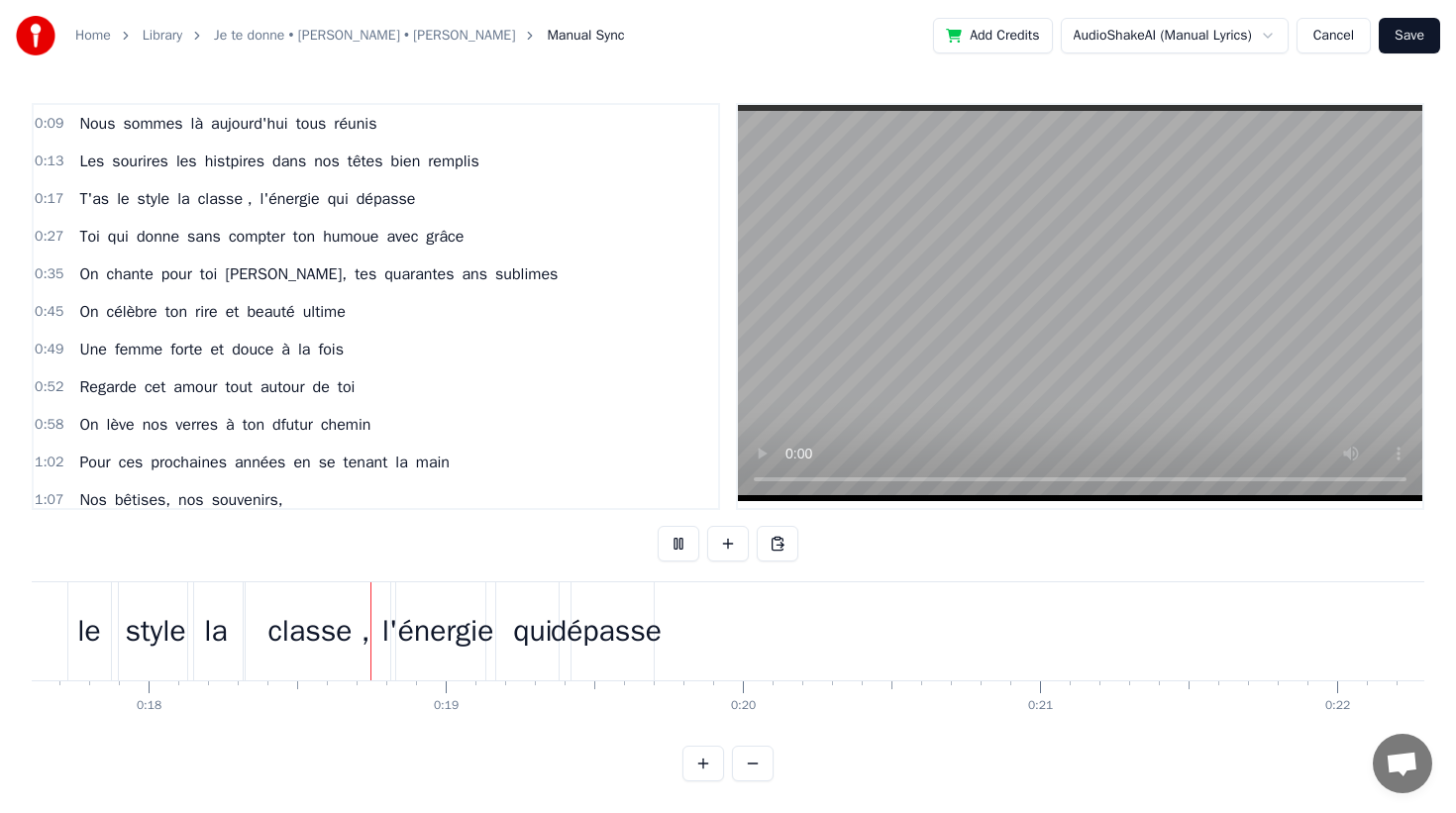 scroll, scrollTop: 0, scrollLeft: 5245, axis: horizontal 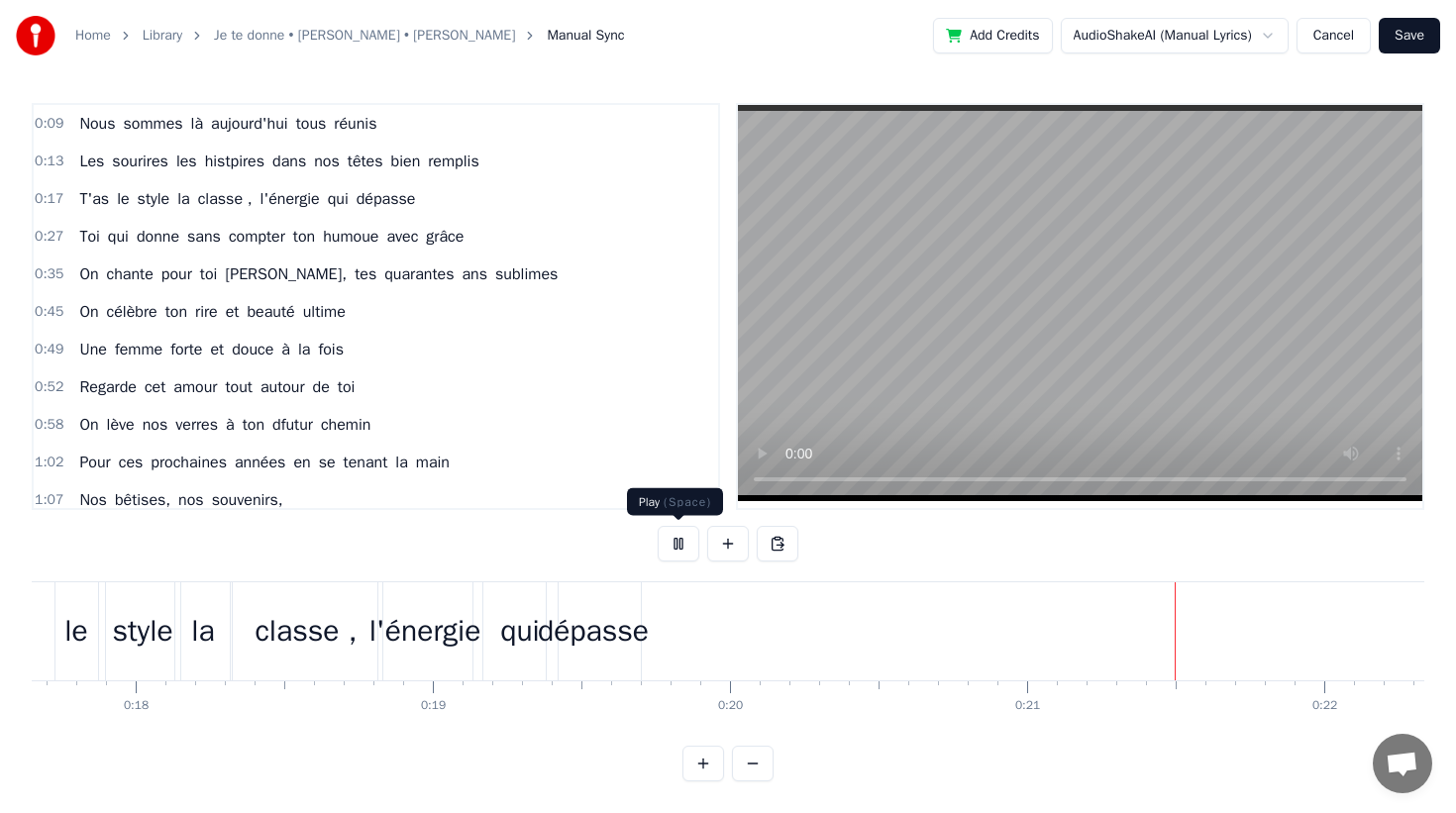 click at bounding box center [678, 544] 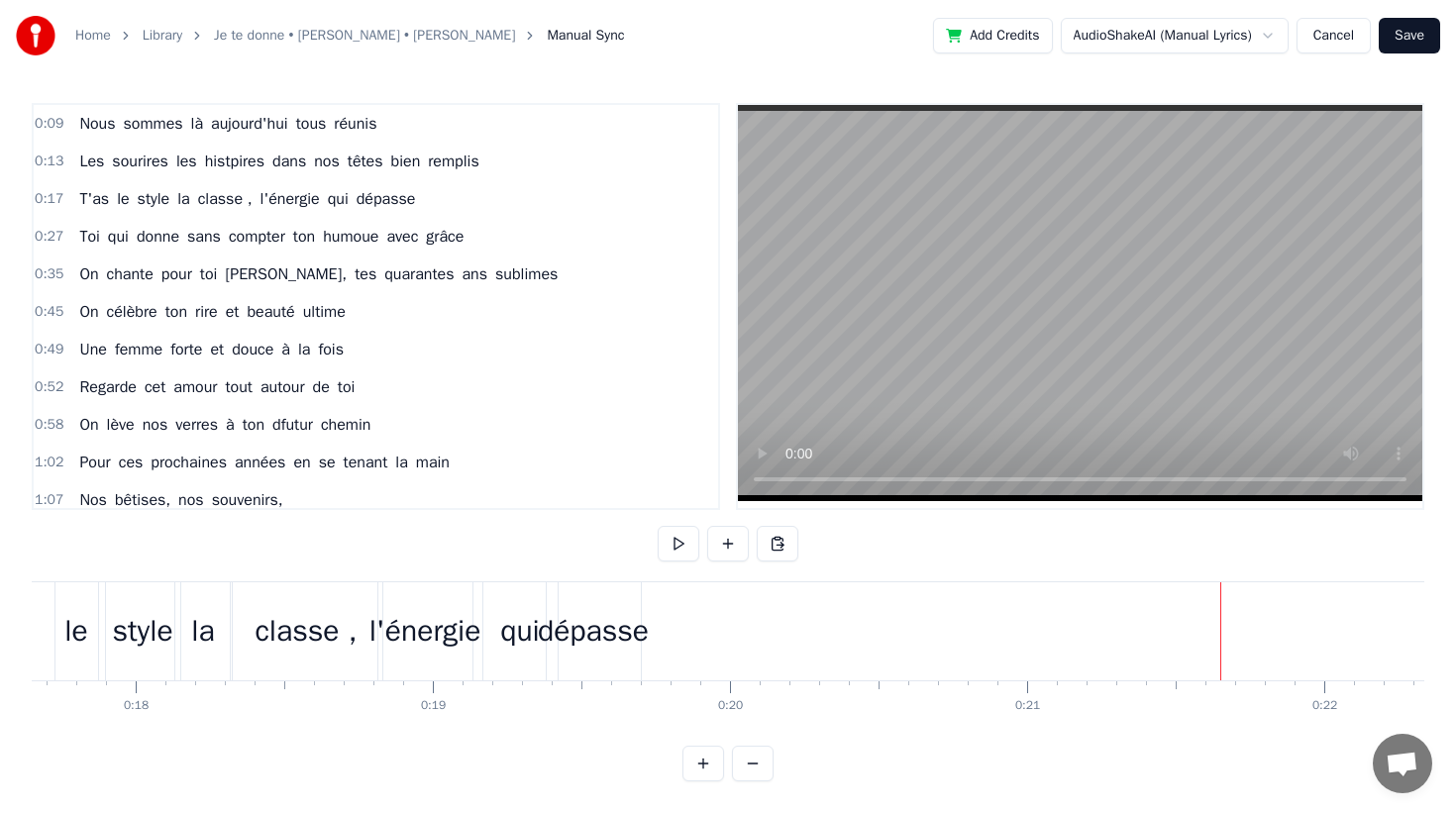 click on "dépasse" at bounding box center [593, 631] 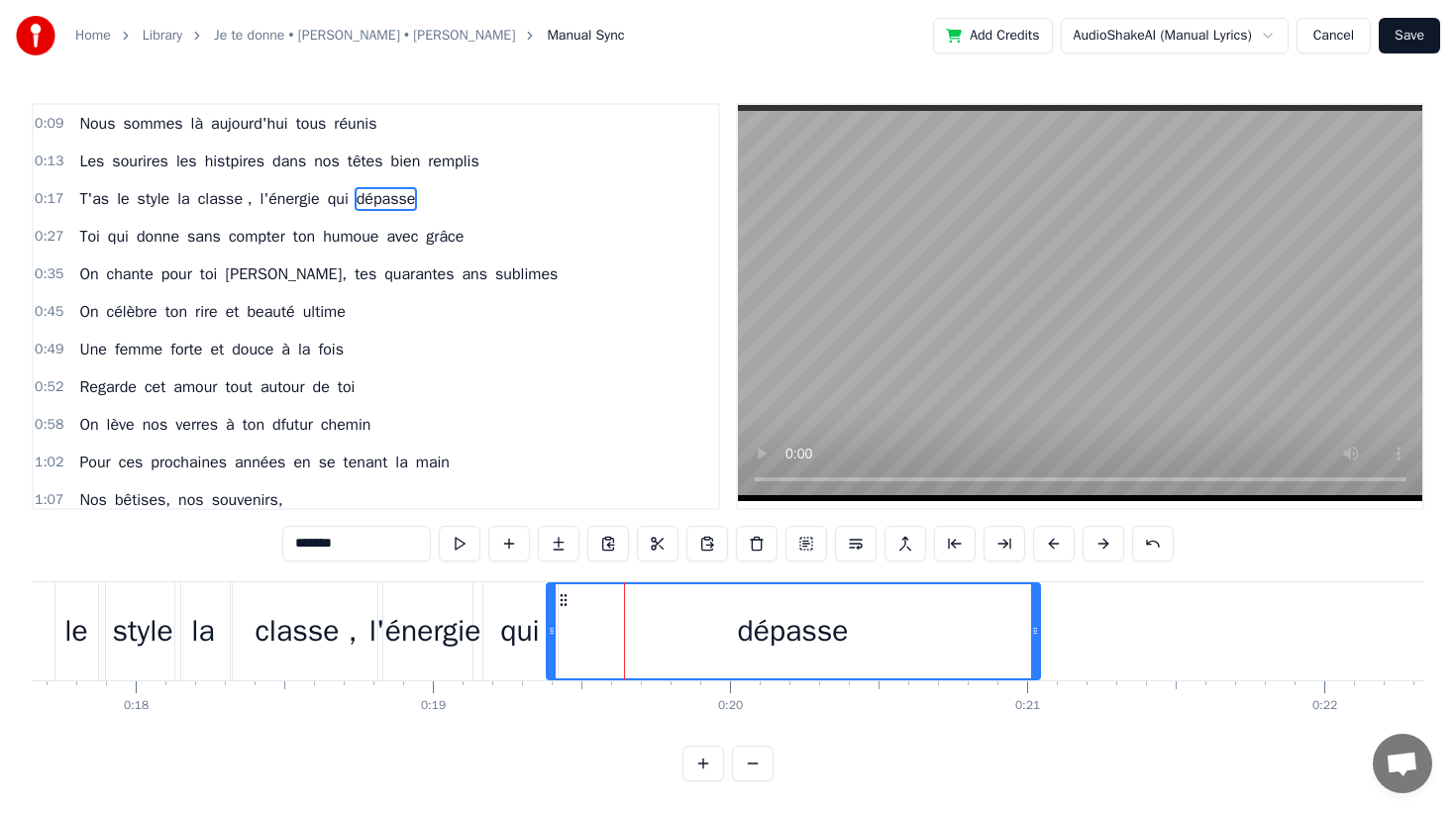 drag, startPoint x: 636, startPoint y: 636, endPoint x: 1035, endPoint y: 660, distance: 399.72115 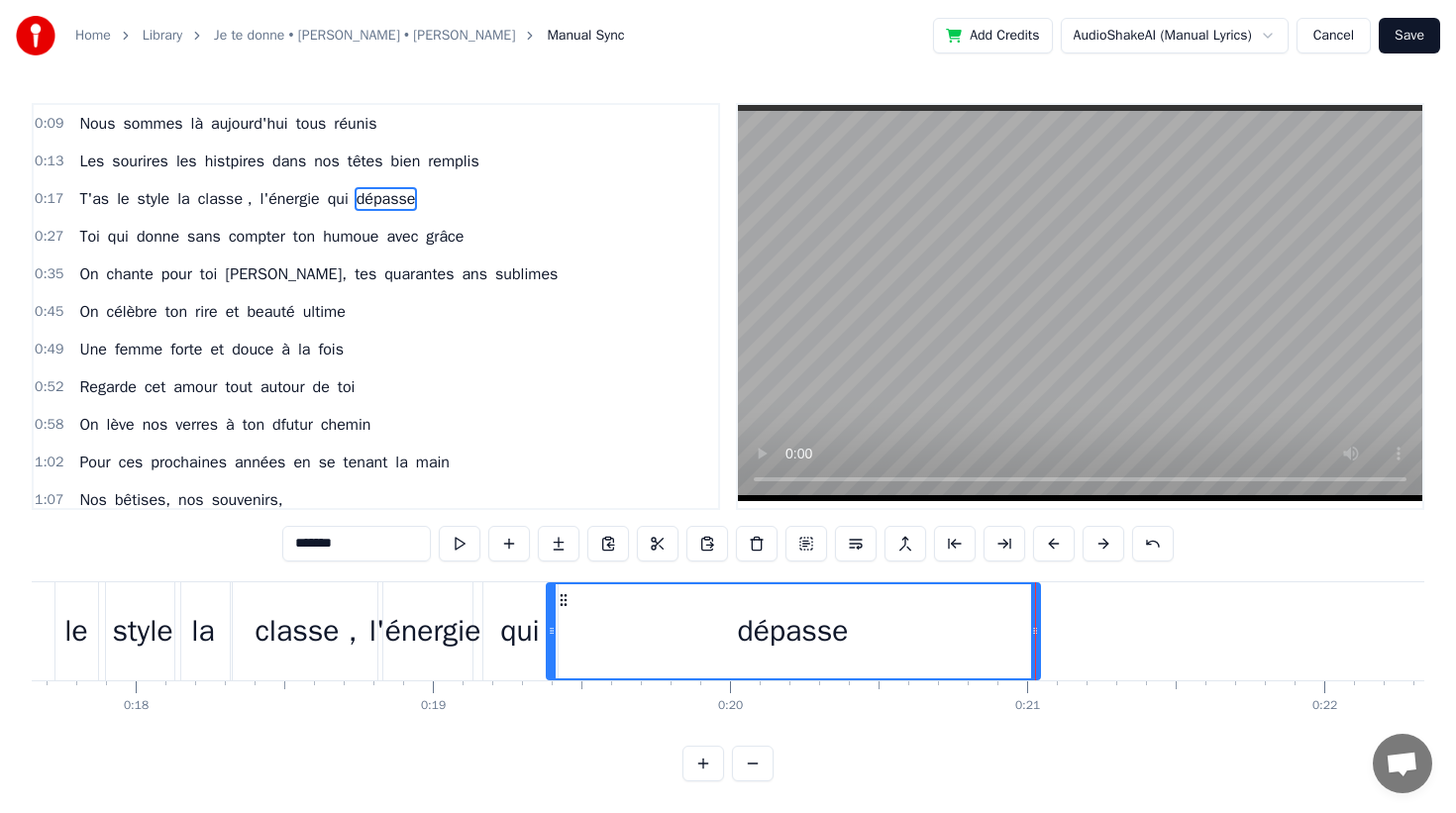 click on "dépasse" at bounding box center (793, 631) 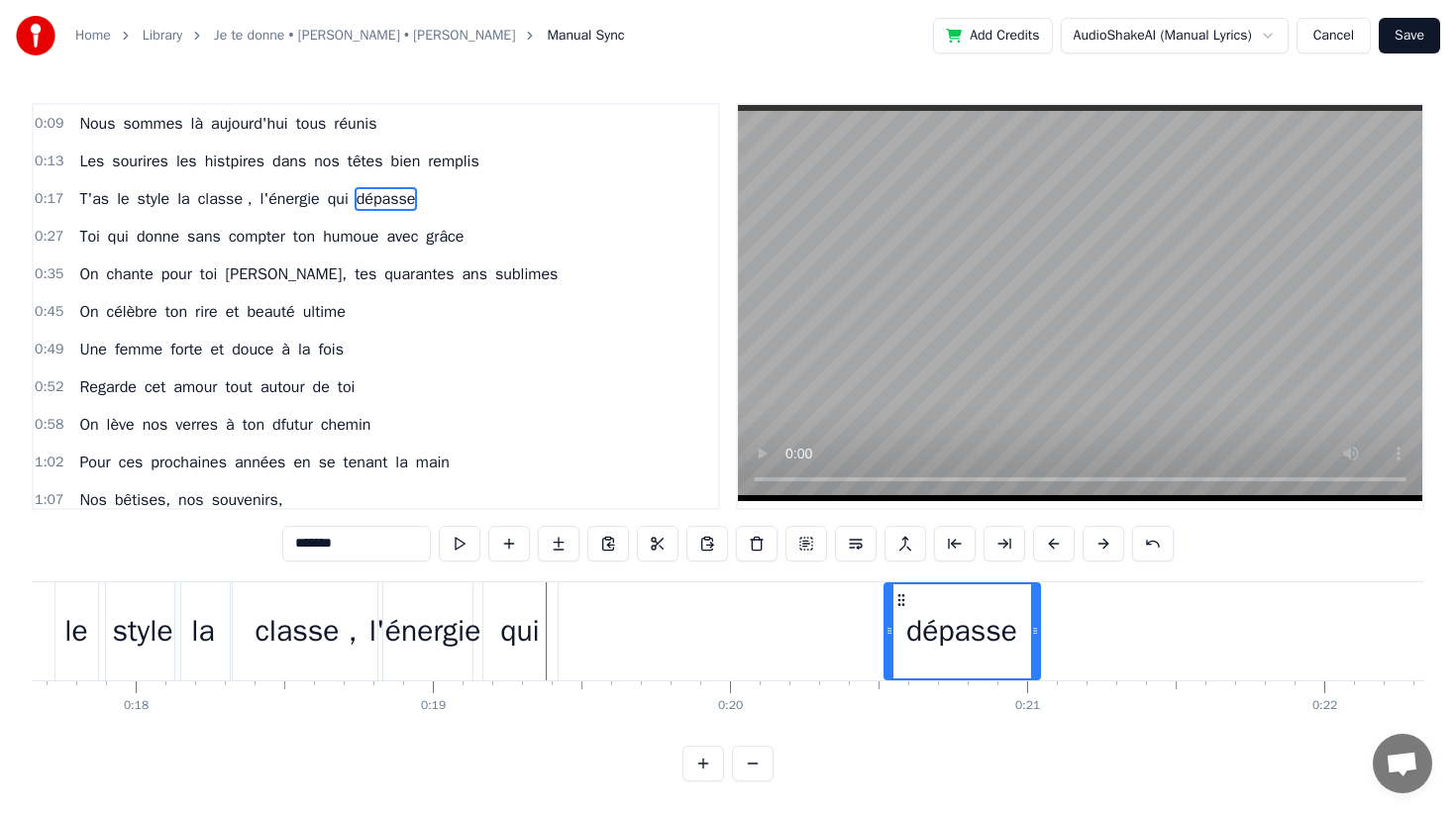 drag, startPoint x: 551, startPoint y: 640, endPoint x: 888, endPoint y: 650, distance: 337.1483 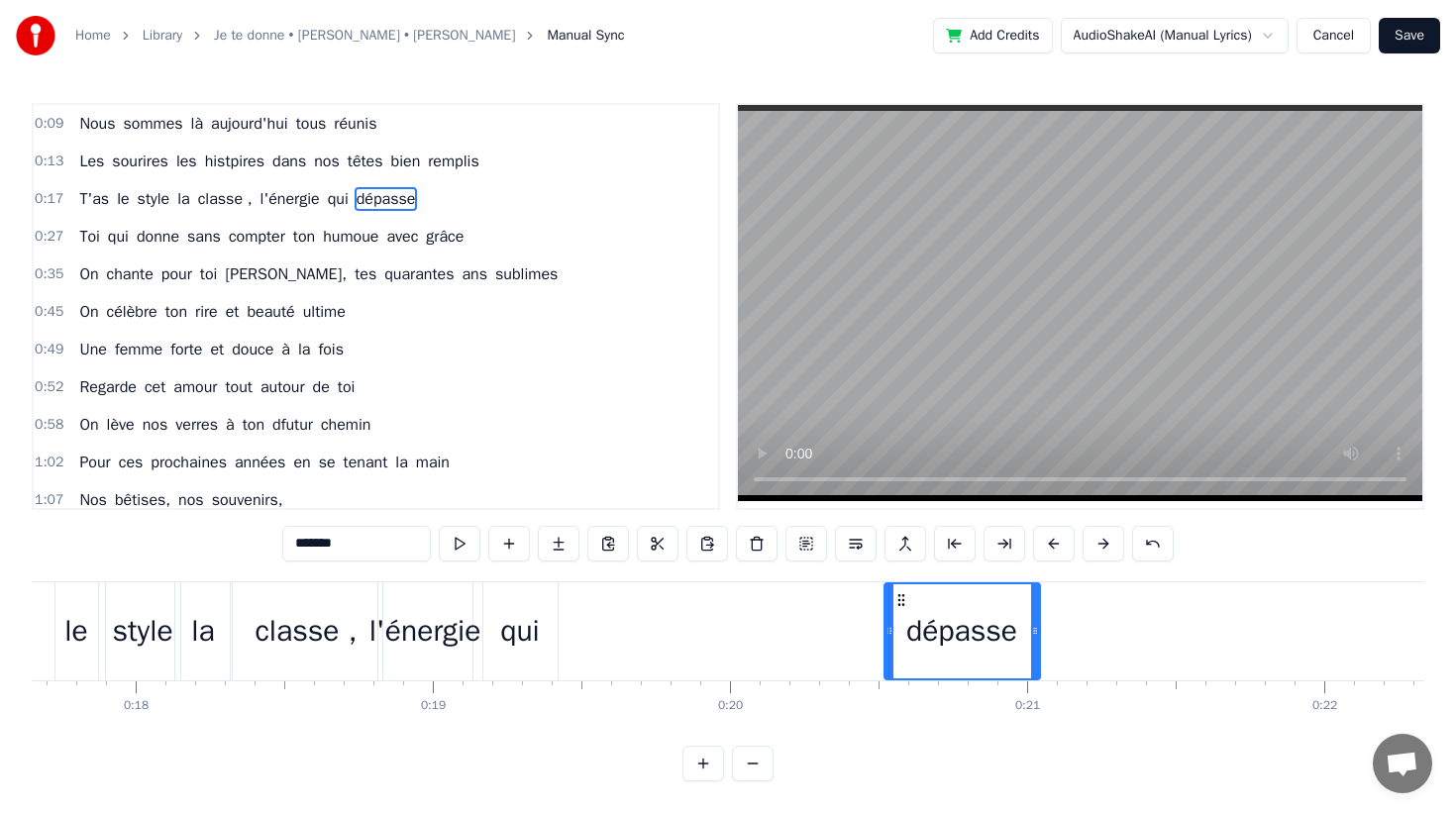 click on "qui" at bounding box center (520, 631) 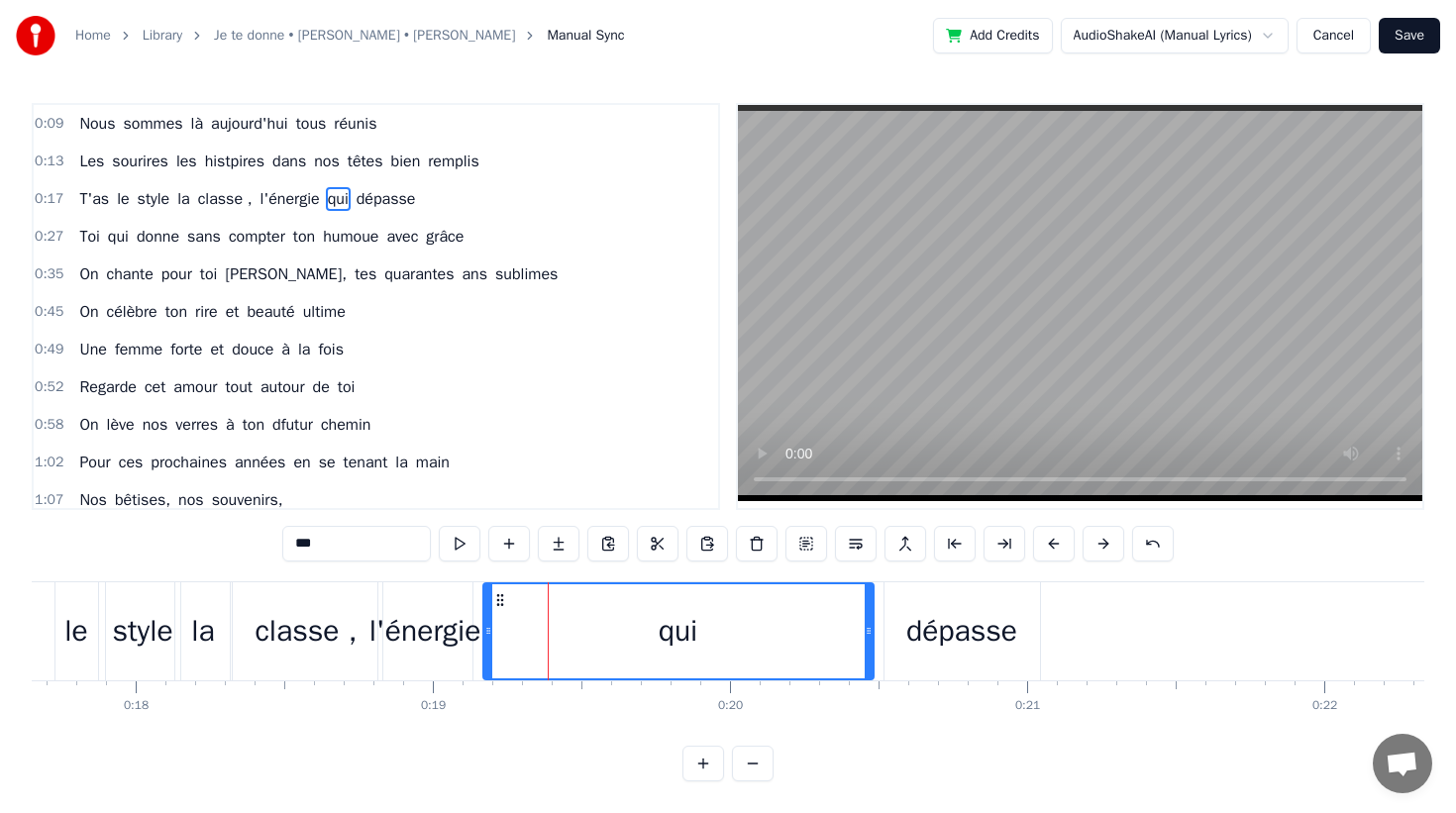 drag, startPoint x: 553, startPoint y: 650, endPoint x: 871, endPoint y: 658, distance: 318.10061 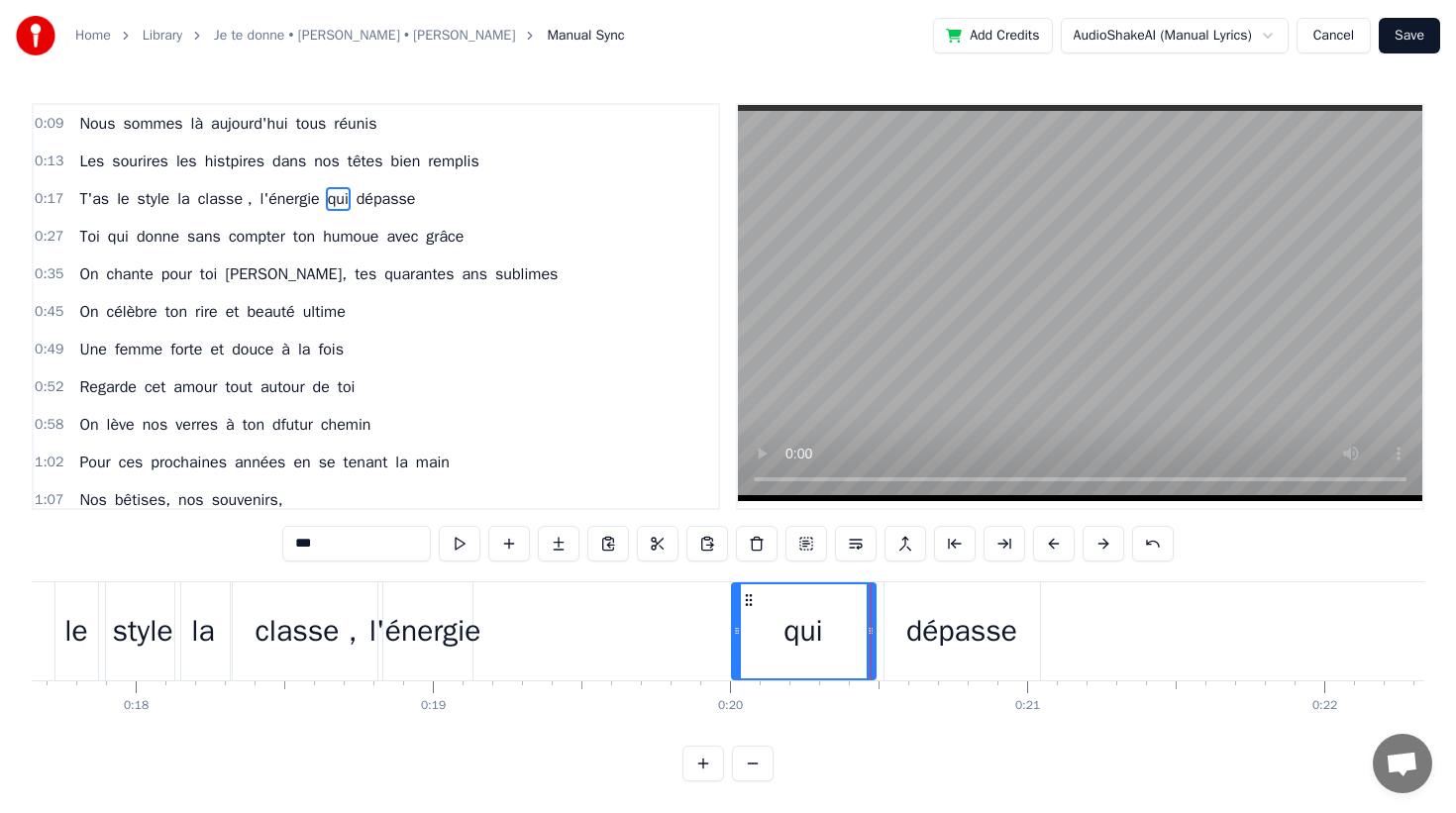 drag, startPoint x: 489, startPoint y: 633, endPoint x: 738, endPoint y: 638, distance: 249.0502 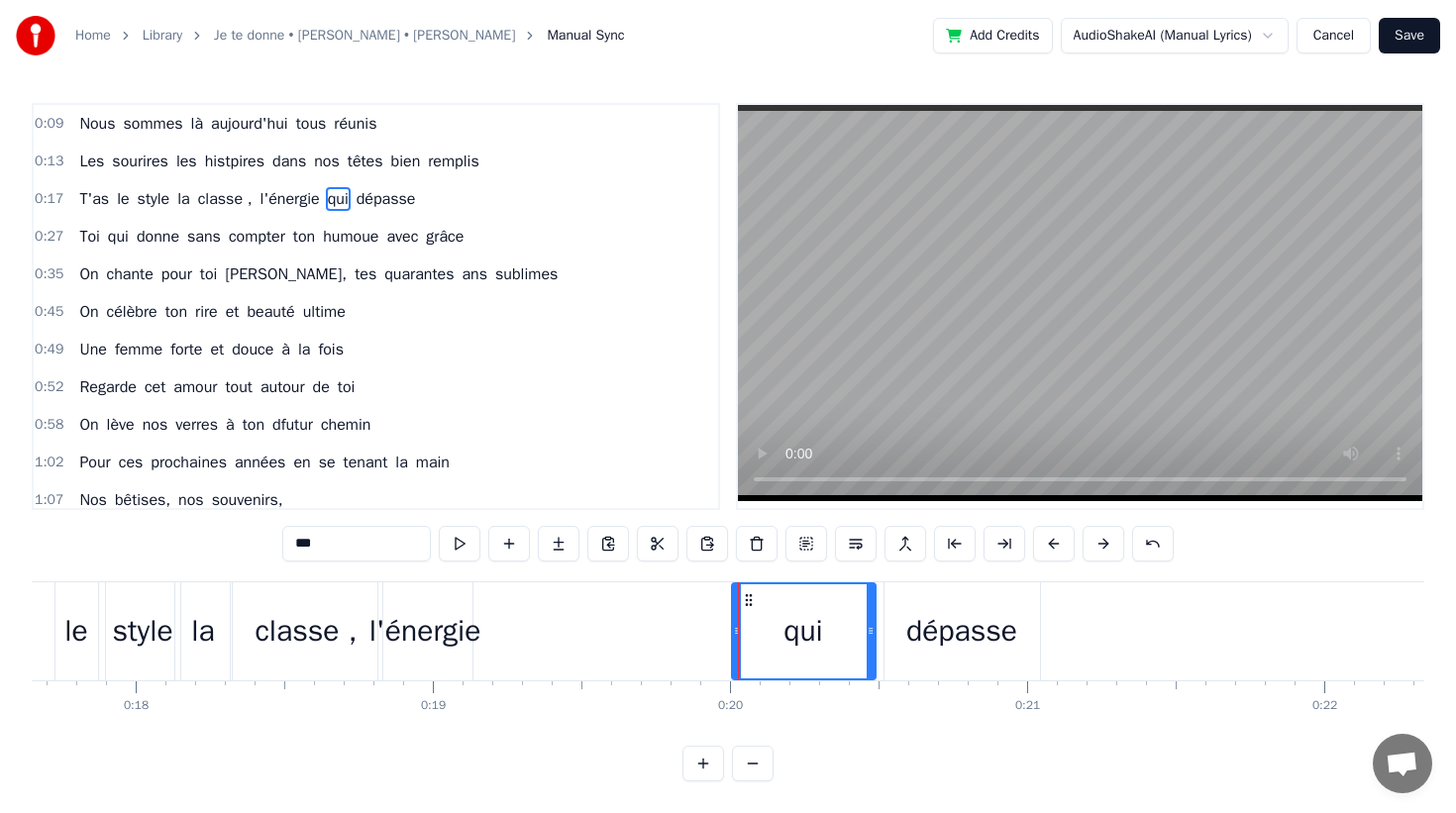 click on "l'énergie" at bounding box center (425, 631) 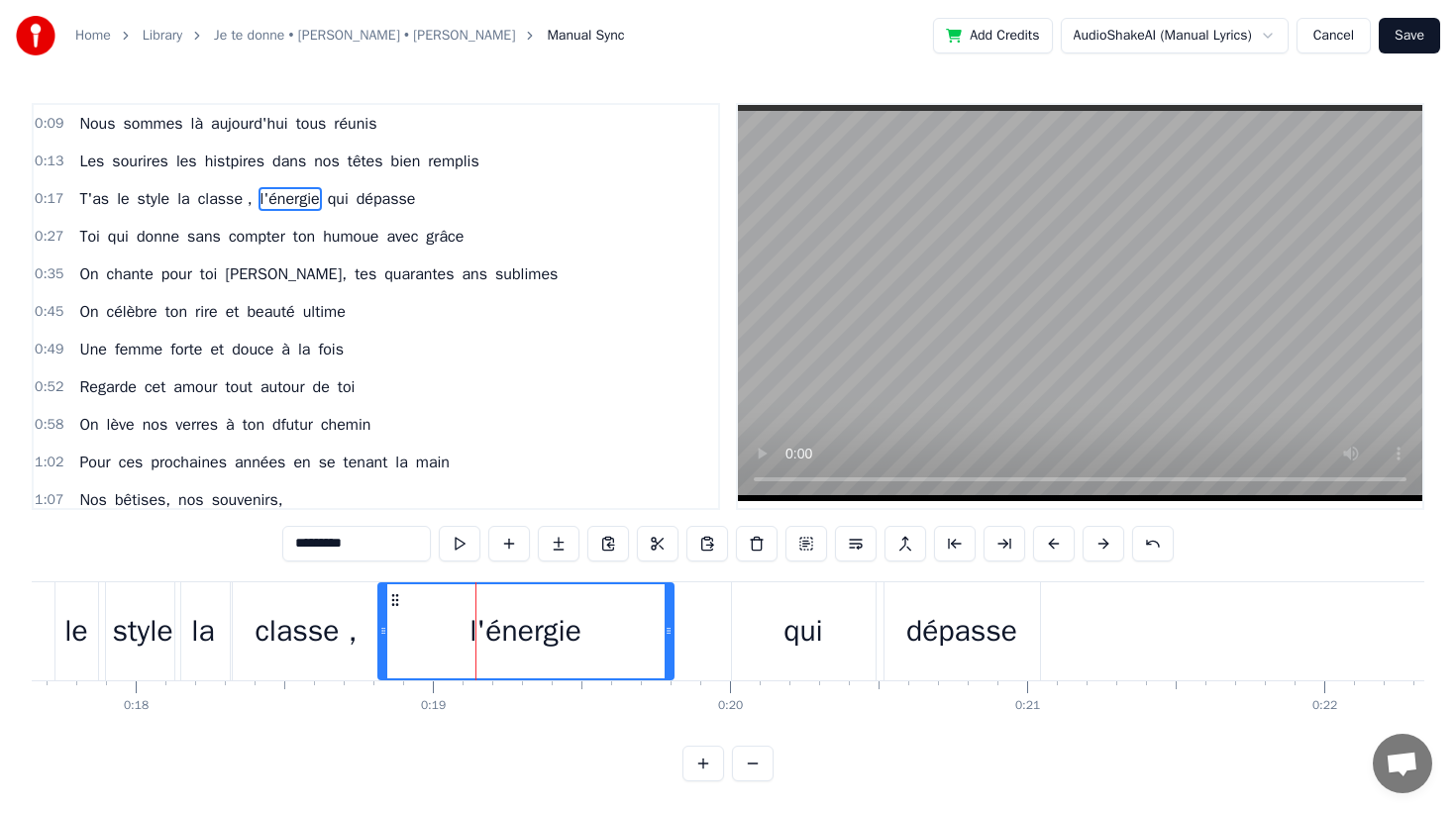 drag, startPoint x: 469, startPoint y: 638, endPoint x: 667, endPoint y: 651, distance: 198.42631 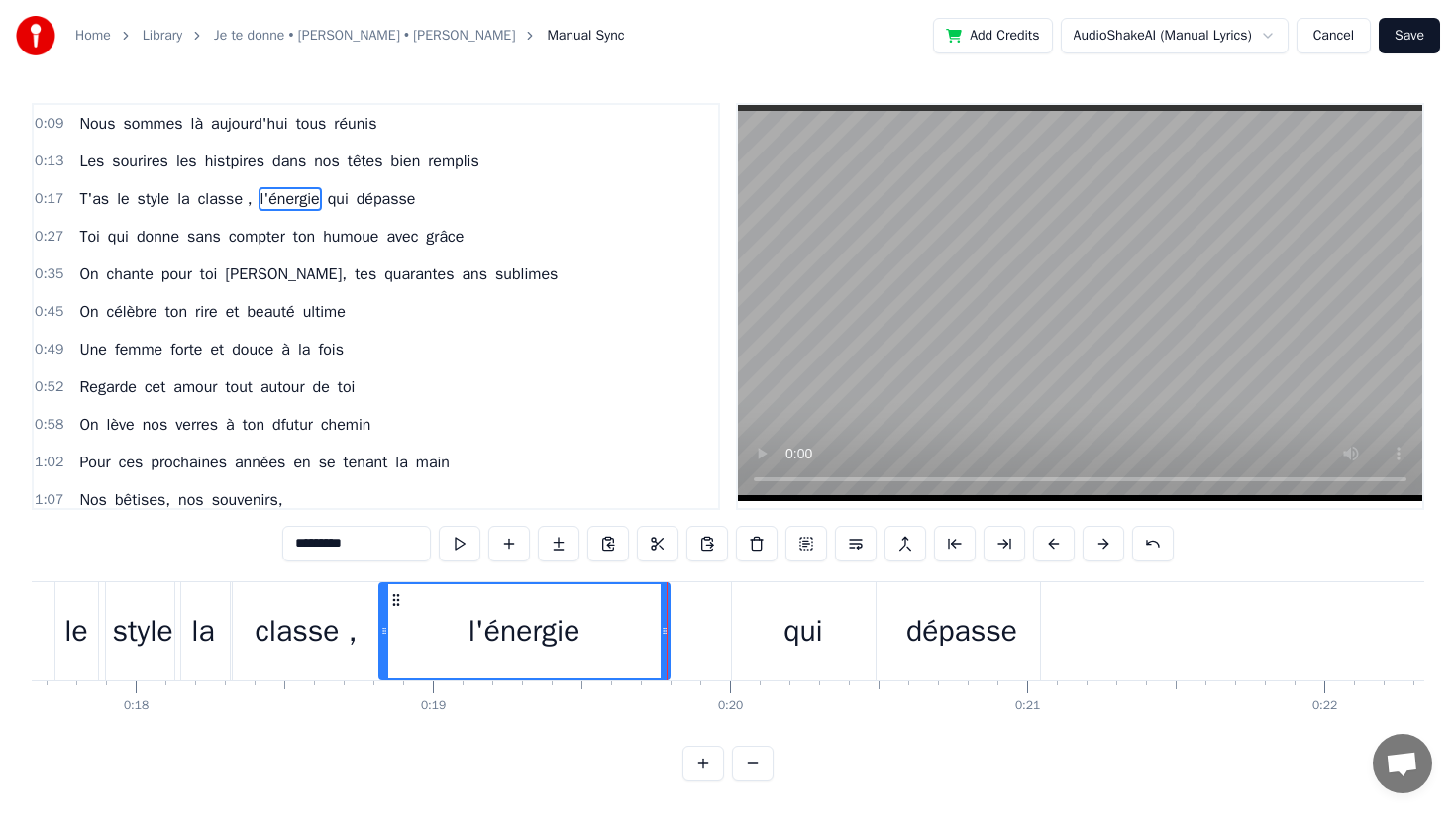 drag, startPoint x: 379, startPoint y: 646, endPoint x: 380, endPoint y: 660, distance: 14.035669 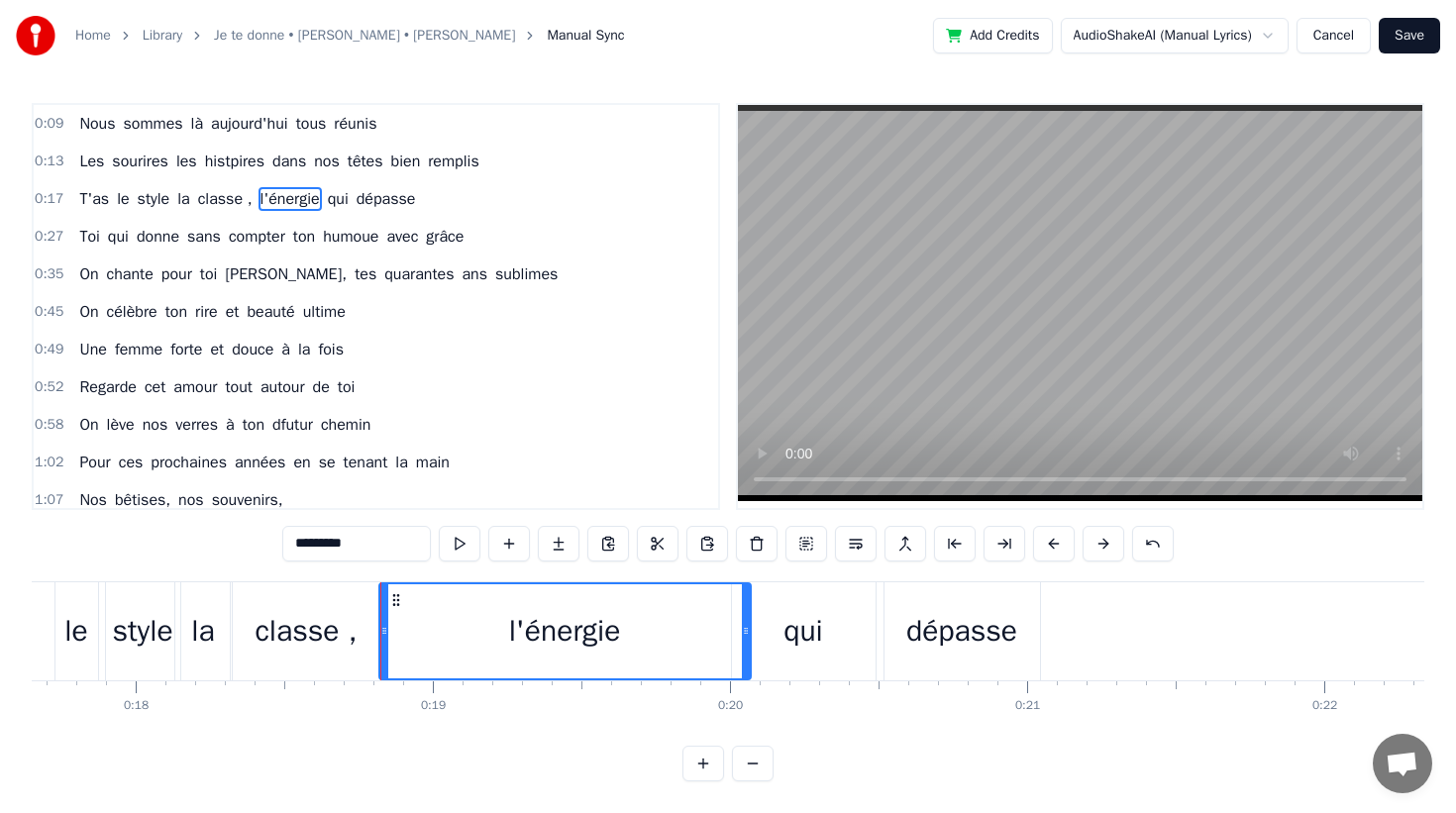 drag, startPoint x: 668, startPoint y: 636, endPoint x: 750, endPoint y: 645, distance: 82.49242 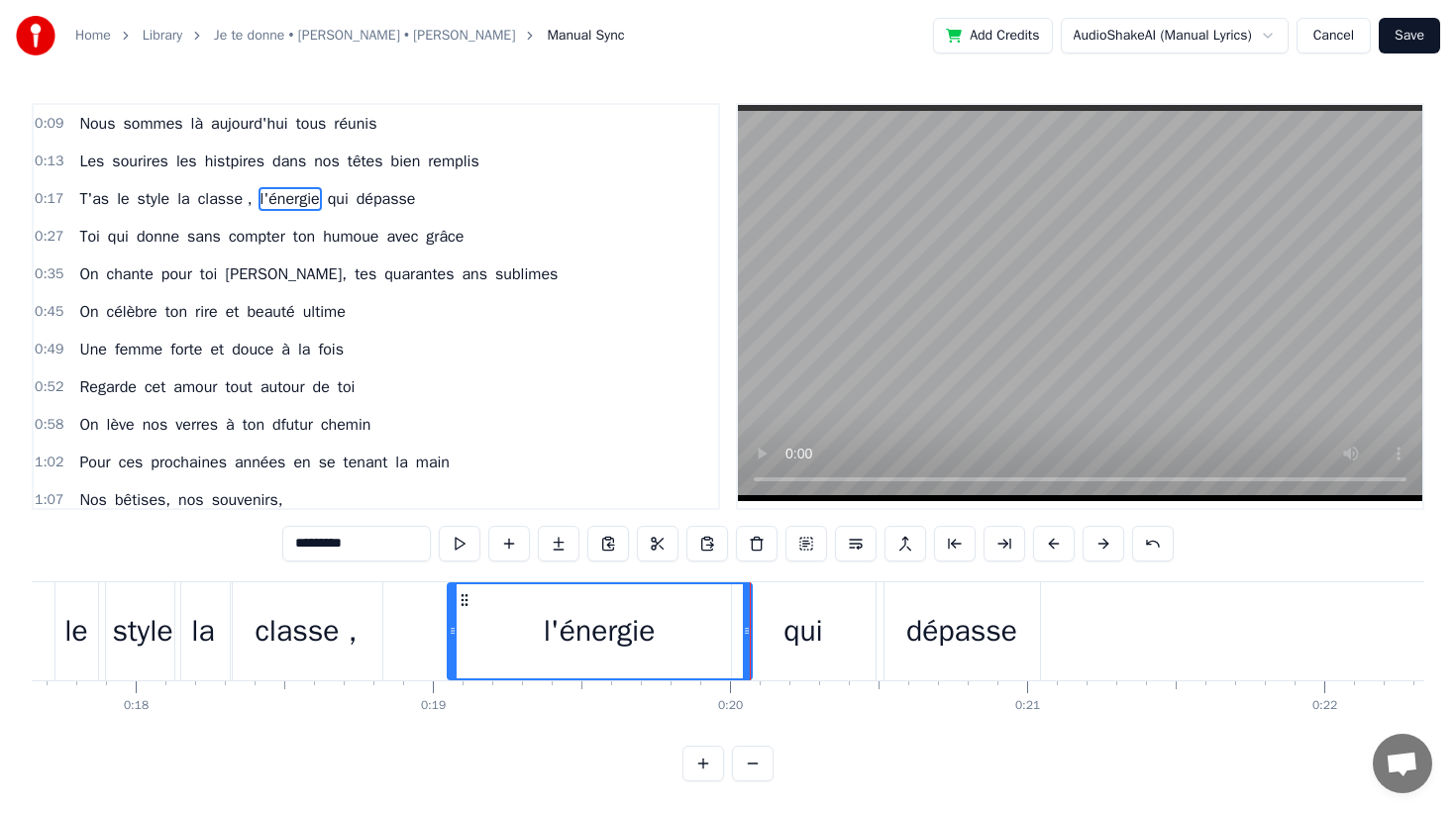 drag, startPoint x: 386, startPoint y: 644, endPoint x: 460, endPoint y: 646, distance: 74.02702 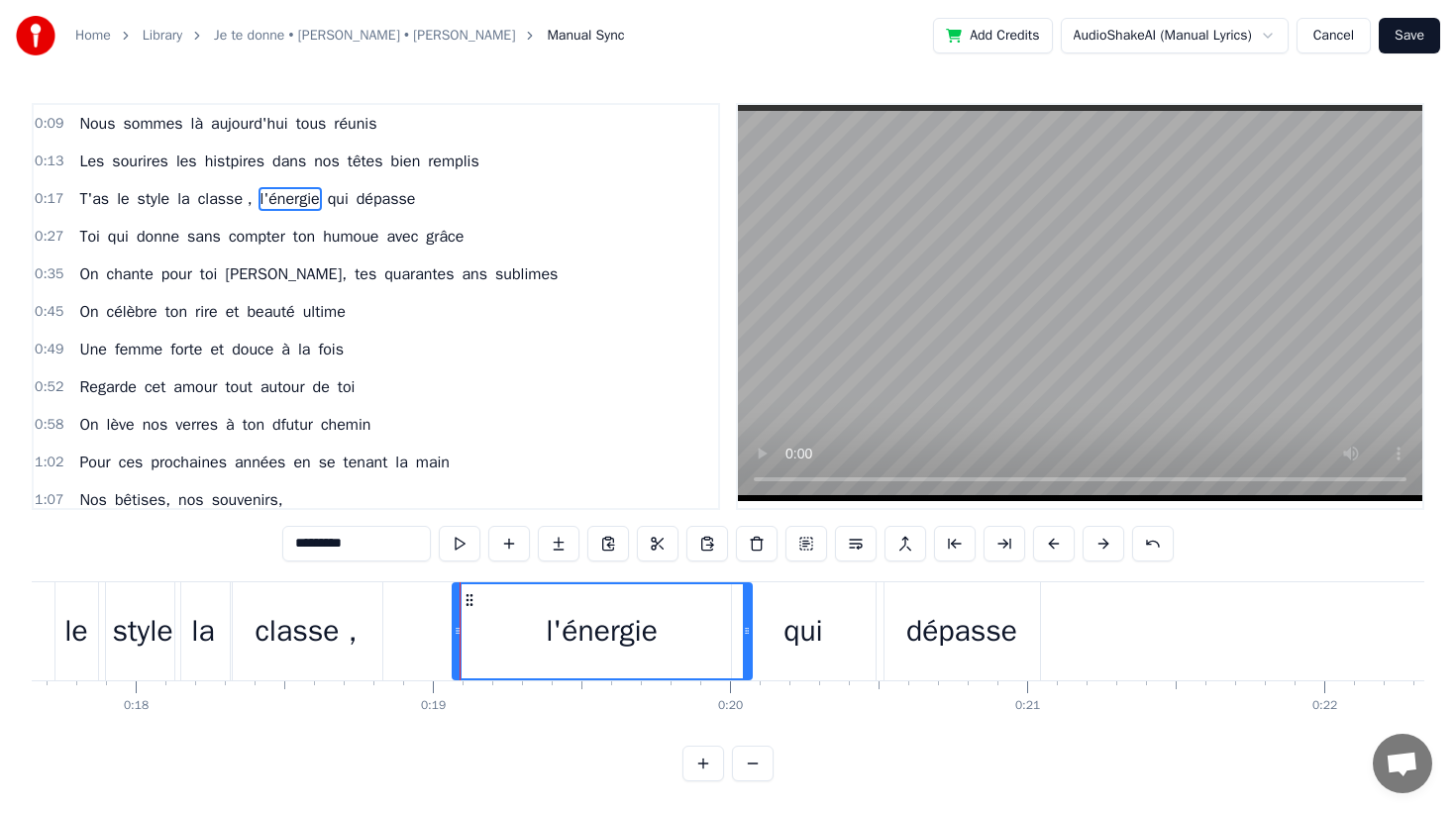 click on "classe ," at bounding box center (306, 631) 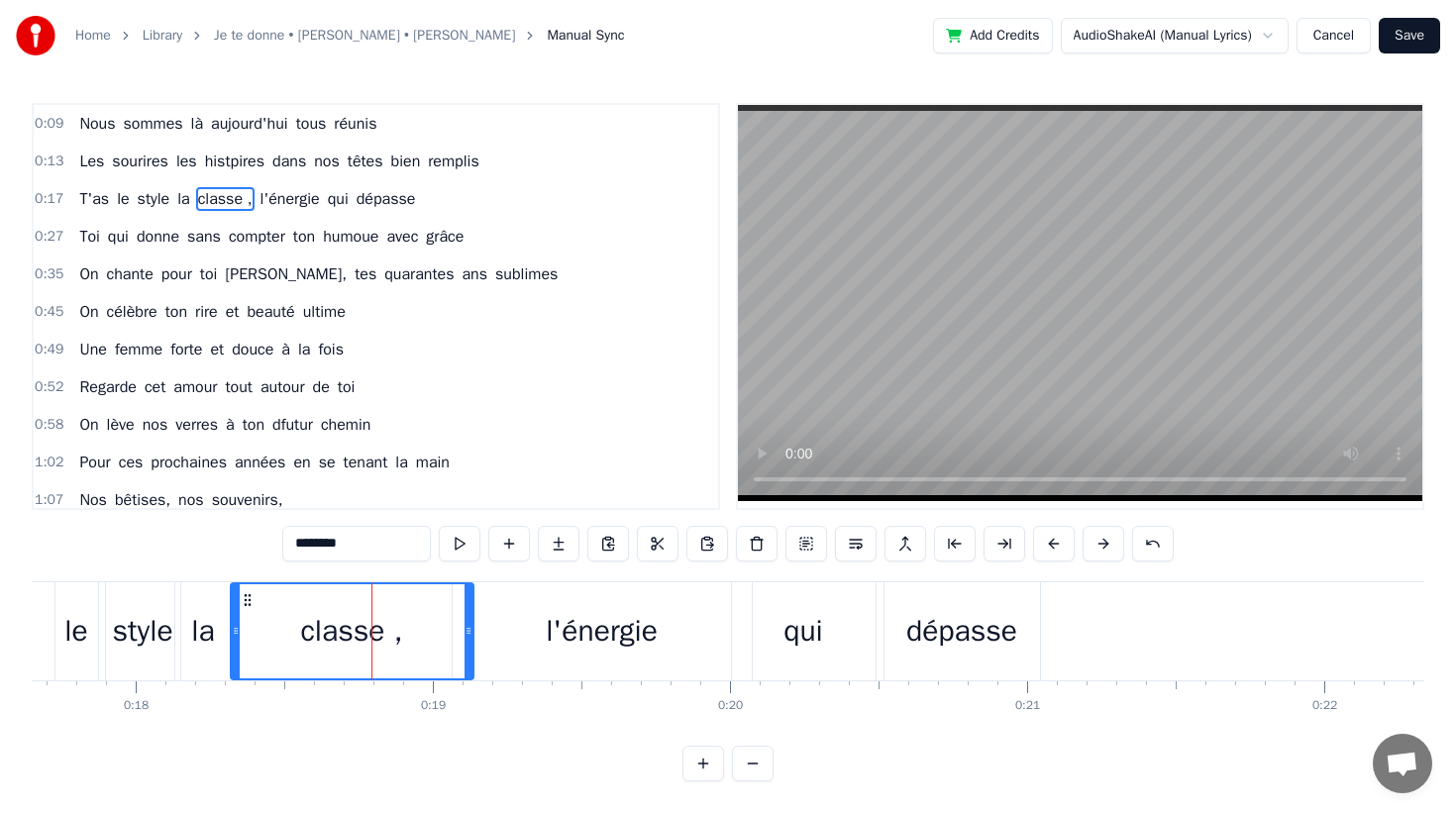 drag, startPoint x: 379, startPoint y: 647, endPoint x: 470, endPoint y: 650, distance: 91.0494 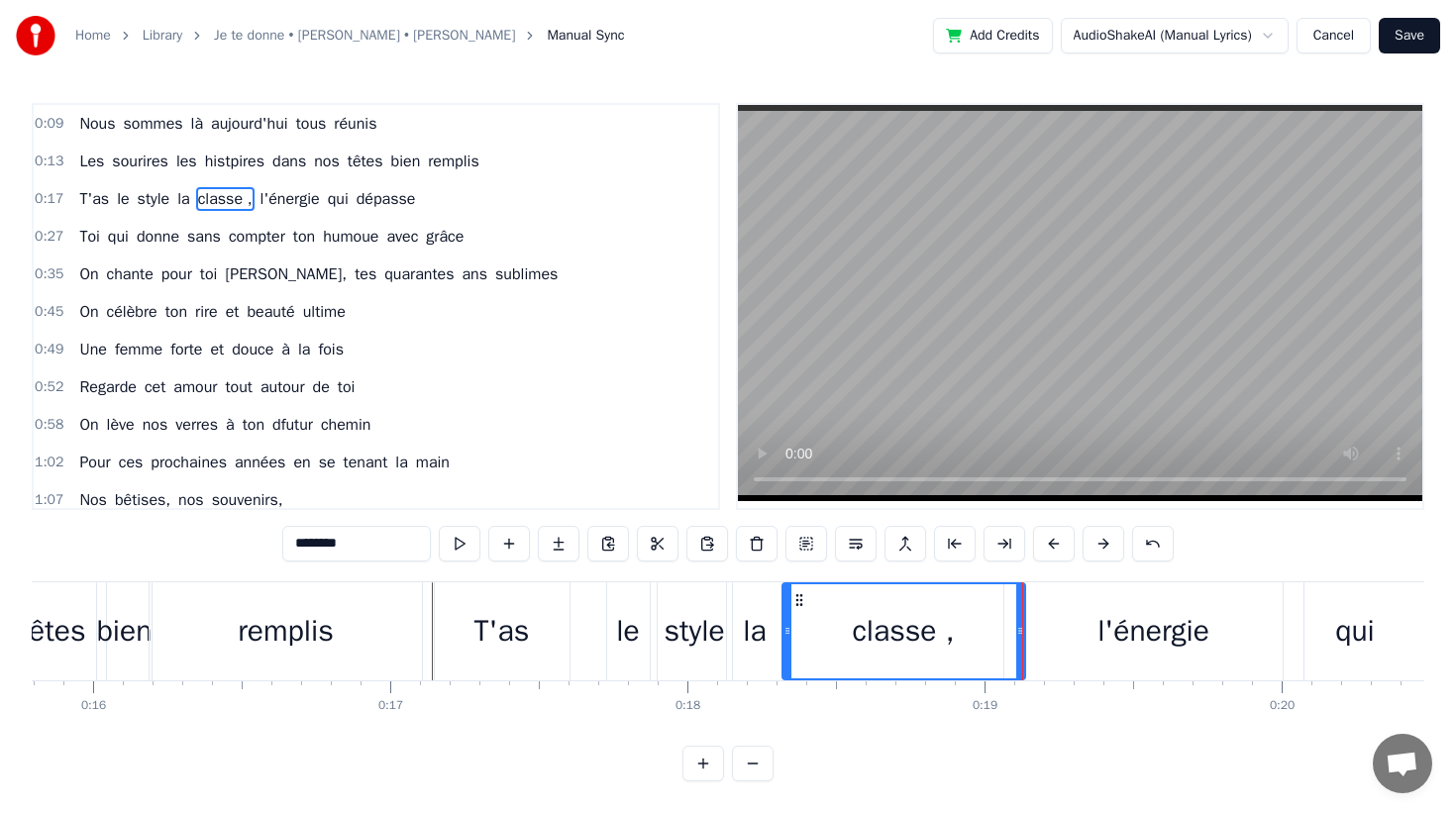 scroll, scrollTop: 0, scrollLeft: 4715, axis: horizontal 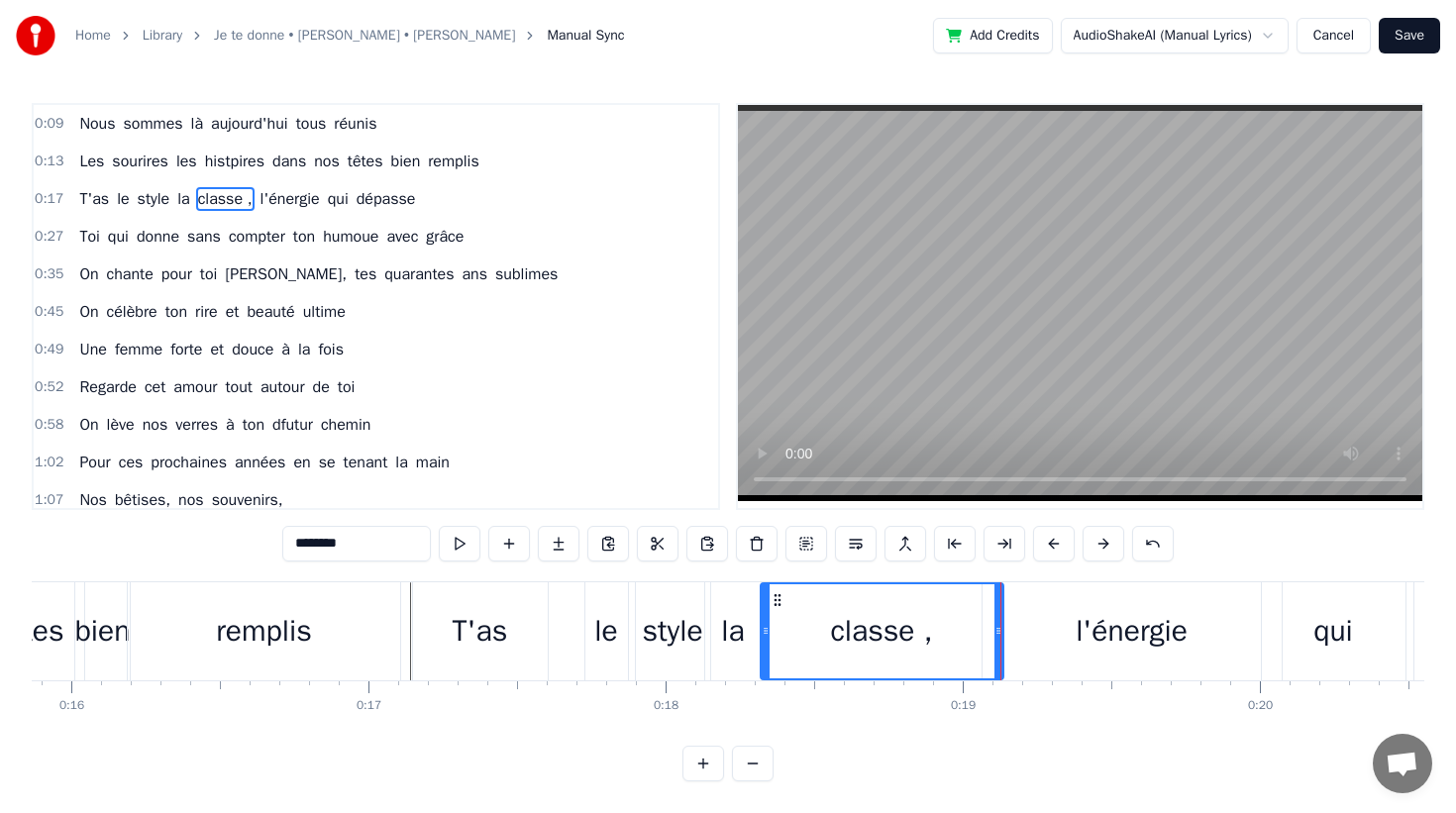 click on "0 0:01 0:02 0:03 0:04 0:05 0:06 0:07 0:08 0:09 0:10 0:11 0:12 0:13 0:14 0:15 0:16 0:17 0:18 0:19 0:20 0:21 0:22 0:23 0:24 0:25 0:26 0:27 0:28 0:29 0:30 0:31 0:32 0:33 0:34 0:35 0:36 0:37 0:38 0:39 0:40 0:41 0:42 0:43 0:44 0:45 0:46 0:47 0:48 0:49 0:50 0:51 0:52 0:53 0:54 0:55 0:56 0:57 0:58 0:59 1:00 1:01 1:02 1:03 1:04 1:05 1:06 1:07 1:08 1:09 1:10 1:11 1:12 1:13 1:14 1:15 1:16 1:17 1:18 1:19 1:20 1:21 1:22 1:23 1:24 1:25 1:26 1:27 1:28 1:29 1:30 1:31 1:32 1:33 1:34 1:35 1:36 1:37 1:38 1:39 1:40 1:41 1:42 1:43 1:44 1:45 1:46 1:47 1:48 1:49 1:50 1:51 1:52 1:53 1:54 1:55 1:56 1:57 1:58 1:59 2:00 2:01 2:02 2:03 2:04 2:05 2:06 2:07 2:08 2:09 2:10 2:11 2:12 2:13 2:14 2:15 2:16 2:17 2:18 2:19 2:20 2:21 2:22 2:23 2:24 2:25 2:26 2:27 2:28 2:29 2:30 2:31 2:32 2:33 2:34 2:35 2:36 2:37 2:38 2:39 2:40 2:41 2:42 2:43 2:44 2:45 2:46 2:47 2:48 2:49 2:50 2:51 2:52 2:53 2:54 2:55 2:56 2:57 2:58 2:59 3:00 3:01 3:02 3:03 3:04 3:05 3:06 3:07 3:08 3:09 3:10 3:11 3:12 3:13 3:14 3:15 3:16 3:17 3:18 3:19 3:20 3:21 3:22 3:23 3:24" at bounding box center (30867, 696) 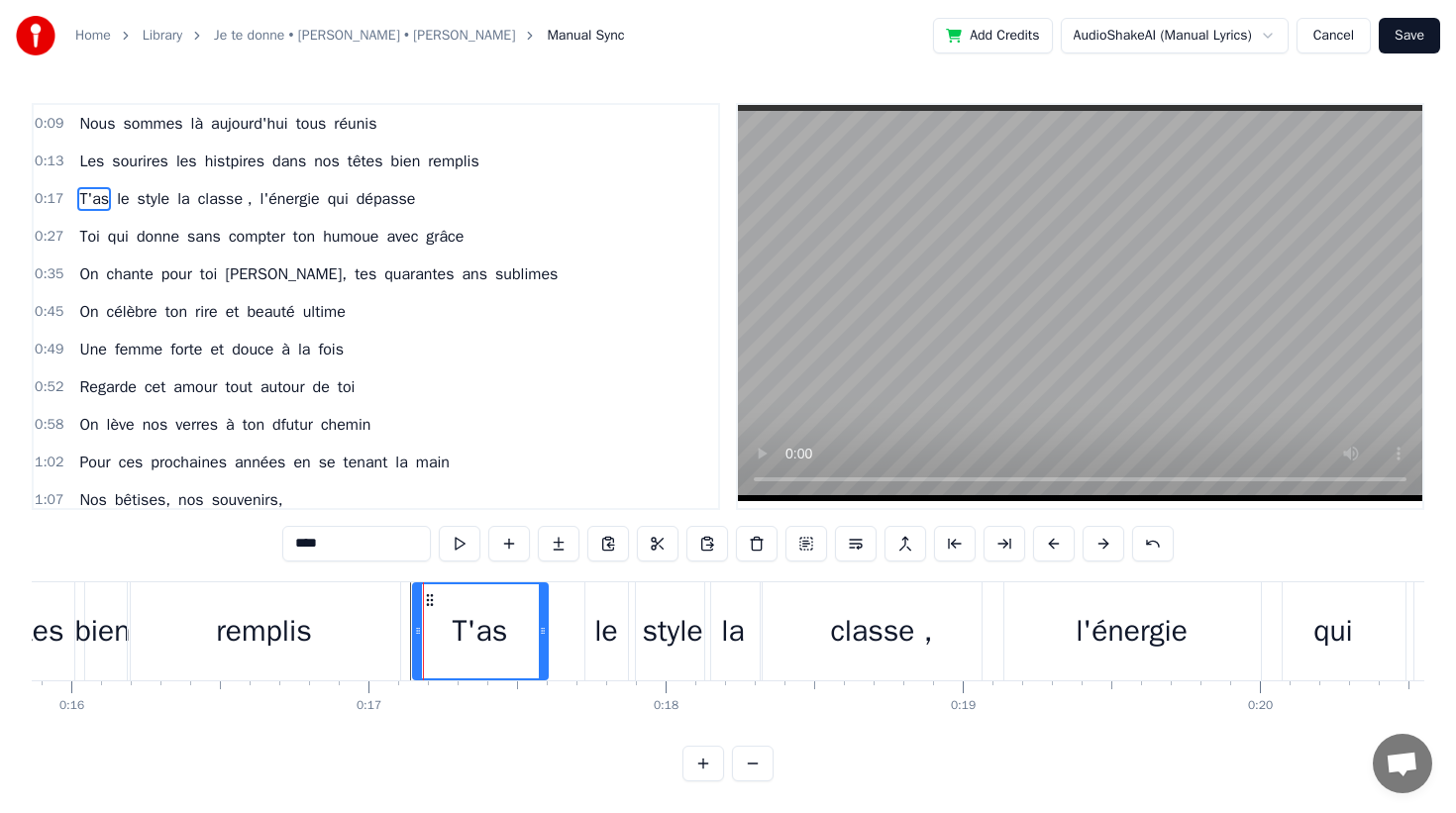 click on "0 0:01 0:02 0:03 0:04 0:05 0:06 0:07 0:08 0:09 0:10 0:11 0:12 0:13 0:14 0:15 0:16 0:17 0:18 0:19 0:20 0:21 0:22 0:23 0:24 0:25 0:26 0:27 0:28 0:29 0:30 0:31 0:32 0:33 0:34 0:35 0:36 0:37 0:38 0:39 0:40 0:41 0:42 0:43 0:44 0:45 0:46 0:47 0:48 0:49 0:50 0:51 0:52 0:53 0:54 0:55 0:56 0:57 0:58 0:59 1:00 1:01 1:02 1:03 1:04 1:05 1:06 1:07 1:08 1:09 1:10 1:11 1:12 1:13 1:14 1:15 1:16 1:17 1:18 1:19 1:20 1:21 1:22 1:23 1:24 1:25 1:26 1:27 1:28 1:29 1:30 1:31 1:32 1:33 1:34 1:35 1:36 1:37 1:38 1:39 1:40 1:41 1:42 1:43 1:44 1:45 1:46 1:47 1:48 1:49 1:50 1:51 1:52 1:53 1:54 1:55 1:56 1:57 1:58 1:59 2:00 2:01 2:02 2:03 2:04 2:05 2:06 2:07 2:08 2:09 2:10 2:11 2:12 2:13 2:14 2:15 2:16 2:17 2:18 2:19 2:20 2:21 2:22 2:23 2:24 2:25 2:26 2:27 2:28 2:29 2:30 2:31 2:32 2:33 2:34 2:35 2:36 2:37 2:38 2:39 2:40 2:41 2:42 2:43 2:44 2:45 2:46 2:47 2:48 2:49 2:50 2:51 2:52 2:53 2:54 2:55 2:56 2:57 2:58 2:59 3:00 3:01 3:02 3:03 3:04 3:05 3:06 3:07 3:08 3:09 3:10 3:11 3:12 3:13 3:14 3:15 3:16 3:17 3:18 3:19 3:20 3:21 3:22 3:23 3:24" at bounding box center [30867, 696] 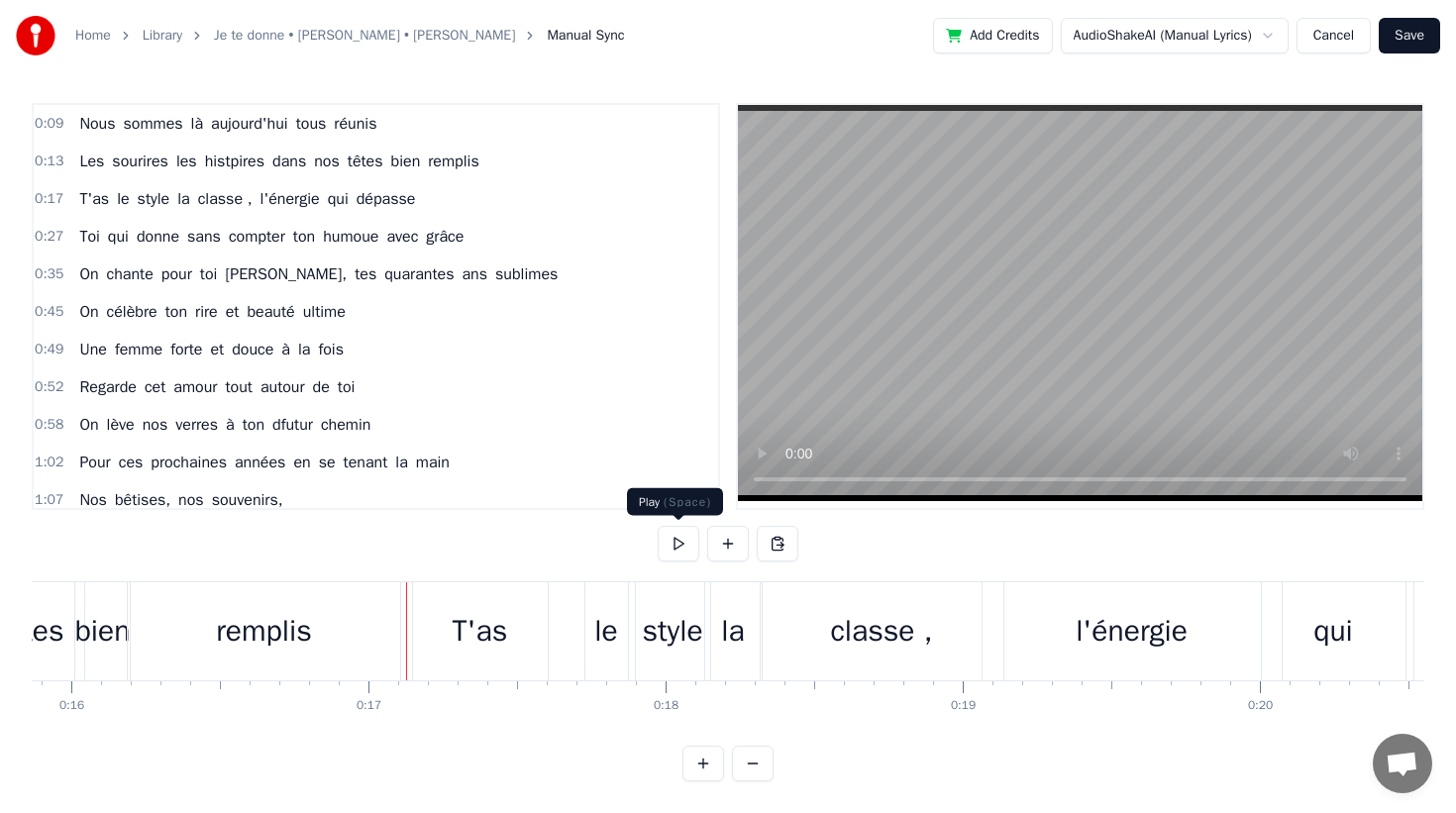 click at bounding box center [678, 544] 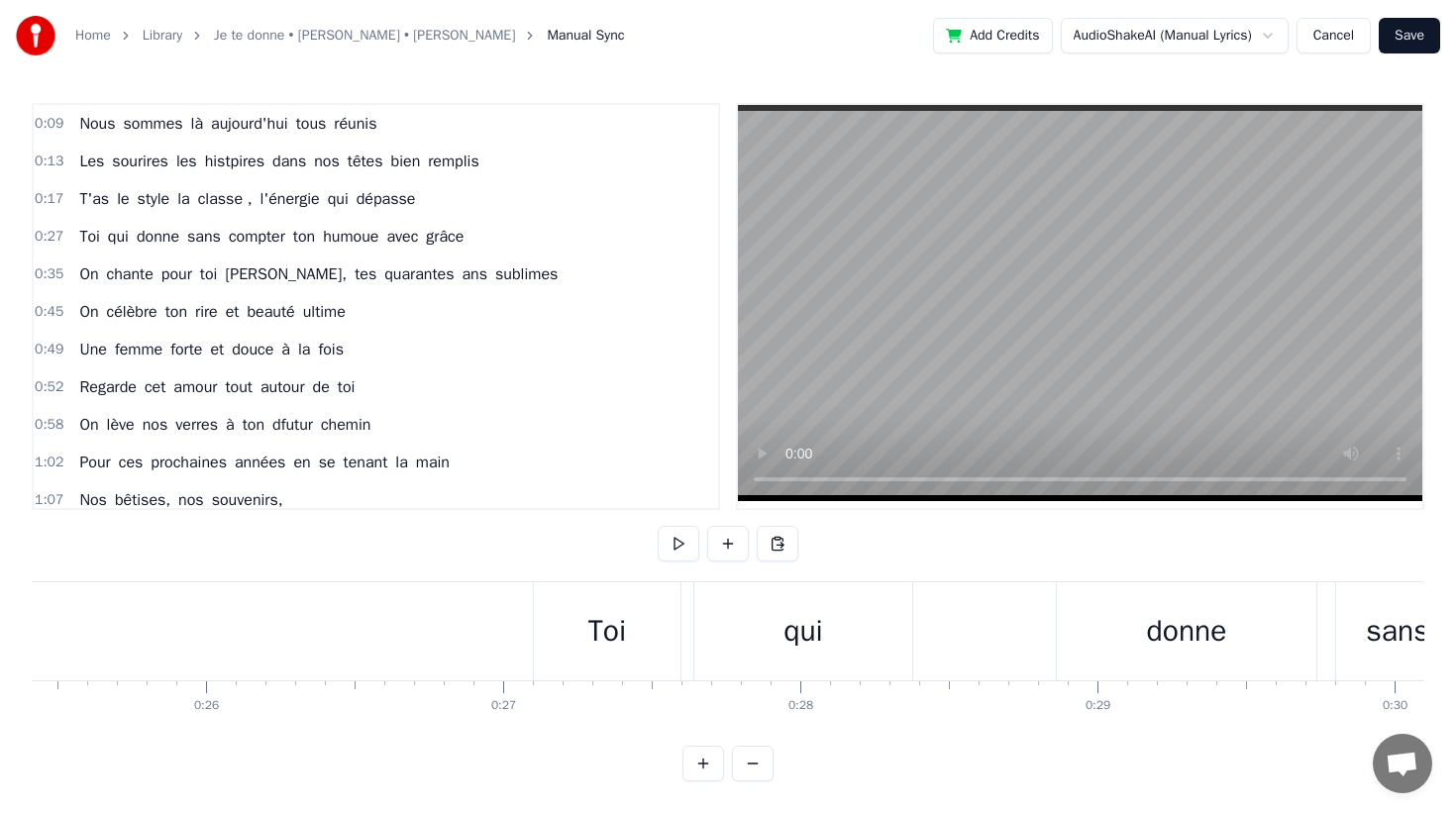 scroll, scrollTop: 0, scrollLeft: 7564, axis: horizontal 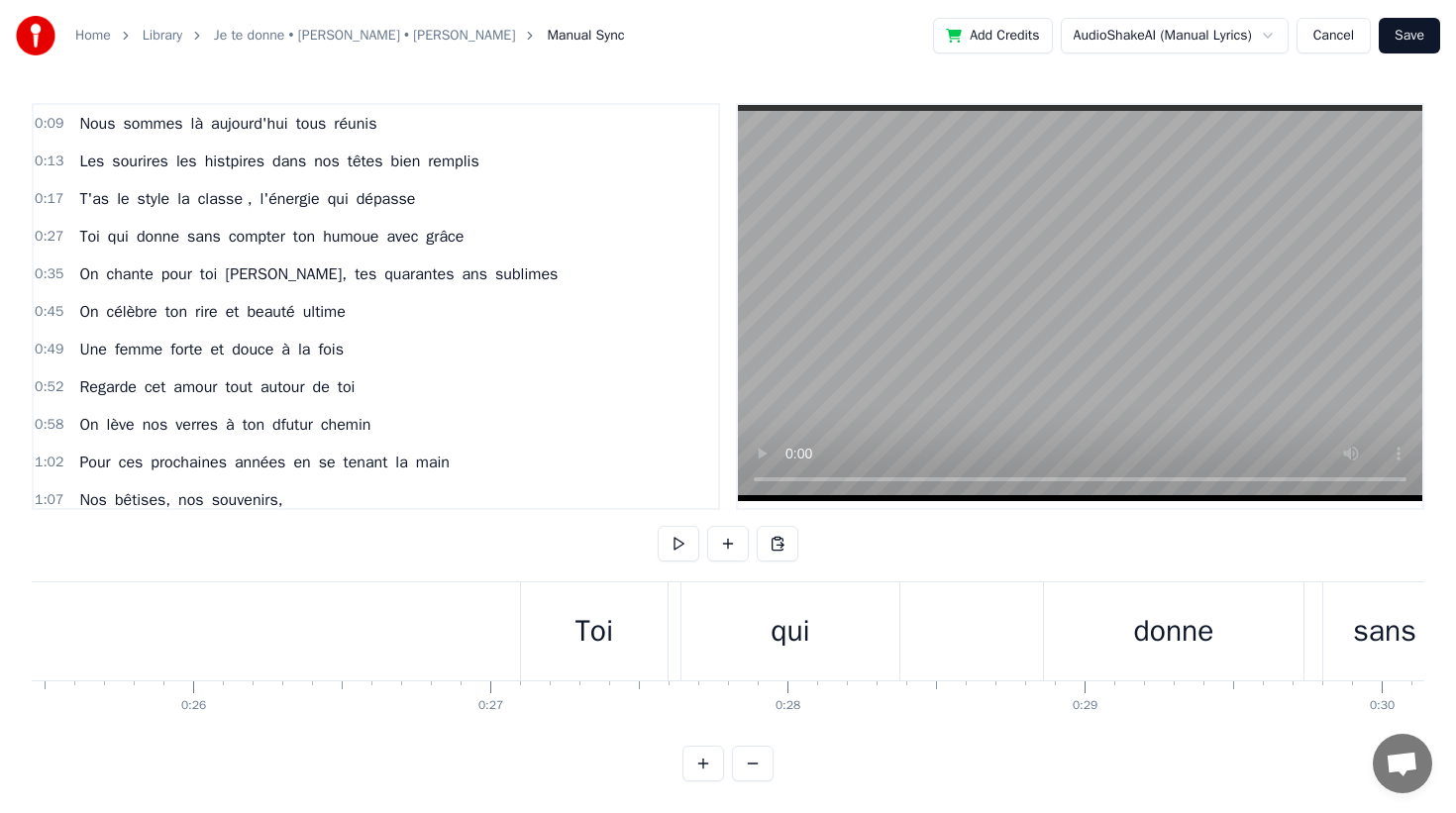 click on "Toi" at bounding box center [594, 631] 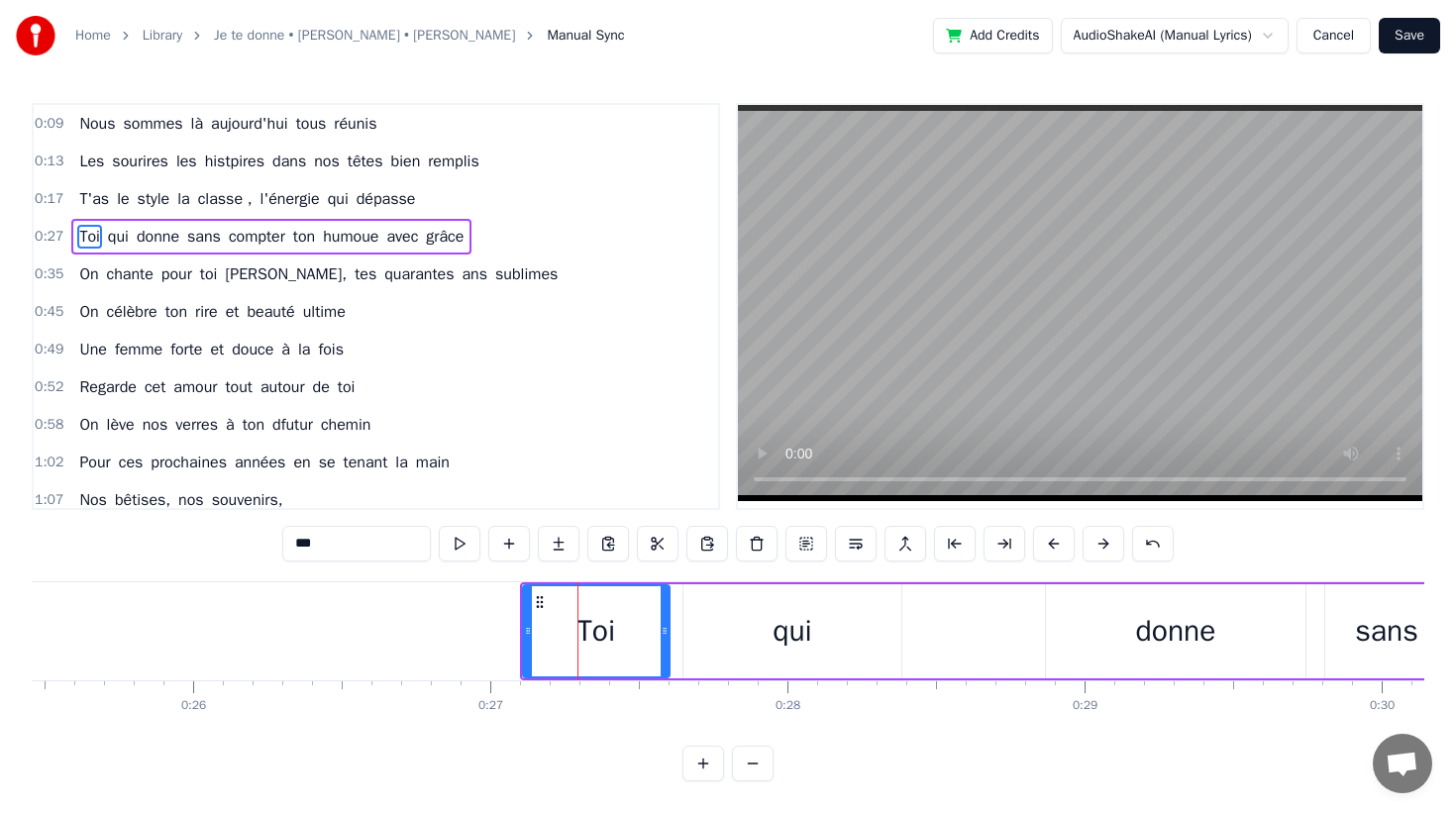 drag, startPoint x: 943, startPoint y: 678, endPoint x: 415, endPoint y: 691, distance: 528.16 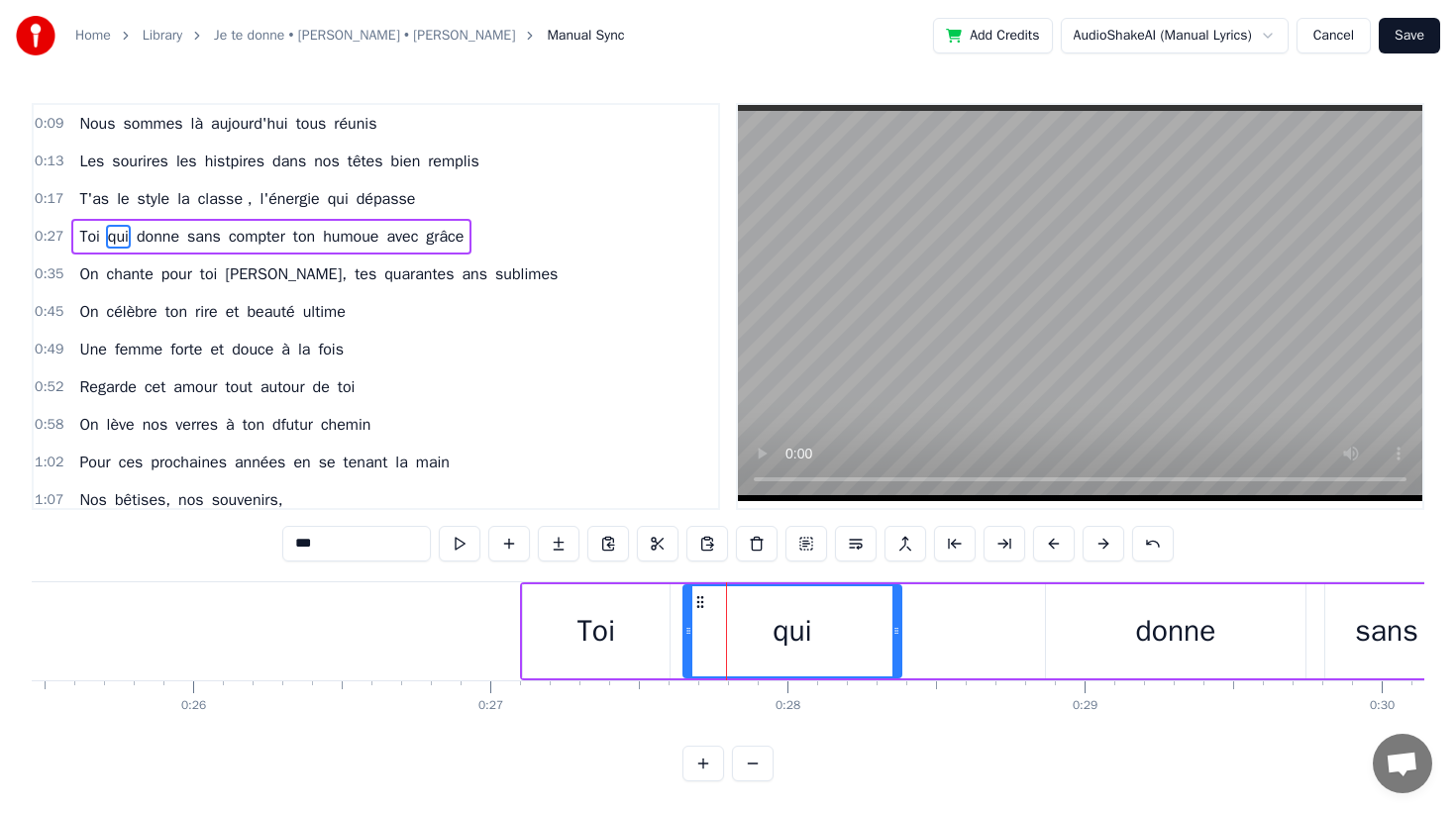 click on "Toi qui donne sans compter ton humoue avec grâce" at bounding box center (1722, 631) 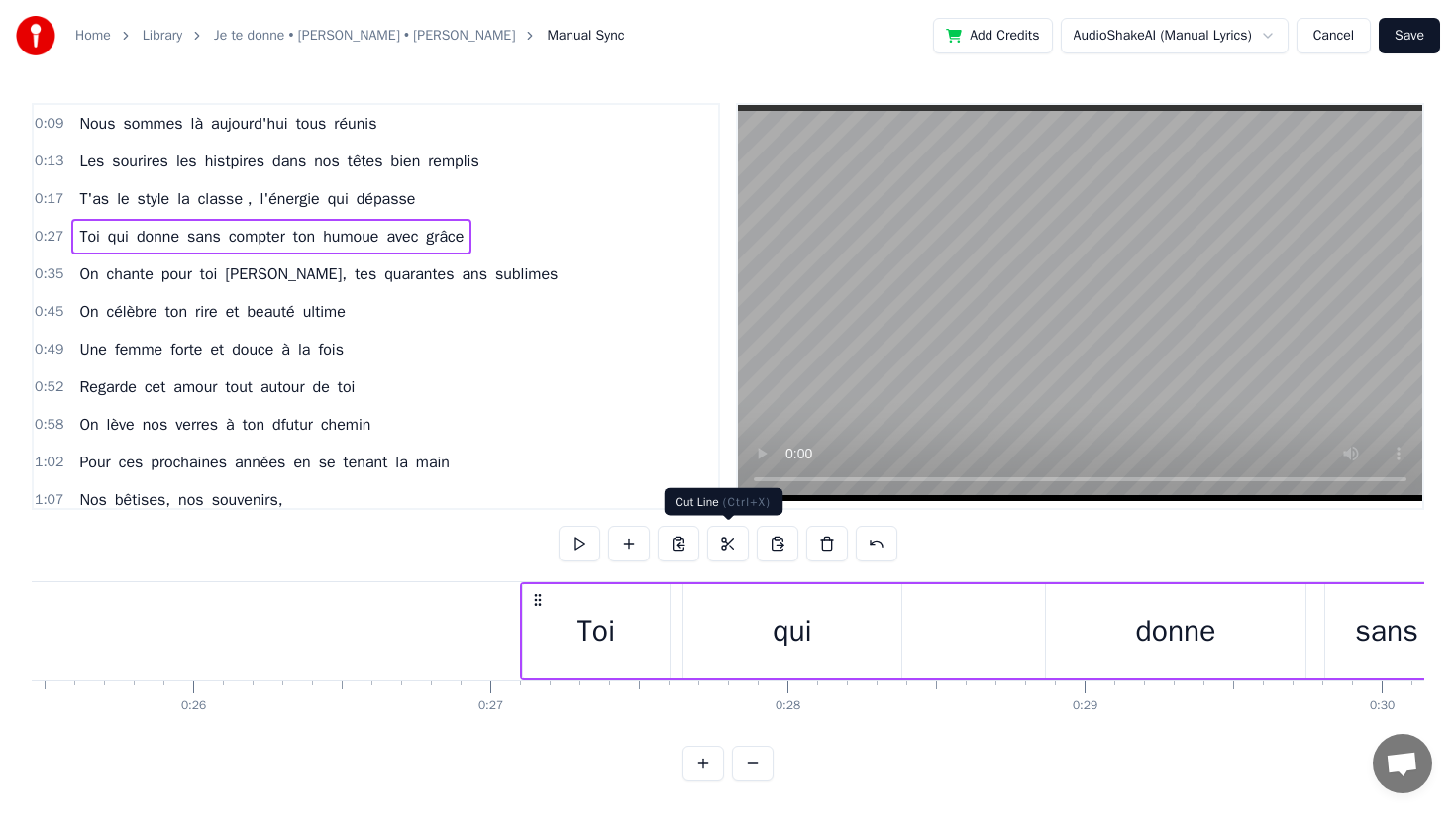 click at bounding box center [728, 544] 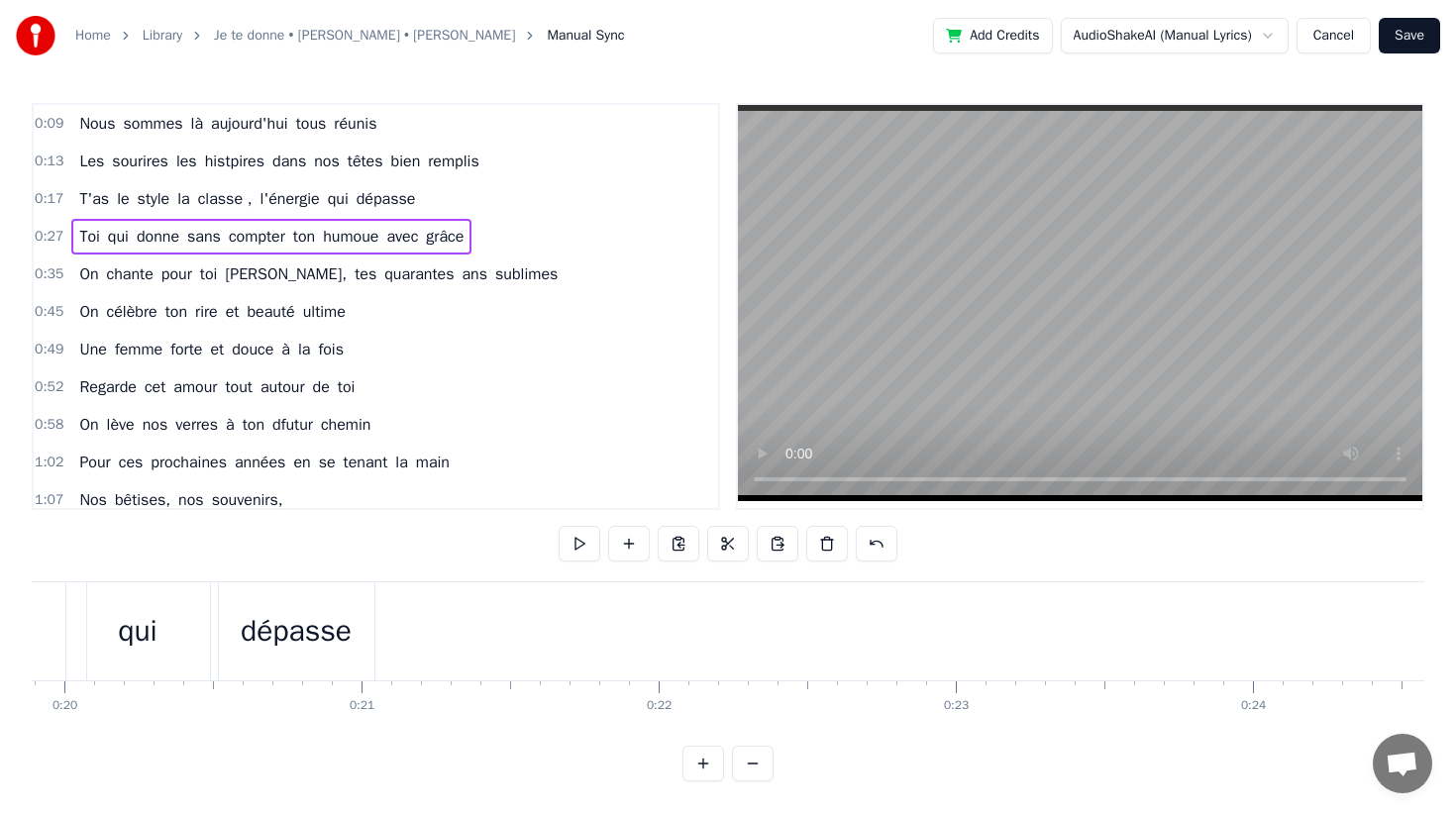 scroll, scrollTop: 0, scrollLeft: 5911, axis: horizontal 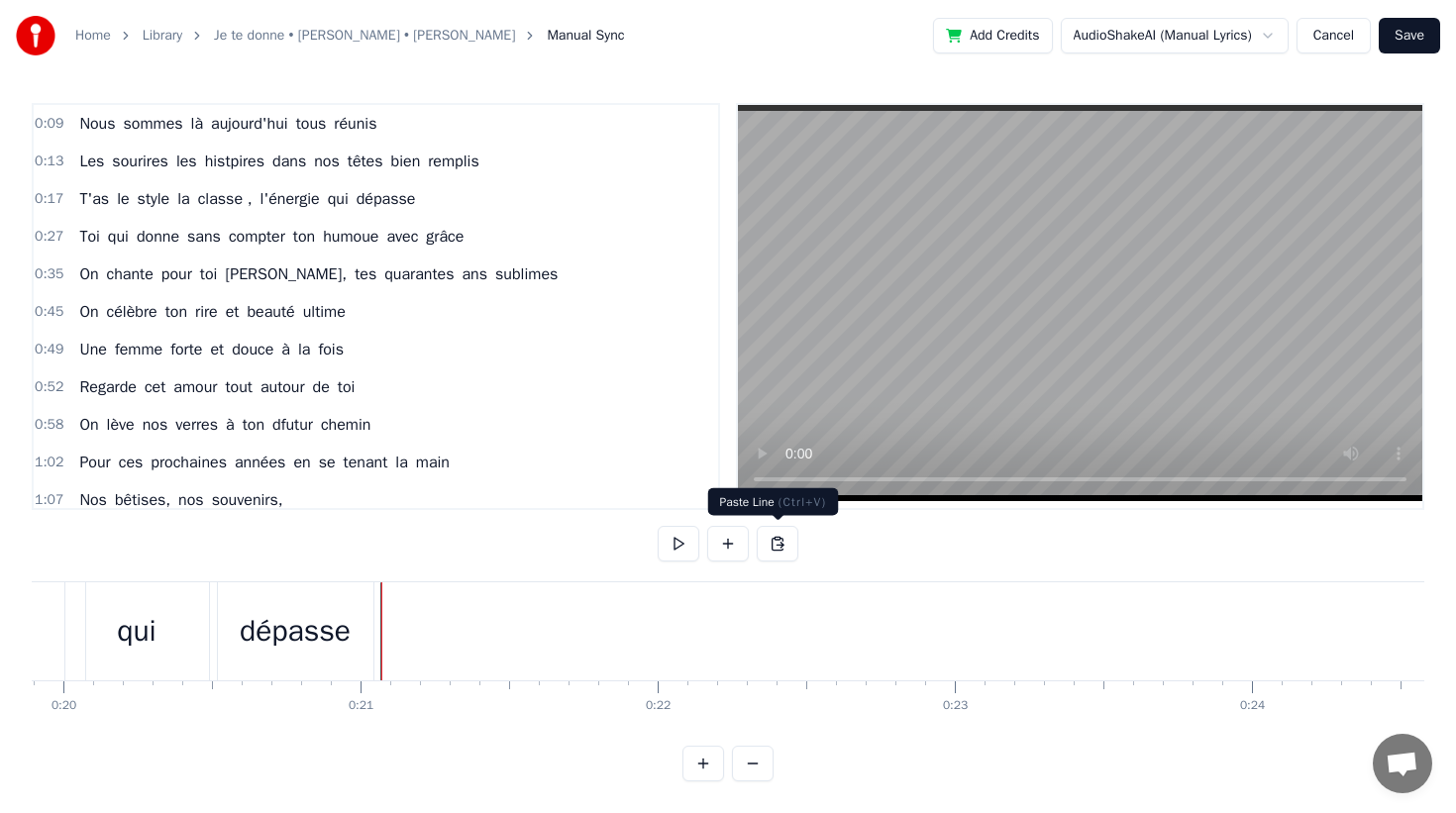 click at bounding box center (778, 544) 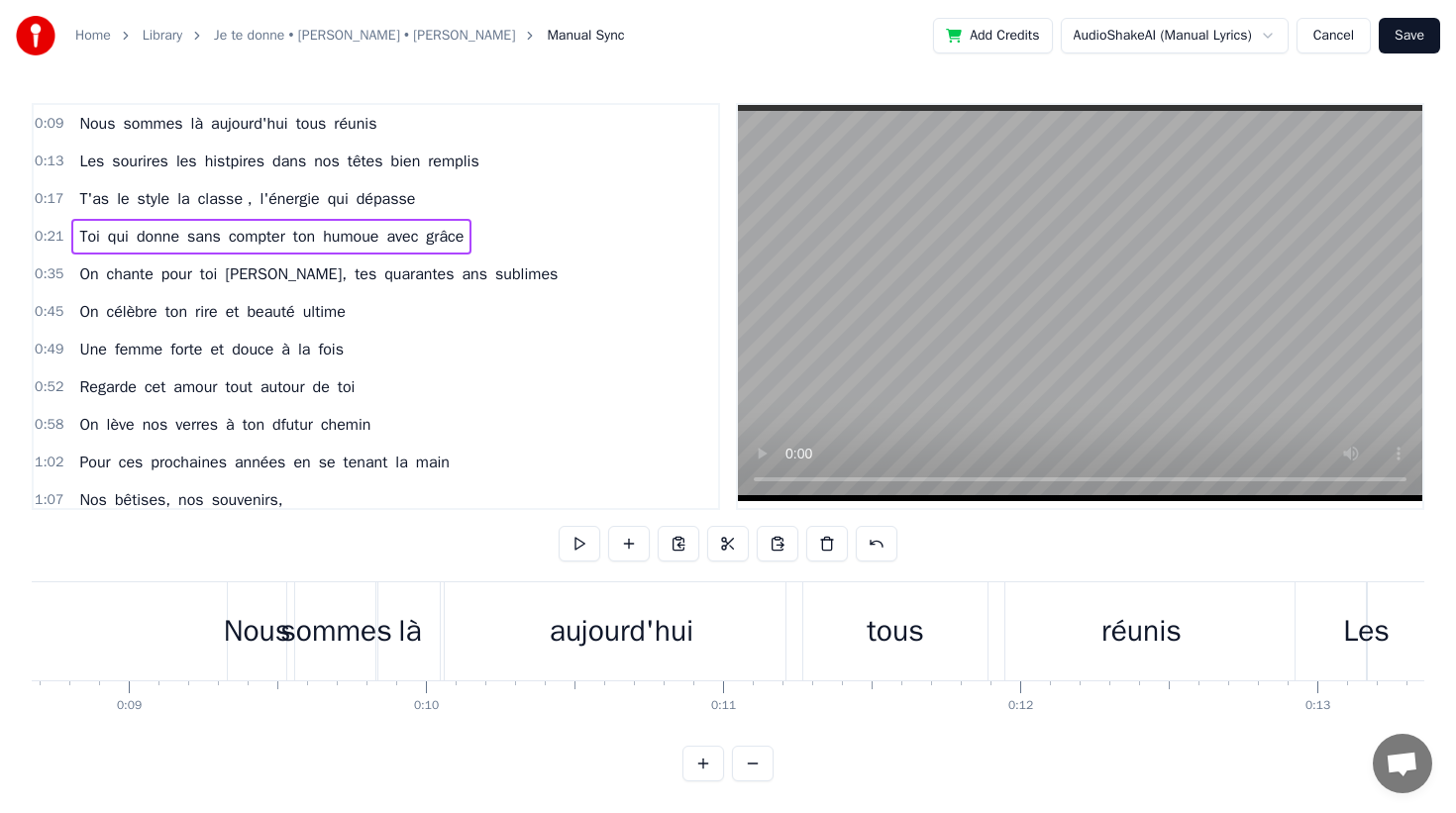 scroll, scrollTop: 0, scrollLeft: 2580, axis: horizontal 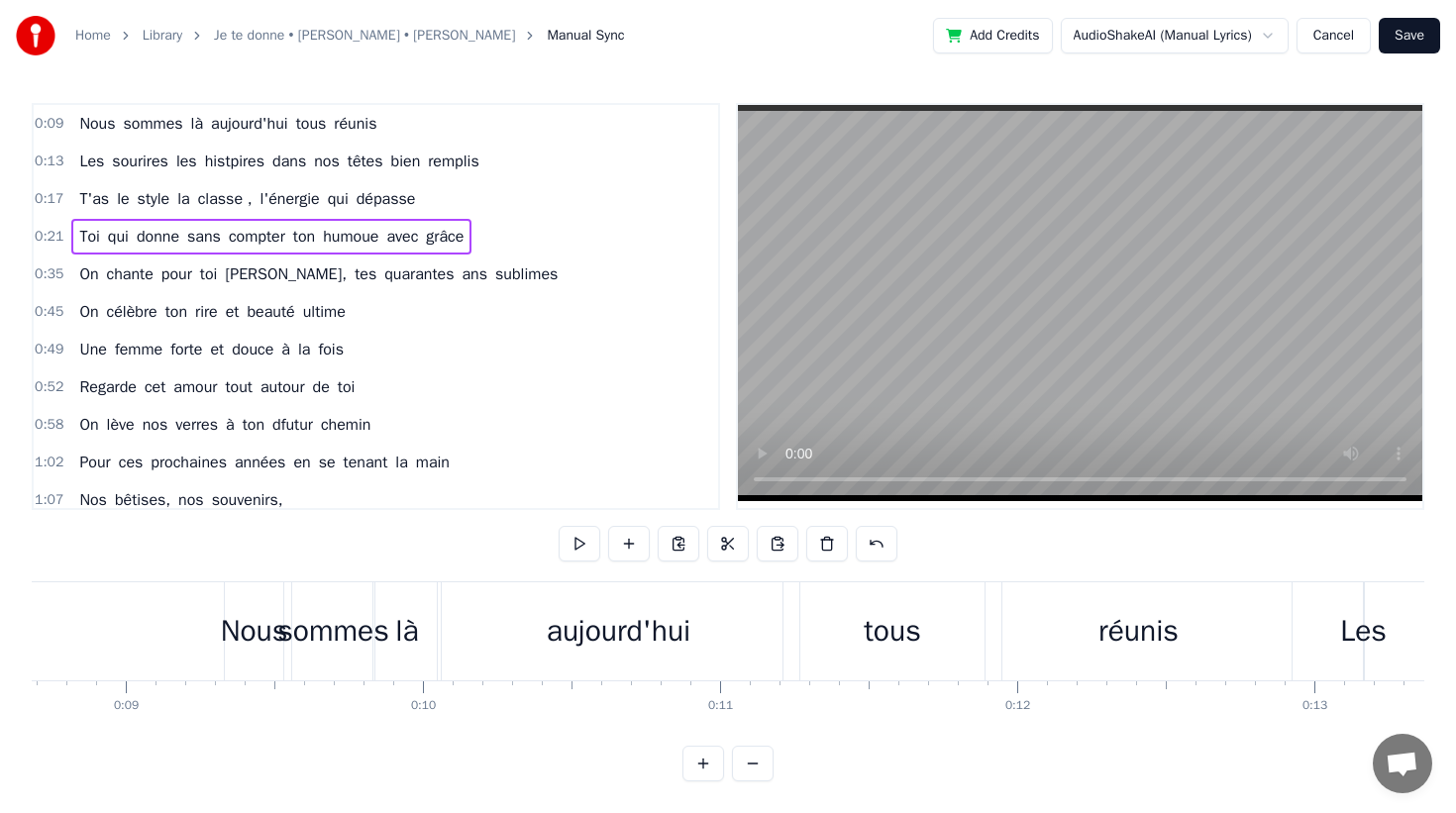 click on "0 0:01 0:02 0:03 0:04 0:05 0:06 0:07 0:08 0:09 0:10 0:11 0:12 0:13 0:14 0:15 0:16 0:17 0:18 0:19 0:20 0:21 0:22 0:23 0:24 0:25 0:26 0:27 0:28 0:29 0:30 0:31 0:32 0:33 0:34 0:35 0:36 0:37 0:38 0:39 0:40 0:41 0:42 0:43 0:44 0:45 0:46 0:47 0:48 0:49 0:50 0:51 0:52 0:53 0:54 0:55 0:56 0:57 0:58 0:59 1:00 1:01 1:02 1:03 1:04 1:05 1:06 1:07 1:08 1:09 1:10 1:11 1:12 1:13 1:14 1:15 1:16 1:17 1:18 1:19 1:20 1:21 1:22 1:23 1:24 1:25 1:26 1:27 1:28 1:29 1:30 1:31 1:32 1:33 1:34 1:35 1:36 1:37 1:38 1:39 1:40 1:41 1:42 1:43 1:44 1:45 1:46 1:47 1:48 1:49 1:50 1:51 1:52 1:53 1:54 1:55 1:56 1:57 1:58 1:59 2:00 2:01 2:02 2:03 2:04 2:05 2:06 2:07 2:08 2:09 2:10 2:11 2:12 2:13 2:14 2:15 2:16 2:17 2:18 2:19 2:20 2:21 2:22 2:23 2:24 2:25 2:26 2:27 2:28 2:29 2:30 2:31 2:32 2:33 2:34 2:35 2:36 2:37 2:38 2:39 2:40 2:41 2:42 2:43 2:44 2:45 2:46 2:47 2:48 2:49 2:50 2:51 2:52 2:53 2:54 2:55 2:56 2:57 2:58 2:59 3:00 3:01 3:02 3:03 3:04 3:05 3:06 3:07 3:08 3:09 3:10 3:11 3:12 3:13 3:14 3:15 3:16 3:17 3:18 3:19 3:20 3:21 3:22 3:23 3:24" at bounding box center (33002, 696) 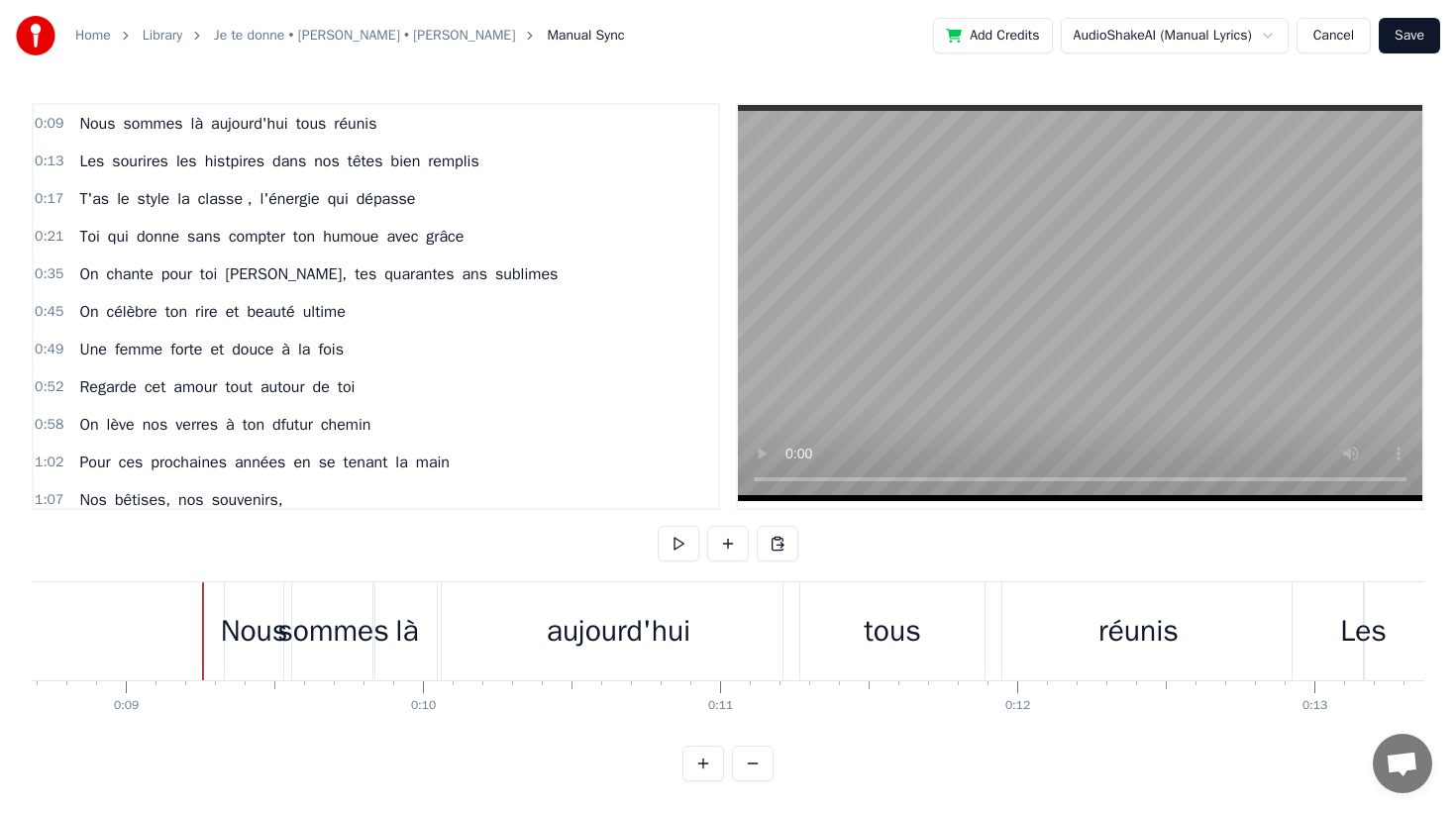 click at bounding box center (678, 544) 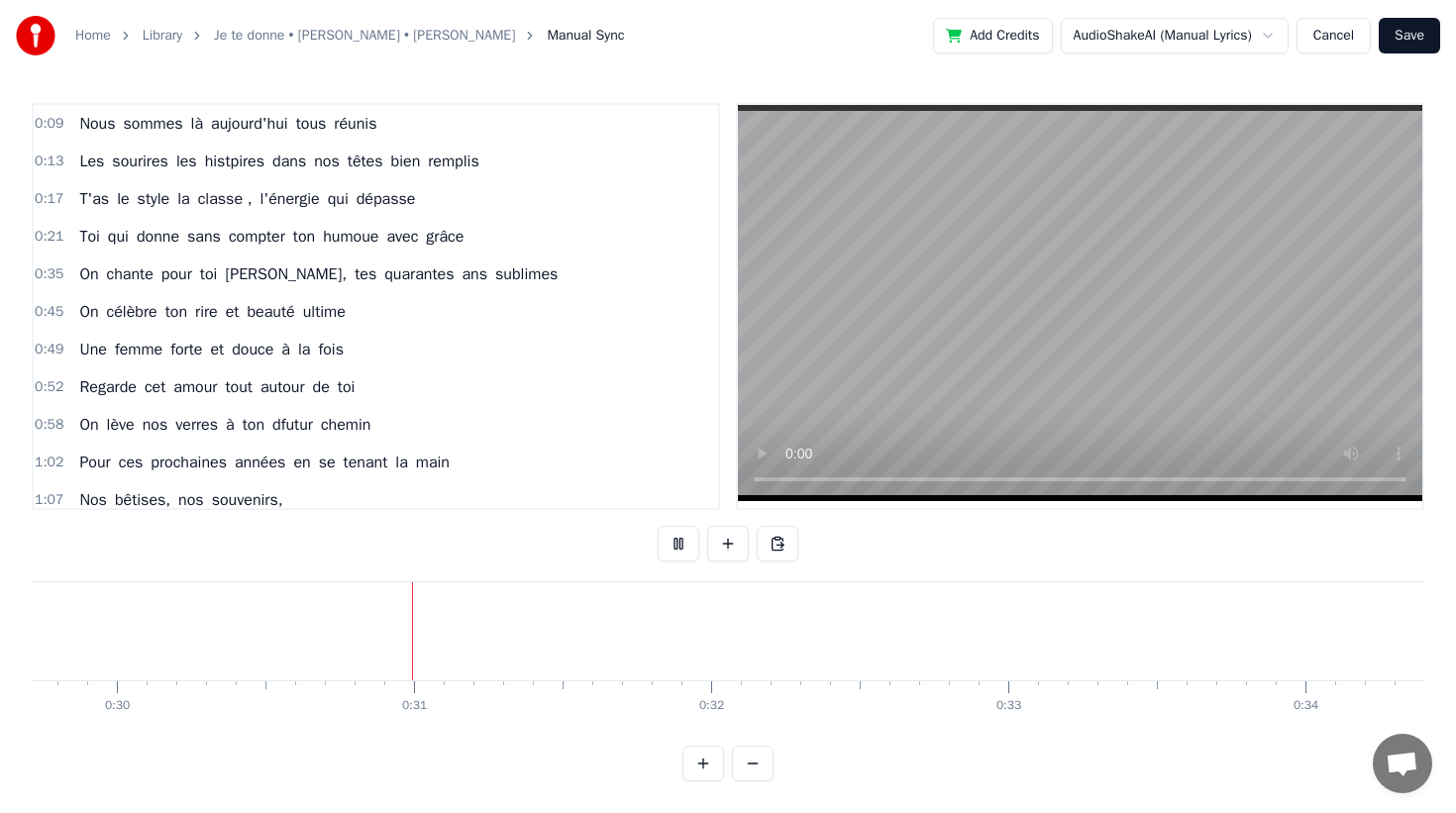 scroll, scrollTop: 0, scrollLeft: 8812, axis: horizontal 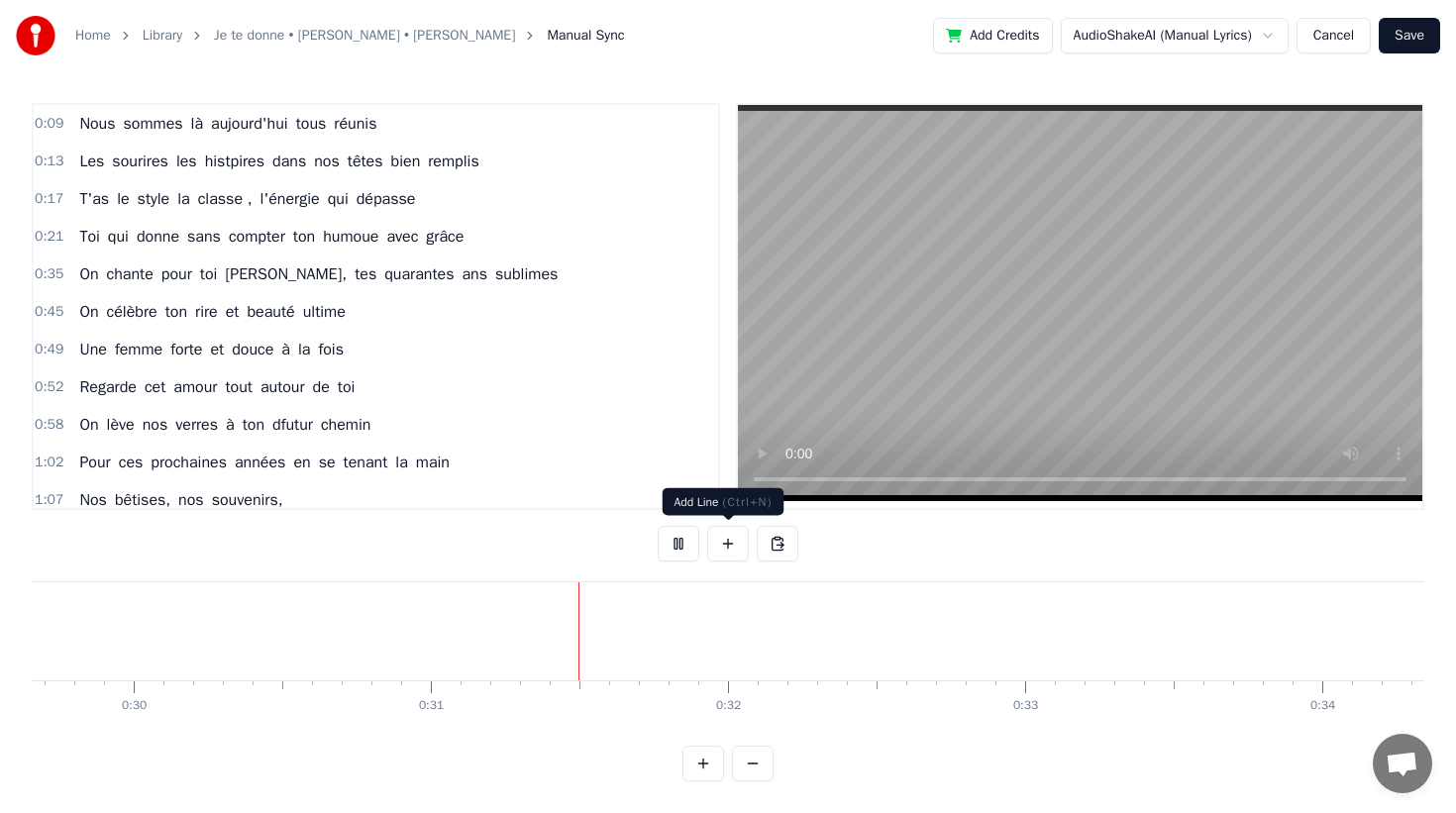 click at bounding box center (678, 544) 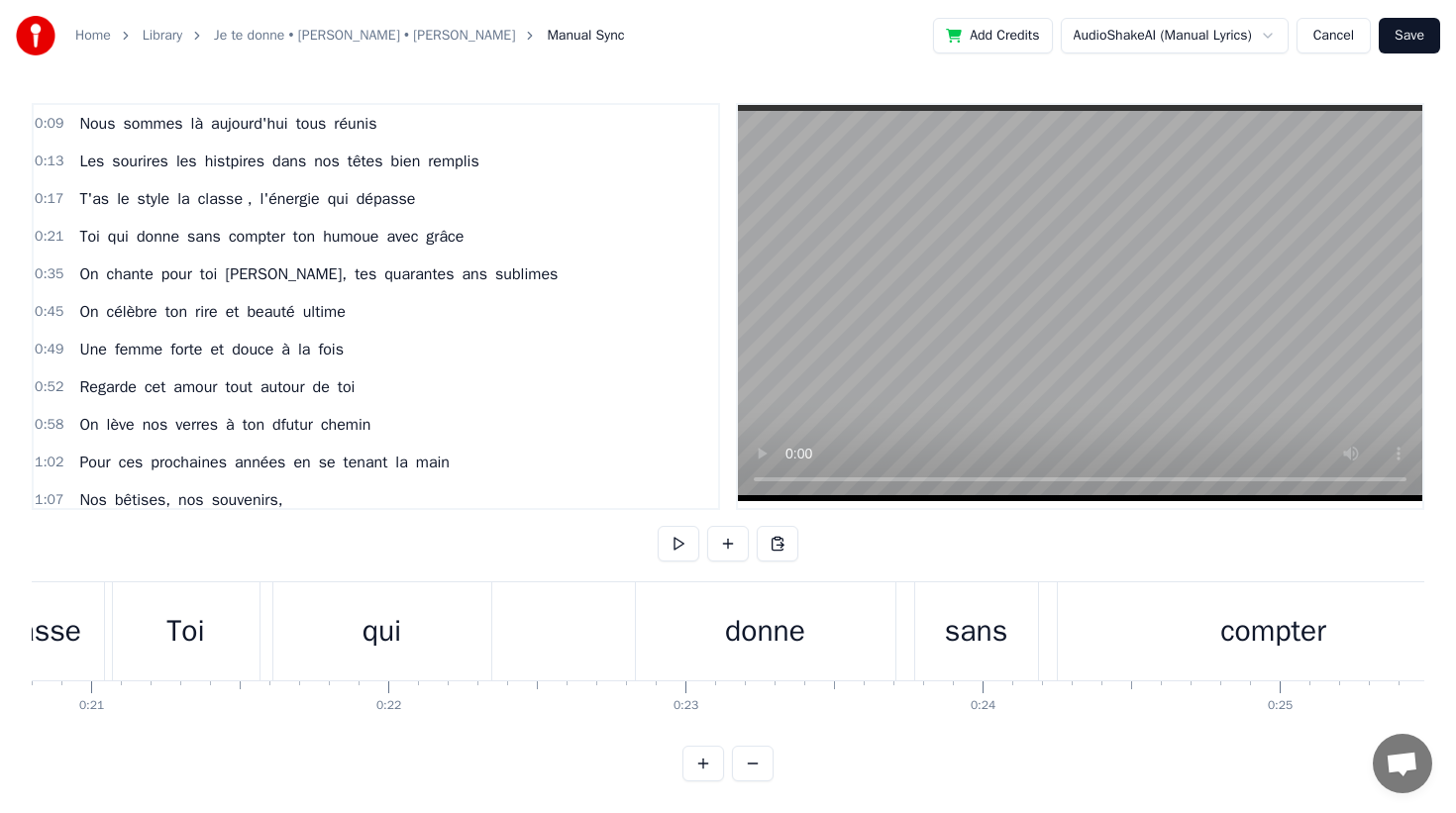scroll, scrollTop: 0, scrollLeft: 6175, axis: horizontal 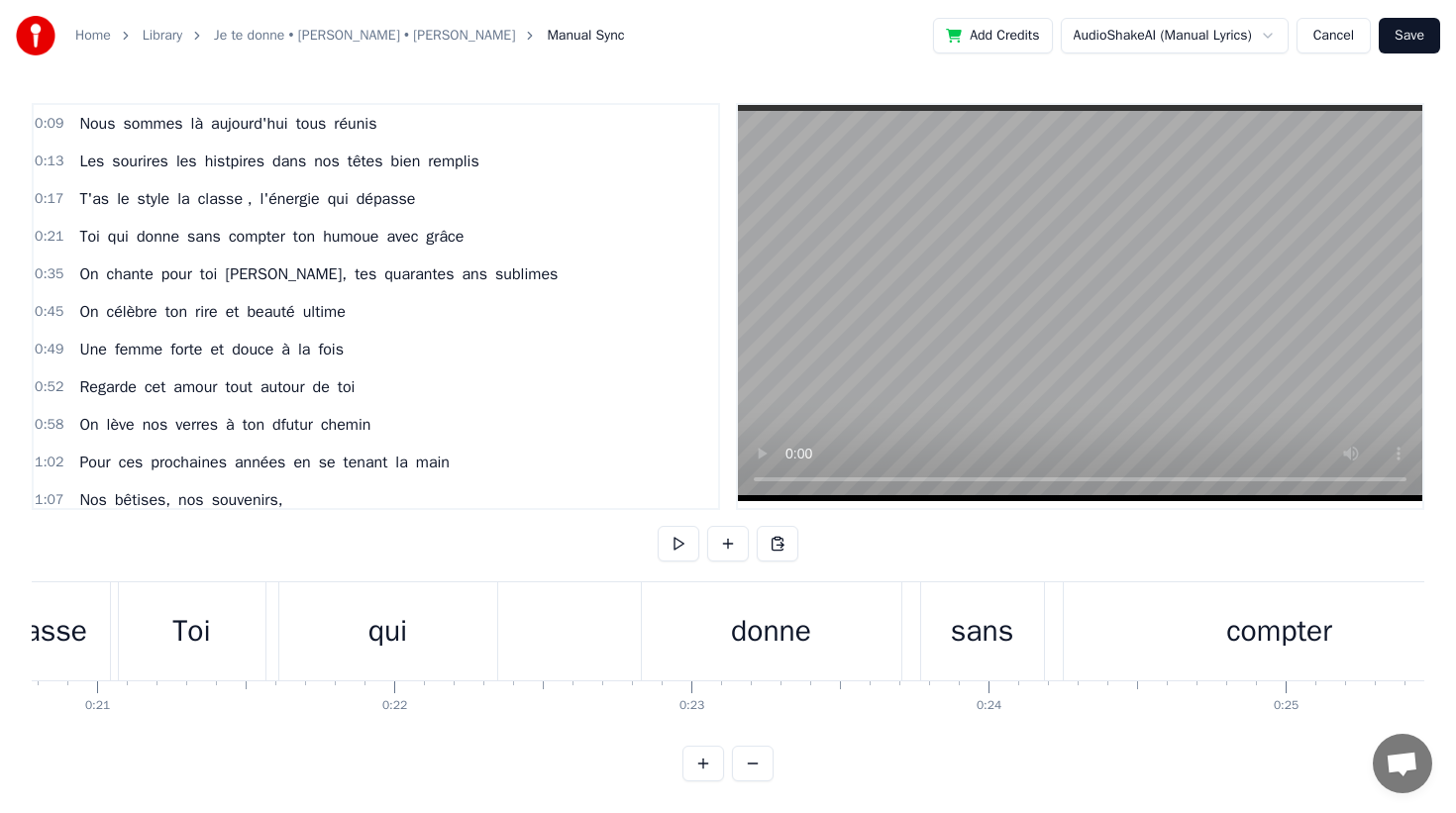 click on "Toi" at bounding box center [191, 631] 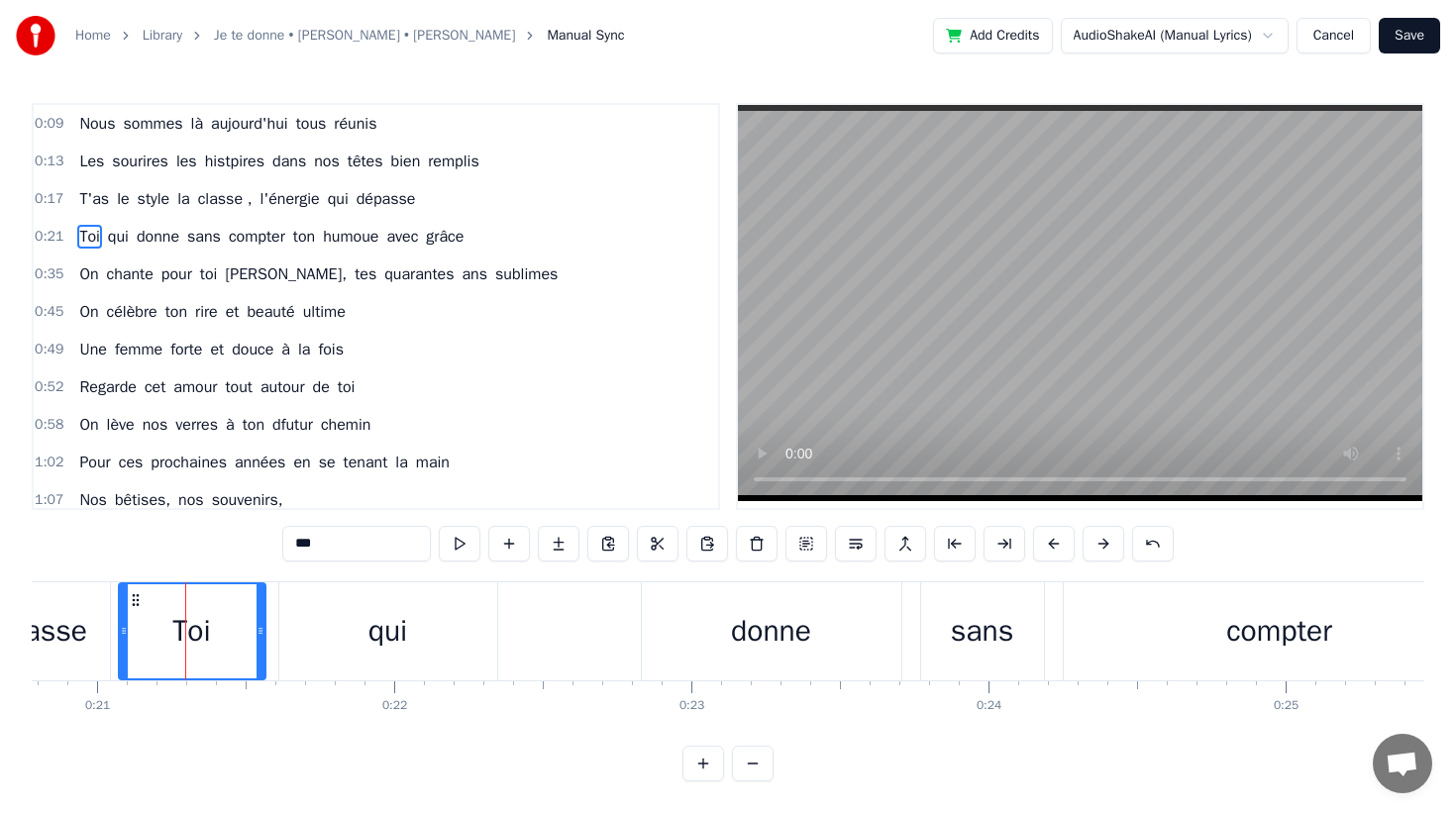 click on "qui" at bounding box center [388, 631] 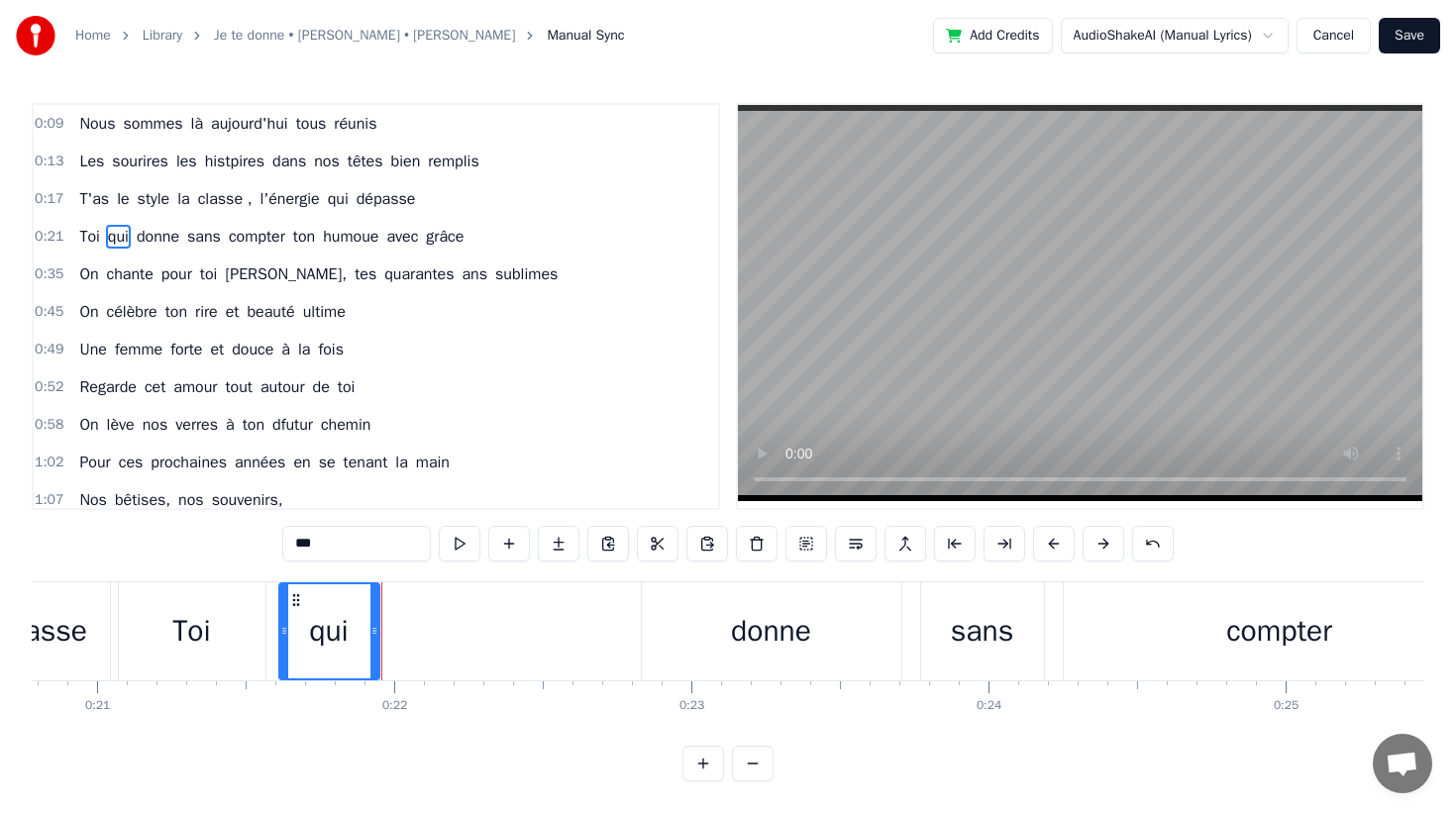 drag, startPoint x: 492, startPoint y: 630, endPoint x: 387, endPoint y: 626, distance: 105.07616 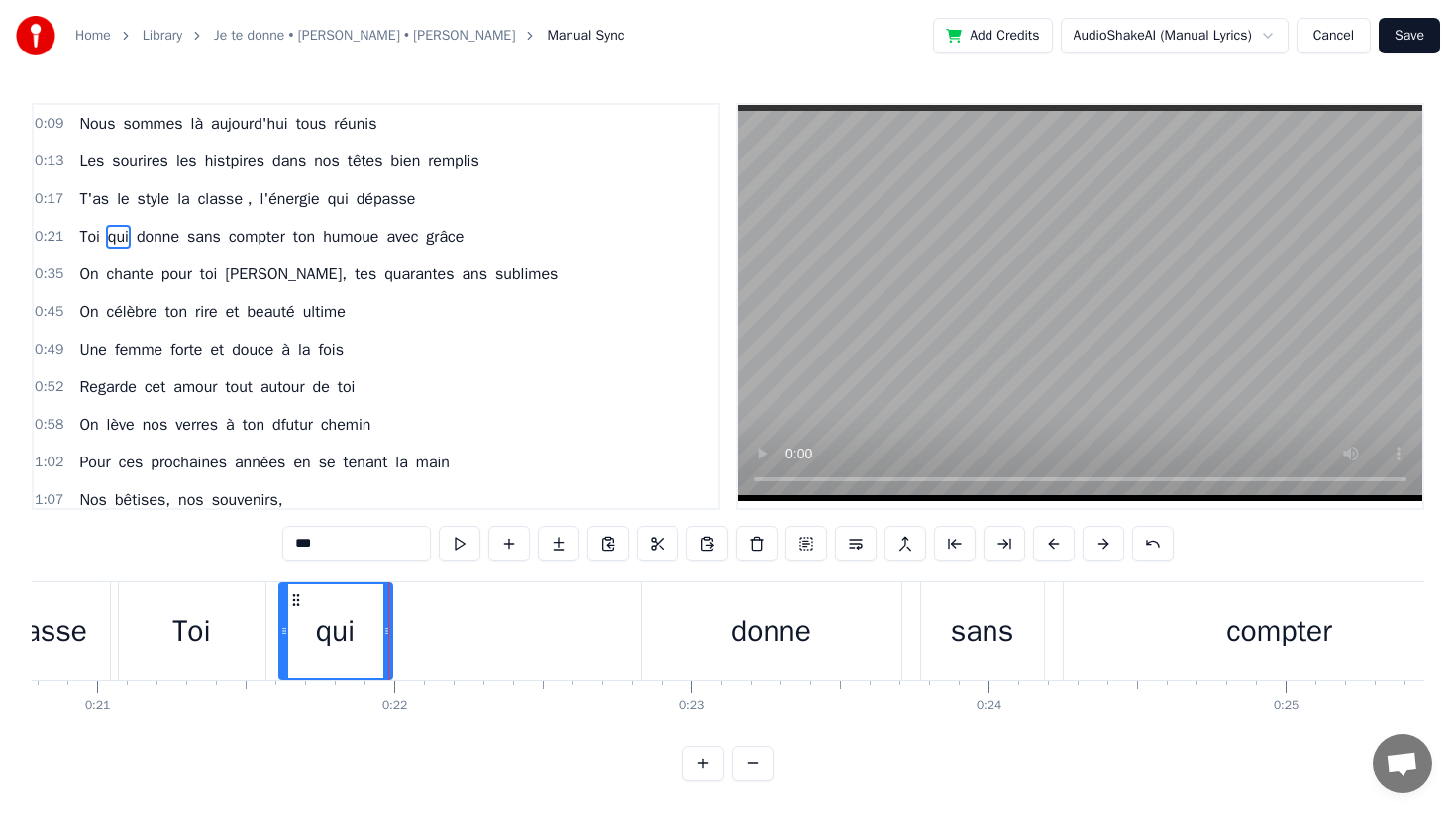 click on "donne" at bounding box center [772, 631] 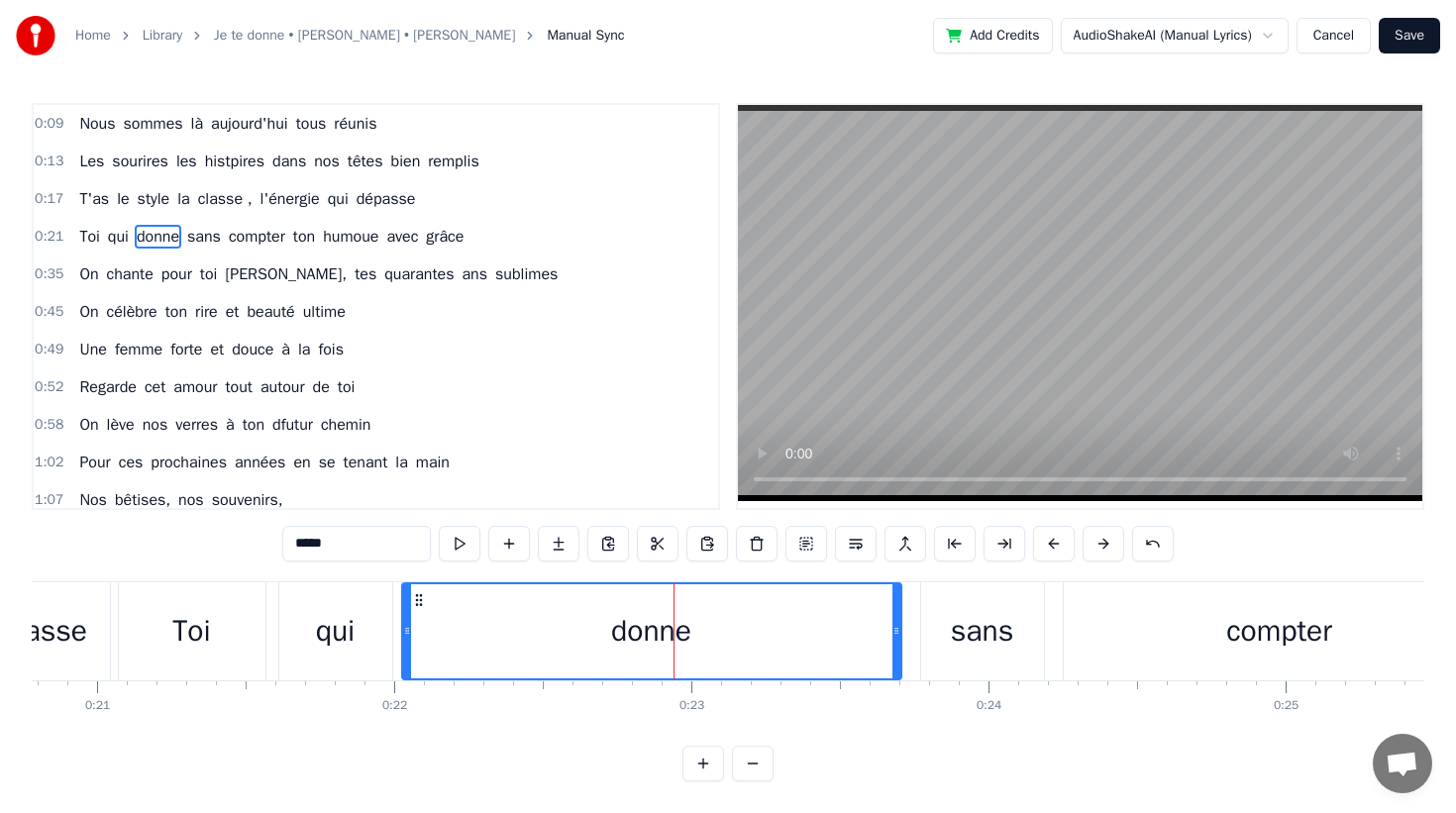 drag, startPoint x: 645, startPoint y: 640, endPoint x: 405, endPoint y: 632, distance: 240.1333 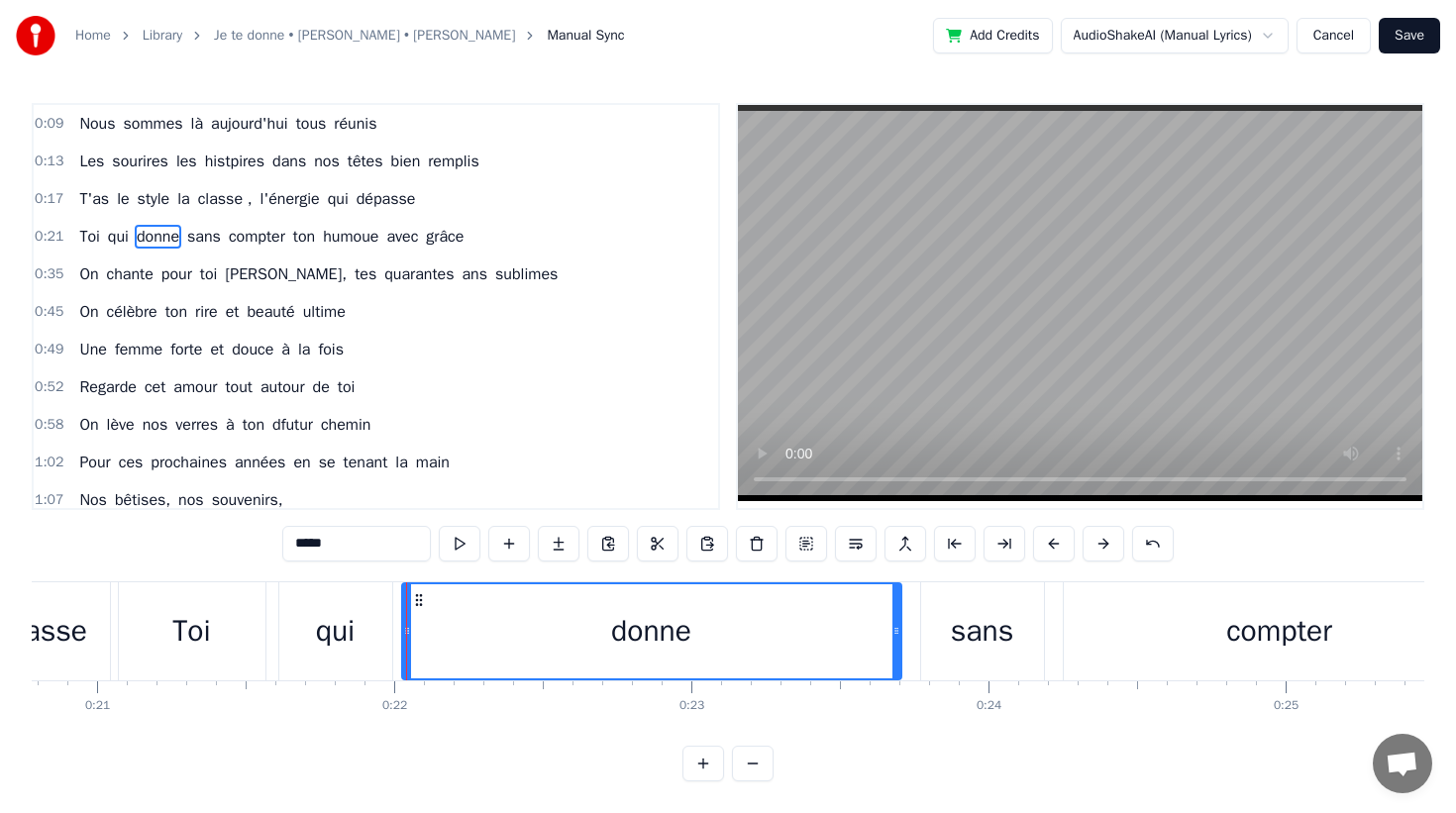 click at bounding box center [406, 631] 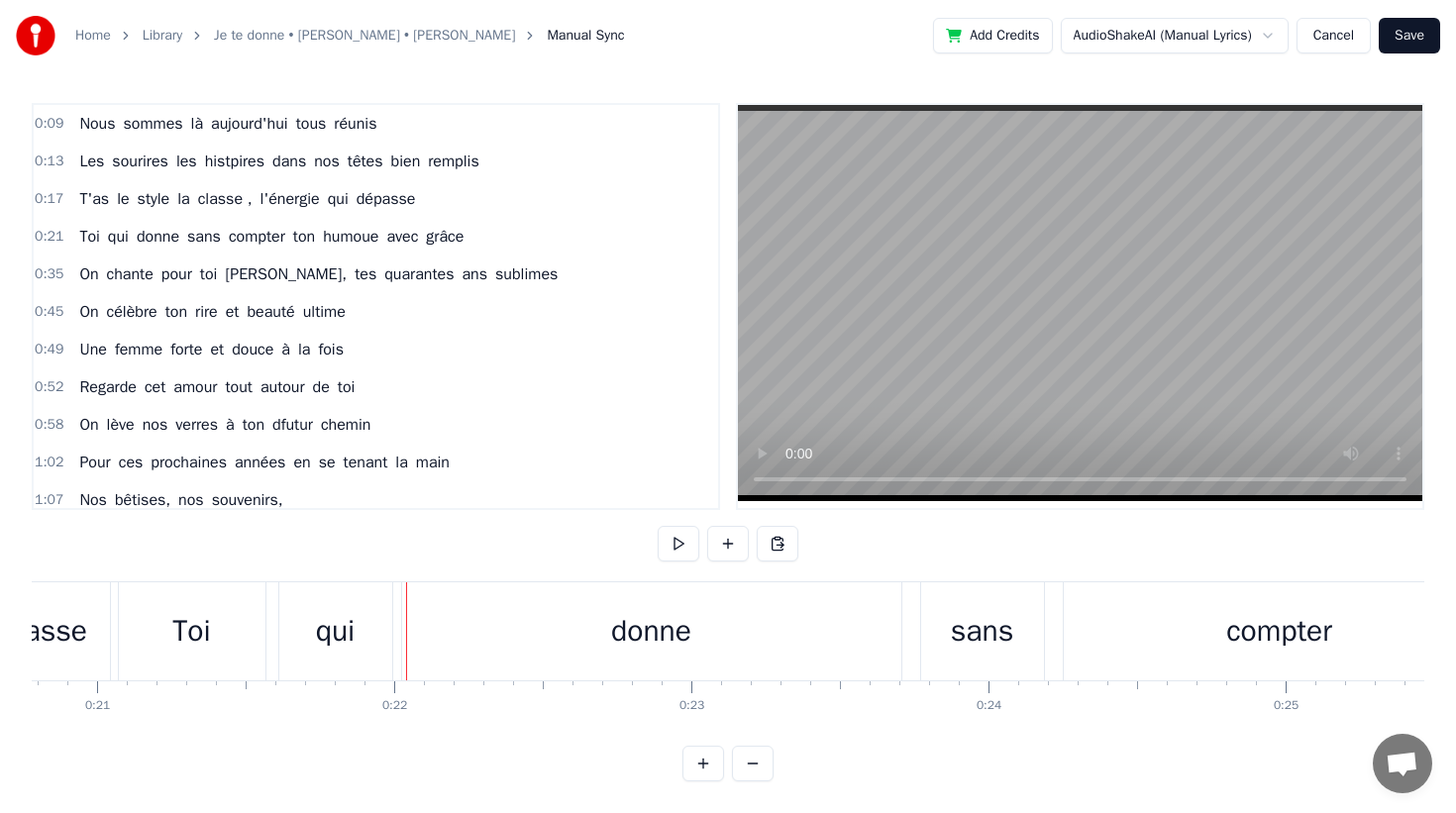 click on "donne" at bounding box center (652, 631) 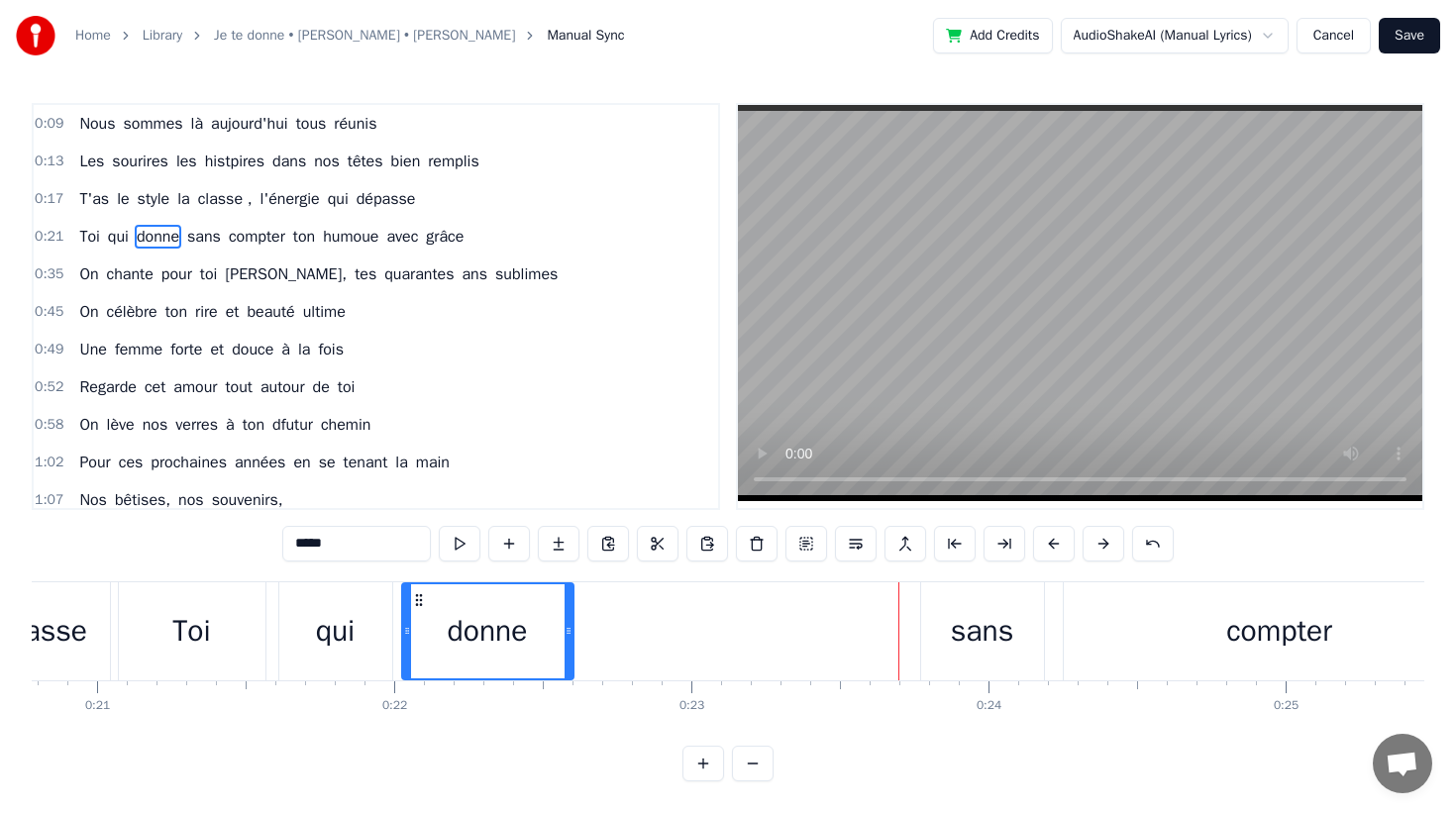 drag, startPoint x: 892, startPoint y: 633, endPoint x: 565, endPoint y: 637, distance: 327.02446 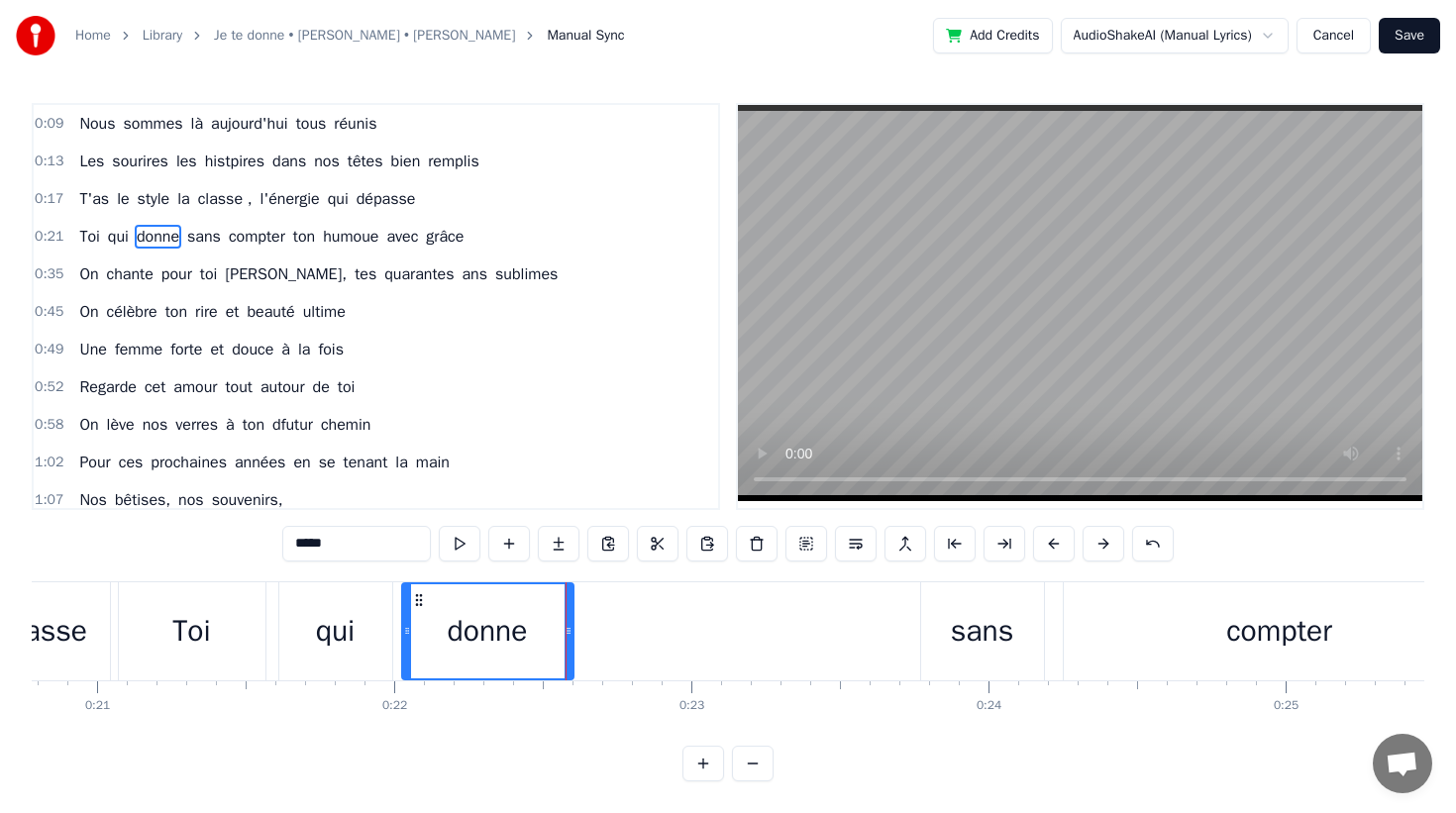 click on "sans" at bounding box center [983, 631] 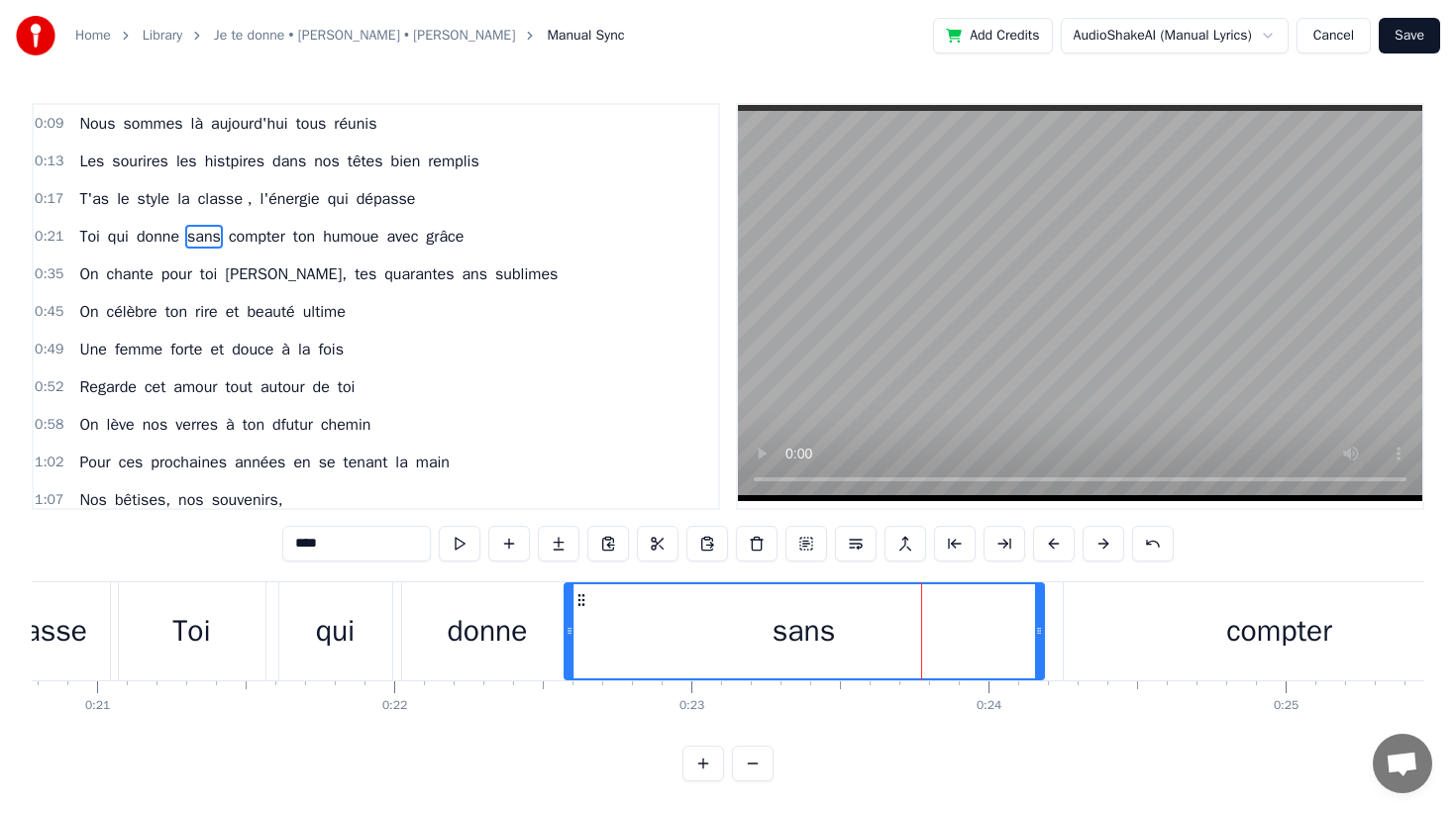 drag, startPoint x: 921, startPoint y: 642, endPoint x: 565, endPoint y: 663, distance: 356.6188 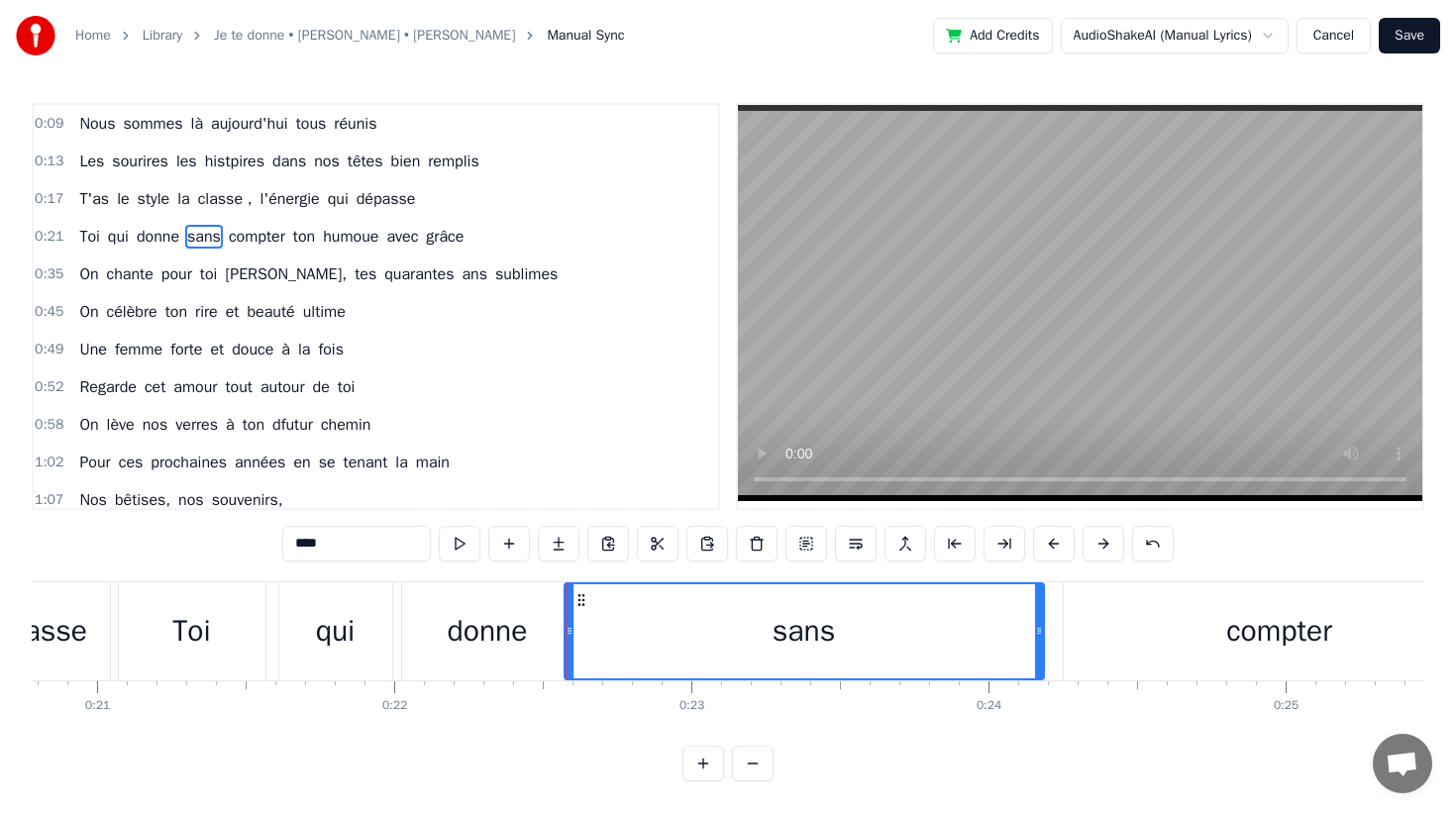 click on "sans" at bounding box center (804, 631) 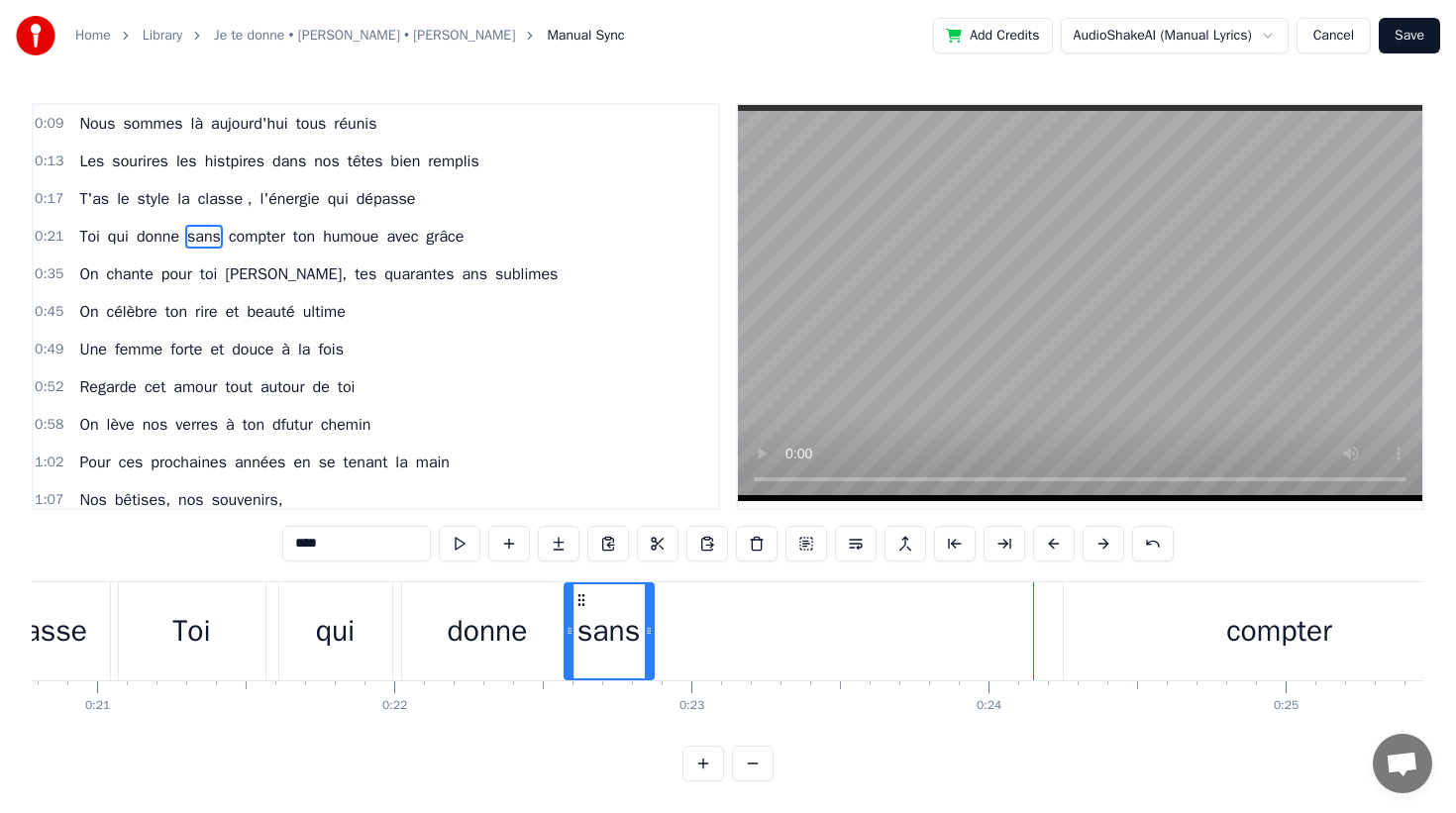drag, startPoint x: 1037, startPoint y: 636, endPoint x: 647, endPoint y: 657, distance: 390.56498 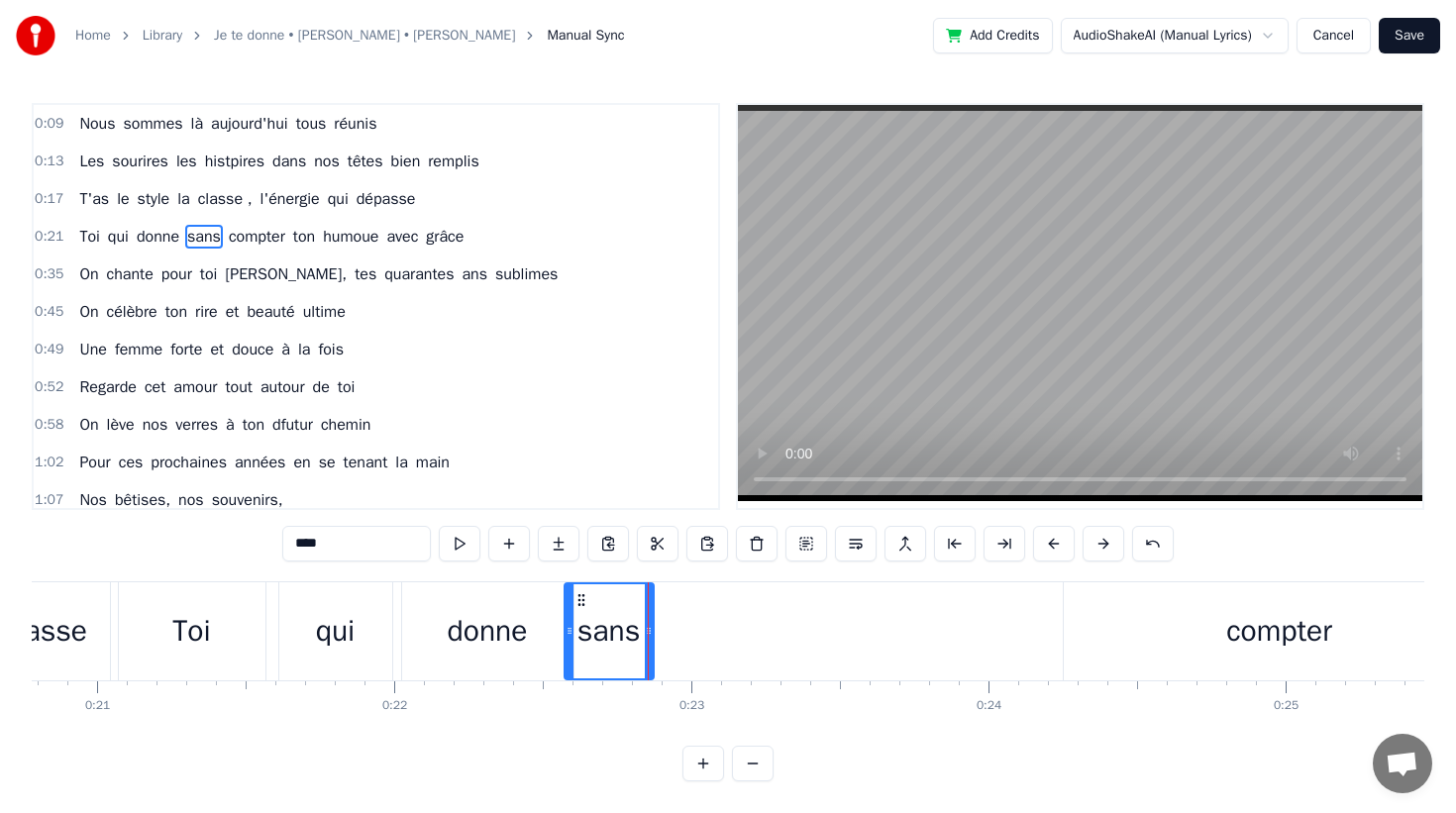 click on "compter" at bounding box center (1279, 631) 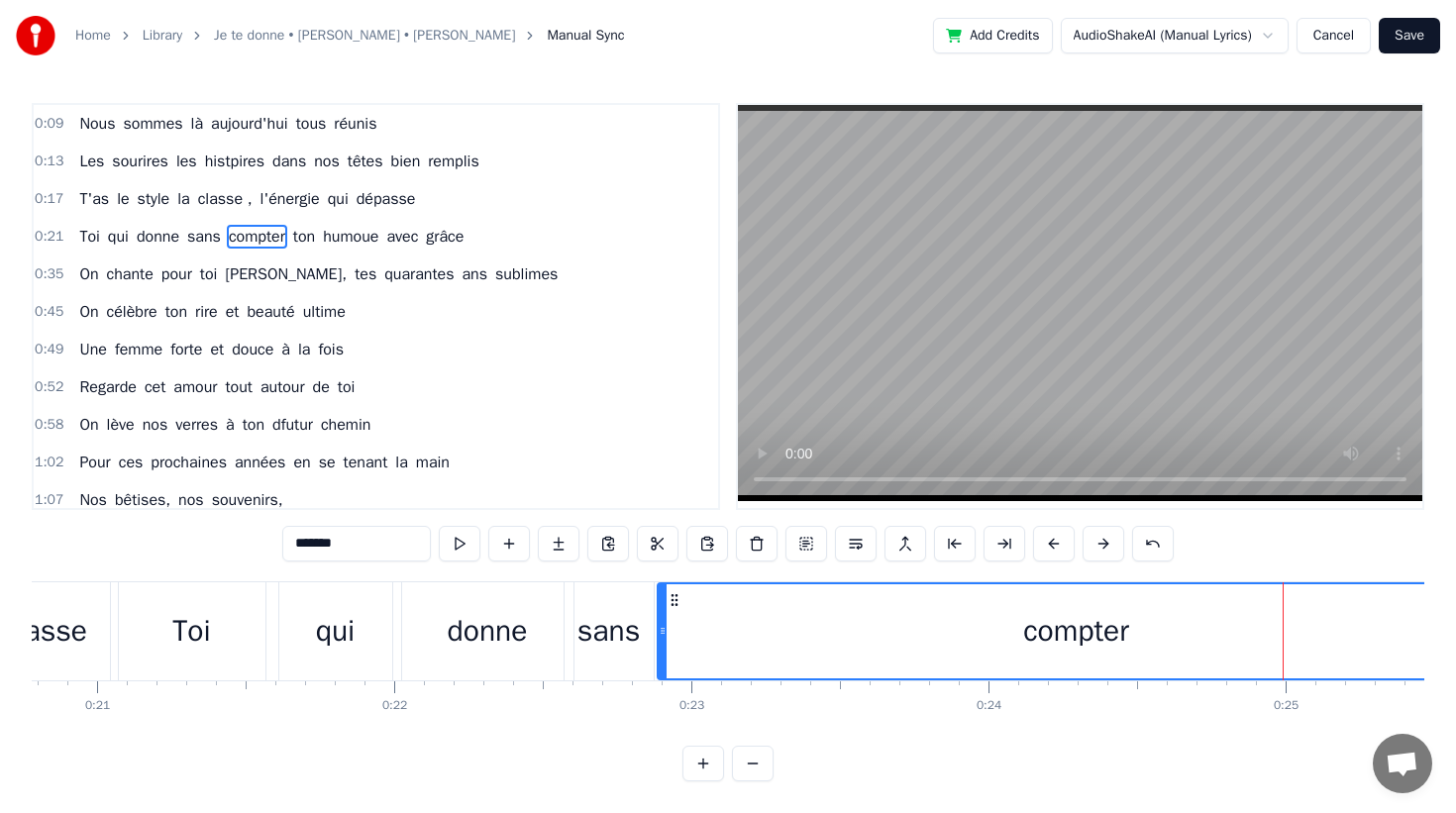drag, startPoint x: 1065, startPoint y: 634, endPoint x: 654, endPoint y: 659, distance: 411.75964 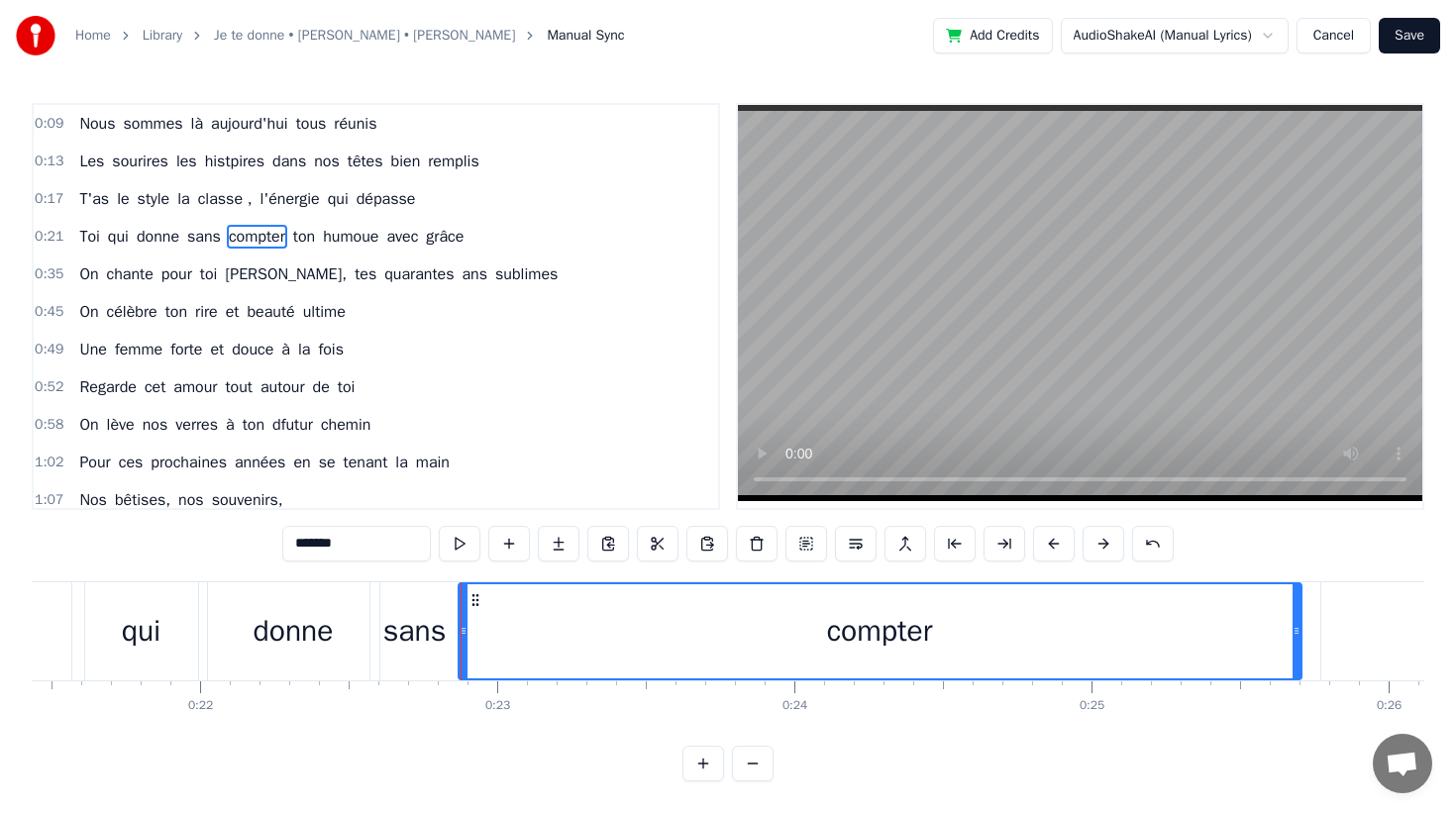 scroll, scrollTop: 0, scrollLeft: 6400, axis: horizontal 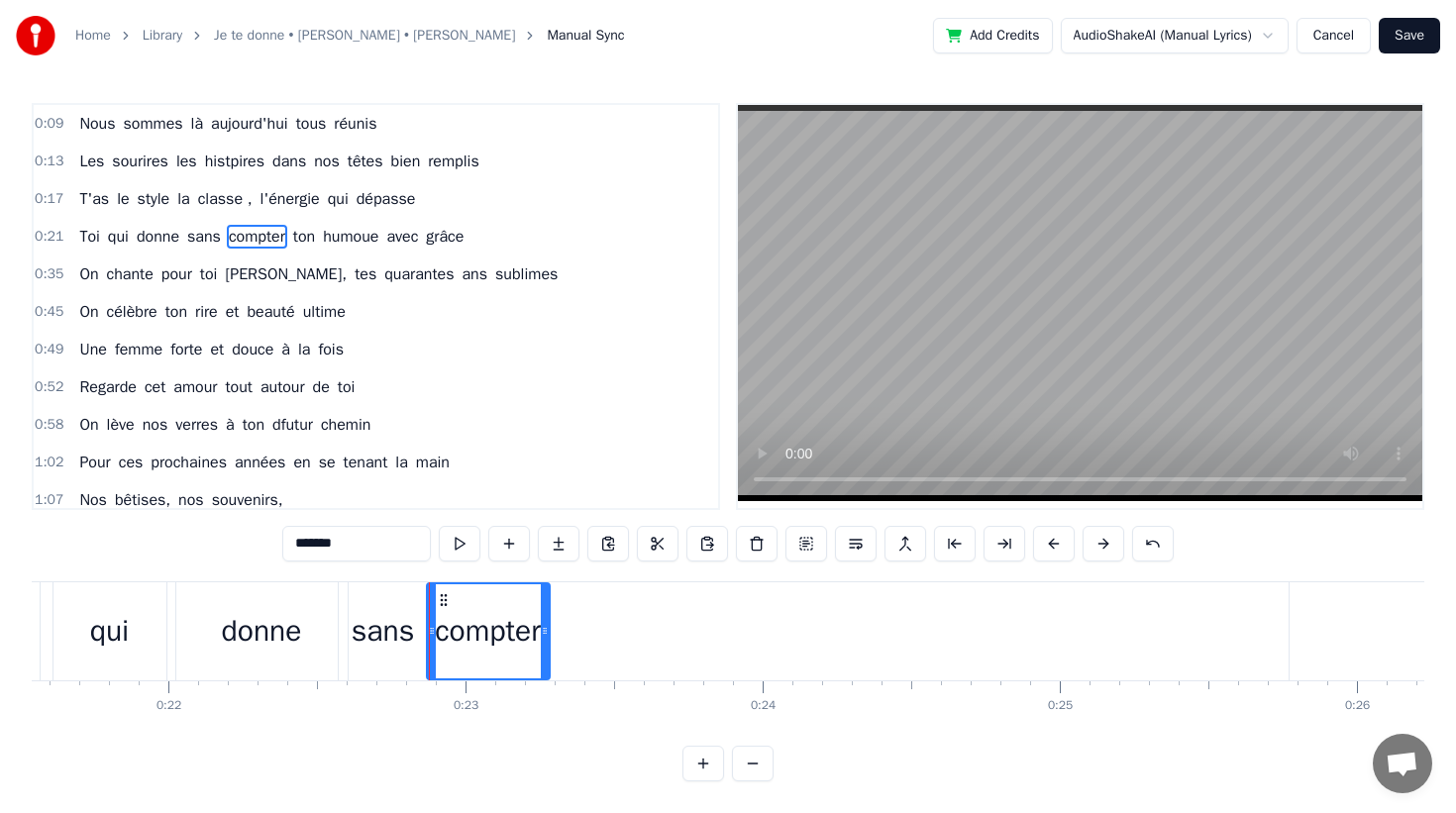 drag, startPoint x: 1264, startPoint y: 655, endPoint x: 544, endPoint y: 678, distance: 720.36727 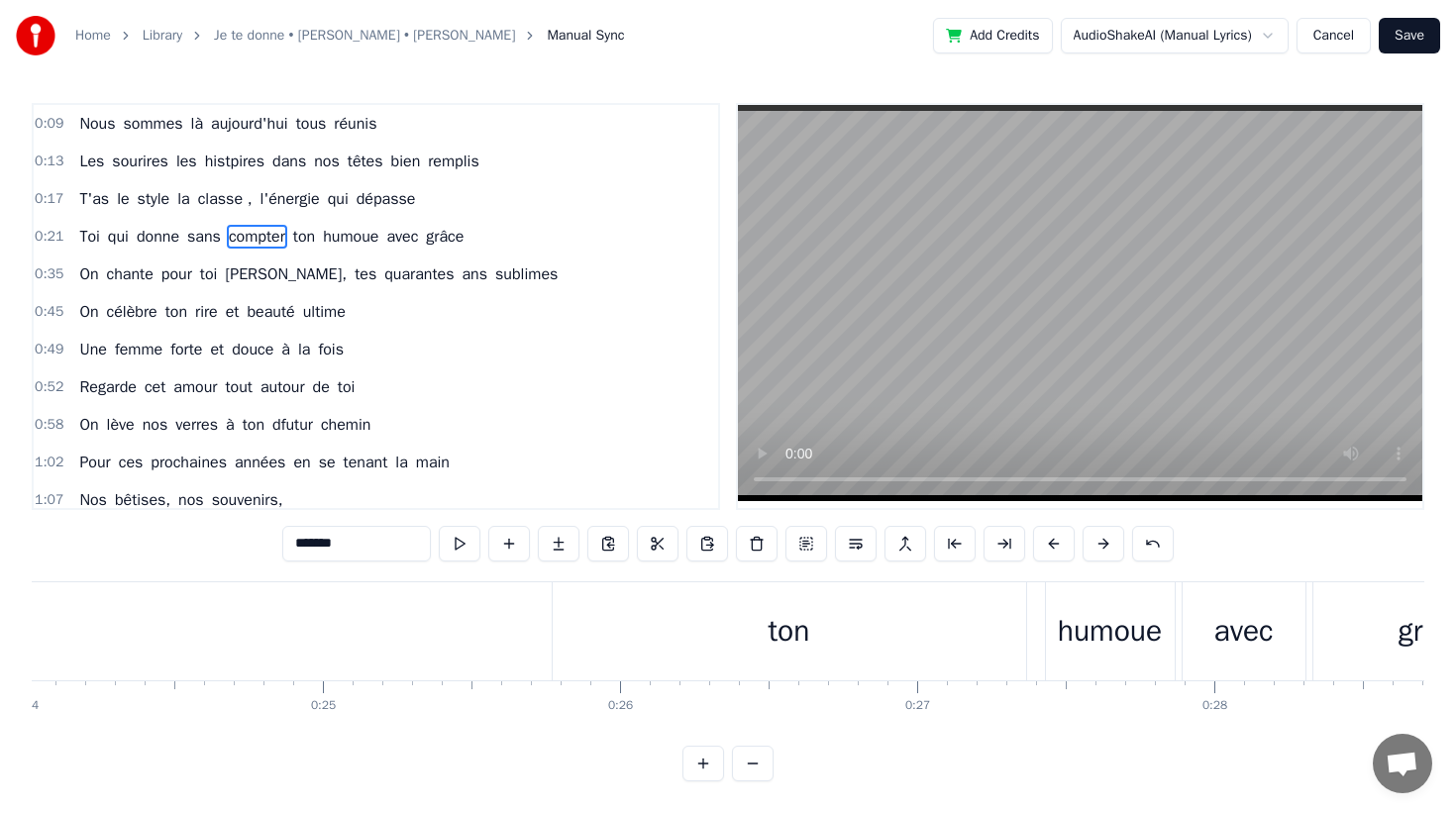 scroll, scrollTop: 0, scrollLeft: 7122, axis: horizontal 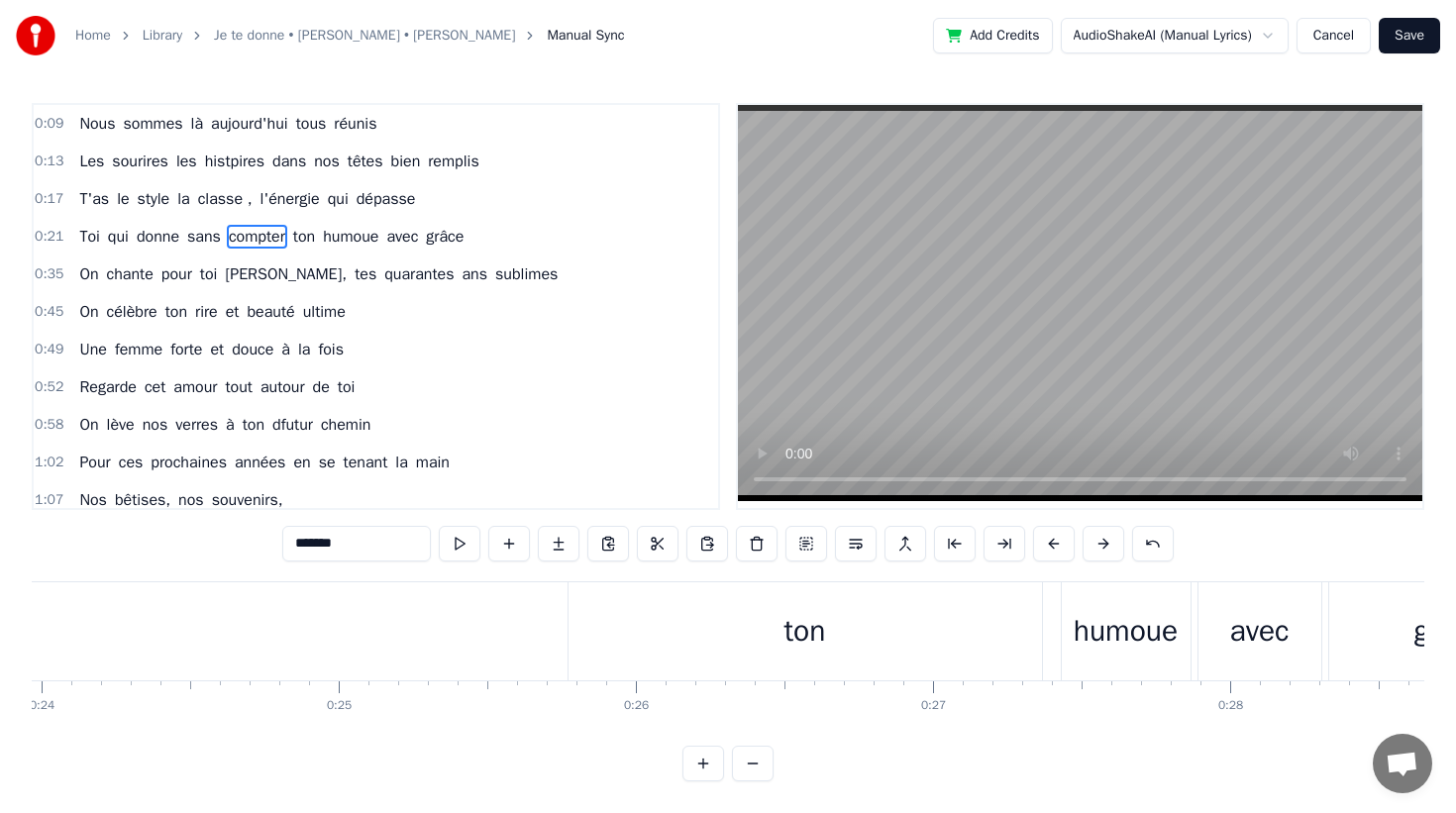 click on "ton" at bounding box center (805, 631) 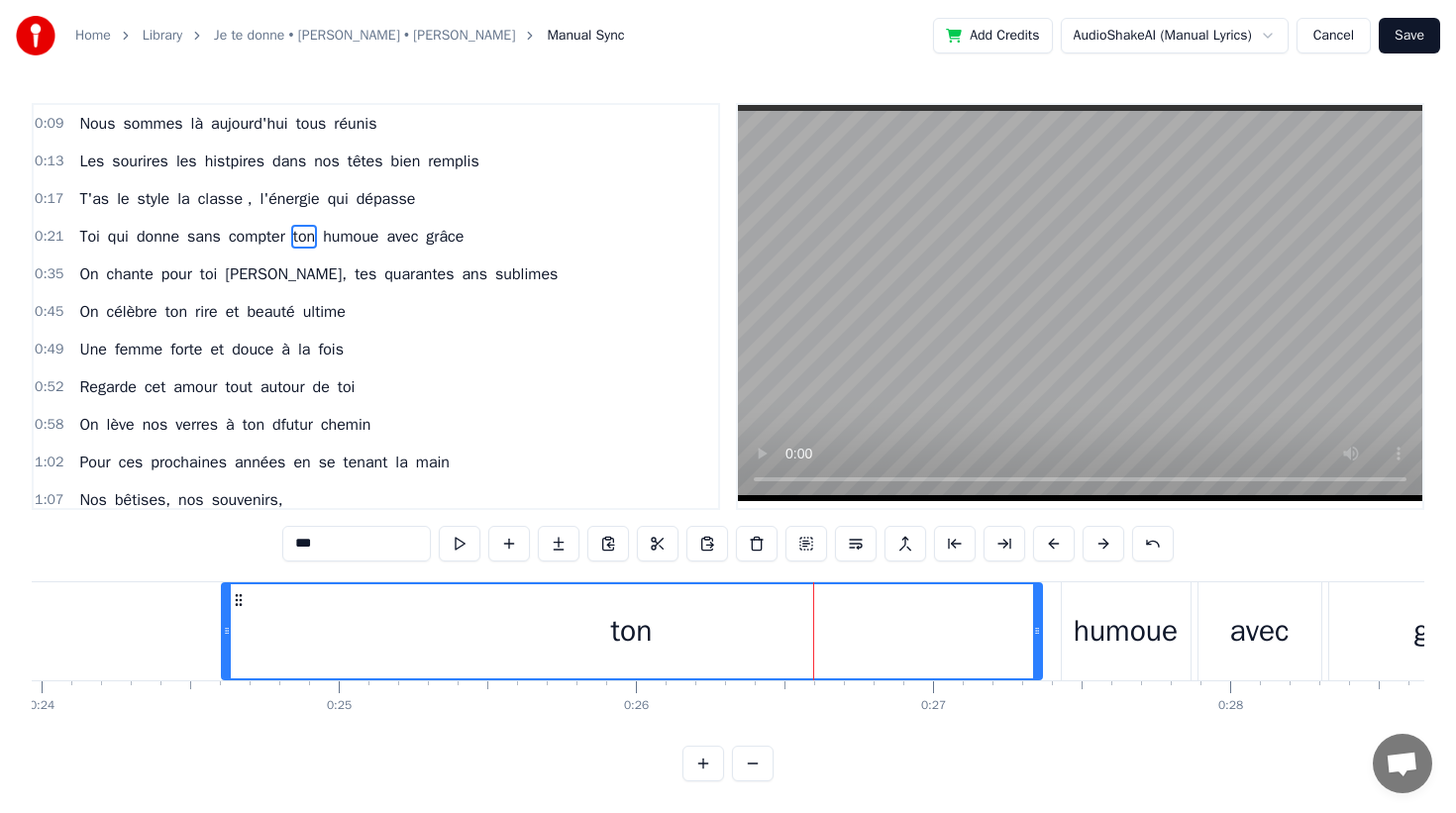 drag, startPoint x: 574, startPoint y: 636, endPoint x: 169, endPoint y: 631, distance: 405.03086 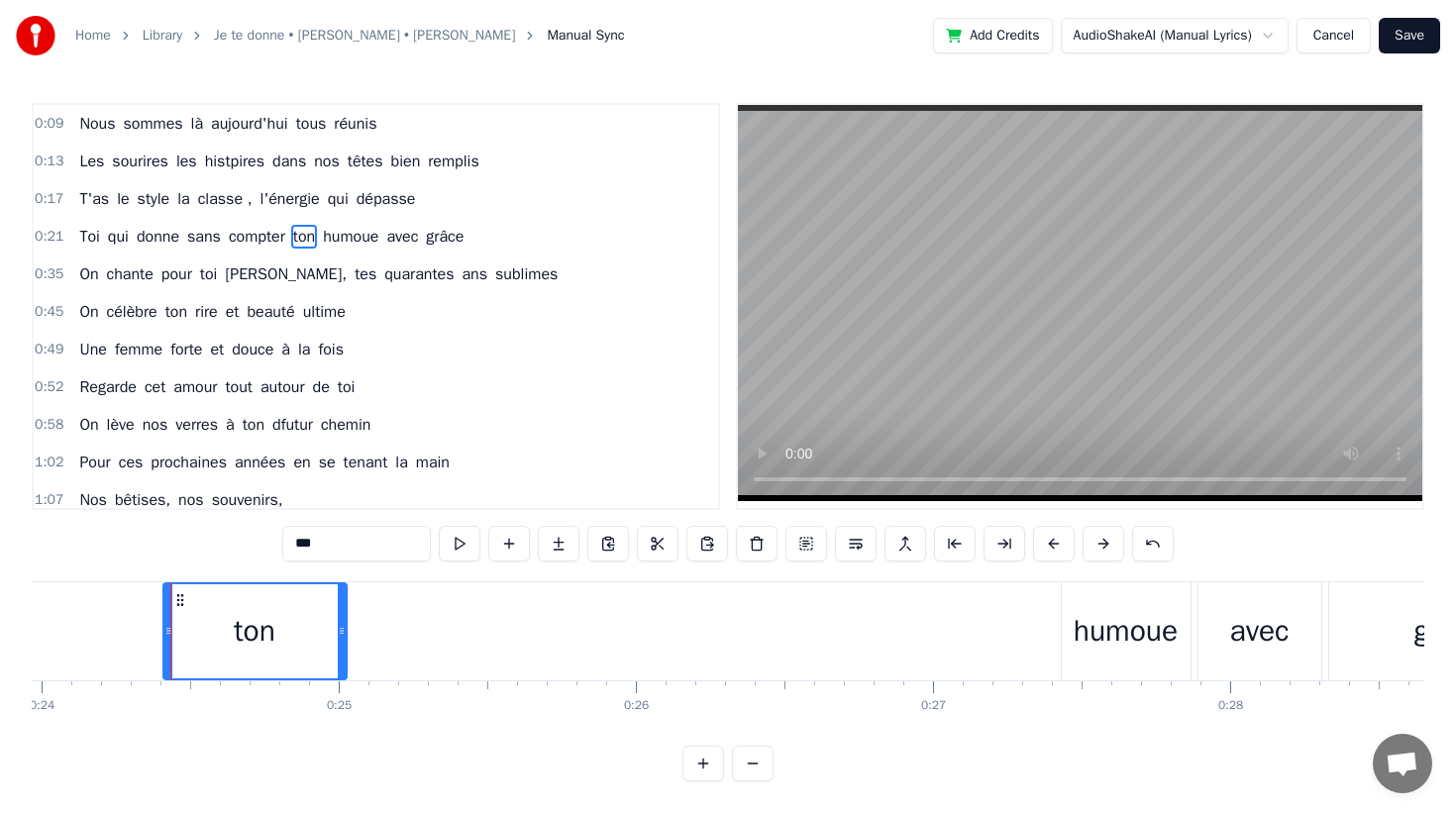 drag, startPoint x: 1033, startPoint y: 637, endPoint x: 339, endPoint y: 642, distance: 694.018 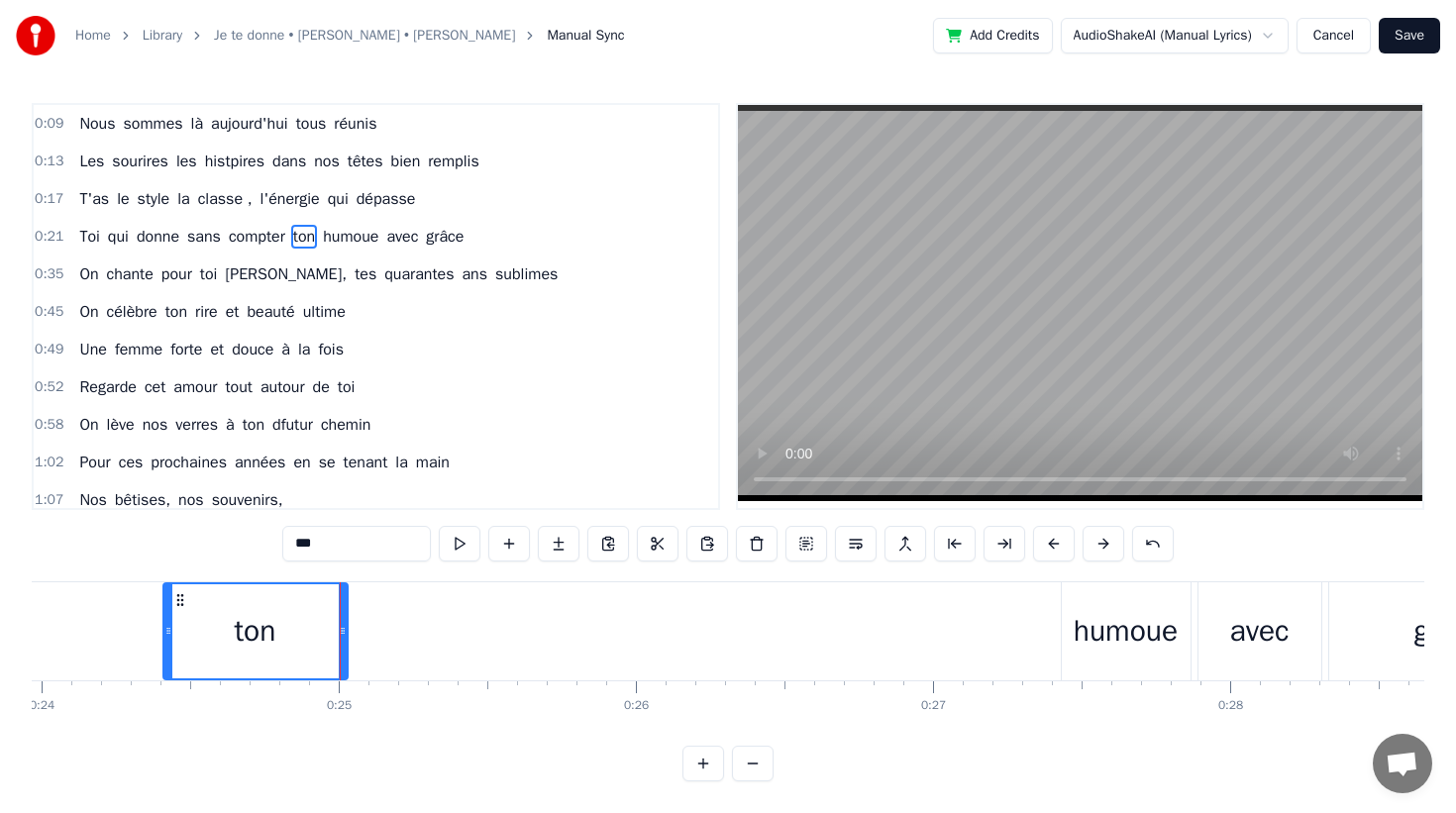 click on "humoue" at bounding box center [1126, 631] 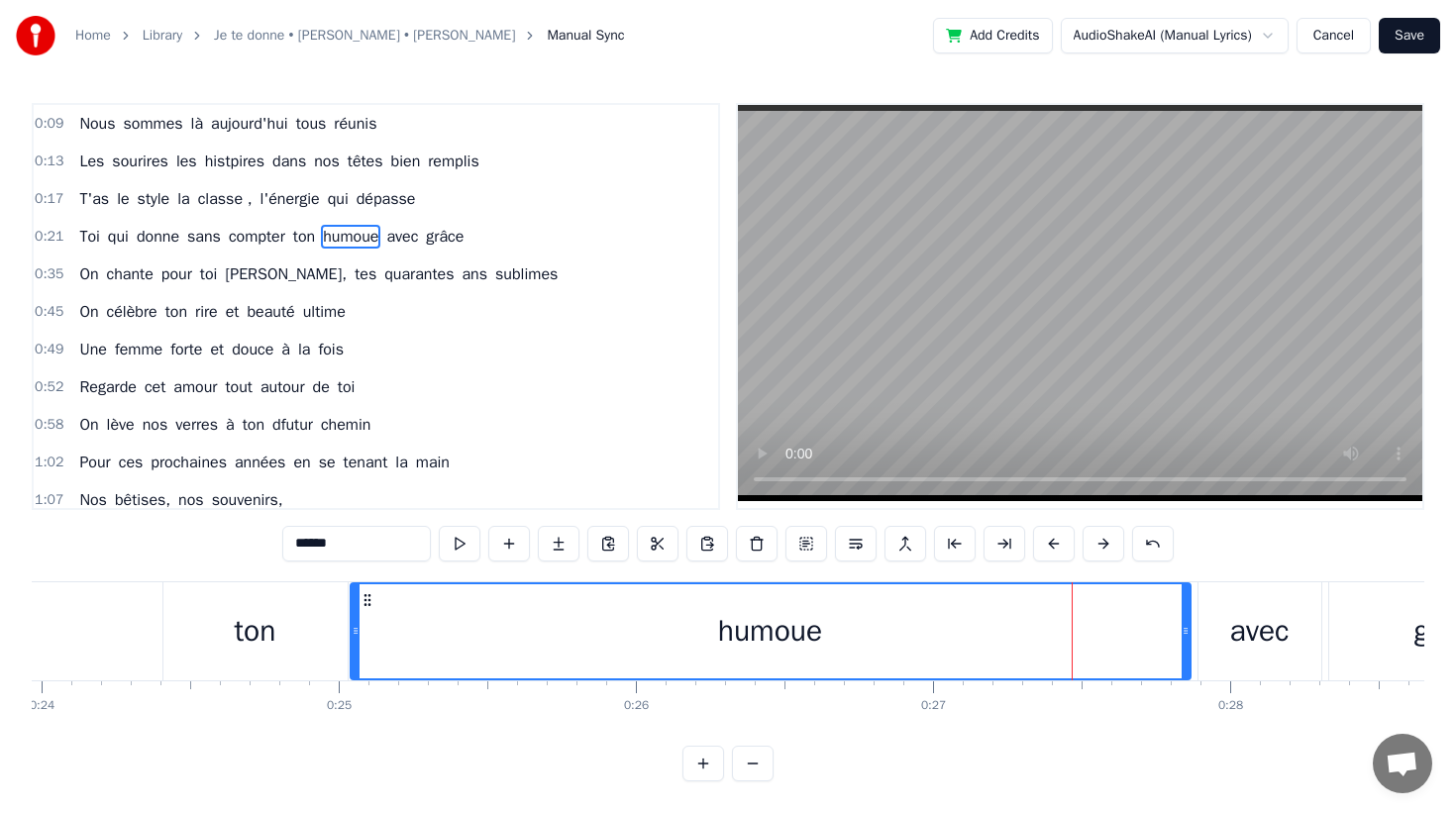 drag, startPoint x: 1065, startPoint y: 635, endPoint x: 355, endPoint y: 663, distance: 710.5519 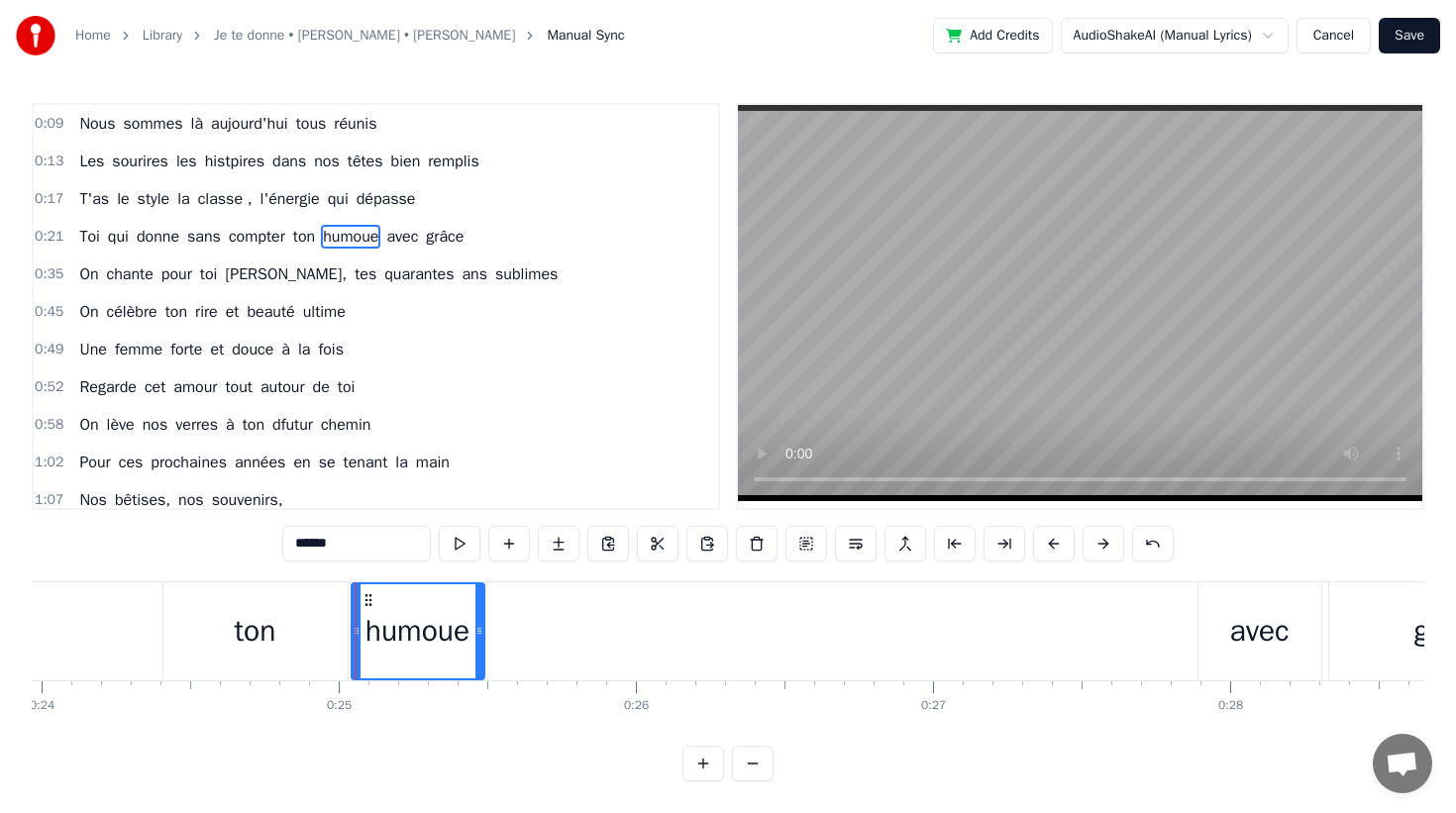 drag, startPoint x: 1185, startPoint y: 638, endPoint x: 478, endPoint y: 628, distance: 707.0707 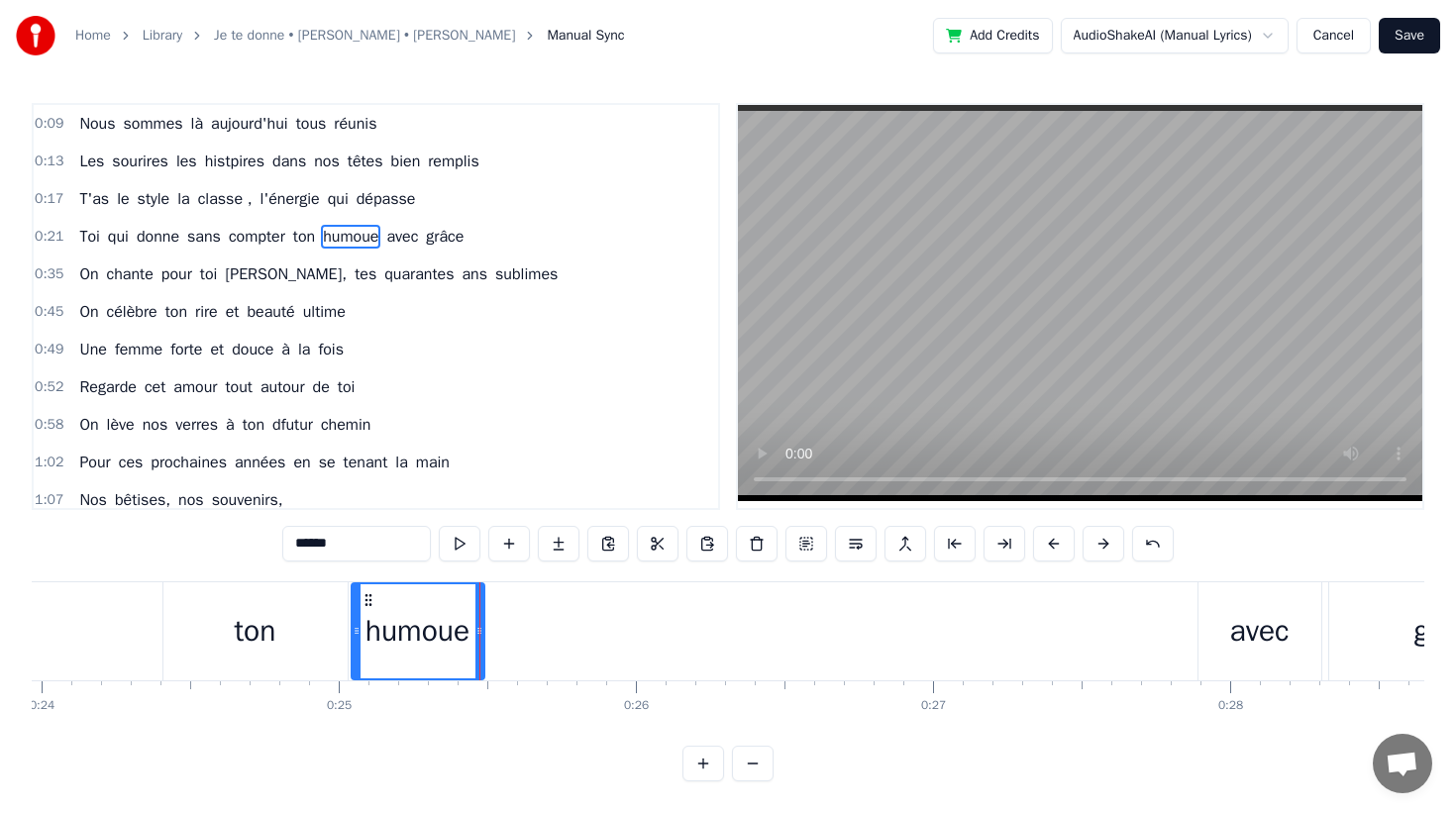 click on "Toi qui donne sans compter ton humoue avec grâce" at bounding box center [373, 631] 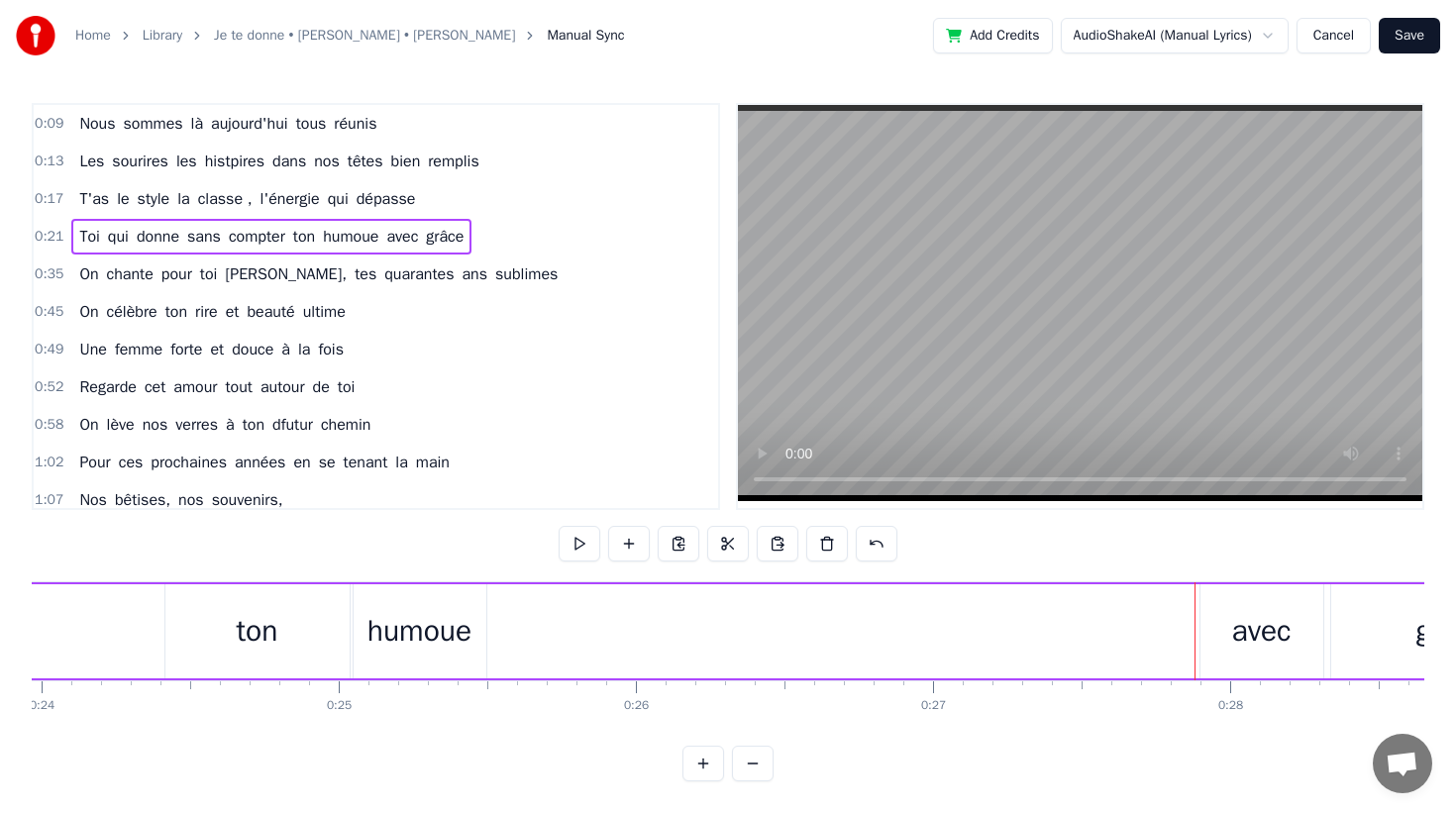 click on "avec" at bounding box center (1262, 631) 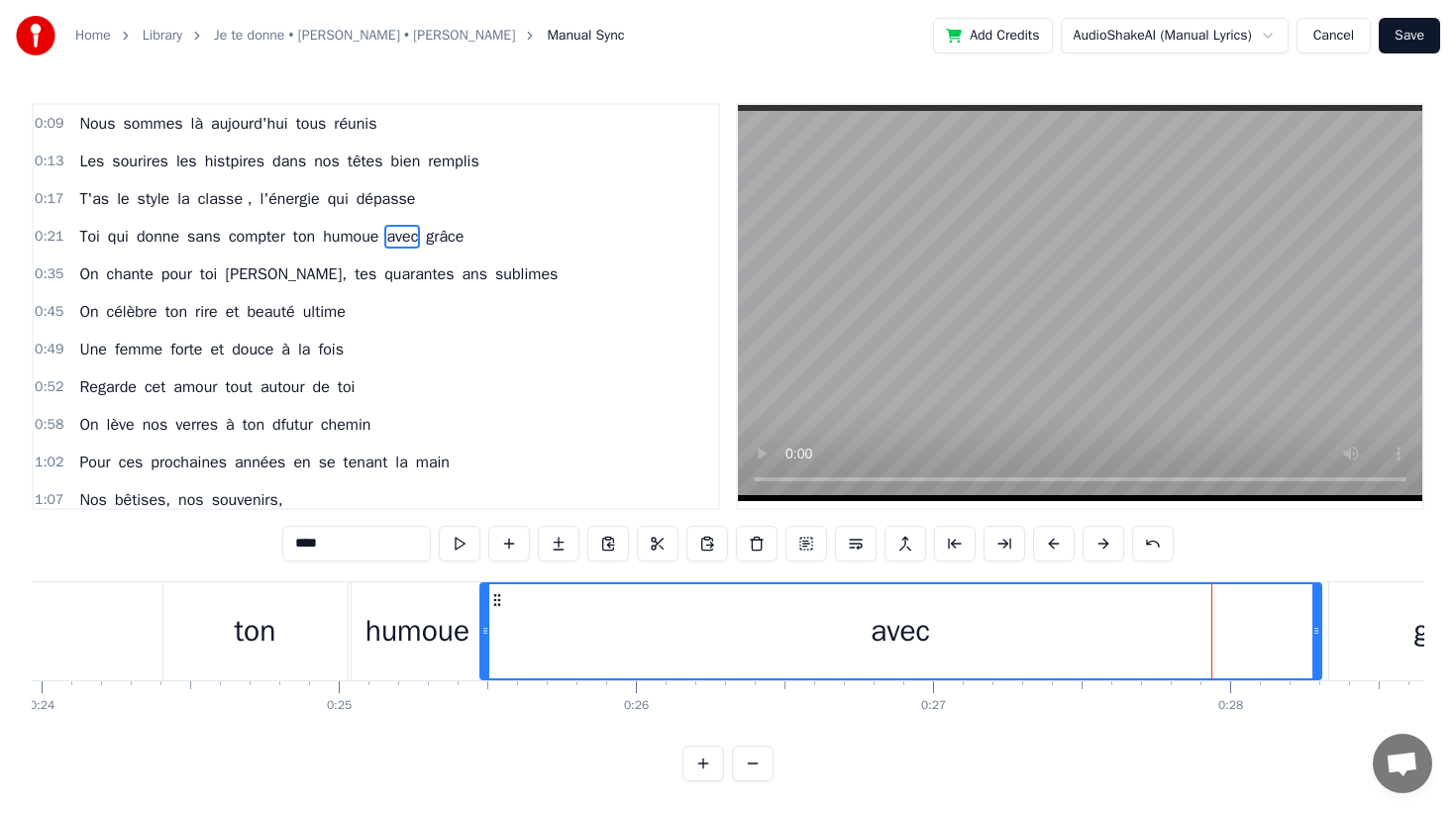 drag, startPoint x: 1205, startPoint y: 639, endPoint x: 487, endPoint y: 630, distance: 718.0564 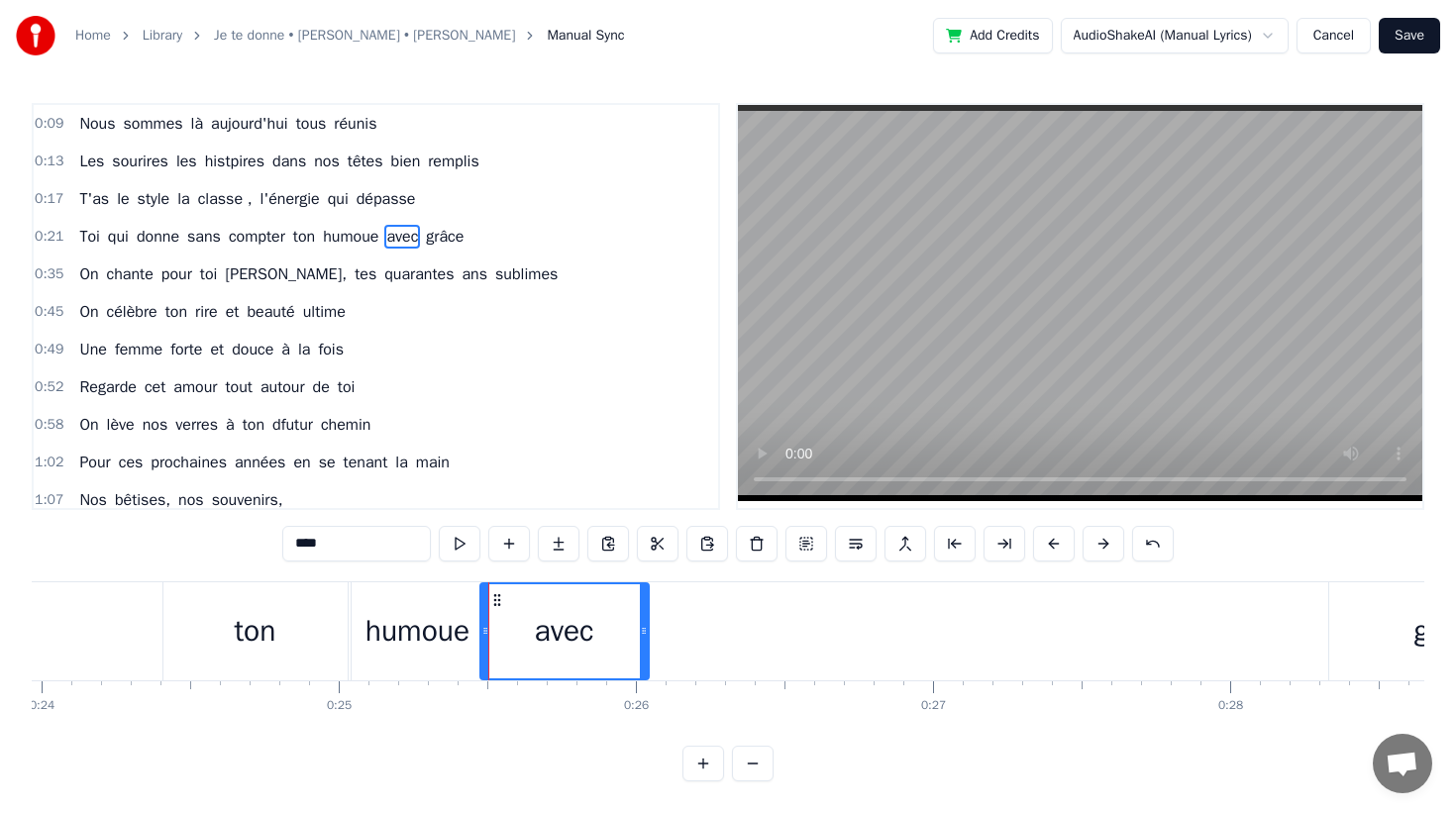 drag, startPoint x: 1311, startPoint y: 636, endPoint x: 626, endPoint y: 636, distance: 685 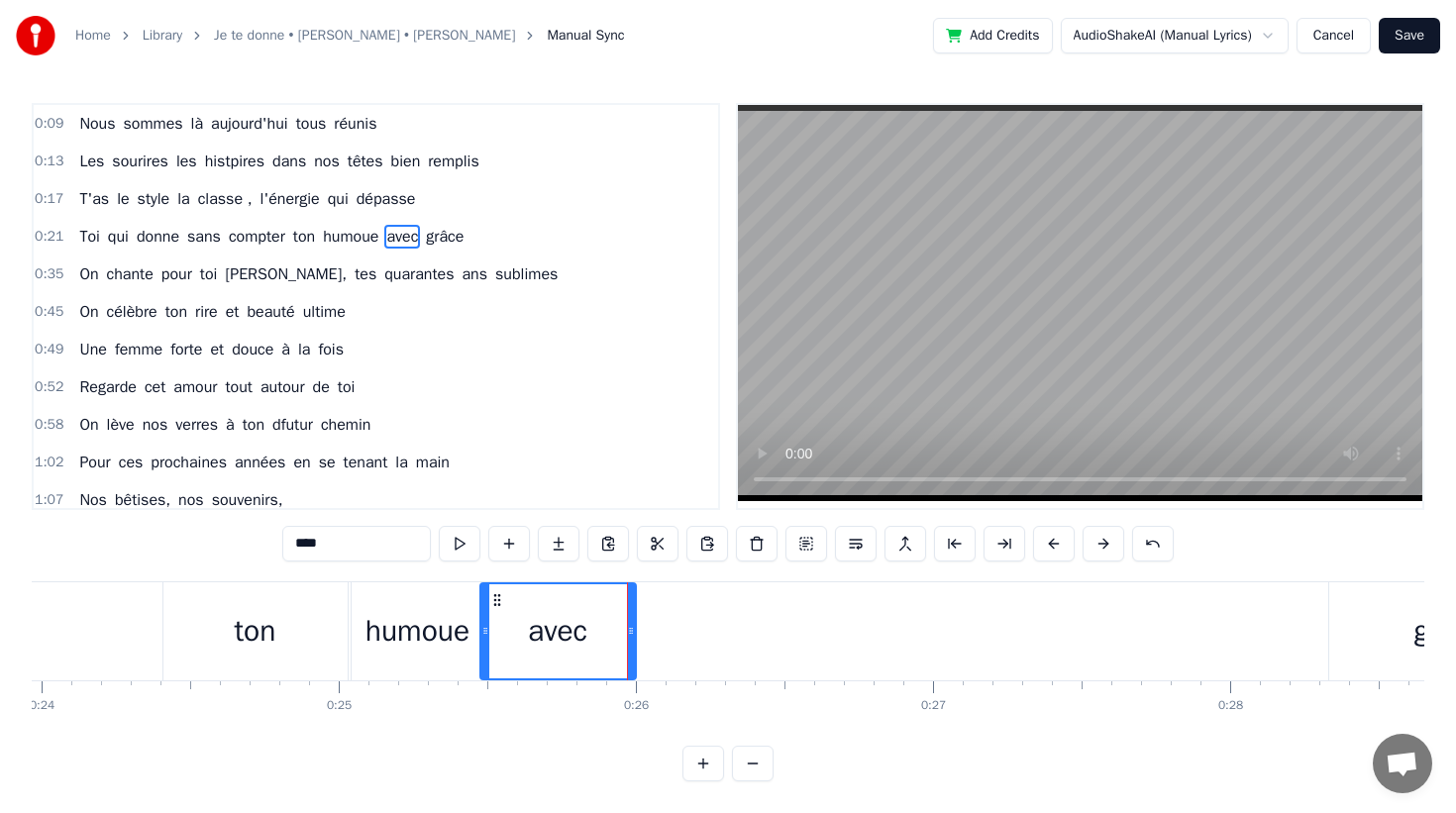 click on "grâce" at bounding box center [1449, 631] 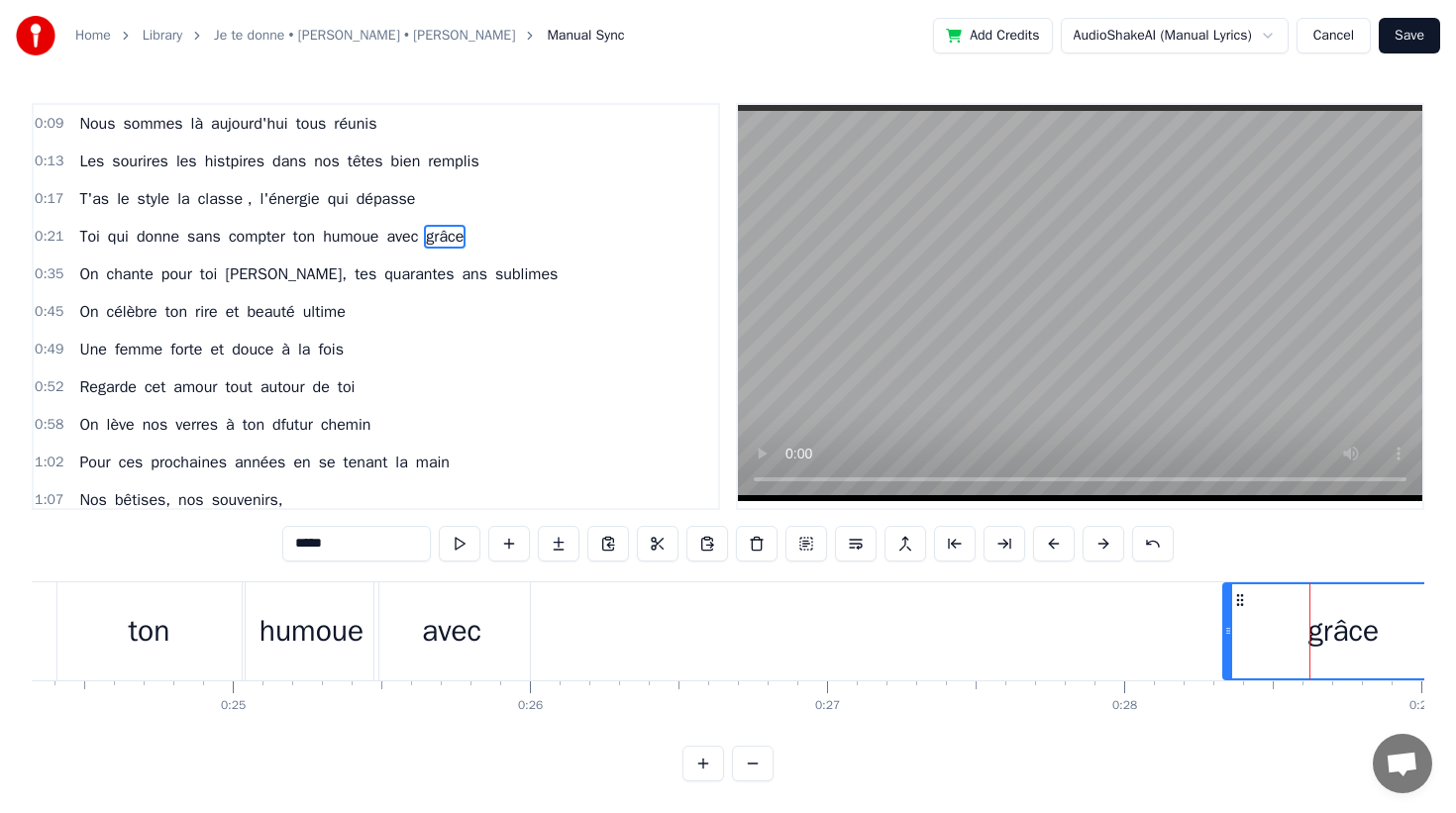scroll, scrollTop: 0, scrollLeft: 7221, axis: horizontal 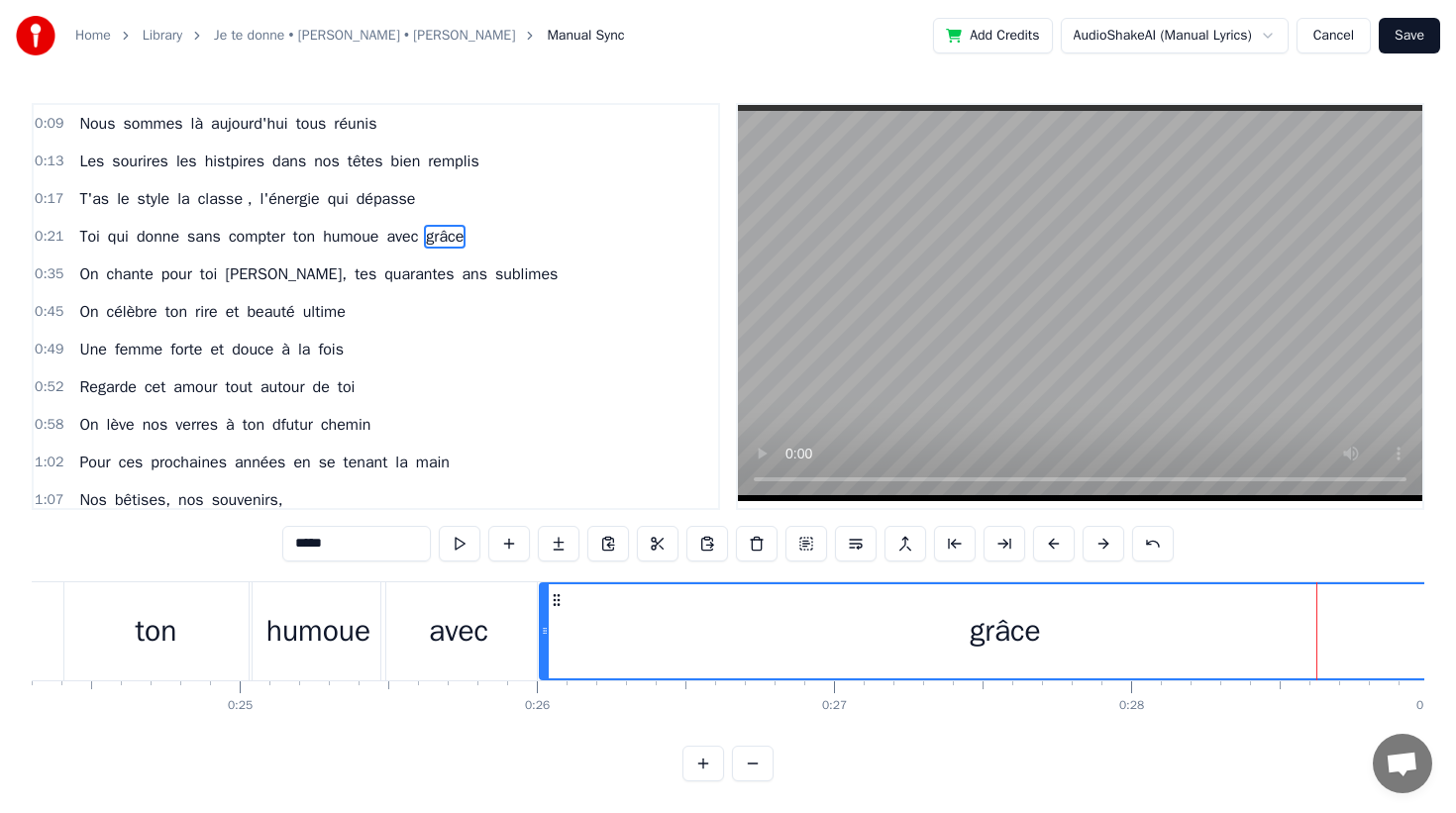 drag, startPoint x: 1234, startPoint y: 635, endPoint x: 544, endPoint y: 633, distance: 690.0029 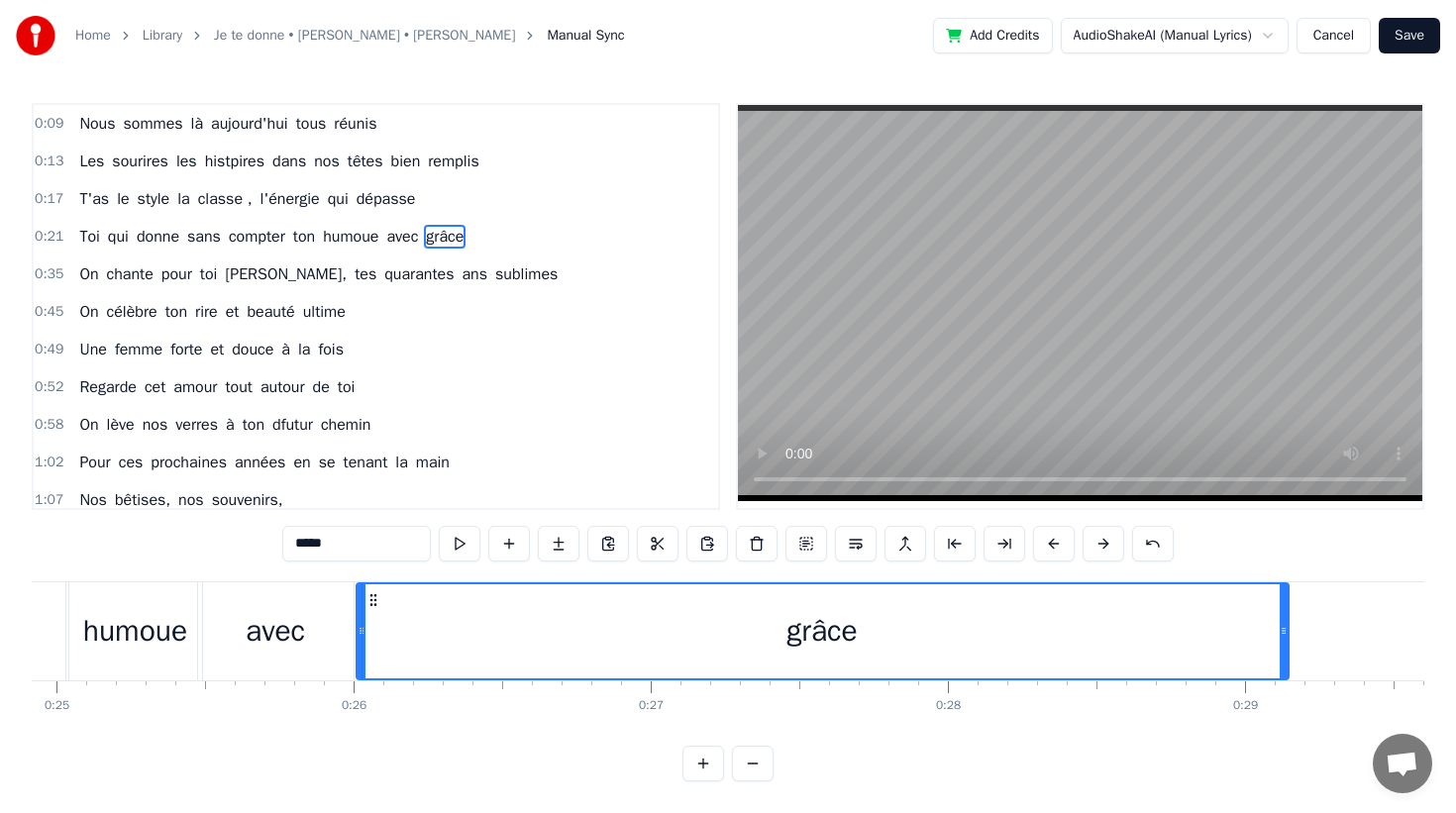 scroll, scrollTop: 0, scrollLeft: 7405, axis: horizontal 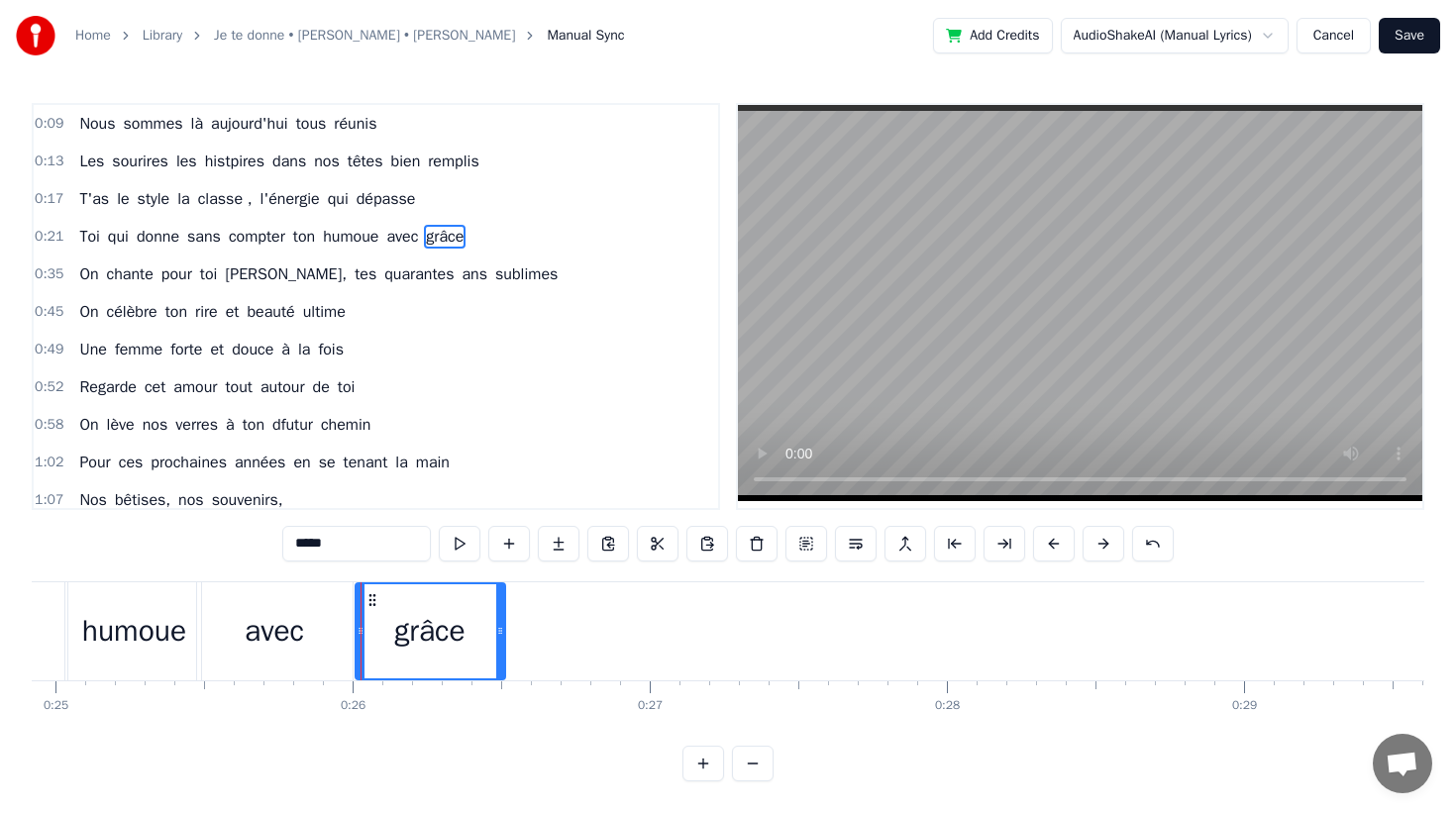 drag, startPoint x: 1277, startPoint y: 639, endPoint x: 494, endPoint y: 582, distance: 785.07197 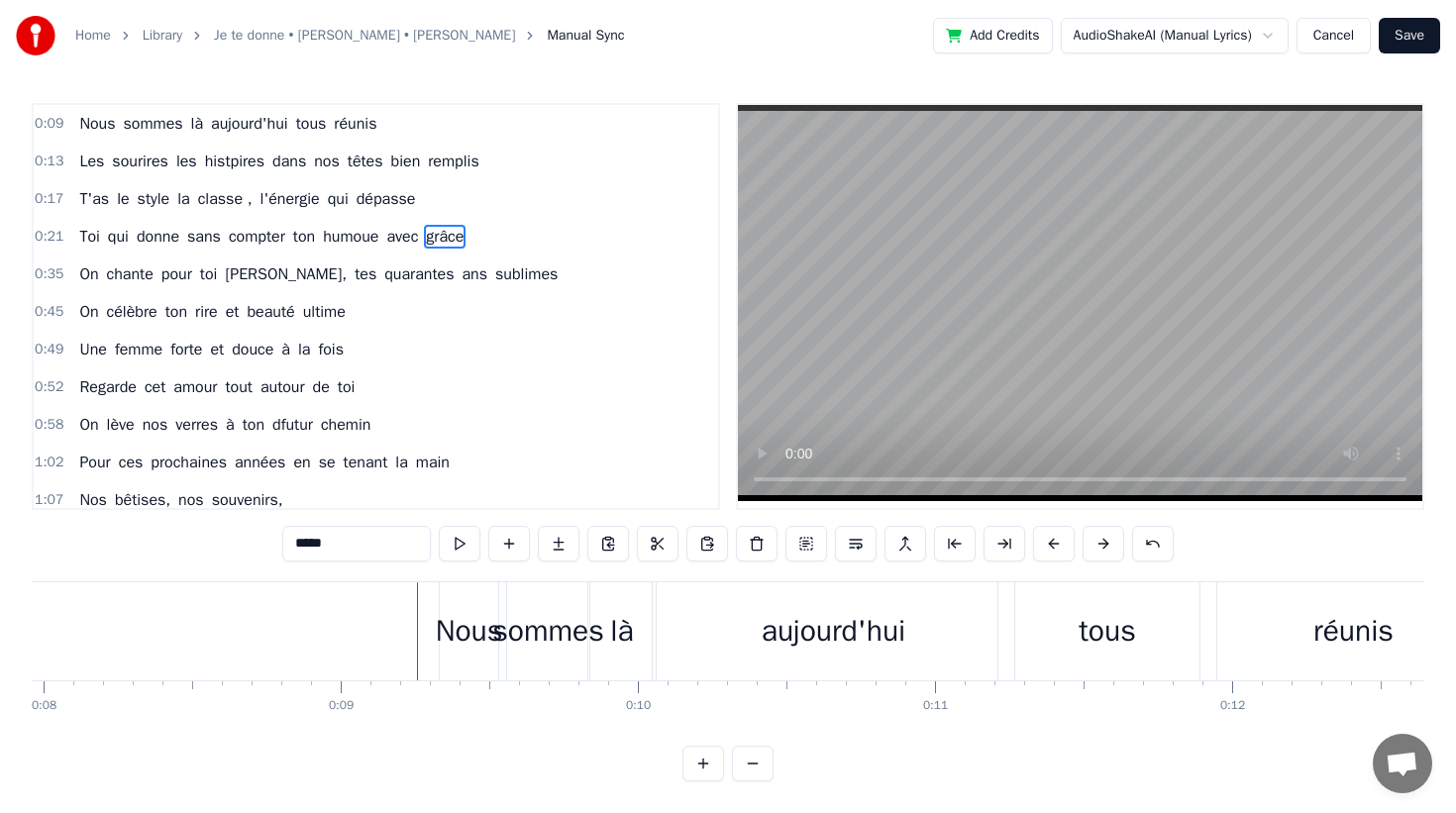 scroll, scrollTop: 0, scrollLeft: 2375, axis: horizontal 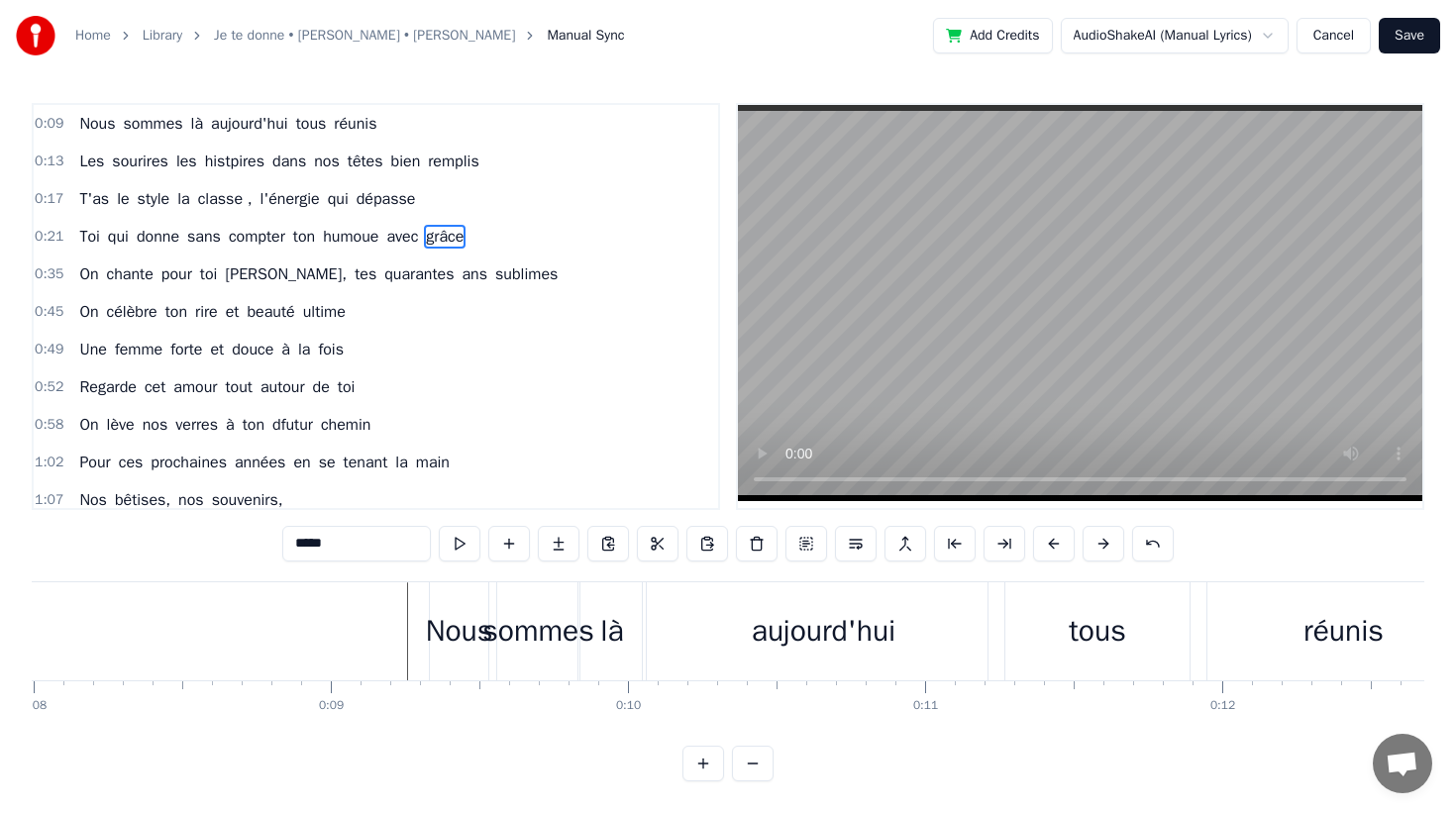 click on "0 0:01 0:02 0:03 0:04 0:05 0:06 0:07 0:08 0:09 0:10 0:11 0:12 0:13 0:14 0:15 0:16 0:17 0:18 0:19 0:20 0:21 0:22 0:23 0:24 0:25 0:26 0:27 0:28 0:29 0:30 0:31 0:32 0:33 0:34 0:35 0:36 0:37 0:38 0:39 0:40 0:41 0:42 0:43 0:44 0:45 0:46 0:47 0:48 0:49 0:50 0:51 0:52 0:53 0:54 0:55 0:56 0:57 0:58 0:59 1:00 1:01 1:02 1:03 1:04 1:05 1:06 1:07 1:08 1:09 1:10 1:11 1:12 1:13 1:14 1:15 1:16 1:17 1:18 1:19 1:20 1:21 1:22 1:23 1:24 1:25 1:26 1:27 1:28 1:29 1:30 1:31 1:32 1:33 1:34 1:35 1:36 1:37 1:38 1:39 1:40 1:41 1:42 1:43 1:44 1:45 1:46 1:47 1:48 1:49 1:50 1:51 1:52 1:53 1:54 1:55 1:56 1:57 1:58 1:59 2:00 2:01 2:02 2:03 2:04 2:05 2:06 2:07 2:08 2:09 2:10 2:11 2:12 2:13 2:14 2:15 2:16 2:17 2:18 2:19 2:20 2:21 2:22 2:23 2:24 2:25 2:26 2:27 2:28 2:29 2:30 2:31 2:32 2:33 2:34 2:35 2:36 2:37 2:38 2:39 2:40 2:41 2:42 2:43 2:44 2:45 2:46 2:47 2:48 2:49 2:50 2:51 2:52 2:53 2:54 2:55 2:56 2:57 2:58 2:59 3:00 3:01 3:02 3:03 3:04 3:05 3:06 3:07 3:08 3:09 3:10 3:11 3:12 3:13 3:14 3:15 3:16 3:17 3:18 3:19 3:20 3:21 3:22 3:23 3:24" at bounding box center (33207, 696) 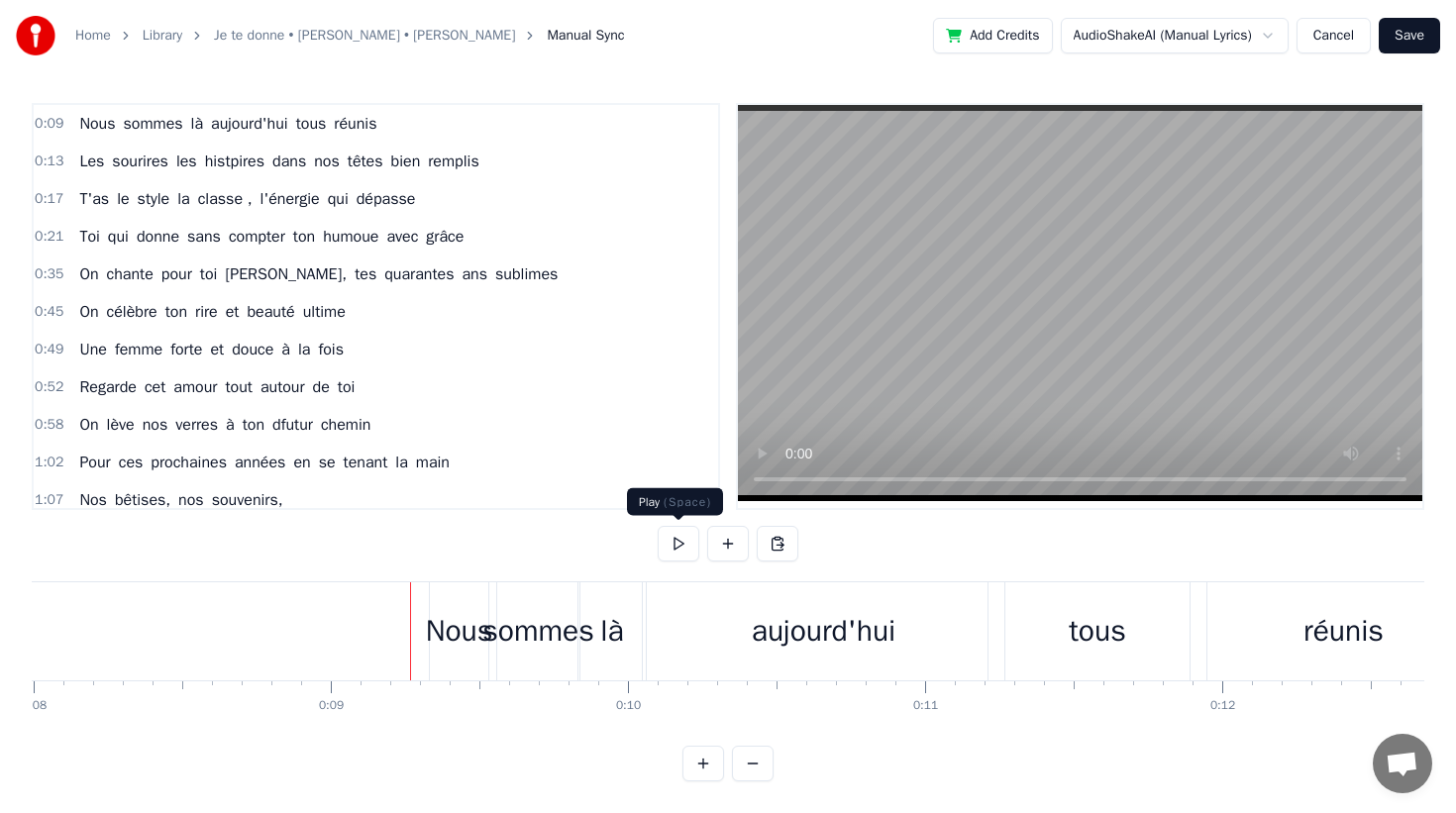 click at bounding box center [678, 544] 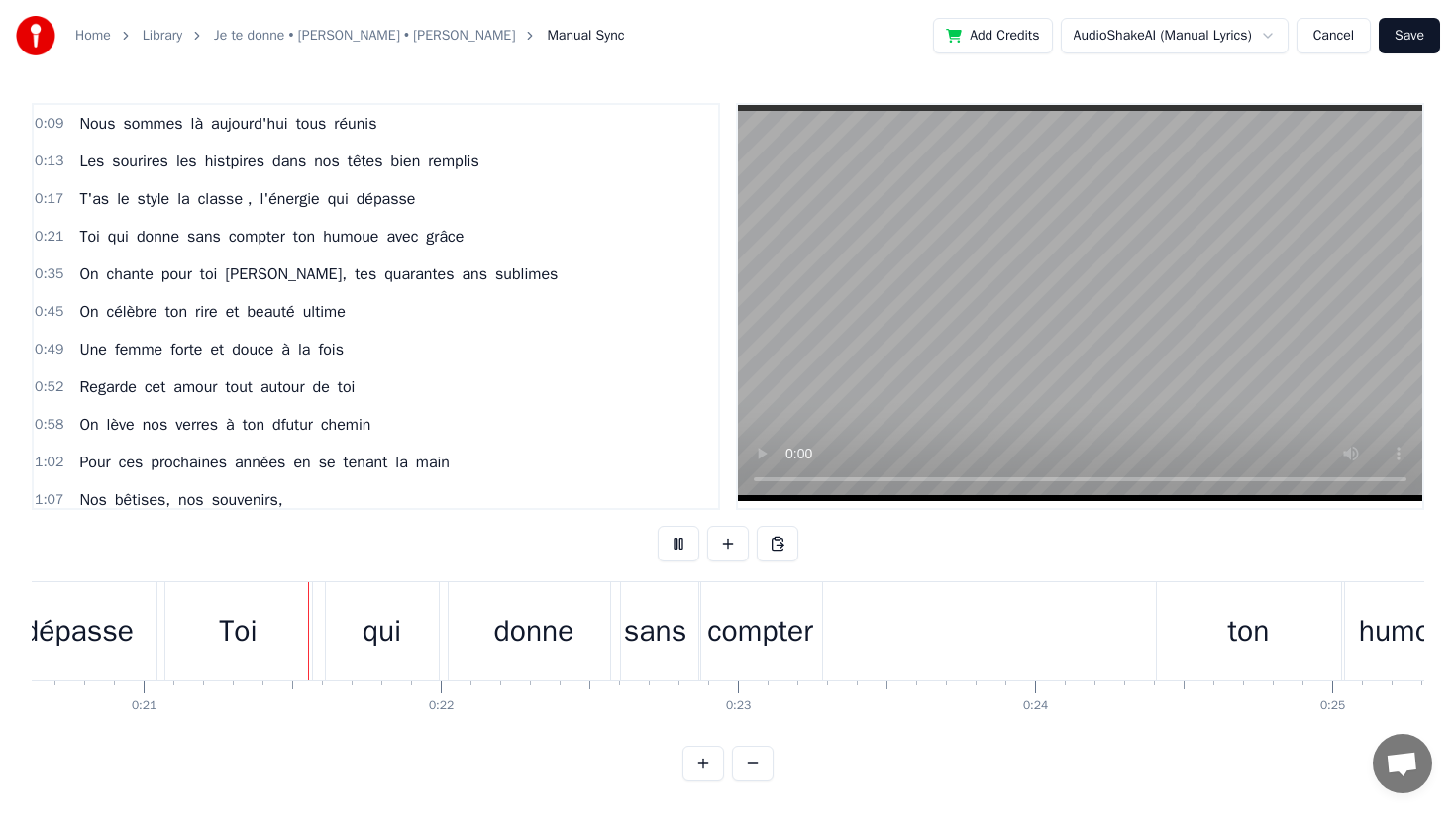 scroll, scrollTop: 0, scrollLeft: 6133, axis: horizontal 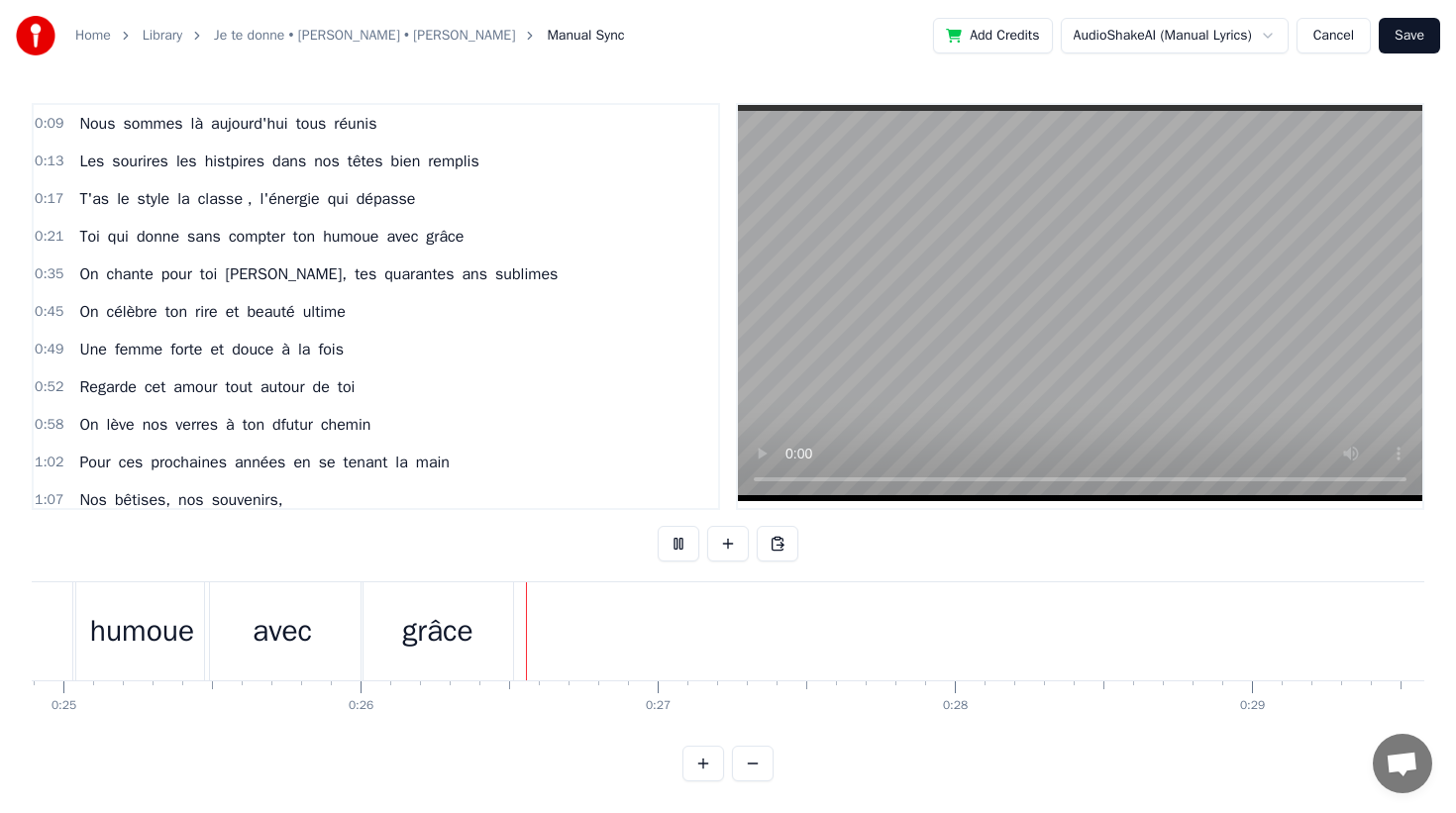 click on "humoue" at bounding box center (143, 631) 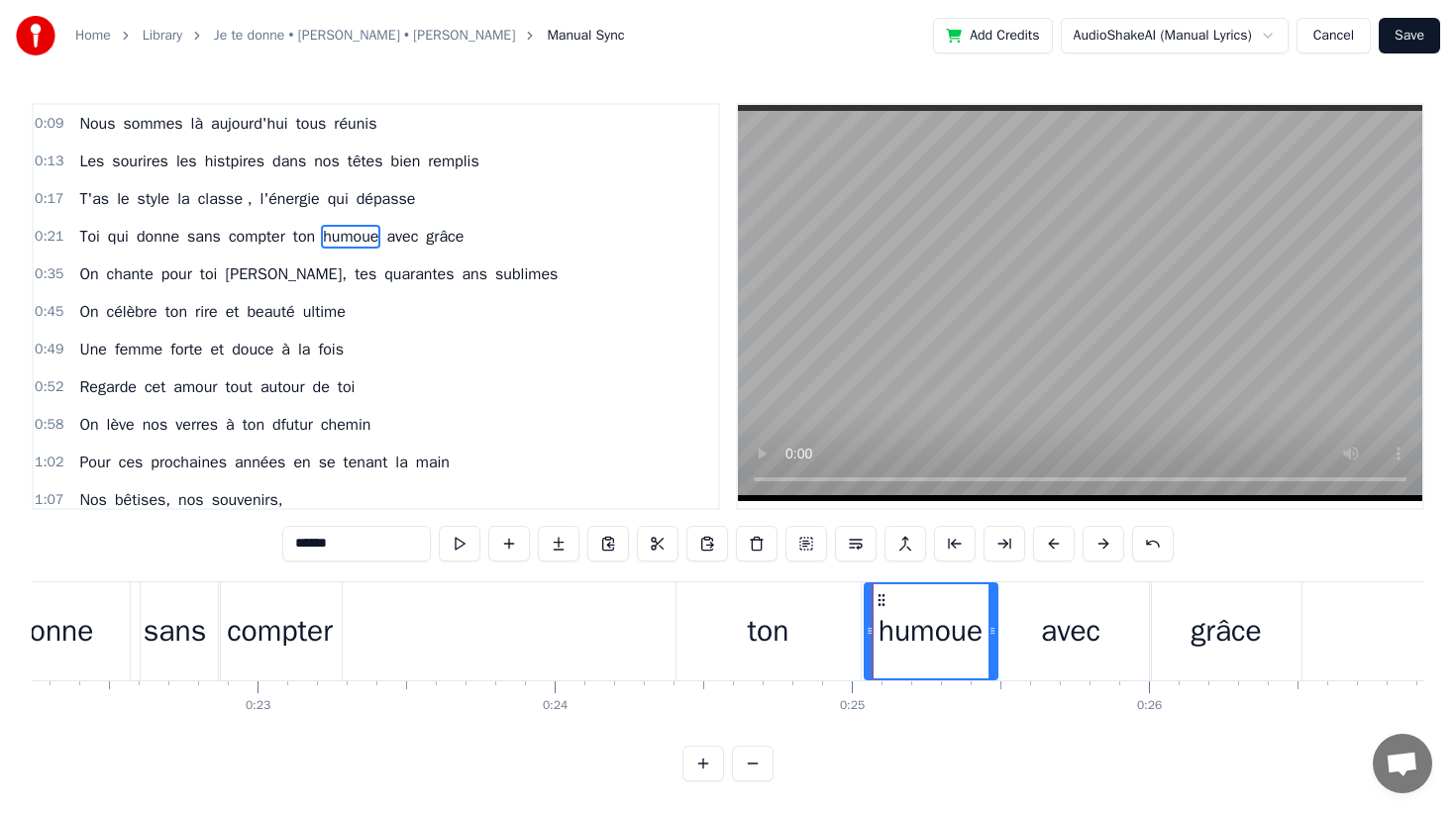 scroll, scrollTop: 0, scrollLeft: 6570, axis: horizontal 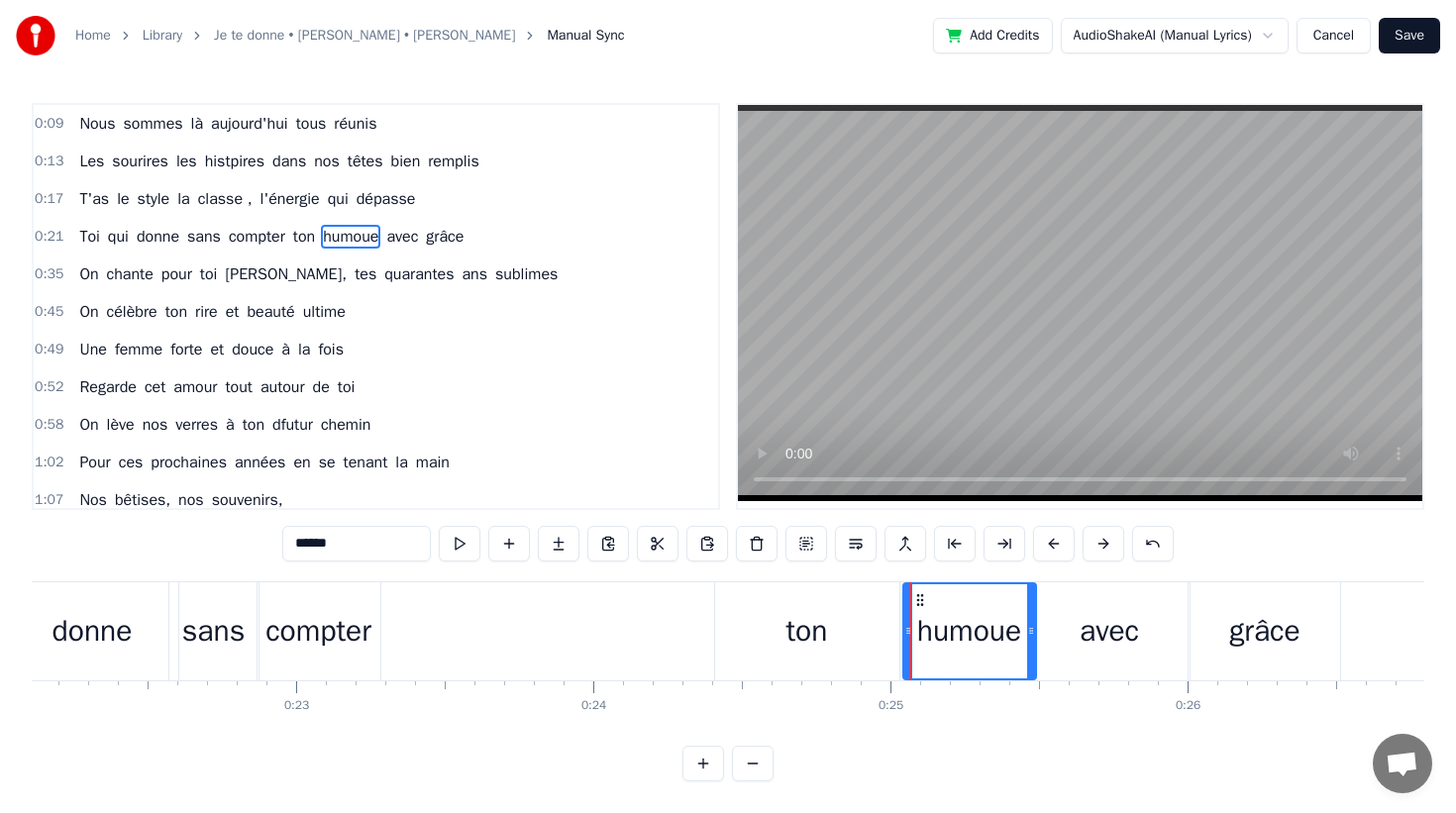 click on "grâce" at bounding box center (1265, 631) 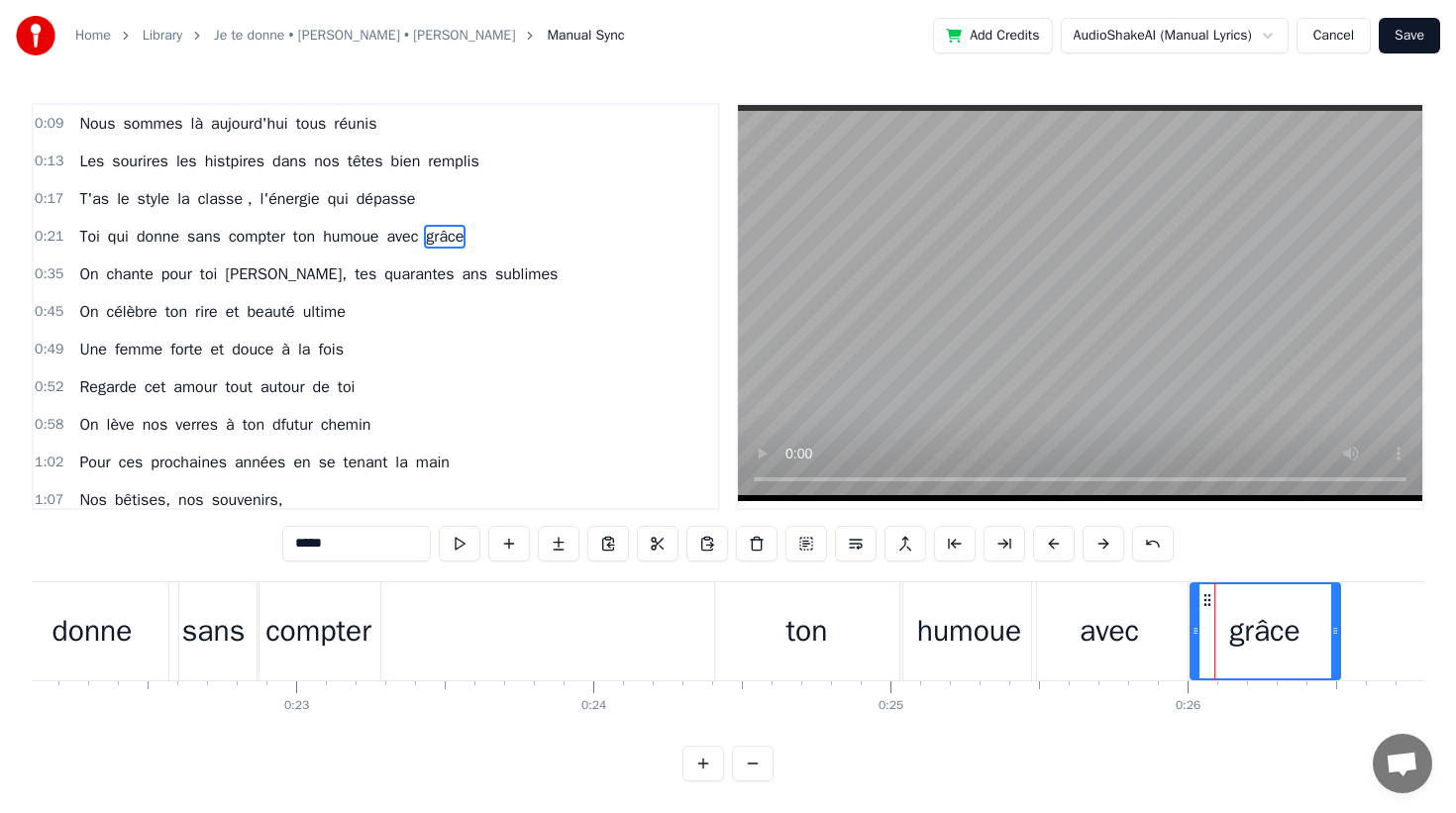 click on "ton" at bounding box center [807, 631] 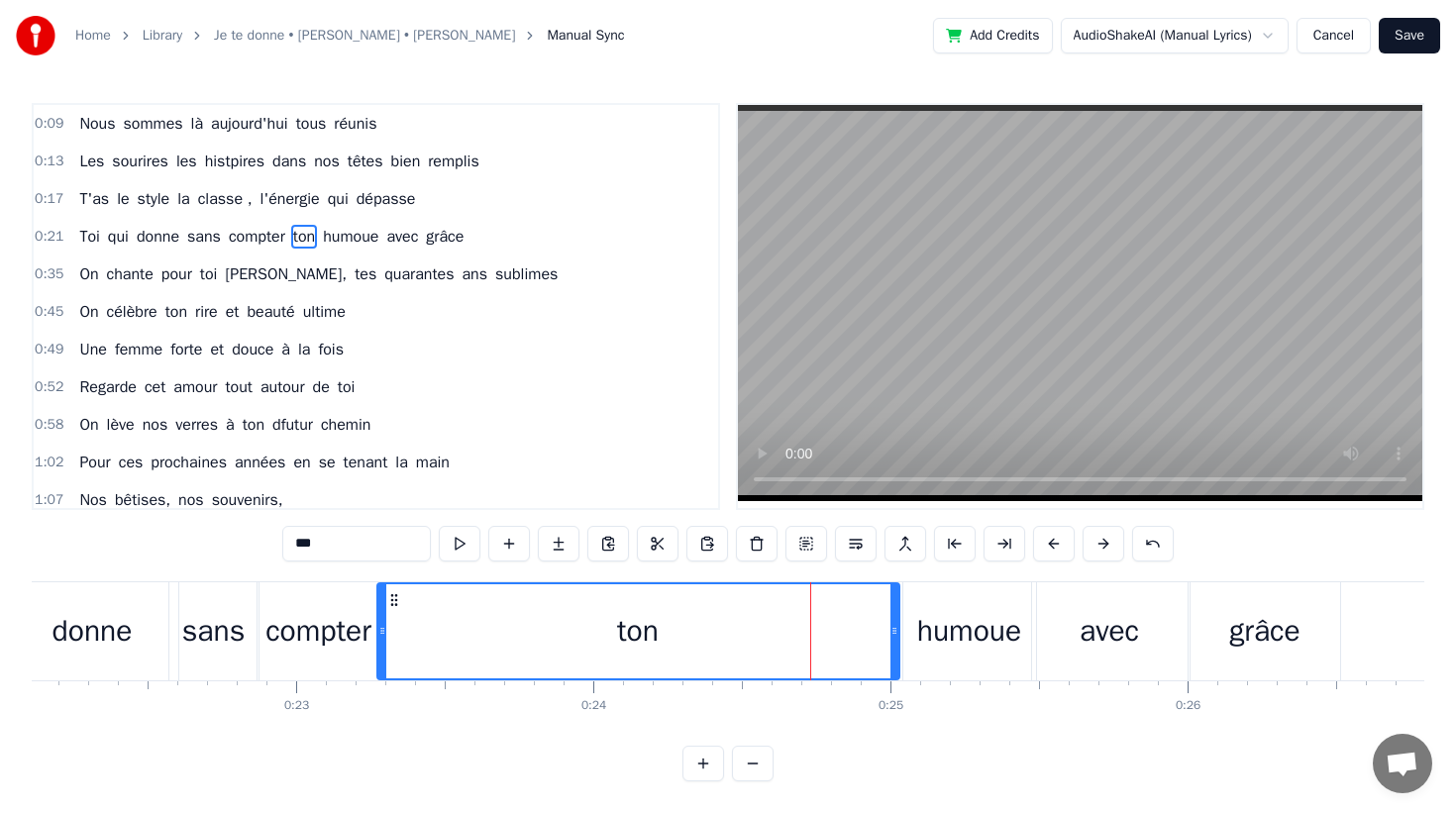 drag, startPoint x: 717, startPoint y: 627, endPoint x: 393, endPoint y: 651, distance: 324.88767 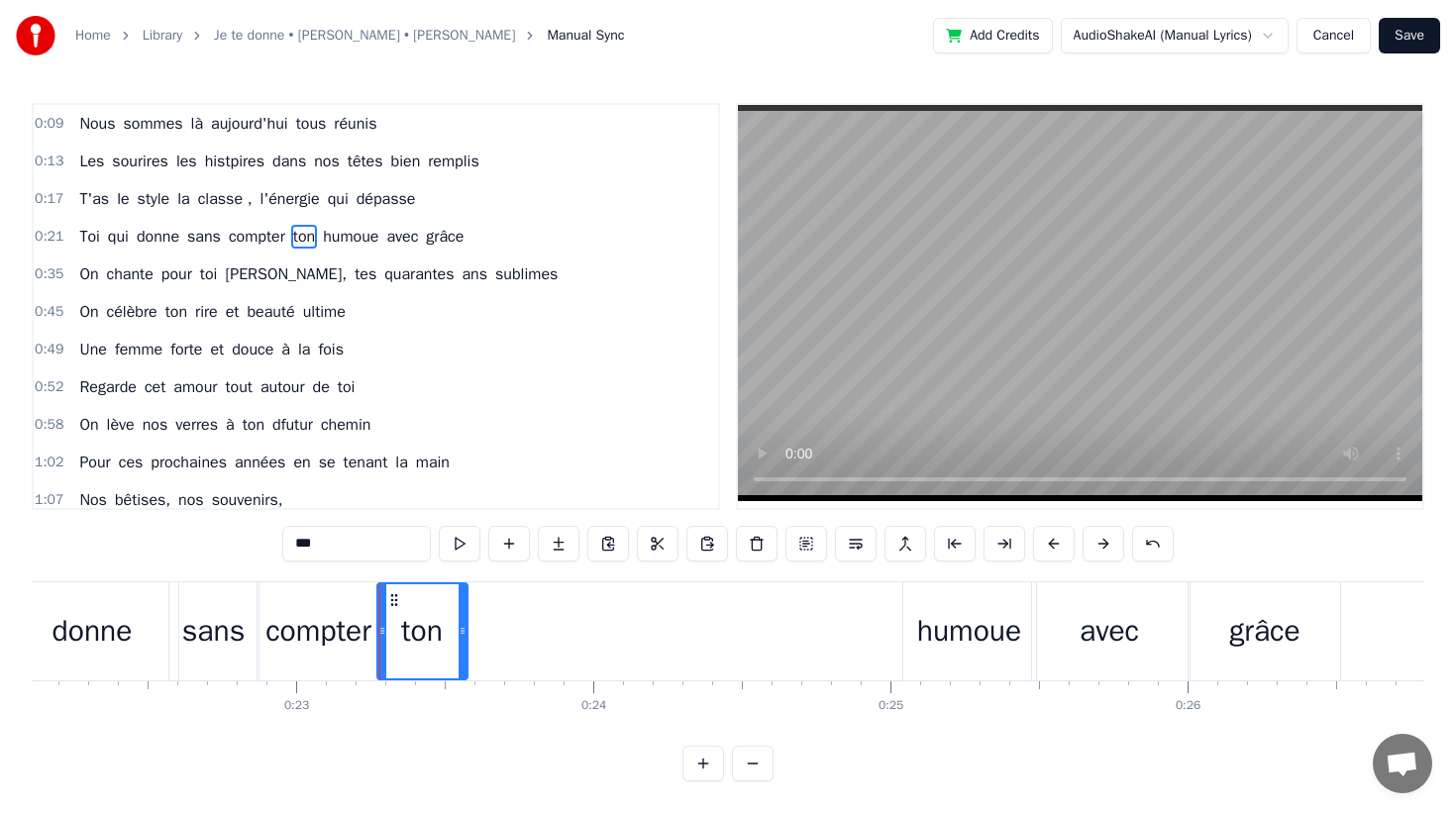 drag, startPoint x: 896, startPoint y: 642, endPoint x: 465, endPoint y: 623, distance: 431.4186 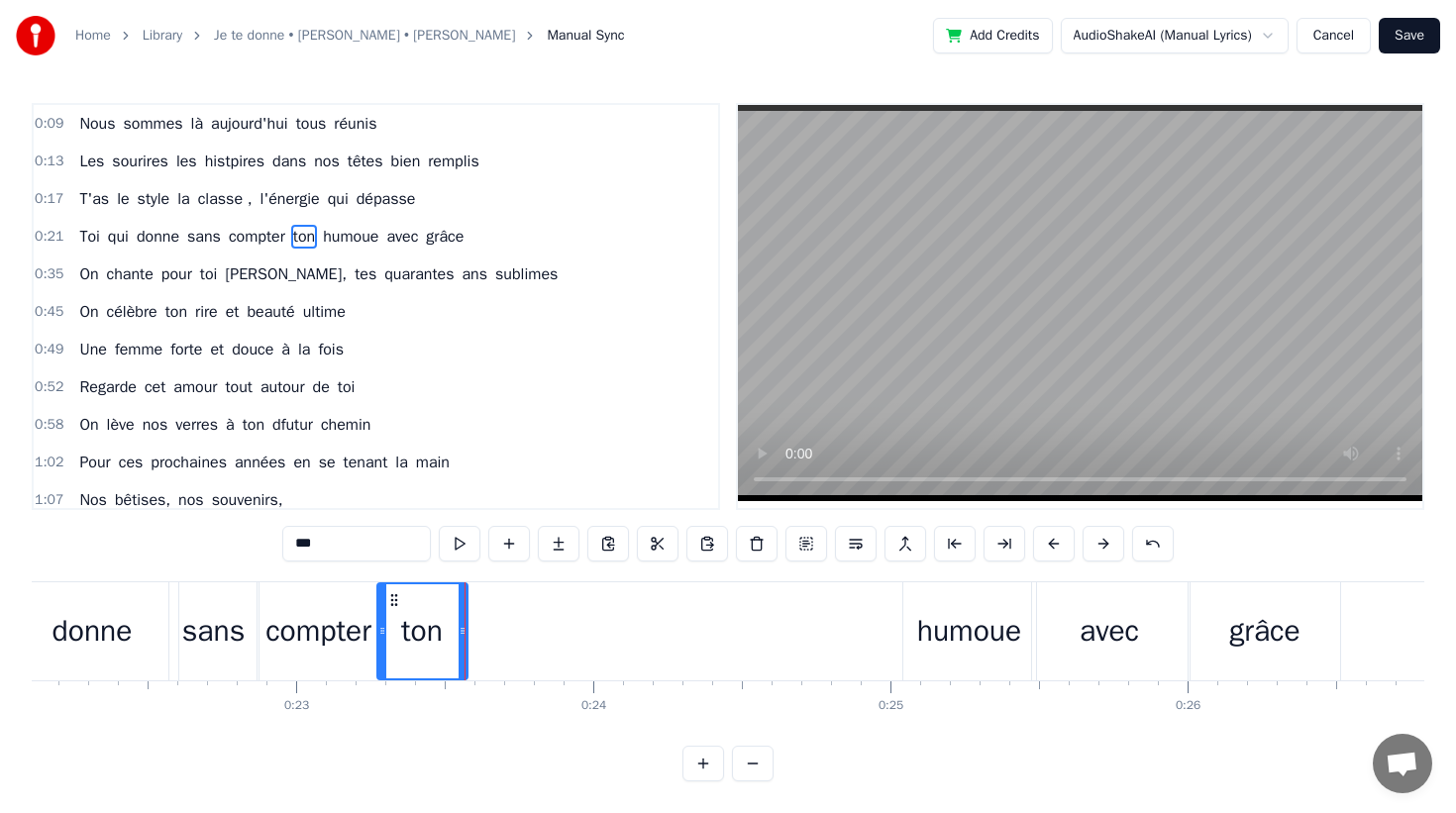 click on "humoue" at bounding box center [970, 631] 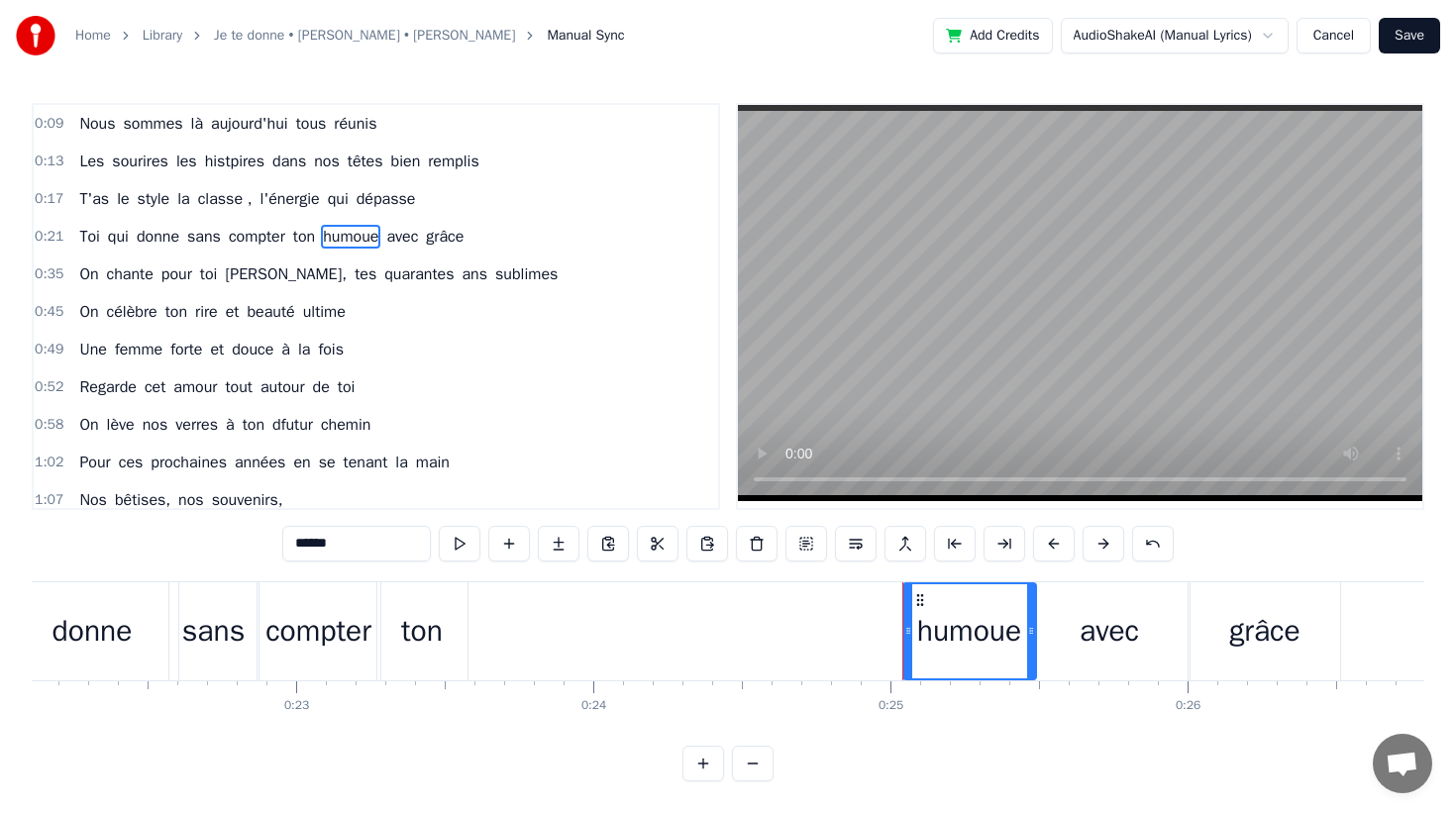 click on "ton" at bounding box center (422, 631) 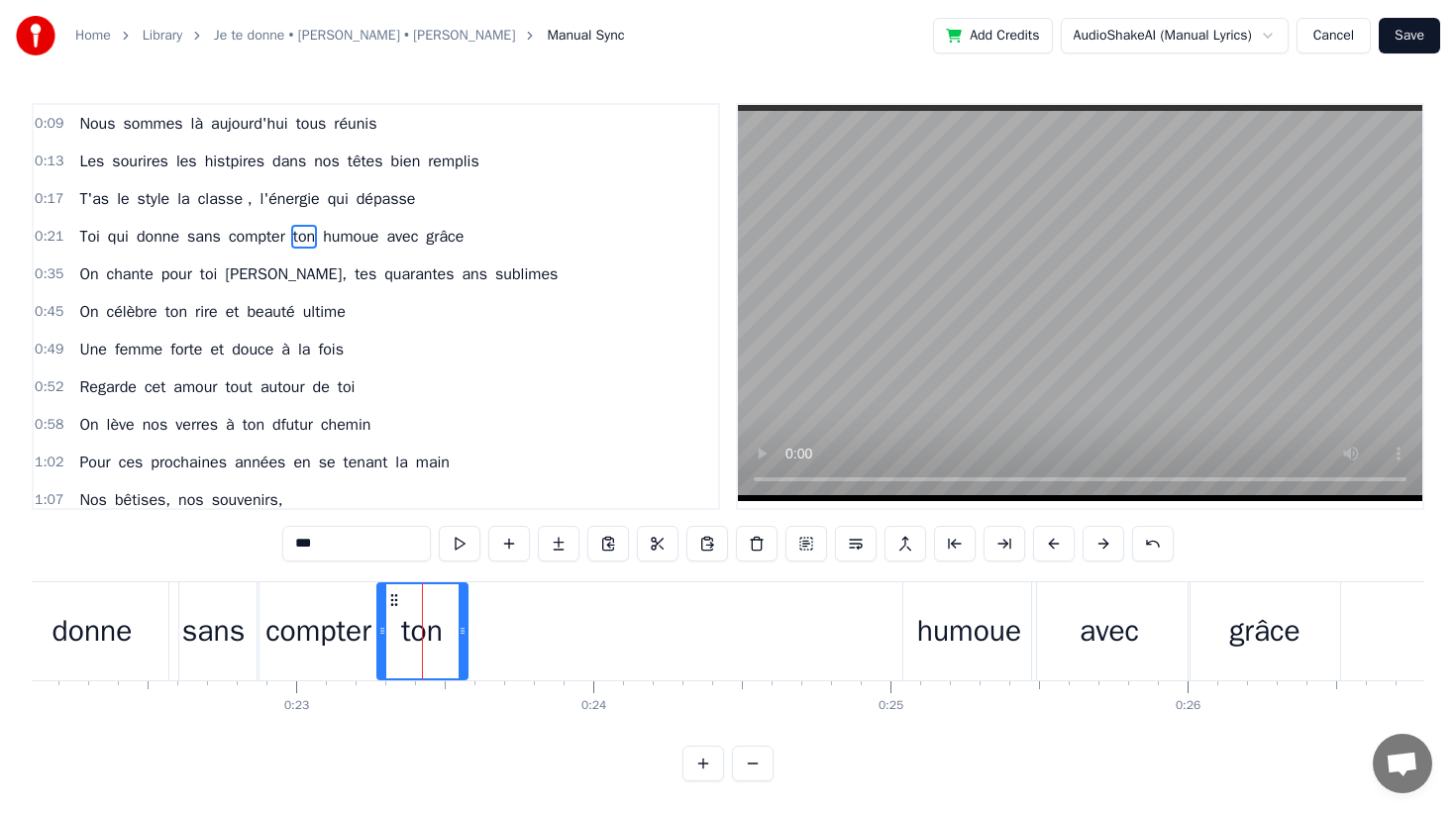 click on "ton" at bounding box center (304, 237) 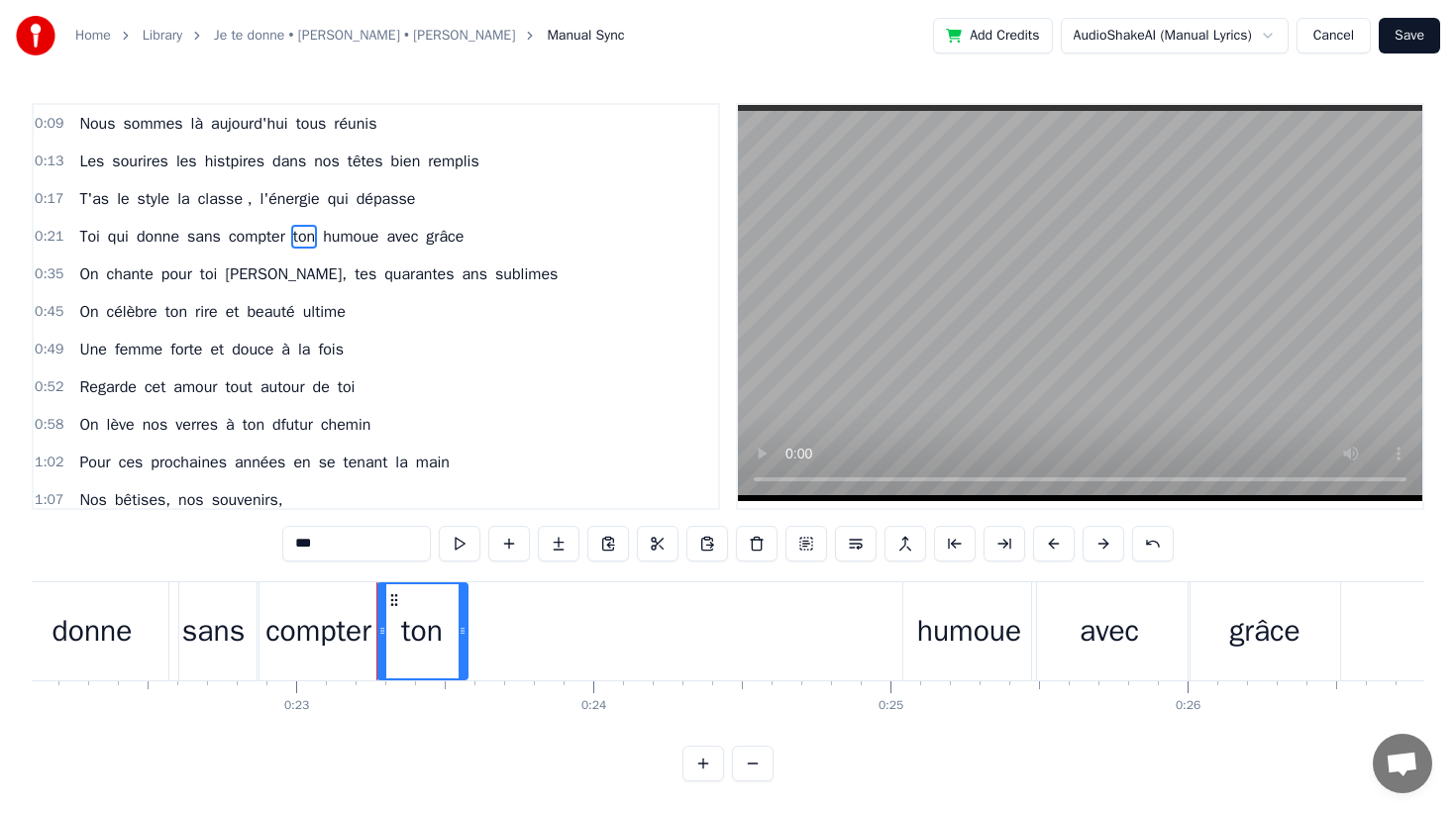 click on "humoue" at bounding box center (351, 237) 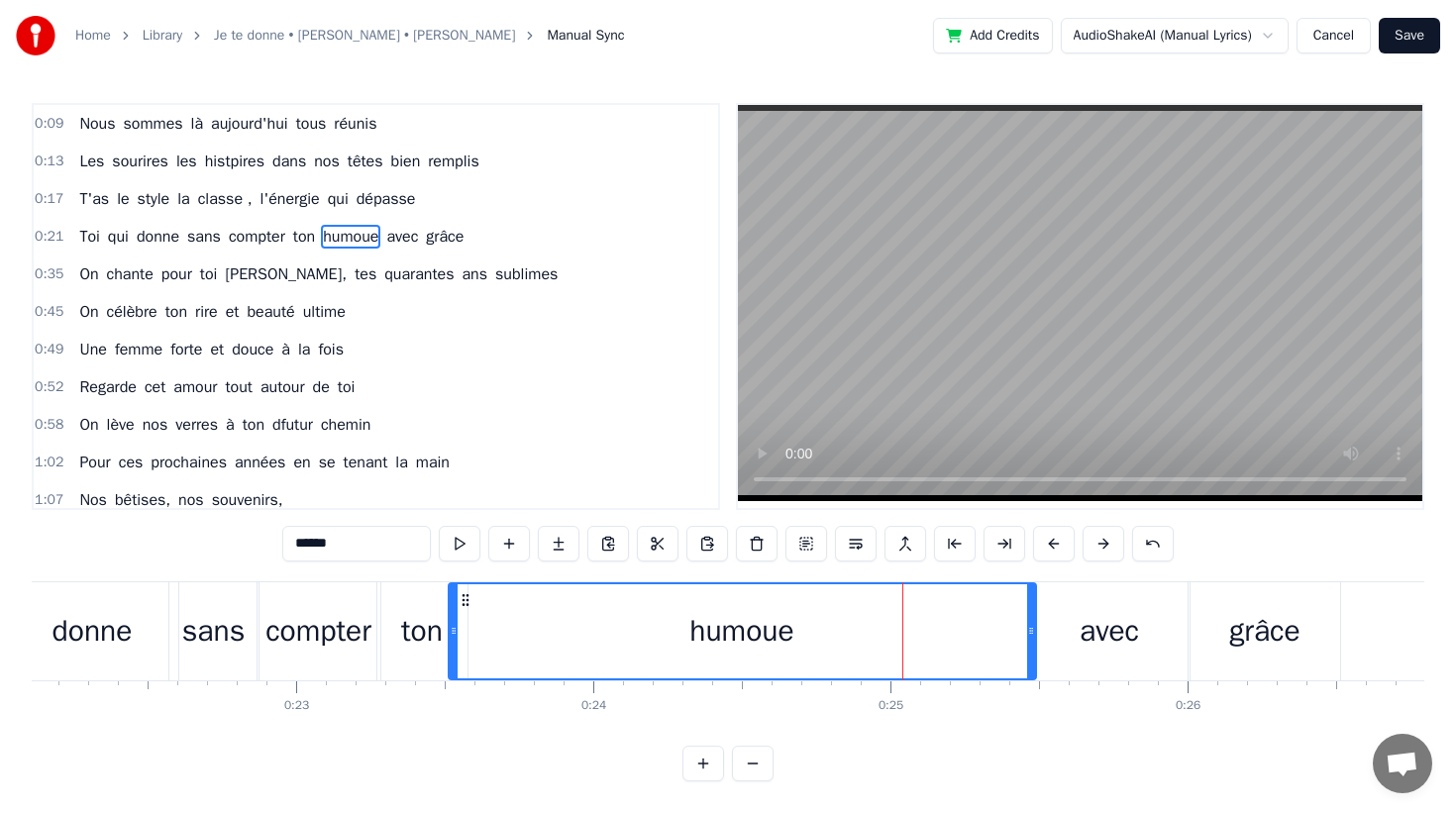 drag, startPoint x: 906, startPoint y: 639, endPoint x: 454, endPoint y: 664, distance: 452.691 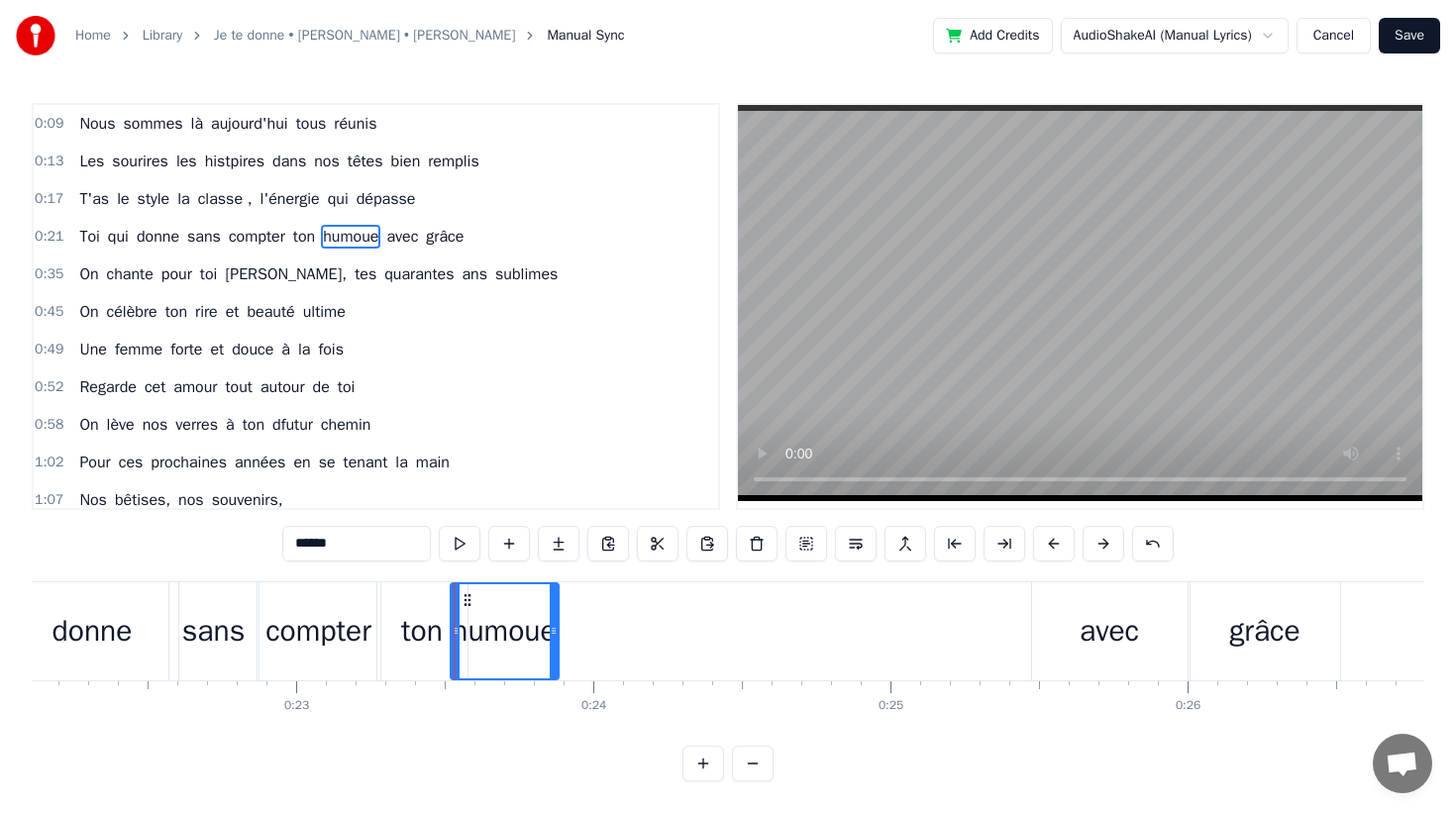 drag, startPoint x: 1027, startPoint y: 644, endPoint x: 551, endPoint y: 615, distance: 476.8826 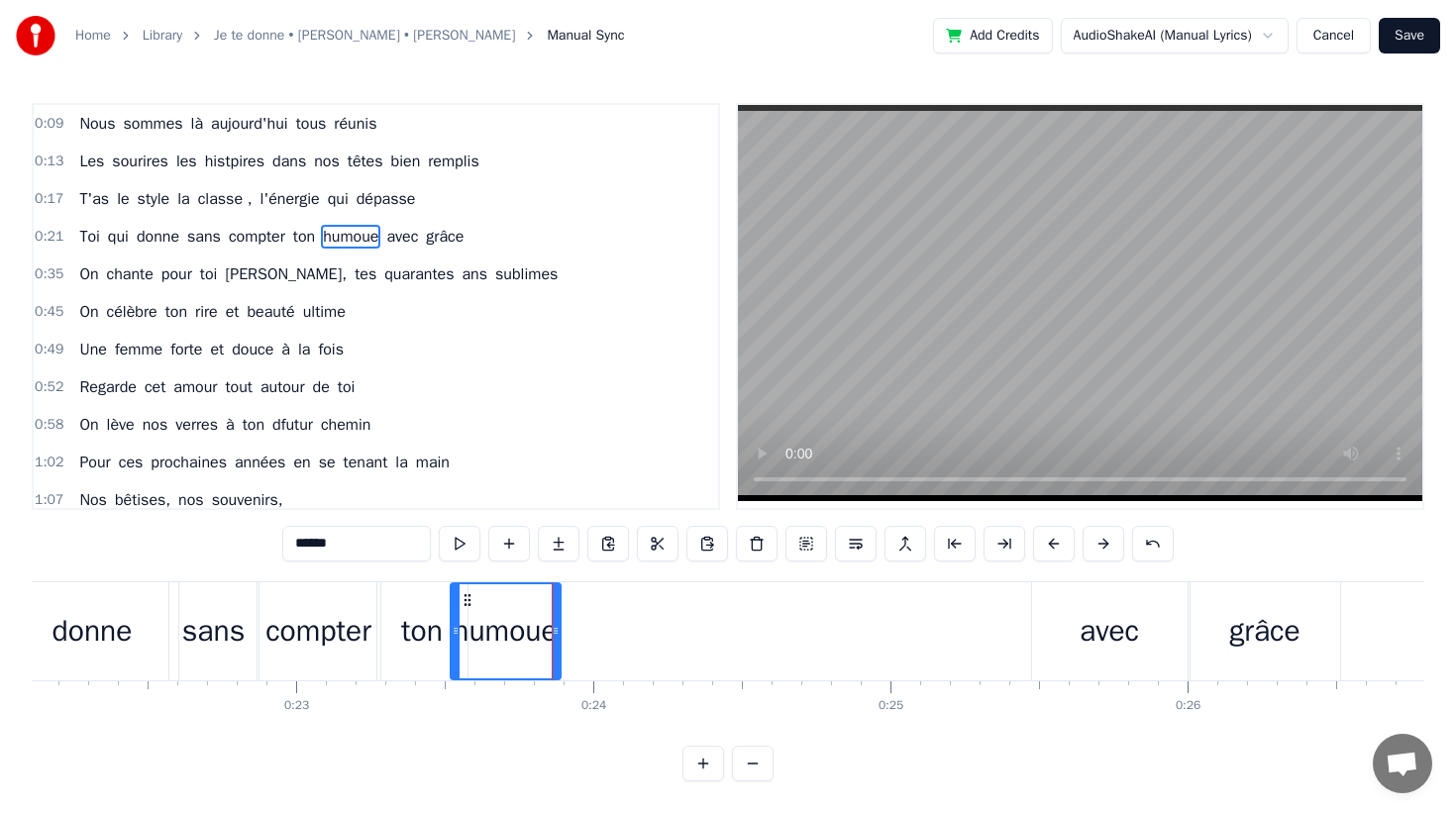 click on "avec" at bounding box center [1109, 631] 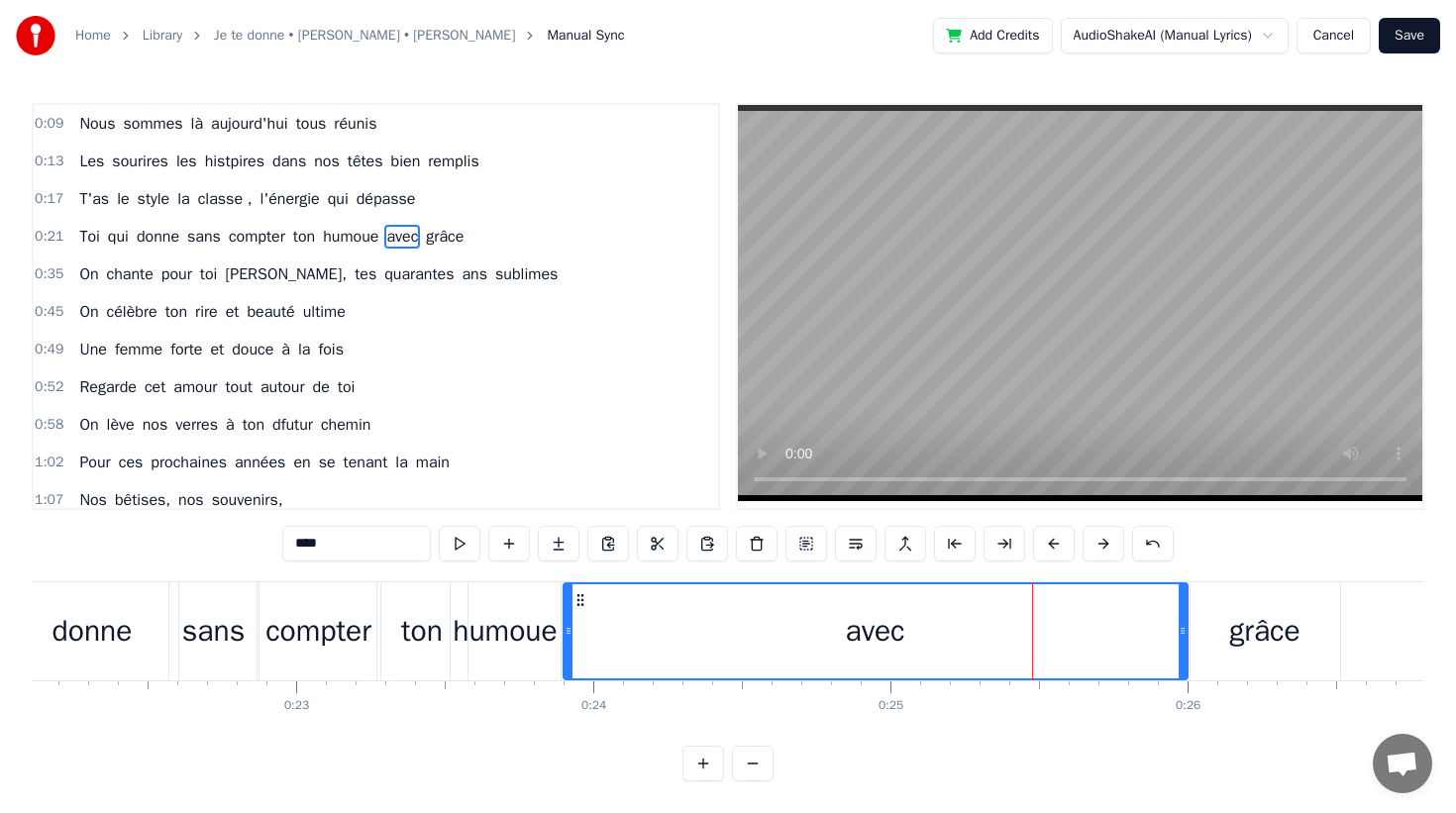 drag, startPoint x: 1036, startPoint y: 639, endPoint x: 568, endPoint y: 669, distance: 468.96055 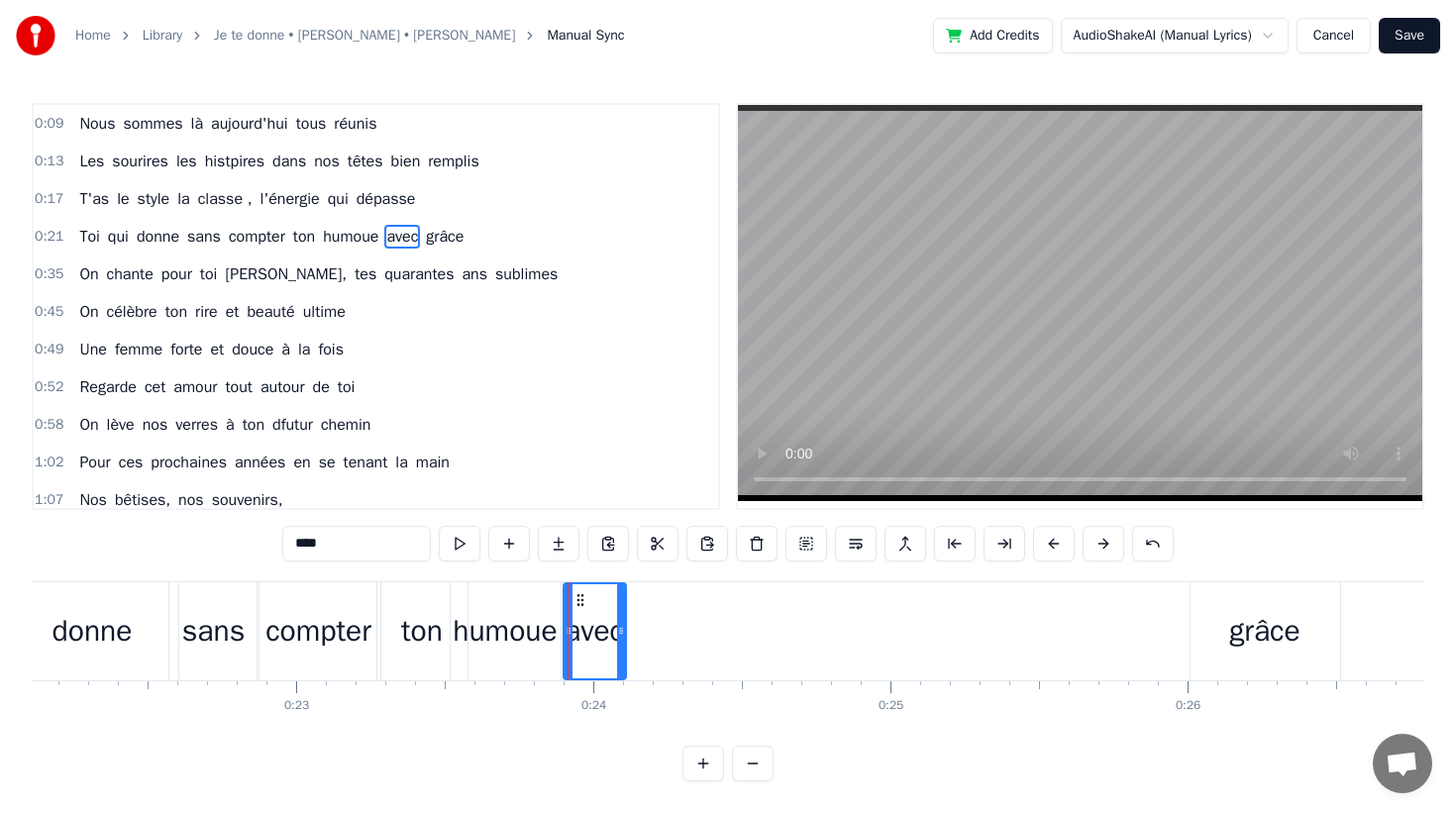 drag, startPoint x: 1178, startPoint y: 646, endPoint x: 616, endPoint y: 675, distance: 562.7477 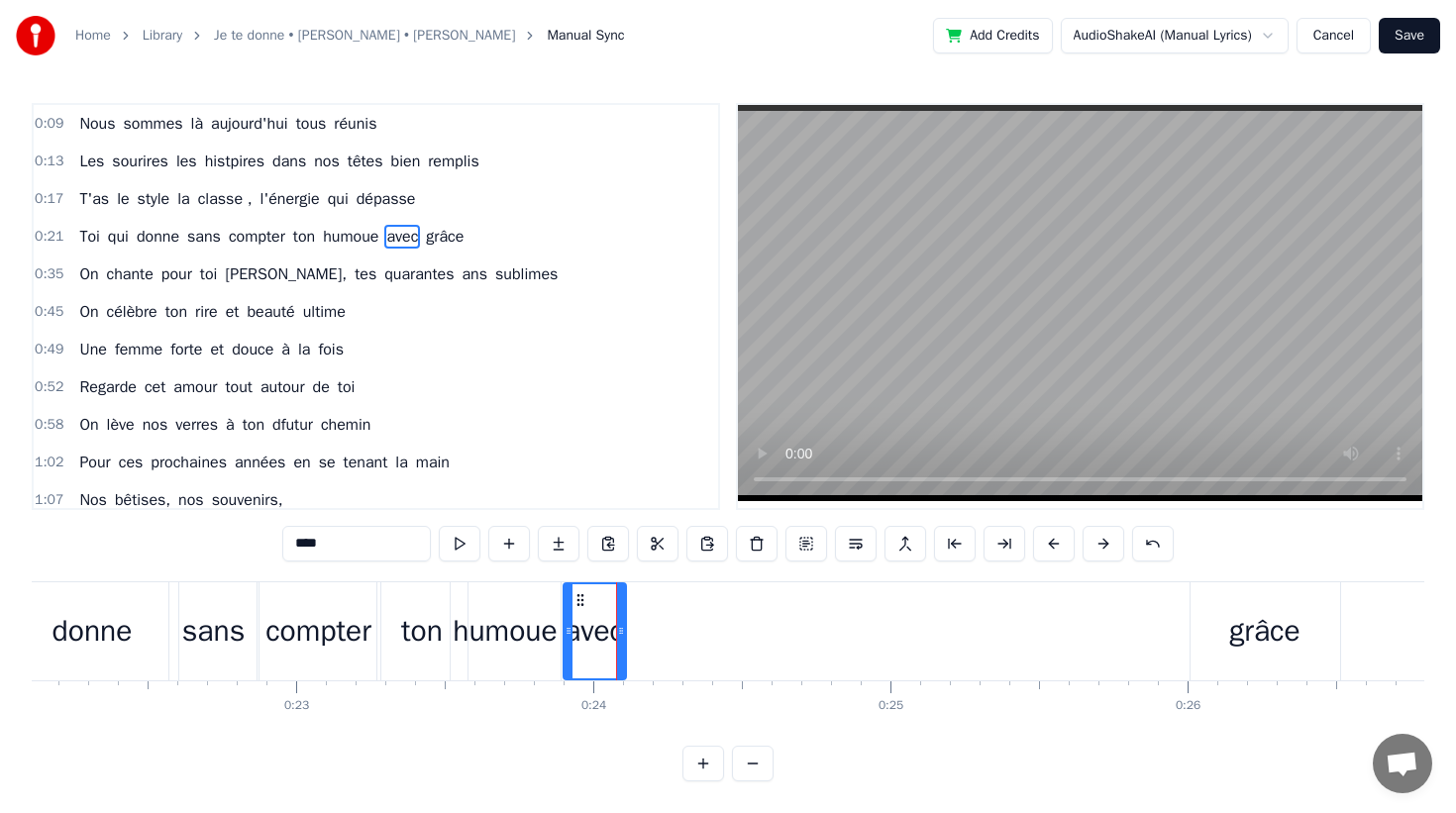 click on "grâce" at bounding box center (1264, 631) 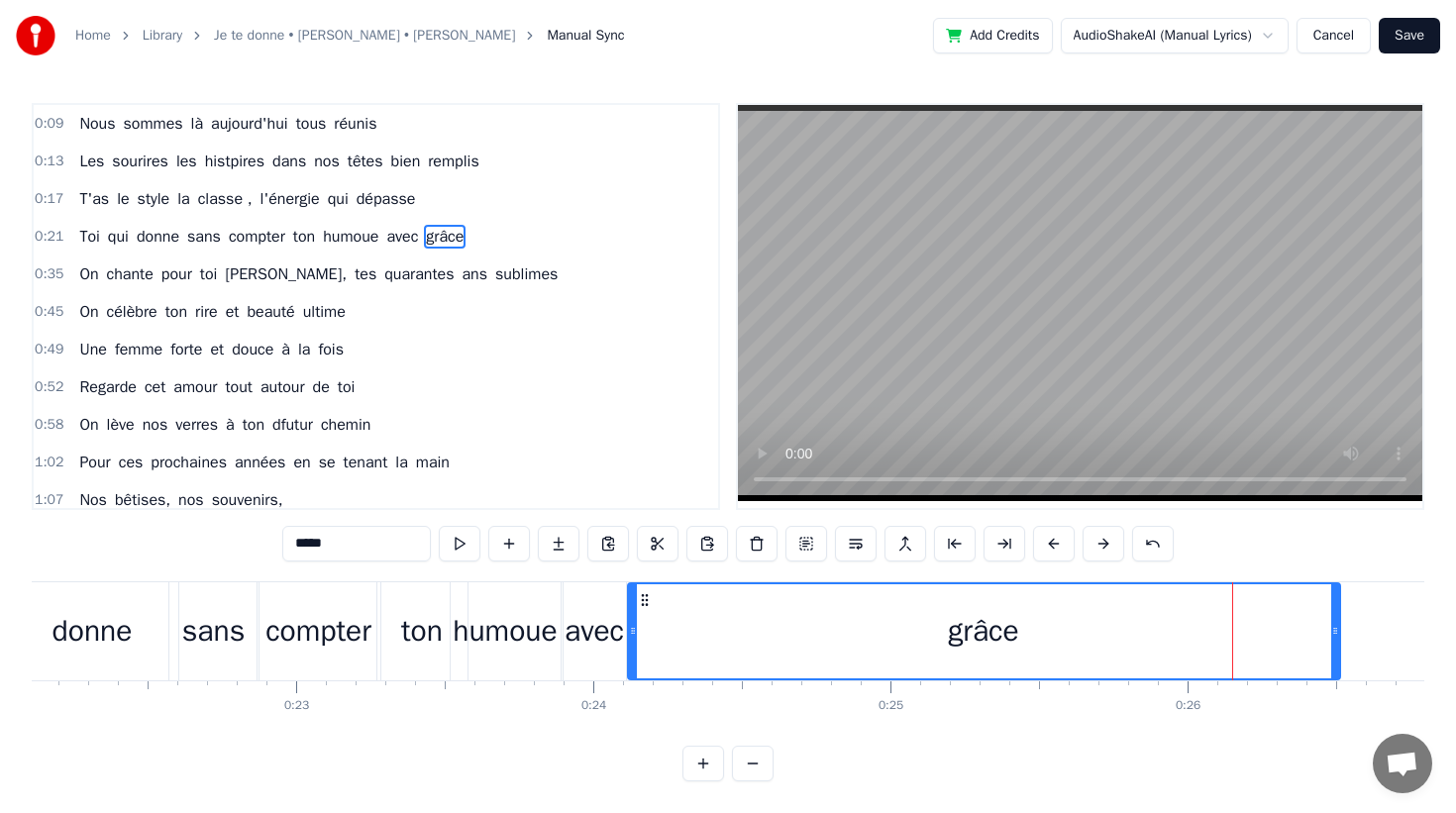 drag, startPoint x: 1193, startPoint y: 636, endPoint x: 633, endPoint y: 641, distance: 560.0223 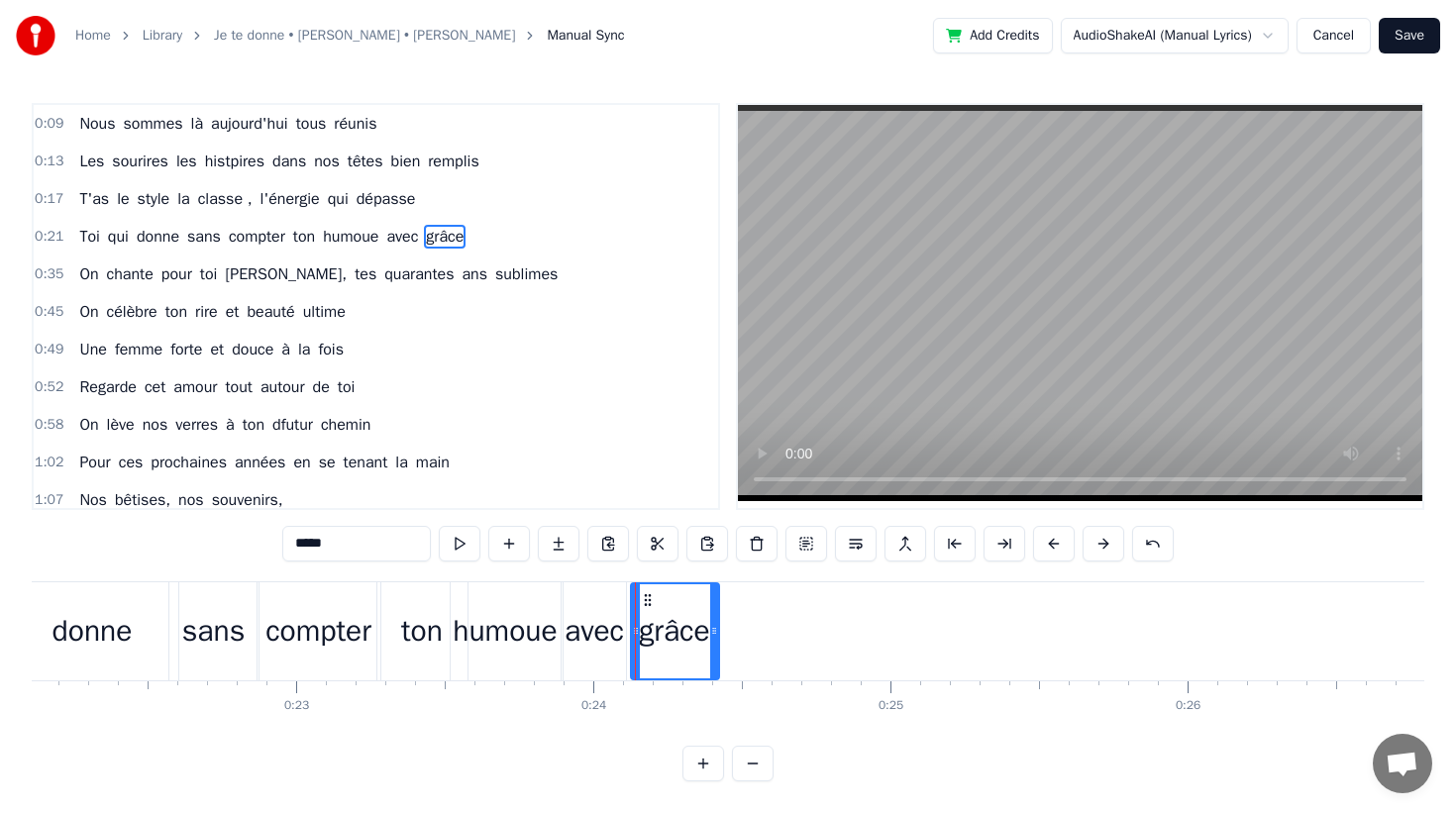 drag, startPoint x: 1338, startPoint y: 649, endPoint x: 712, endPoint y: 672, distance: 626.4224 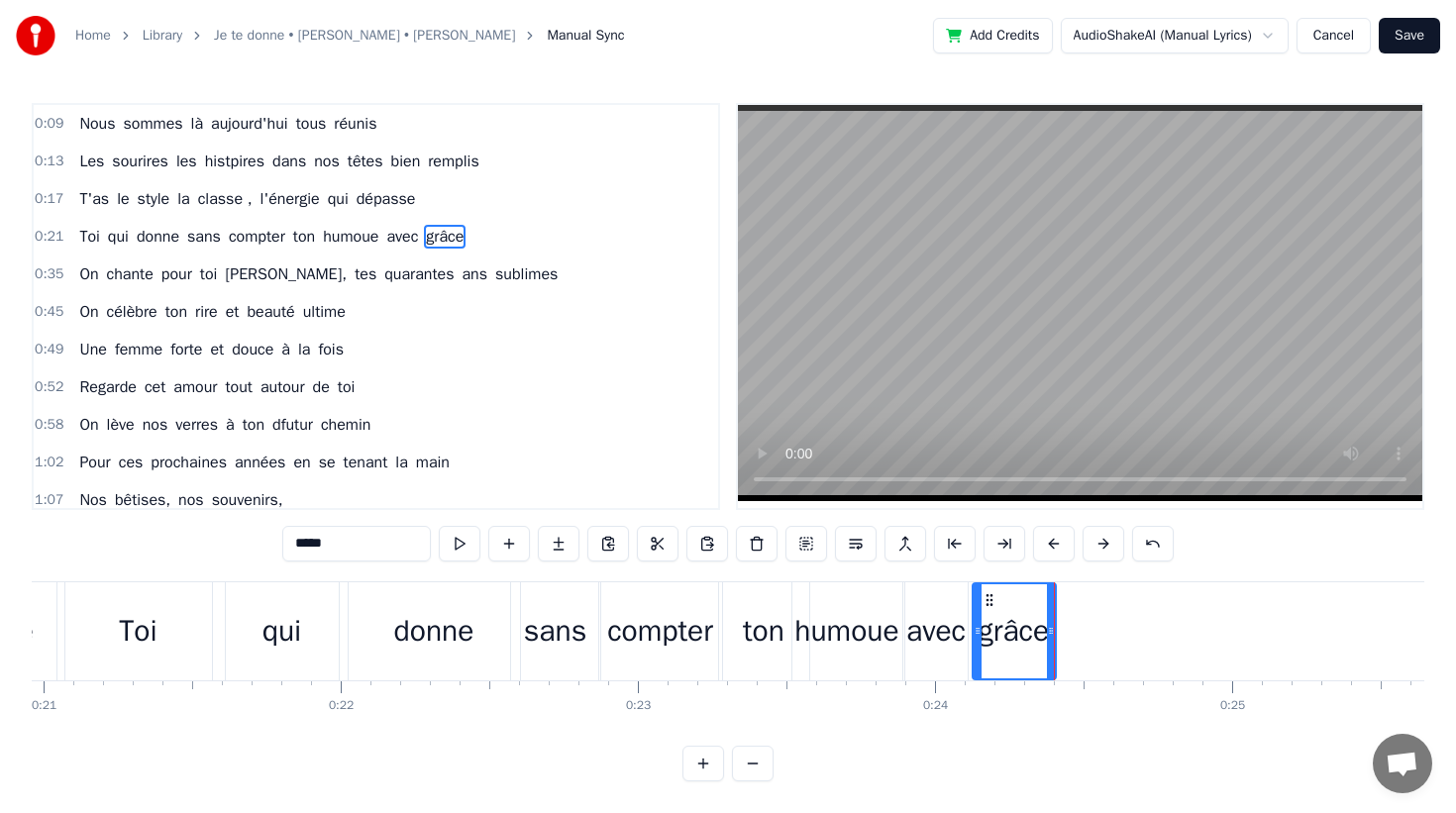 scroll, scrollTop: 0, scrollLeft: 6195, axis: horizontal 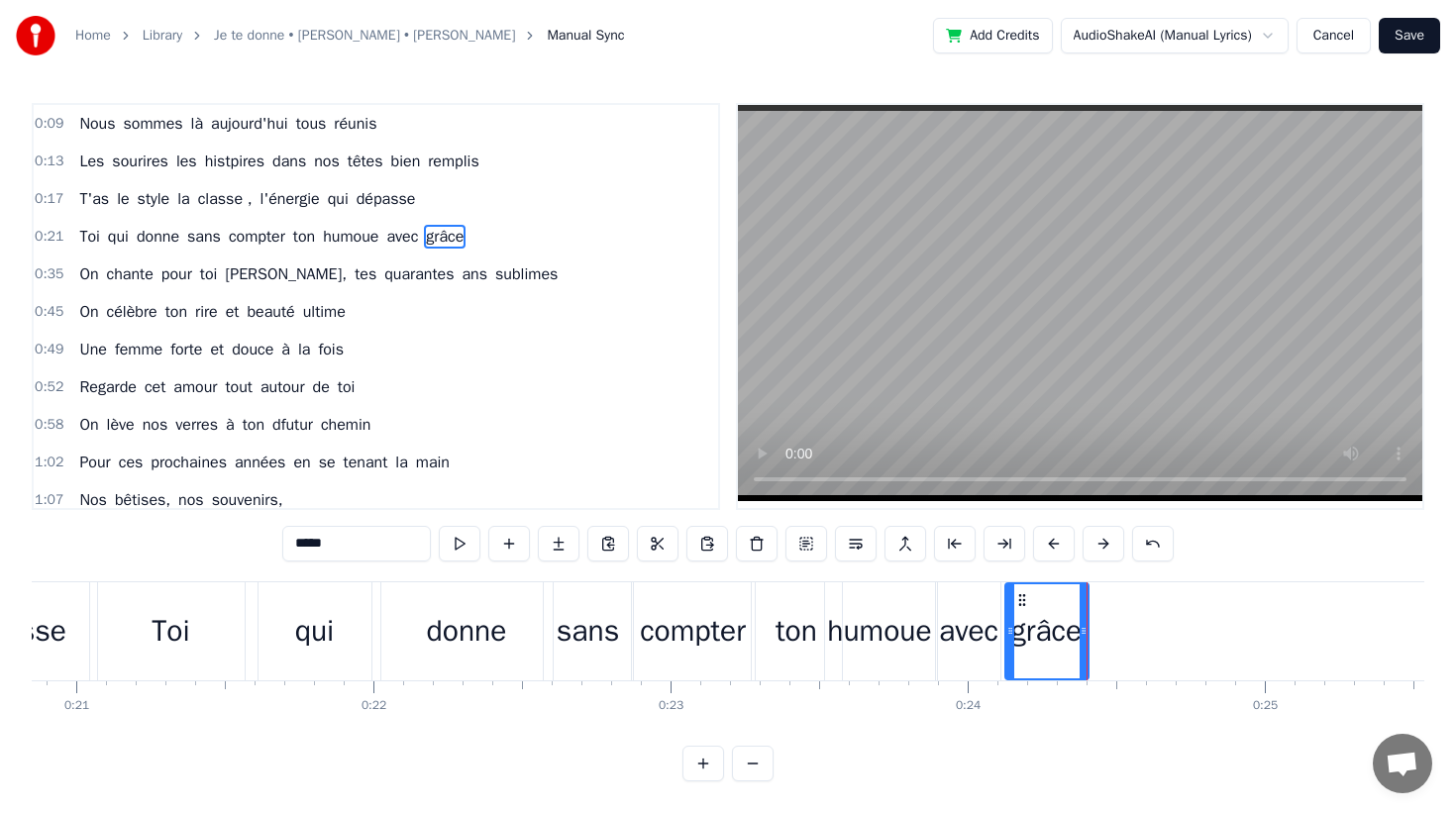 click on "0 0:01 0:02 0:03 0:04 0:05 0:06 0:07 0:08 0:09 0:10 0:11 0:12 0:13 0:14 0:15 0:16 0:17 0:18 0:19 0:20 0:21 0:22 0:23 0:24 0:25 0:26 0:27 0:28 0:29 0:30 0:31 0:32 0:33 0:34 0:35 0:36 0:37 0:38 0:39 0:40 0:41 0:42 0:43 0:44 0:45 0:46 0:47 0:48 0:49 0:50 0:51 0:52 0:53 0:54 0:55 0:56 0:57 0:58 0:59 1:00 1:01 1:02 1:03 1:04 1:05 1:06 1:07 1:08 1:09 1:10 1:11 1:12 1:13 1:14 1:15 1:16 1:17 1:18 1:19 1:20 1:21 1:22 1:23 1:24 1:25 1:26 1:27 1:28 1:29 1:30 1:31 1:32 1:33 1:34 1:35 1:36 1:37 1:38 1:39 1:40 1:41 1:42 1:43 1:44 1:45 1:46 1:47 1:48 1:49 1:50 1:51 1:52 1:53 1:54 1:55 1:56 1:57 1:58 1:59 2:00 2:01 2:02 2:03 2:04 2:05 2:06 2:07 2:08 2:09 2:10 2:11 2:12 2:13 2:14 2:15 2:16 2:17 2:18 2:19 2:20 2:21 2:22 2:23 2:24 2:25 2:26 2:27 2:28 2:29 2:30 2:31 2:32 2:33 2:34 2:35 2:36 2:37 2:38 2:39 2:40 2:41 2:42 2:43 2:44 2:45 2:46 2:47 2:48 2:49 2:50 2:51 2:52 2:53 2:54 2:55 2:56 2:57 2:58 2:59 3:00 3:01 3:02 3:03 3:04 3:05 3:06 3:07 3:08 3:09 3:10 3:11 3:12 3:13 3:14 3:15 3:16 3:17 3:18 3:19 3:20 3:21 3:22 3:23 3:24" at bounding box center (29386, 696) 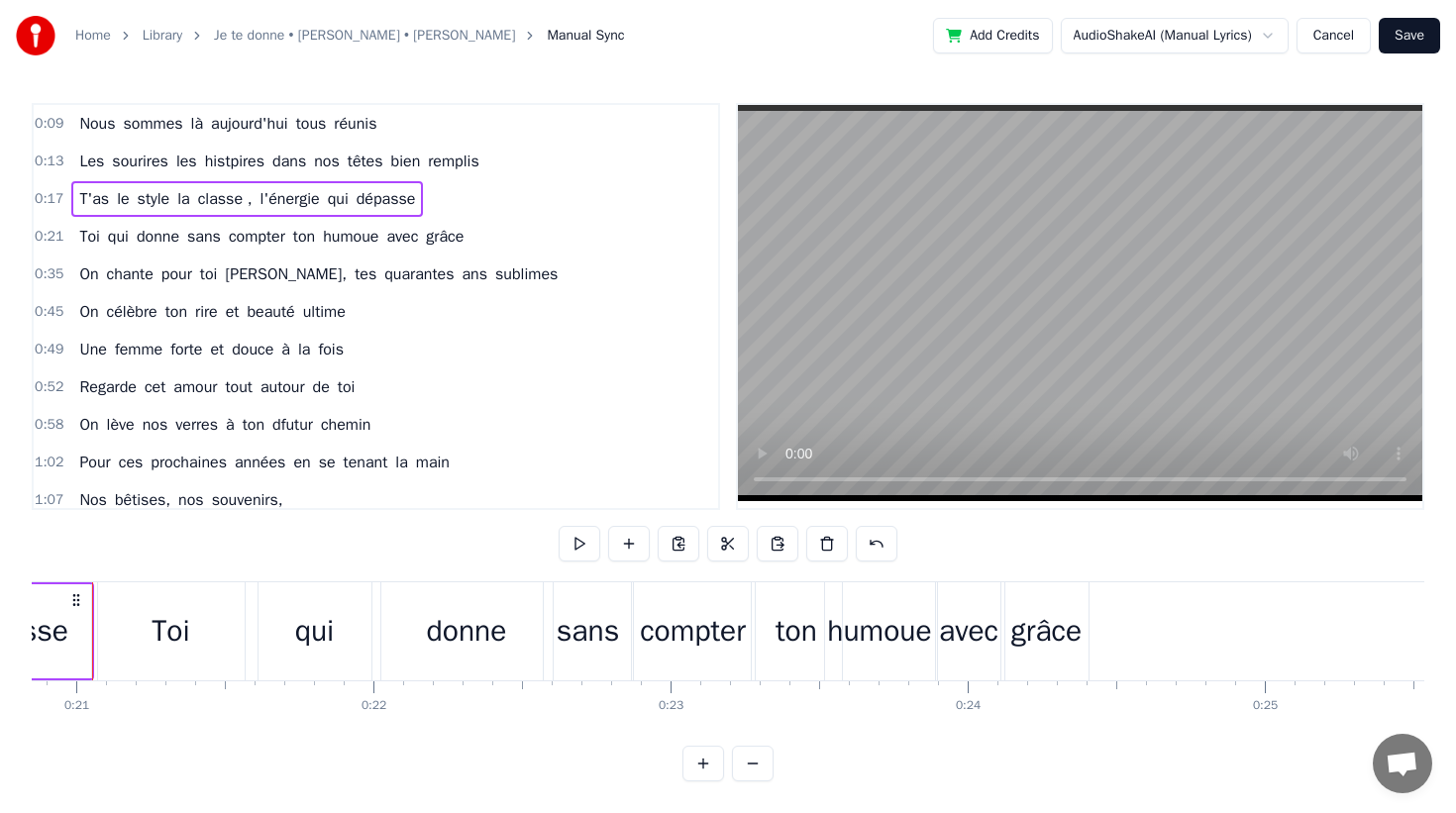 scroll, scrollTop: 0, scrollLeft: 6156, axis: horizontal 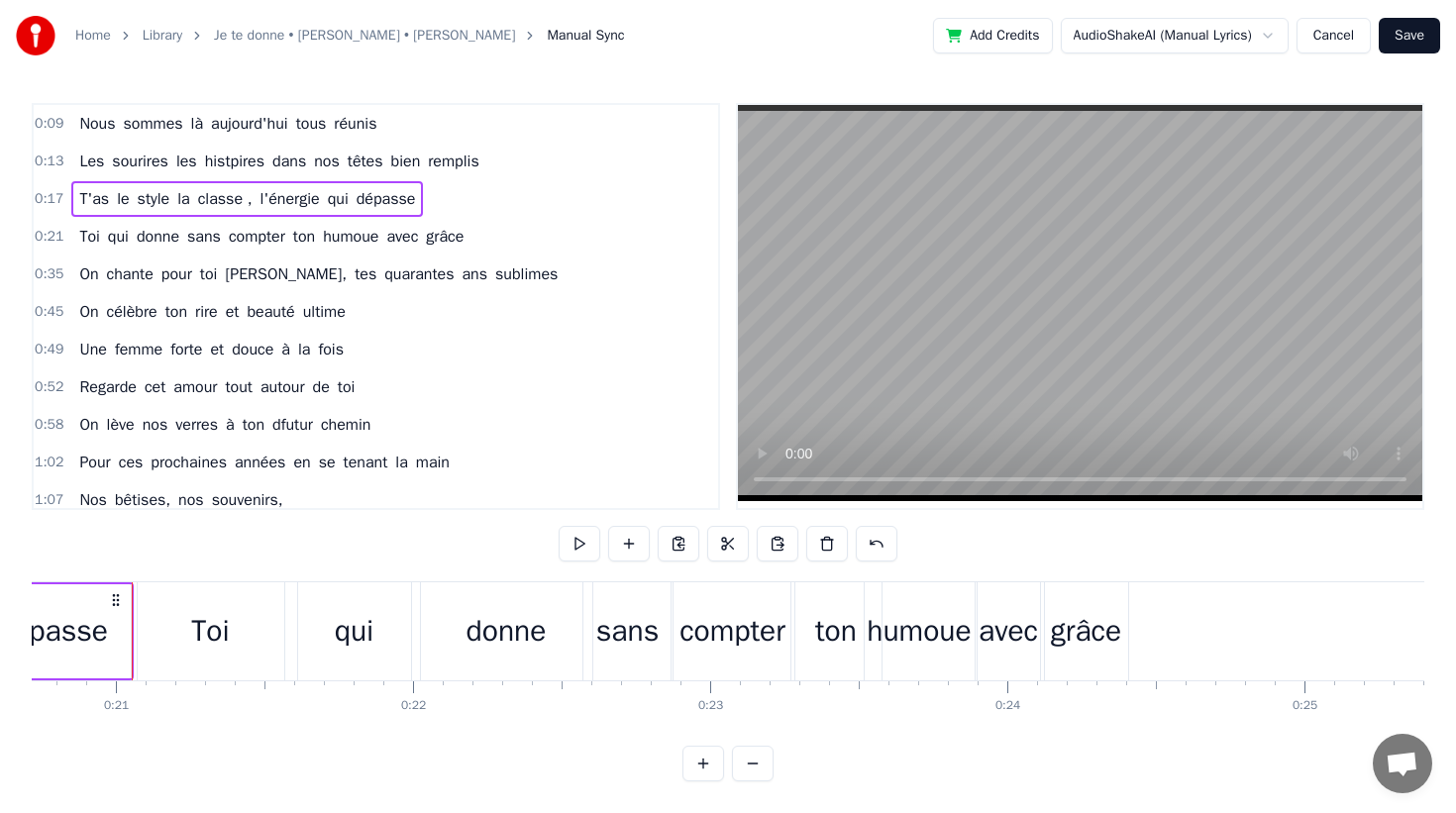 click on "0 0:01 0:02 0:03 0:04 0:05 0:06 0:07 0:08 0:09 0:10 0:11 0:12 0:13 0:14 0:15 0:16 0:17 0:18 0:19 0:20 0:21 0:22 0:23 0:24 0:25 0:26 0:27 0:28 0:29 0:30 0:31 0:32 0:33 0:34 0:35 0:36 0:37 0:38 0:39 0:40 0:41 0:42 0:43 0:44 0:45 0:46 0:47 0:48 0:49 0:50 0:51 0:52 0:53 0:54 0:55 0:56 0:57 0:58 0:59 1:00 1:01 1:02 1:03 1:04 1:05 1:06 1:07 1:08 1:09 1:10 1:11 1:12 1:13 1:14 1:15 1:16 1:17 1:18 1:19 1:20 1:21 1:22 1:23 1:24 1:25 1:26 1:27 1:28 1:29 1:30 1:31 1:32 1:33 1:34 1:35 1:36 1:37 1:38 1:39 1:40 1:41 1:42 1:43 1:44 1:45 1:46 1:47 1:48 1:49 1:50 1:51 1:52 1:53 1:54 1:55 1:56 1:57 1:58 1:59 2:00 2:01 2:02 2:03 2:04 2:05 2:06 2:07 2:08 2:09 2:10 2:11 2:12 2:13 2:14 2:15 2:16 2:17 2:18 2:19 2:20 2:21 2:22 2:23 2:24 2:25 2:26 2:27 2:28 2:29 2:30 2:31 2:32 2:33 2:34 2:35 2:36 2:37 2:38 2:39 2:40 2:41 2:42 2:43 2:44 2:45 2:46 2:47 2:48 2:49 2:50 2:51 2:52 2:53 2:54 2:55 2:56 2:57 2:58 2:59 3:00 3:01 3:02 3:03 3:04 3:05 3:06 3:07 3:08 3:09 3:10 3:11 3:12 3:13 3:14 3:15 3:16 3:17 3:18 3:19 3:20 3:21 3:22 3:23 3:24" at bounding box center [29426, 696] 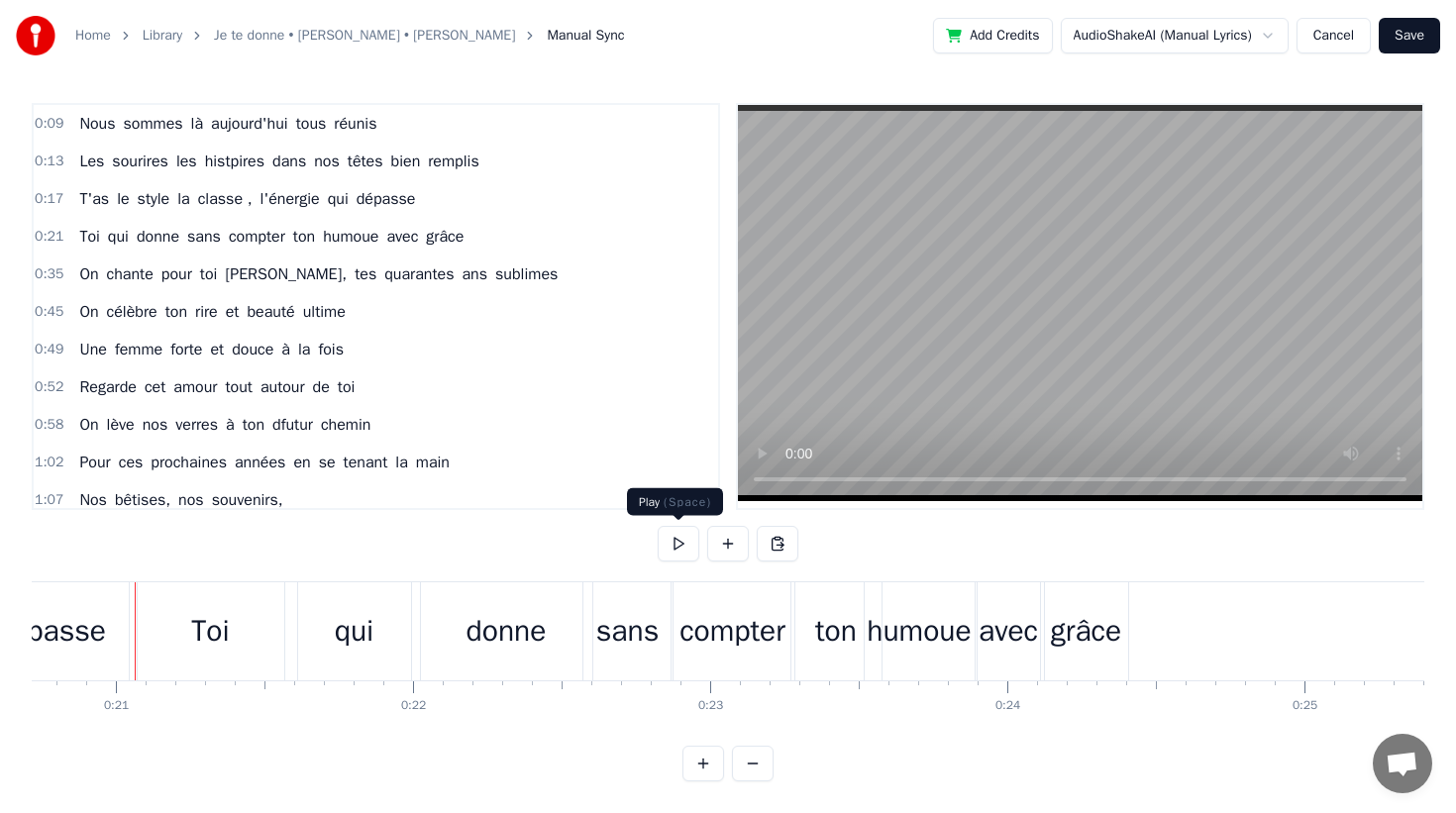 click at bounding box center [678, 544] 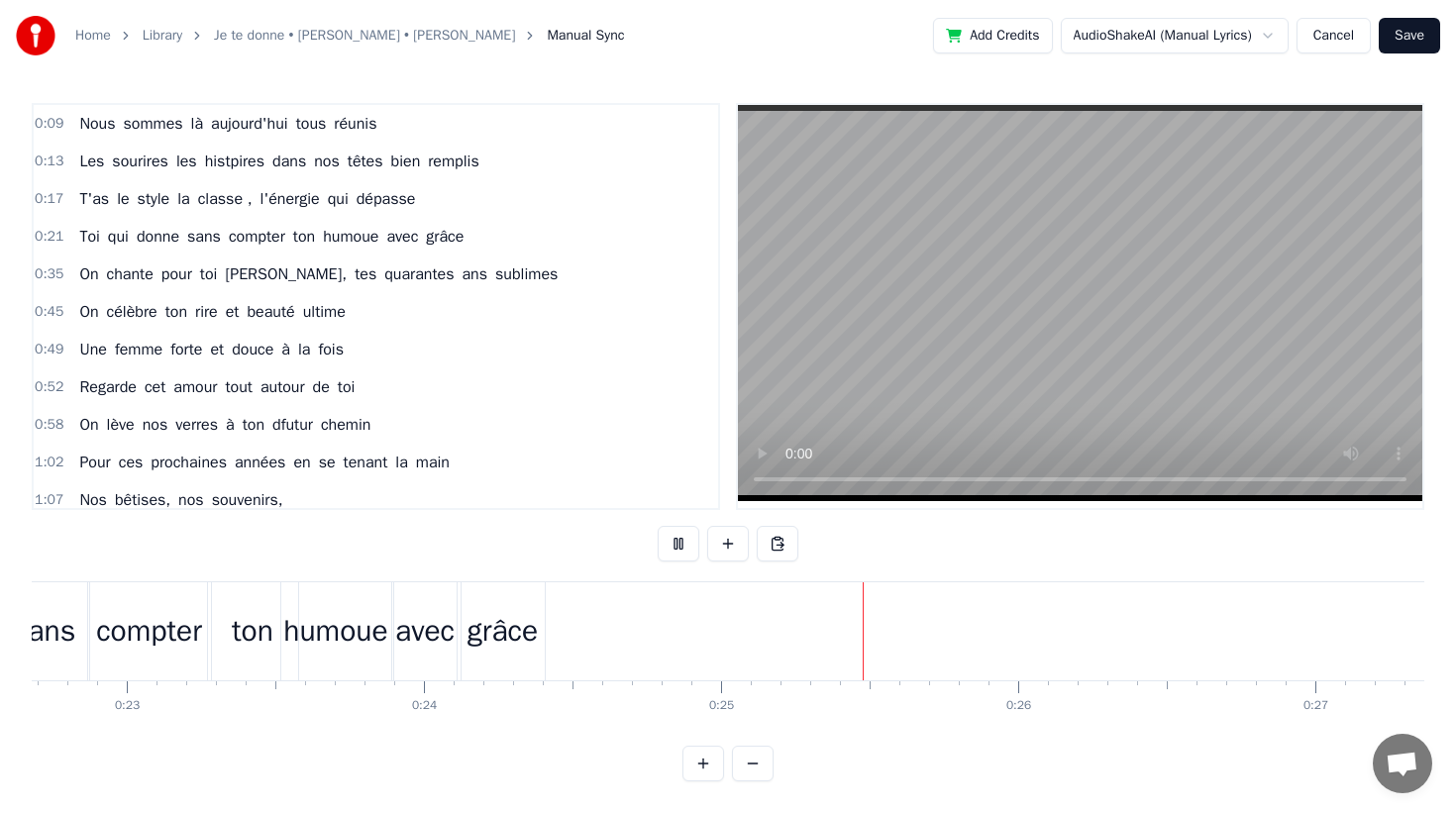 click at bounding box center [678, 544] 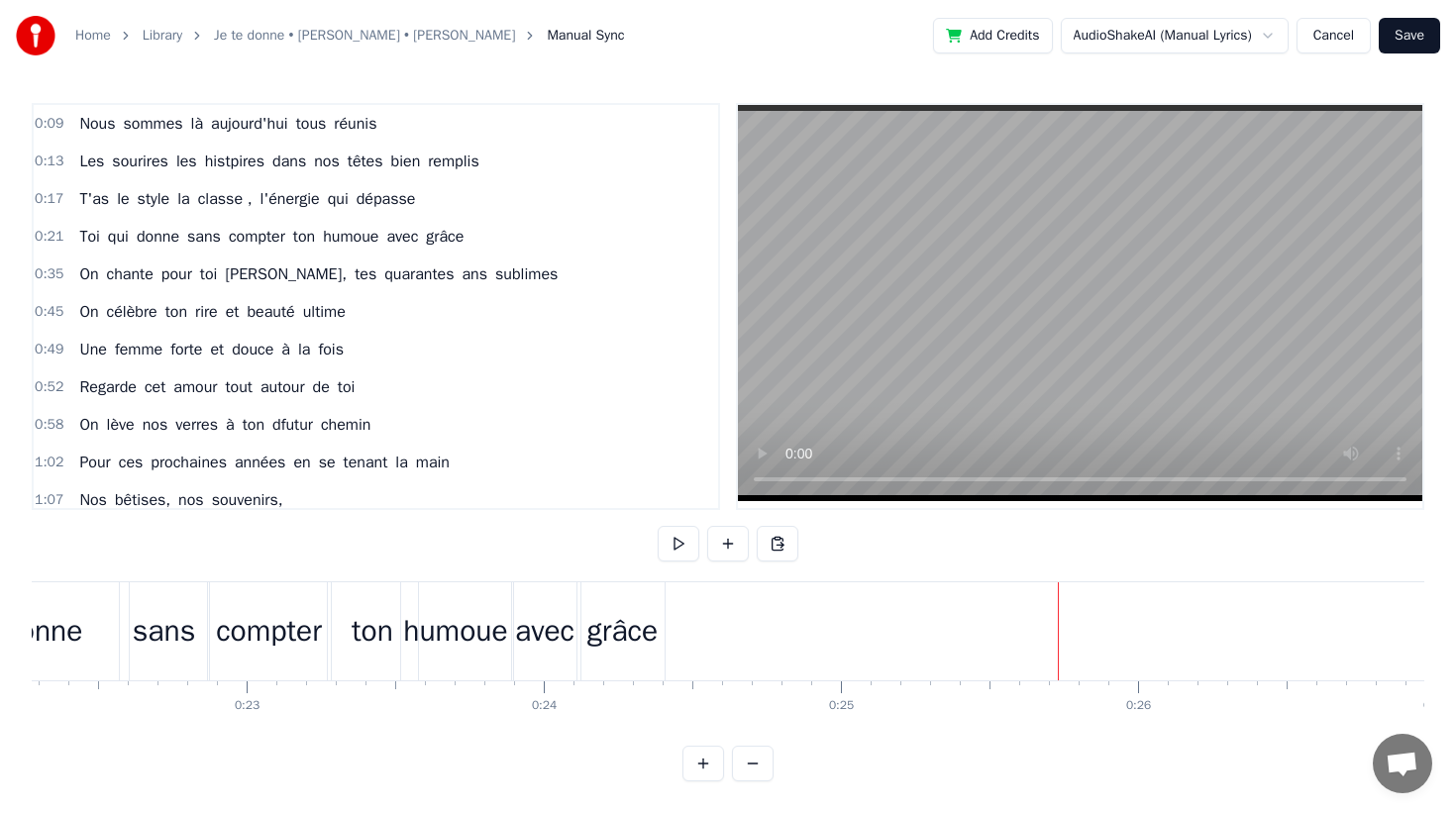 scroll, scrollTop: 0, scrollLeft: 6613, axis: horizontal 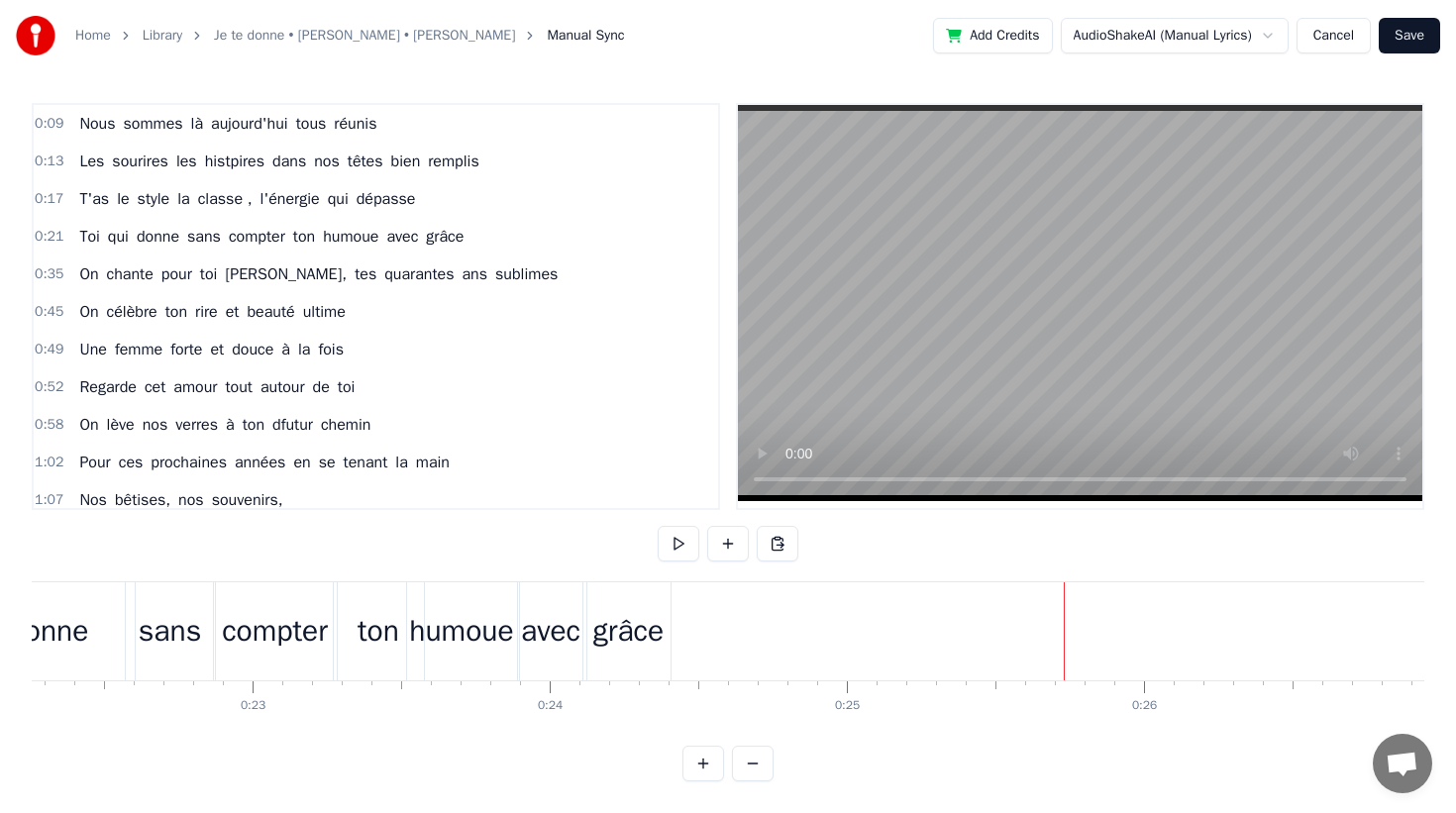click on "grâce" at bounding box center (629, 631) 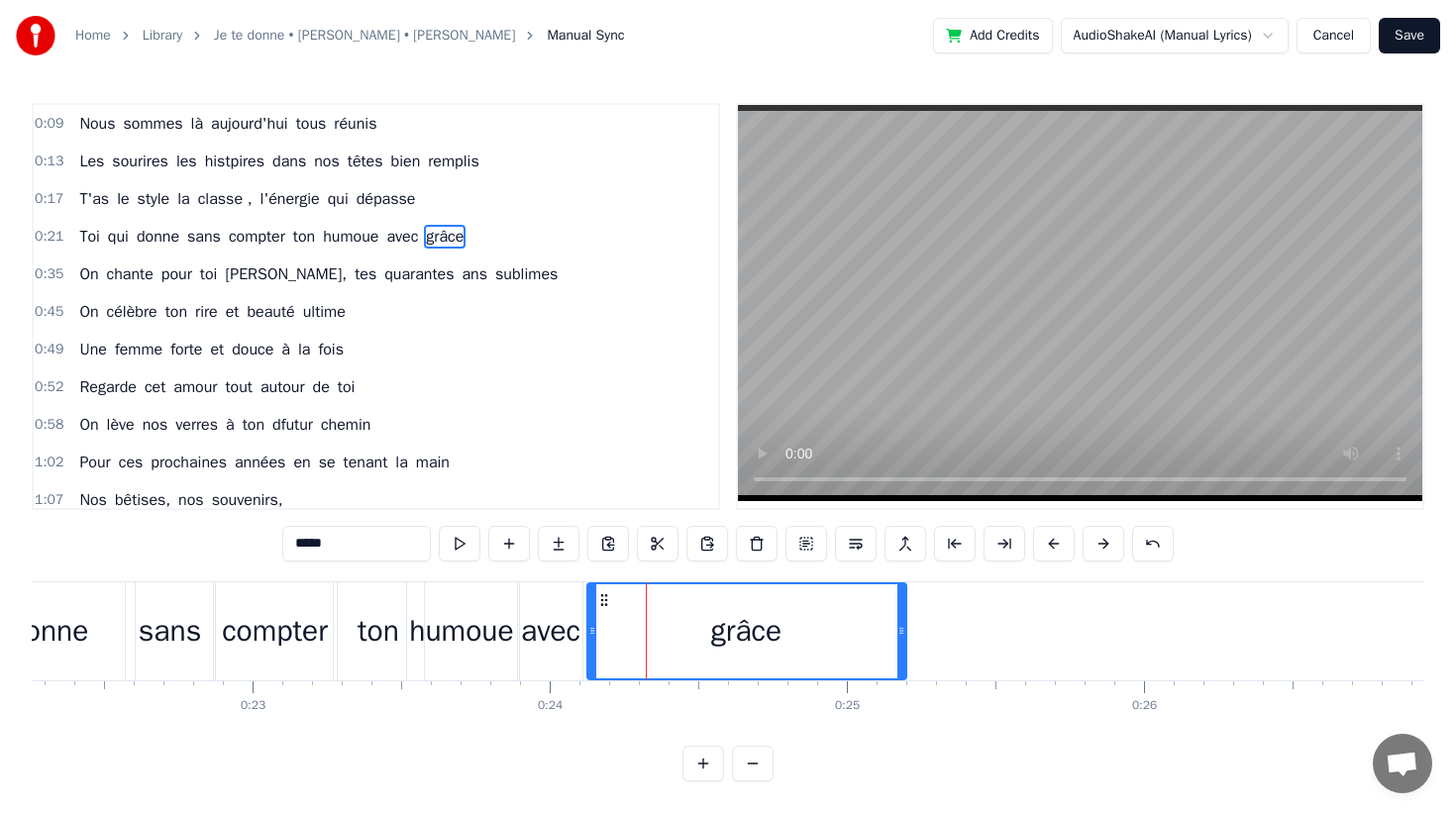 drag, startPoint x: 663, startPoint y: 634, endPoint x: 901, endPoint y: 642, distance: 238.13442 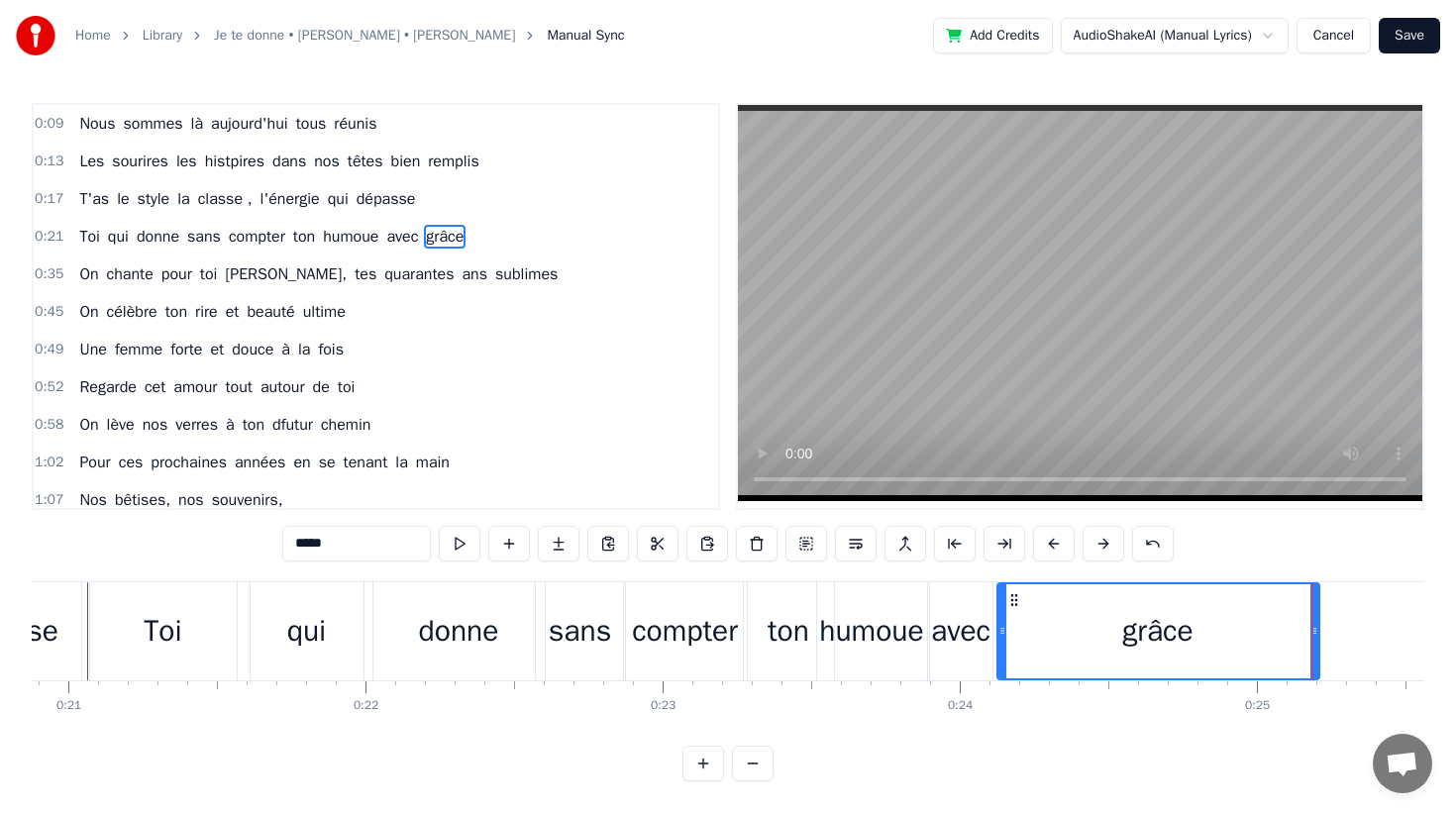 scroll, scrollTop: 0, scrollLeft: 6200, axis: horizontal 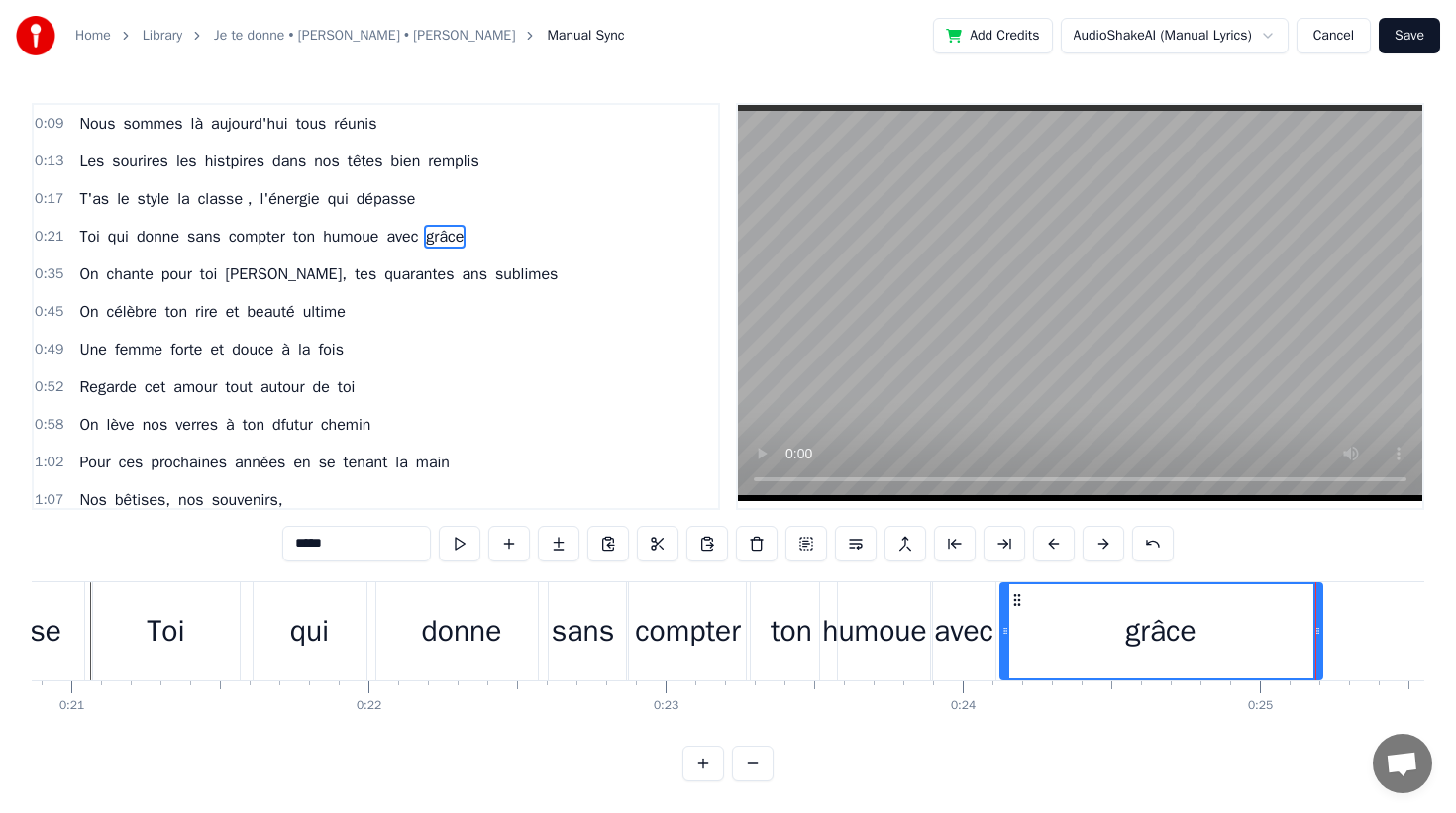 click on "compter" at bounding box center (687, 631) 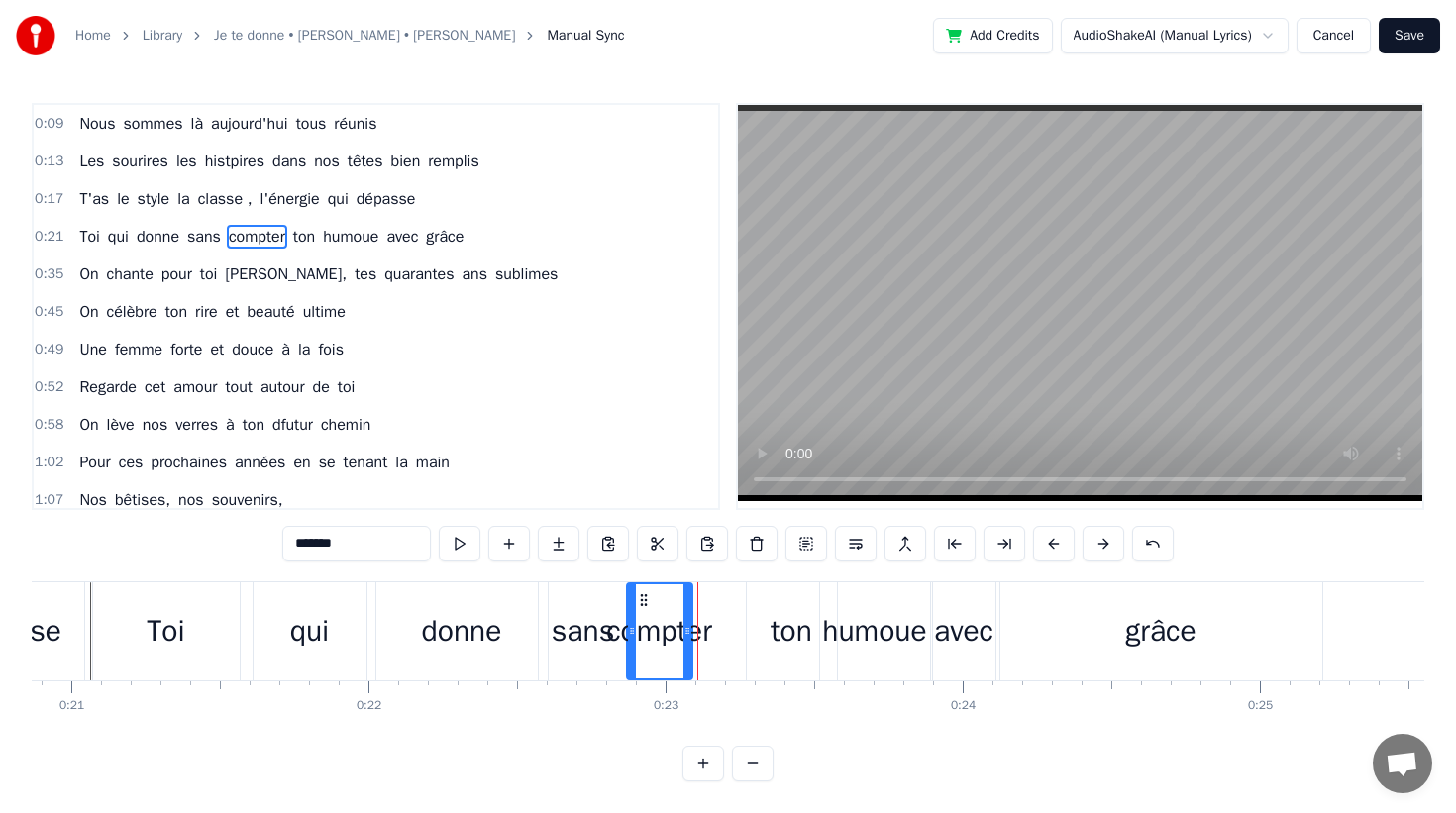 drag, startPoint x: 743, startPoint y: 637, endPoint x: 685, endPoint y: 634, distance: 58.077534 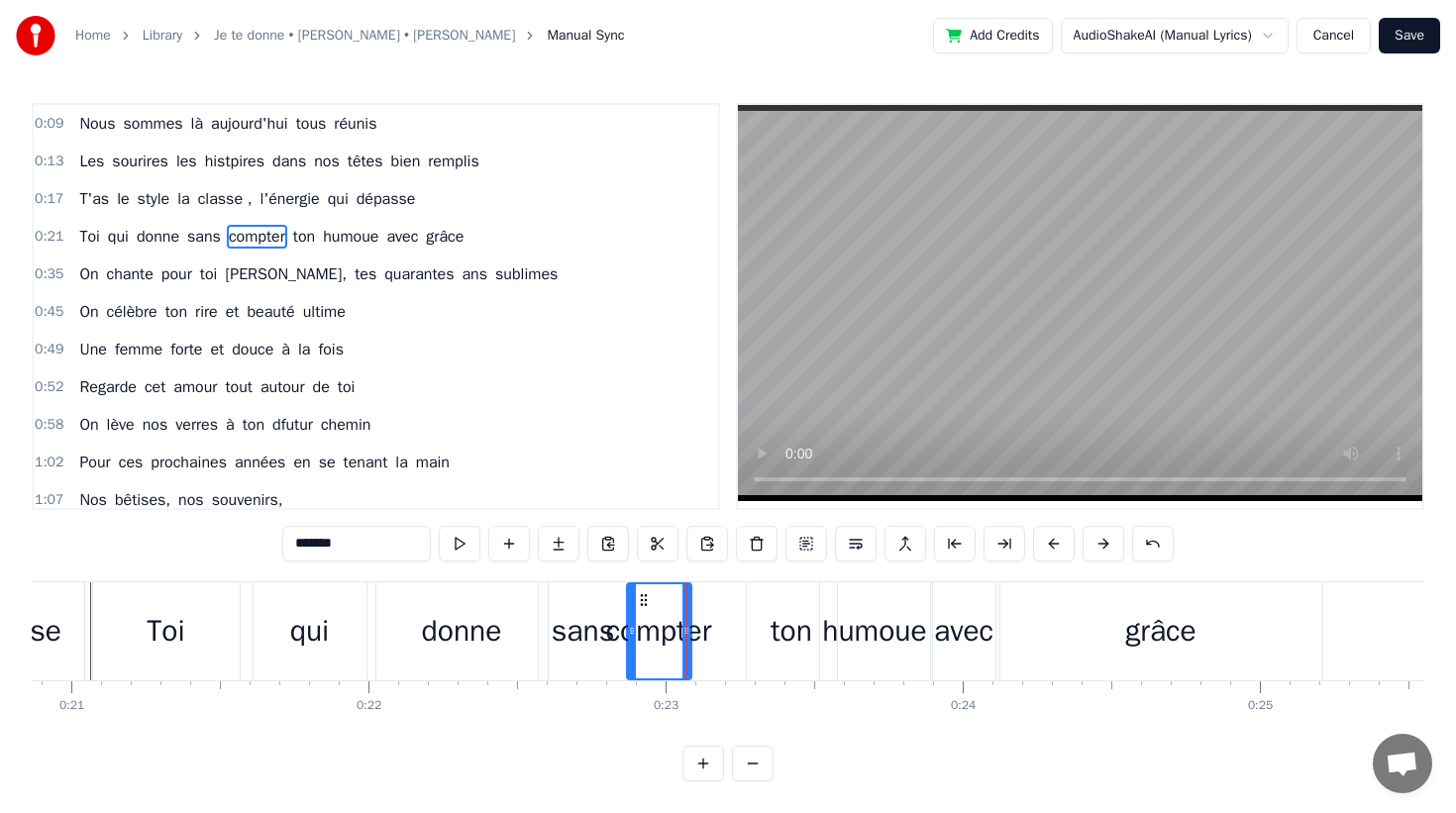 click on "ton" at bounding box center [791, 631] 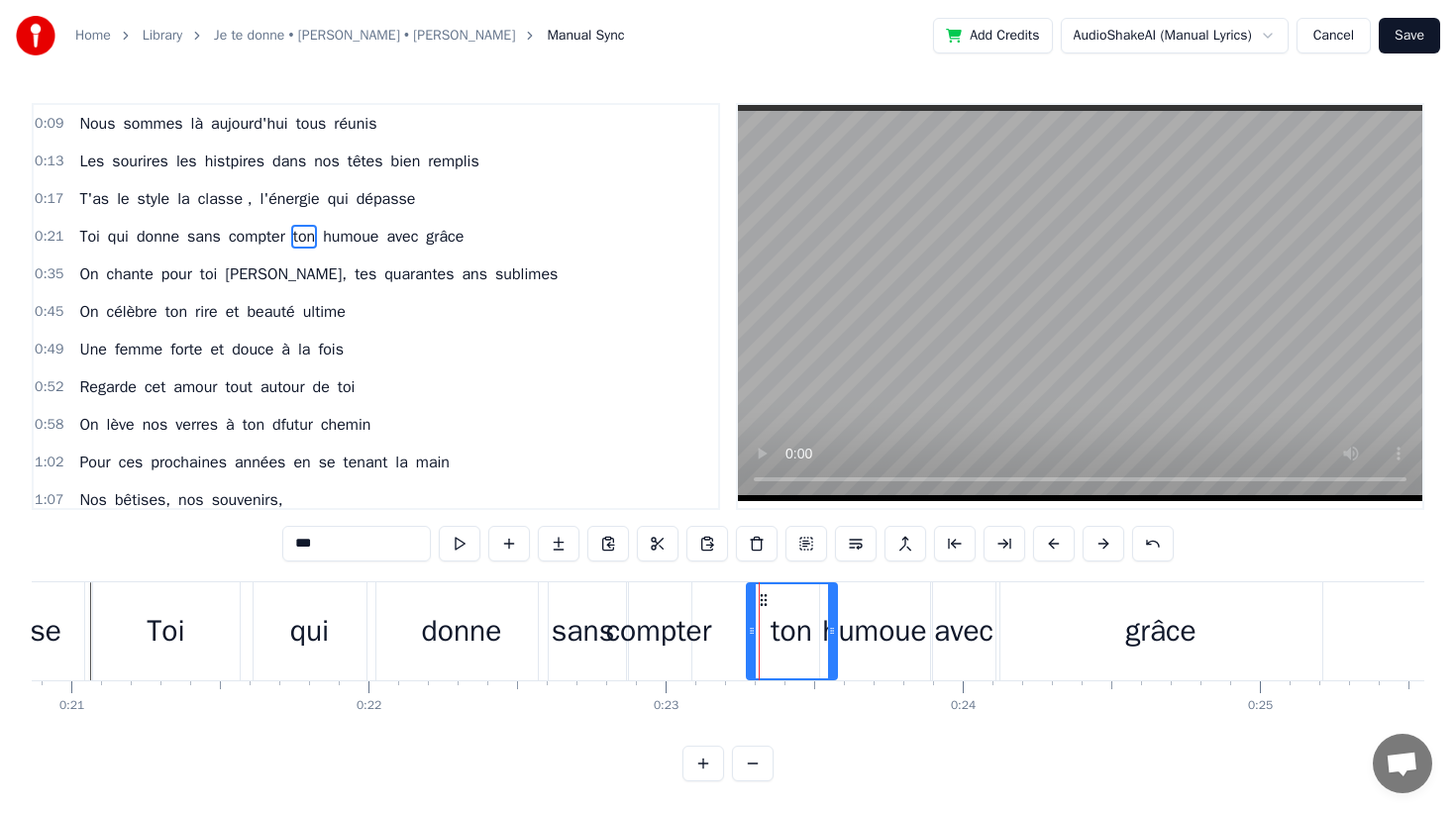 click on "compter" at bounding box center (659, 631) 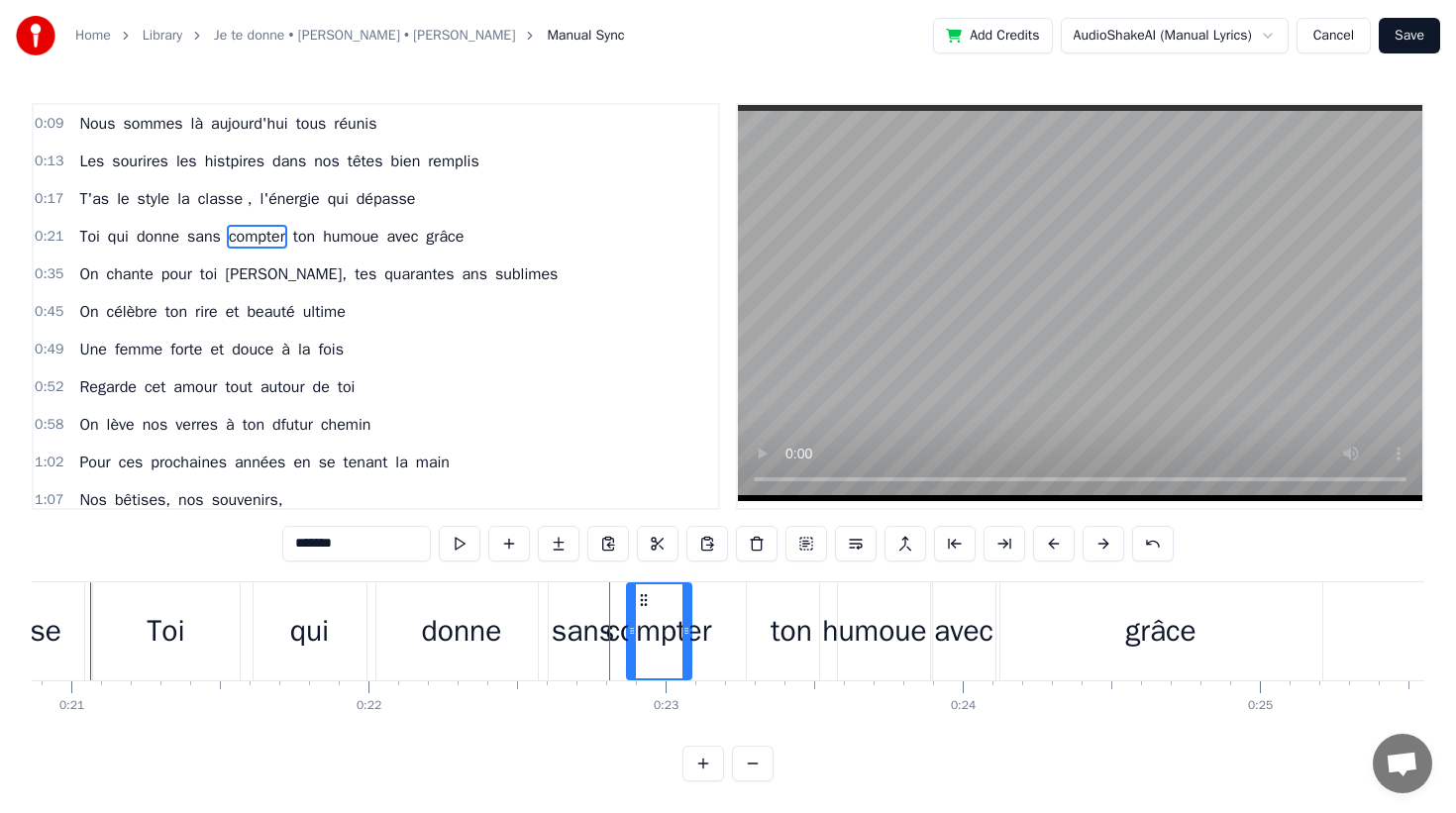 click on "sans" at bounding box center [583, 631] 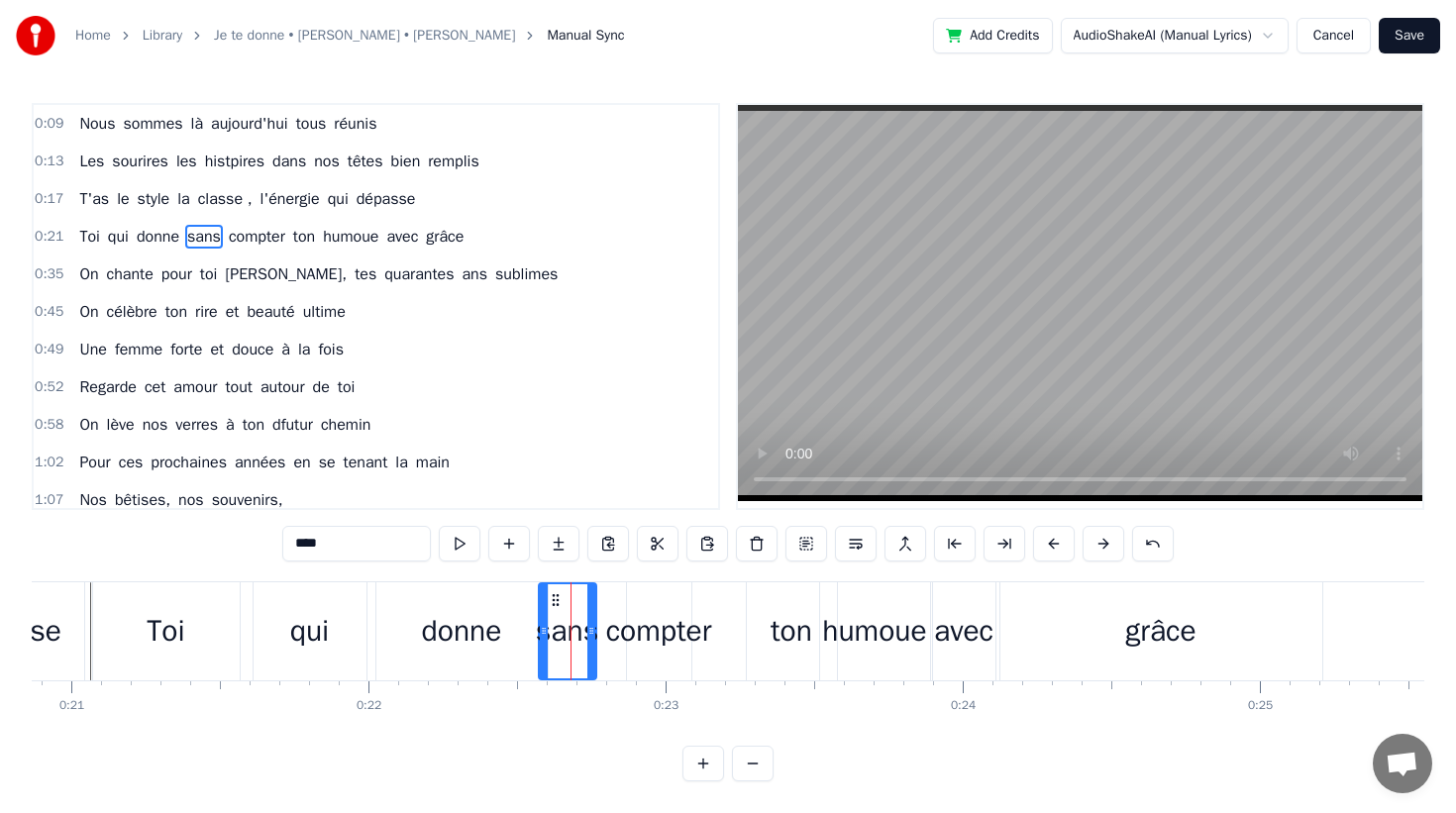 drag, startPoint x: 610, startPoint y: 630, endPoint x: 584, endPoint y: 630, distance: 26 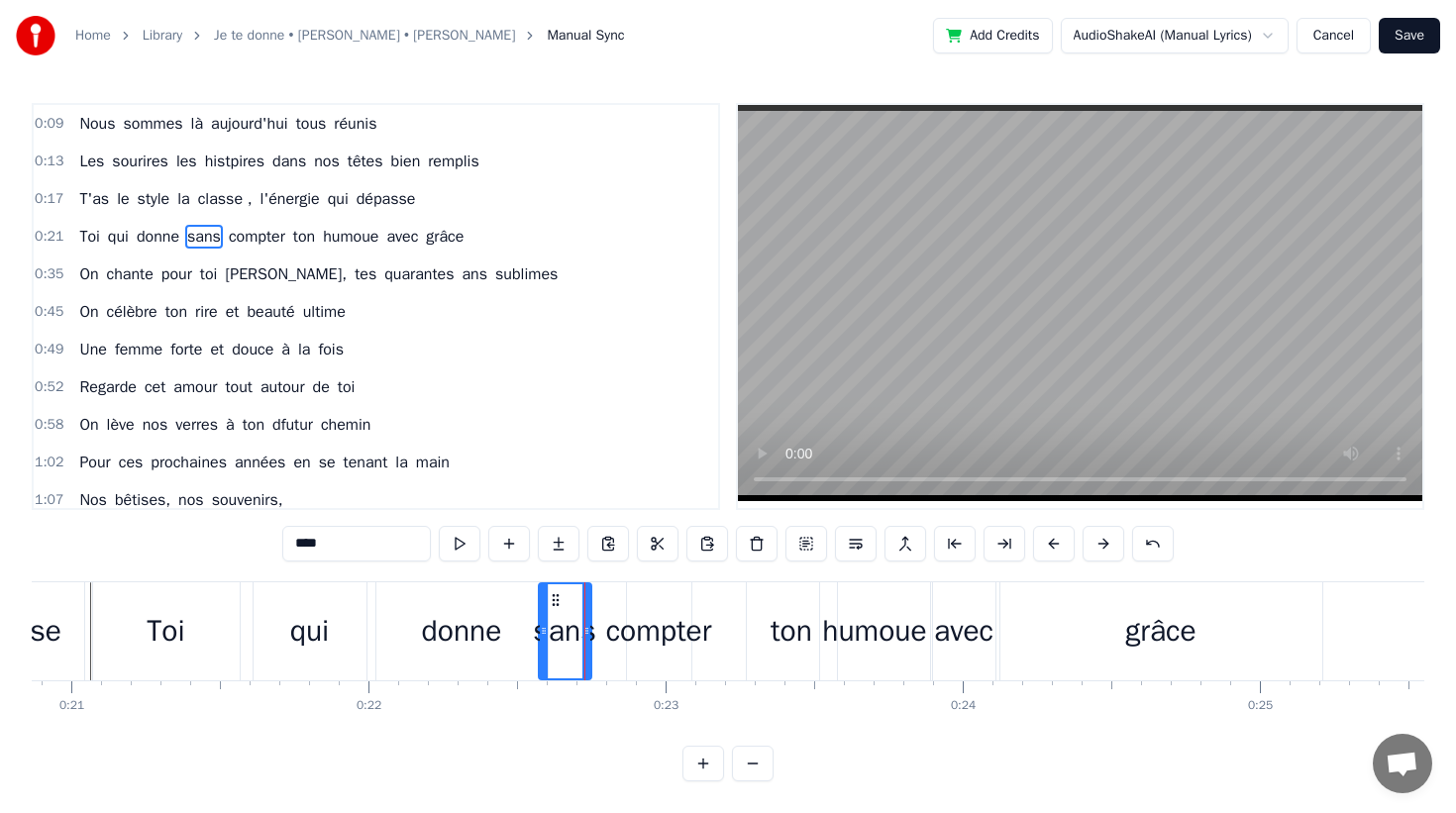 click on "donne" at bounding box center (462, 631) 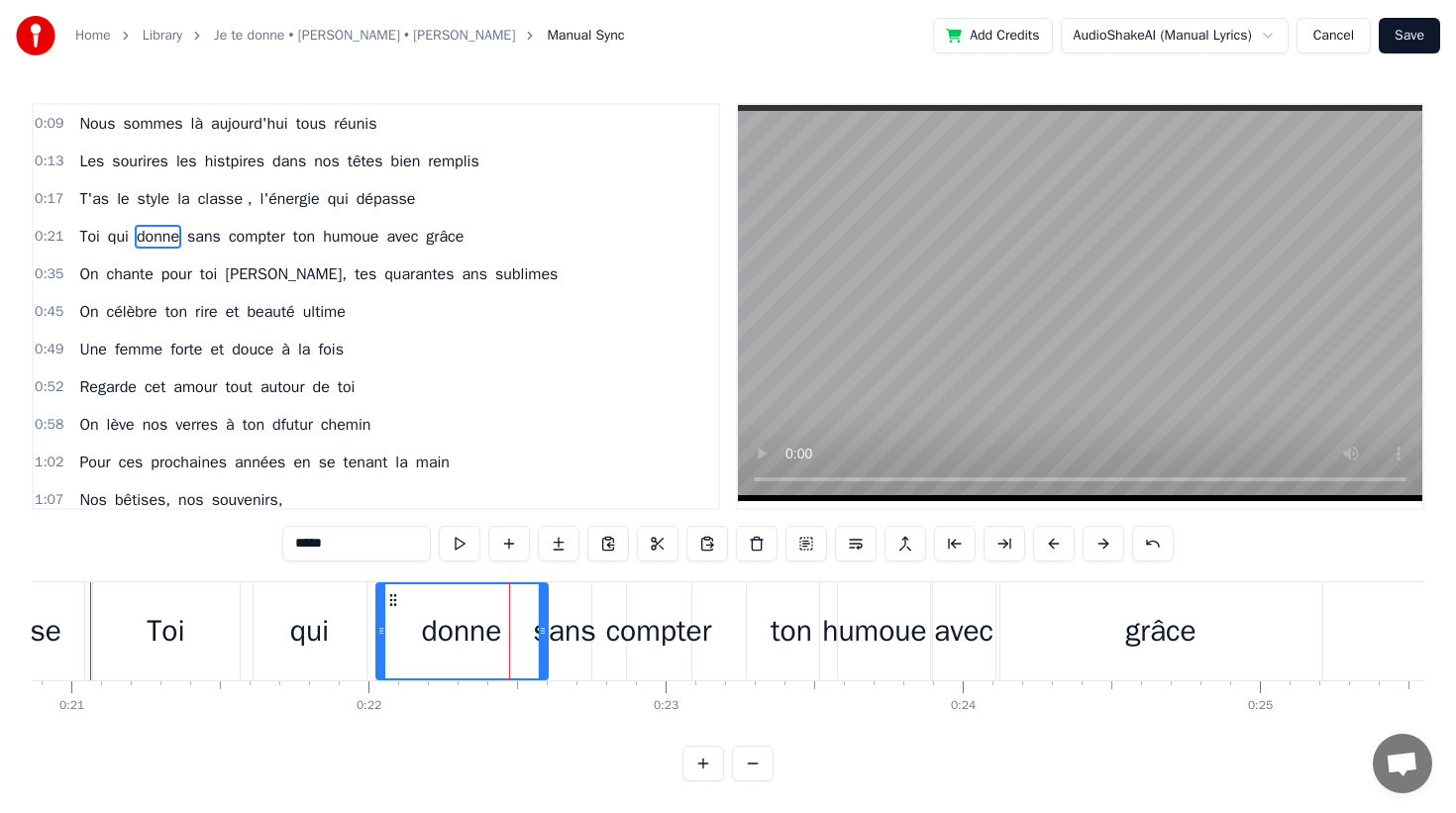 click on "donne" at bounding box center [462, 631] 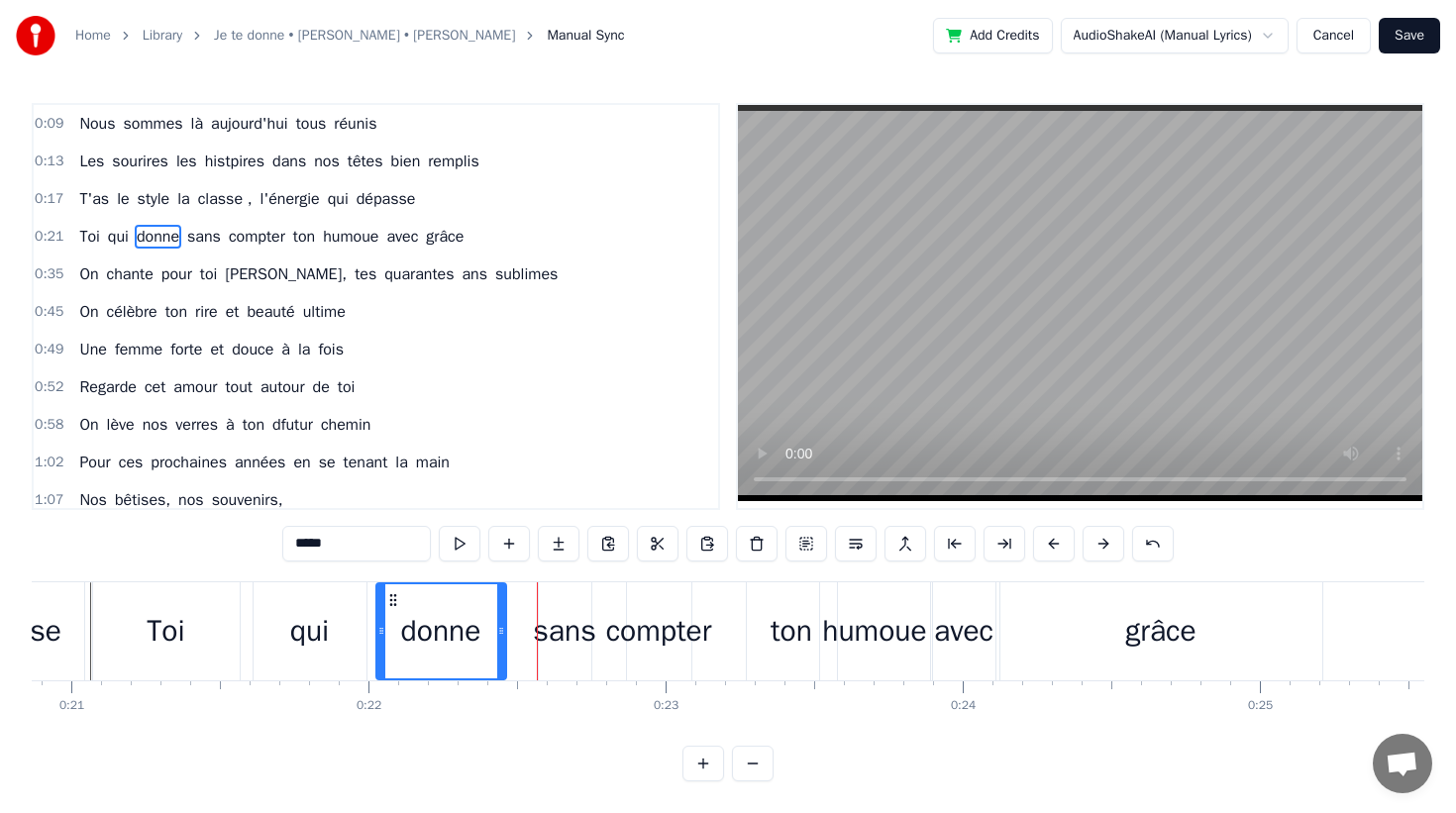 drag, startPoint x: 543, startPoint y: 639, endPoint x: 501, endPoint y: 639, distance: 42 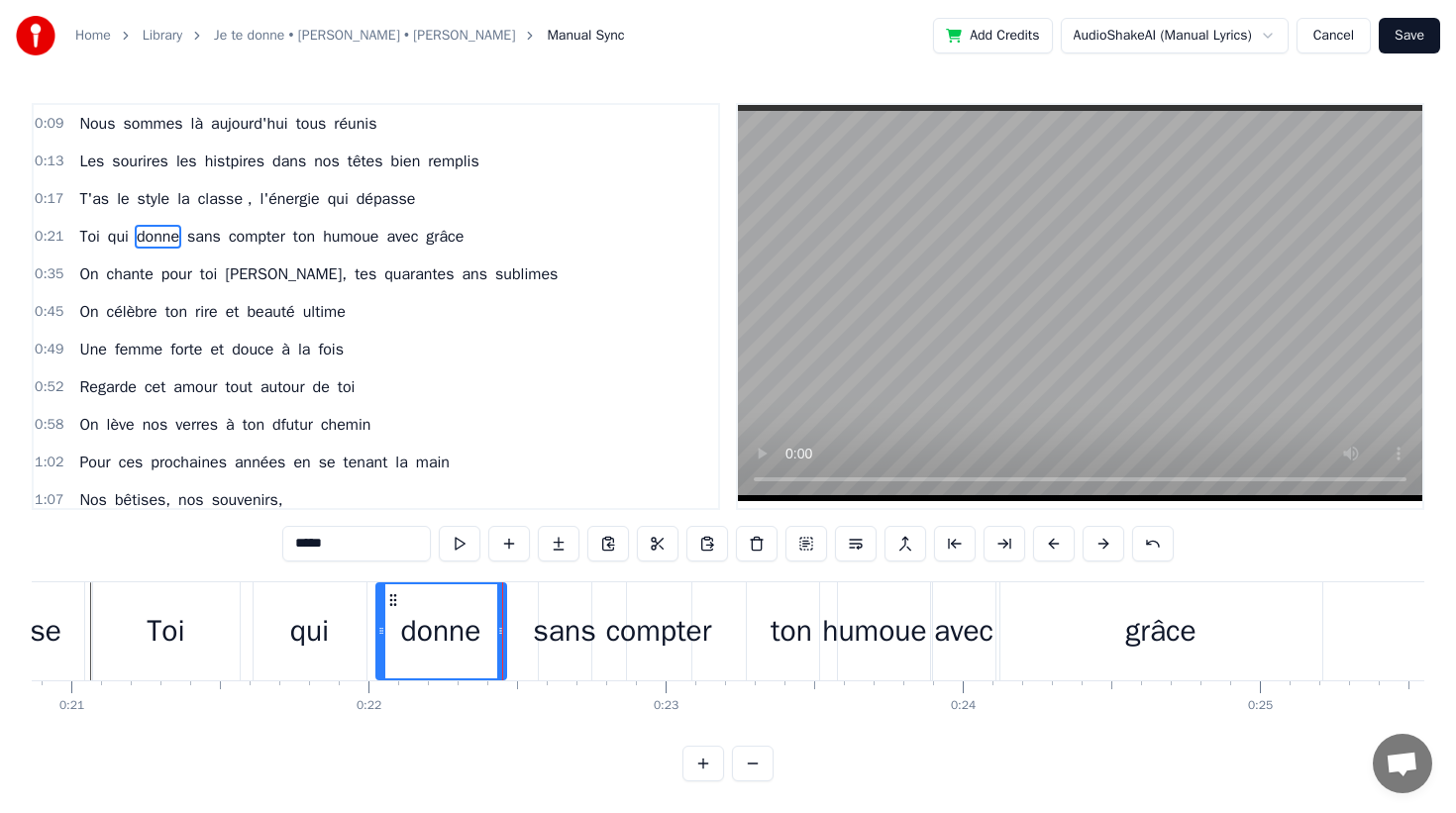 click on "sans" at bounding box center [565, 631] 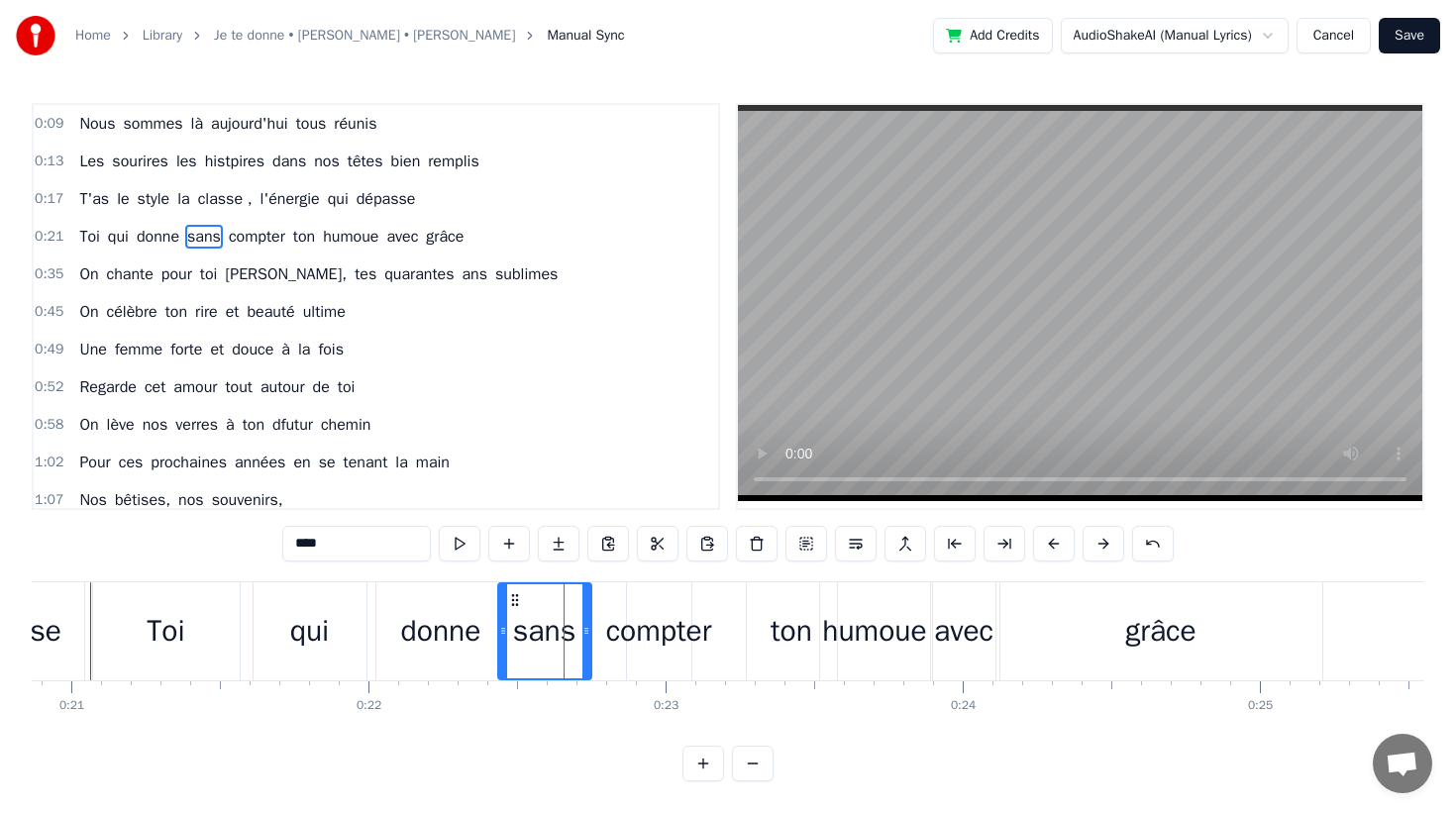 drag, startPoint x: 543, startPoint y: 636, endPoint x: 503, endPoint y: 635, distance: 40.012498 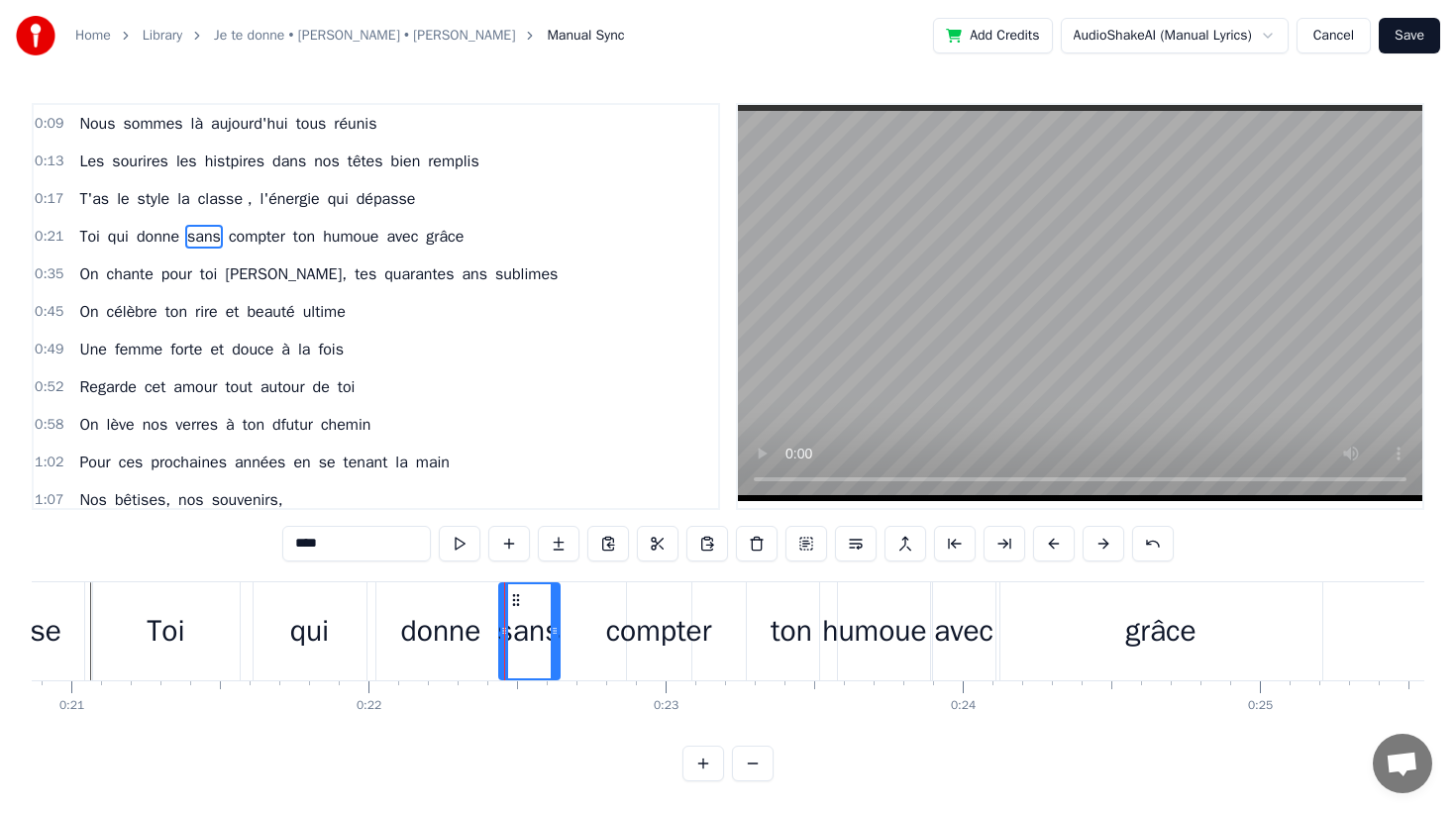 drag, startPoint x: 582, startPoint y: 650, endPoint x: 557, endPoint y: 655, distance: 25.495098 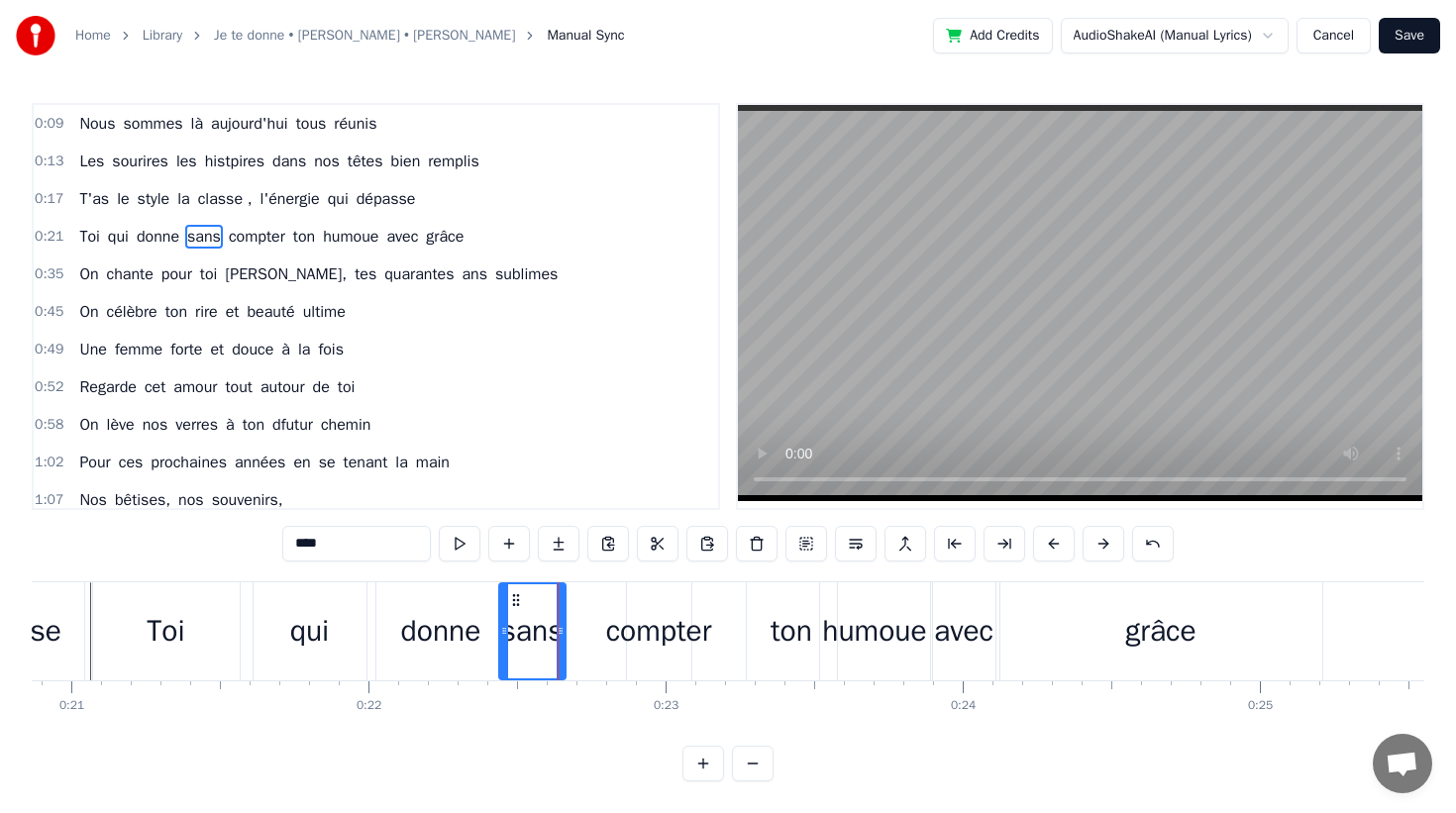 click on "compter" at bounding box center (659, 631) 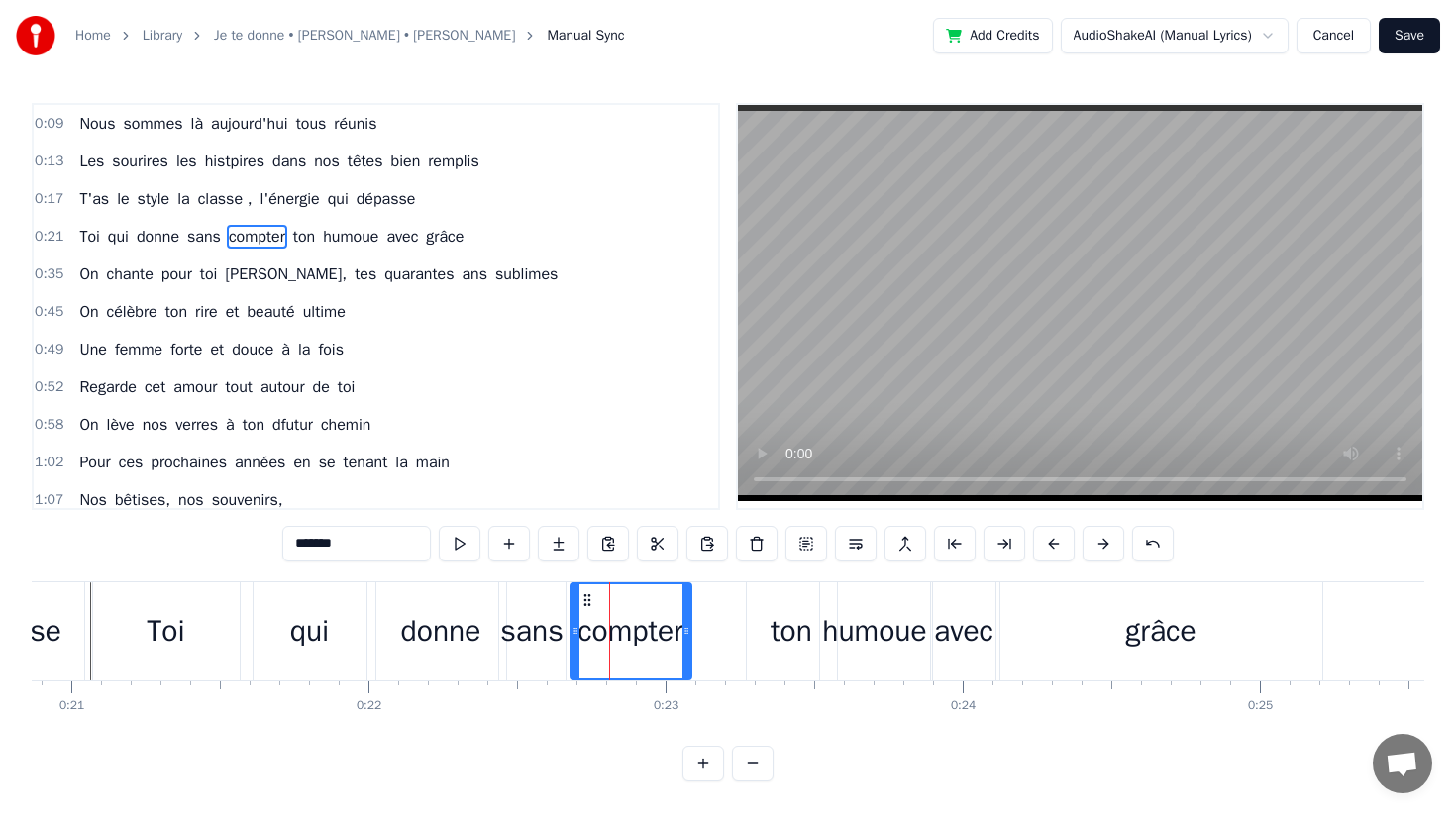 drag, startPoint x: 626, startPoint y: 632, endPoint x: 570, endPoint y: 635, distance: 56.0803 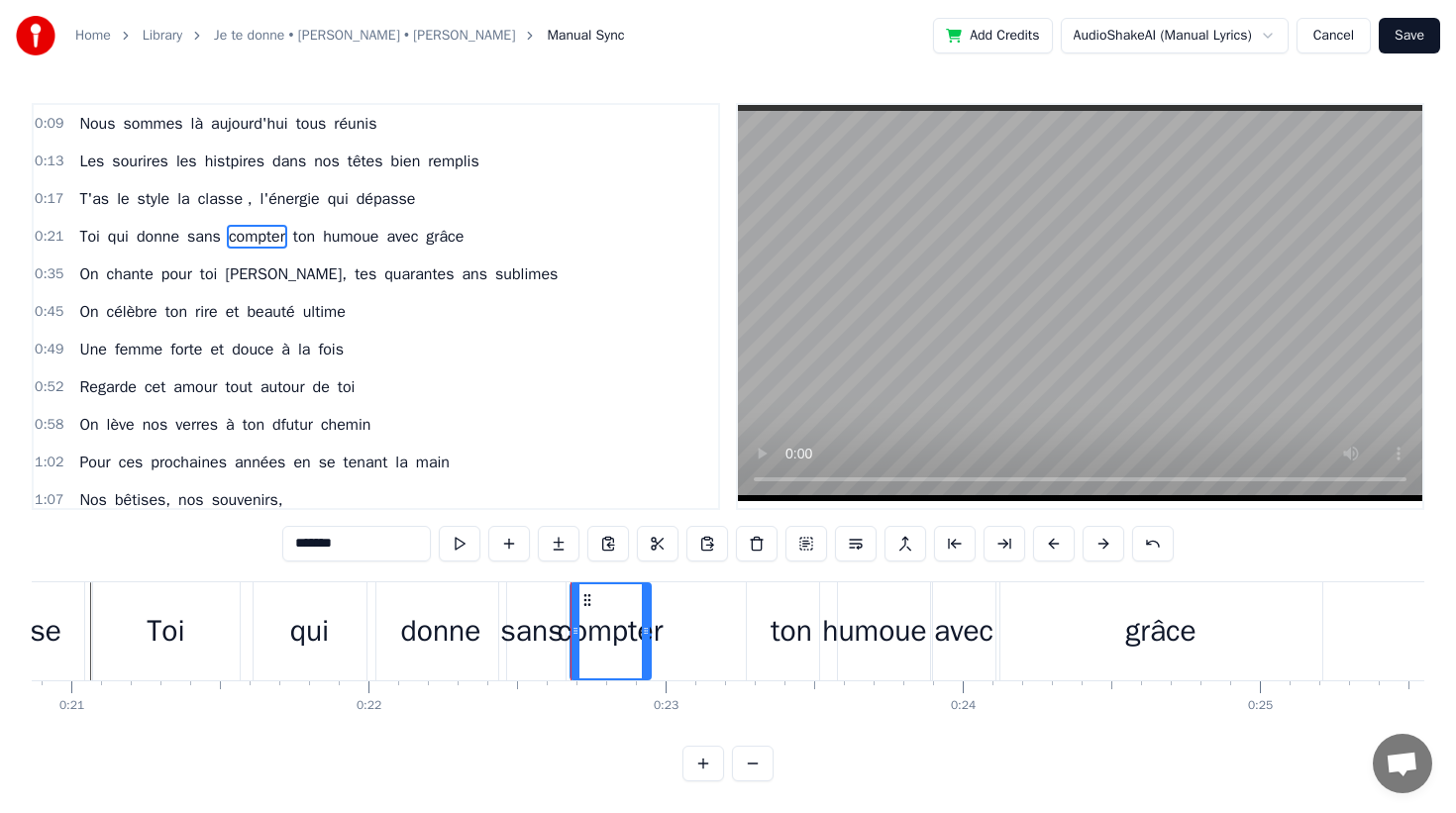 drag, startPoint x: 681, startPoint y: 636, endPoint x: 641, endPoint y: 636, distance: 40 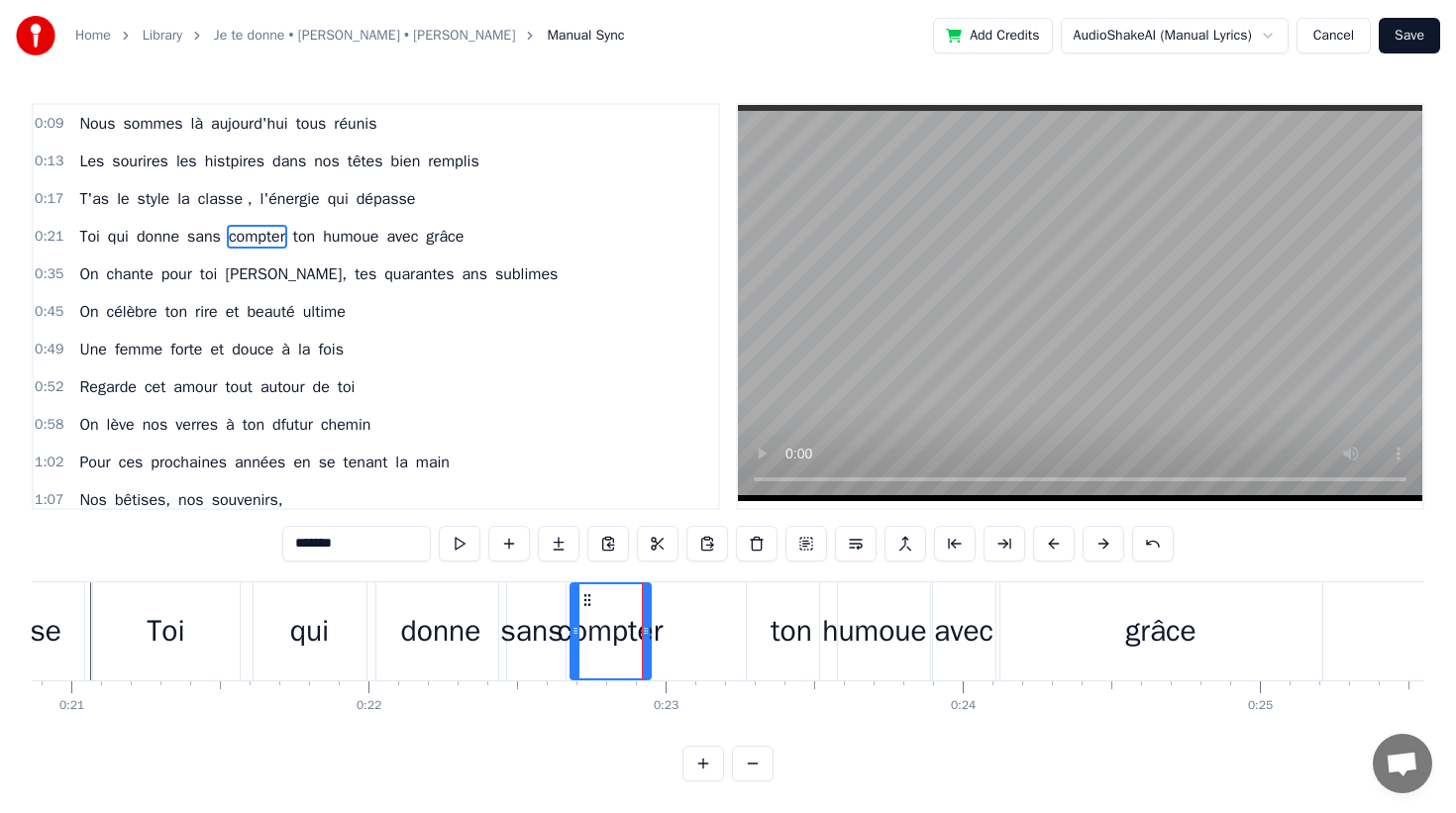 click on "ton" at bounding box center (791, 631) 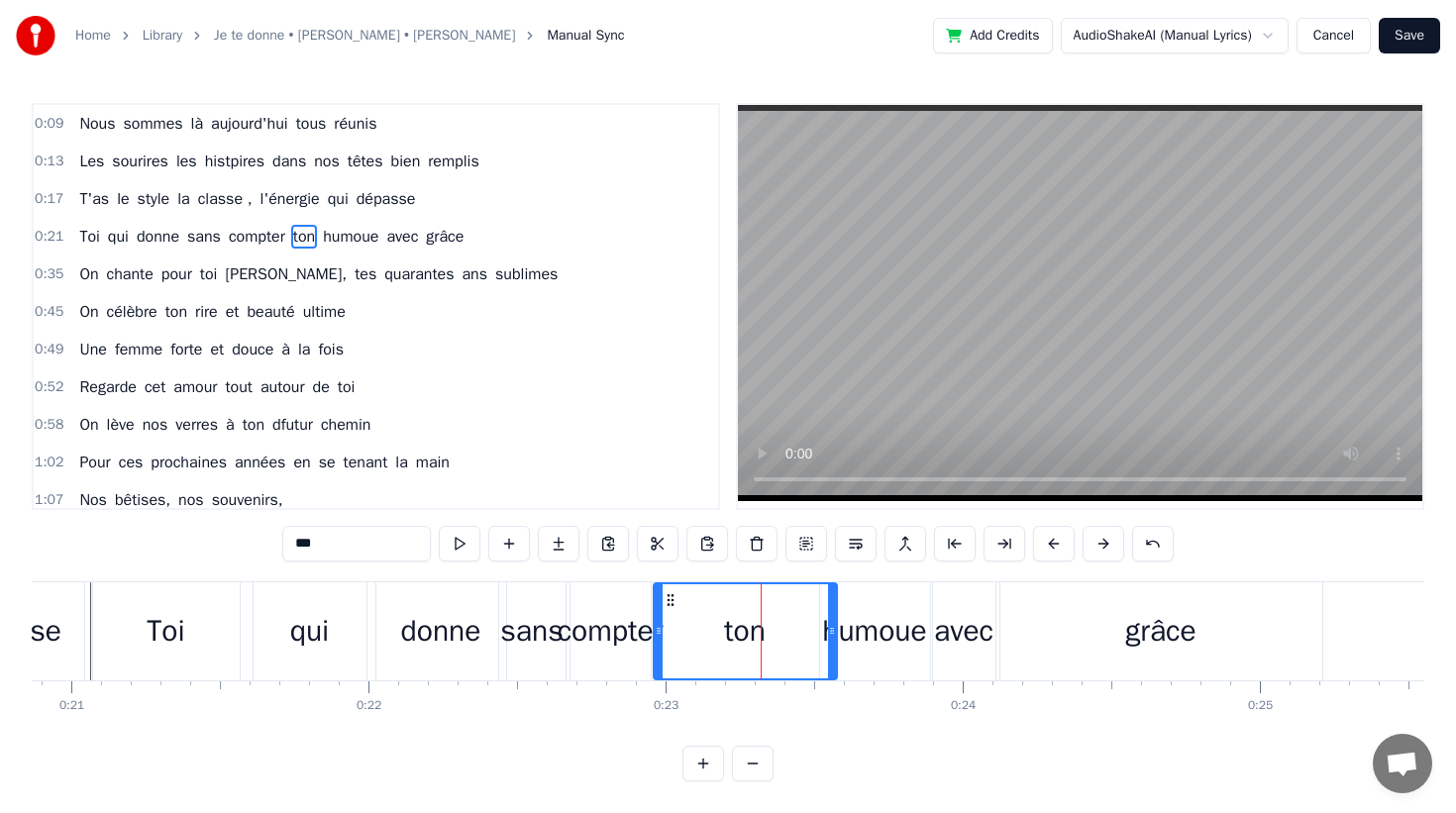 drag, startPoint x: 750, startPoint y: 632, endPoint x: 657, endPoint y: 635, distance: 93.04837 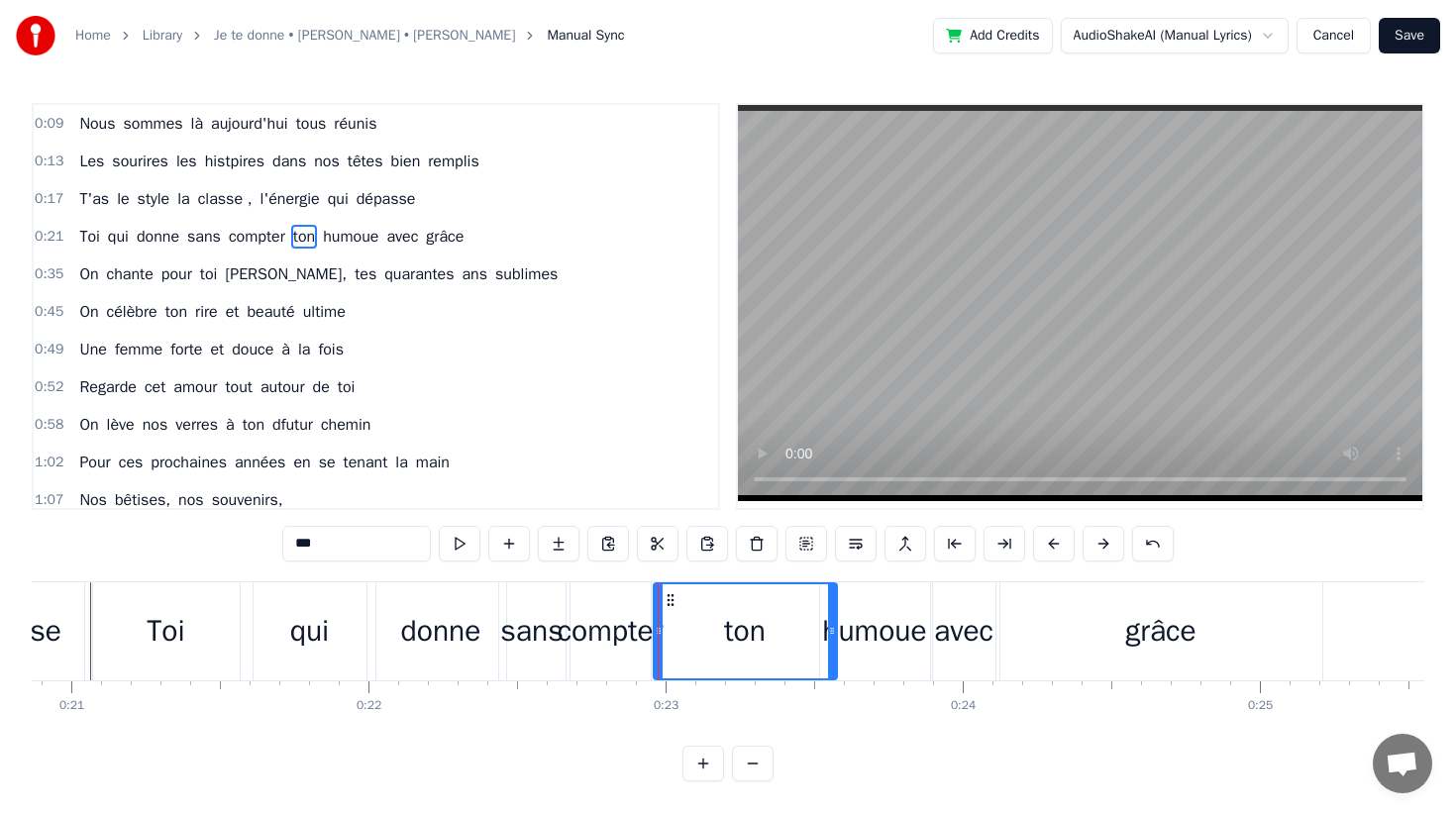 click on "ton" at bounding box center (745, 631) 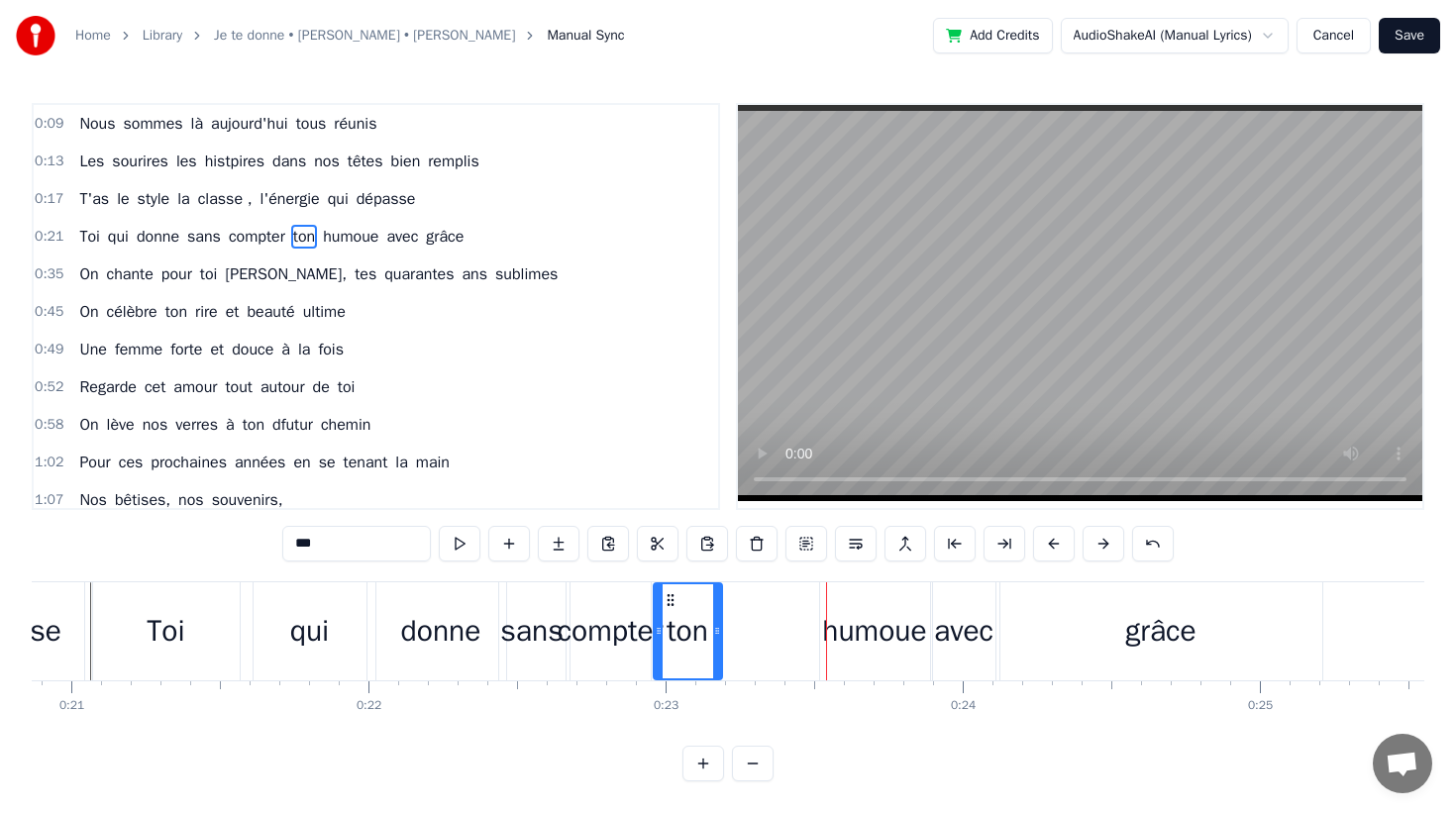 drag, startPoint x: 832, startPoint y: 637, endPoint x: 718, endPoint y: 634, distance: 114.03947 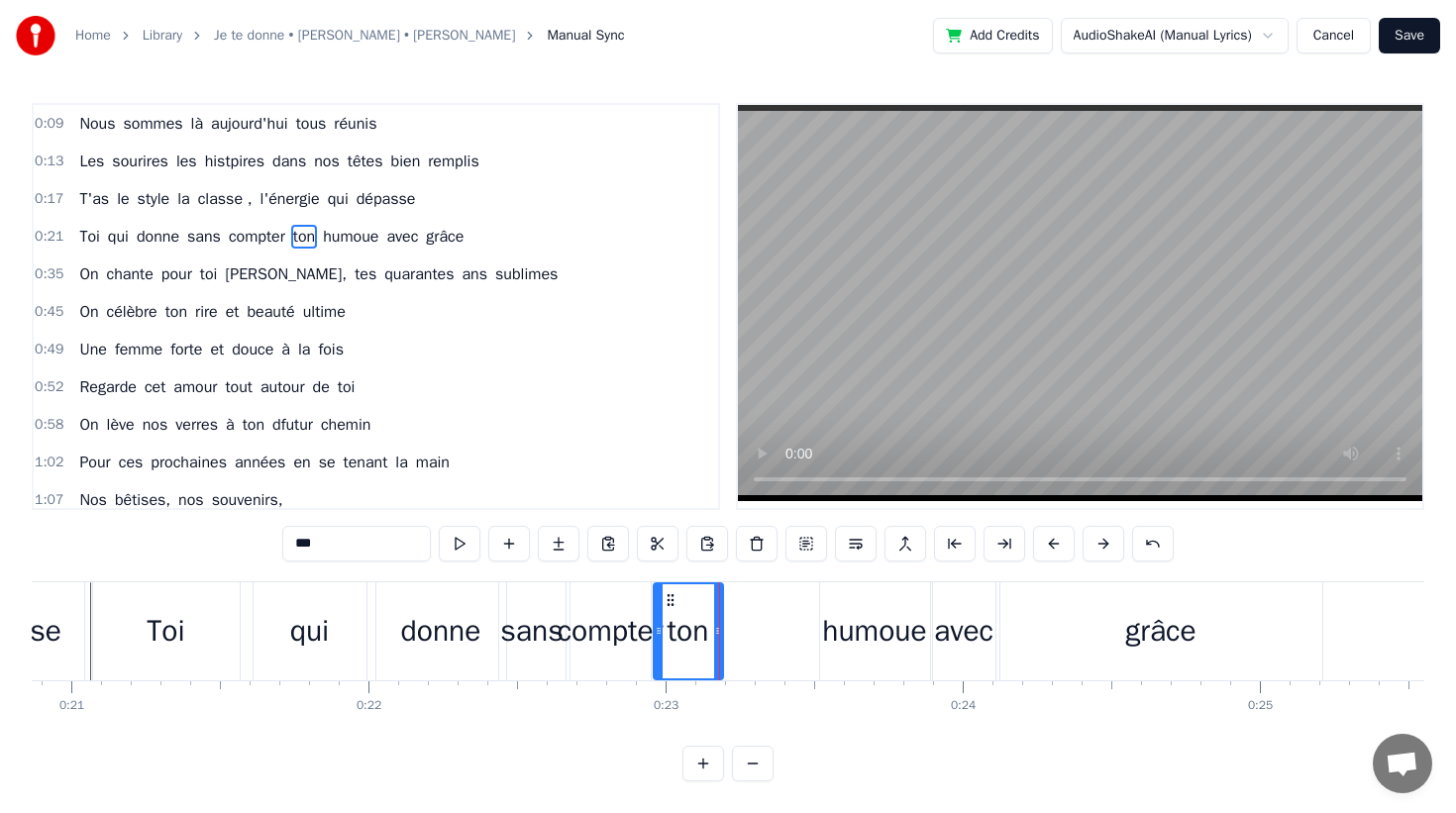 drag, startPoint x: 839, startPoint y: 664, endPoint x: 819, endPoint y: 652, distance: 23.323808 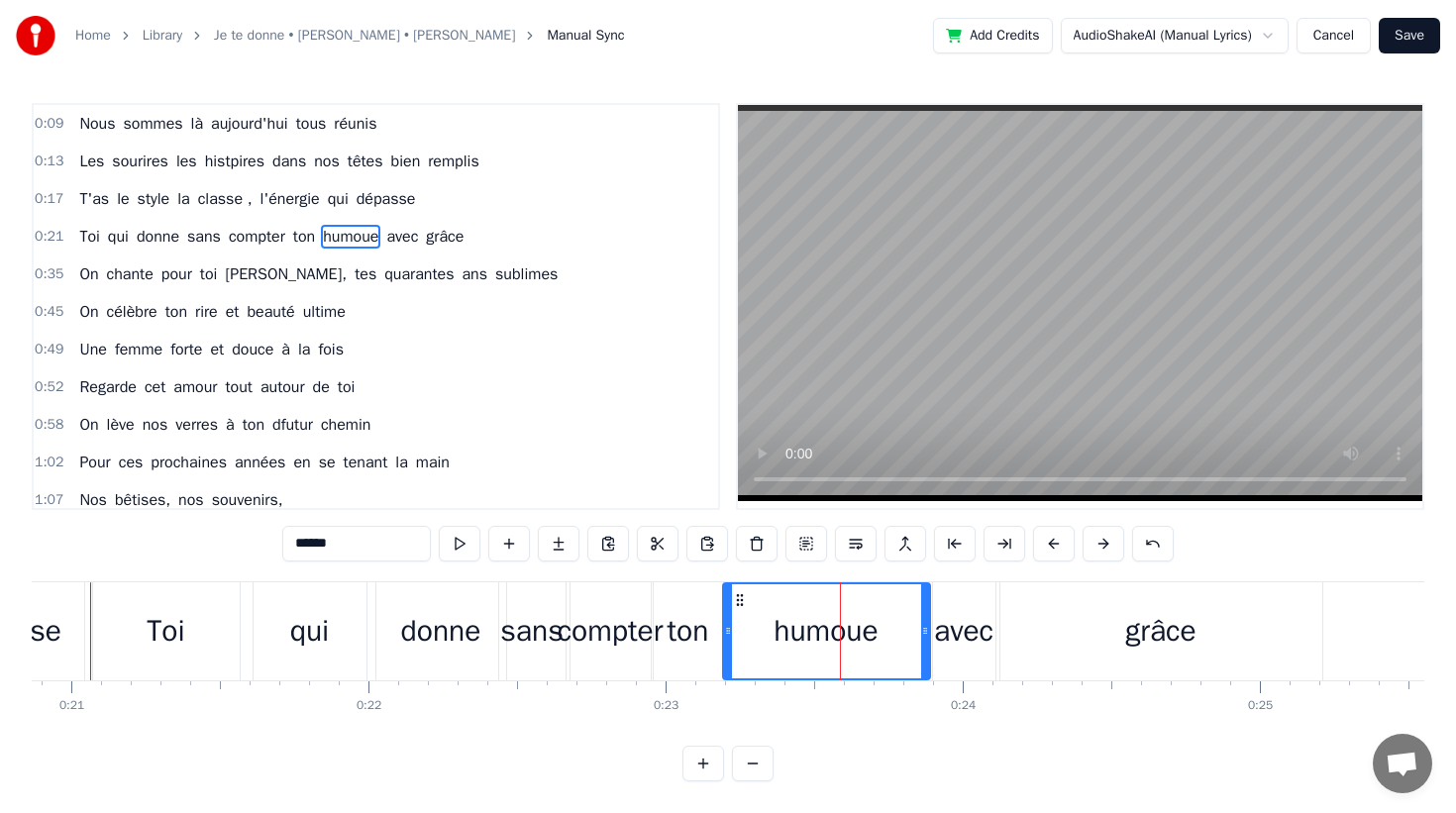 drag, startPoint x: 823, startPoint y: 637, endPoint x: 727, endPoint y: 641, distance: 96.083297 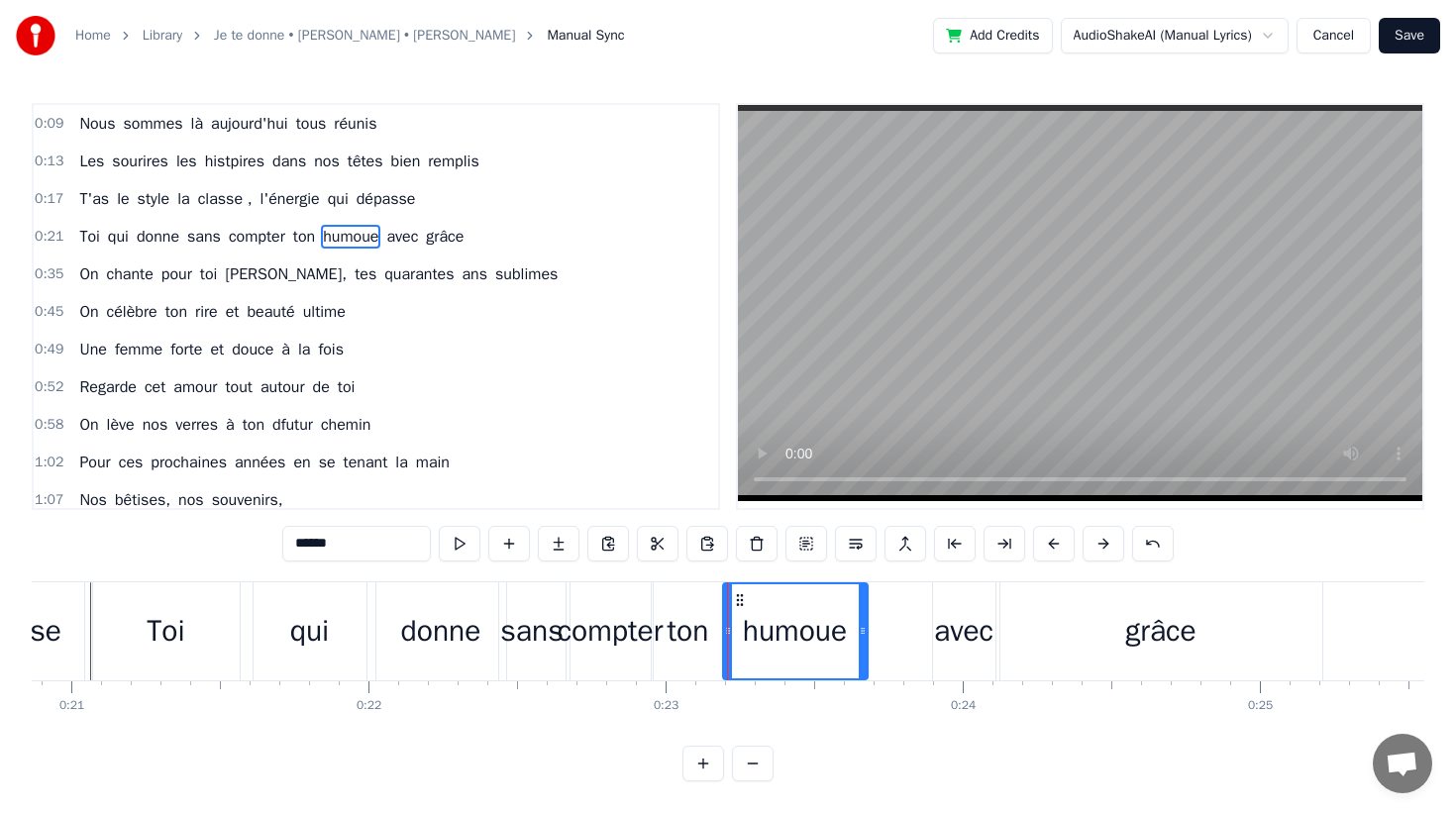 drag, startPoint x: 924, startPoint y: 635, endPoint x: 862, endPoint y: 629, distance: 62.28965 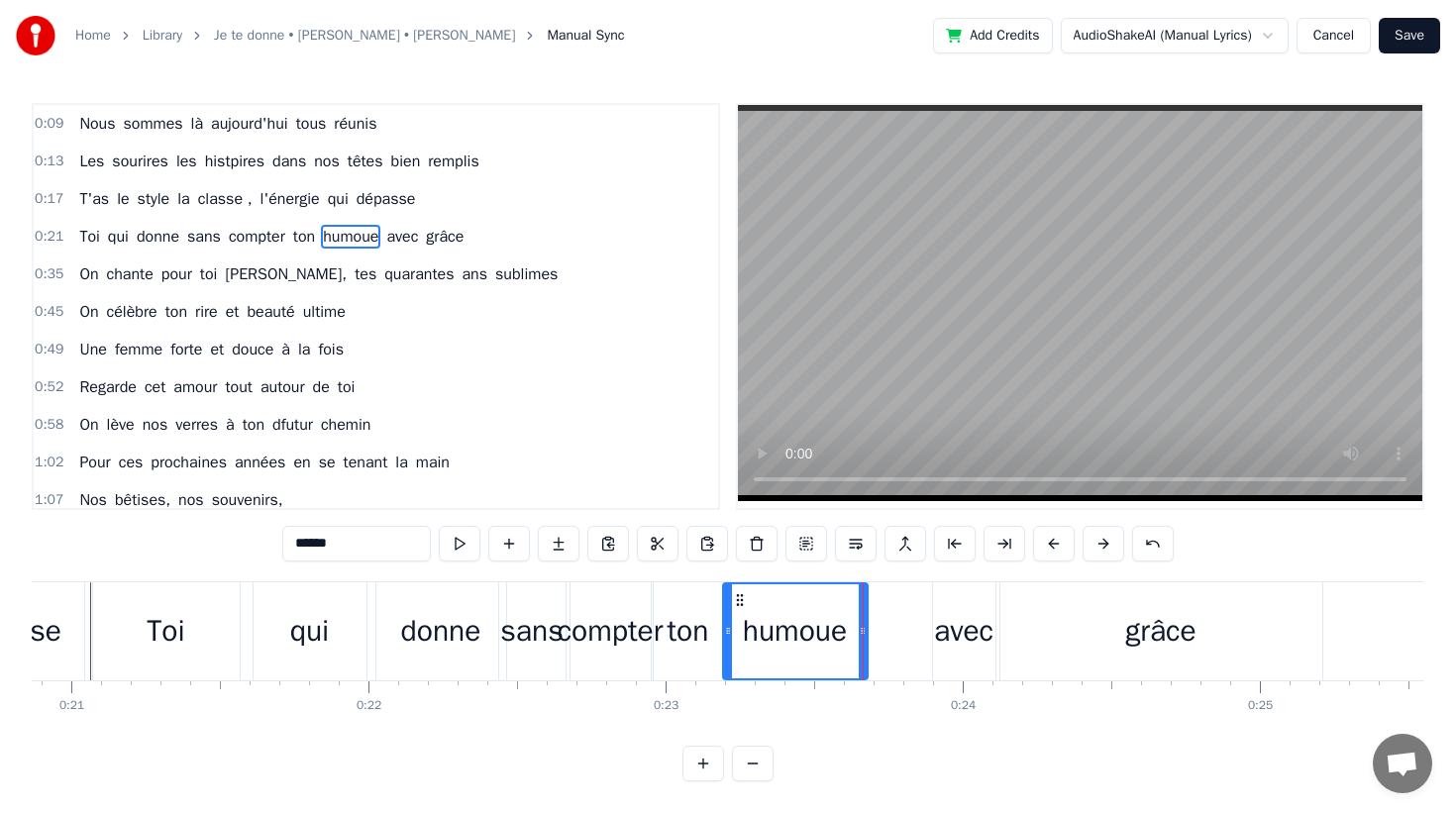 click on "avec" at bounding box center (964, 631) 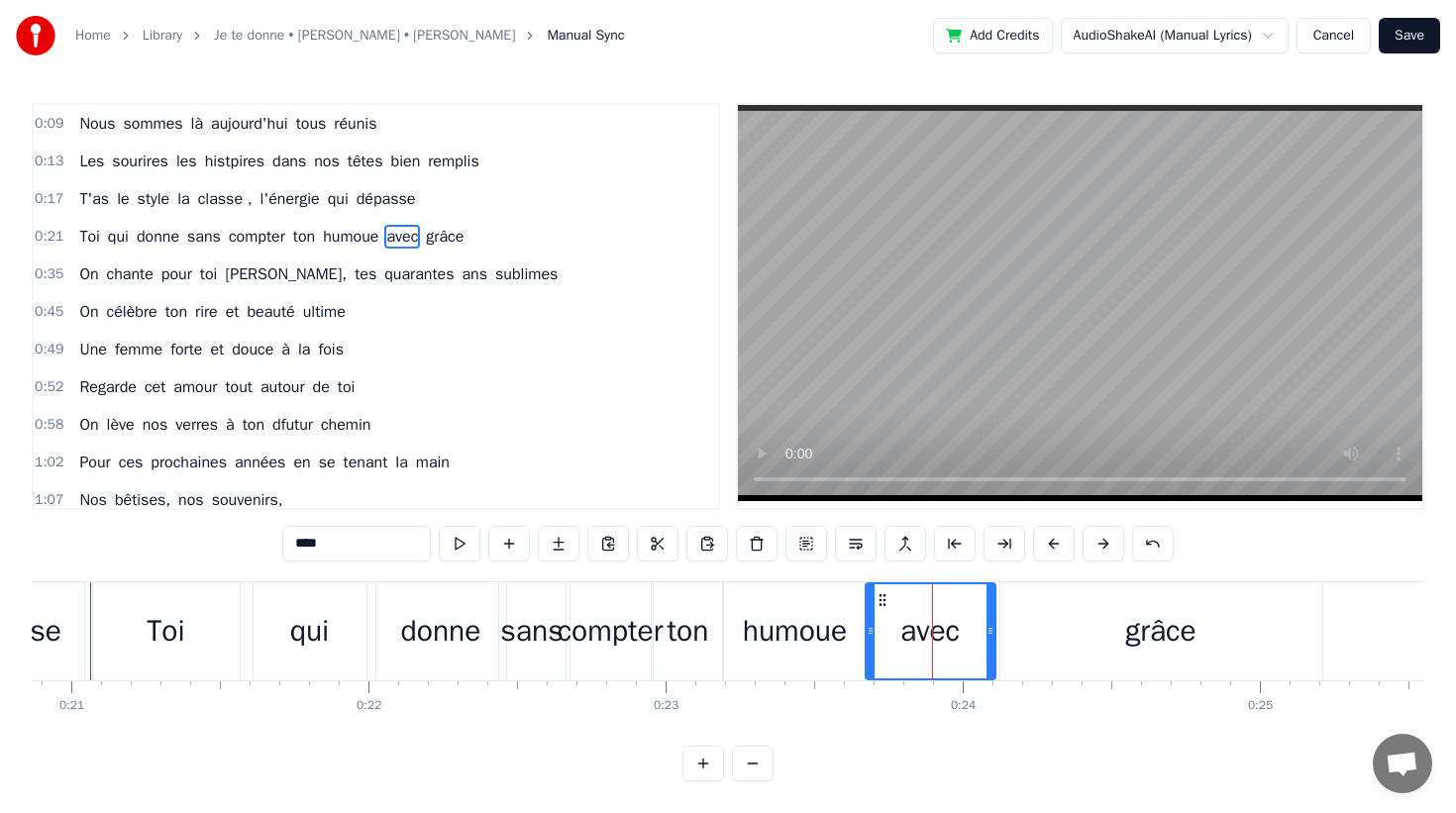 drag, startPoint x: 932, startPoint y: 644, endPoint x: 864, endPoint y: 644, distance: 68 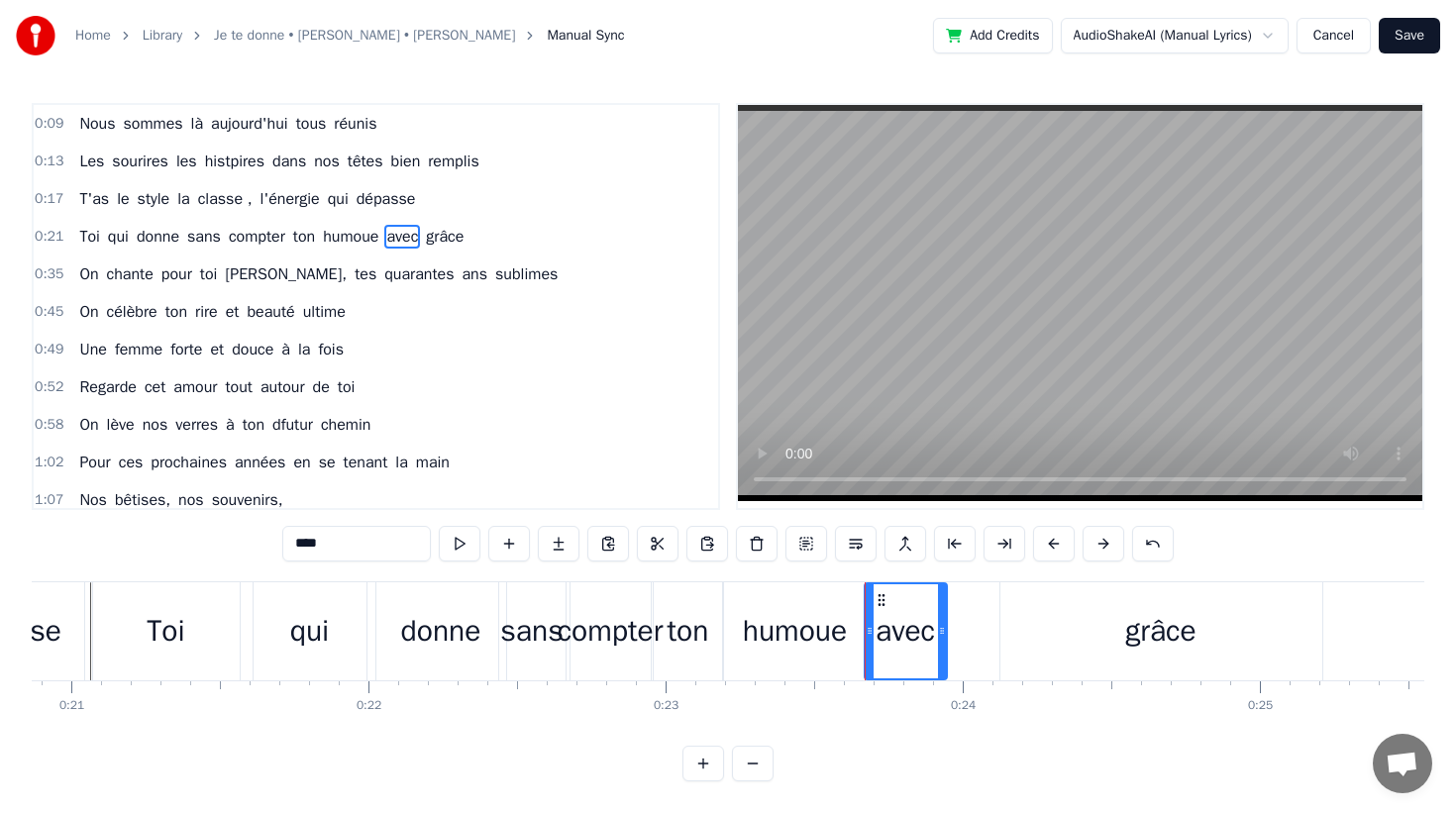 drag, startPoint x: 986, startPoint y: 643, endPoint x: 937, endPoint y: 642, distance: 49.010203 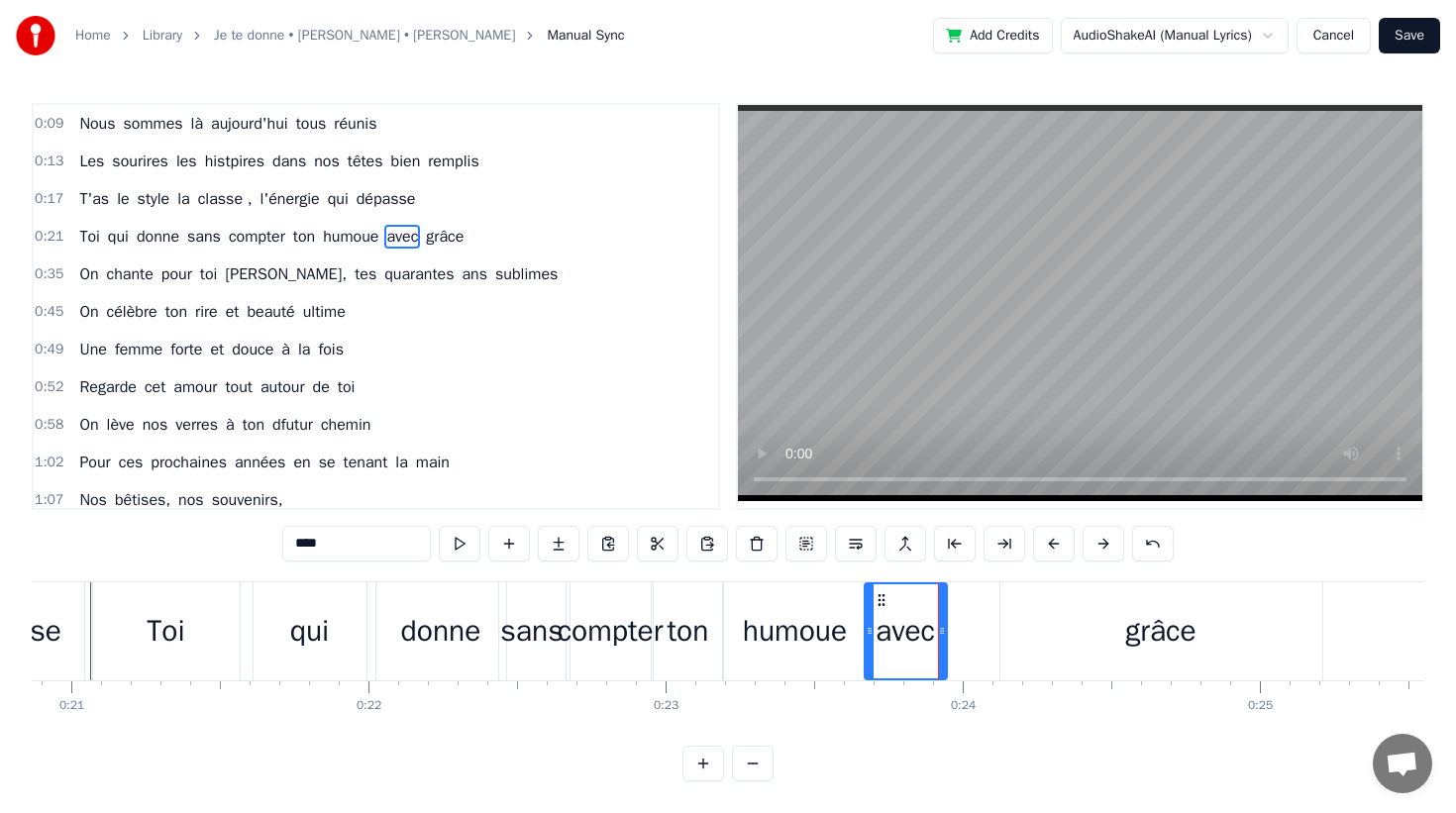 click on "grâce" at bounding box center [1161, 631] 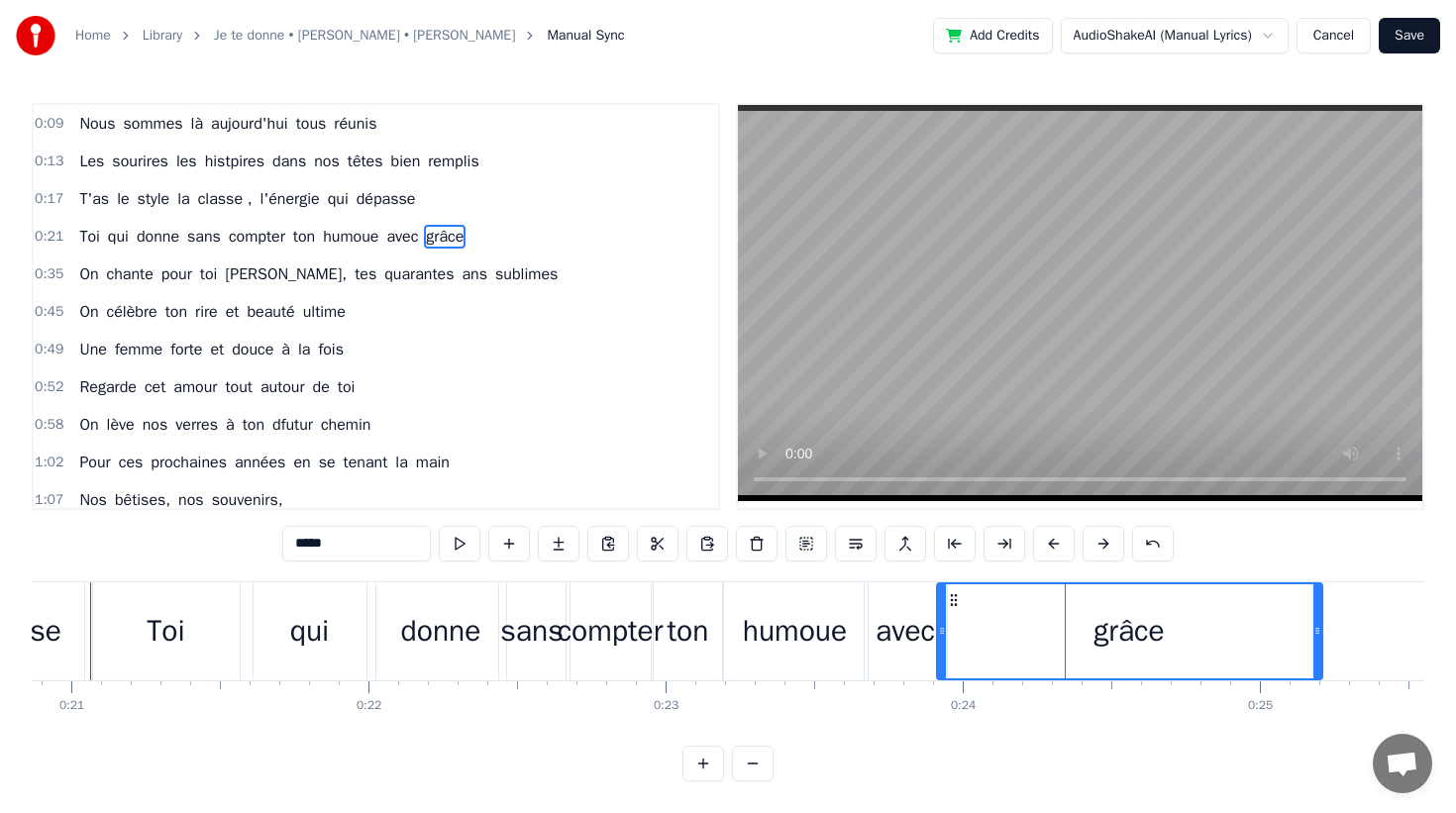 drag, startPoint x: 1006, startPoint y: 639, endPoint x: 943, endPoint y: 640, distance: 63.00794 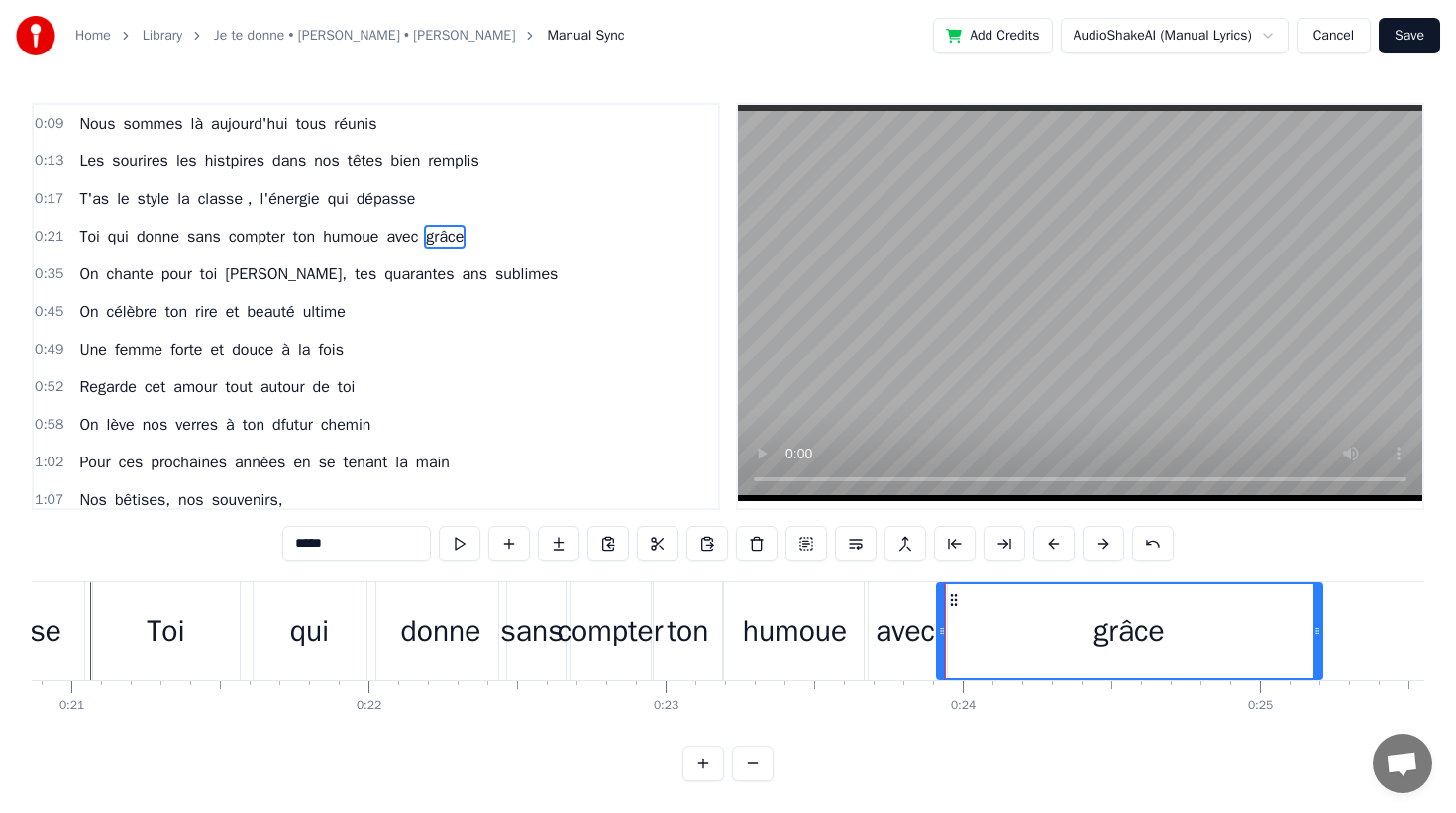 click on "0 0:01 0:02 0:03 0:04 0:05 0:06 0:07 0:08 0:09 0:10 0:11 0:12 0:13 0:14 0:15 0:16 0:17 0:18 0:19 0:20 0:21 0:22 0:23 0:24 0:25 0:26 0:27 0:28 0:29 0:30 0:31 0:32 0:33 0:34 0:35 0:36 0:37 0:38 0:39 0:40 0:41 0:42 0:43 0:44 0:45 0:46 0:47 0:48 0:49 0:50 0:51 0:52 0:53 0:54 0:55 0:56 0:57 0:58 0:59 1:00 1:01 1:02 1:03 1:04 1:05 1:06 1:07 1:08 1:09 1:10 1:11 1:12 1:13 1:14 1:15 1:16 1:17 1:18 1:19 1:20 1:21 1:22 1:23 1:24 1:25 1:26 1:27 1:28 1:29 1:30 1:31 1:32 1:33 1:34 1:35 1:36 1:37 1:38 1:39 1:40 1:41 1:42 1:43 1:44 1:45 1:46 1:47 1:48 1:49 1:50 1:51 1:52 1:53 1:54 1:55 1:56 1:57 1:58 1:59 2:00 2:01 2:02 2:03 2:04 2:05 2:06 2:07 2:08 2:09 2:10 2:11 2:12 2:13 2:14 2:15 2:16 2:17 2:18 2:19 2:20 2:21 2:22 2:23 2:24 2:25 2:26 2:27 2:28 2:29 2:30 2:31 2:32 2:33 2:34 2:35 2:36 2:37 2:38 2:39 2:40 2:41 2:42 2:43 2:44 2:45 2:46 2:47 2:48 2:49 2:50 2:51 2:52 2:53 2:54 2:55 2:56 2:57 2:58 2:59 3:00 3:01 3:02 3:03 3:04 3:05 3:06 3:07 3:08 3:09 3:10 3:11 3:12 3:13 3:14 3:15 3:16 3:17 3:18 3:19 3:20 3:21 3:22 3:23 3:24" at bounding box center (29381, 696) 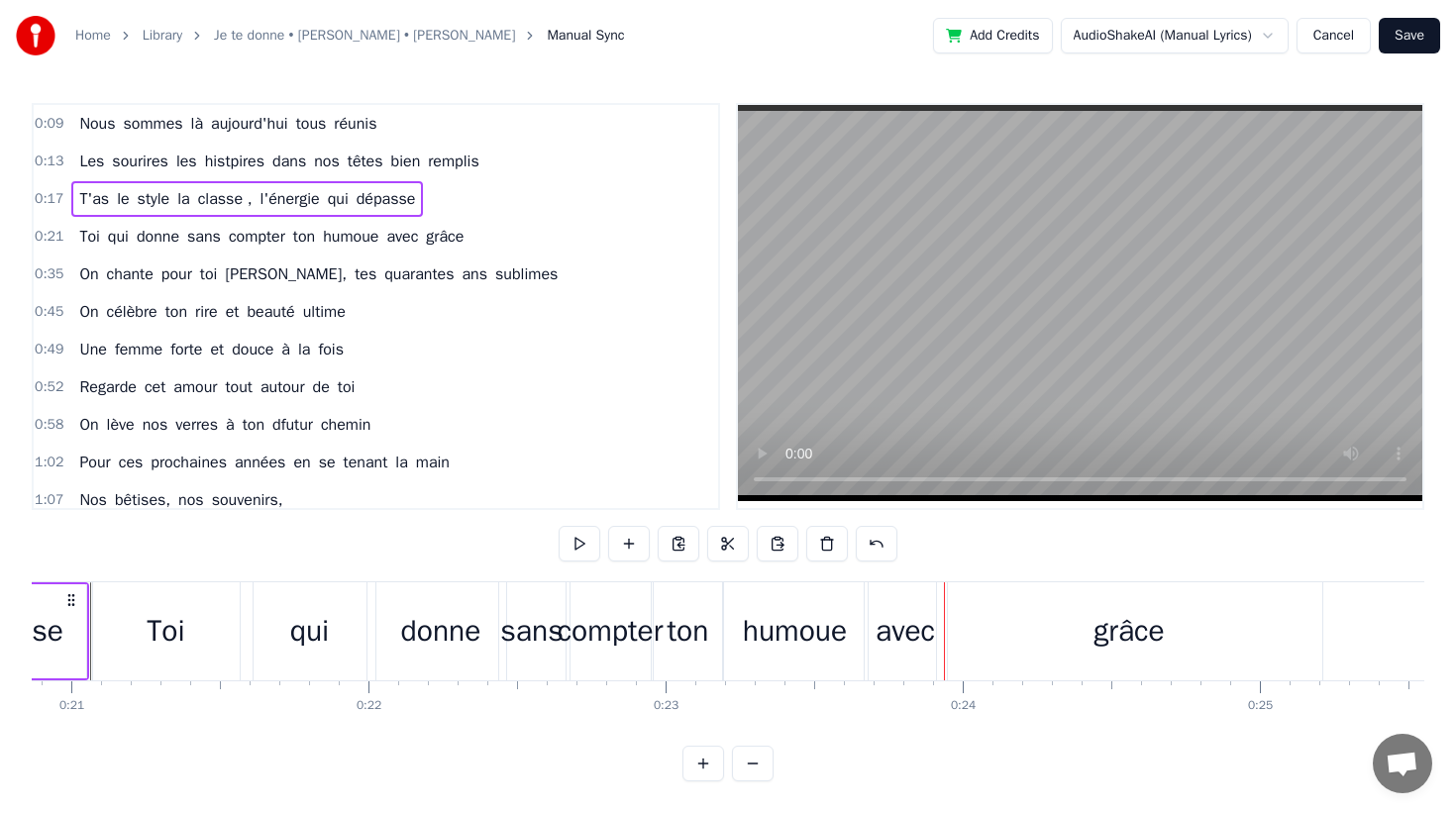 scroll, scrollTop: 0, scrollLeft: 6157, axis: horizontal 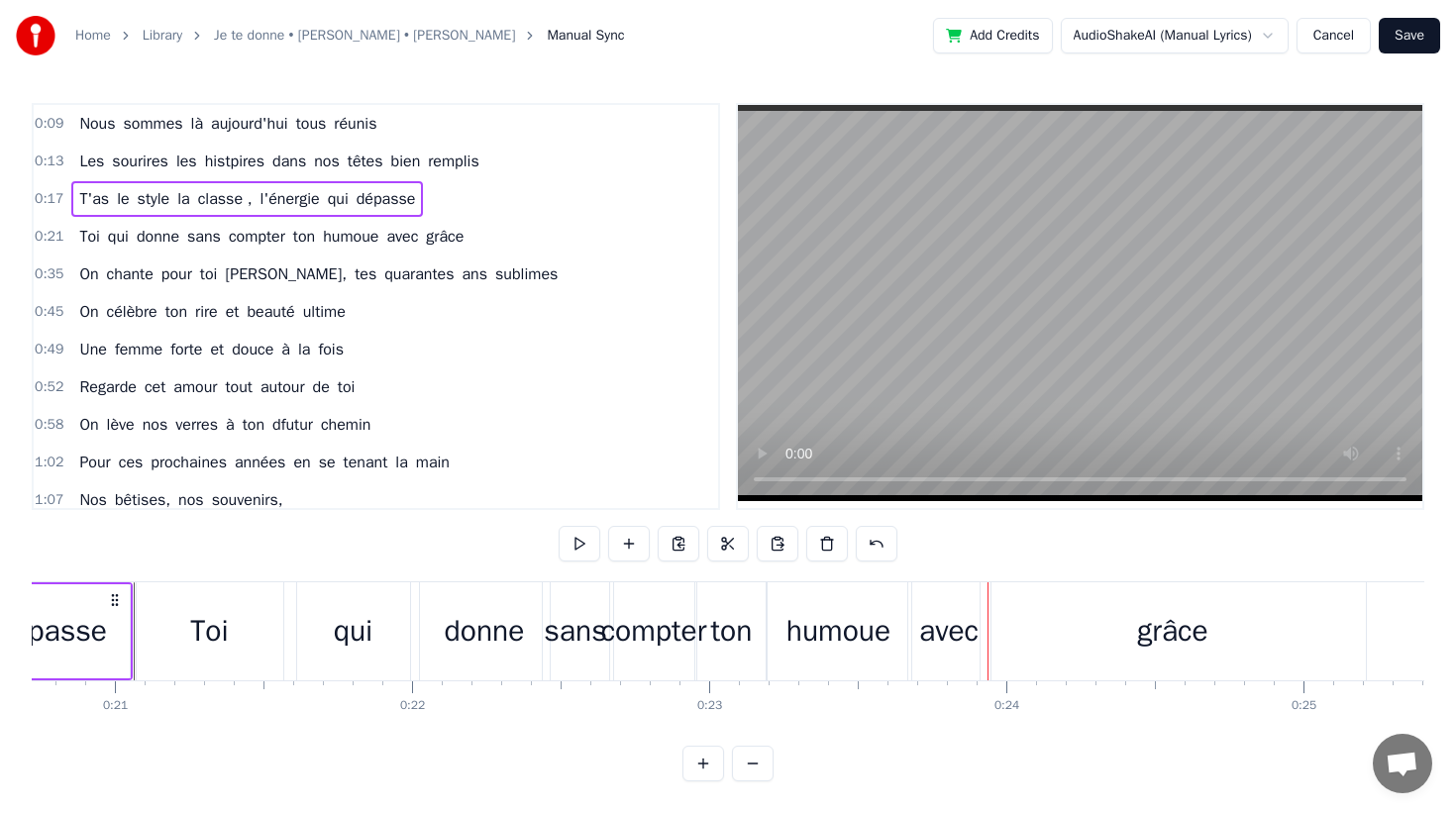 click on "0 0:01 0:02 0:03 0:04 0:05 0:06 0:07 0:08 0:09 0:10 0:11 0:12 0:13 0:14 0:15 0:16 0:17 0:18 0:19 0:20 0:21 0:22 0:23 0:24 0:25 0:26 0:27 0:28 0:29 0:30 0:31 0:32 0:33 0:34 0:35 0:36 0:37 0:38 0:39 0:40 0:41 0:42 0:43 0:44 0:45 0:46 0:47 0:48 0:49 0:50 0:51 0:52 0:53 0:54 0:55 0:56 0:57 0:58 0:59 1:00 1:01 1:02 1:03 1:04 1:05 1:06 1:07 1:08 1:09 1:10 1:11 1:12 1:13 1:14 1:15 1:16 1:17 1:18 1:19 1:20 1:21 1:22 1:23 1:24 1:25 1:26 1:27 1:28 1:29 1:30 1:31 1:32 1:33 1:34 1:35 1:36 1:37 1:38 1:39 1:40 1:41 1:42 1:43 1:44 1:45 1:46 1:47 1:48 1:49 1:50 1:51 1:52 1:53 1:54 1:55 1:56 1:57 1:58 1:59 2:00 2:01 2:02 2:03 2:04 2:05 2:06 2:07 2:08 2:09 2:10 2:11 2:12 2:13 2:14 2:15 2:16 2:17 2:18 2:19 2:20 2:21 2:22 2:23 2:24 2:25 2:26 2:27 2:28 2:29 2:30 2:31 2:32 2:33 2:34 2:35 2:36 2:37 2:38 2:39 2:40 2:41 2:42 2:43 2:44 2:45 2:46 2:47 2:48 2:49 2:50 2:51 2:52 2:53 2:54 2:55 2:56 2:57 2:58 2:59 3:00 3:01 3:02 3:03 3:04 3:05 3:06 3:07 3:08 3:09 3:10 3:11 3:12 3:13 3:14 3:15 3:16 3:17 3:18 3:19 3:20 3:21 3:22 3:23 3:24" at bounding box center (29425, 696) 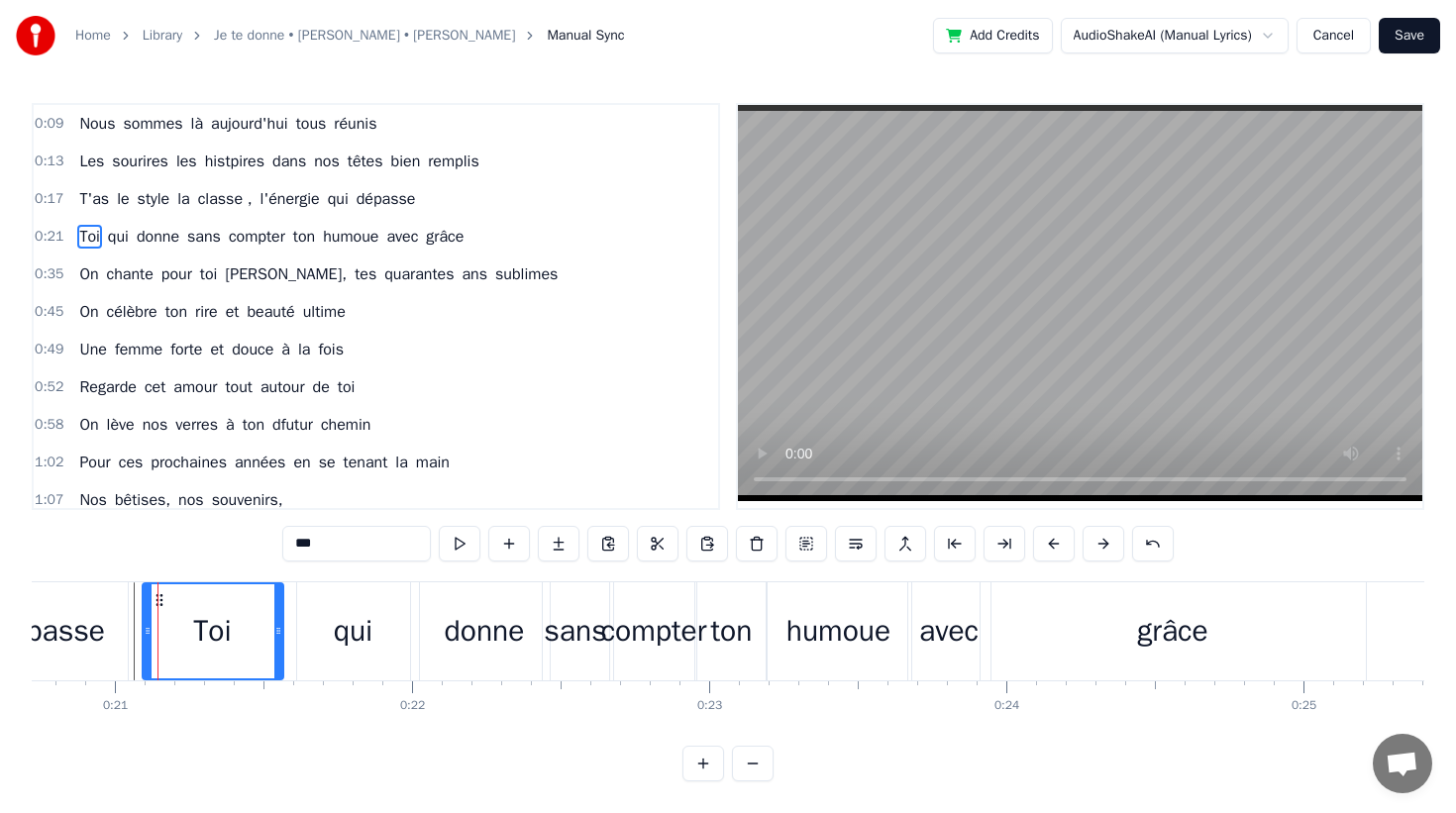 click 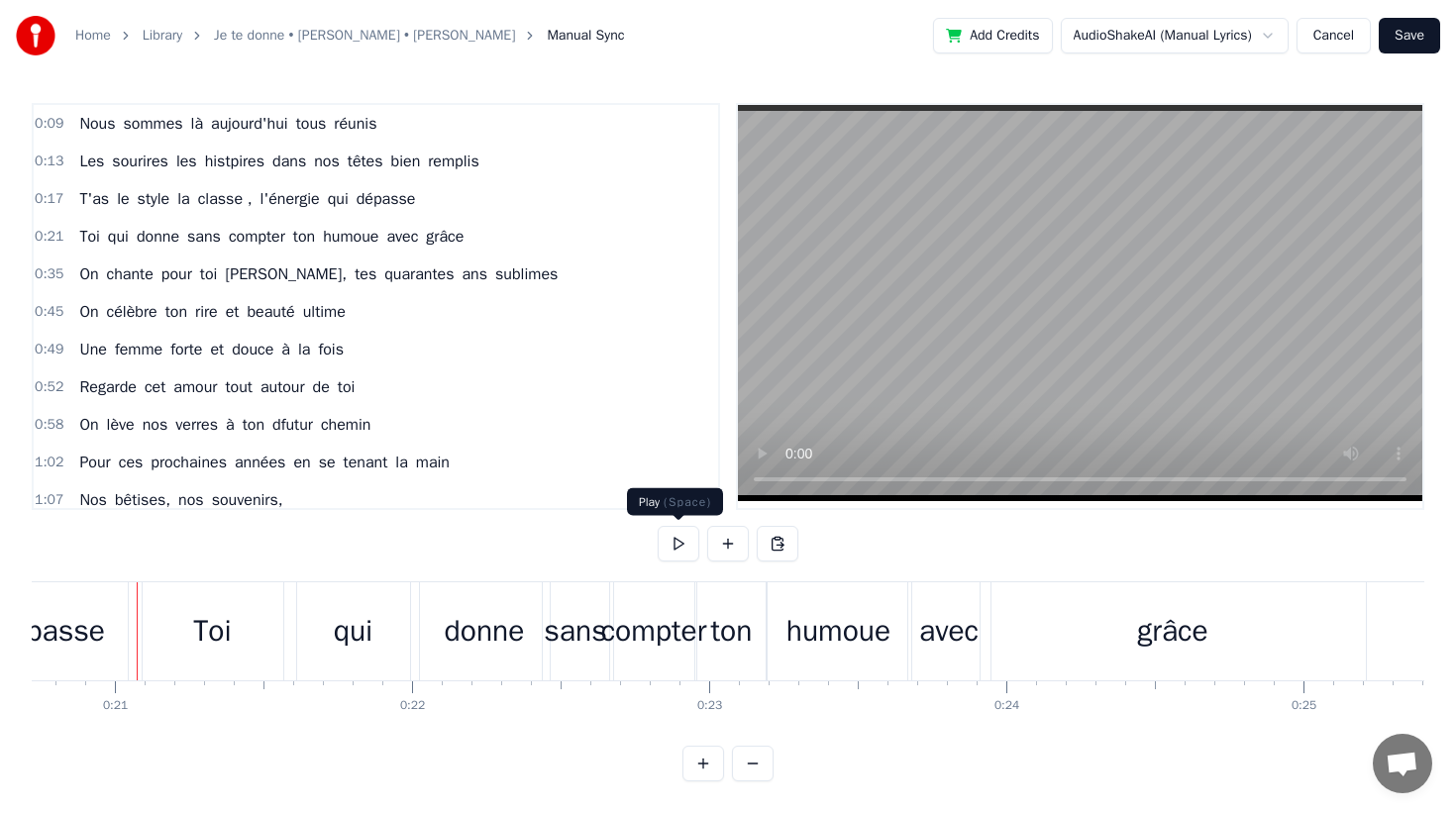 click at bounding box center [678, 544] 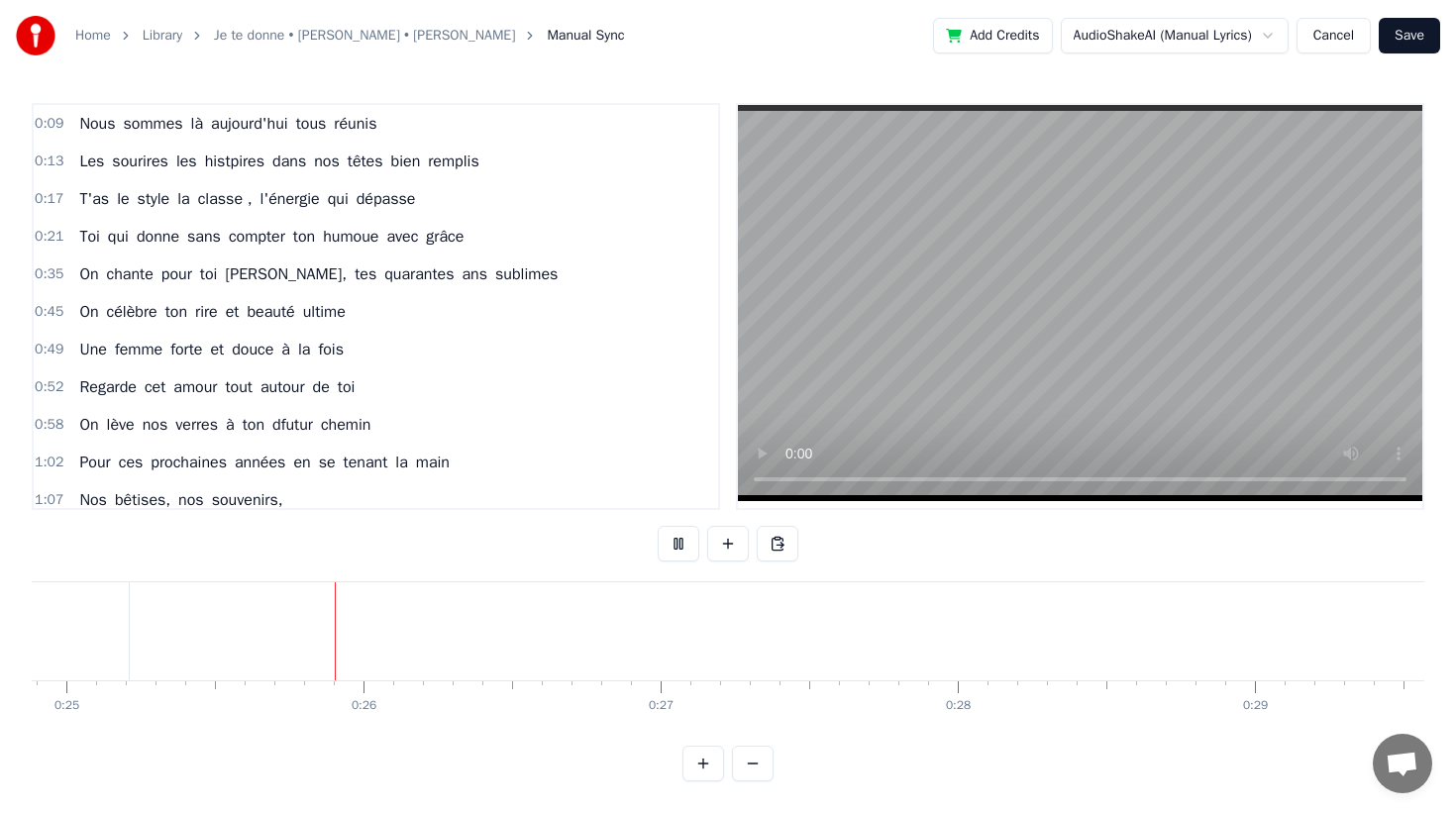 scroll, scrollTop: 0, scrollLeft: 7395, axis: horizontal 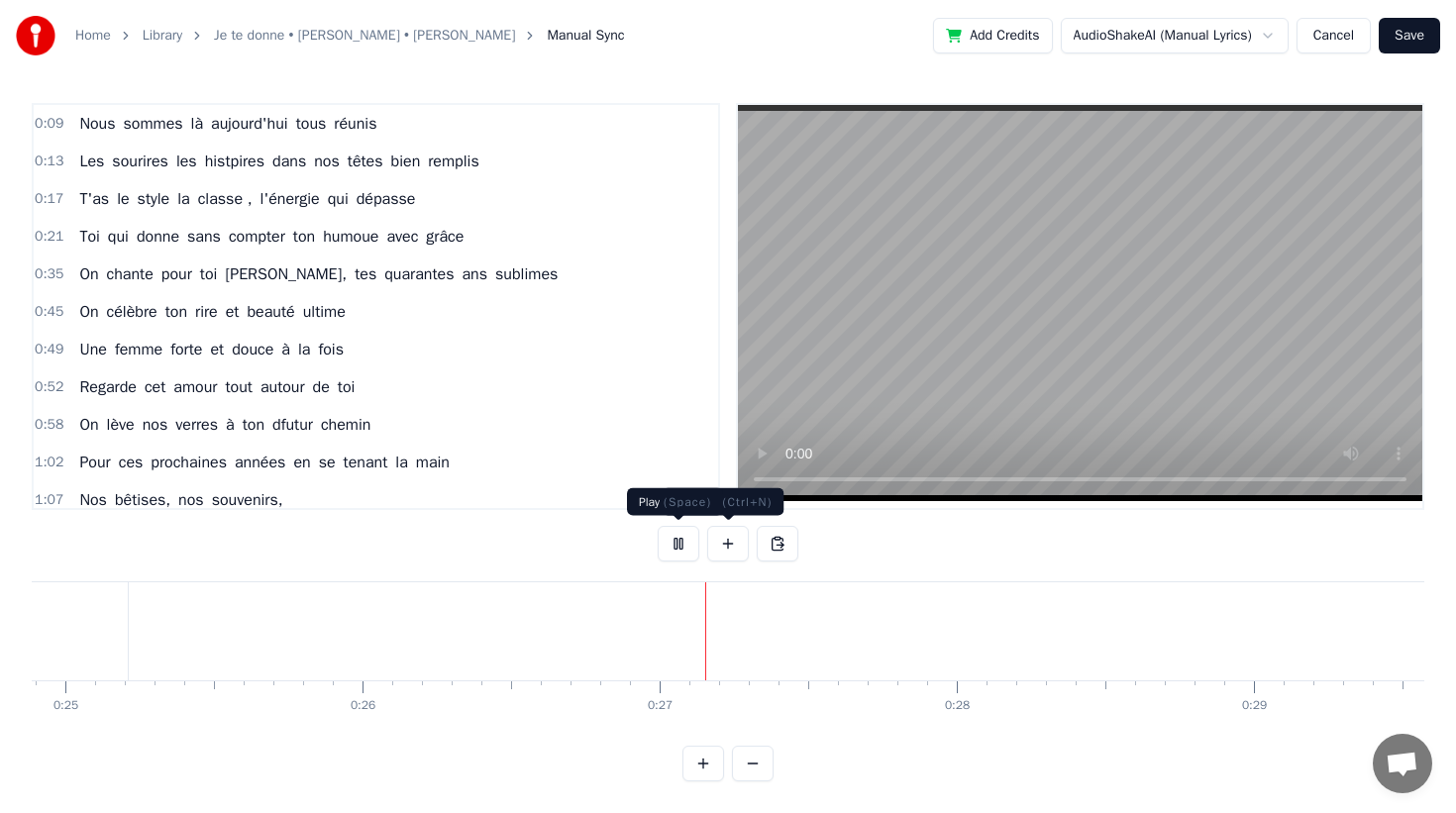 click at bounding box center [678, 544] 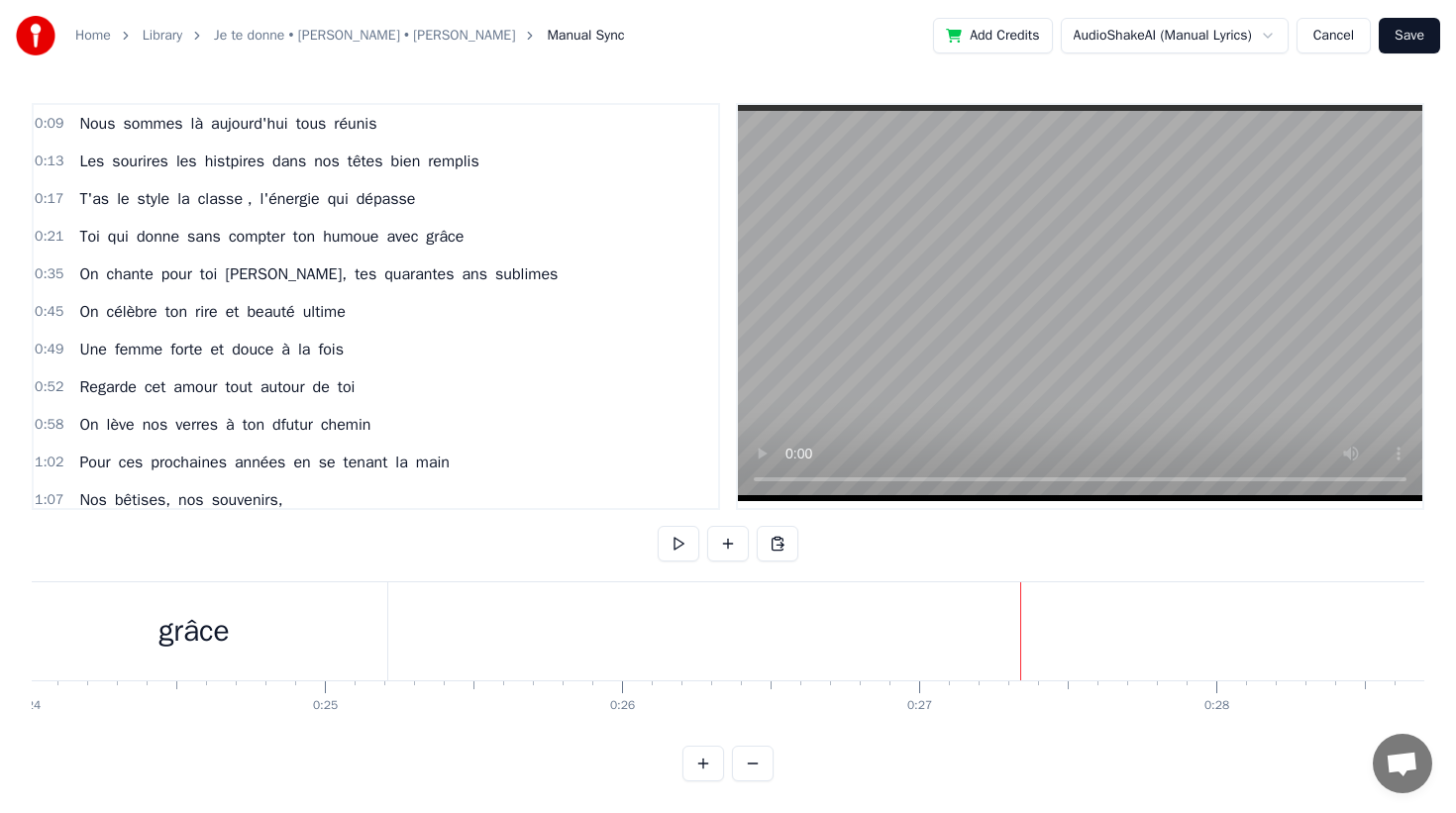 scroll, scrollTop: 0, scrollLeft: 7132, axis: horizontal 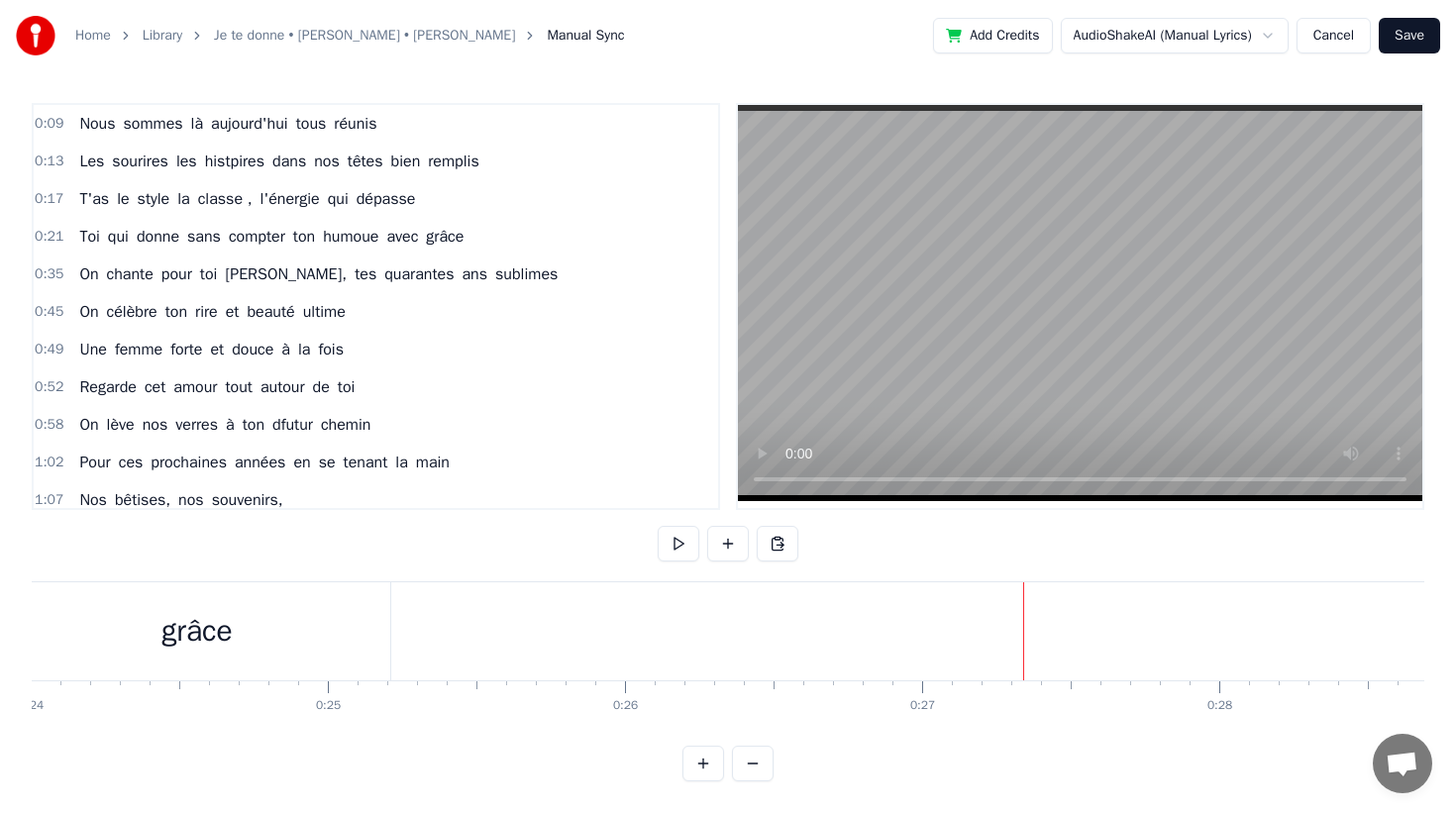 click on "beauté" at bounding box center [270, 312] 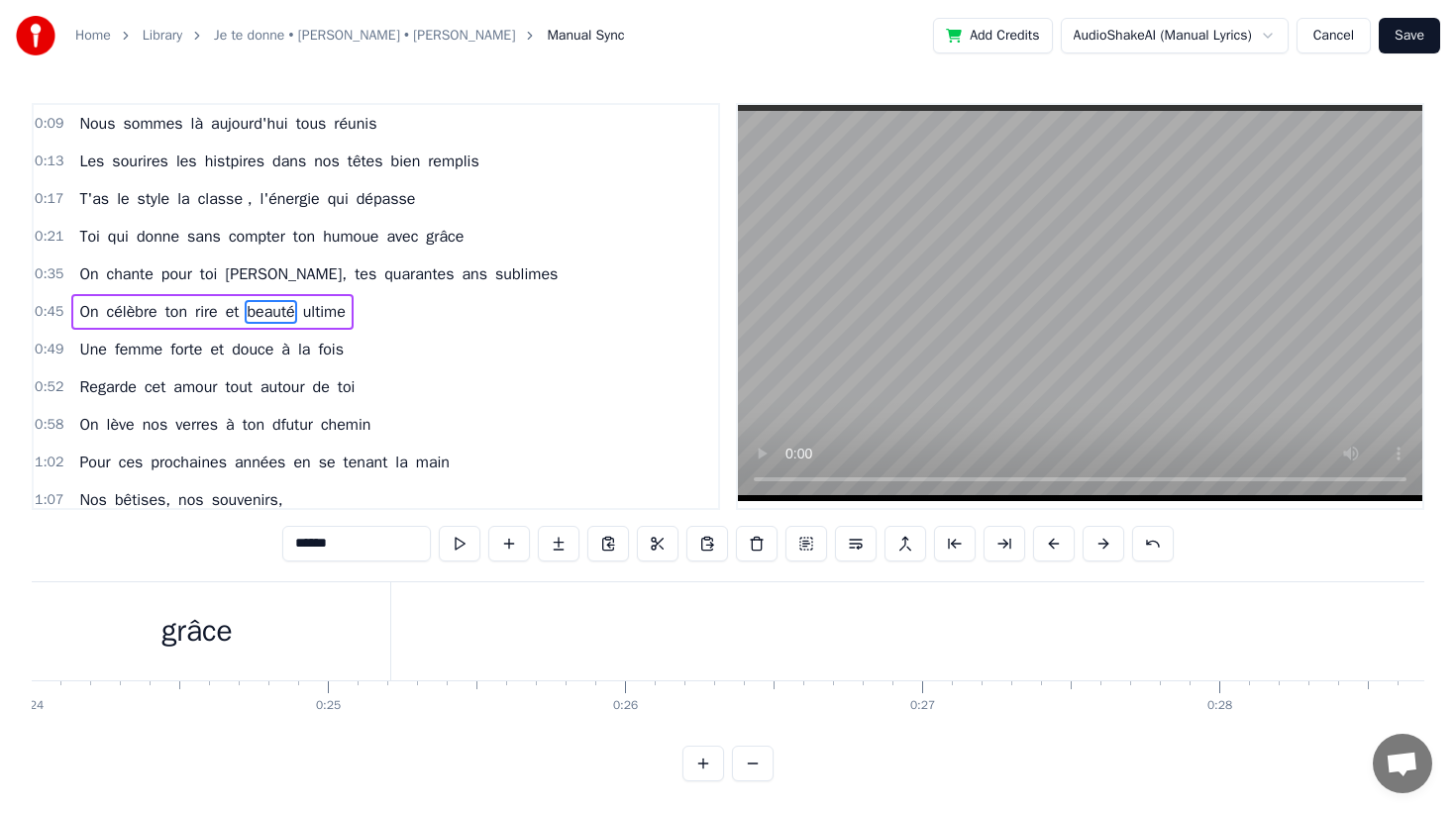 scroll, scrollTop: 6, scrollLeft: 0, axis: vertical 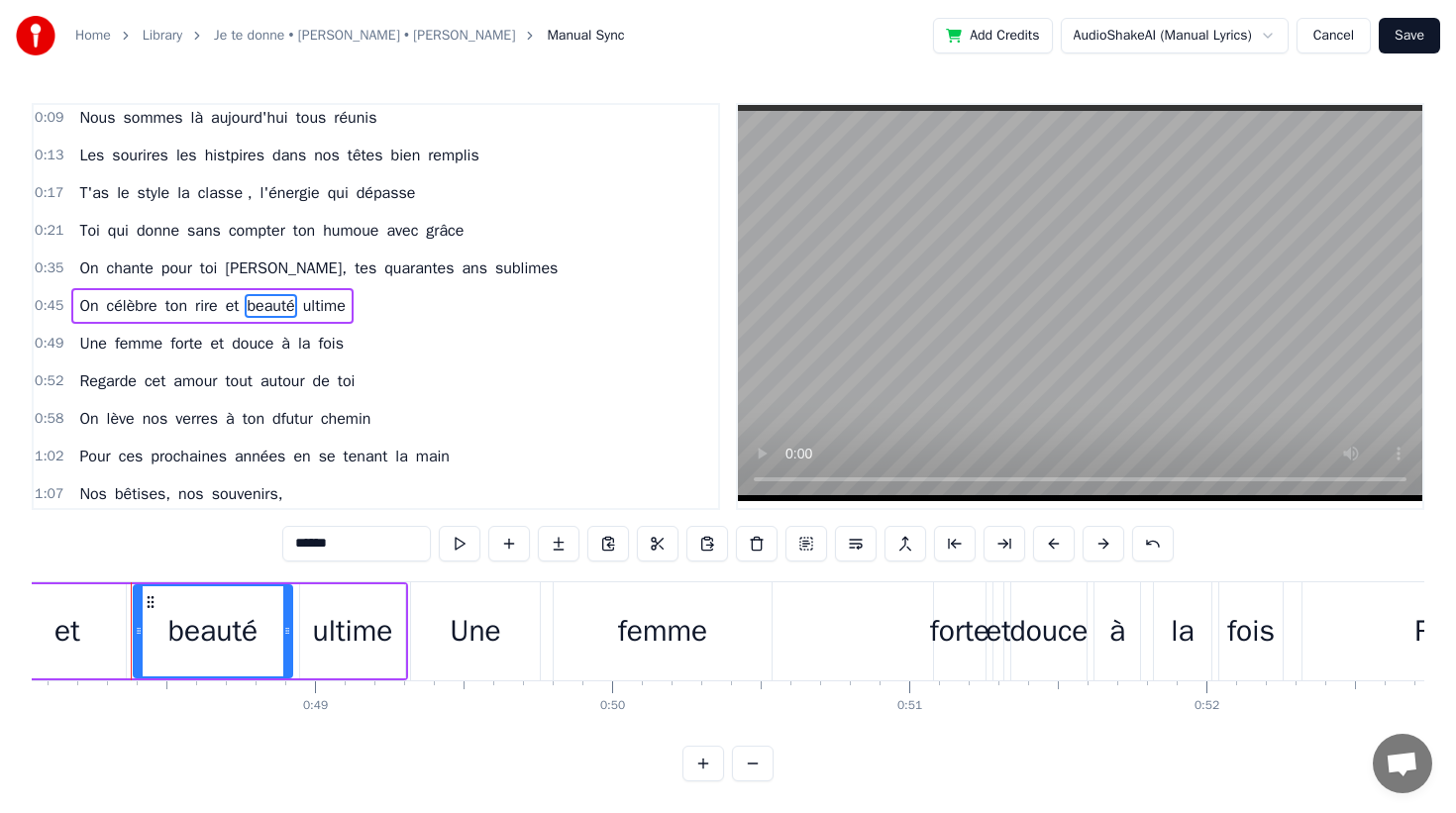 click on "et" at bounding box center [233, 306] 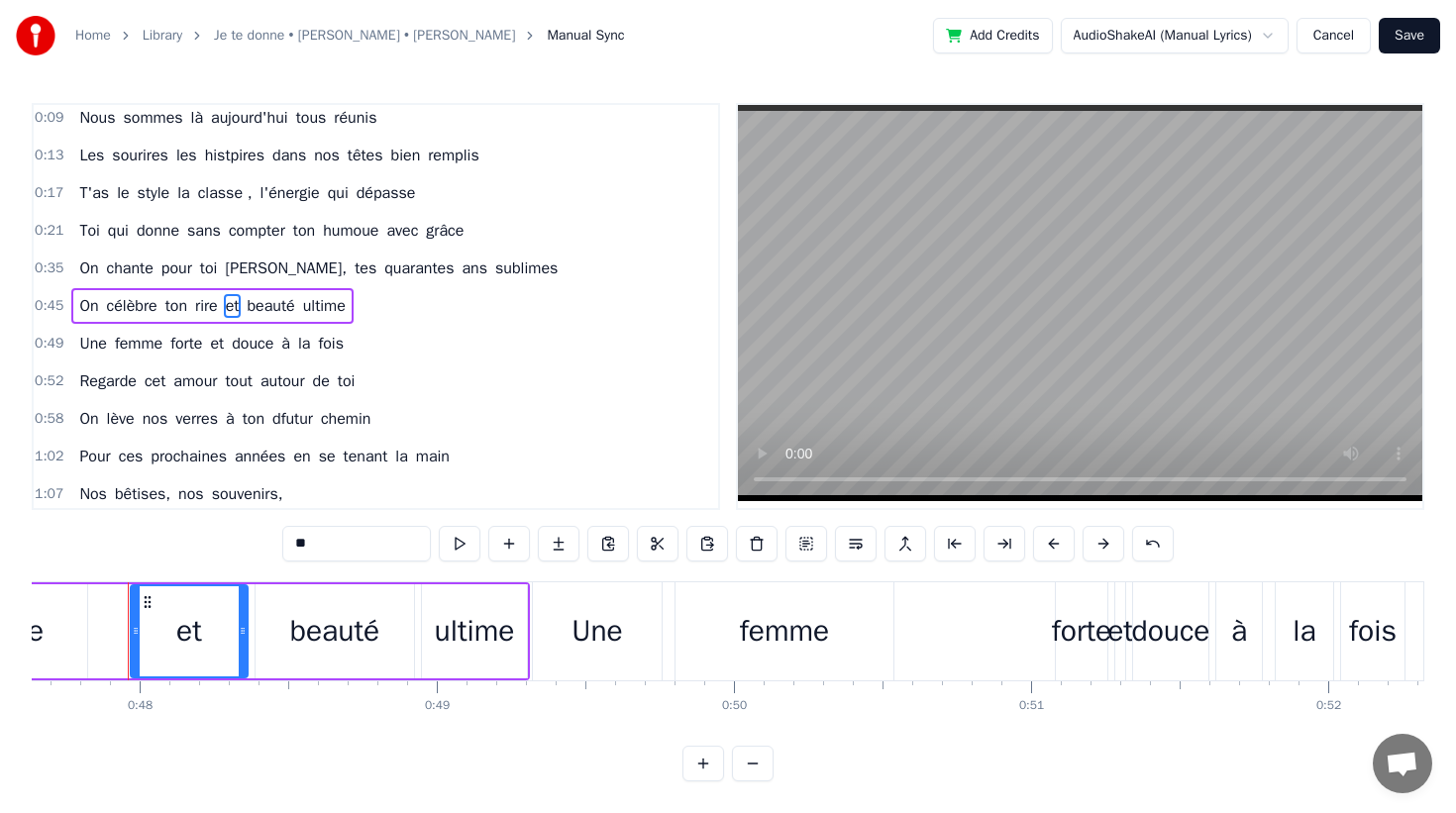 scroll, scrollTop: 0, scrollLeft: 14152, axis: horizontal 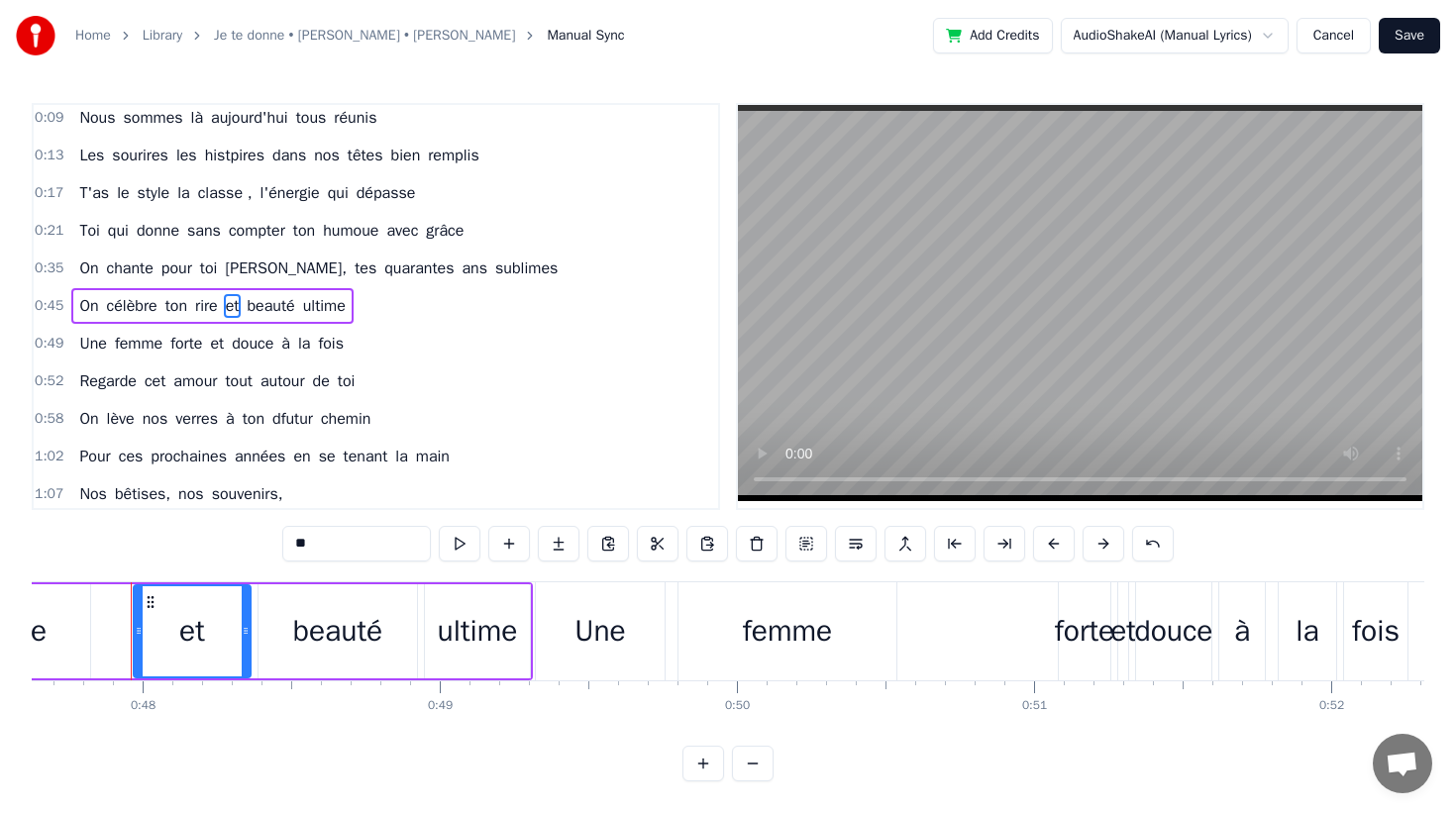 click on "beauté" at bounding box center (270, 306) 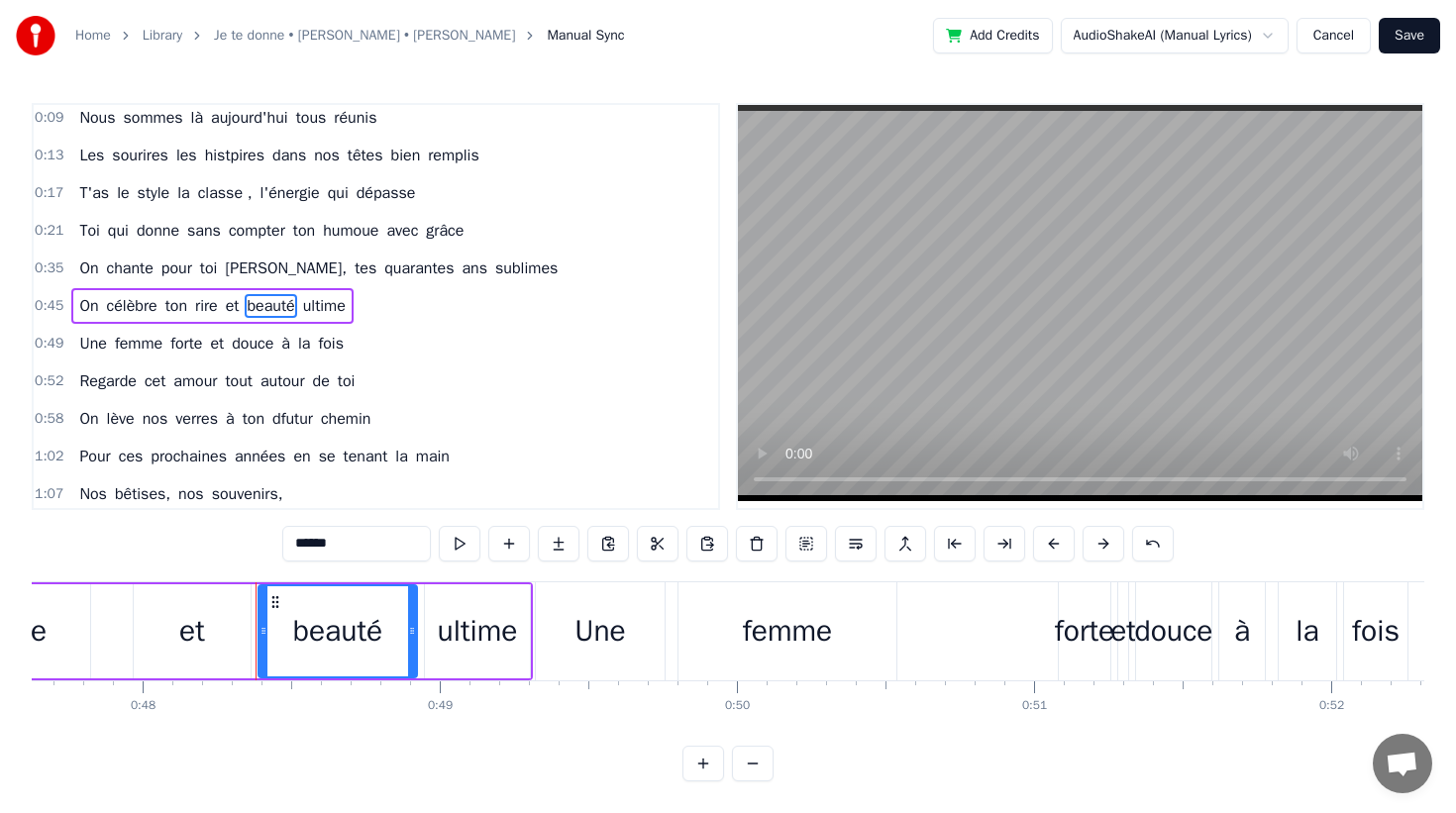 click on "Save" at bounding box center (1409, 36) 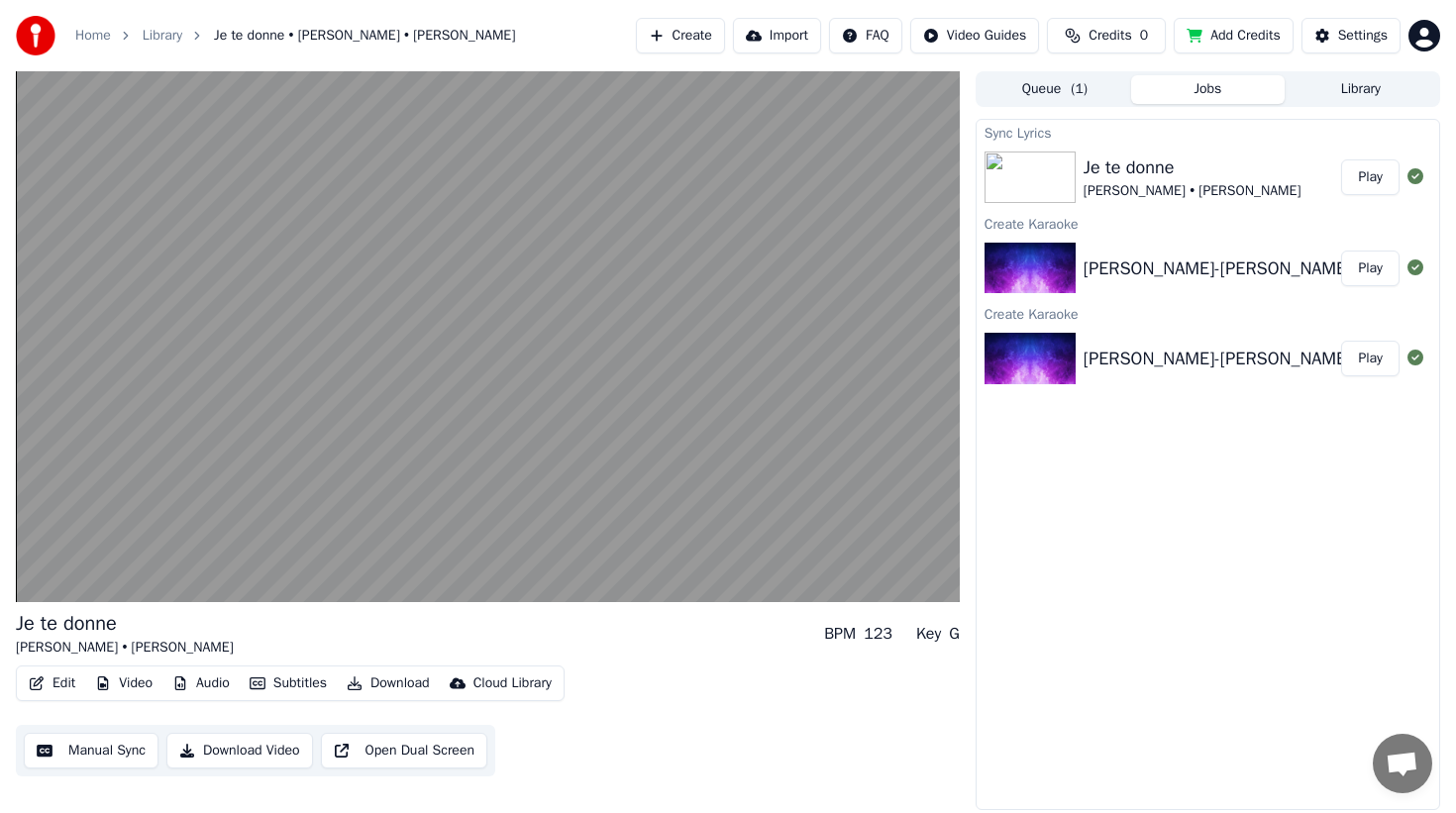 click on "Je te donne" at bounding box center [1193, 167] 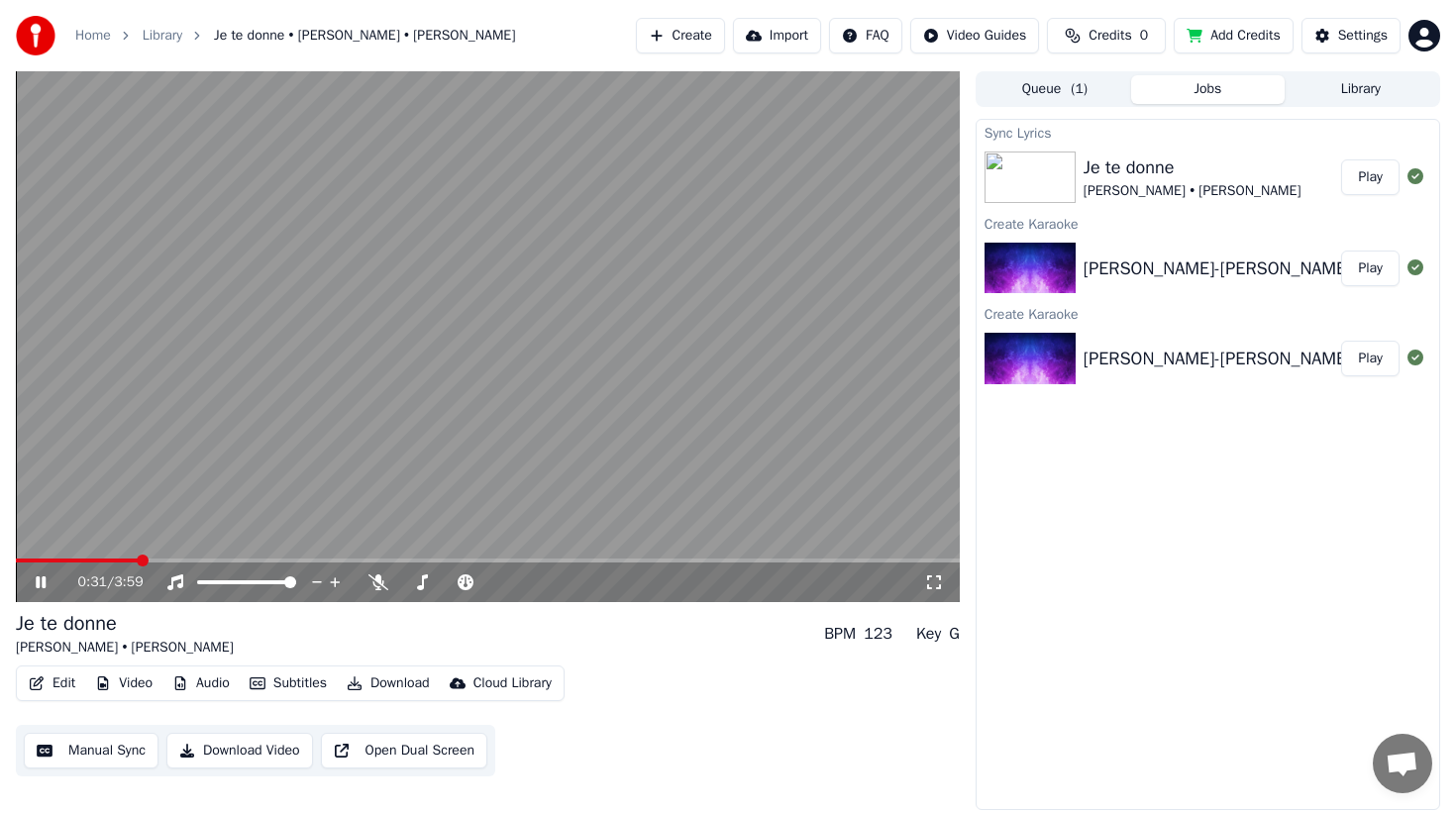 click on "Edit Video Audio Subtitles Download Cloud Library" at bounding box center [290, 683] 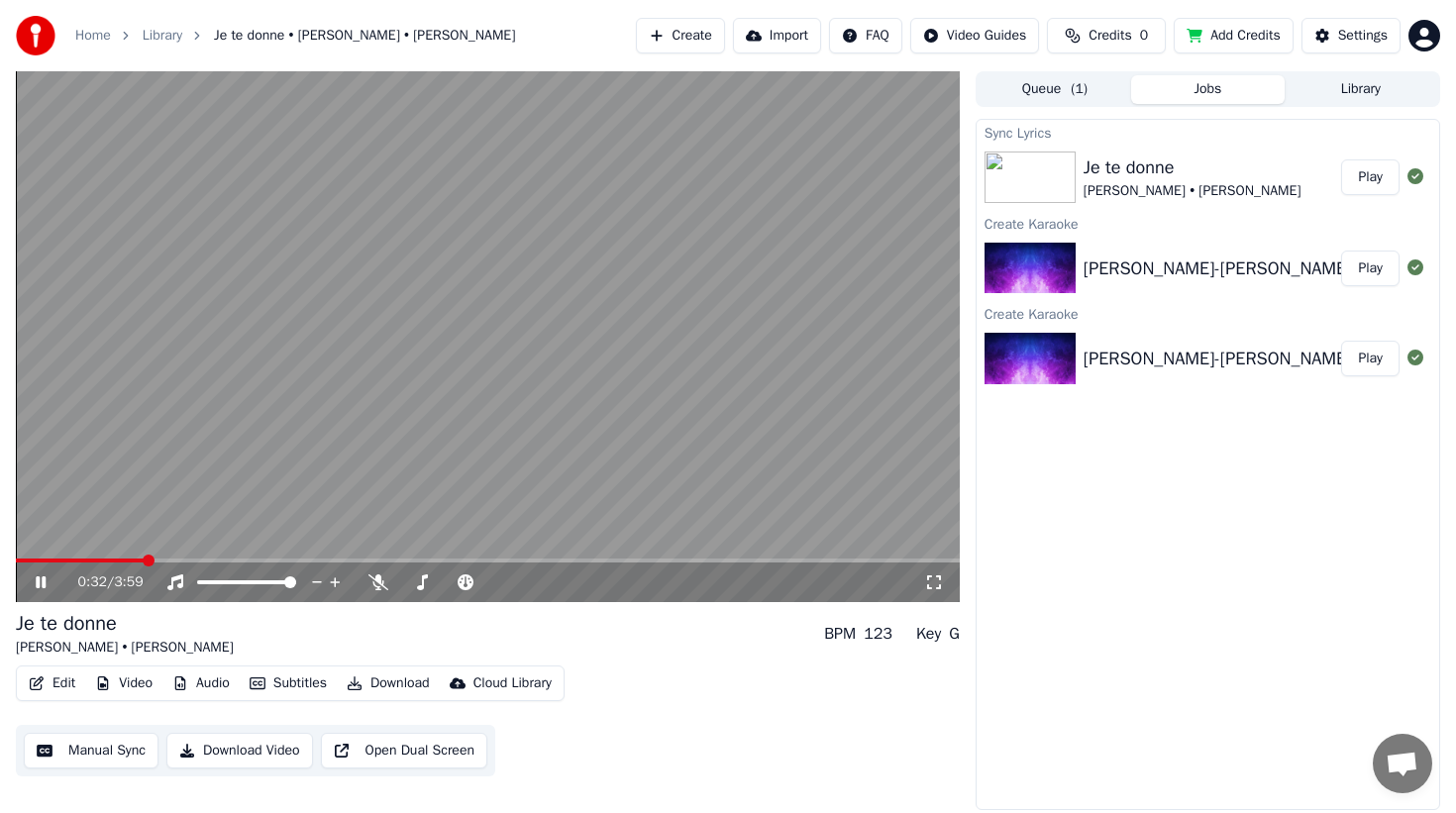 click 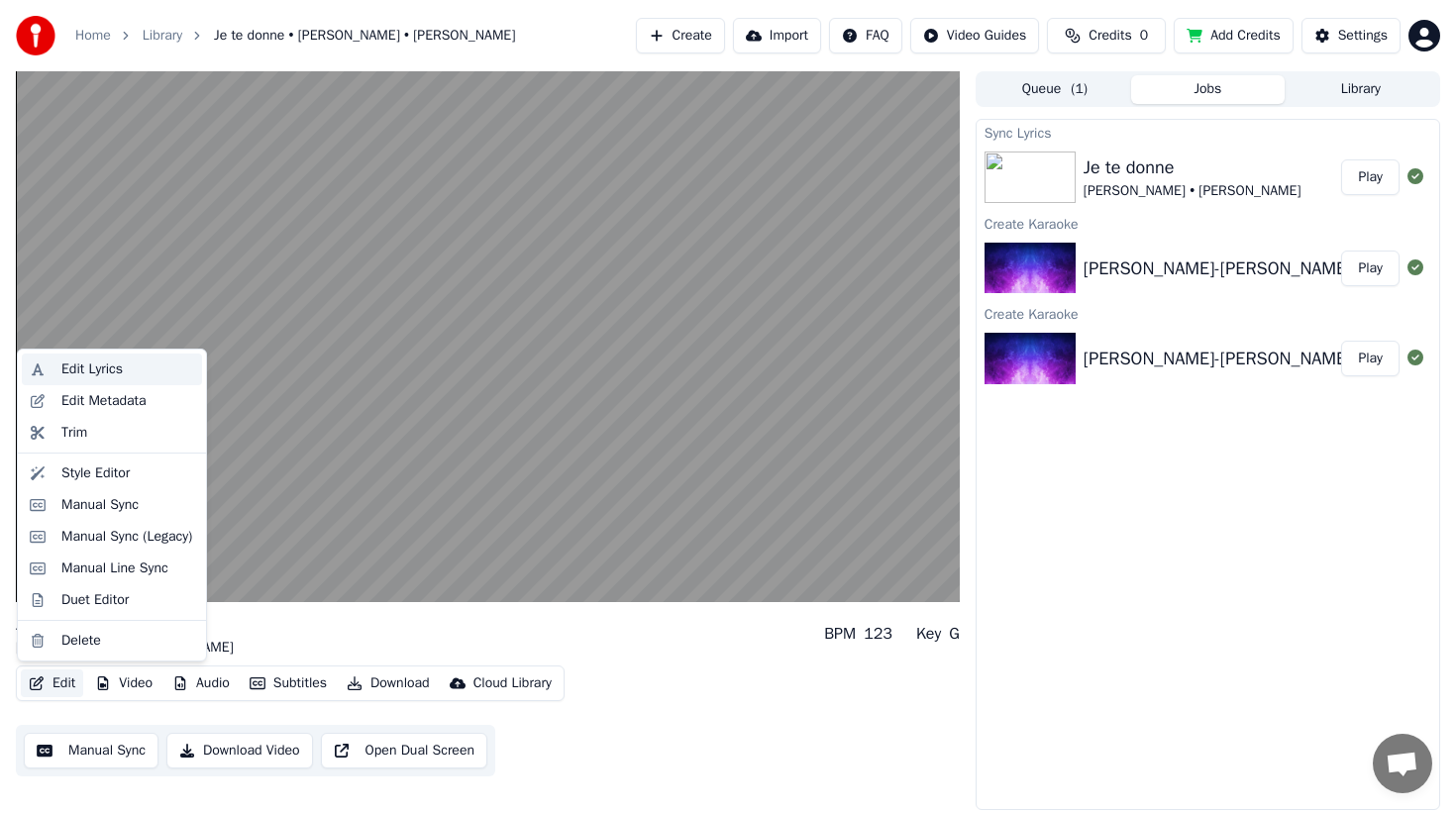 click on "Edit Lyrics" at bounding box center (92, 369) 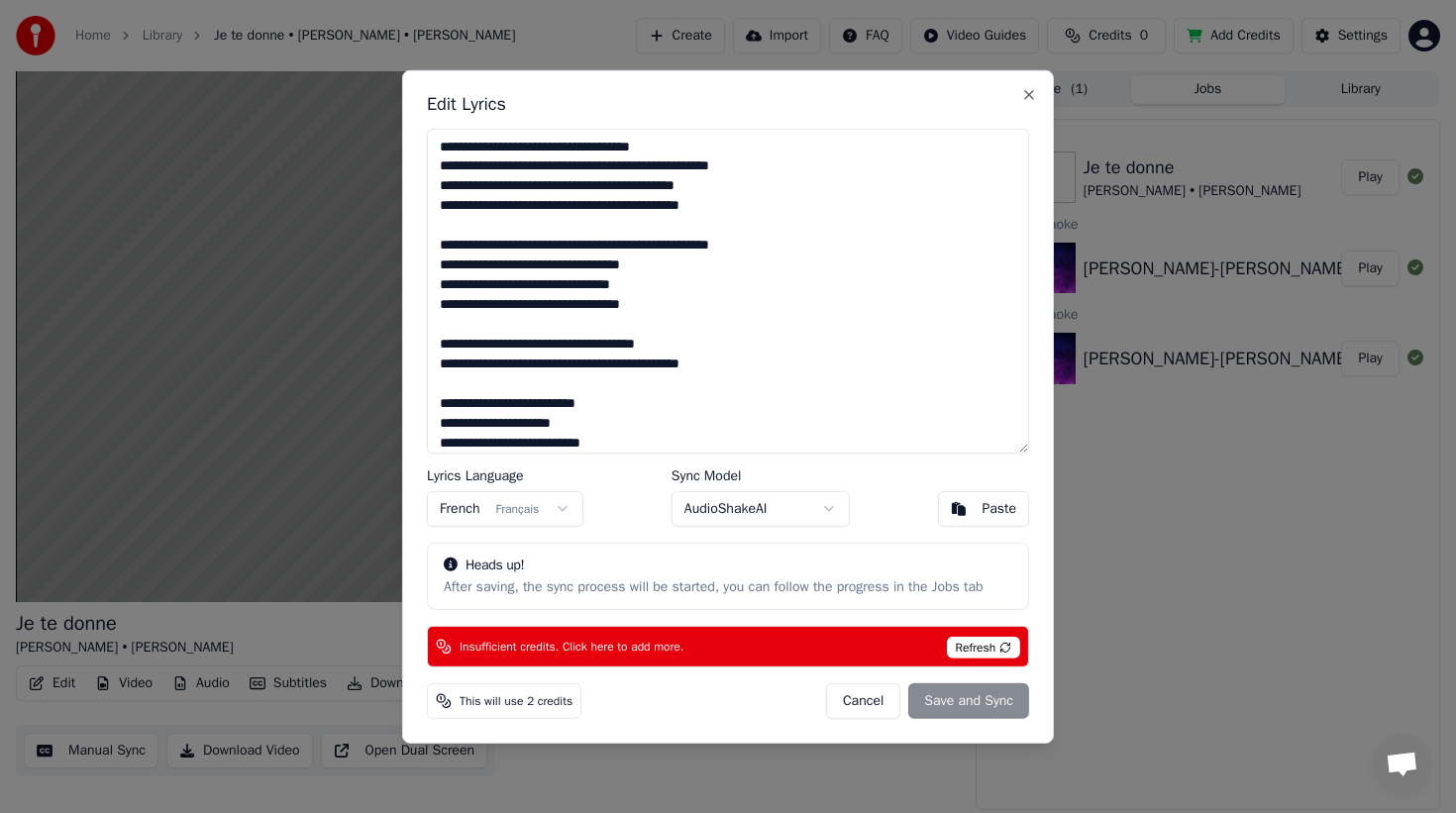 click on "Refresh" at bounding box center (984, 648) 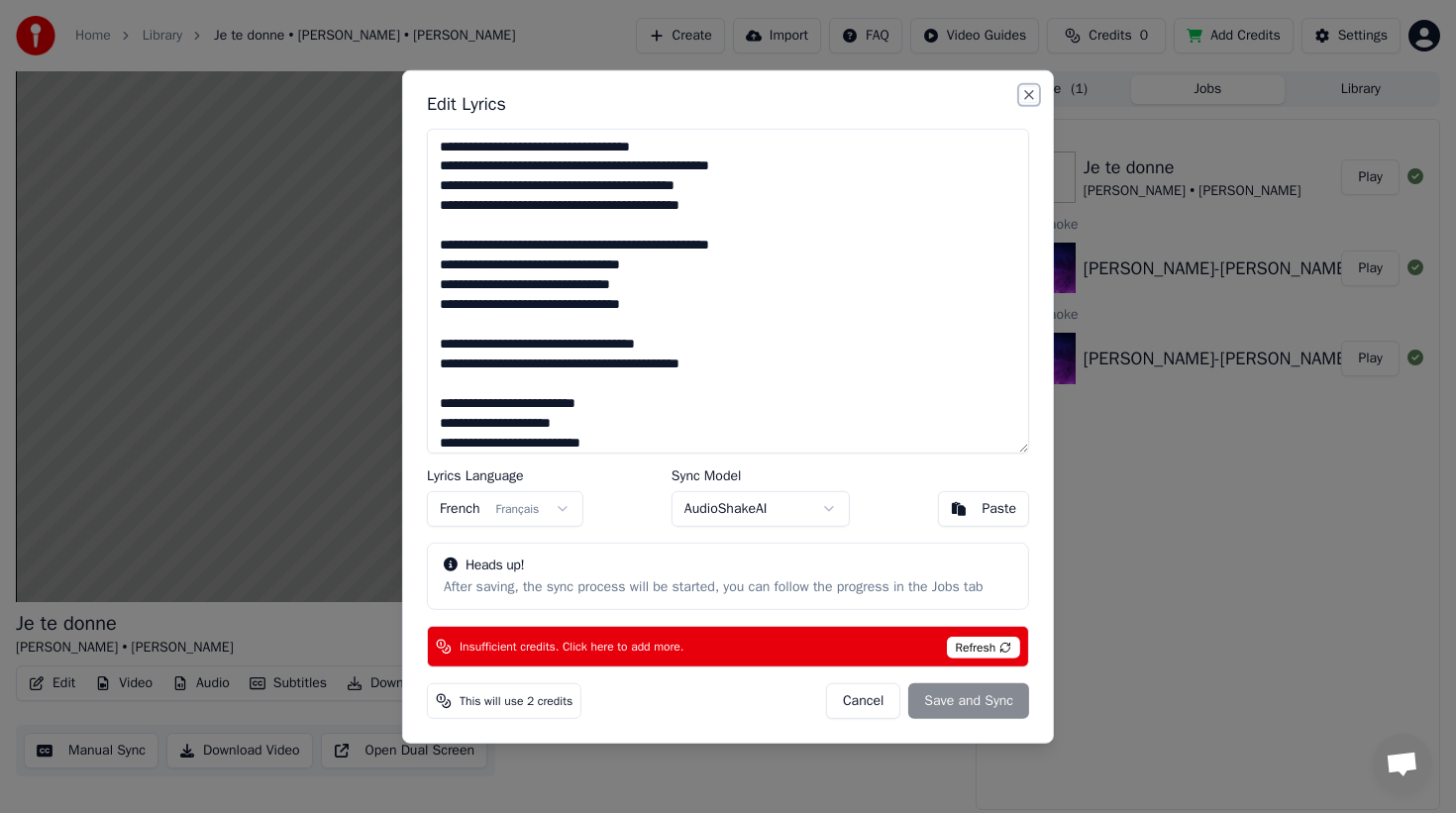 click on "Close" at bounding box center [1029, 94] 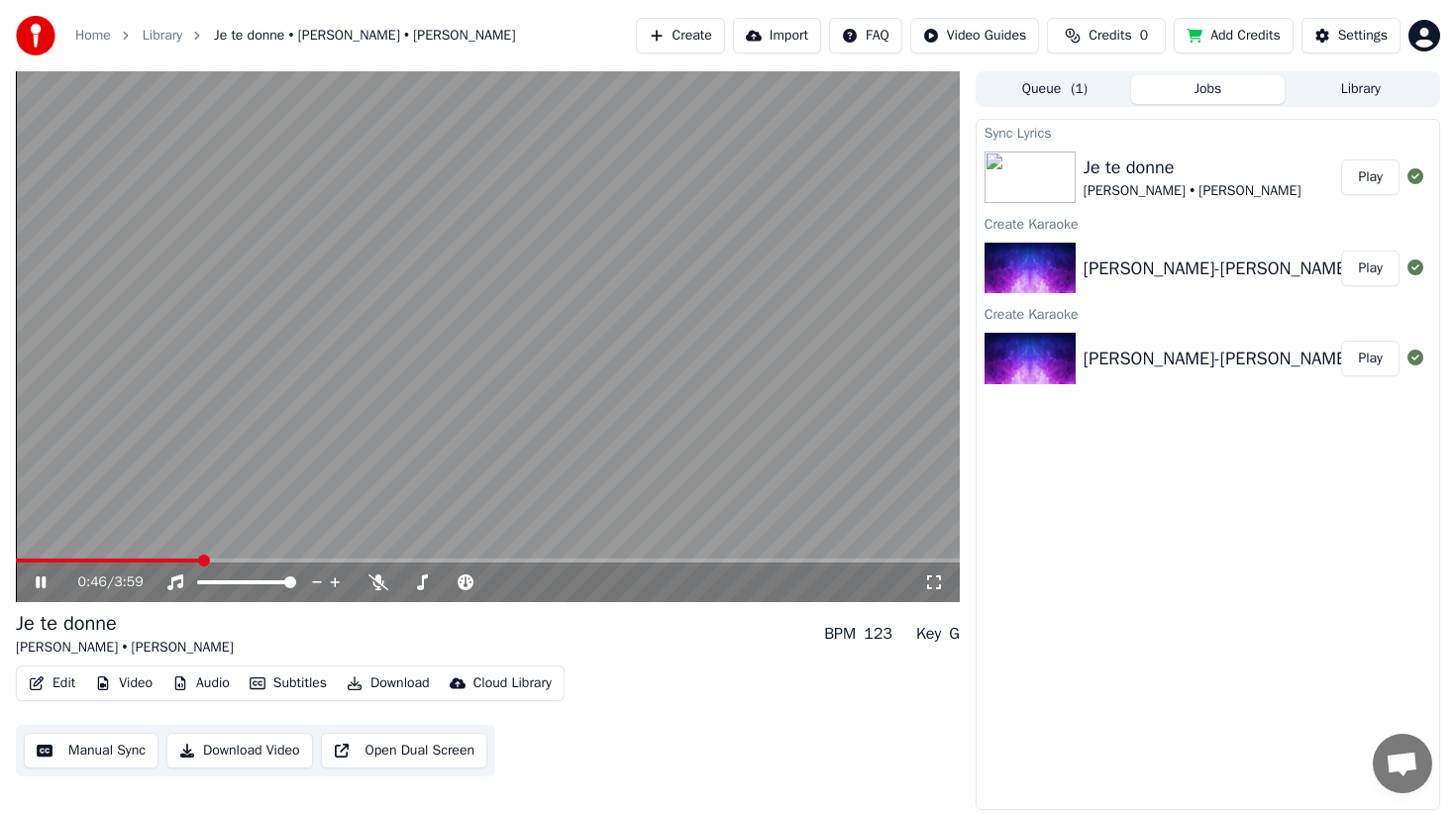 click on "Edit" at bounding box center [52, 683] 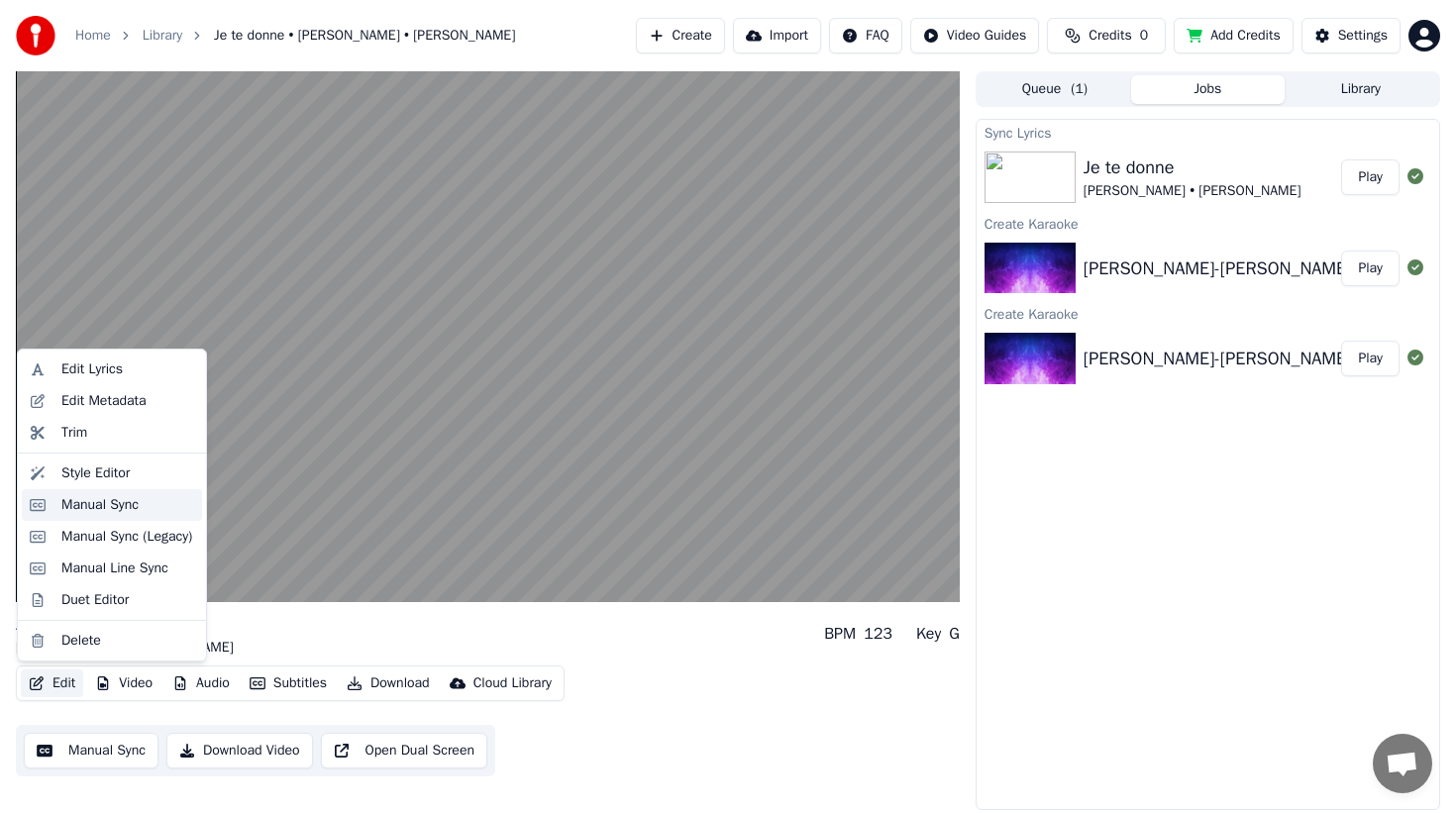 click on "Manual Sync" at bounding box center (100, 505) 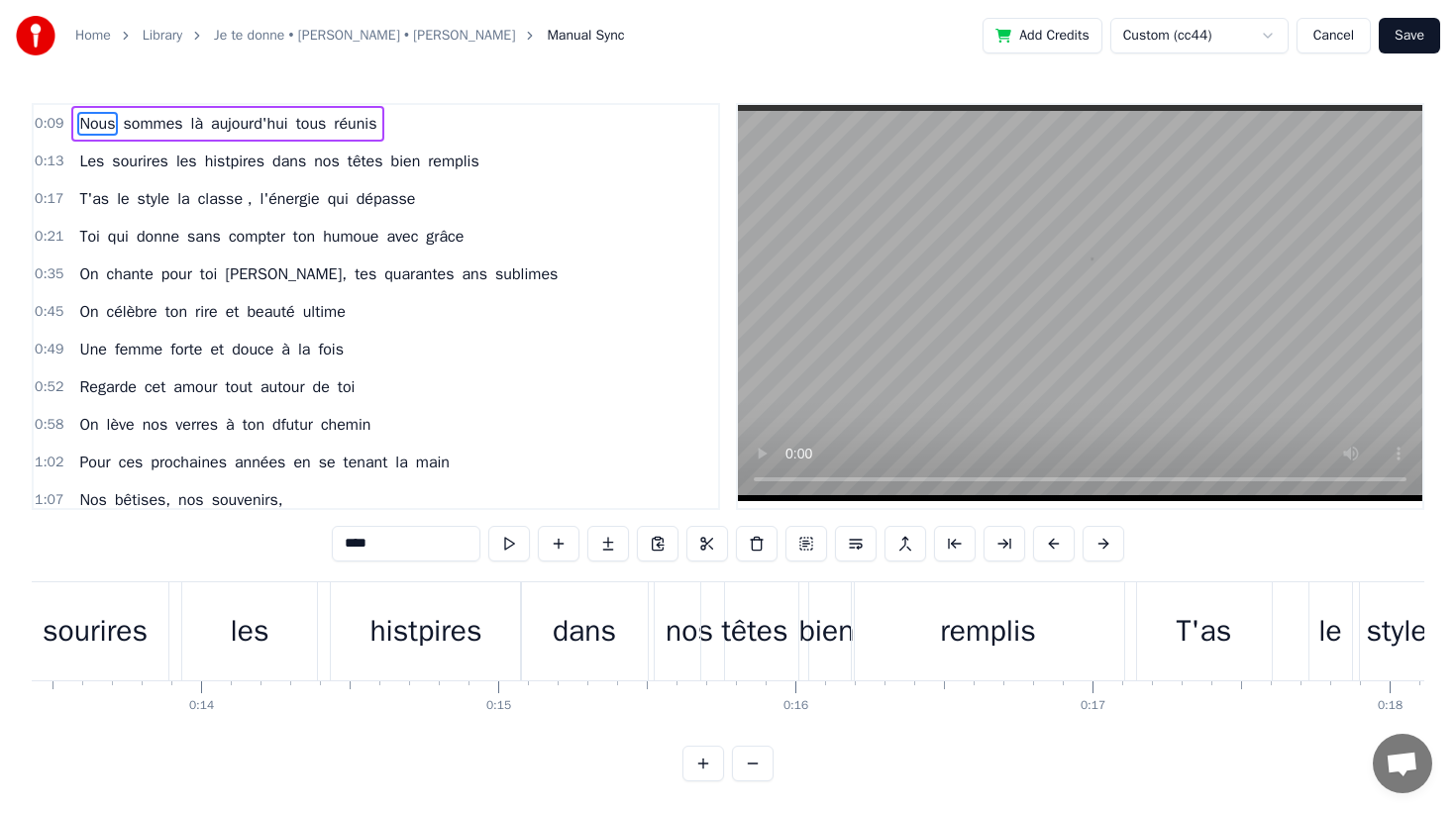 scroll, scrollTop: 0, scrollLeft: 3991, axis: horizontal 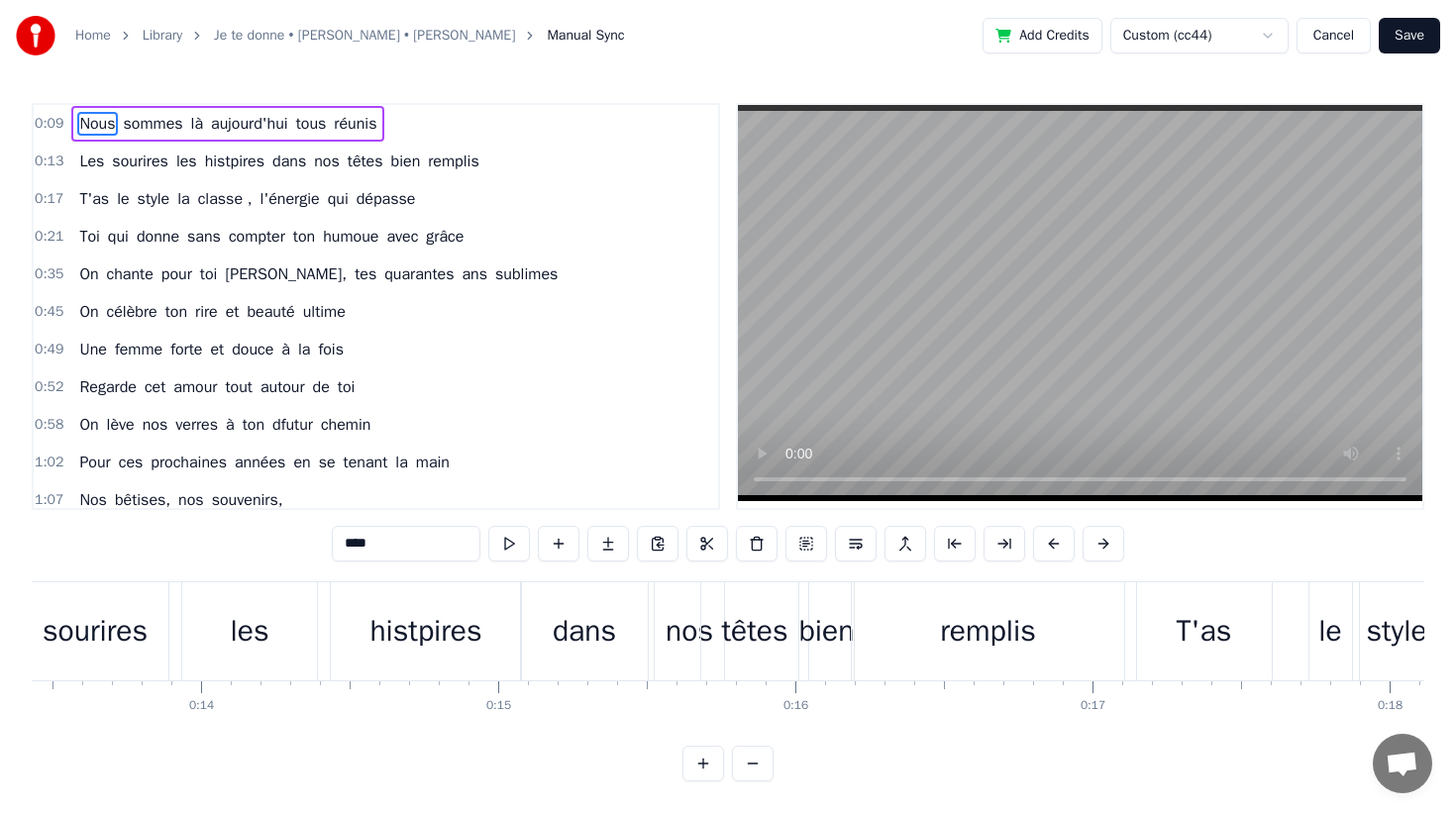 click on "sans" at bounding box center [204, 237] 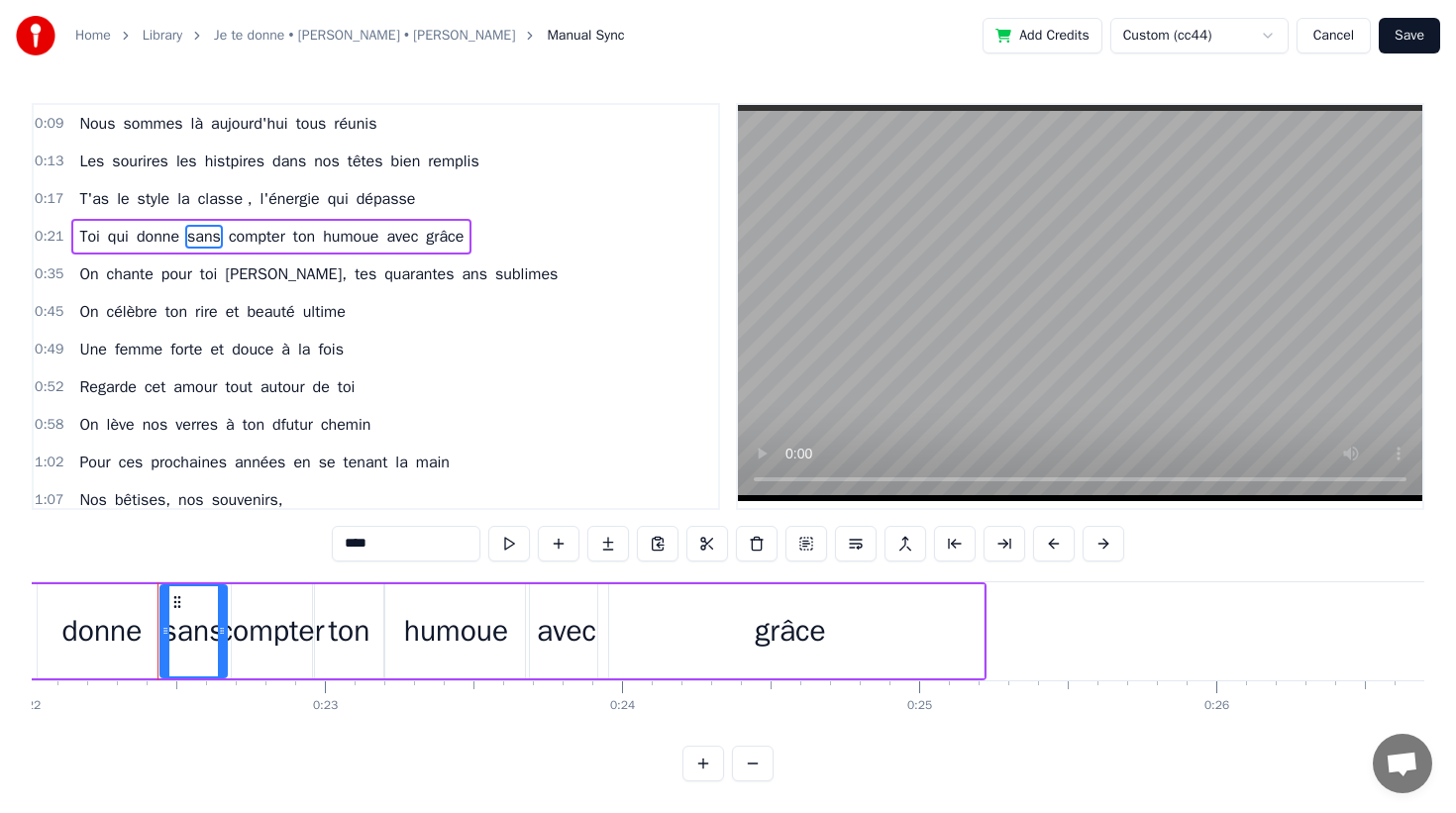 scroll, scrollTop: 0, scrollLeft: 6567, axis: horizontal 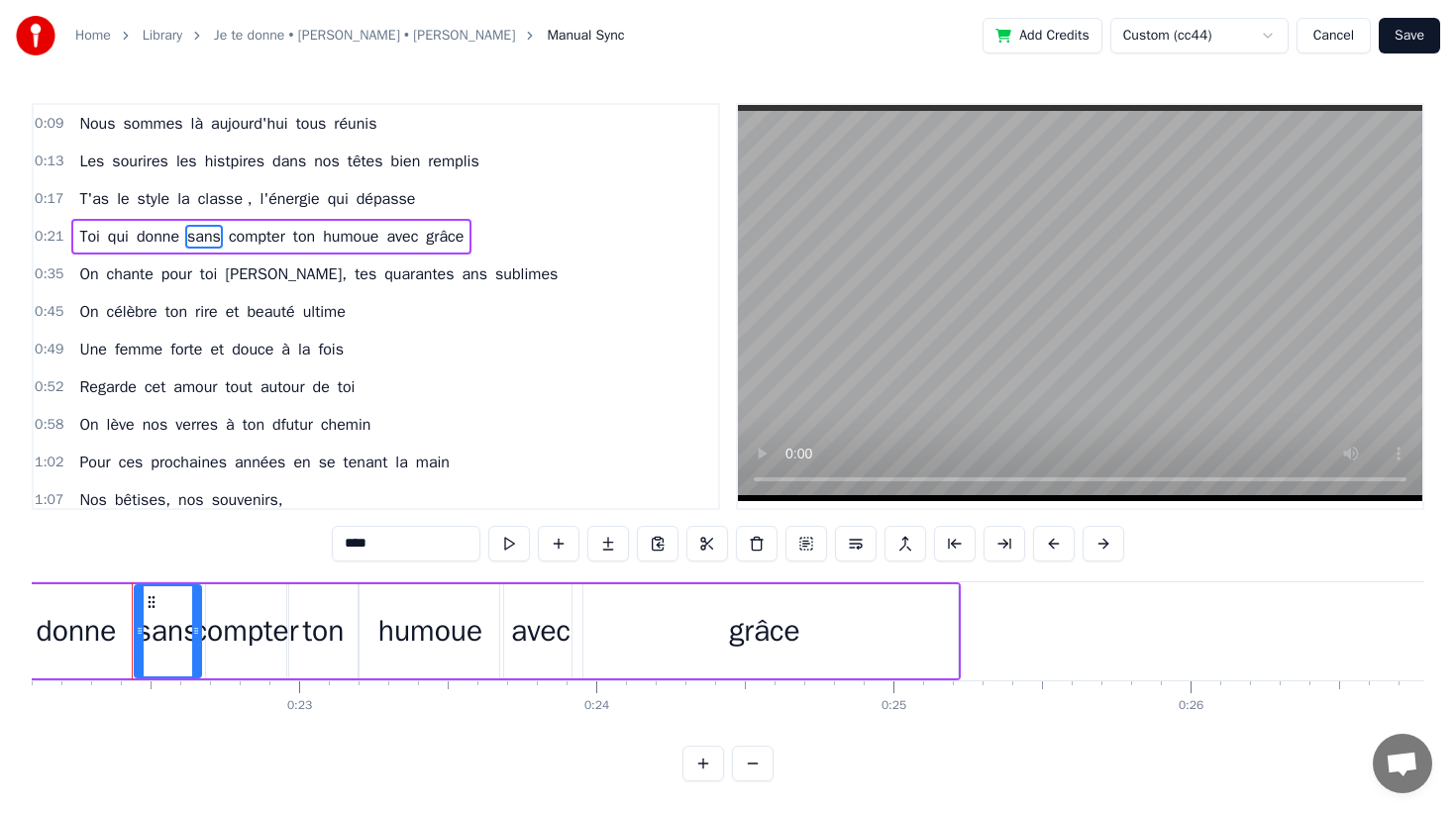click on "sans" at bounding box center (167, 631) 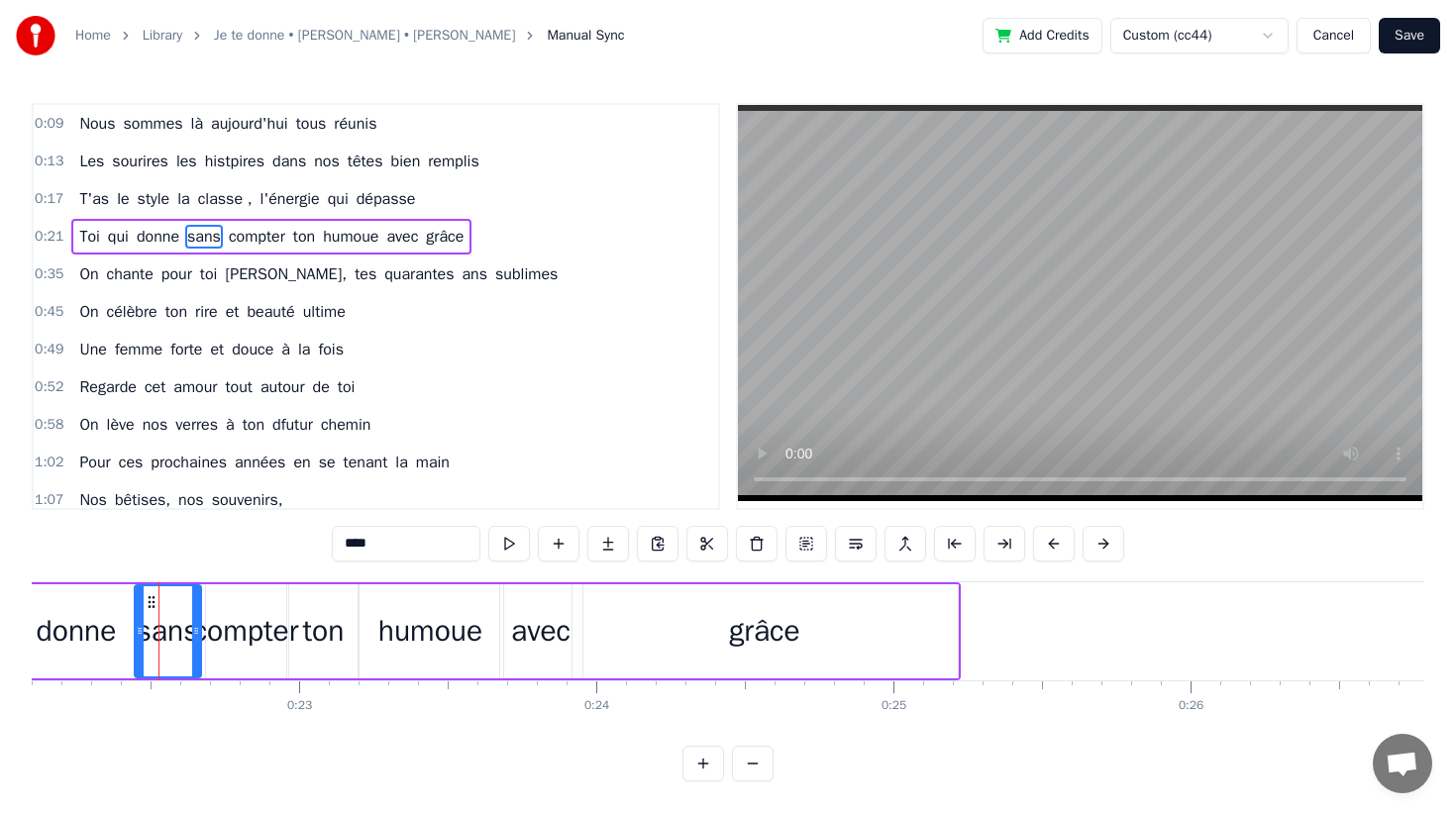 click on "sans" at bounding box center (167, 631) 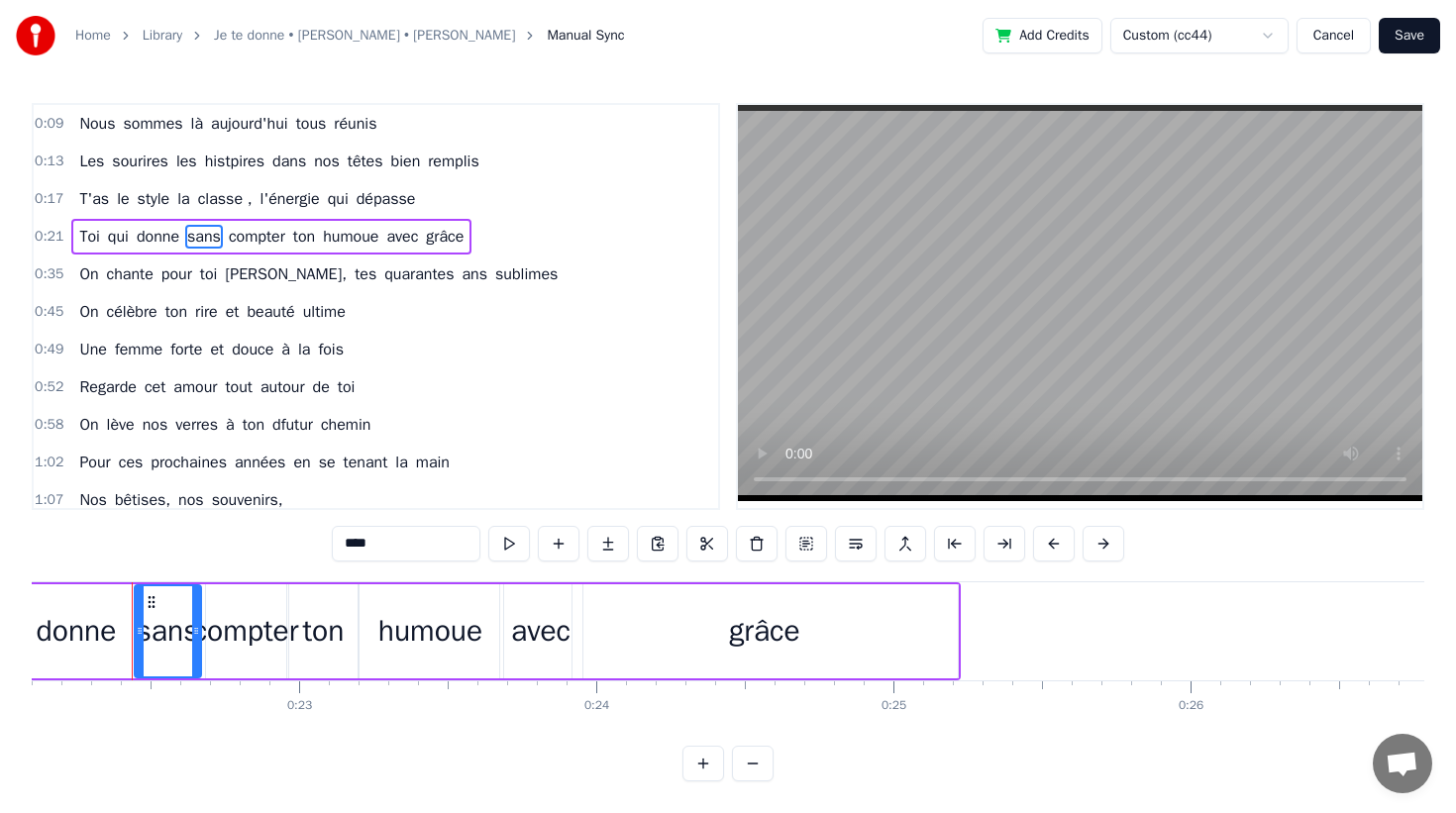 click on "sans" at bounding box center [204, 237] 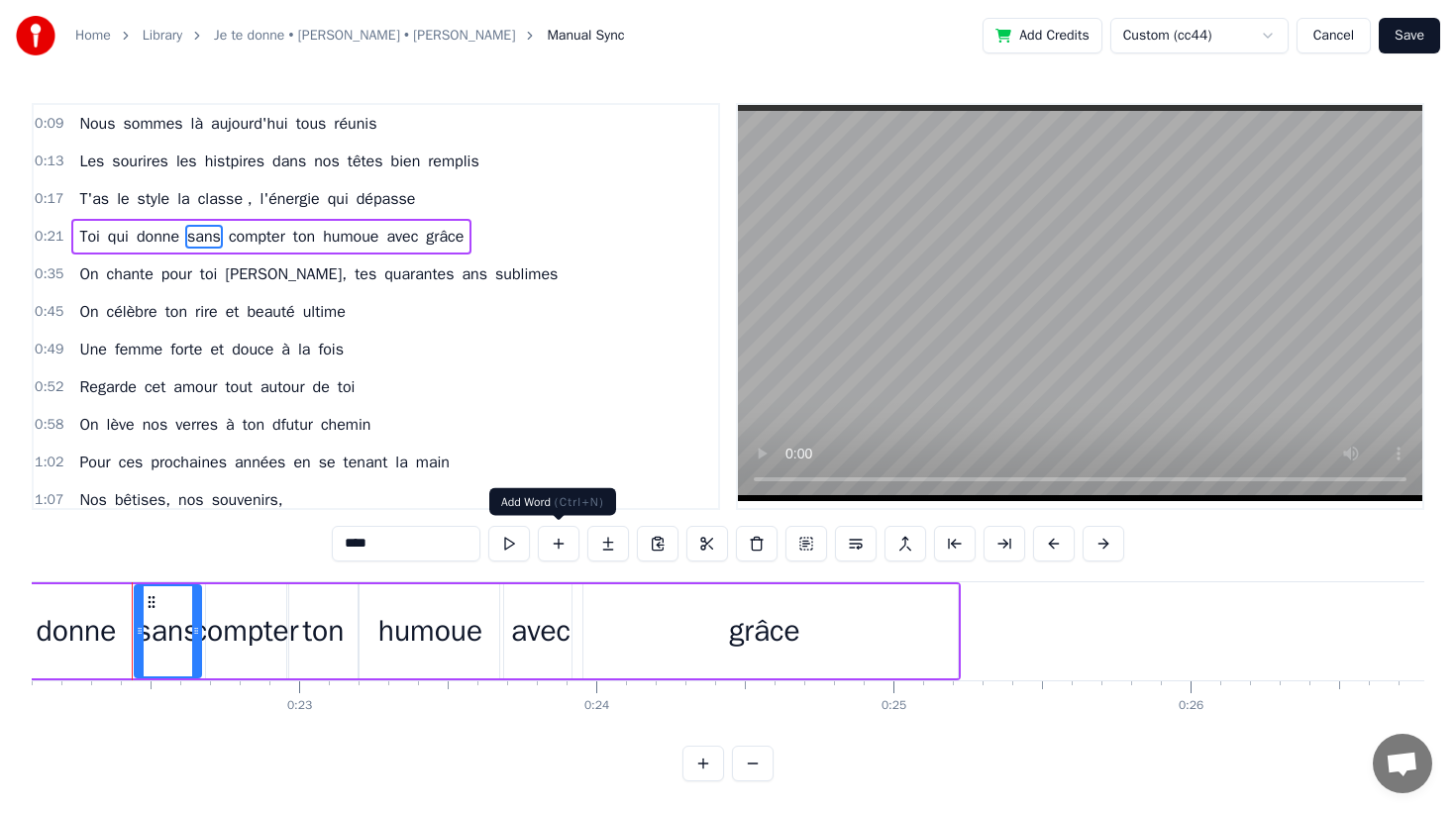 click at bounding box center [559, 544] 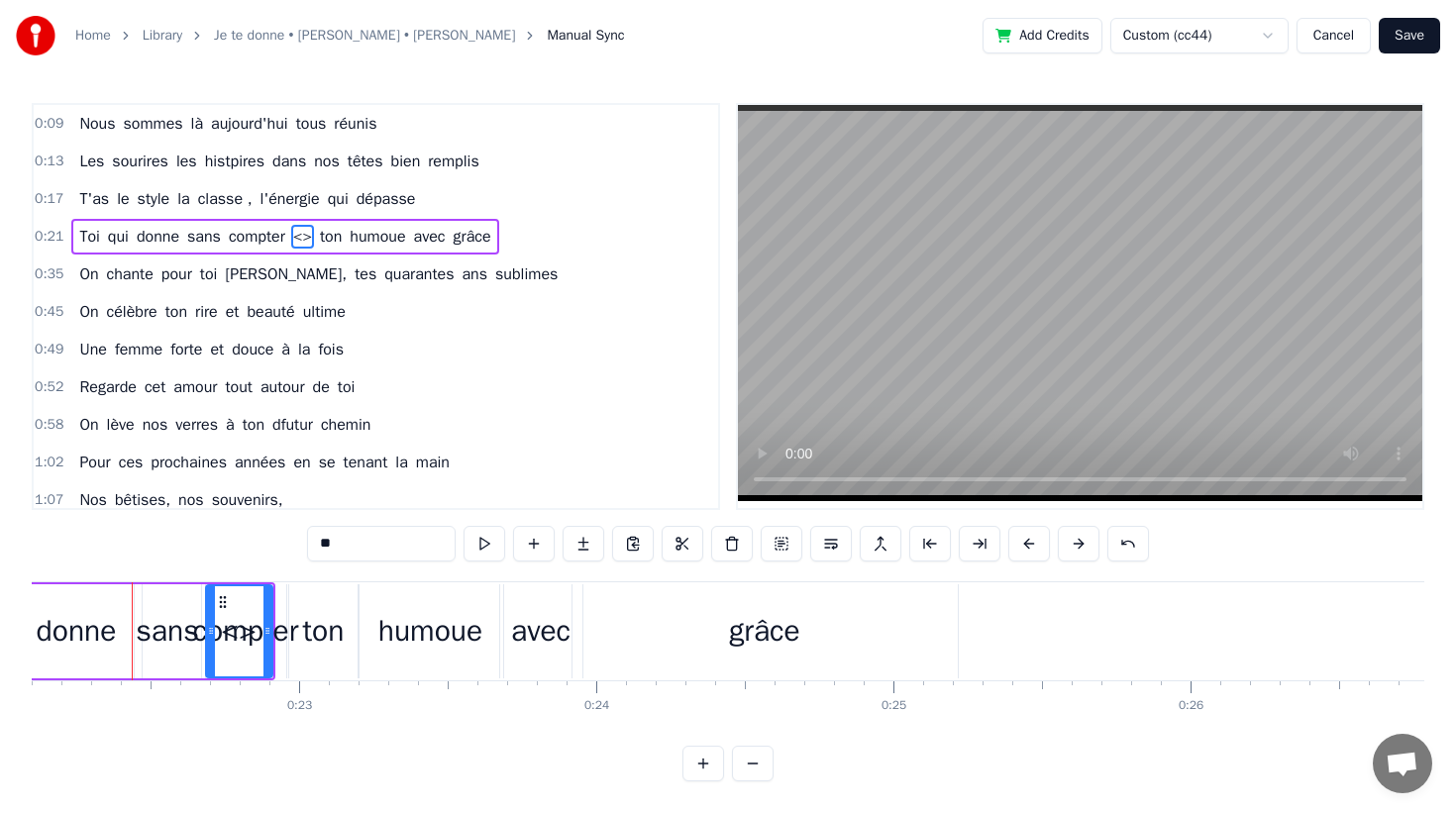 click on "**" at bounding box center (381, 544) 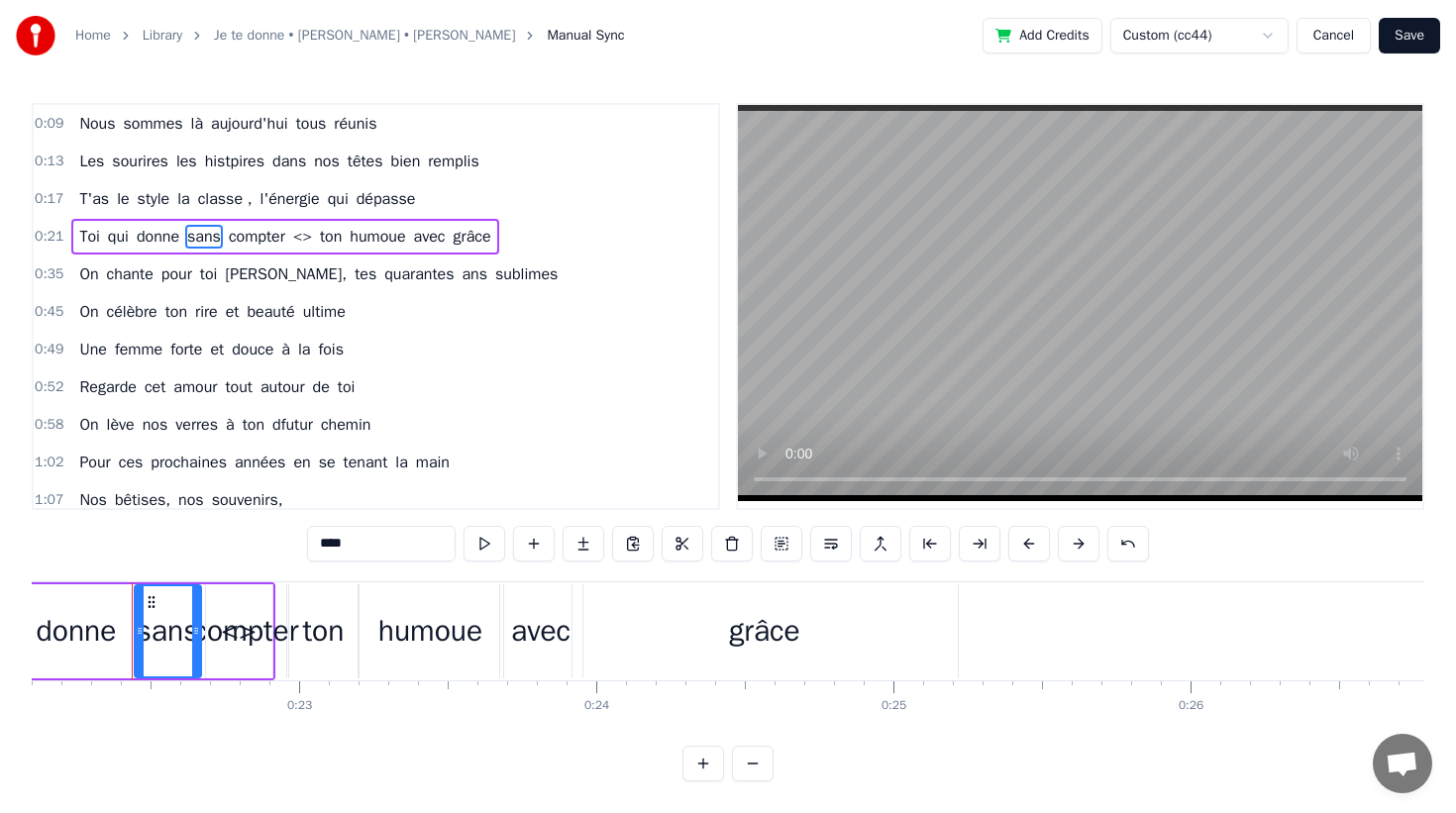 click on "****" at bounding box center [381, 544] 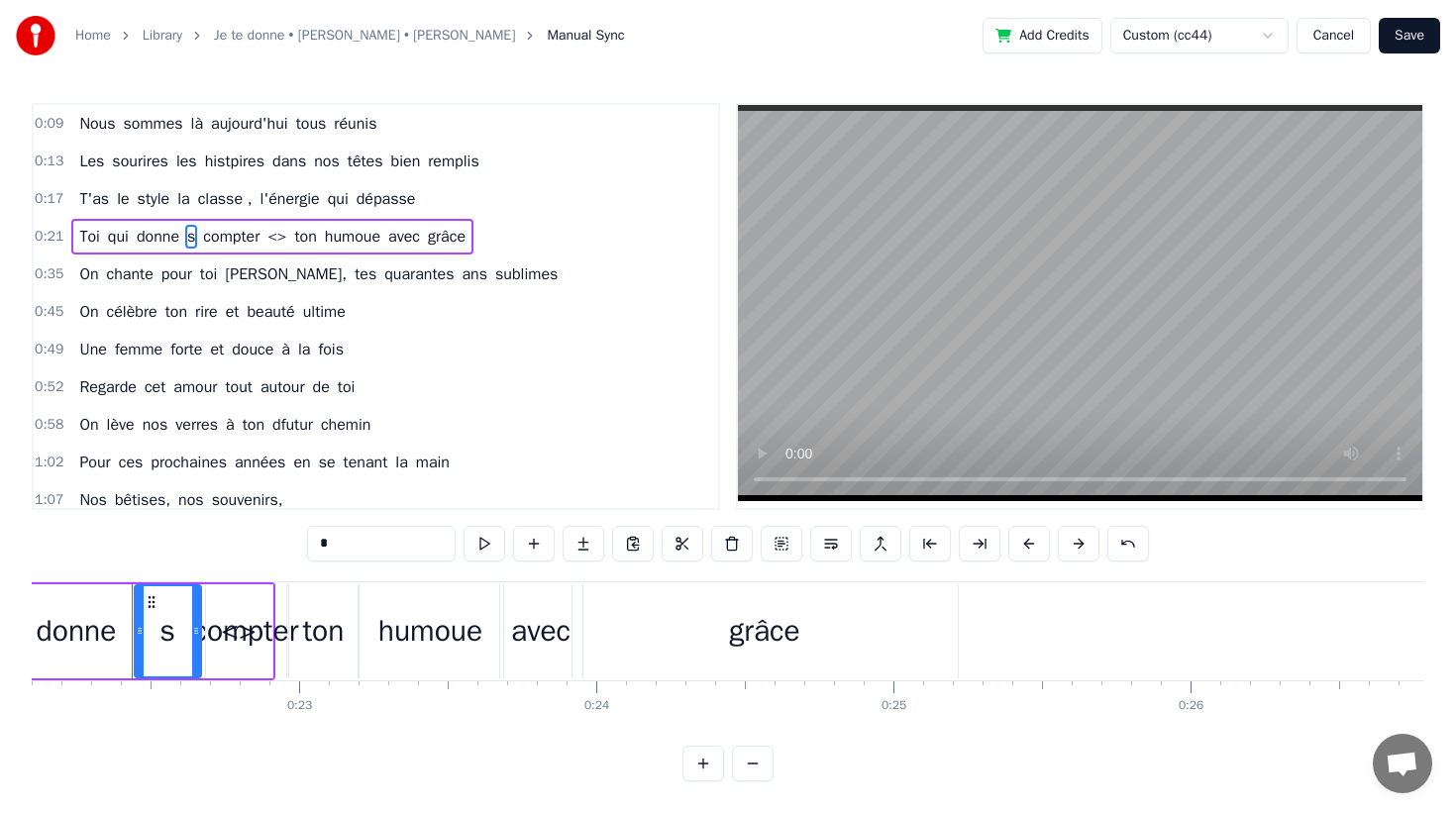 click on "0:09 Nous sommes là [DATE] tous réunis 0:13 Les sourires les histpires dans nos têtes bien remplis 0:17 T'as le style la classe , l'énergie qui dépasse 0:21 Toi qui donne s compter <> ton humoue avec grâce 0:35 On chante pour toi [PERSON_NAME], [PERSON_NAME] quarantes ans sublimes 0:45 On célèbre ton rire et beauté ultime 0:49 Une femme forte et douce à la fois 0:52 Regarde cet amour tout autour de toi 0:58 On lève nos verres à ton dfutur chemin 1:02 Pour ces prochaines années en se tenant la main 1:07 Nos bêtises, nos souvenirs, 1:10 Des instants partagés, 1:14 Et des fous rires à pleurer. 1:17 On te donne nos chansons, 1:19 Nos gâteaux, nos ballons, 1:20 Et tout l’amour qu’on a 1:22 Pour toi, [PERSON_NAME], ce jour- là ! 1:27 On te chante, [PERSON_NAME], 1:28 Pour tes quarante ans divins, 1:31 Toi qui donnes sans compter, 1:36 Ton humour et ta bonté. 1:40 On te donne, [PERSON_NAME], 1:41 Tous ces mots qu'on imagine, 1:44 Pour te dire que dans nos vies, 1:46 Tu es un vrai cadeau d’amie. 1:51 On se moque (un peu)" at bounding box center (375, 306) 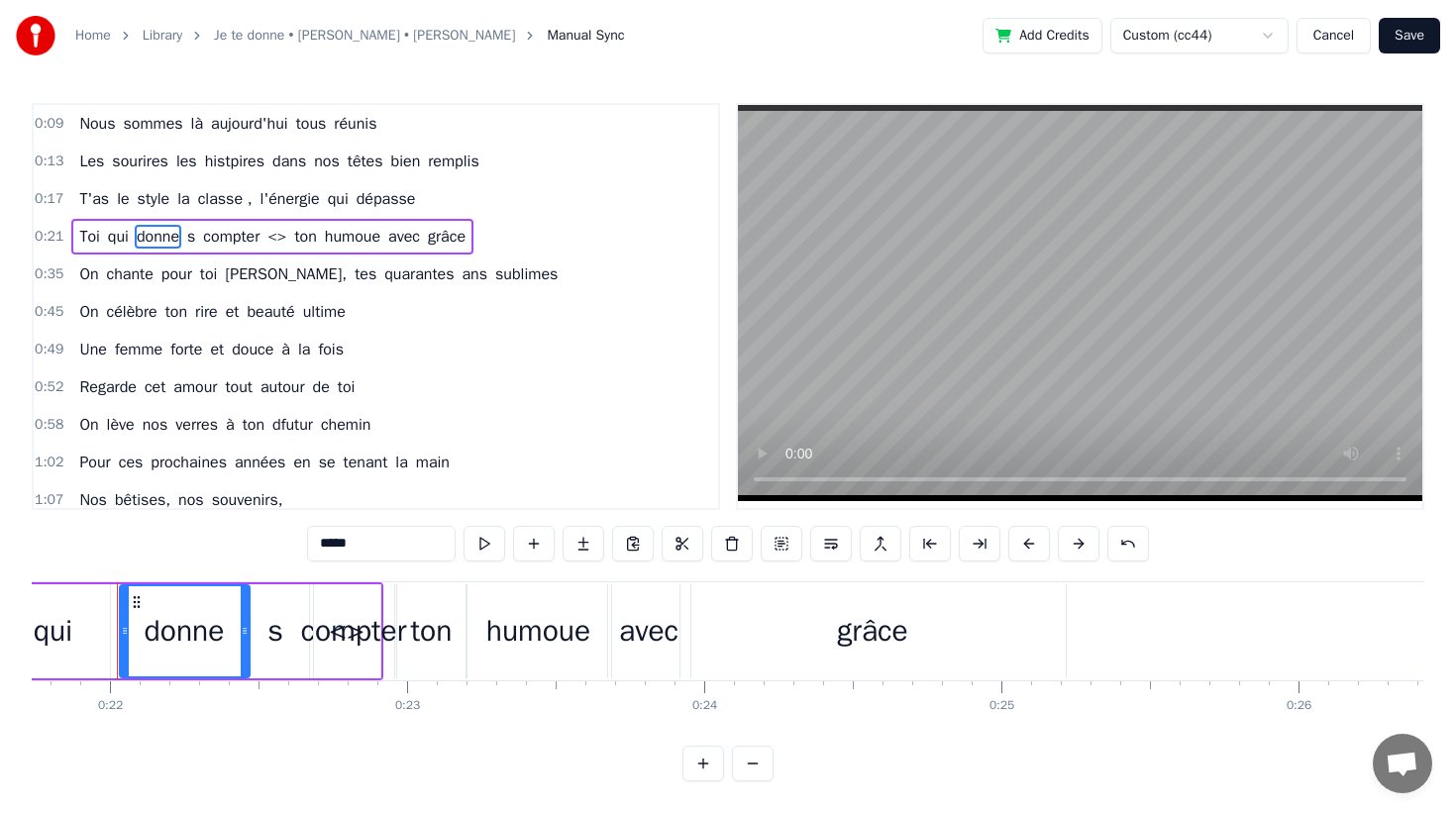 scroll, scrollTop: 0, scrollLeft: 6444, axis: horizontal 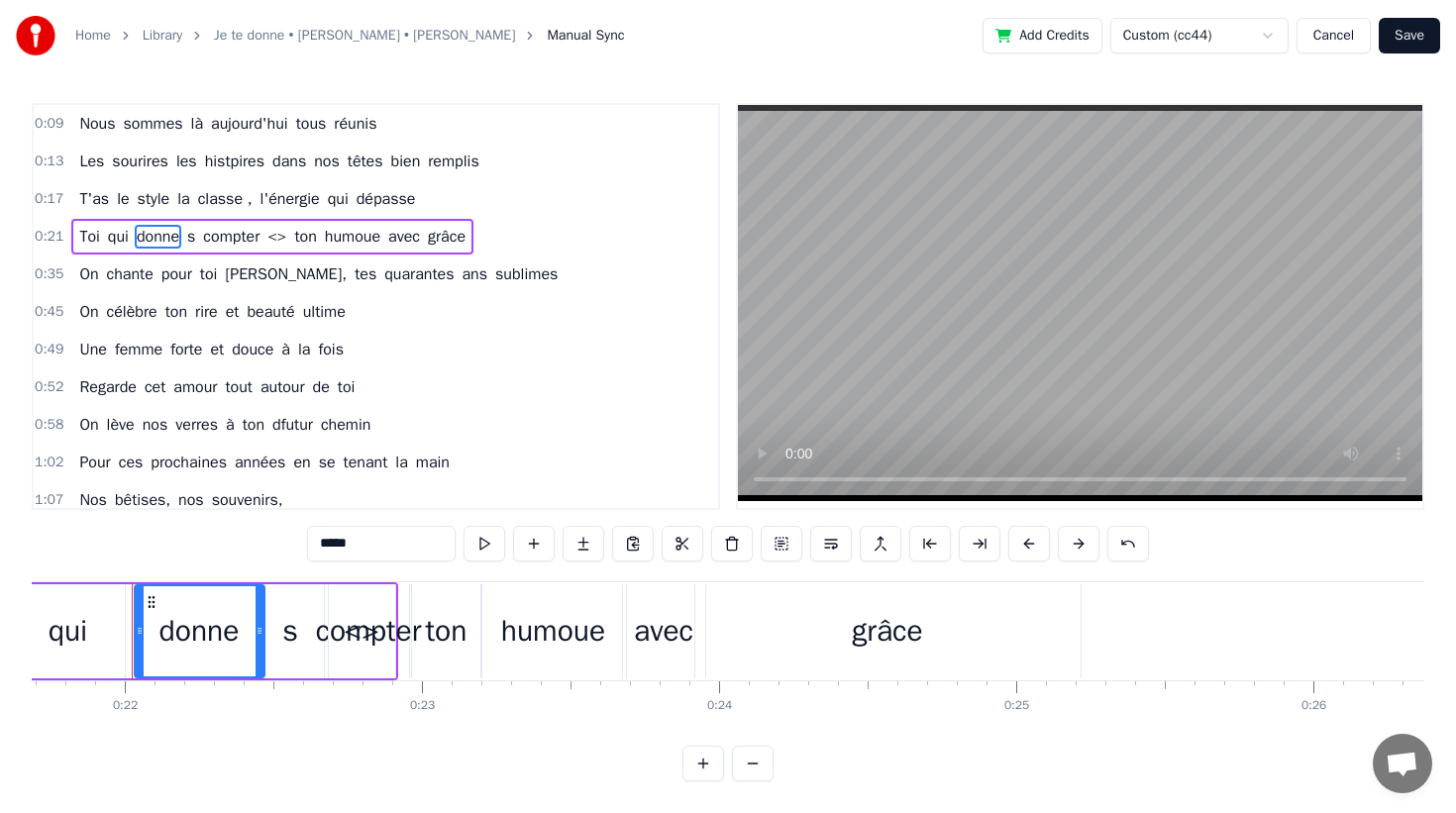 drag, startPoint x: 364, startPoint y: 544, endPoint x: 262, endPoint y: 536, distance: 102.31324 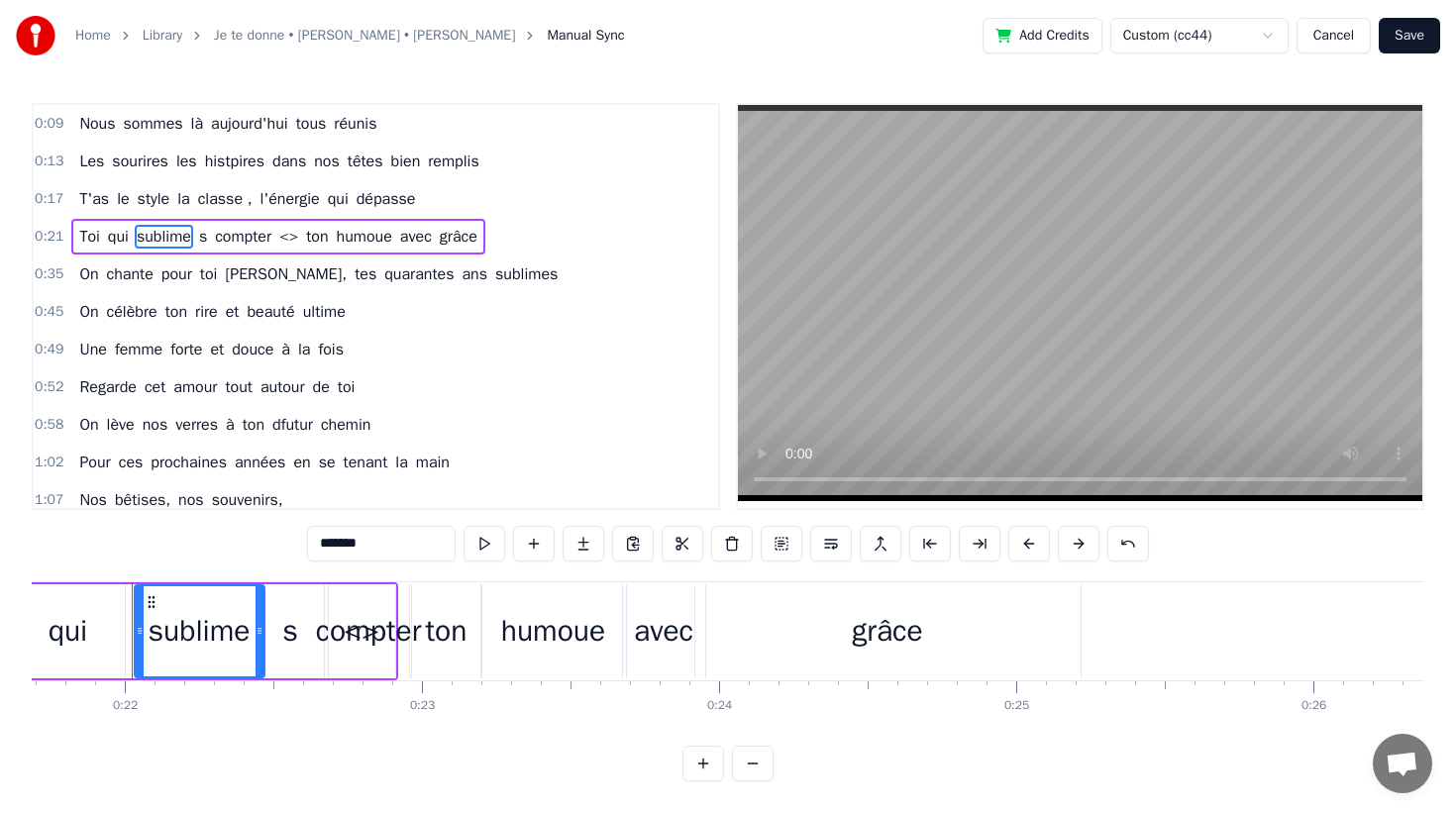 click on "s" at bounding box center [203, 237] 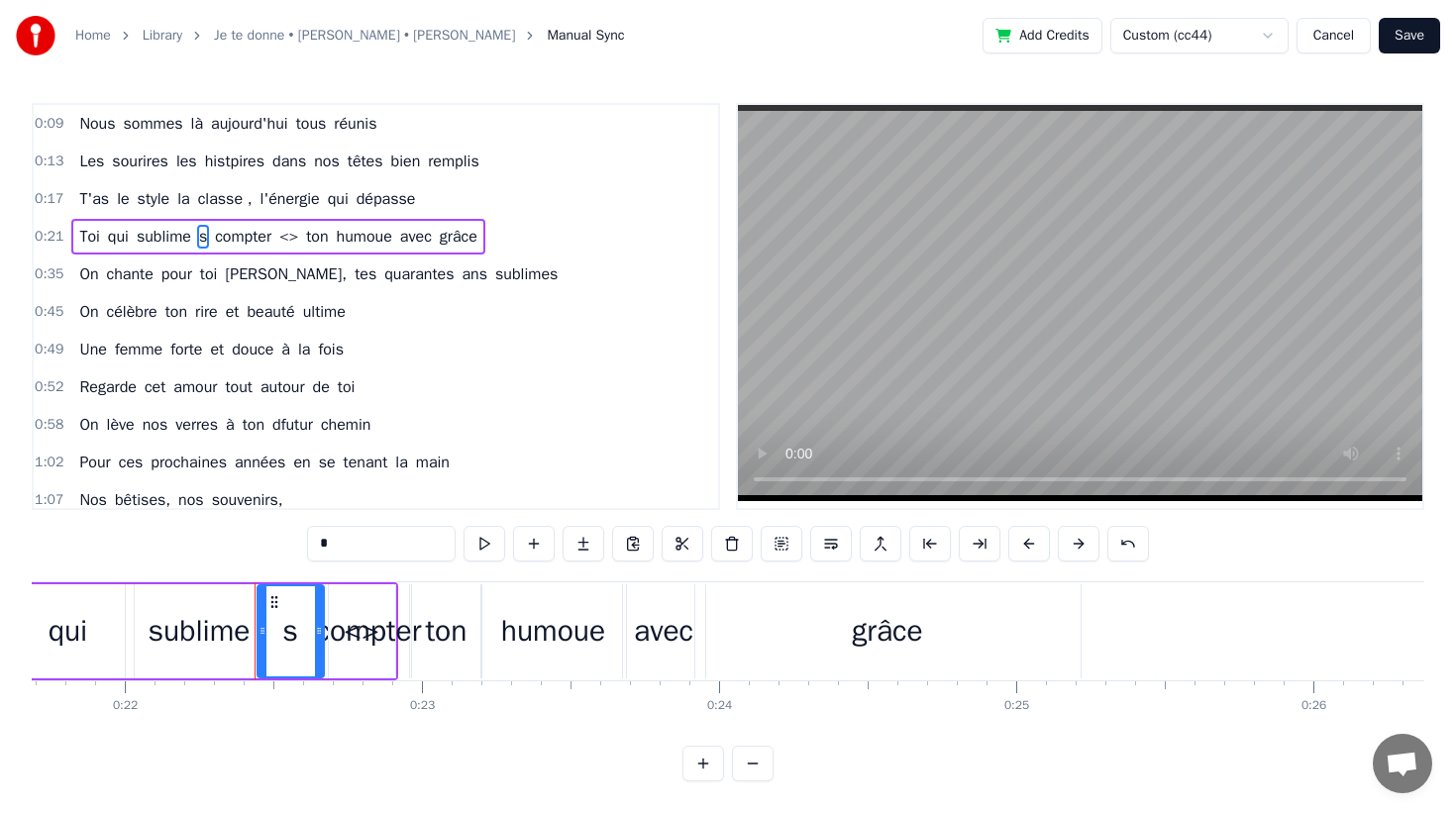 click on "*" at bounding box center [381, 544] 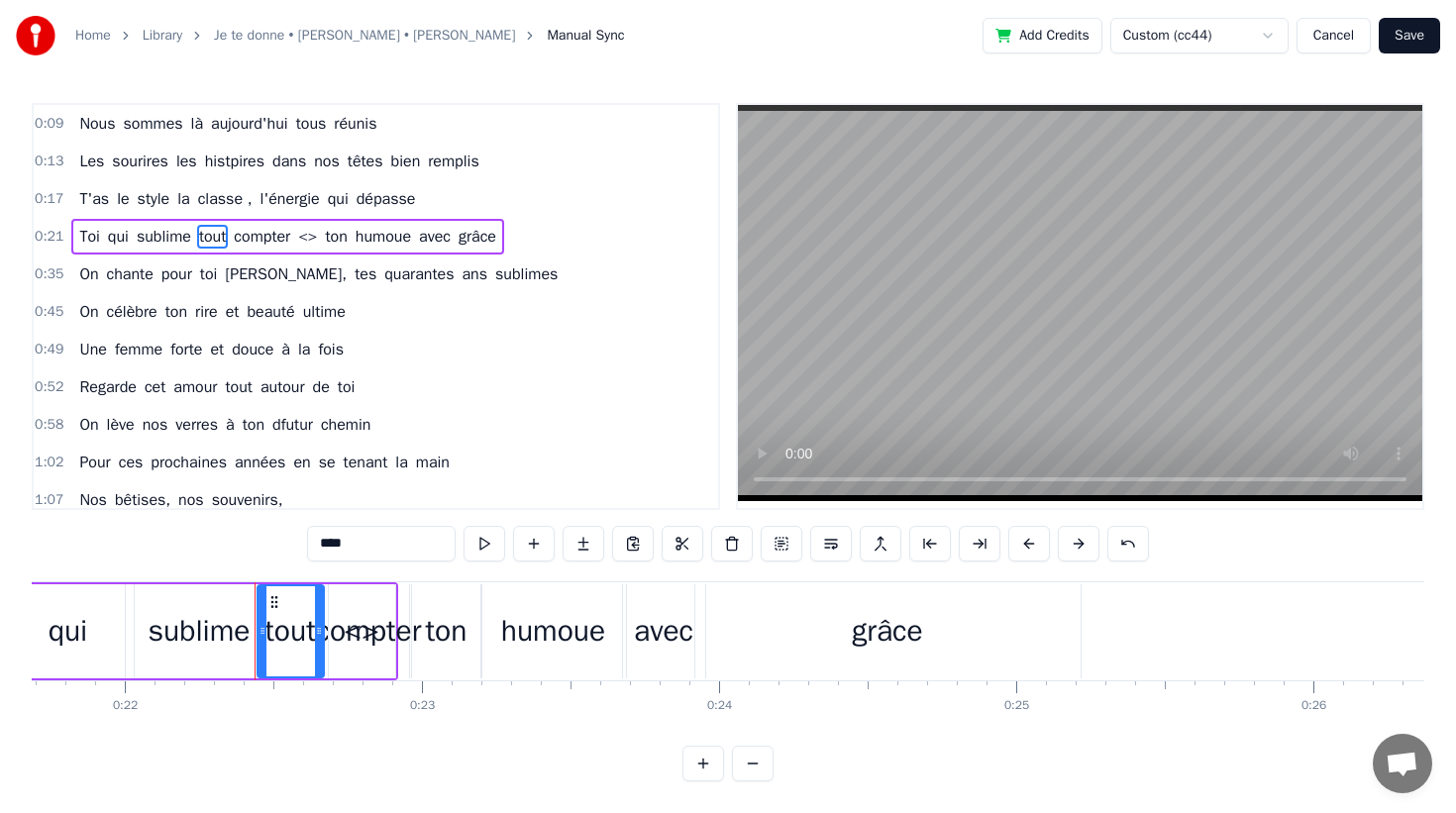 click on "compter" at bounding box center (261, 237) 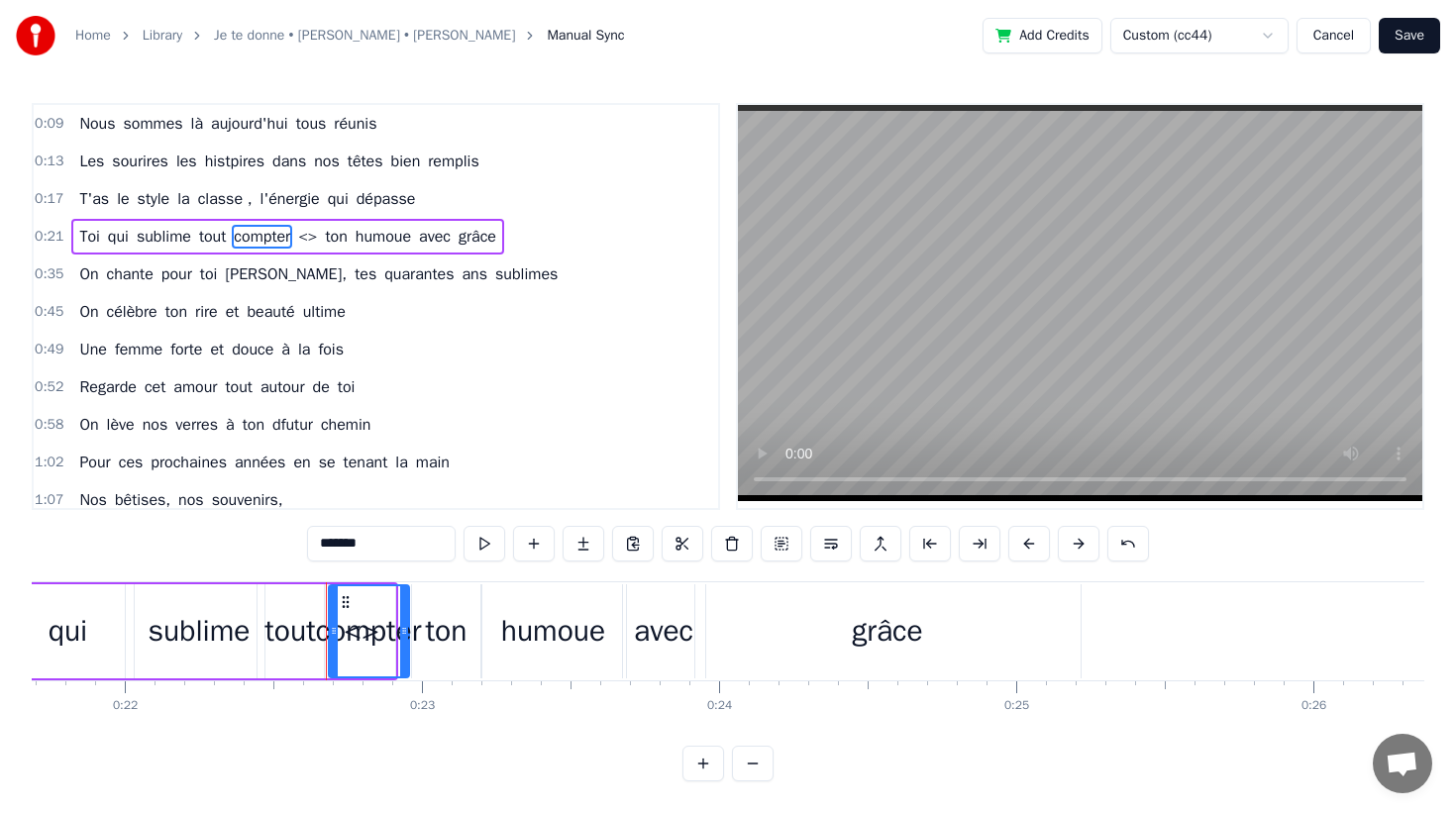 drag, startPoint x: 401, startPoint y: 548, endPoint x: 254, endPoint y: 540, distance: 147.21753 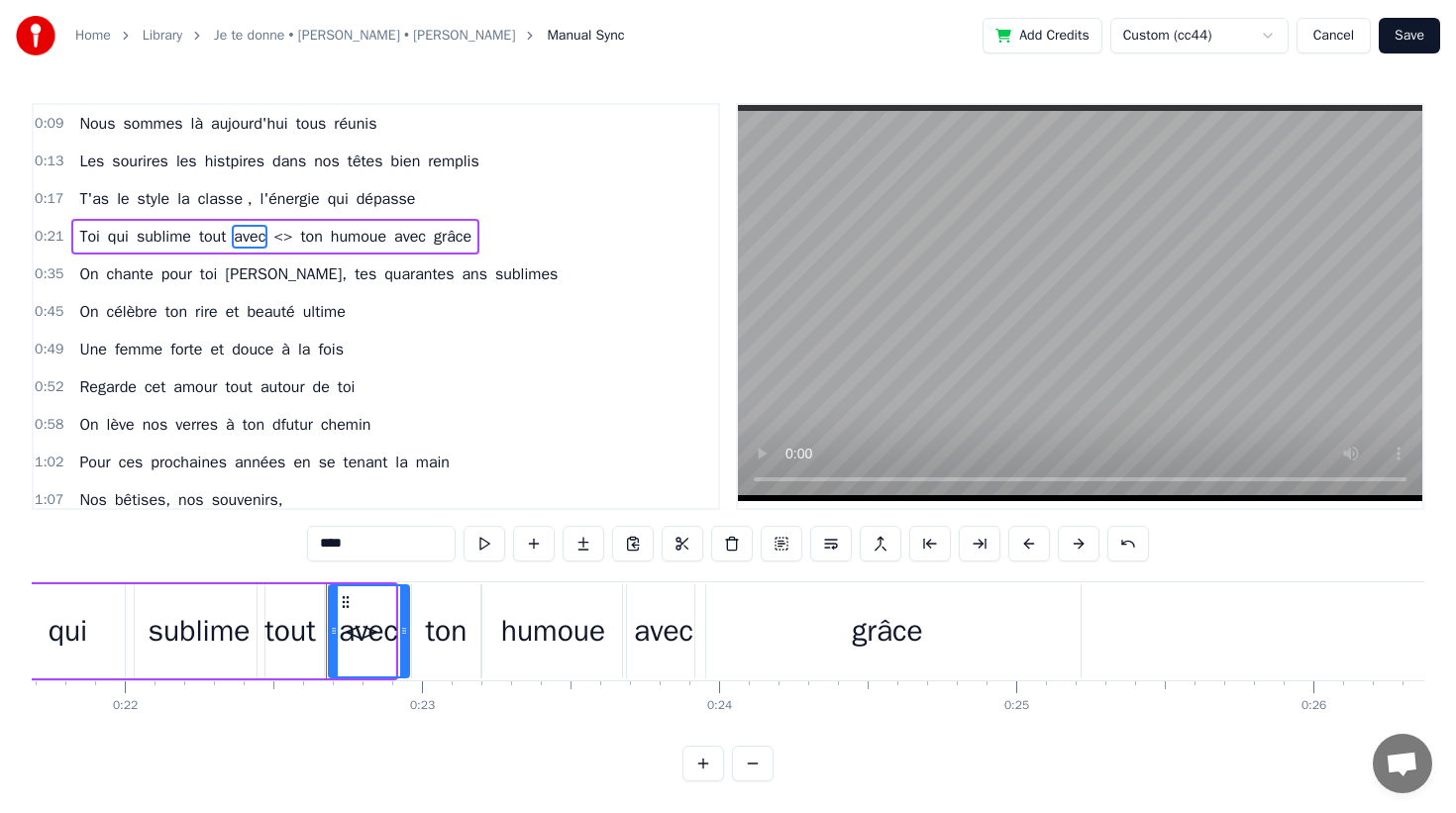 click on "ton" at bounding box center (311, 237) 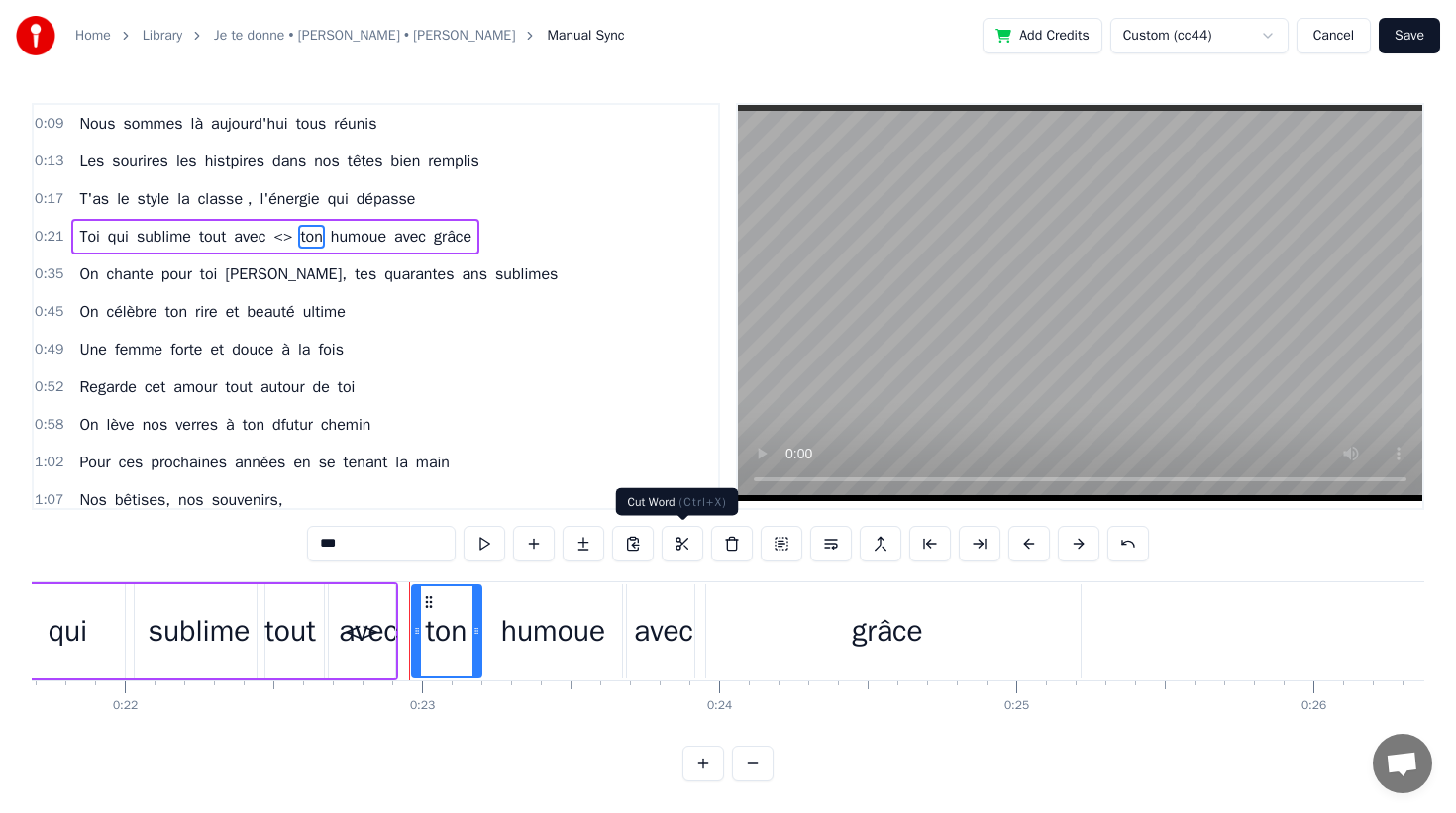 click at bounding box center [682, 544] 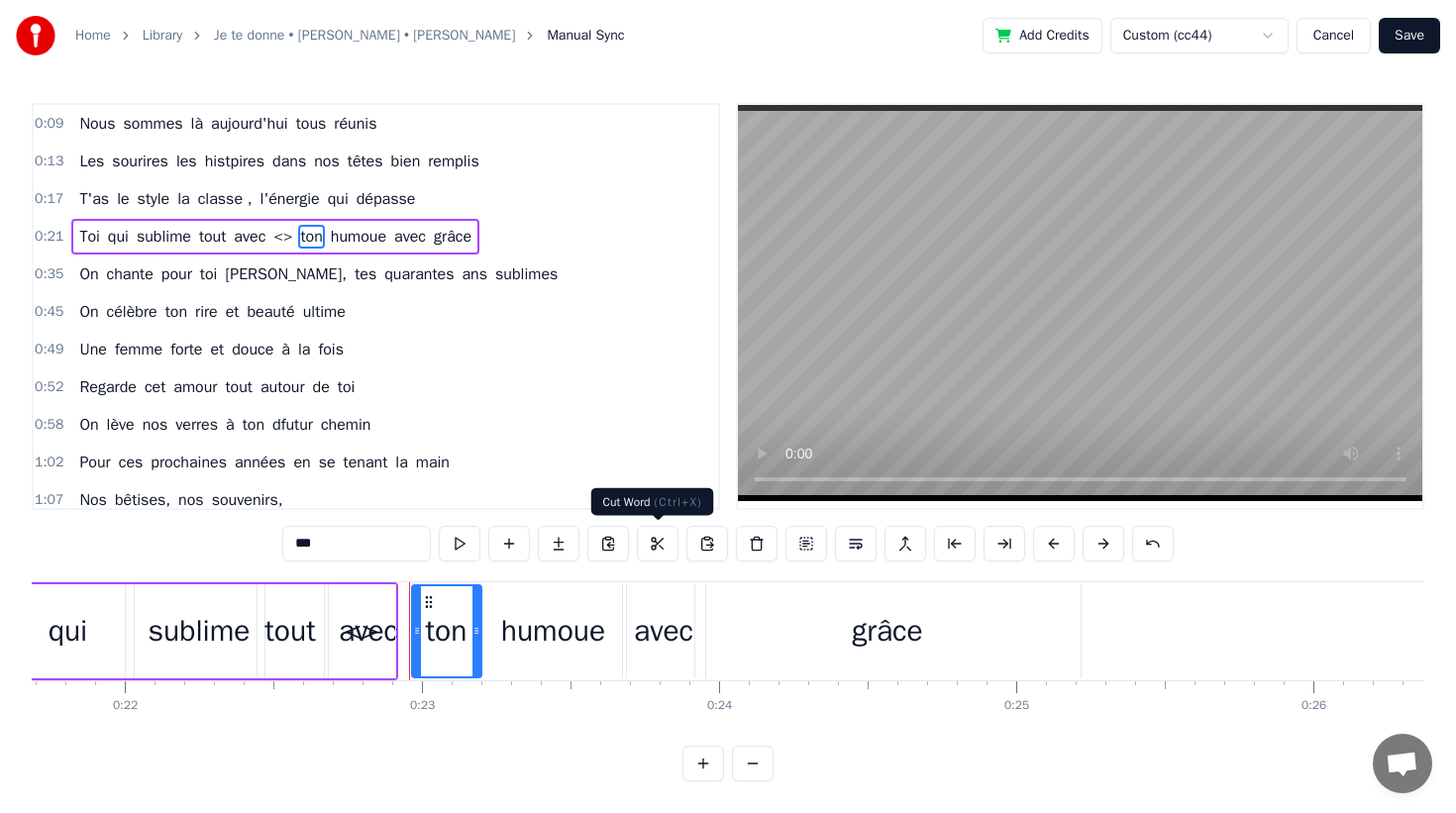click at bounding box center [658, 544] 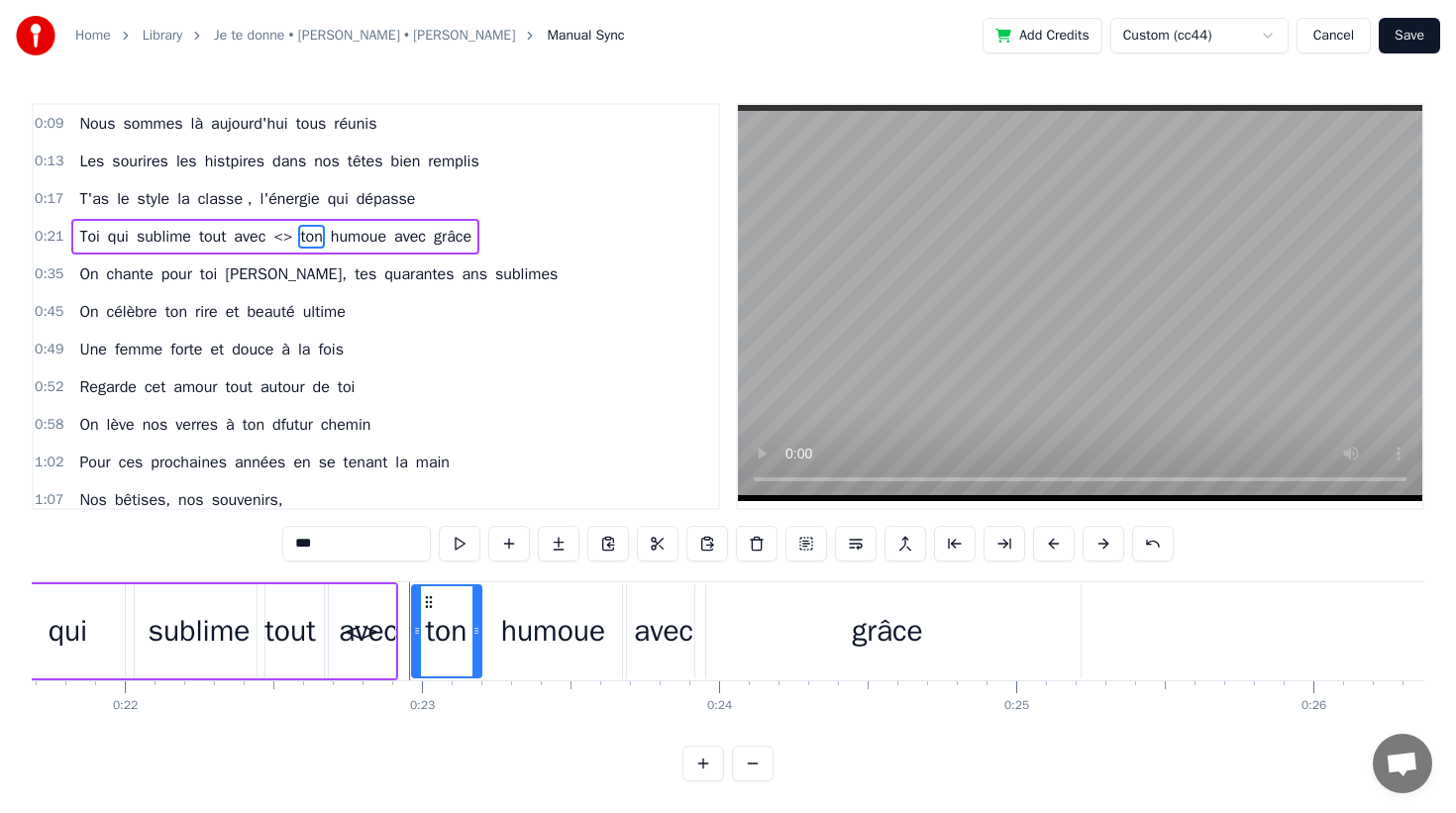 click on "***" at bounding box center (357, 544) 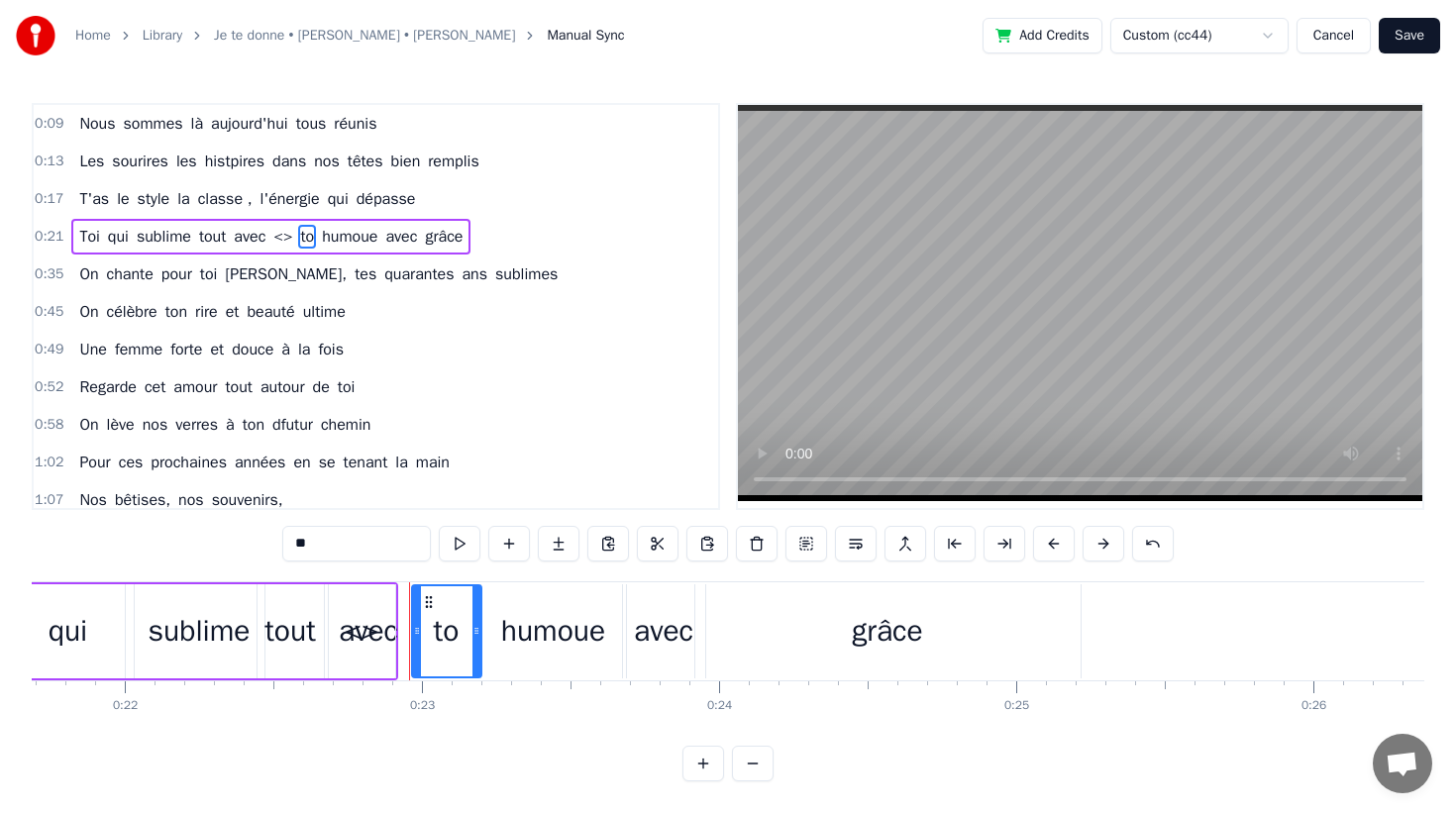 type on "*" 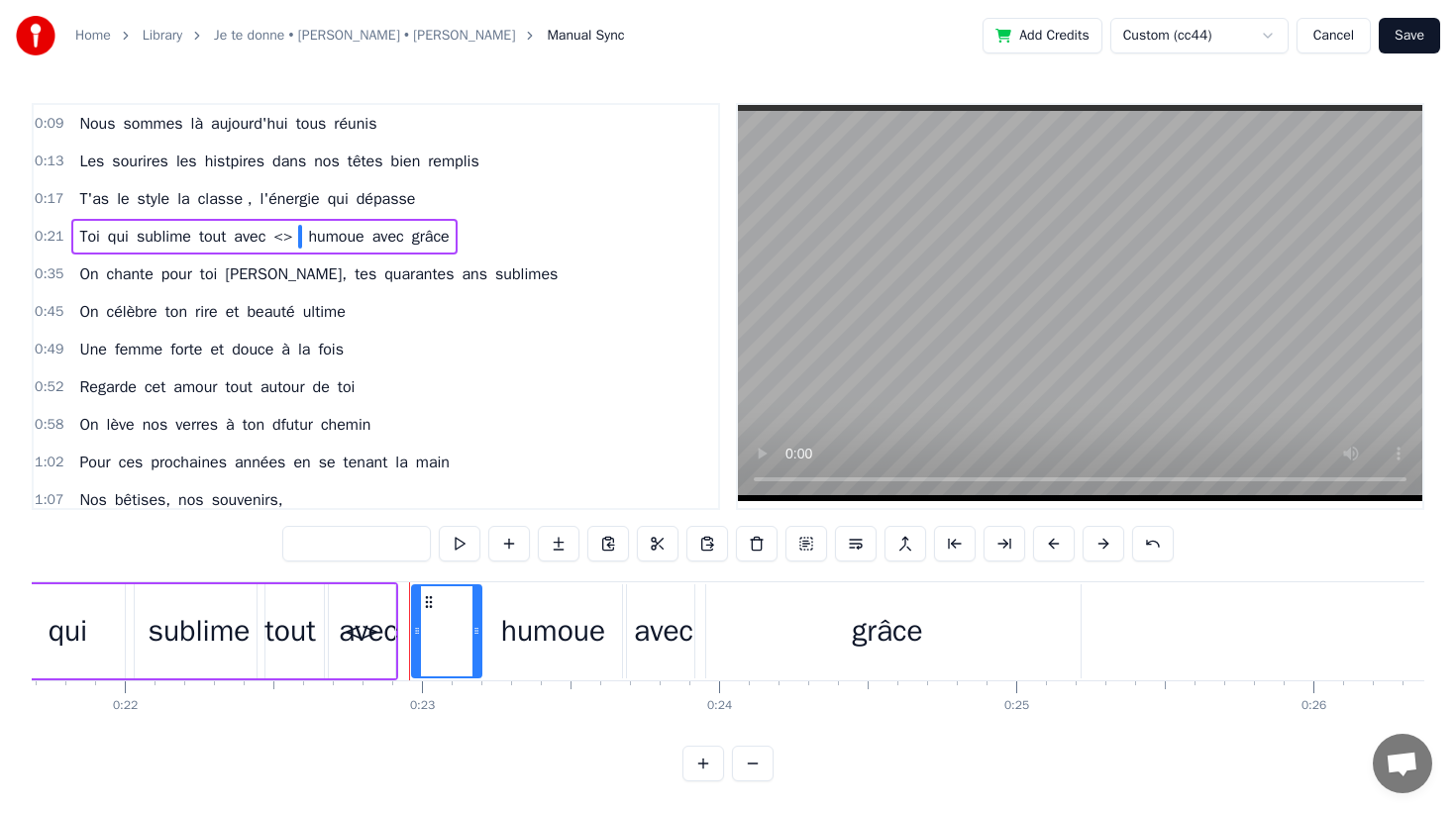 click on "<>" at bounding box center (282, 237) 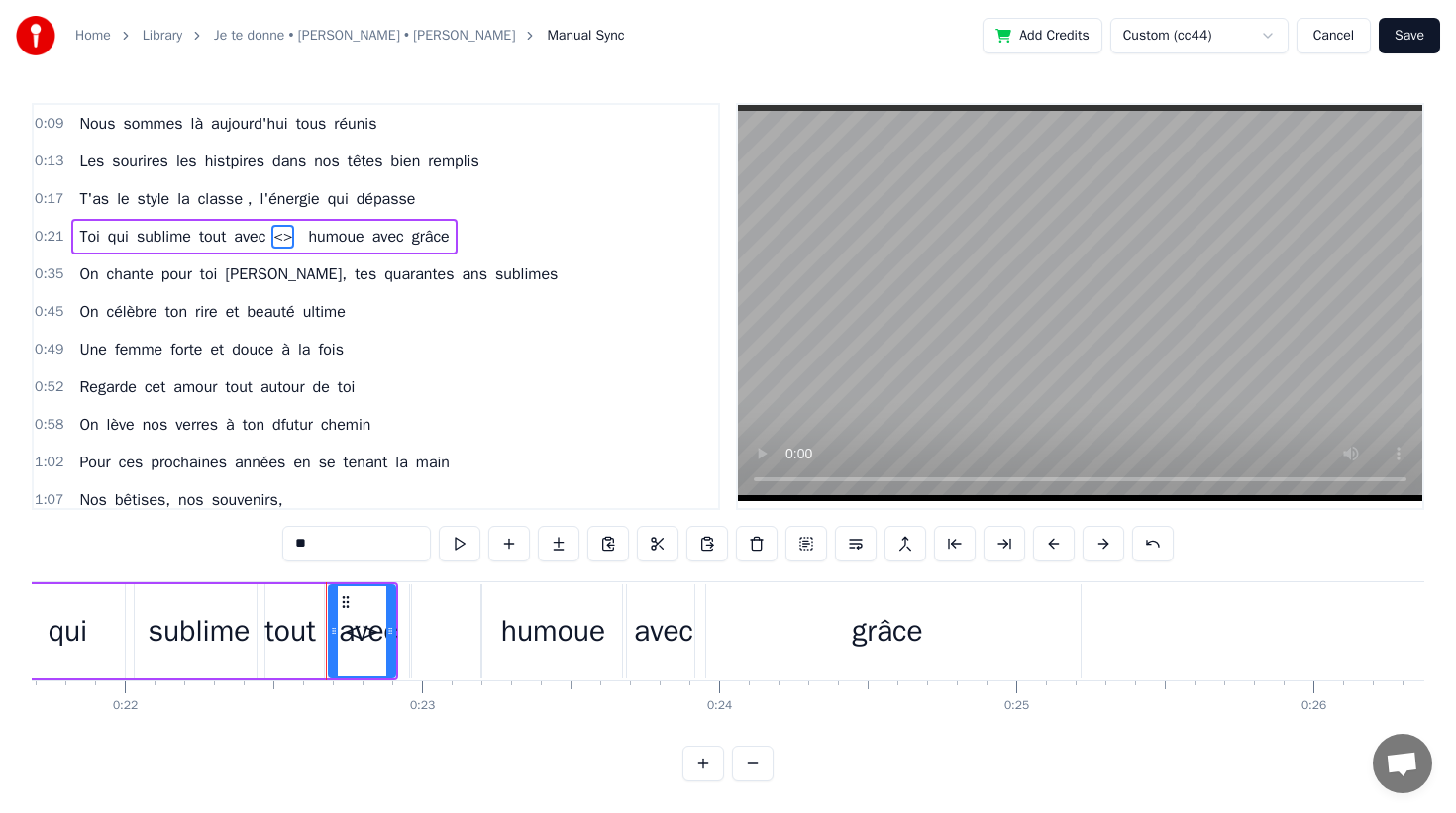 click on "**" at bounding box center (357, 544) 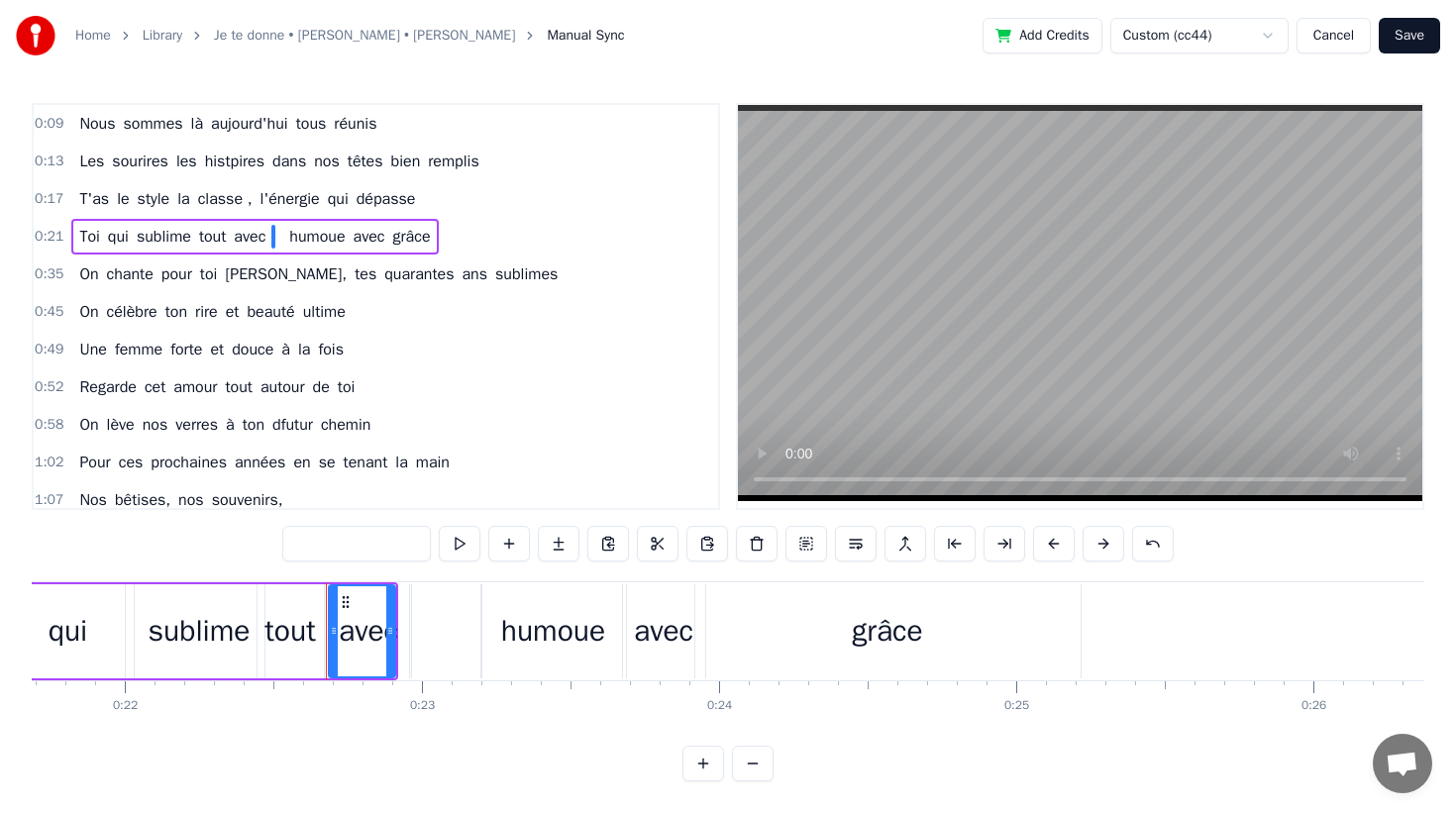 click on "humoue" at bounding box center (317, 237) 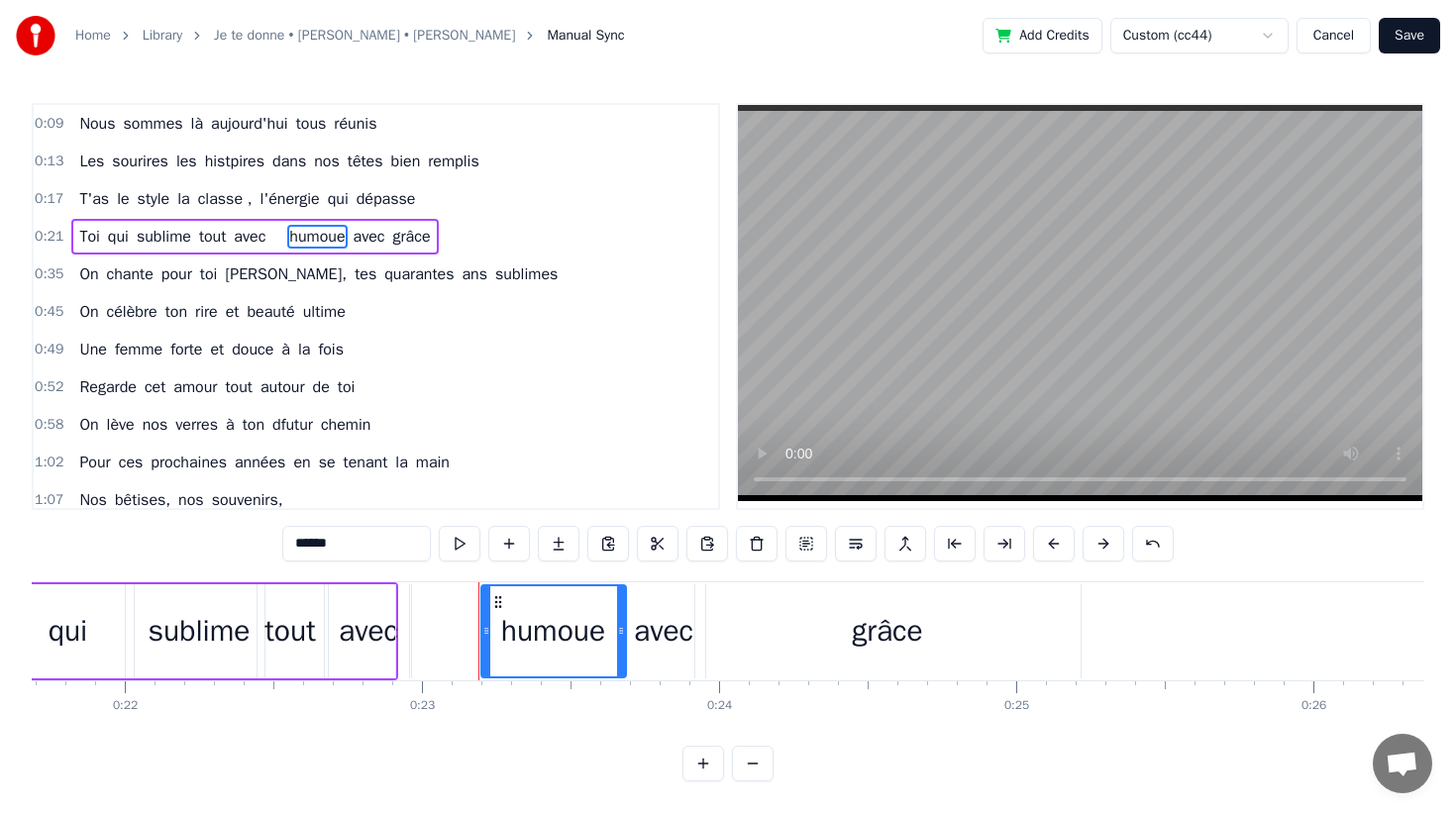 click on "******" at bounding box center [357, 544] 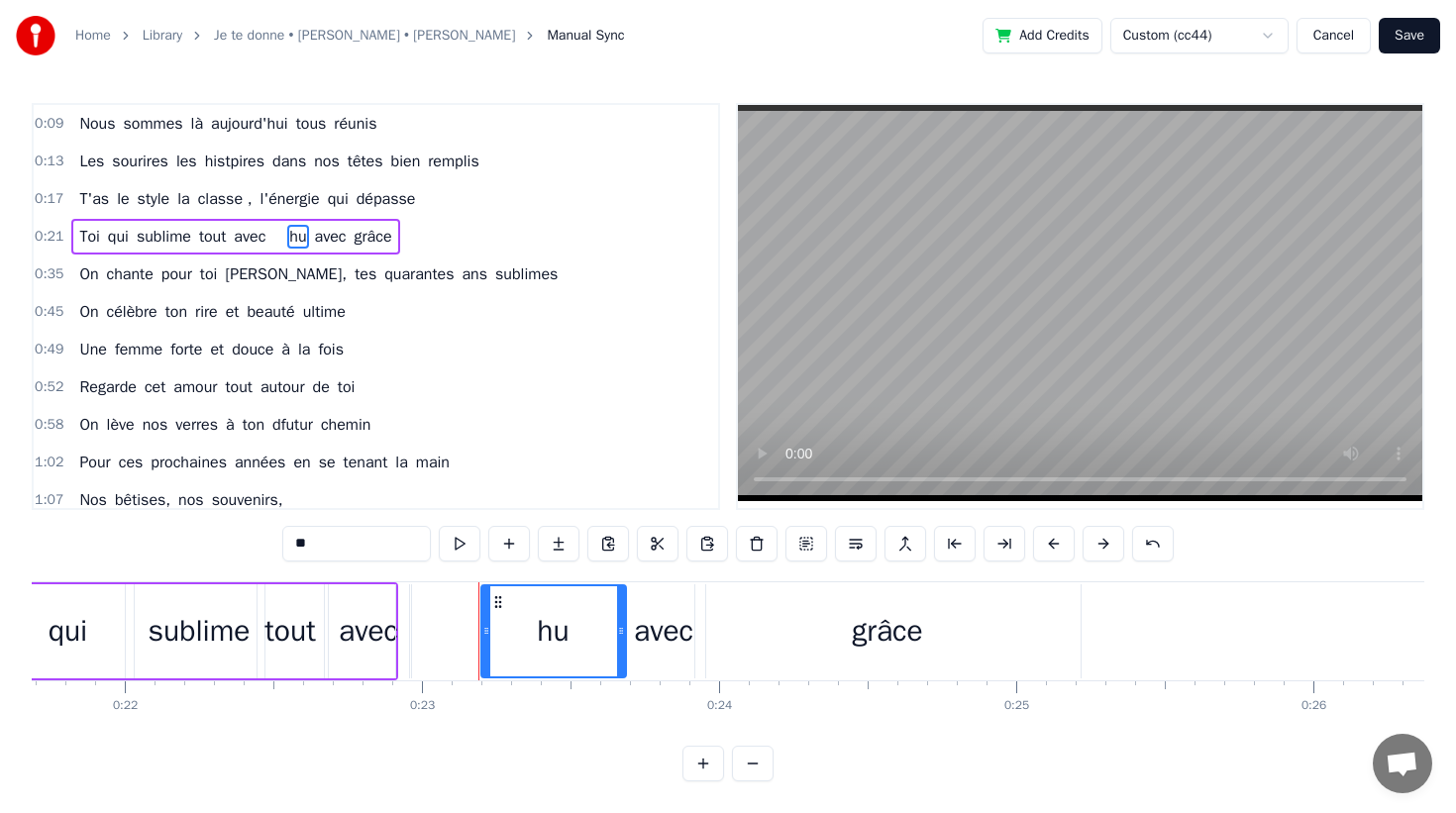 type on "*" 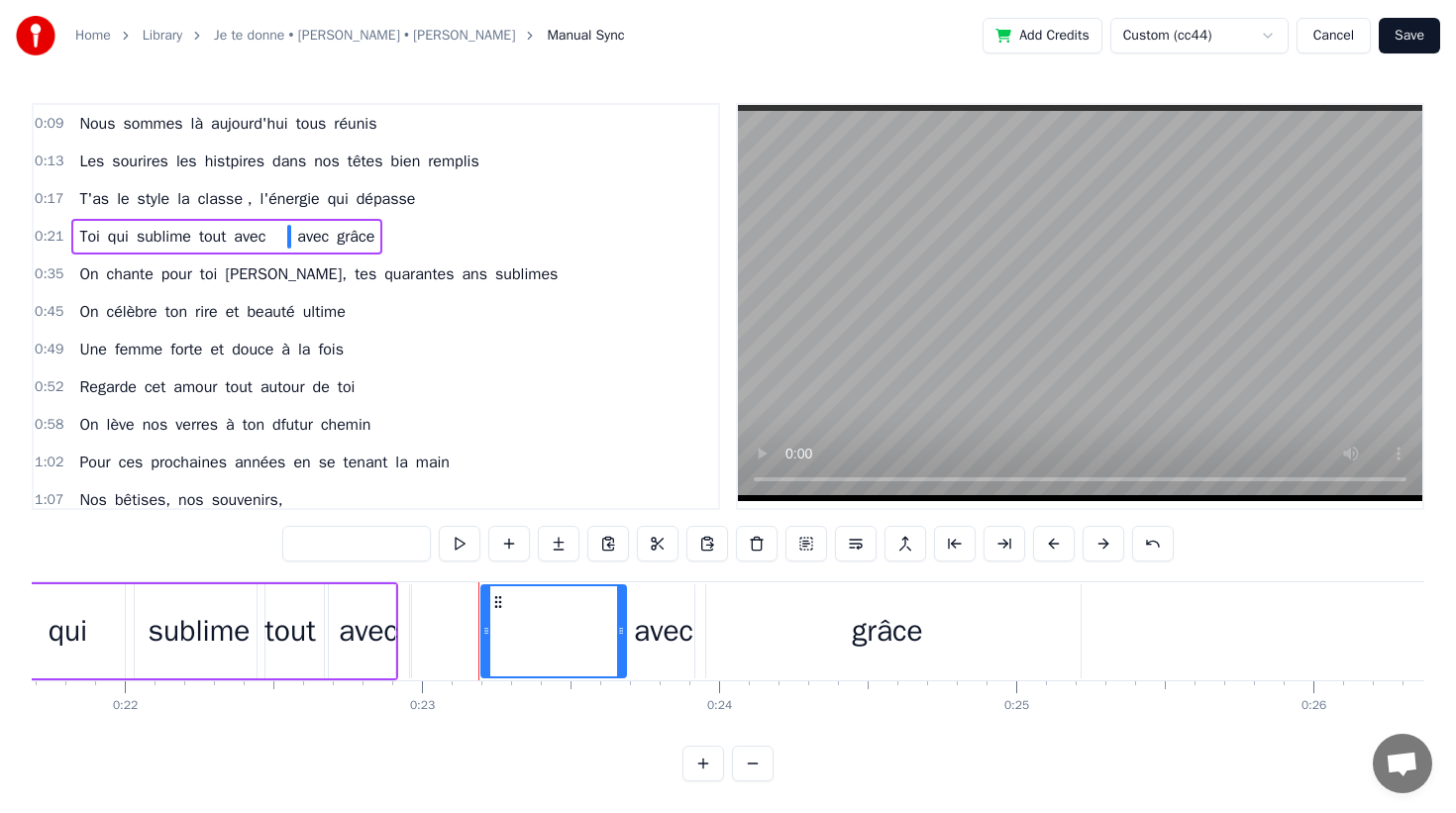 click on "avec" at bounding box center [313, 237] 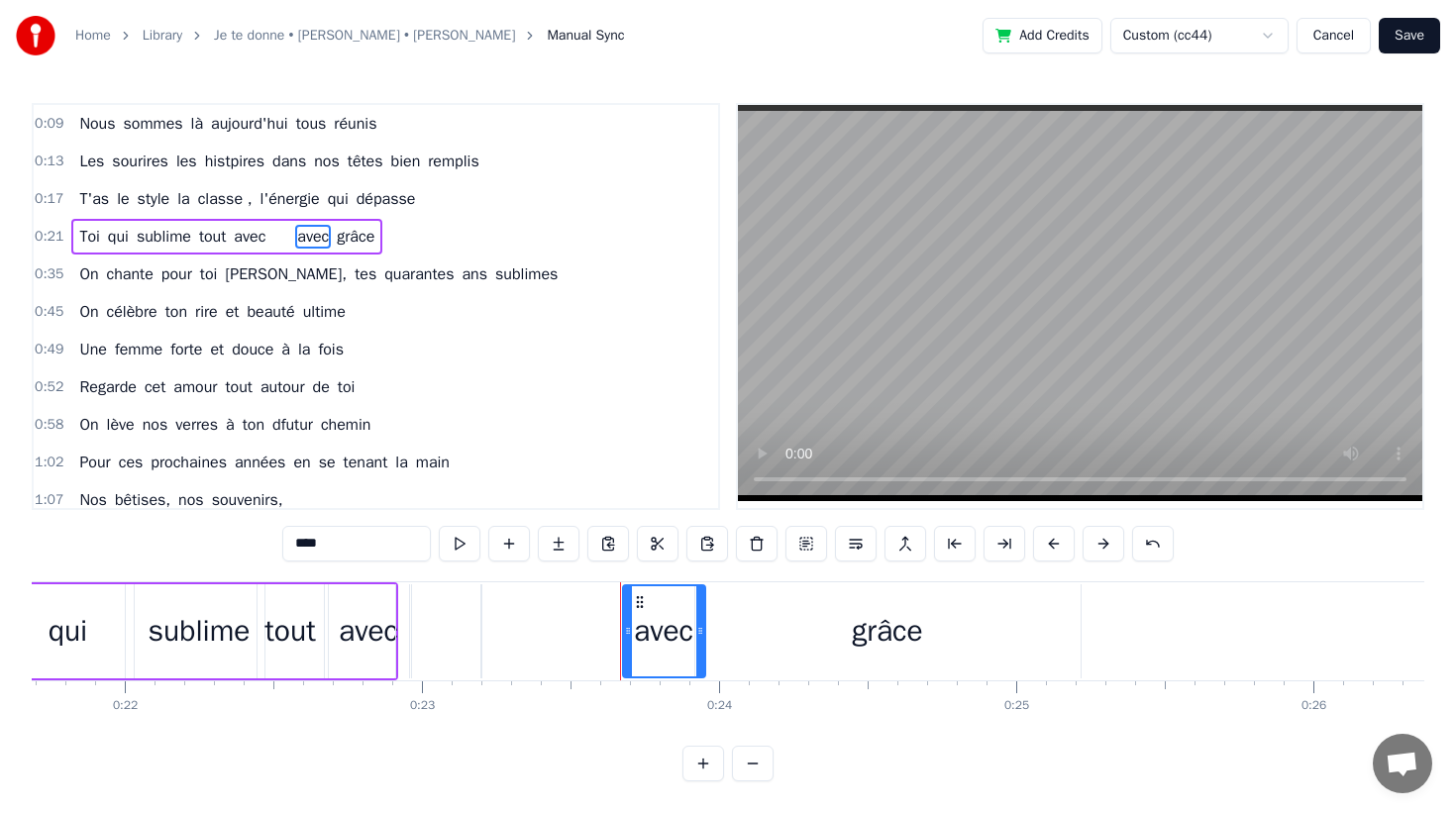 click on "****" at bounding box center [357, 544] 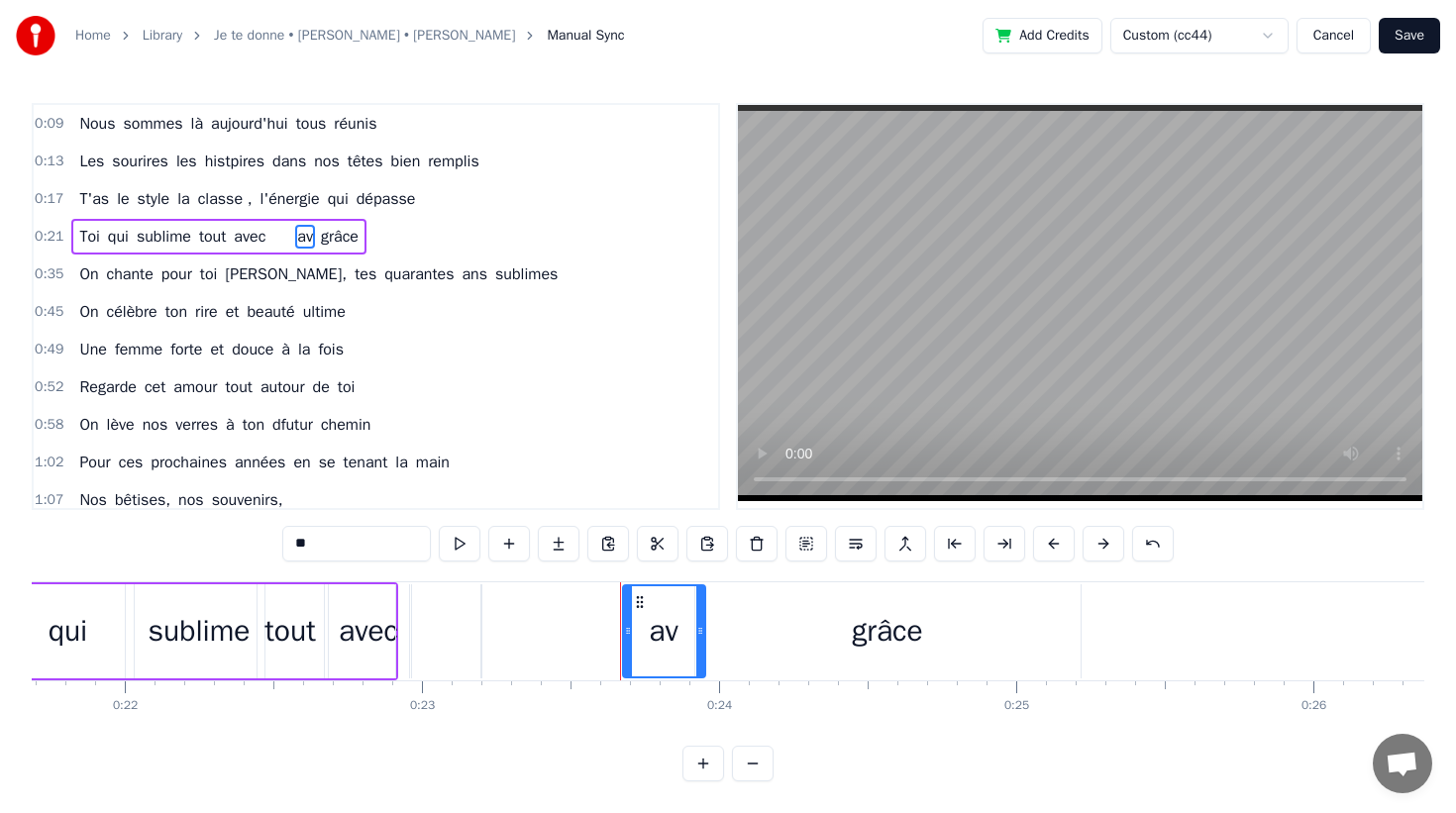 type on "*" 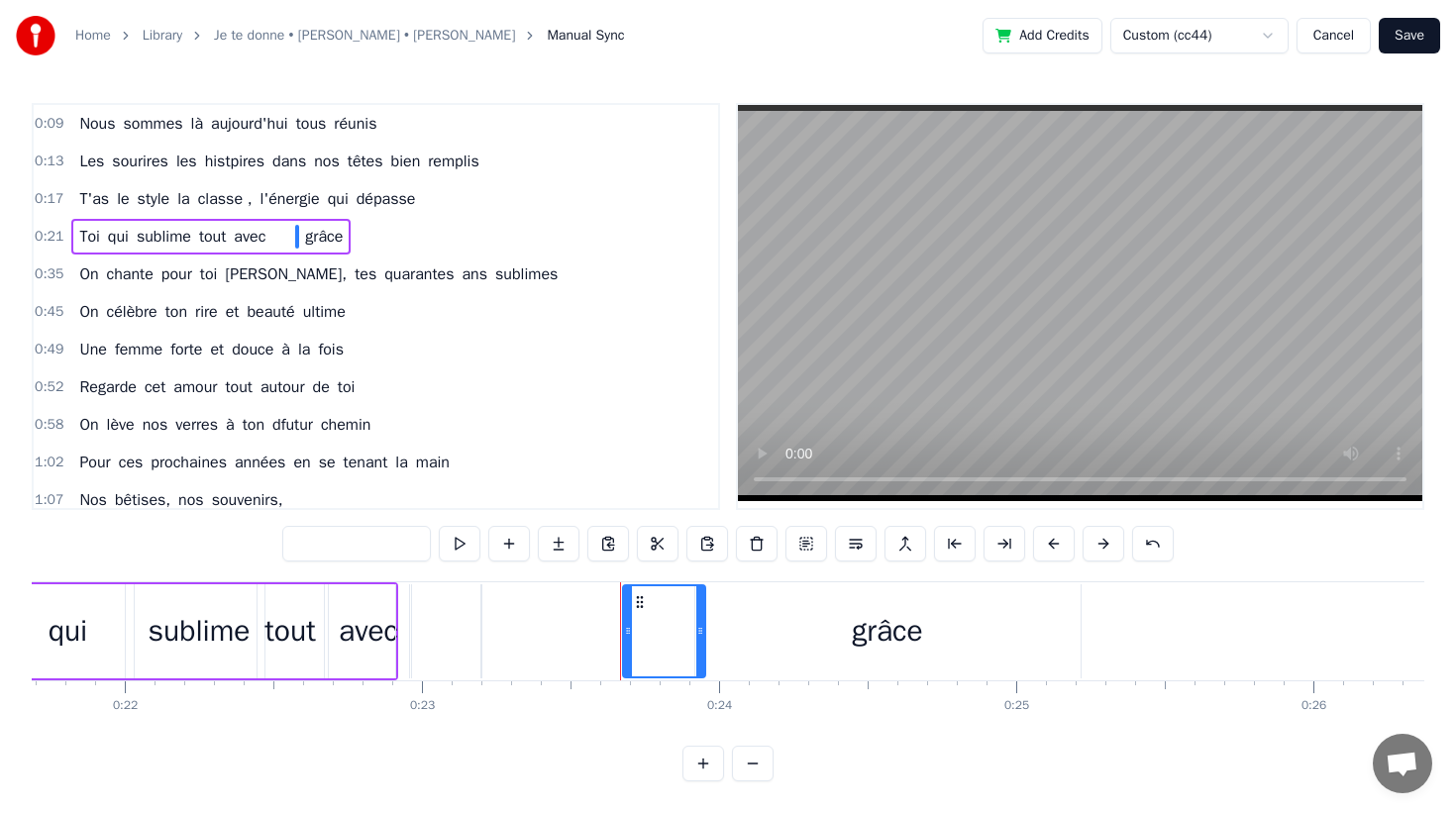 type 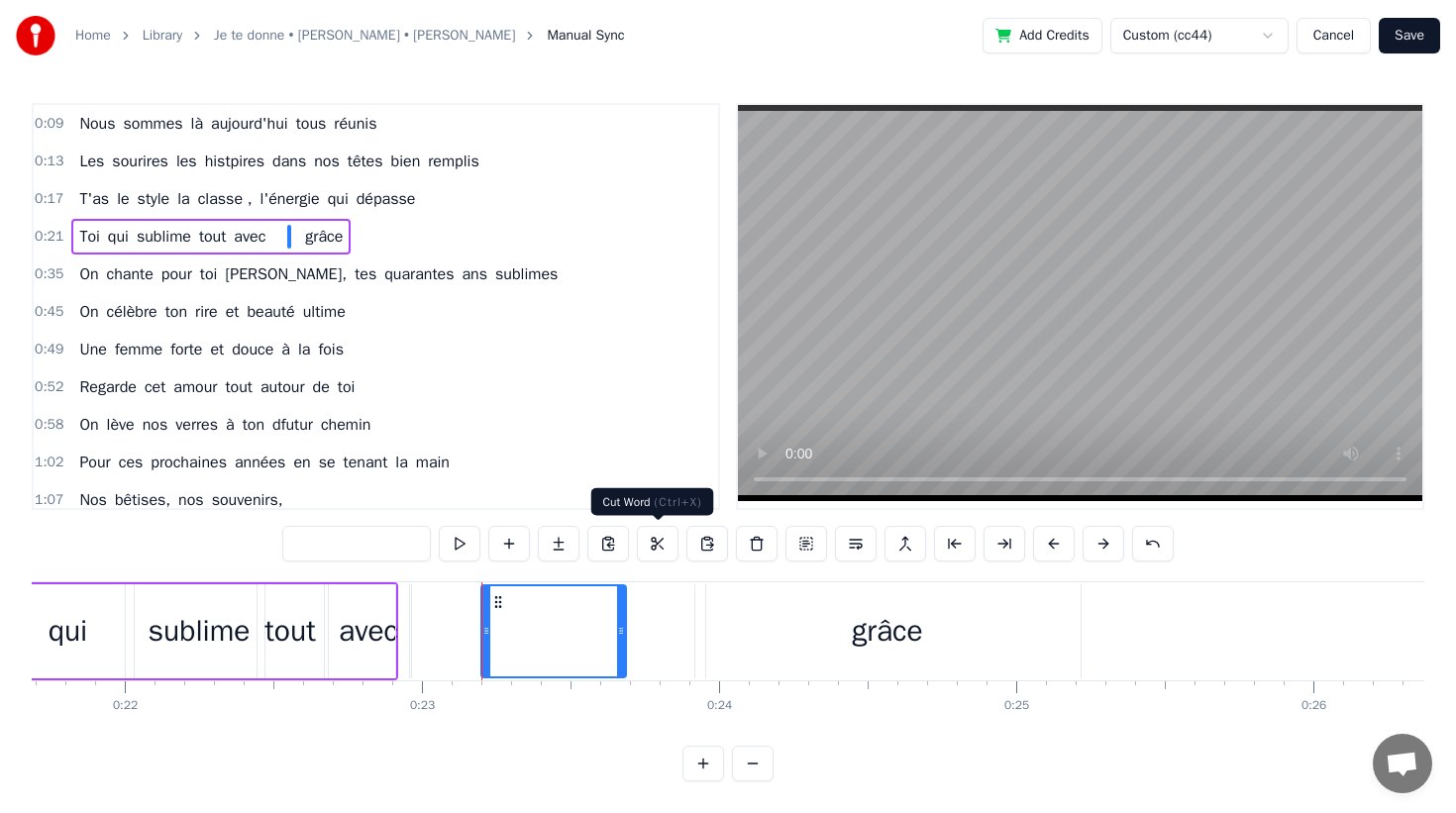 click at bounding box center (658, 544) 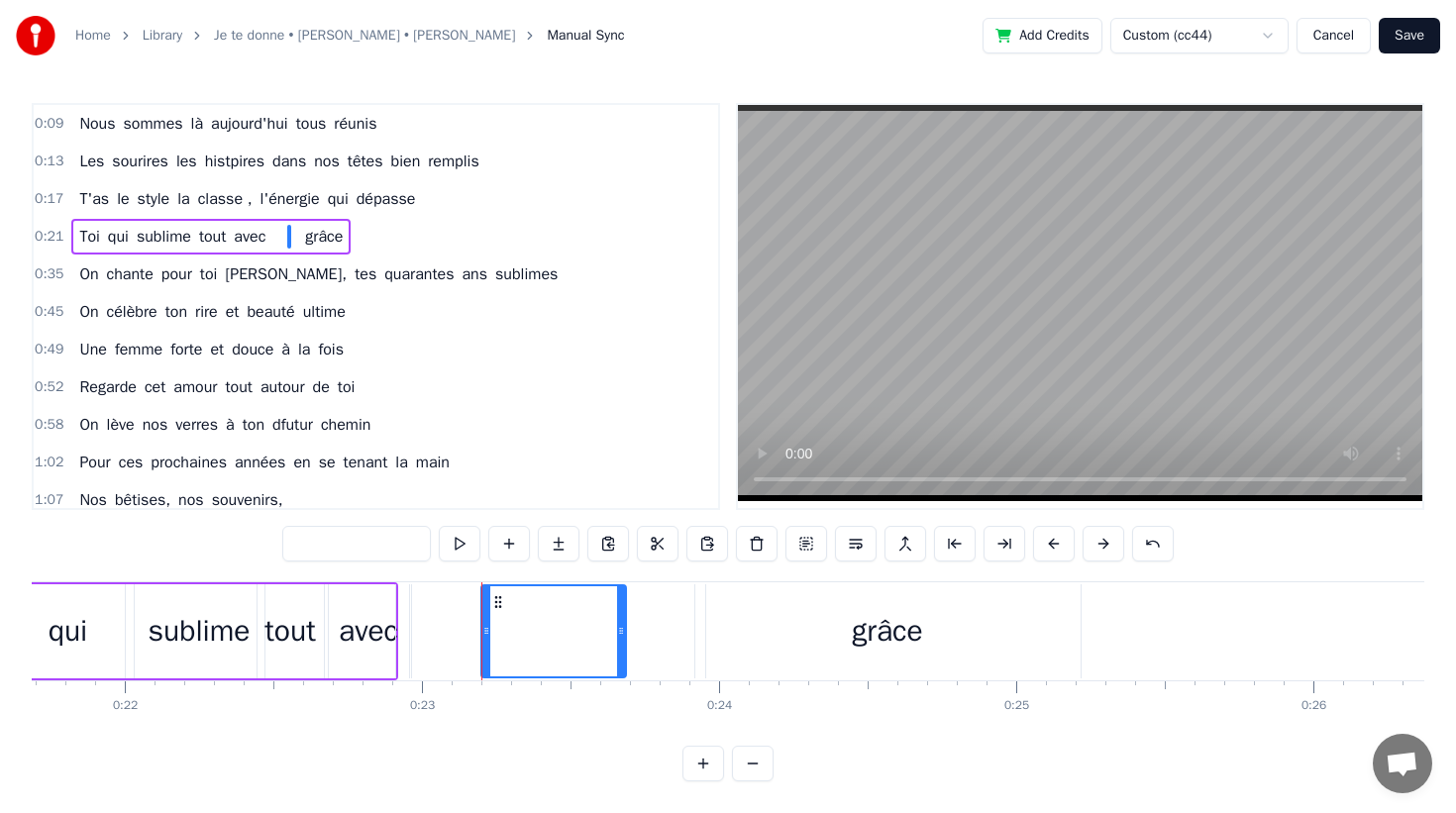 click at bounding box center [447, 631] 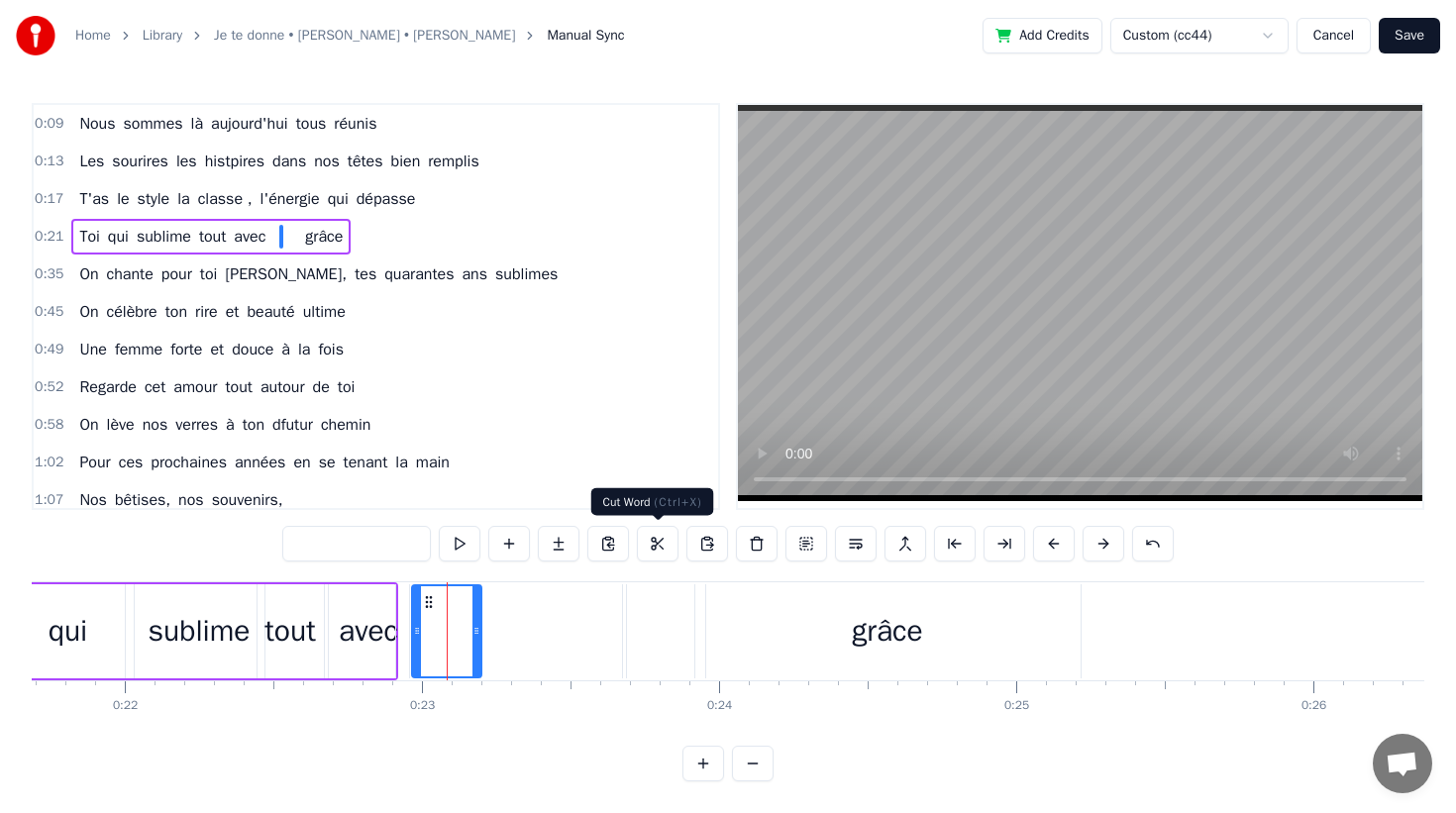 click at bounding box center (658, 544) 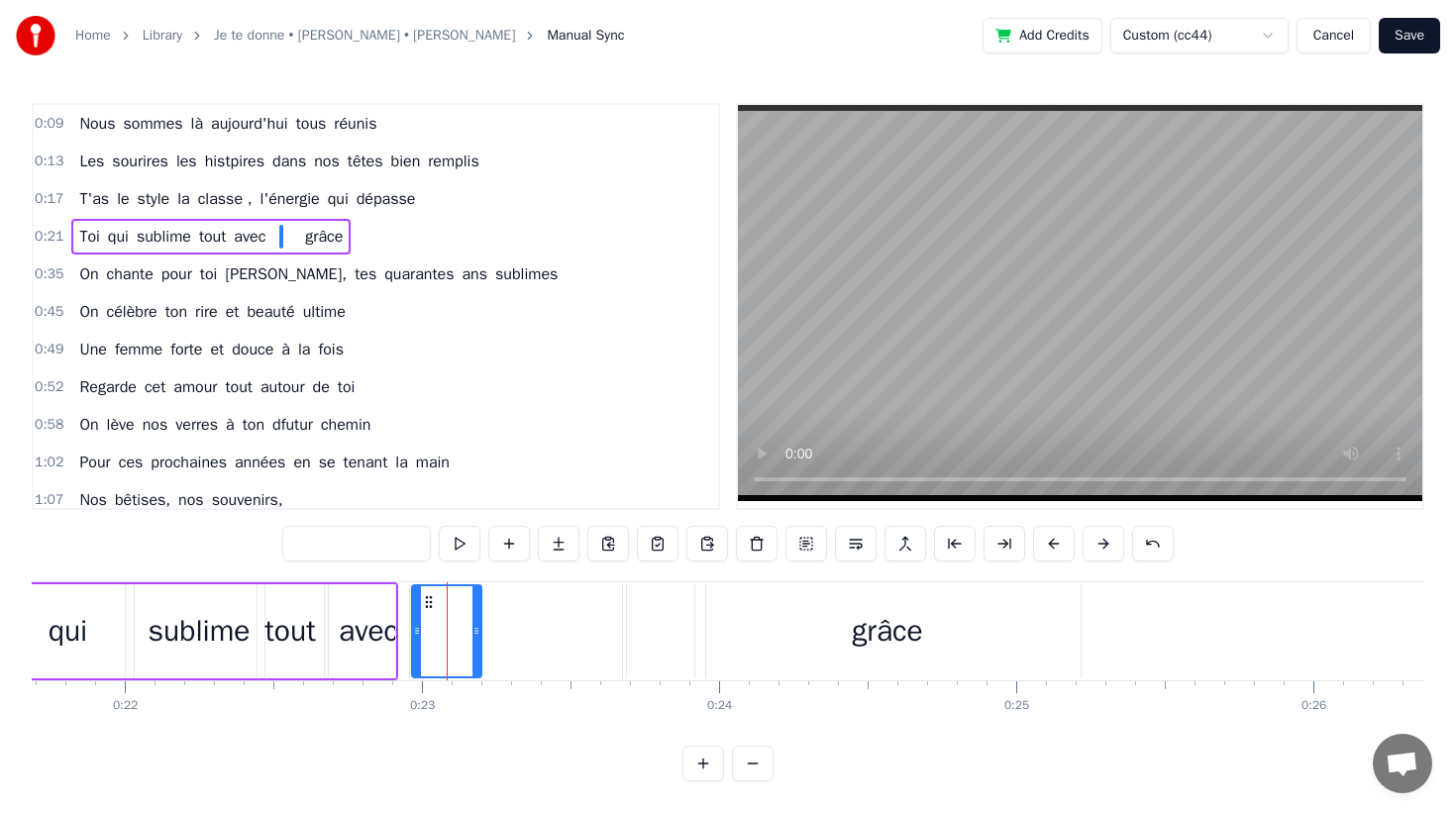 click at bounding box center (554, 631) 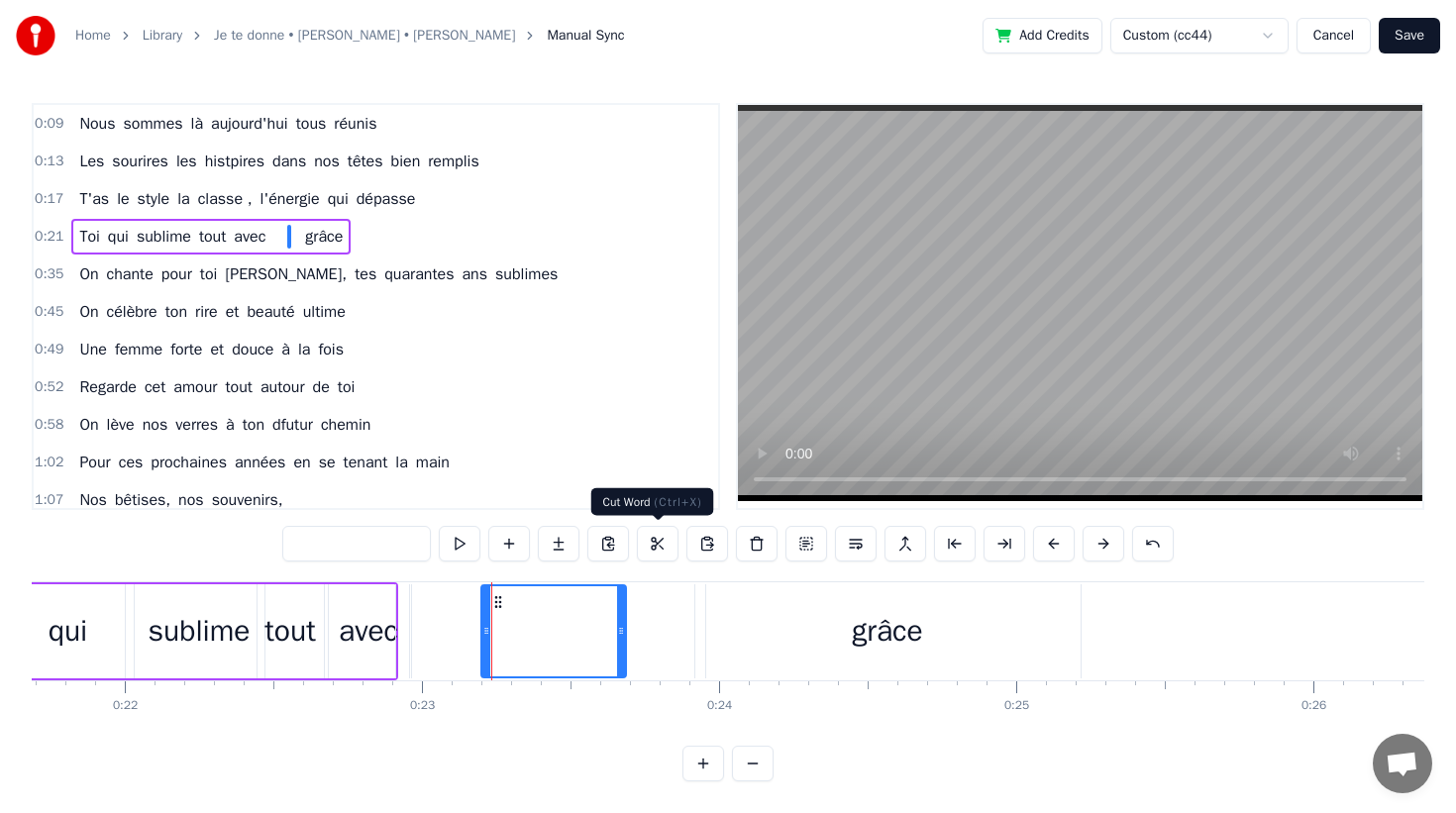 click at bounding box center [658, 544] 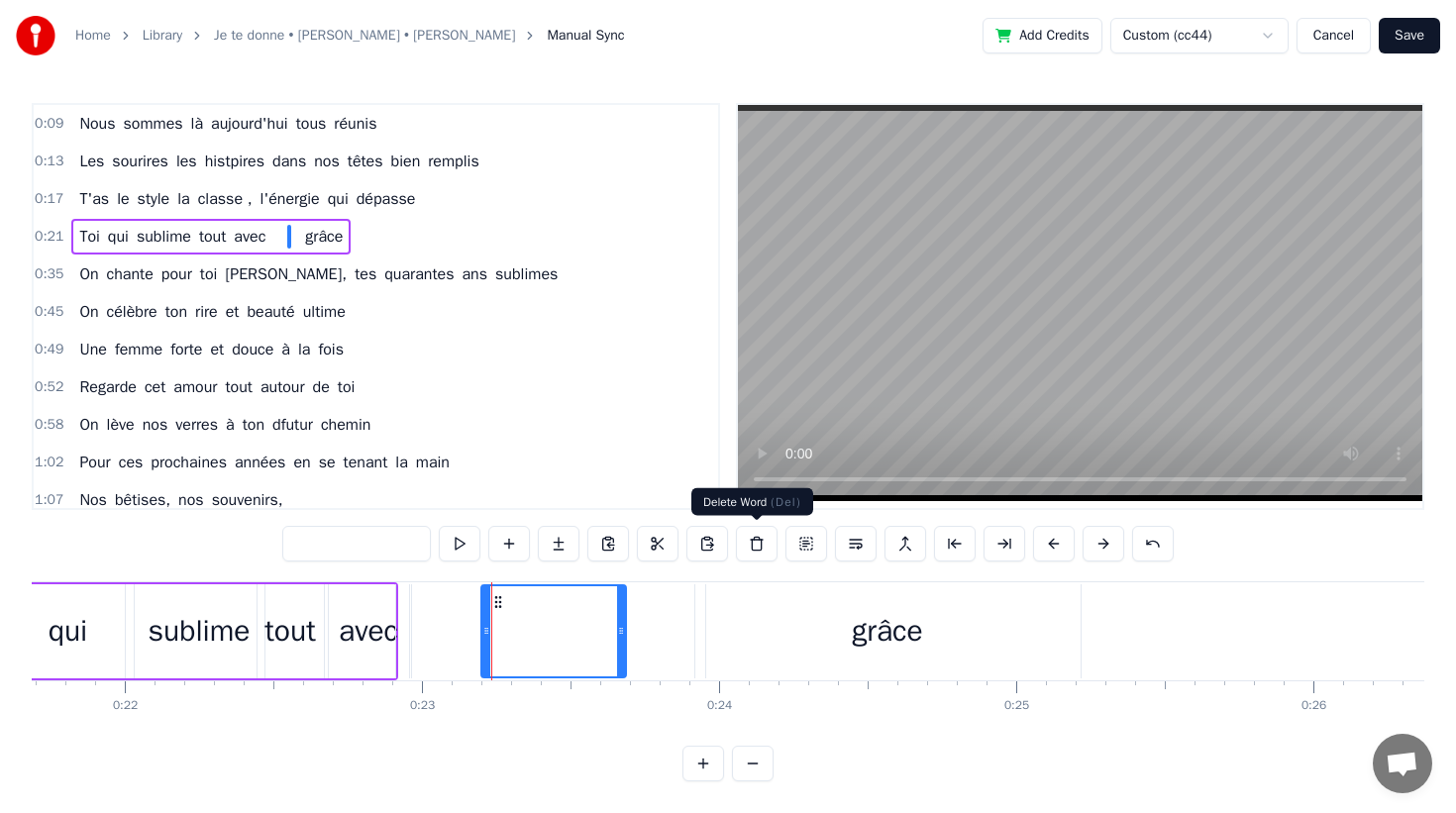 click at bounding box center [757, 544] 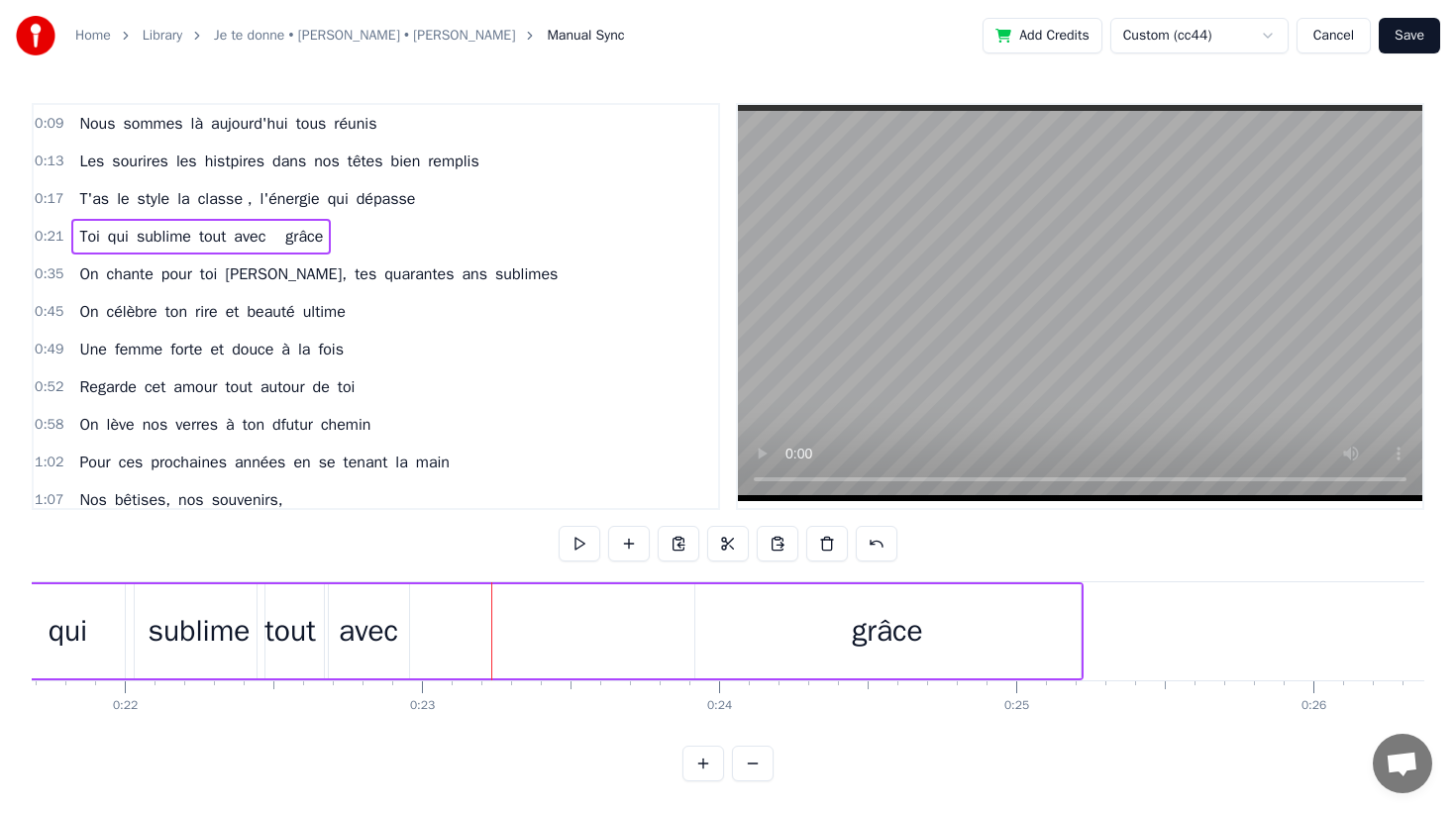click on "Toi qui sublime tout avec grâce" at bounding box center [201, 237] 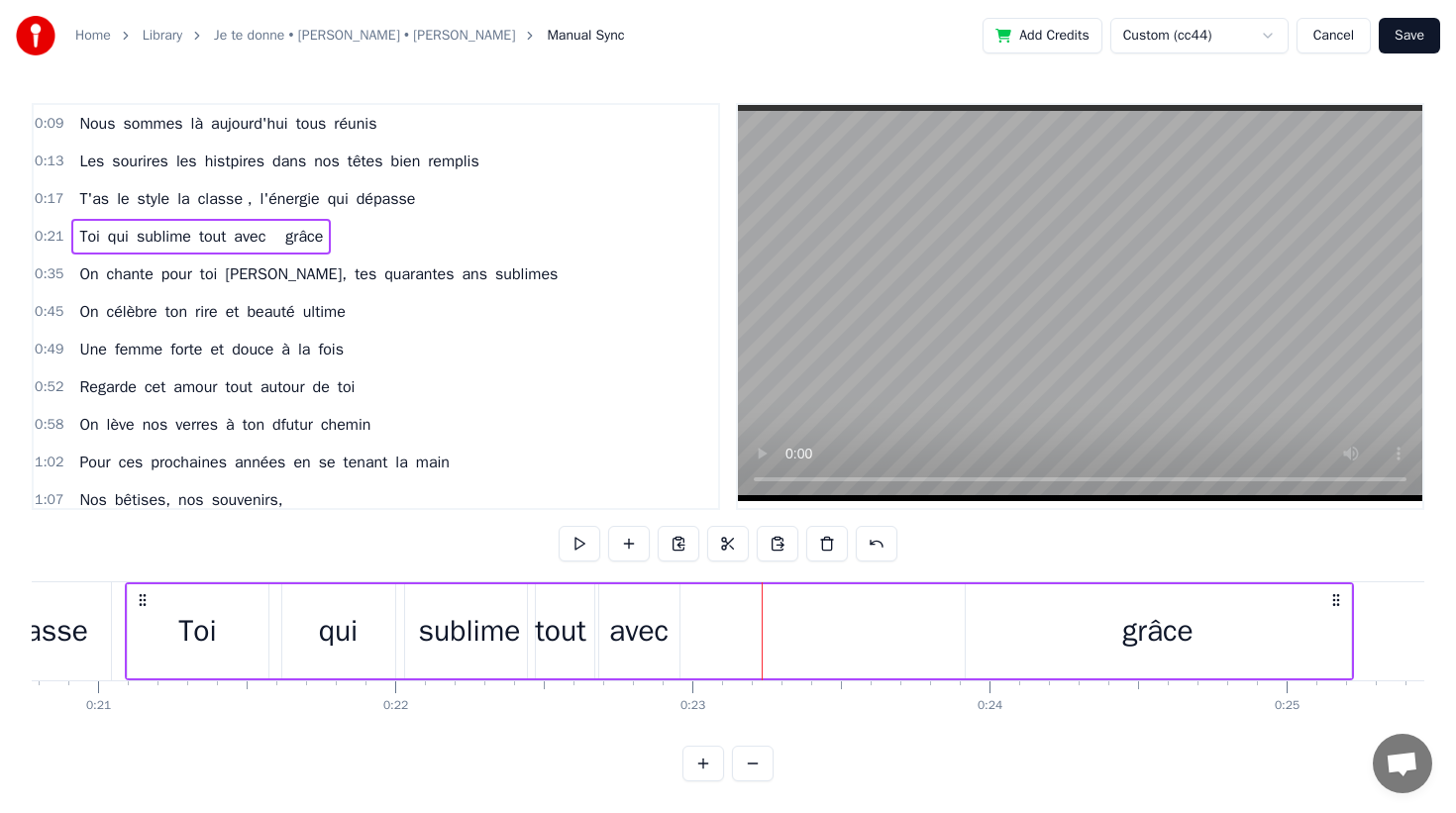 click on "Toi qui sublime tout avec grâce" at bounding box center (201, 237) 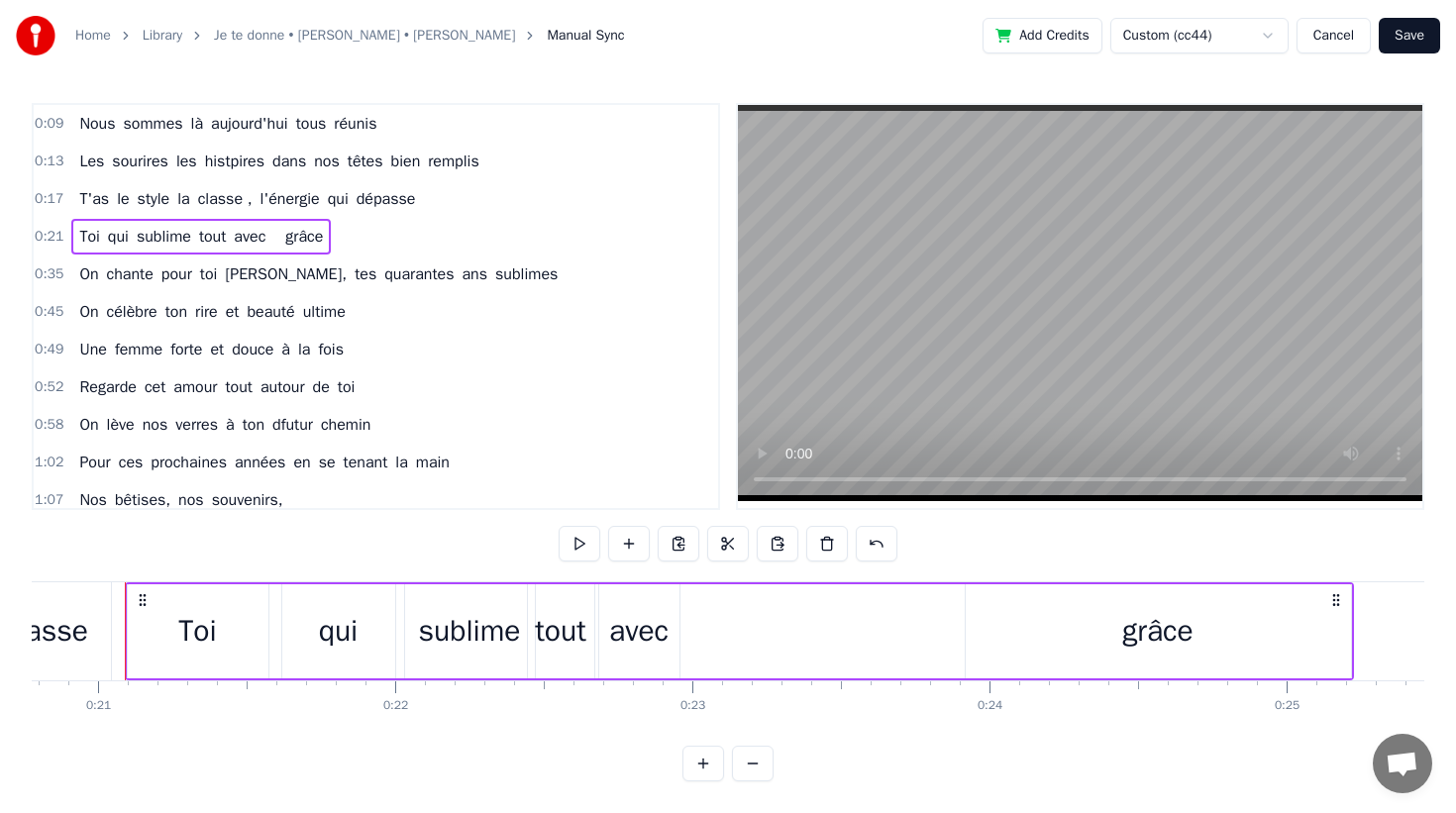 scroll, scrollTop: 0, scrollLeft: 6167, axis: horizontal 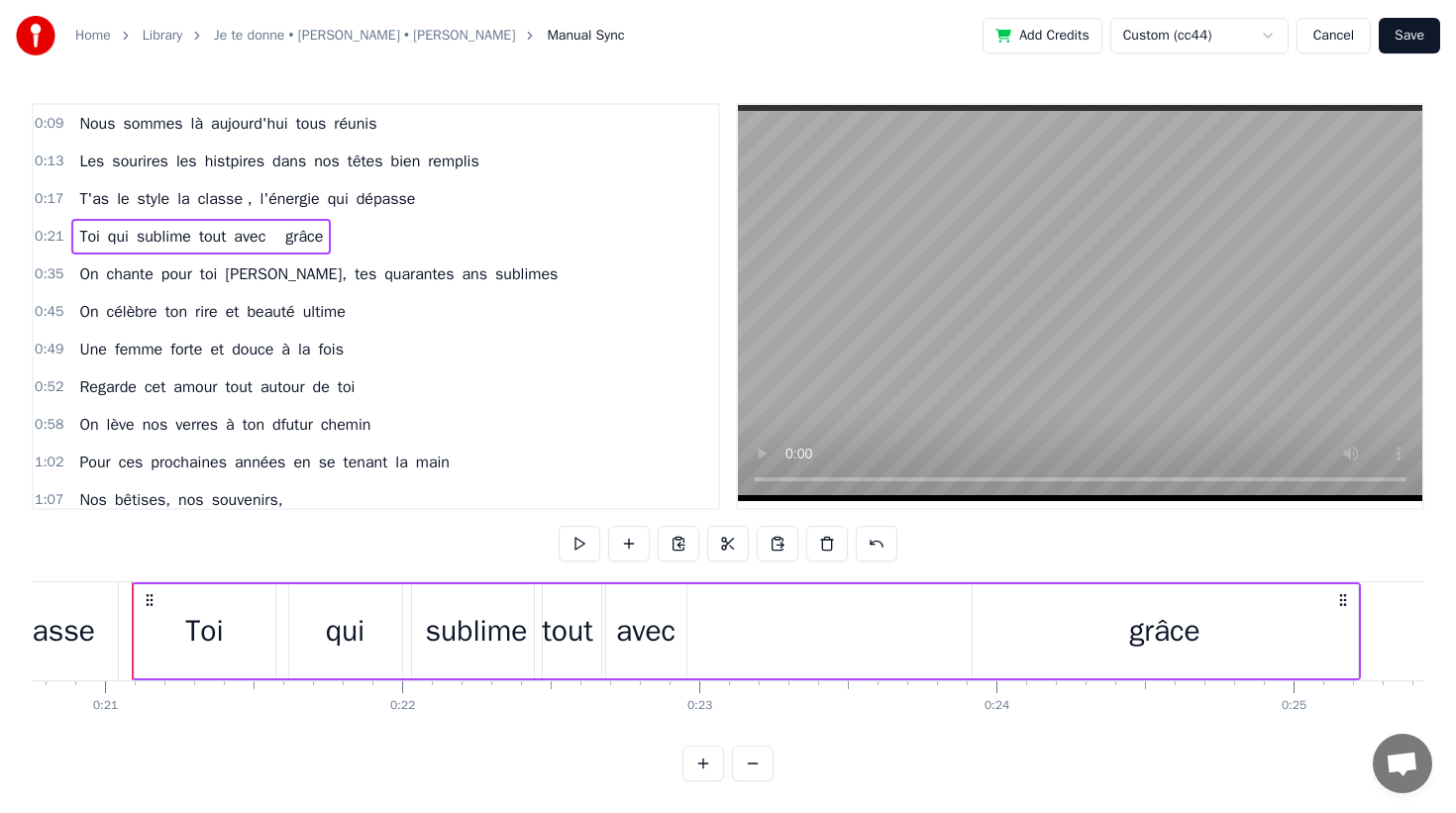 click on "avec" at bounding box center (646, 631) 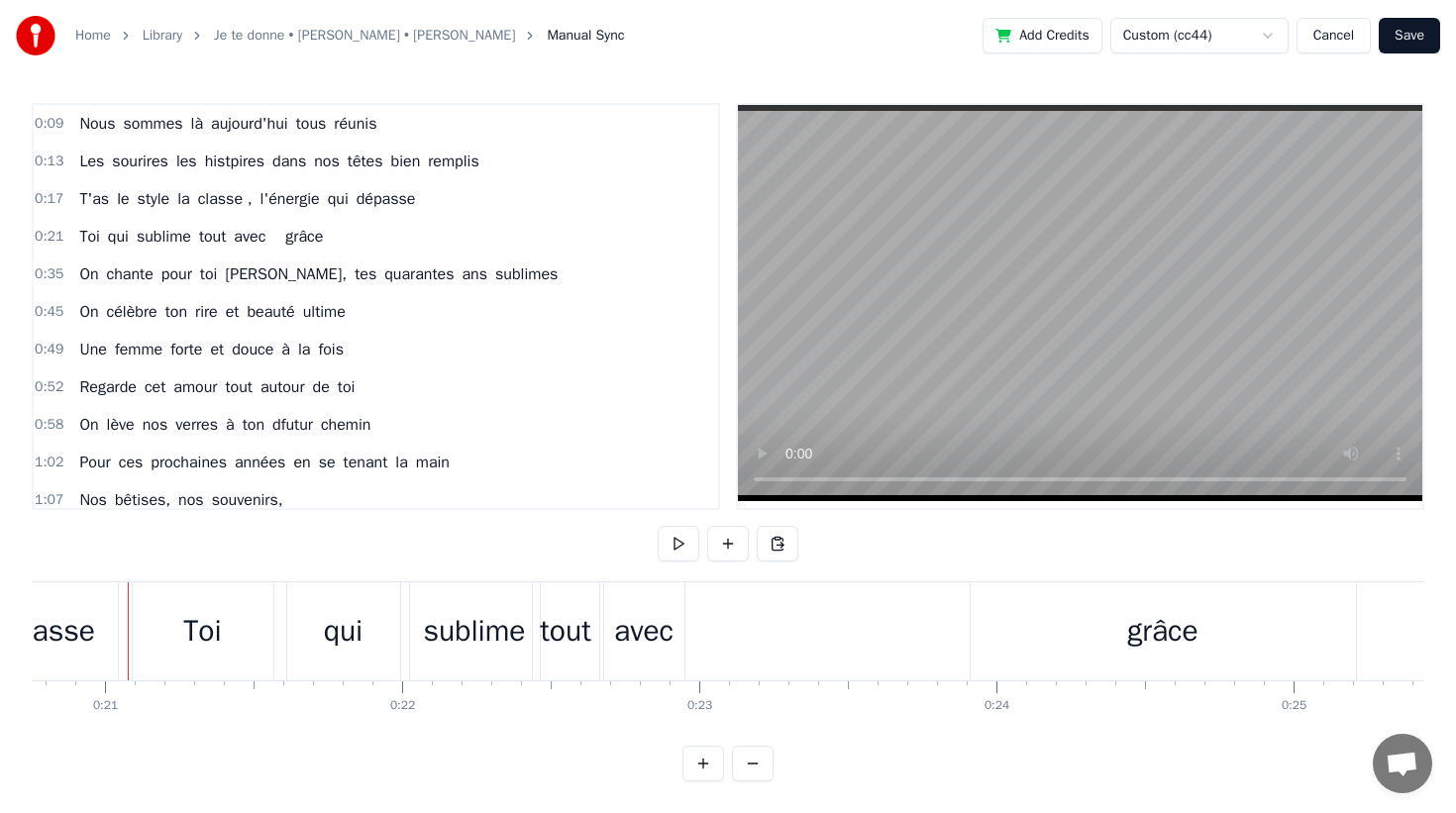 scroll, scrollTop: 0, scrollLeft: 6163, axis: horizontal 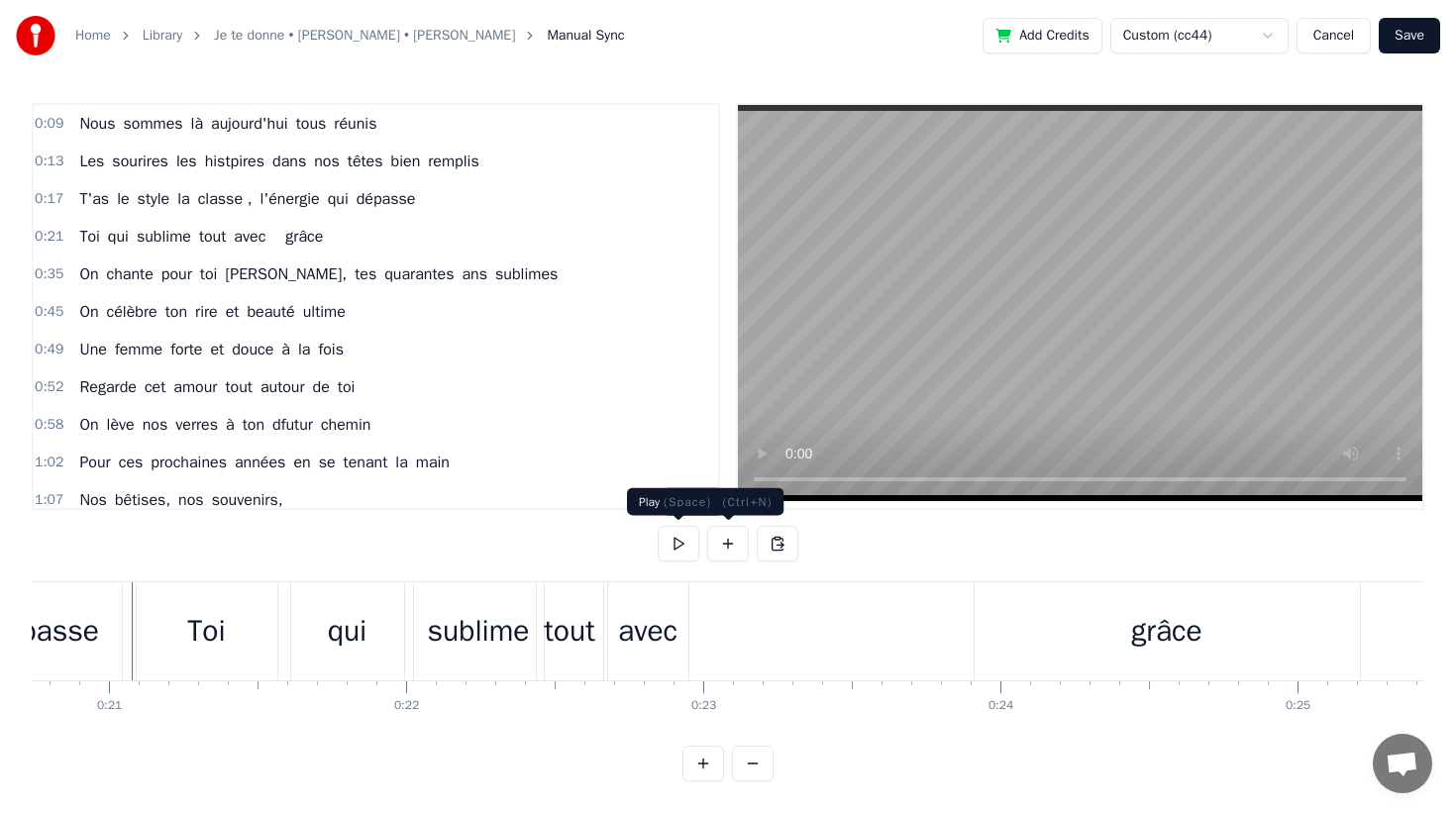 click at bounding box center (678, 544) 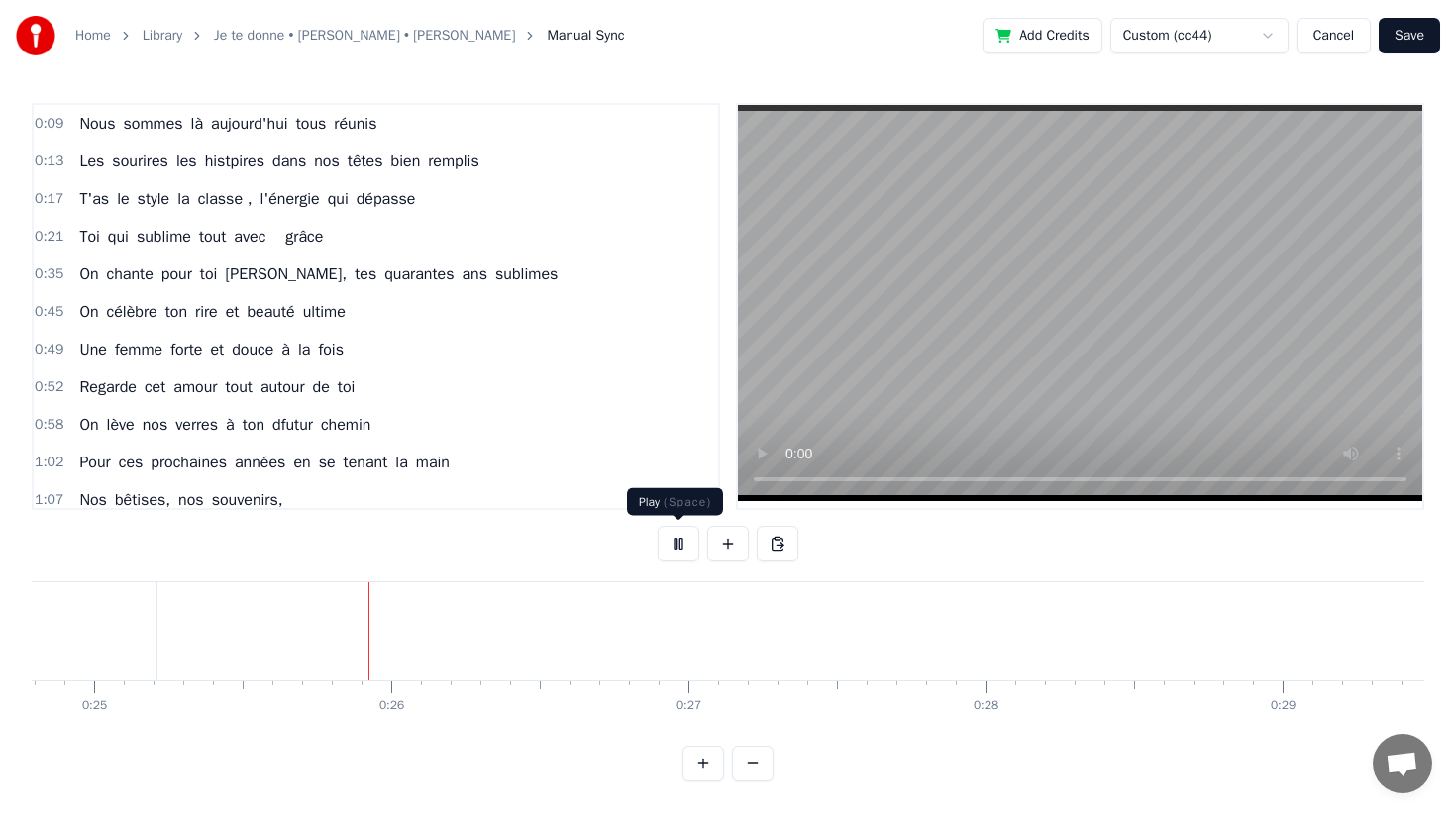 click at bounding box center [678, 544] 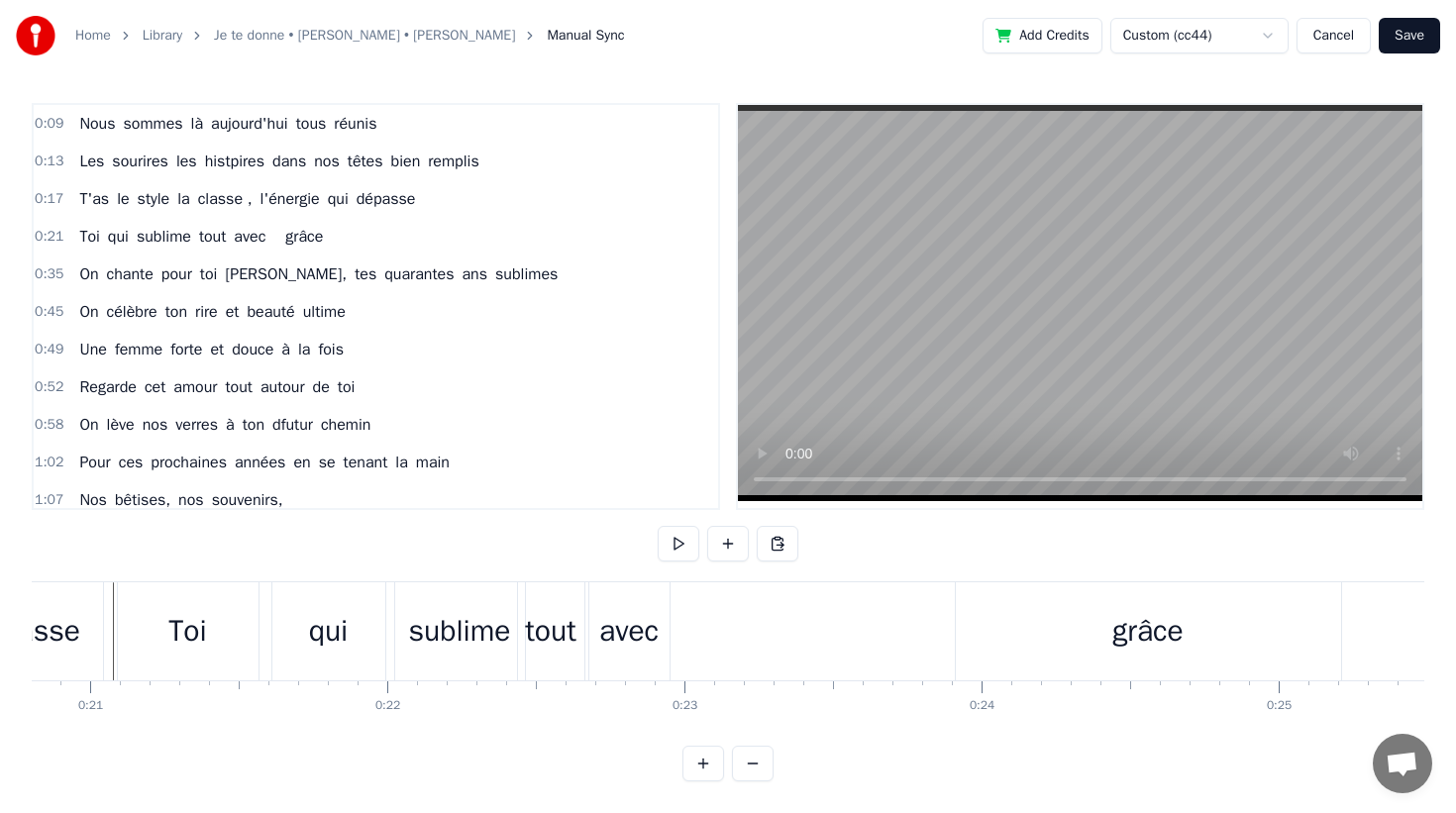 scroll, scrollTop: 0, scrollLeft: 6158, axis: horizontal 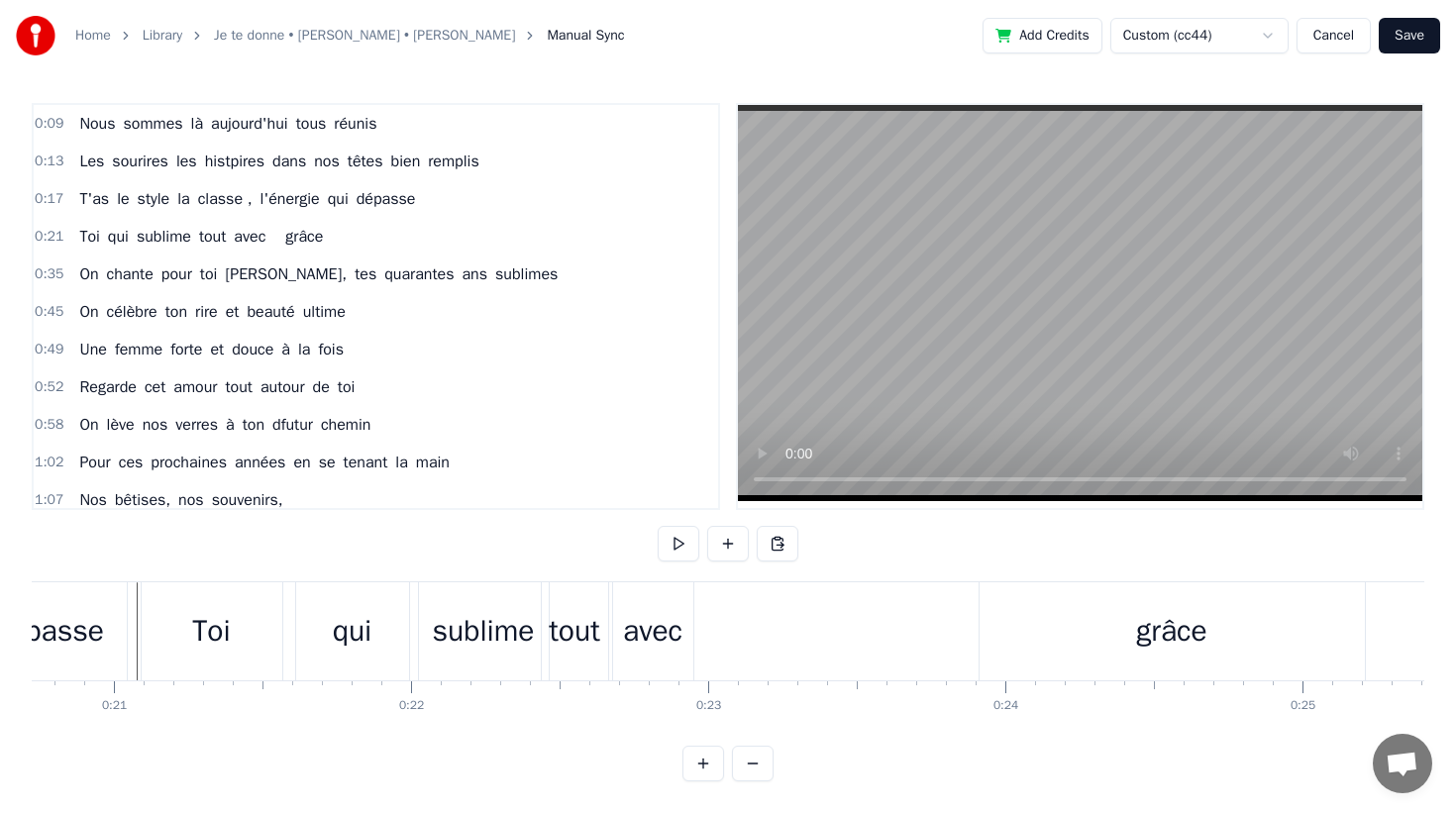 click on "avec" at bounding box center [653, 631] 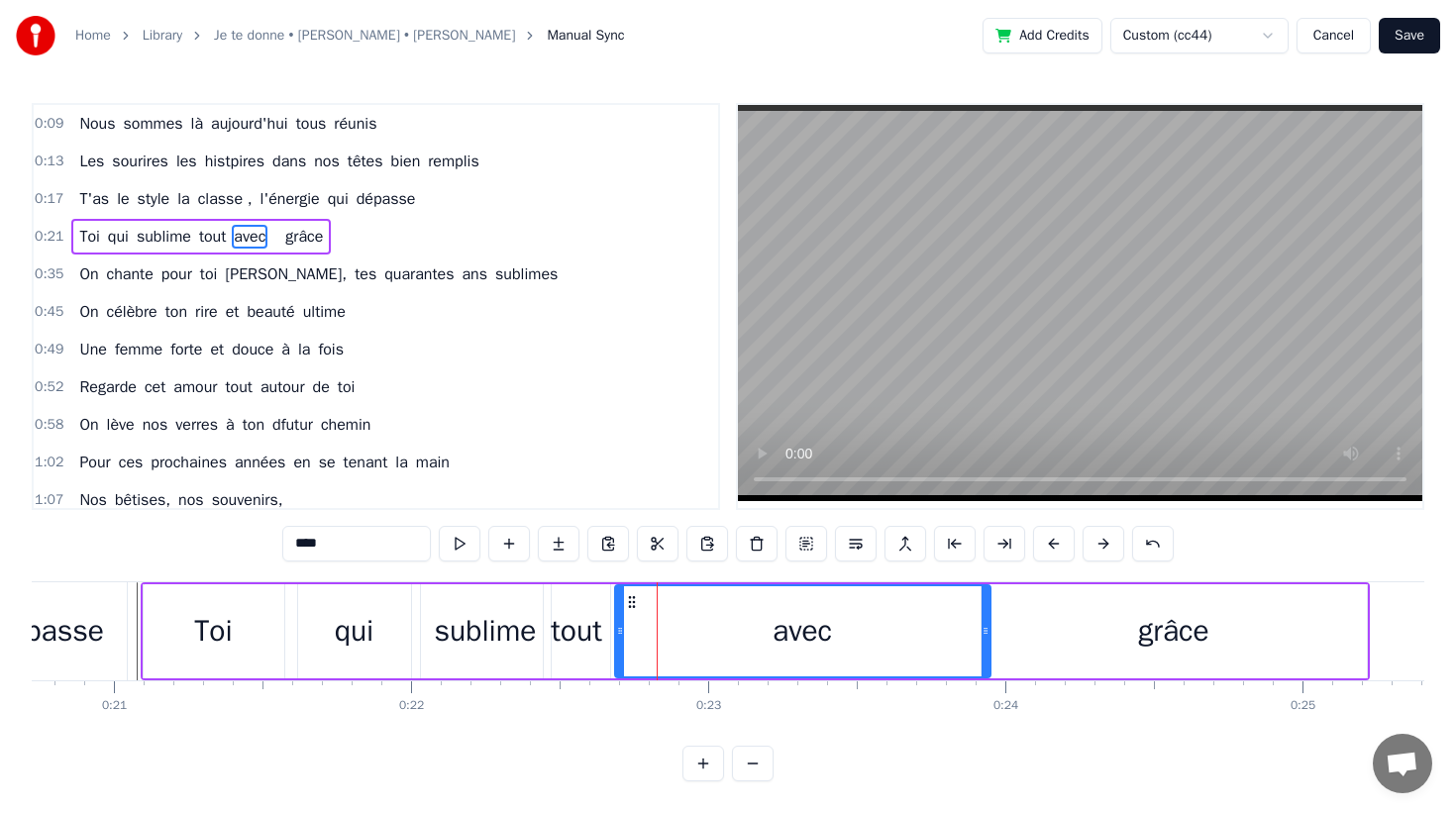 drag, startPoint x: 687, startPoint y: 634, endPoint x: 983, endPoint y: 672, distance: 298.42922 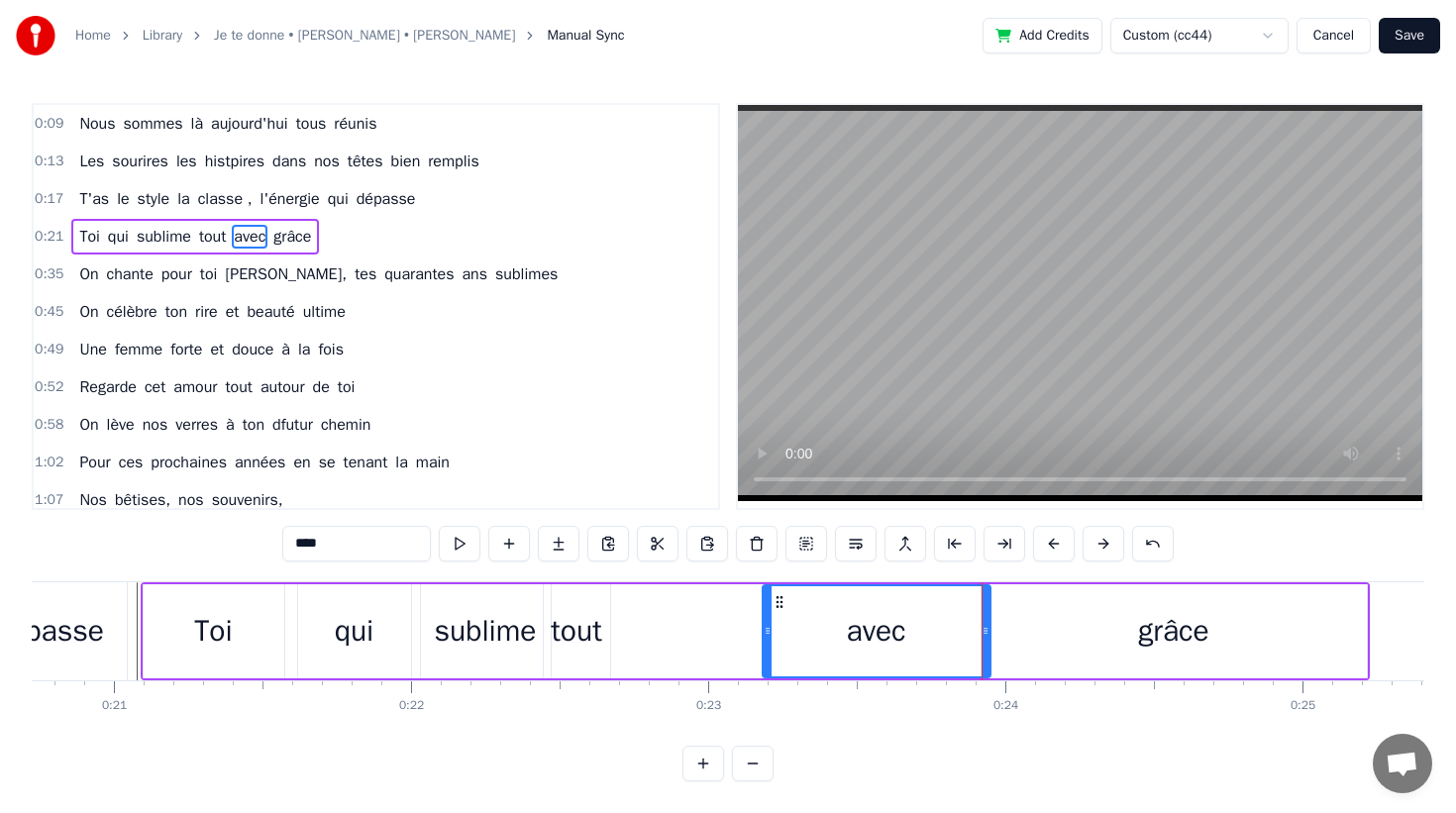drag, startPoint x: 620, startPoint y: 634, endPoint x: 768, endPoint y: 646, distance: 148.48569 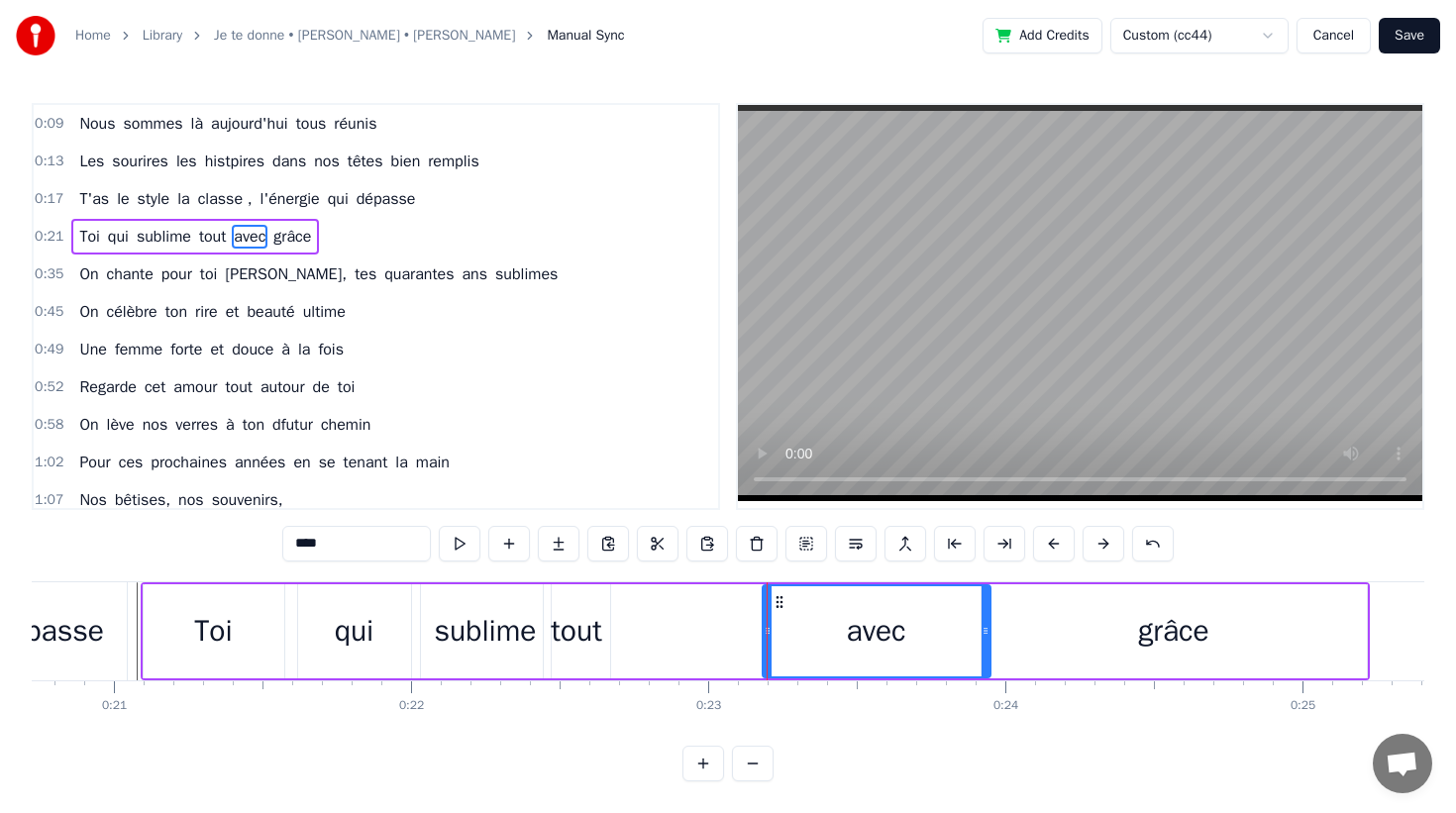 click on "tout" at bounding box center (576, 631) 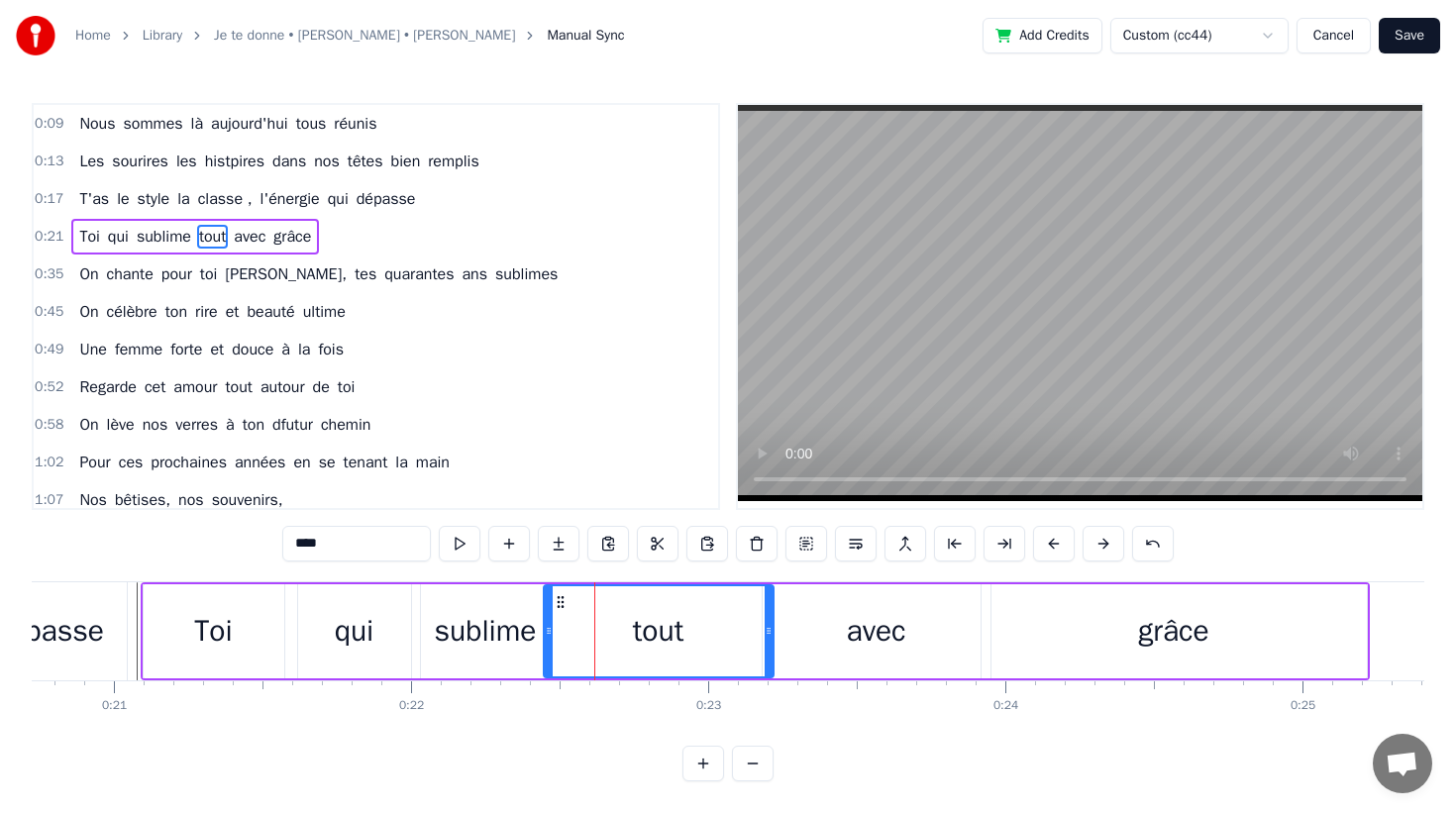 drag, startPoint x: 603, startPoint y: 634, endPoint x: 767, endPoint y: 644, distance: 164.3046 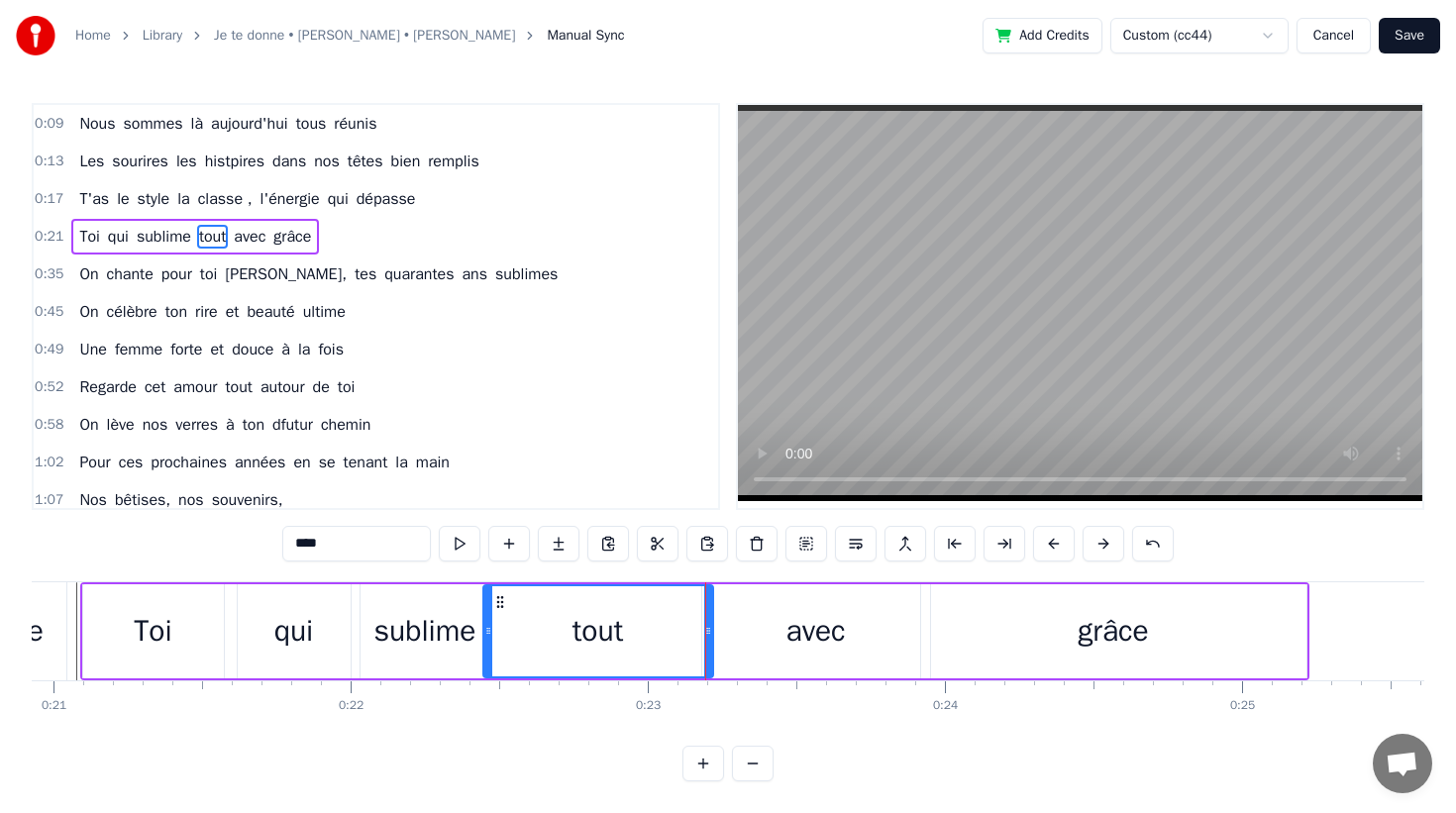 scroll, scrollTop: 0, scrollLeft: 6219, axis: horizontal 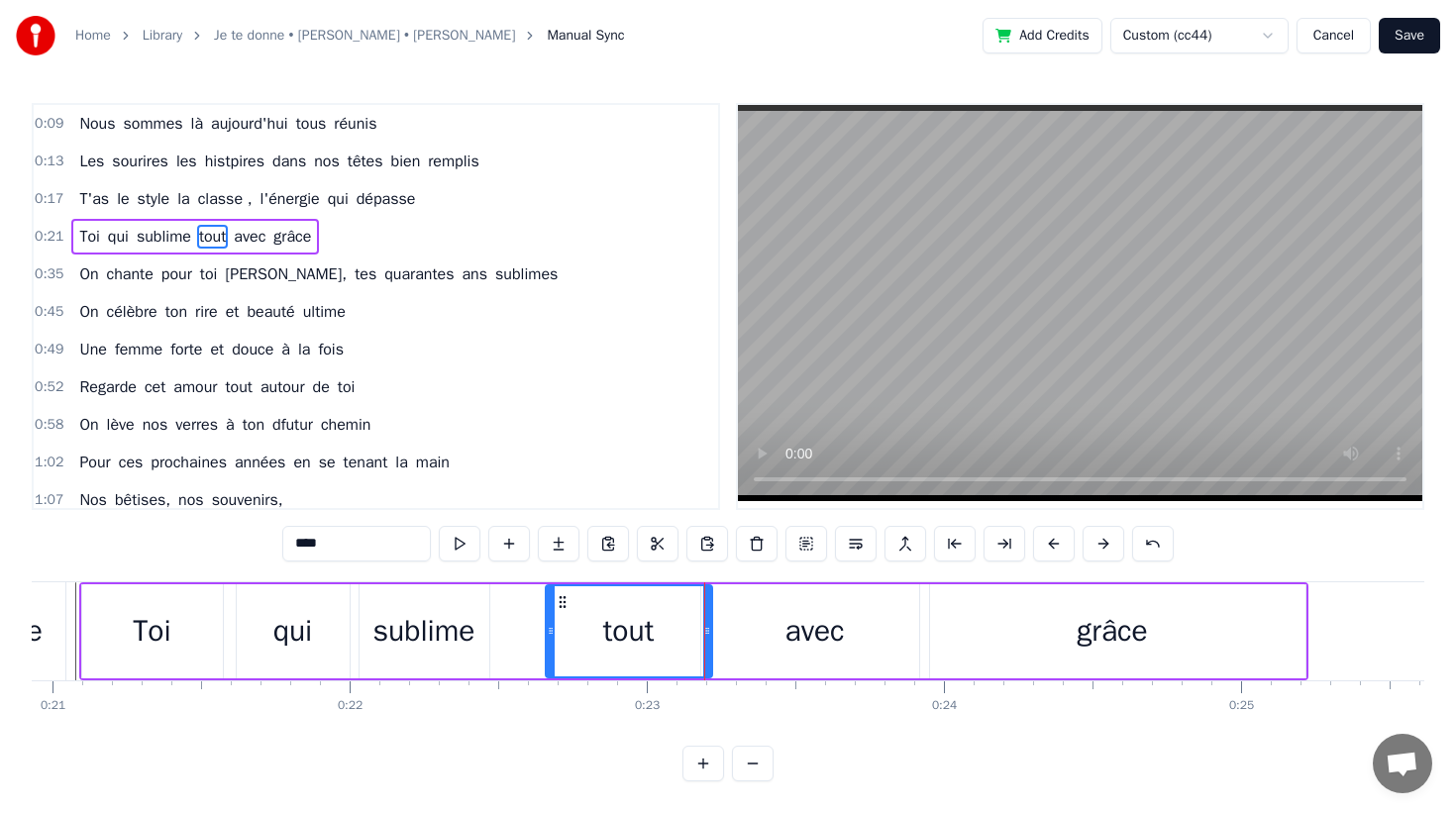 drag, startPoint x: 485, startPoint y: 631, endPoint x: 549, endPoint y: 635, distance: 64.12488 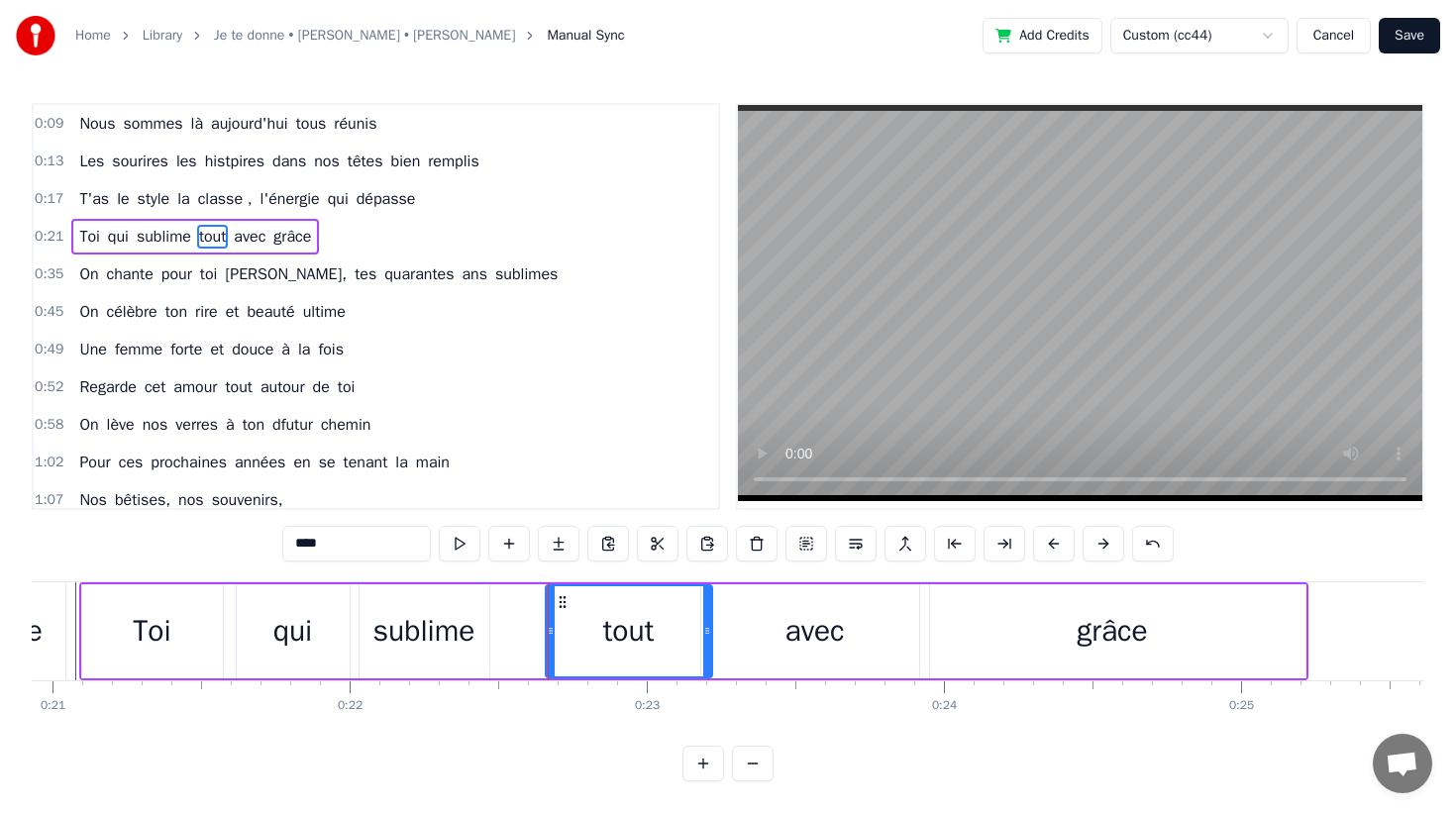 click on "sublime" at bounding box center (423, 631) 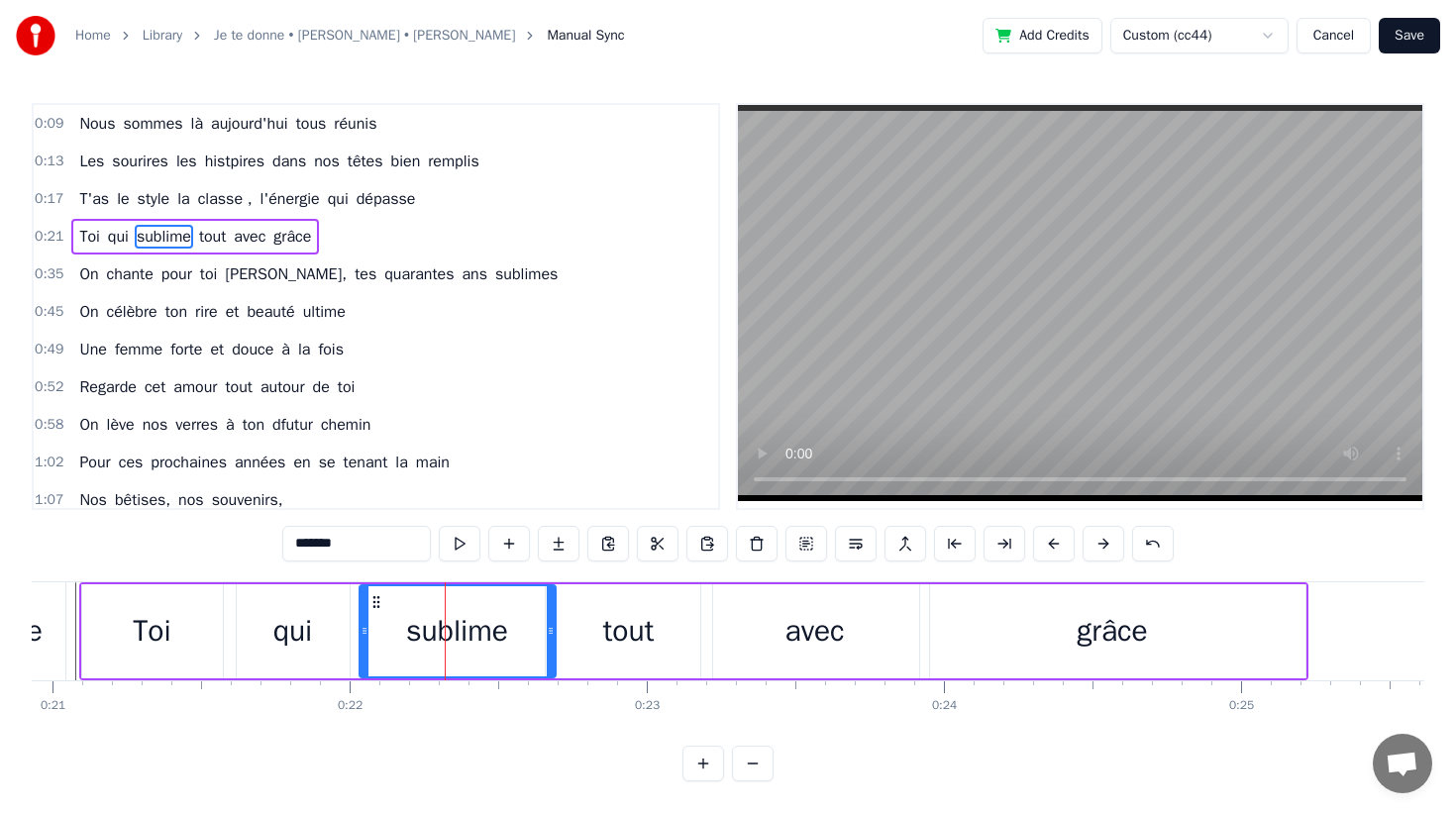 drag, startPoint x: 483, startPoint y: 637, endPoint x: 550, endPoint y: 638, distance: 67.00746 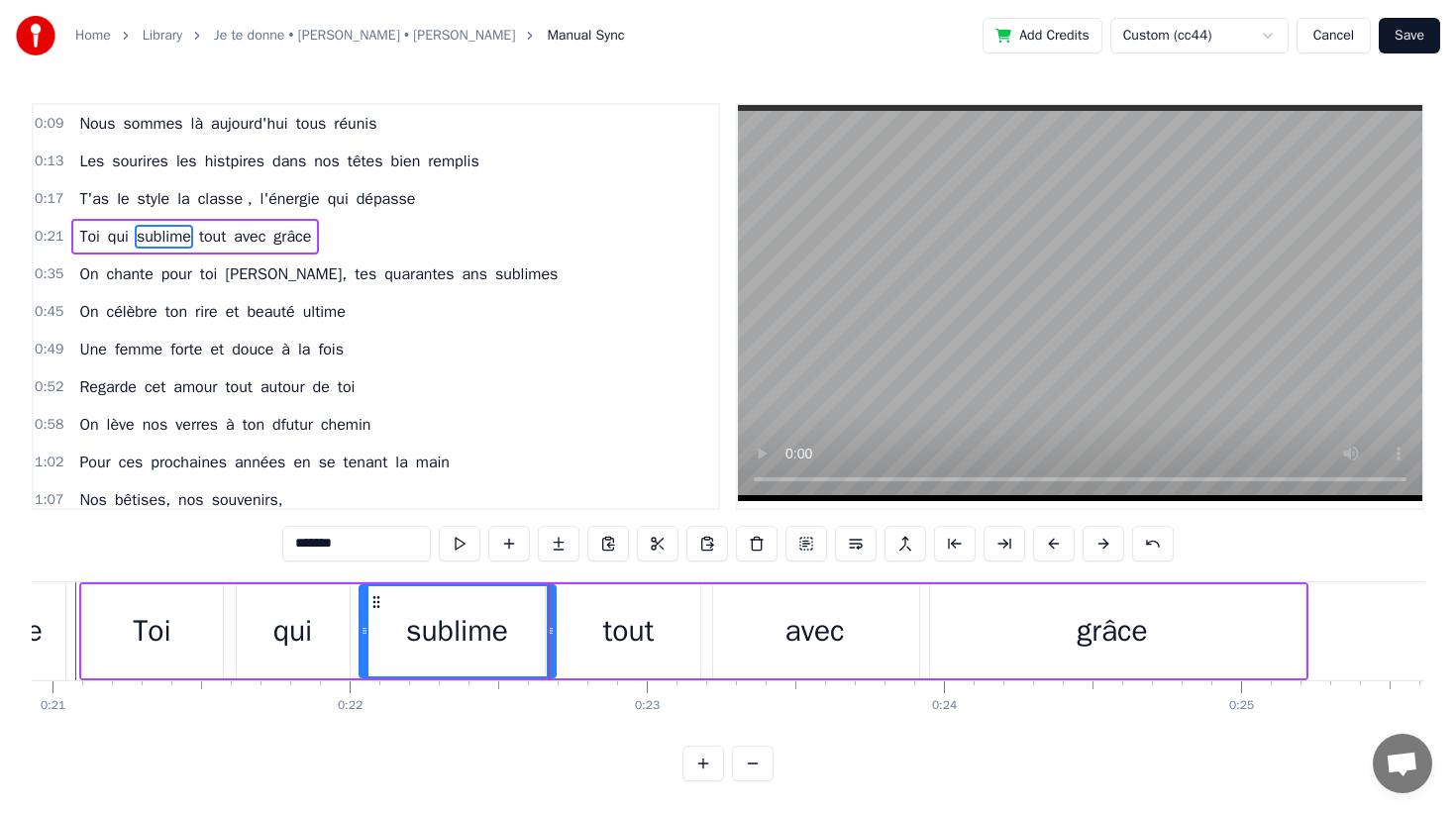 click on "Toi qui sublime tout avec grâce" at bounding box center [693, 631] 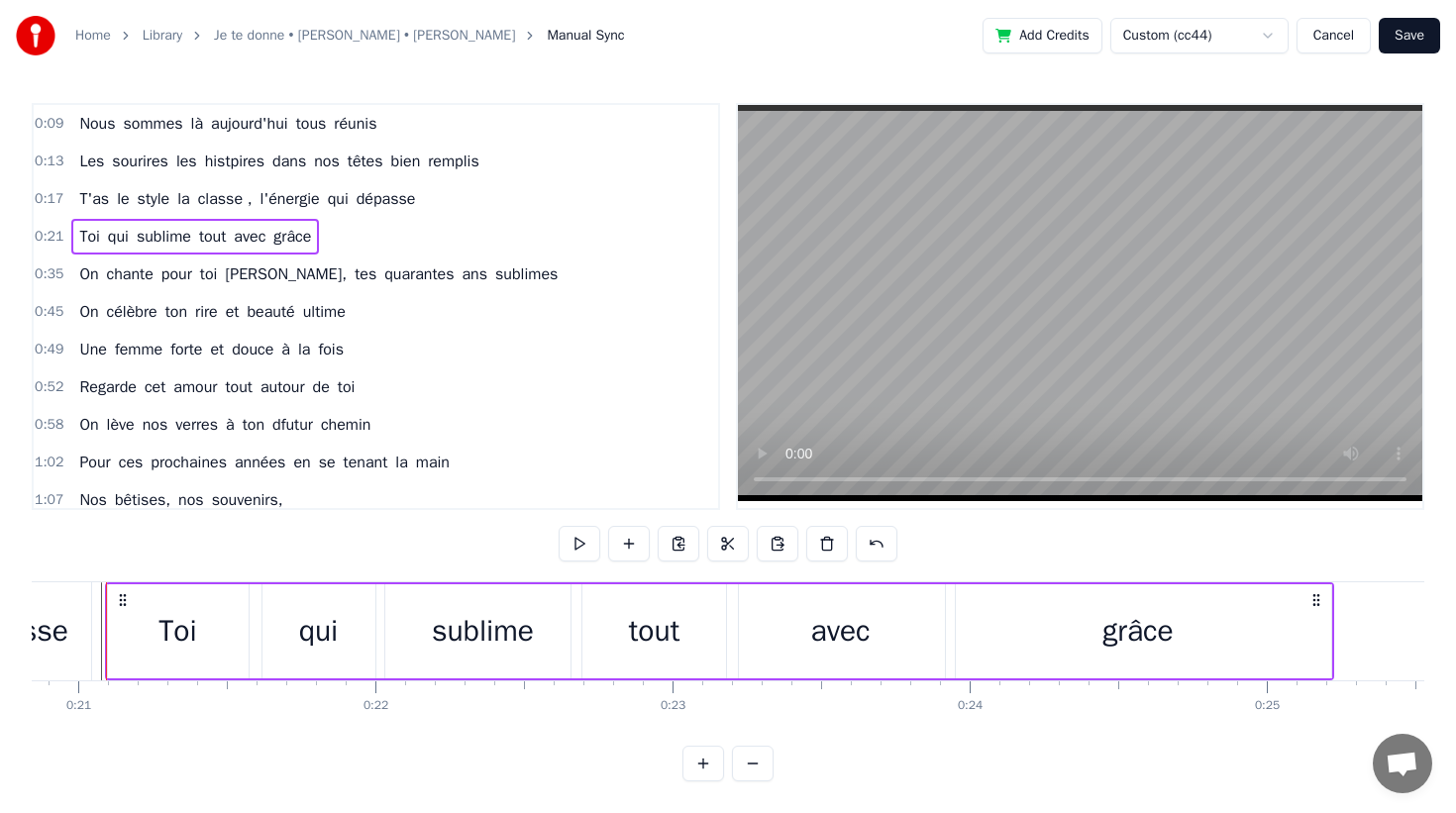 scroll, scrollTop: 0, scrollLeft: 6168, axis: horizontal 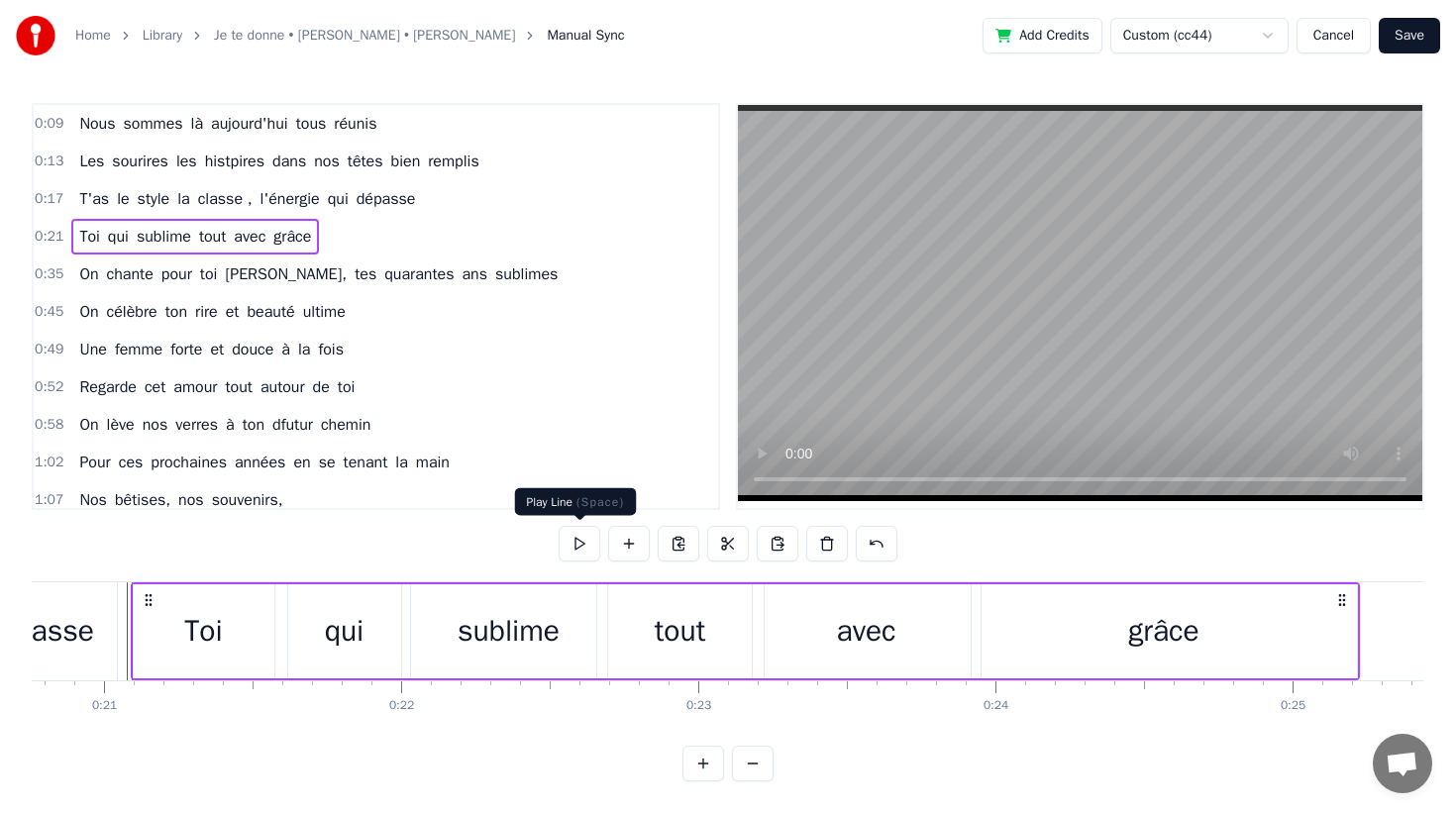 click at bounding box center (579, 544) 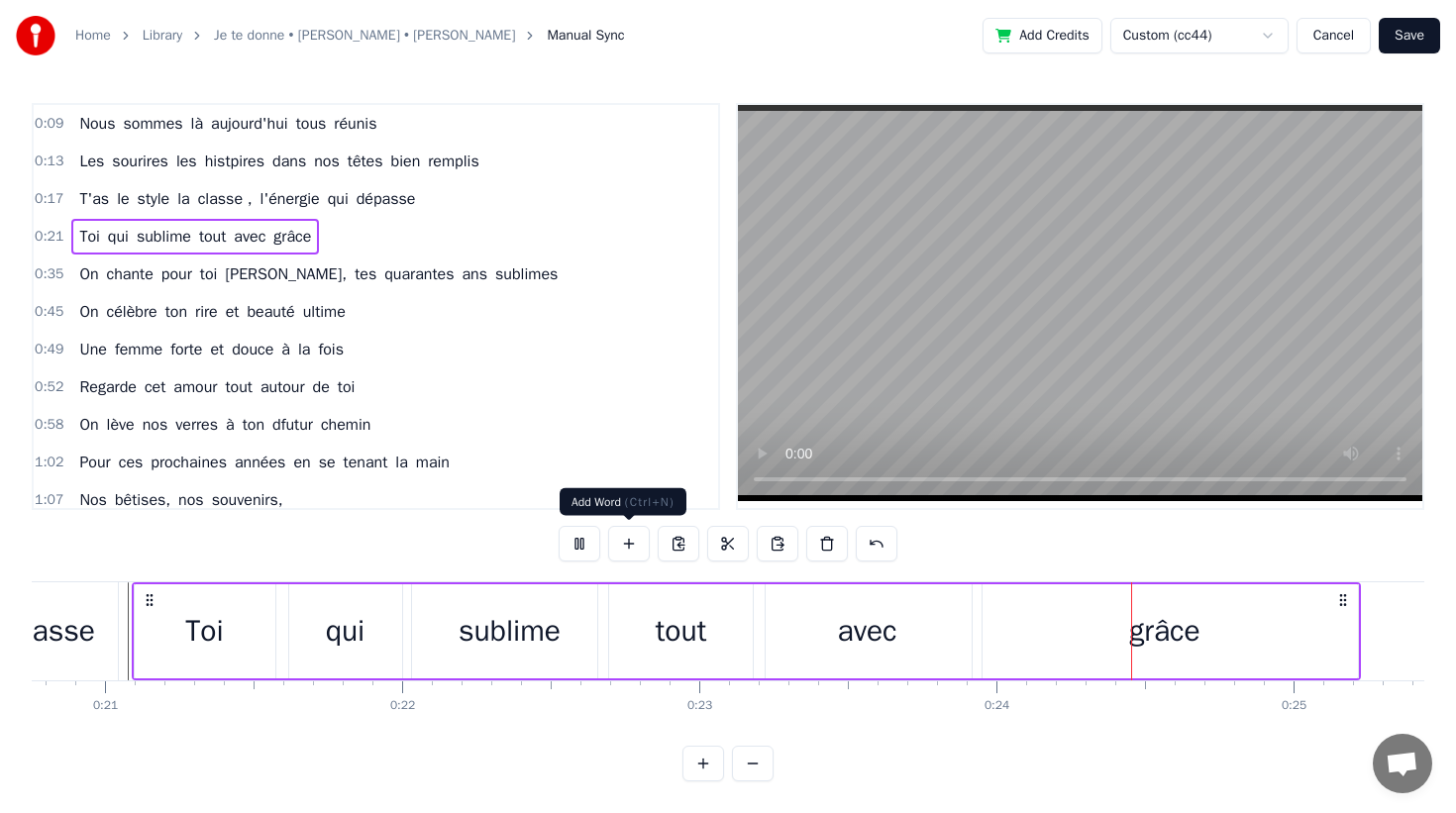 click at bounding box center (579, 544) 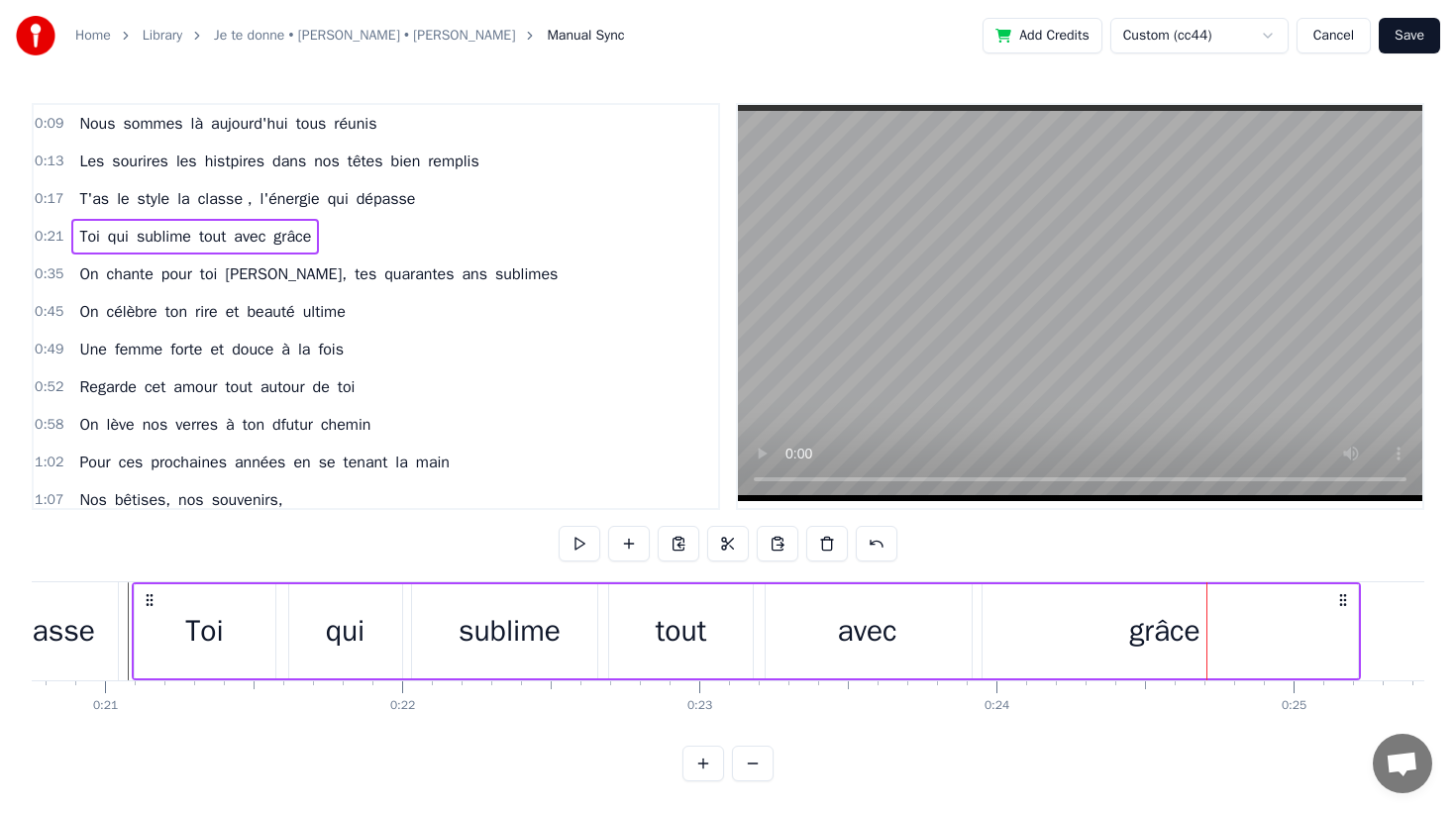 scroll, scrollTop: 0, scrollLeft: 6164, axis: horizontal 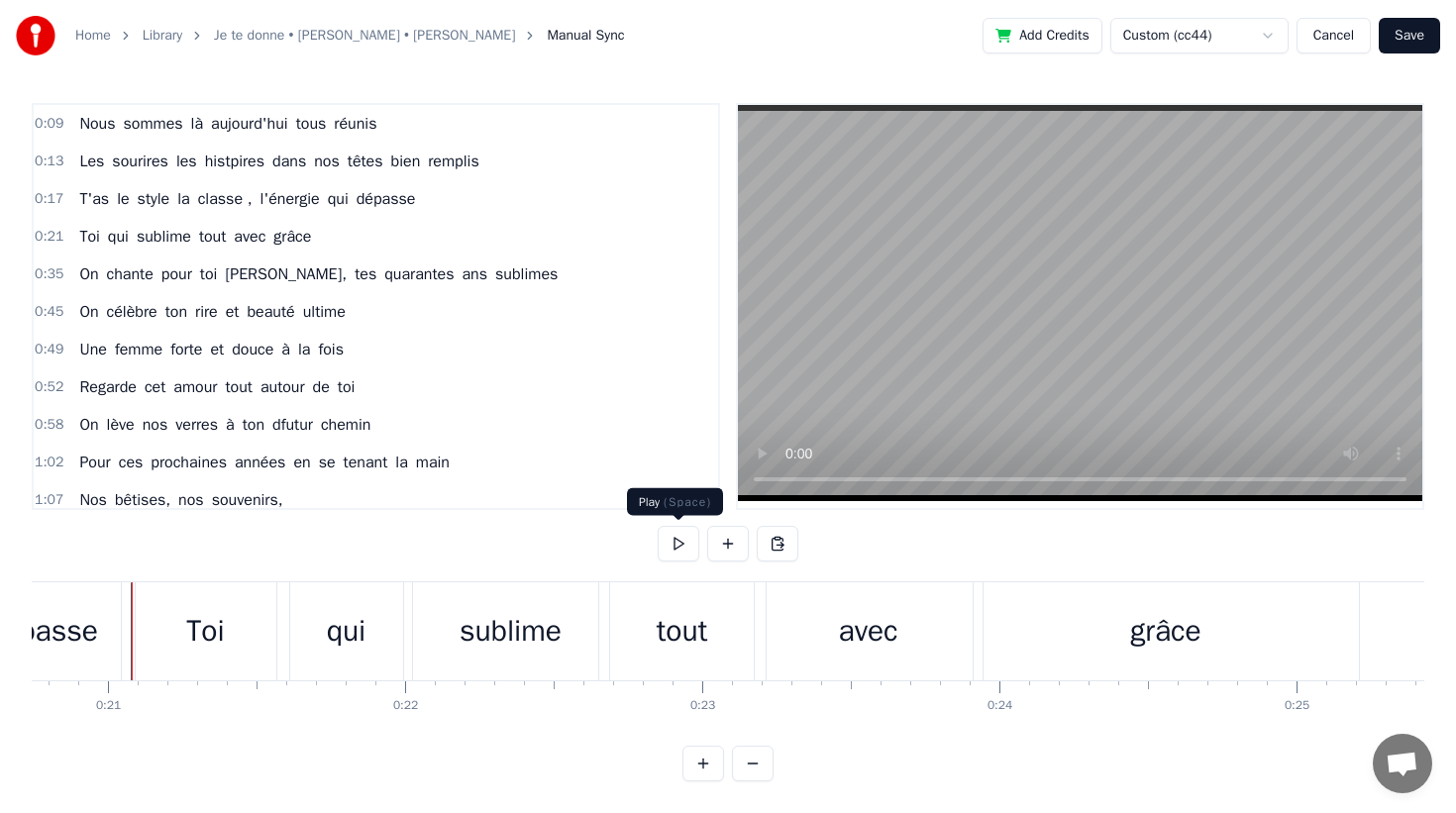 click at bounding box center [678, 544] 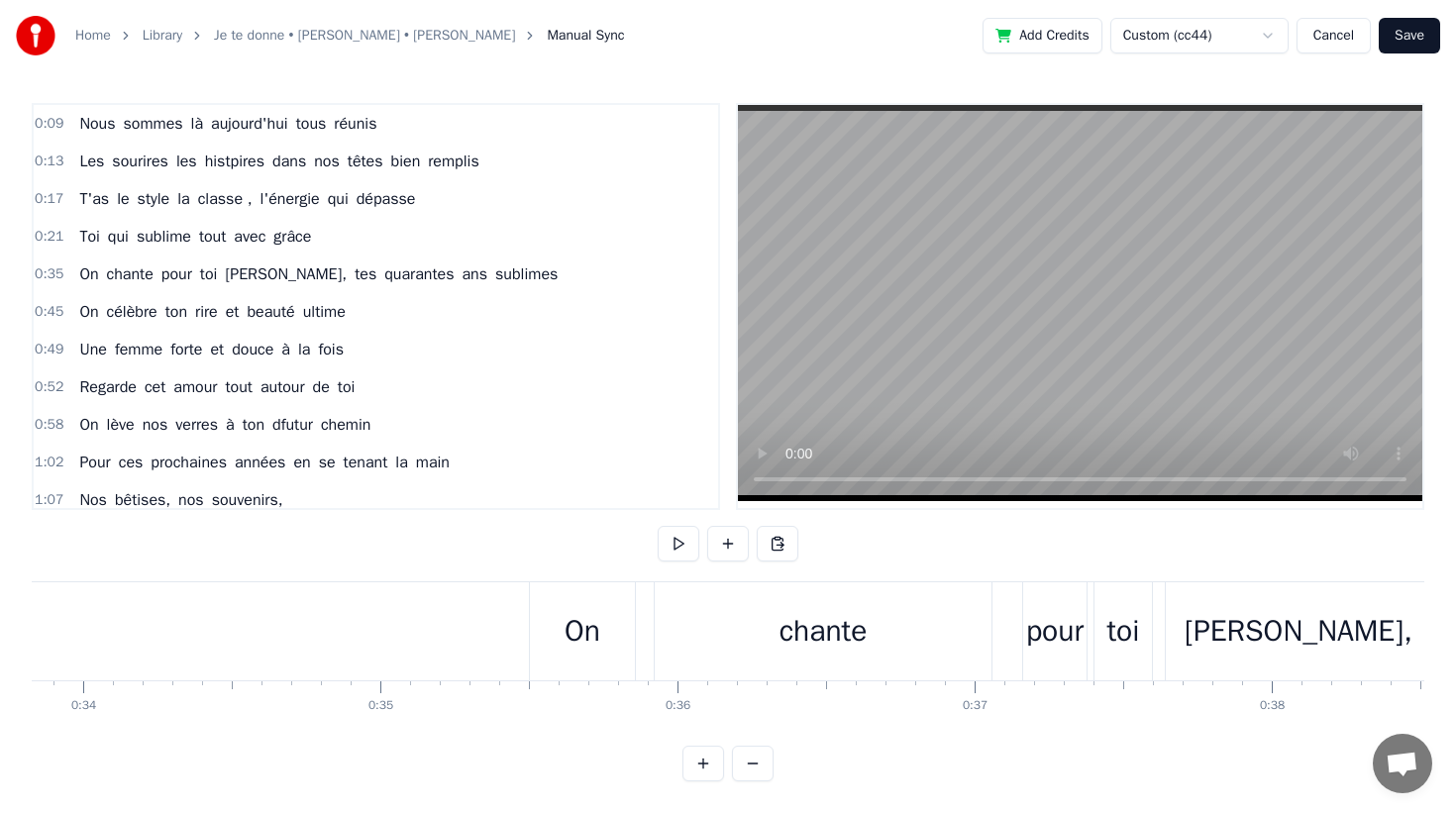 scroll, scrollTop: 0, scrollLeft: 10218, axis: horizontal 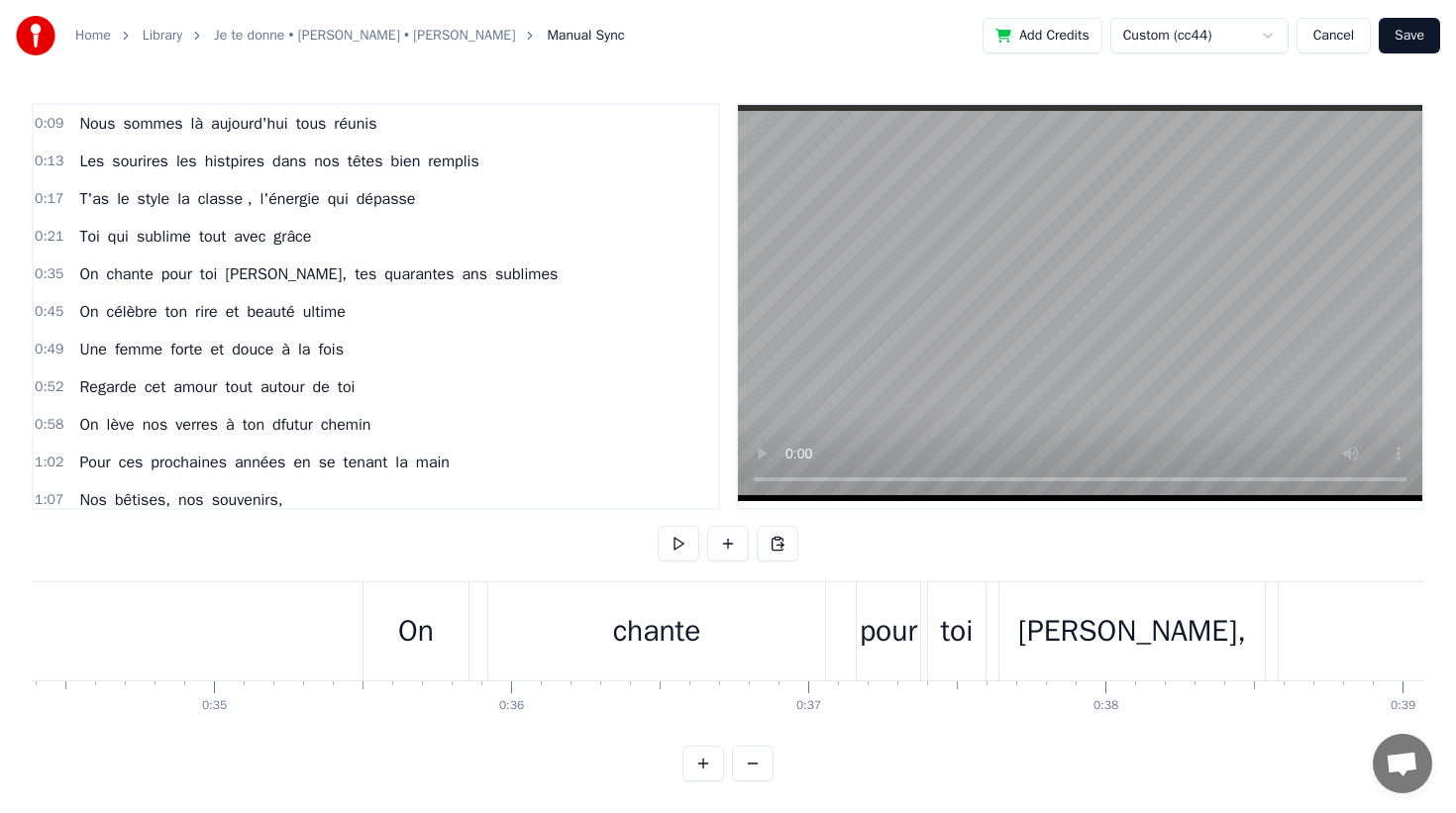 click on "On" at bounding box center (416, 631) 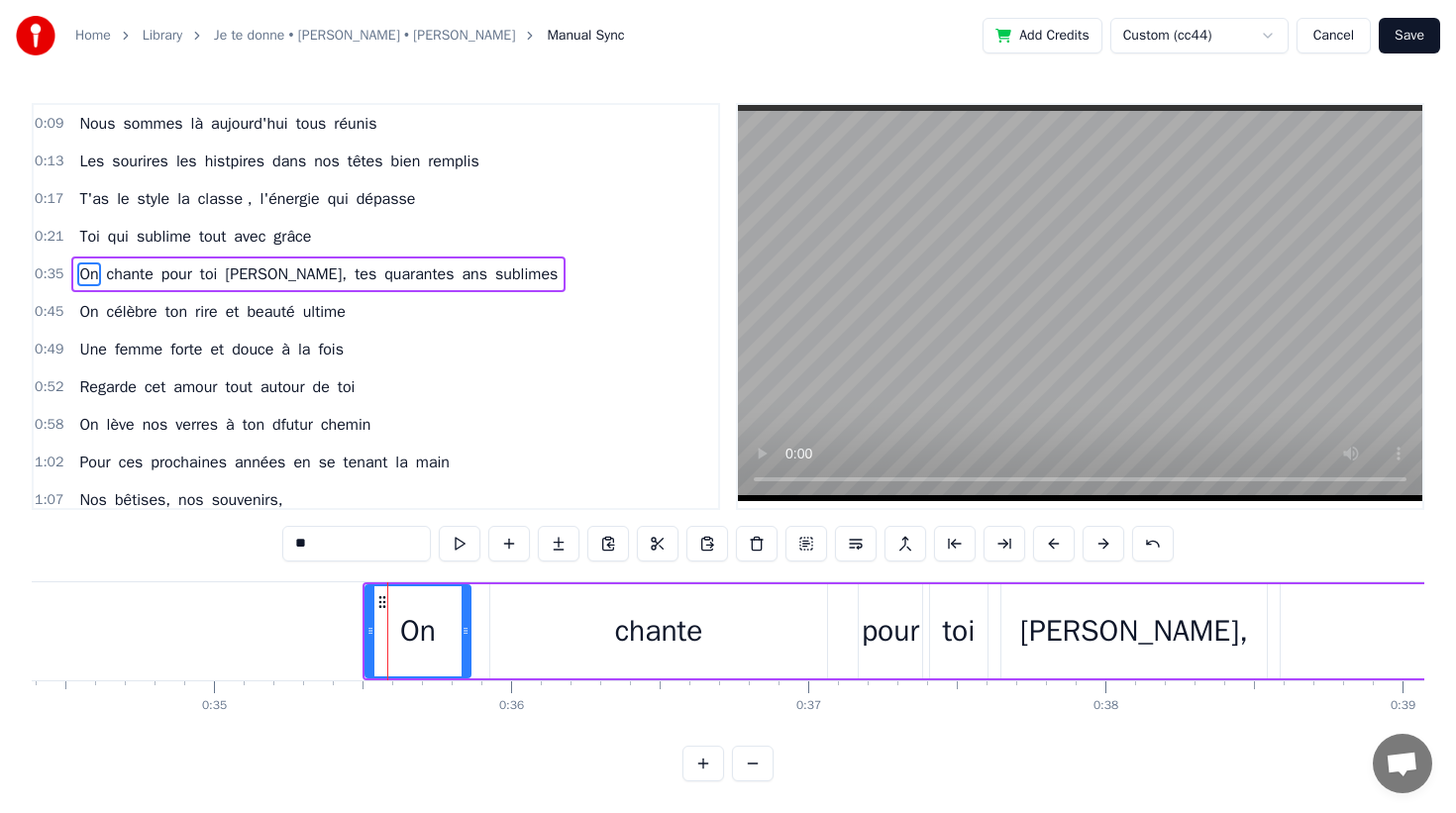 drag, startPoint x: 523, startPoint y: 583, endPoint x: 187, endPoint y: 577, distance: 336.0536 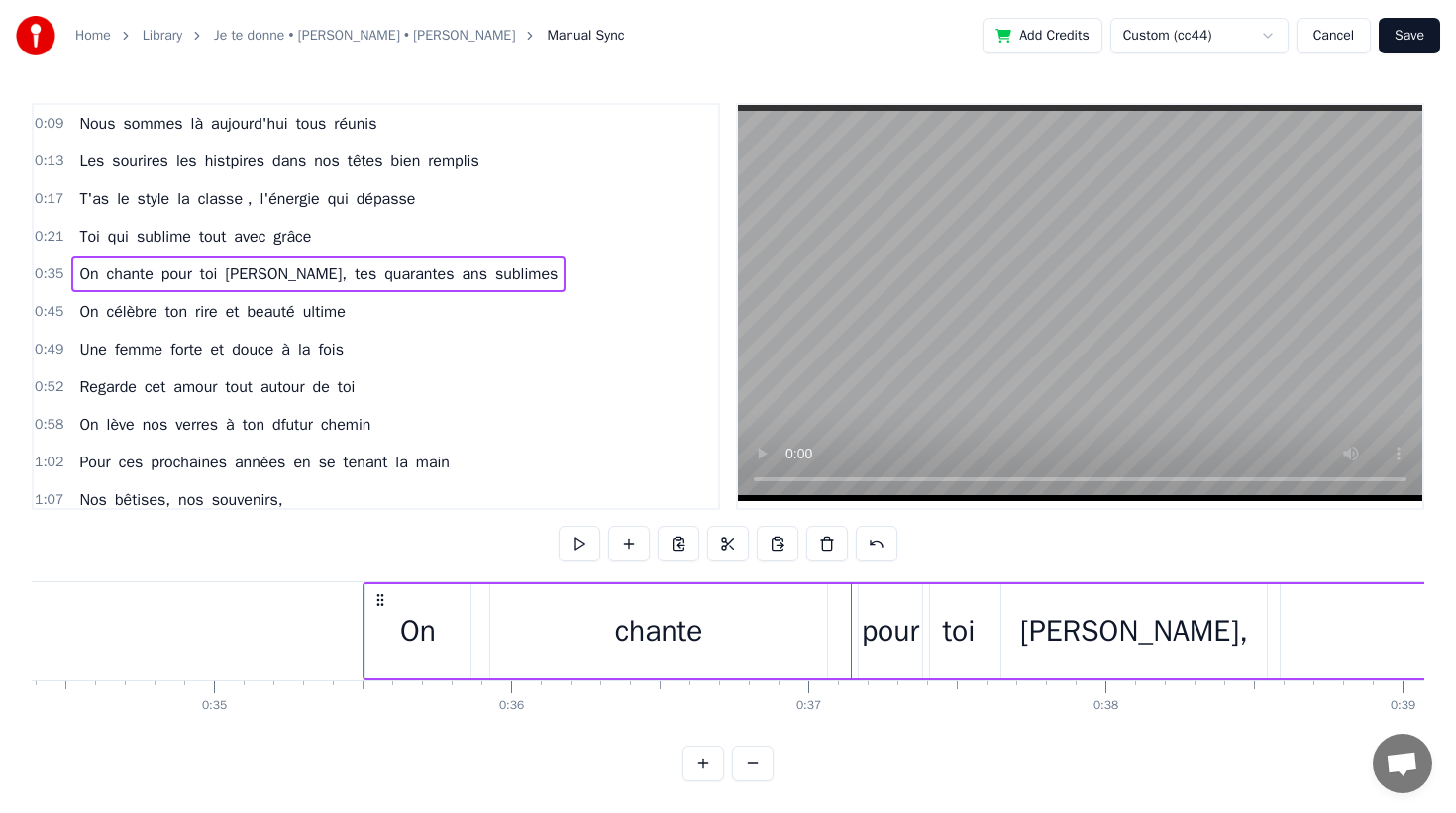 click on "0 0:01 0:02 0:03 0:04 0:05 0:06 0:07 0:08 0:09 0:10 0:11 0:12 0:13 0:14 0:15 0:16 0:17 0:18 0:19 0:20 0:21 0:22 0:23 0:24 0:25 0:26 0:27 0:28 0:29 0:30 0:31 0:32 0:33 0:34 0:35 0:36 0:37 0:38 0:39 0:40 0:41 0:42 0:43 0:44 0:45 0:46 0:47 0:48 0:49 0:50 0:51 0:52 0:53 0:54 0:55 0:56 0:57 0:58 0:59 1:00 1:01 1:02 1:03 1:04 1:05 1:06 1:07 1:08 1:09 1:10 1:11 1:12 1:13 1:14 1:15 1:16 1:17 1:18 1:19 1:20 1:21 1:22 1:23 1:24 1:25 1:26 1:27 1:28 1:29 1:30 1:31 1:32 1:33 1:34 1:35 1:36 1:37 1:38 1:39 1:40 1:41 1:42 1:43 1:44 1:45 1:46 1:47 1:48 1:49 1:50 1:51 1:52 1:53 1:54 1:55 1:56 1:57 1:58 1:59 2:00 2:01 2:02 2:03 2:04 2:05 2:06 2:07 2:08 2:09 2:10 2:11 2:12 2:13 2:14 2:15 2:16 2:17 2:18 2:19 2:20 2:21 2:22 2:23 2:24 2:25 2:26 2:27 2:28 2:29 2:30 2:31 2:32 2:33 2:34 2:35 2:36 2:37 2:38 2:39 2:40 2:41 2:42 2:43 2:44 2:45 2:46 2:47 2:48 2:49 2:50 2:51 2:52 2:53 2:54 2:55 2:56 2:57 2:58 2:59 3:00 3:01 3:02 3:03 3:04 3:05 3:06 3:07 3:08 3:09 3:10 3:11 3:12 3:13 3:14 3:15 3:16 3:17 3:18 3:19 3:20 3:21 3:22 3:23 3:24" at bounding box center (25364, 696) 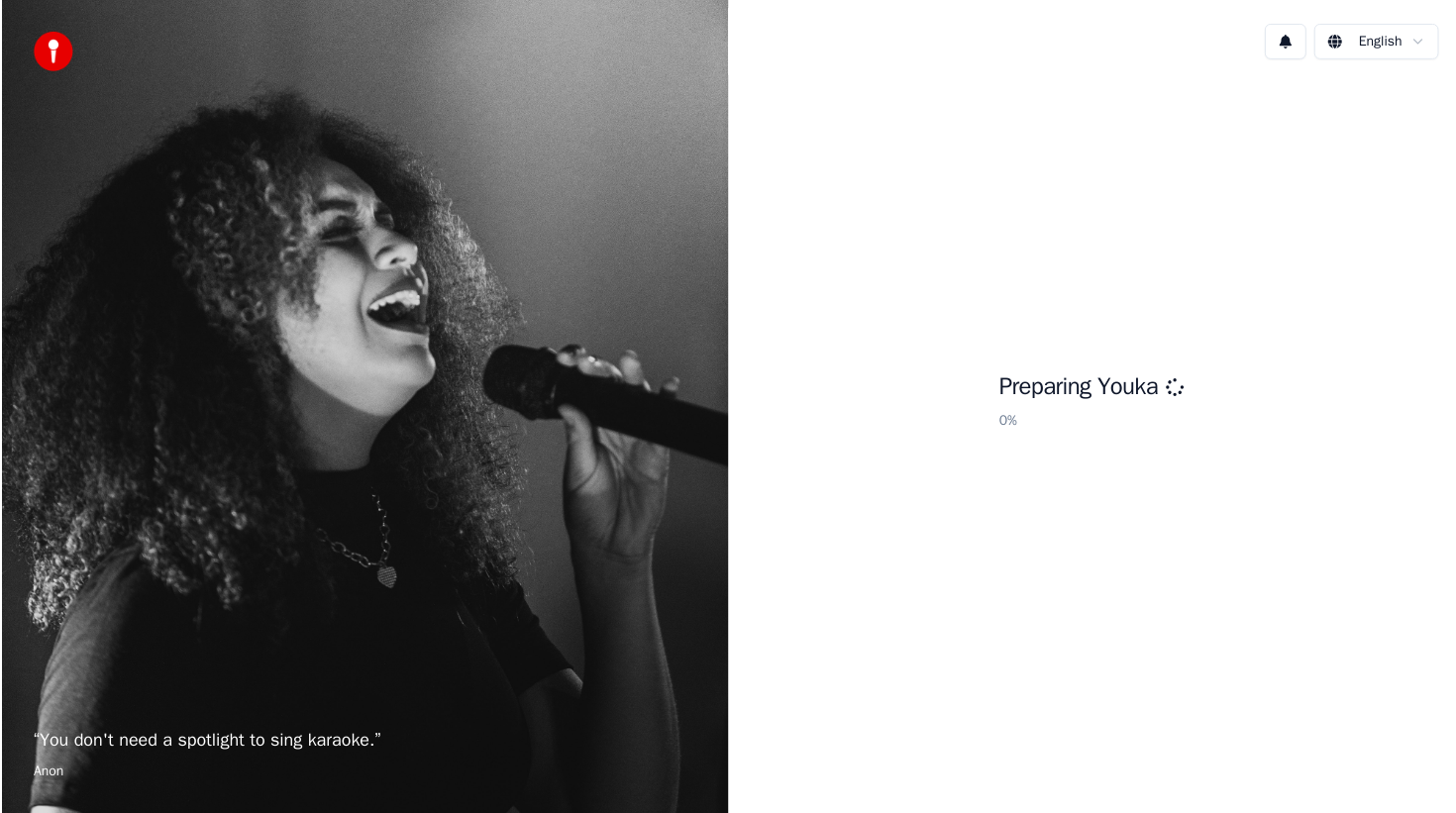 scroll, scrollTop: 0, scrollLeft: 0, axis: both 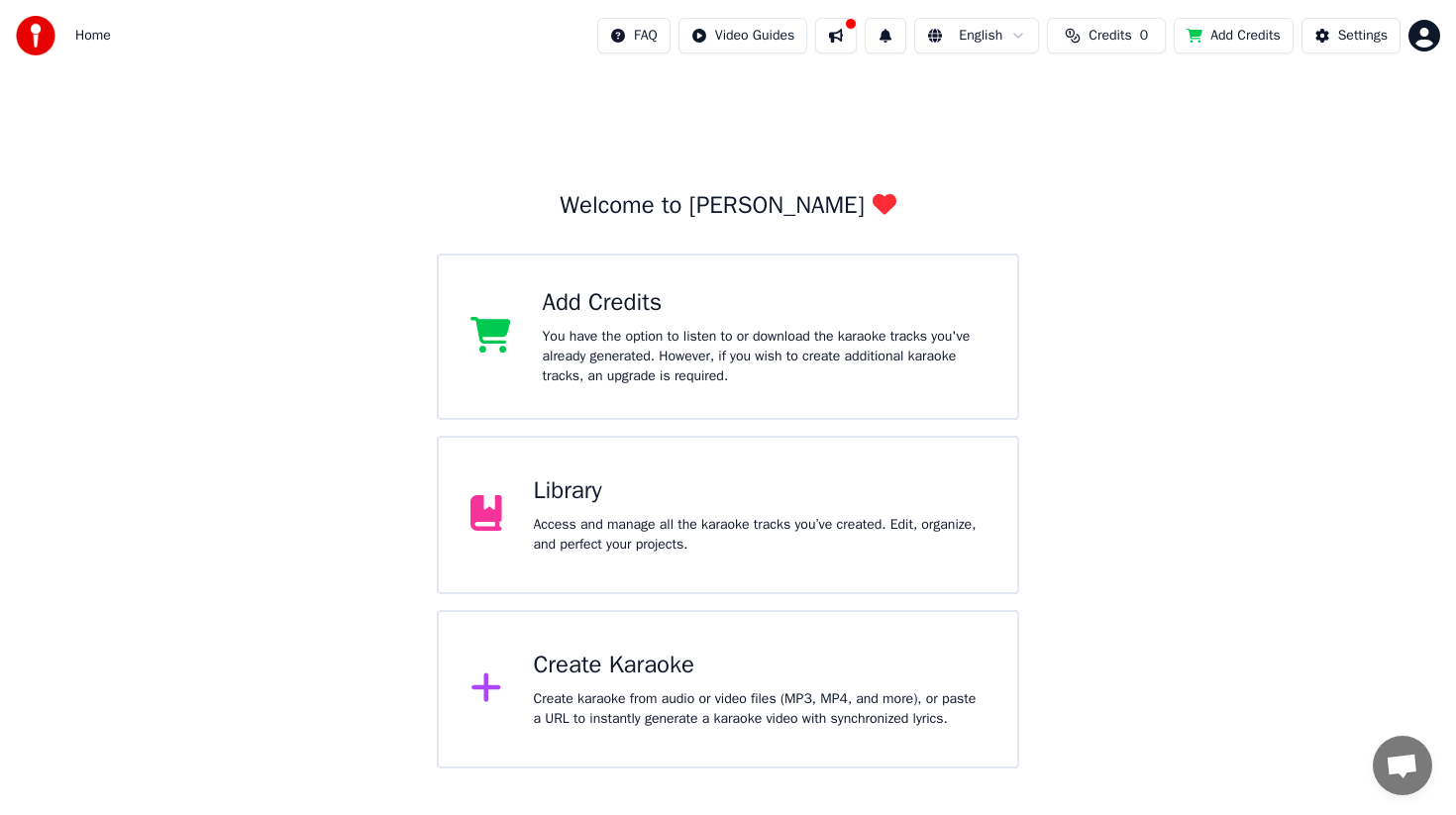 click at bounding box center [836, 36] 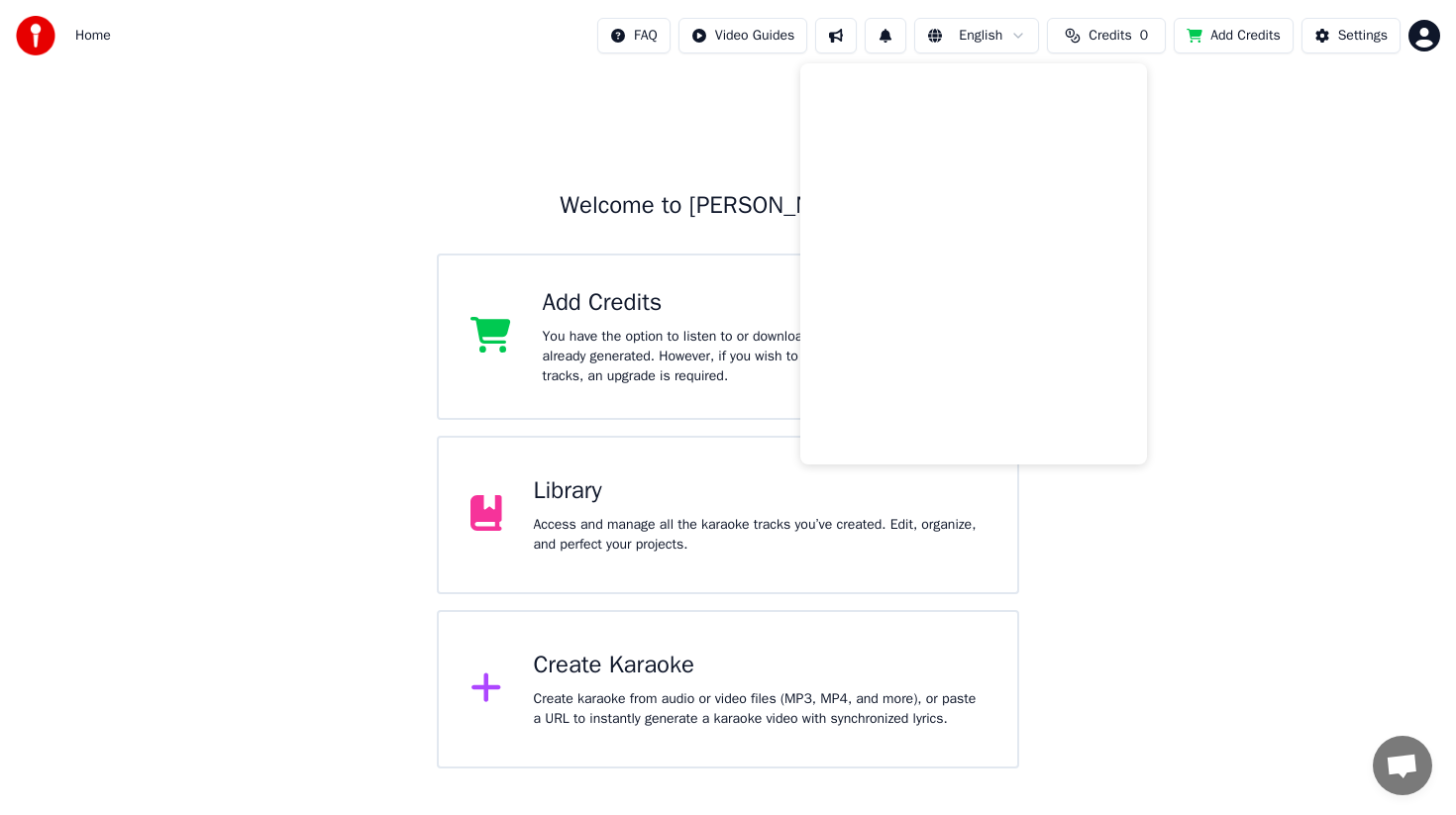 click on "Welcome to Youka Add Credits You have the option to listen to or download the karaoke tracks you've already generated. However, if you wish to create additional karaoke tracks, an upgrade is required. Library Access and manage all the karaoke tracks you’ve created. Edit, organize, and perfect your projects. Create Karaoke Create karaoke from audio or video files (MP3, MP4, and more), or paste a URL to instantly generate a karaoke video with synchronized lyrics." at bounding box center [728, 420] 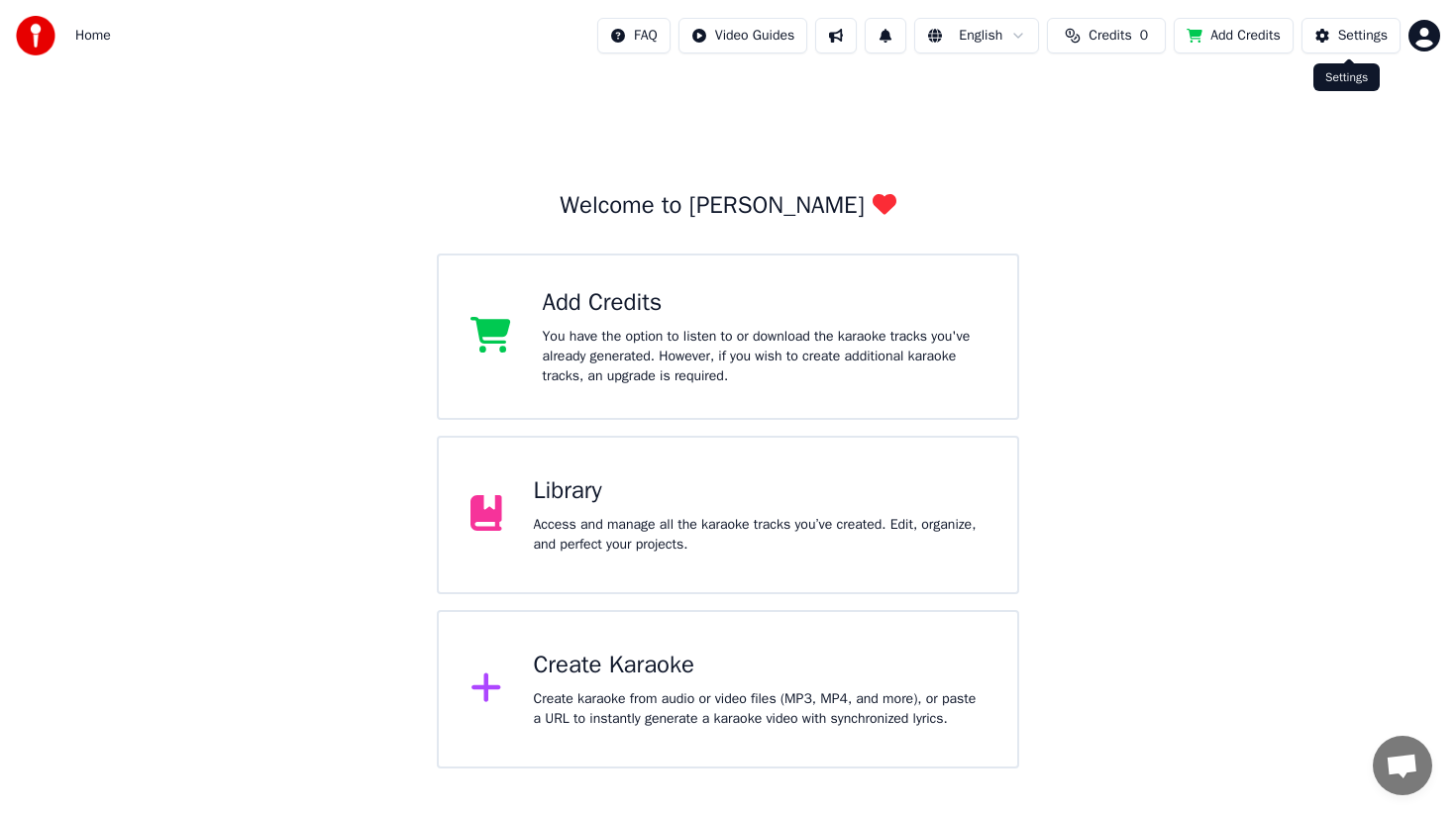 click on "Settings" at bounding box center [1363, 36] 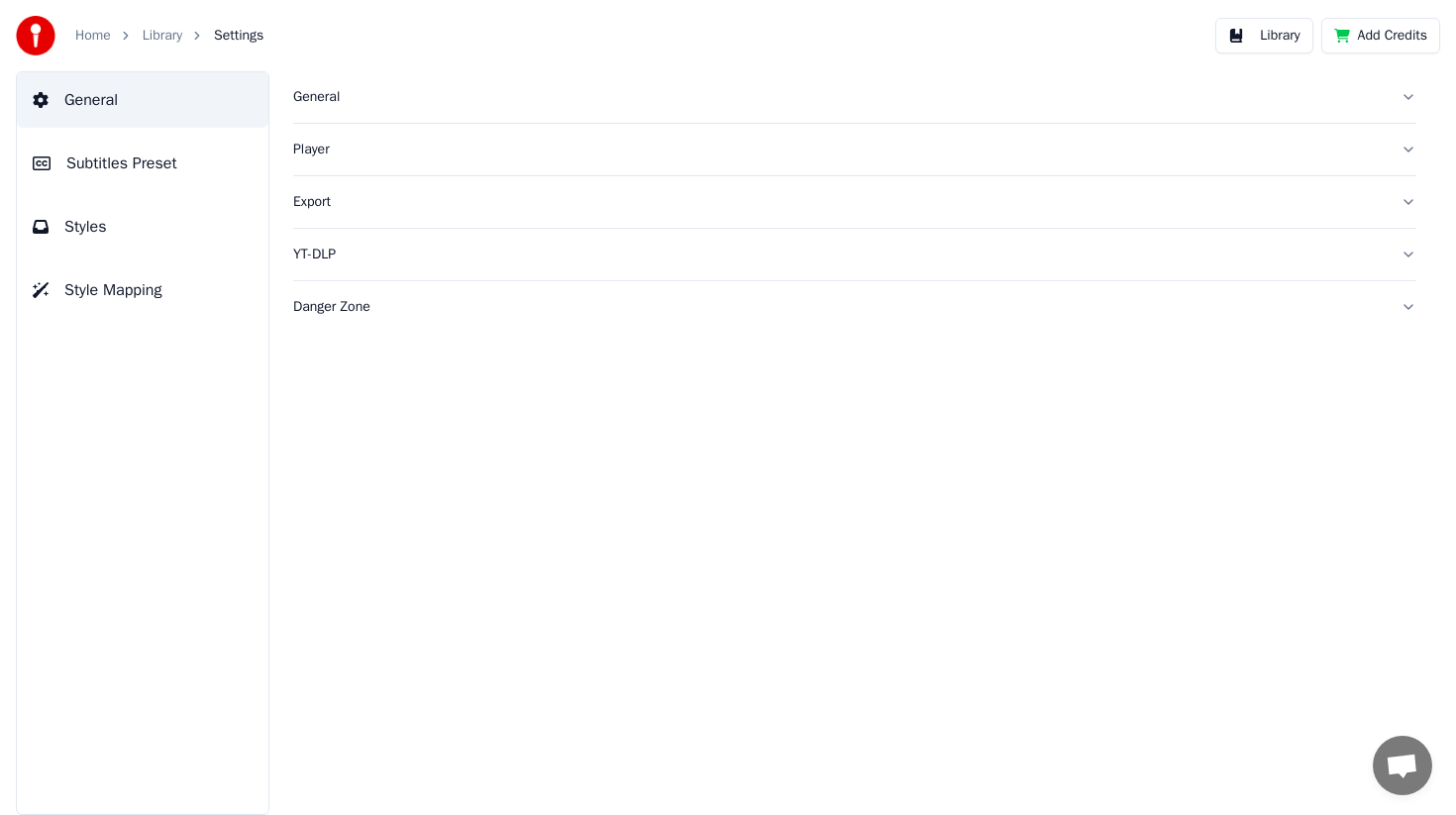 click on "Add Credits" at bounding box center [1381, 36] 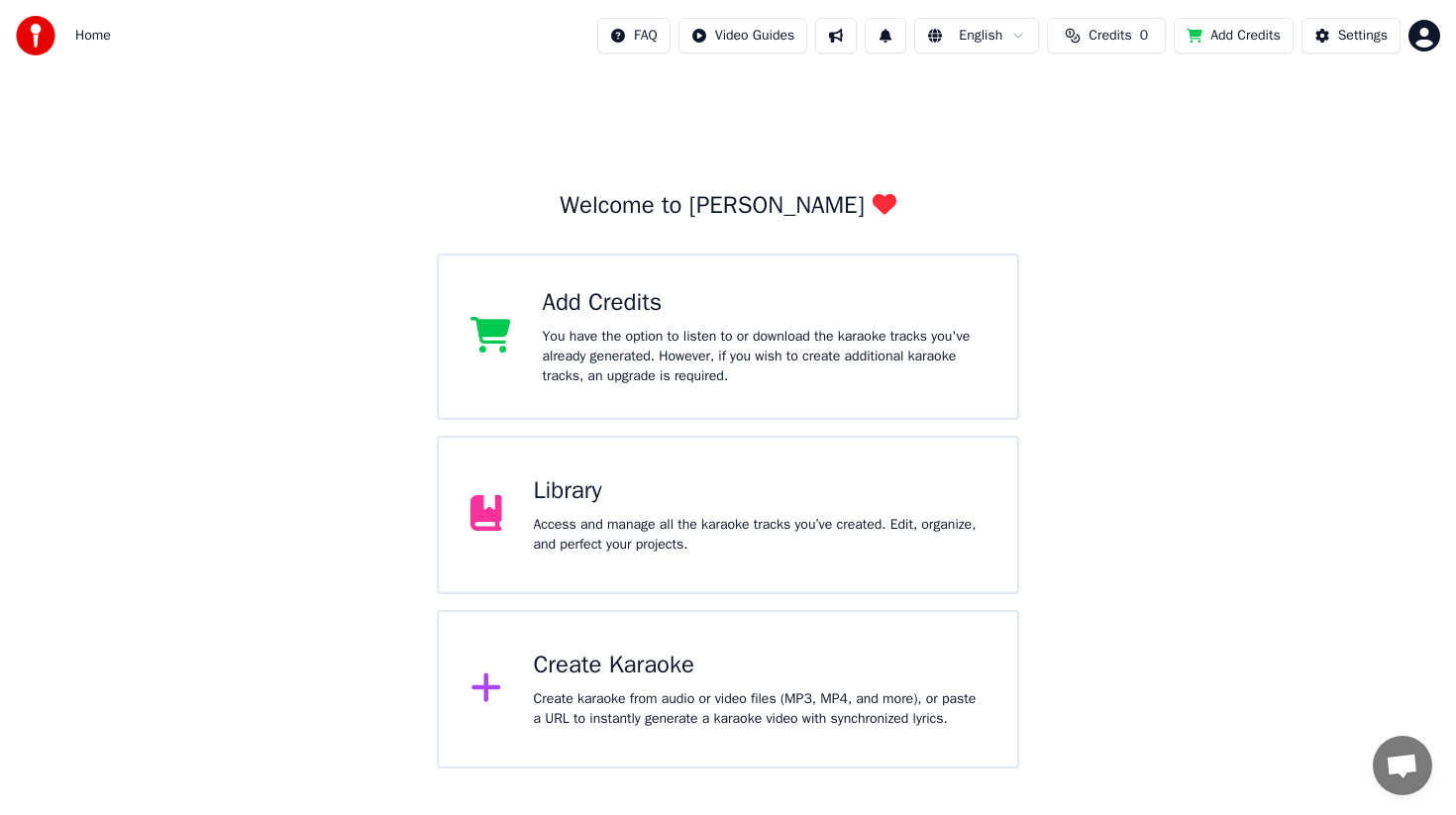 click on "Home FAQ Video Guides English Credits 0 Add Credits Settings Welcome to Youka Add Credits You have the option to listen to or download the karaoke tracks you've already generated. However, if you wish to create additional karaoke tracks, an upgrade is required. Library Access and manage all the karaoke tracks you’ve created. Edit, organize, and perfect your projects. Create Karaoke Create karaoke from audio or video files (MP3, MP4, and more), or paste a URL to instantly generate a karaoke video with synchronized lyrics." at bounding box center [728, 384] 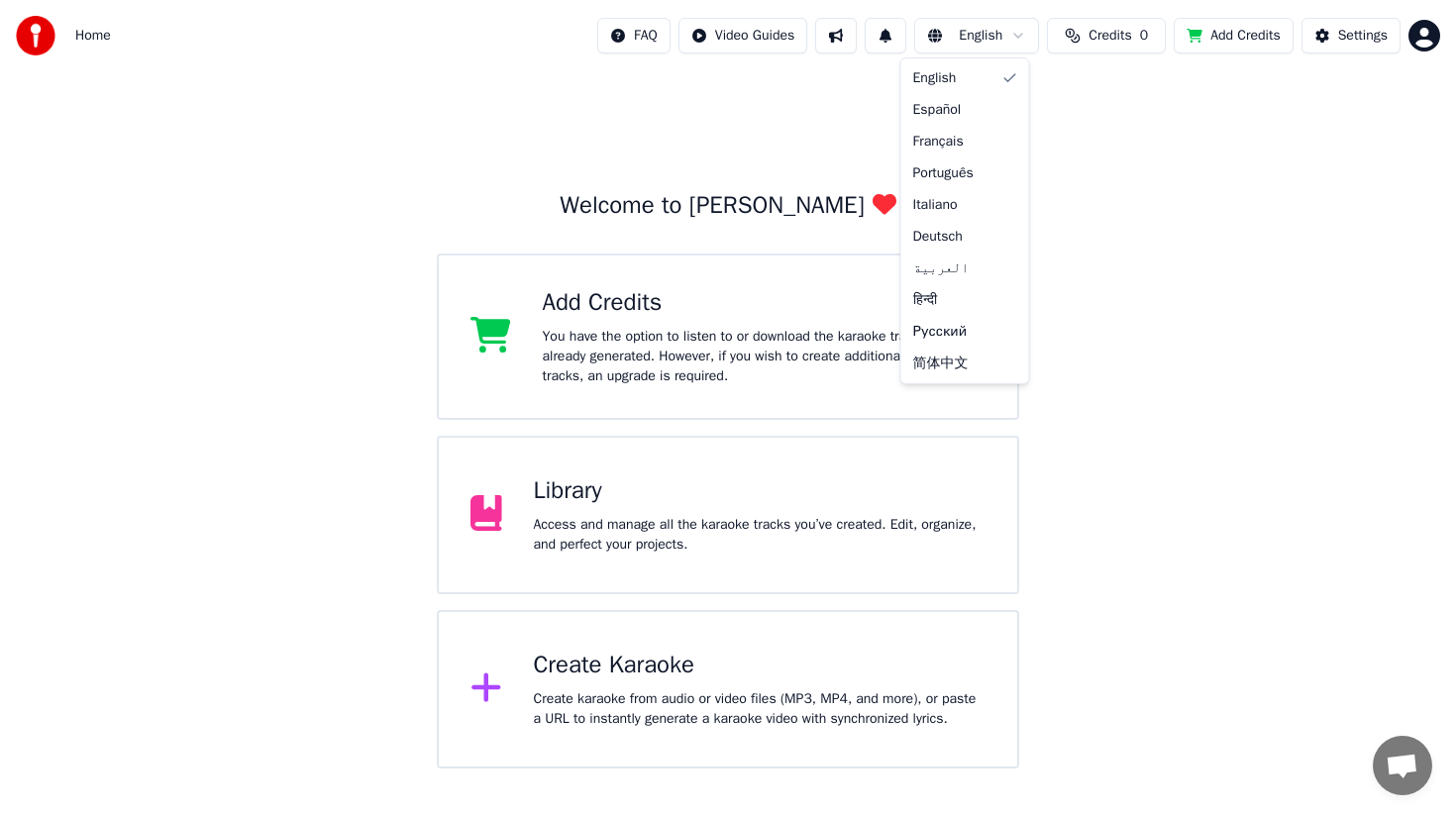 click on "Home FAQ Video Guides English Credits 0 Add Credits Settings Welcome to Youka Add Credits You have the option to listen to or download the karaoke tracks you've already generated. However, if you wish to create additional karaoke tracks, an upgrade is required. Library Access and manage all the karaoke tracks you’ve created. Edit, organize, and perfect your projects. Create Karaoke Create karaoke from audio or video files (MP3, MP4, and more), or paste a URL to instantly generate a karaoke video with synchronized lyrics. English Español Français Português Italiano Deutsch العربية हिन्दी Русский 简体中文" at bounding box center (728, 384) 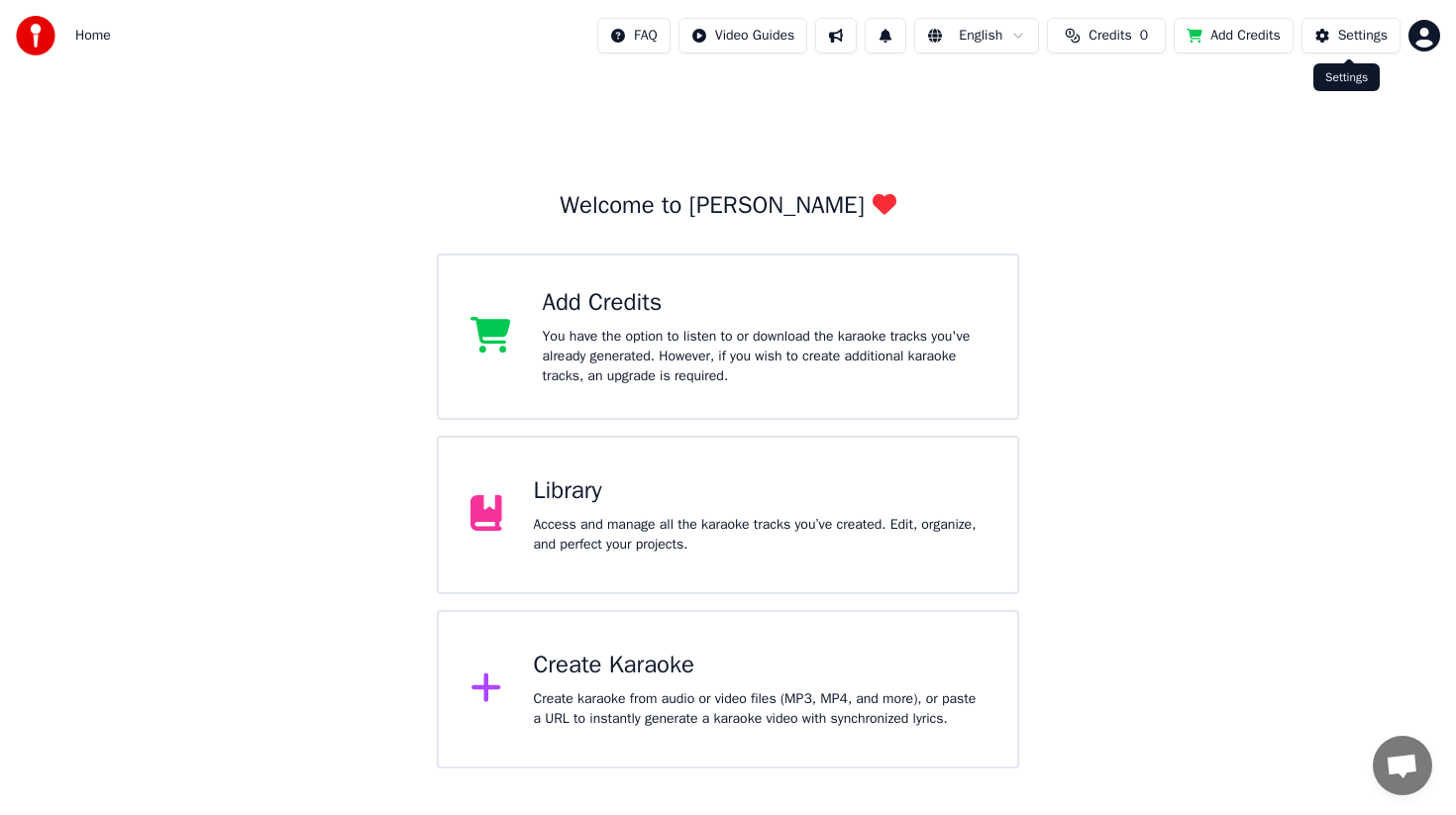 click on "Home FAQ Video Guides English Credits 0 Add Credits Settings Welcome to Youka Add Credits You have the option to listen to or download the karaoke tracks you've already generated. However, if you wish to create additional karaoke tracks, an upgrade is required. Library Access and manage all the karaoke tracks you’ve created. Edit, organize, and perfect your projects. Create Karaoke Create karaoke from audio or video files (MP3, MP4, and more), or paste a URL to instantly generate a karaoke video with synchronized lyrics. Settings Settings" at bounding box center [728, 384] 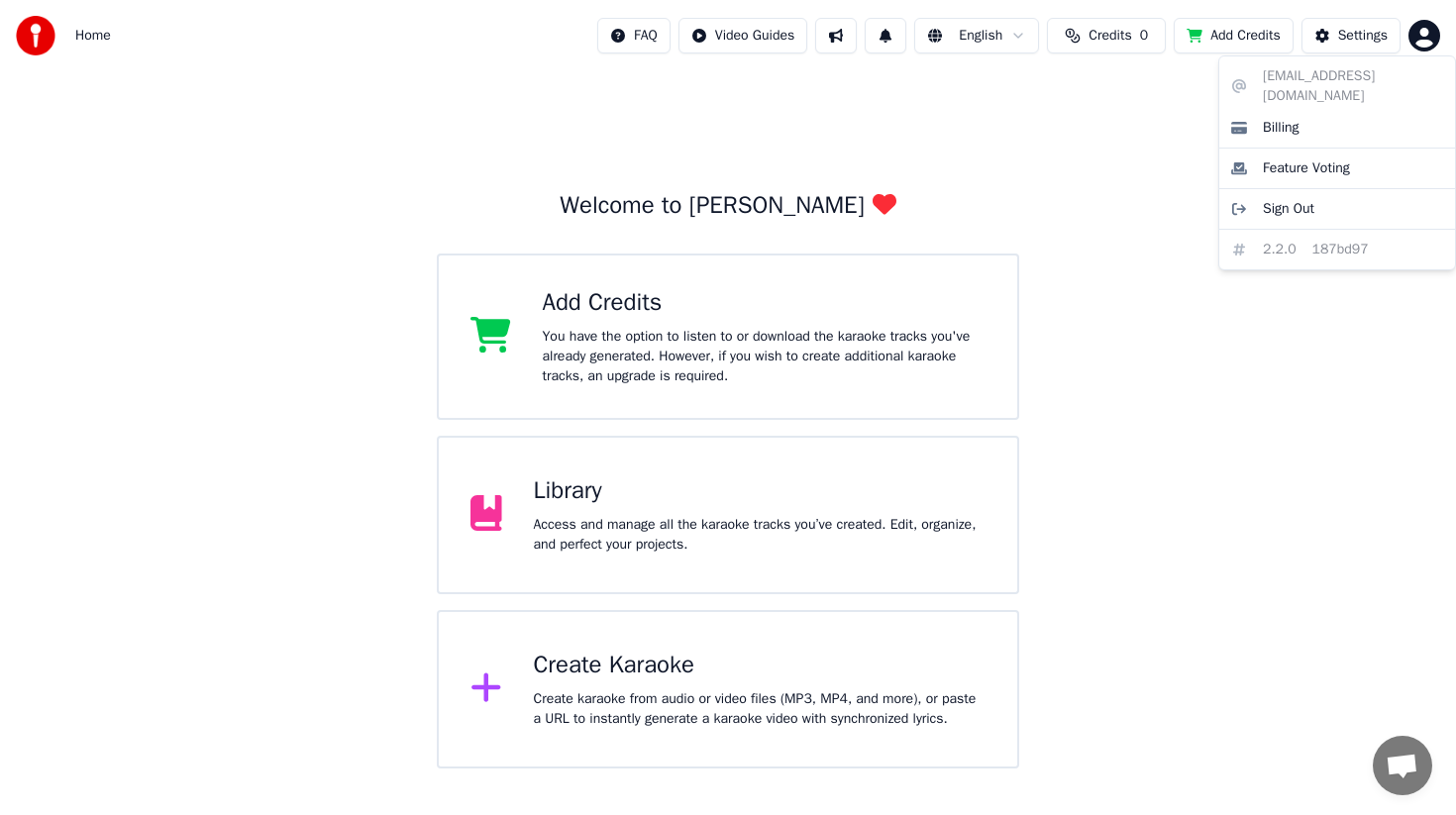 click on "Home FAQ Video Guides English Credits 0 Add Credits Settings Welcome to Youka Add Credits You have the option to listen to or download the karaoke tracks you've already generated. However, if you wish to create additional karaoke tracks, an upgrade is required. Library Access and manage all the karaoke tracks you’ve created. Edit, organize, and perfect your projects. Create Karaoke Create karaoke from audio or video files (MP3, MP4, and more), or paste a URL to instantly generate a karaoke video with synchronized lyrics. stoucry@gmail.com Billing Feature Voting Sign Out 2.2.0 187bd97" at bounding box center (728, 384) 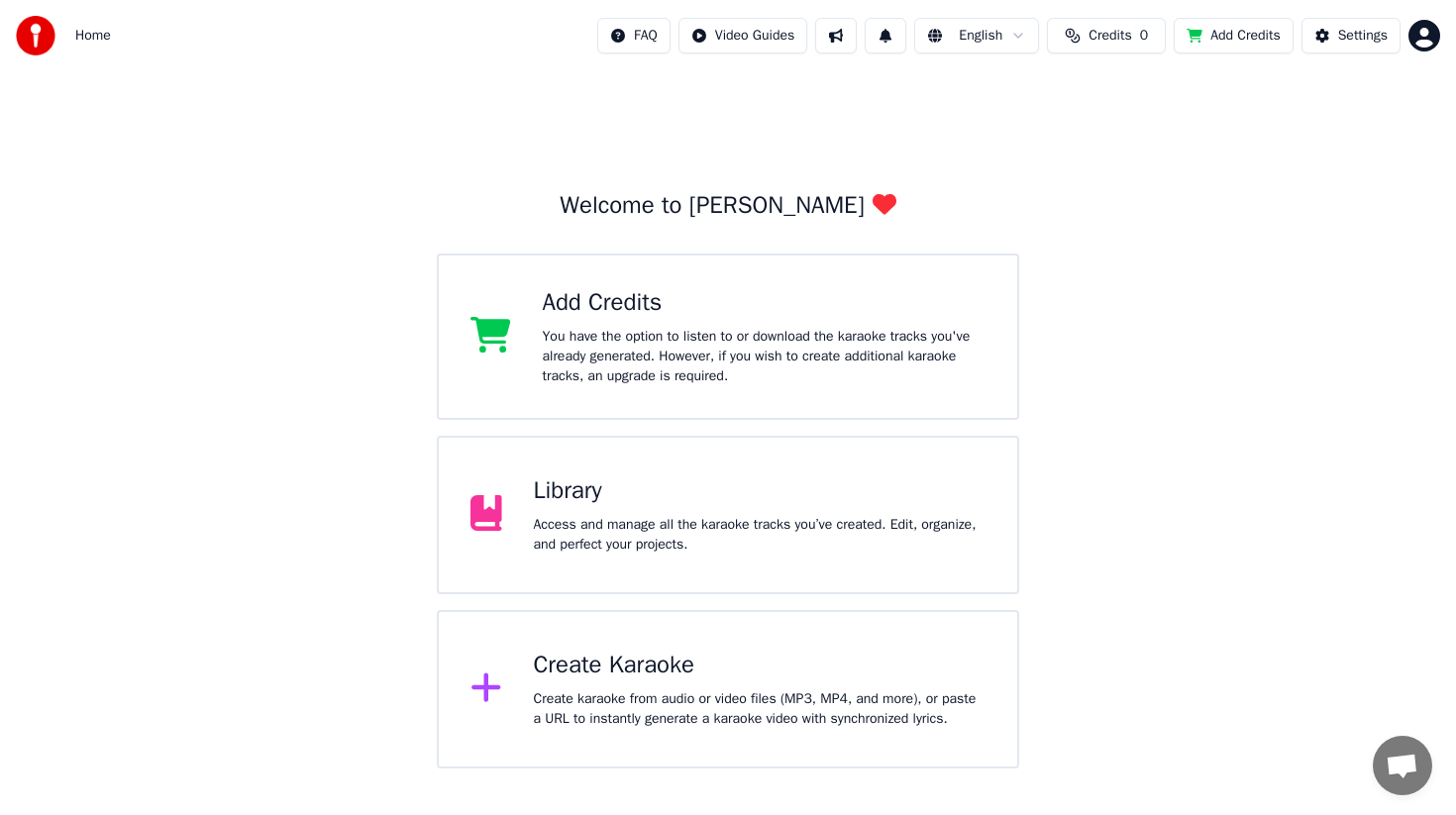 click on "Home" at bounding box center [93, 36] 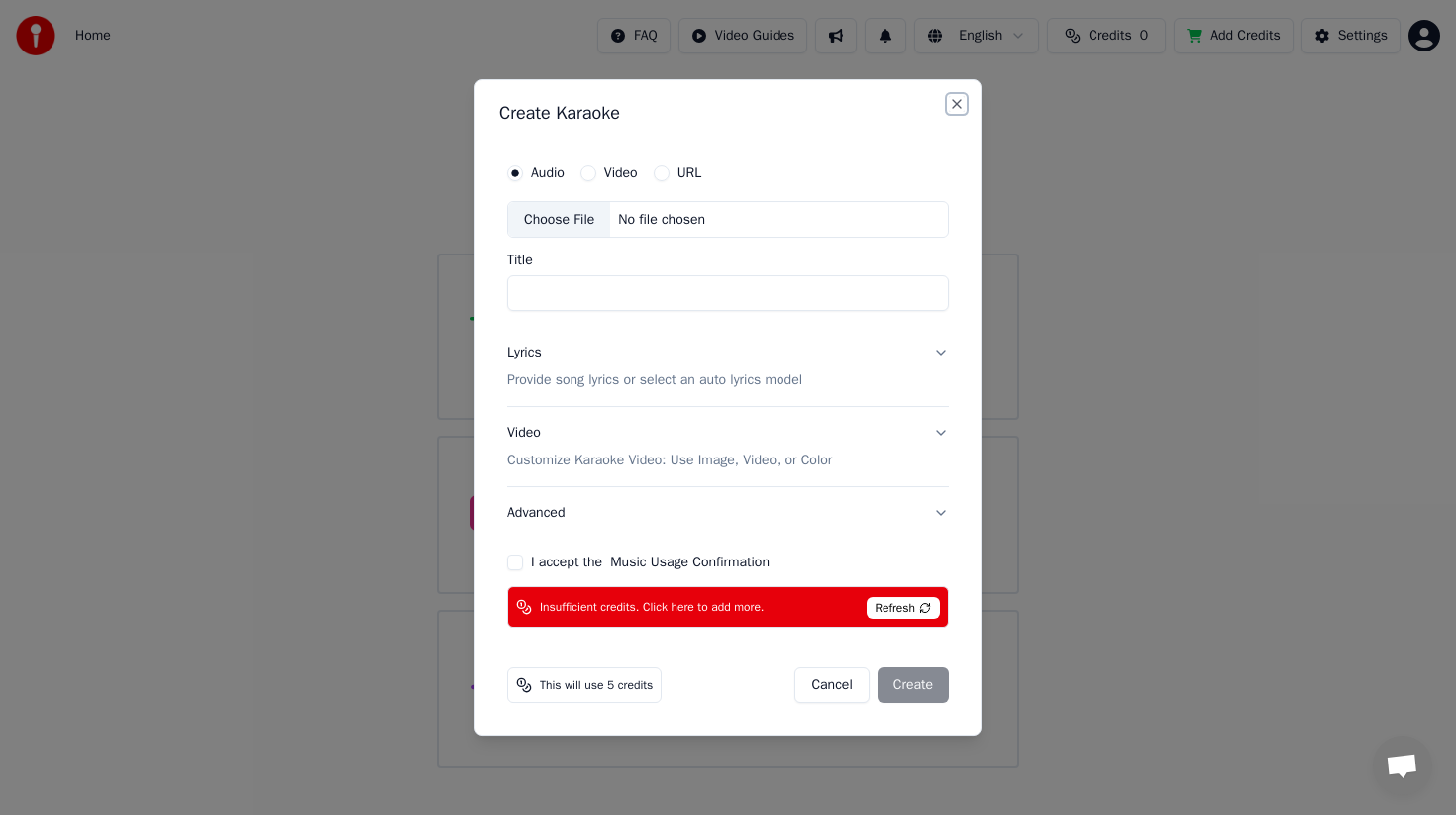 click on "Close" at bounding box center [957, 104] 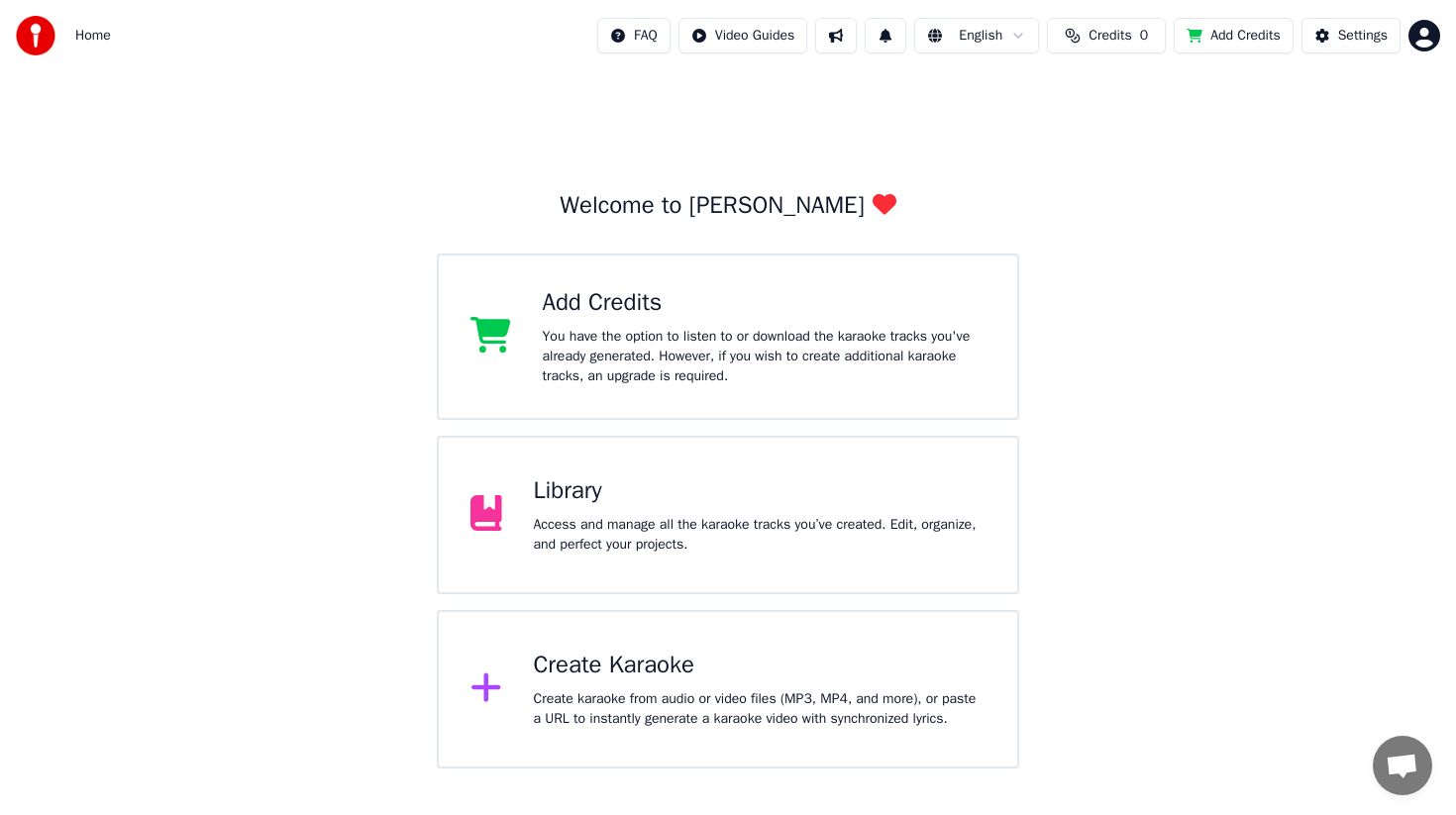 click on "Create Karaoke Create karaoke from audio or video files (MP3, MP4, and more), or paste a URL to instantly generate a karaoke video with synchronized lyrics." at bounding box center [728, 689] 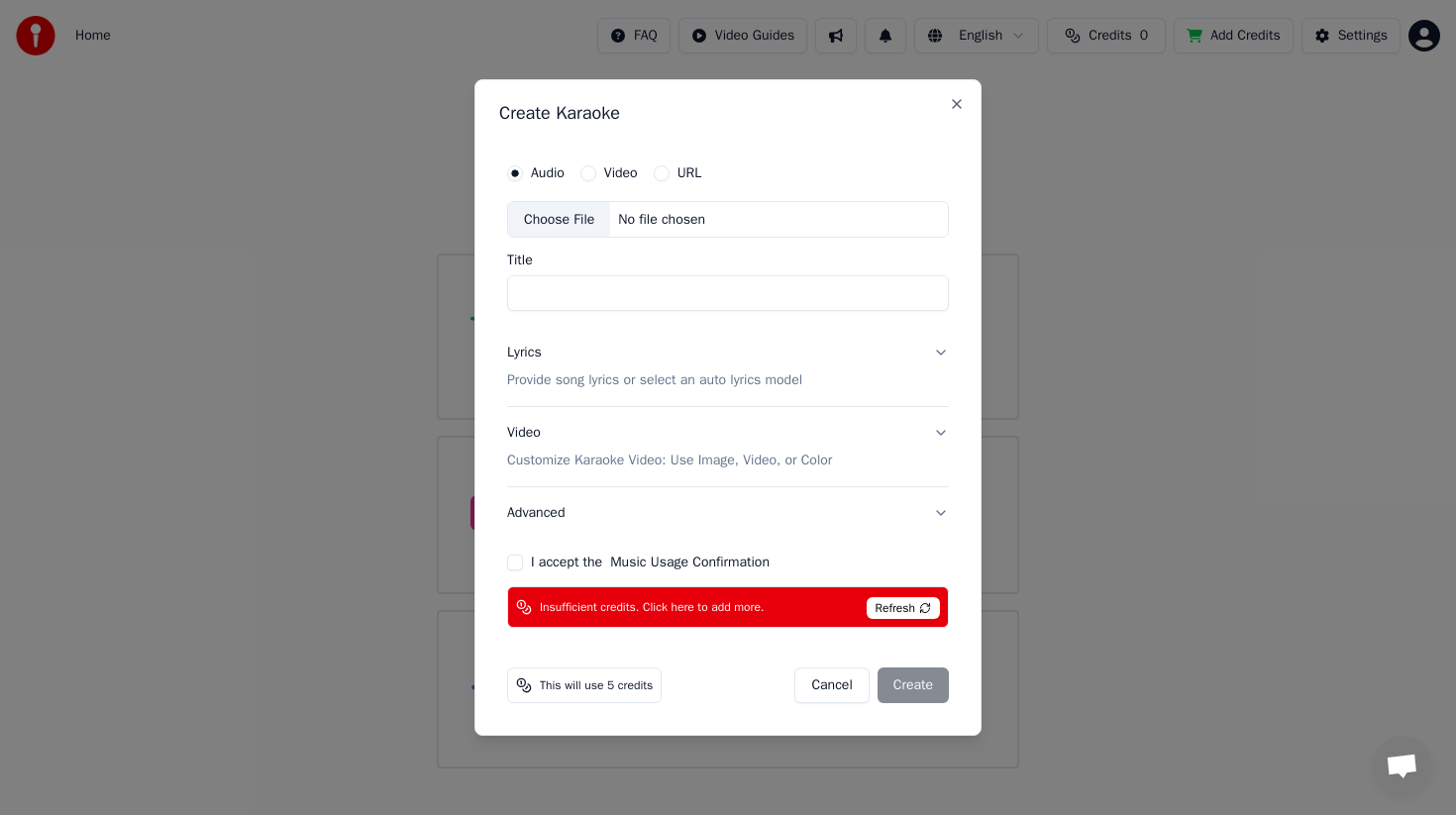 click on "Title" at bounding box center (728, 294) 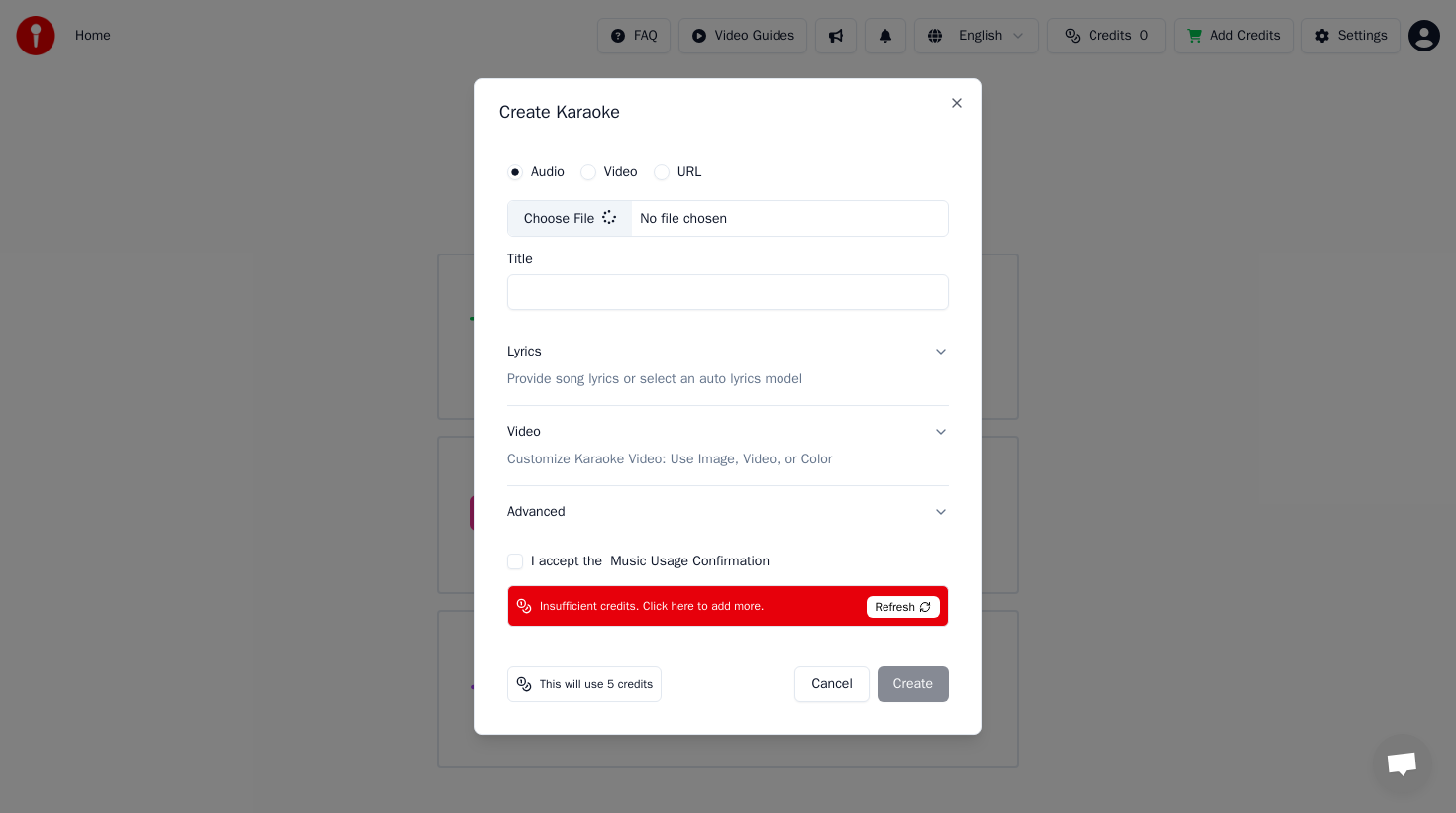 type on "**********" 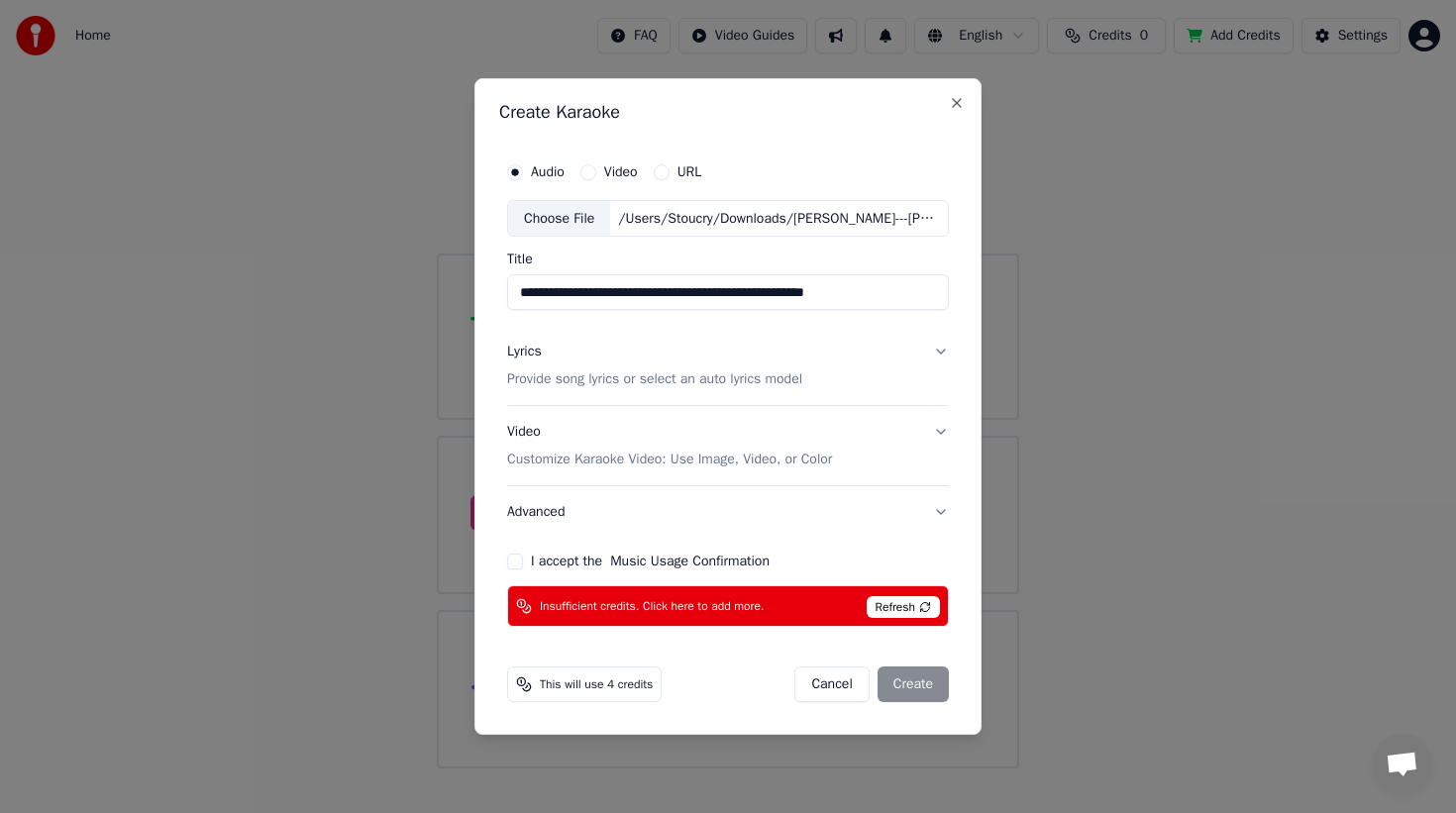 click on "I accept the   Music Usage Confirmation" at bounding box center (515, 561) 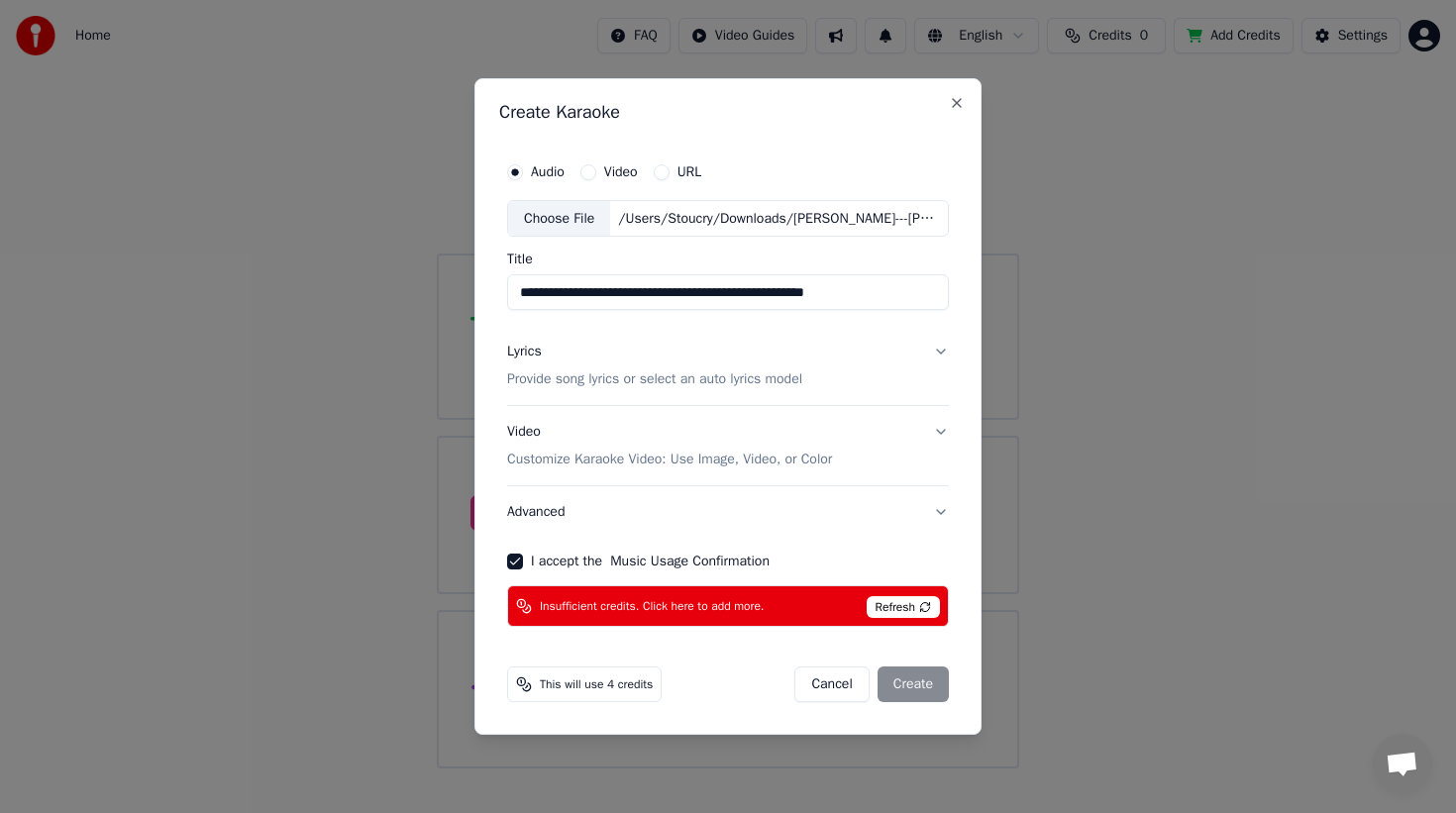 click on "Cancel Create" at bounding box center [872, 684] 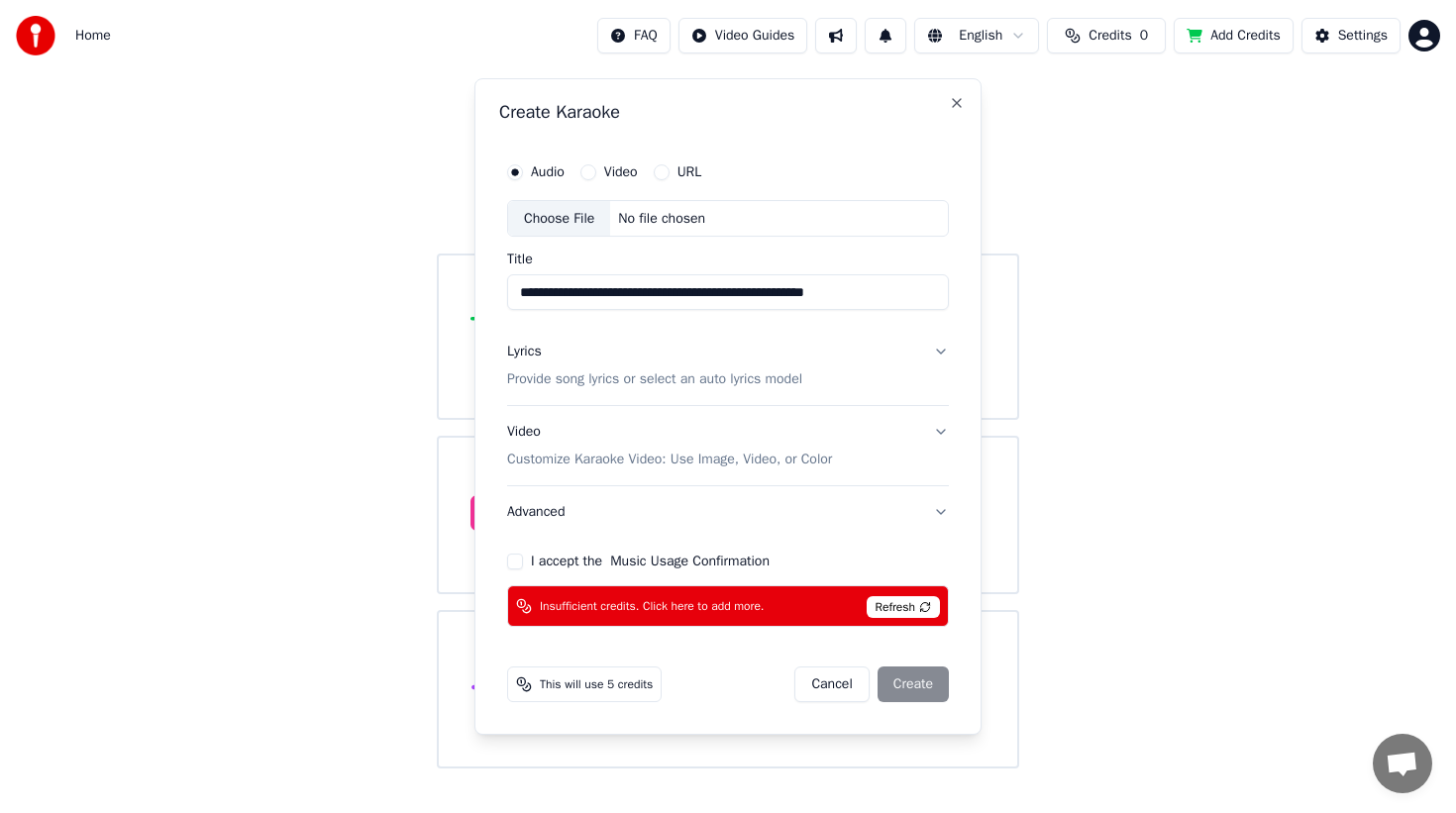 type 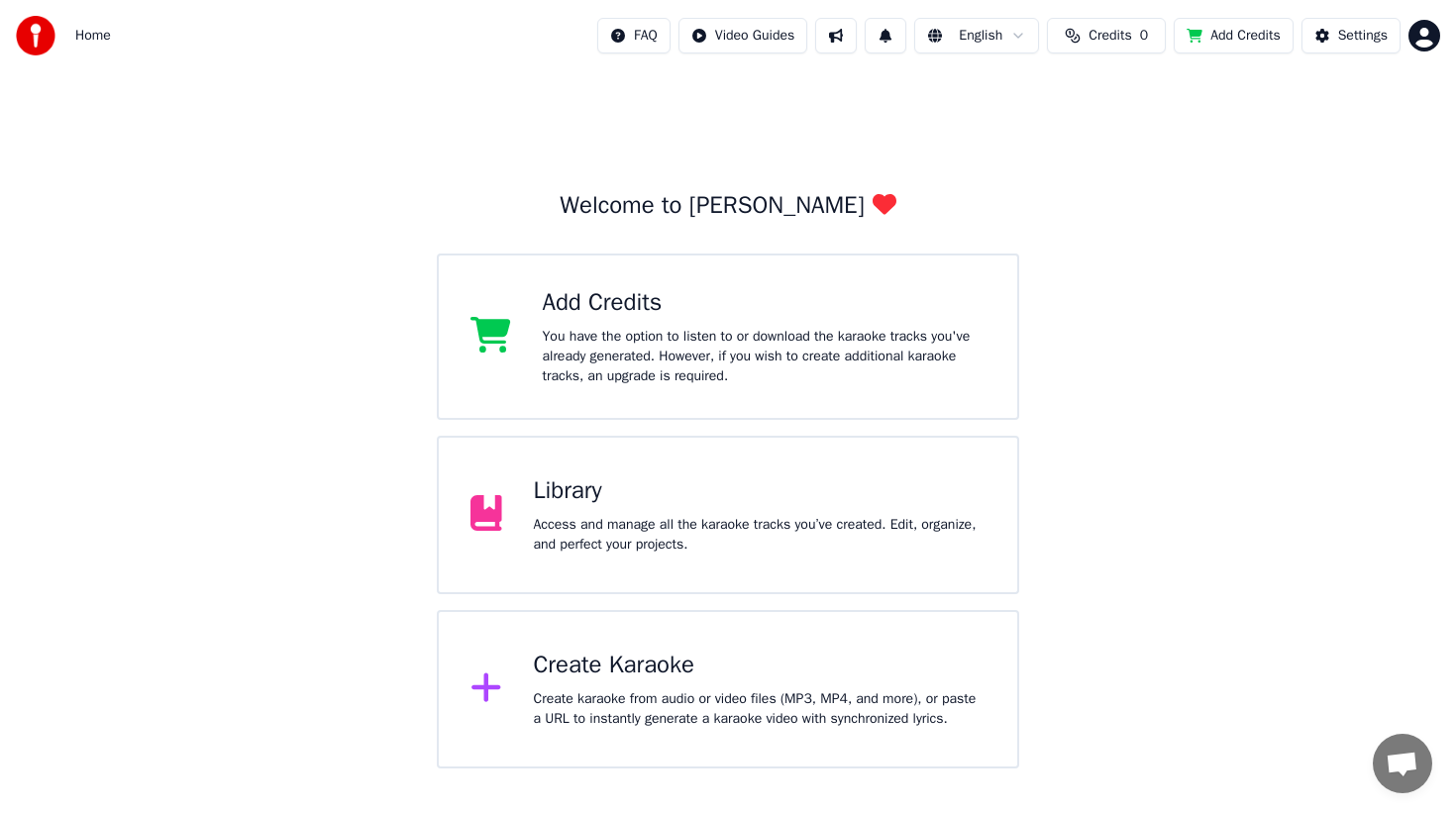 click on "Access and manage all the karaoke tracks you’ve created. Edit, organize, and perfect your projects." at bounding box center (760, 535) 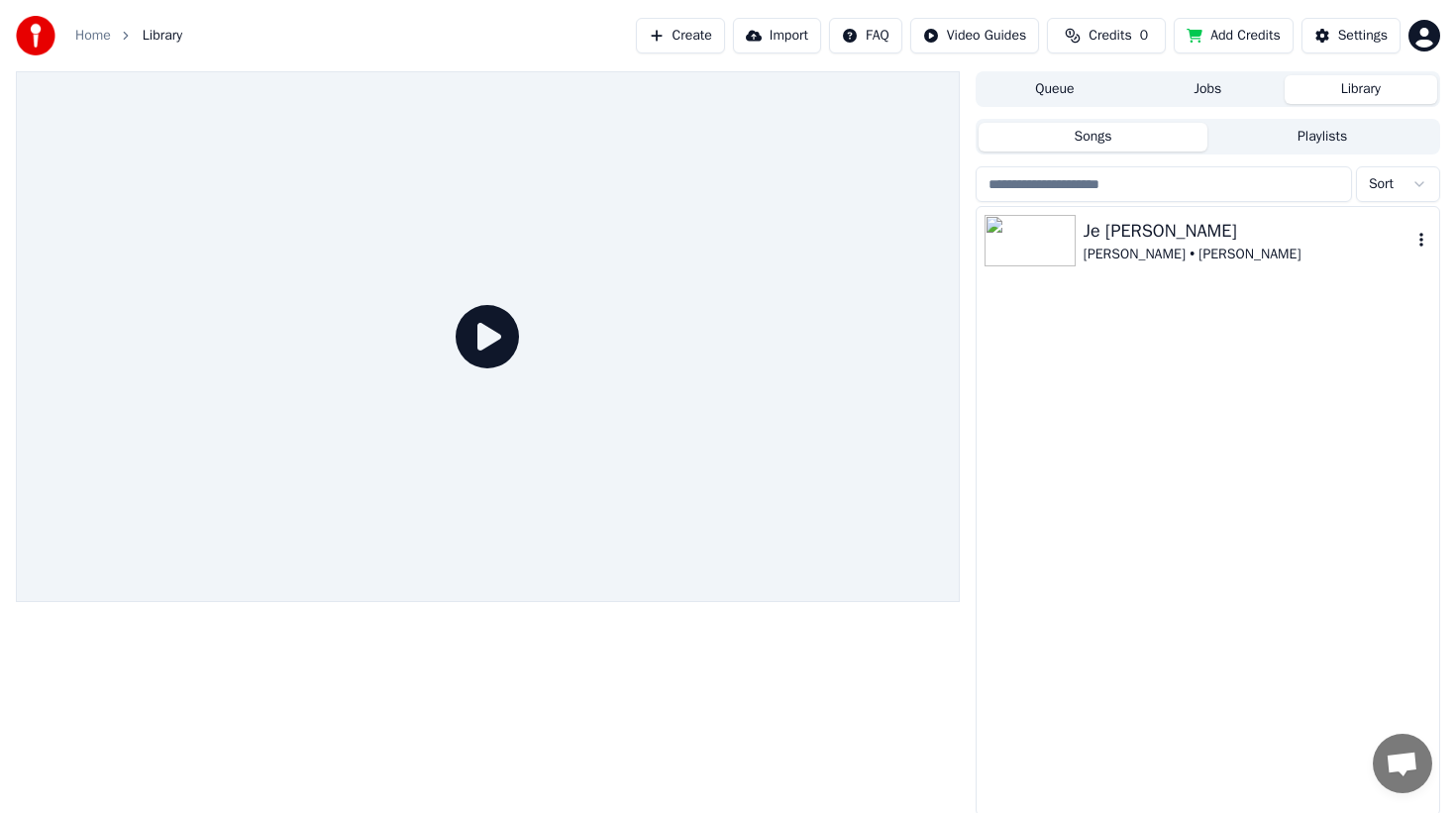 click at bounding box center [1034, 241] 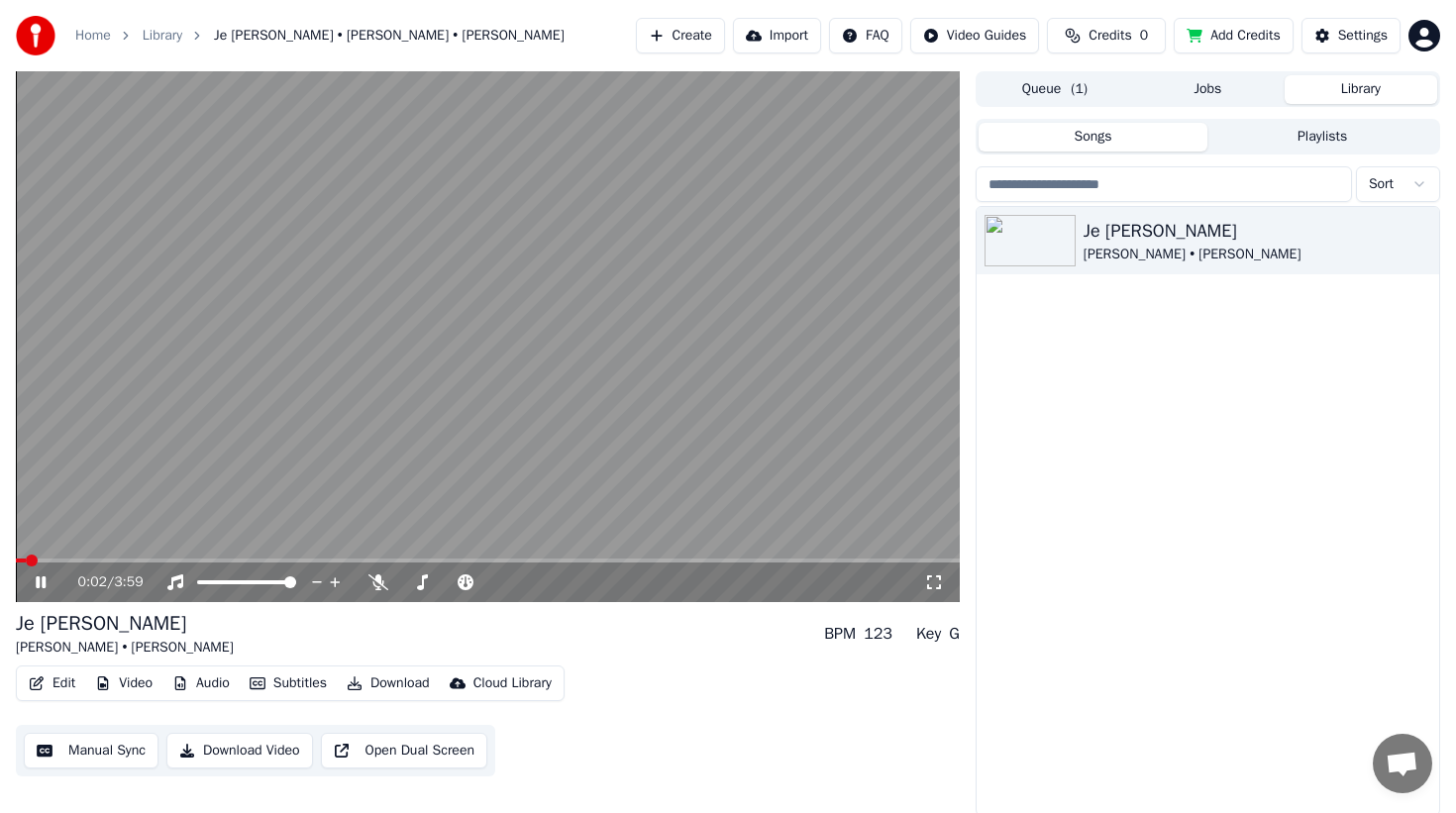 click at bounding box center [487, 337] 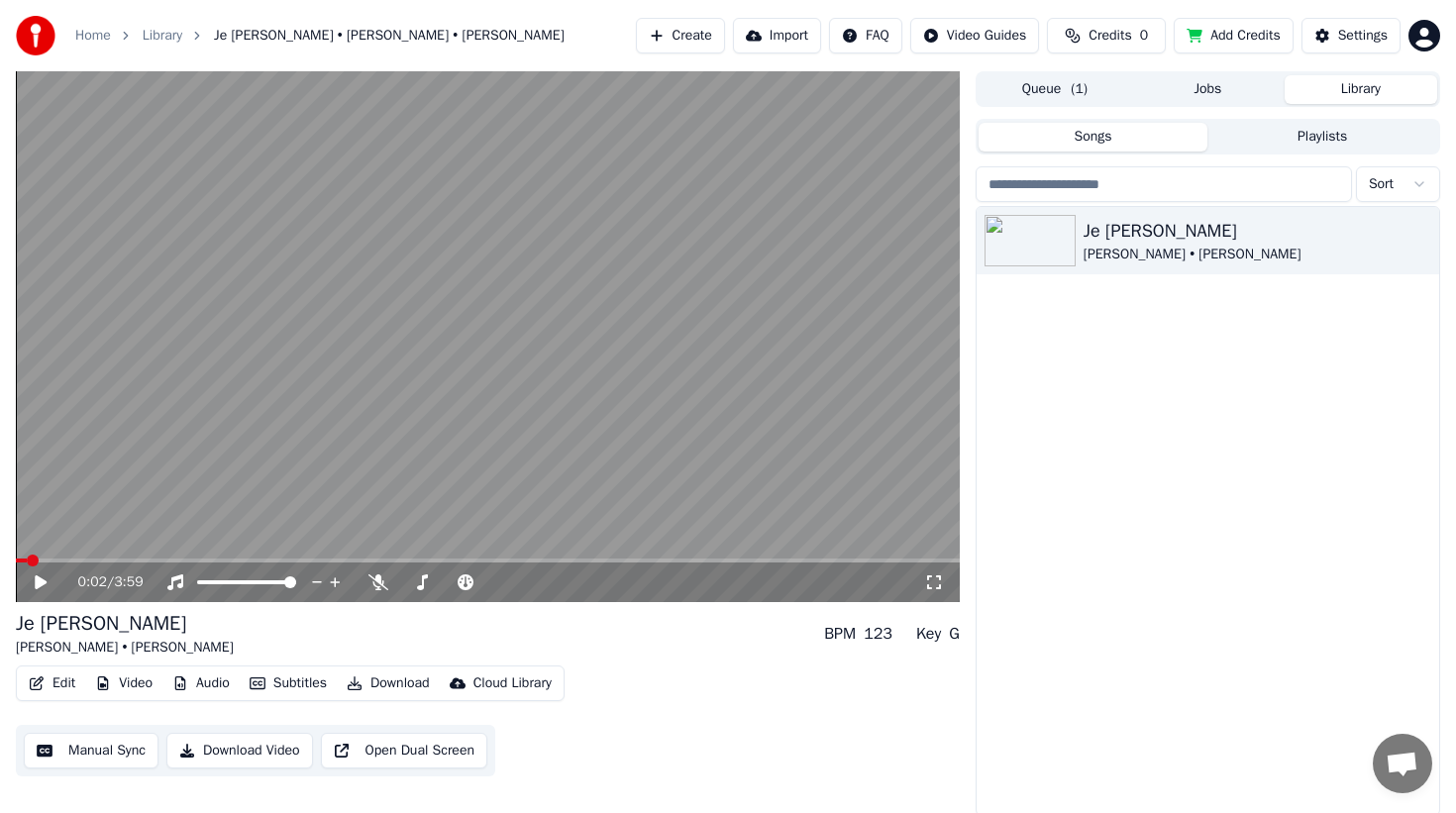 click at bounding box center (487, 560) 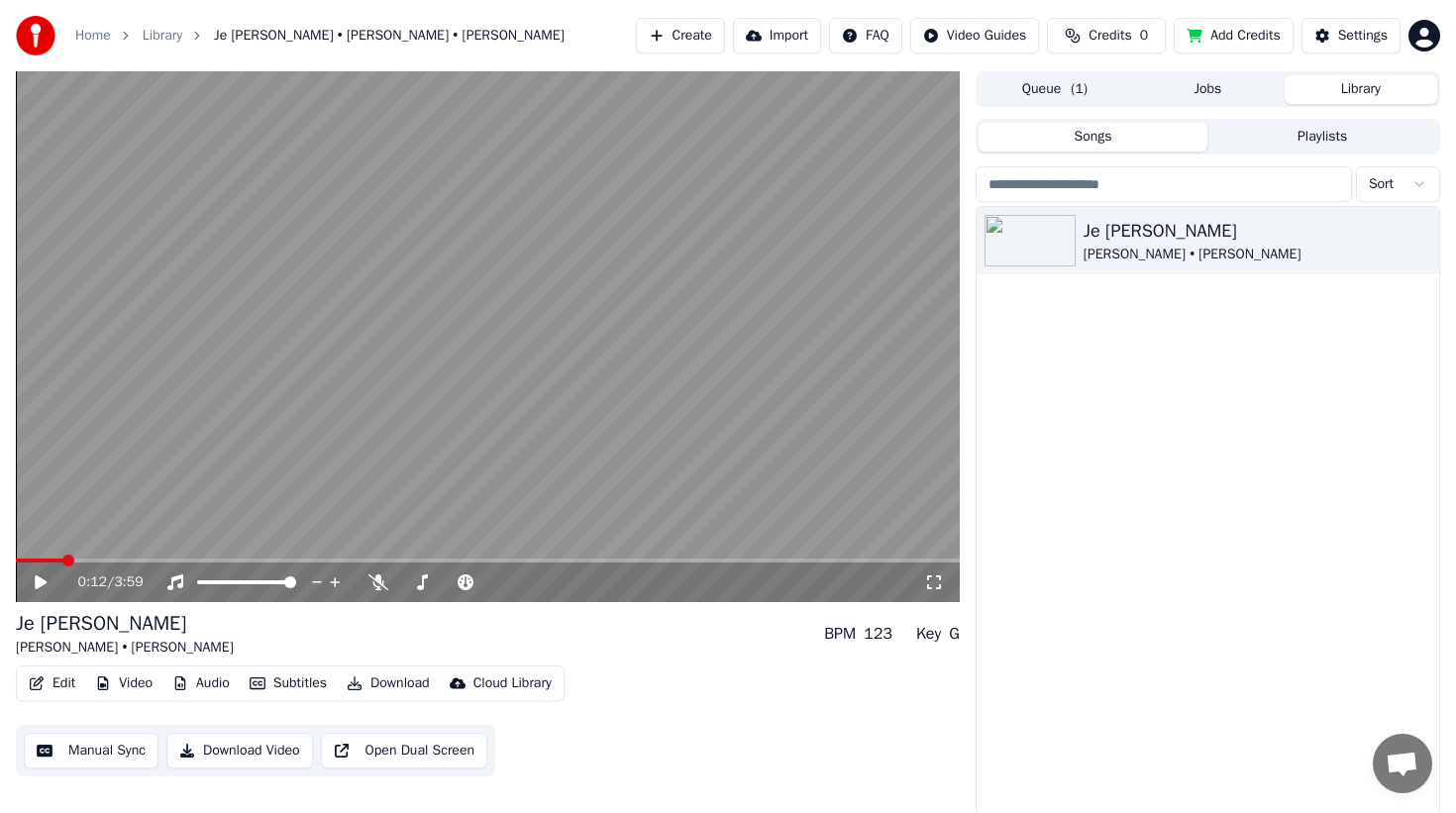 click on "Edit" at bounding box center (52, 683) 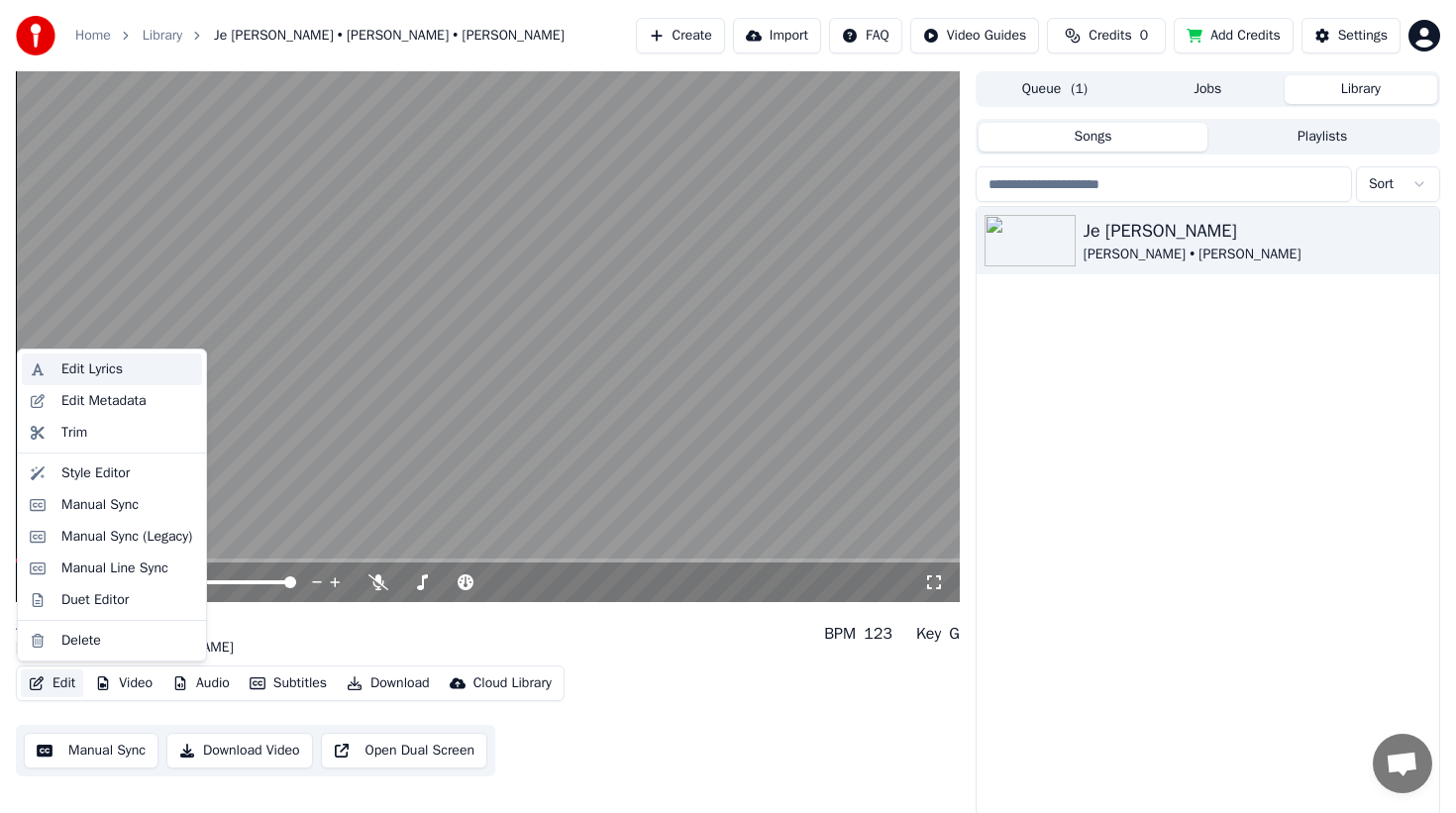 click on "Edit Lyrics" at bounding box center (92, 369) 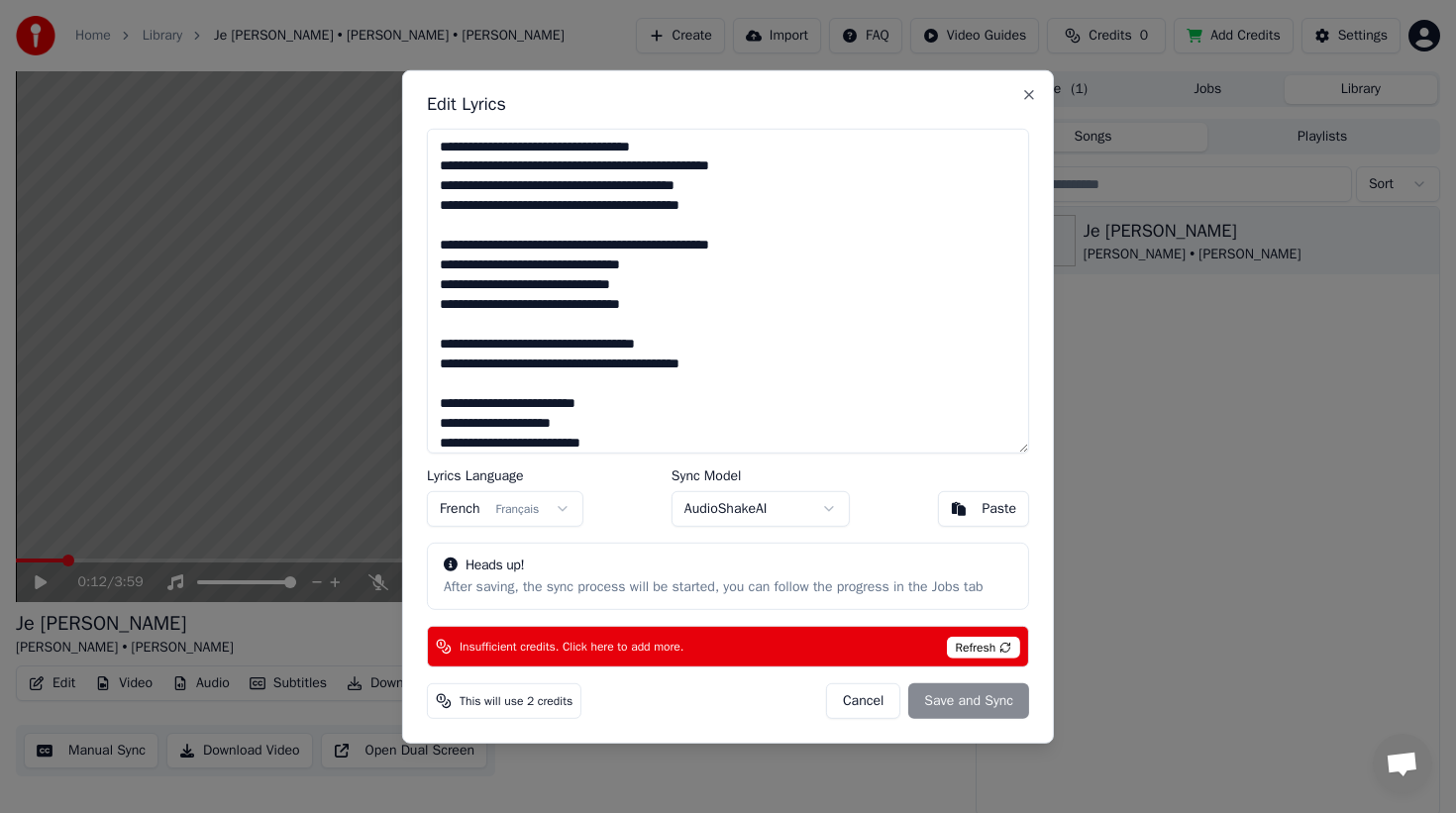 click at bounding box center (728, 290) 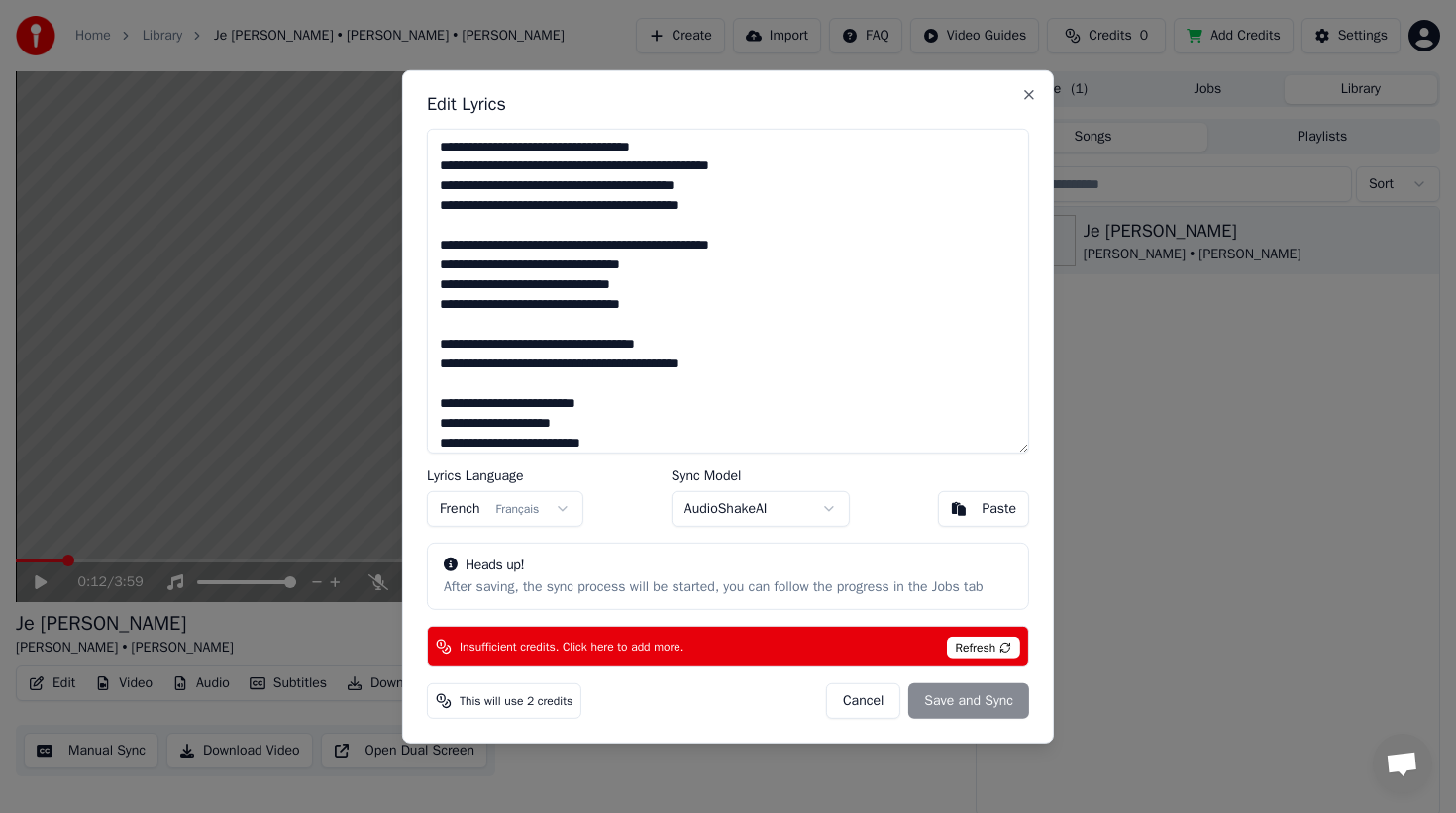click at bounding box center [728, 290] 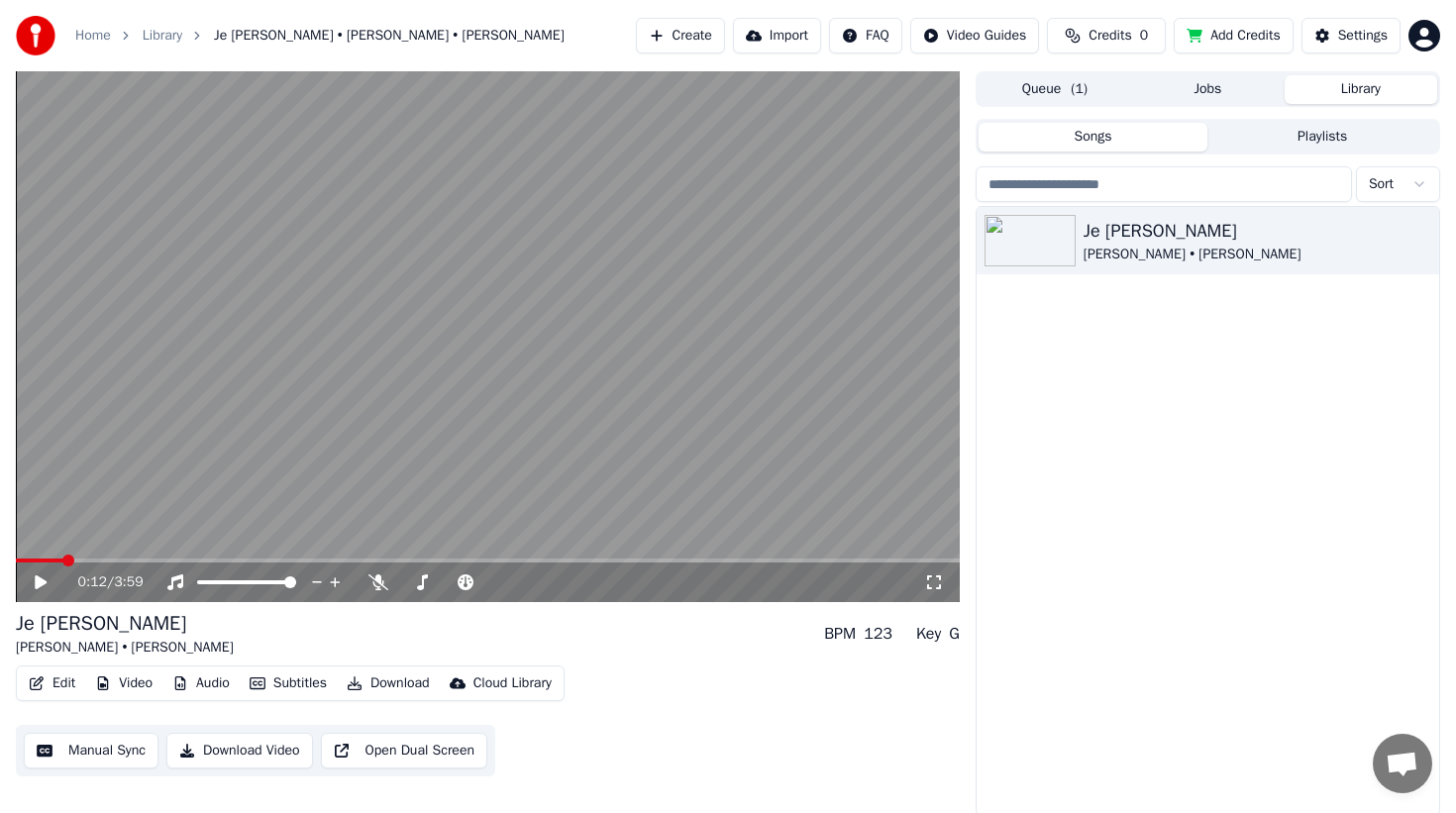 click on "Edit" at bounding box center (52, 683) 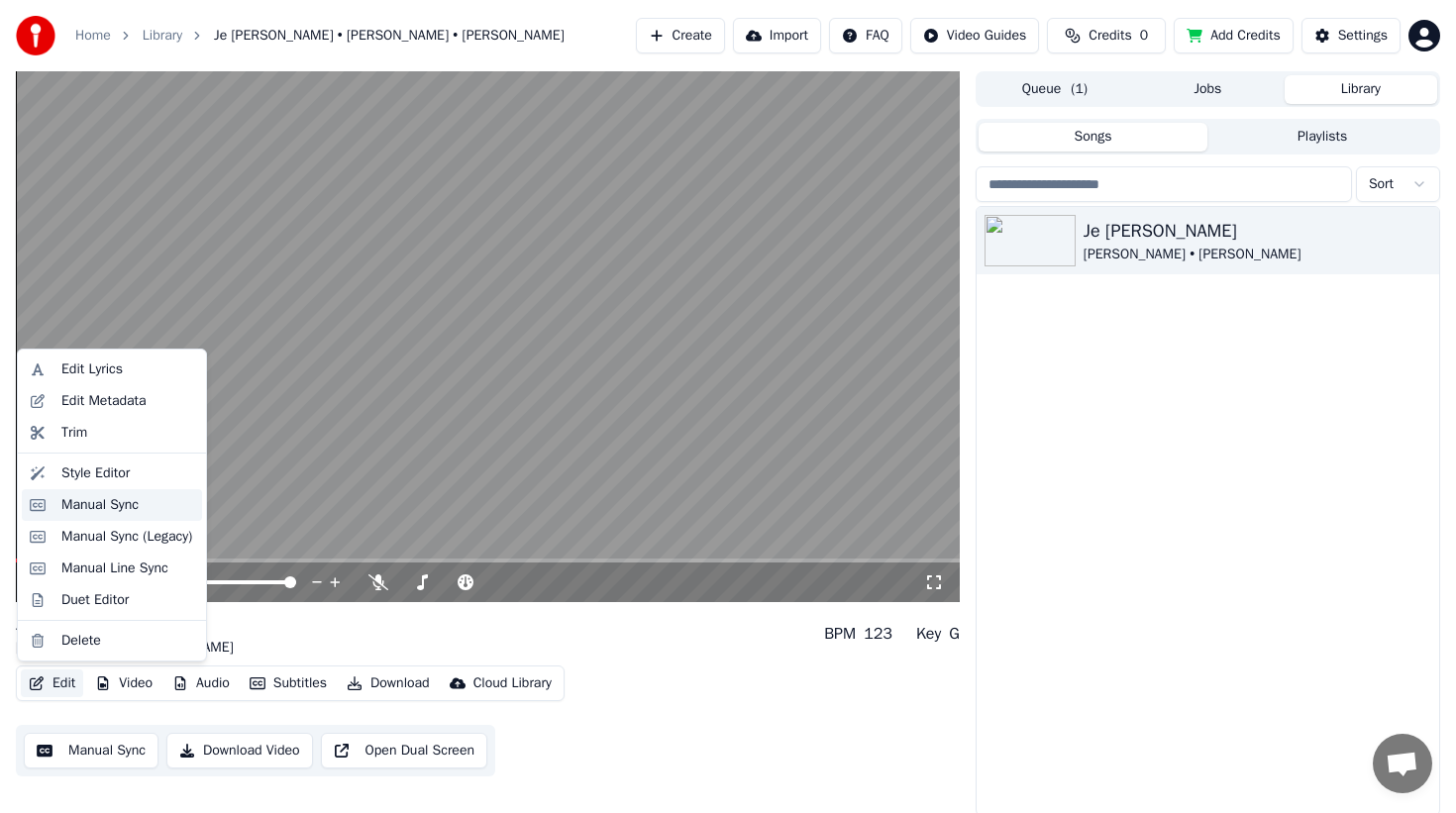 click on "Manual Sync" at bounding box center [100, 505] 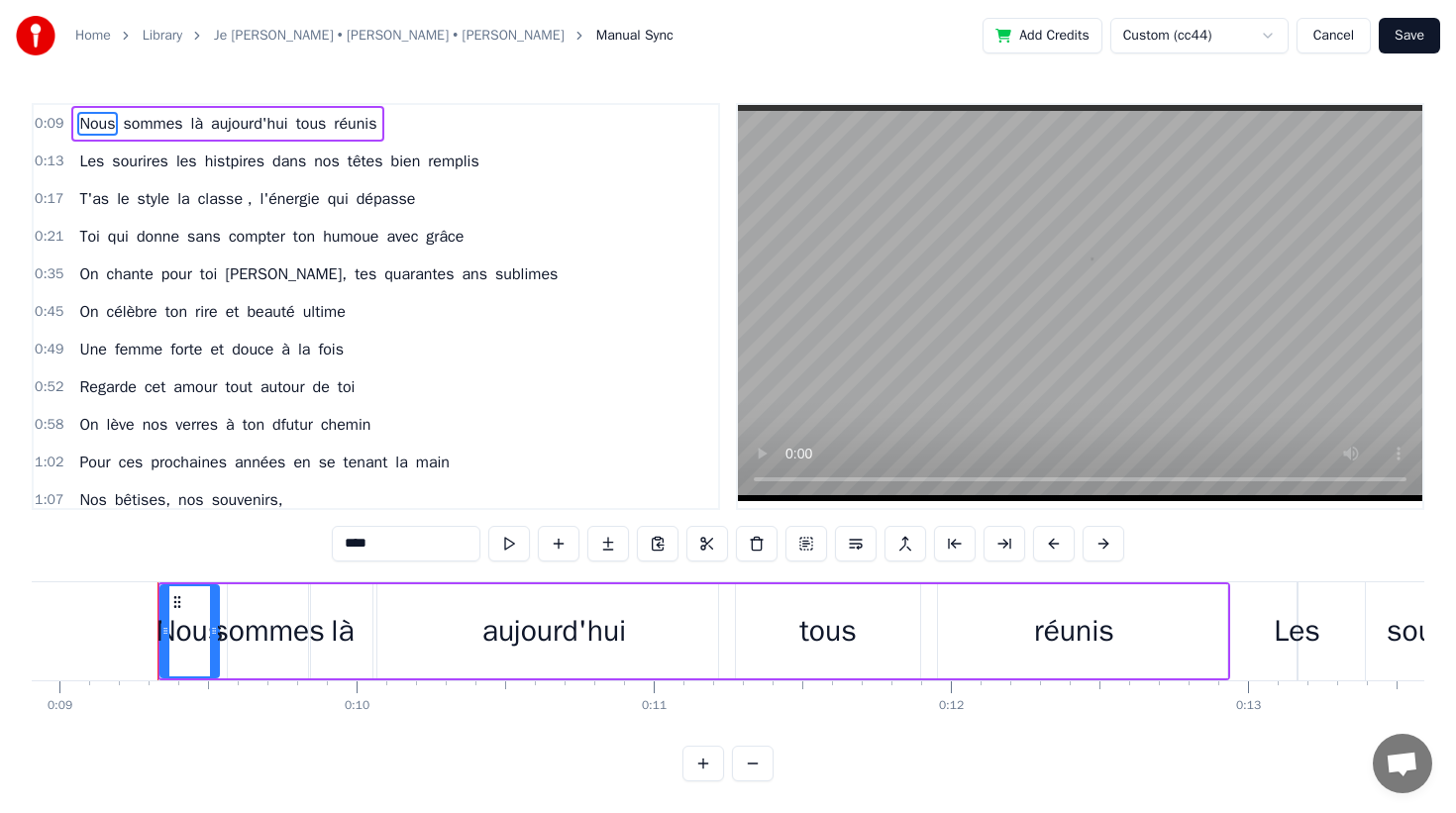 scroll, scrollTop: 0, scrollLeft: 2673, axis: horizontal 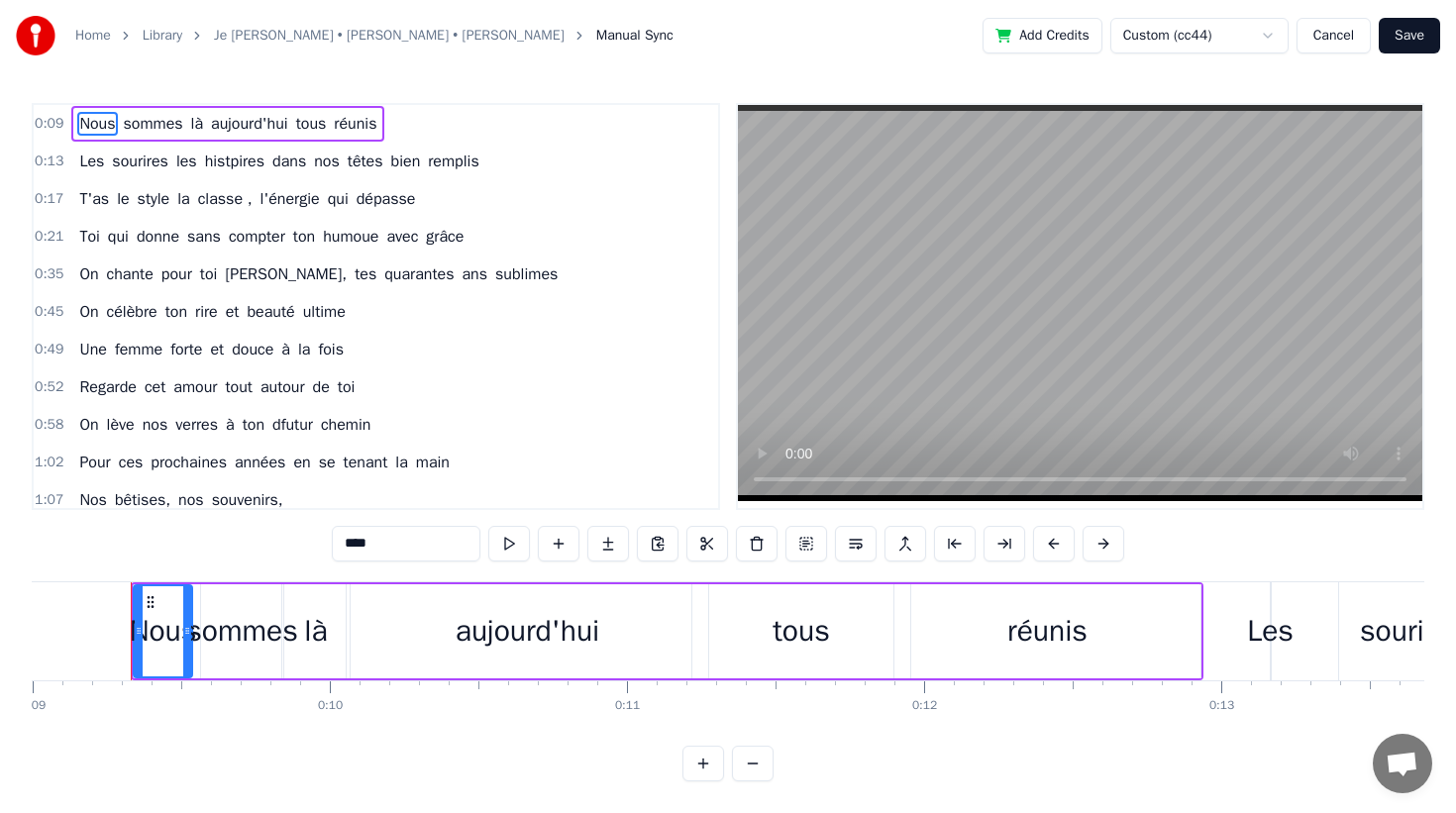 click on "Save" at bounding box center [1409, 36] 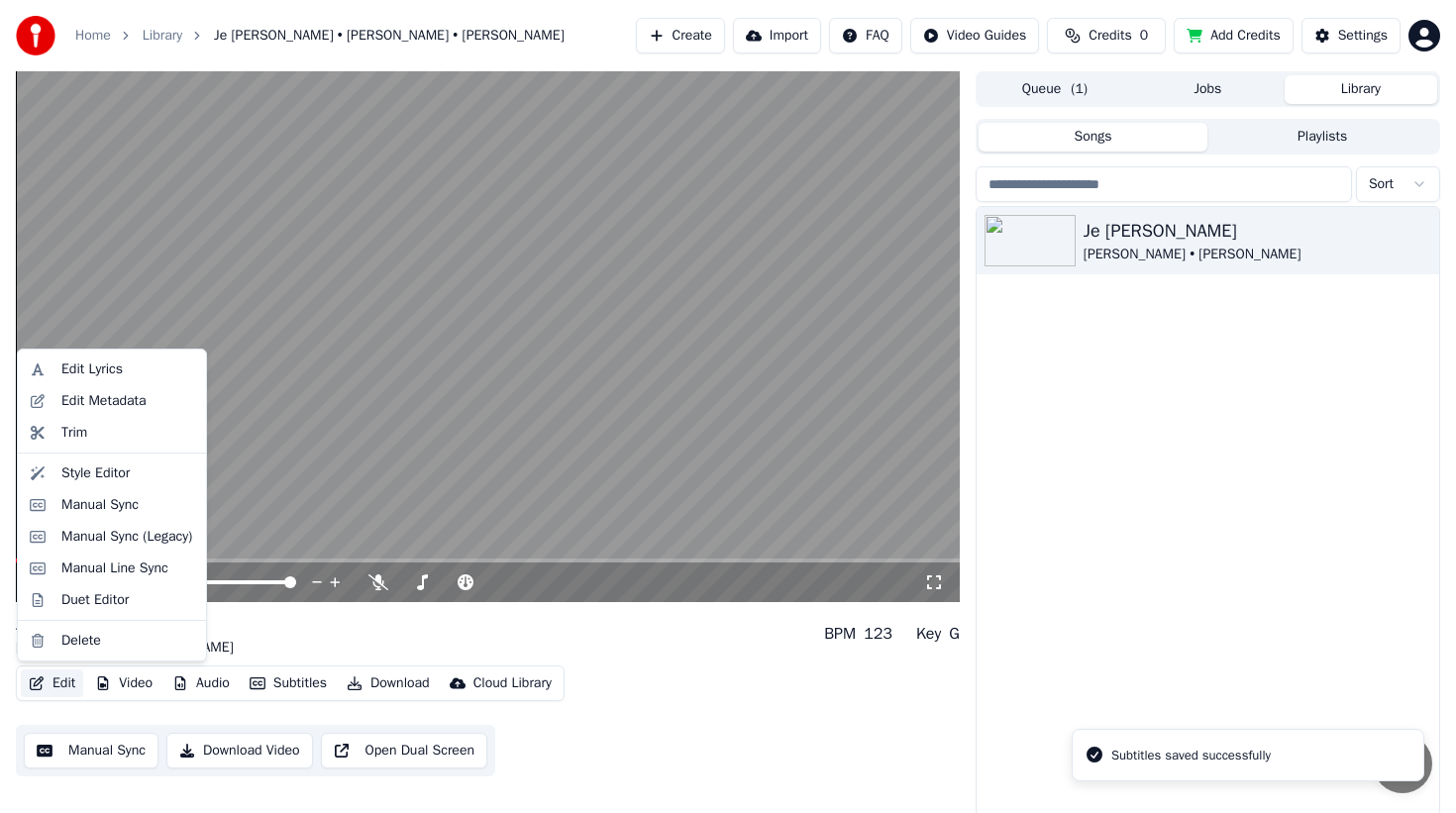 click on "Edit" at bounding box center (52, 683) 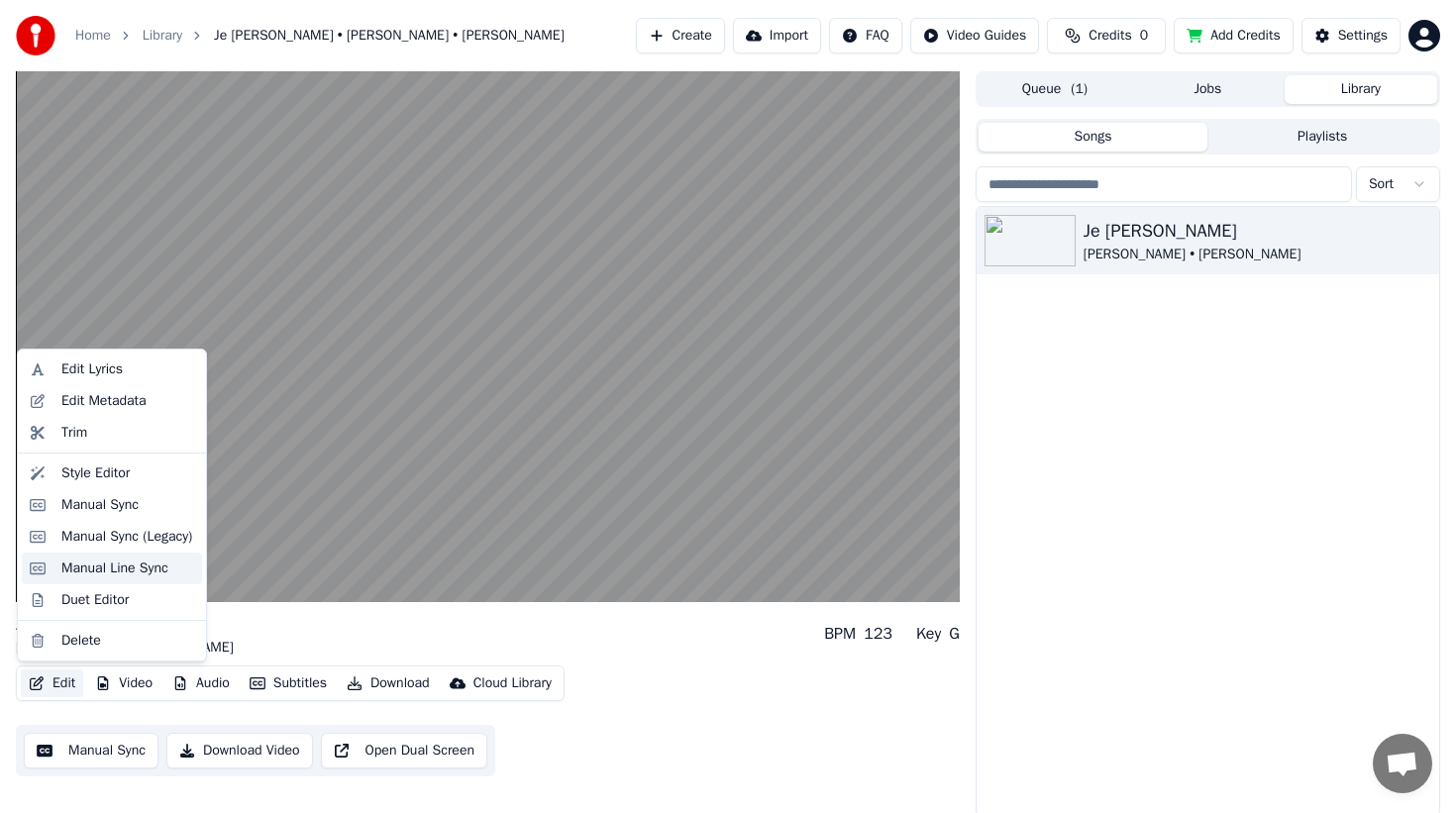click on "Manual Line Sync" at bounding box center (115, 568) 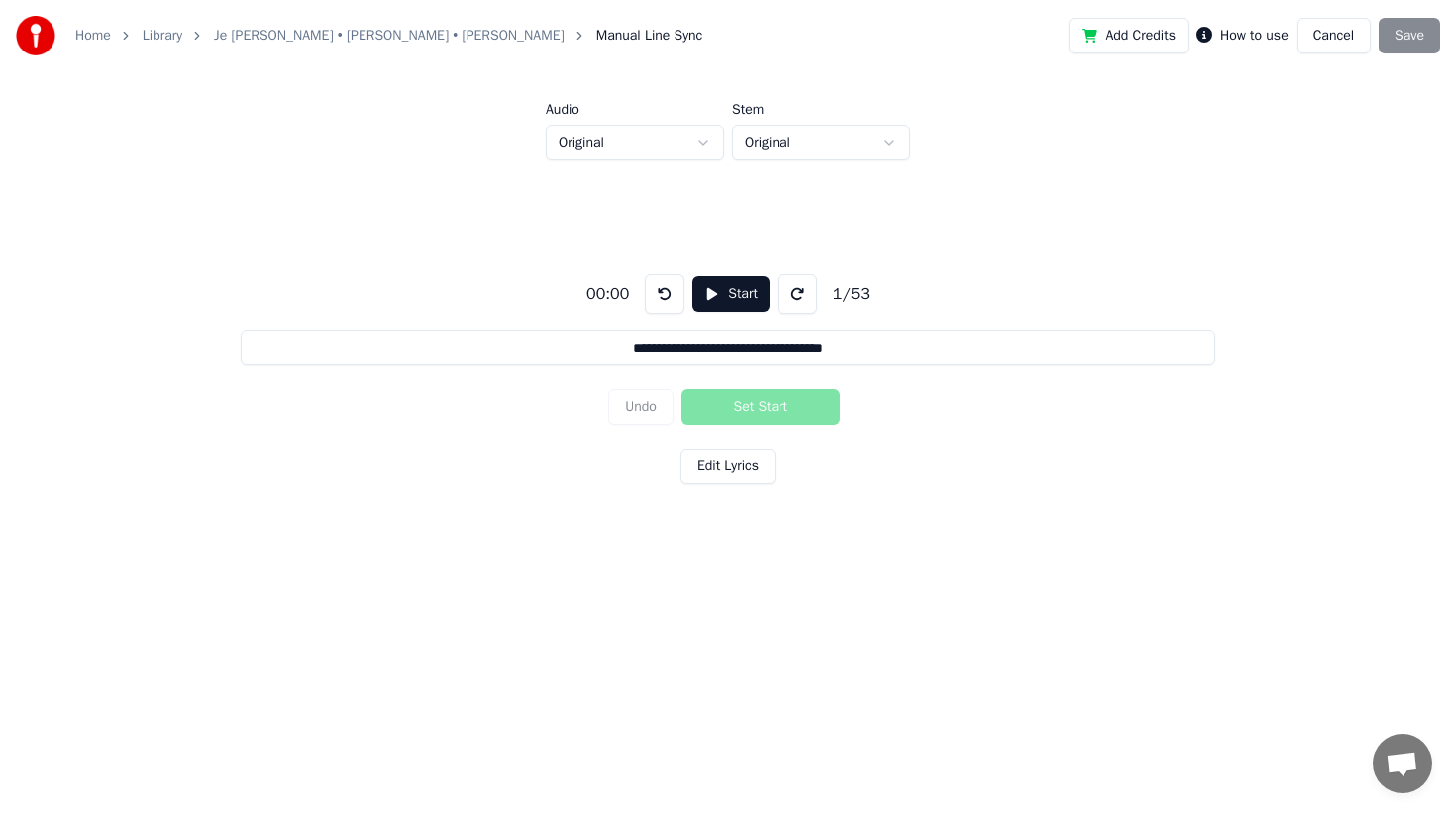 click on "**********" at bounding box center [728, 375] 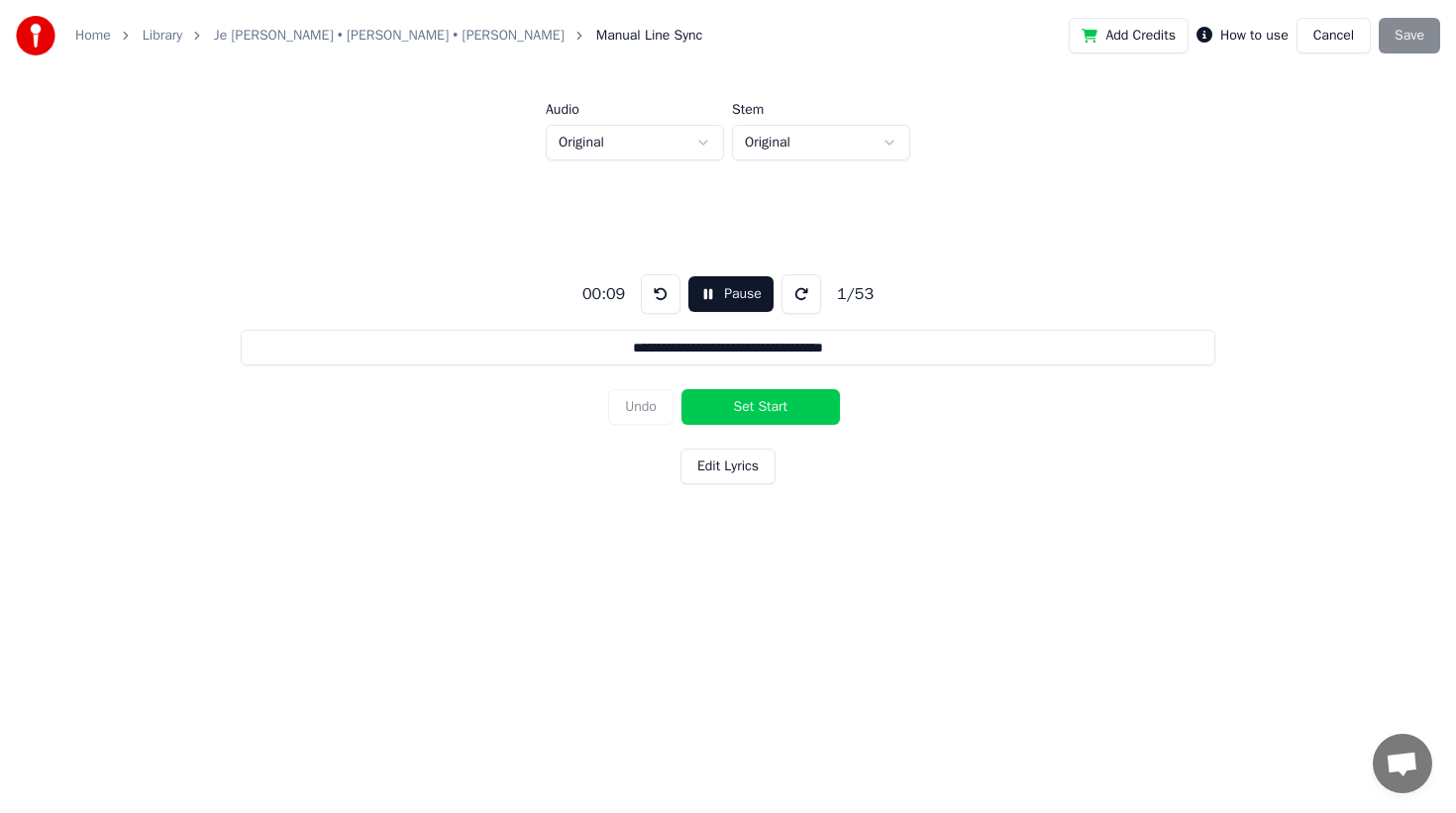 click on "Set Start" at bounding box center (761, 407) 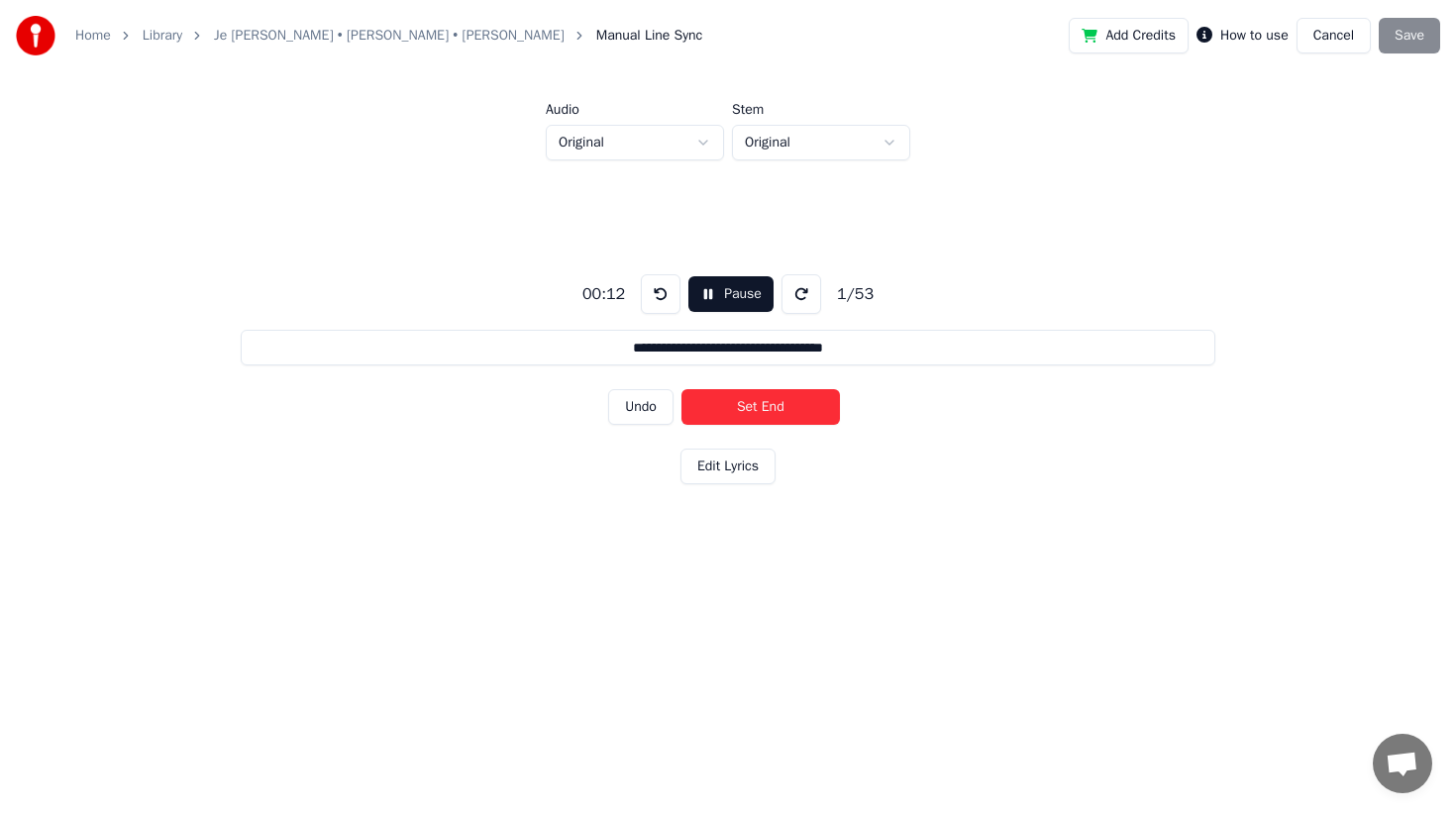 click on "Set End" at bounding box center [761, 407] 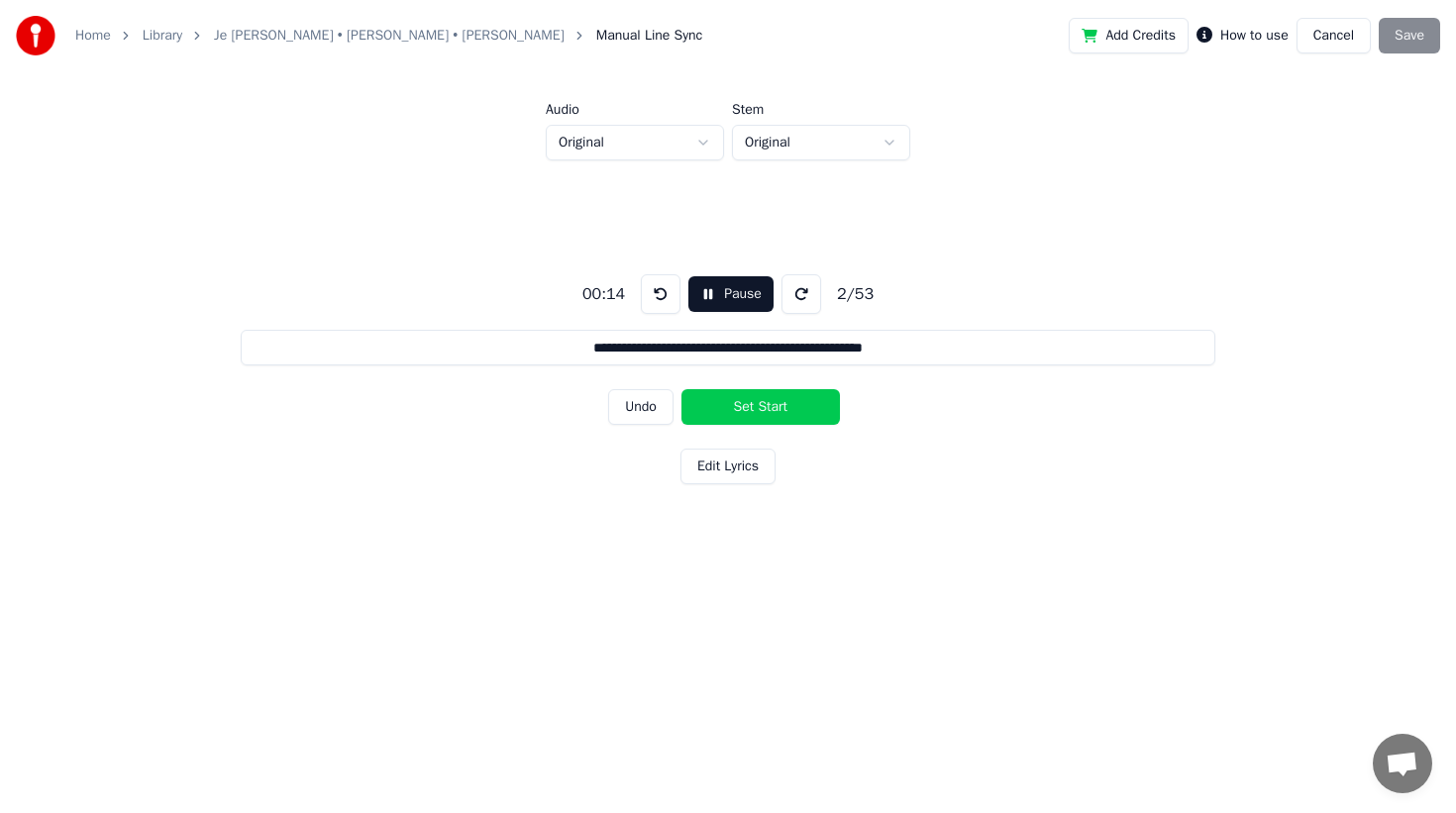 click on "Set Start" at bounding box center (761, 407) 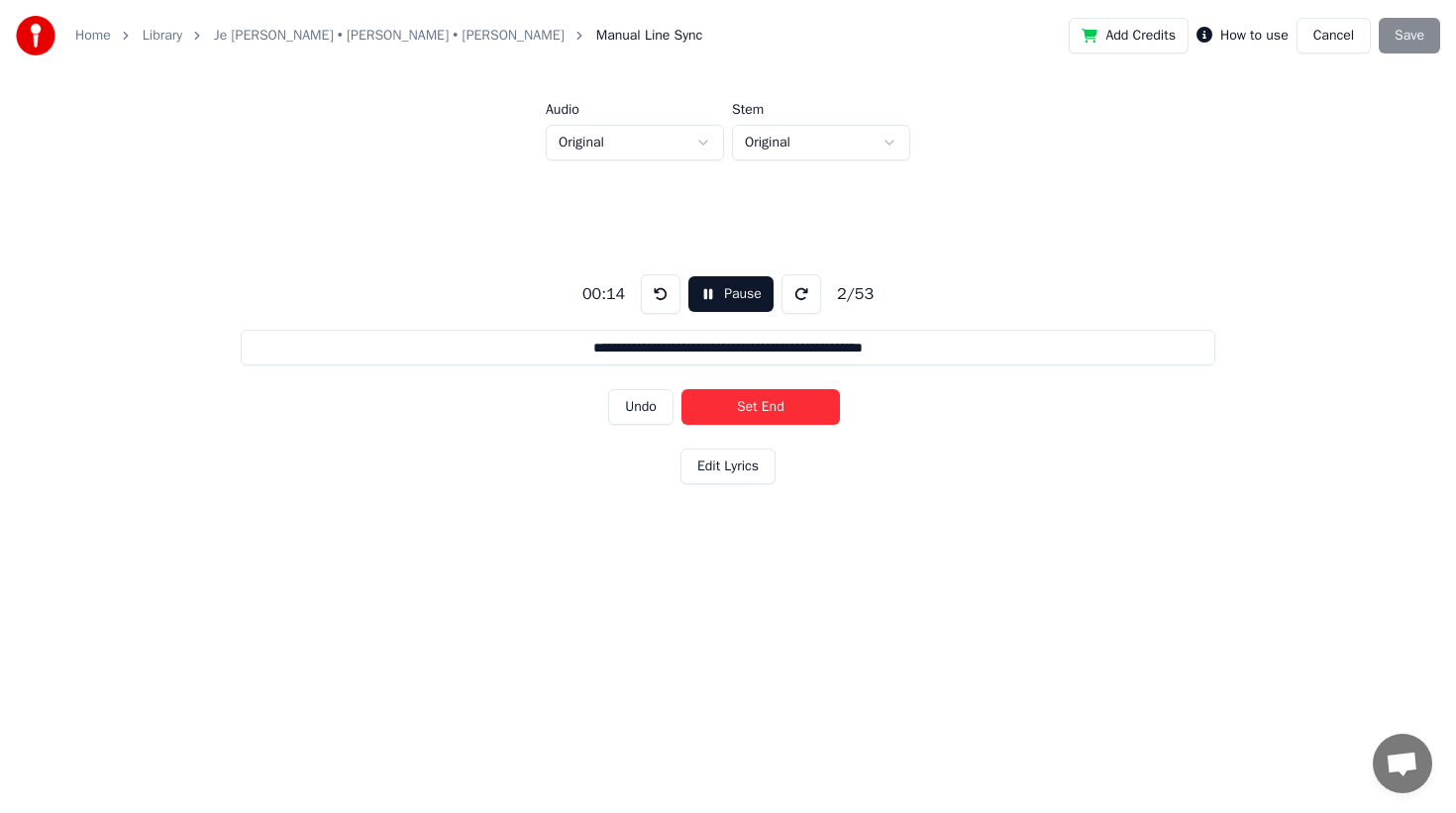 click on "Set End" at bounding box center [761, 407] 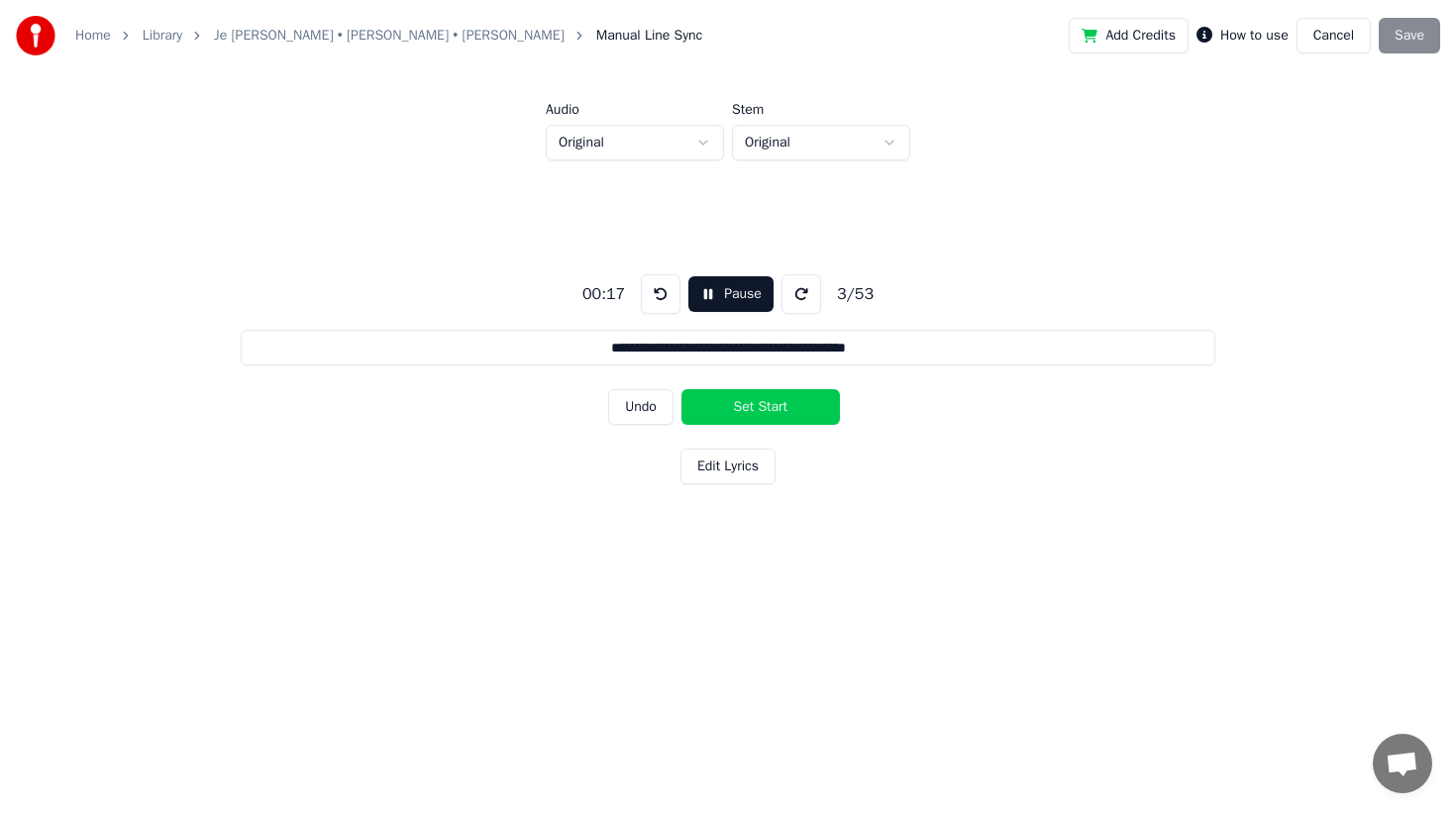 click on "Undo" at bounding box center (641, 407) 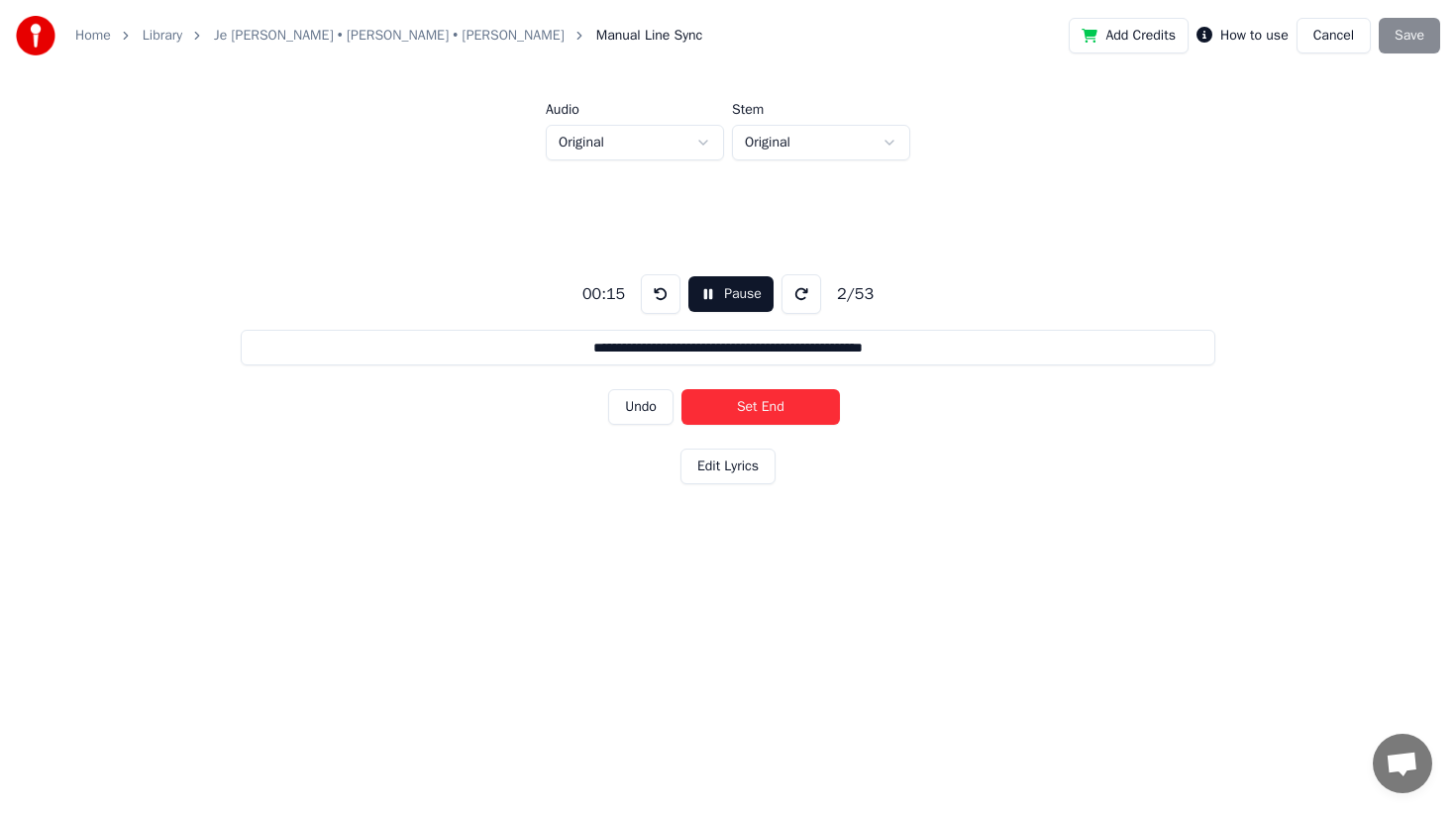 click on "Edit Lyrics" at bounding box center [728, 466] 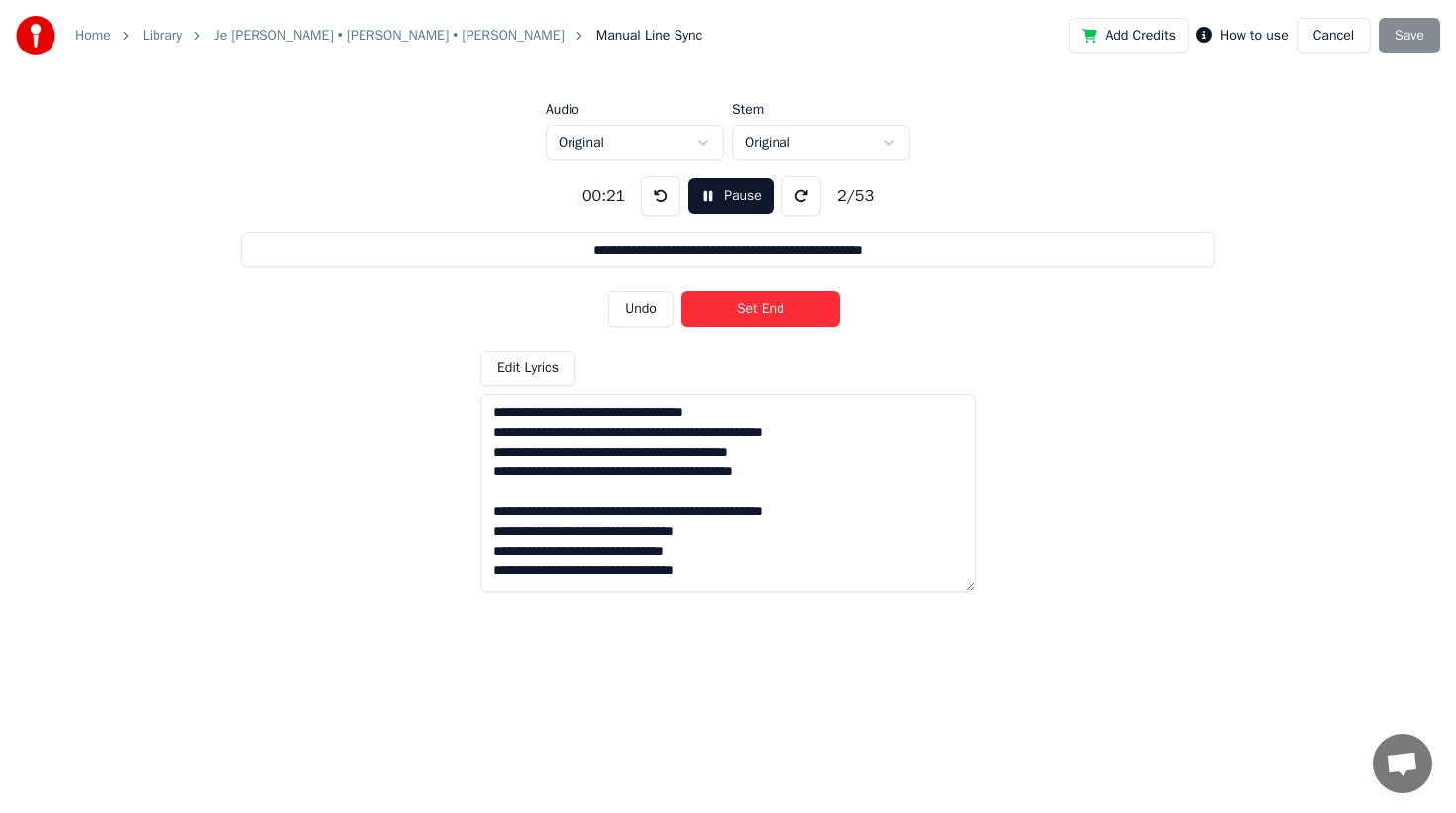 click on "Pause" at bounding box center [731, 196] 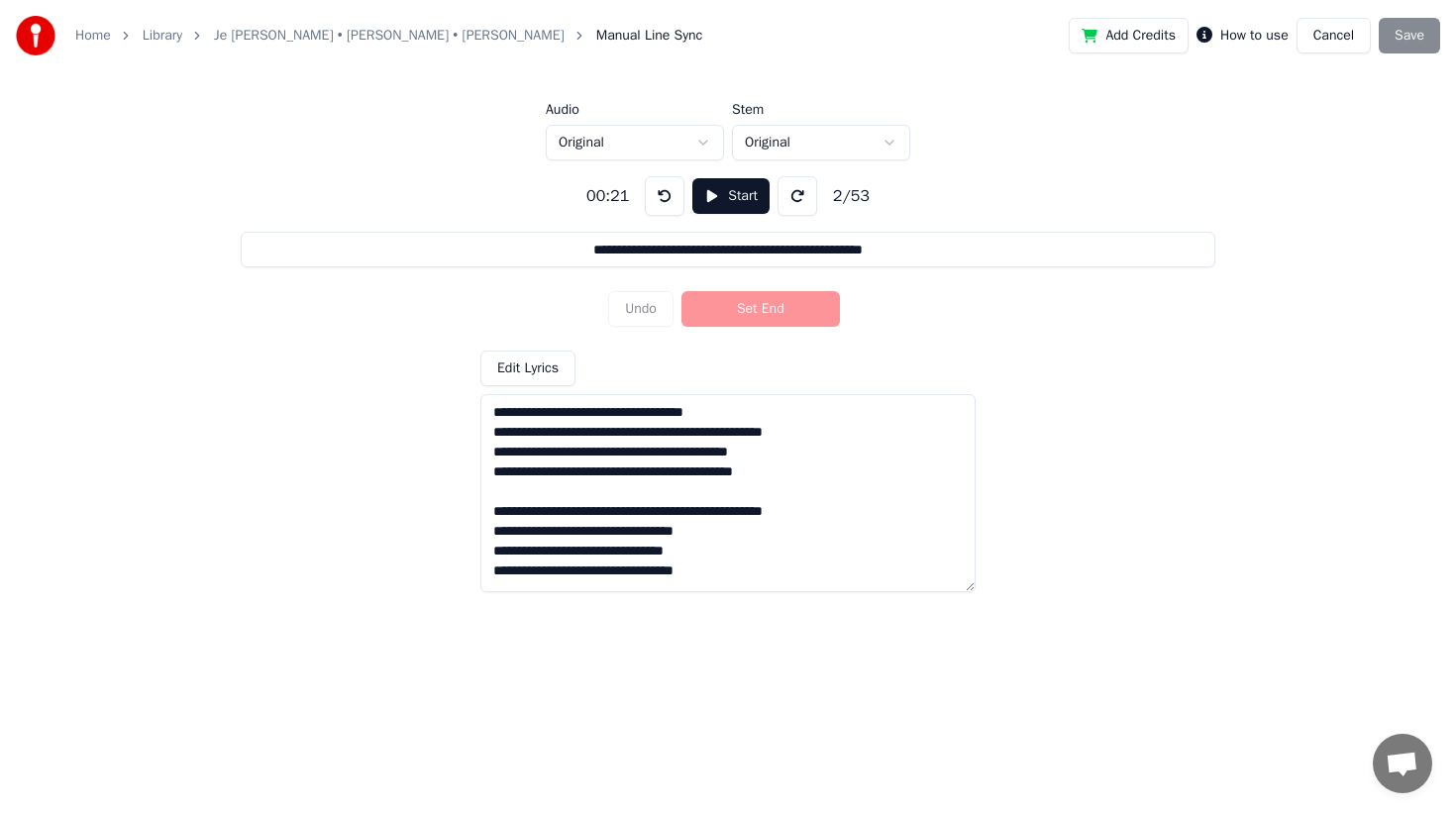 click at bounding box center [728, 493] 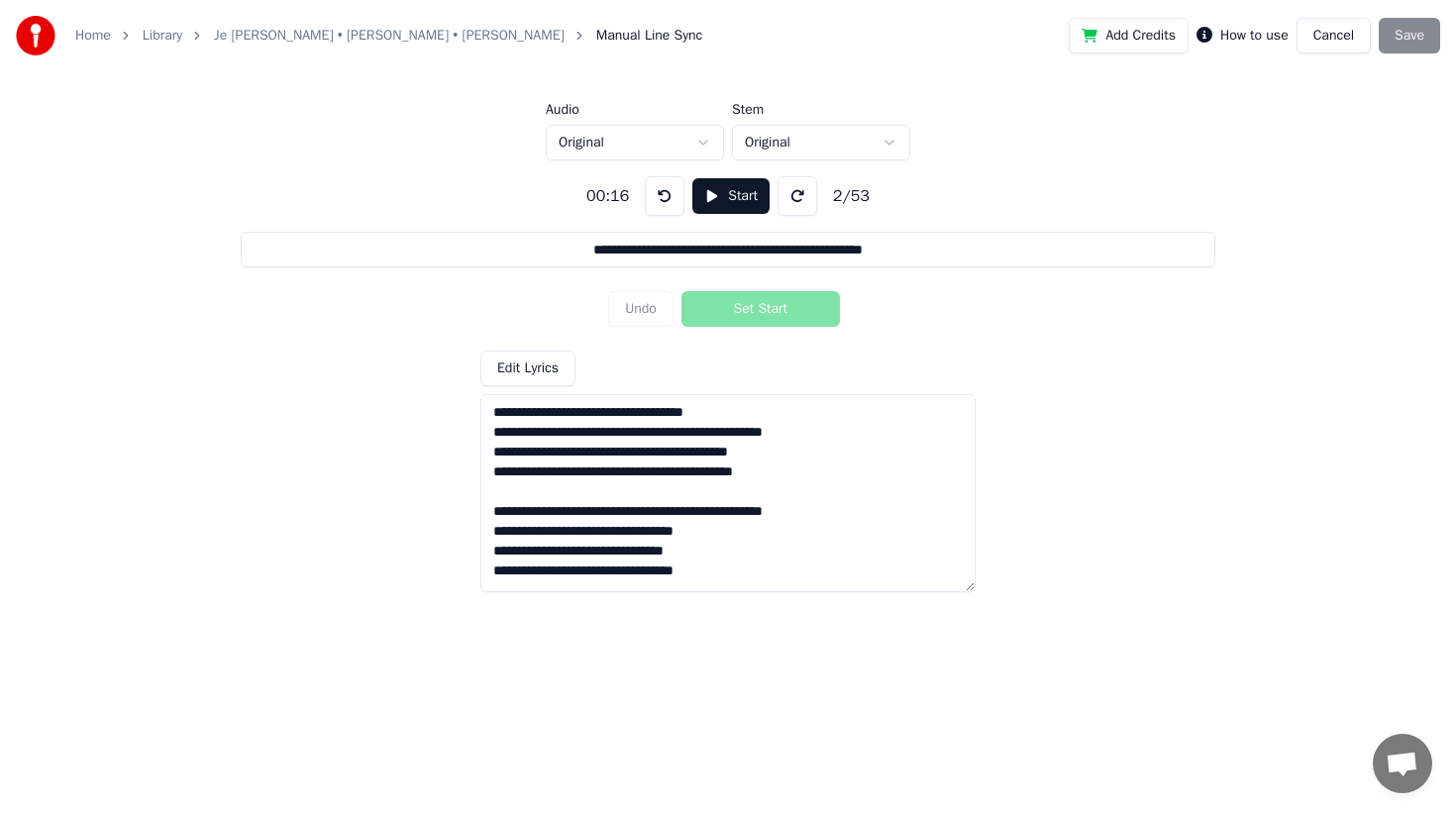 click at bounding box center [665, 196] 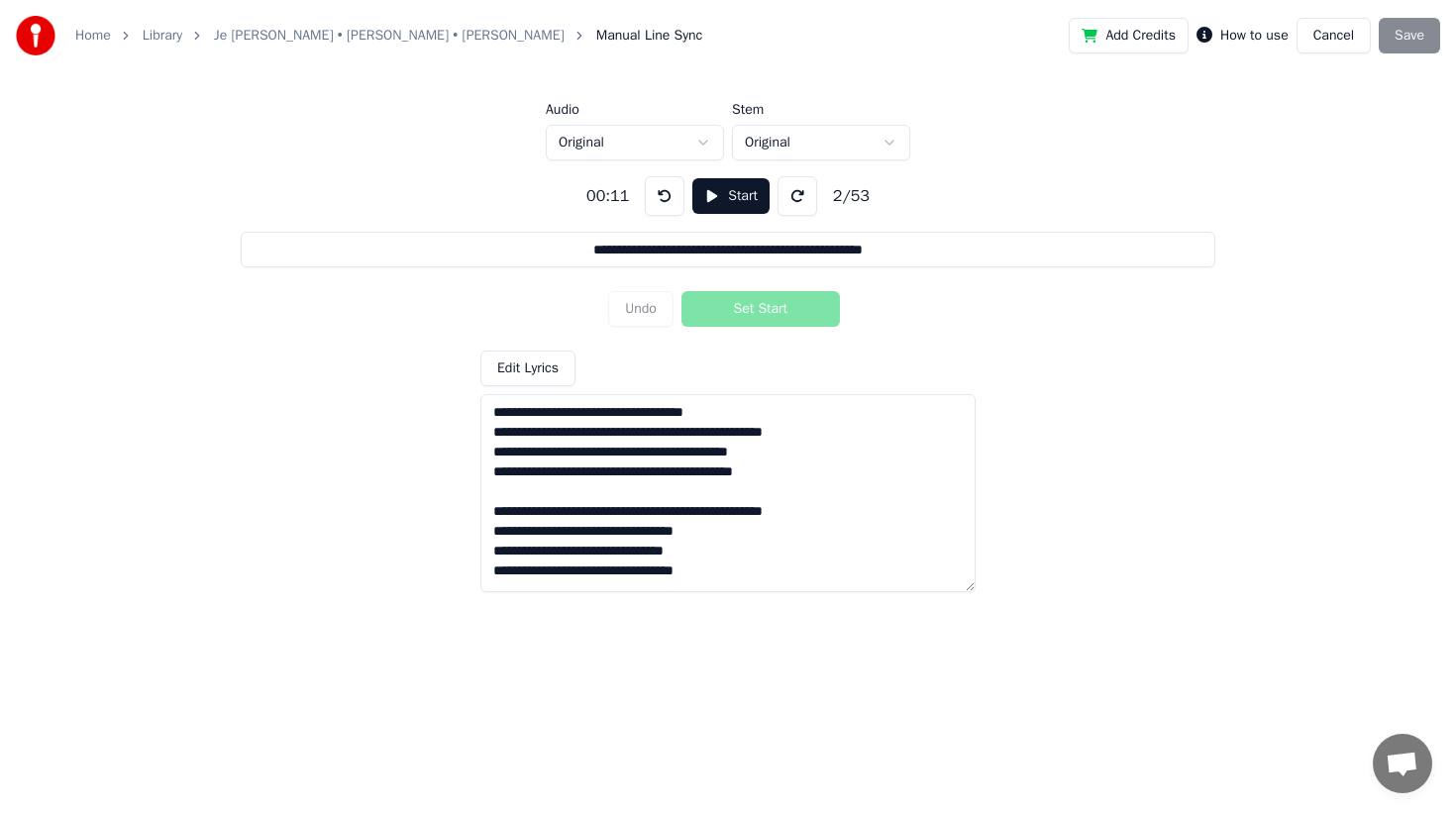 click at bounding box center [665, 196] 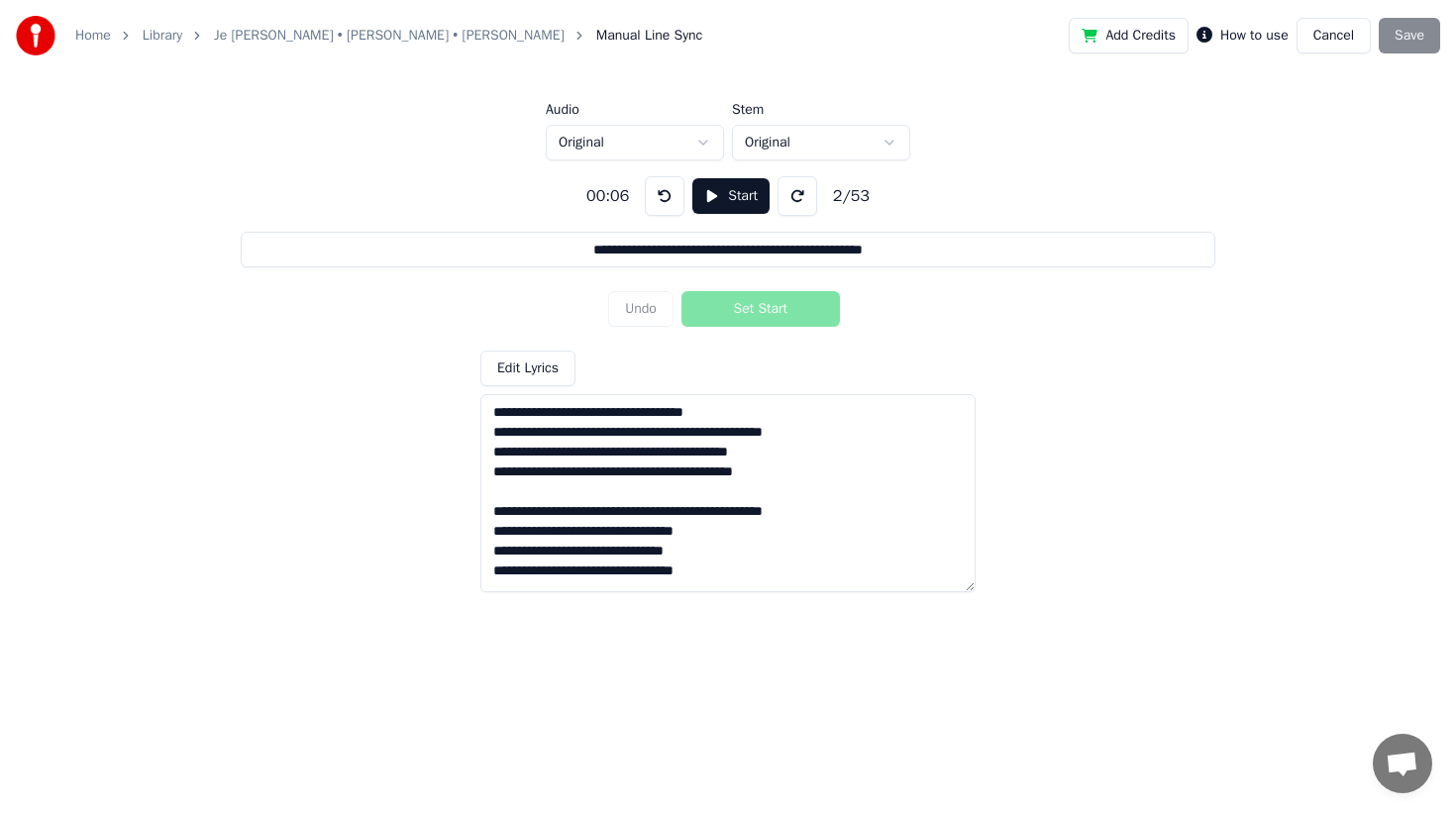 click at bounding box center [665, 196] 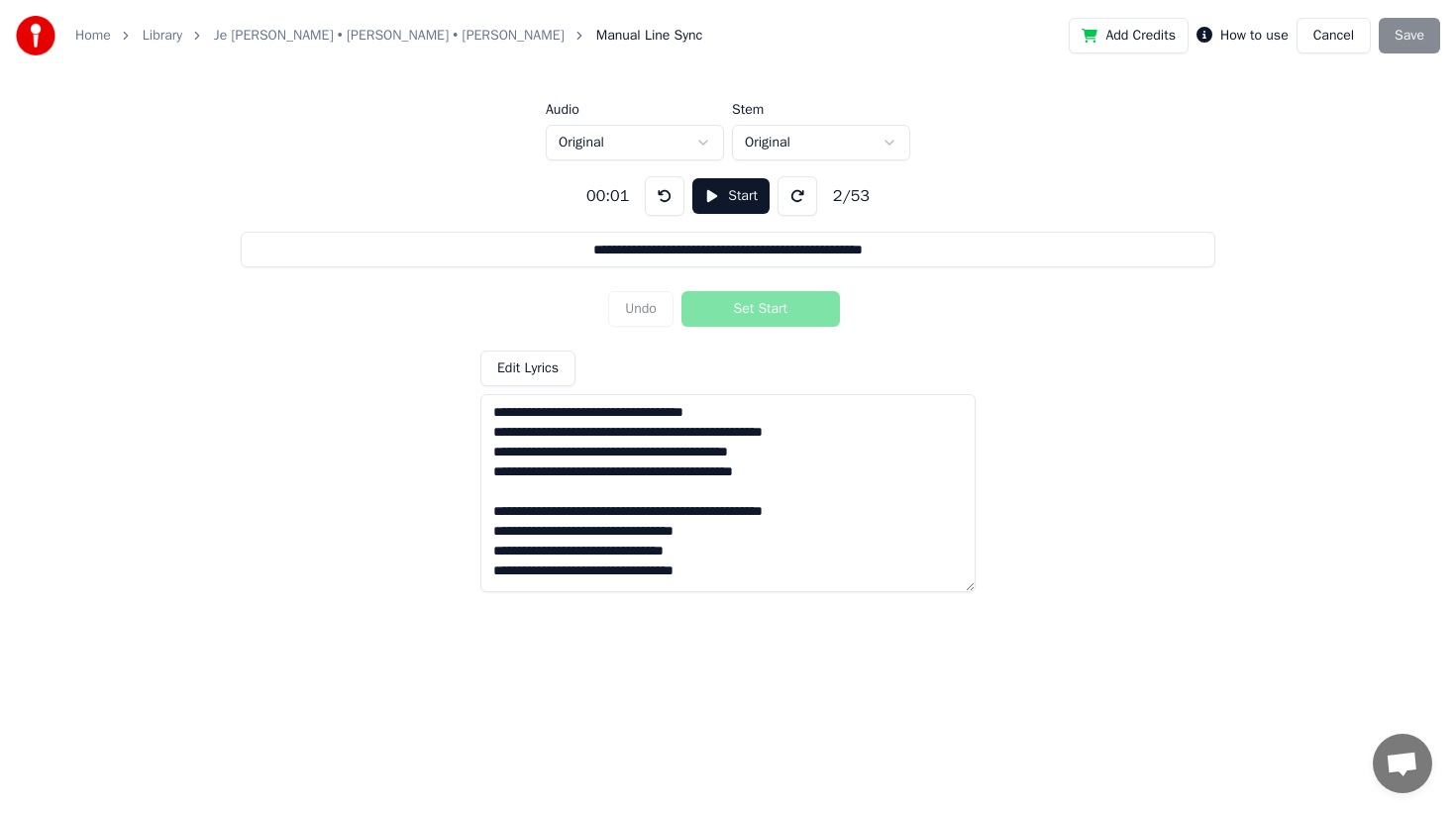 click at bounding box center (665, 196) 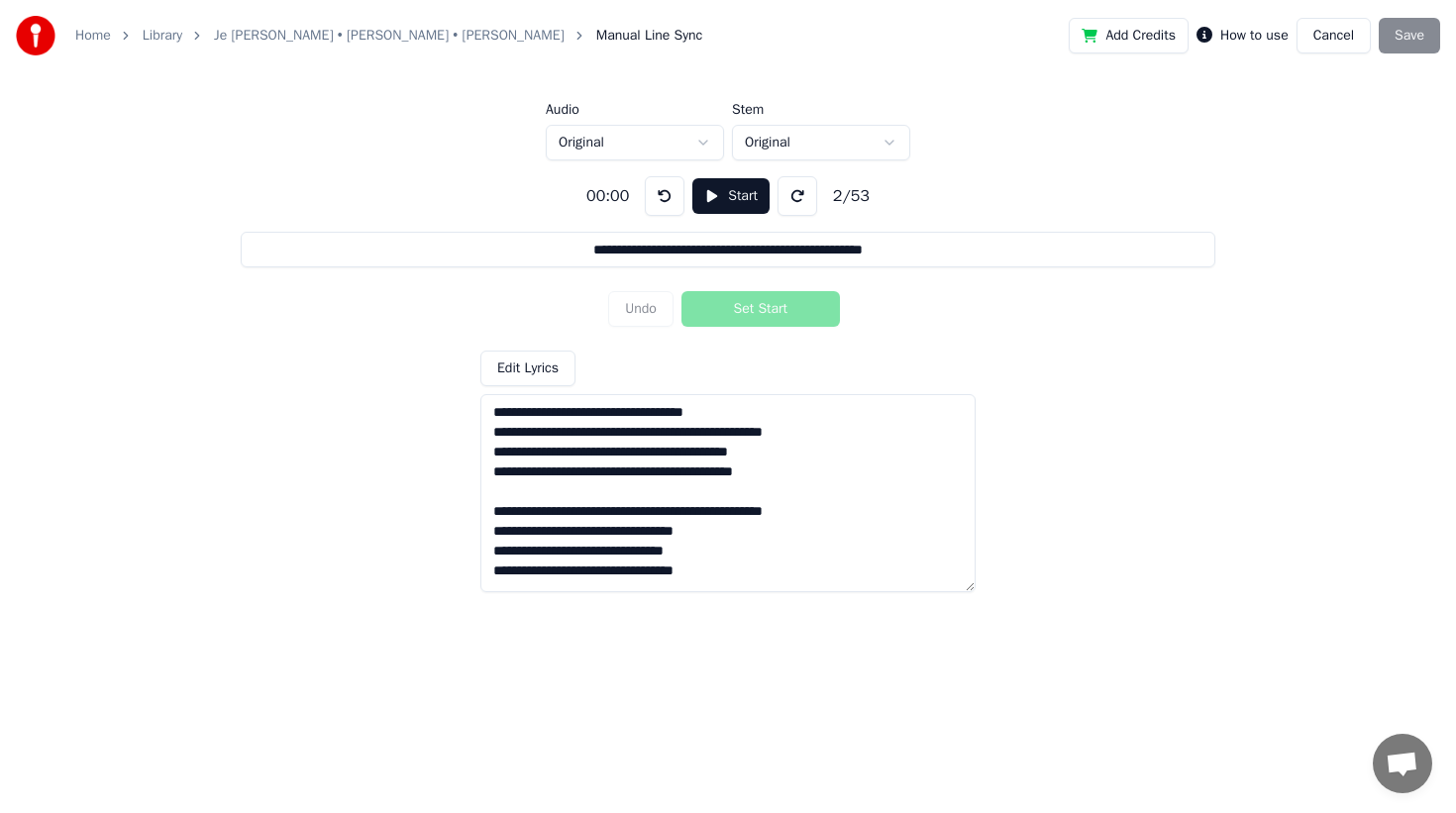 click at bounding box center [665, 196] 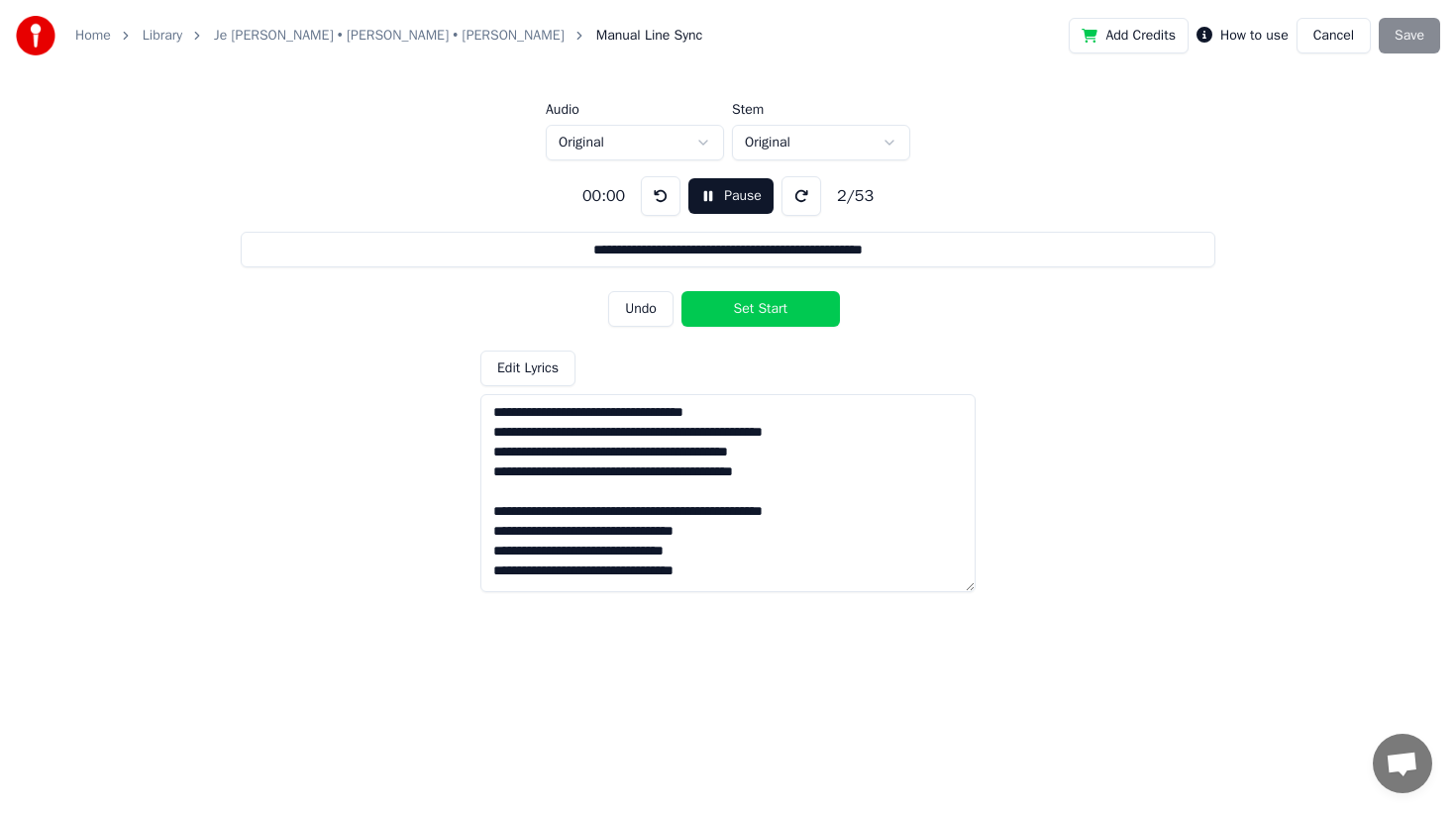click on "Pause" at bounding box center [731, 196] 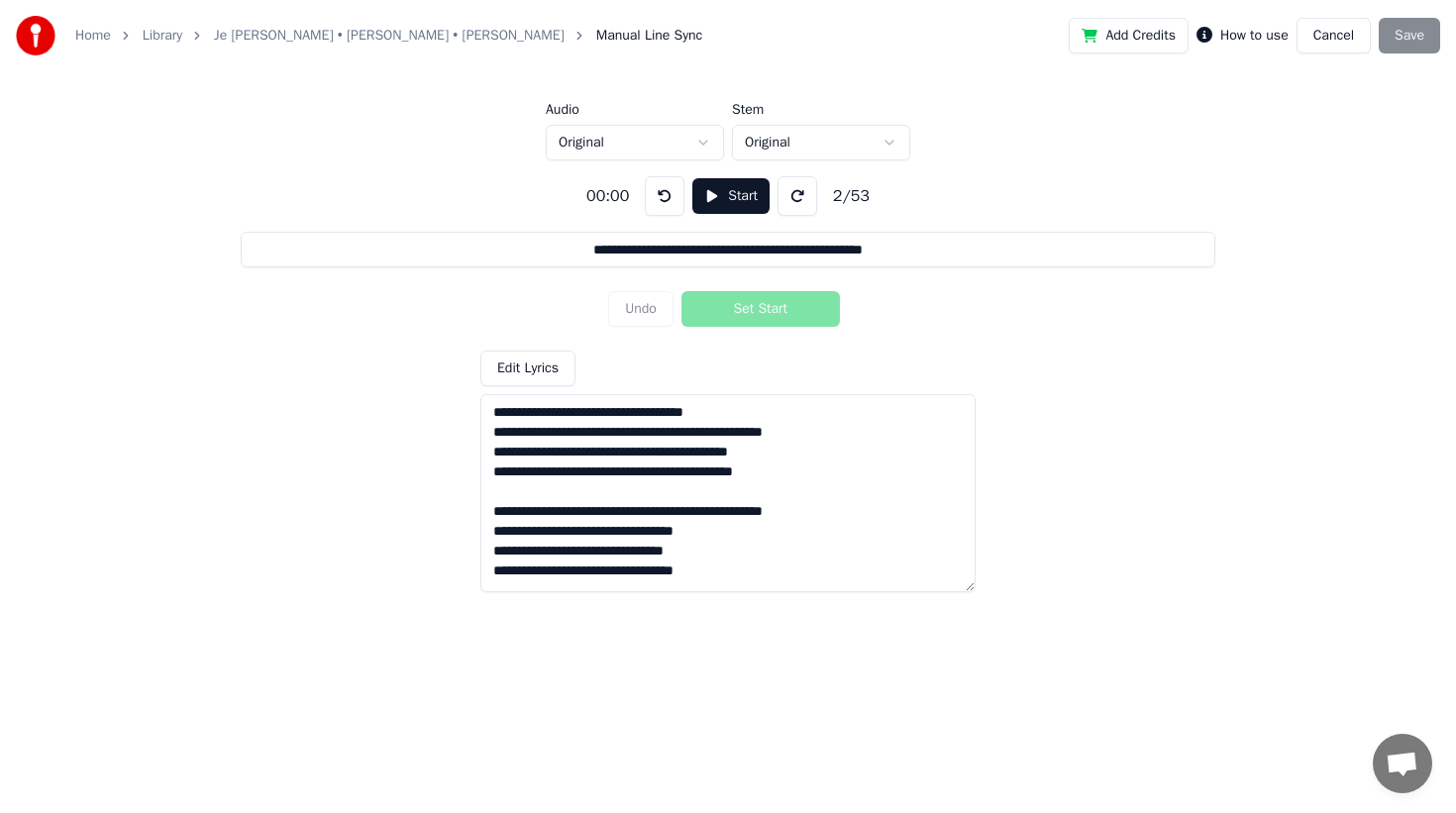 click at bounding box center (728, 493) 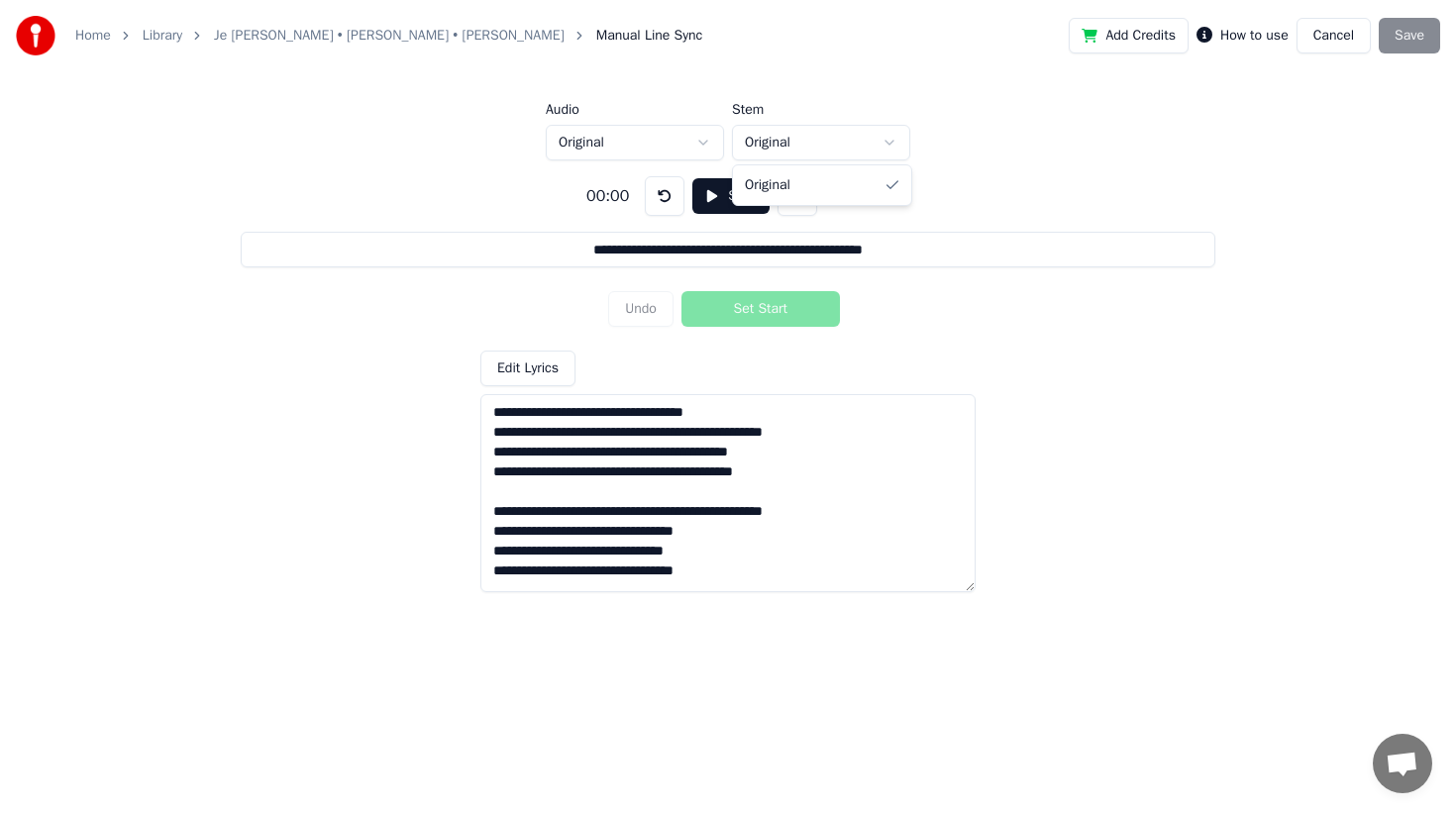 click on "**********" at bounding box center (728, 311) 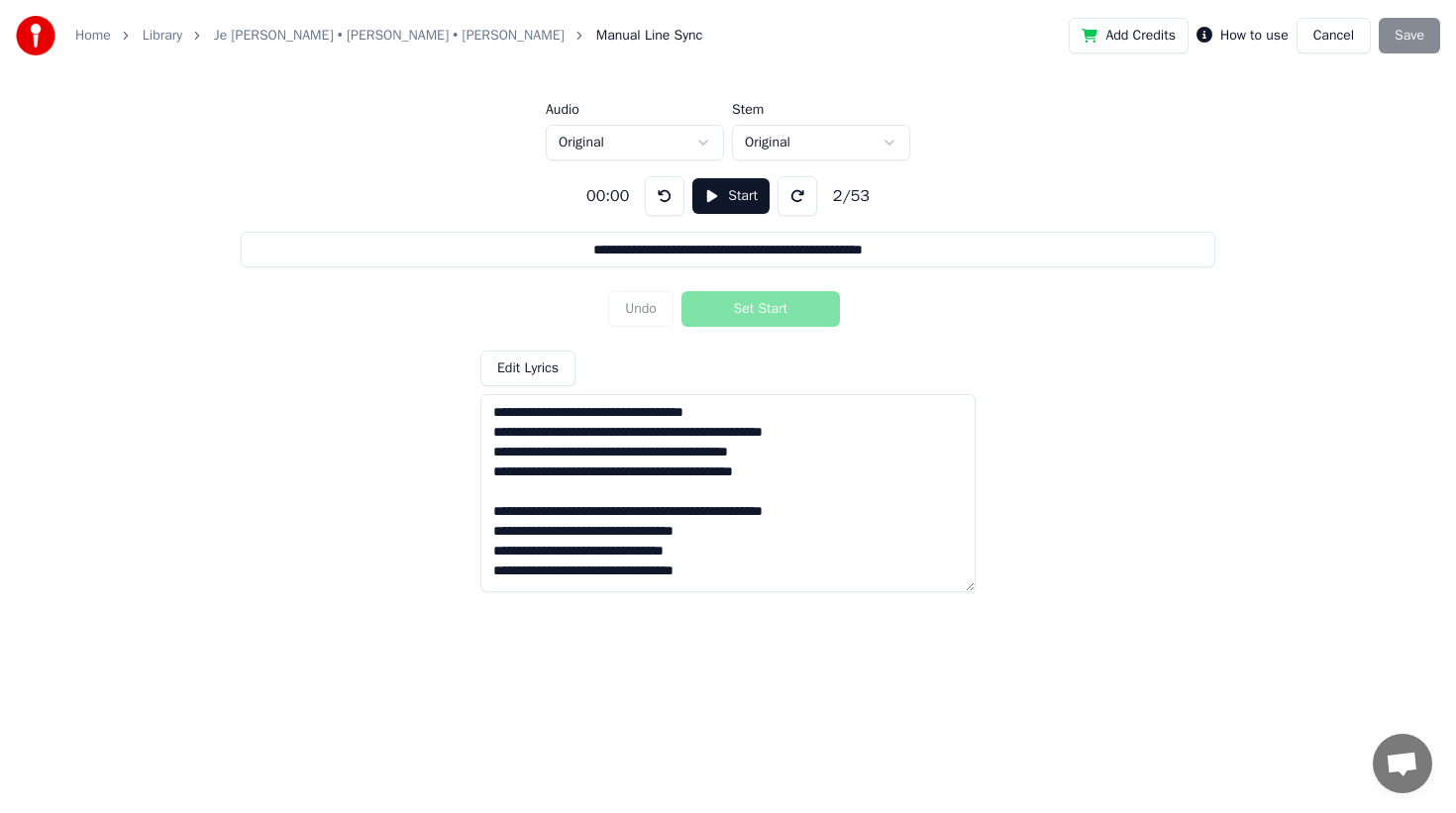 click on "2  /  53" at bounding box center [851, 196] 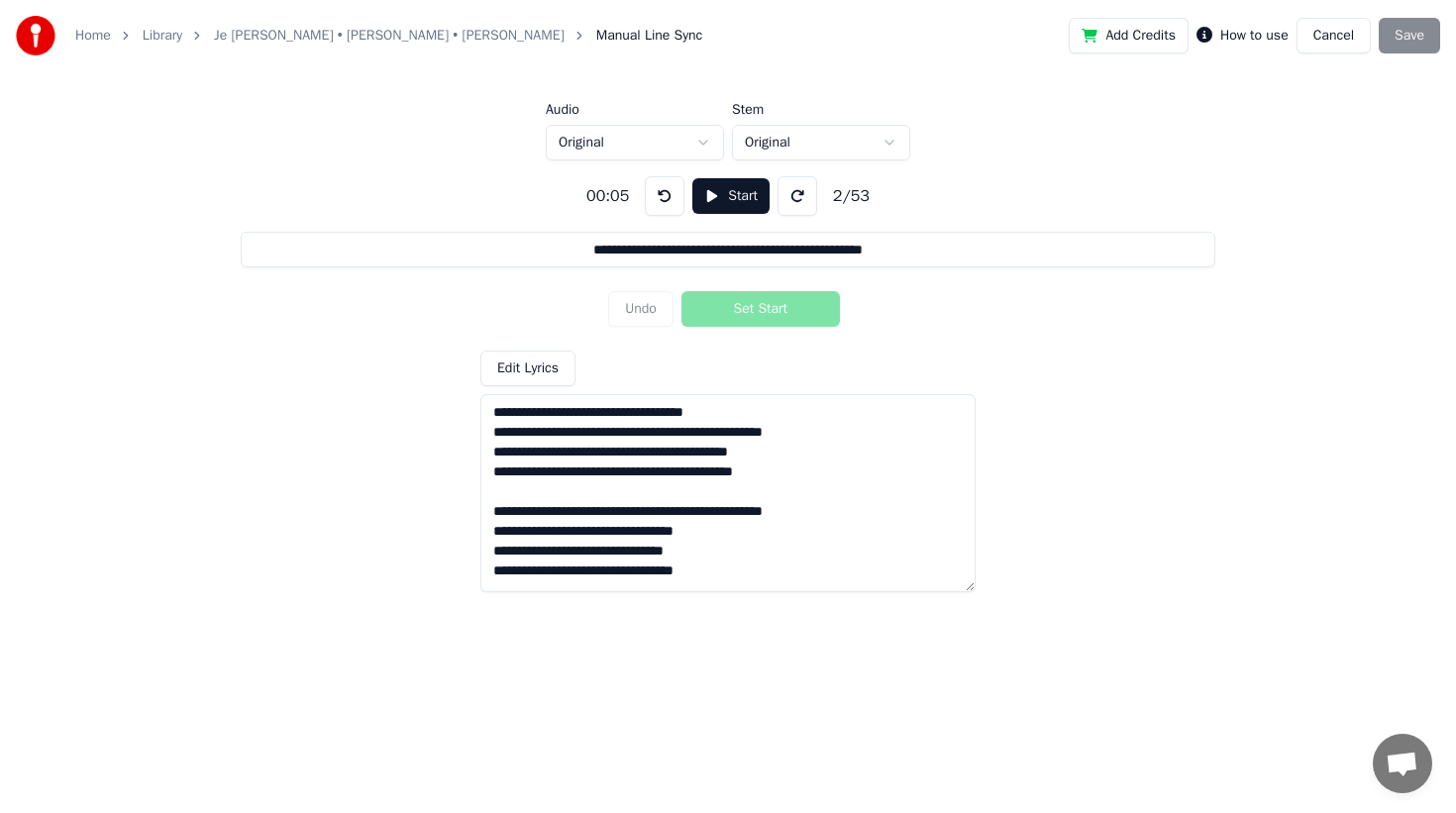 click at bounding box center (797, 196) 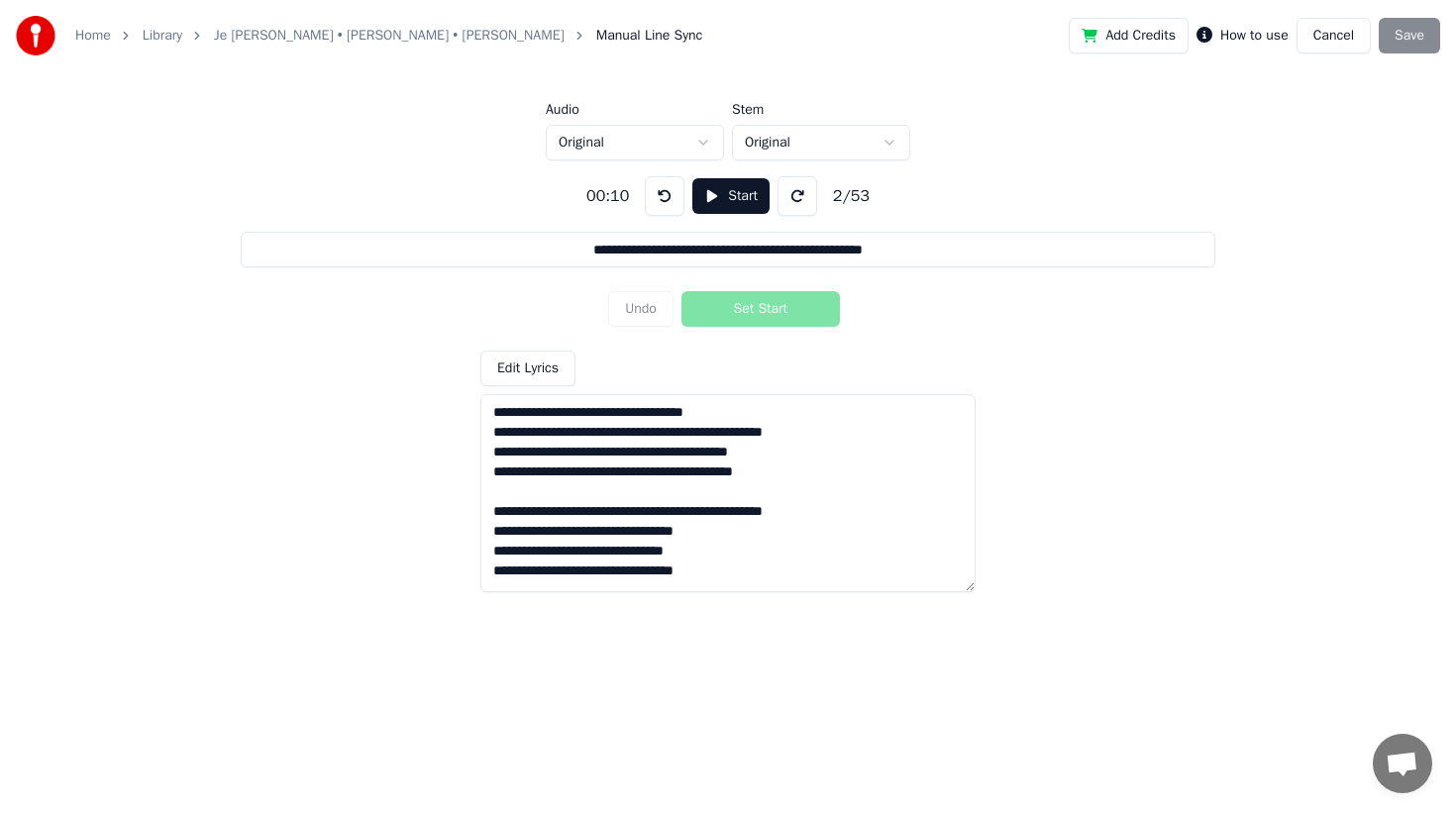 click at bounding box center (797, 196) 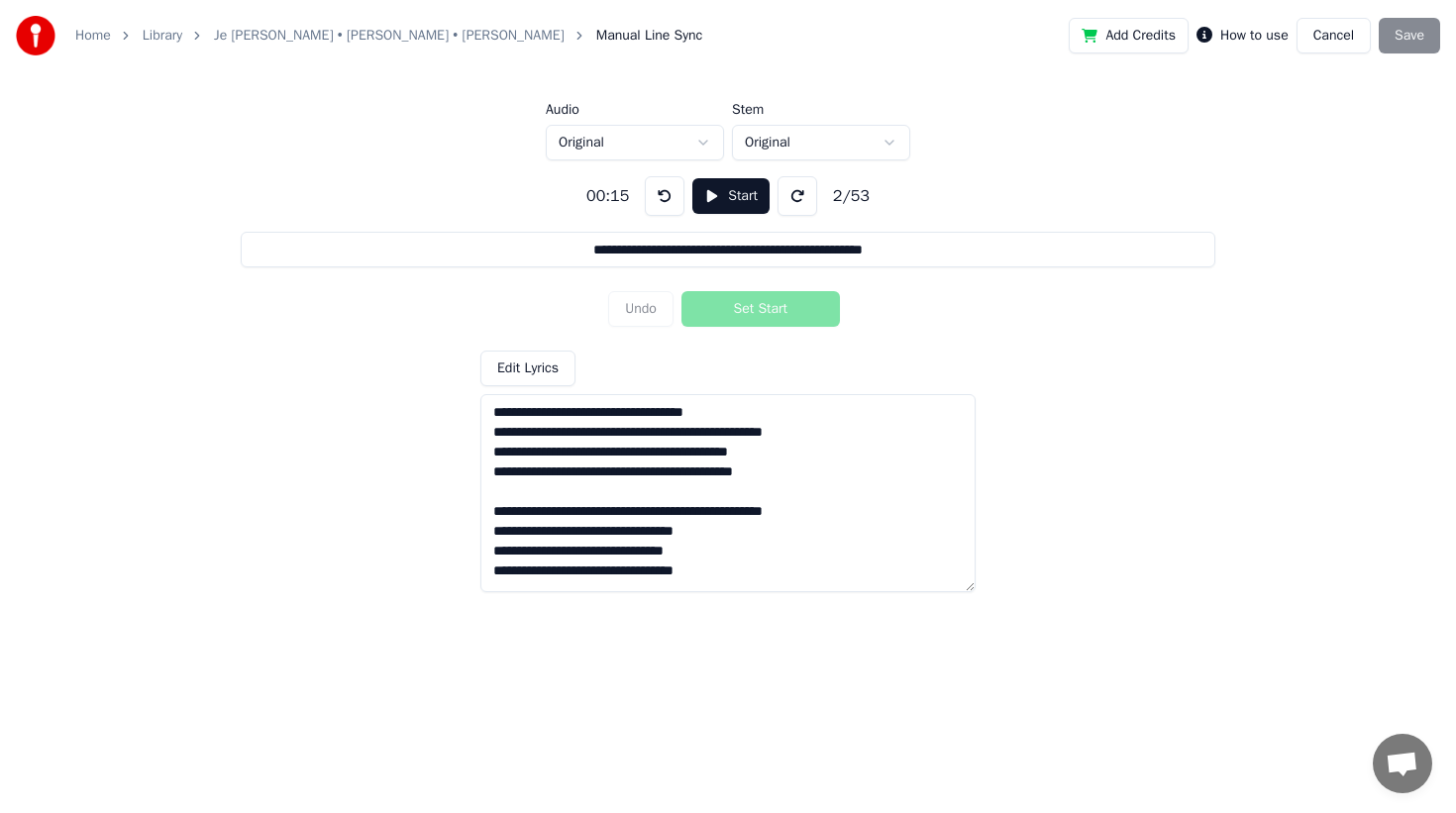 click at bounding box center (665, 196) 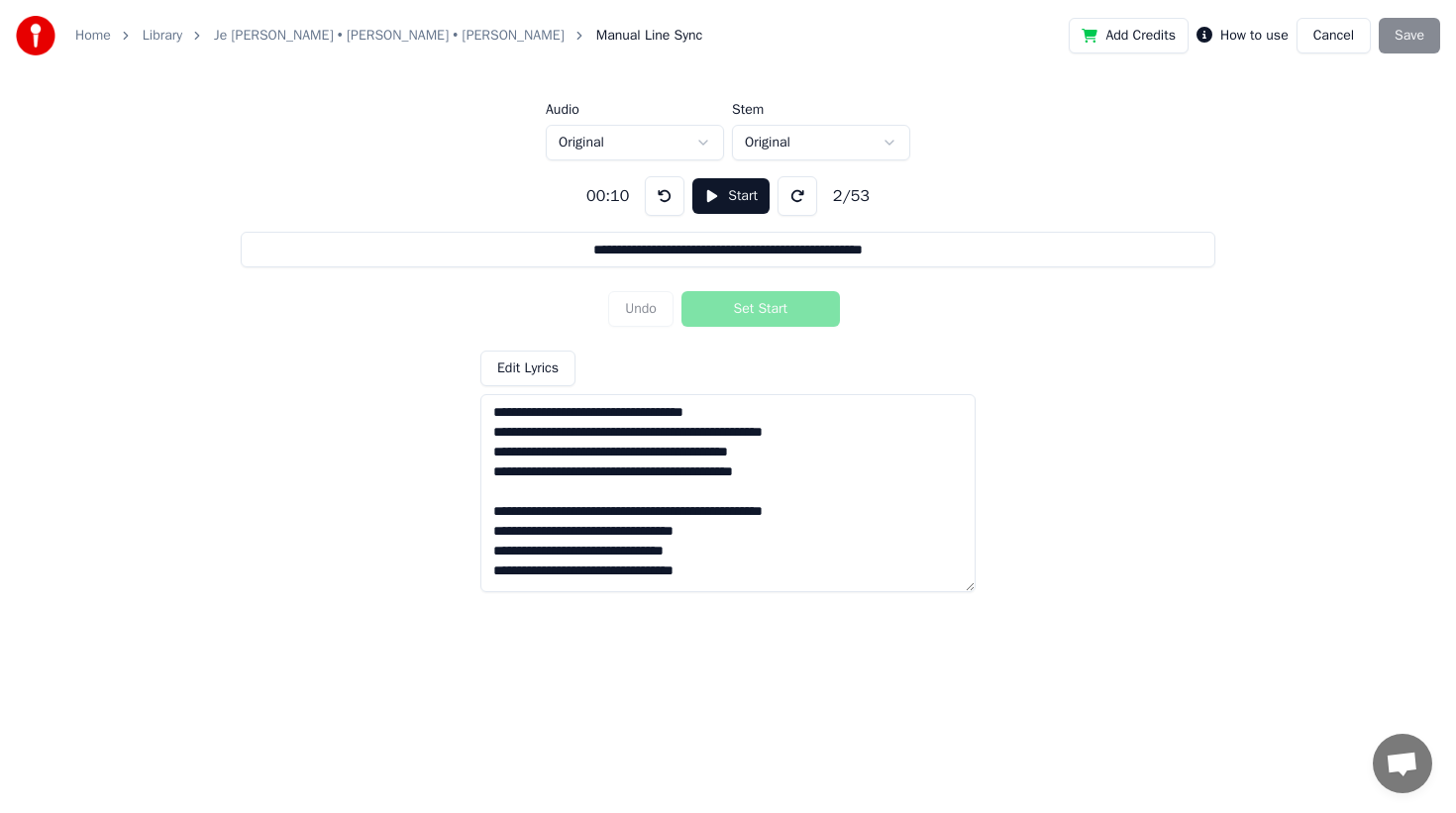 click at bounding box center (665, 196) 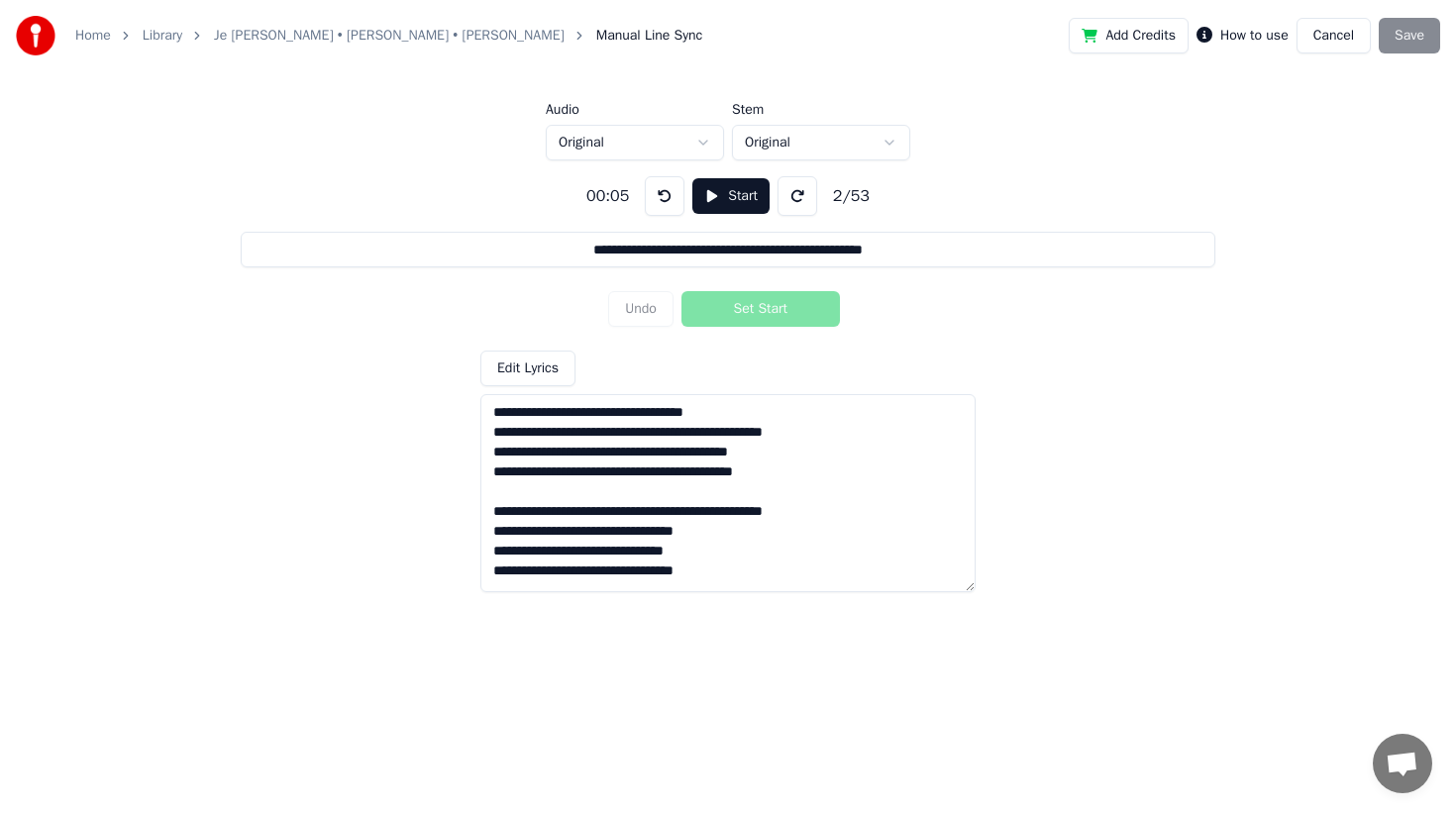 click on "Start" at bounding box center [731, 196] 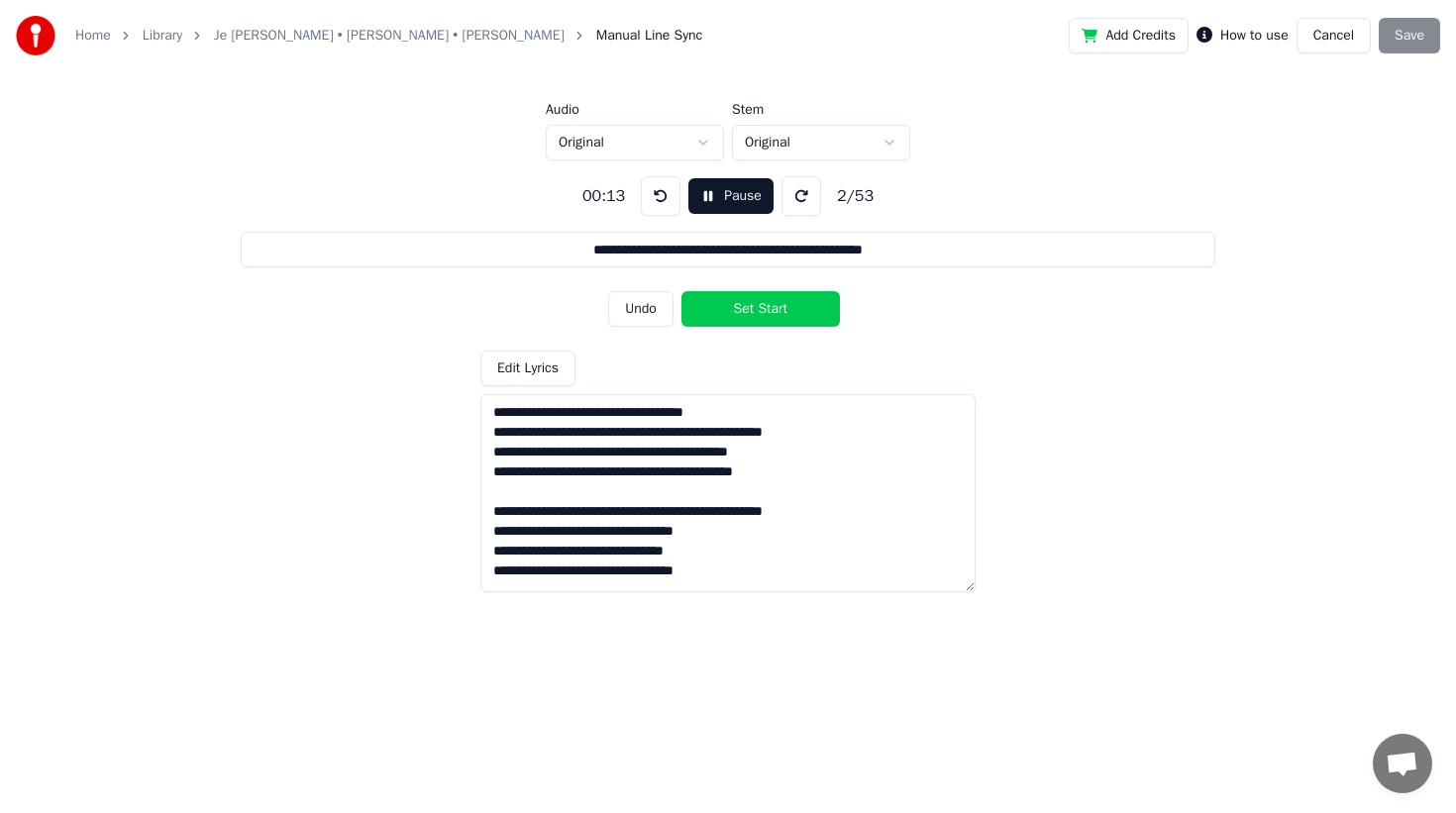 click on "Set Start" at bounding box center [761, 309] 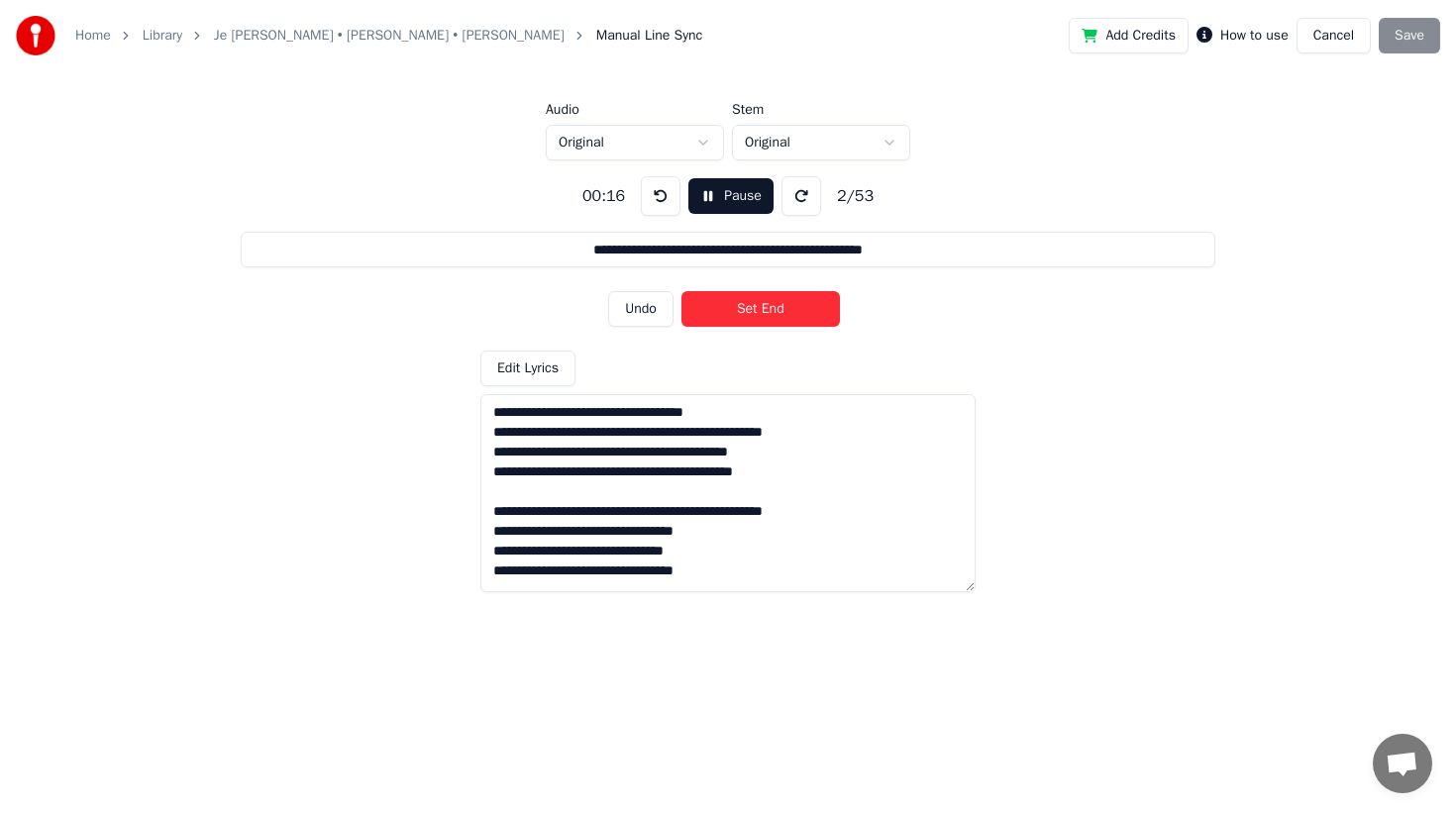click on "Set End" at bounding box center (761, 309) 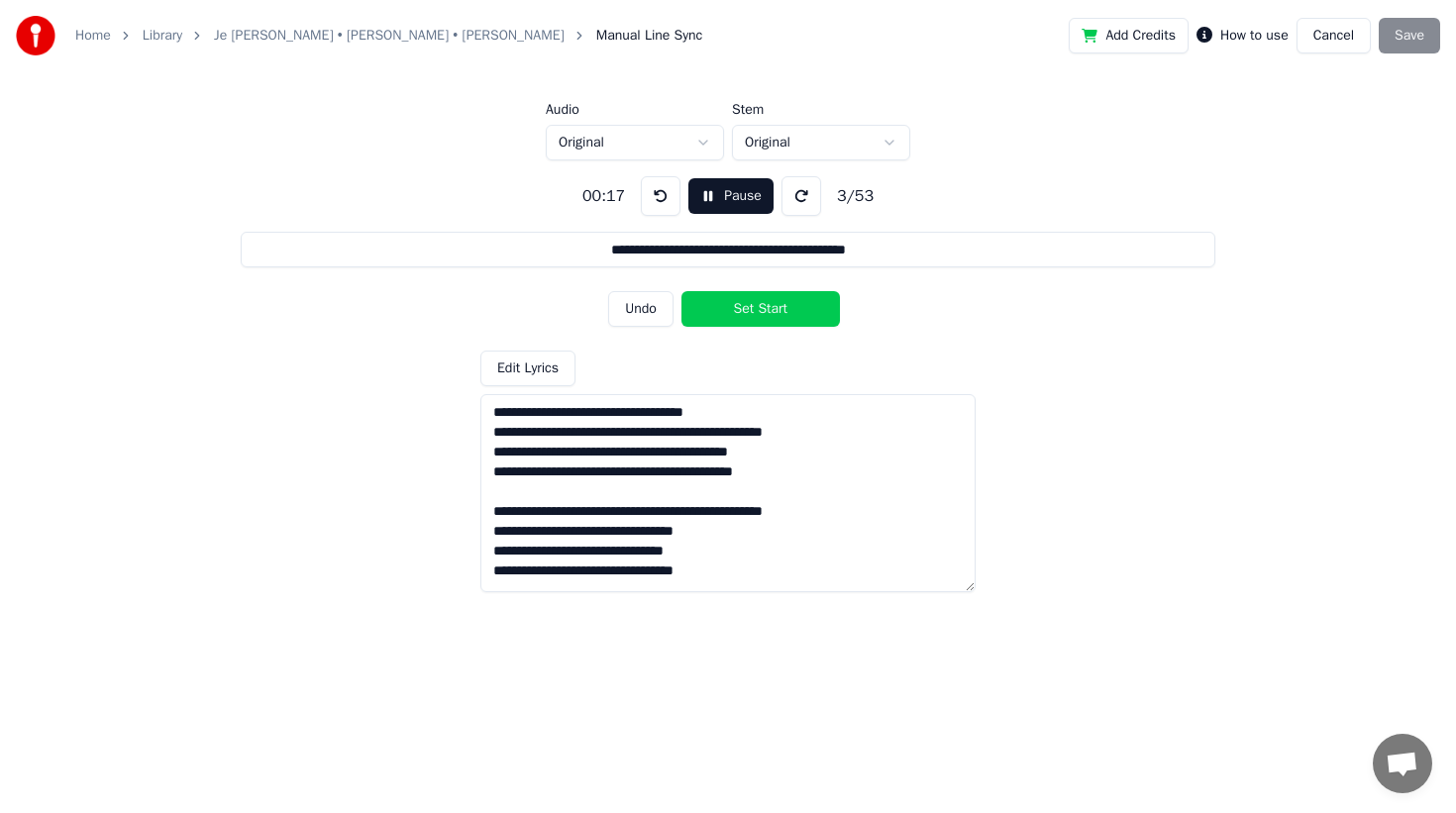 click on "Set Start" at bounding box center (761, 309) 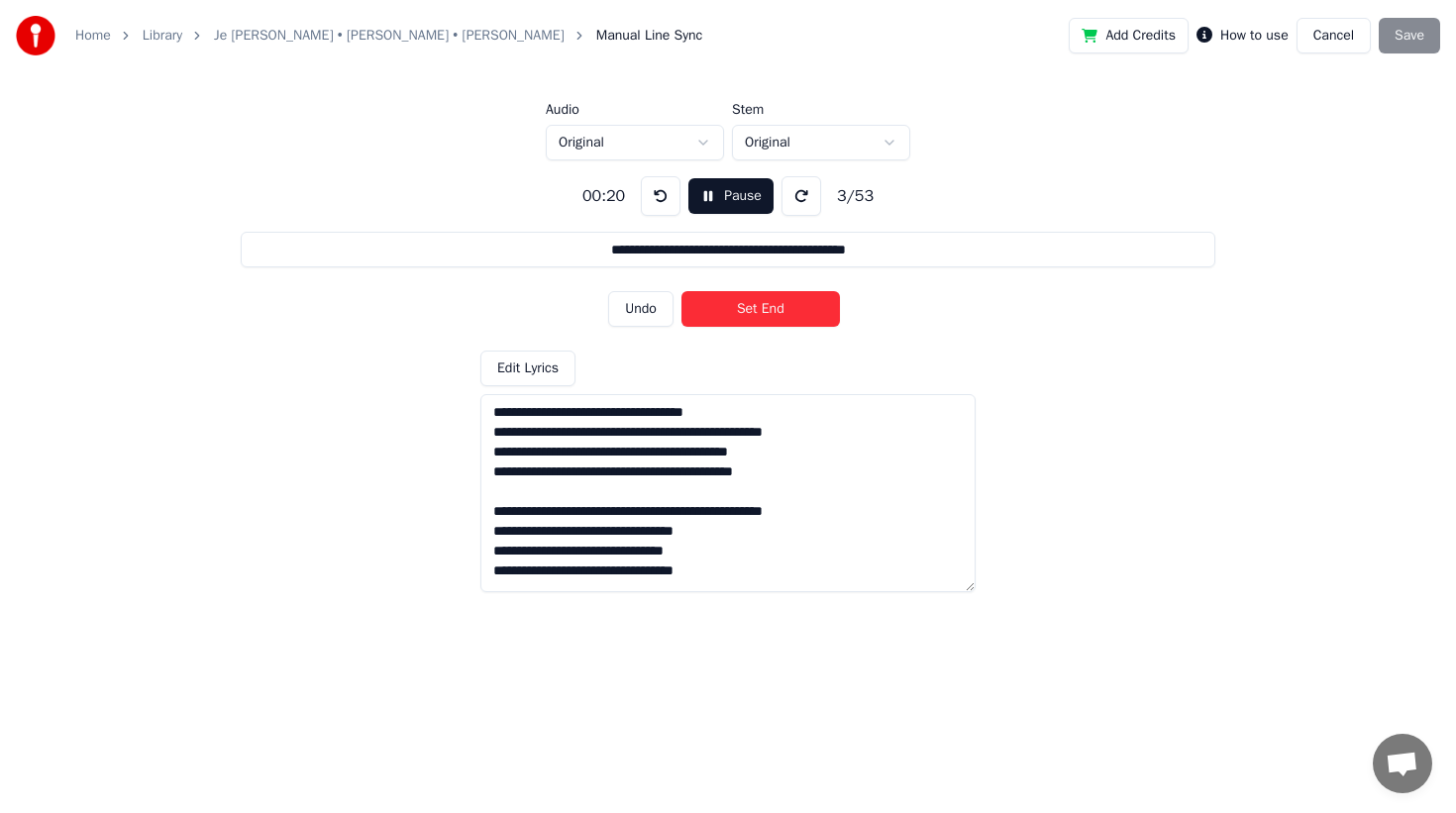 click on "Set End" at bounding box center [761, 309] 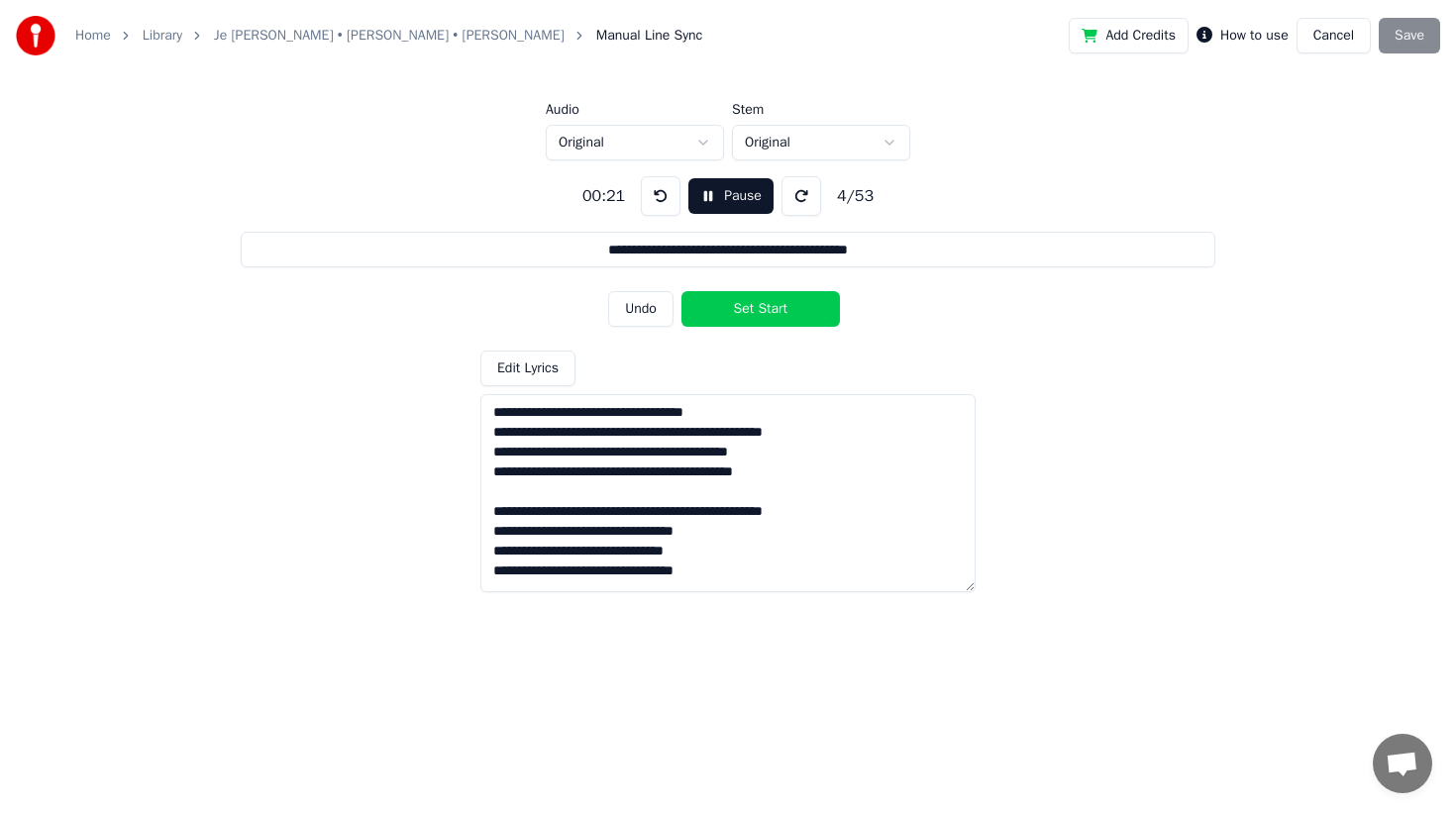 click on "Set Start" at bounding box center (761, 309) 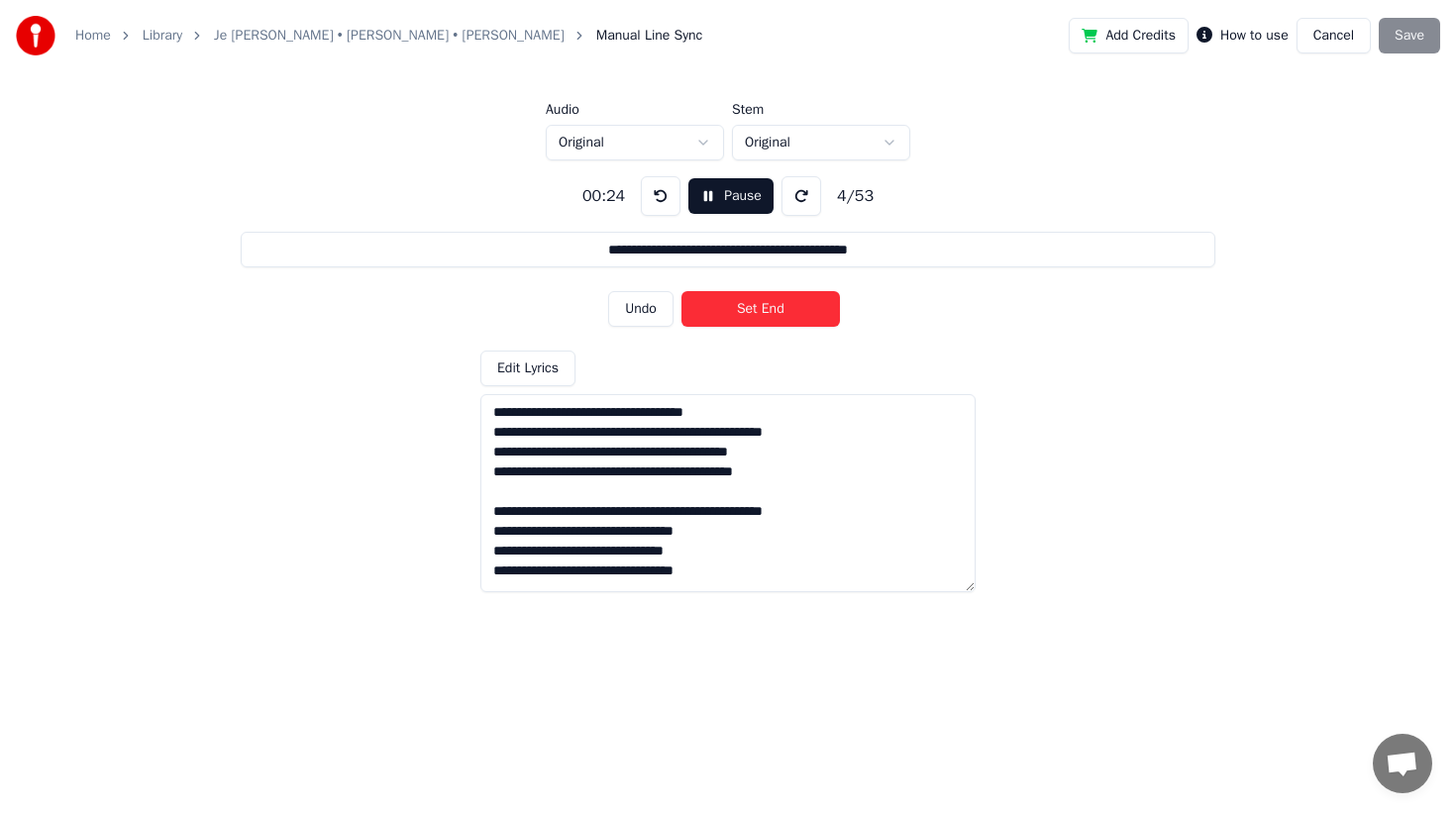 click on "Set End" at bounding box center [761, 309] 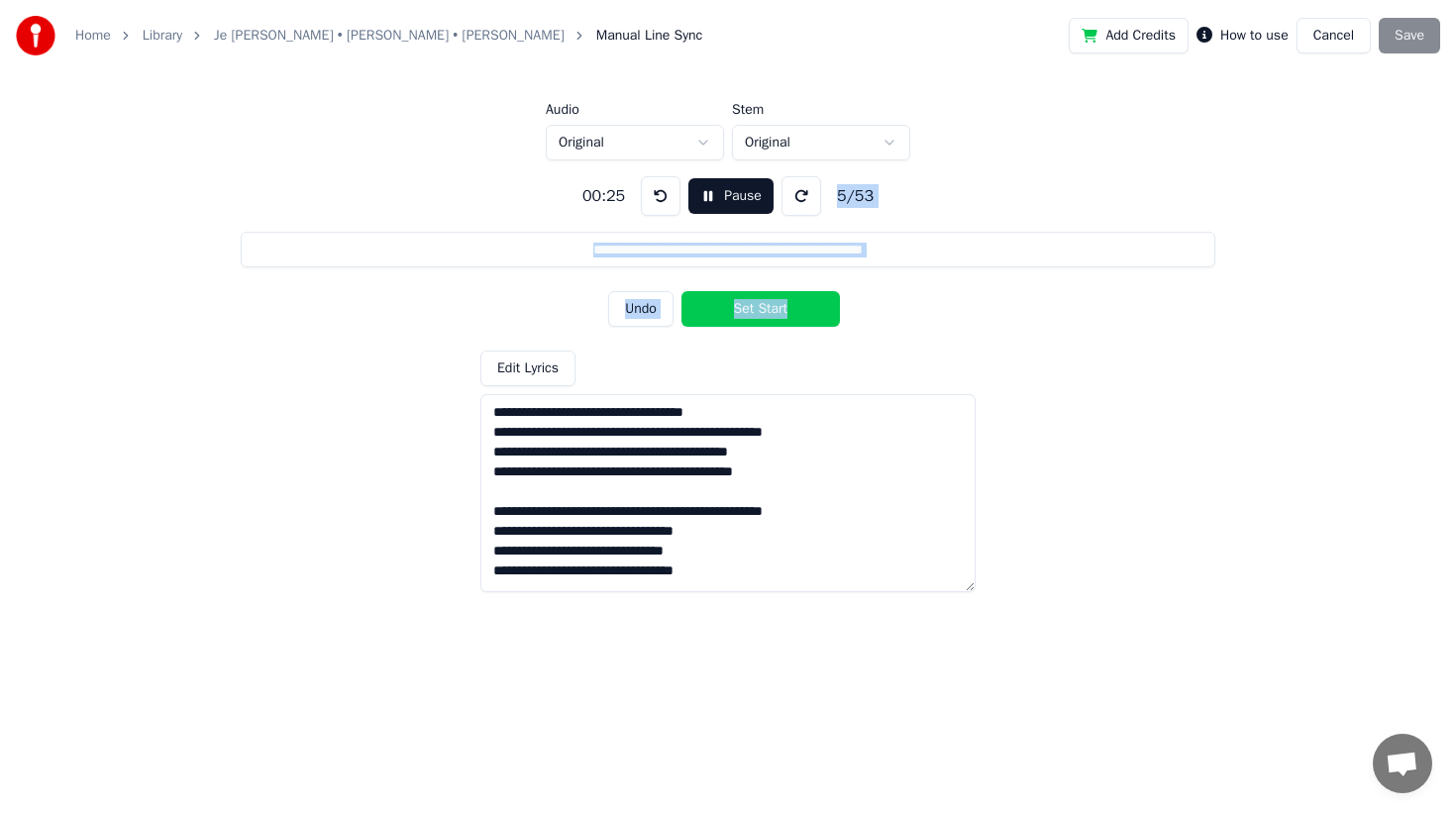drag, startPoint x: 739, startPoint y: 257, endPoint x: 823, endPoint y: 205, distance: 98.79271 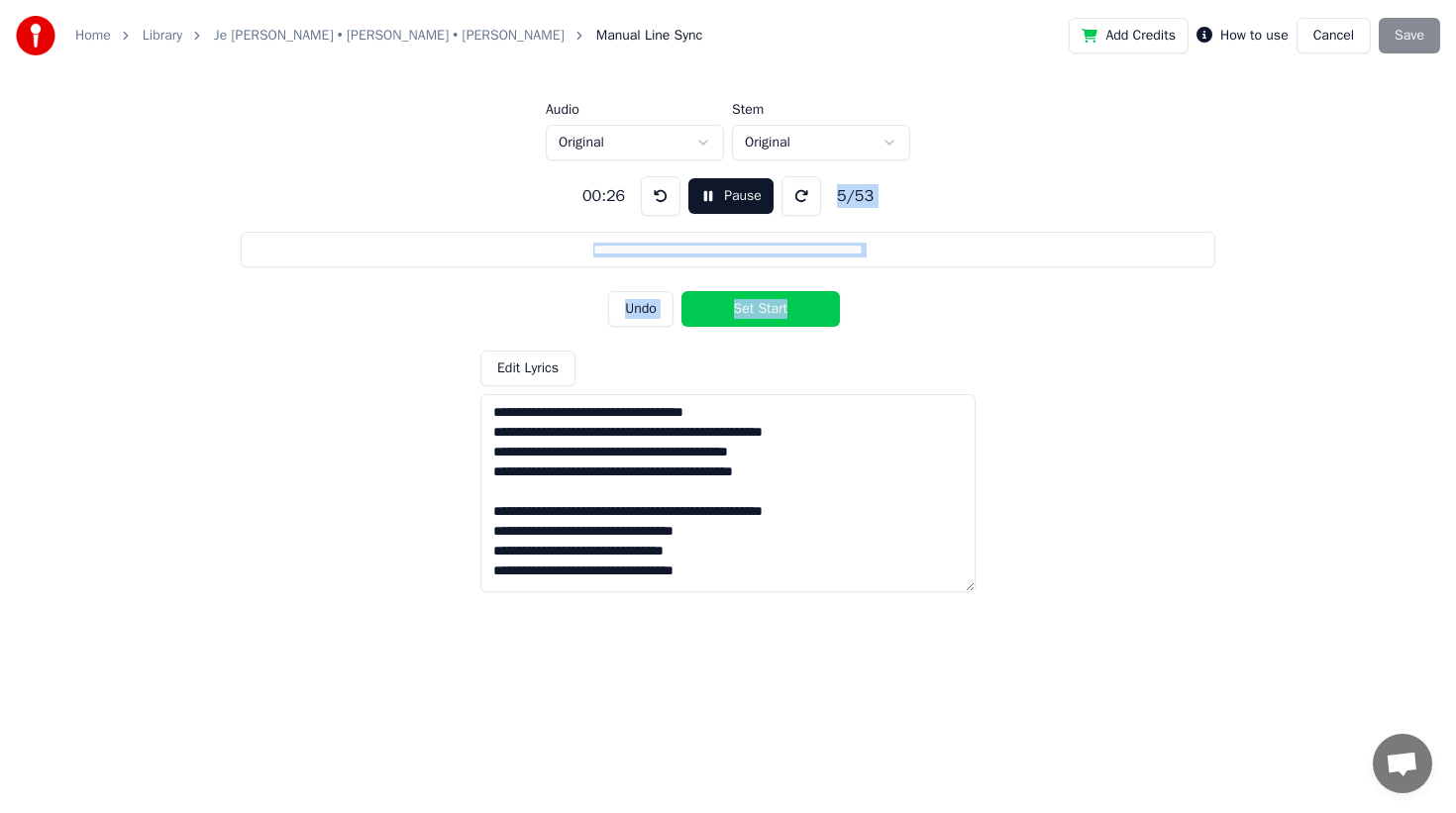 click on "Pause" at bounding box center (731, 196) 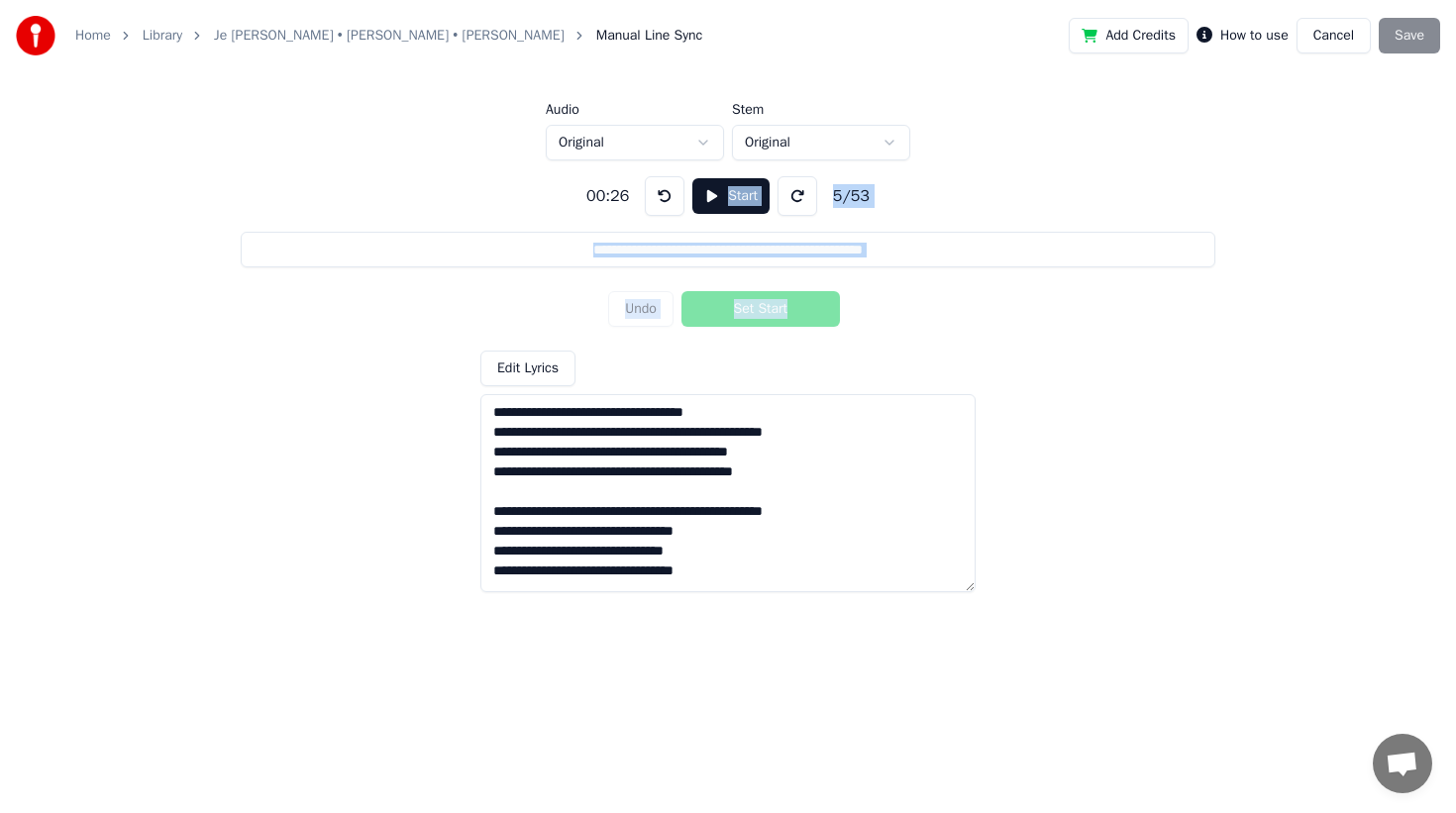click on "Add Credits How to use Cancel Save" at bounding box center (1254, 36) 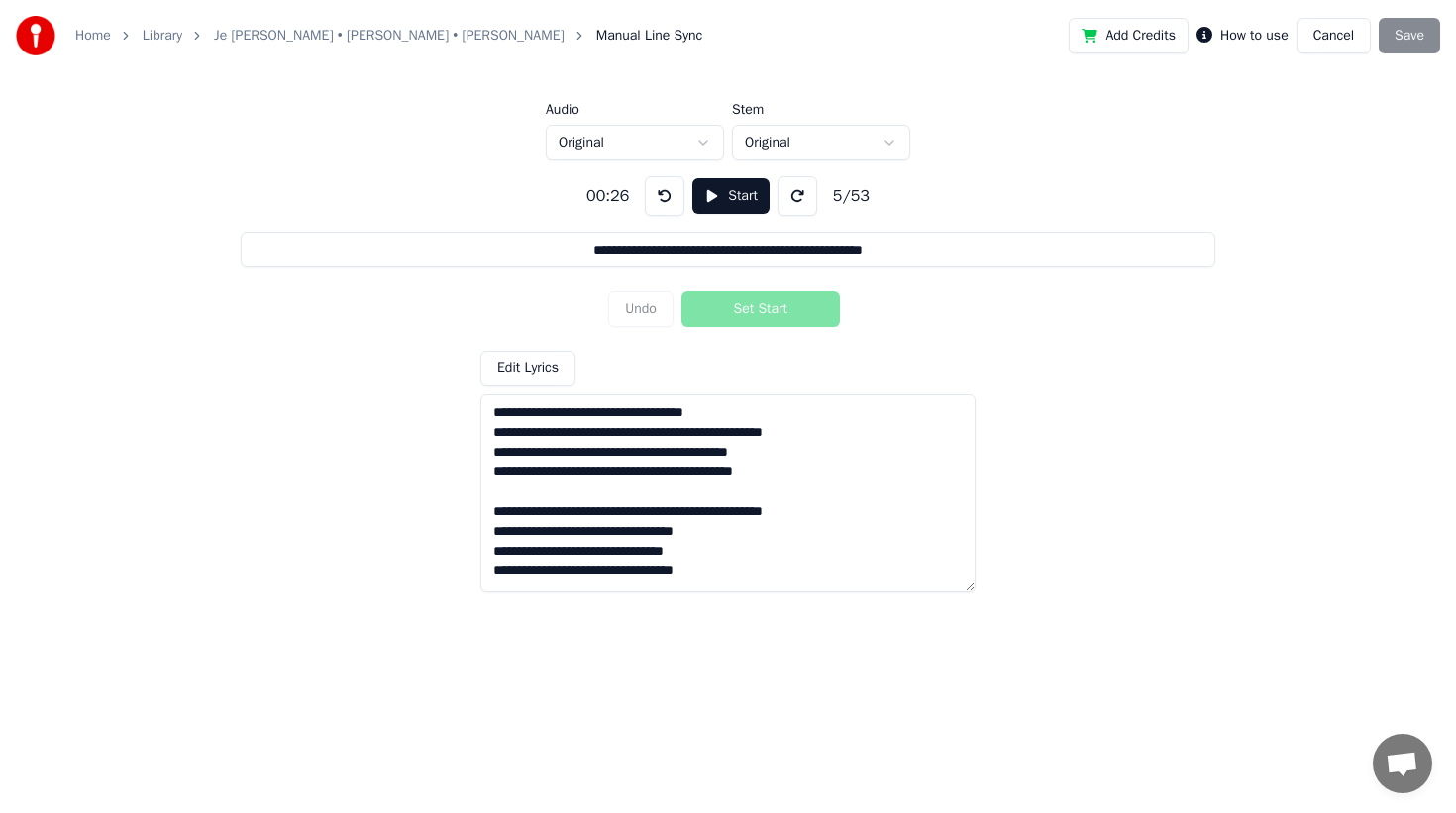 click on "Add Credits How to use Cancel Save" at bounding box center [1254, 36] 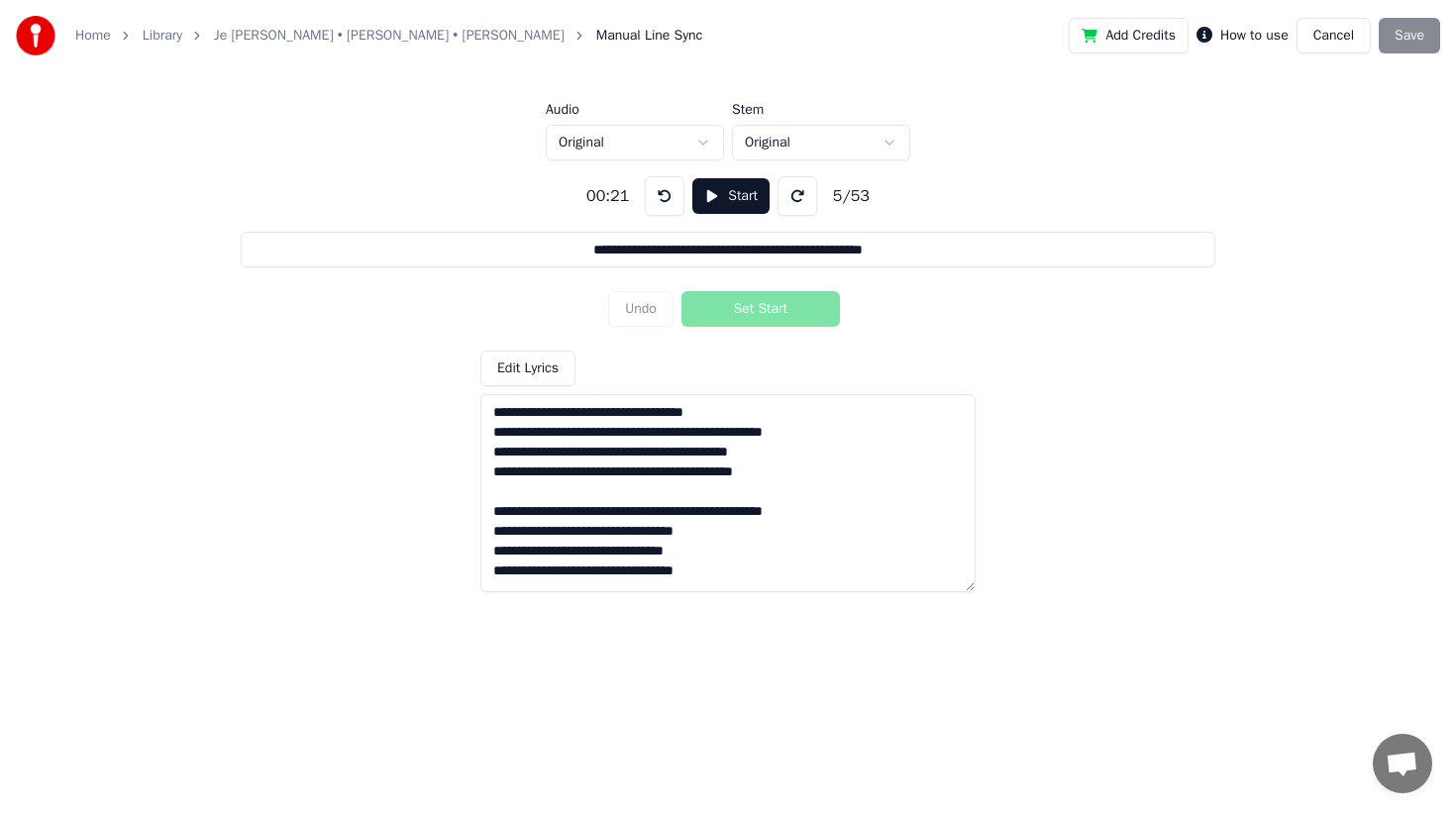 click at bounding box center [665, 196] 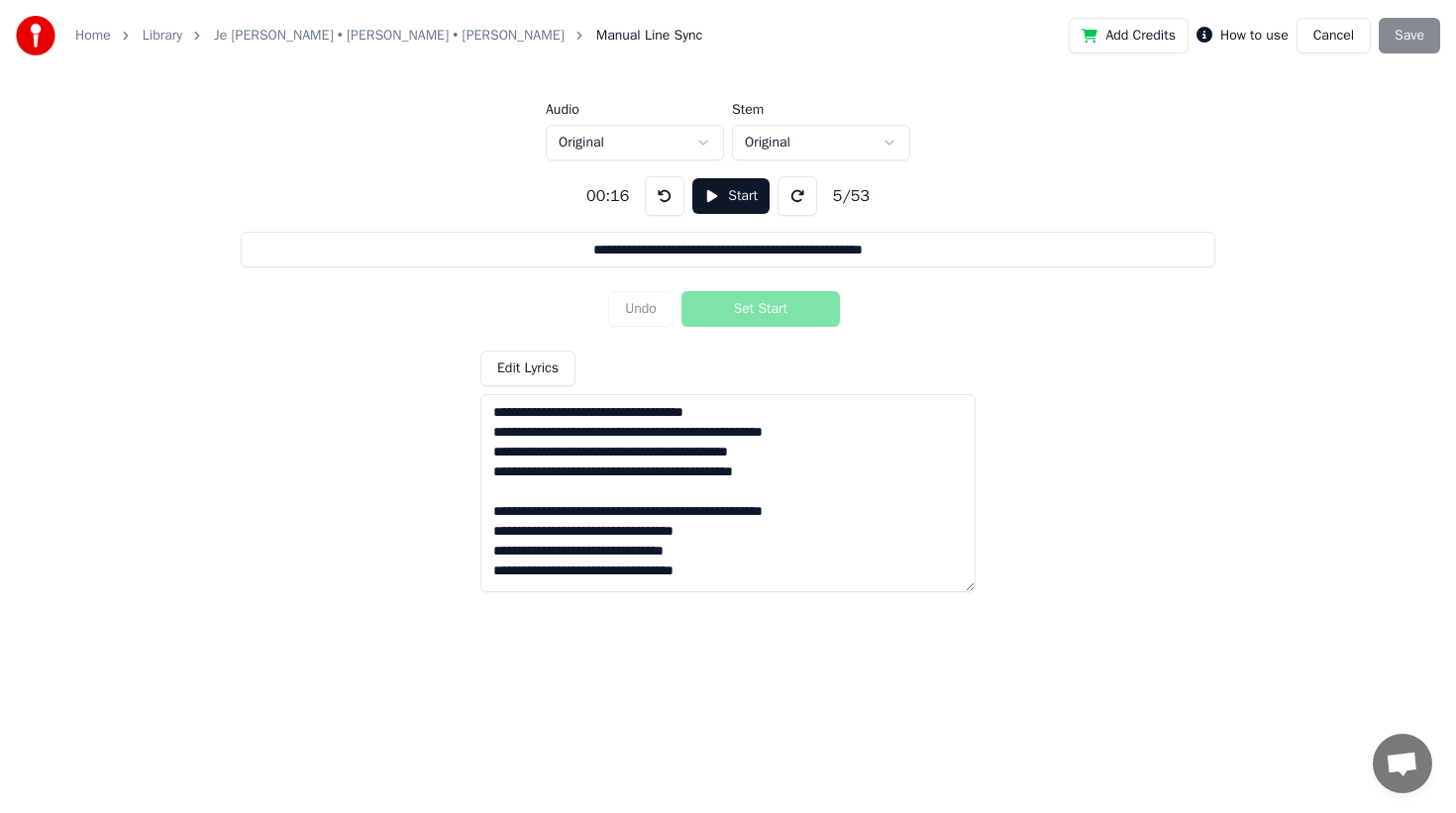 click at bounding box center [665, 196] 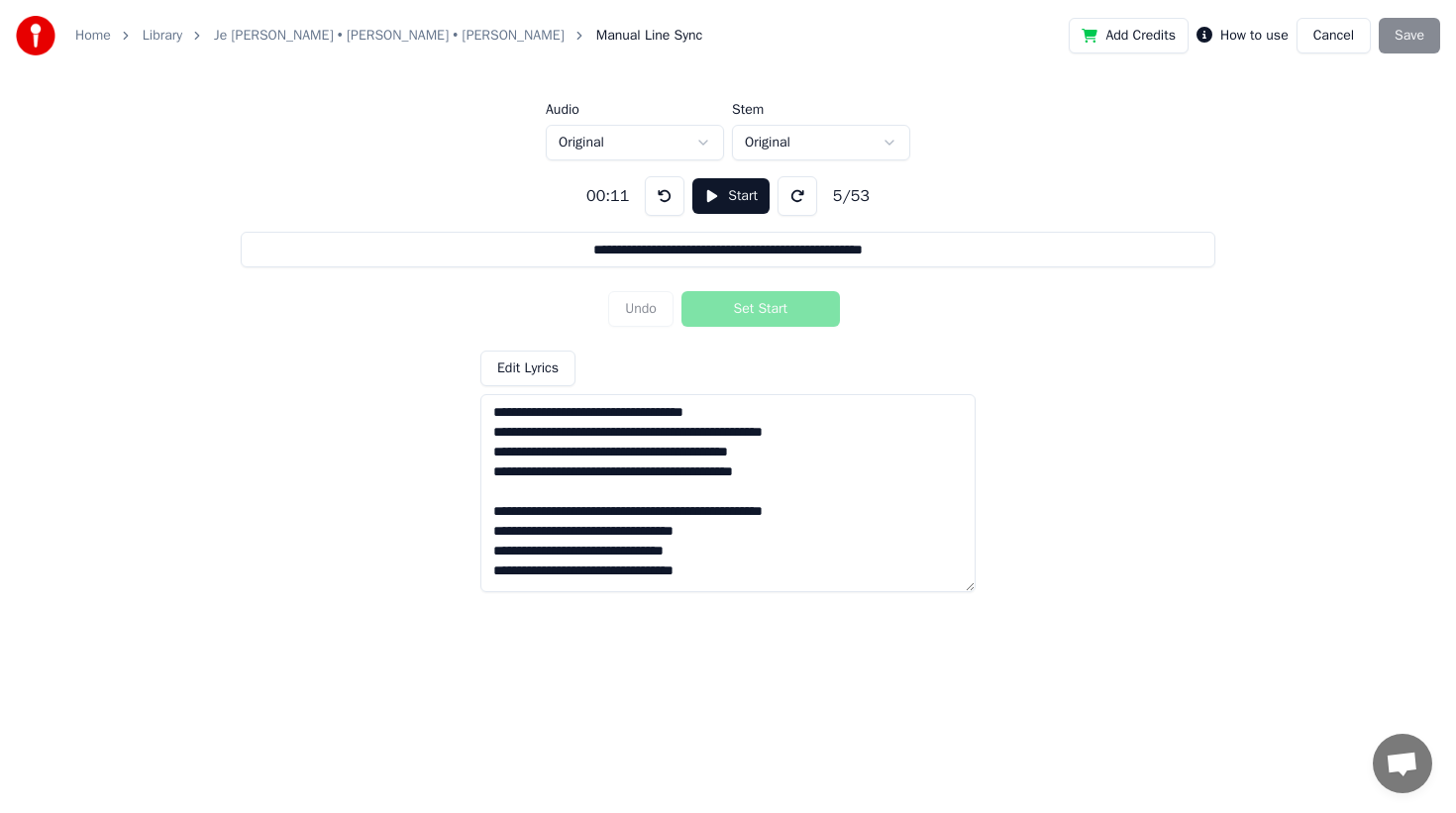 click on "Start" at bounding box center [731, 196] 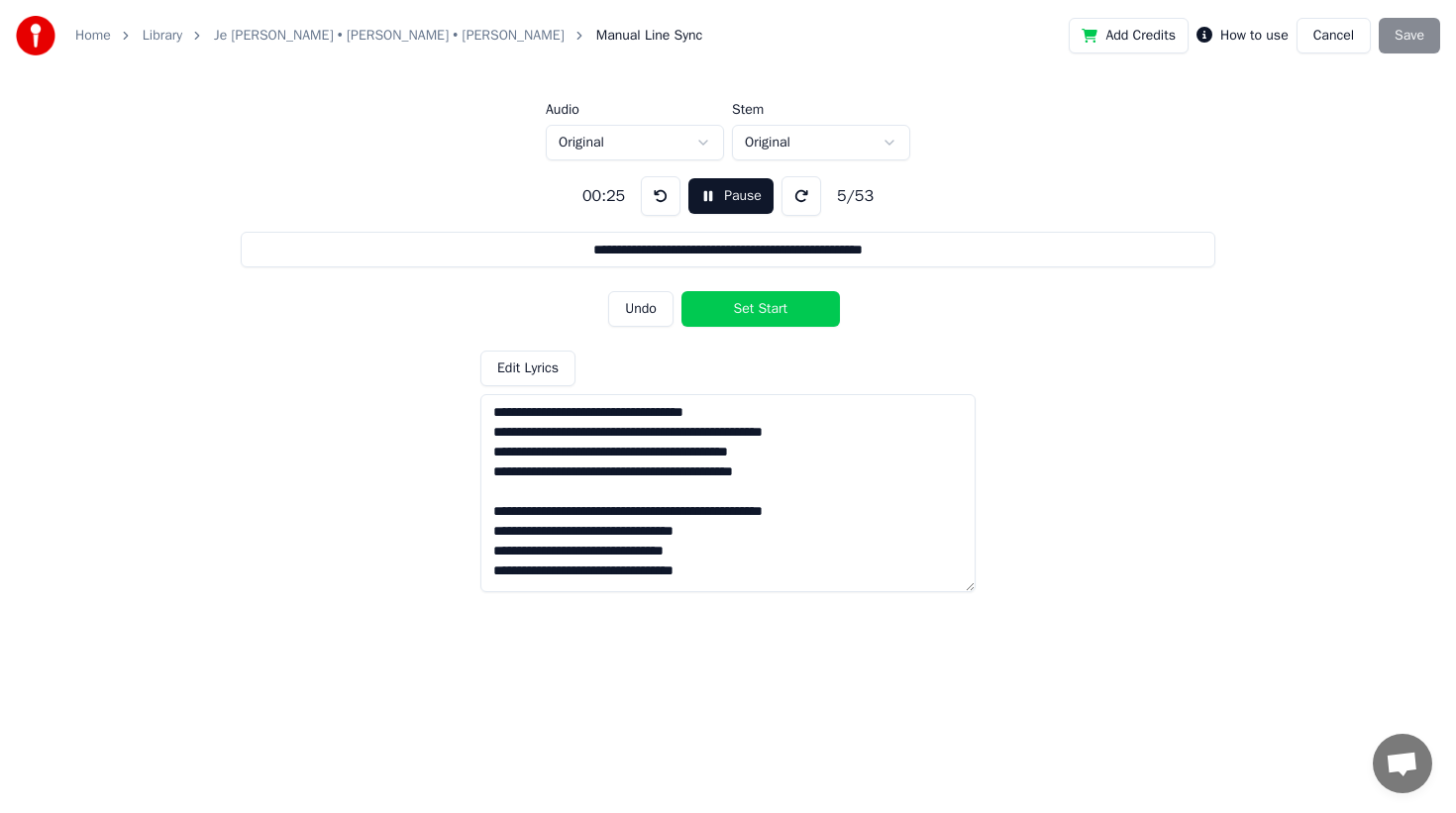 click on "Set Start" at bounding box center [761, 309] 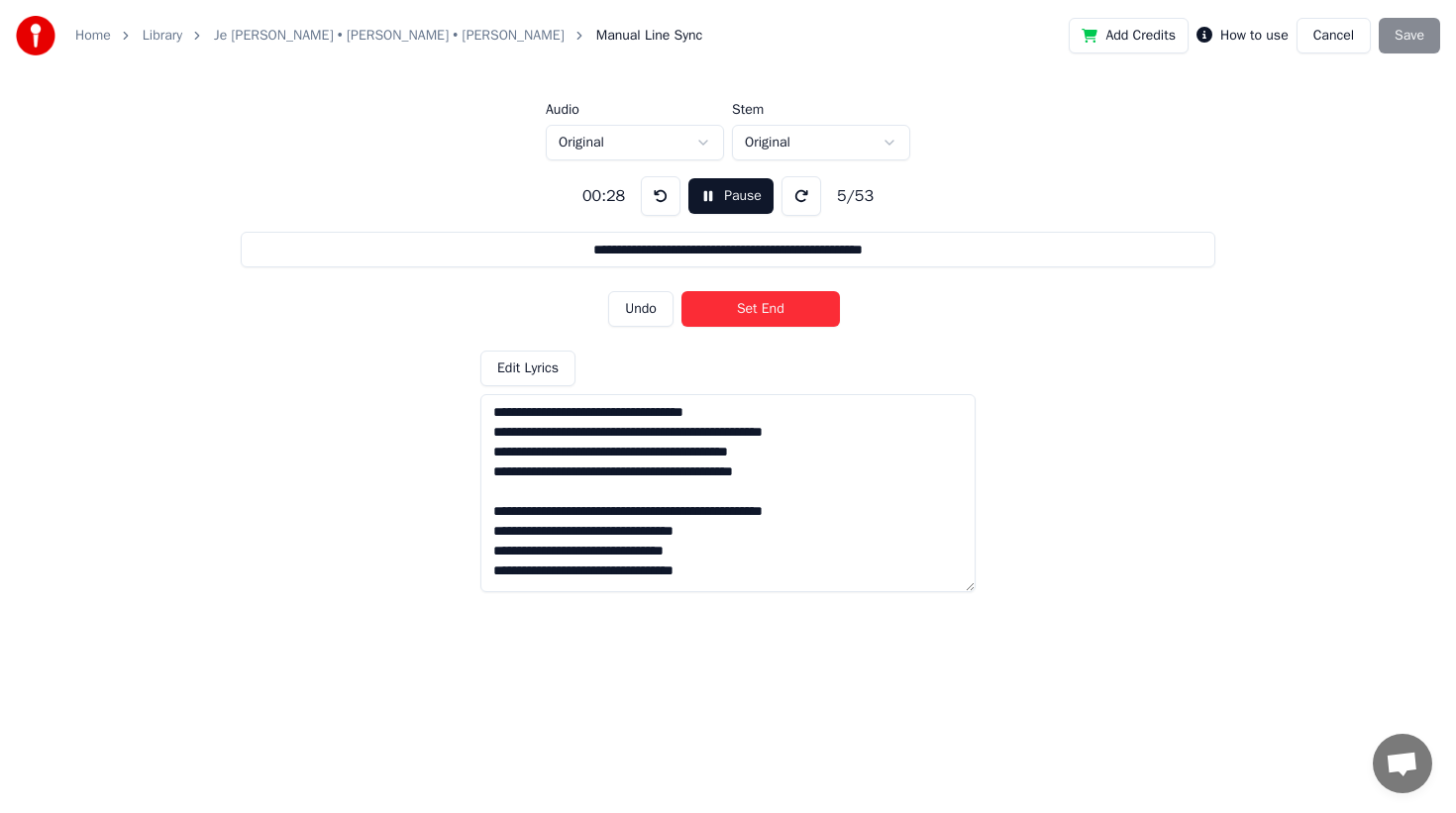 click on "Set End" at bounding box center (761, 309) 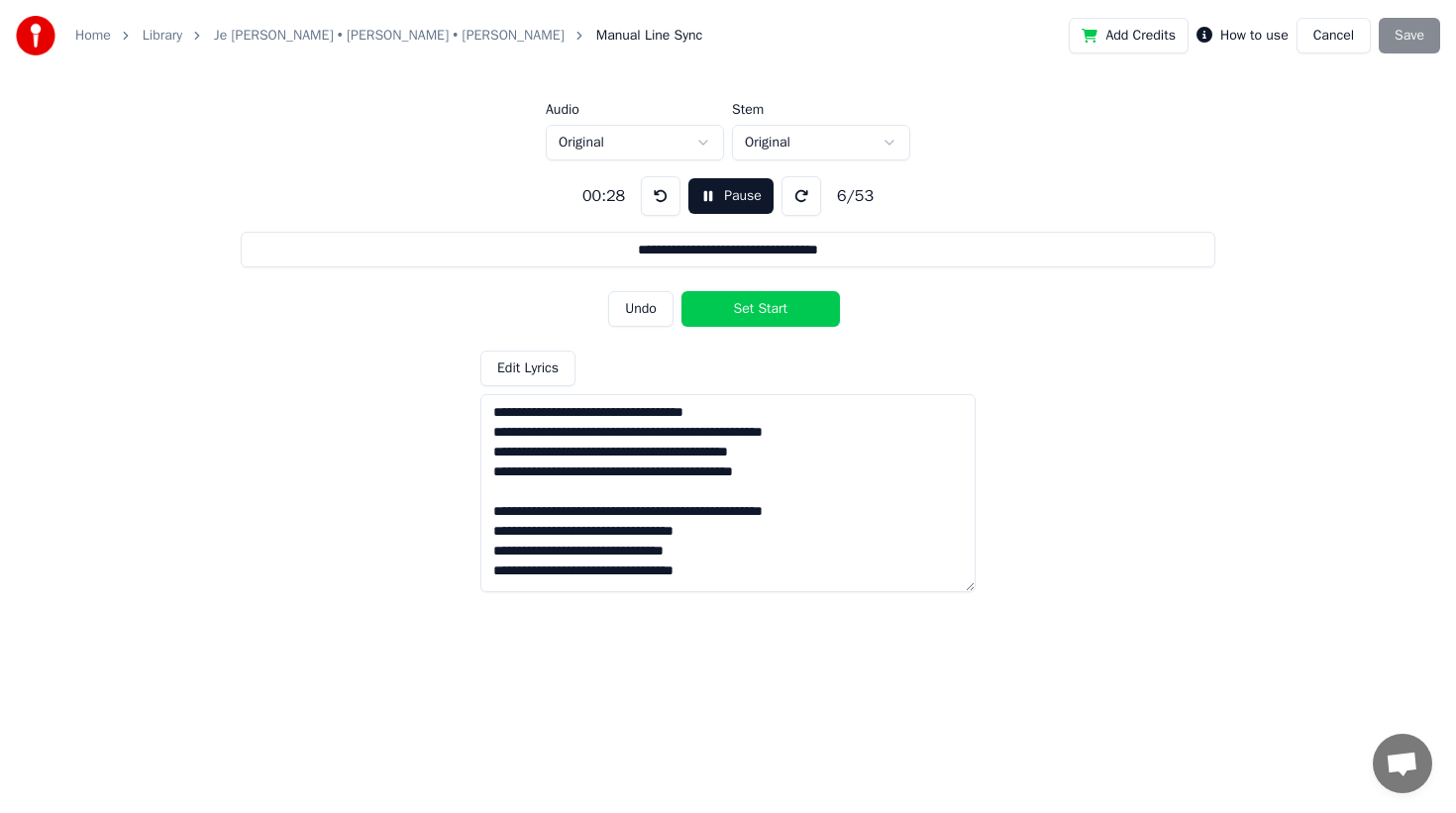 click on "Set Start" at bounding box center [761, 309] 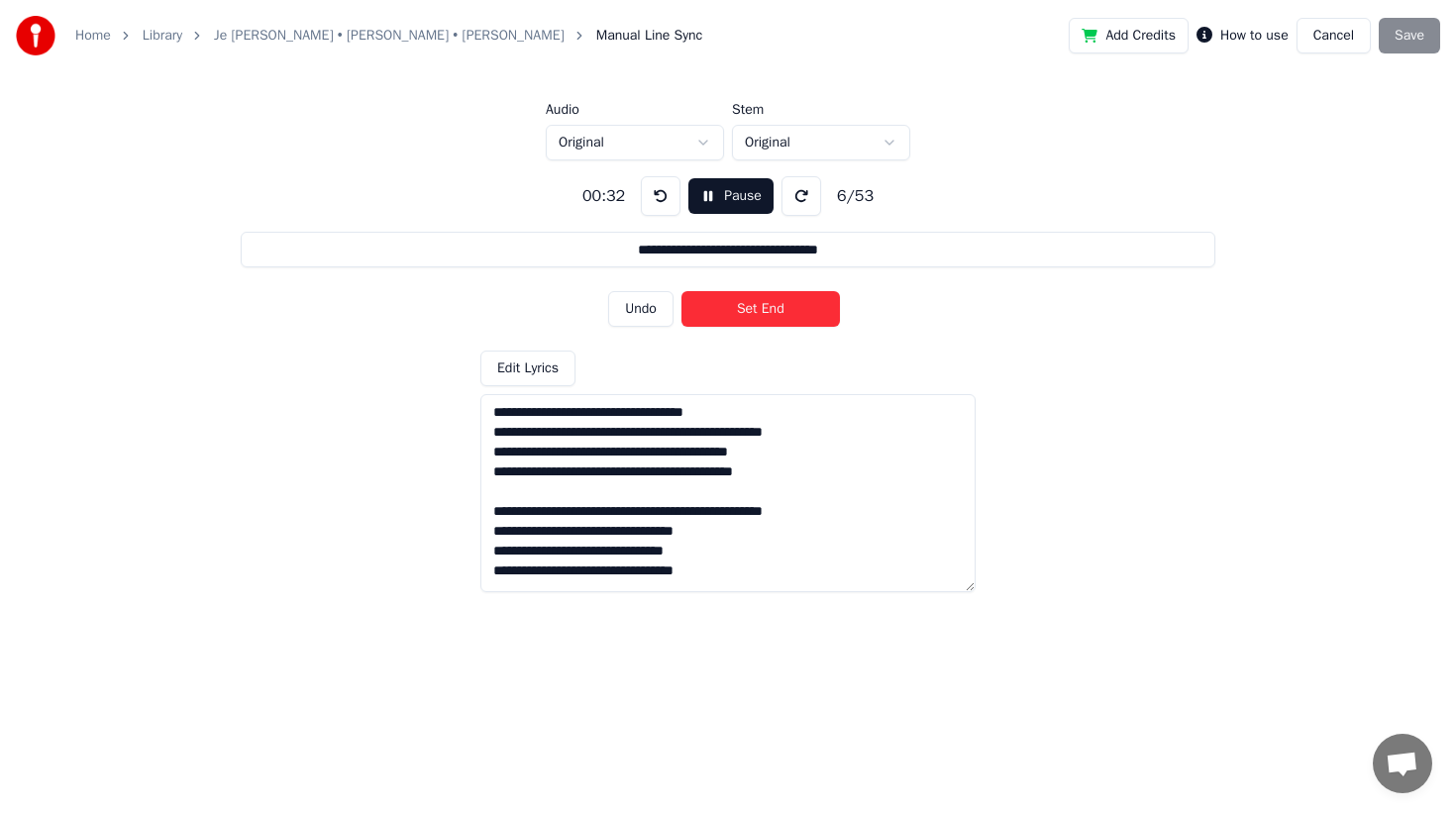 click on "Set End" at bounding box center (761, 309) 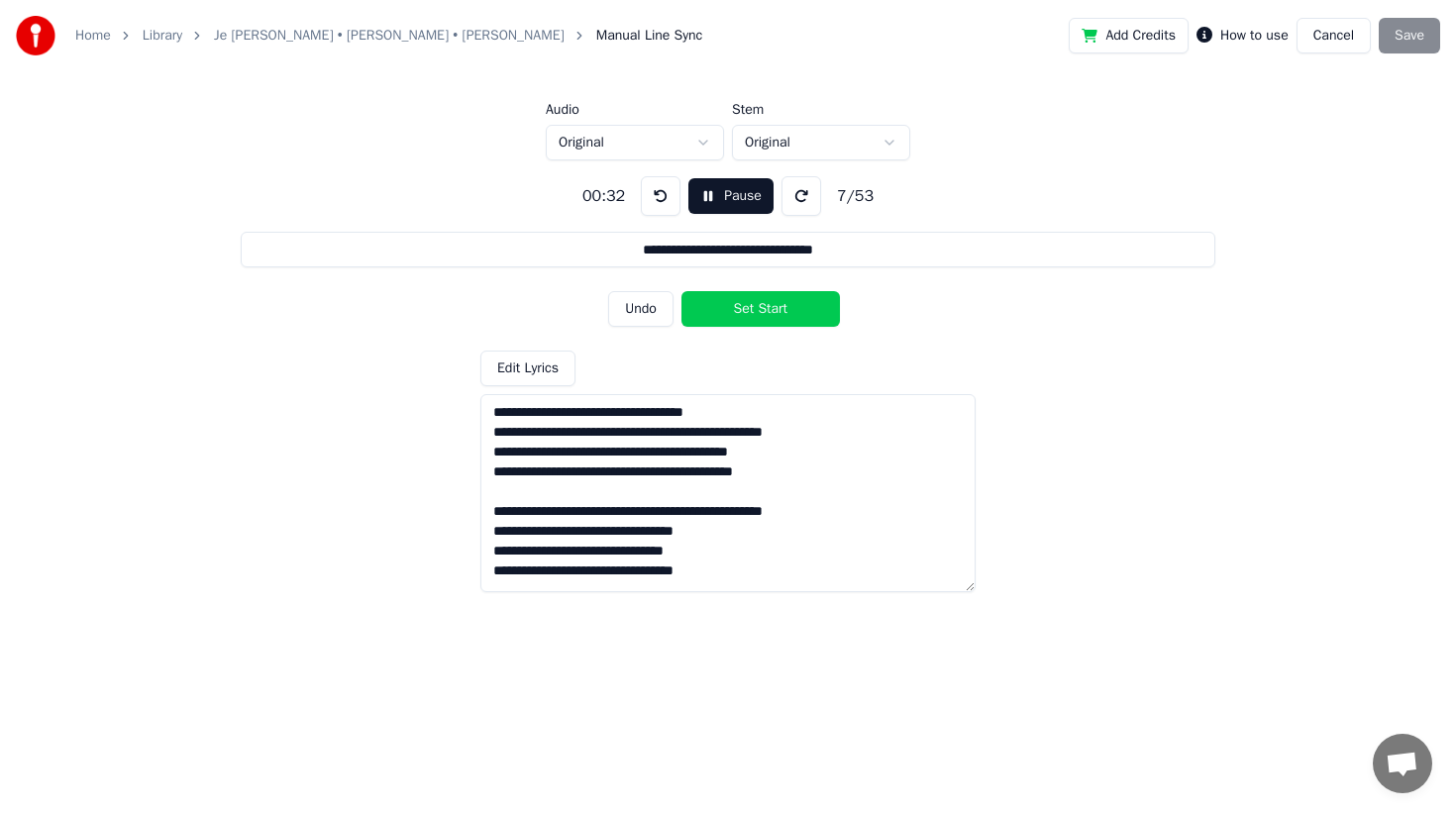 click on "Set Start" at bounding box center [761, 309] 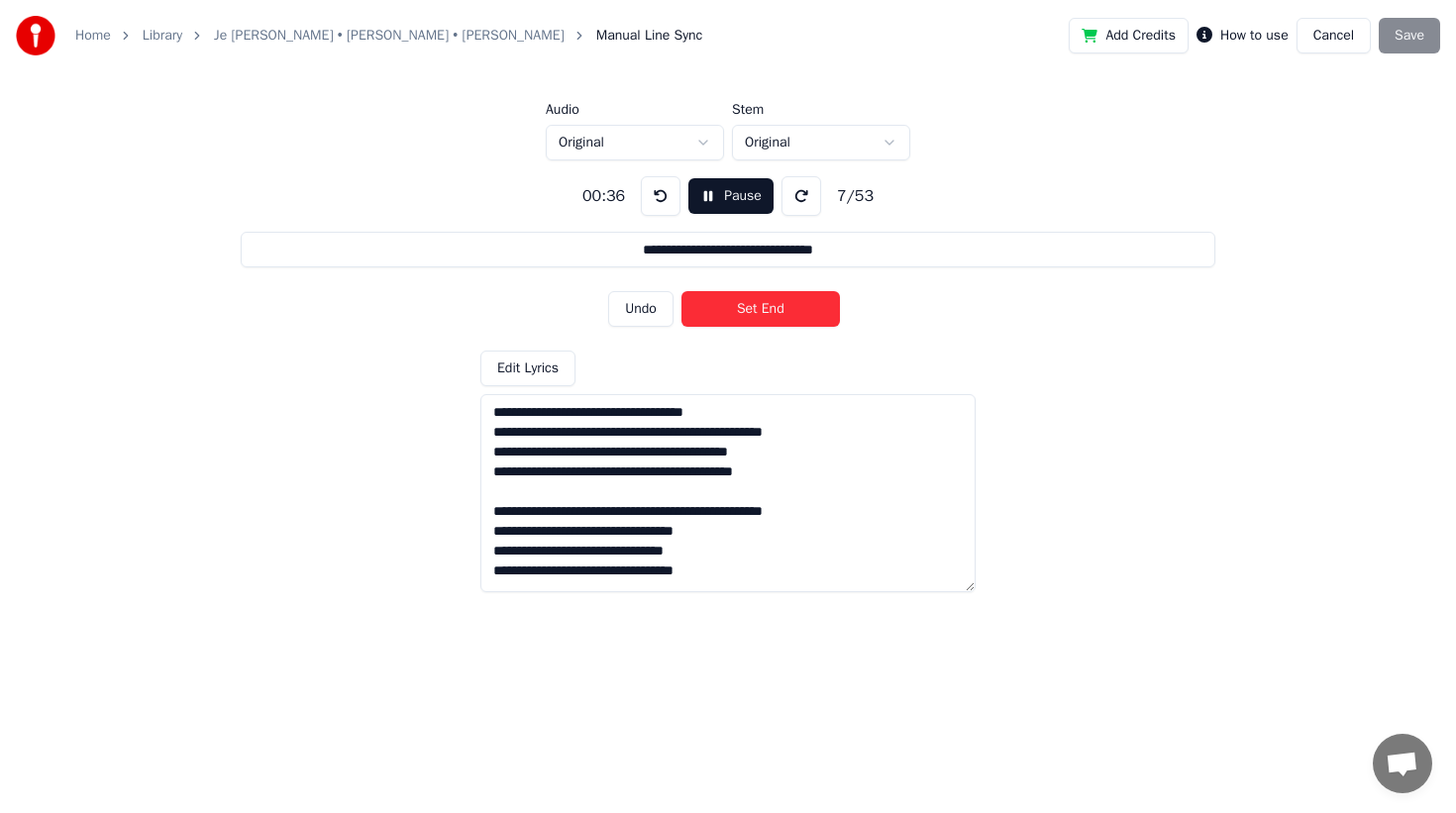 click on "Set End" at bounding box center [761, 309] 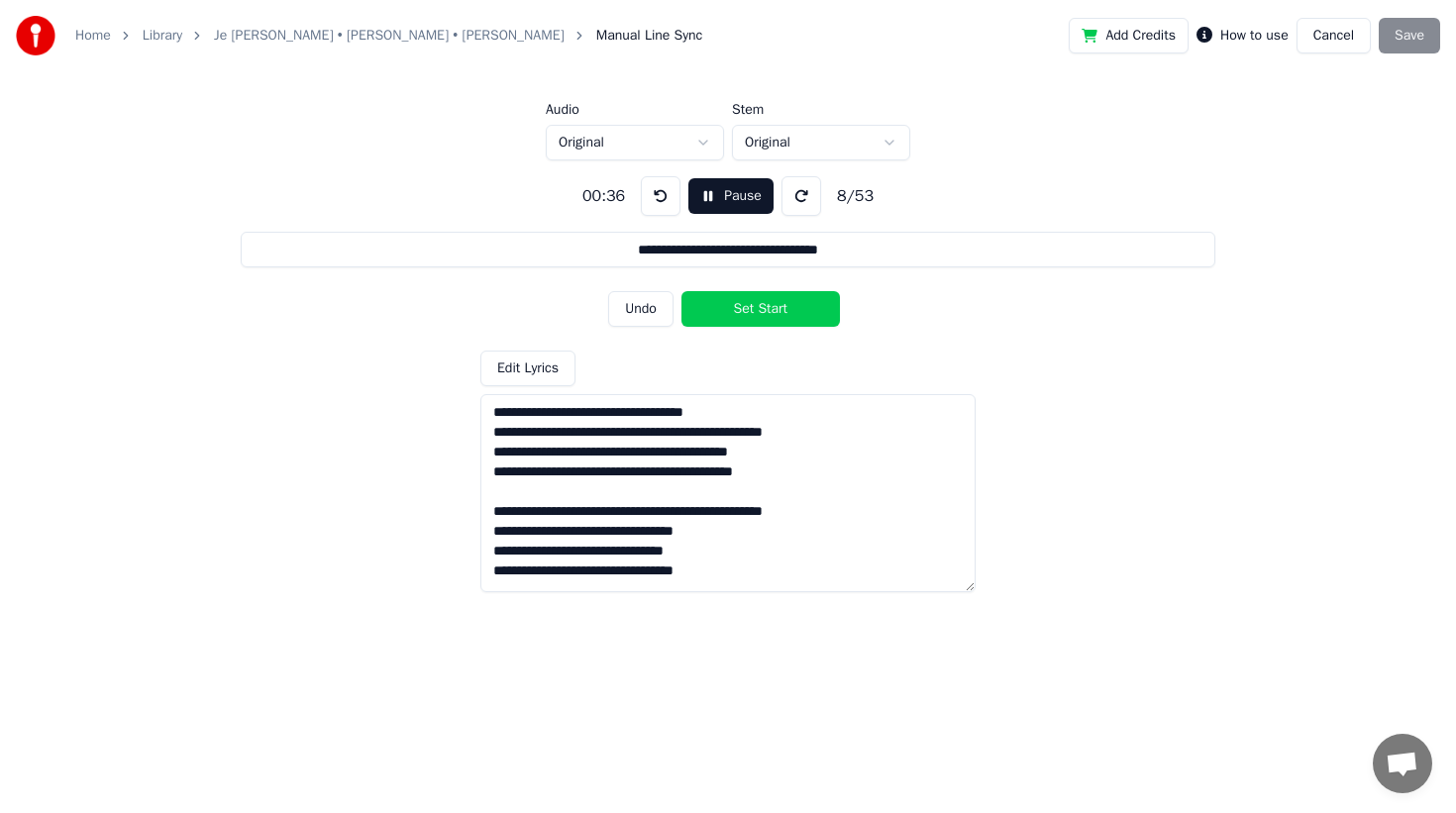 click on "Set Start" at bounding box center [761, 309] 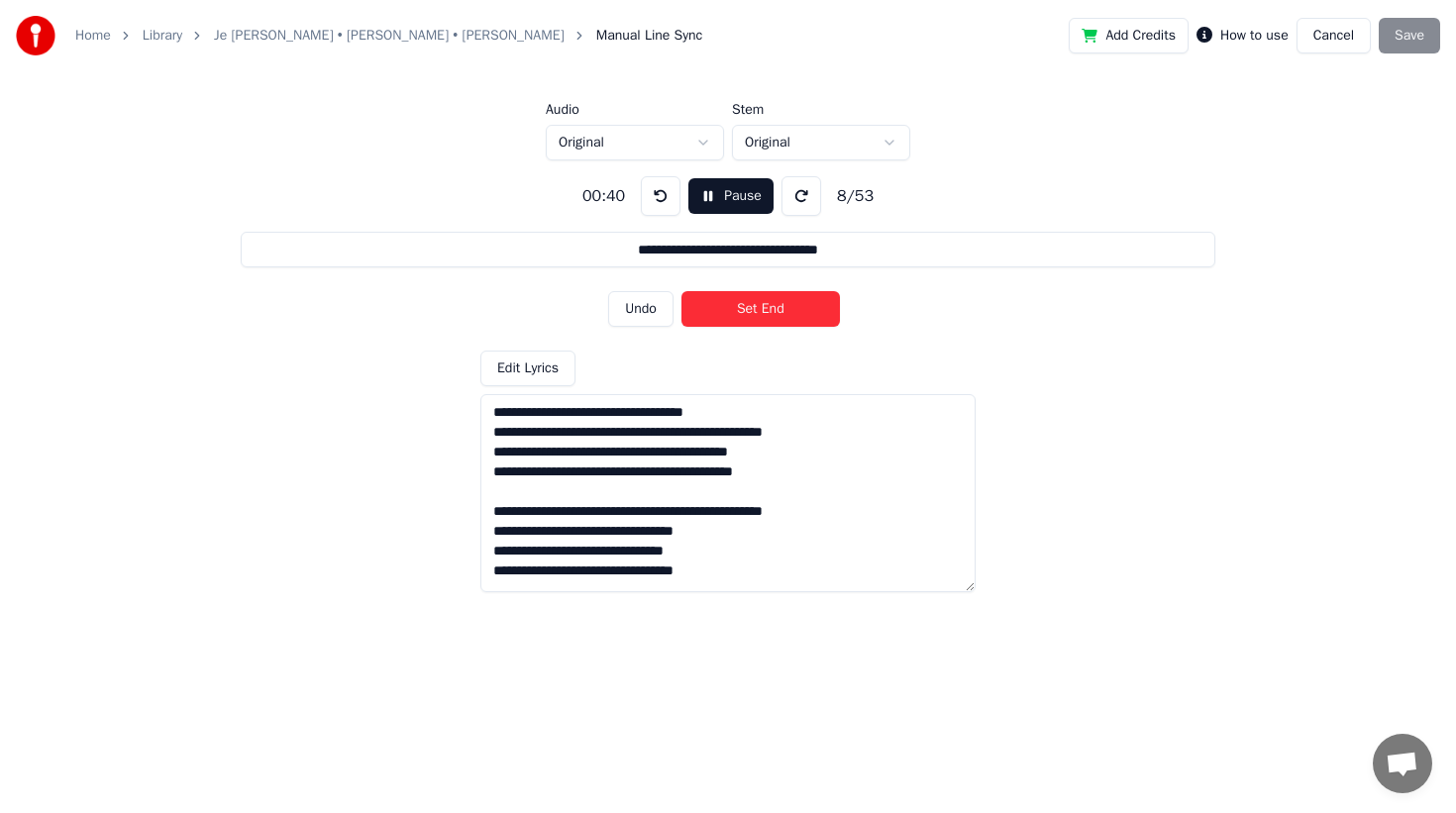 click on "Set End" at bounding box center [761, 309] 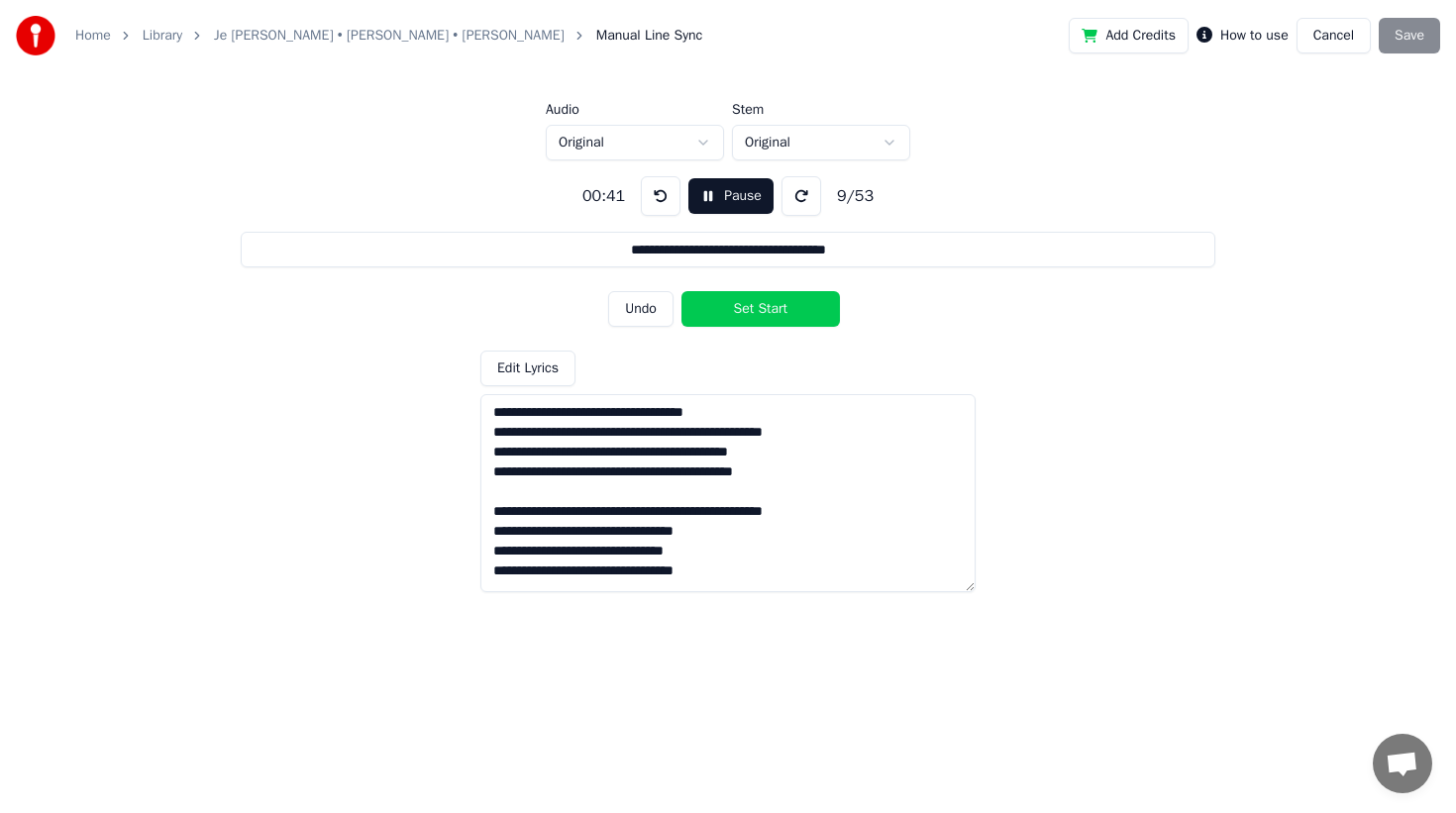 click on "Set Start" at bounding box center [761, 309] 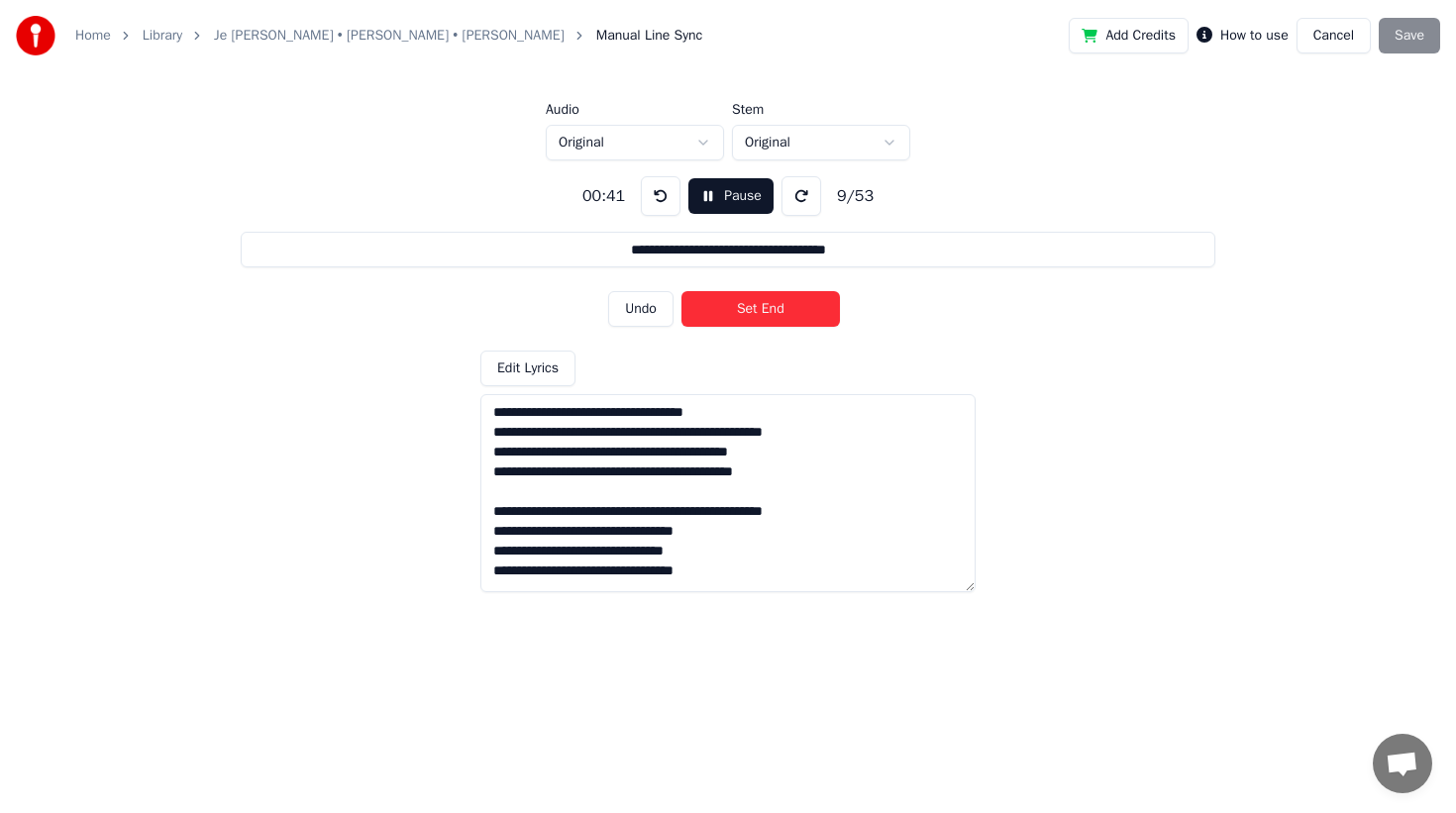 click on "Set End" at bounding box center (761, 309) 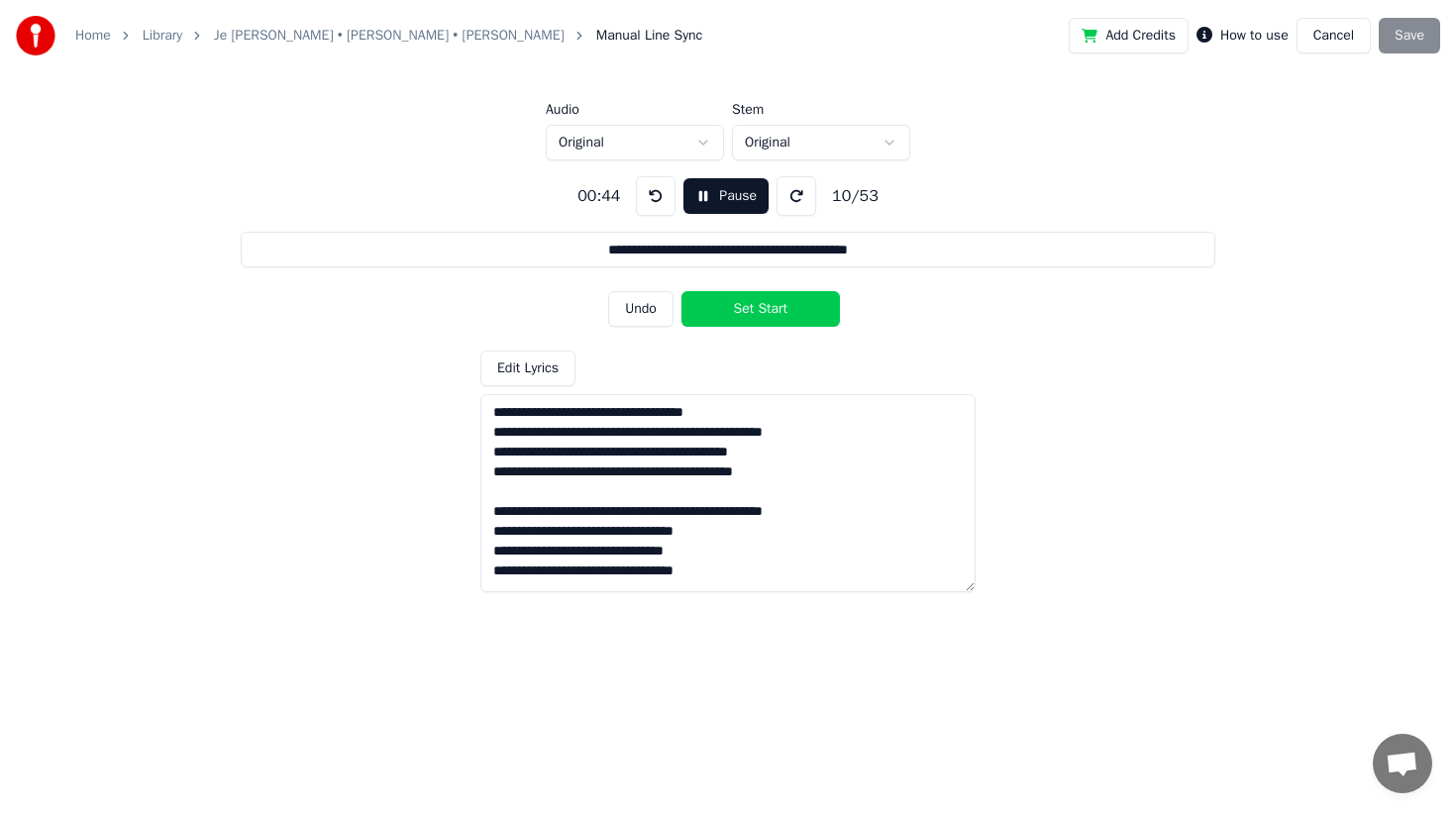 click at bounding box center [656, 196] 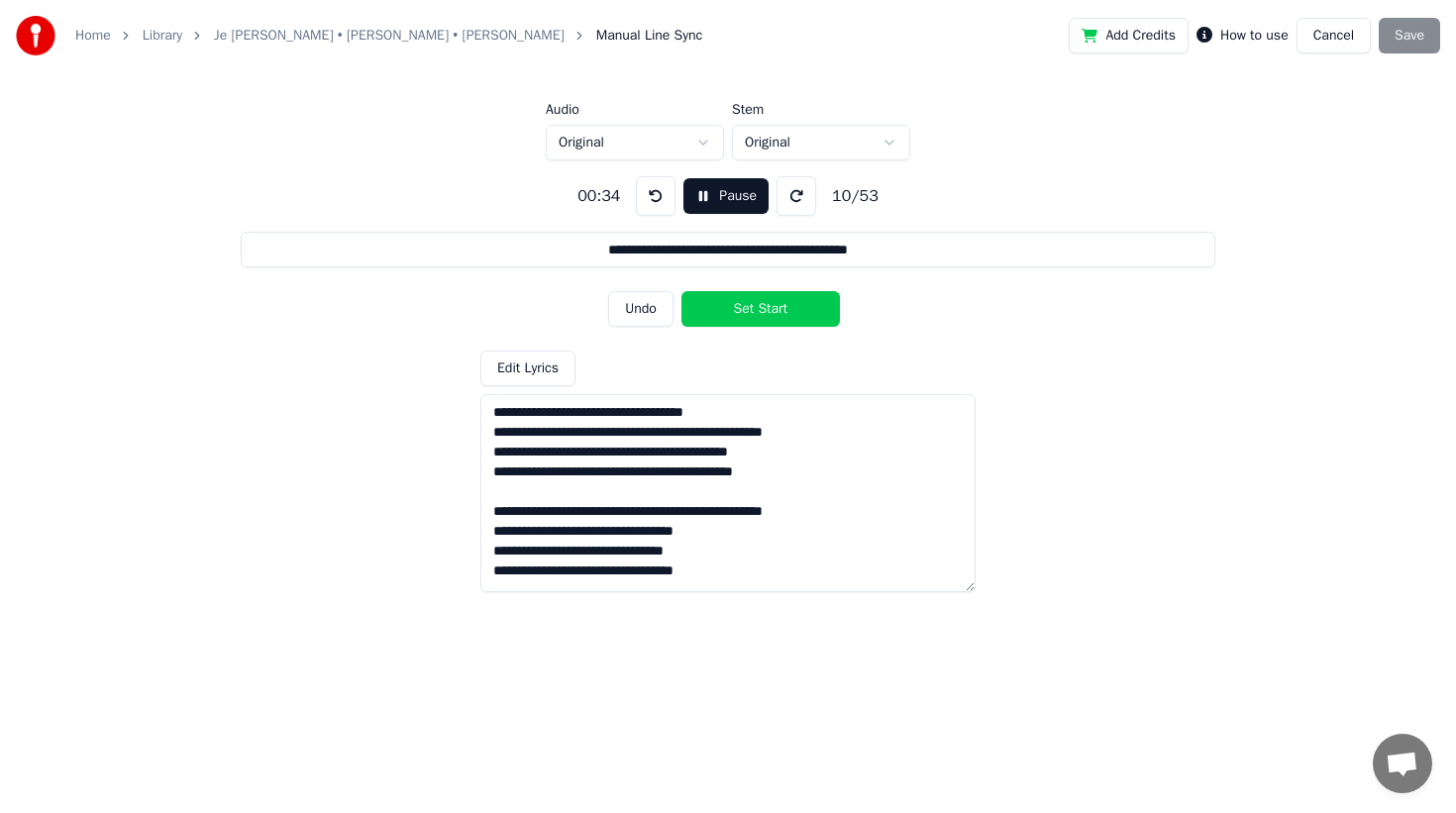 click at bounding box center [656, 196] 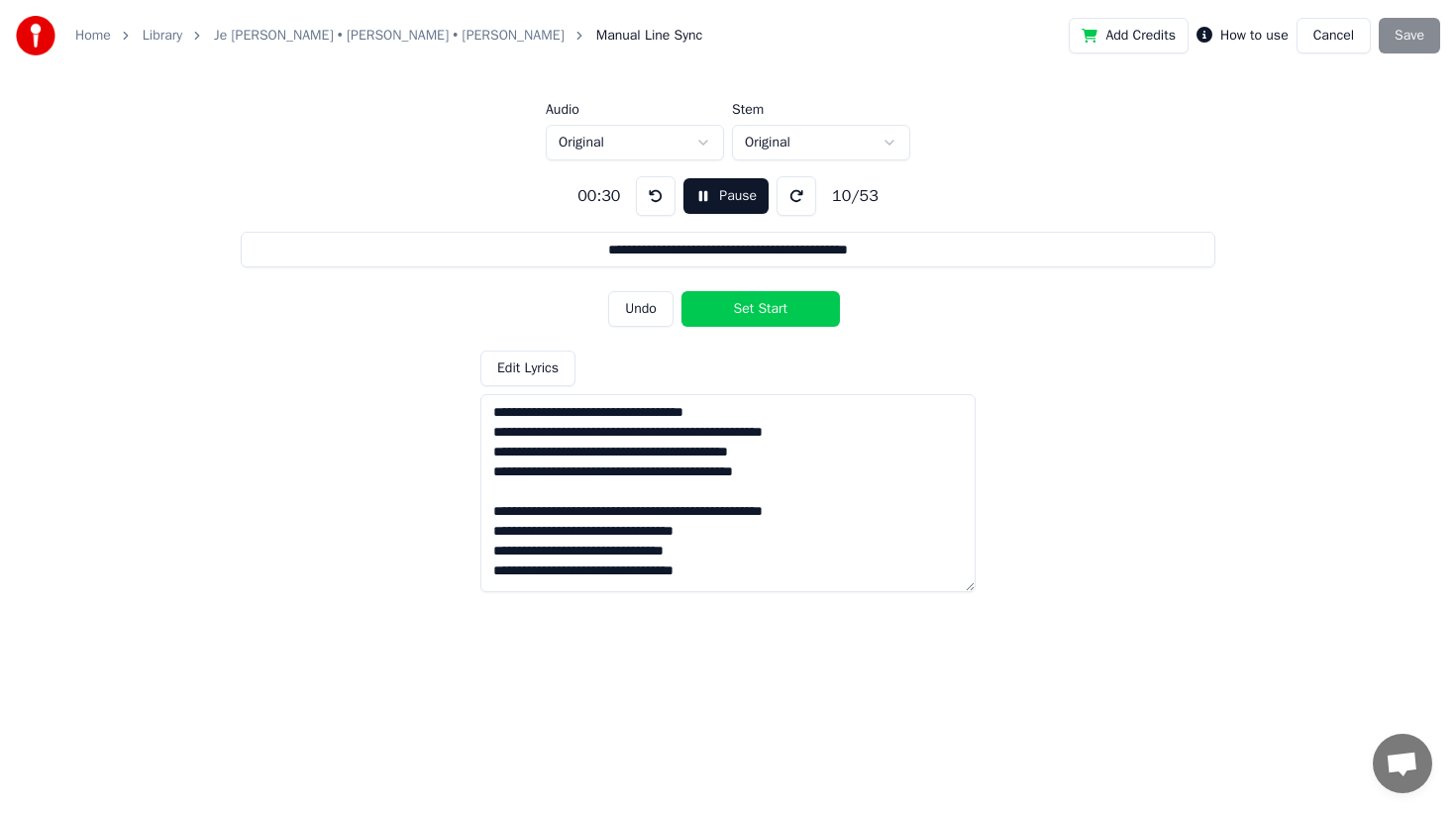 click at bounding box center [656, 196] 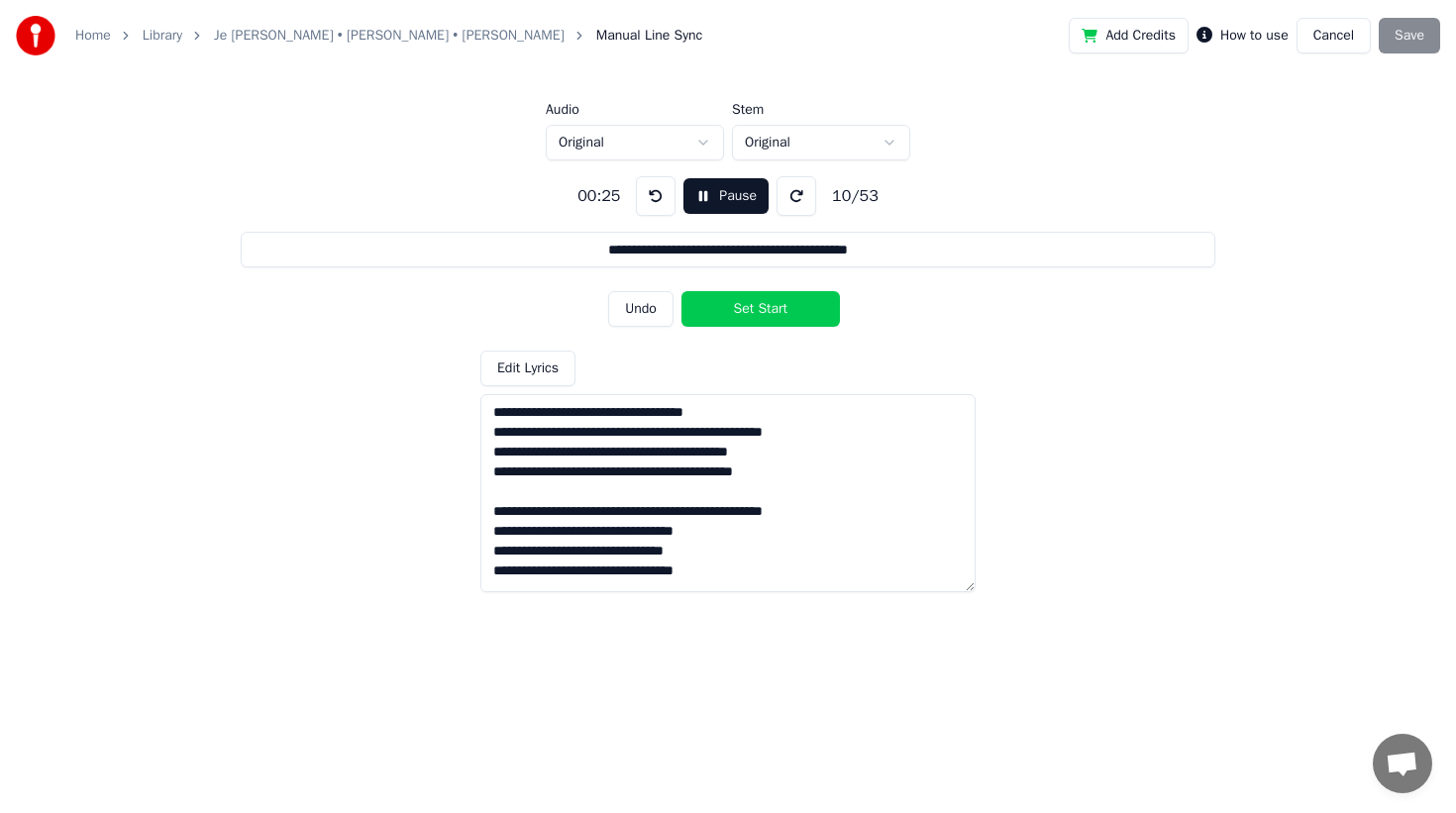 click at bounding box center (656, 196) 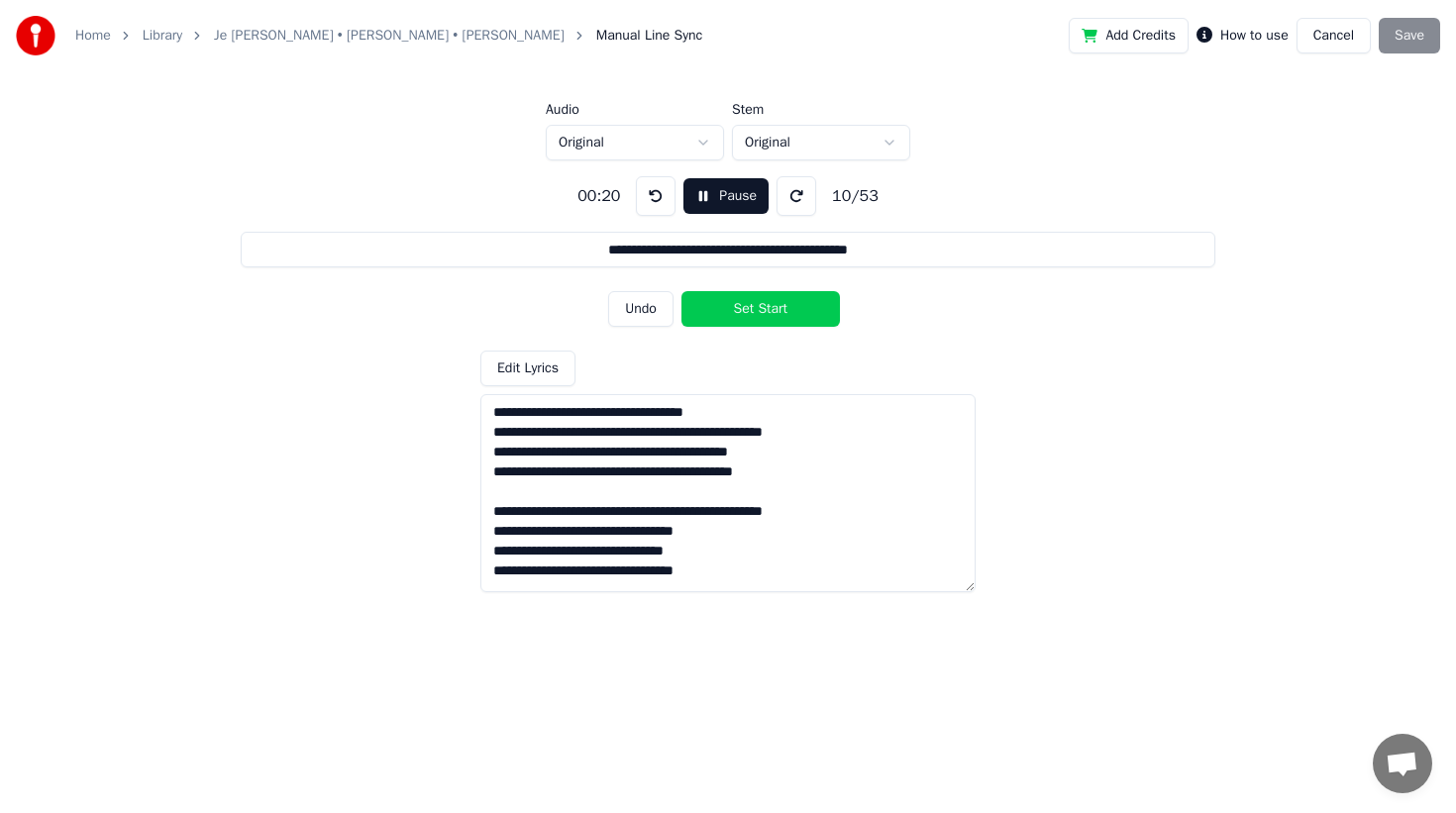 click on "Undo" at bounding box center (641, 309) 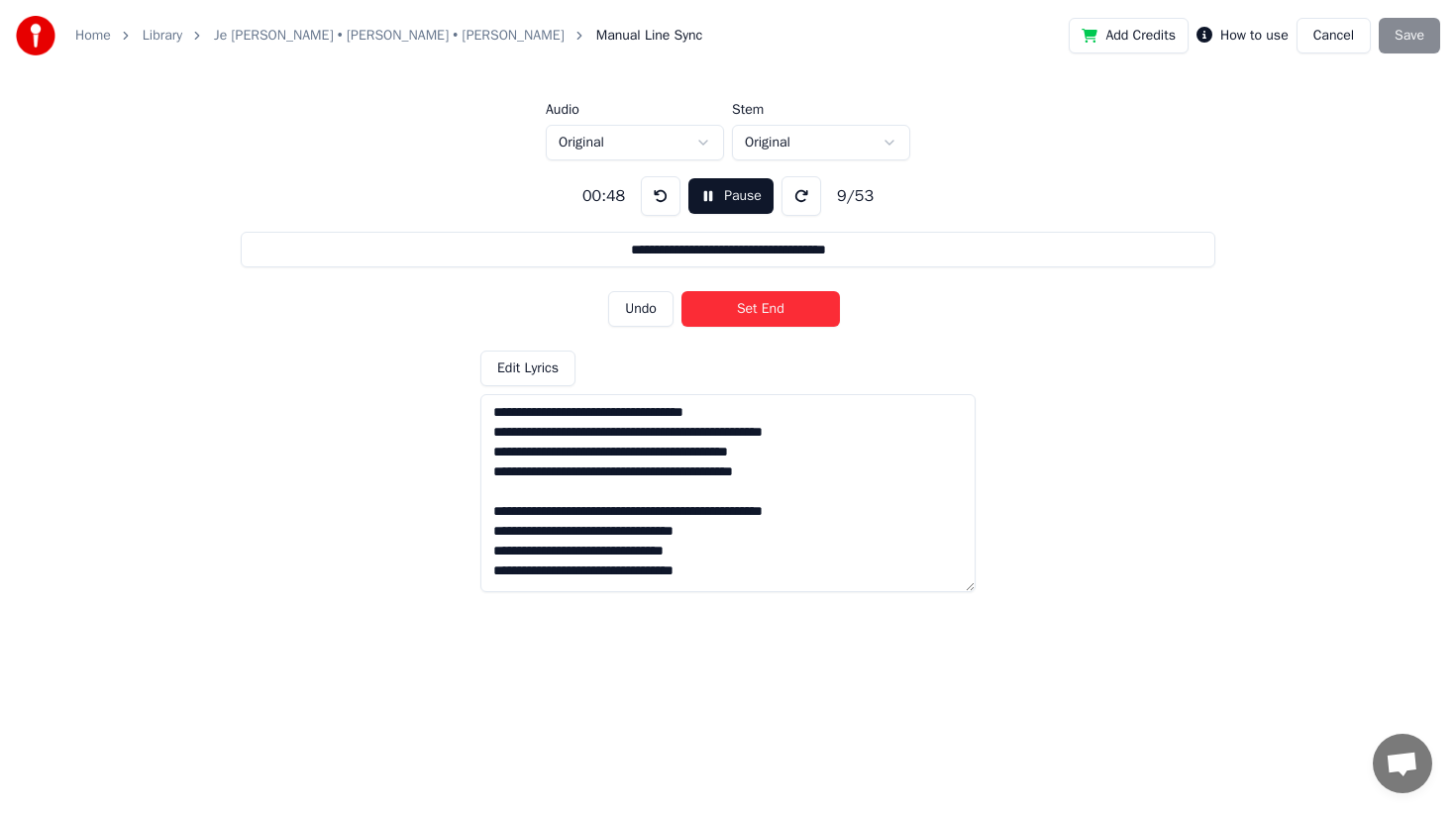click at bounding box center (801, 196) 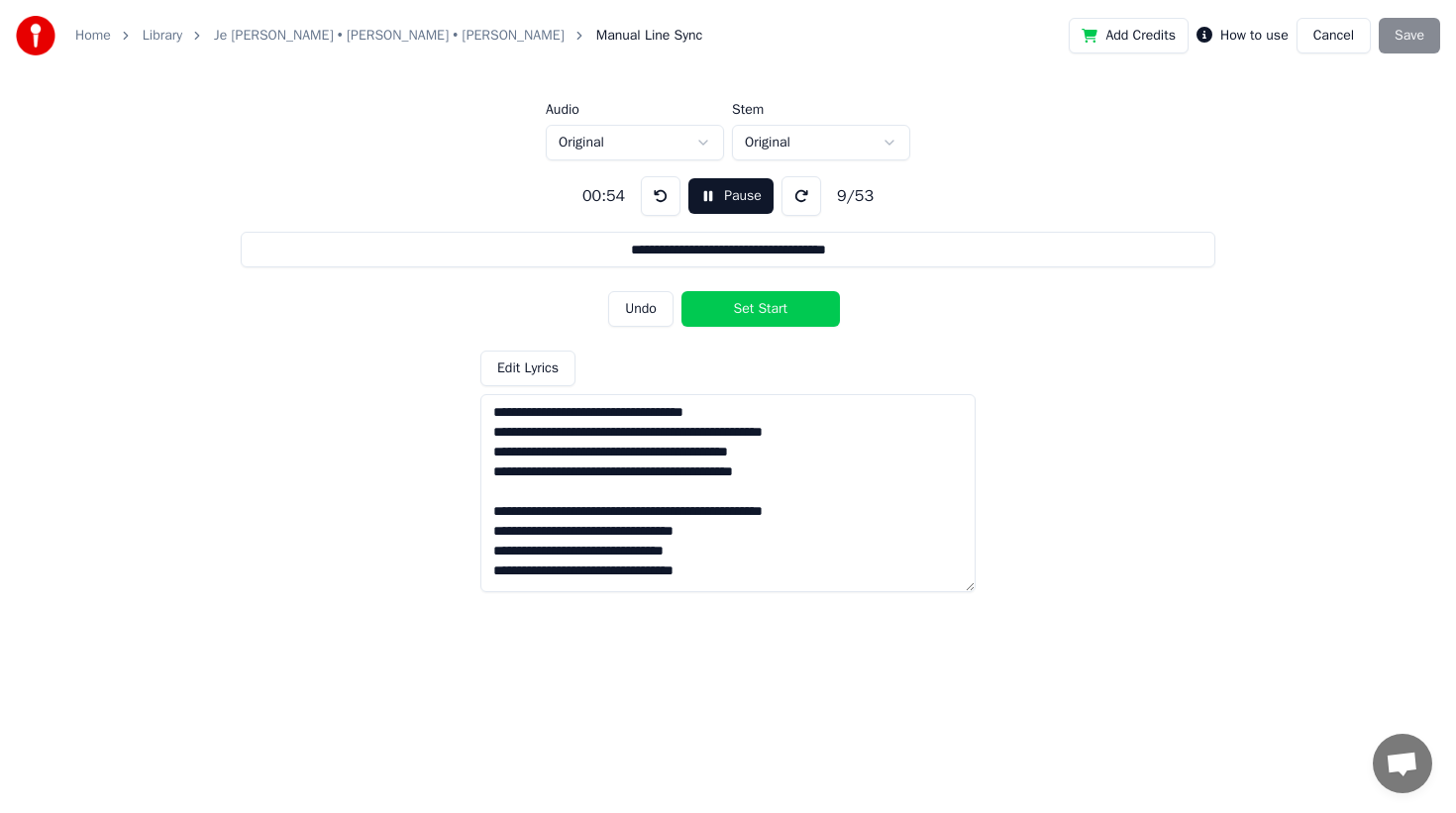 click at bounding box center (801, 196) 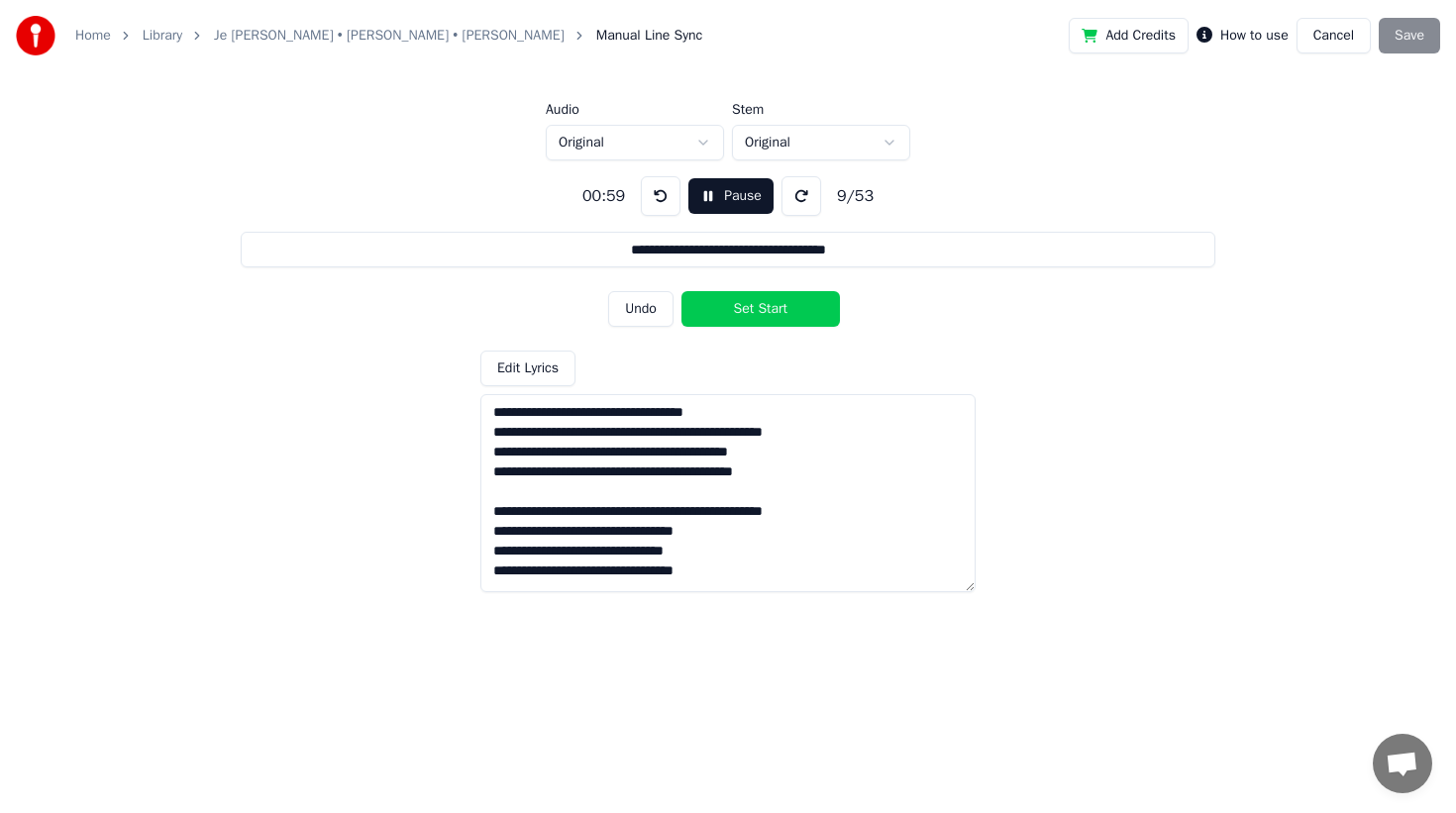click at bounding box center [801, 196] 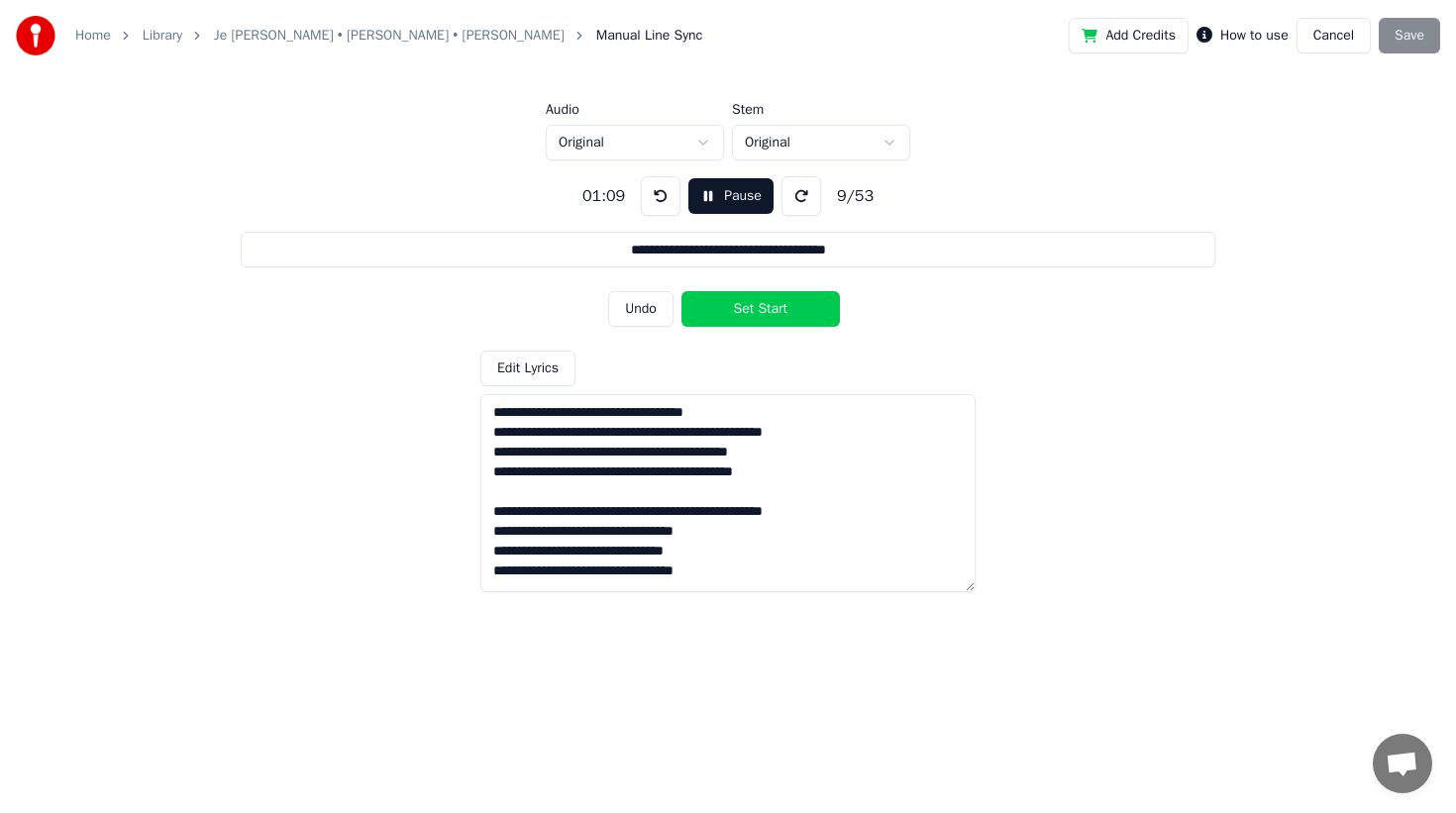 click at bounding box center (801, 196) 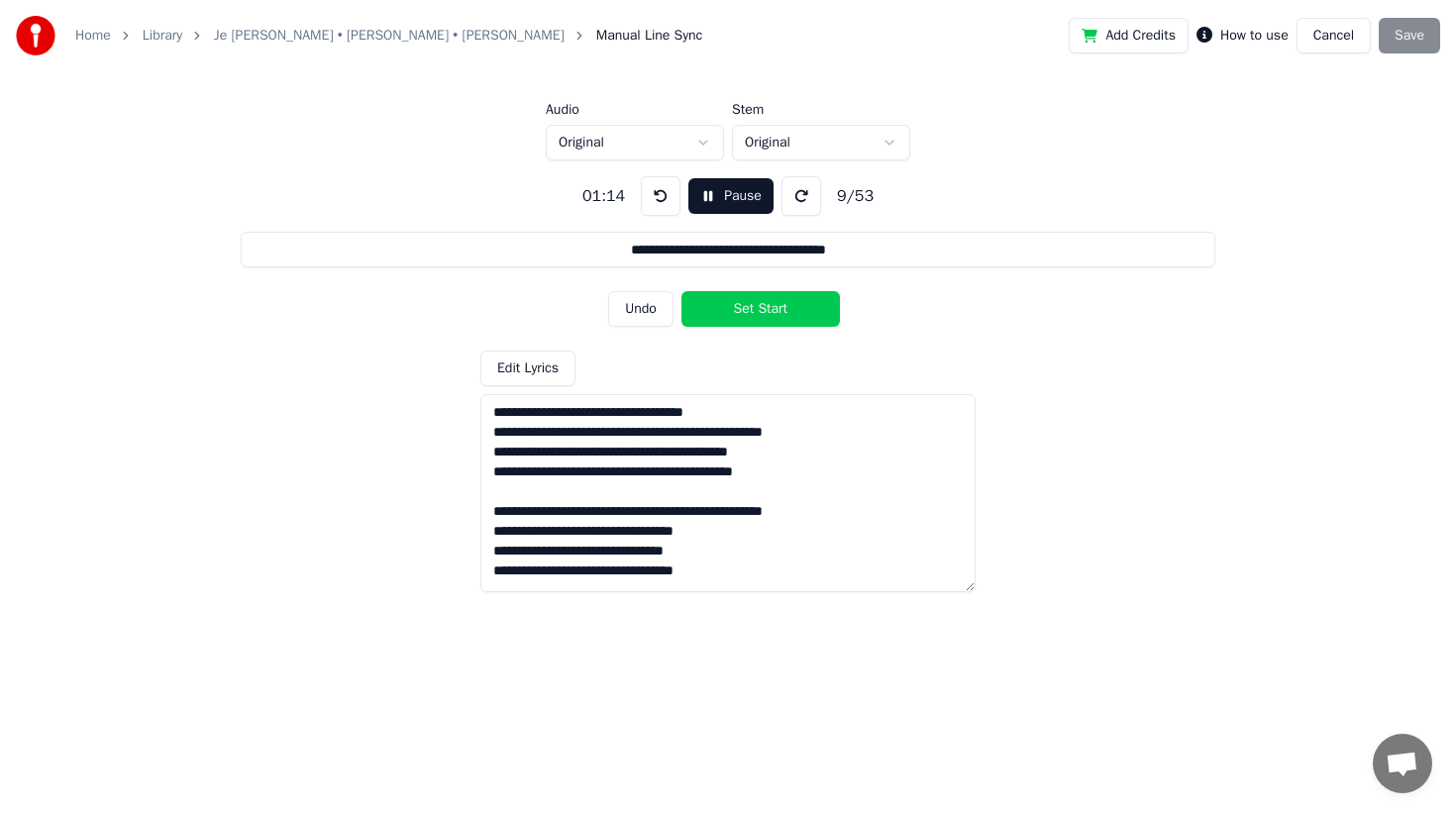 click at bounding box center [801, 196] 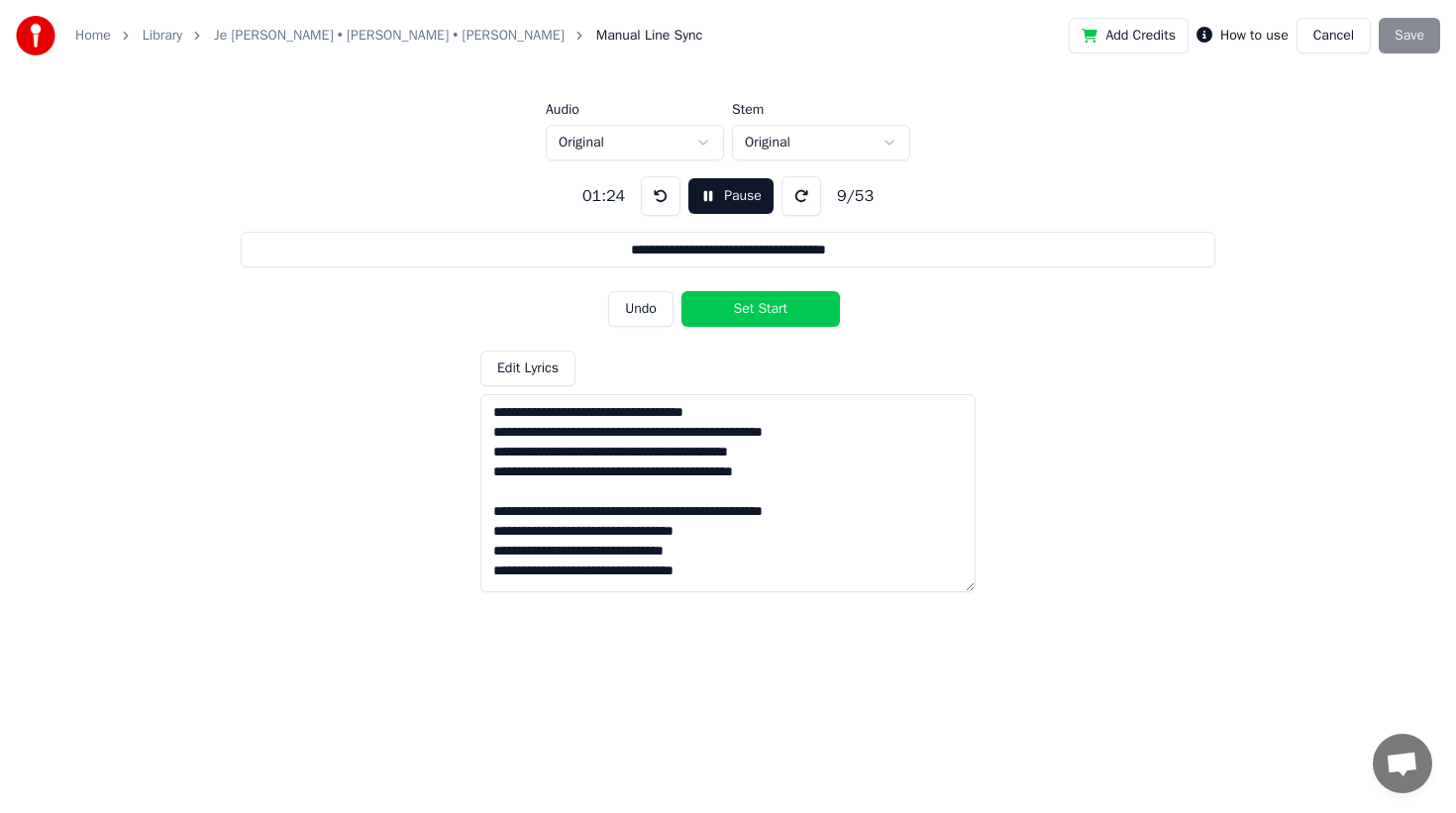 click at bounding box center [801, 196] 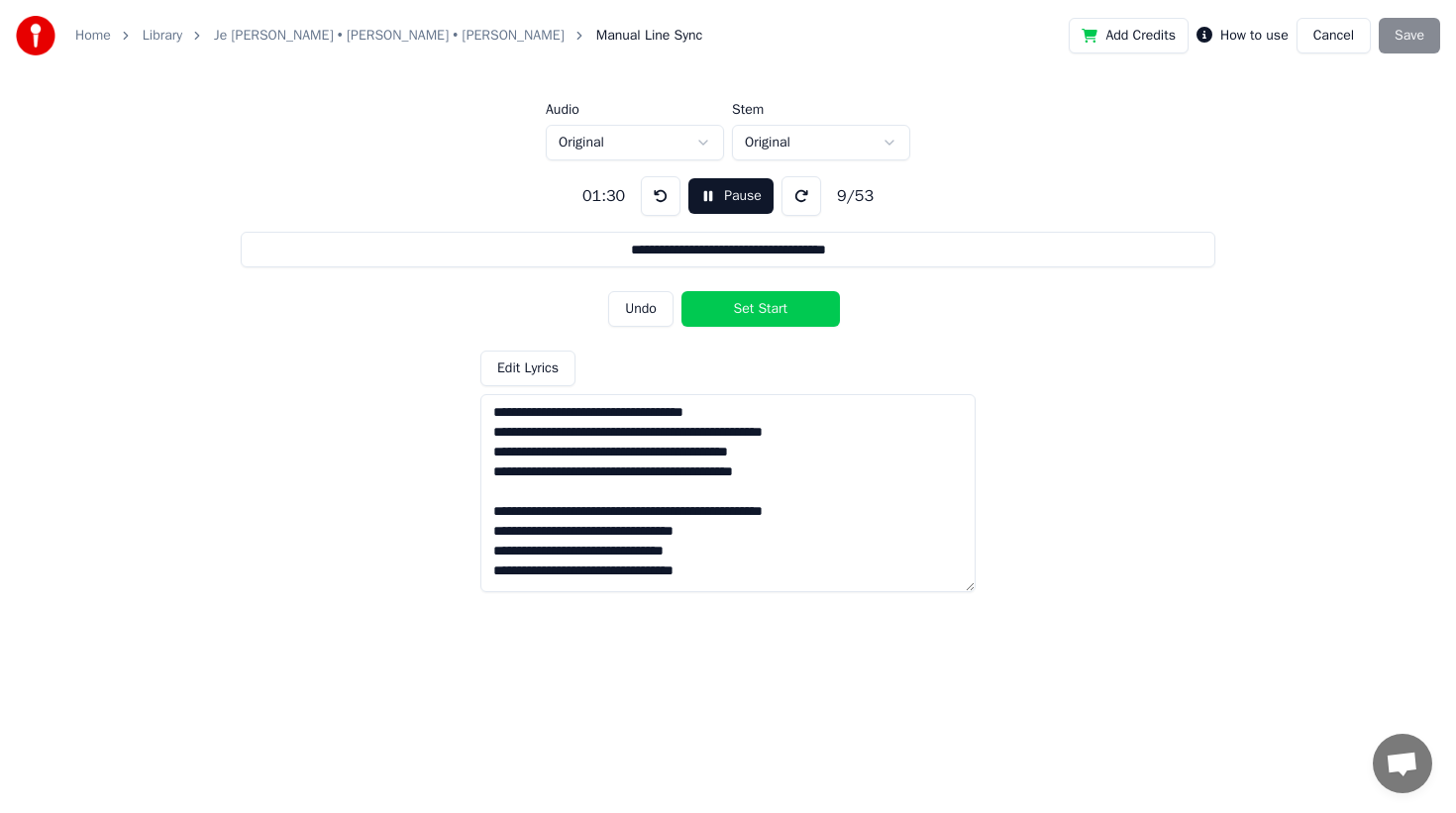 click on "9  /  53" at bounding box center (855, 196) 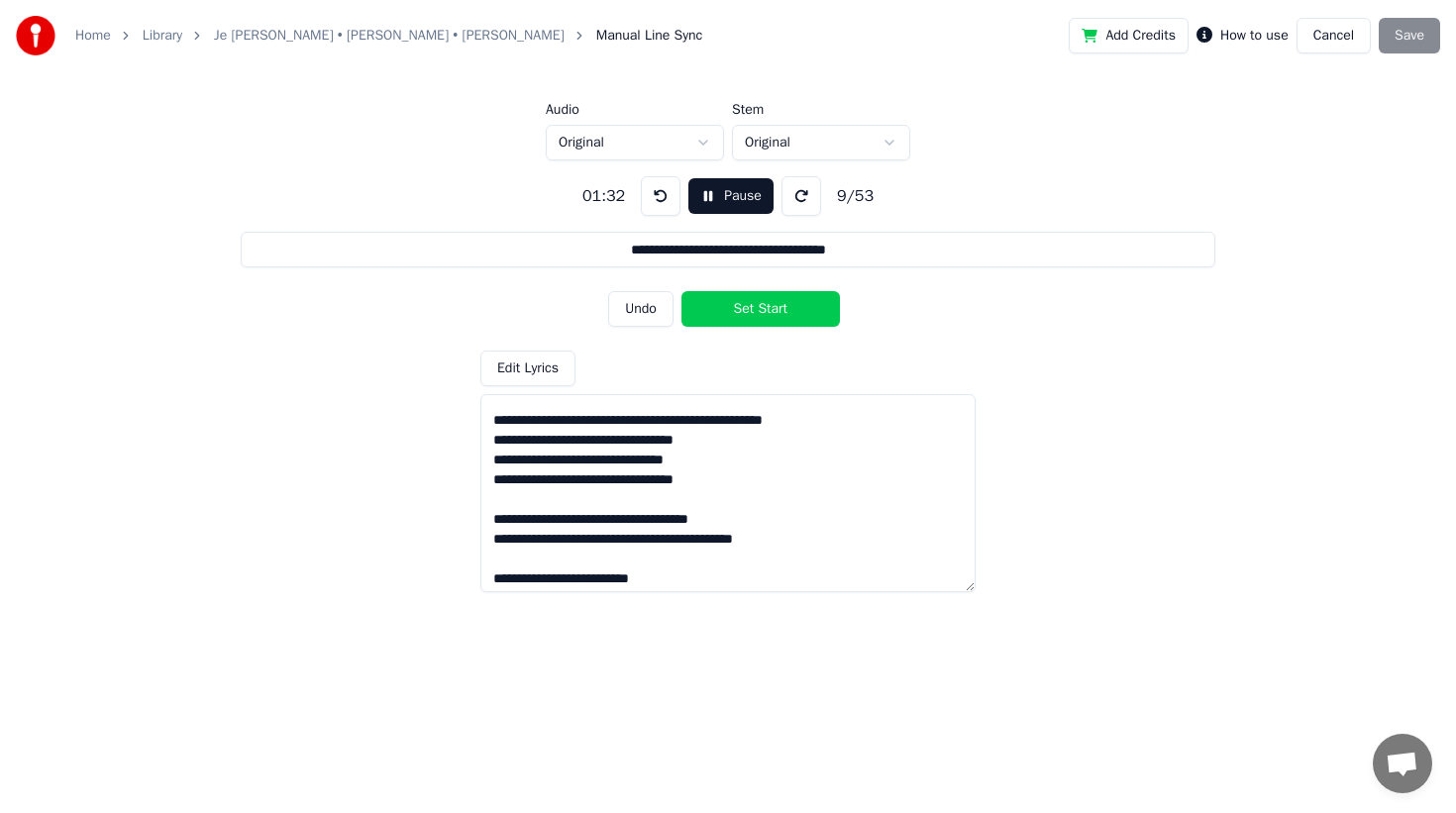 scroll, scrollTop: 928, scrollLeft: 0, axis: vertical 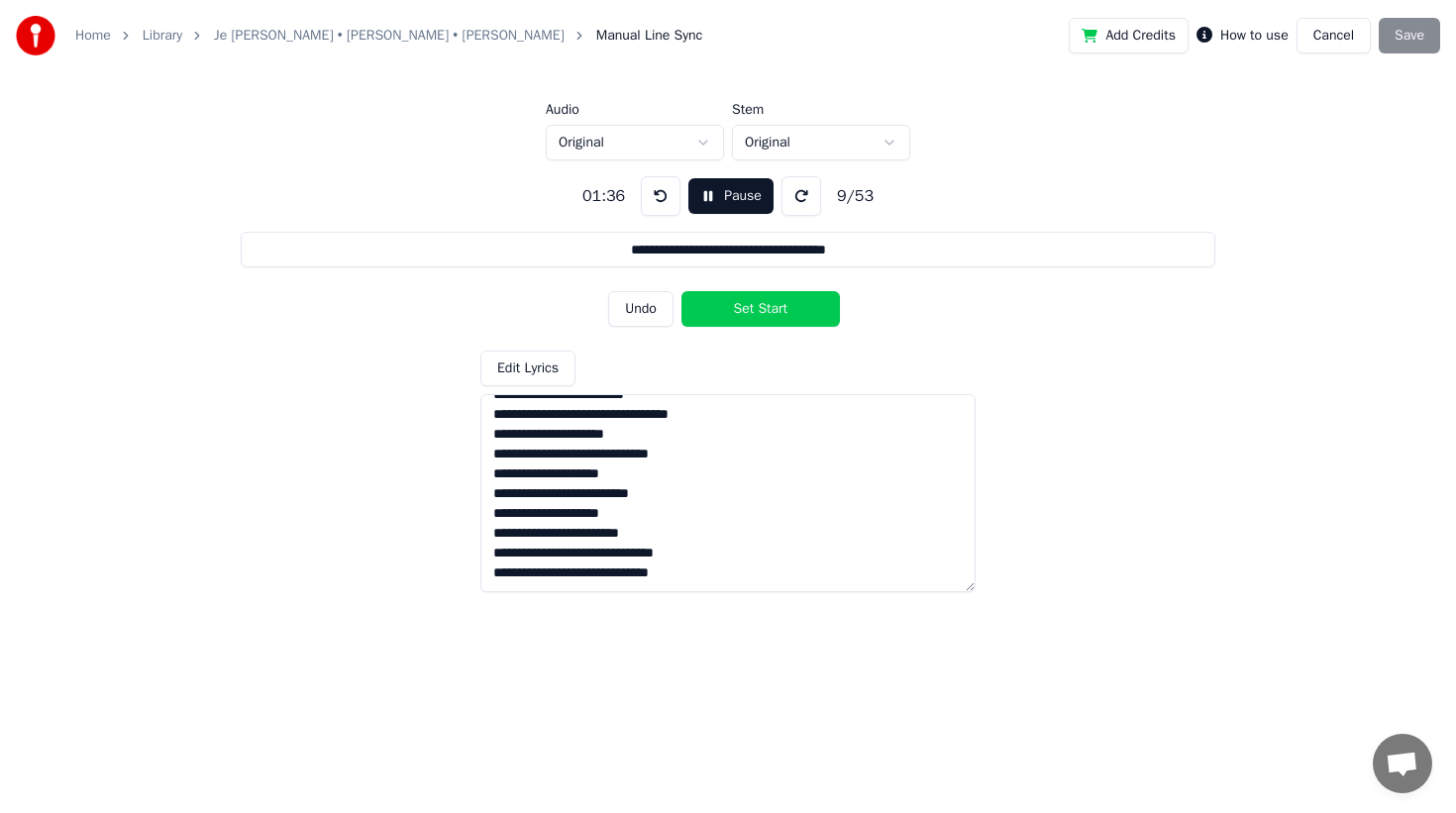 drag, startPoint x: 740, startPoint y: 566, endPoint x: 518, endPoint y: 421, distance: 265.15844 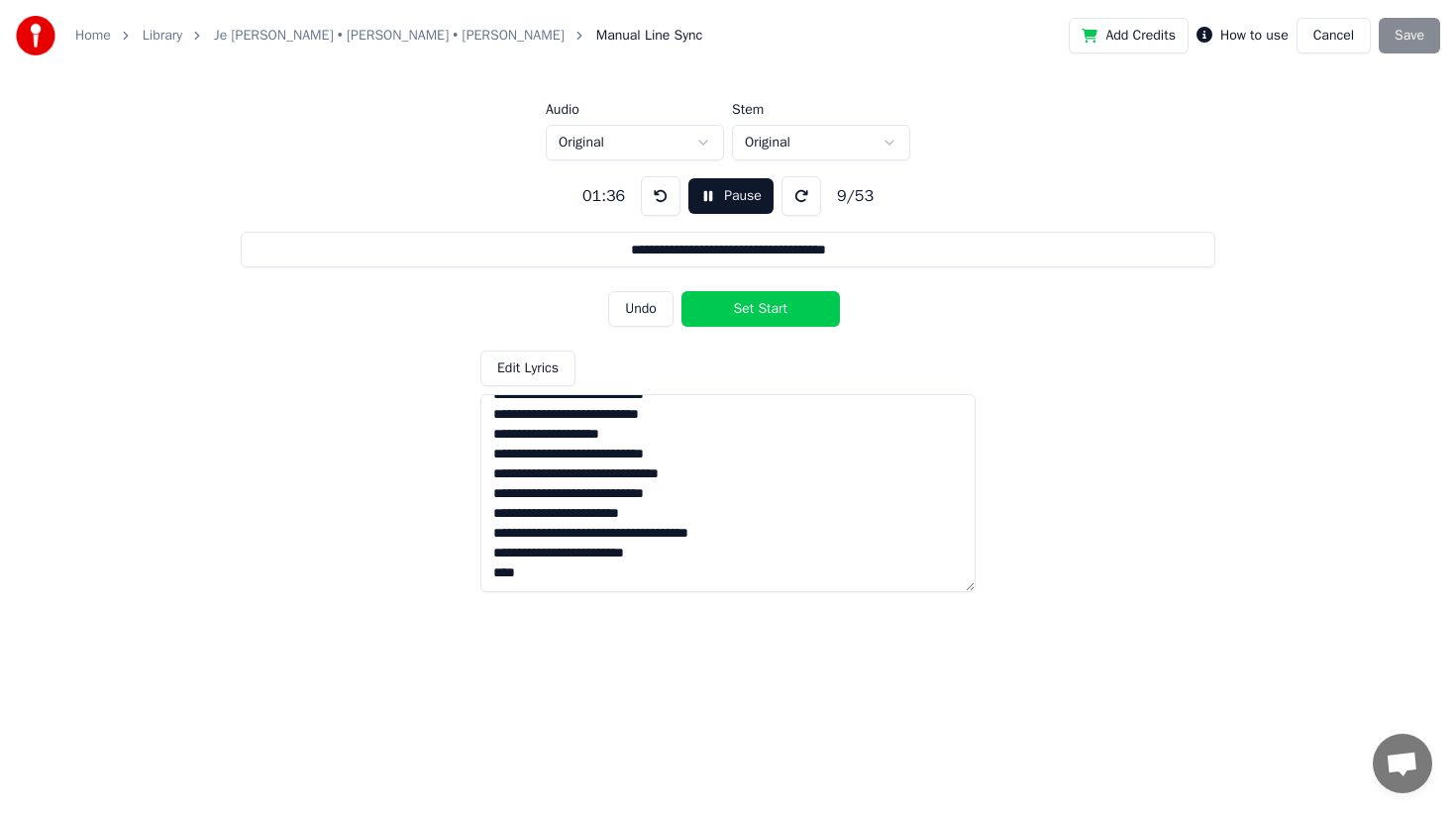 scroll, scrollTop: 769, scrollLeft: 0, axis: vertical 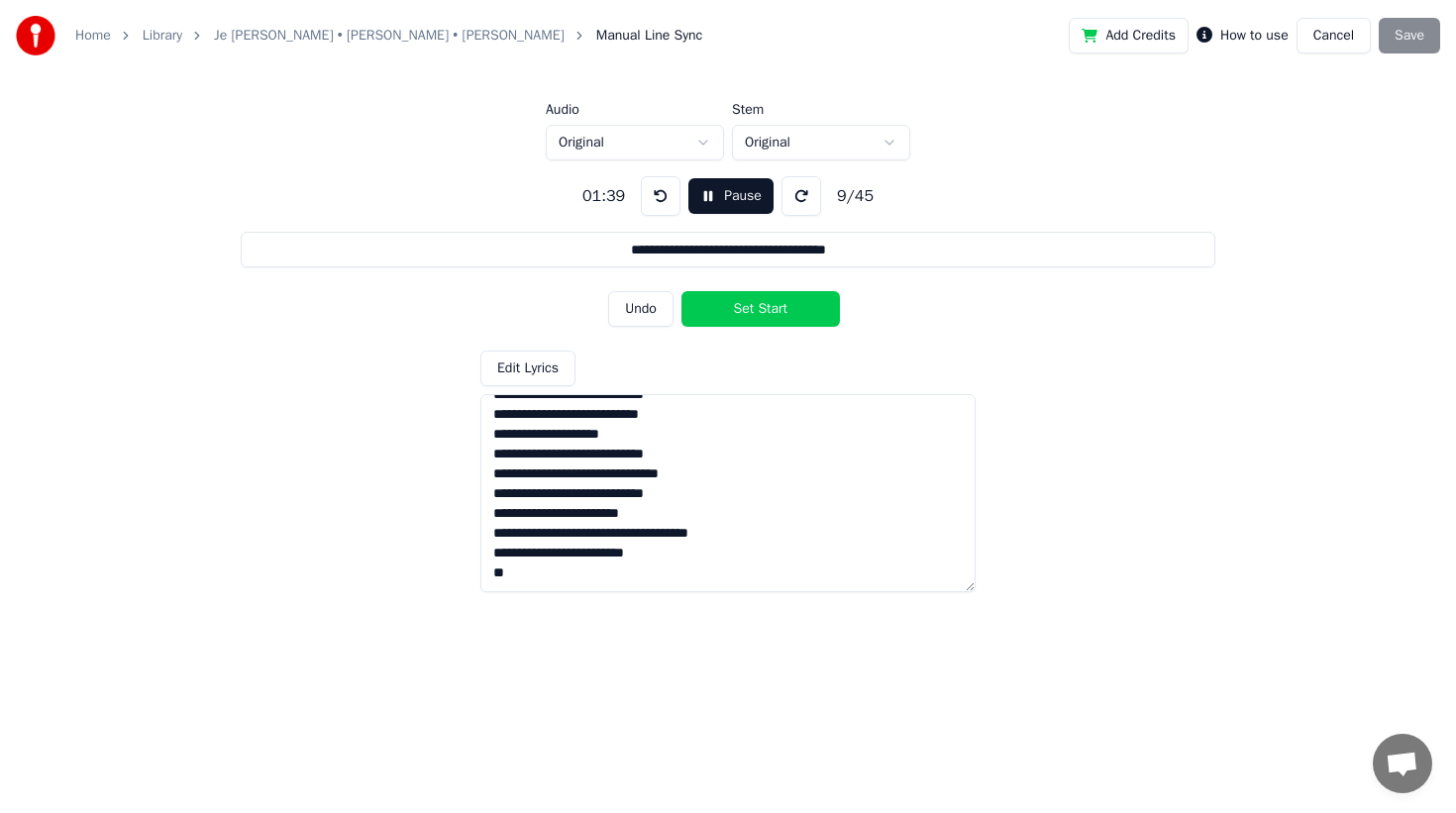drag, startPoint x: 534, startPoint y: 567, endPoint x: 475, endPoint y: 418, distance: 160.25605 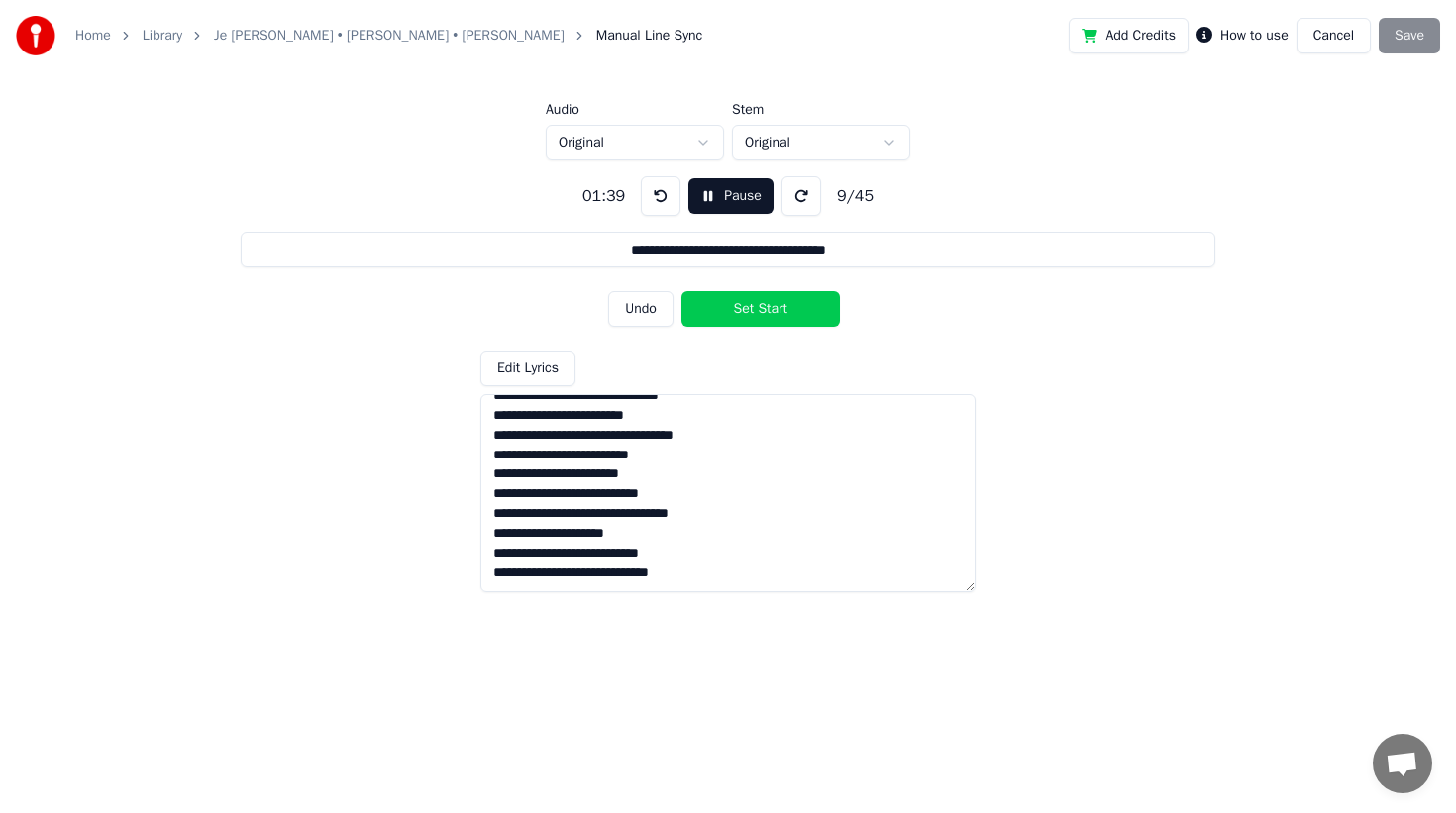 scroll, scrollTop: 611, scrollLeft: 0, axis: vertical 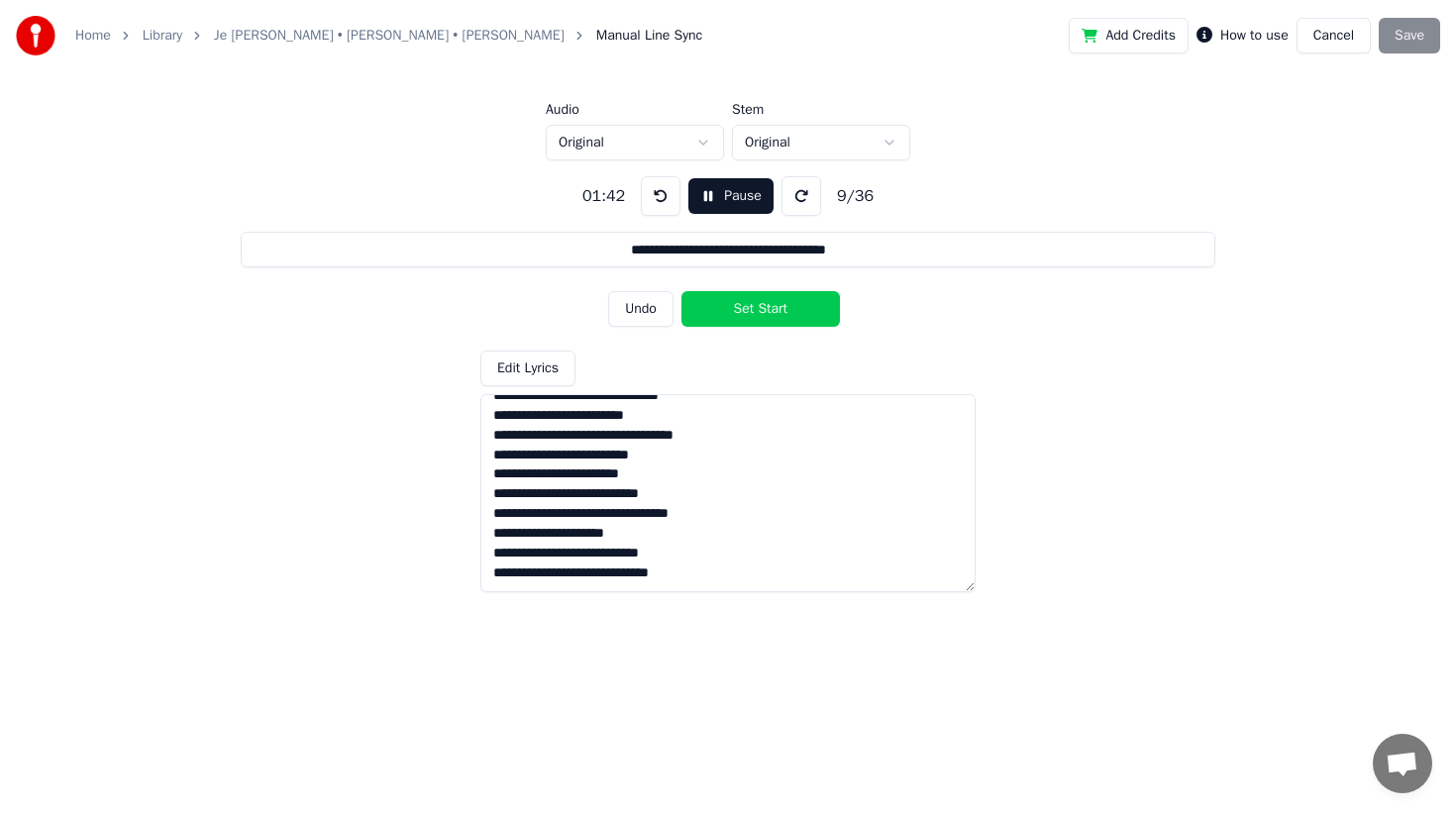 drag, startPoint x: 576, startPoint y: 522, endPoint x: 475, endPoint y: 404, distance: 155.32225 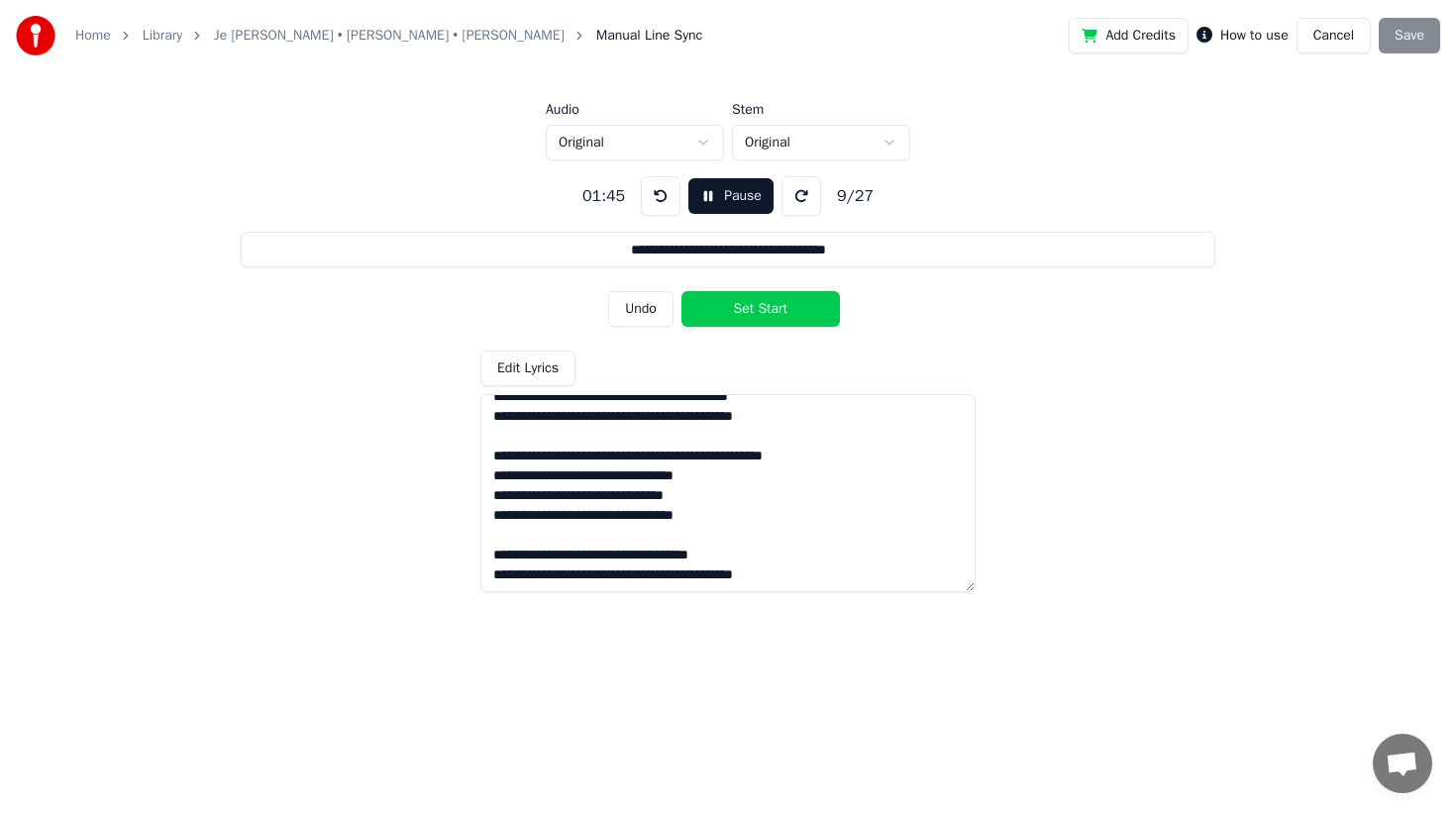 scroll, scrollTop: 79, scrollLeft: 0, axis: vertical 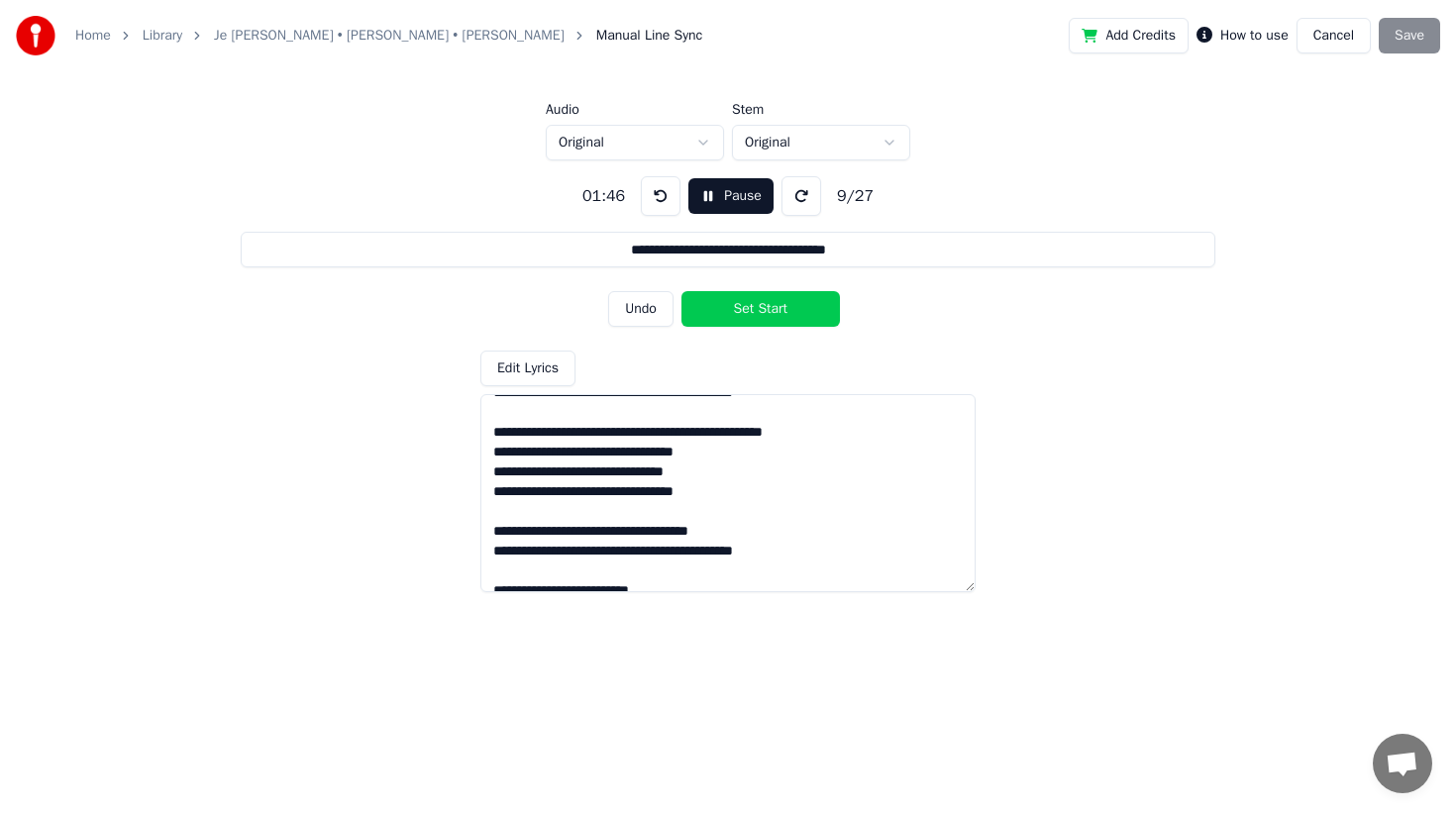 drag, startPoint x: 728, startPoint y: 533, endPoint x: 474, endPoint y: 570, distance: 256.68074 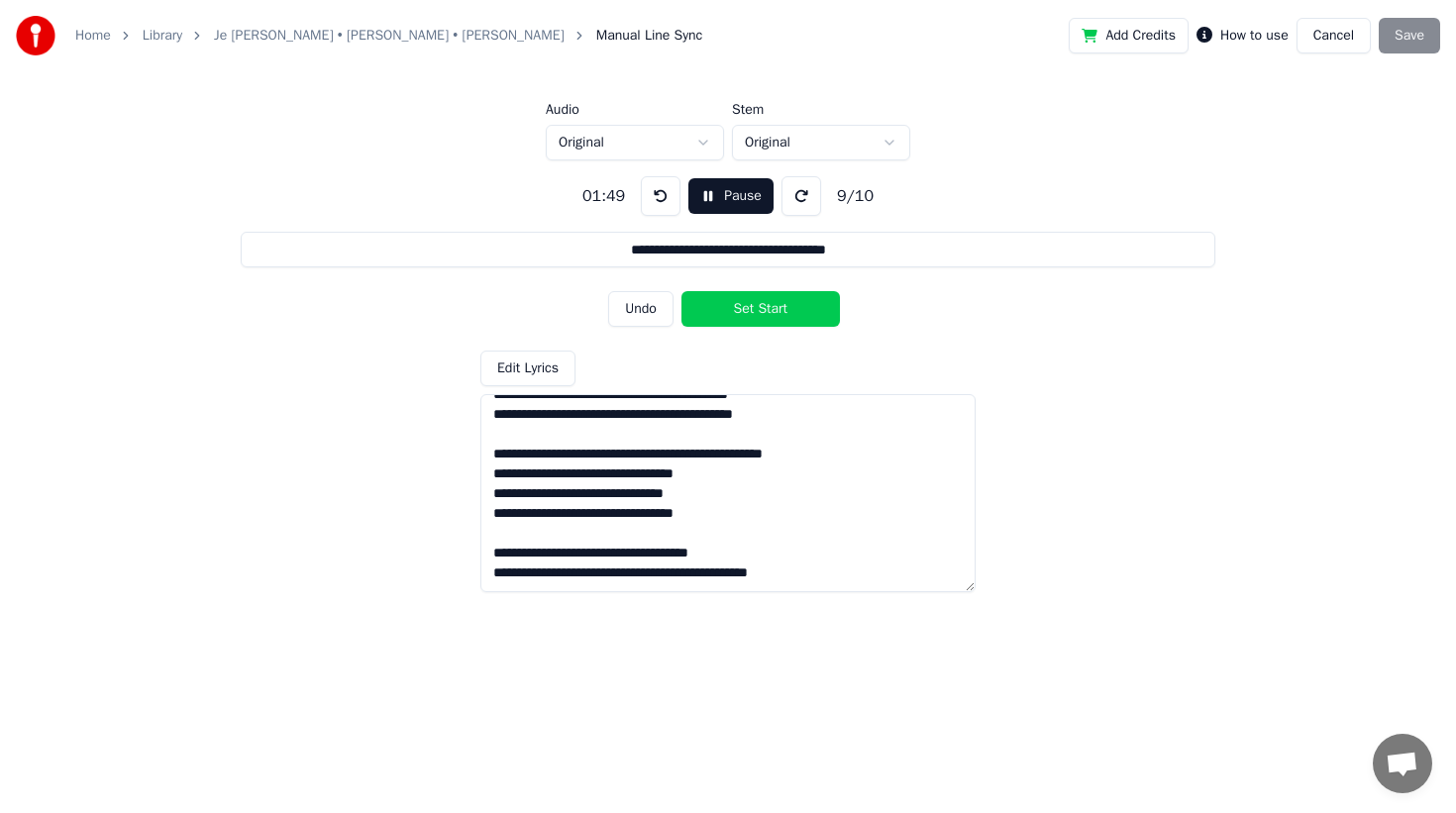 click on "**********" at bounding box center (728, 493) 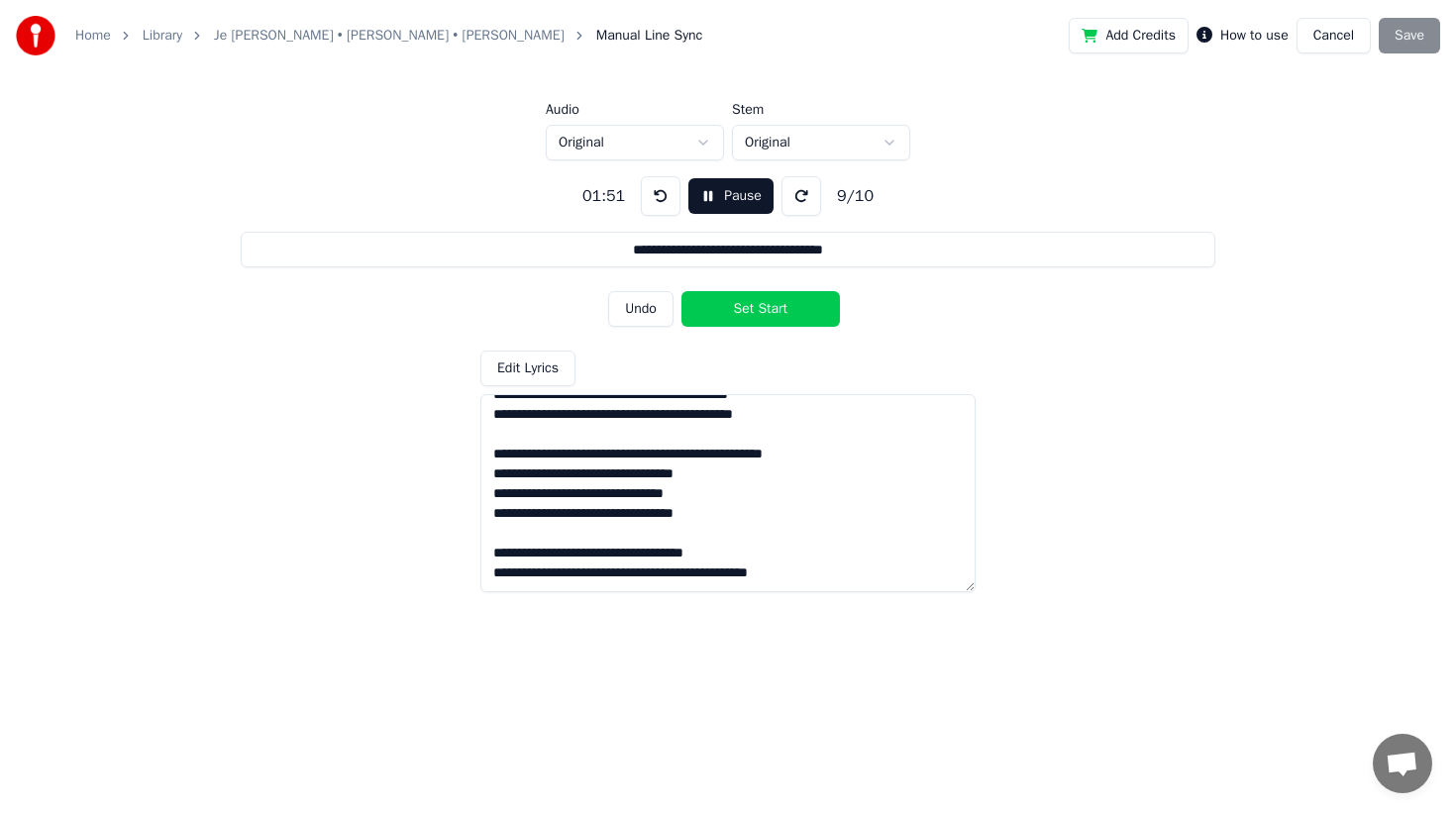 click on "**********" at bounding box center [728, 493] 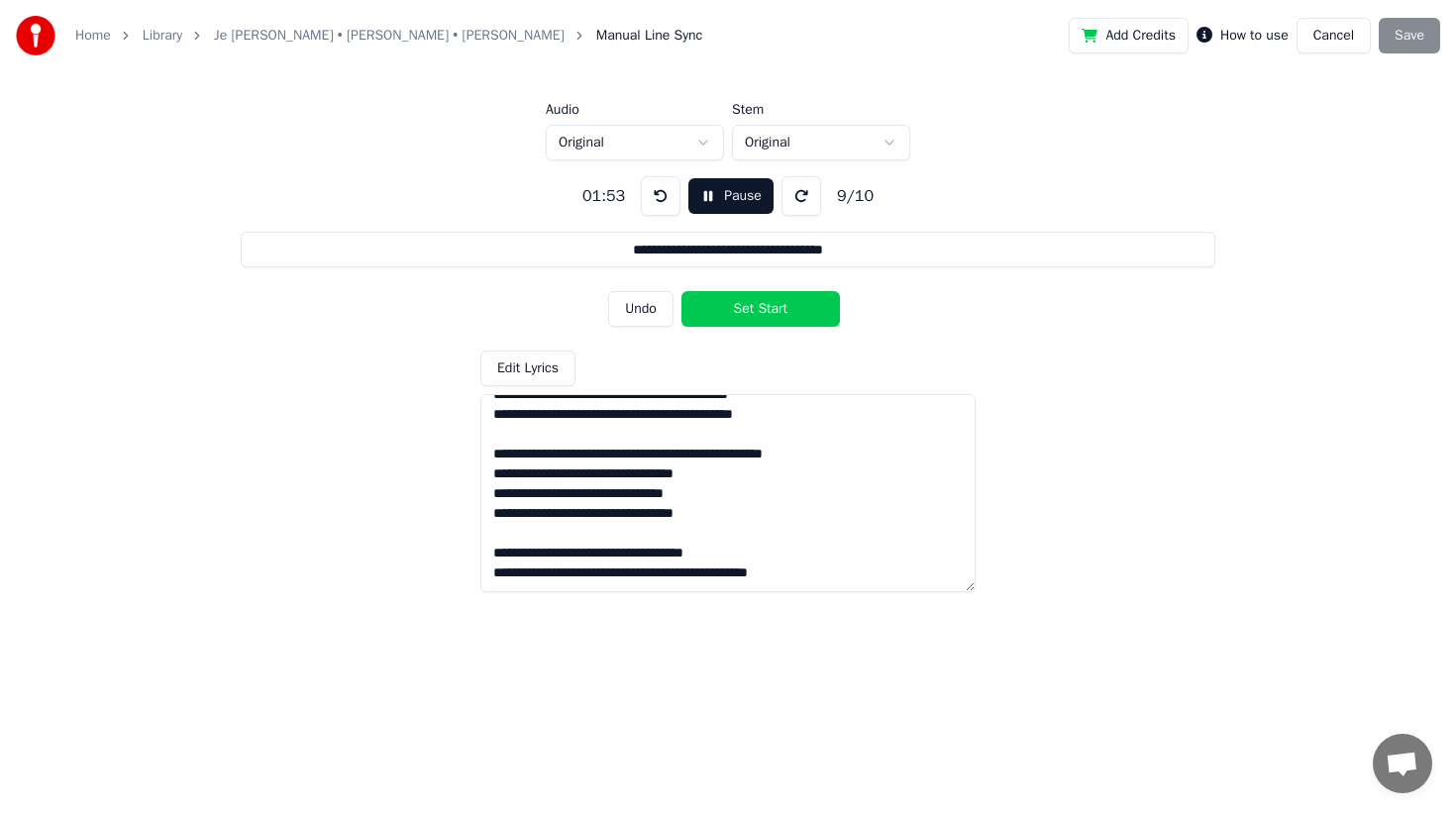 type on "**********" 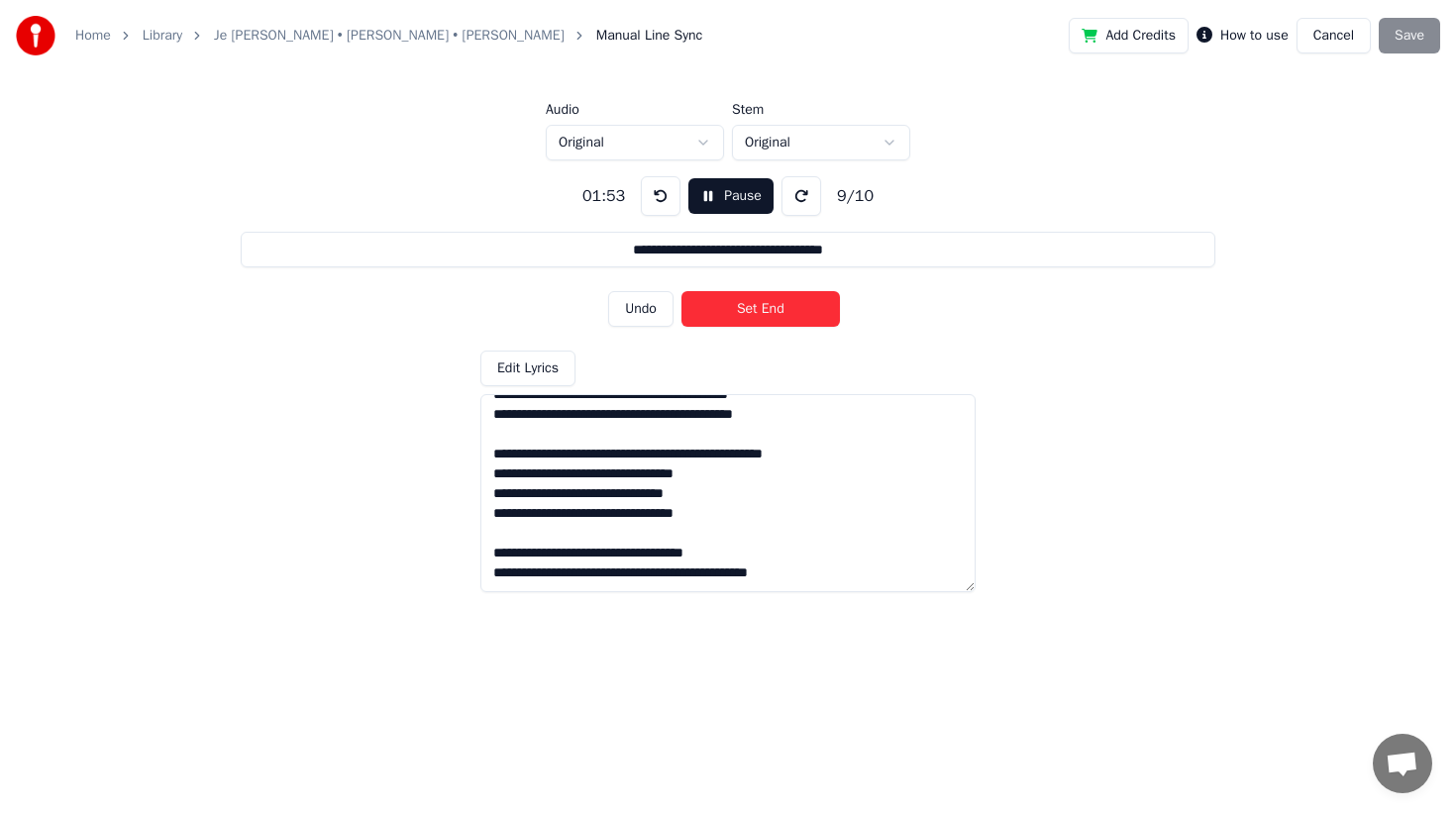 click on "Set End" at bounding box center (761, 309) 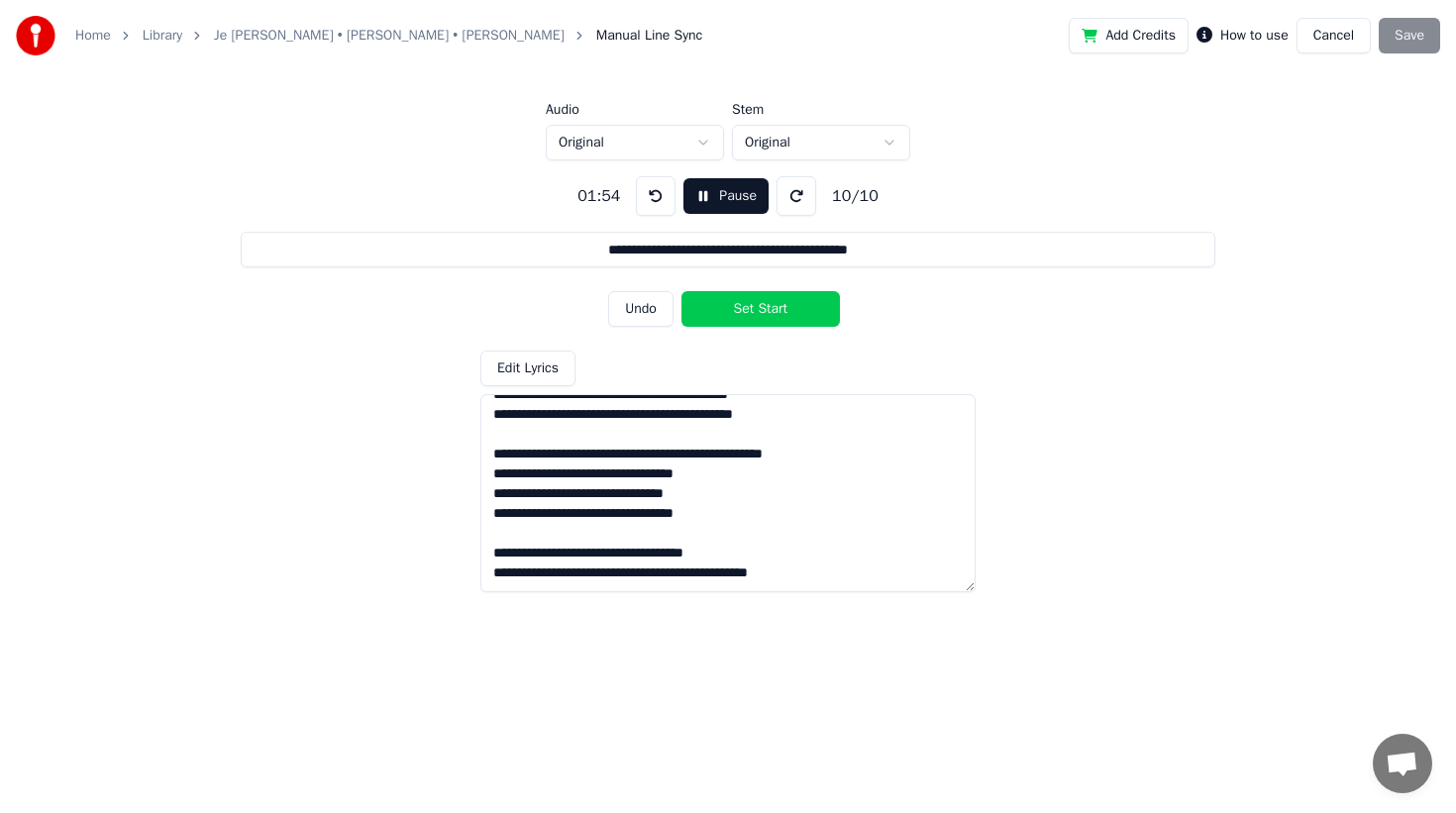 click on "Set Start" at bounding box center [761, 309] 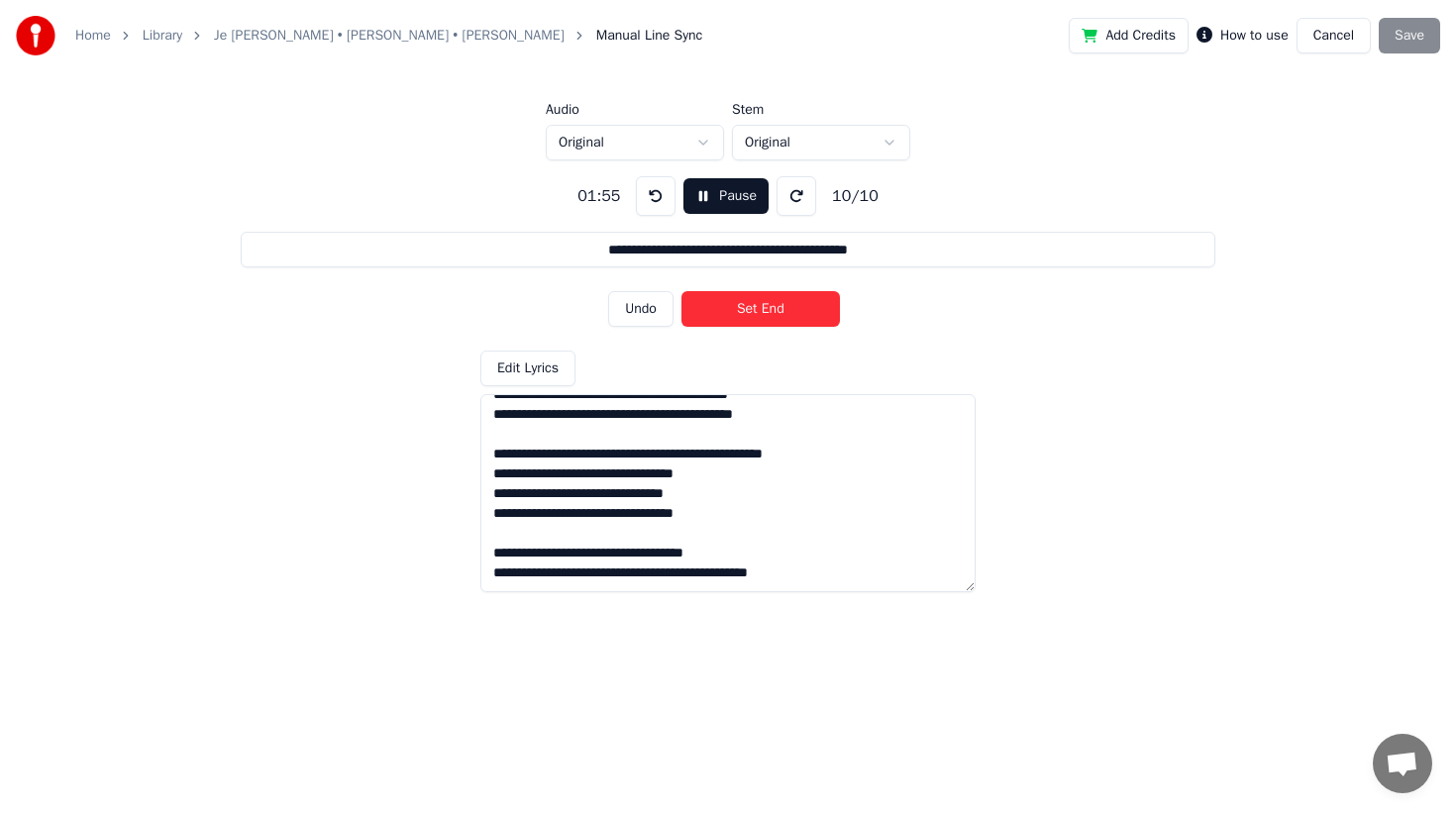 click on "Set End" at bounding box center [761, 309] 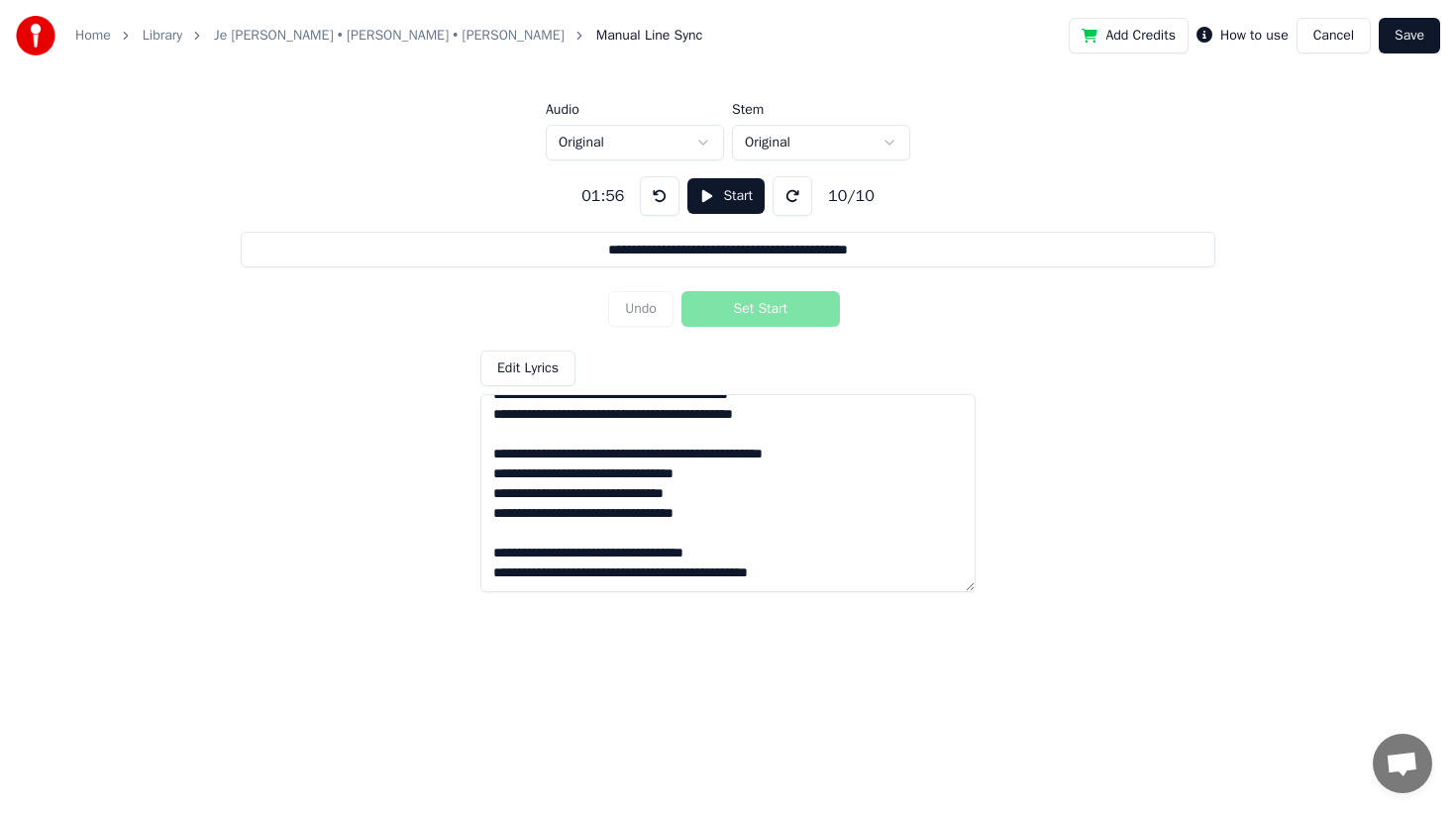 click on "Save" at bounding box center (1409, 36) 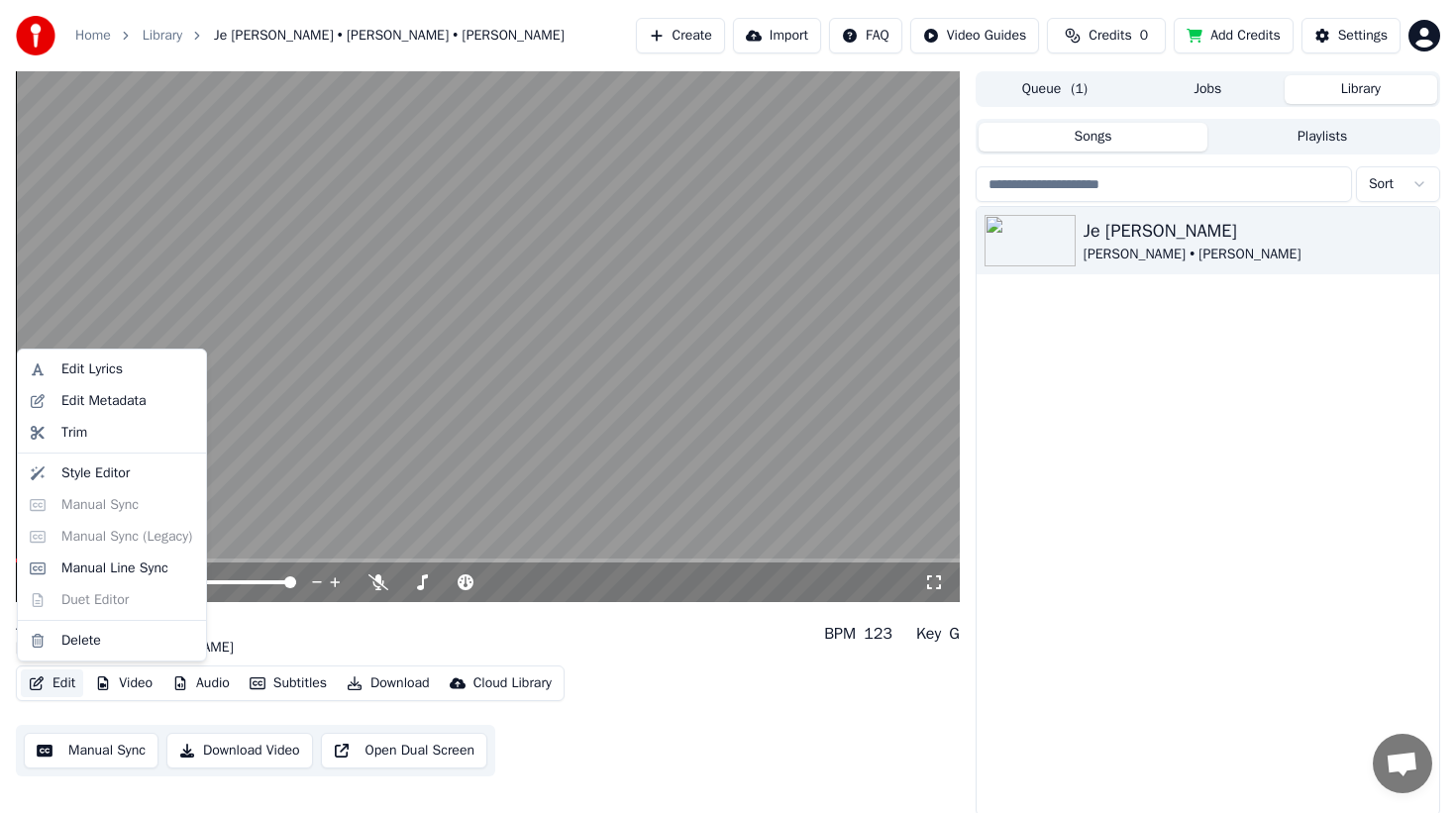 click on "Edit" at bounding box center [52, 683] 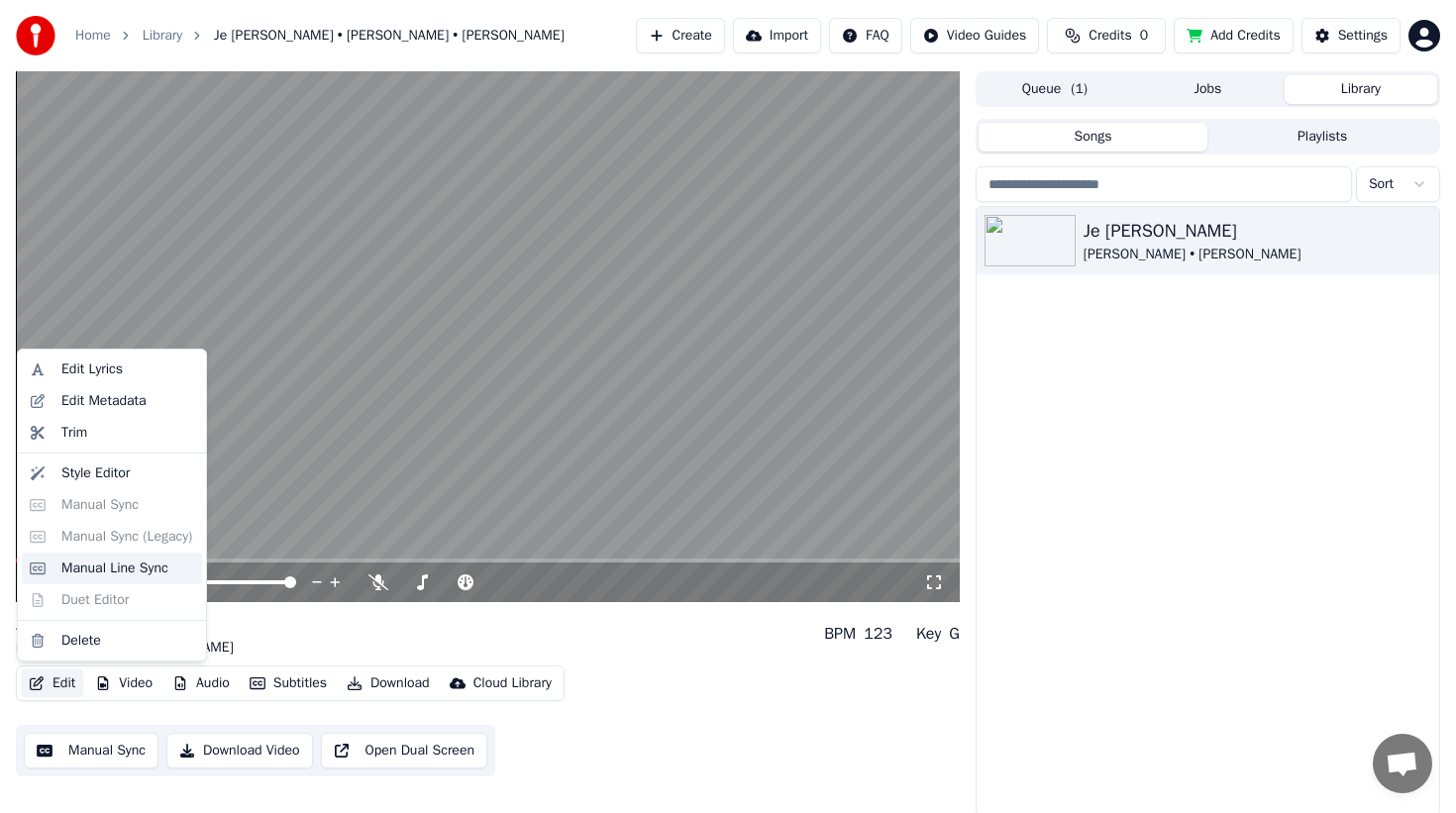 click on "Manual Line Sync" at bounding box center (115, 568) 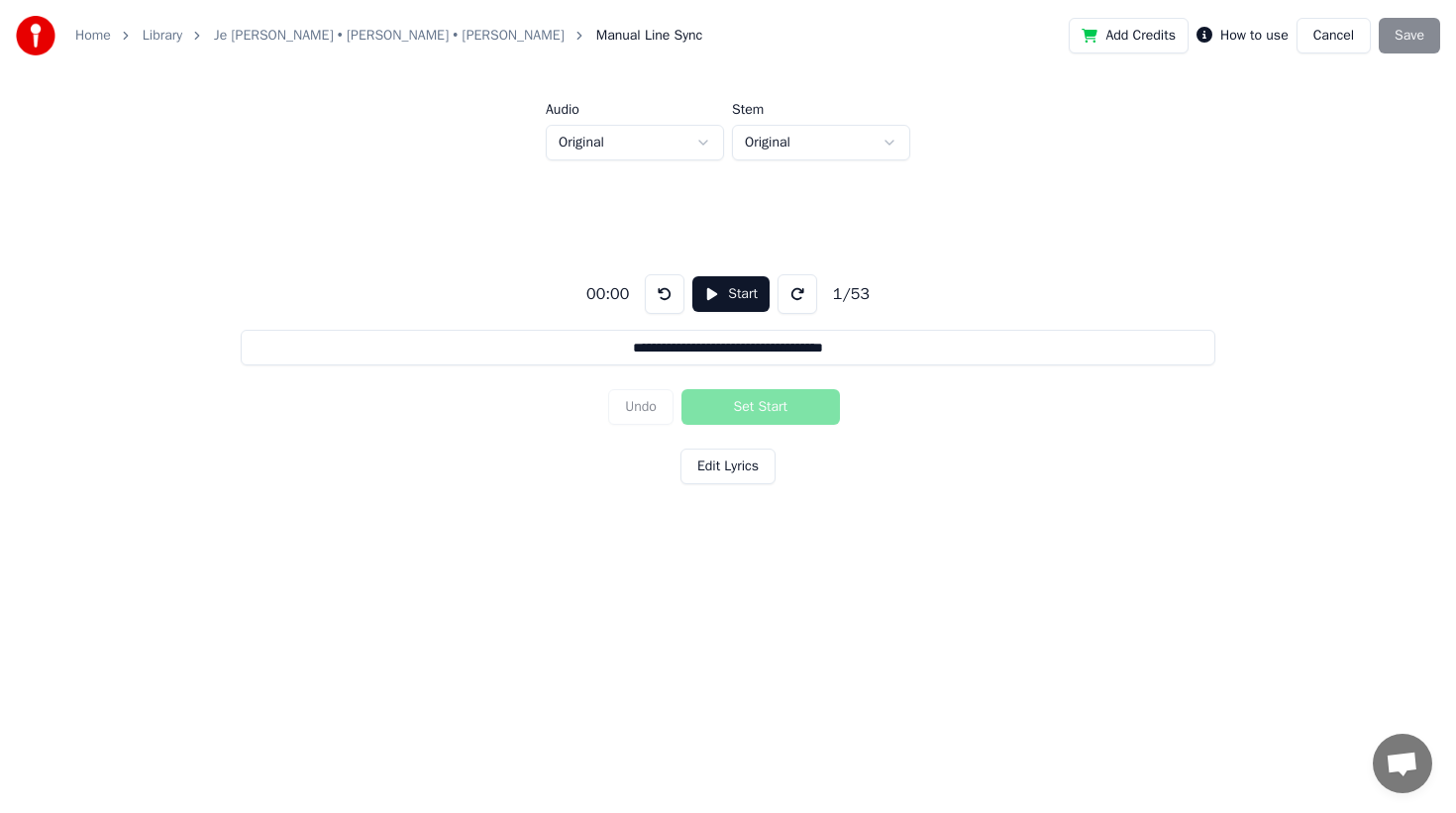 click on "Cancel" at bounding box center [1333, 36] 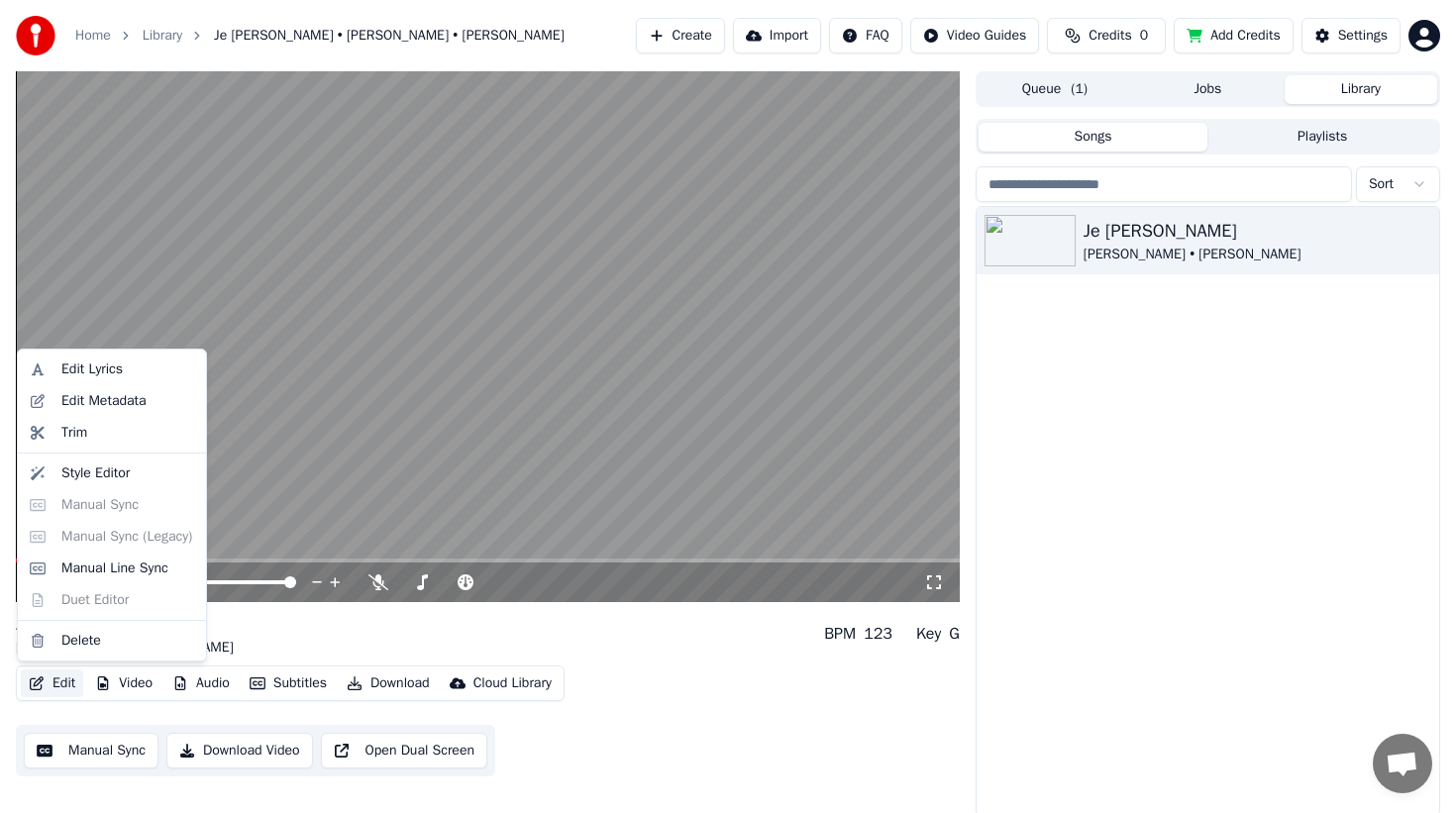 click on "Edit" at bounding box center [52, 683] 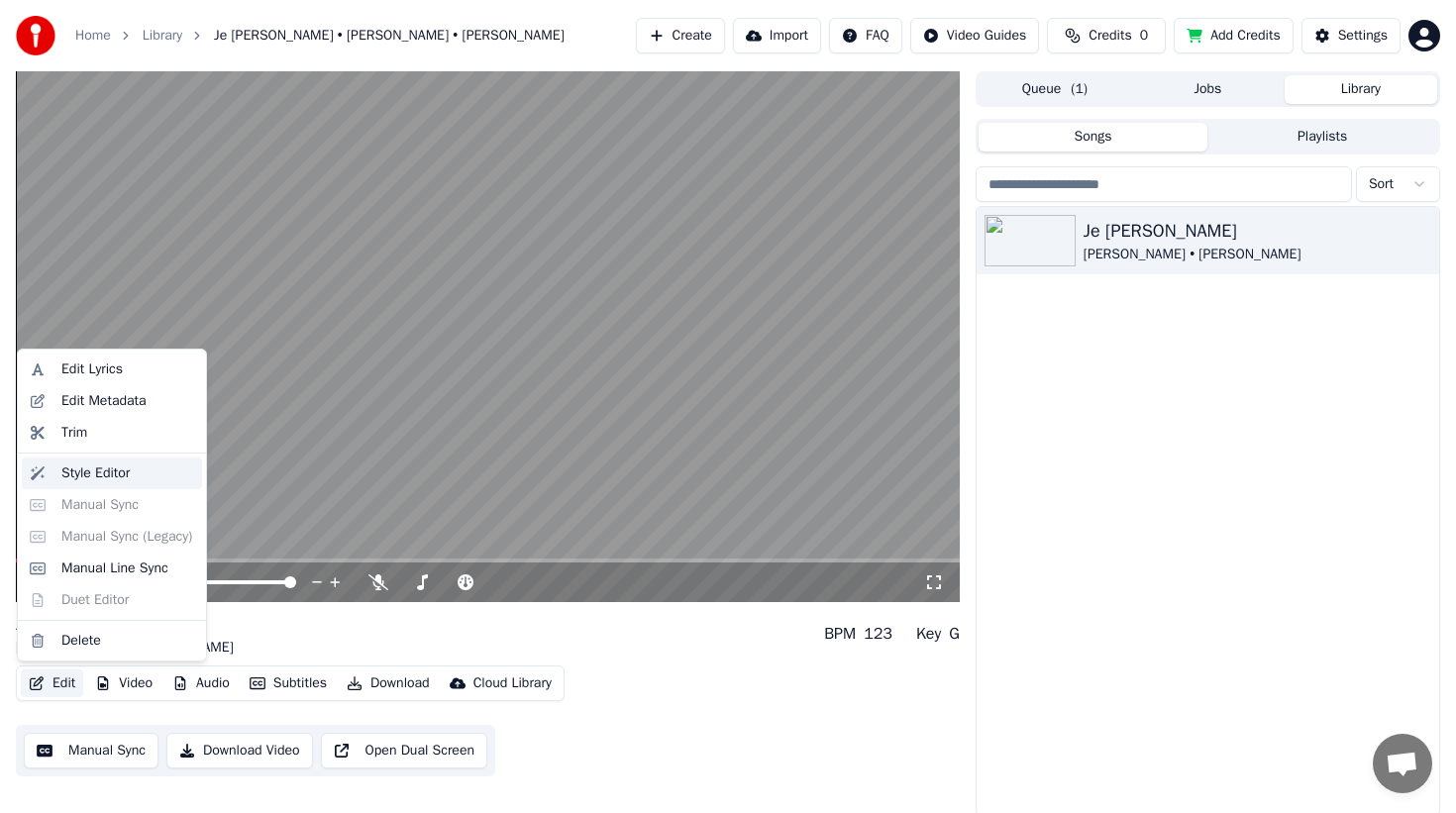 click on "Style Editor" at bounding box center (95, 473) 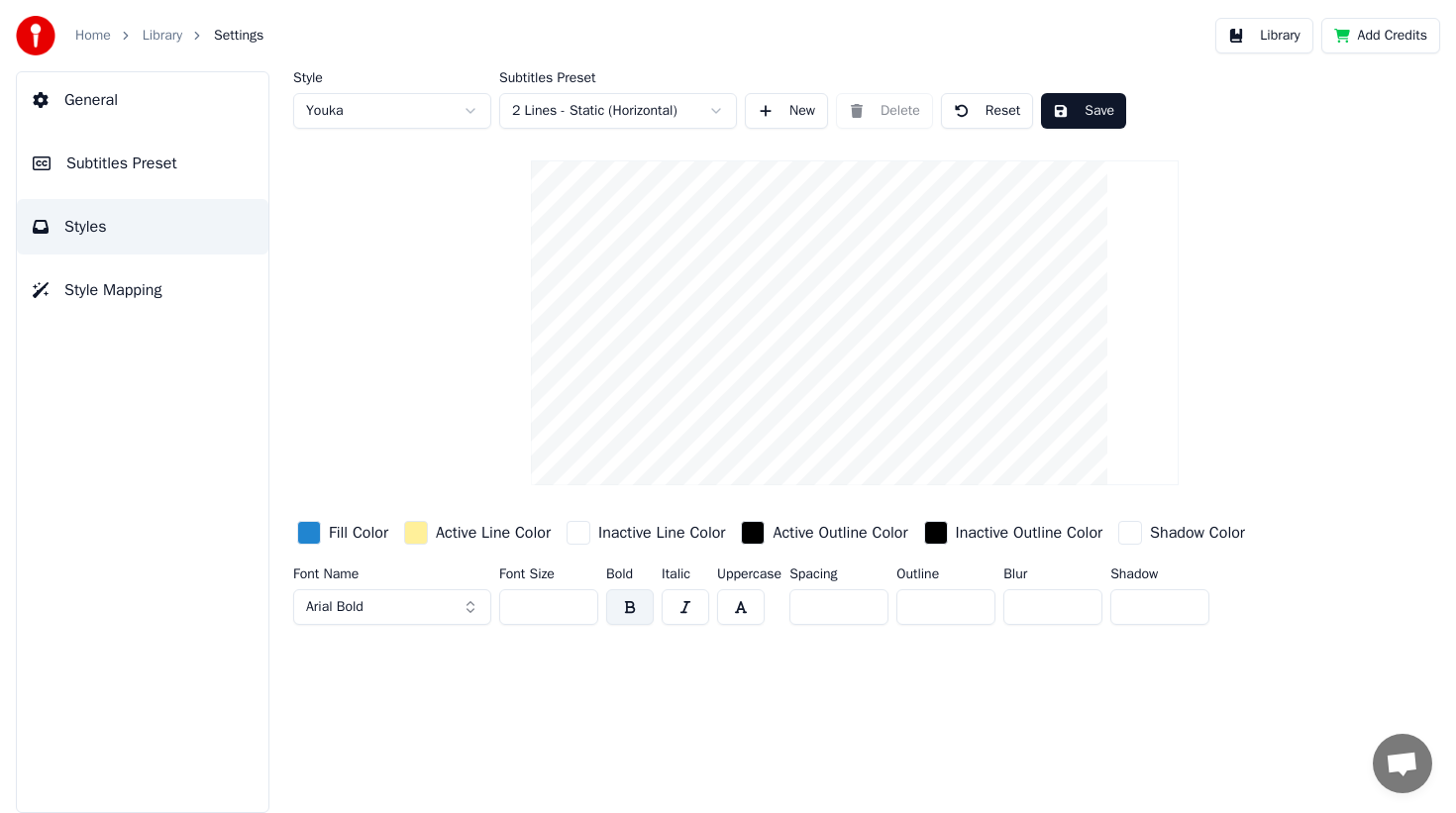 click on "General" at bounding box center (143, 100) 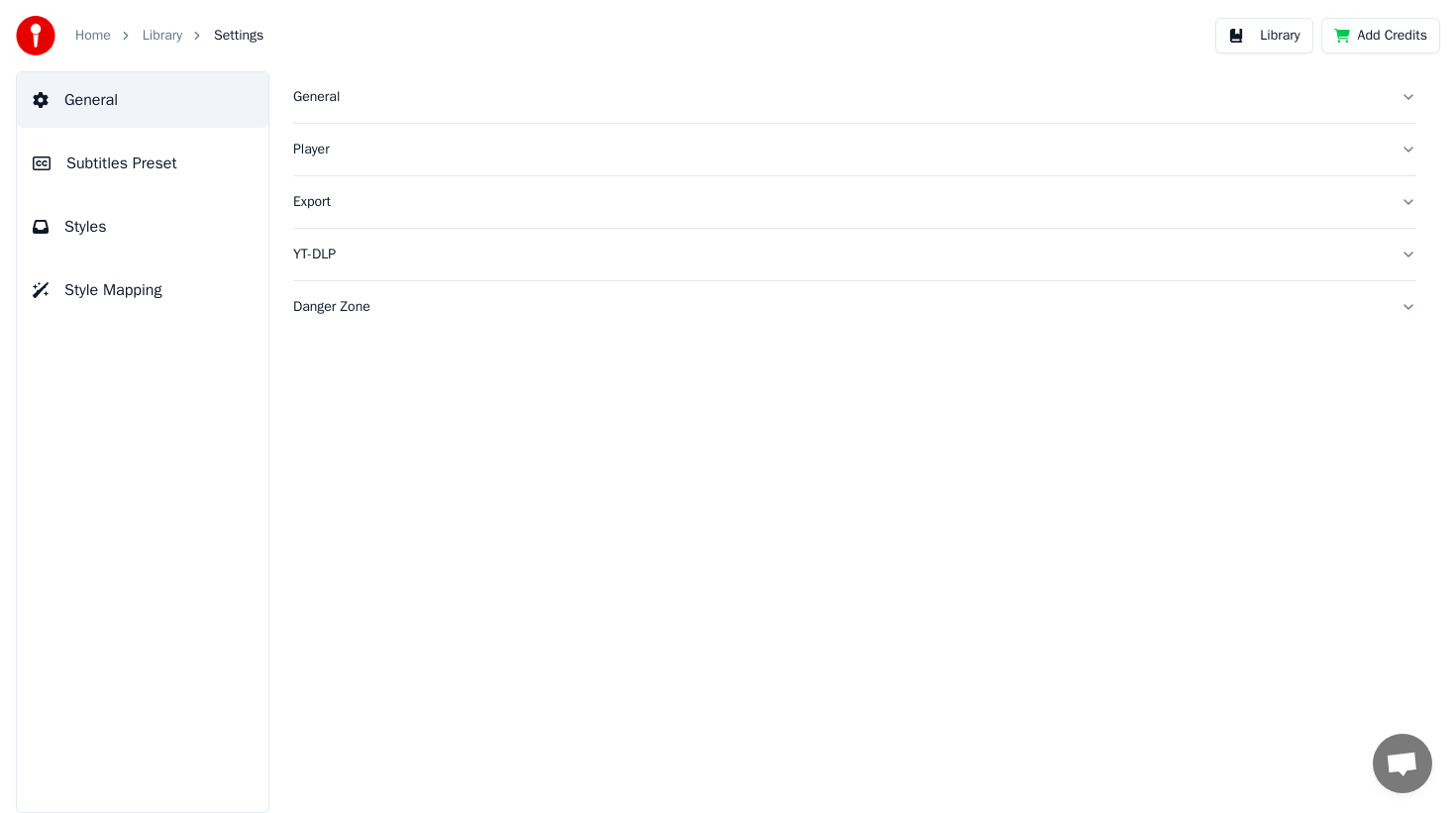 click on "General" at bounding box center (839, 97) 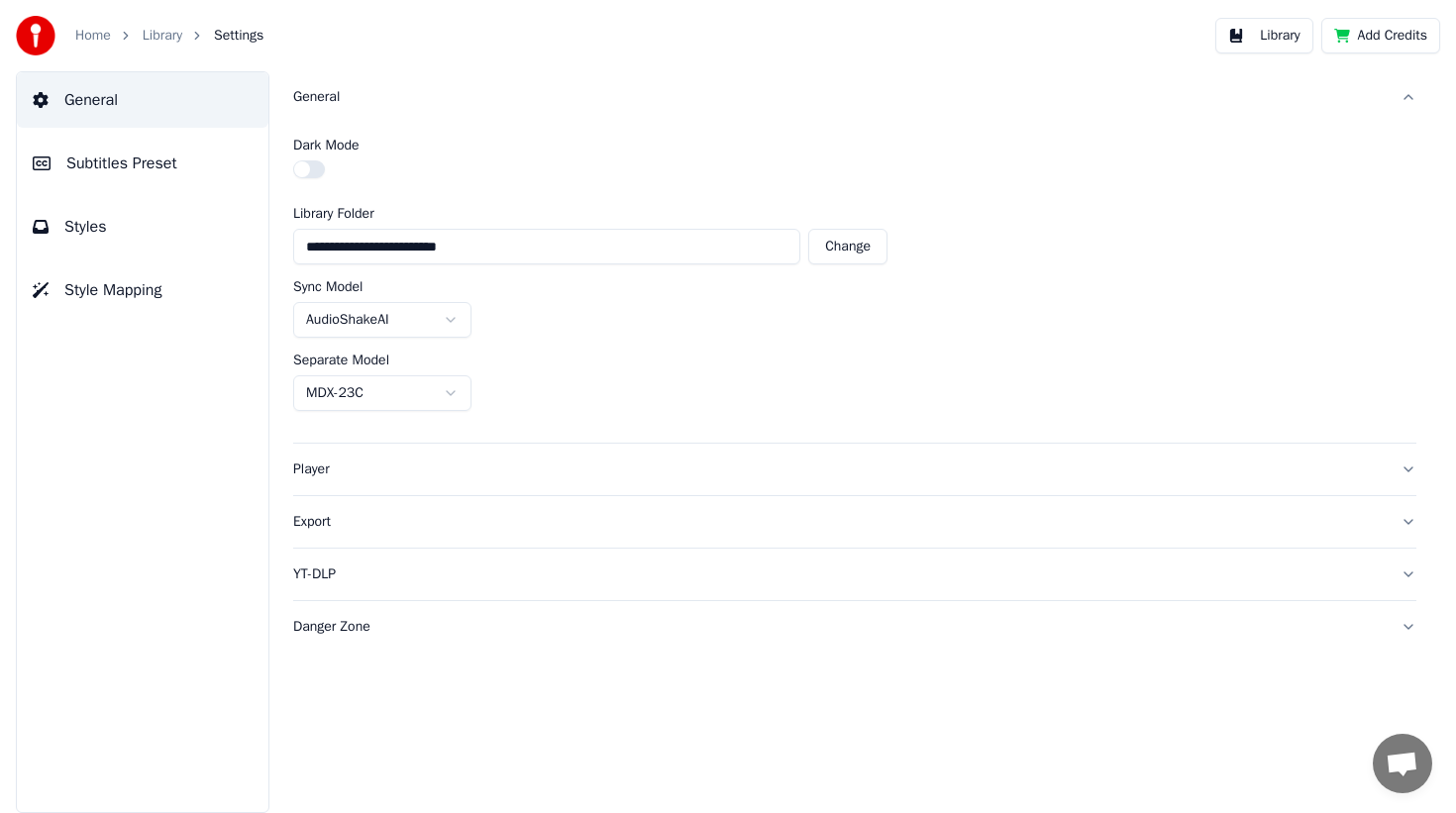 click on "Subtitles Preset" at bounding box center [122, 163] 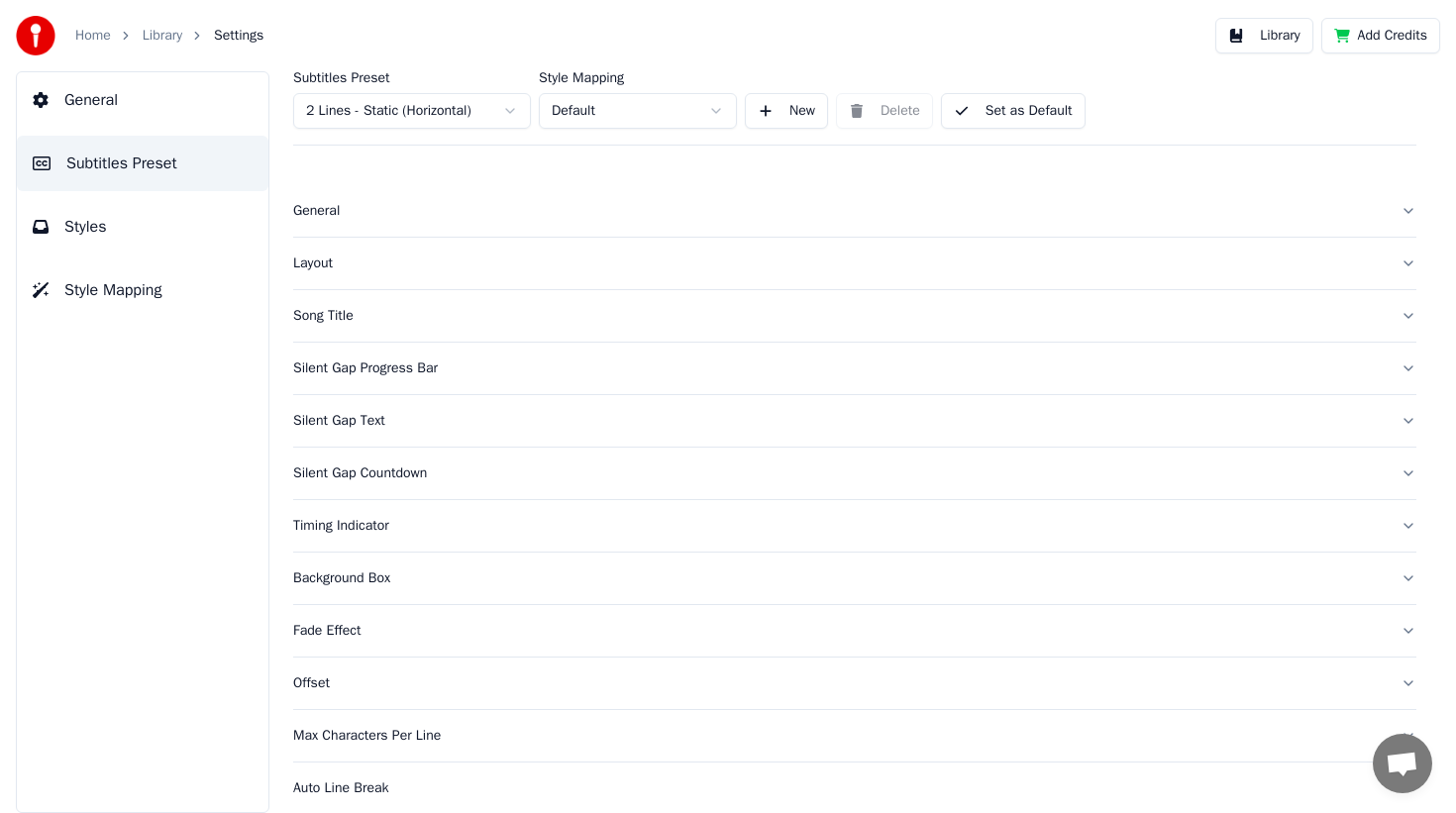 click on "Settings" at bounding box center (239, 36) 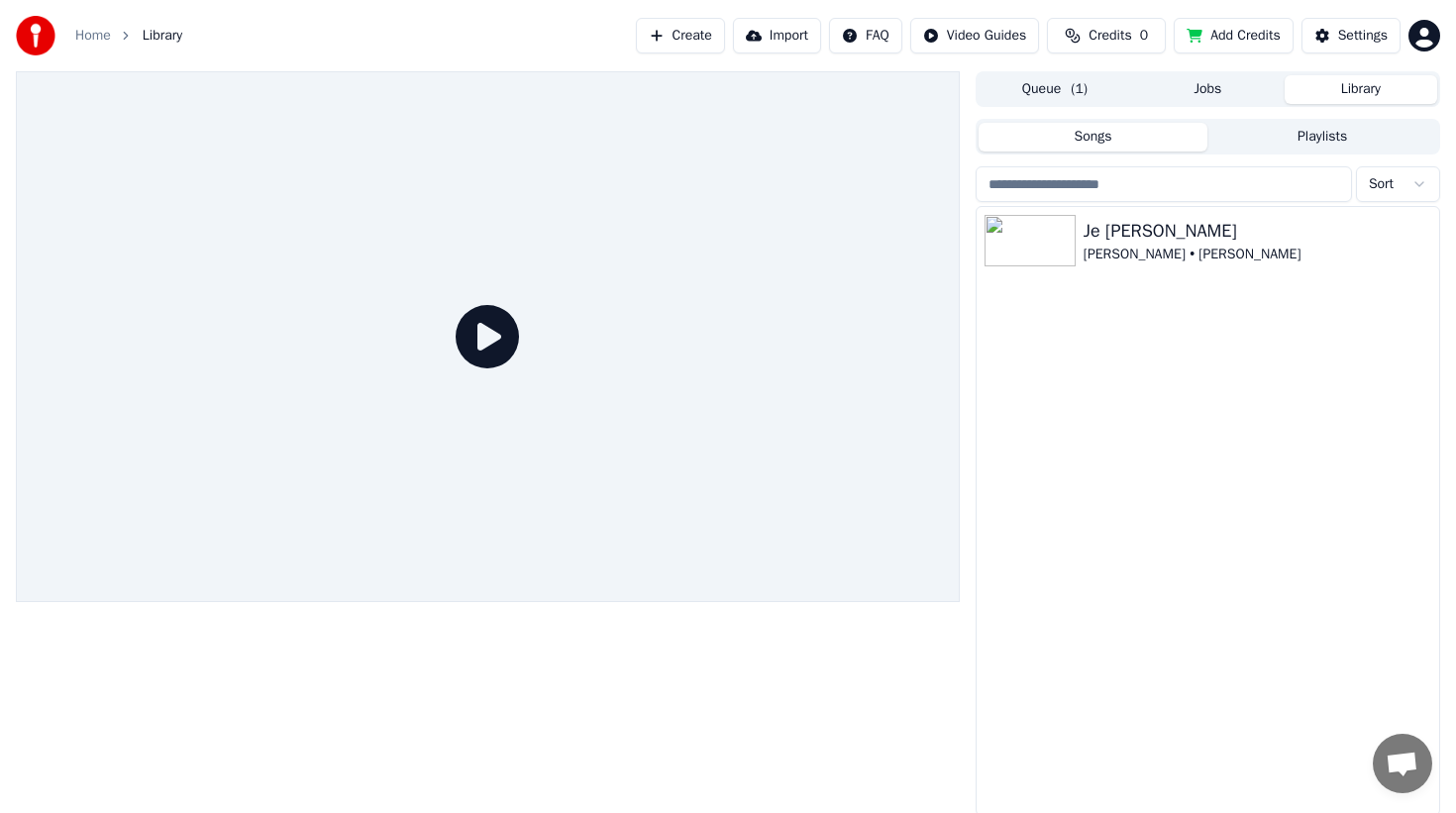 drag, startPoint x: 536, startPoint y: 332, endPoint x: 511, endPoint y: 332, distance: 25 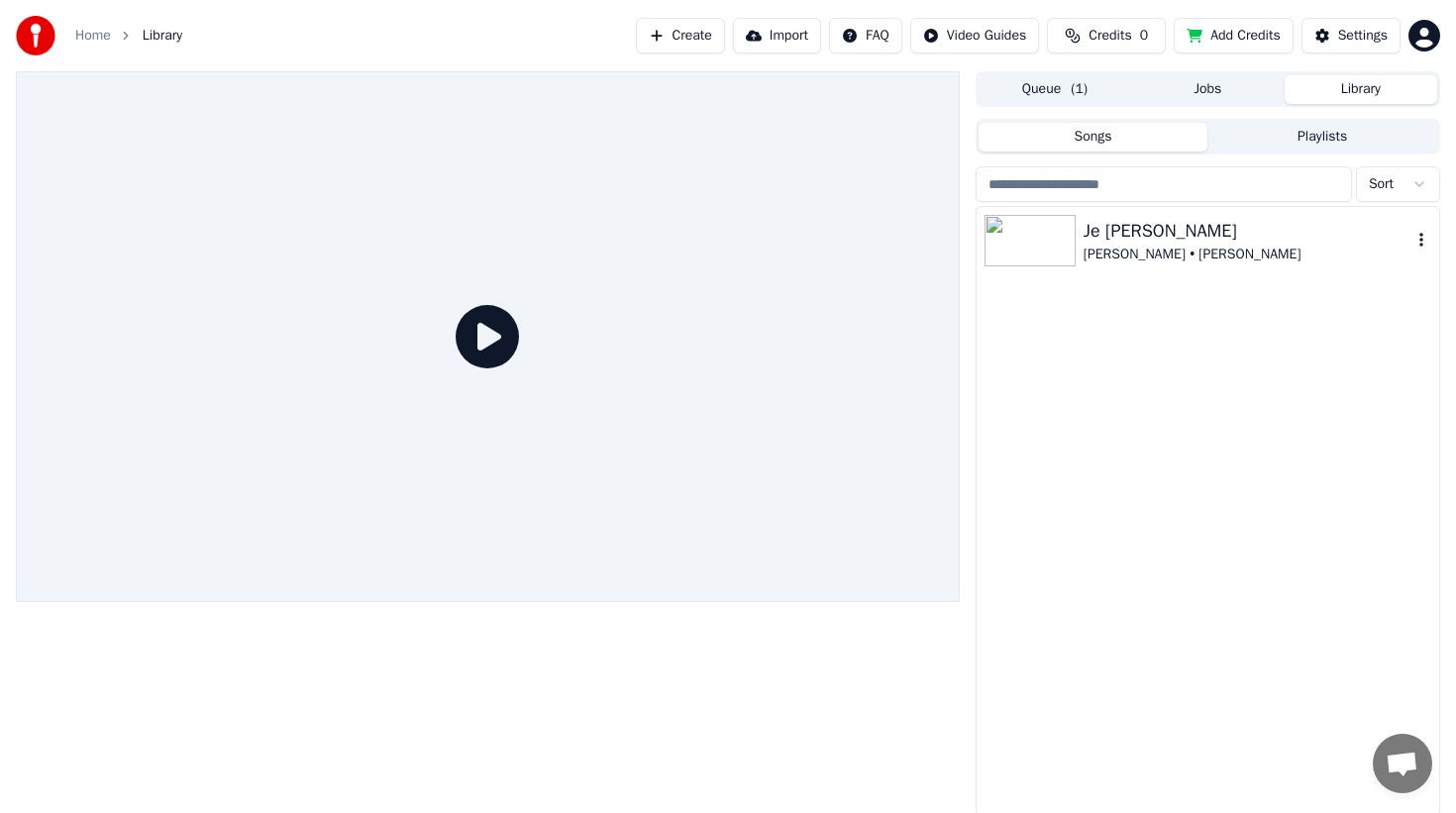 click on "[PERSON_NAME] • [PERSON_NAME]" at bounding box center [1247, 254] 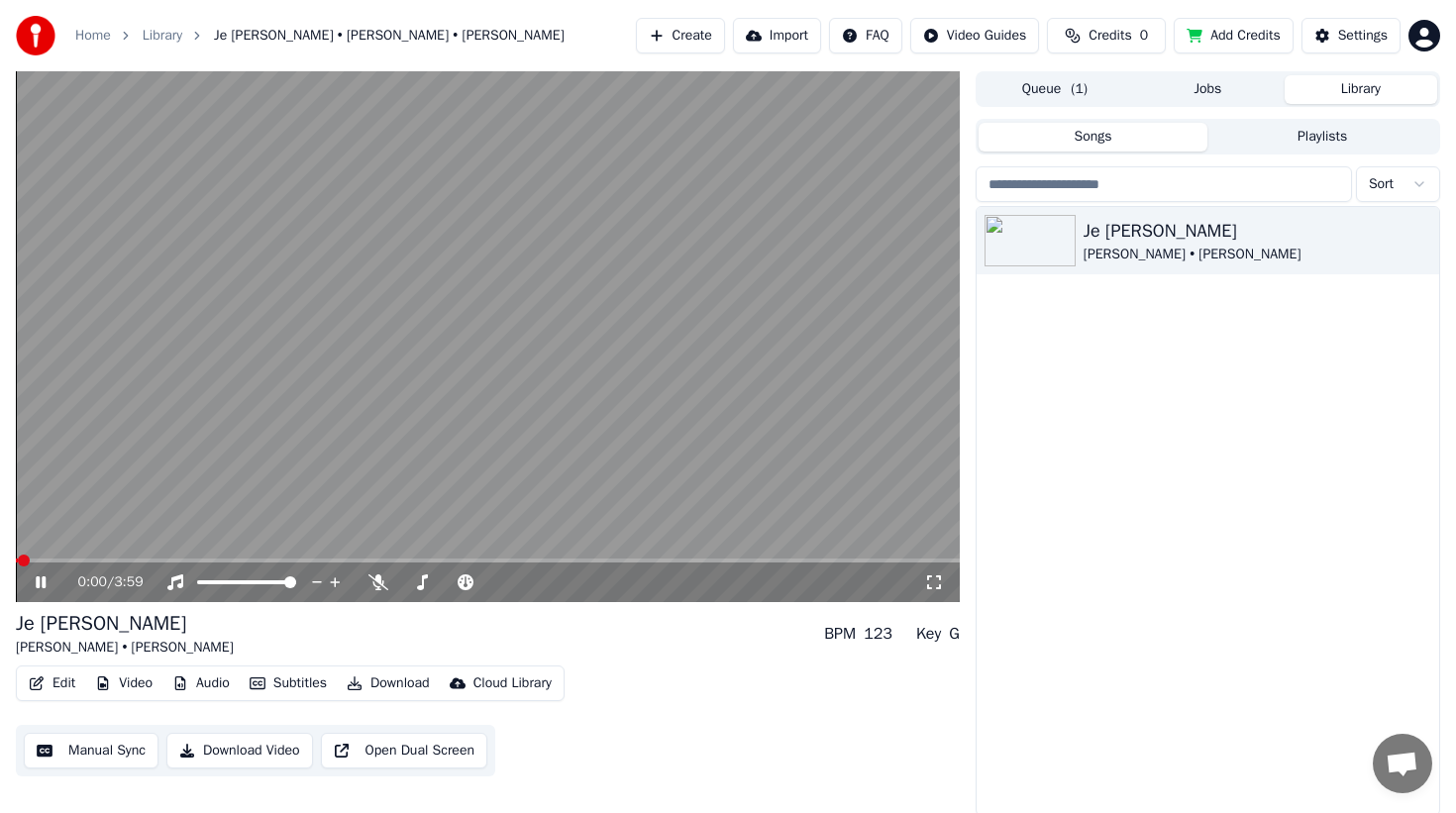 click on "Songs Playlists" at bounding box center (1207, 137) 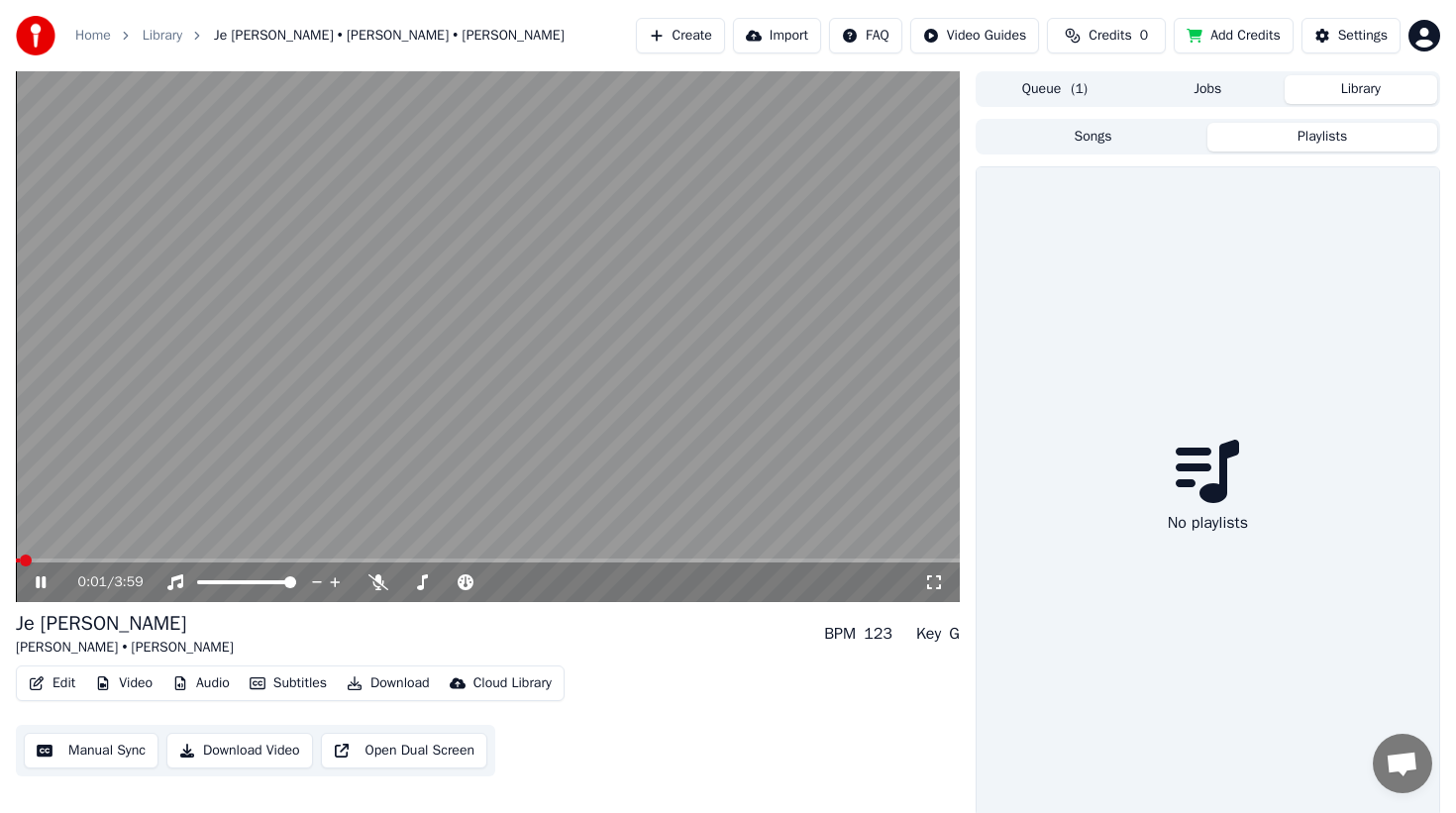 click on "Playlists" at bounding box center (1322, 137) 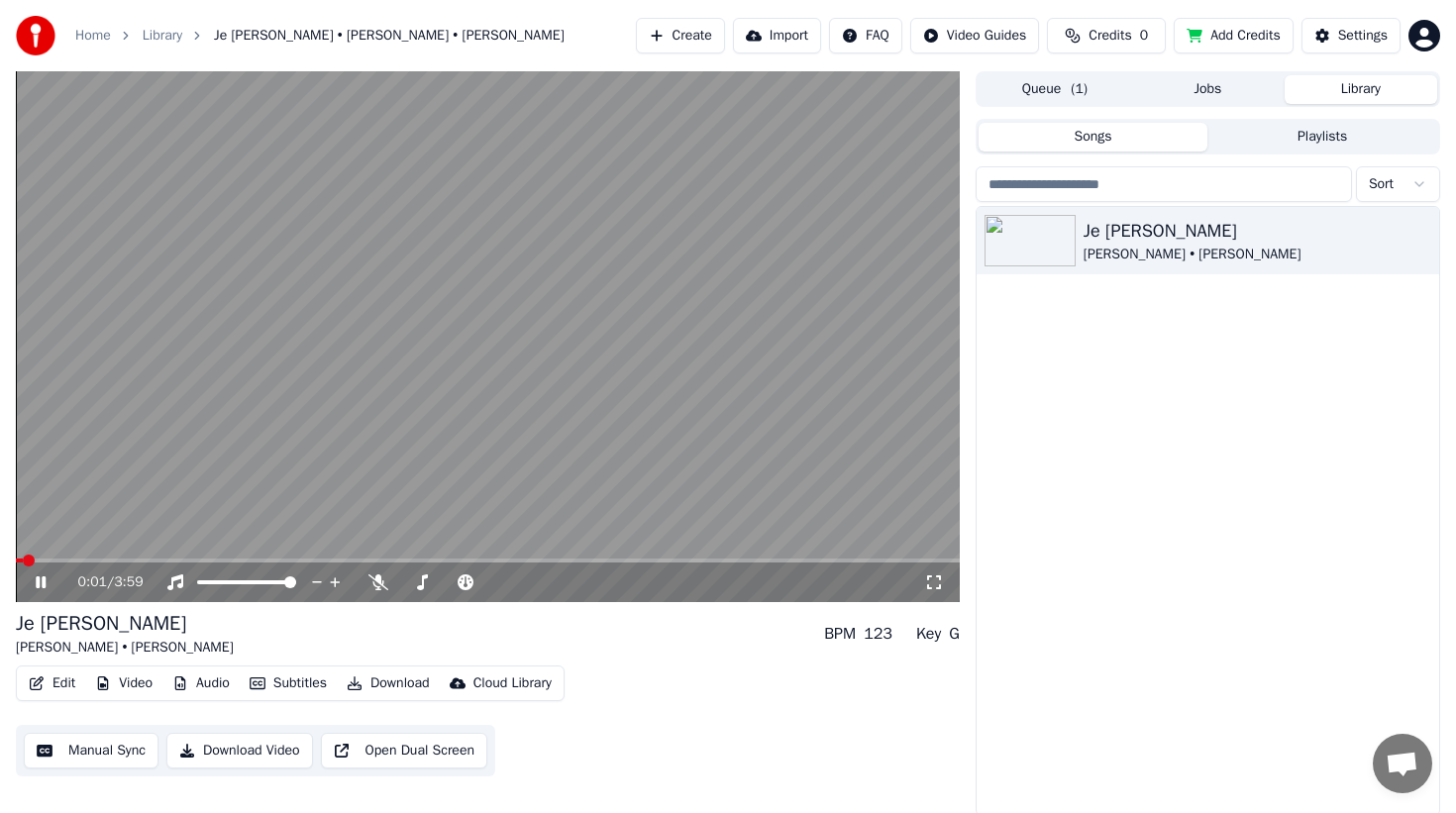 click on "Songs" at bounding box center [1093, 137] 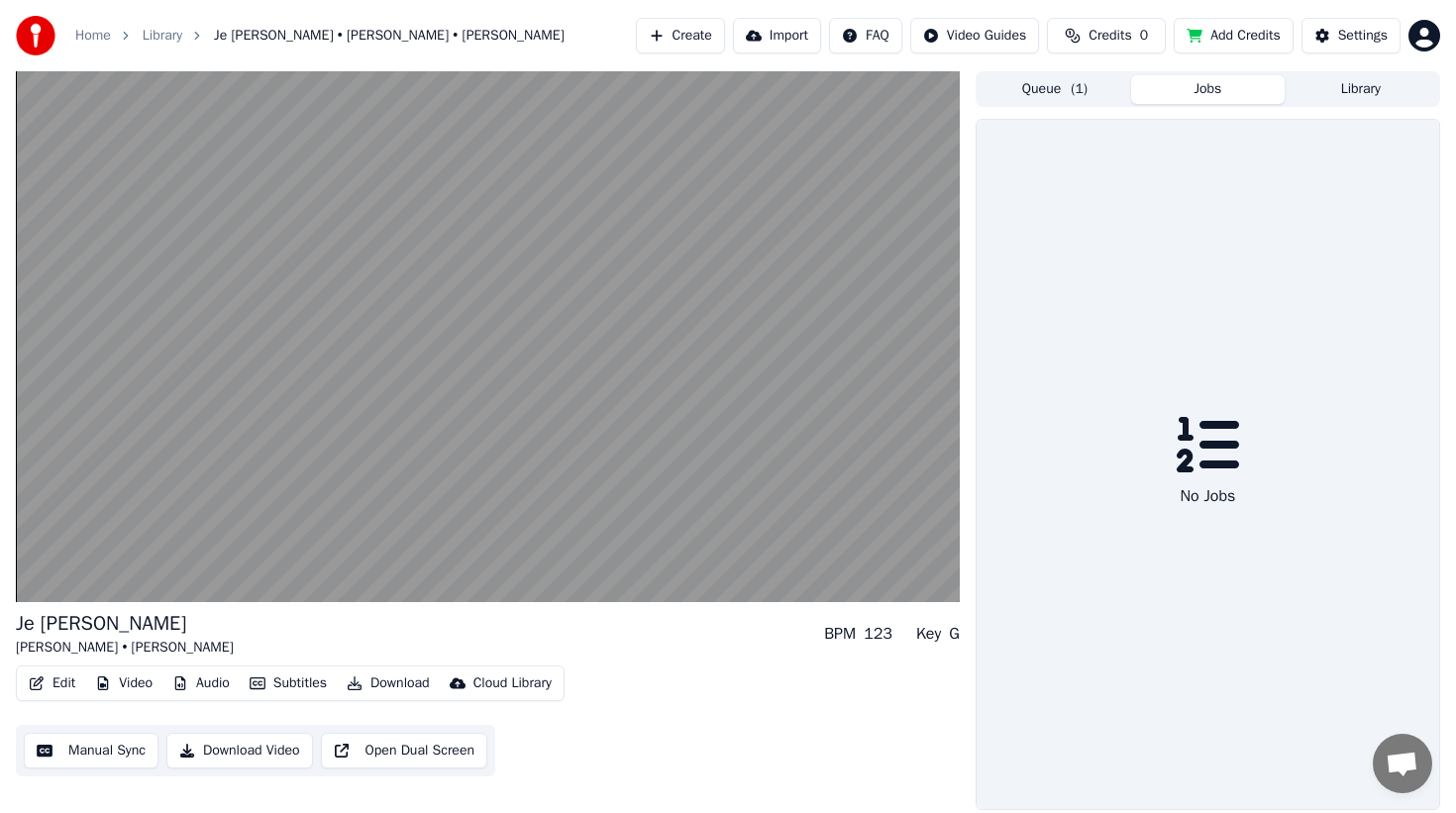 click on "Jobs" at bounding box center [1207, 89] 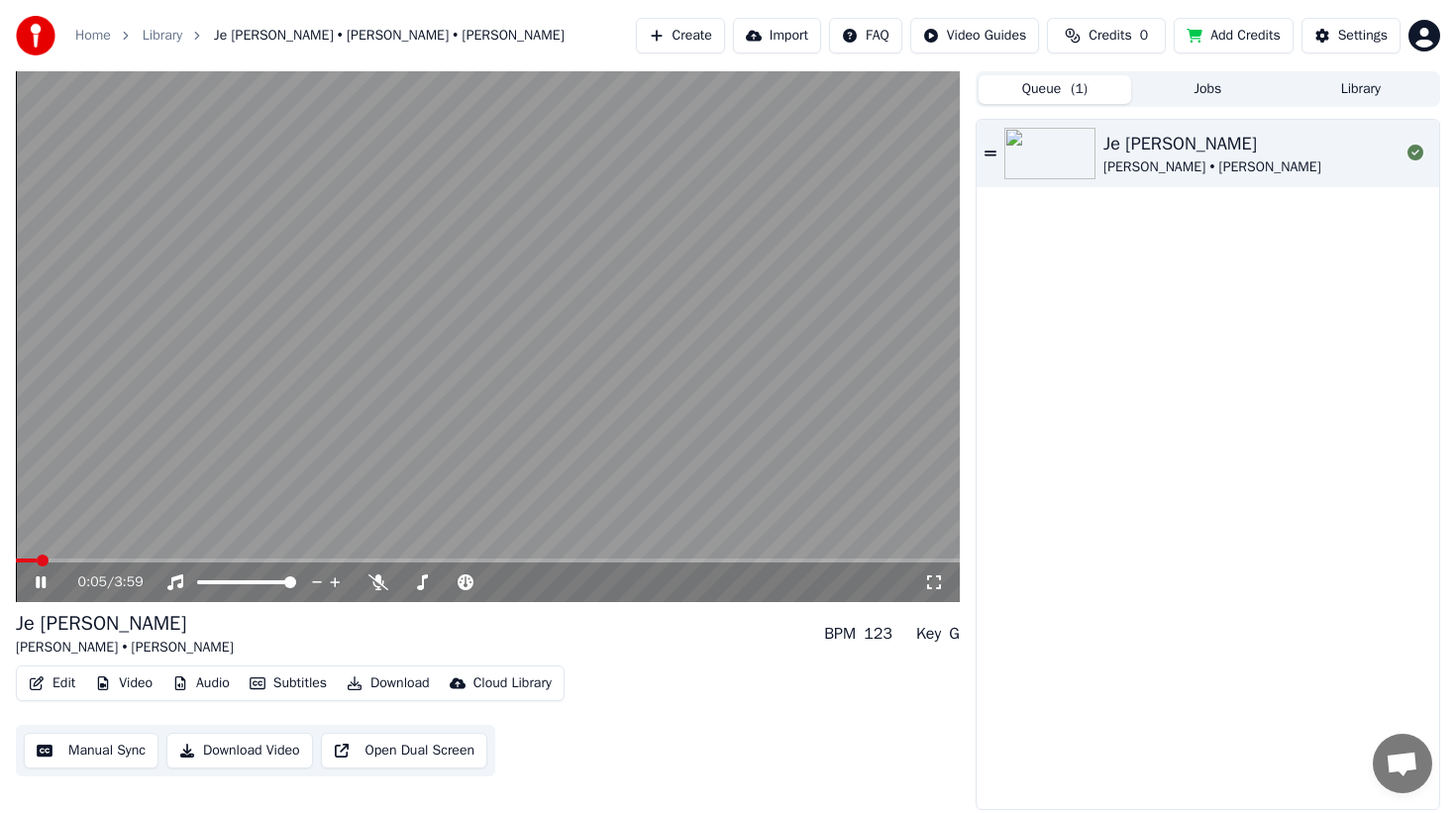 click on "Edit" at bounding box center (52, 683) 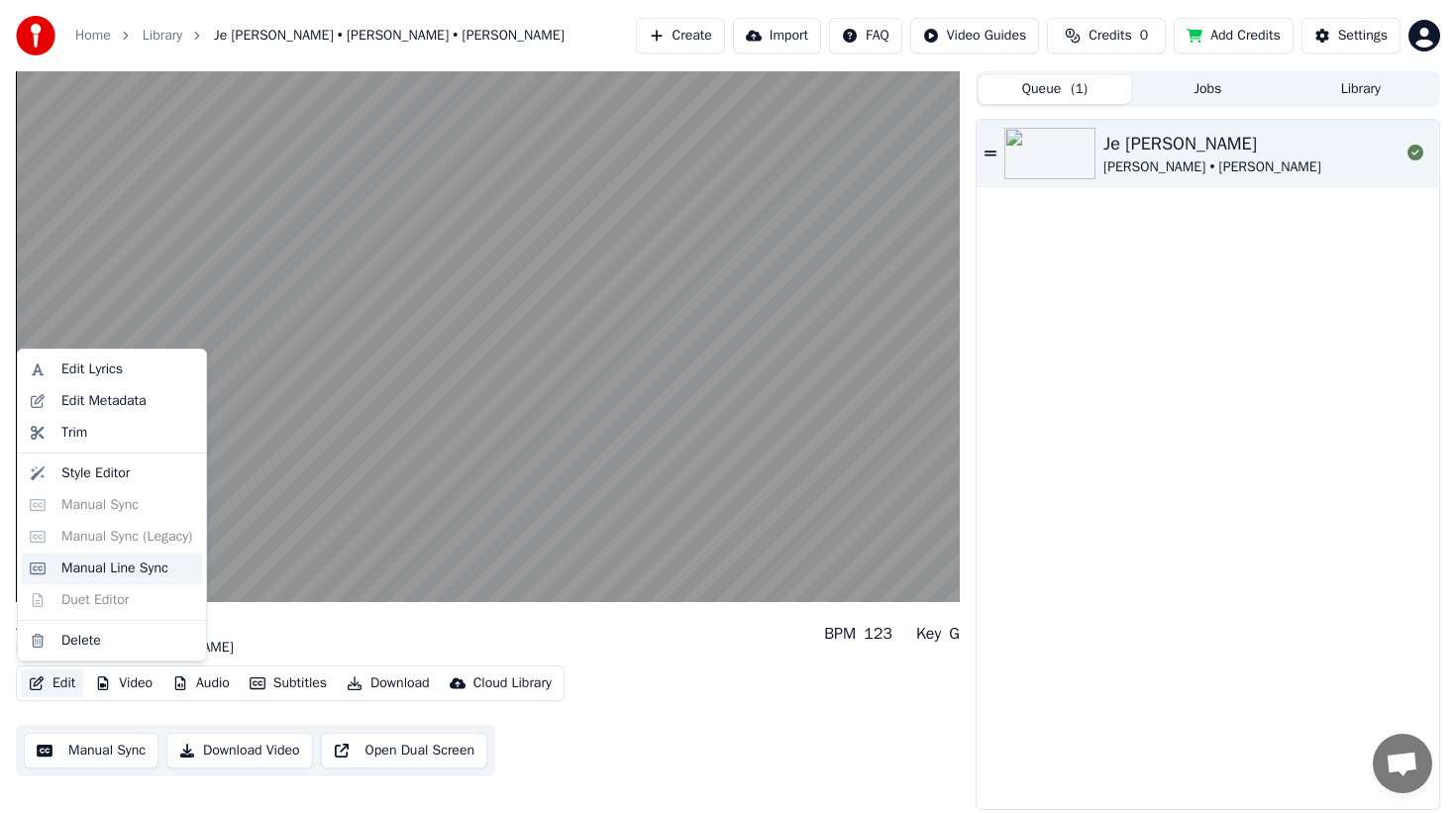 click on "Manual Line Sync" at bounding box center (115, 568) 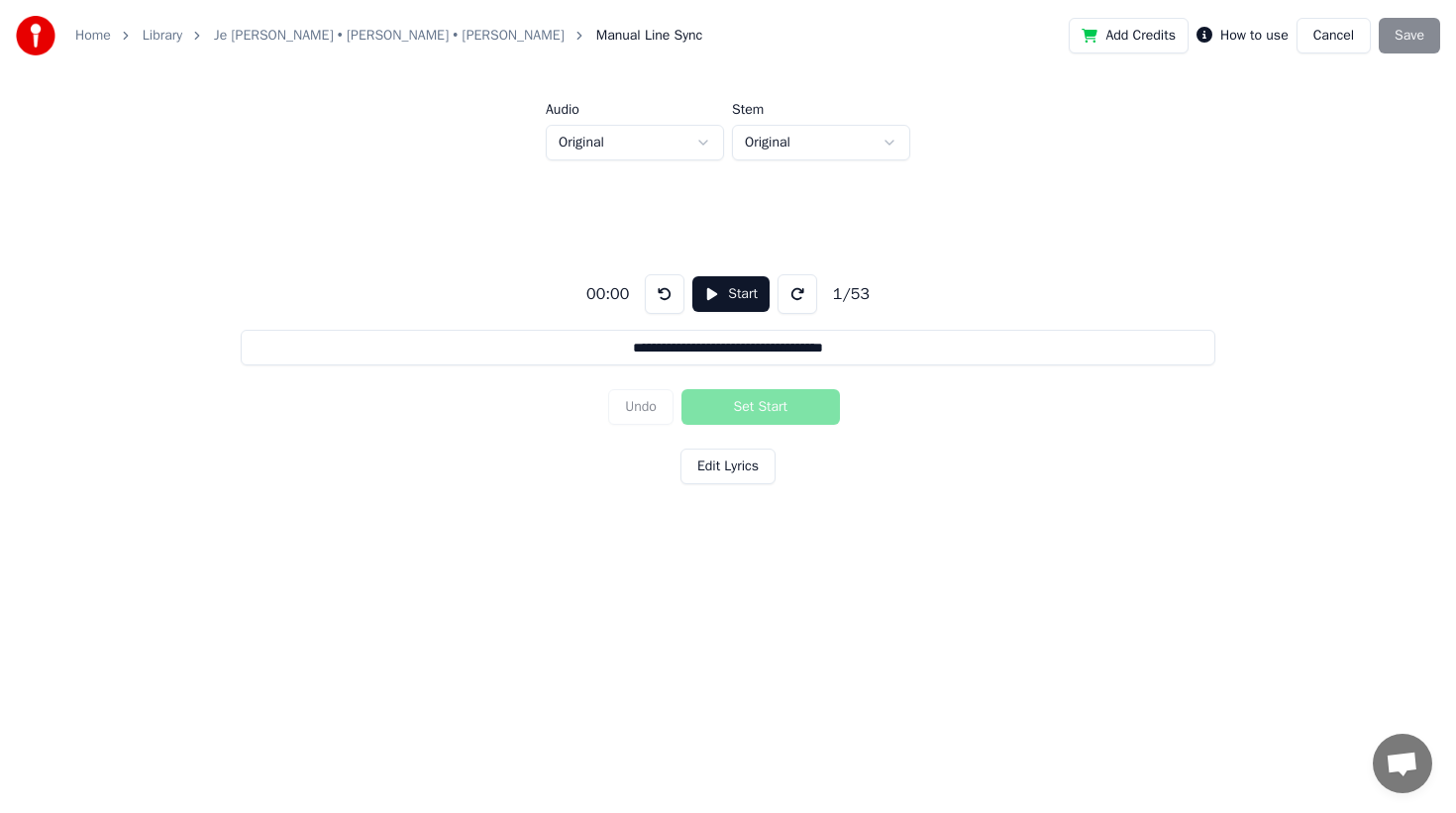 click on "Cancel" at bounding box center [1333, 36] 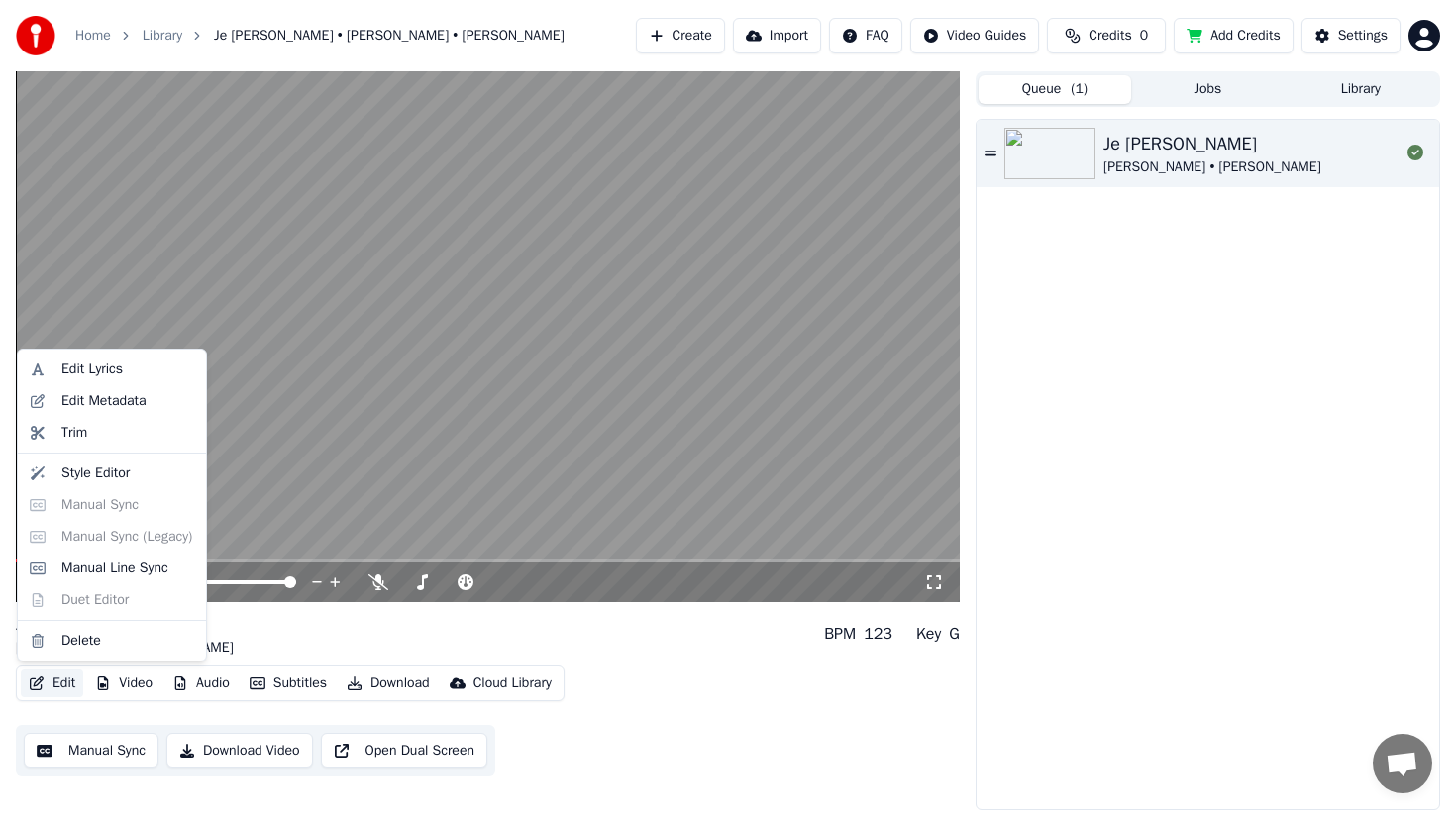 click on "Edit" at bounding box center [52, 683] 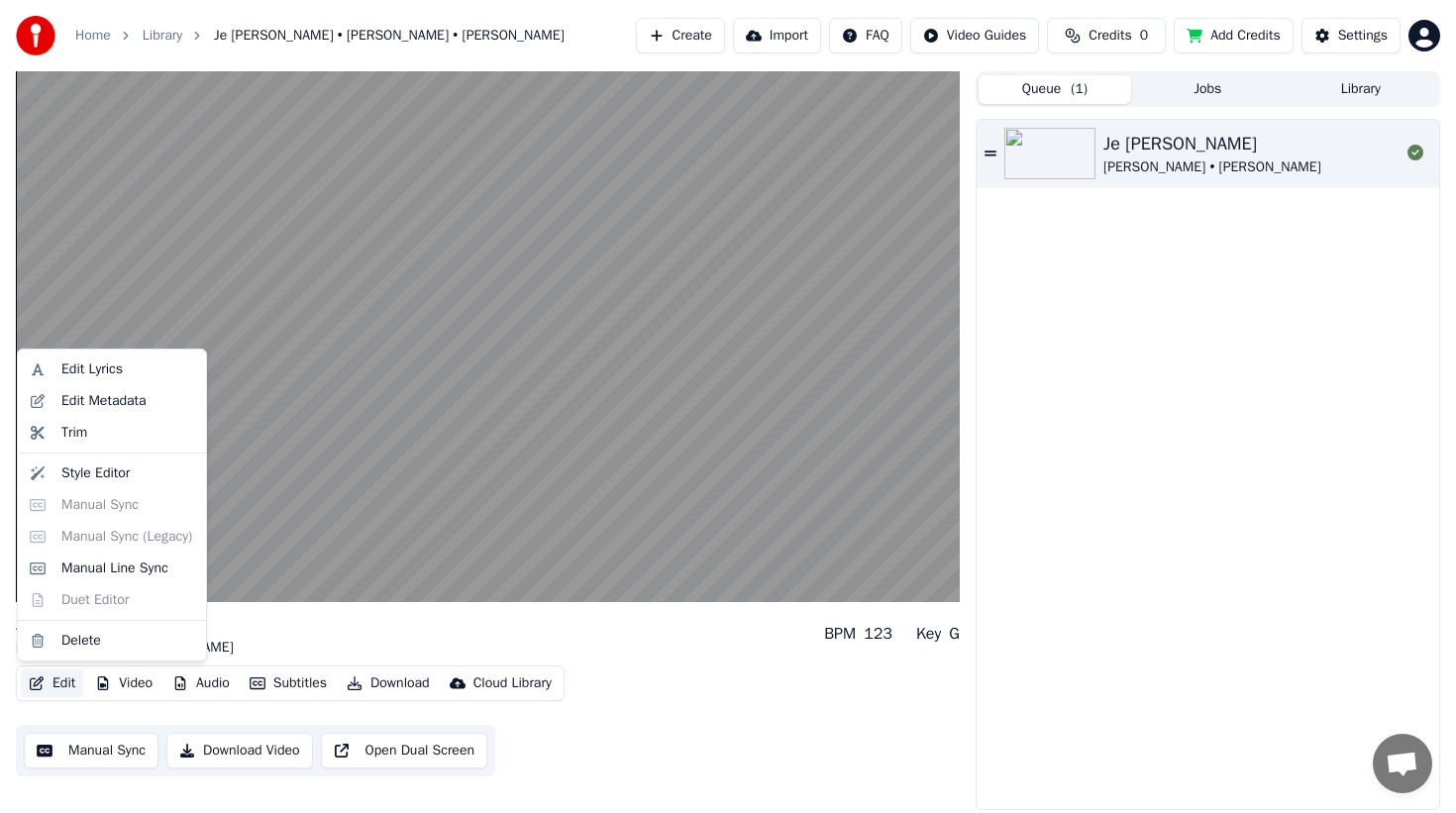 click on "Edit Lyrics Edit Metadata Trim Style Editor Manual Sync Manual Sync (Legacy) Manual Line Sync Duet Editor Delete" at bounding box center [112, 505] 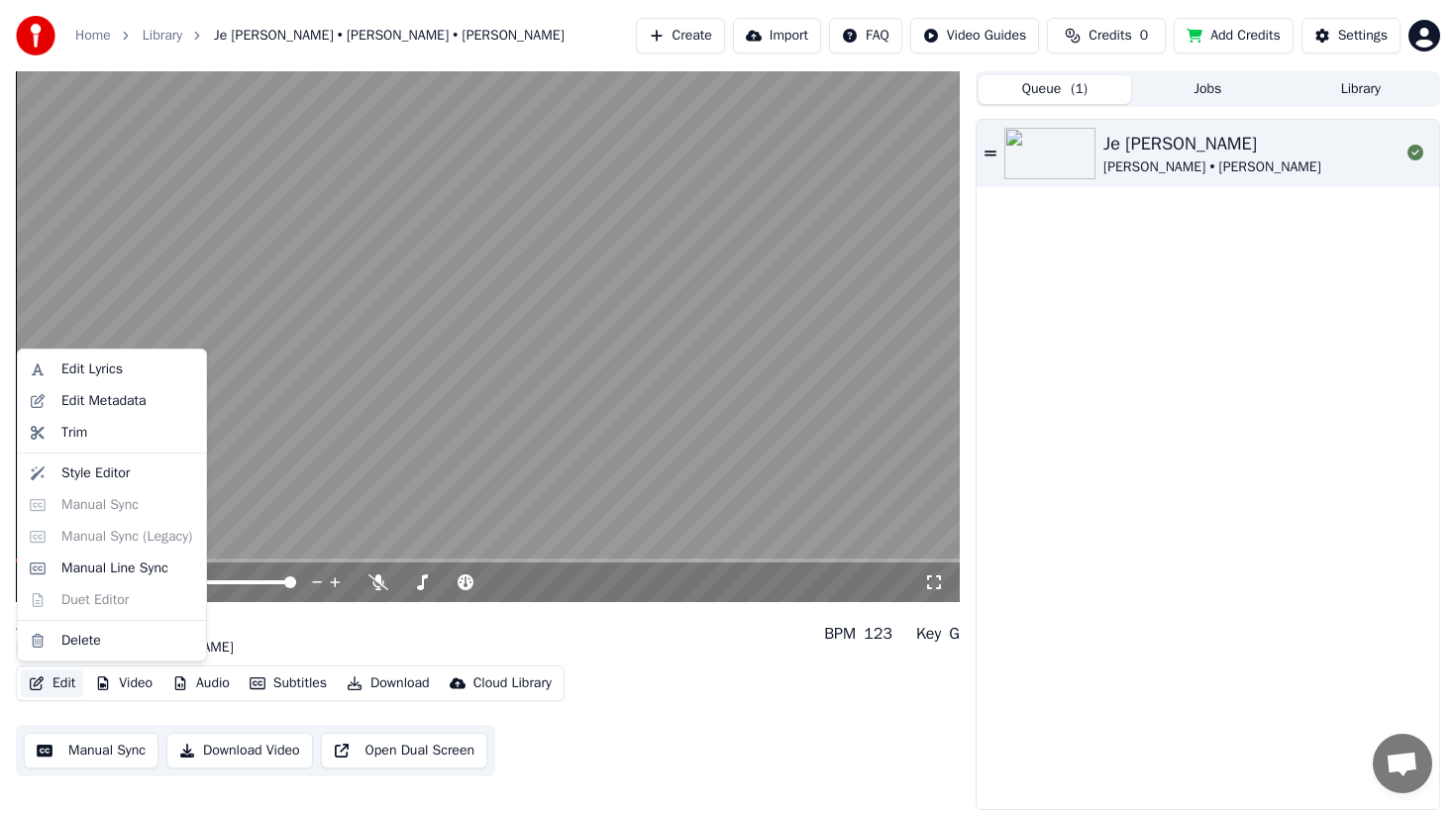 click on "Je te donne Jacques Goldman • Michael Jones" at bounding box center [1207, 464] 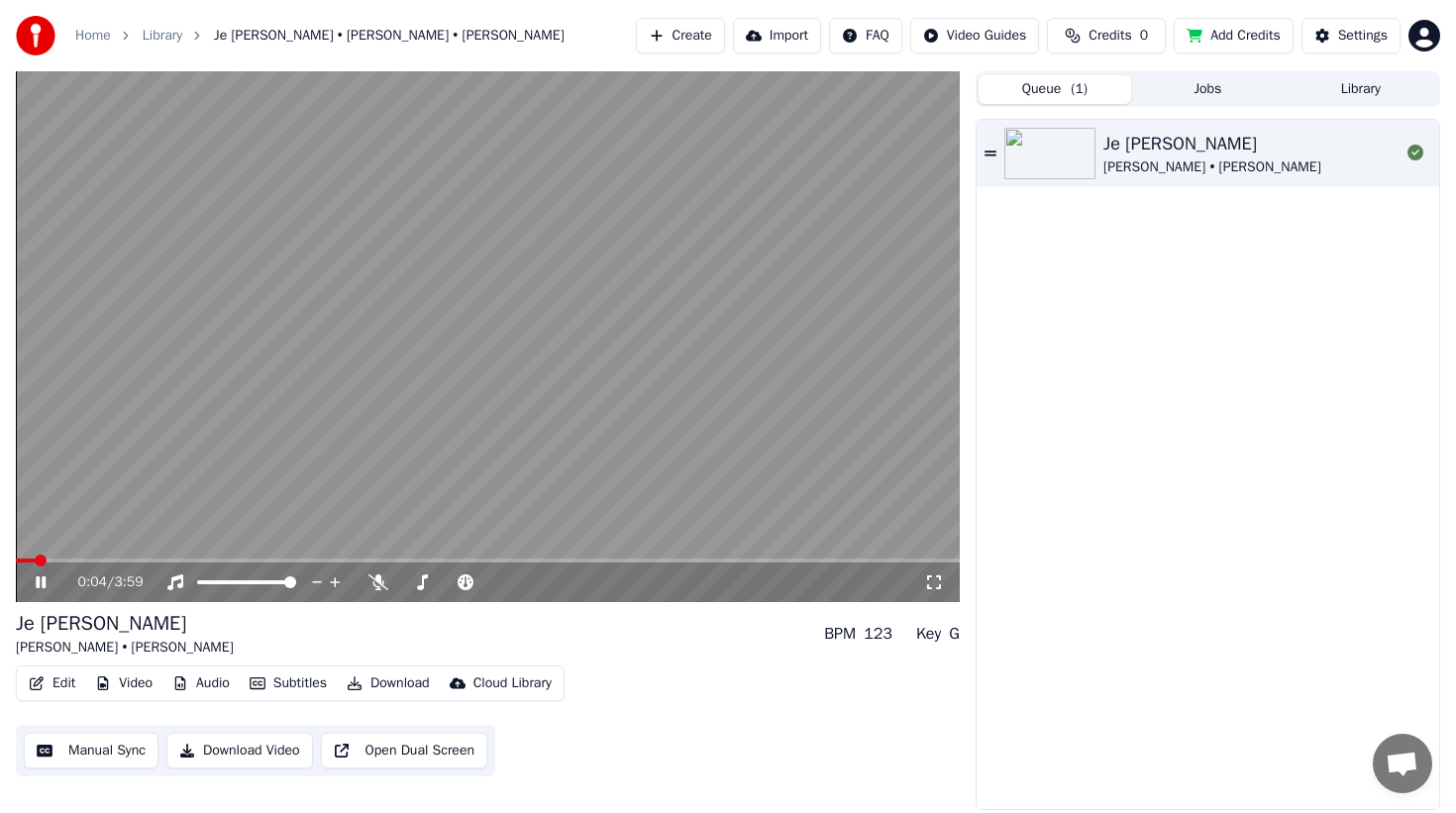 click on "Add Credits" at bounding box center (1233, 36) 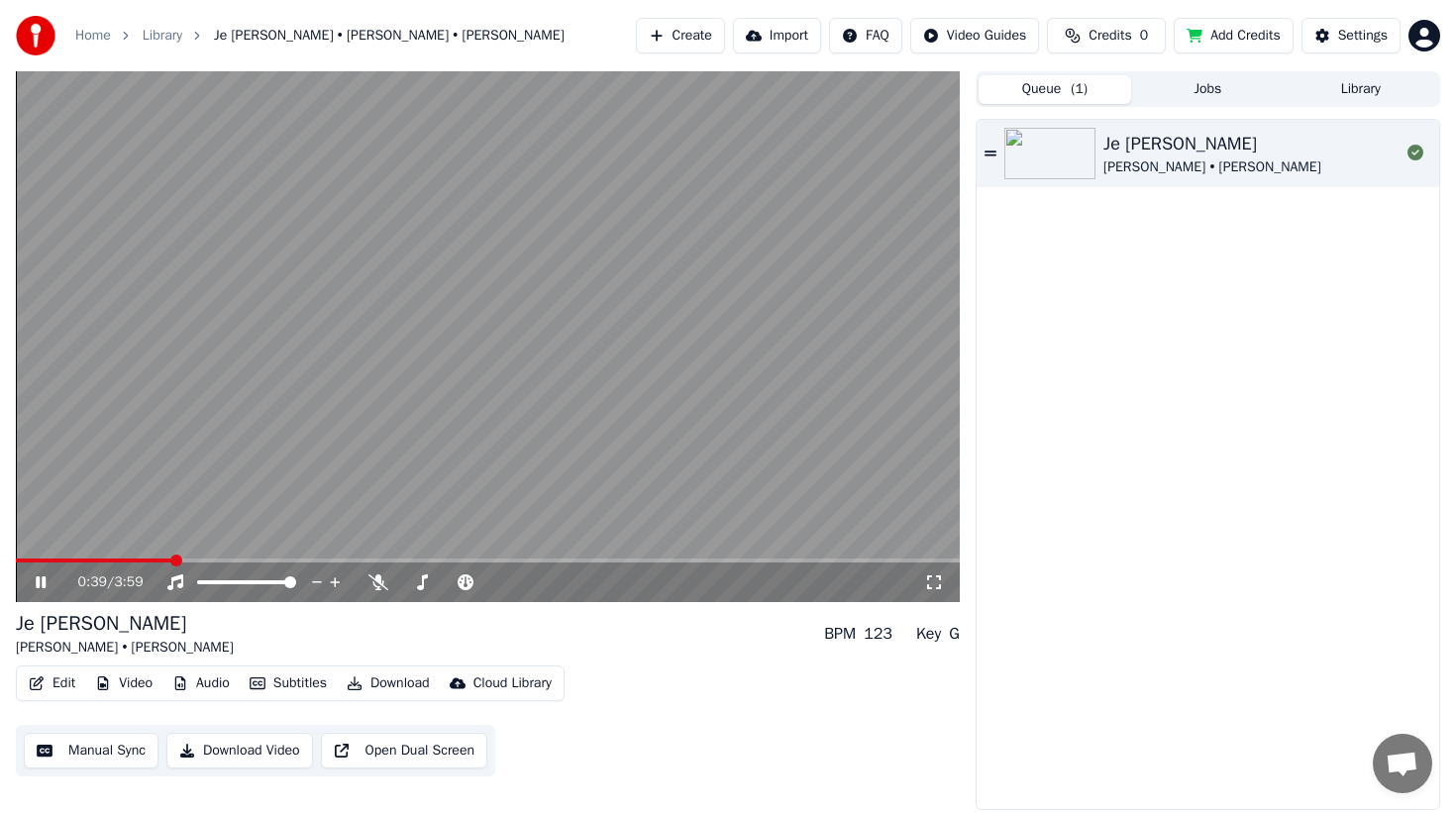 click 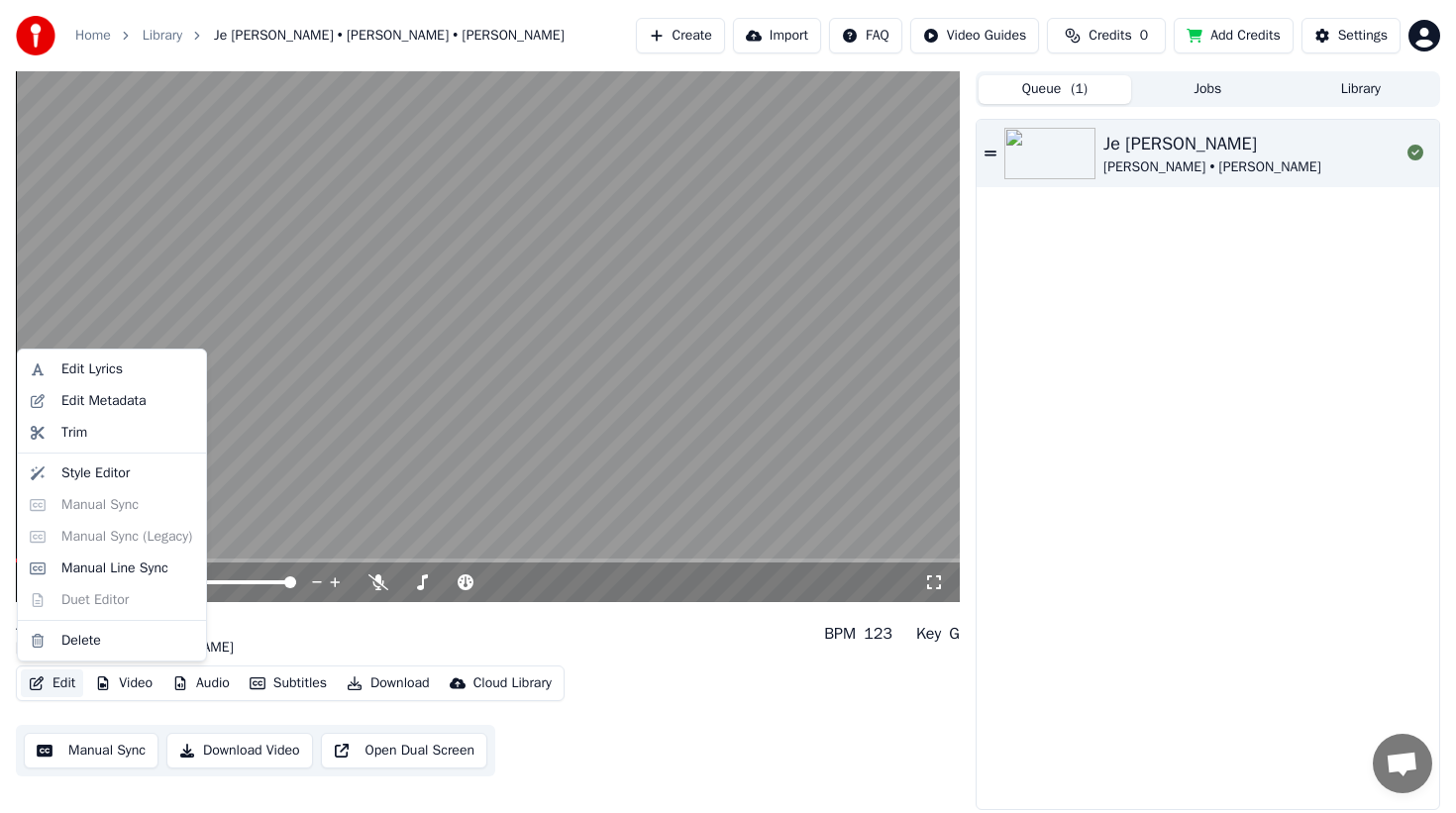 click on "Edit" at bounding box center (52, 683) 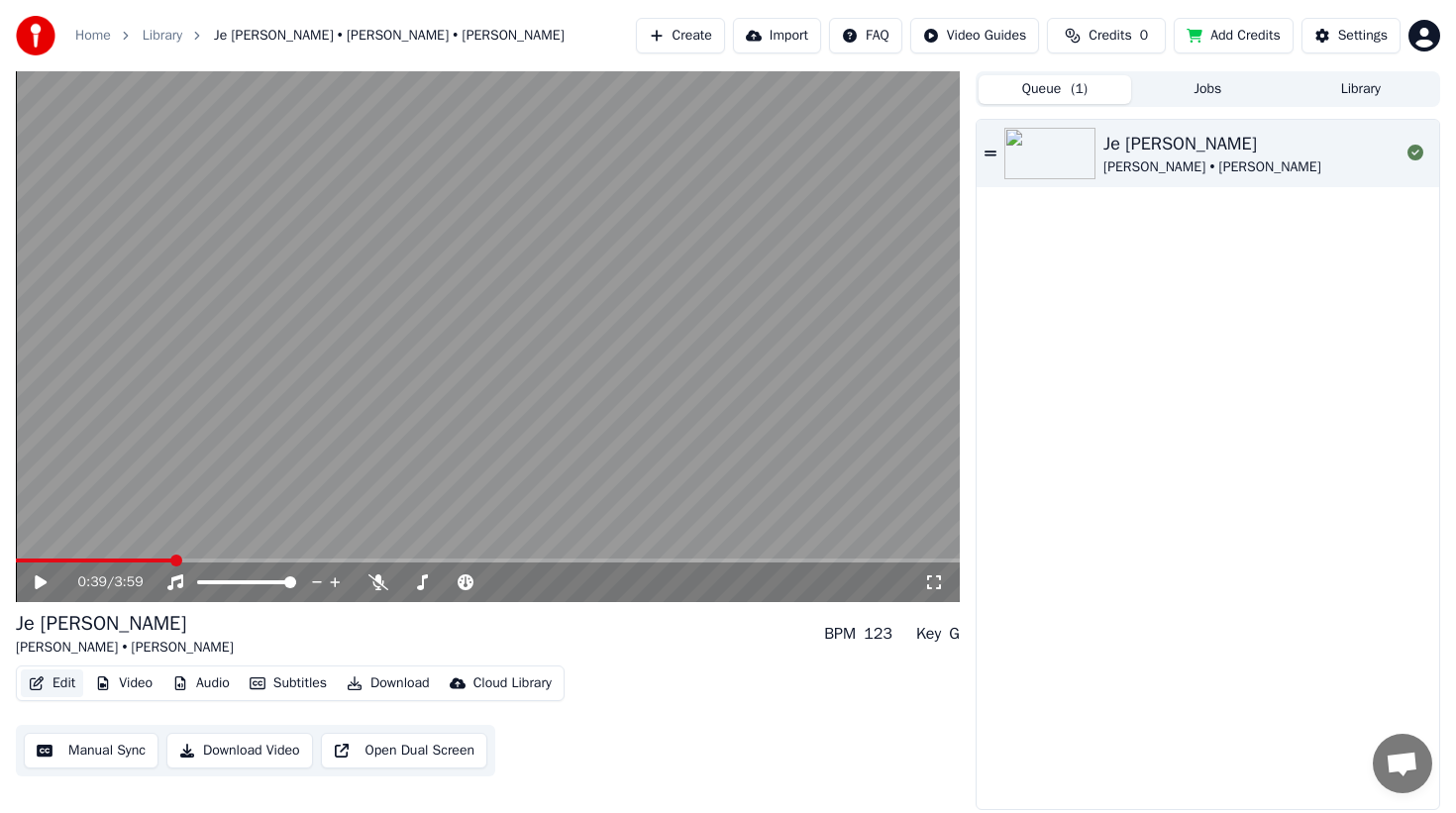 click 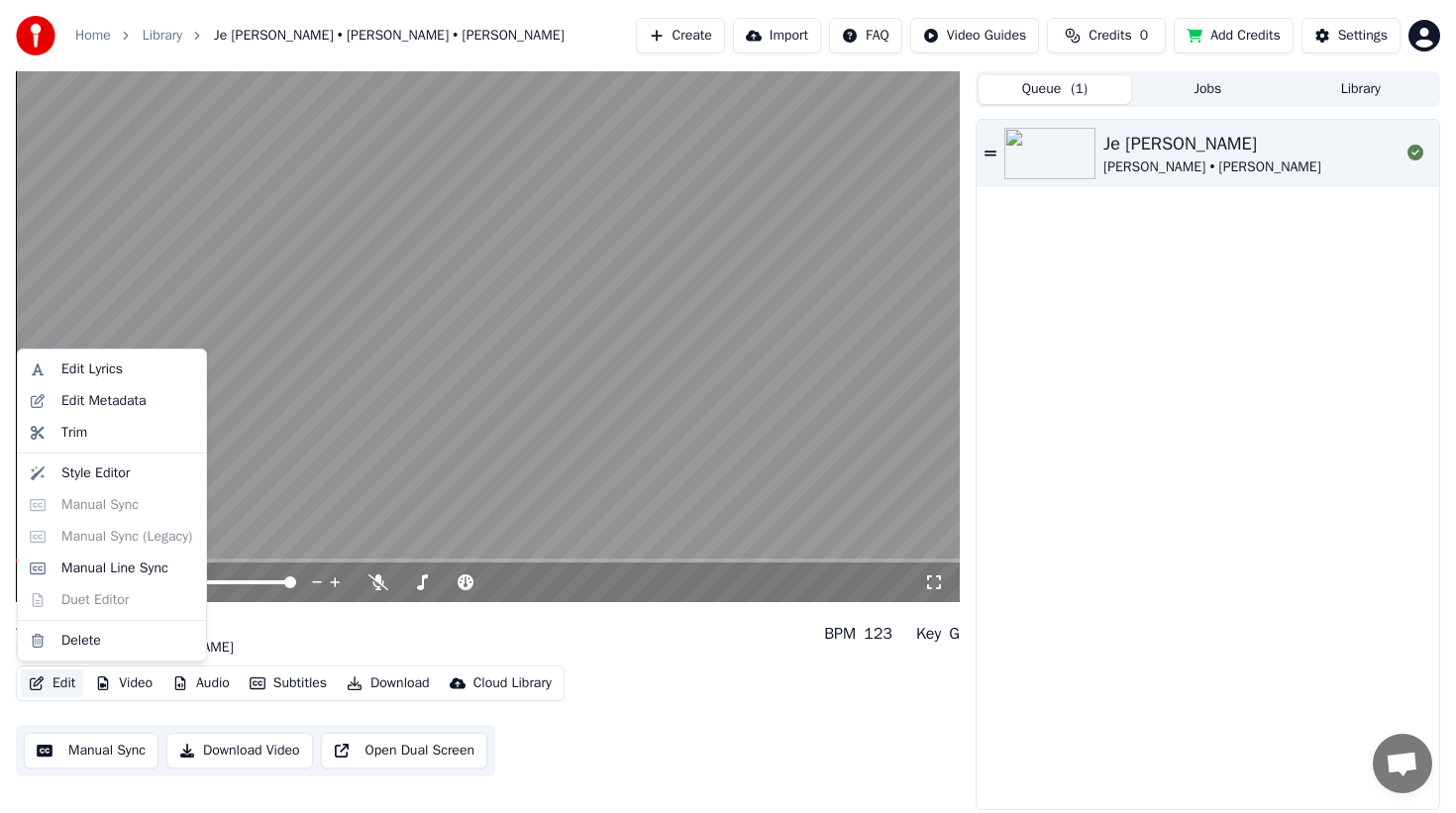click on "Edit" at bounding box center [52, 683] 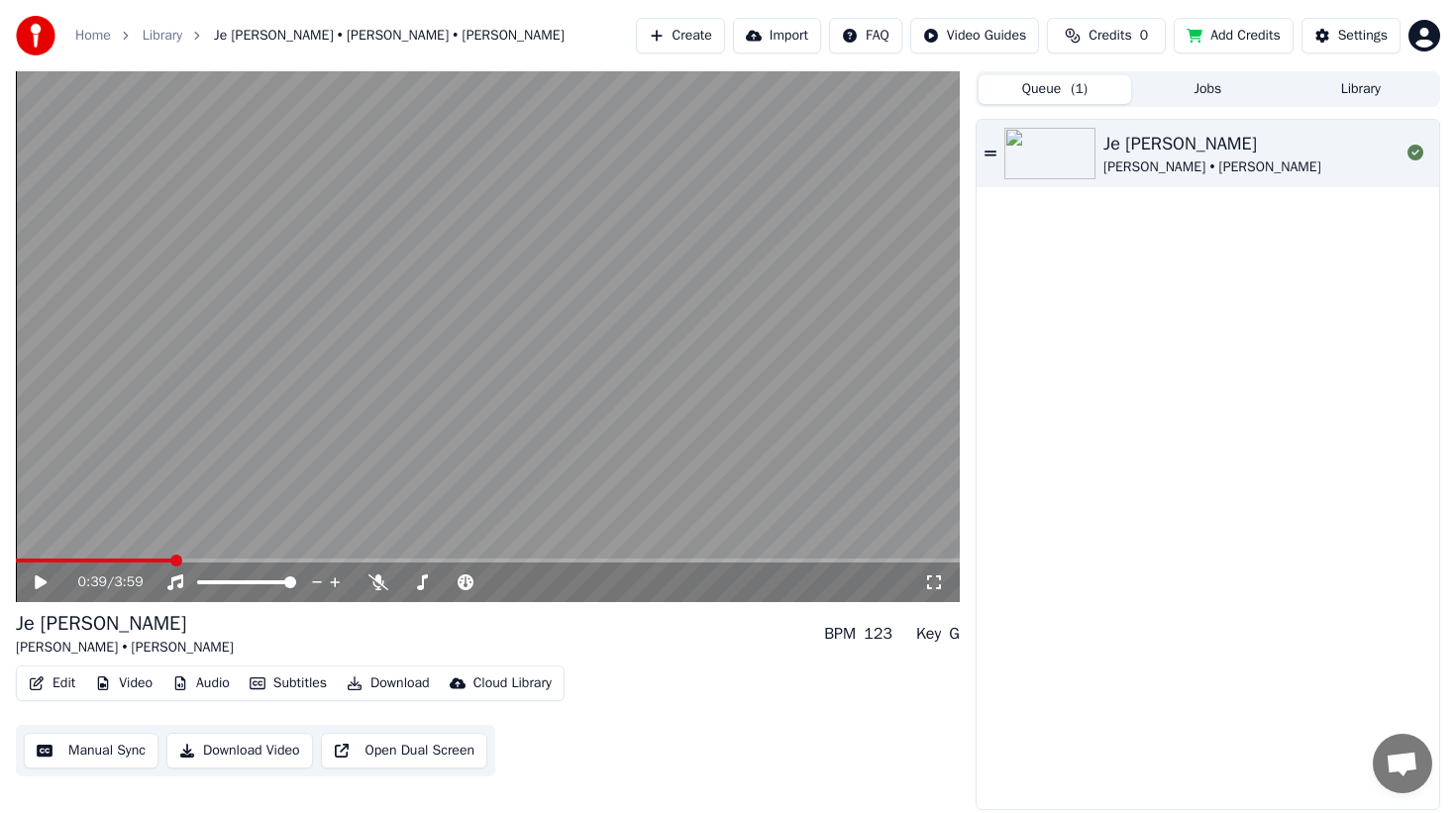click at bounding box center (487, 337) 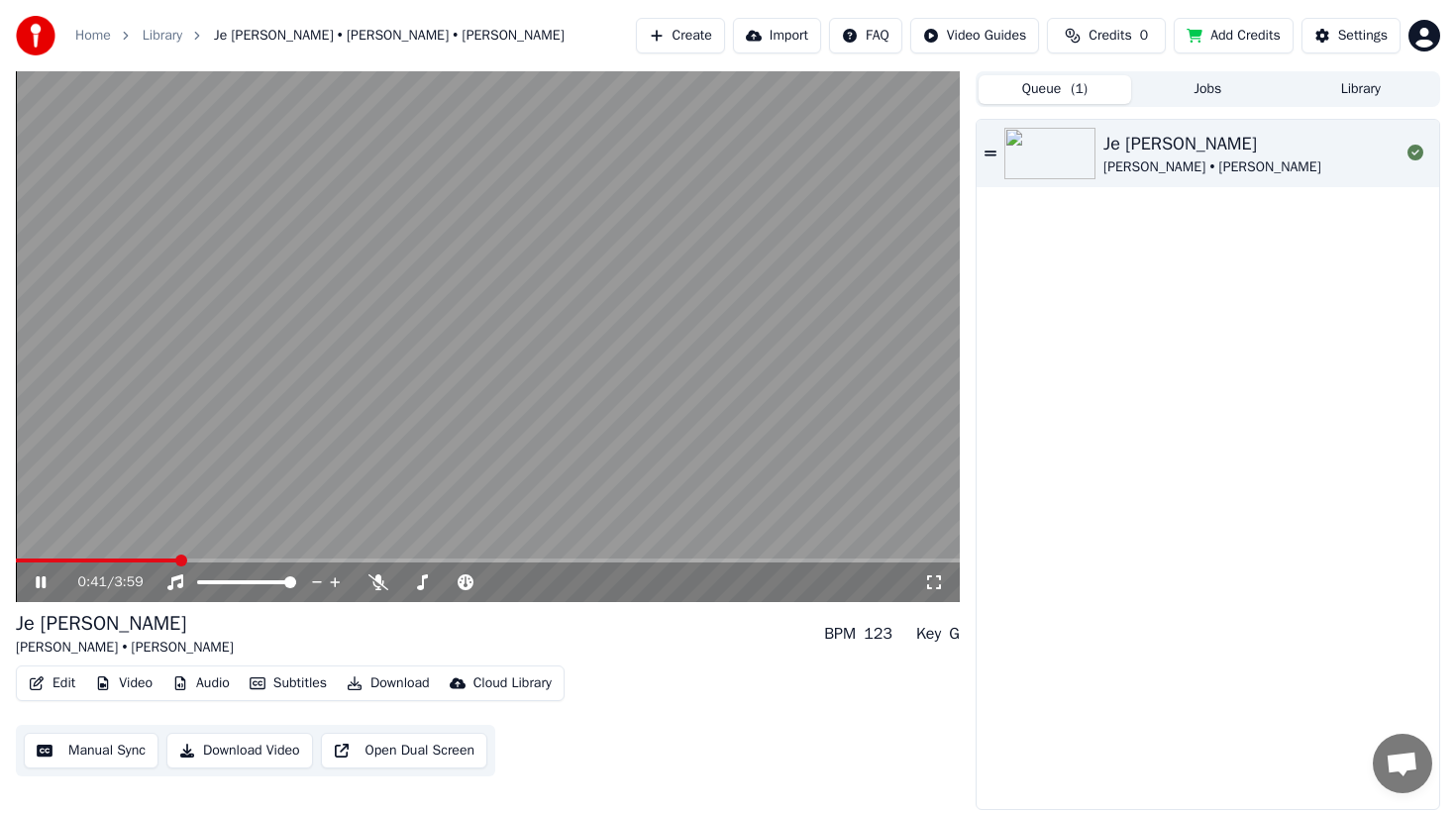 click on "Je te donne Jacques Goldman • Michael Jones" at bounding box center [1207, 464] 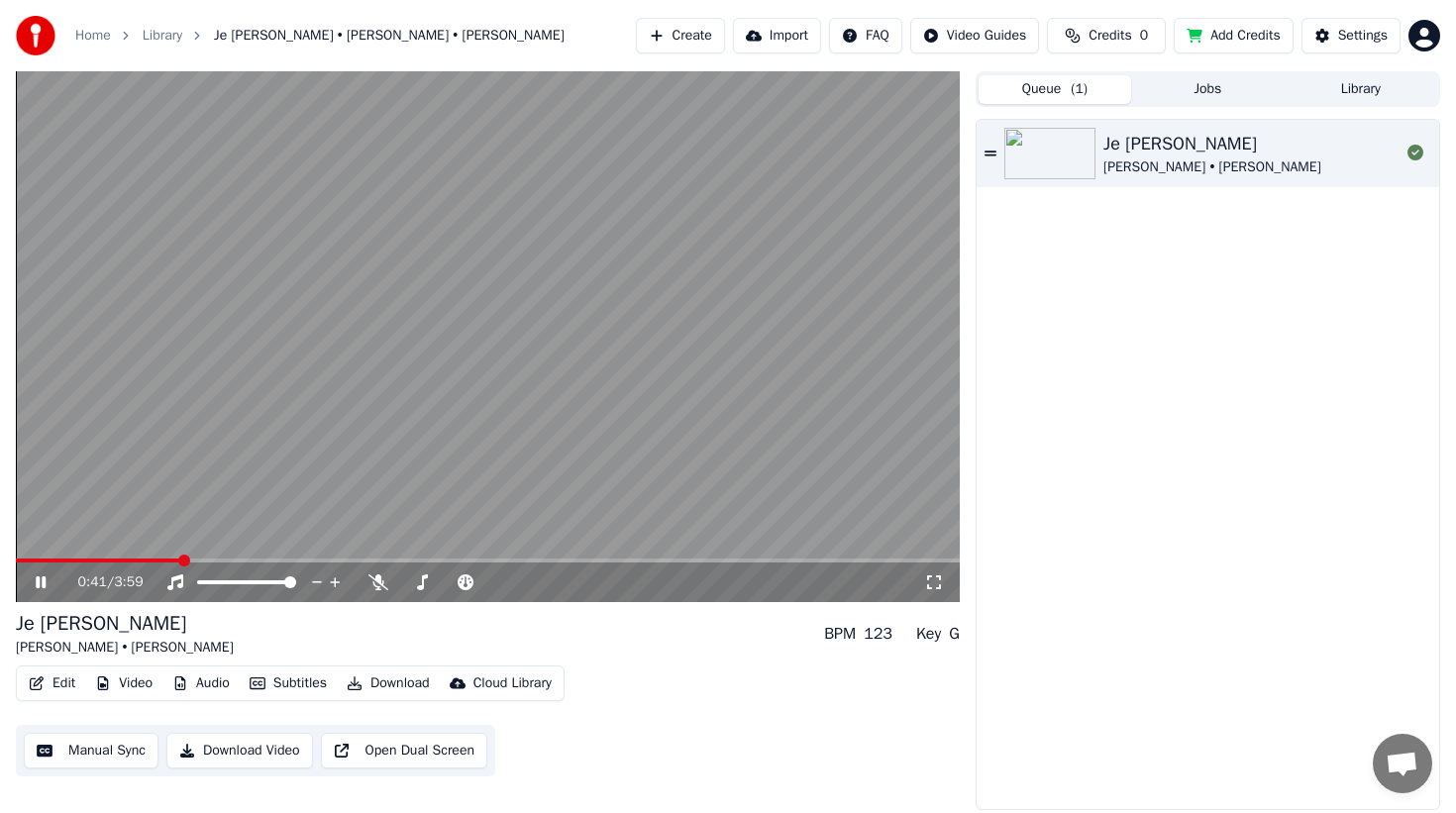 click on "Create" at bounding box center (680, 36) 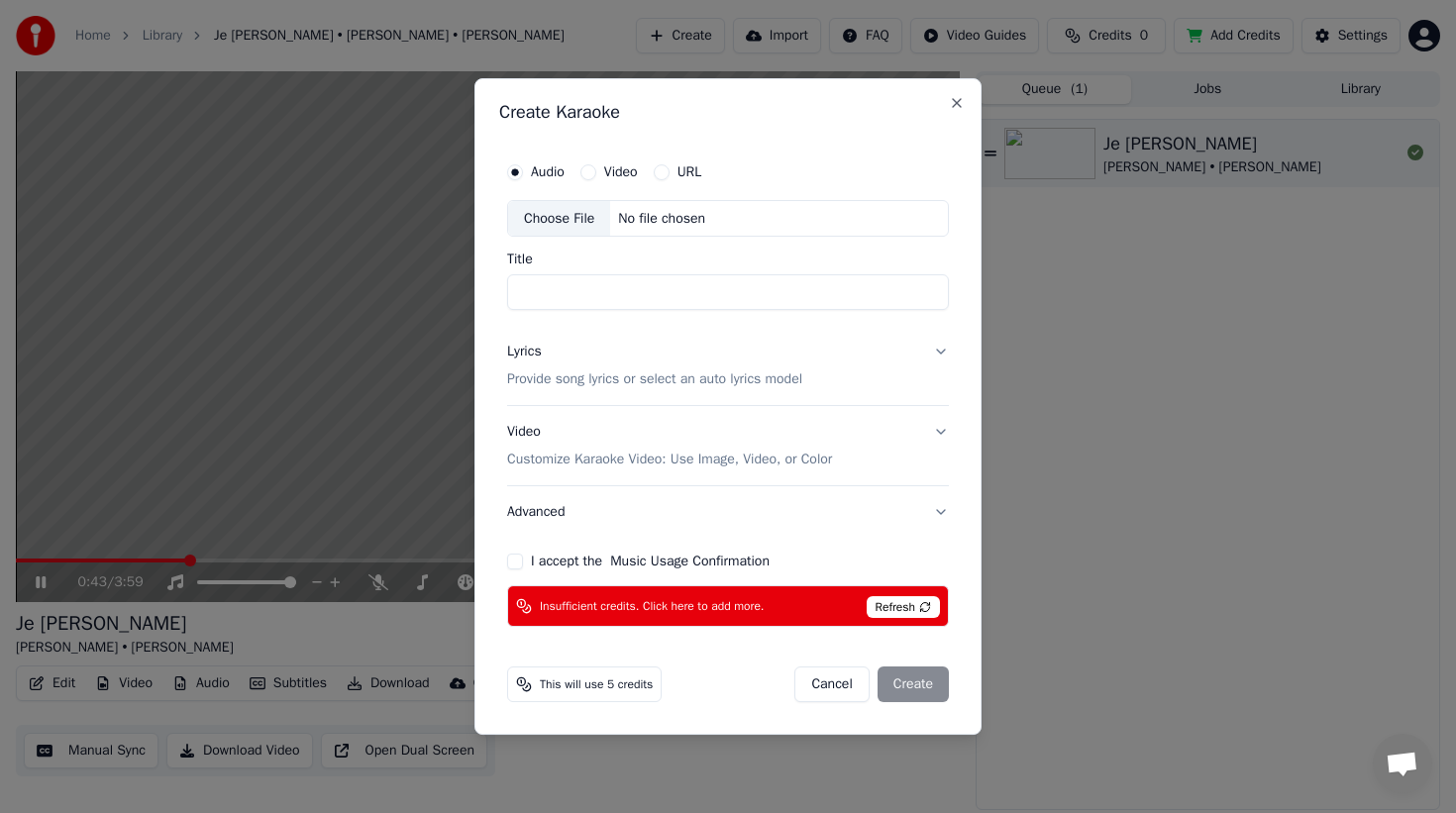 click on "No file chosen" at bounding box center [662, 219] 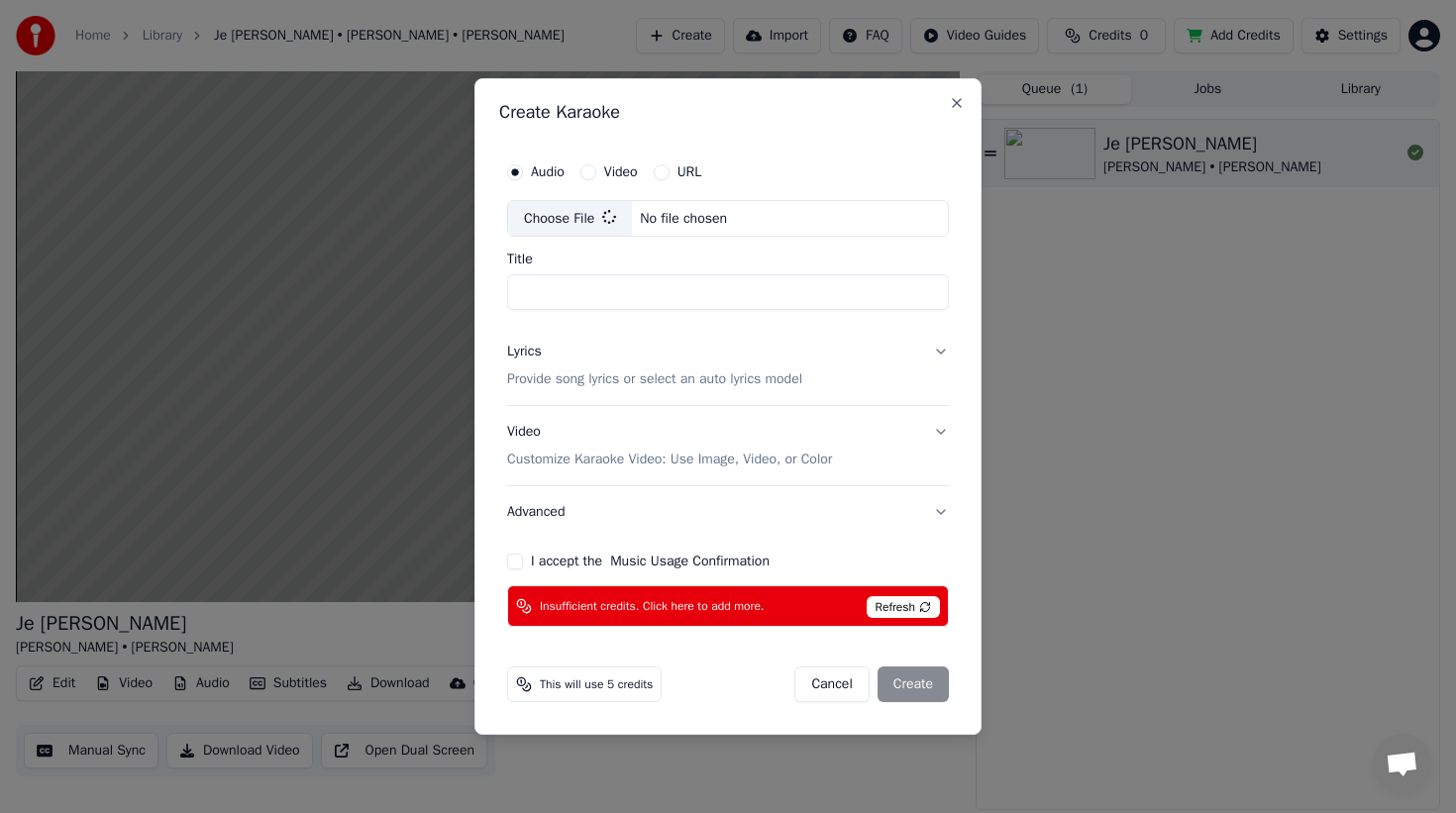 type on "**********" 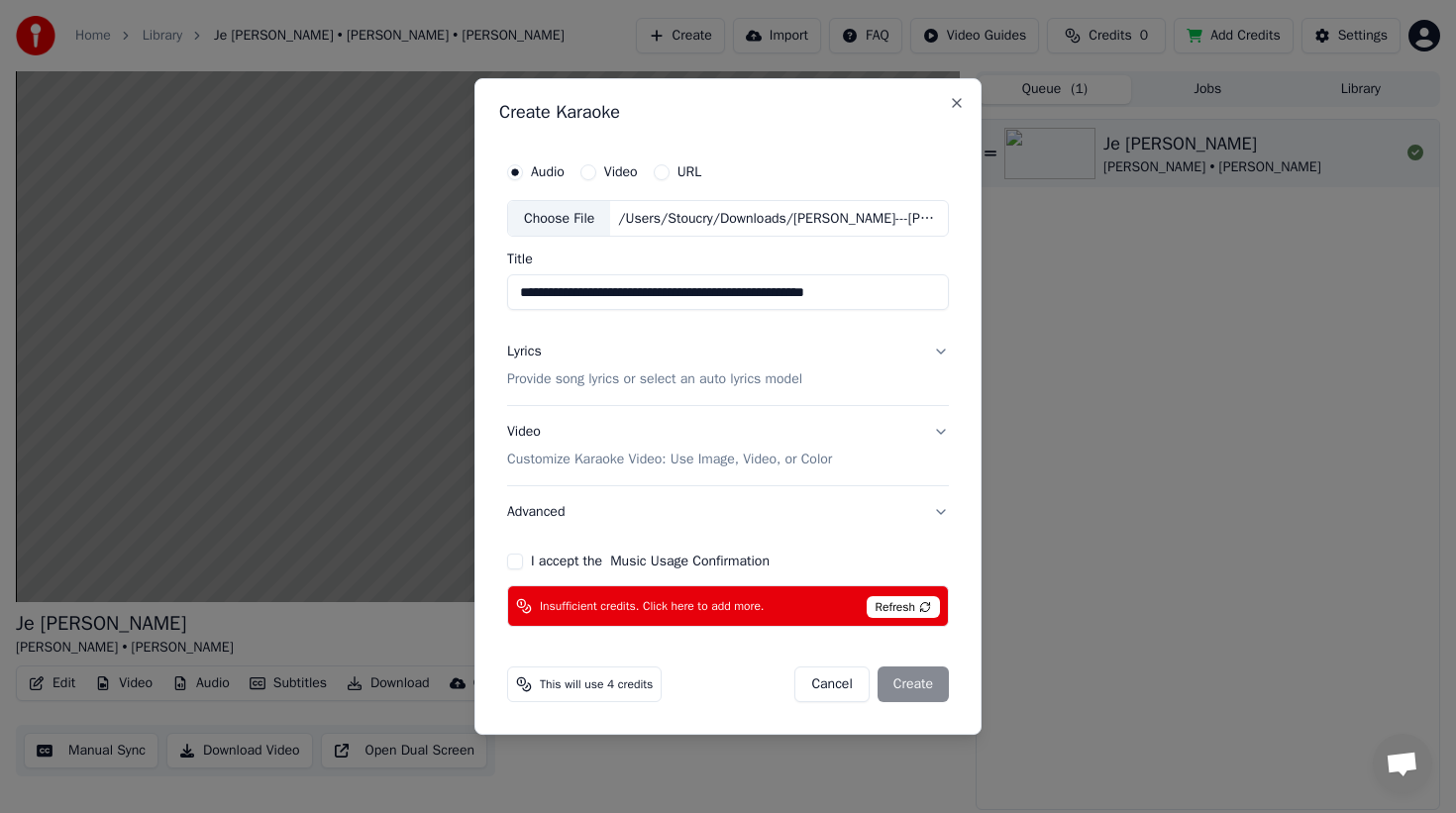 click on "I accept the   Music Usage Confirmation" at bounding box center (728, 561) 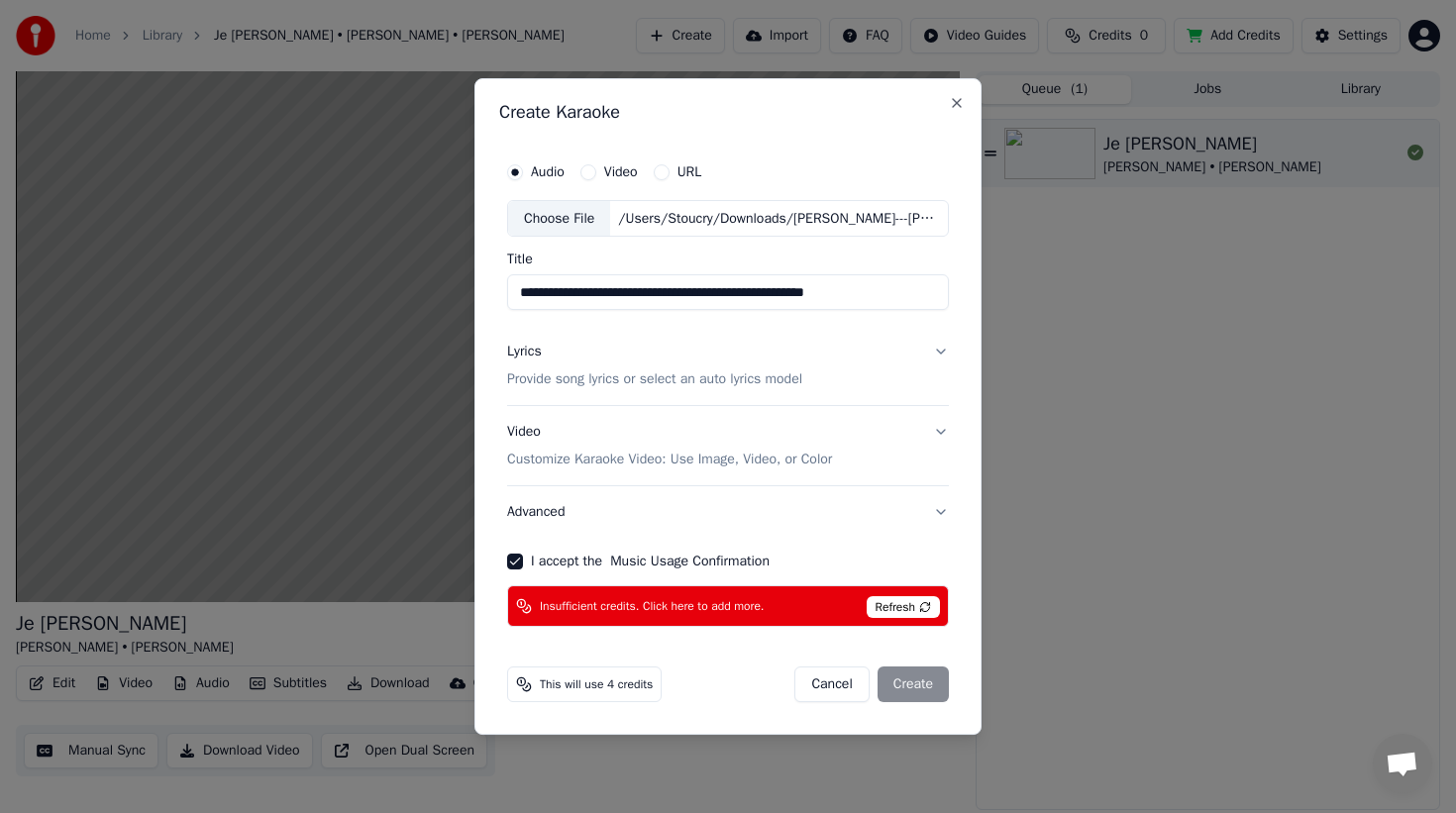 click on "Provide song lyrics or select an auto lyrics model" at bounding box center (655, 380) 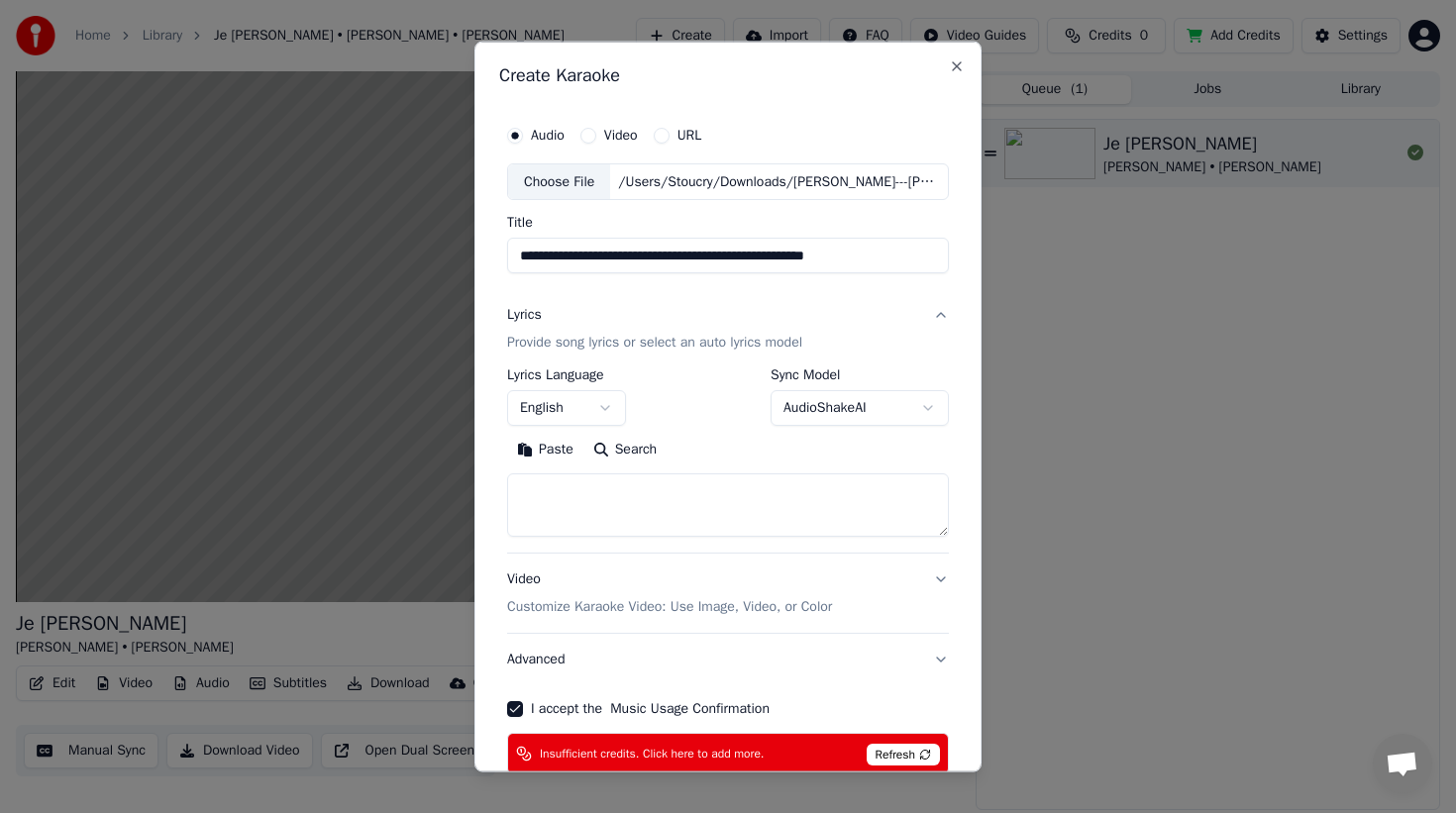 scroll, scrollTop: 111, scrollLeft: 0, axis: vertical 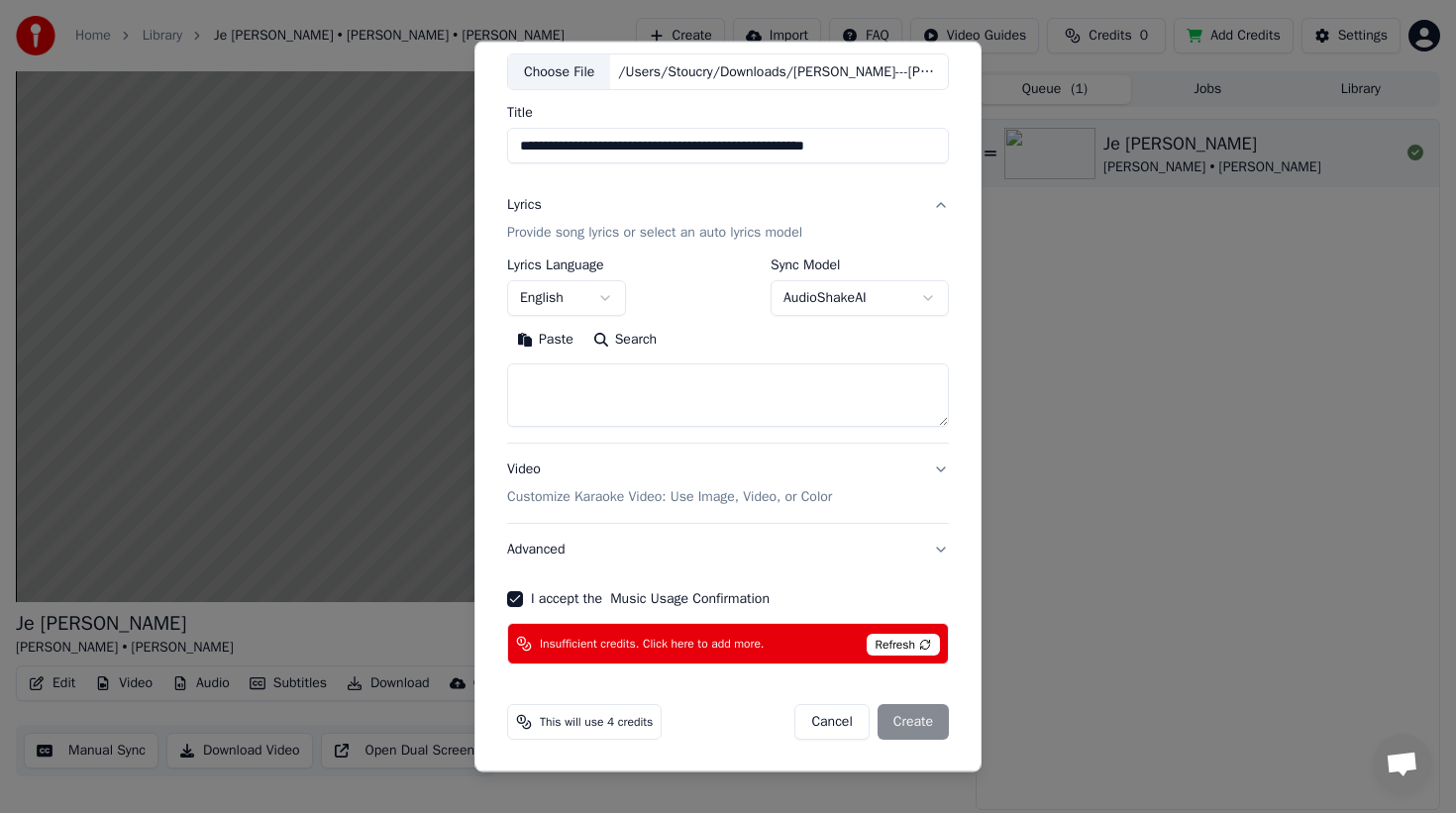click on "This will use 4 credits" at bounding box center (596, 722) 